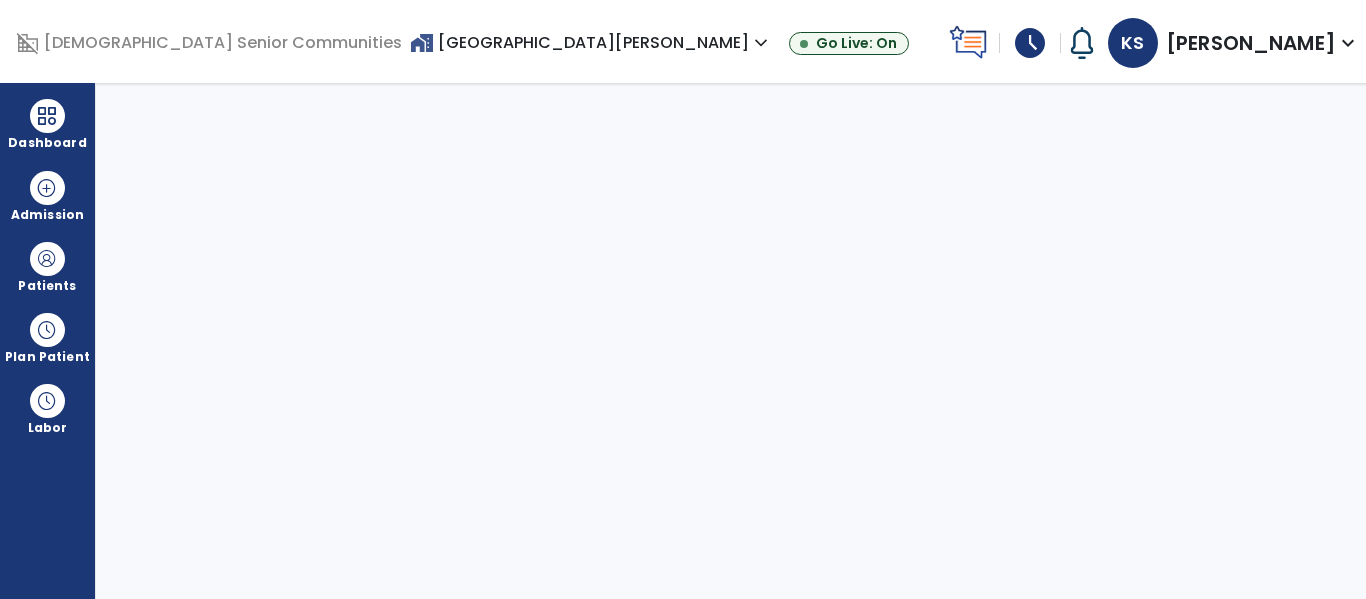 select on "****" 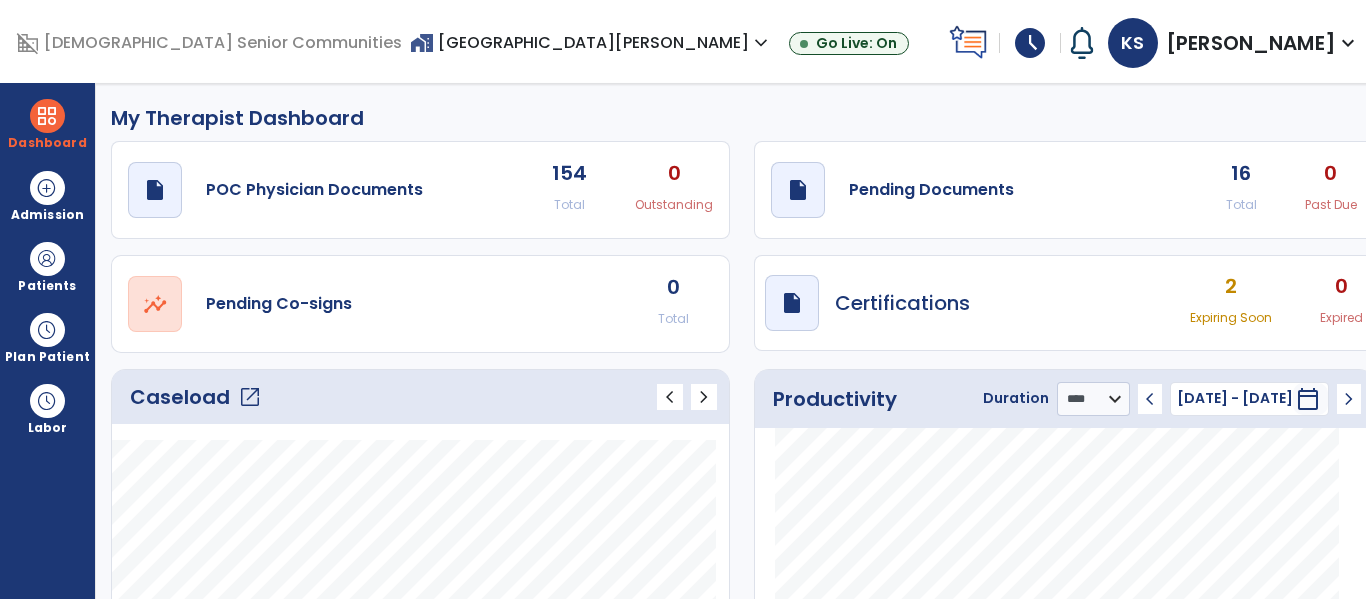 scroll, scrollTop: 0, scrollLeft: 0, axis: both 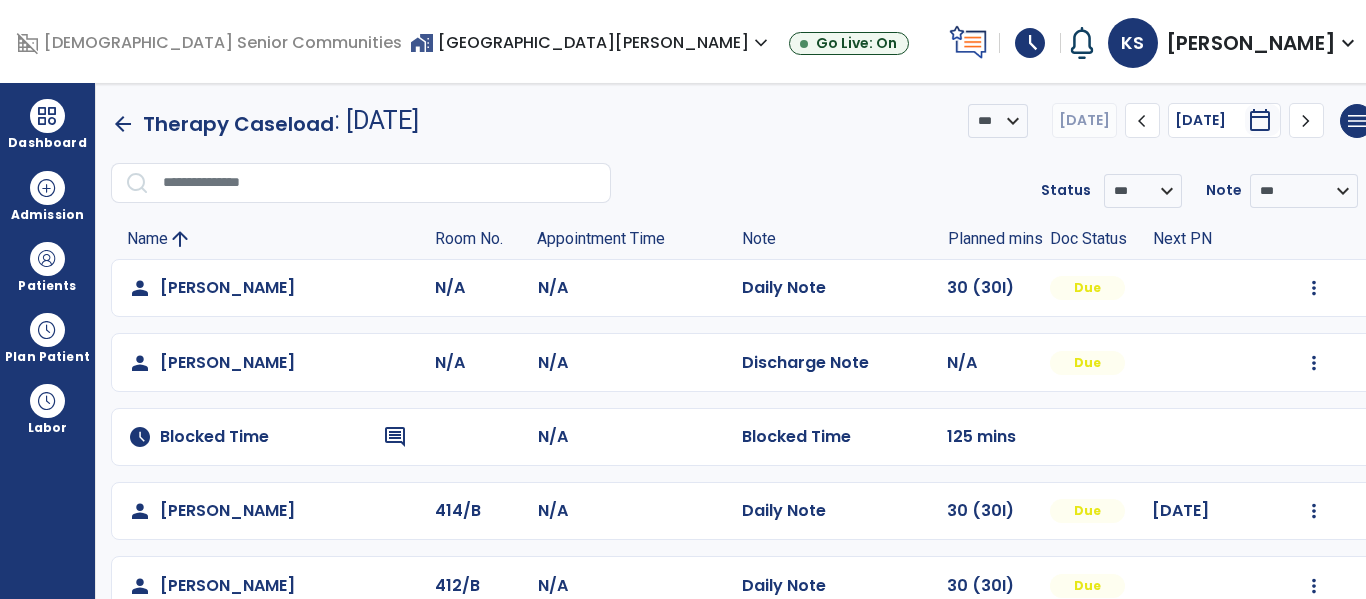 click on "home_work   Allisonville Meadows   expand_more" at bounding box center (591, 42) 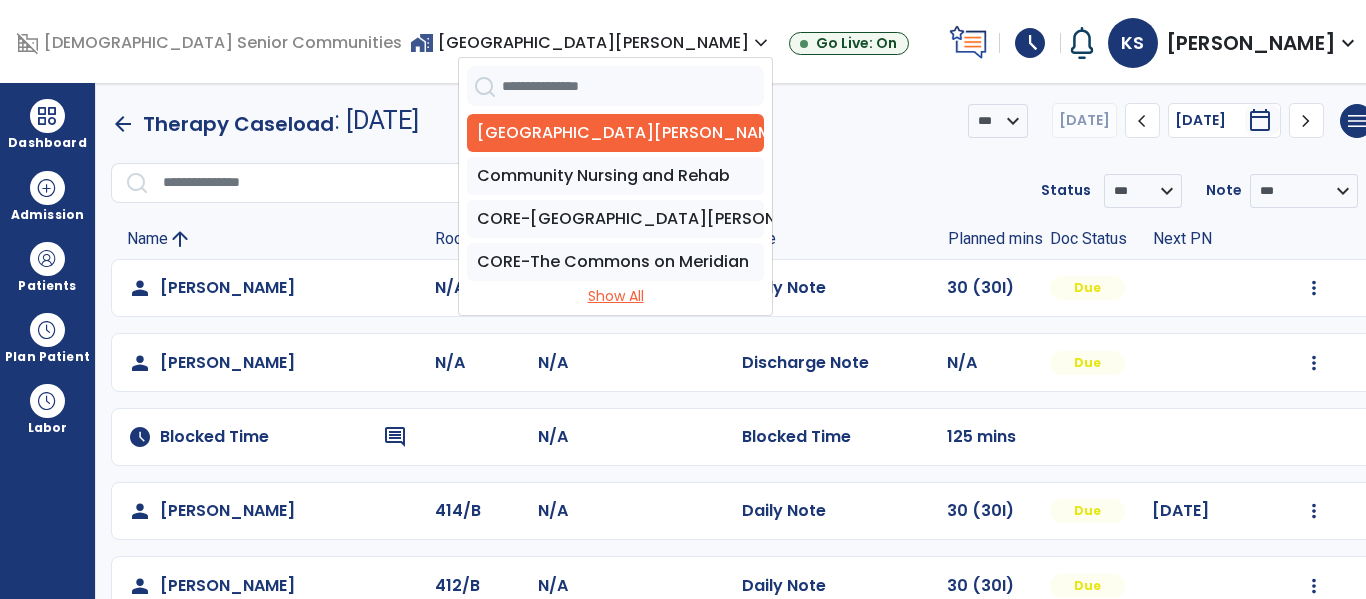click on "Show All" at bounding box center (615, 296) 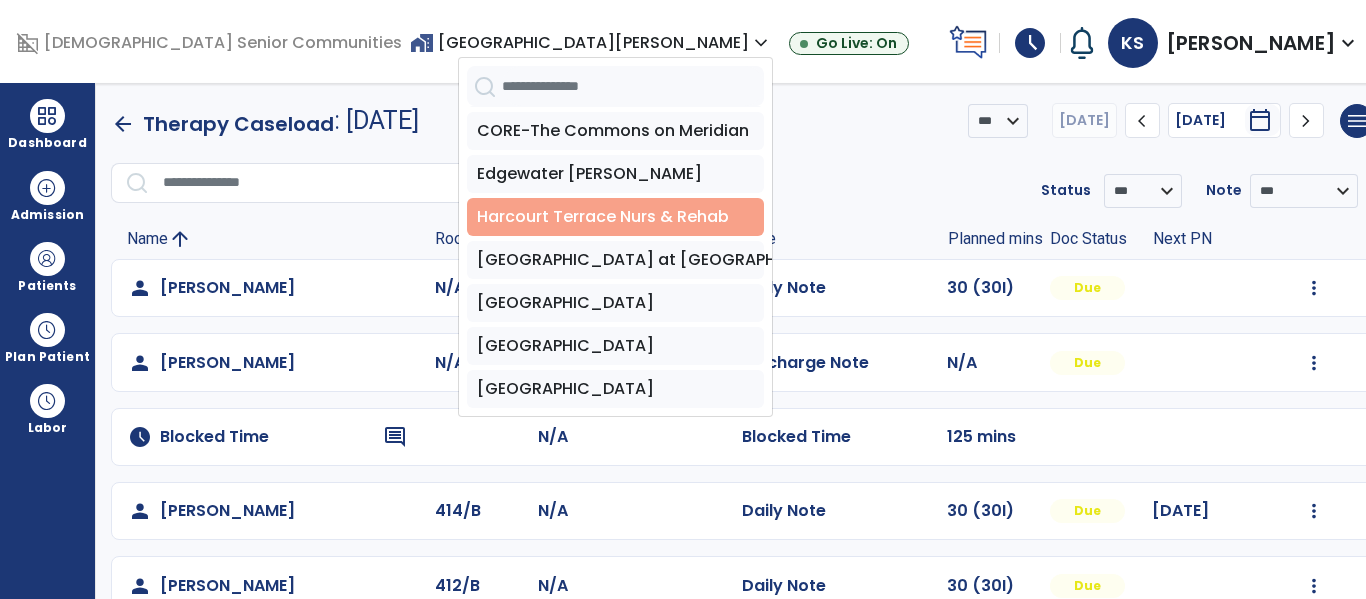 scroll, scrollTop: 136, scrollLeft: 0, axis: vertical 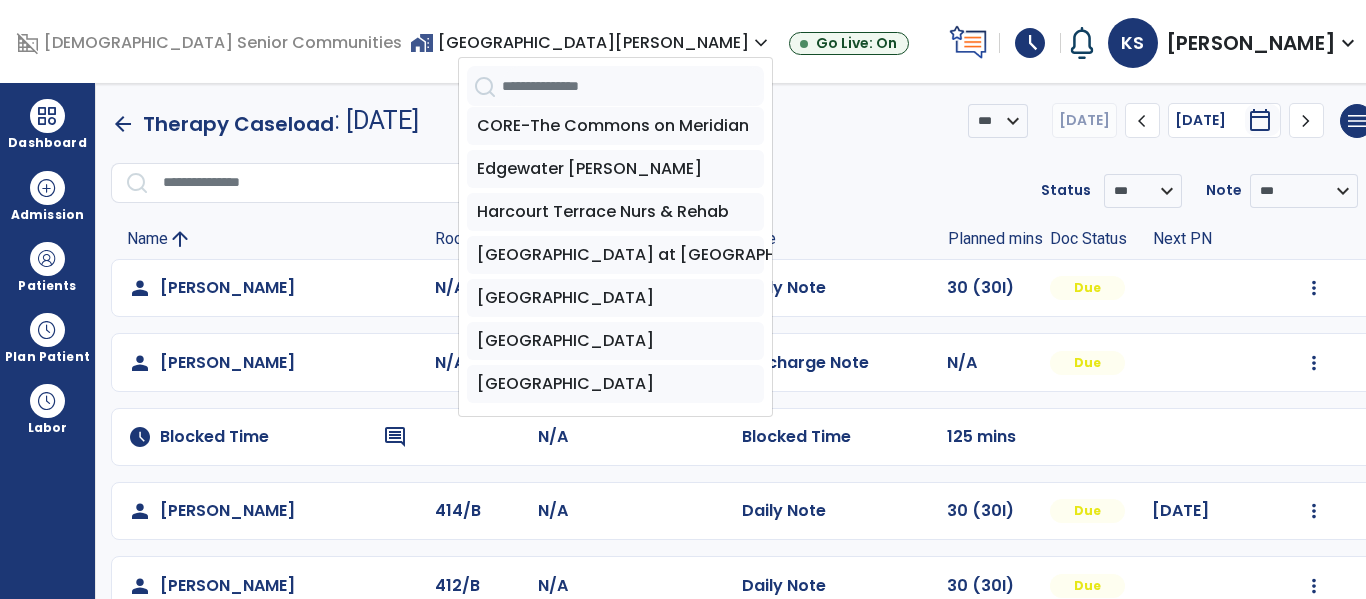 click on "Name arrow_upward" 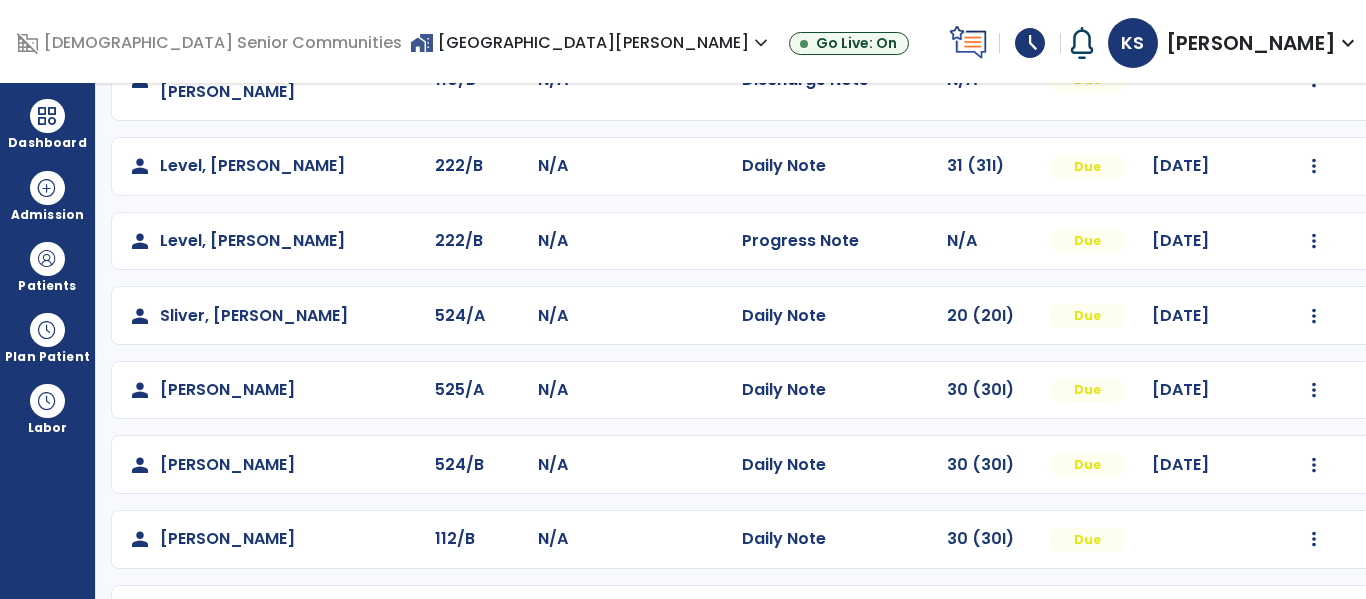 scroll, scrollTop: 860, scrollLeft: 0, axis: vertical 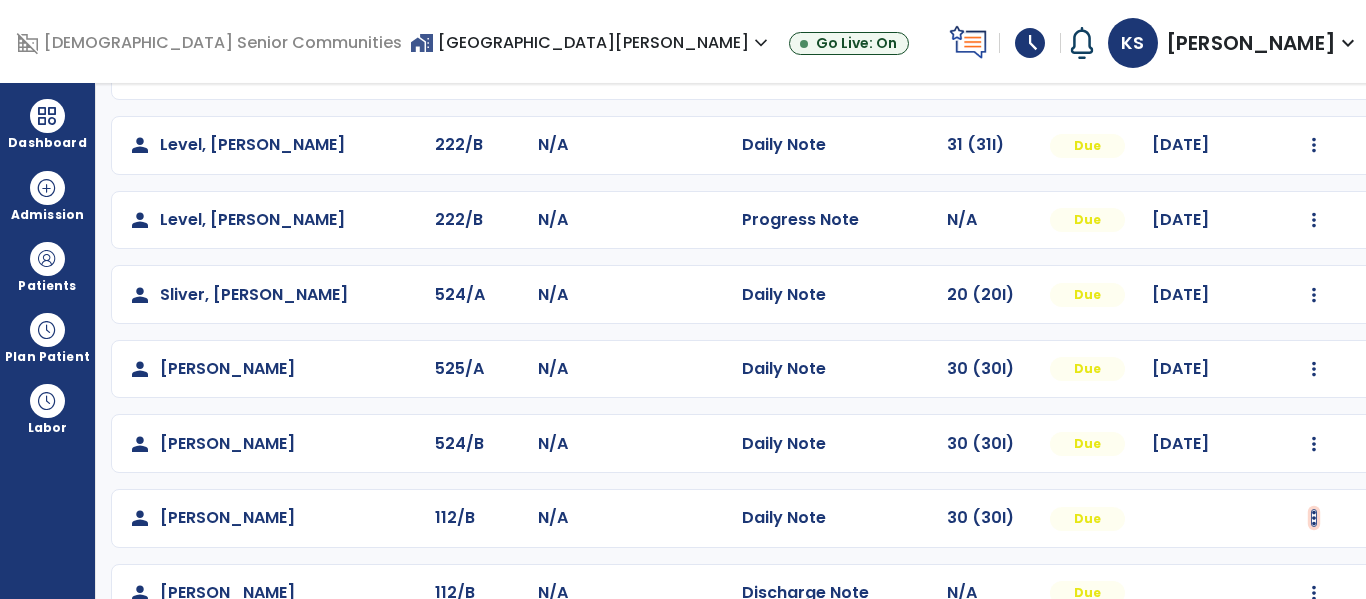click at bounding box center [1314, -572] 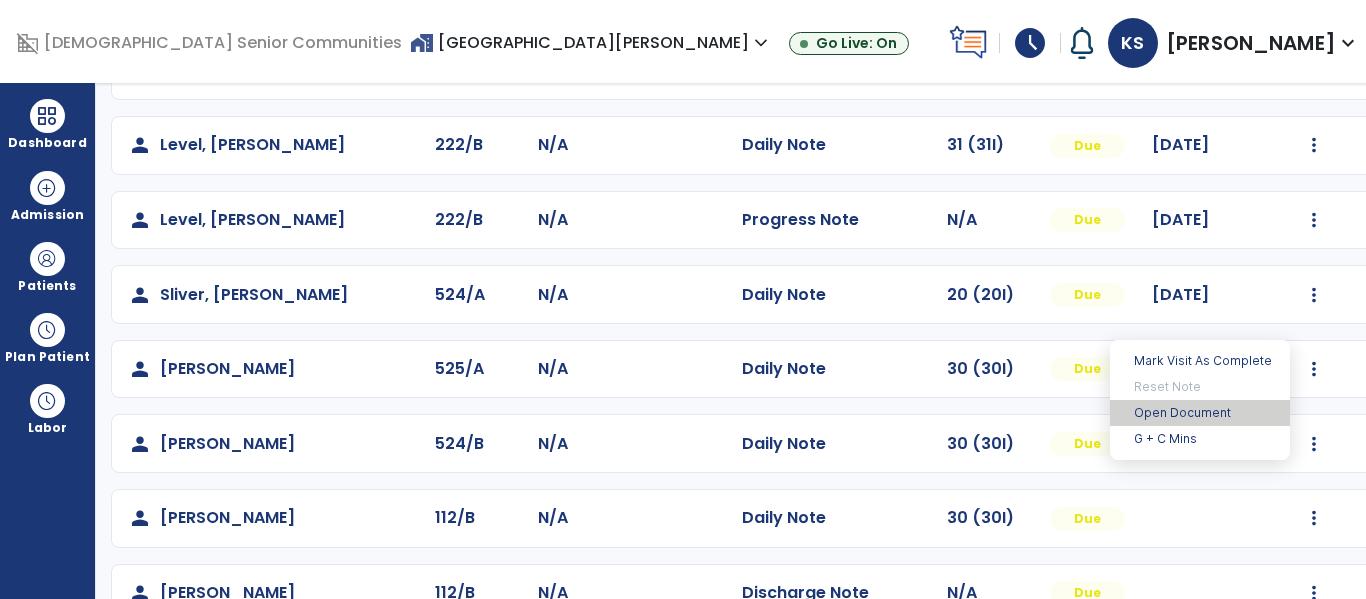 click on "Open Document" at bounding box center [1200, 413] 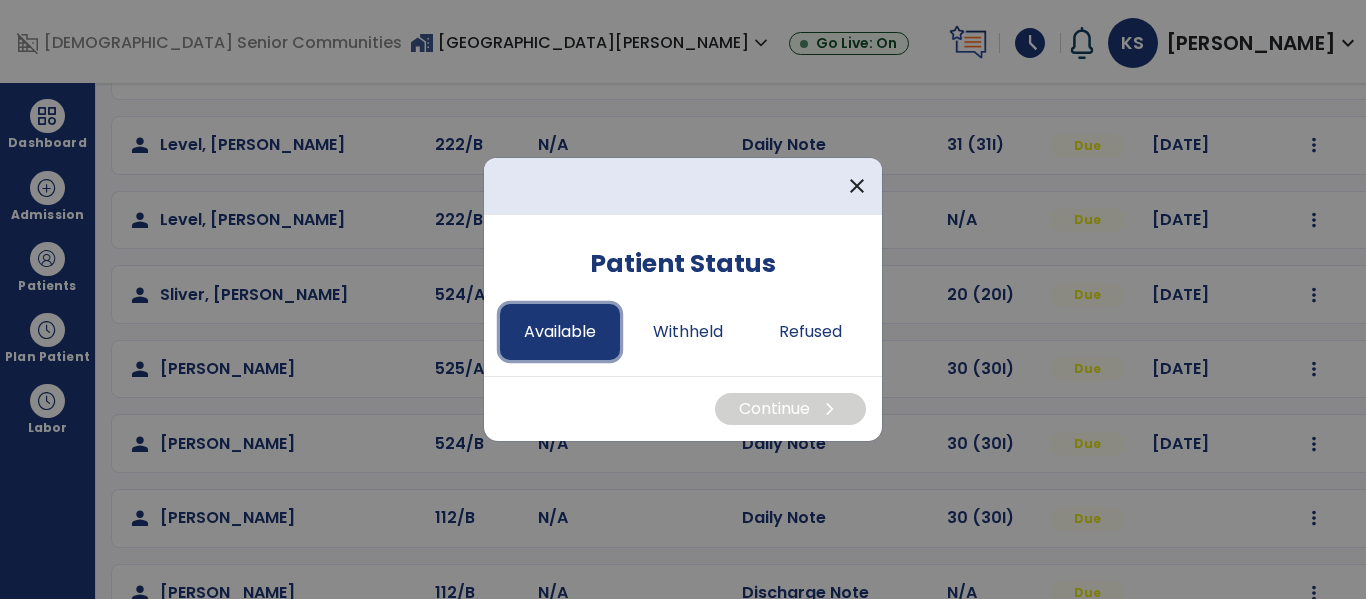 click on "Available" at bounding box center (560, 332) 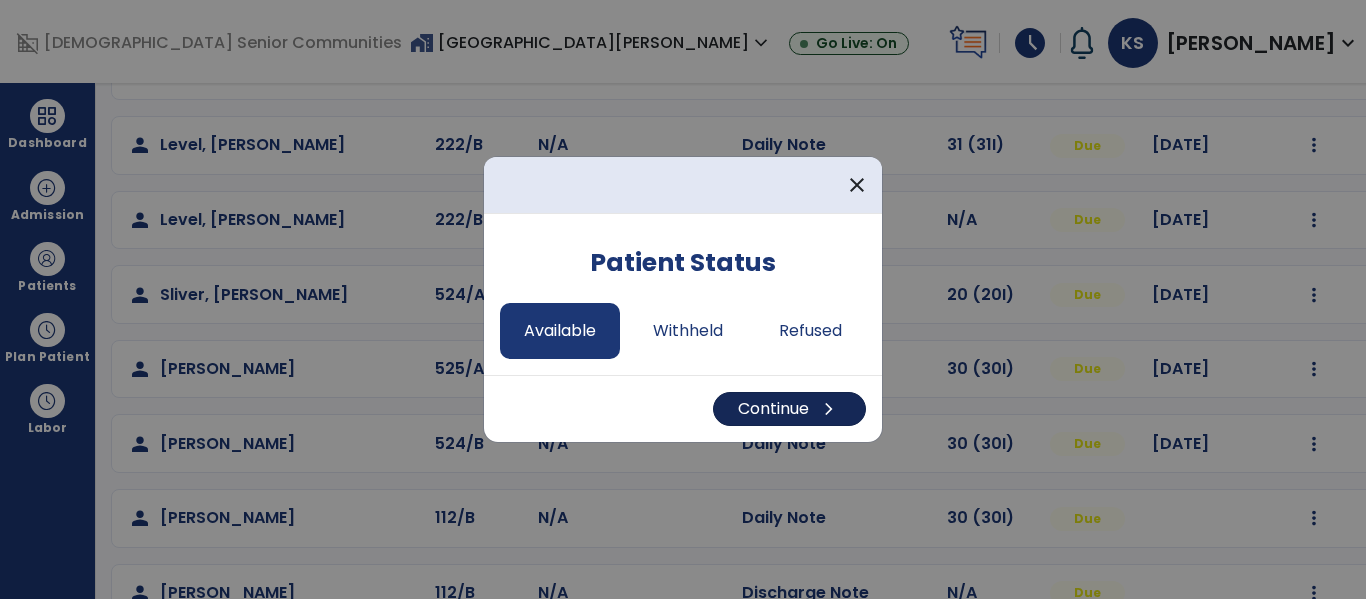 click on "Continue   chevron_right" at bounding box center (789, 409) 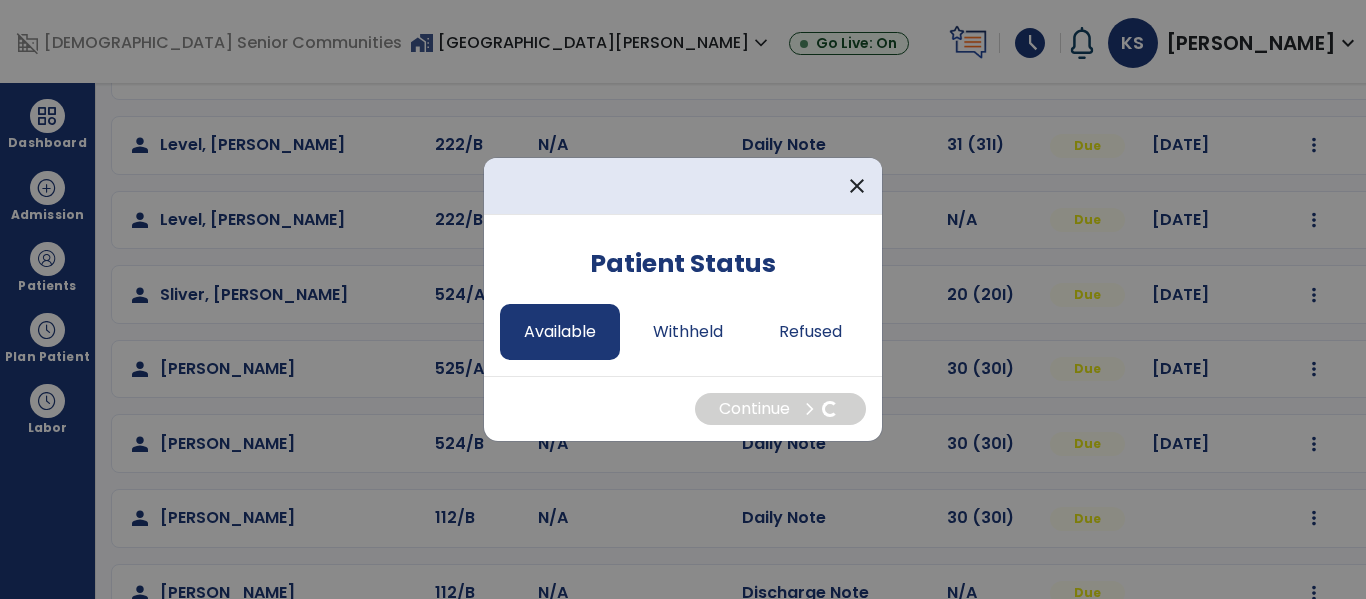 select on "*" 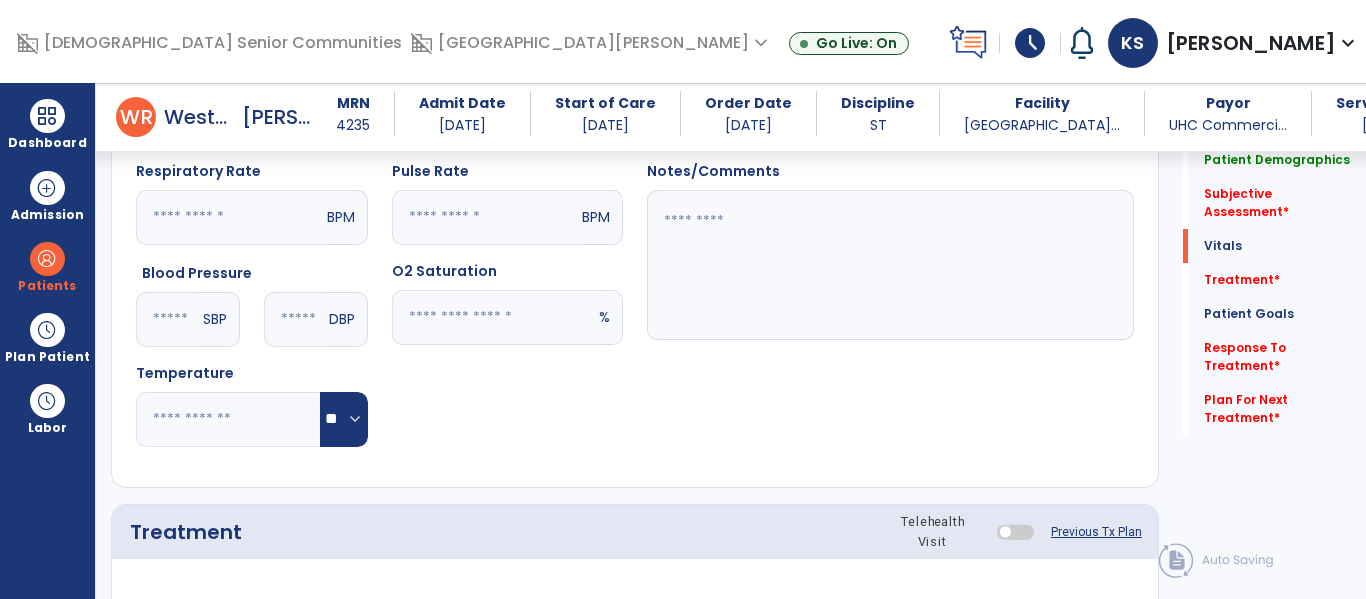 scroll, scrollTop: 428, scrollLeft: 0, axis: vertical 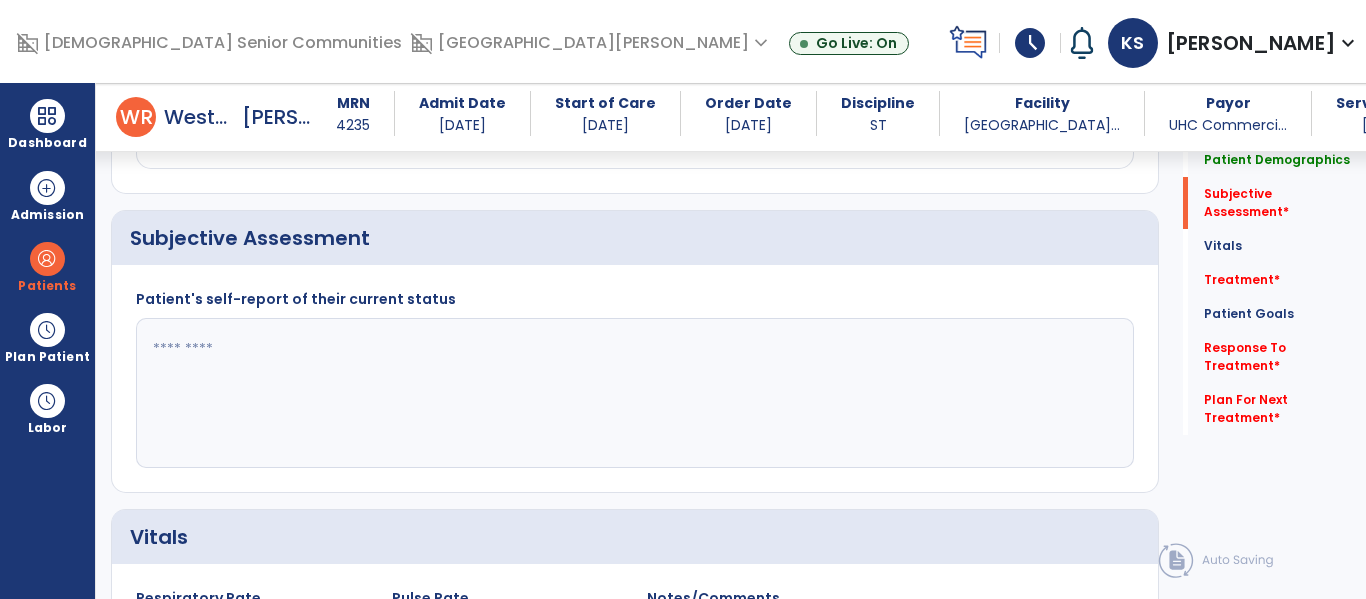 click 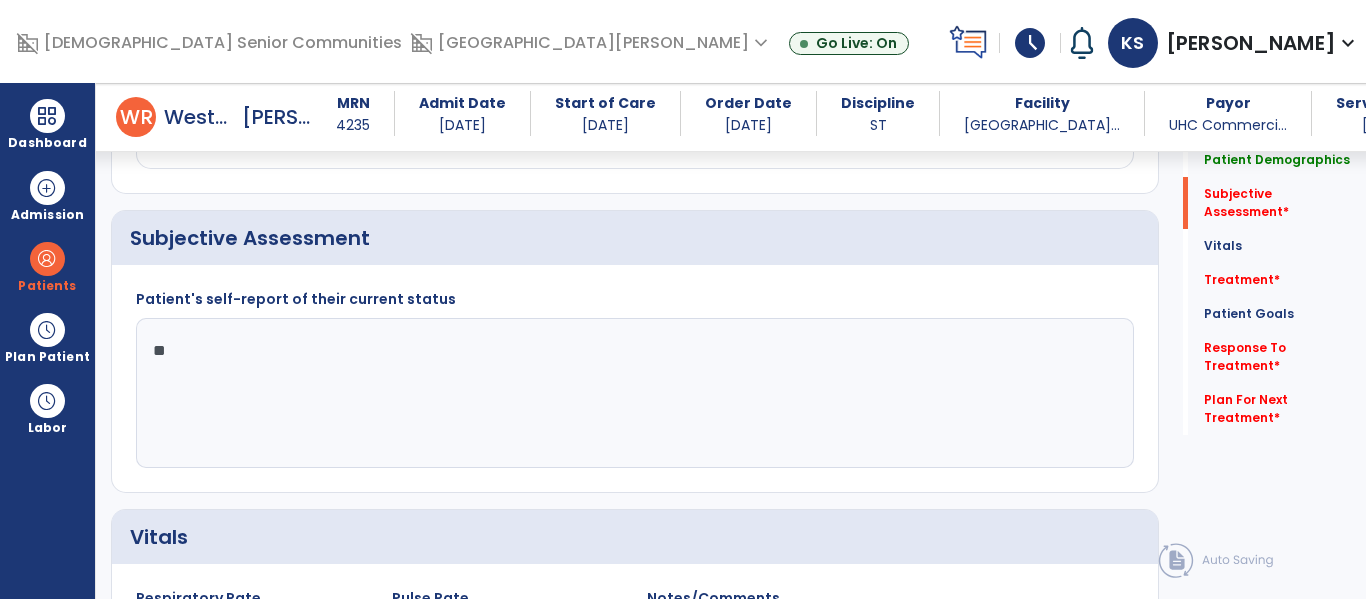 type on "*" 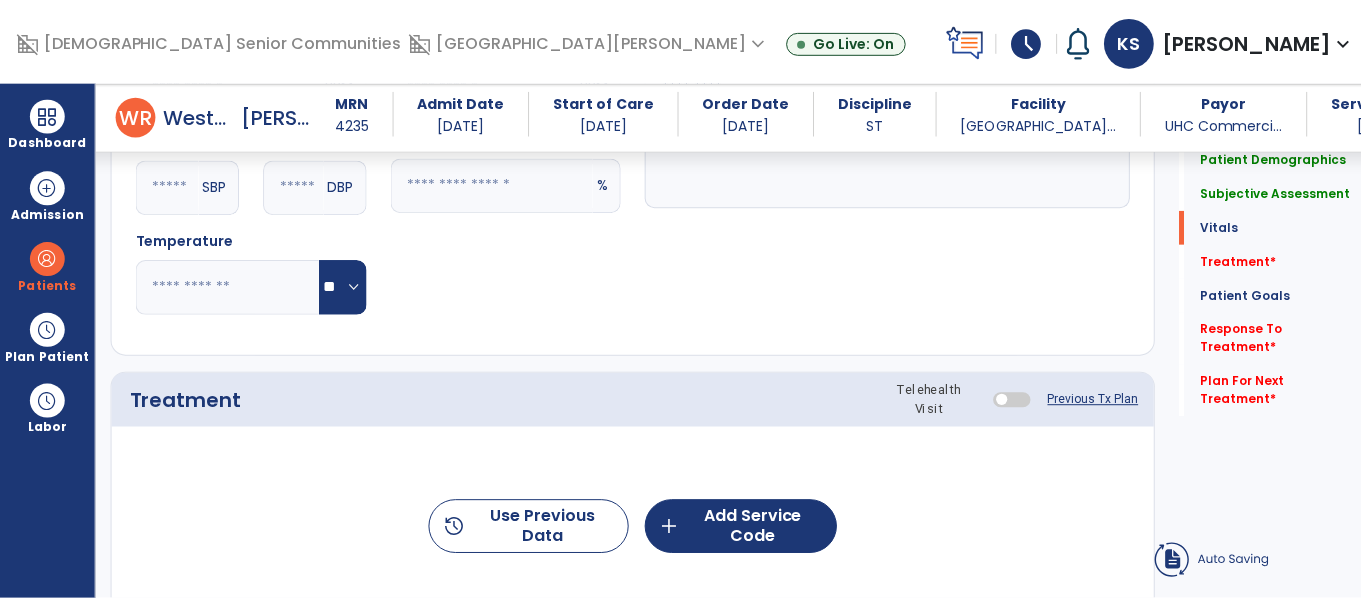scroll, scrollTop: 1019, scrollLeft: 0, axis: vertical 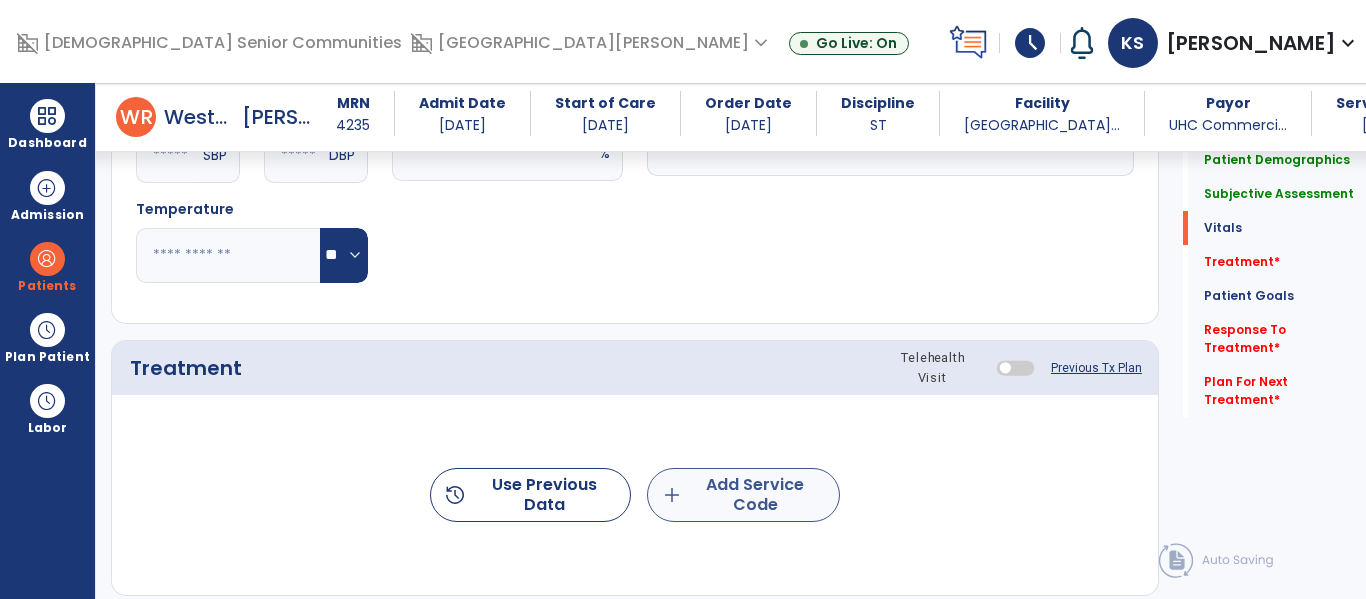 type on "**********" 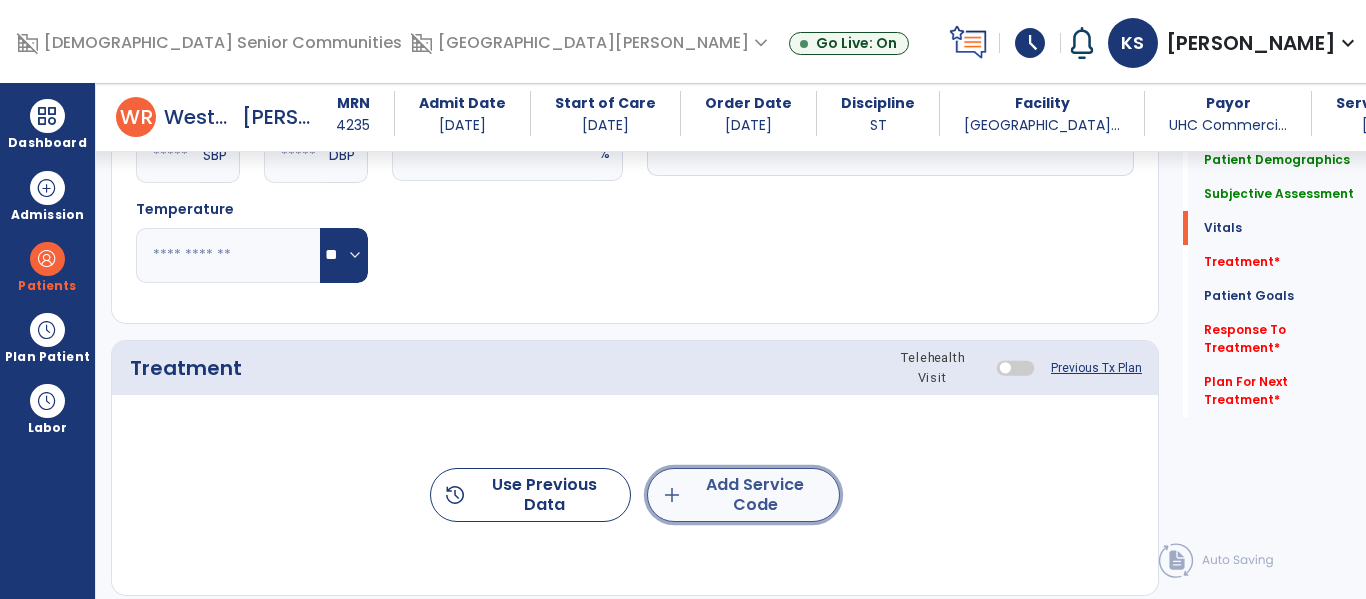 click on "add  Add Service Code" 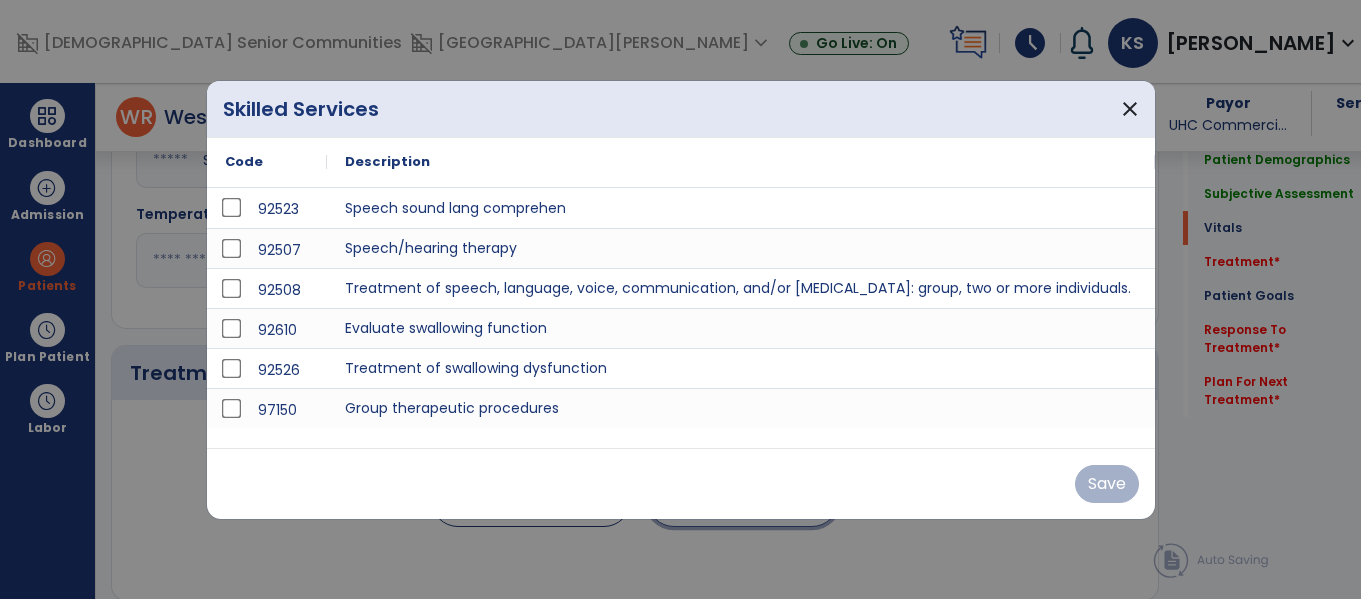 scroll, scrollTop: 1019, scrollLeft: 0, axis: vertical 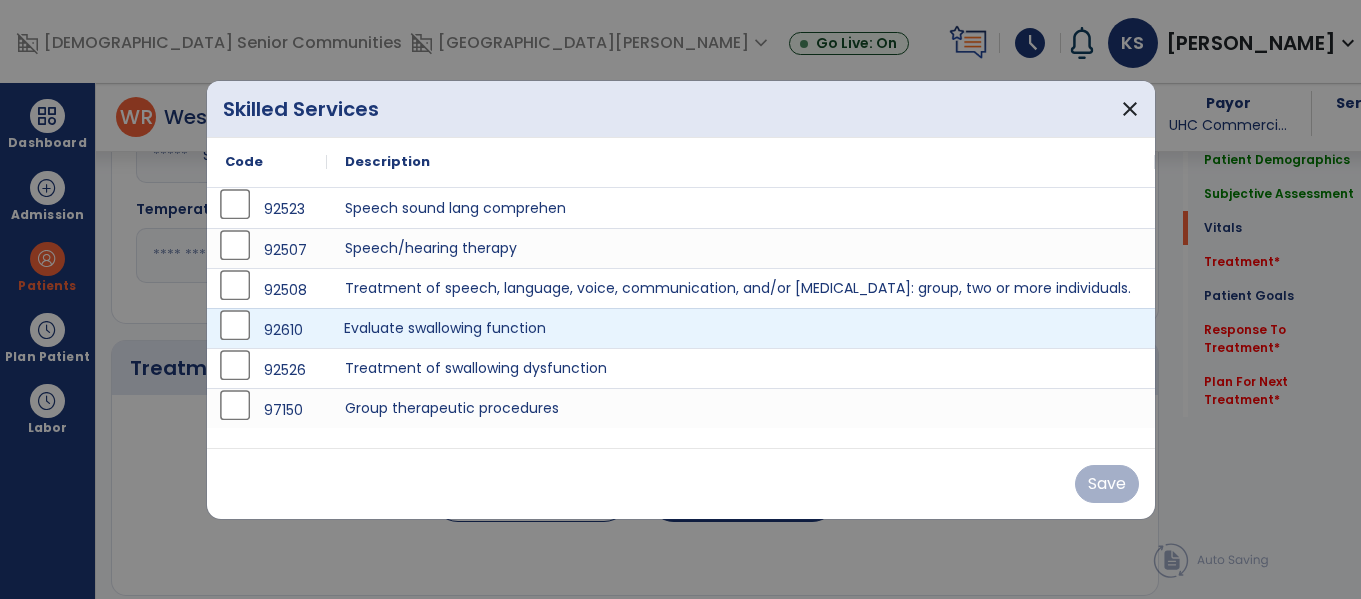 click on "Evaluate swallowing function" at bounding box center [741, 328] 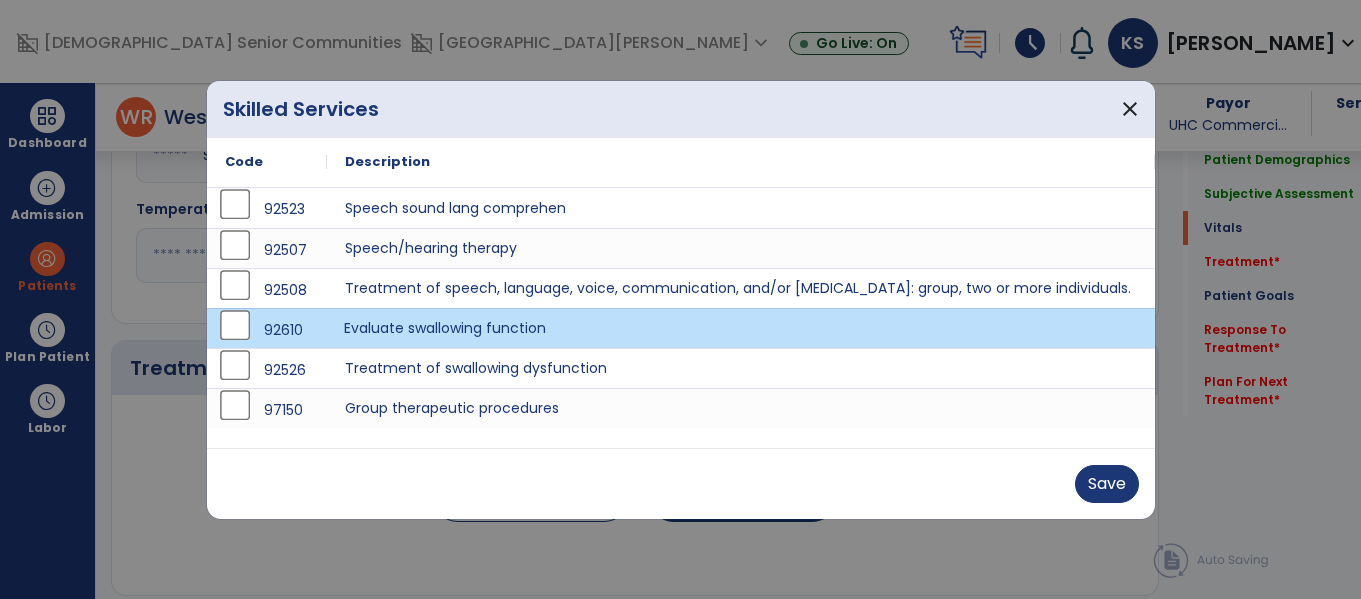 click on "Evaluate swallowing function" at bounding box center (741, 328) 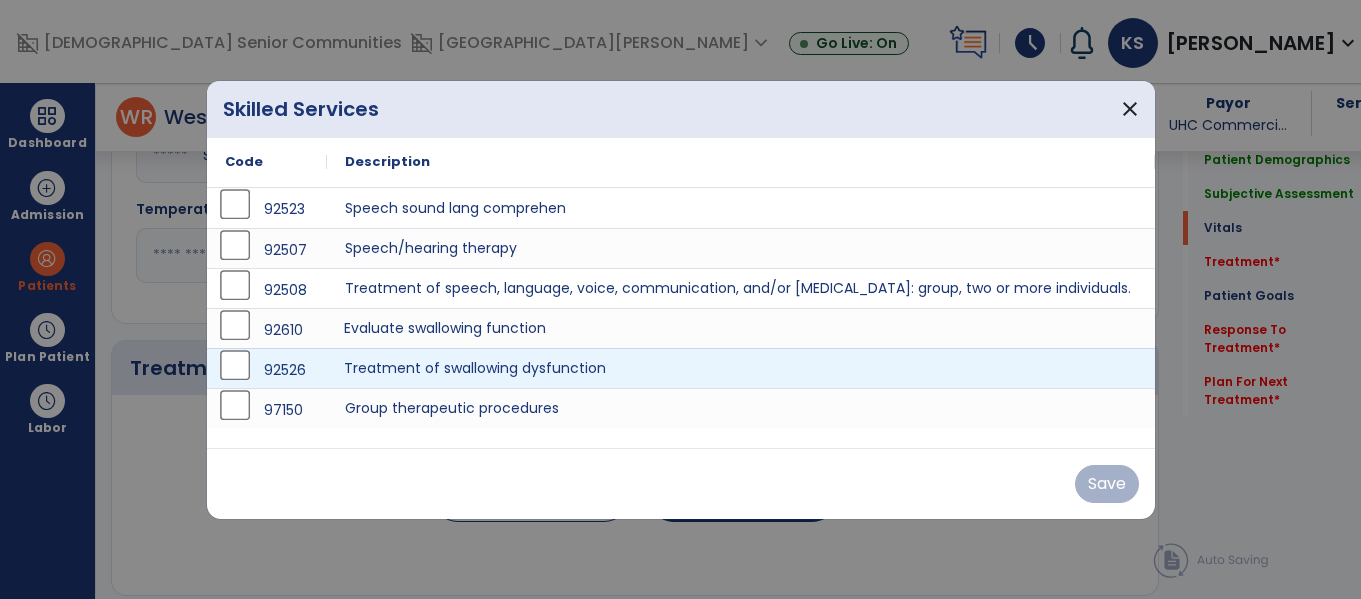 click on "Treatment of swallowing dysfunction" at bounding box center (741, 368) 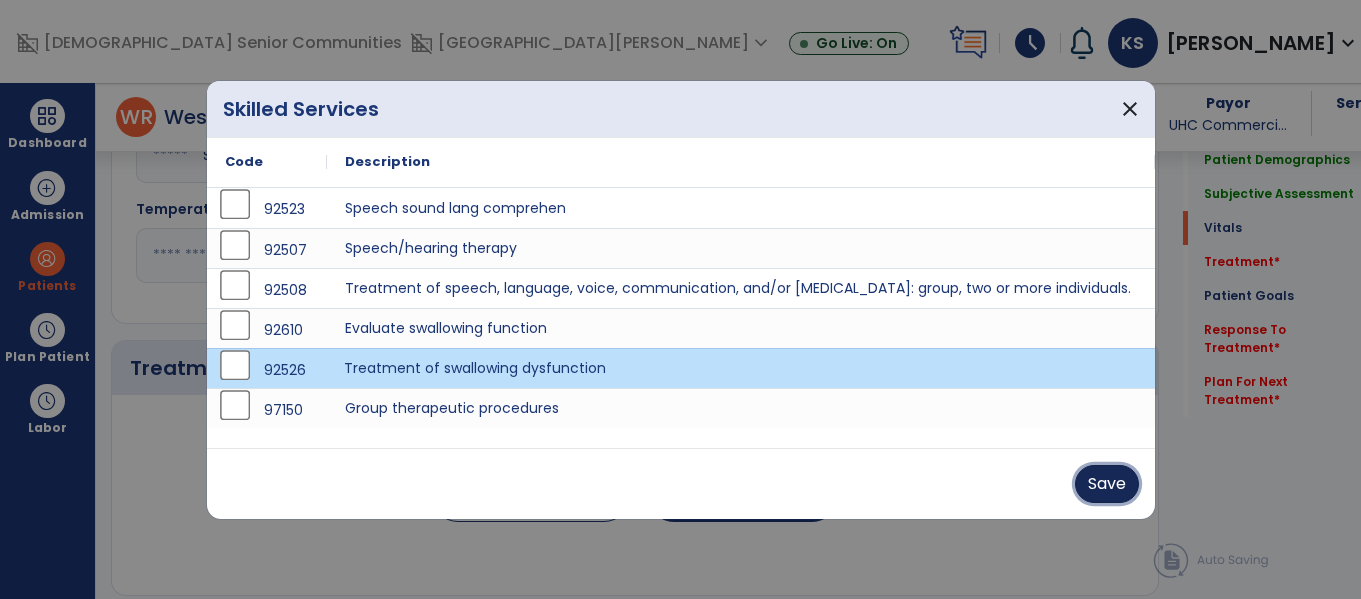 click on "Save" at bounding box center [1107, 484] 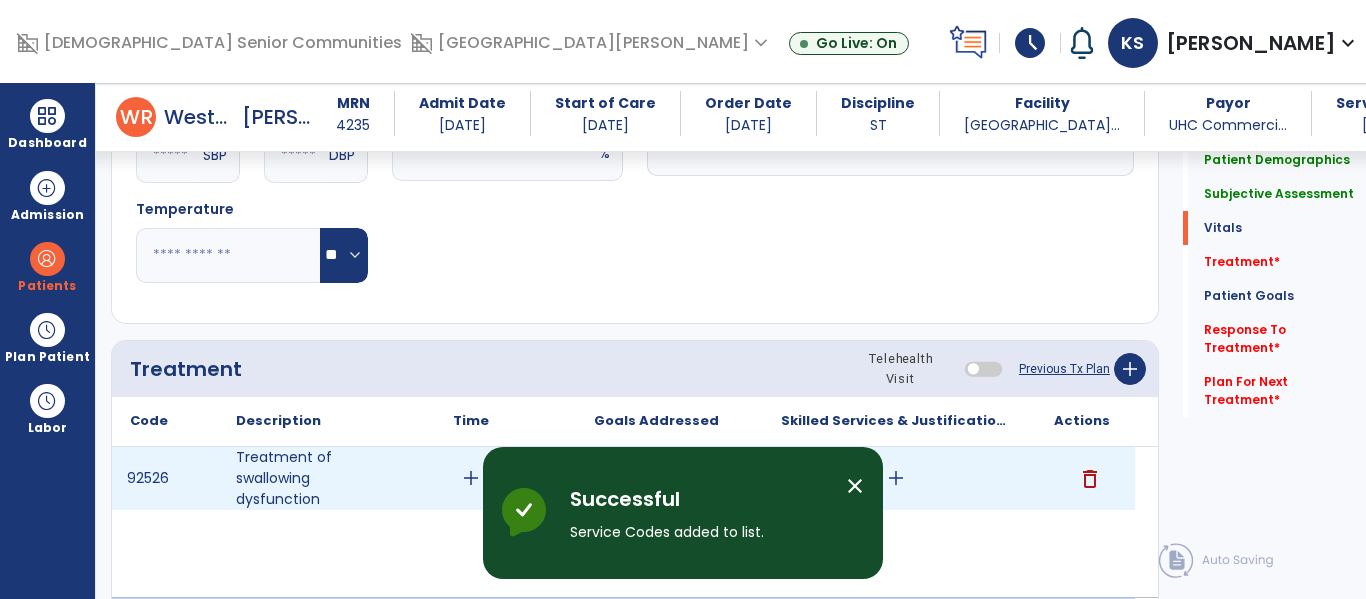 click on "add" at bounding box center [471, 478] 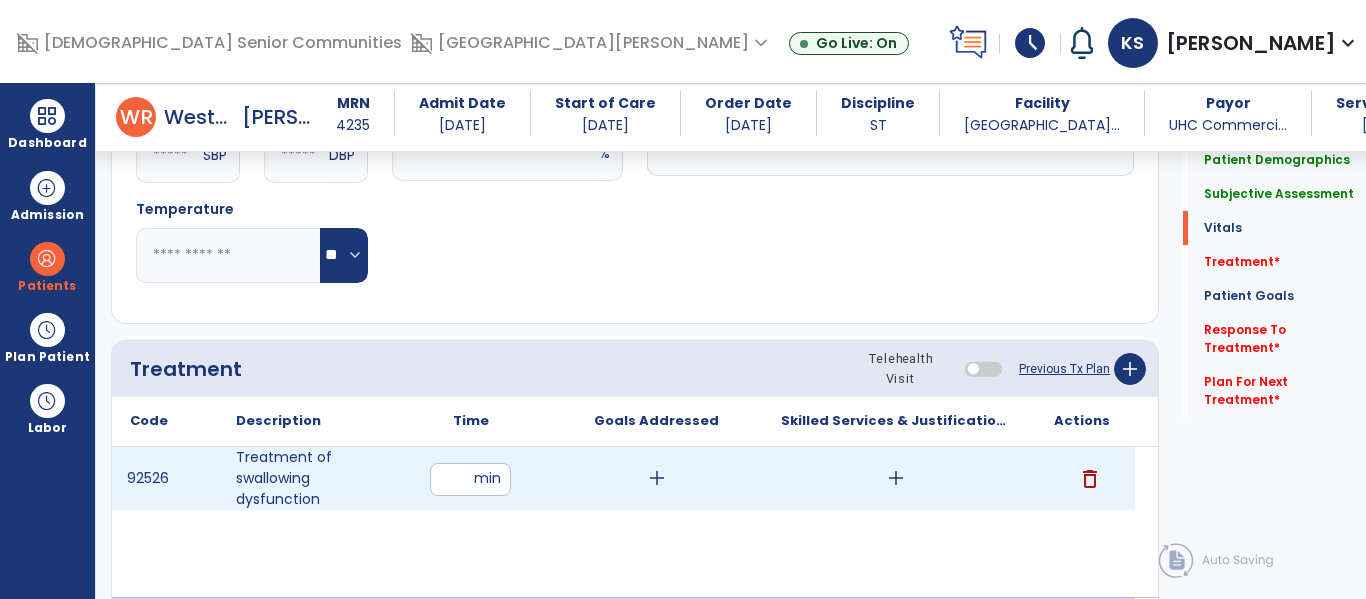 type on "**" 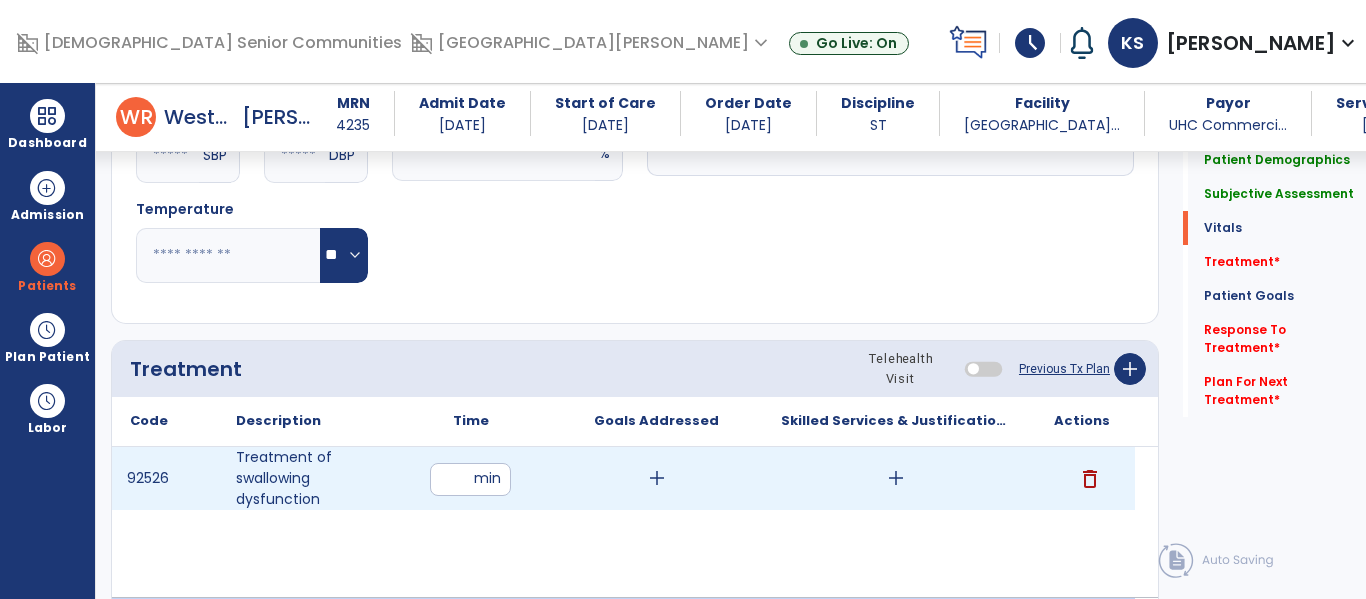 click on "add" at bounding box center [657, 478] 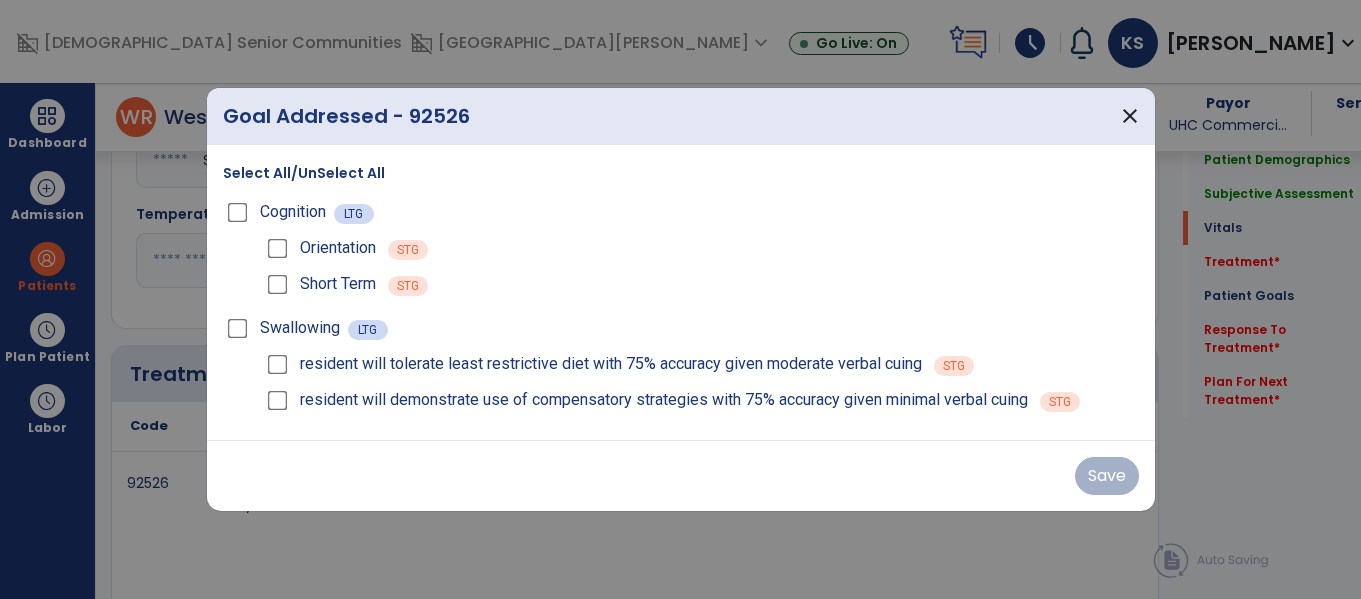 scroll, scrollTop: 1019, scrollLeft: 0, axis: vertical 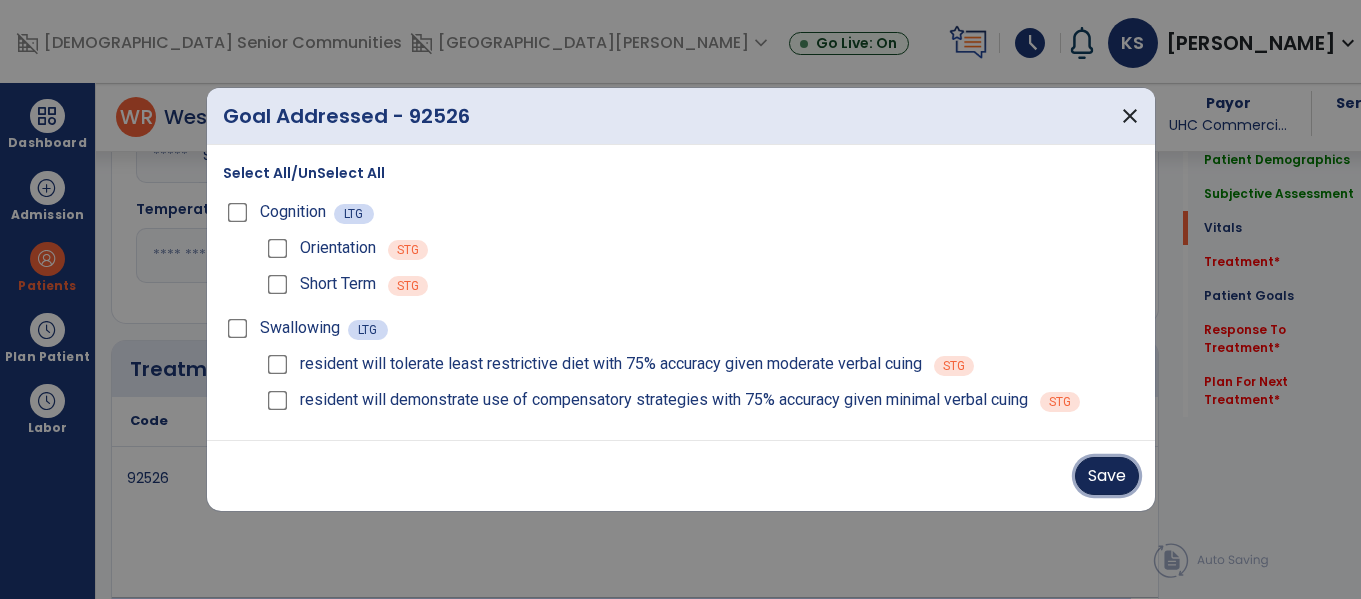 click on "Save" at bounding box center [1107, 476] 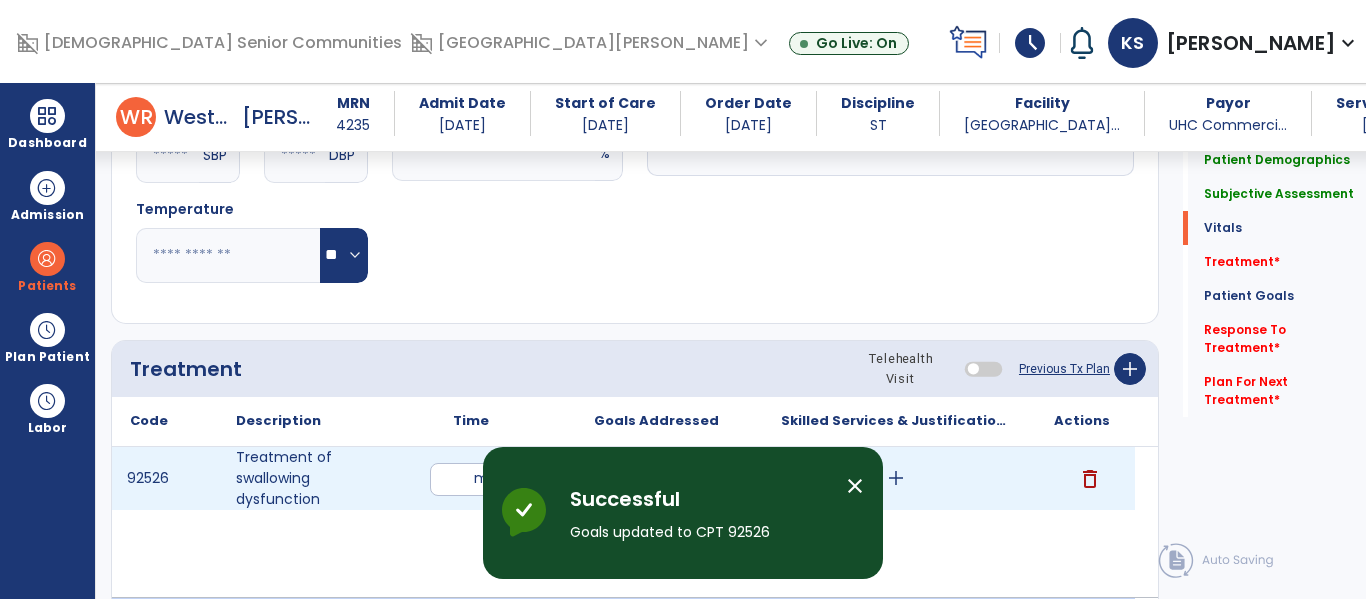 click on "add" at bounding box center [896, 478] 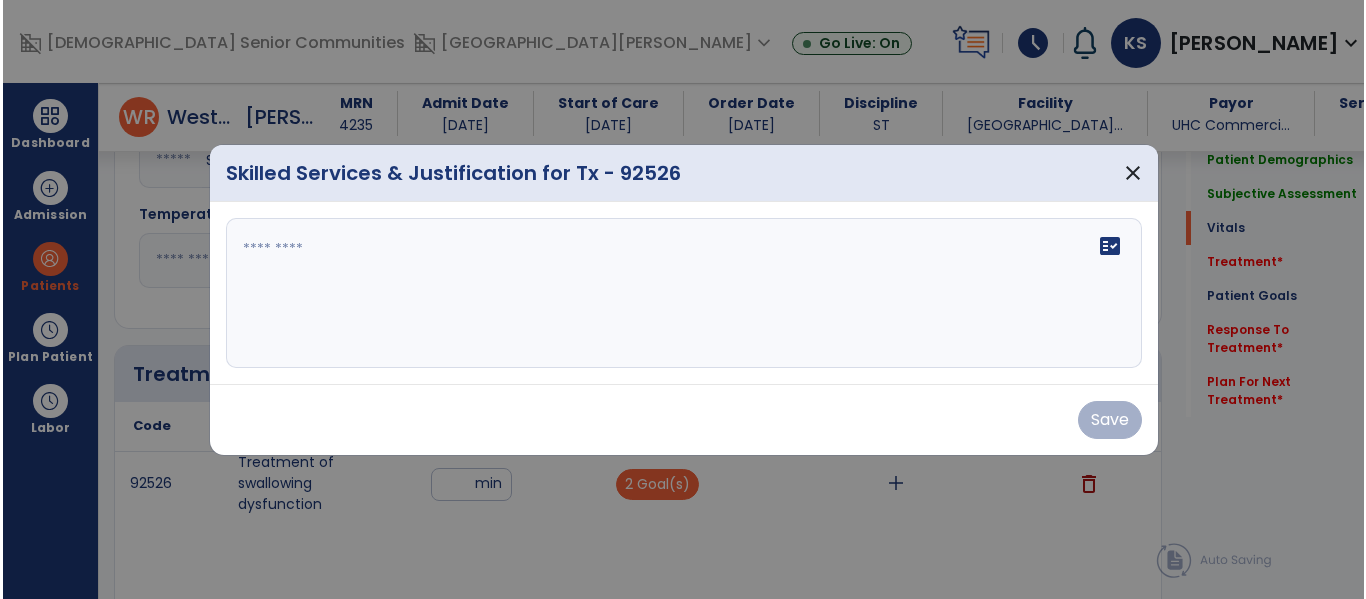 scroll, scrollTop: 1019, scrollLeft: 0, axis: vertical 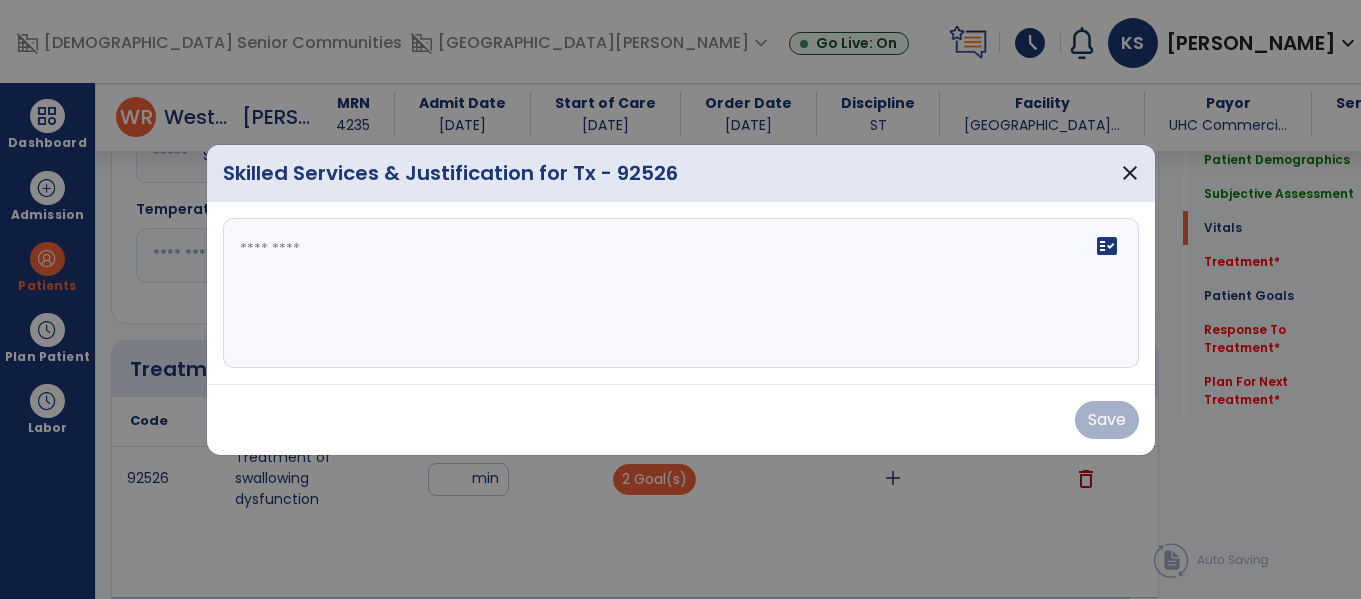 click on "fact_check" at bounding box center [681, 293] 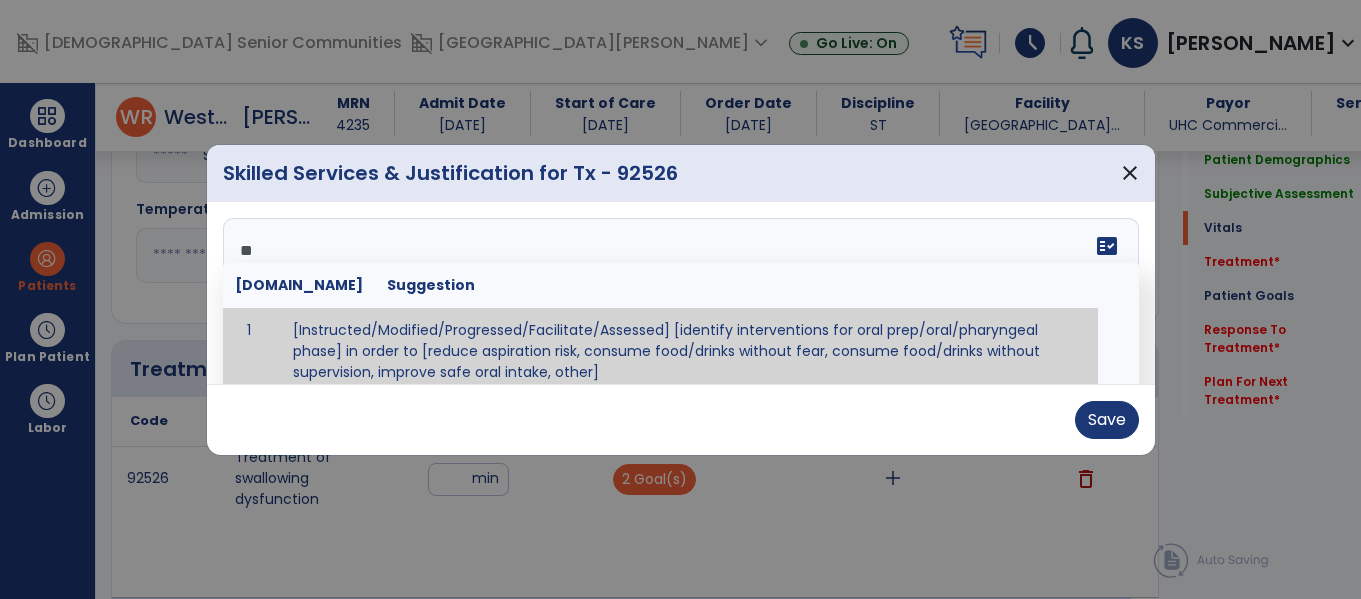 type on "*" 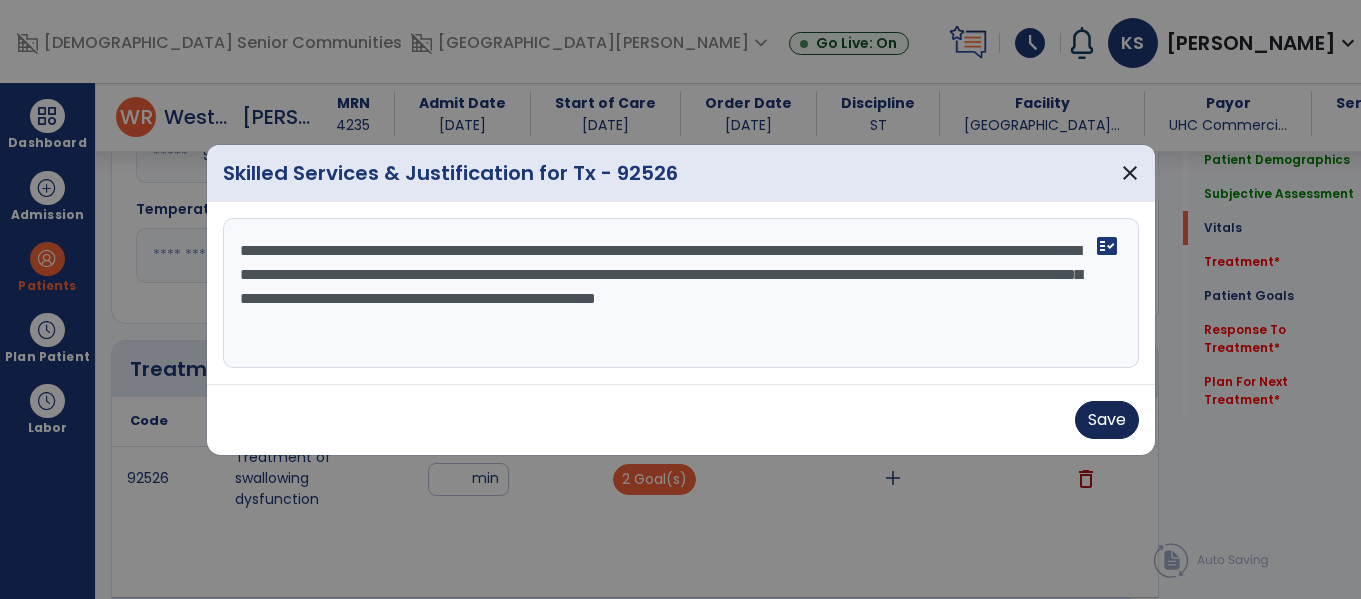 type on "**********" 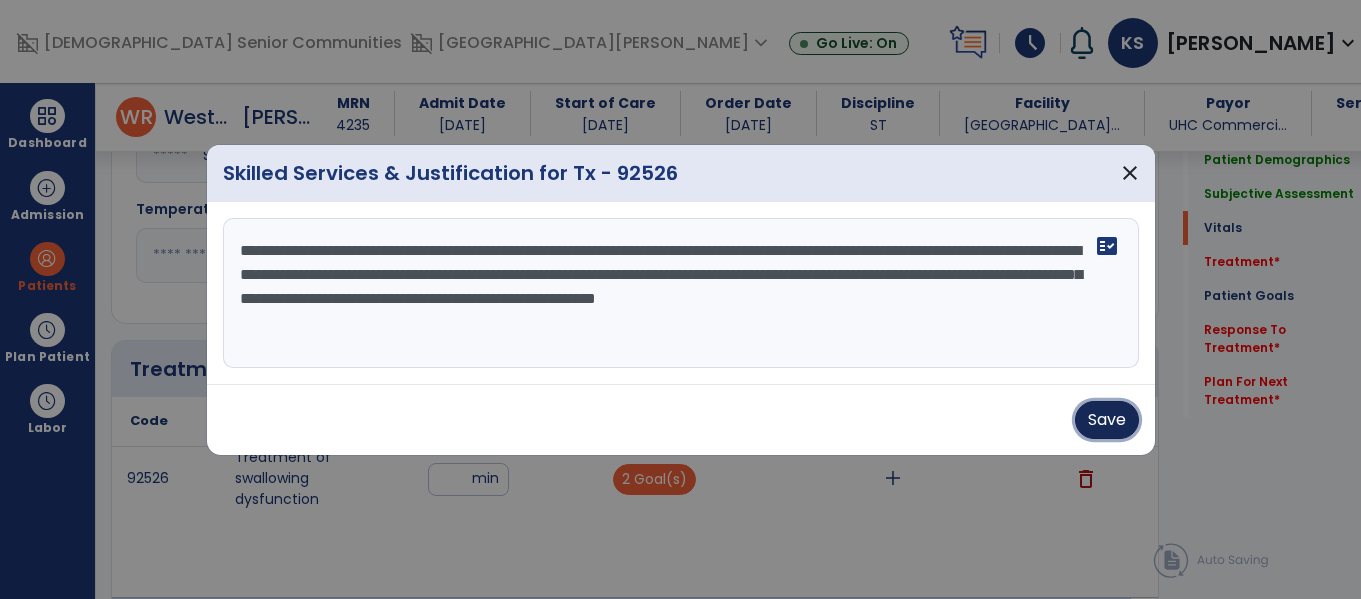 click on "Save" at bounding box center [1107, 420] 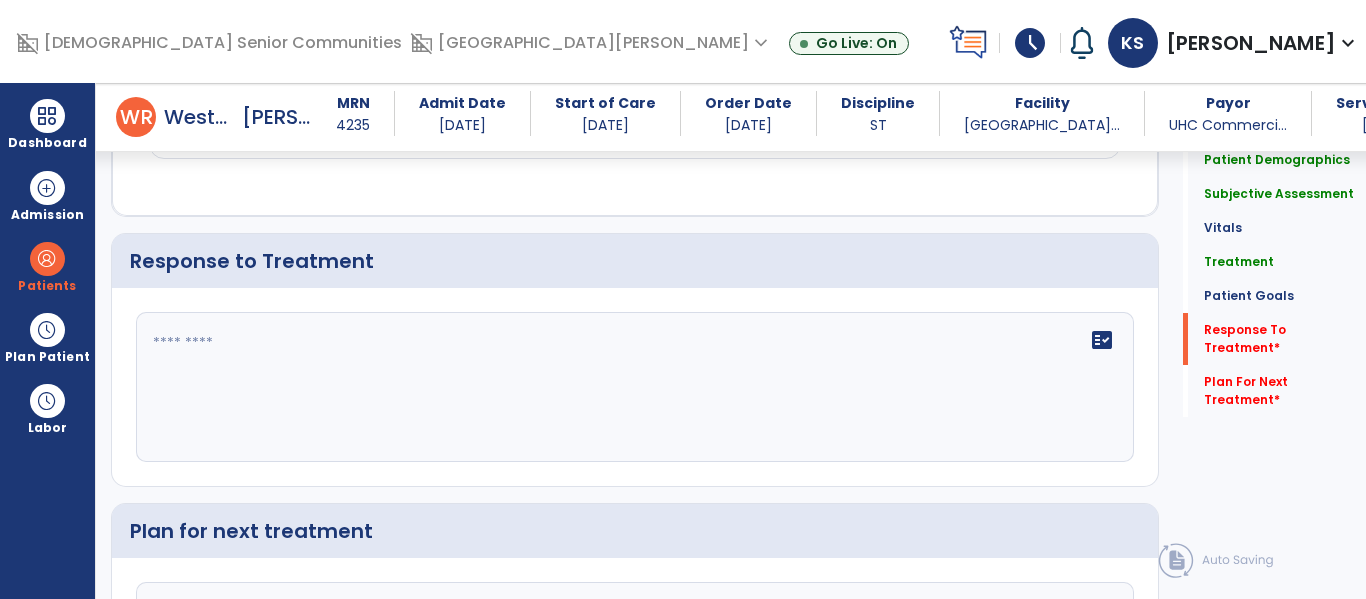 scroll, scrollTop: 2700, scrollLeft: 0, axis: vertical 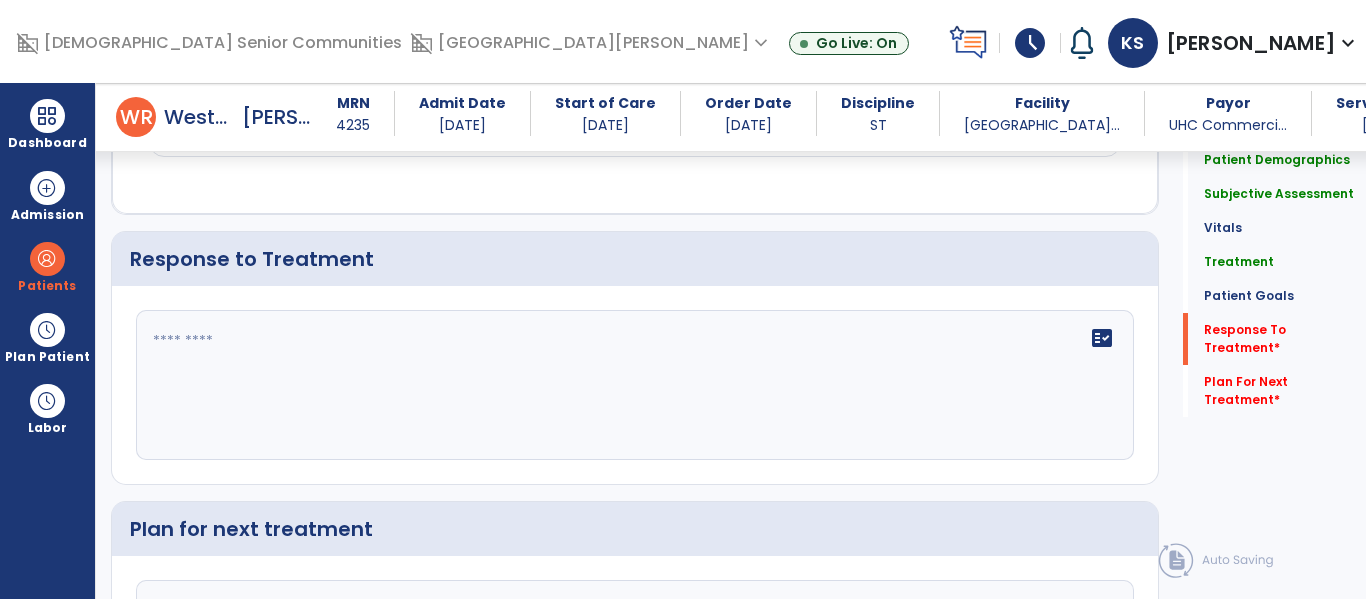 click on "fact_check" 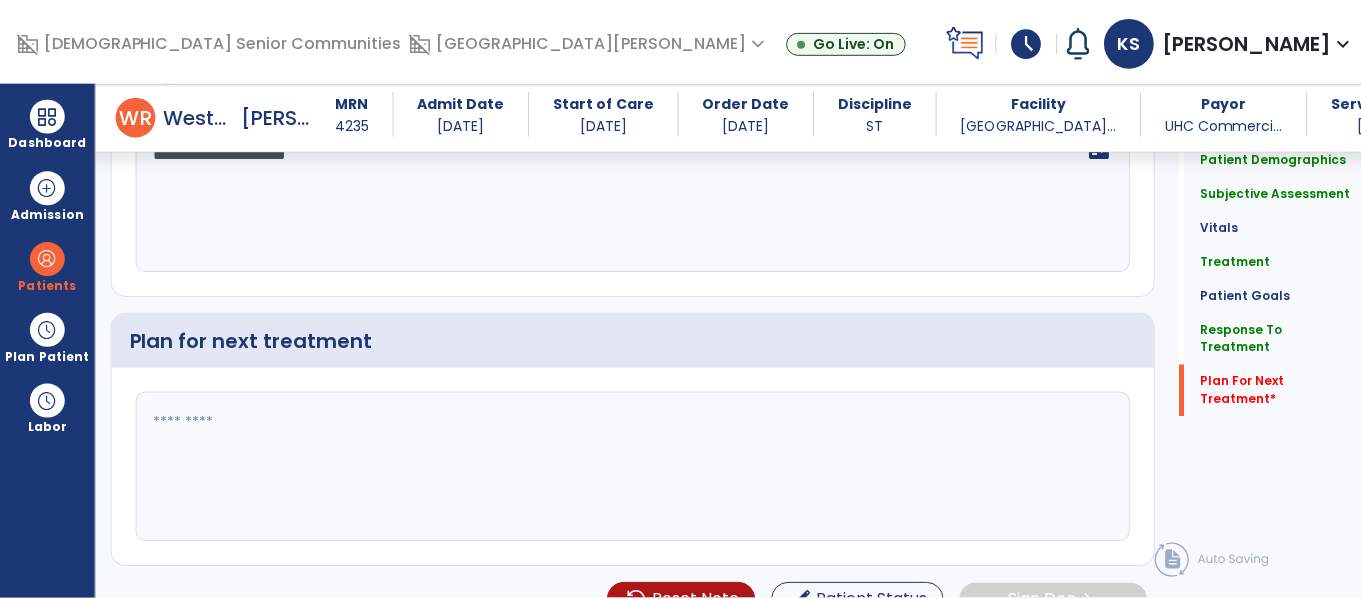 scroll, scrollTop: 2922, scrollLeft: 0, axis: vertical 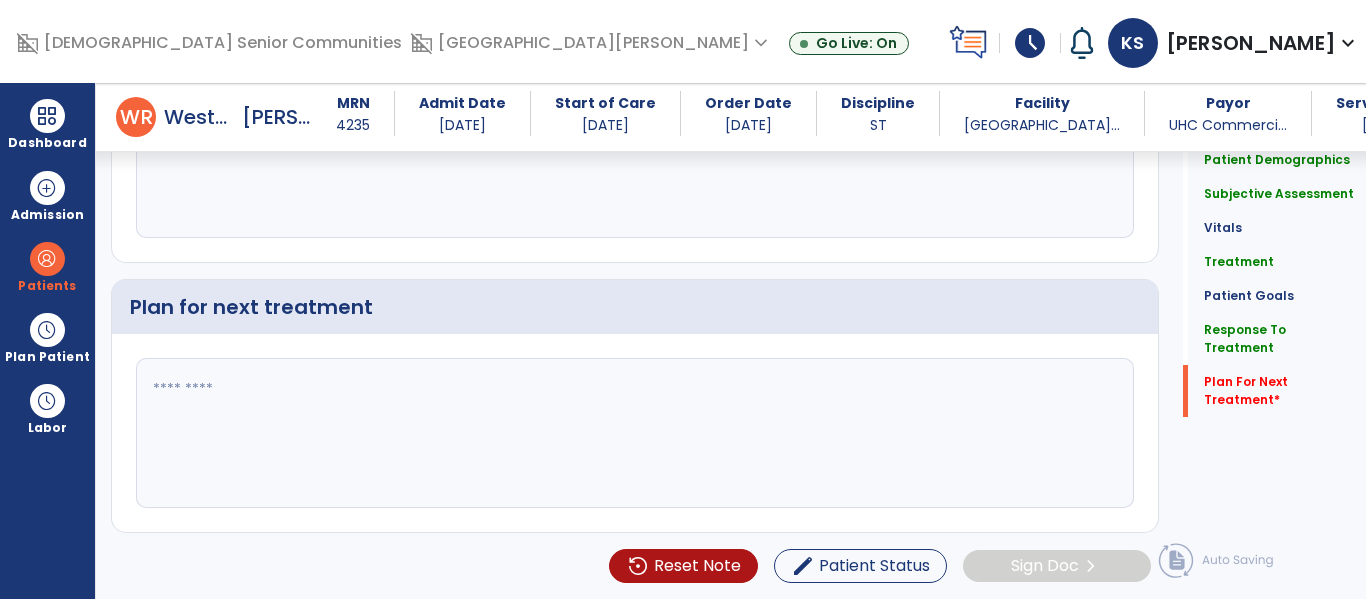 type on "**********" 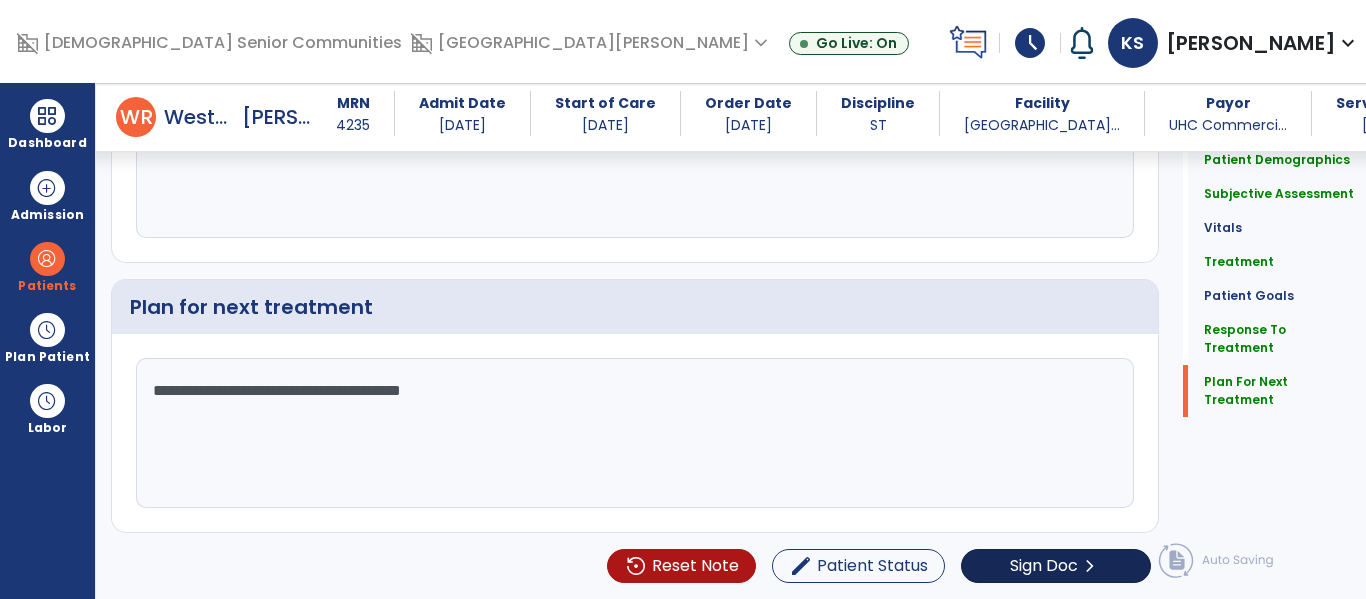 type on "**********" 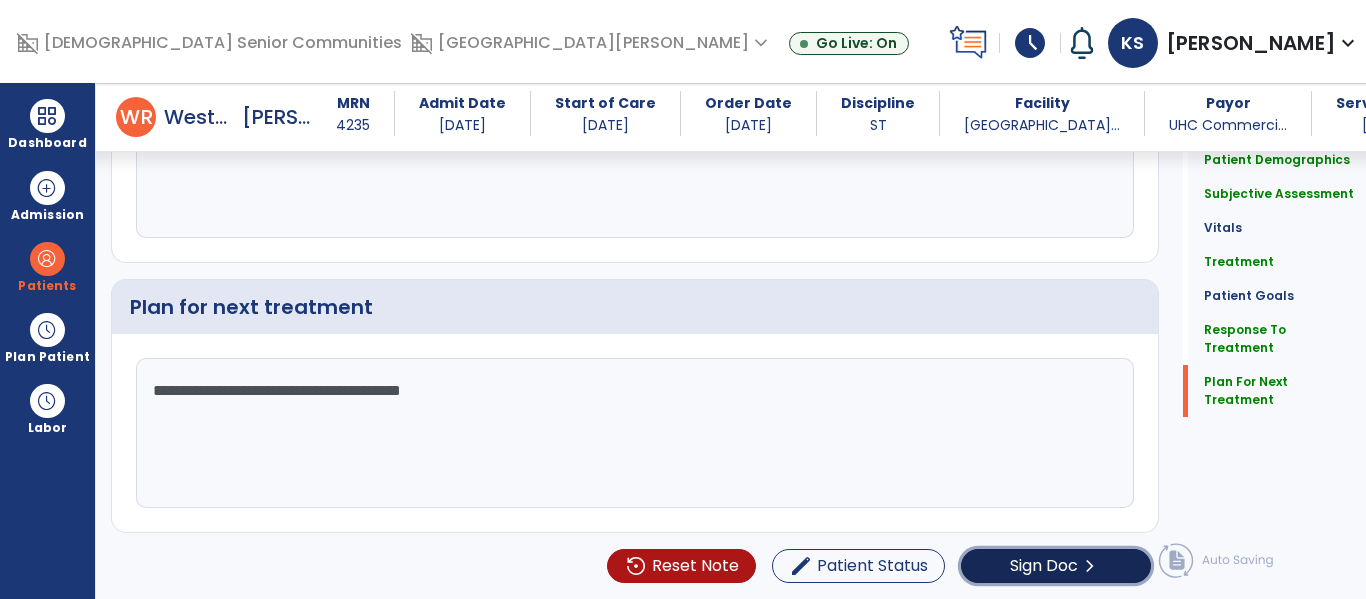 click on "Sign Doc  chevron_right" 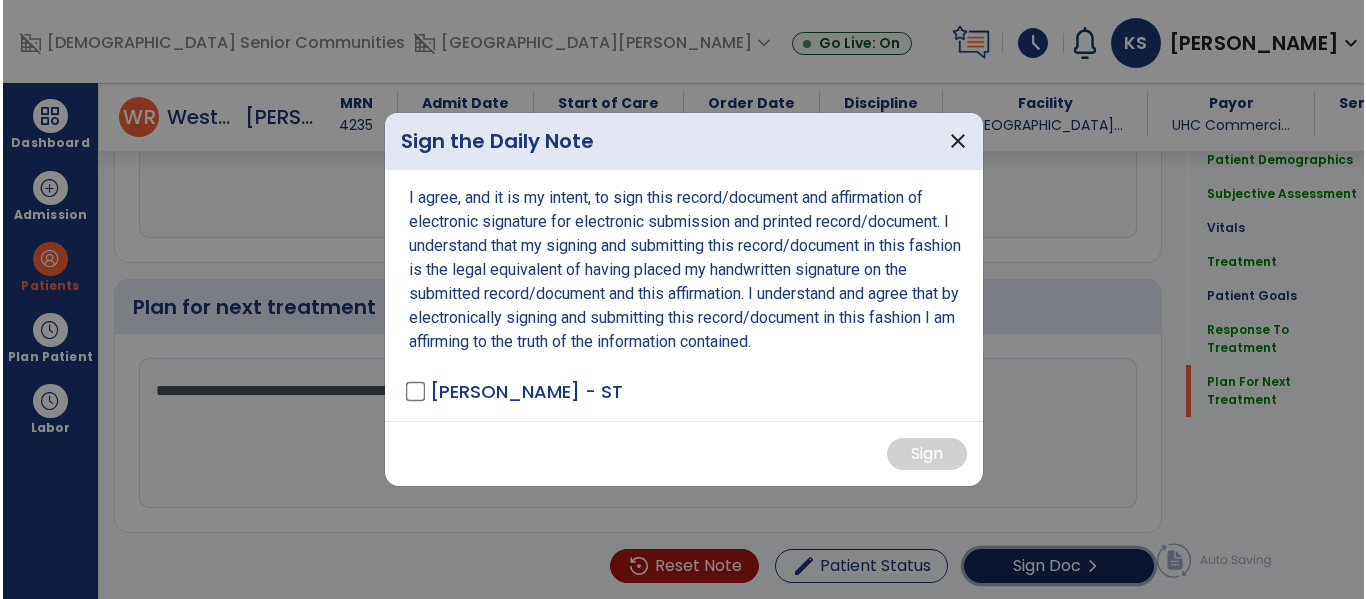 scroll, scrollTop: 2922, scrollLeft: 0, axis: vertical 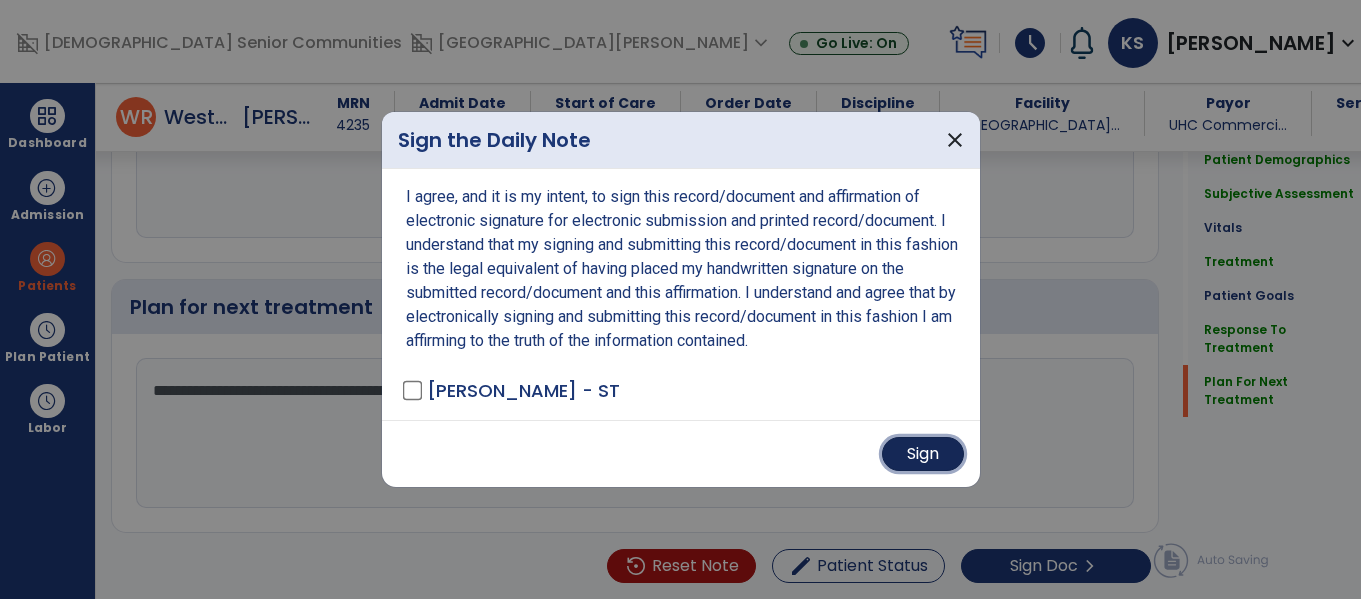 click on "Sign" at bounding box center [923, 454] 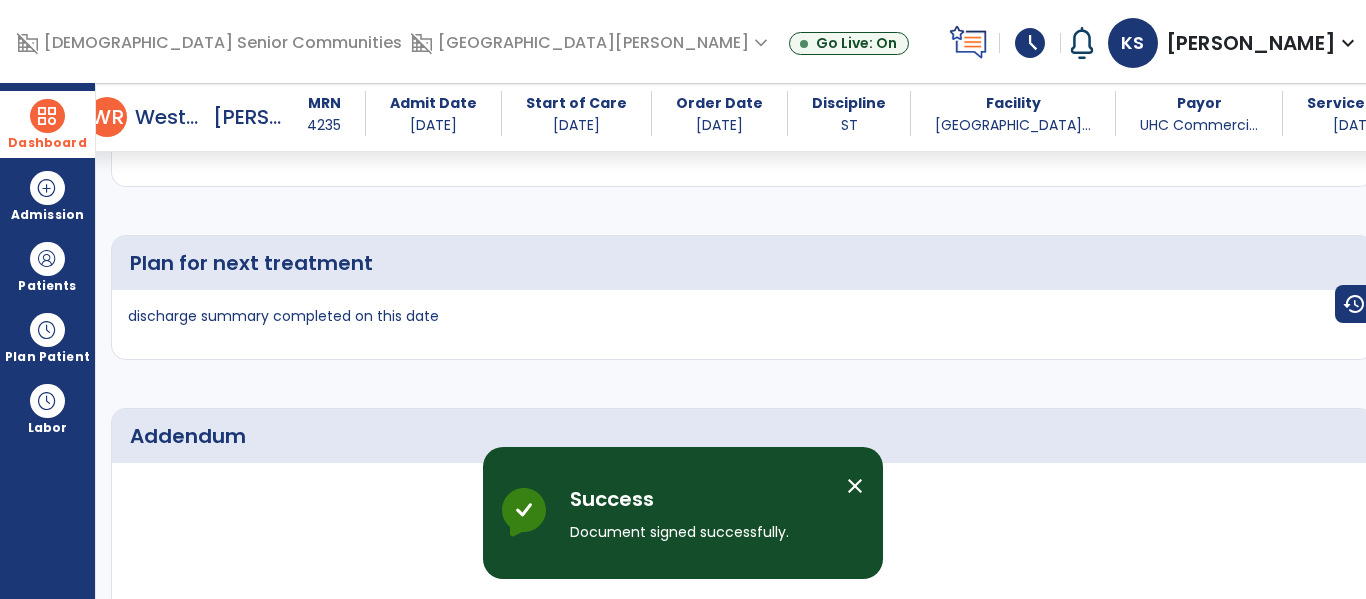 click at bounding box center [47, 116] 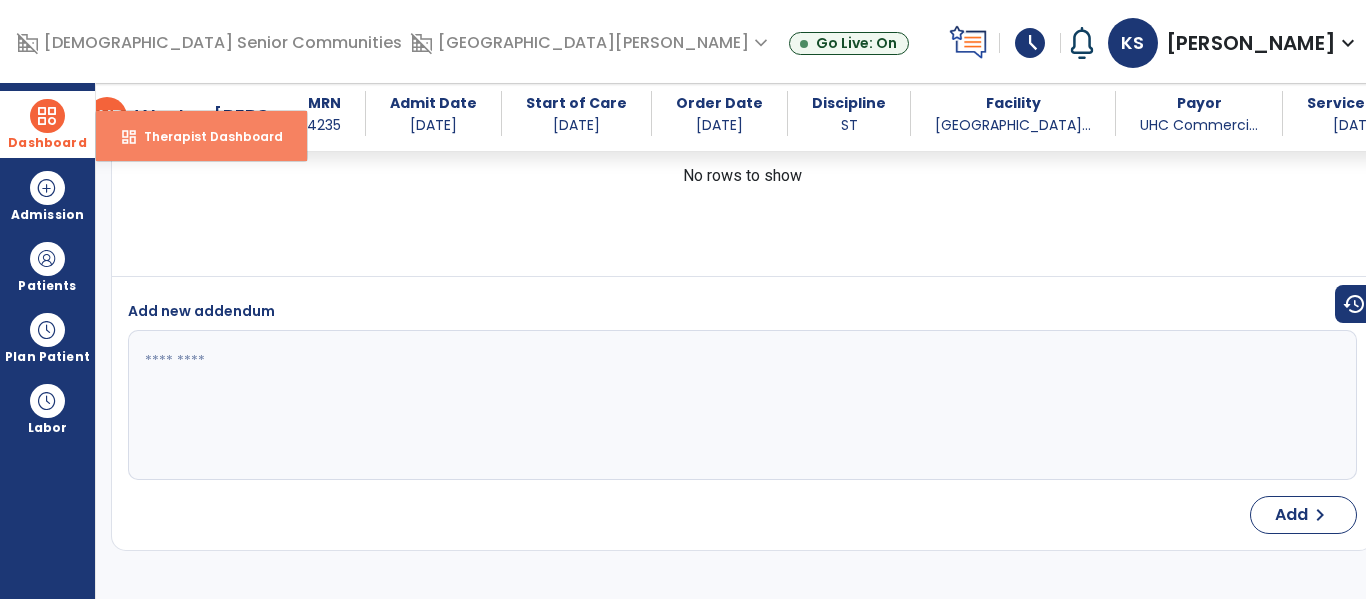 click on "Therapist Dashboard" at bounding box center (205, 136) 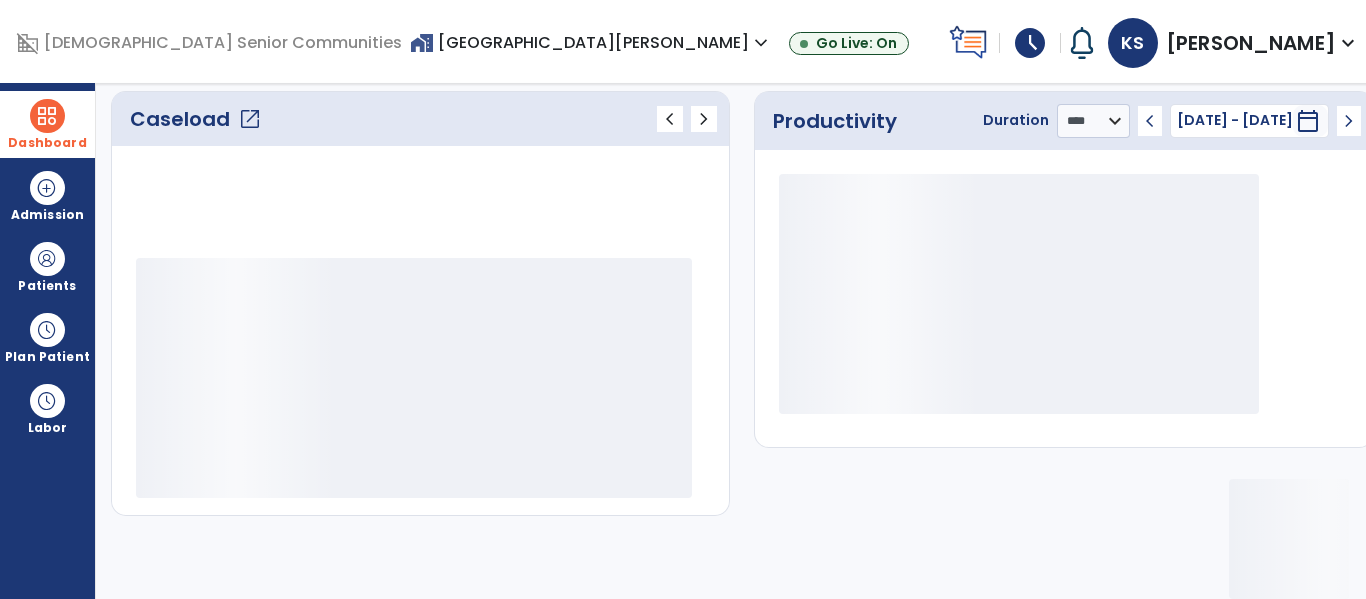 scroll, scrollTop: 278, scrollLeft: 0, axis: vertical 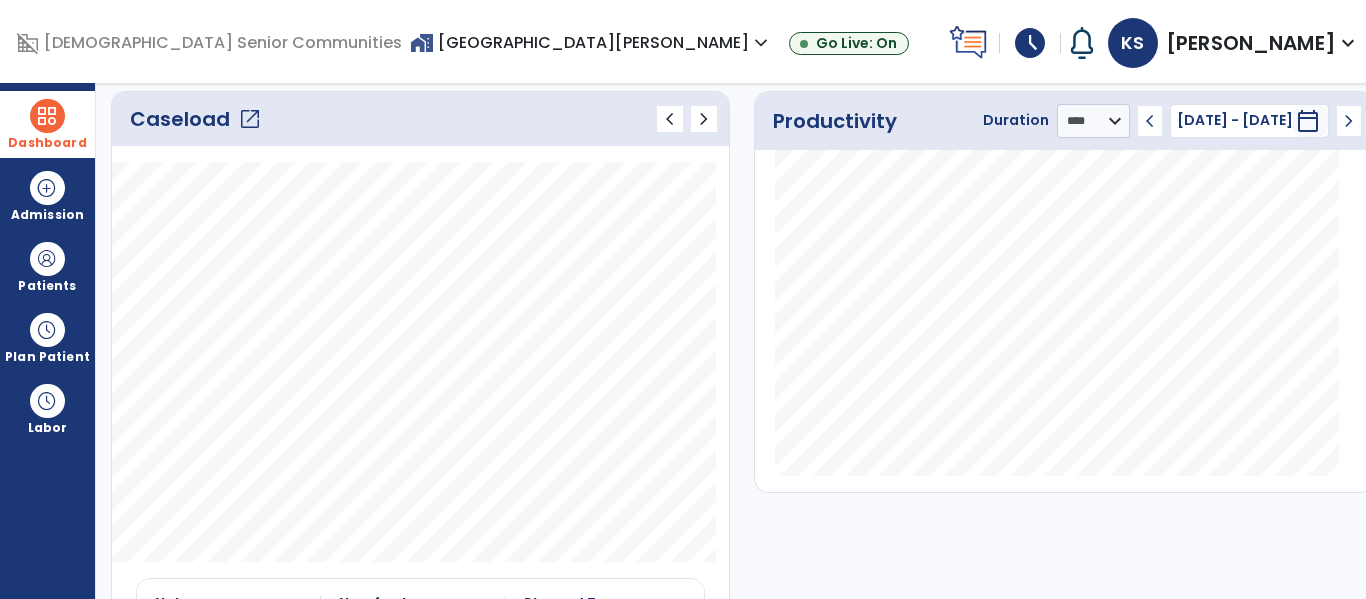 click on "open_in_new" 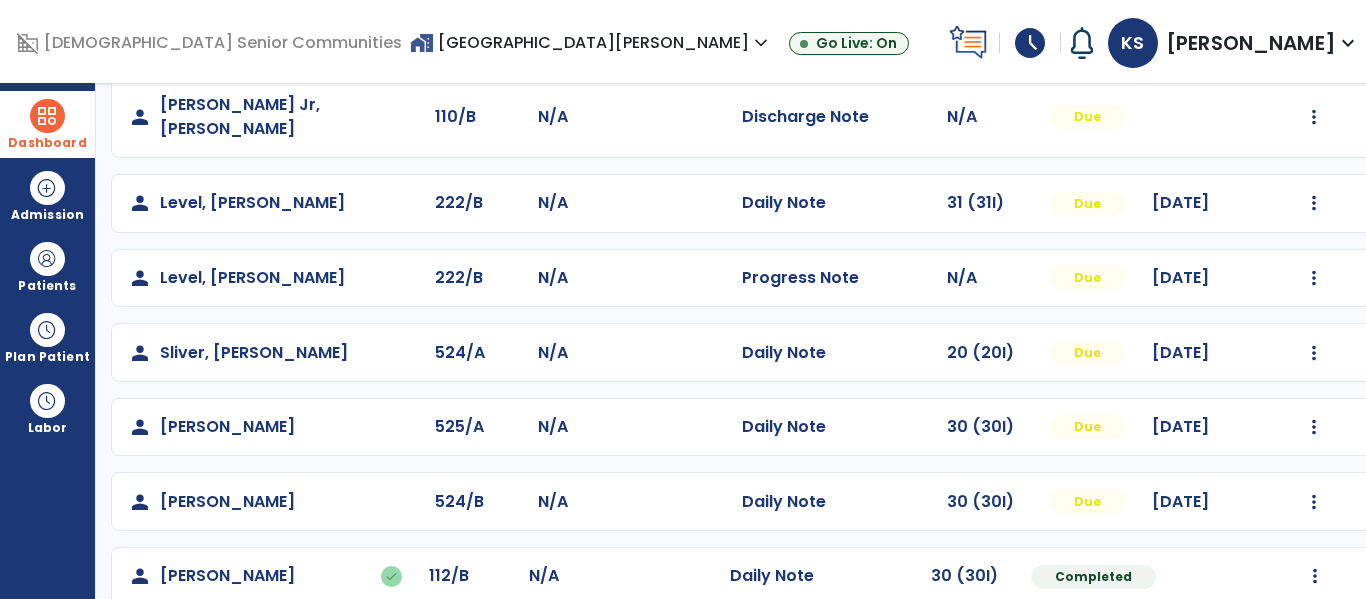 scroll, scrollTop: 860, scrollLeft: 0, axis: vertical 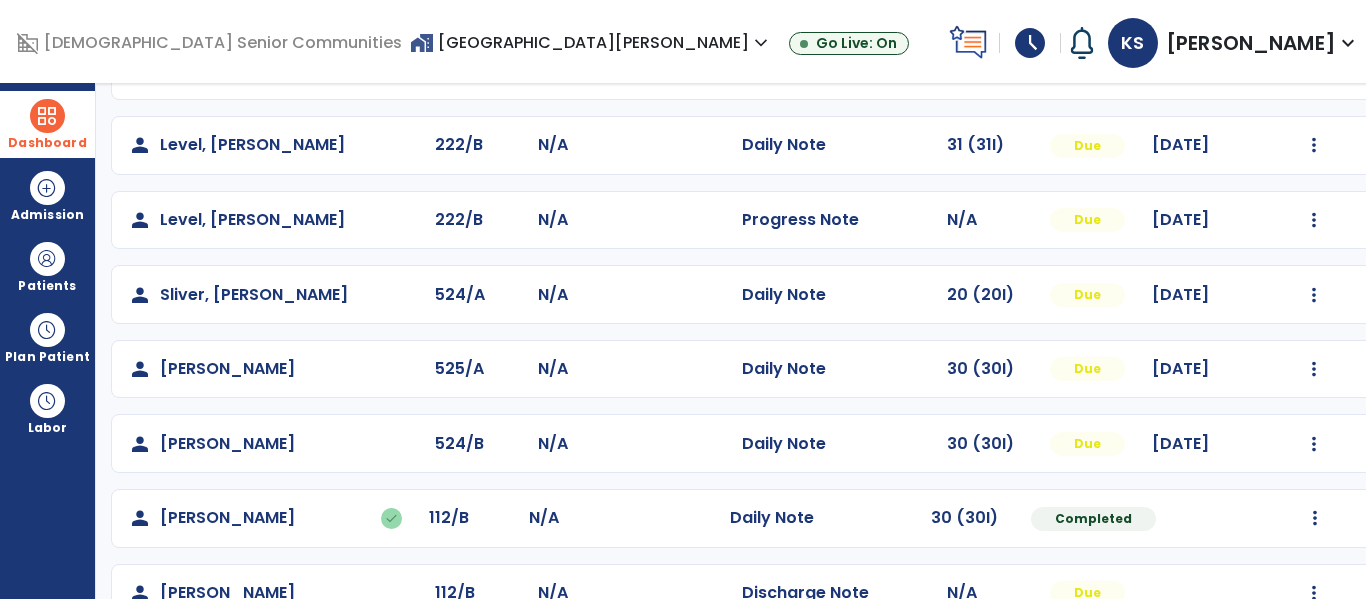 click on "Mark Visit As Complete   Reset Note   Open Document   G + C Mins" 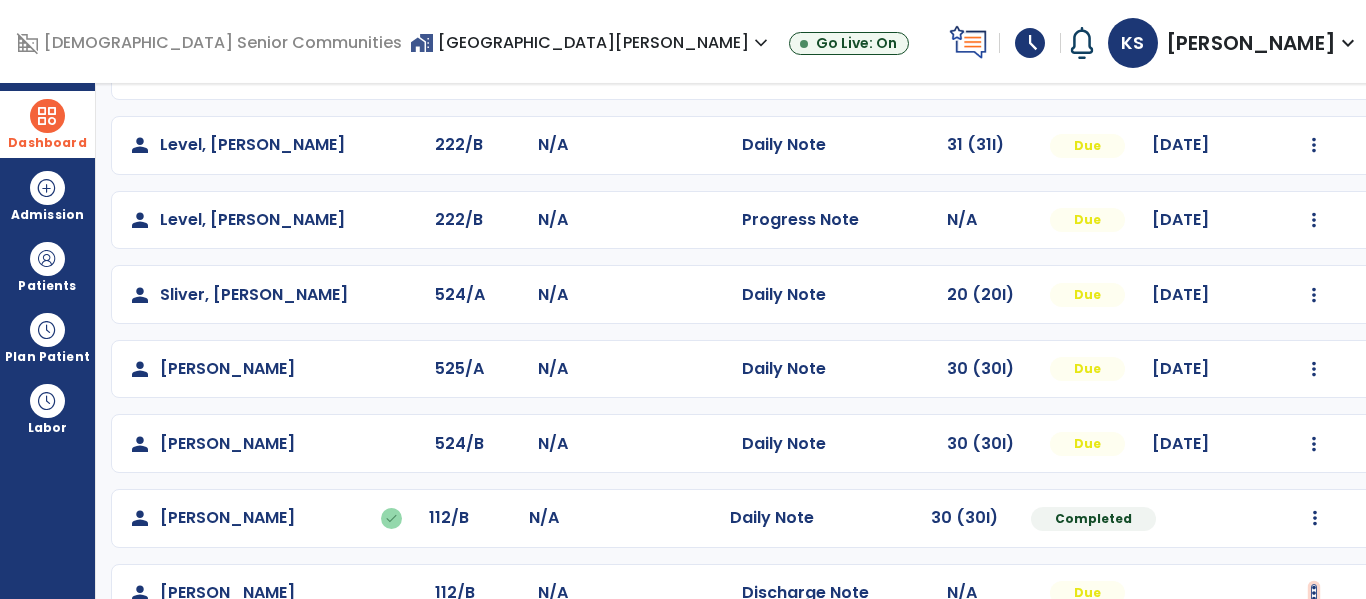 click at bounding box center [1314, -572] 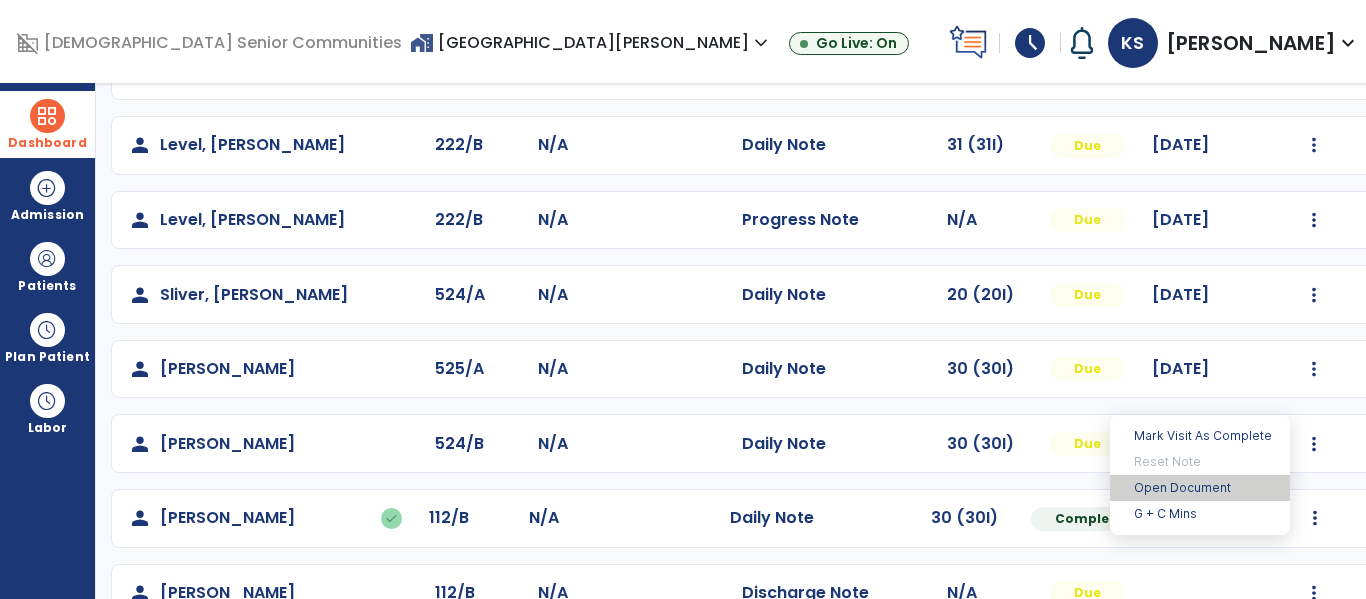 click on "Open Document" at bounding box center [1200, 488] 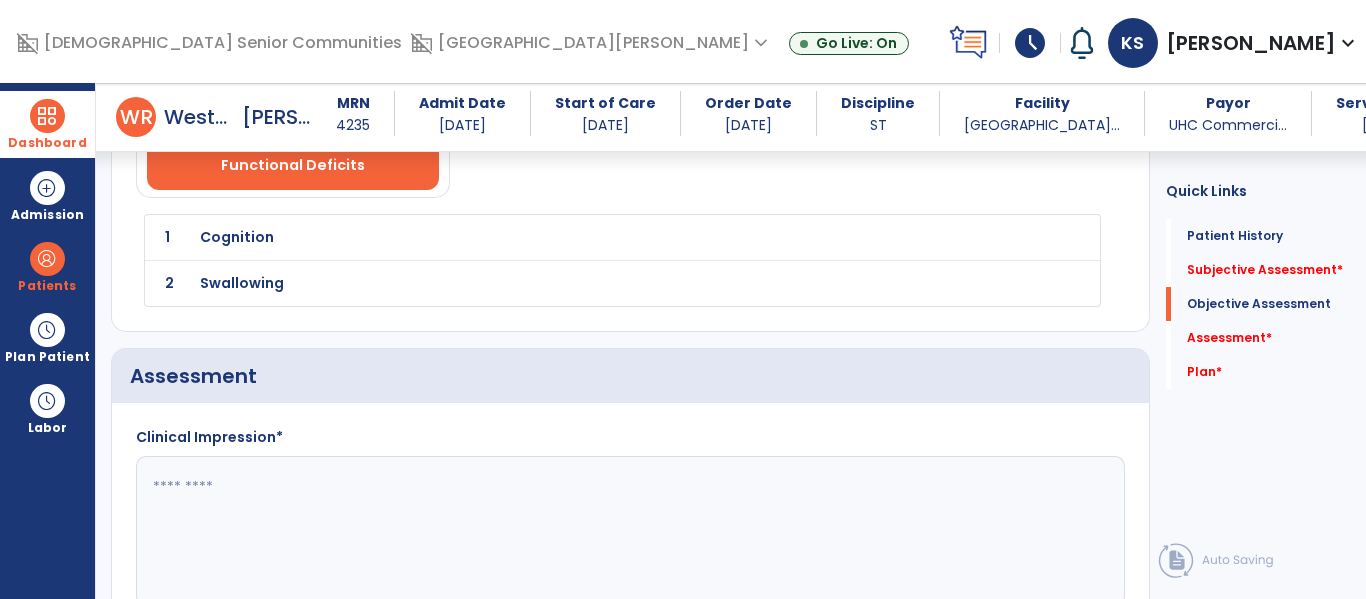 scroll, scrollTop: 1982, scrollLeft: 0, axis: vertical 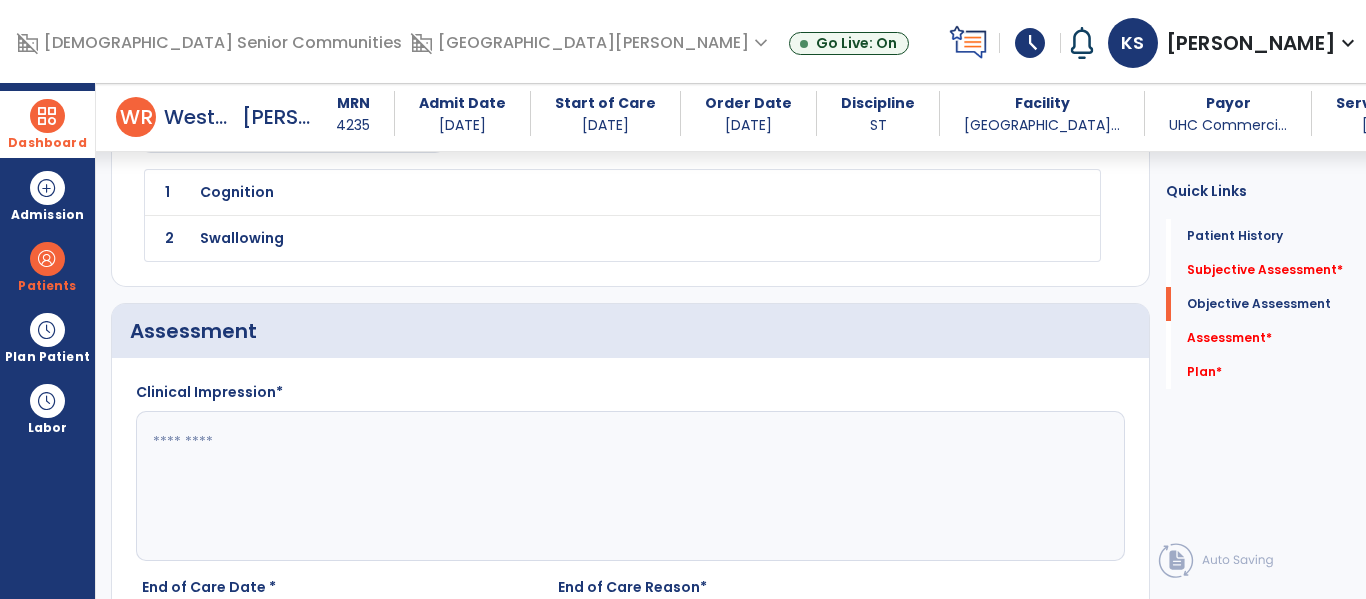 click 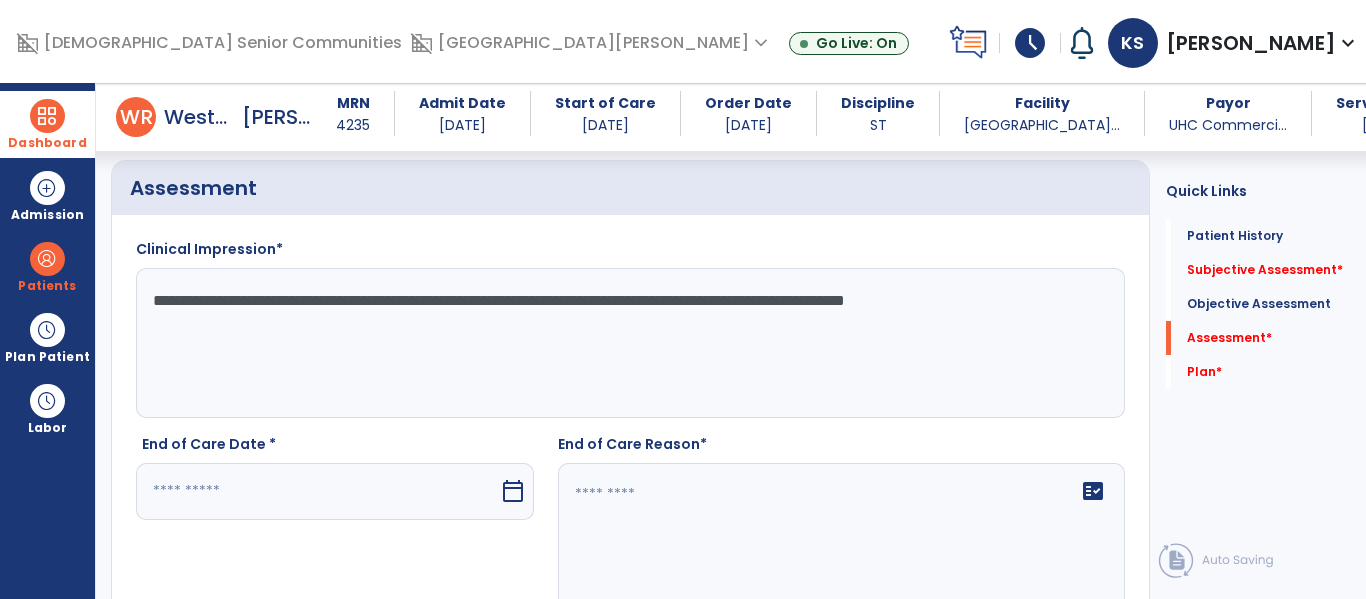 scroll, scrollTop: 2122, scrollLeft: 0, axis: vertical 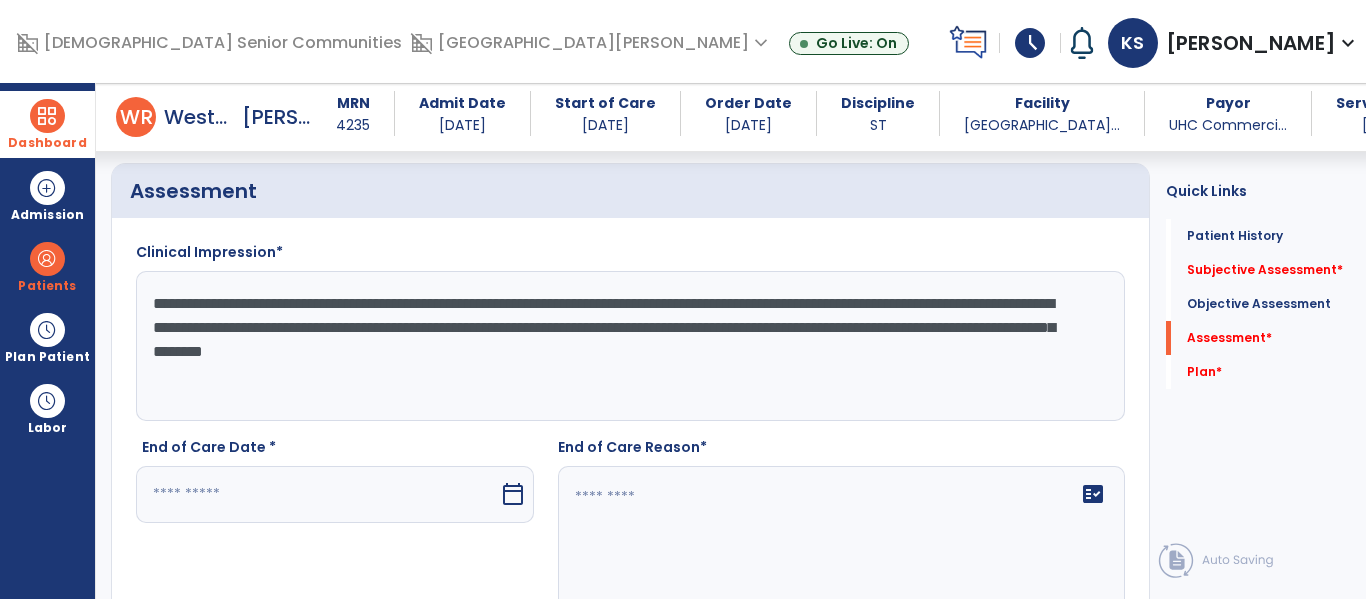 type on "**********" 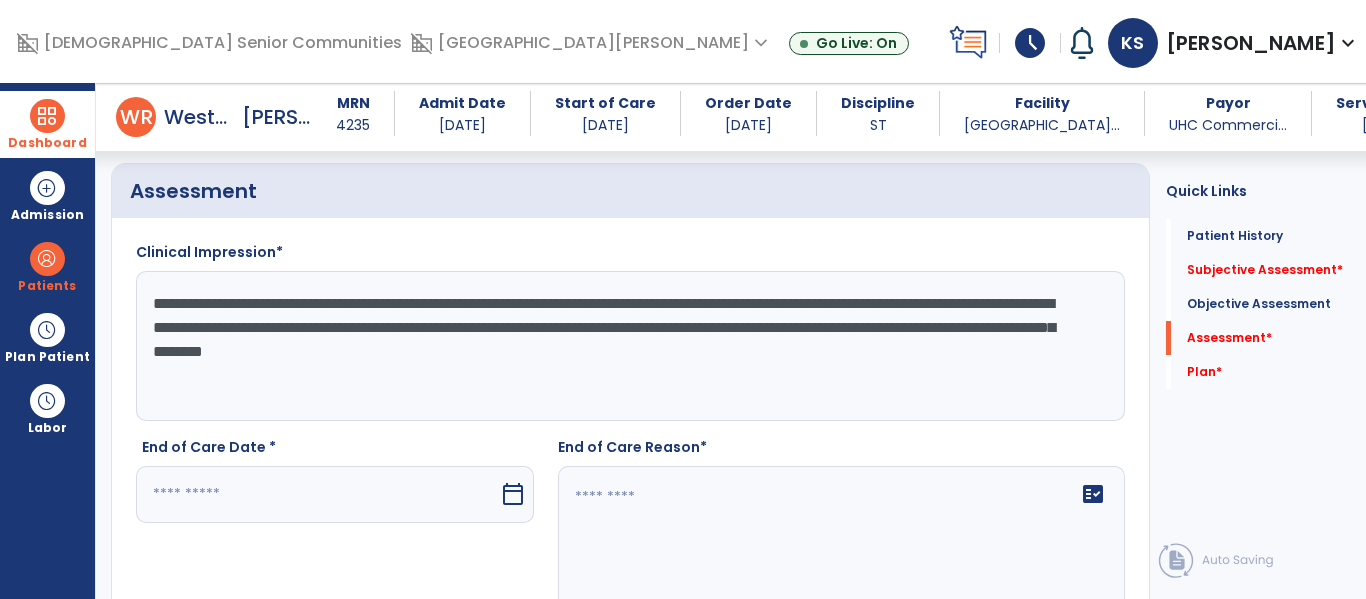 click at bounding box center [317, 494] 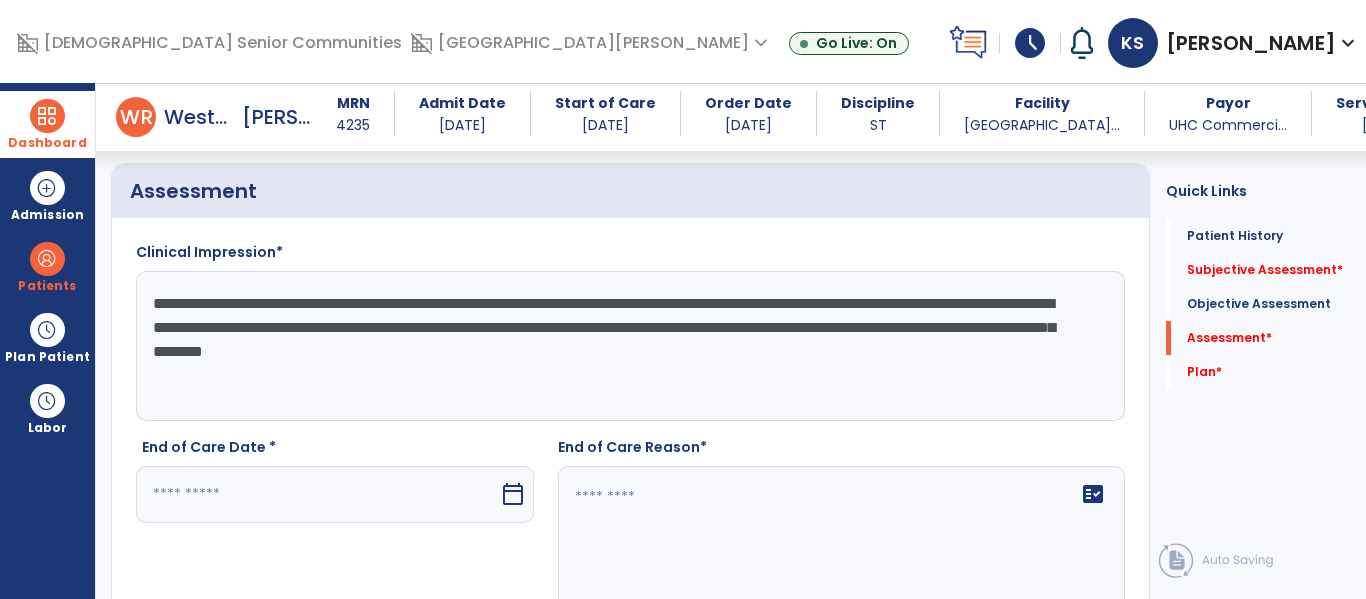 scroll, scrollTop: 2442, scrollLeft: 0, axis: vertical 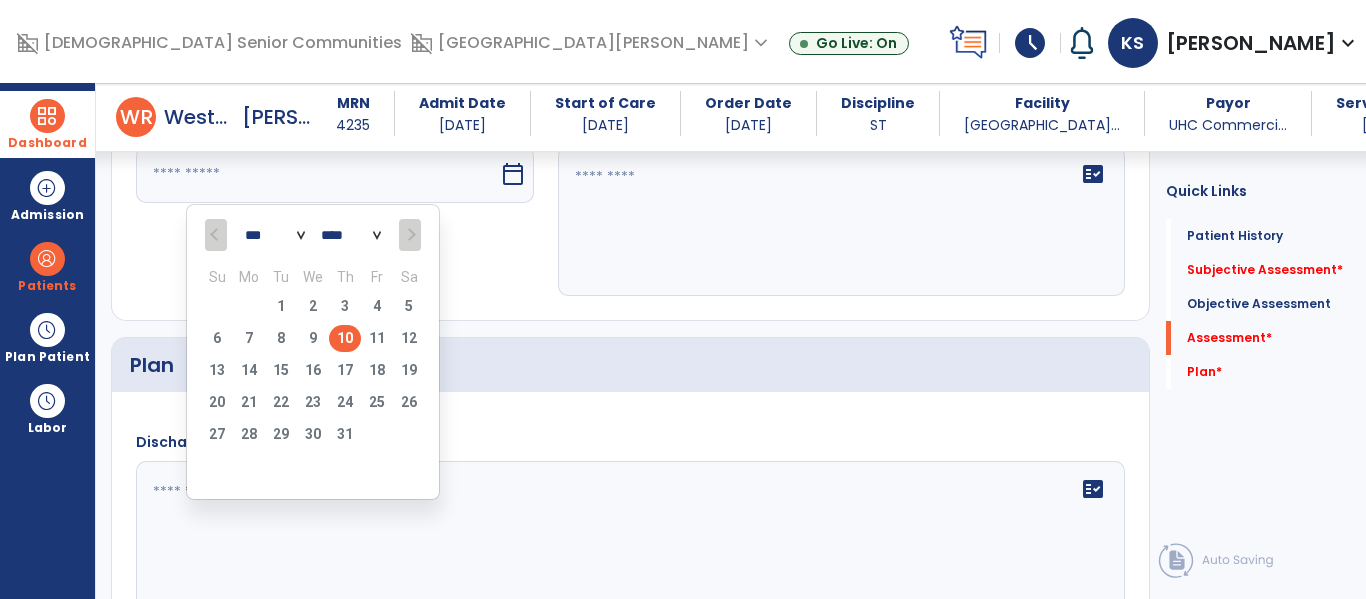 click on "10" at bounding box center [345, 338] 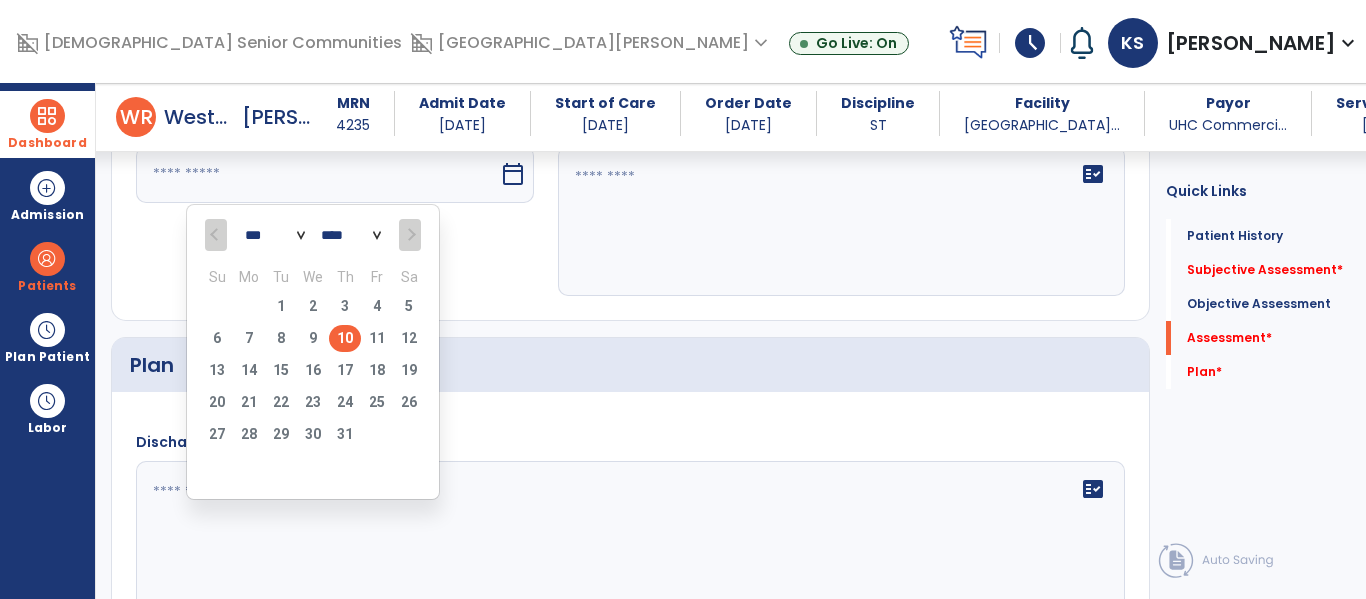 type on "*********" 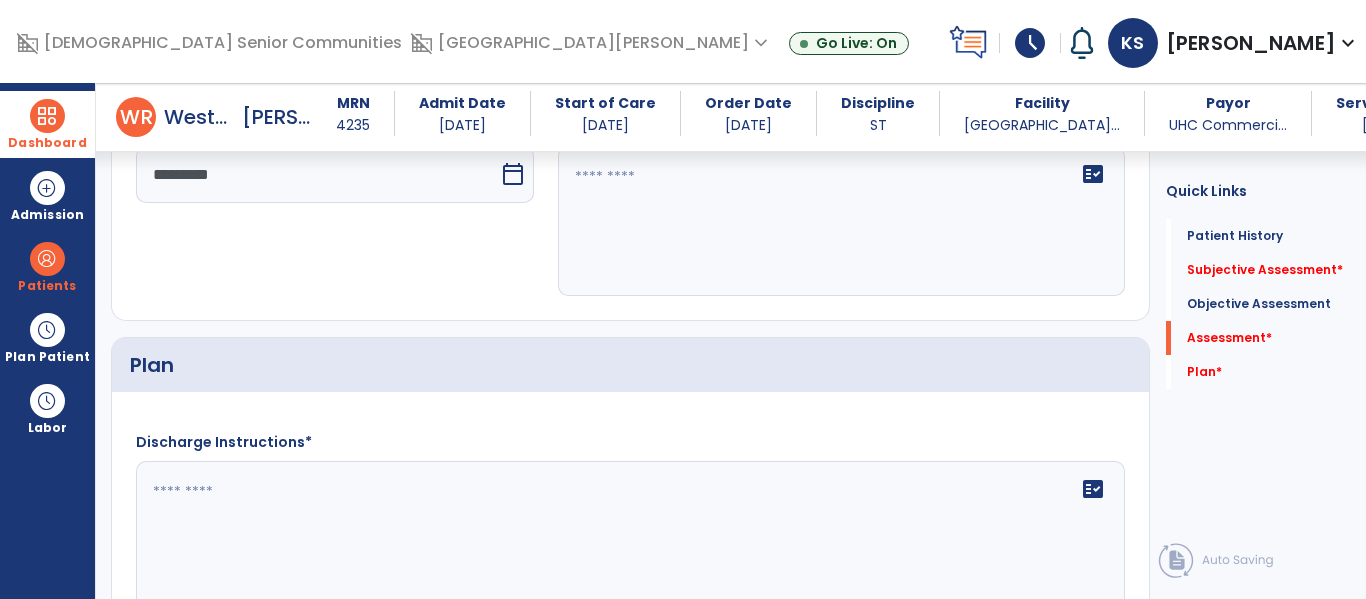click on "fact_check" 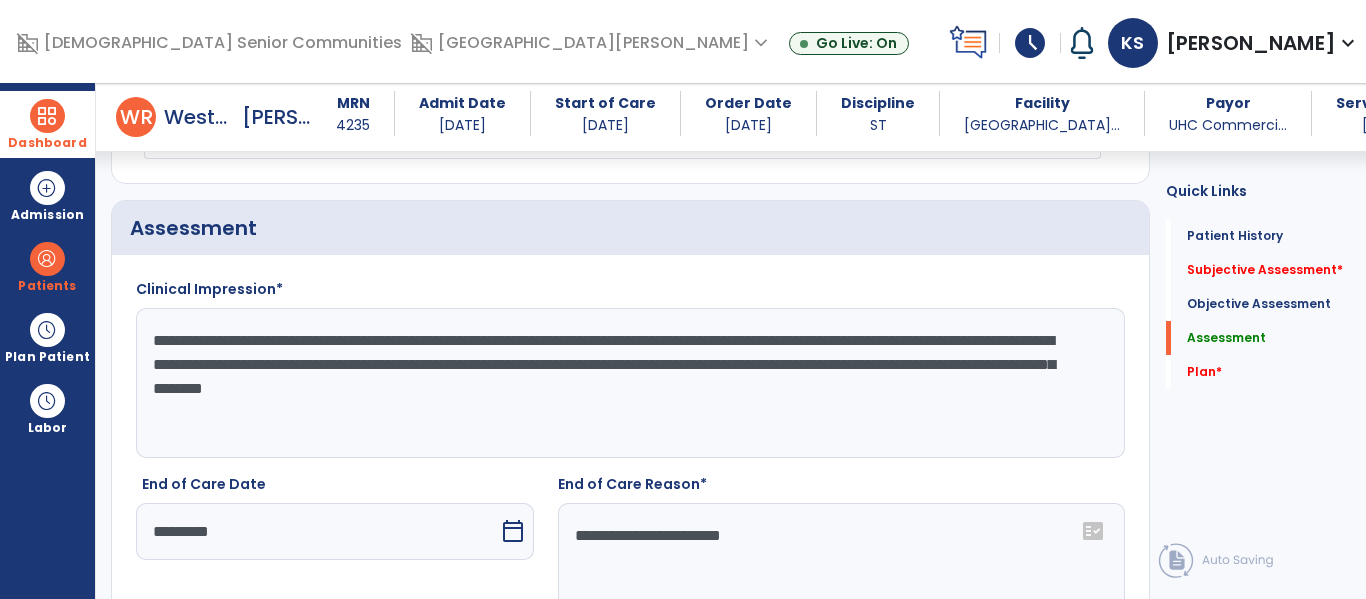 scroll, scrollTop: 2116, scrollLeft: 0, axis: vertical 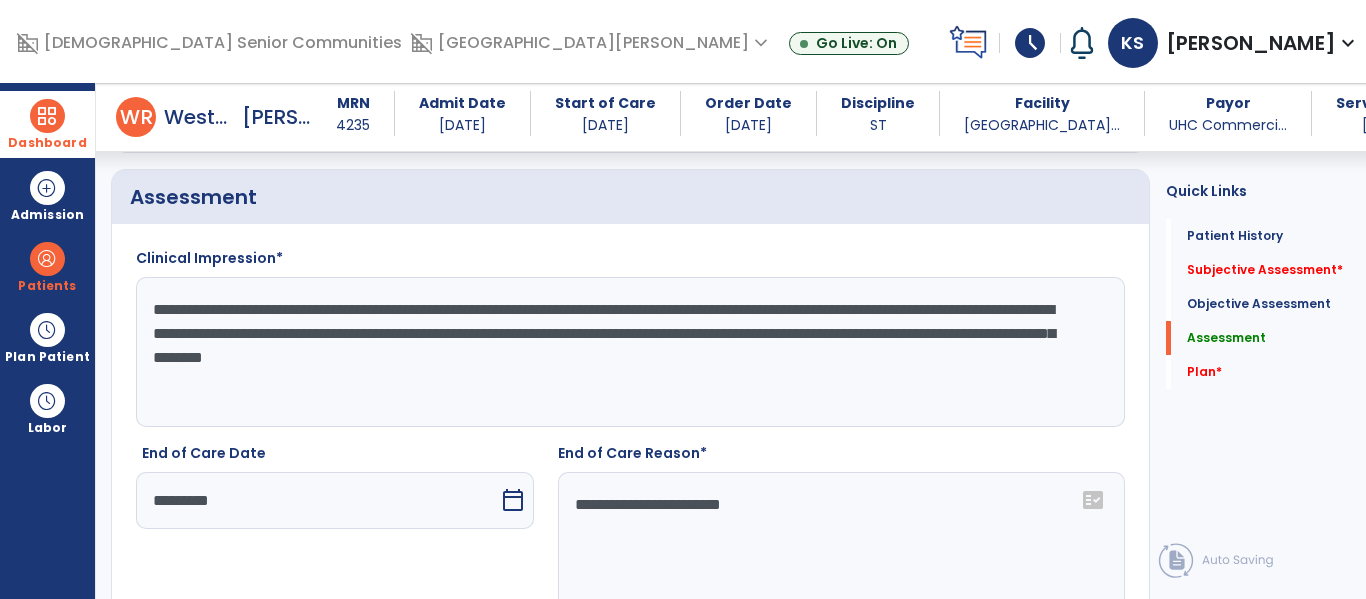 type on "**********" 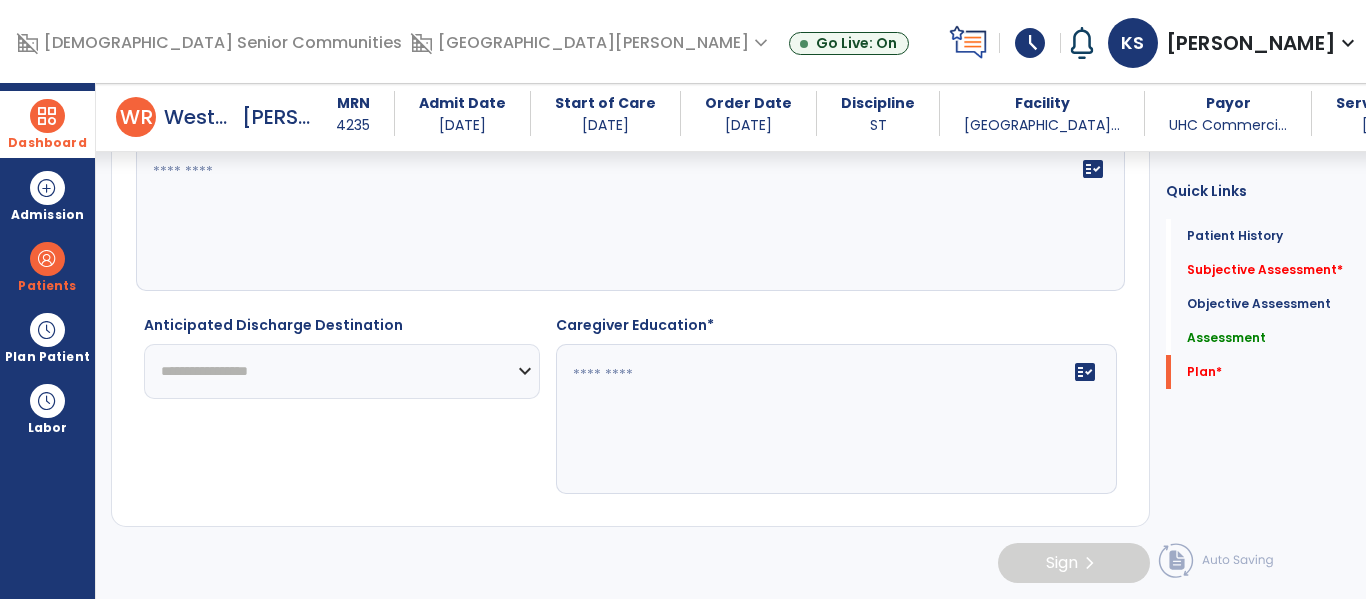 click on "06/07/2025" at bounding box center (462, 125) 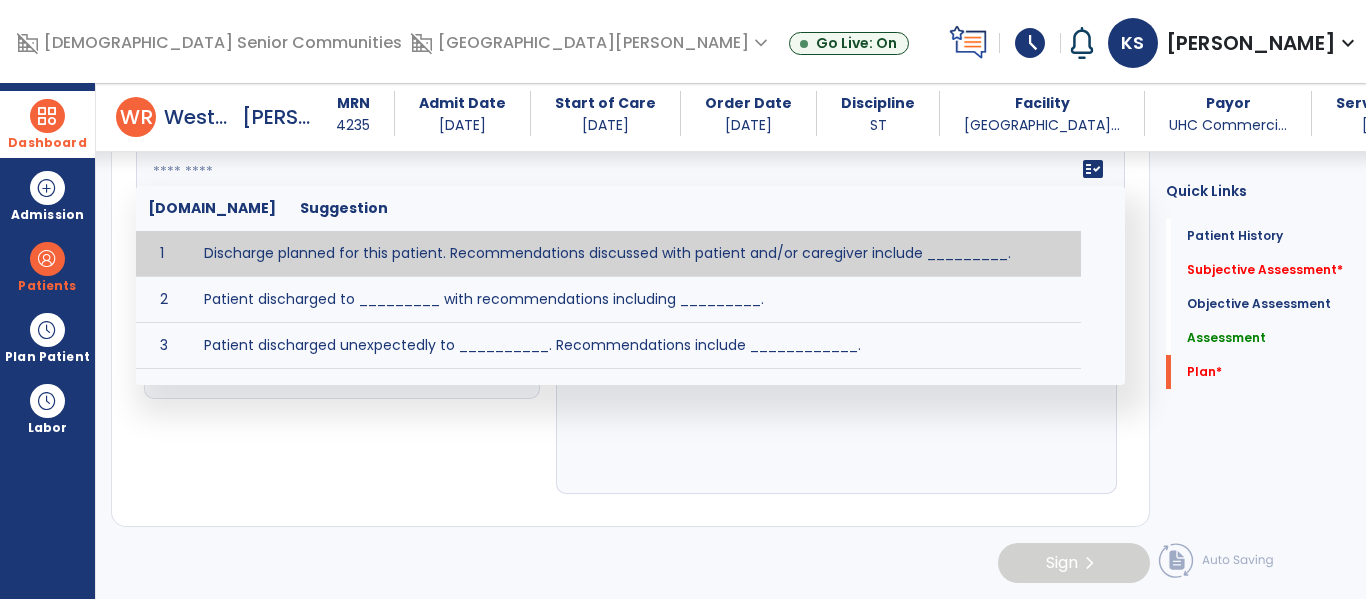 click 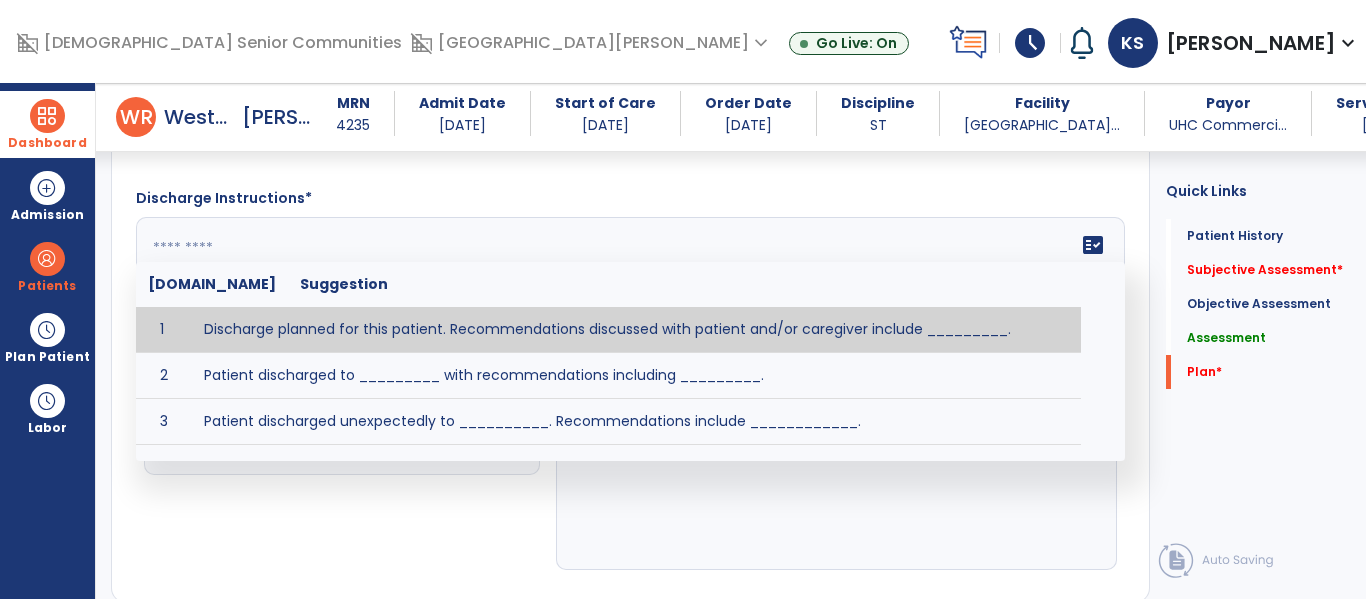 scroll, scrollTop: 2681, scrollLeft: 0, axis: vertical 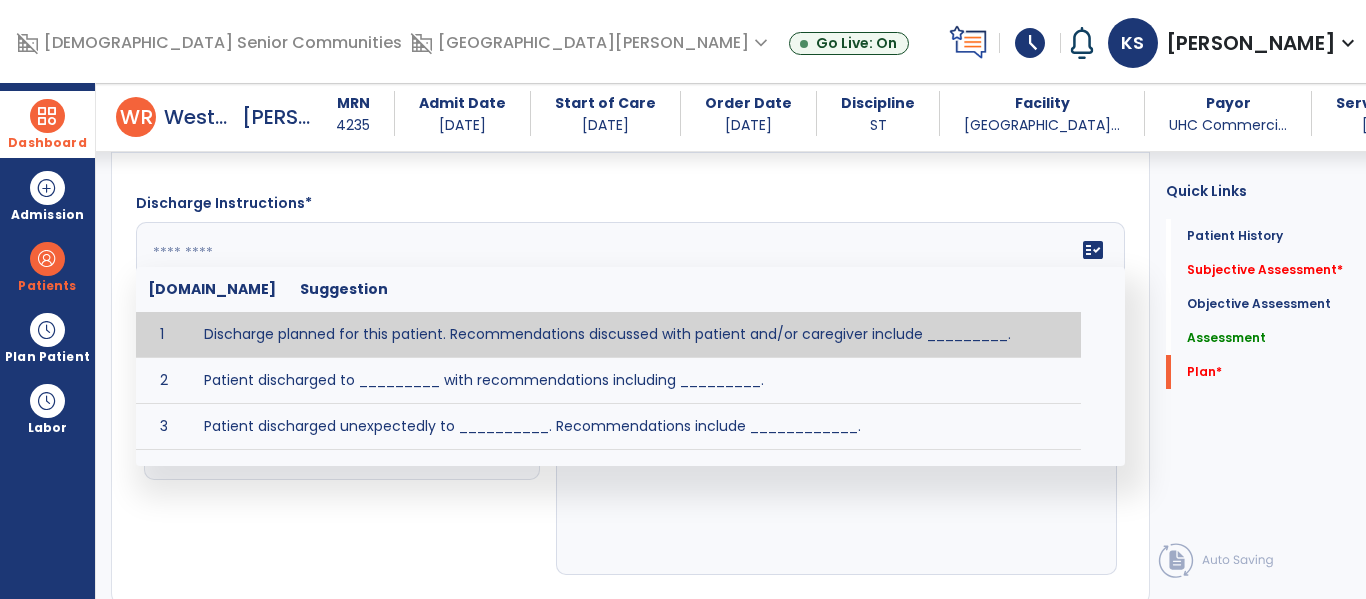 paste on "**********" 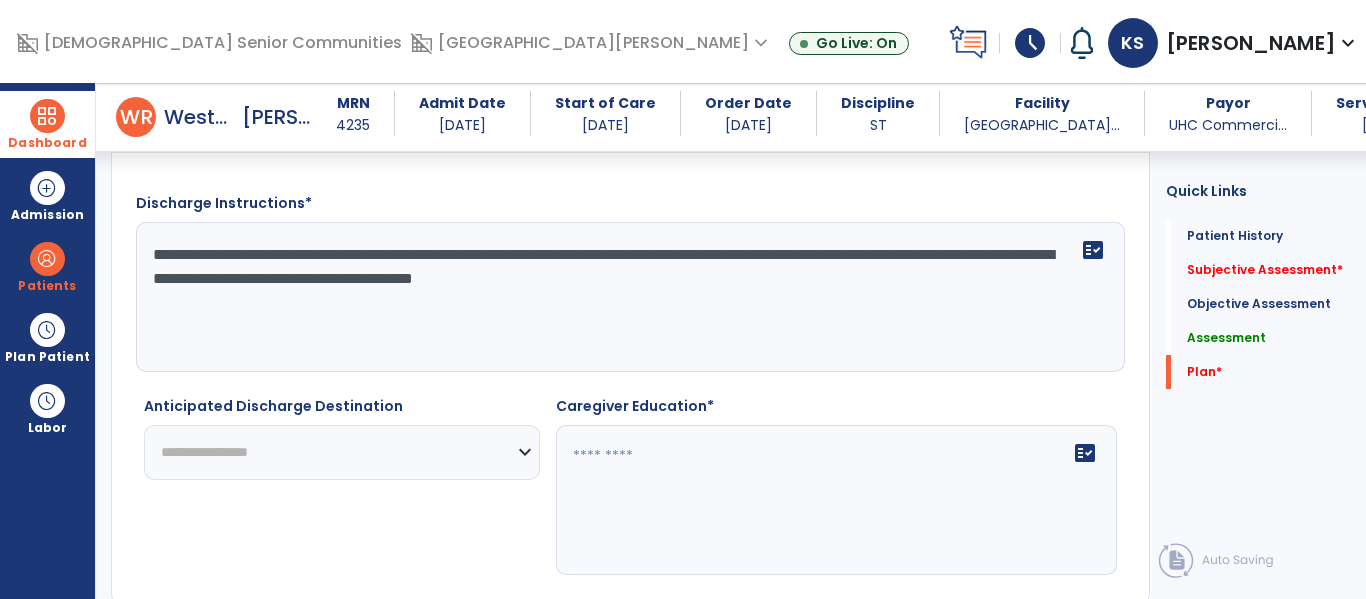 type on "**********" 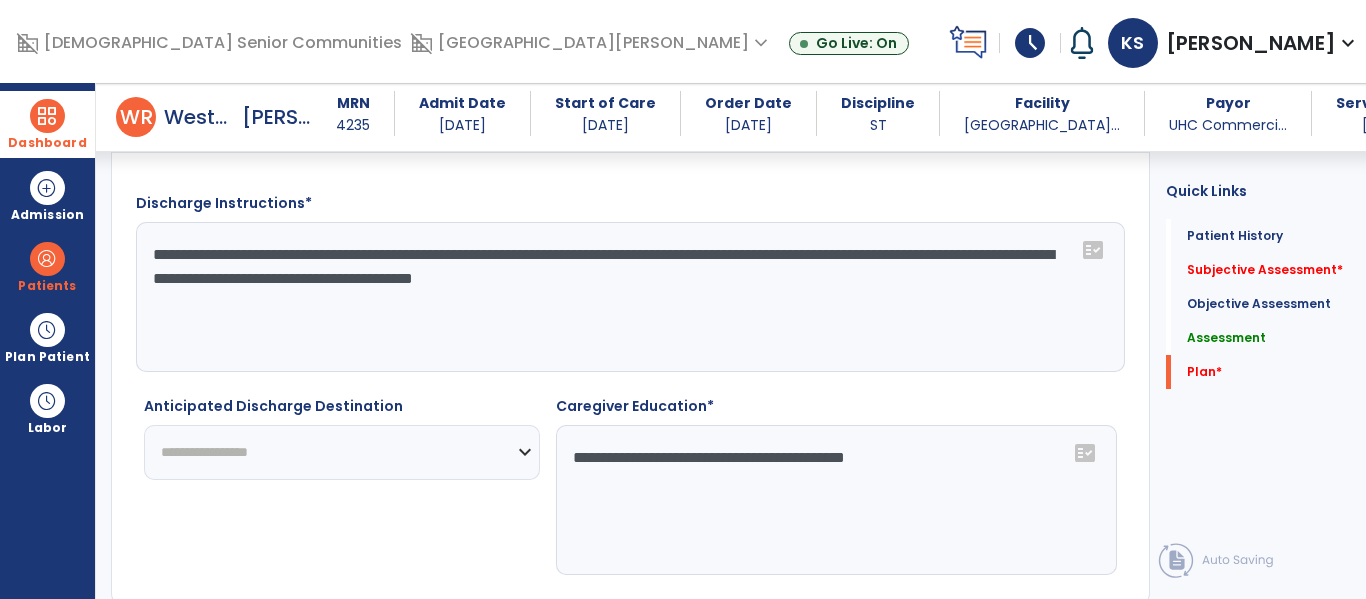 click on "**********" 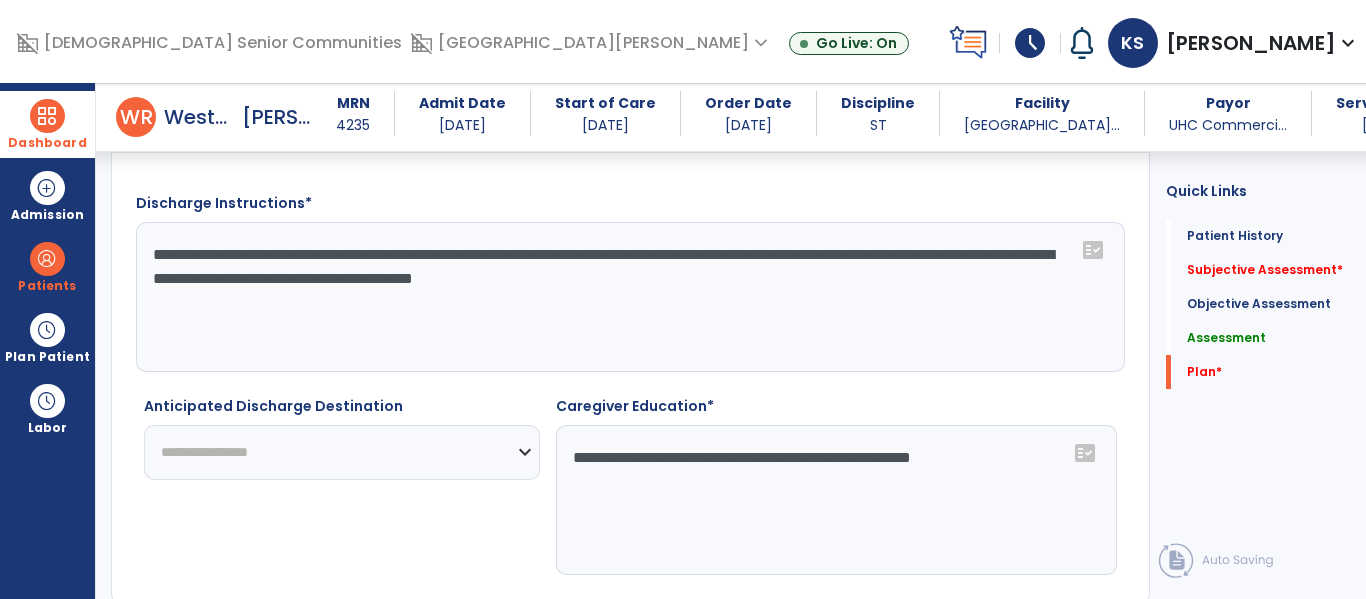 click on "**********" 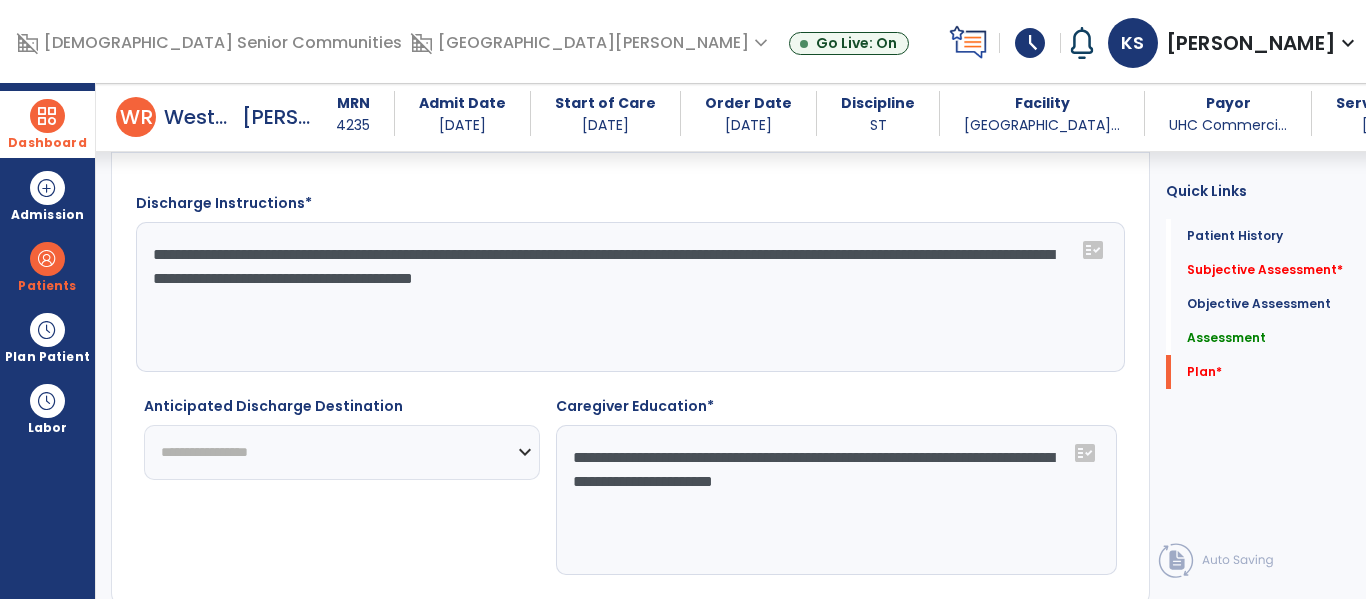 type on "**********" 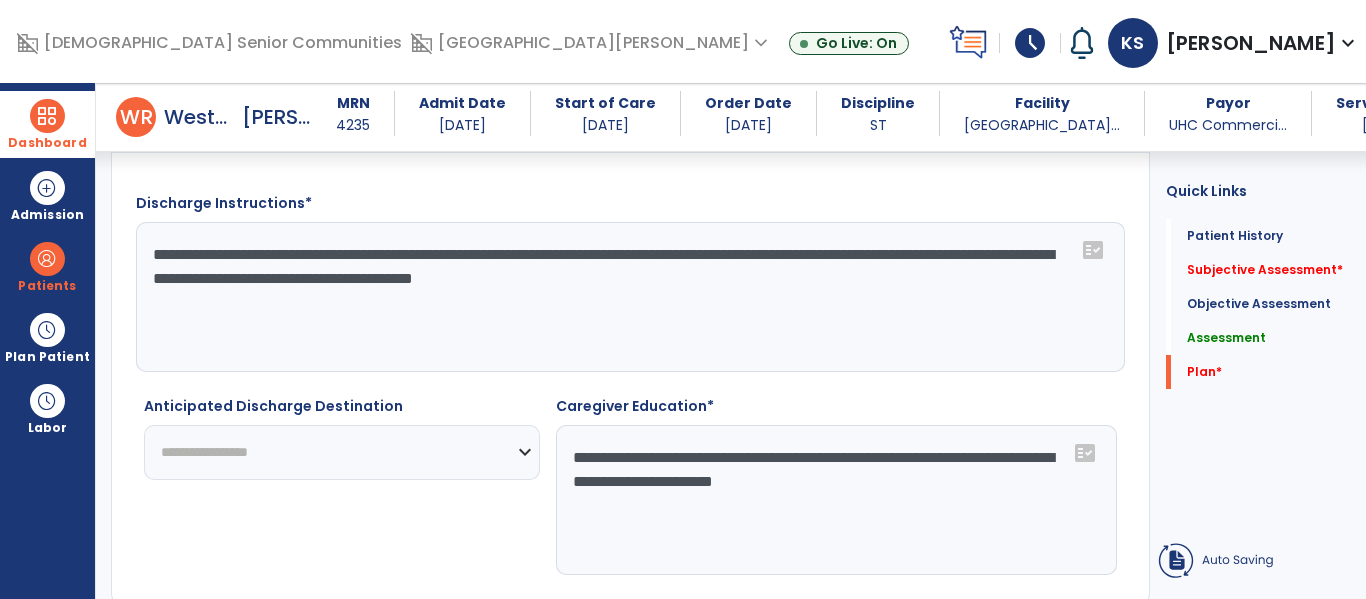 click on "**********" 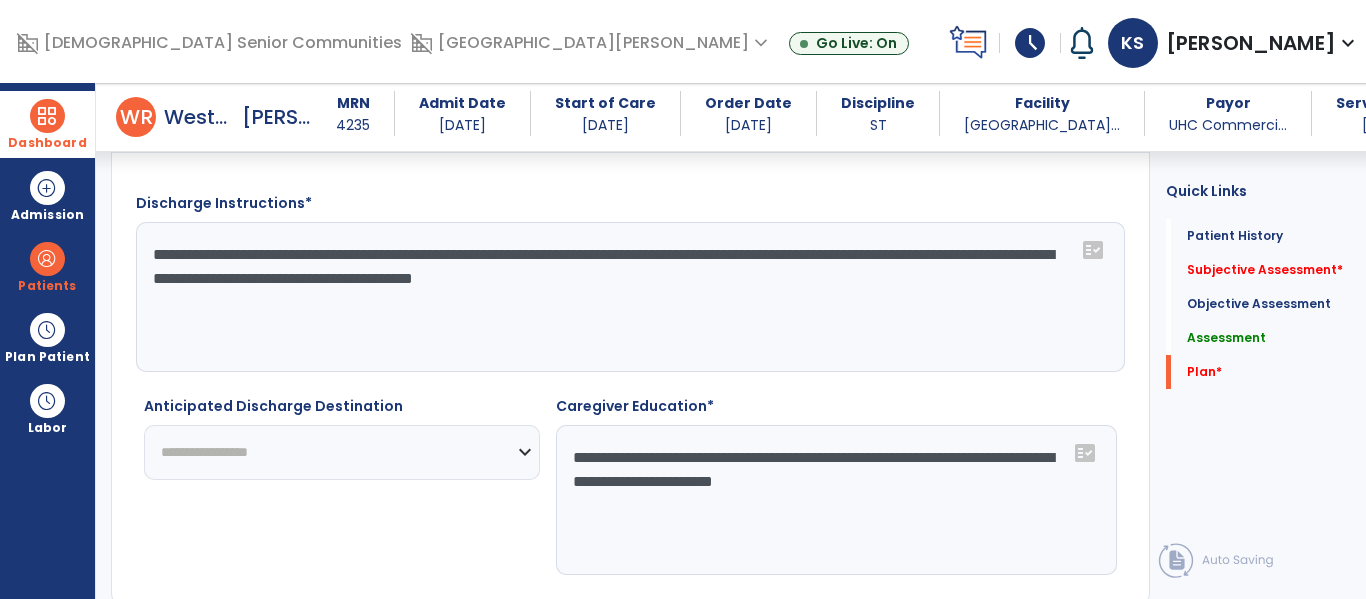 click on "**********" 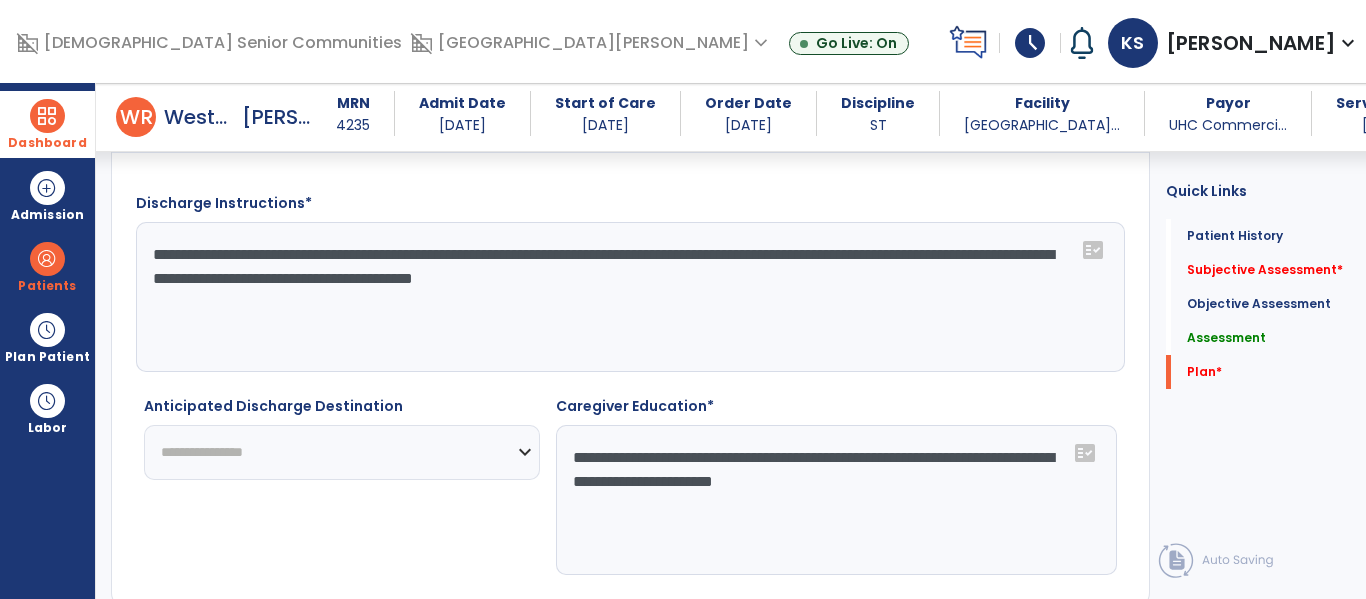 click on "**********" 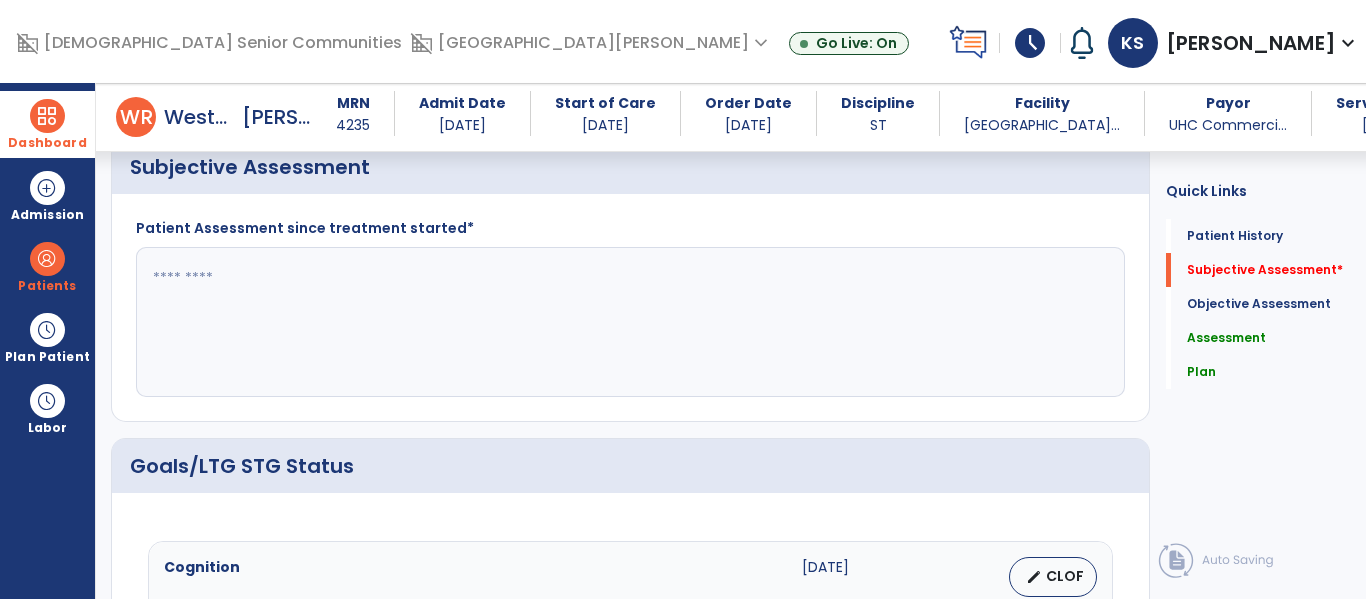 scroll, scrollTop: 377, scrollLeft: 0, axis: vertical 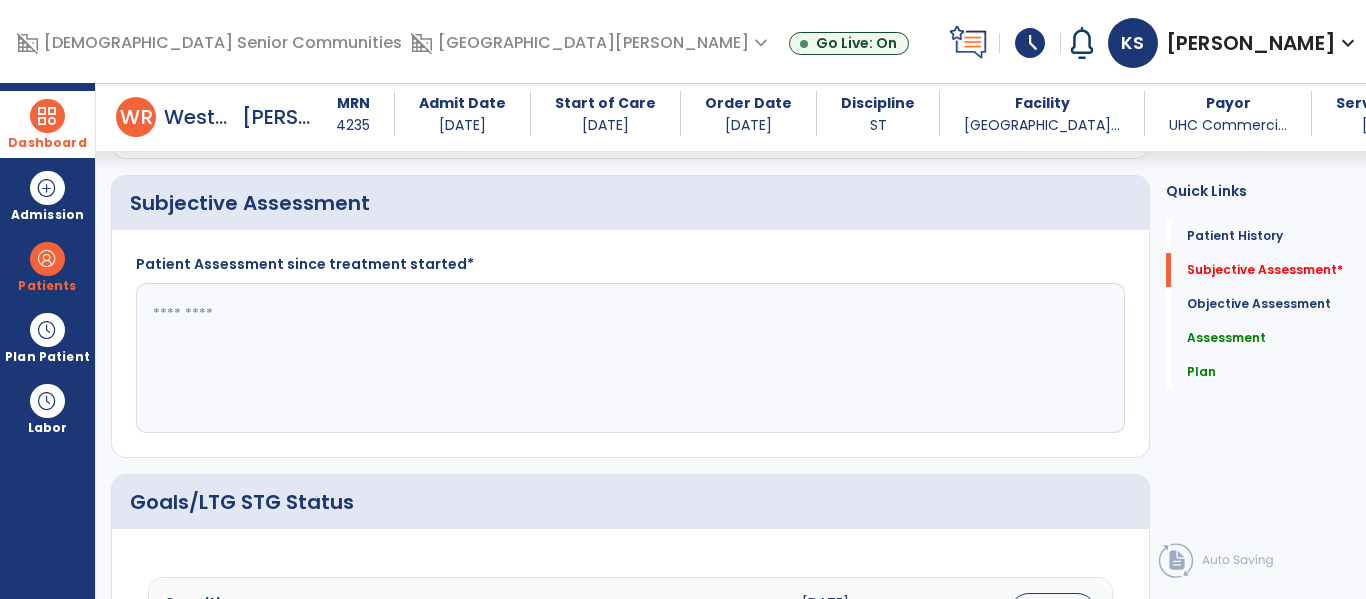 click 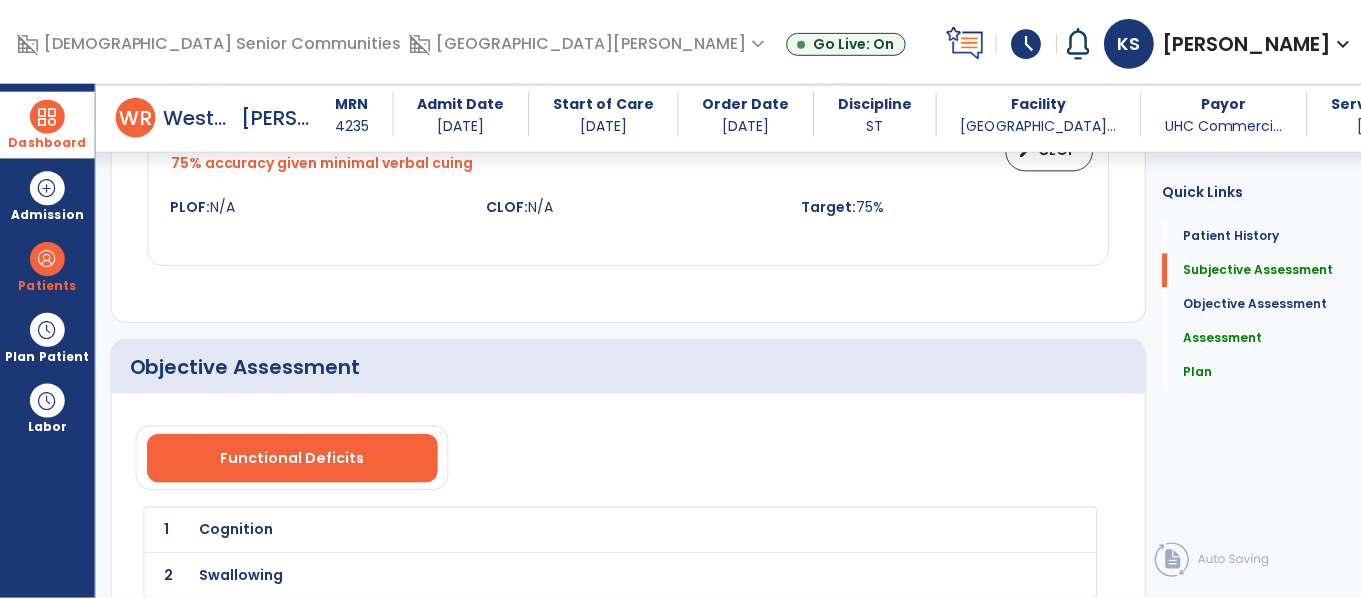 scroll, scrollTop: 2764, scrollLeft: 0, axis: vertical 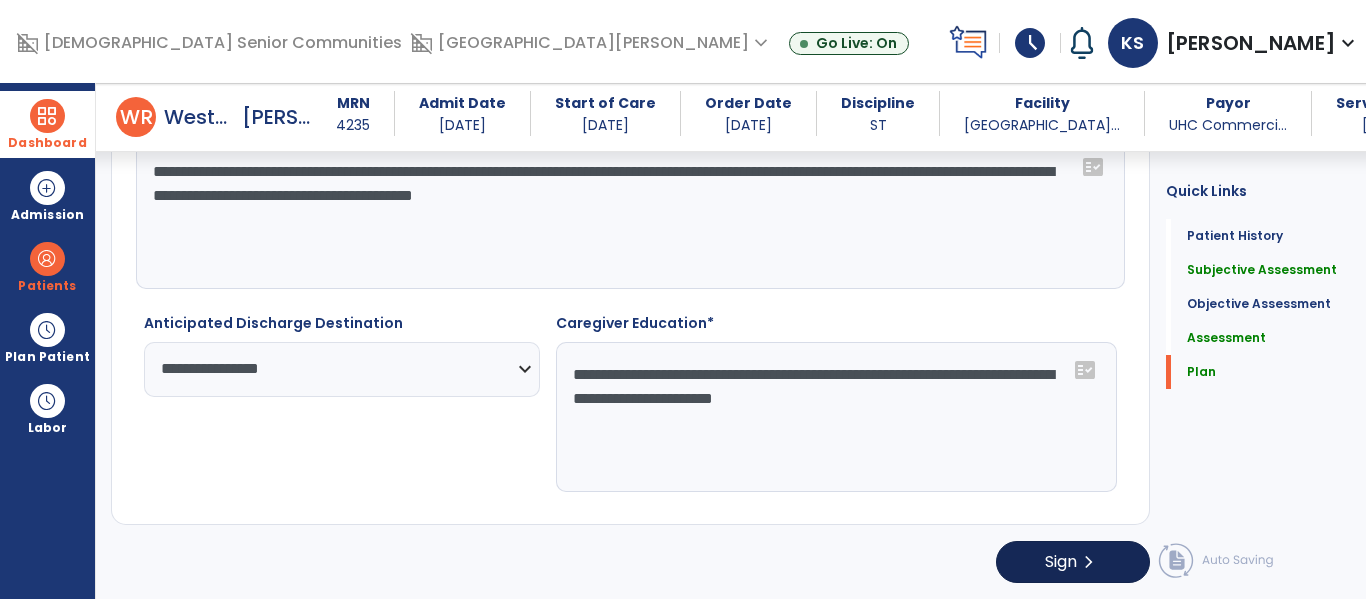 type on "**********" 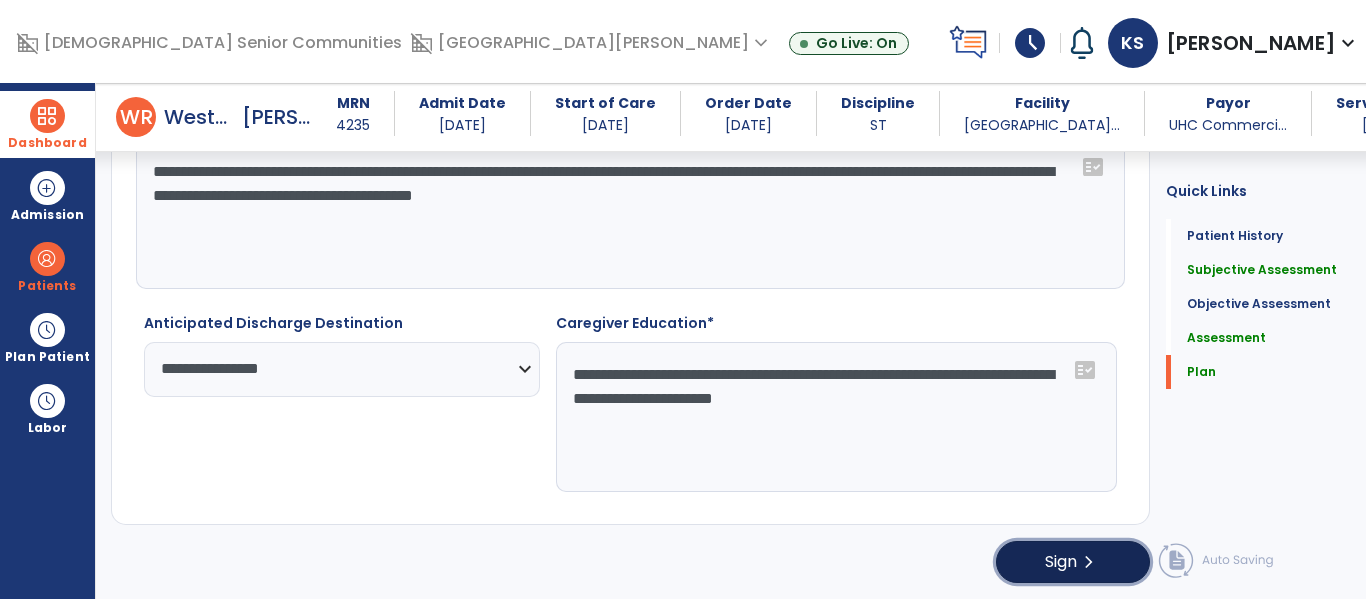 click on "Sign" 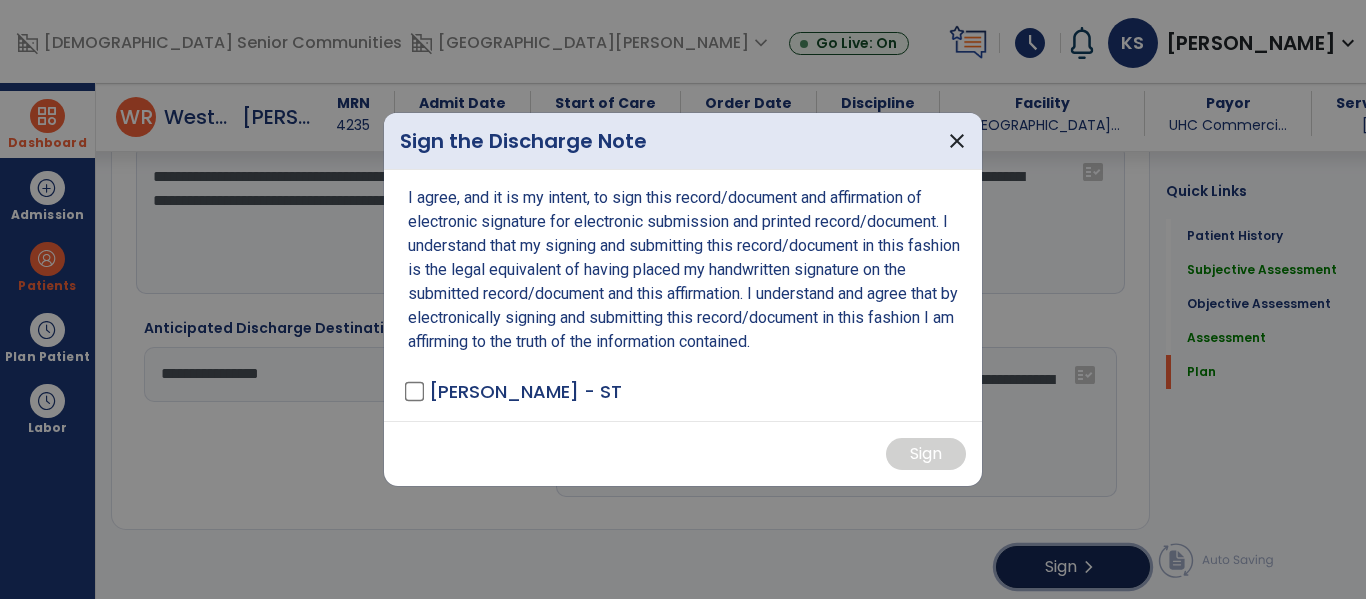 scroll, scrollTop: 2764, scrollLeft: 0, axis: vertical 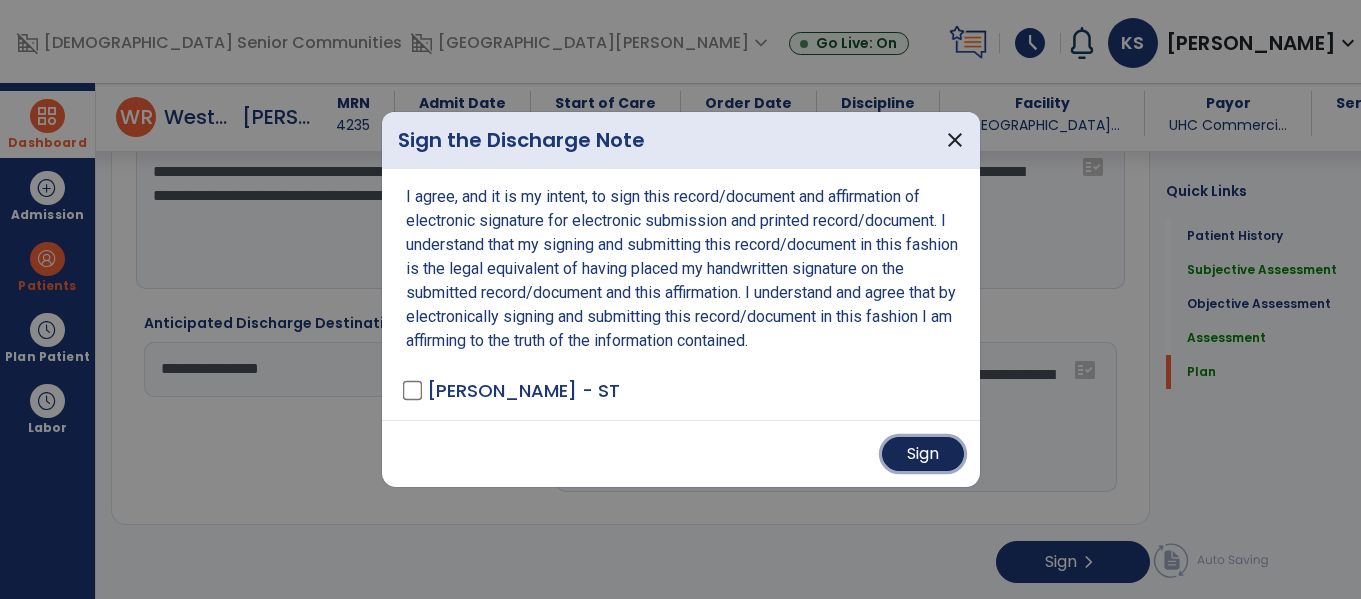 click on "Sign" at bounding box center [923, 454] 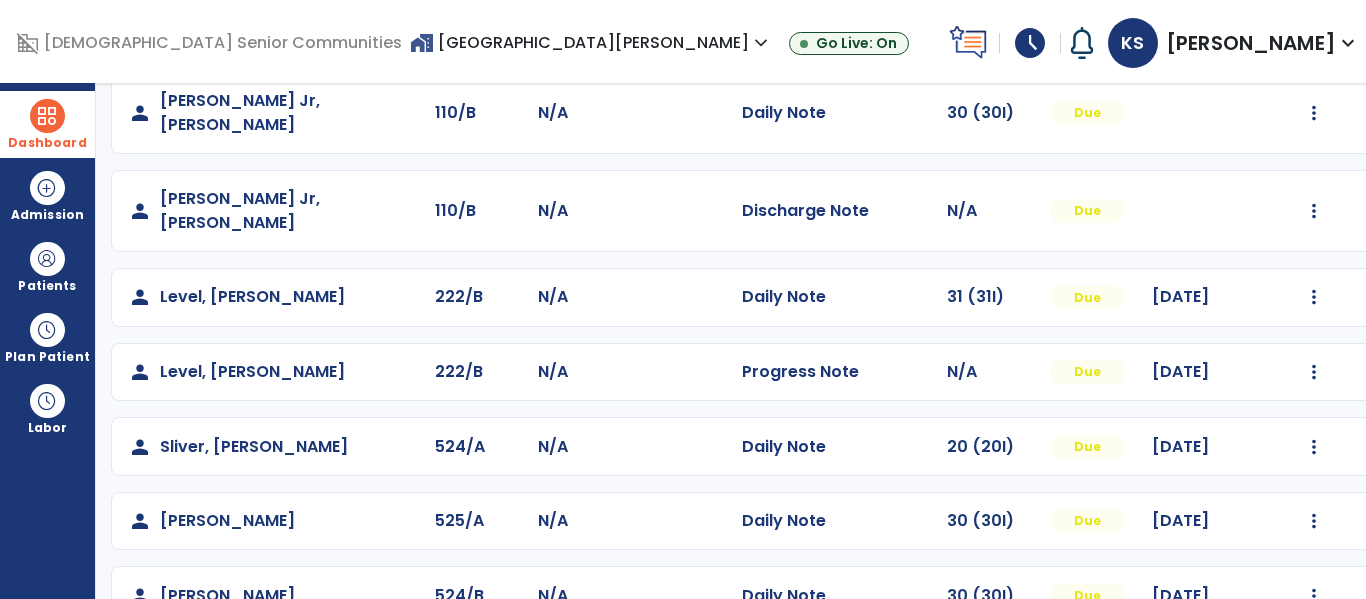 scroll, scrollTop: 704, scrollLeft: 0, axis: vertical 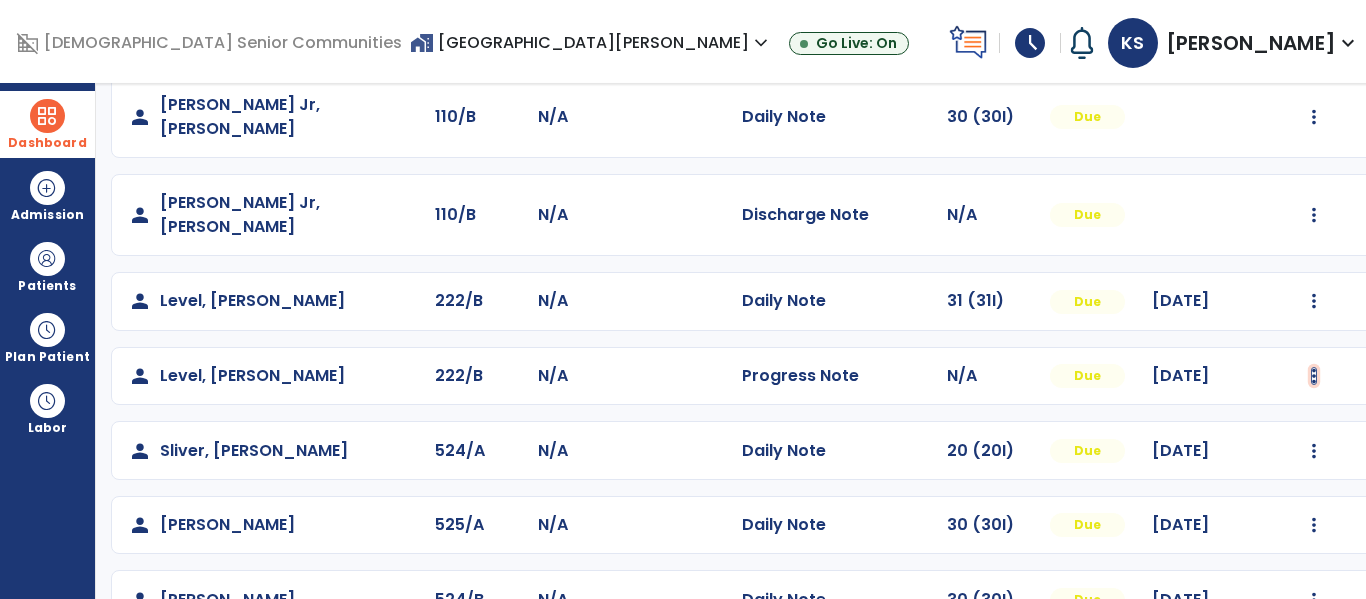 click at bounding box center [1314, -416] 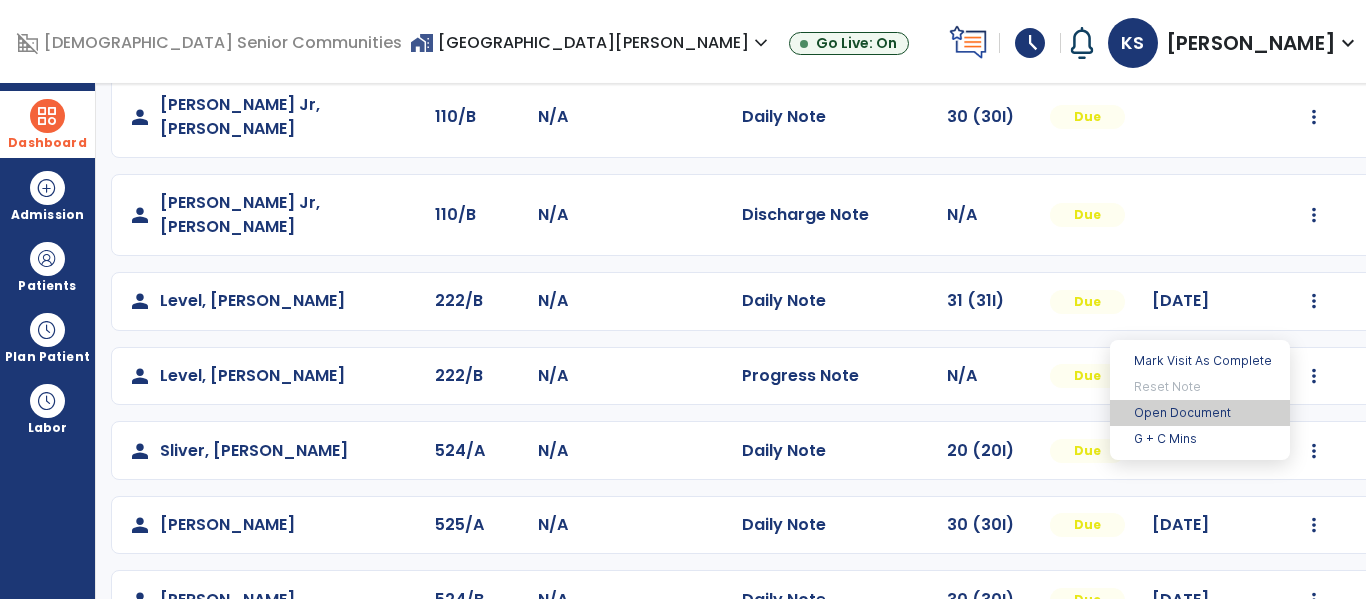 click on "Open Document" at bounding box center [1200, 413] 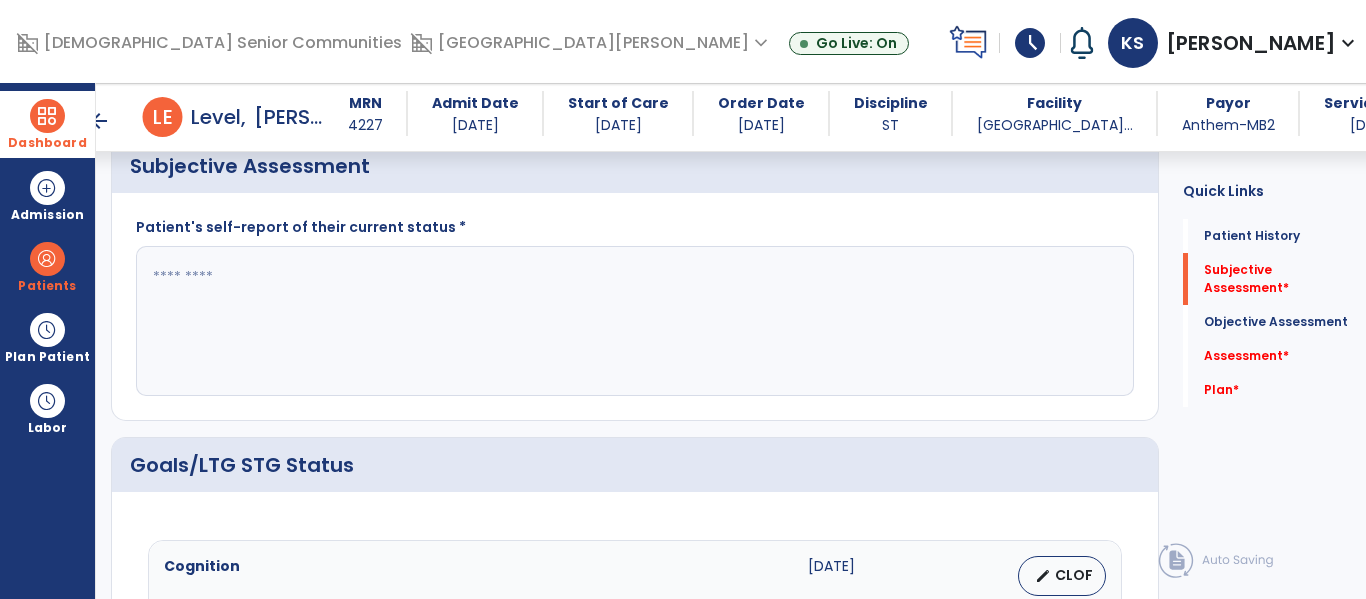 scroll, scrollTop: 381, scrollLeft: 0, axis: vertical 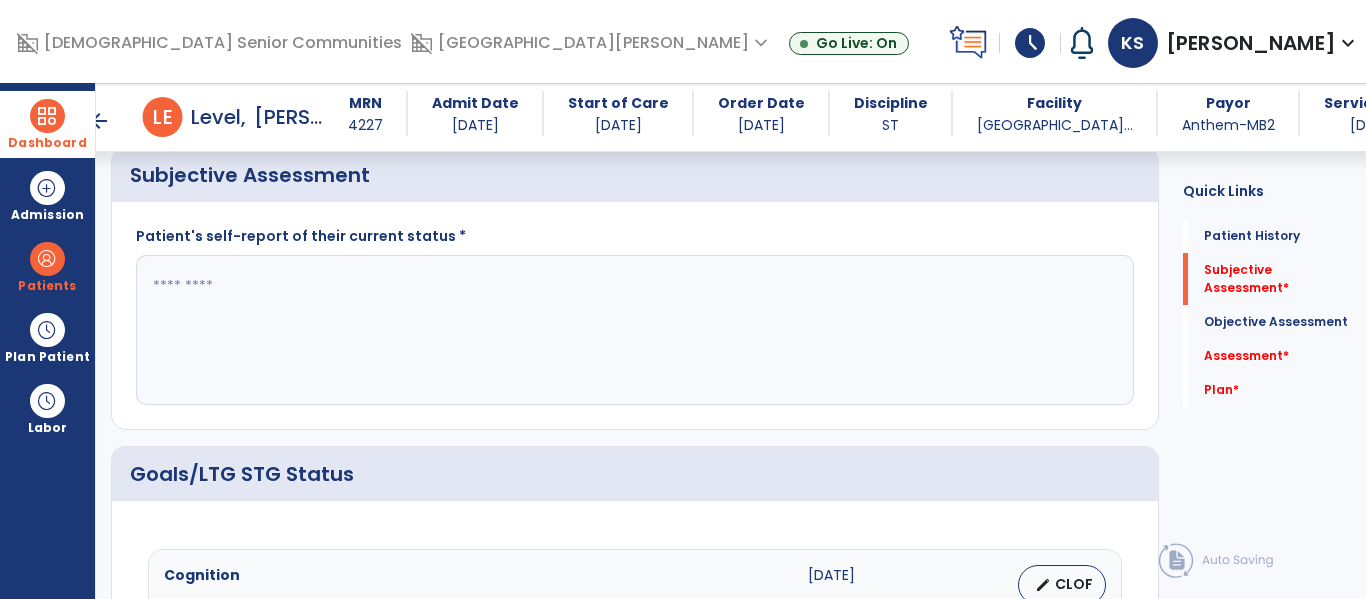 click 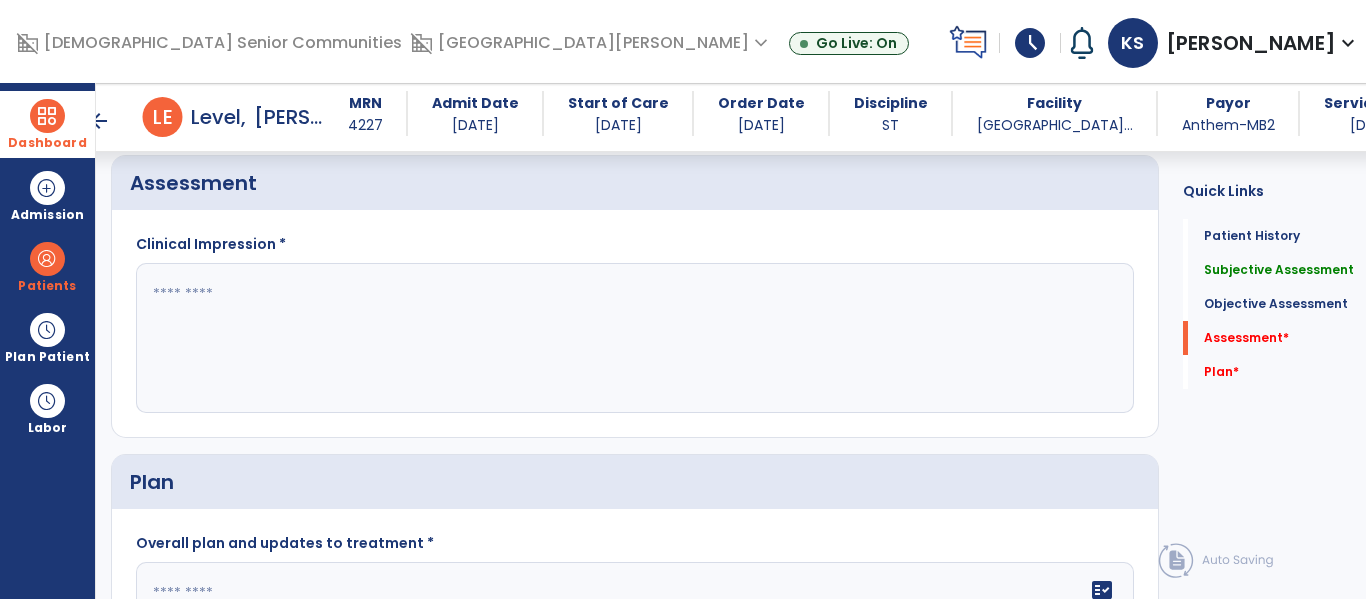 scroll, scrollTop: 2360, scrollLeft: 0, axis: vertical 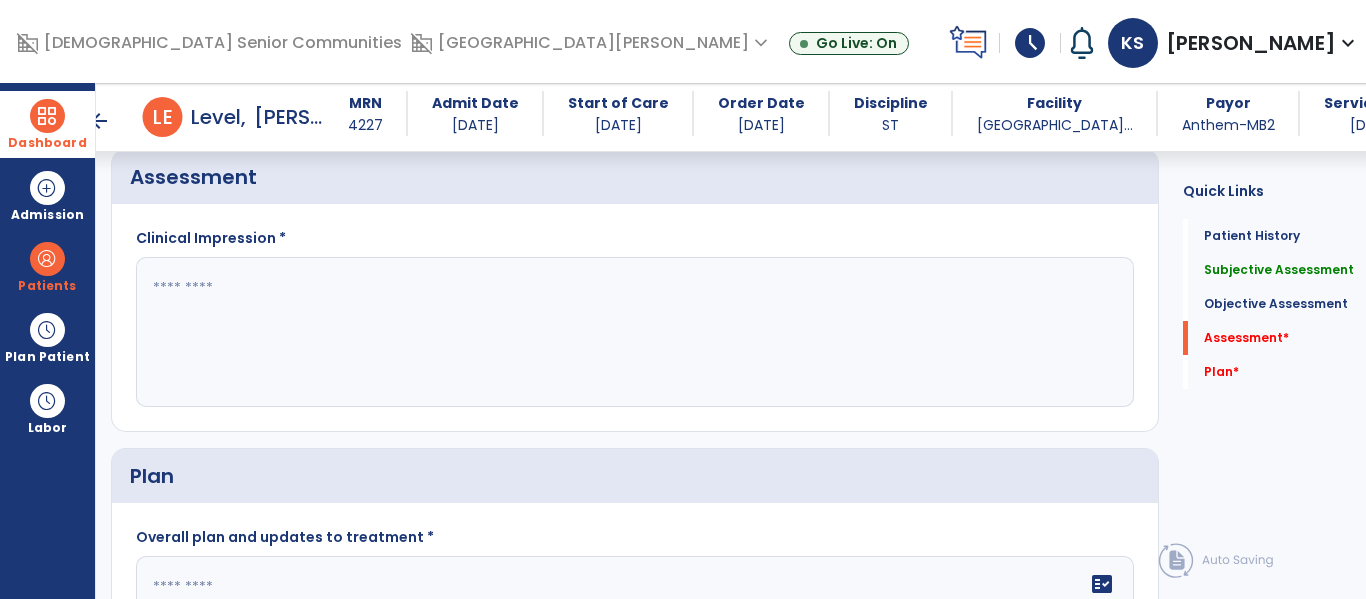 type on "**********" 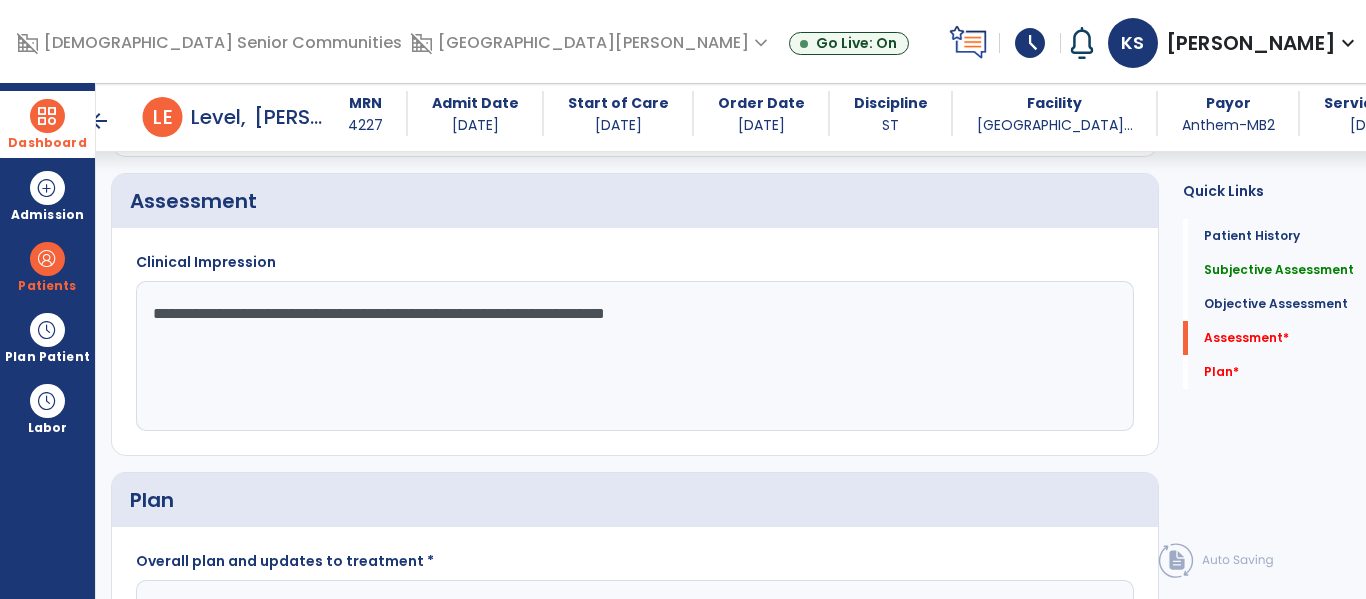 scroll, scrollTop: 2333, scrollLeft: 0, axis: vertical 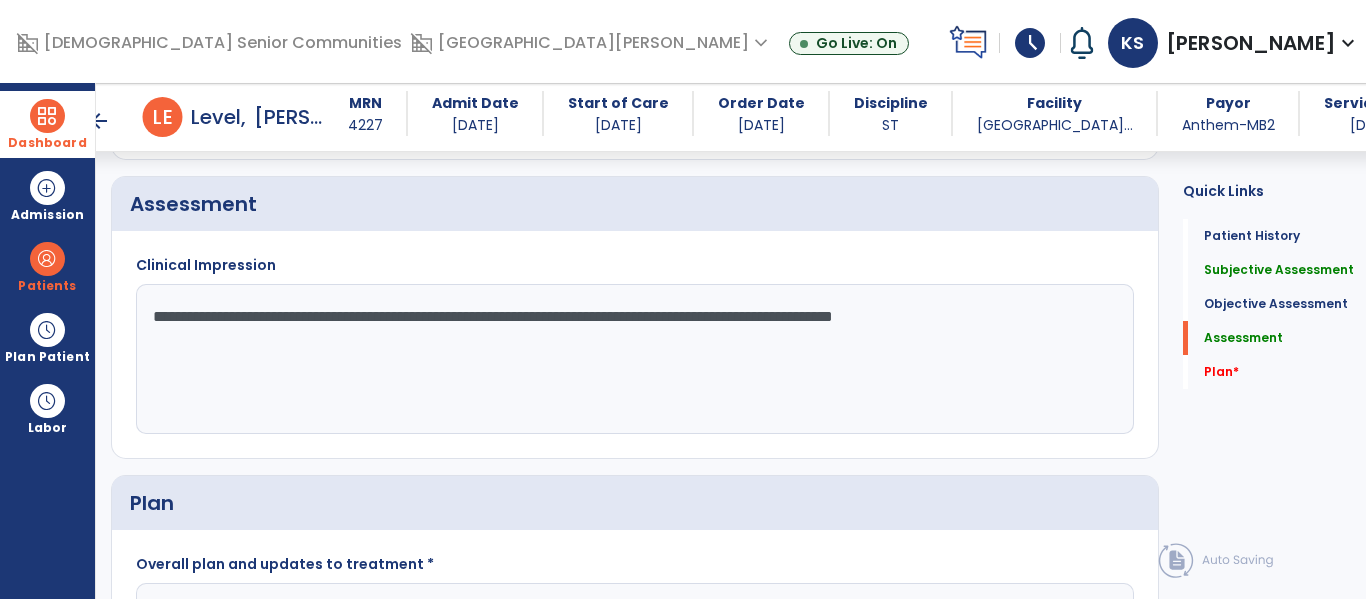 click on "**********" 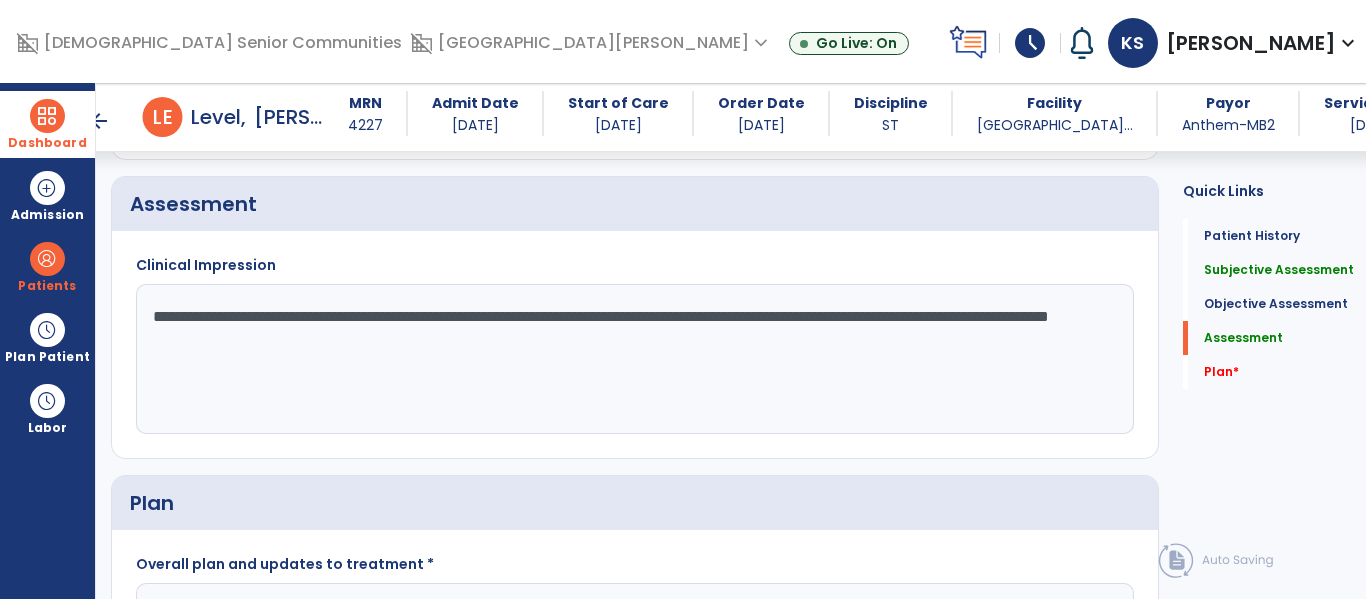 click on "**********" 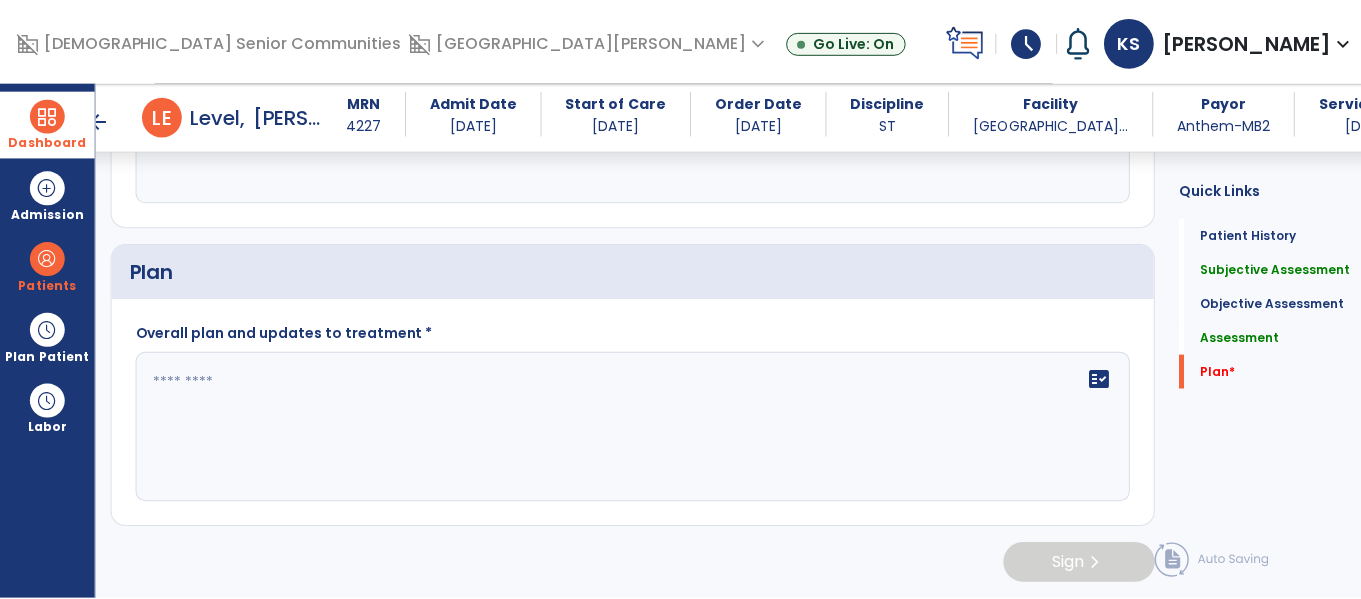 scroll, scrollTop: 2585, scrollLeft: 0, axis: vertical 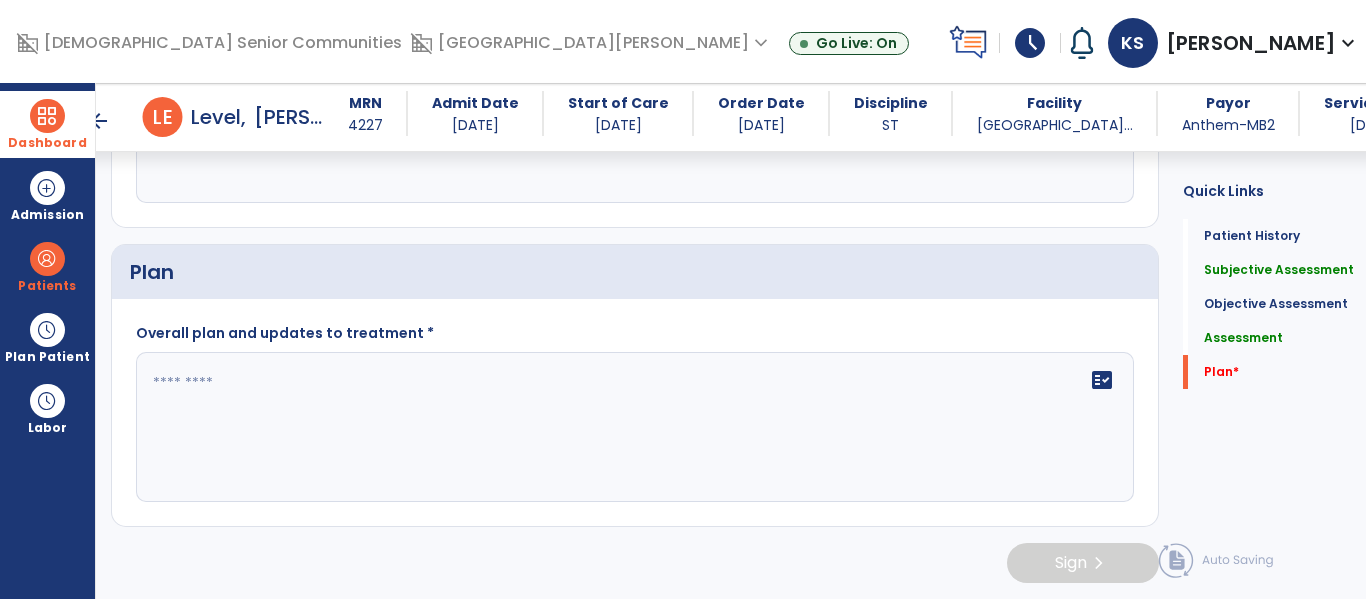 type on "**********" 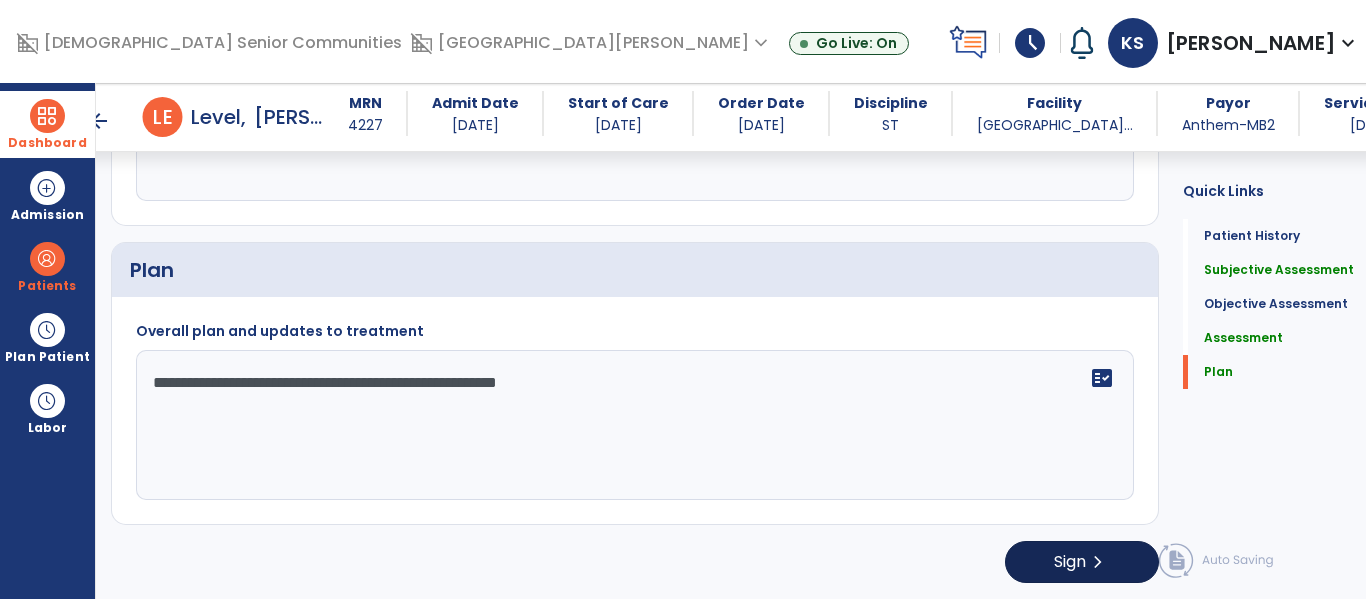 type on "**********" 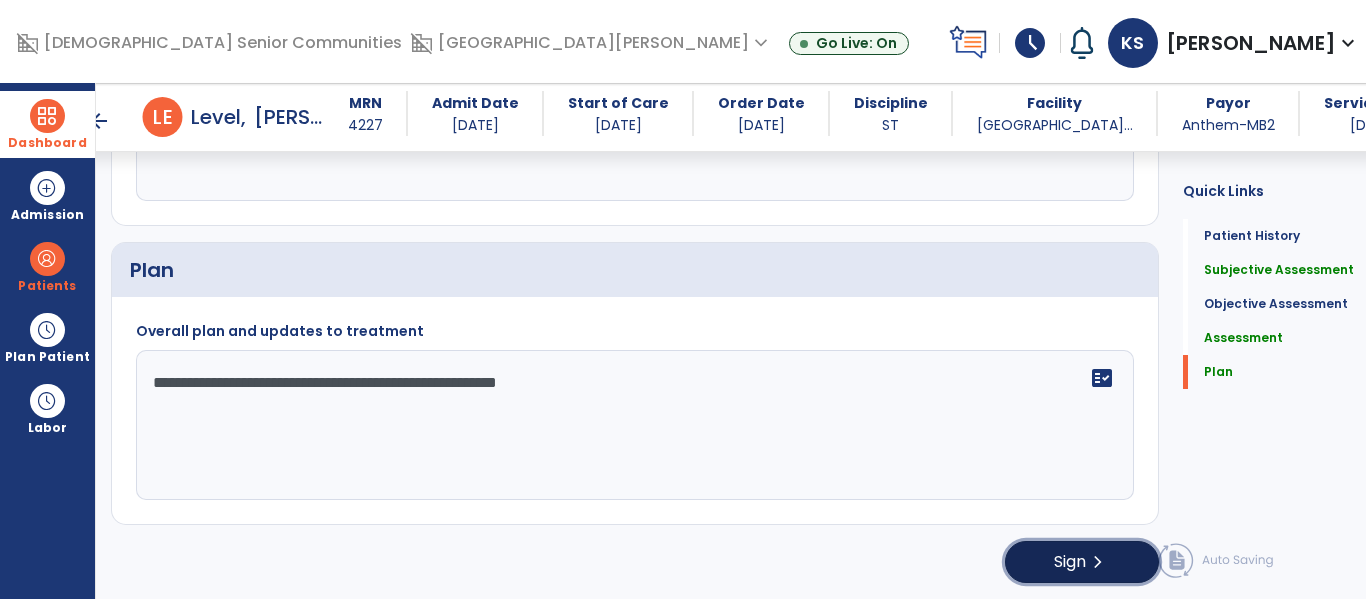 click on "Sign  chevron_right" 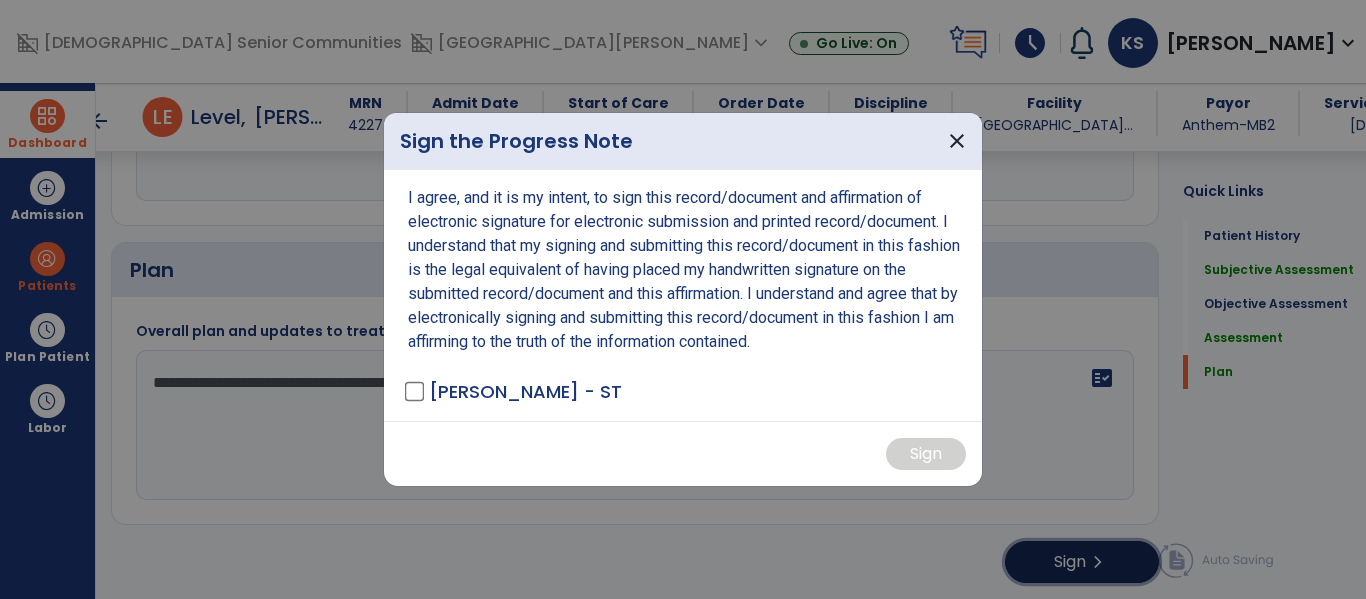 scroll, scrollTop: 2585, scrollLeft: 0, axis: vertical 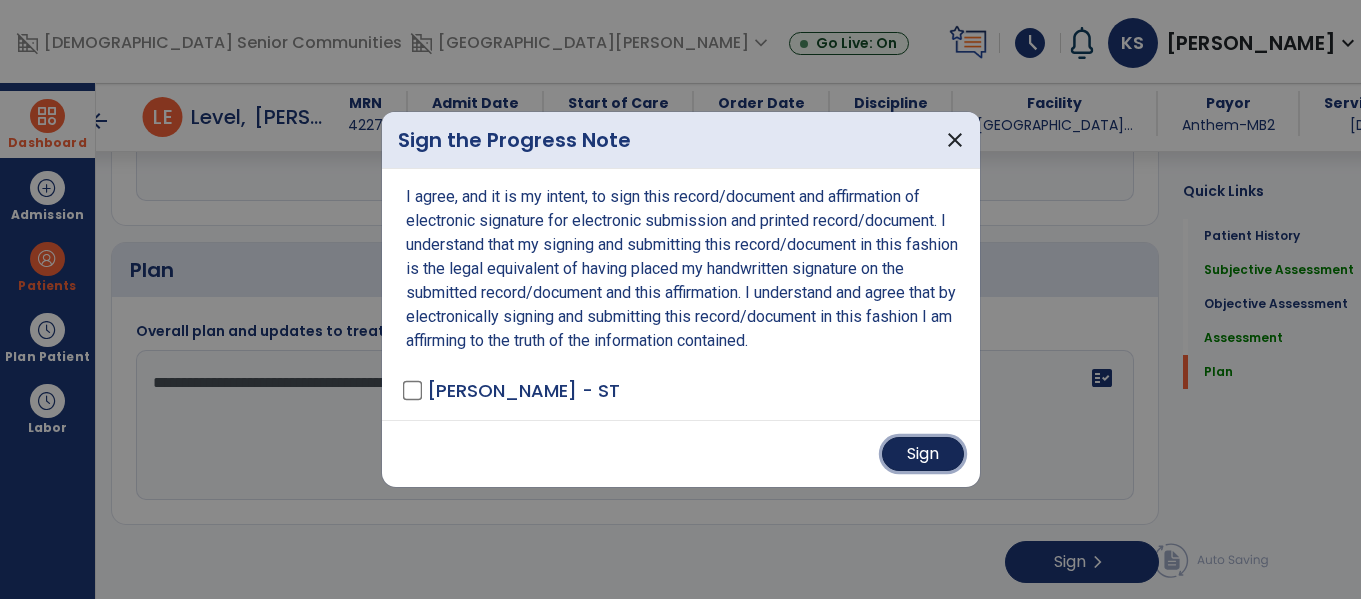 click on "Sign" at bounding box center (923, 454) 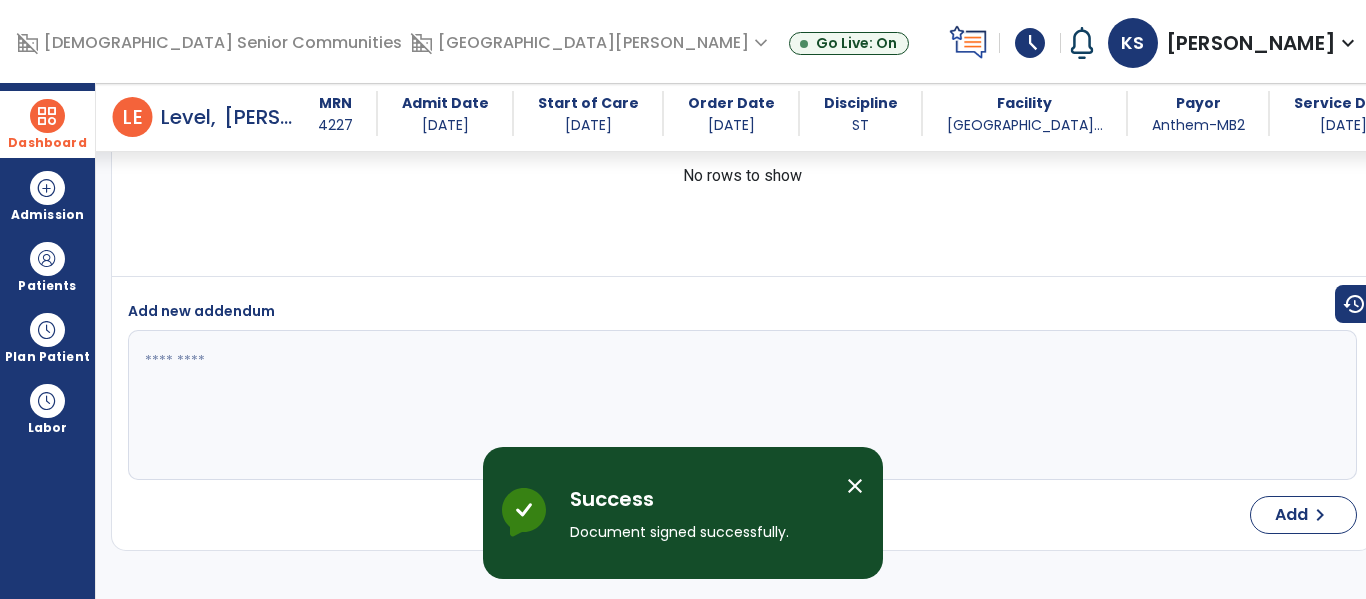 scroll, scrollTop: 3637, scrollLeft: 0, axis: vertical 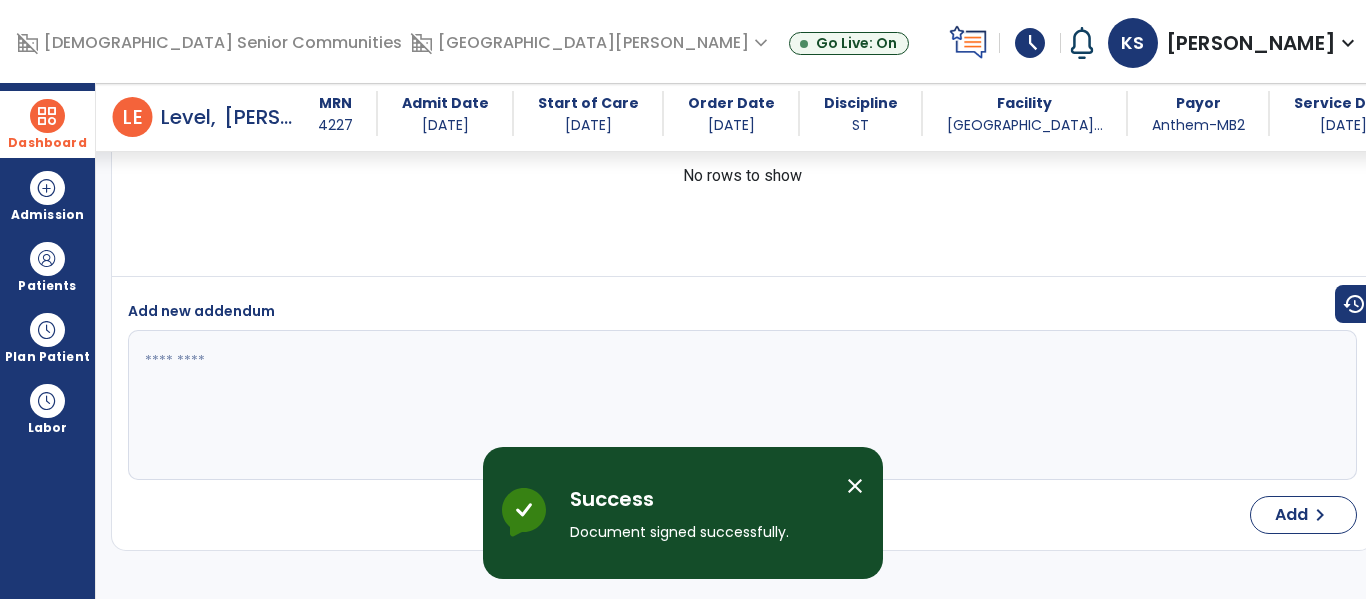 click on "Dashboard" at bounding box center (47, 124) 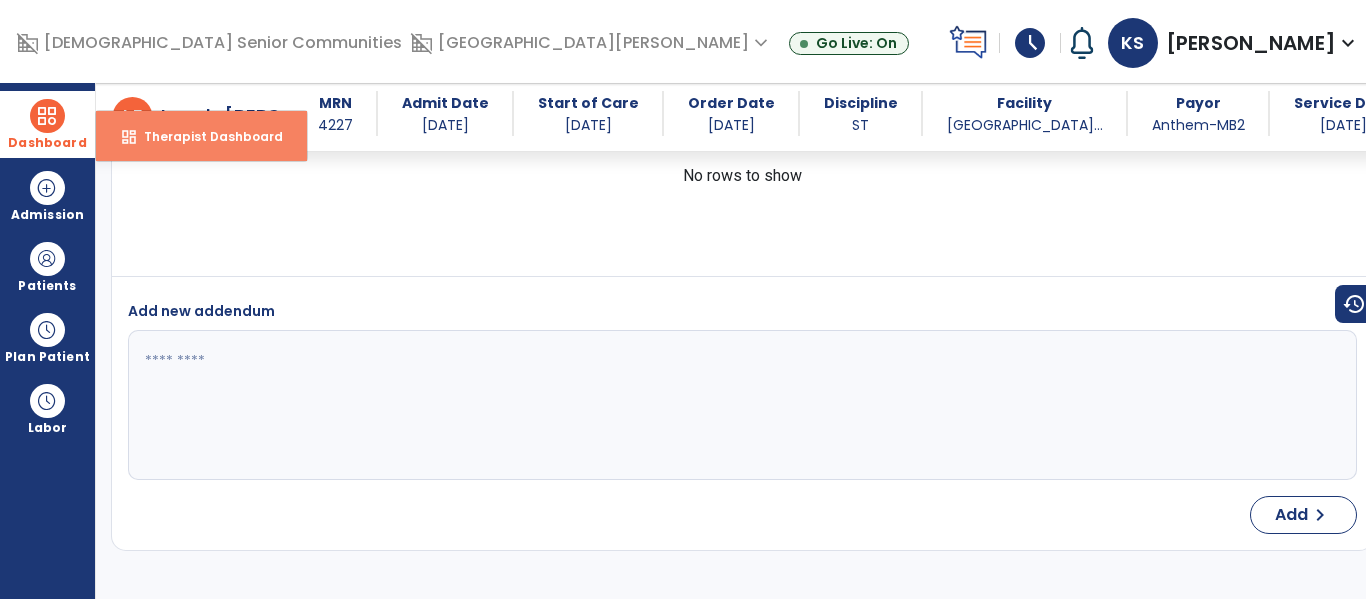 click on "dashboard" at bounding box center (129, 137) 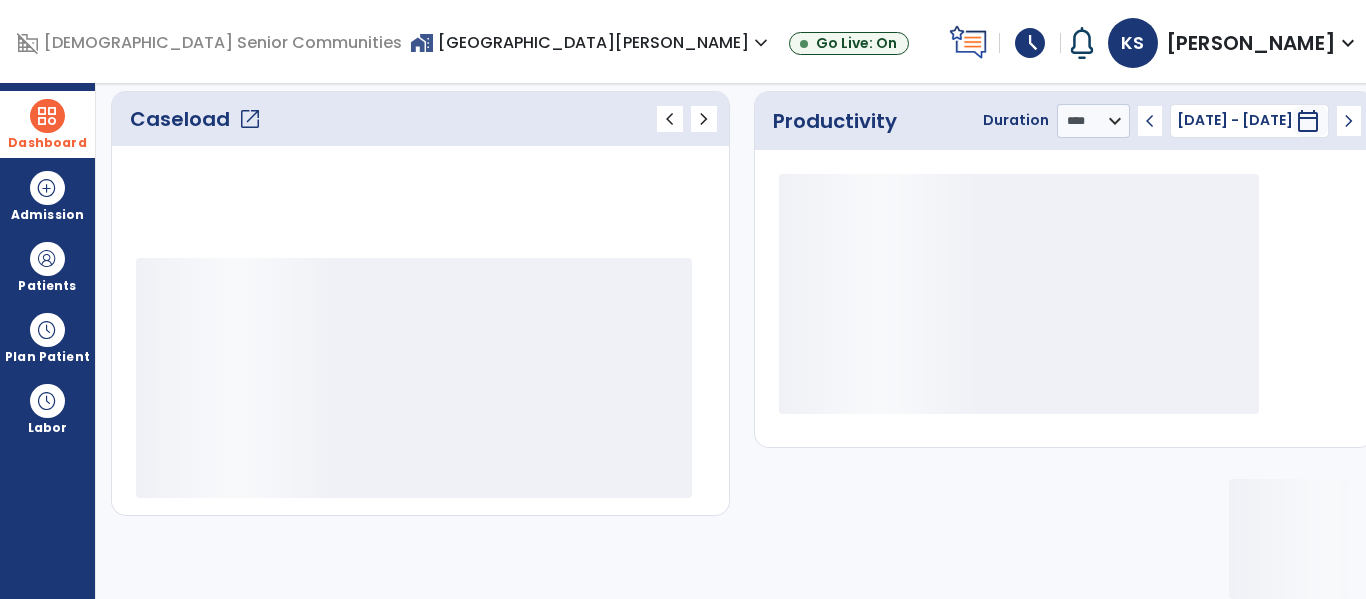 scroll, scrollTop: 278, scrollLeft: 0, axis: vertical 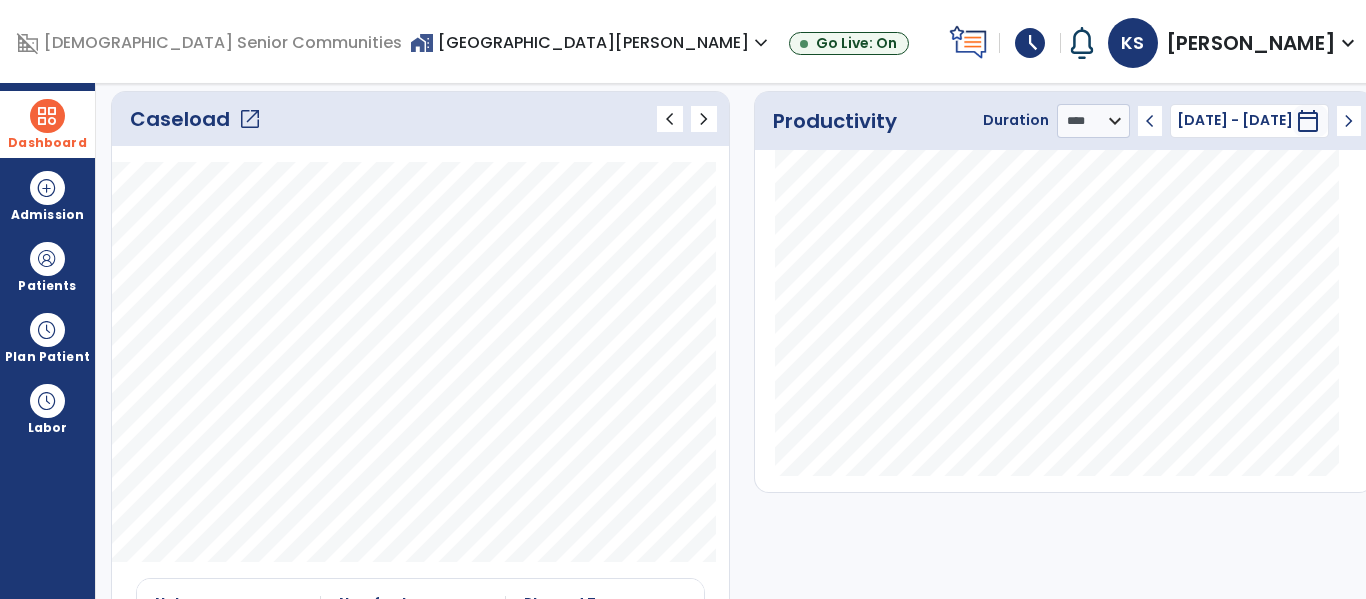 click on "open_in_new" 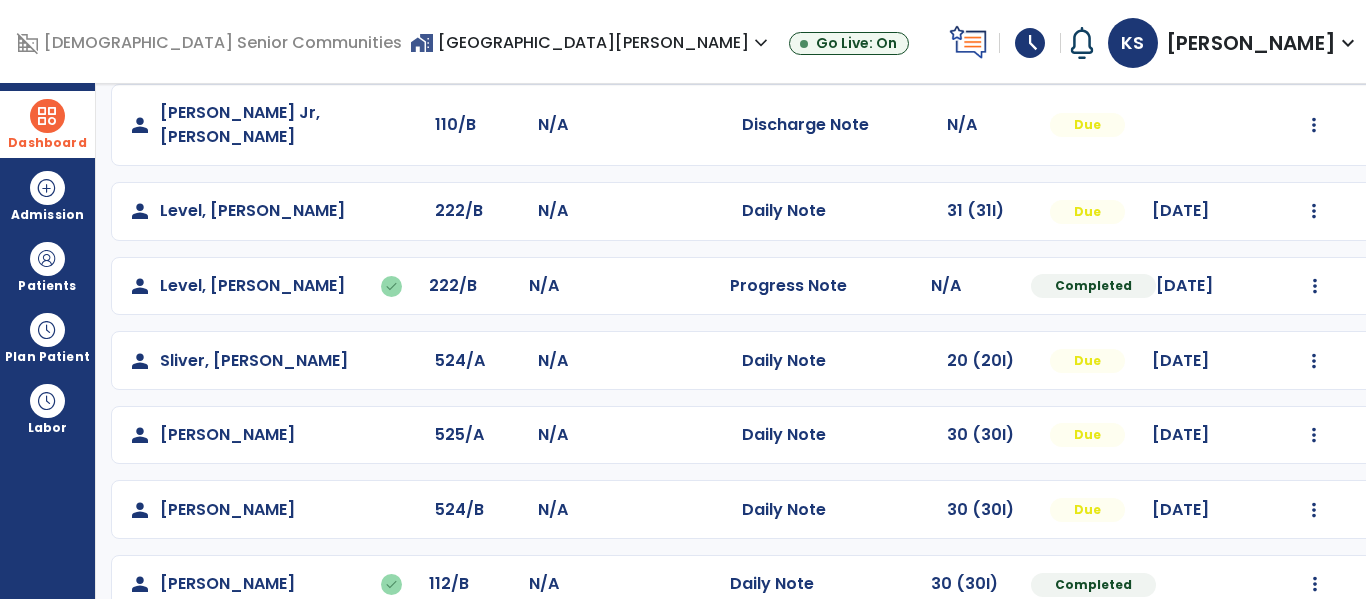 scroll, scrollTop: 792, scrollLeft: 0, axis: vertical 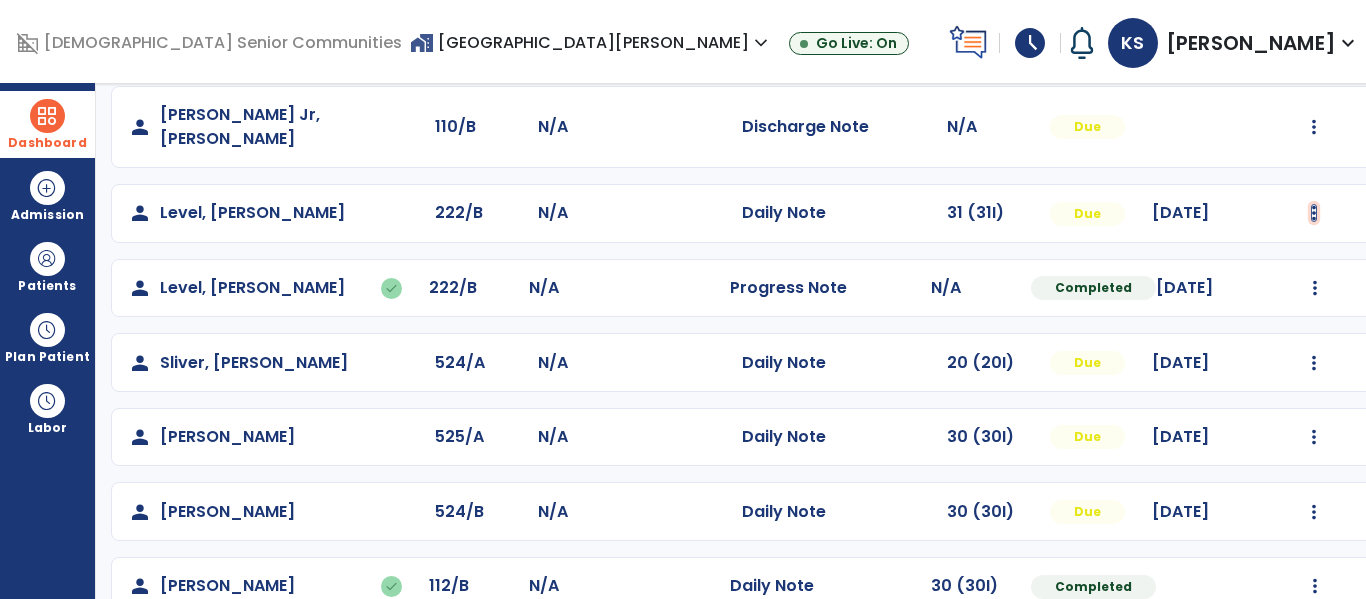 click at bounding box center [1314, -504] 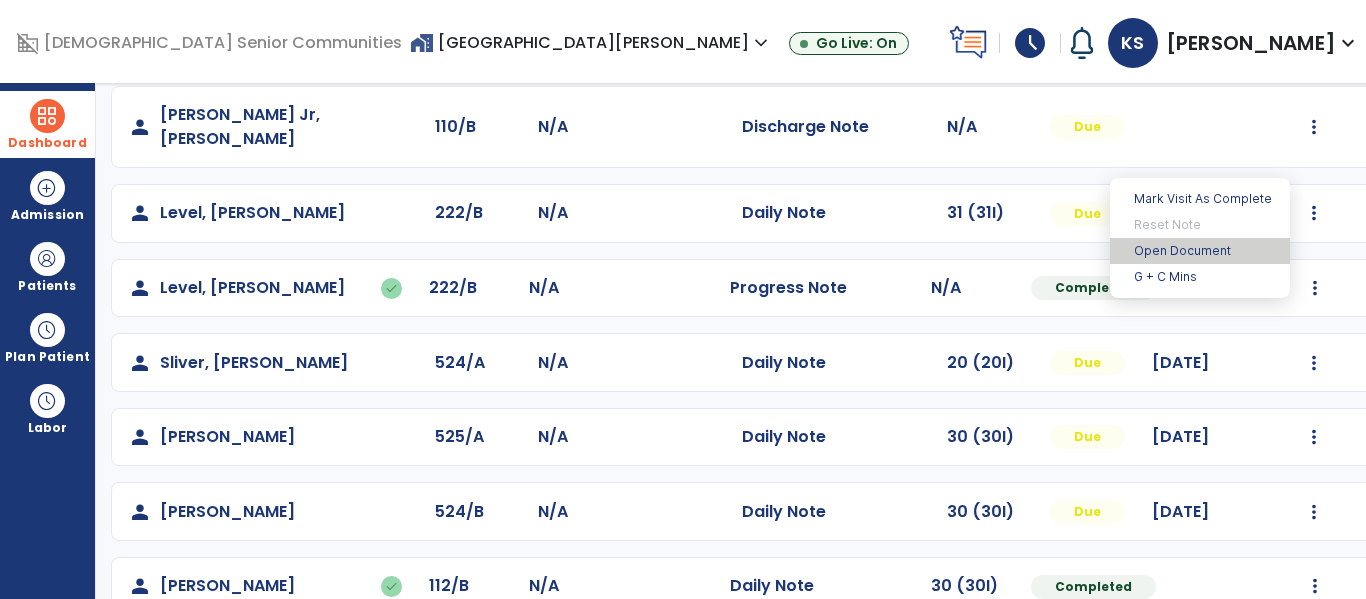 click on "Open Document" at bounding box center (1200, 251) 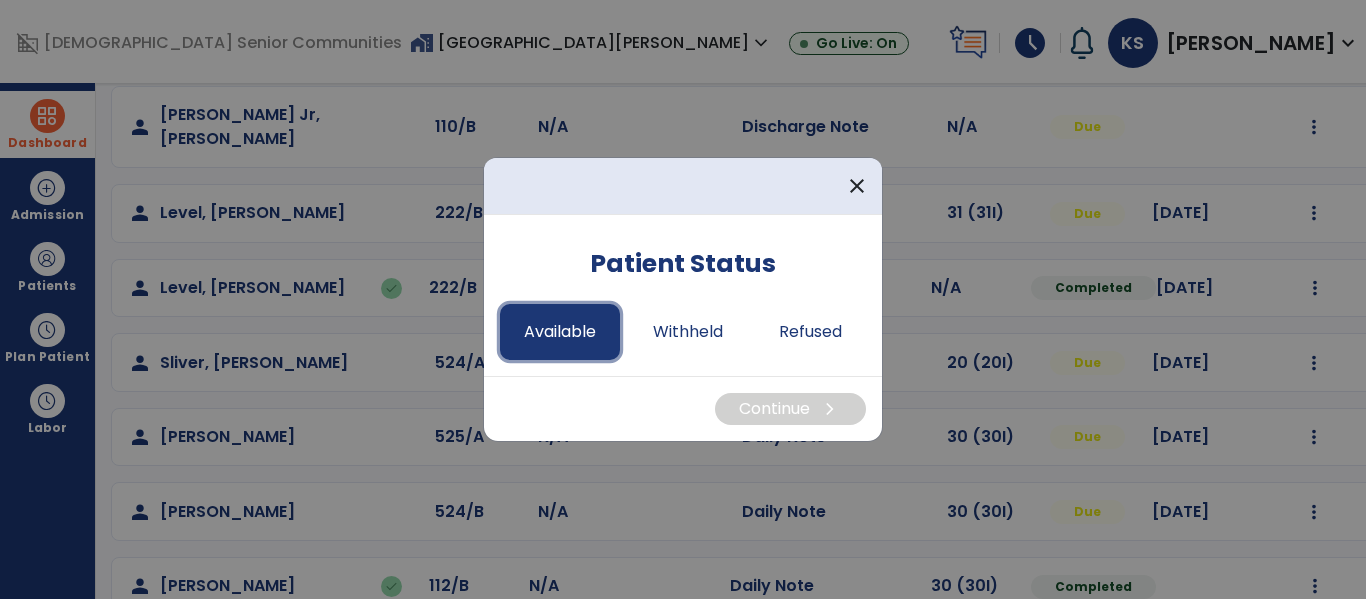 click on "Available" at bounding box center (560, 332) 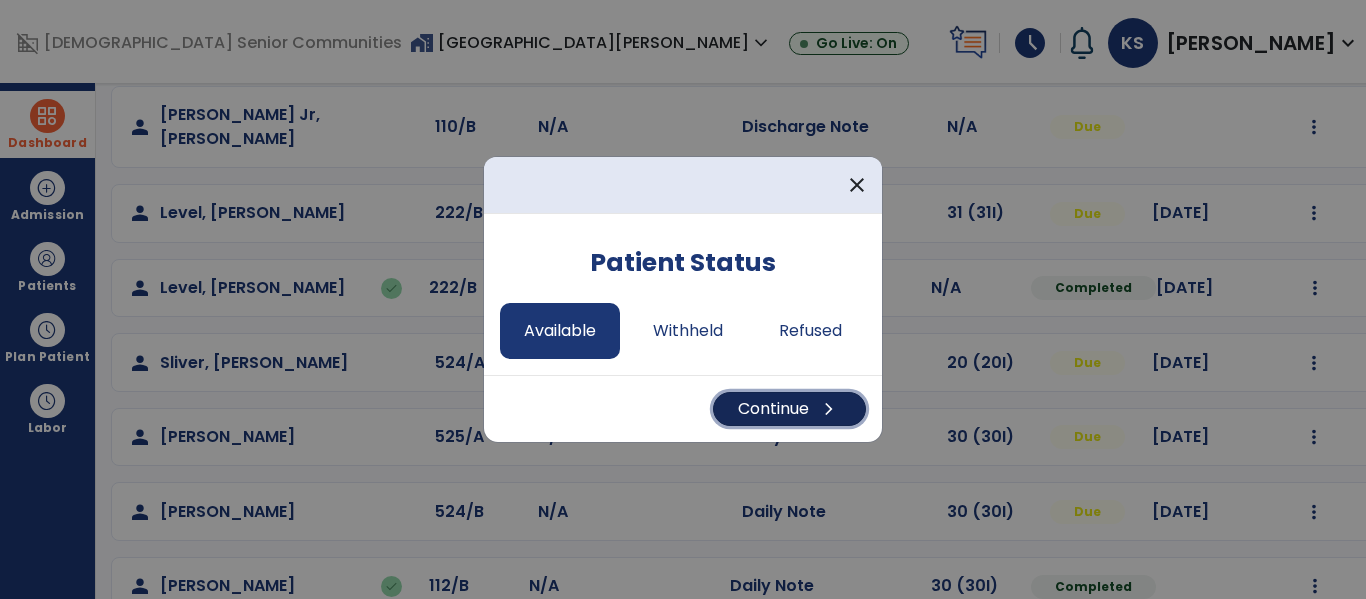 click on "Continue   chevron_right" at bounding box center (789, 409) 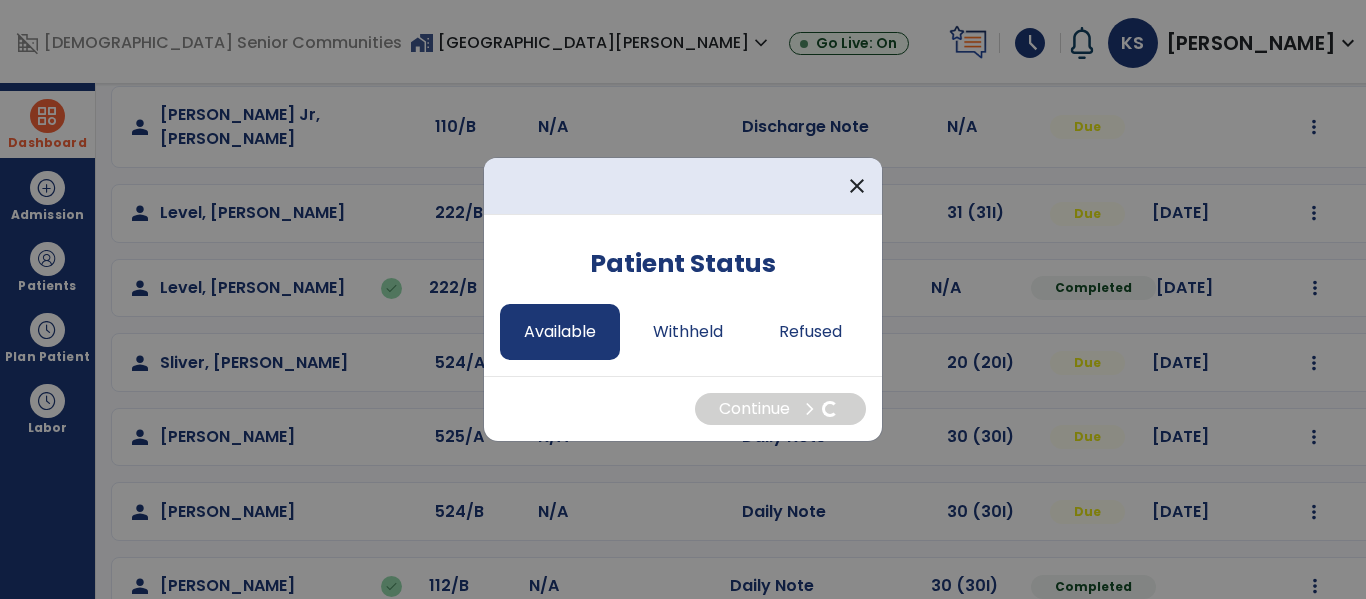 select on "*" 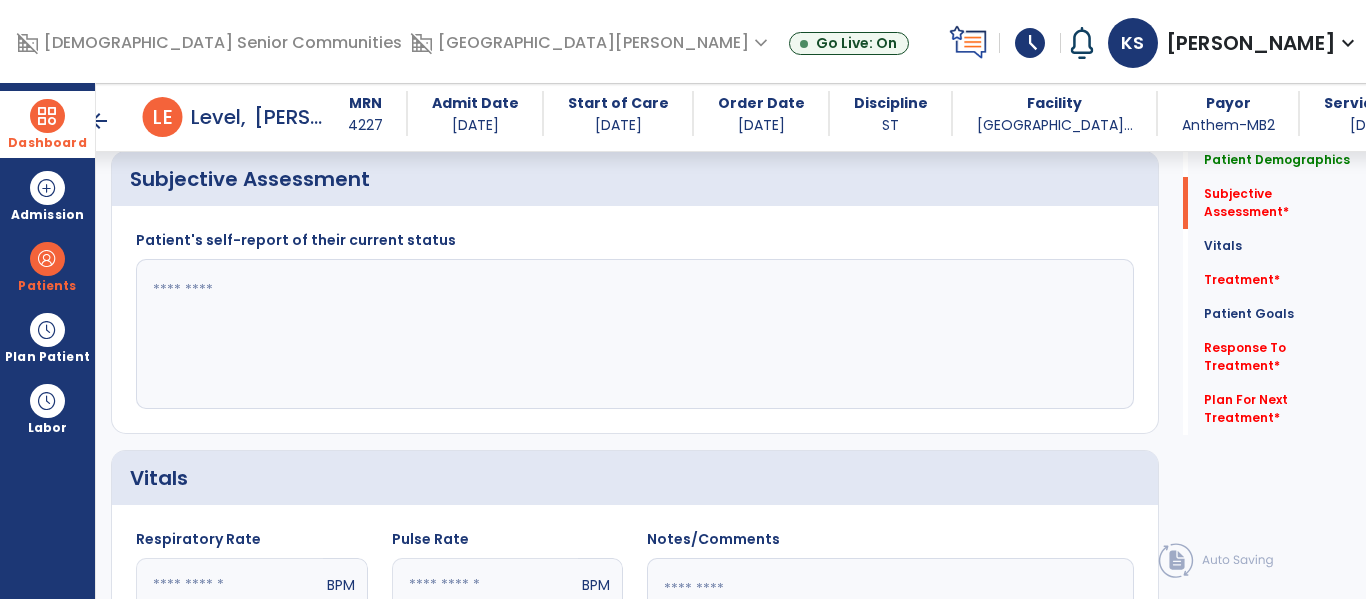 scroll, scrollTop: 380, scrollLeft: 0, axis: vertical 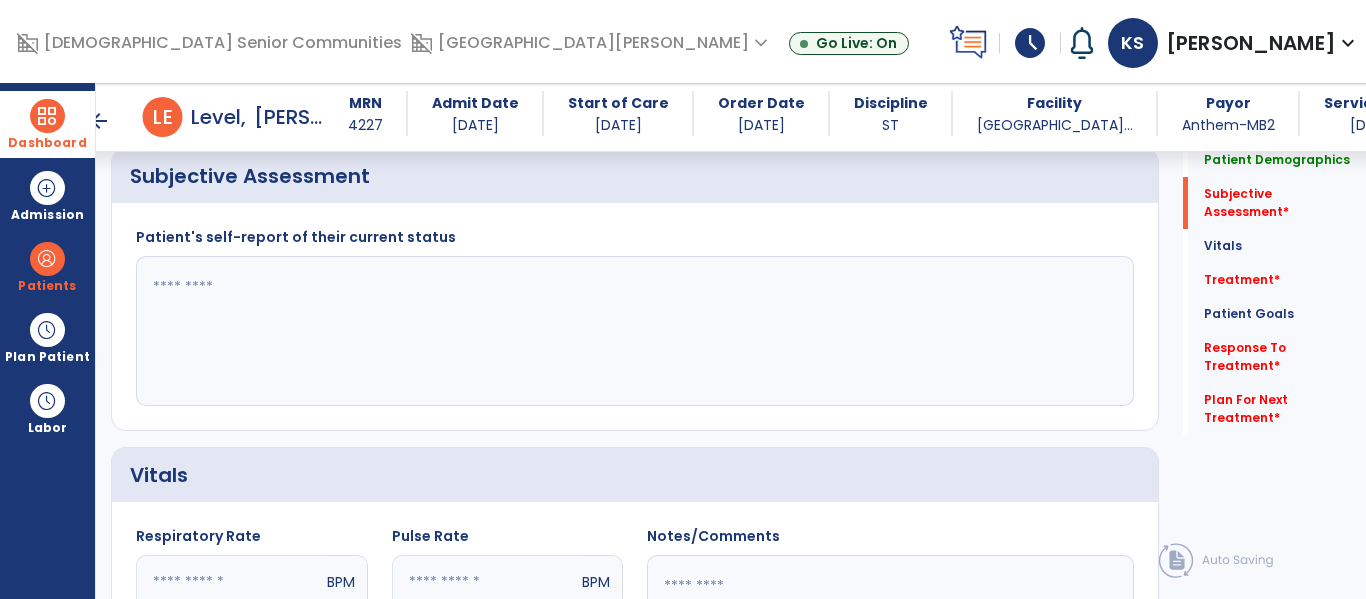 click 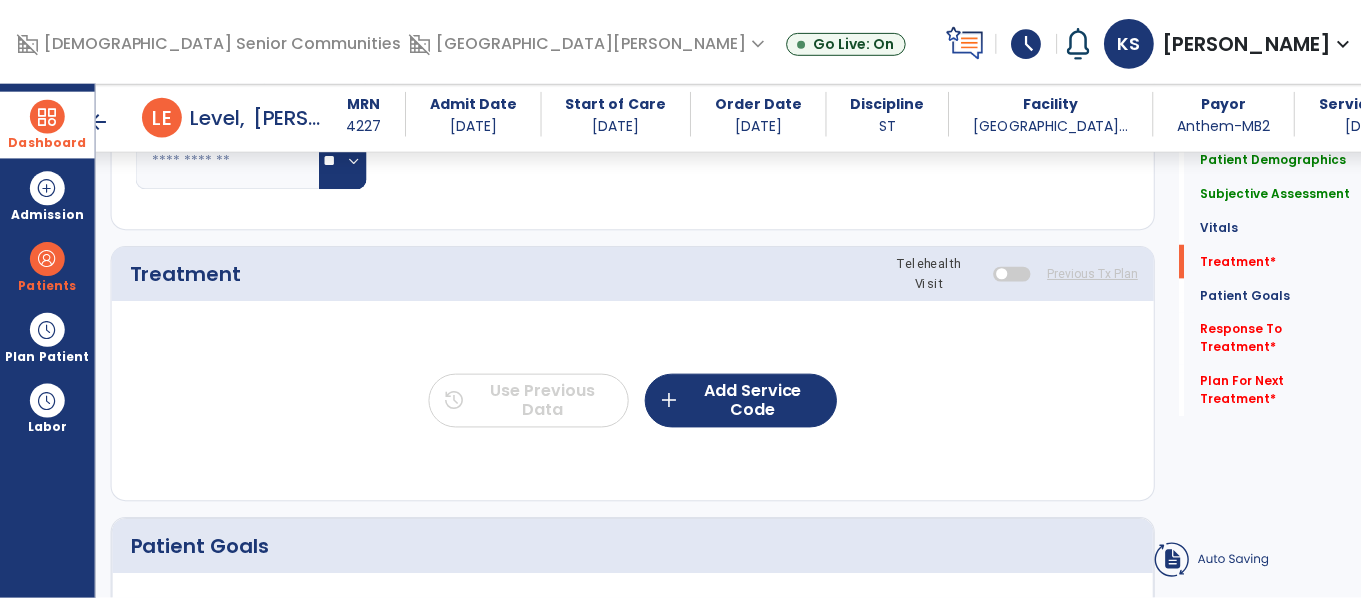 scroll, scrollTop: 1007, scrollLeft: 0, axis: vertical 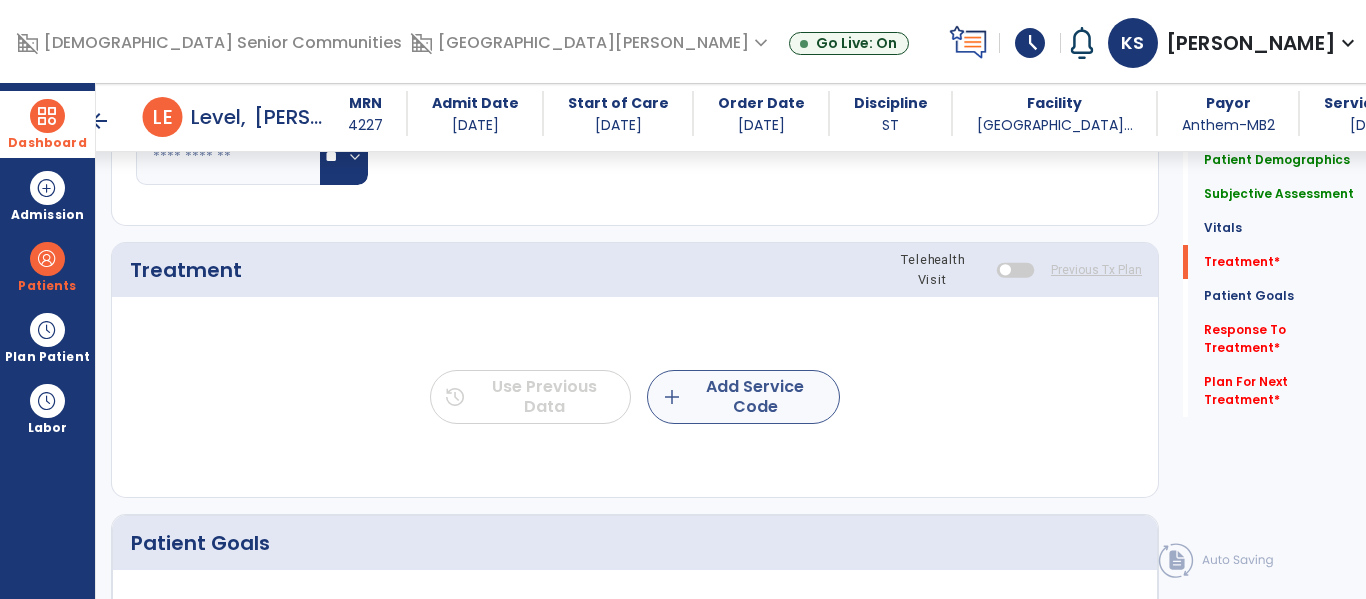 type on "**********" 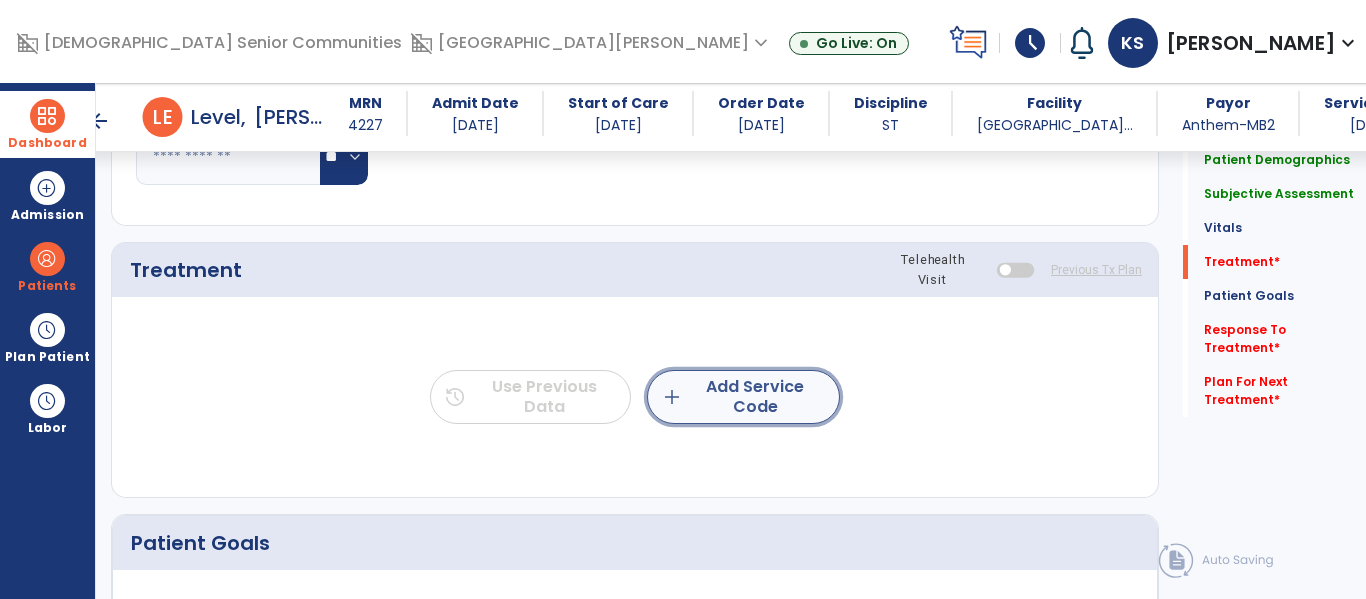 click on "add  Add Service Code" 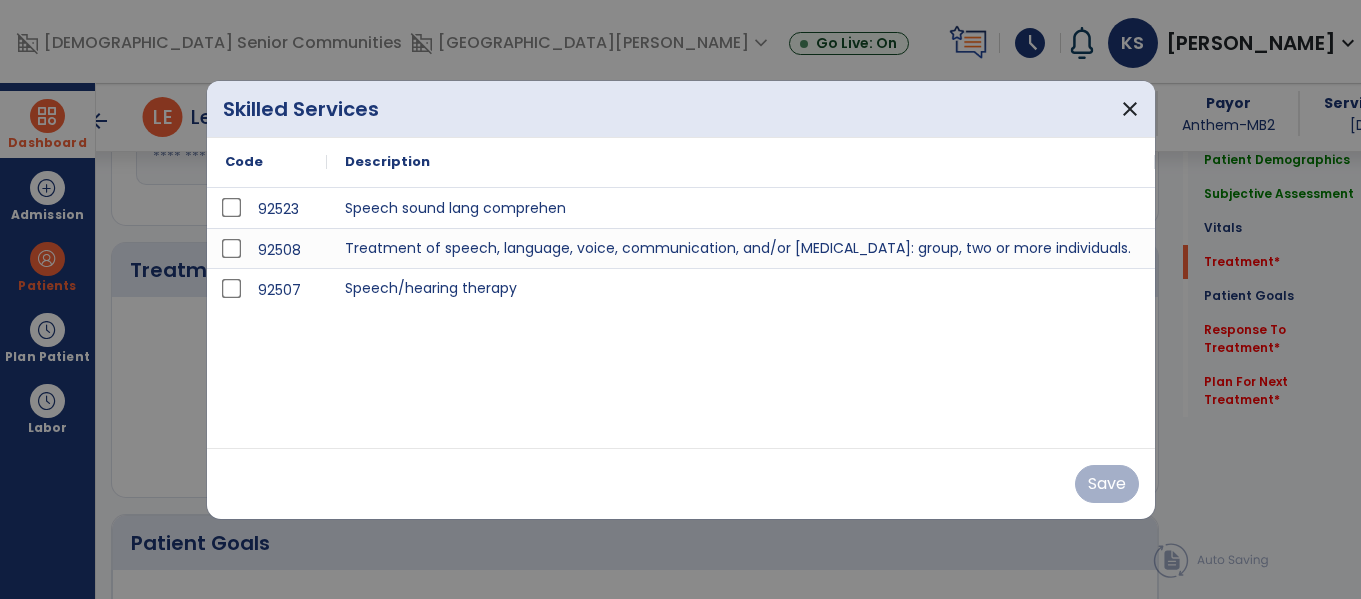 scroll, scrollTop: 1007, scrollLeft: 0, axis: vertical 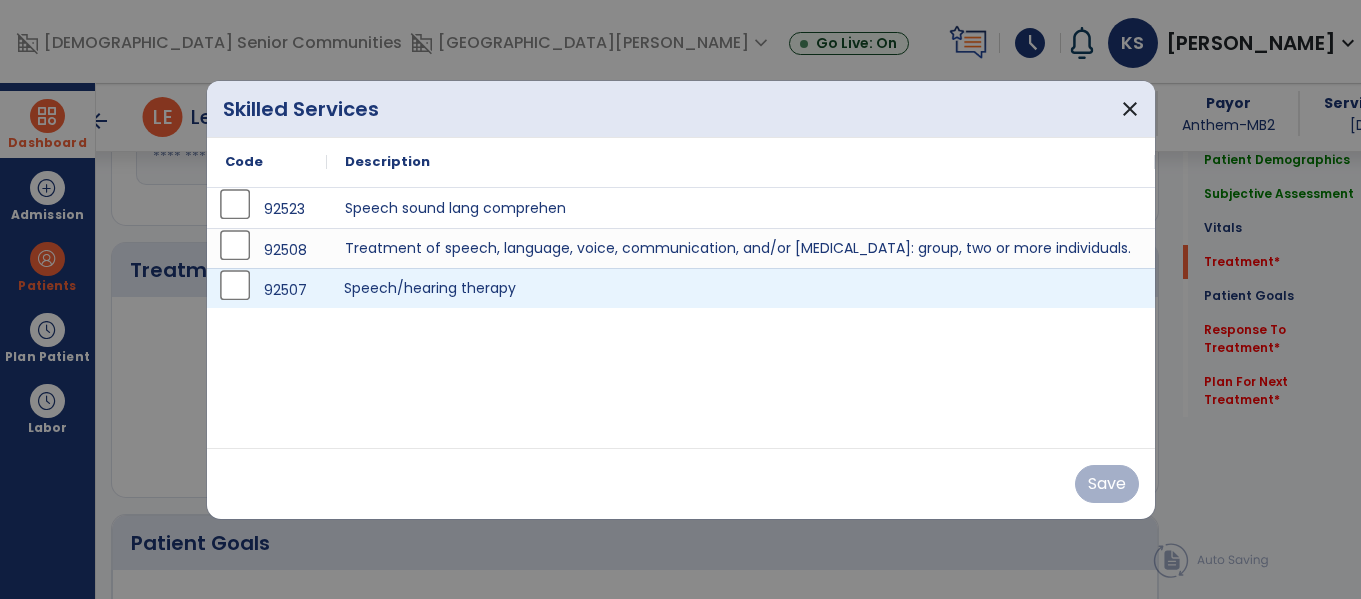 click on "Speech/hearing therapy" at bounding box center (741, 288) 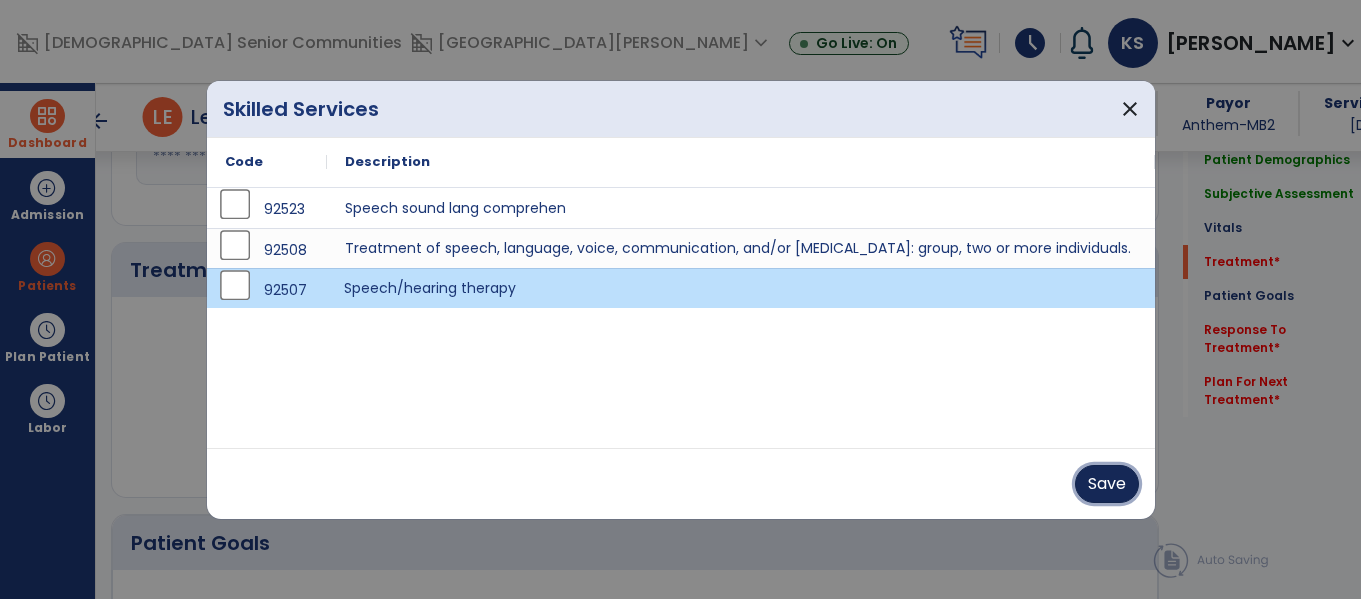 click on "Save" at bounding box center (1107, 484) 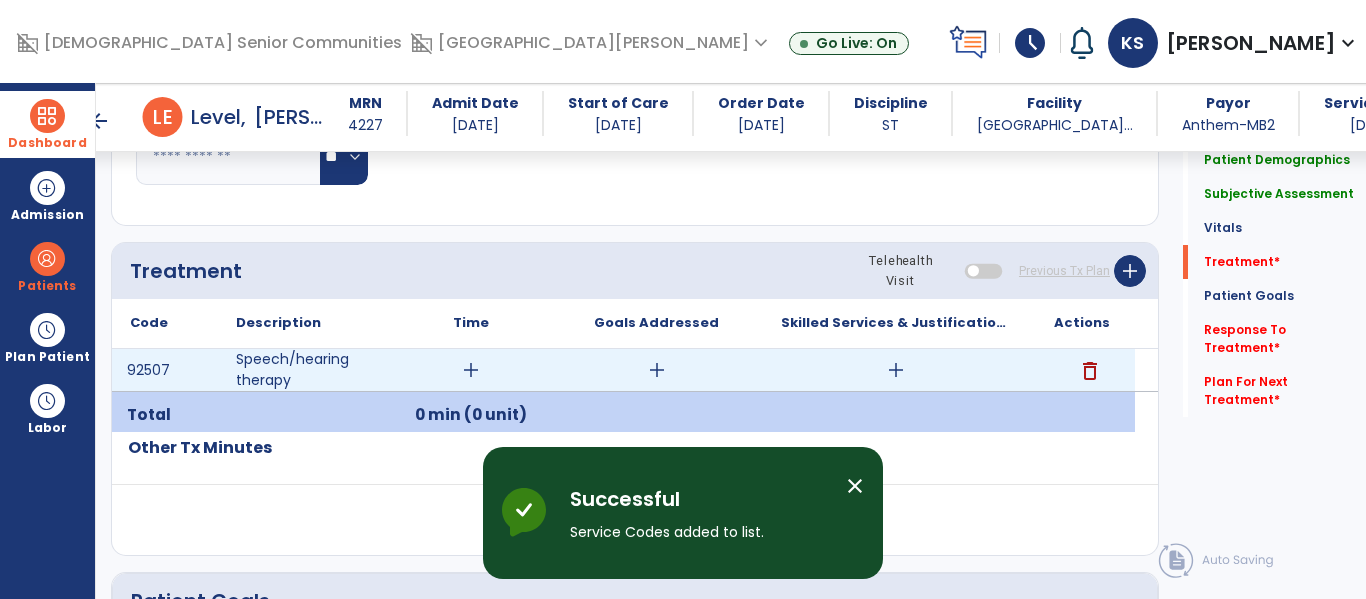 click on "add" at bounding box center [471, 370] 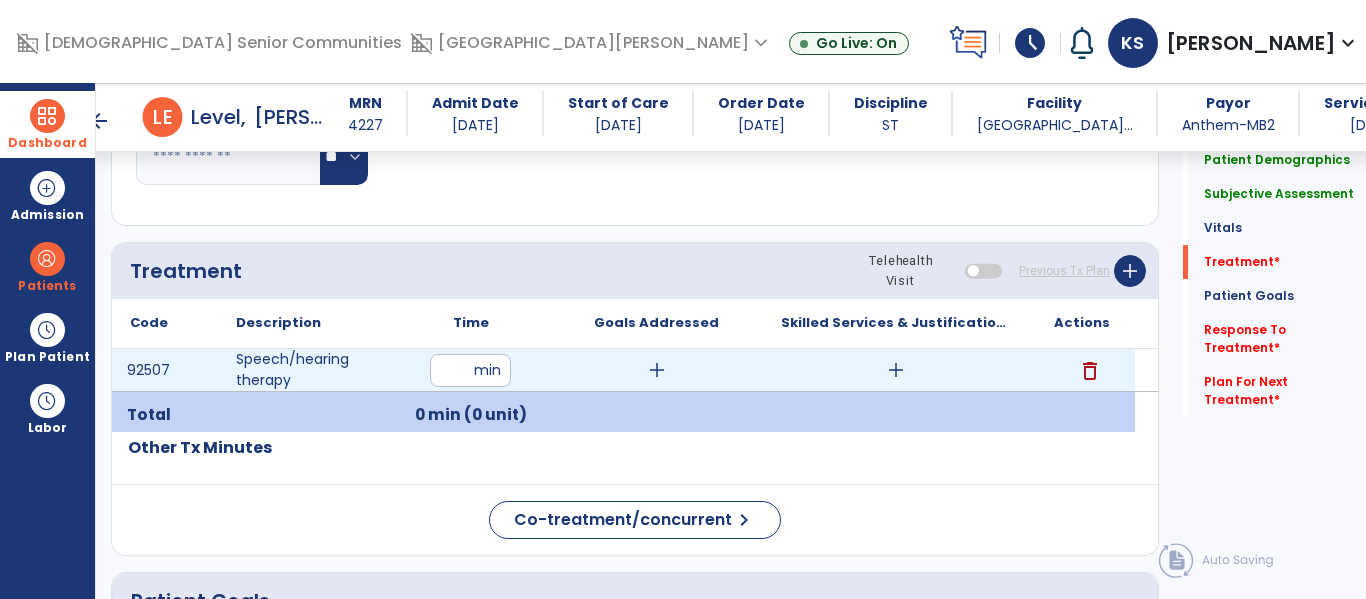 type on "**" 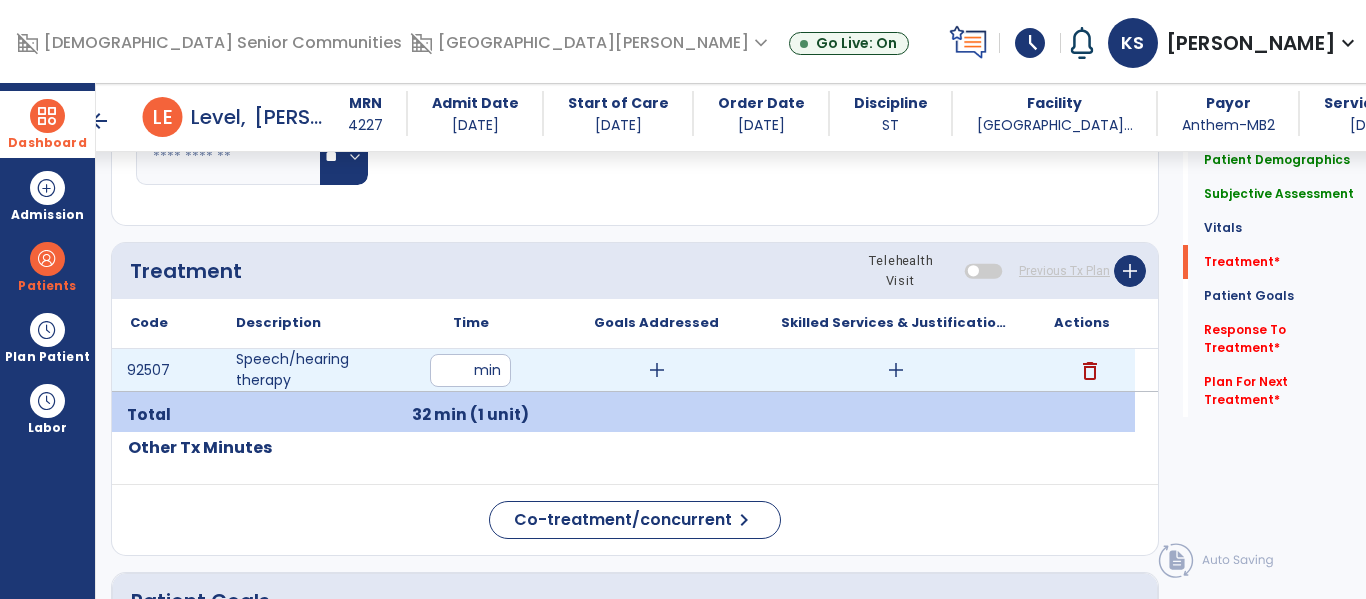 click on "add" at bounding box center (657, 370) 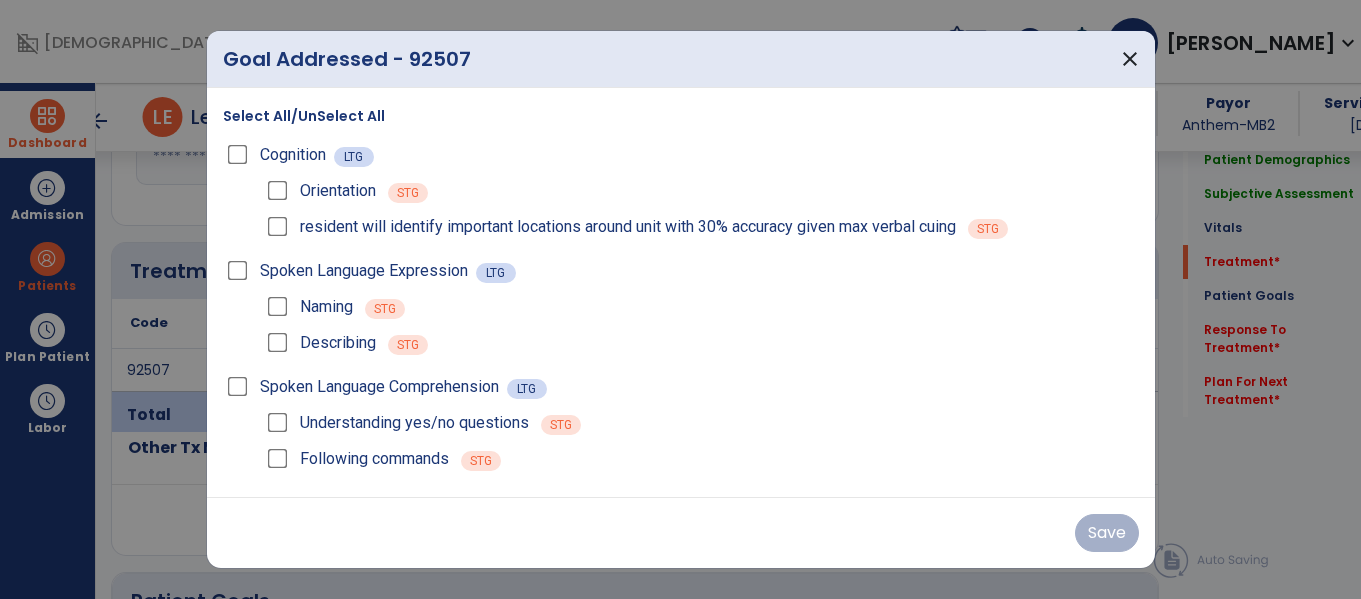scroll, scrollTop: 1007, scrollLeft: 0, axis: vertical 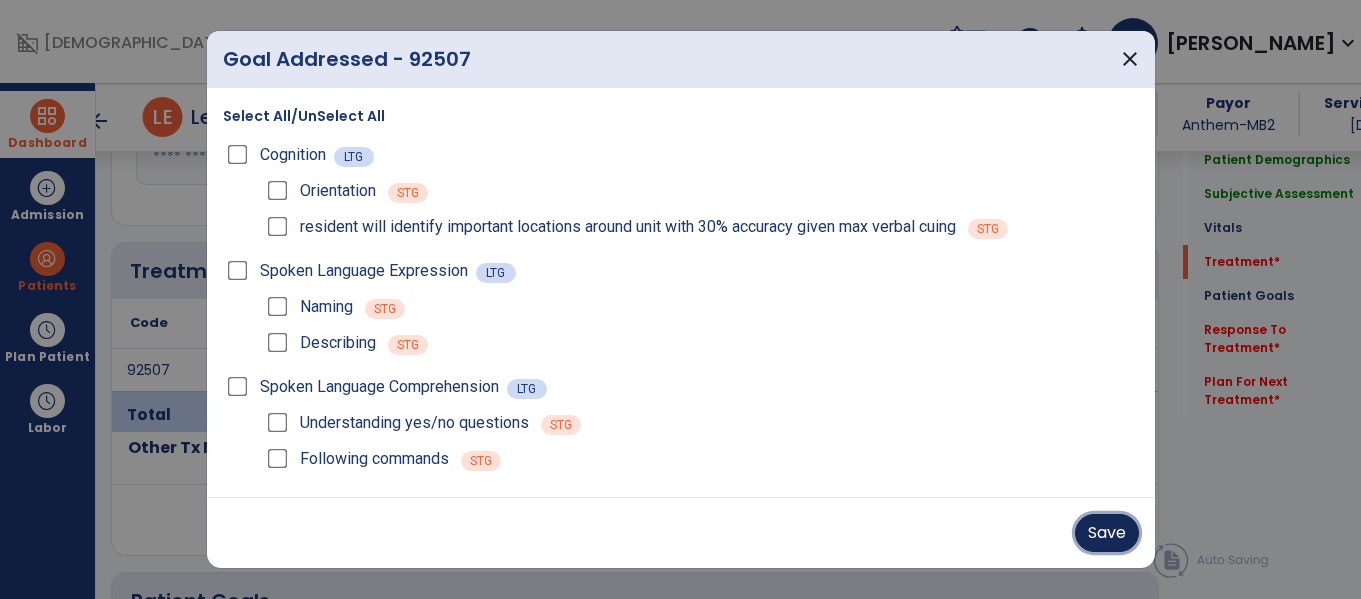 click on "Save" at bounding box center [1107, 533] 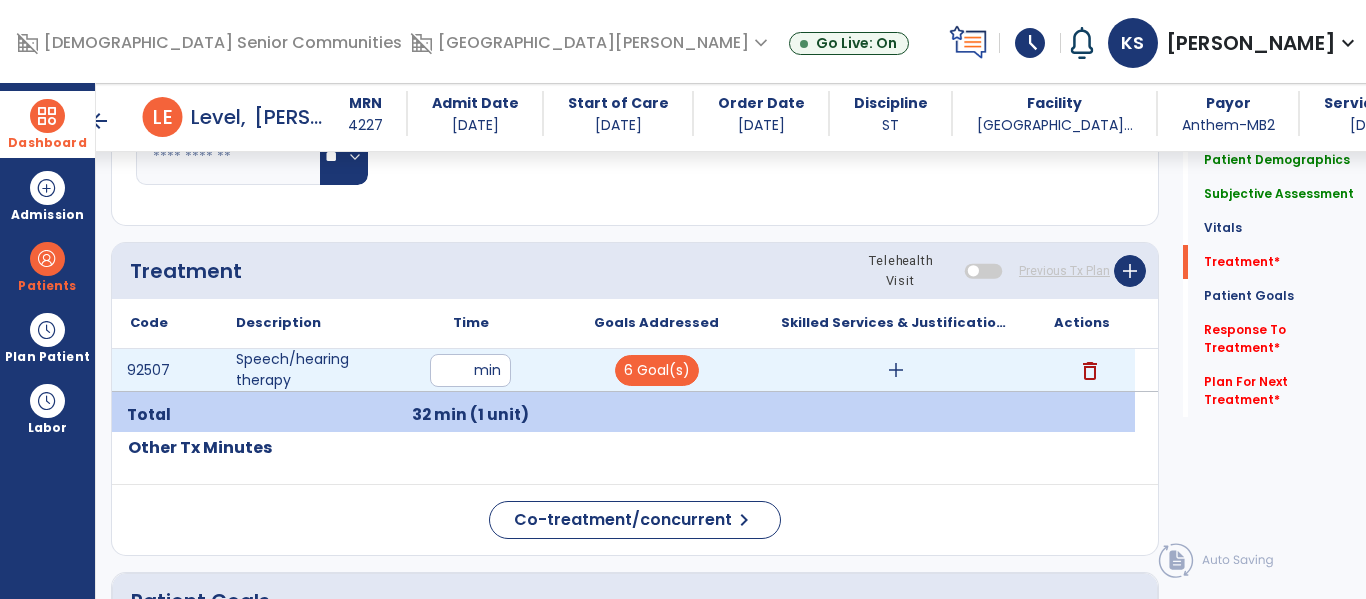 click on "add" at bounding box center (896, 370) 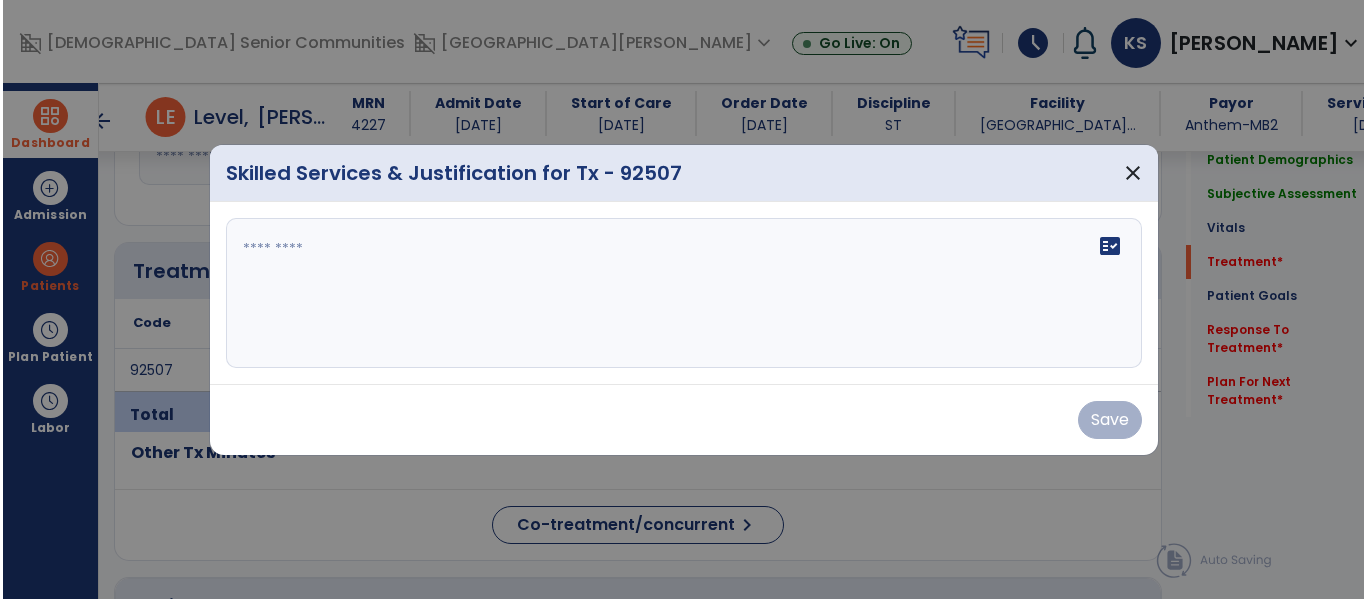scroll, scrollTop: 1007, scrollLeft: 0, axis: vertical 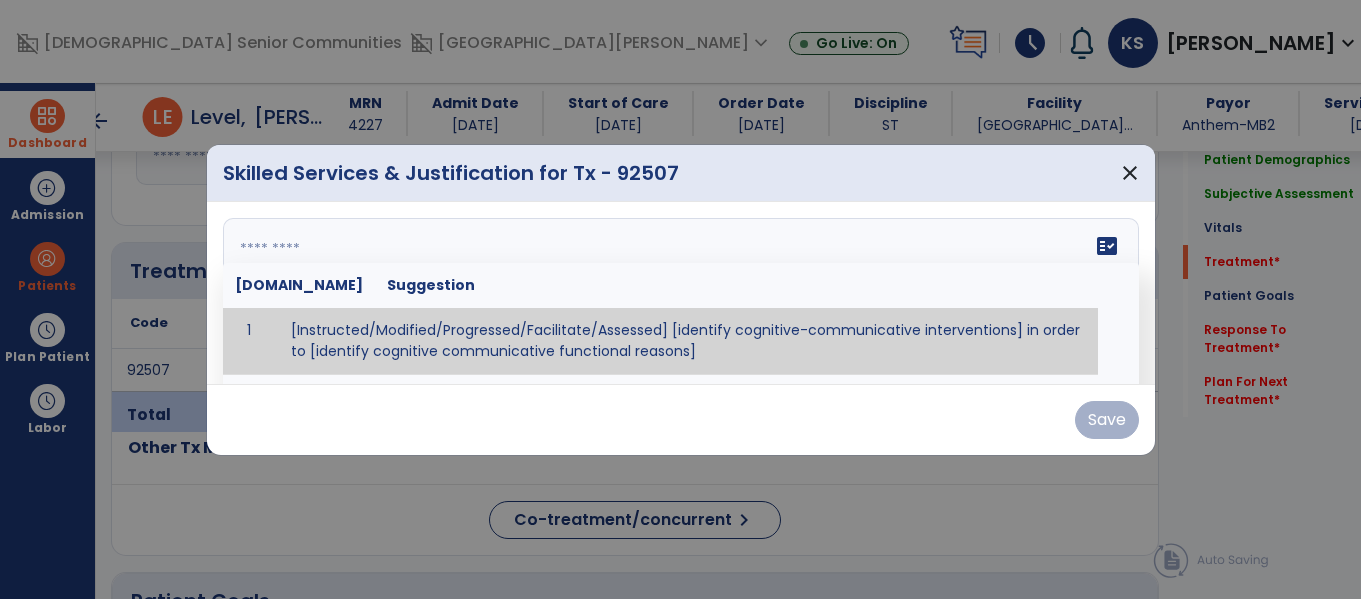click on "fact_check  Sr.No Suggestion 1 [Instructed/Modified/Progressed/Facilitate/Assessed] [identify cognitive-communicative interventions] in order to [identify cognitive communicative functional reasons] 2 Assessed cognitive-communicative skills using [identify test]." at bounding box center (681, 293) 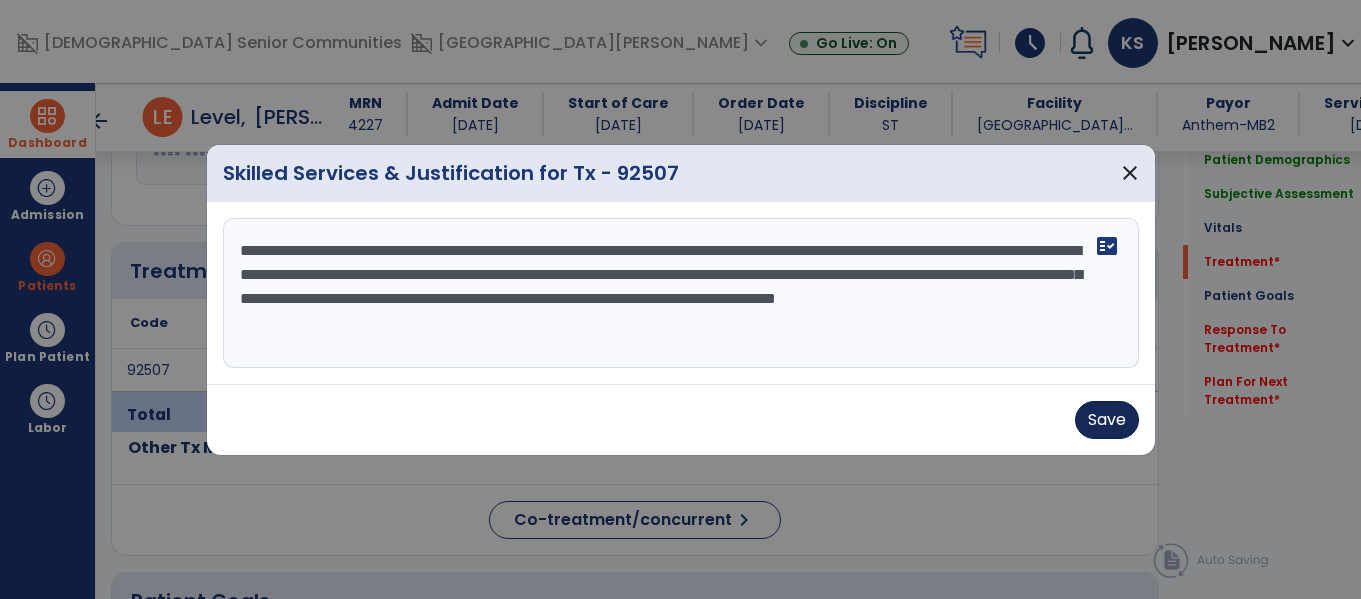 type on "**********" 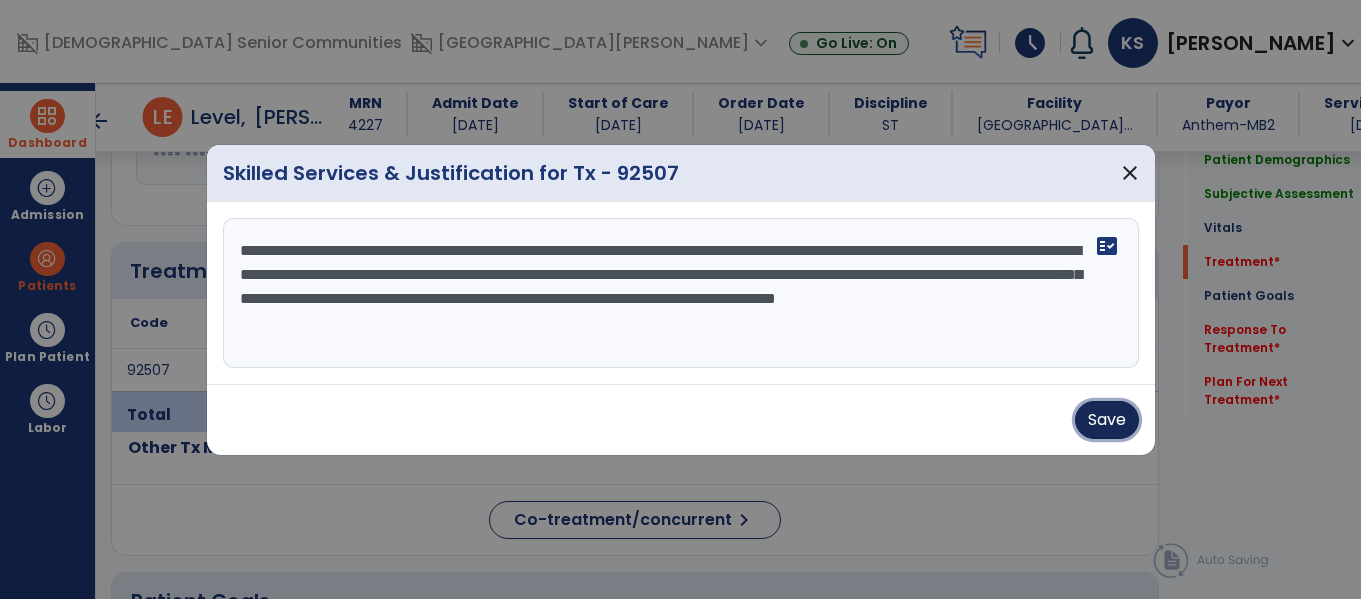 click on "Save" at bounding box center [1107, 420] 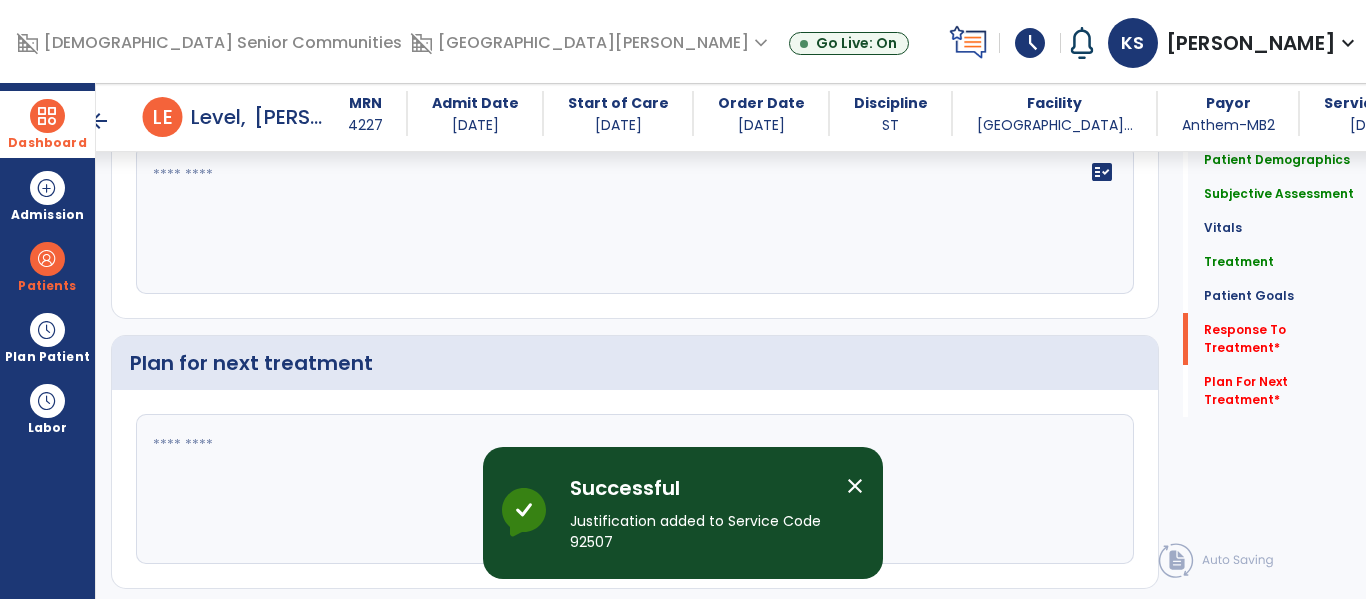 scroll, scrollTop: 3203, scrollLeft: 0, axis: vertical 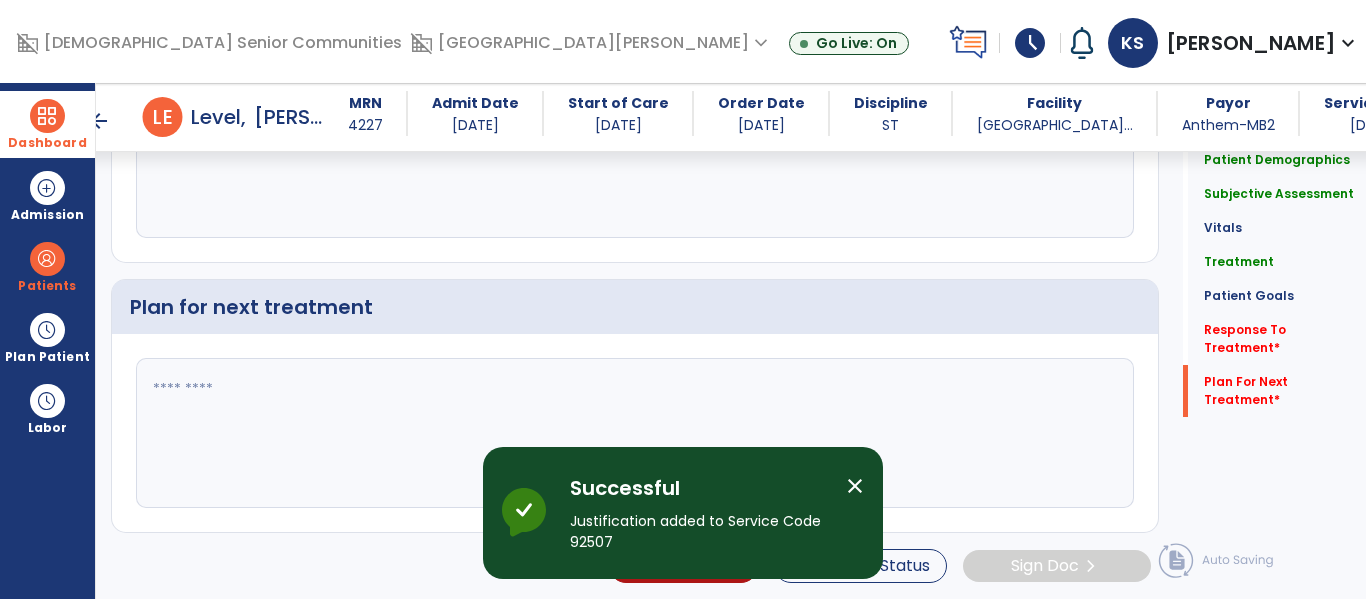 click 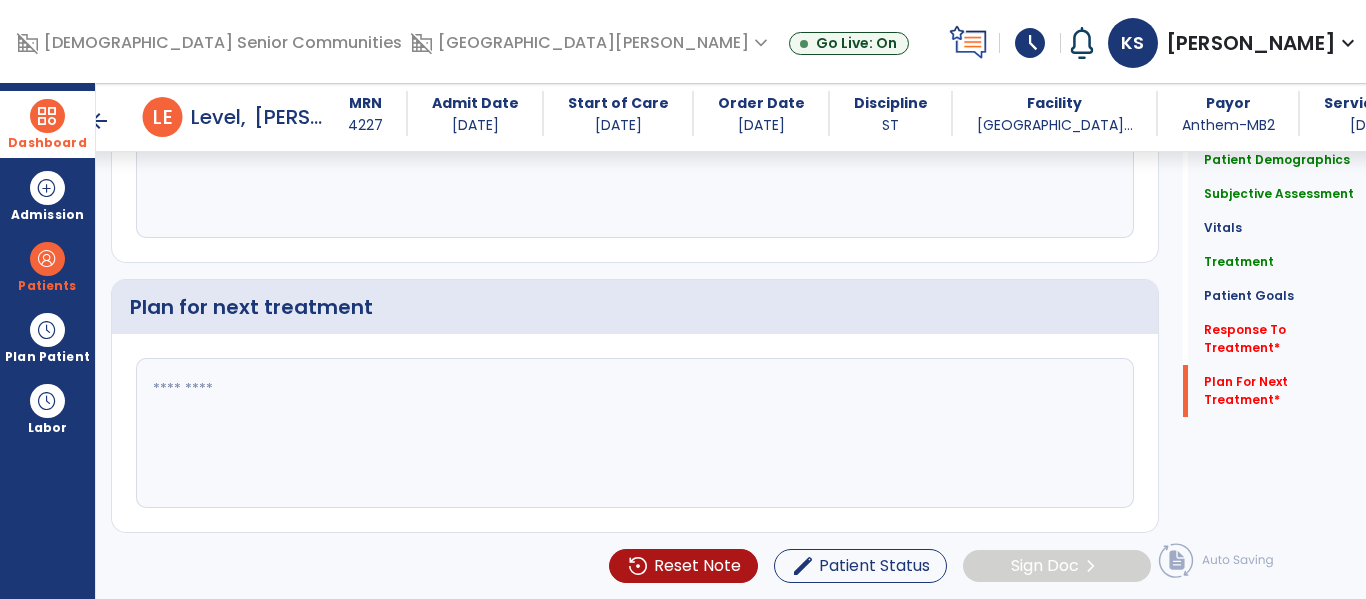 click 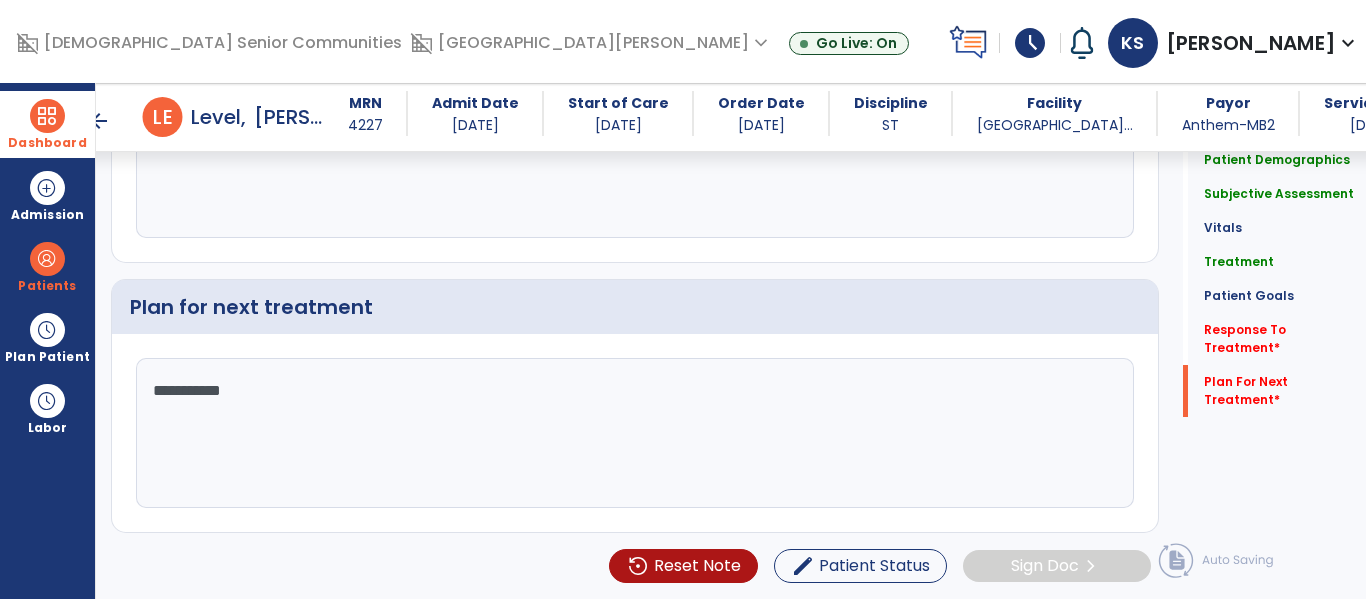 type on "**********" 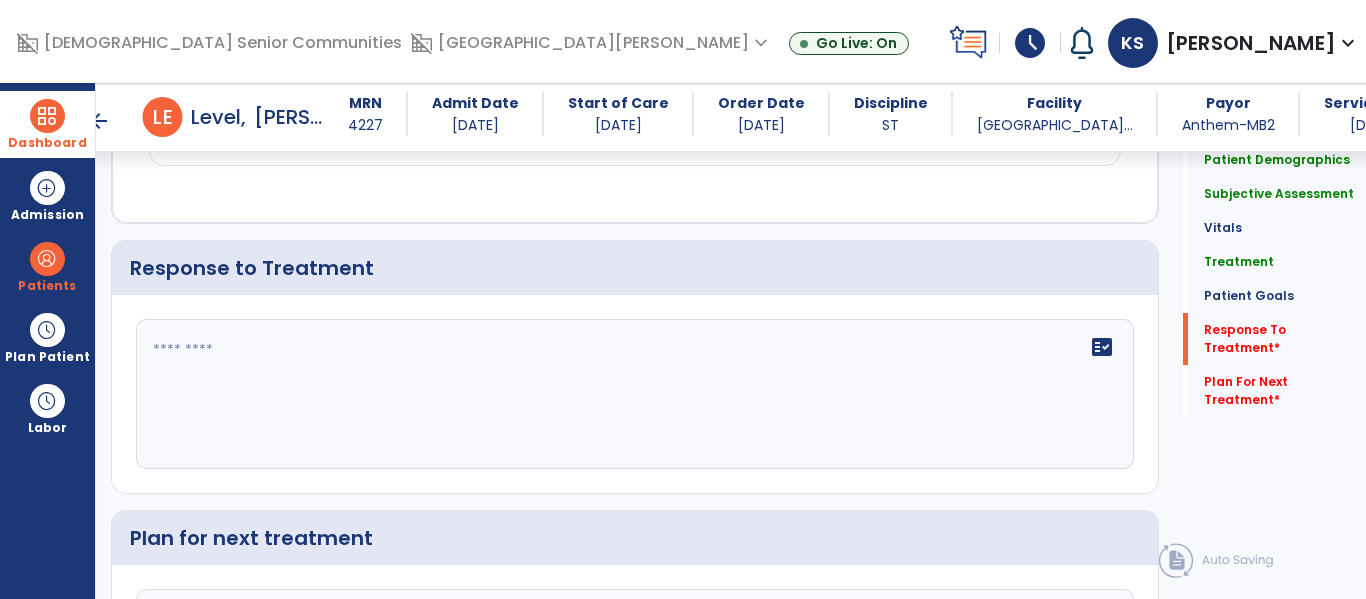 scroll, scrollTop: 2941, scrollLeft: 0, axis: vertical 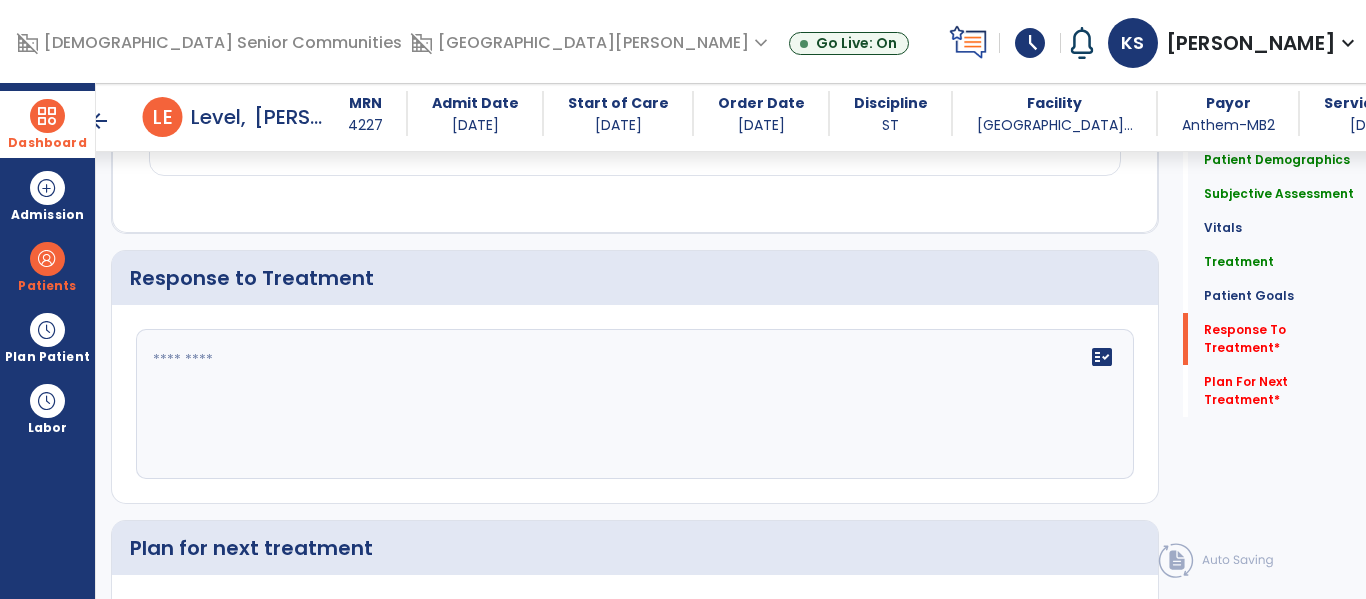 type on "**********" 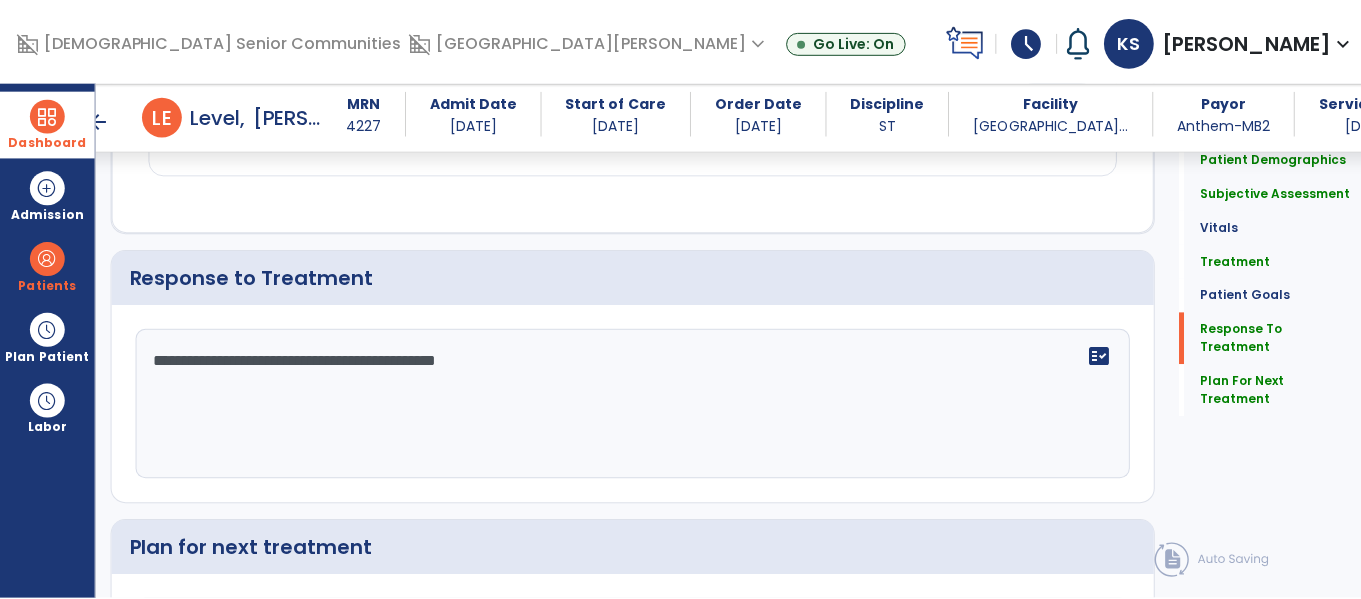 scroll, scrollTop: 3203, scrollLeft: 0, axis: vertical 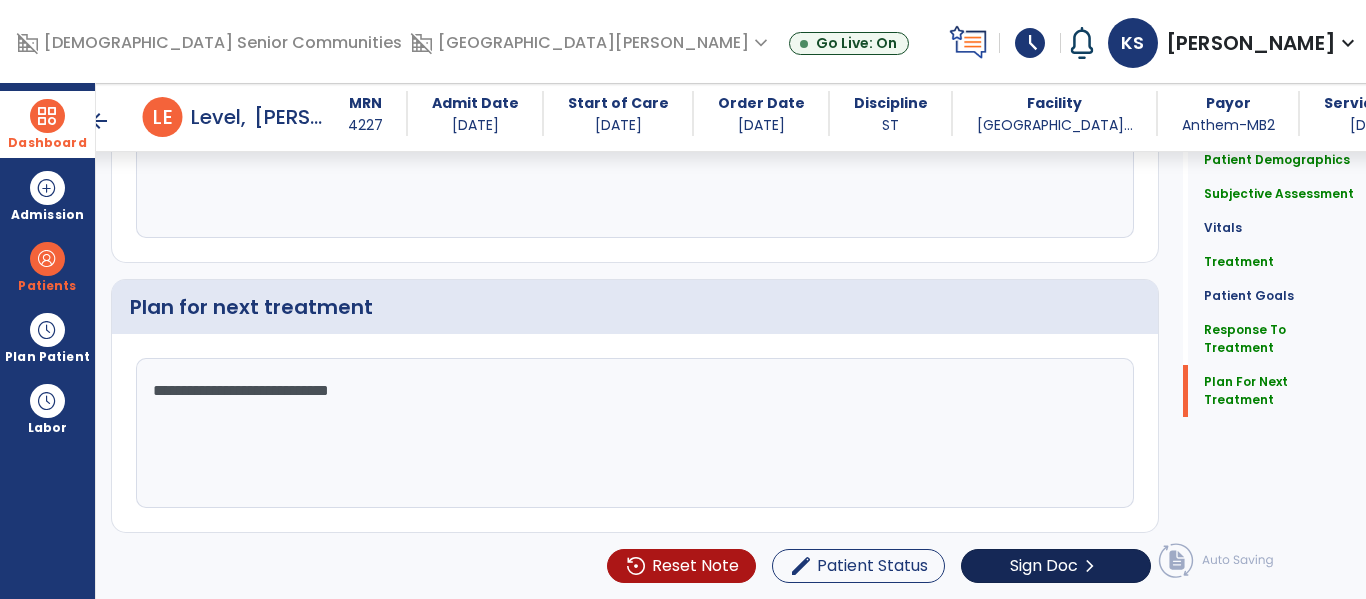 type on "**********" 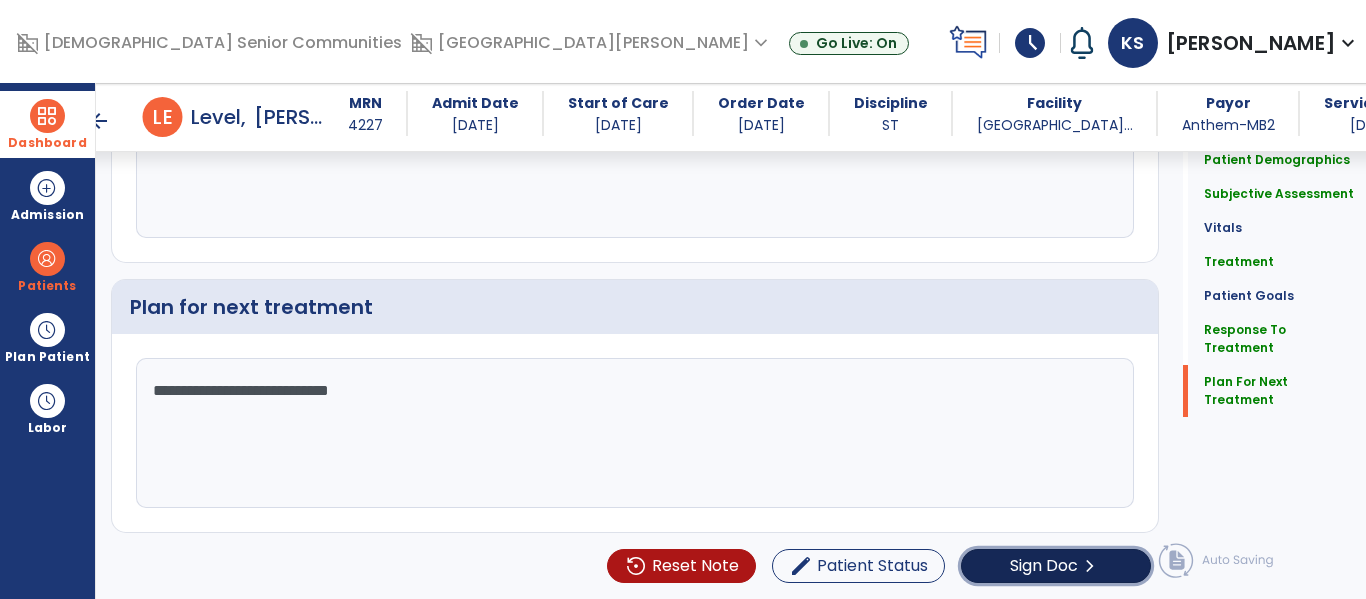 click on "Sign Doc  chevron_right" 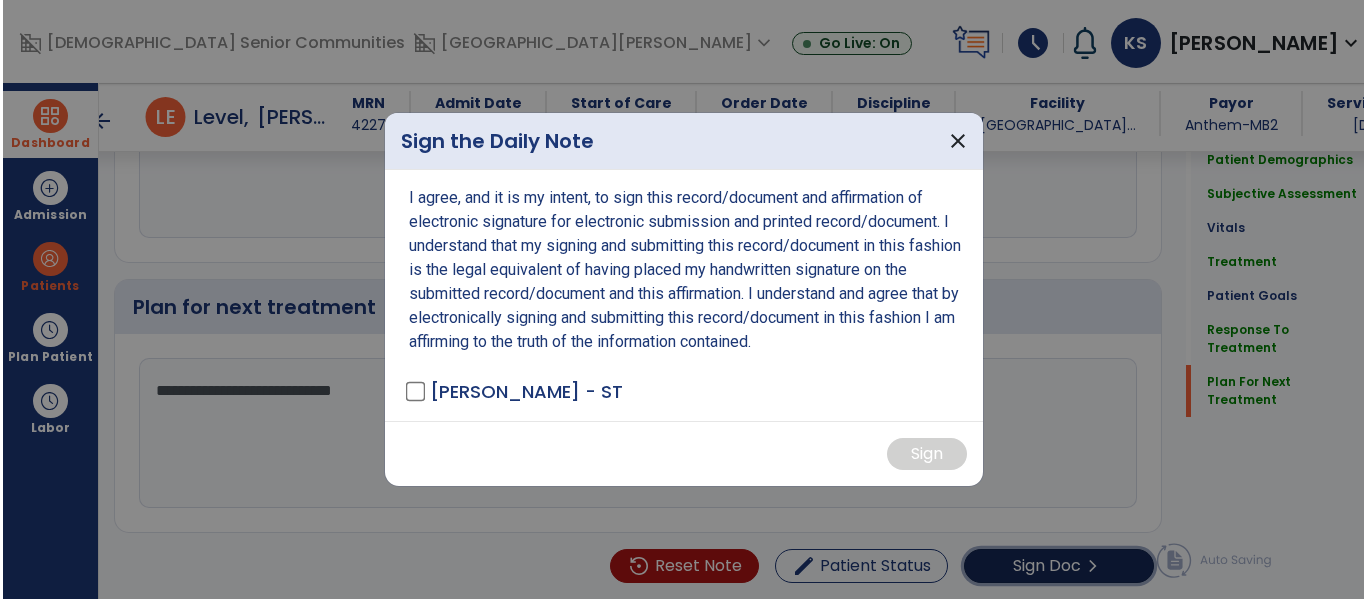 scroll, scrollTop: 3203, scrollLeft: 0, axis: vertical 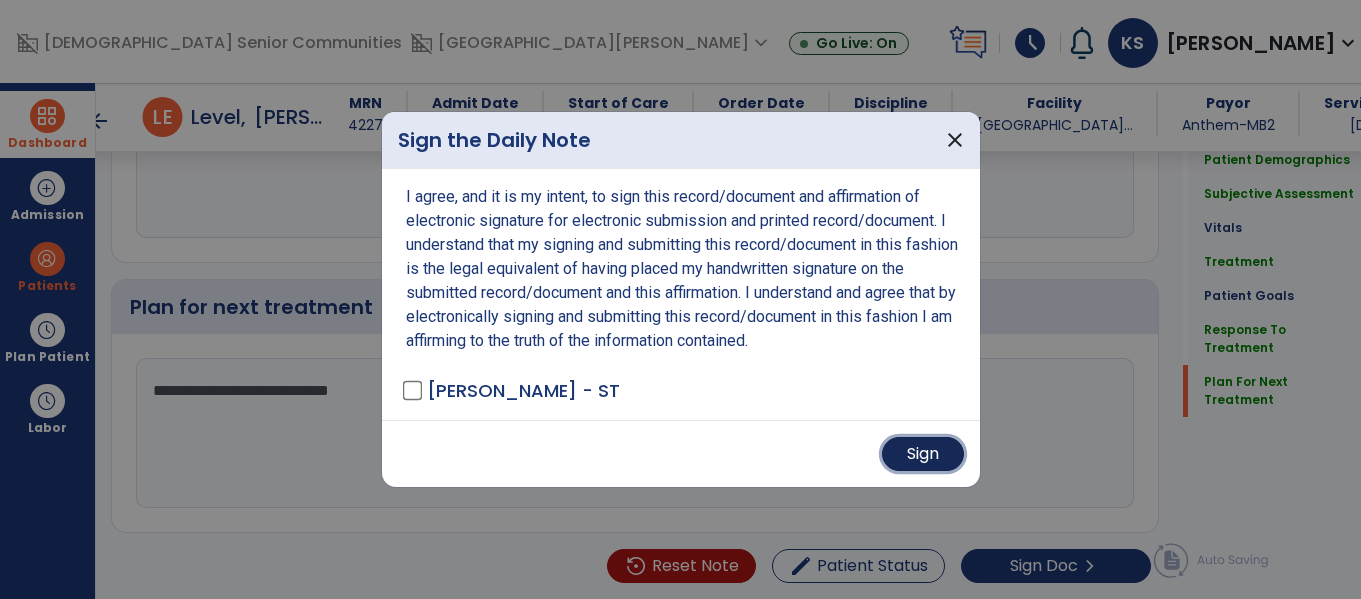 click on "Sign" at bounding box center [923, 454] 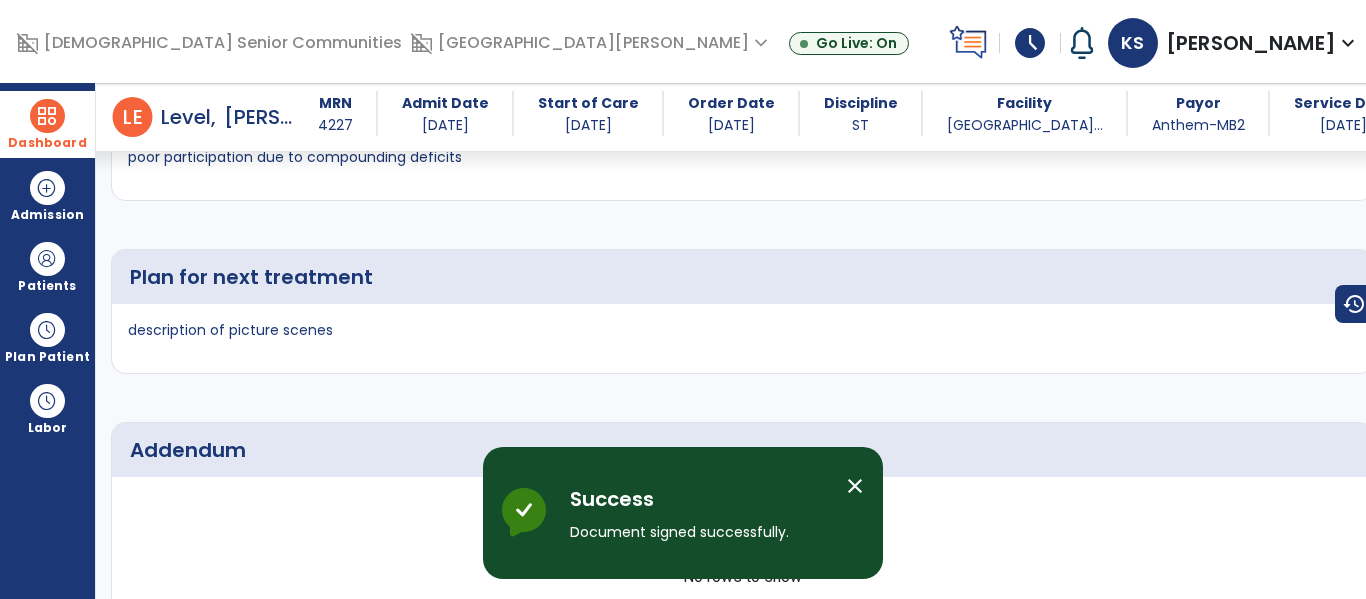 scroll, scrollTop: 4754, scrollLeft: 0, axis: vertical 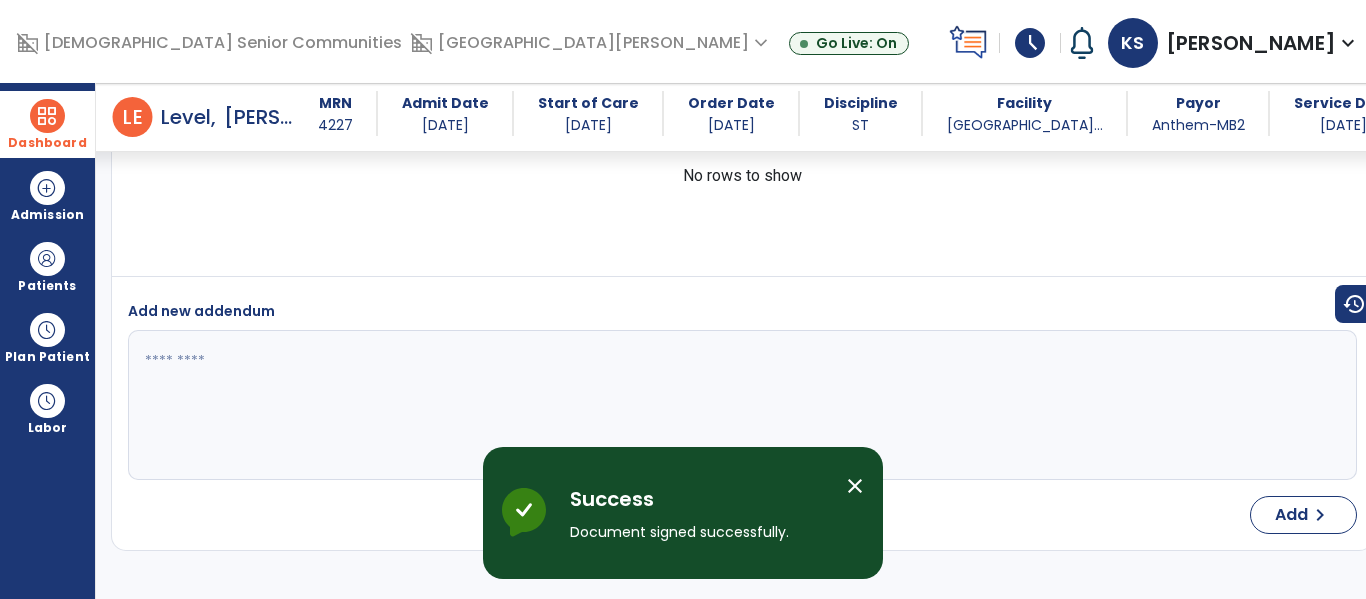 click on "Dashboard" at bounding box center [47, 143] 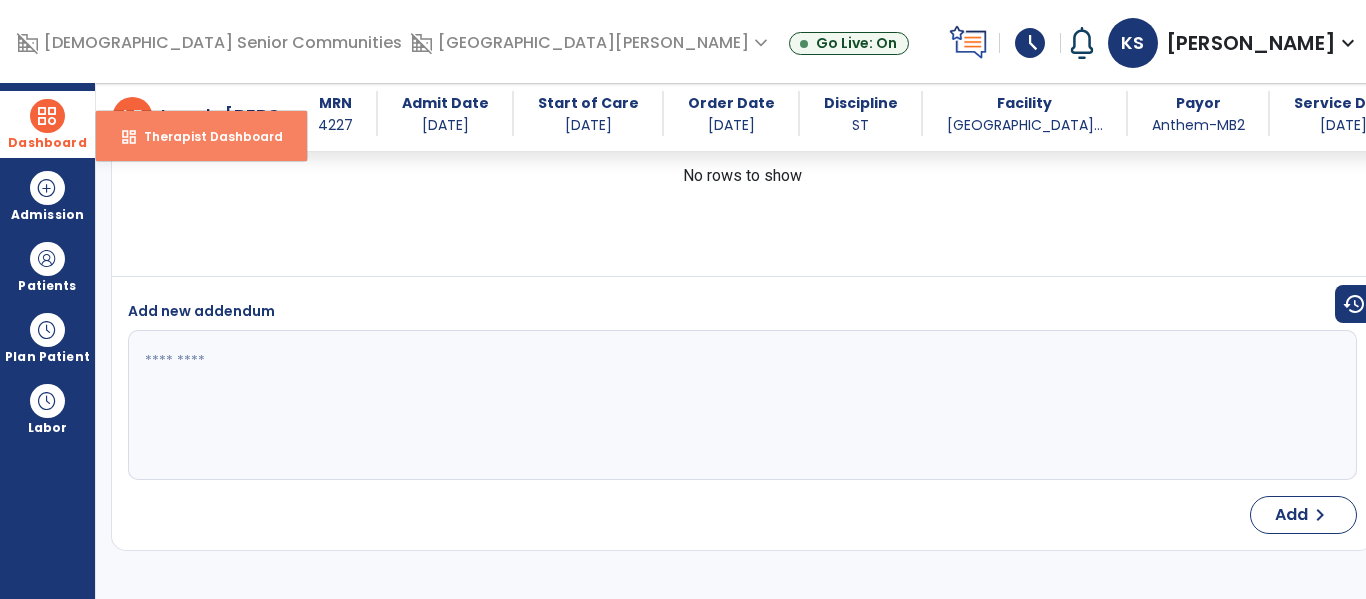 click on "dashboard  Therapist Dashboard" at bounding box center (201, 136) 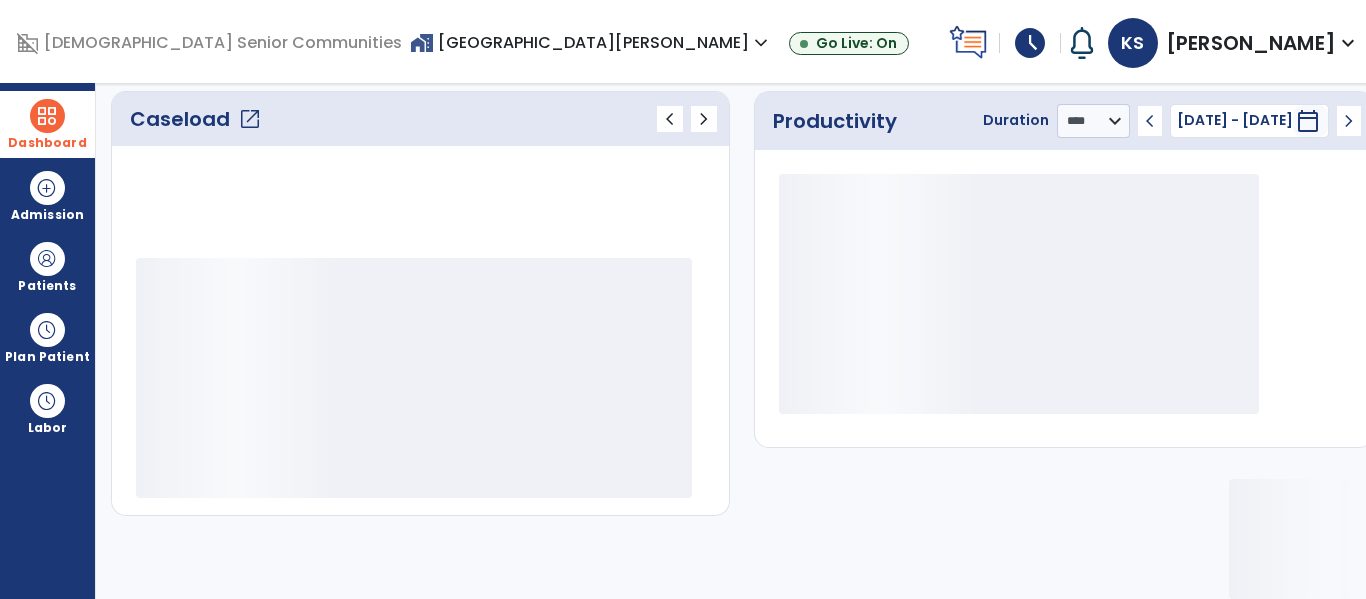 scroll, scrollTop: 278, scrollLeft: 0, axis: vertical 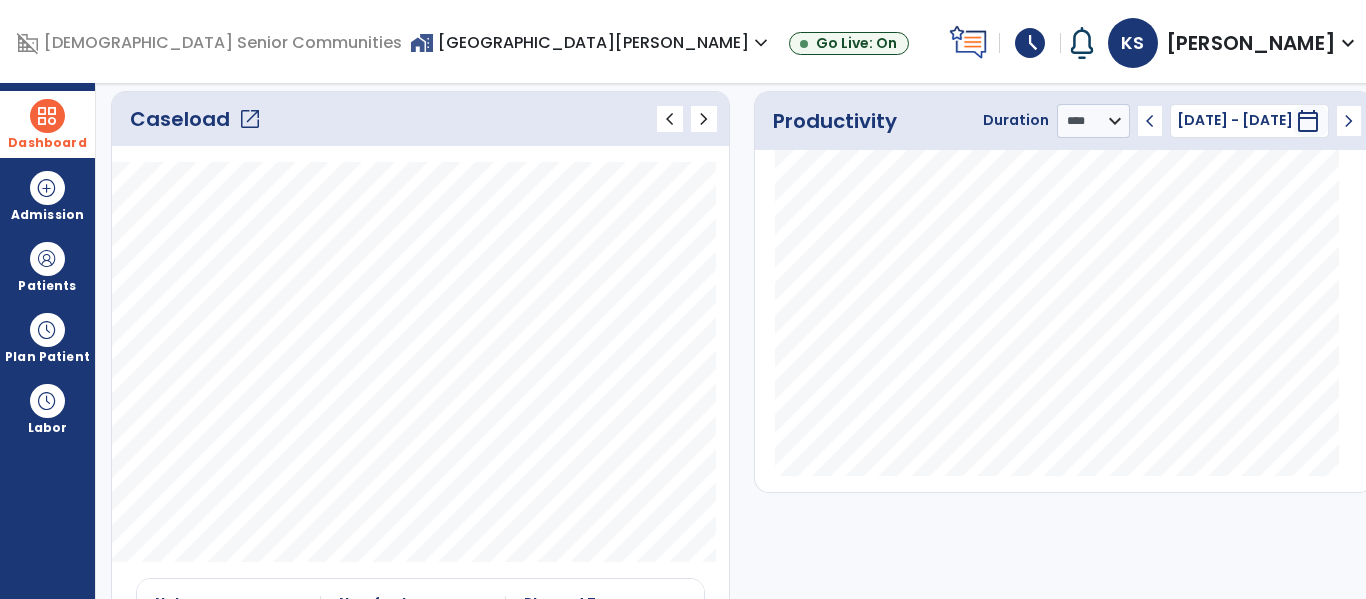 click on "open_in_new" 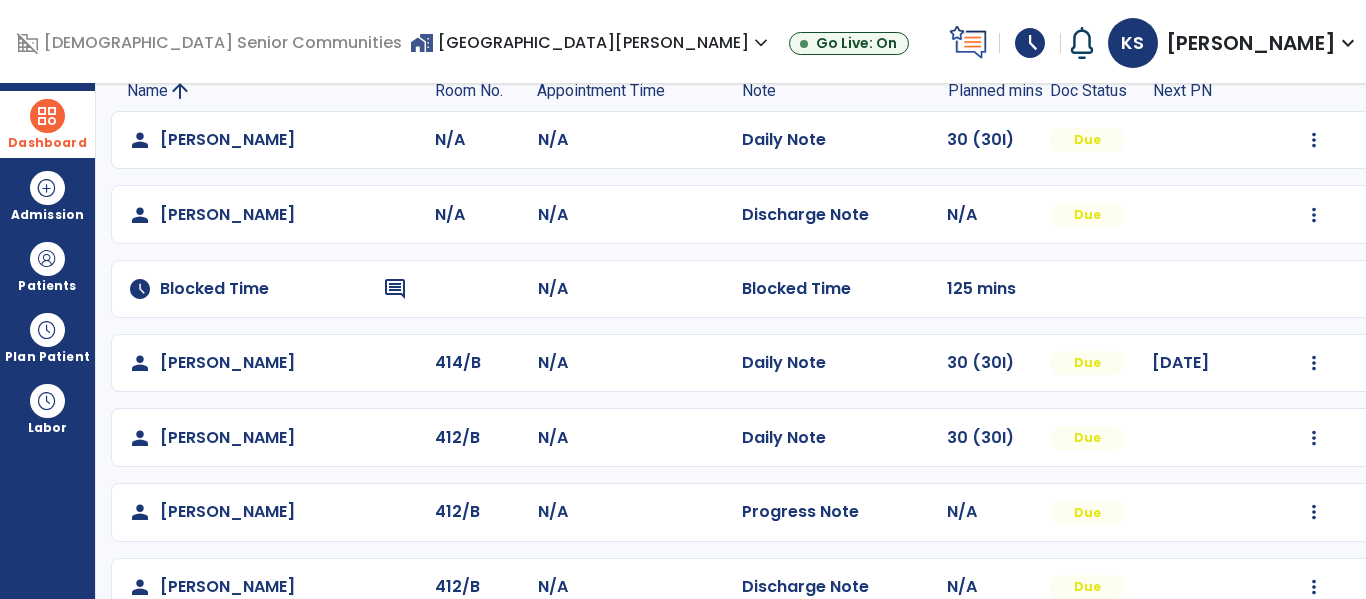 scroll, scrollTop: 146, scrollLeft: 0, axis: vertical 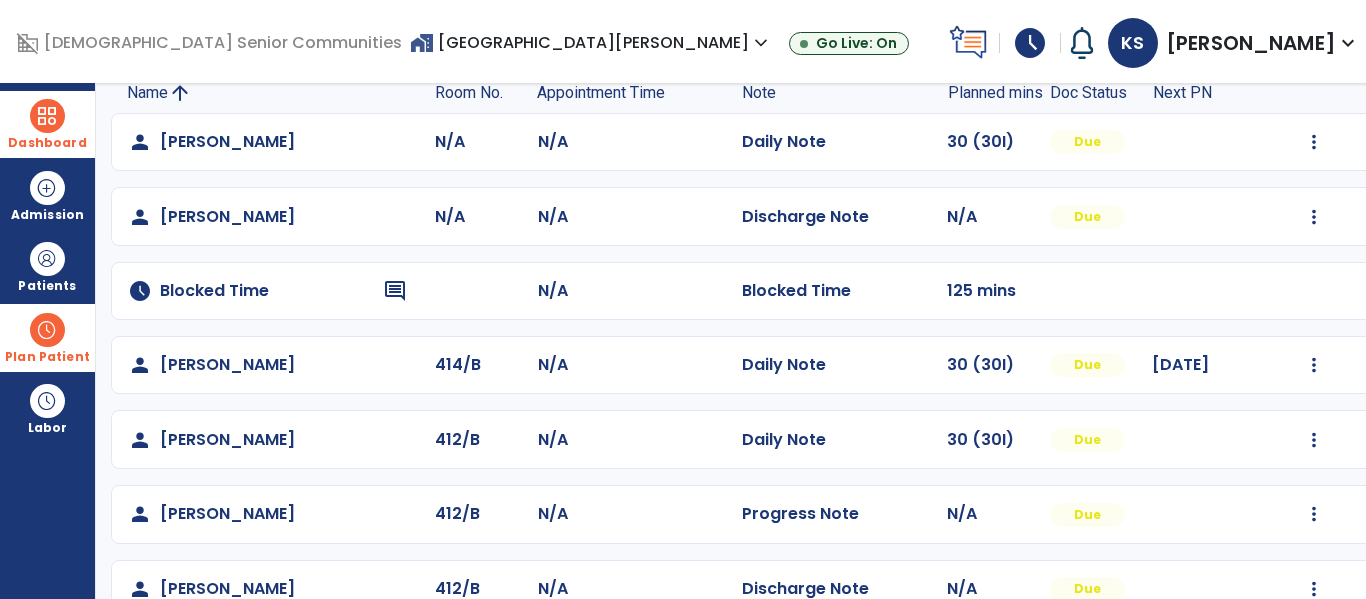 click on "Plan Patient" at bounding box center [47, 266] 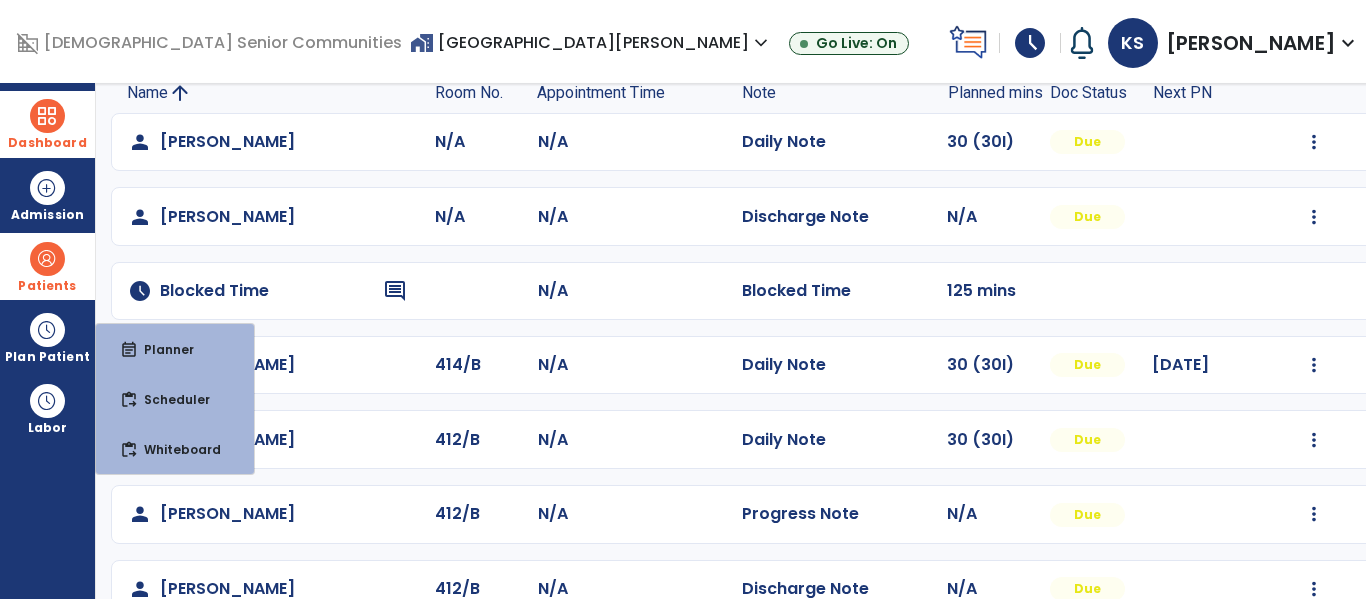 click on "Patients" at bounding box center (47, 286) 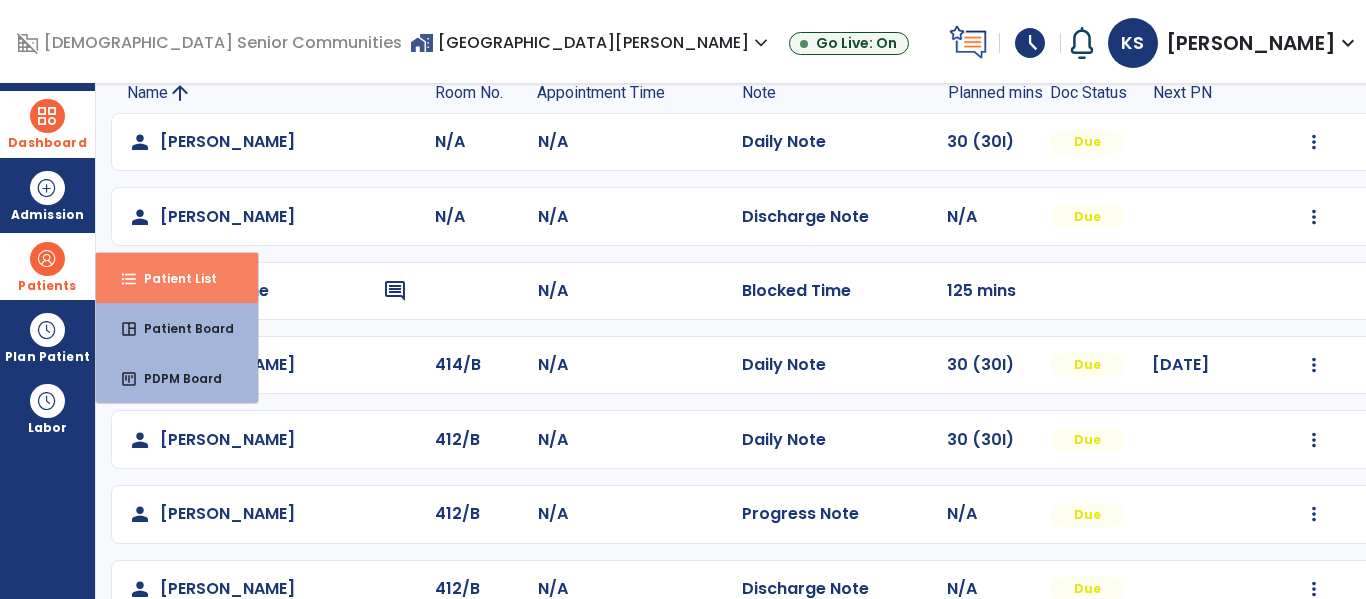 click on "Patient List" at bounding box center [172, 278] 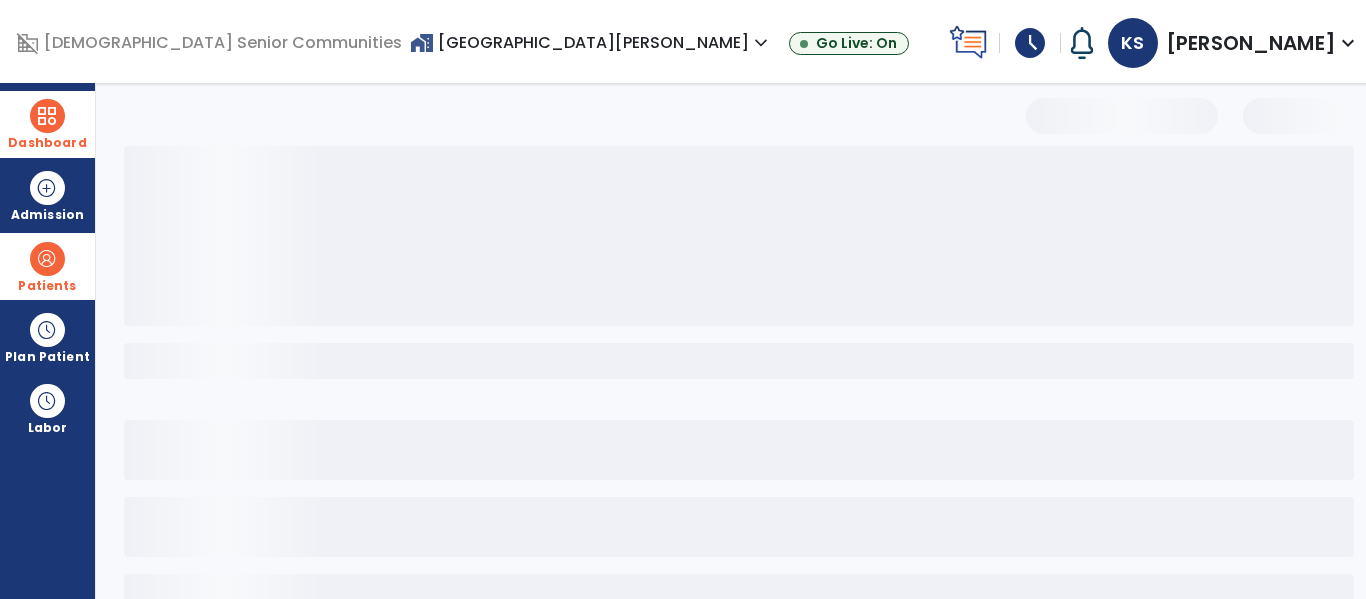scroll, scrollTop: 144, scrollLeft: 0, axis: vertical 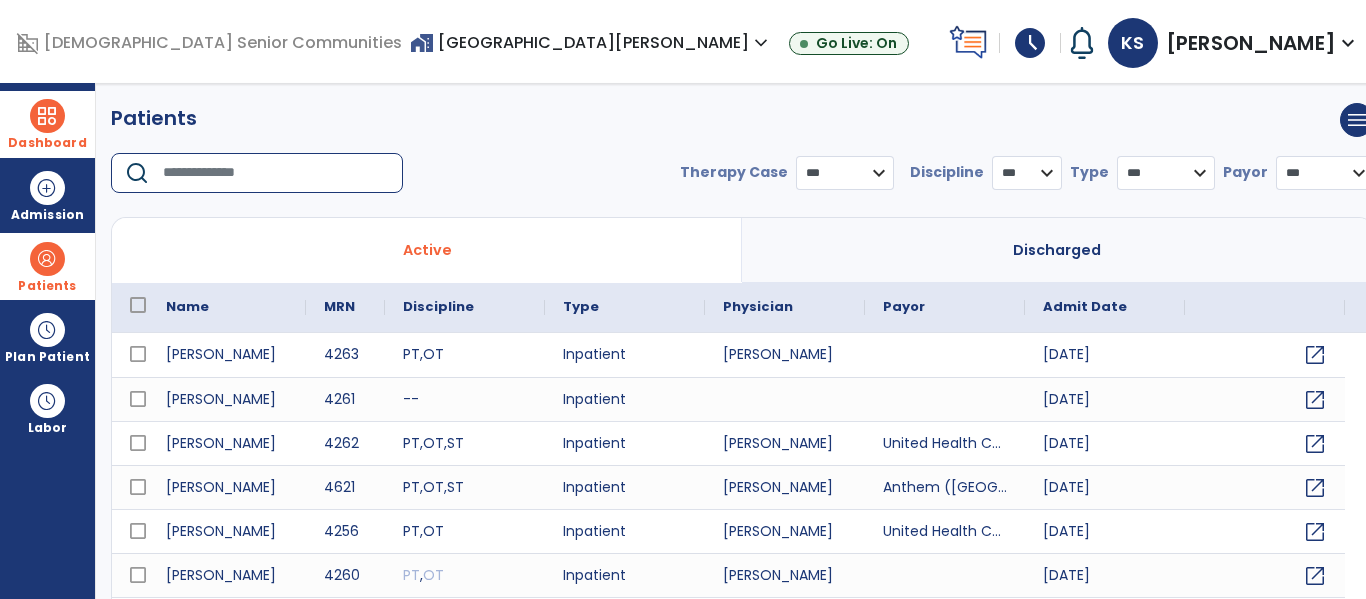 click at bounding box center [276, 173] 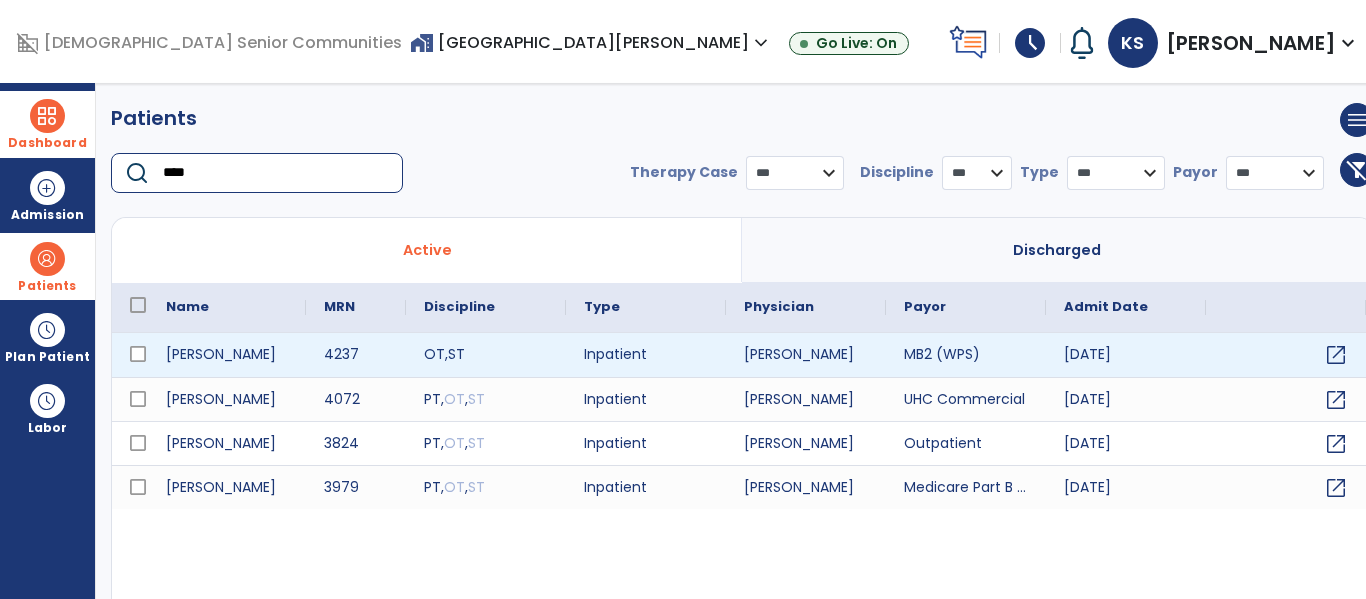 type on "****" 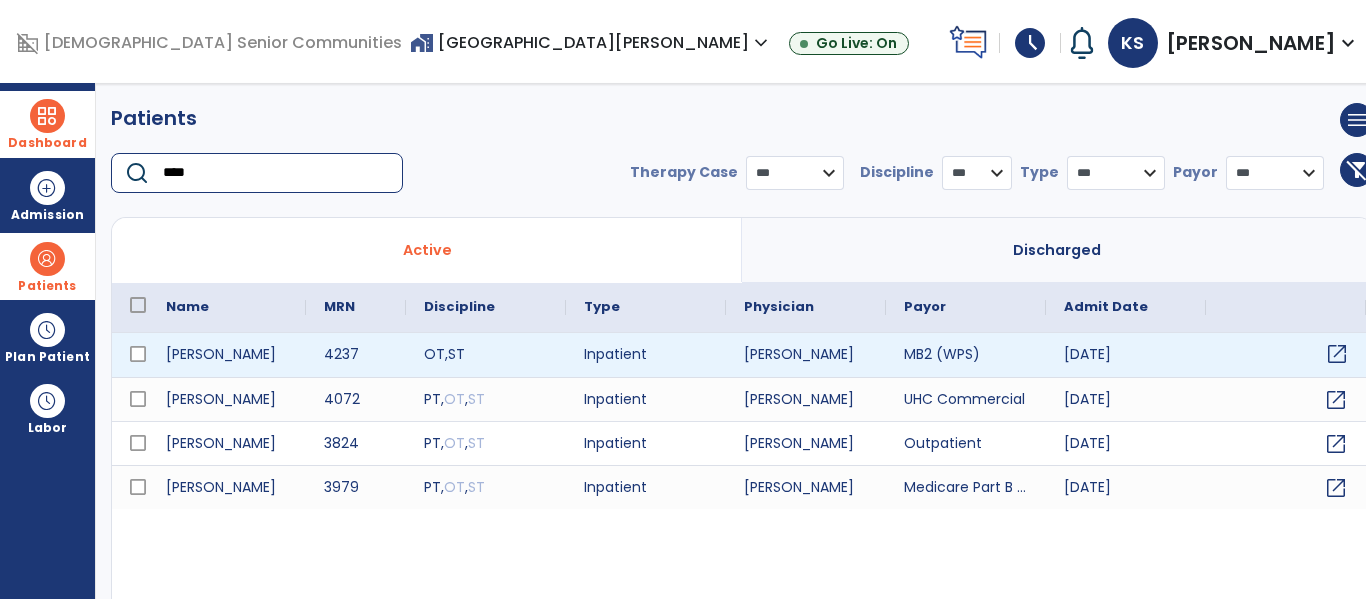 click on "open_in_new" at bounding box center (1337, 354) 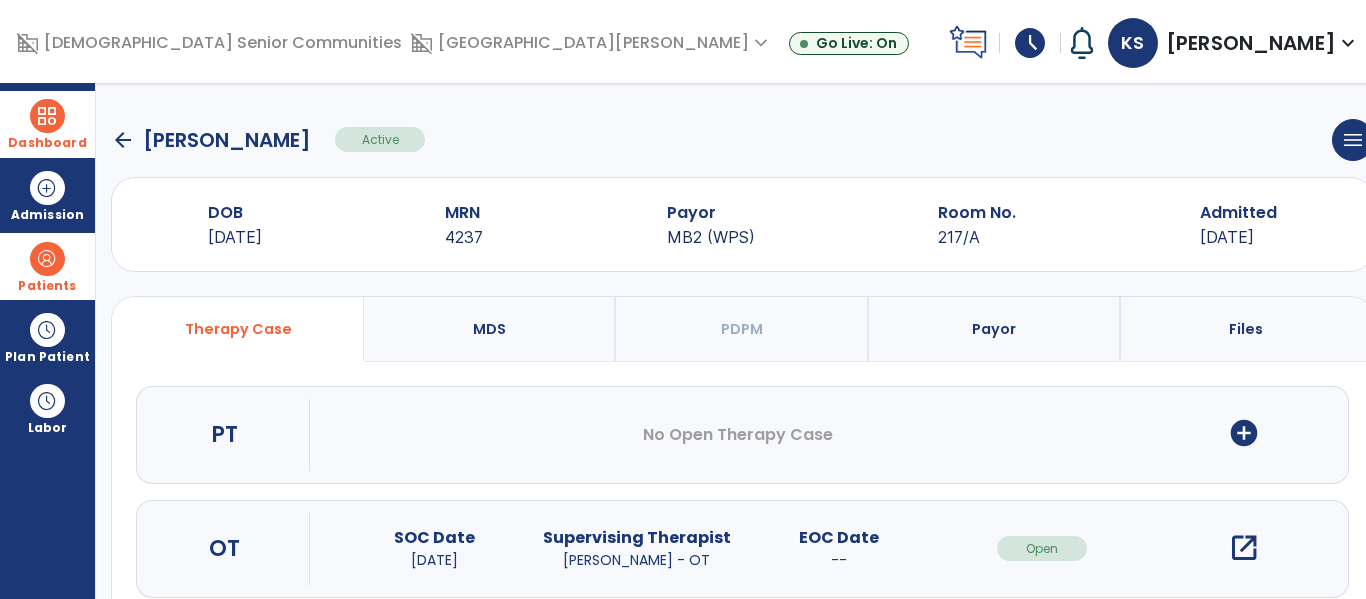scroll, scrollTop: 162, scrollLeft: 0, axis: vertical 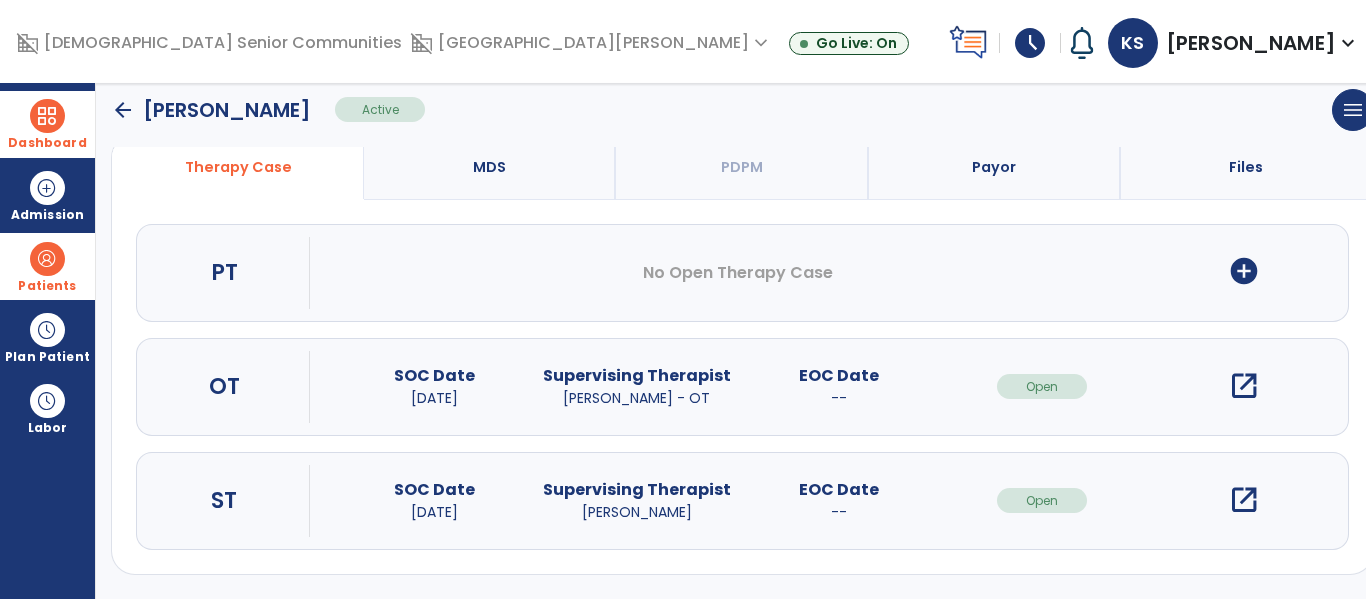 click on "open_in_new" at bounding box center (1244, 500) 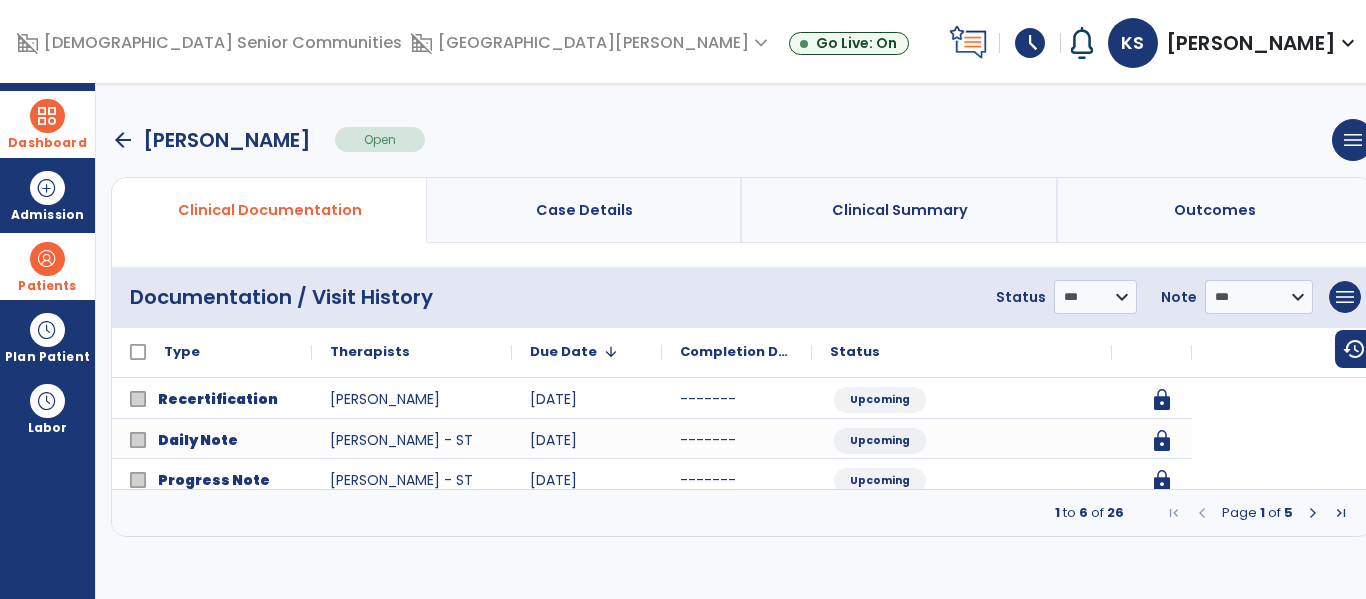 scroll, scrollTop: 0, scrollLeft: 0, axis: both 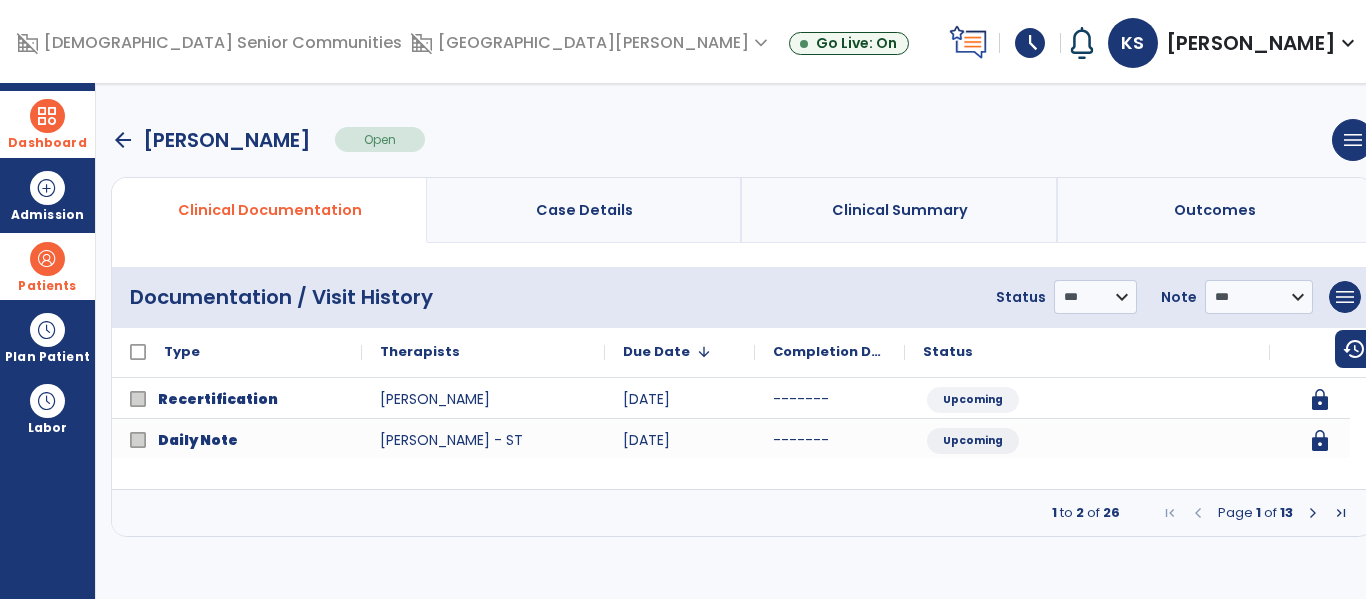 click at bounding box center [1313, 513] 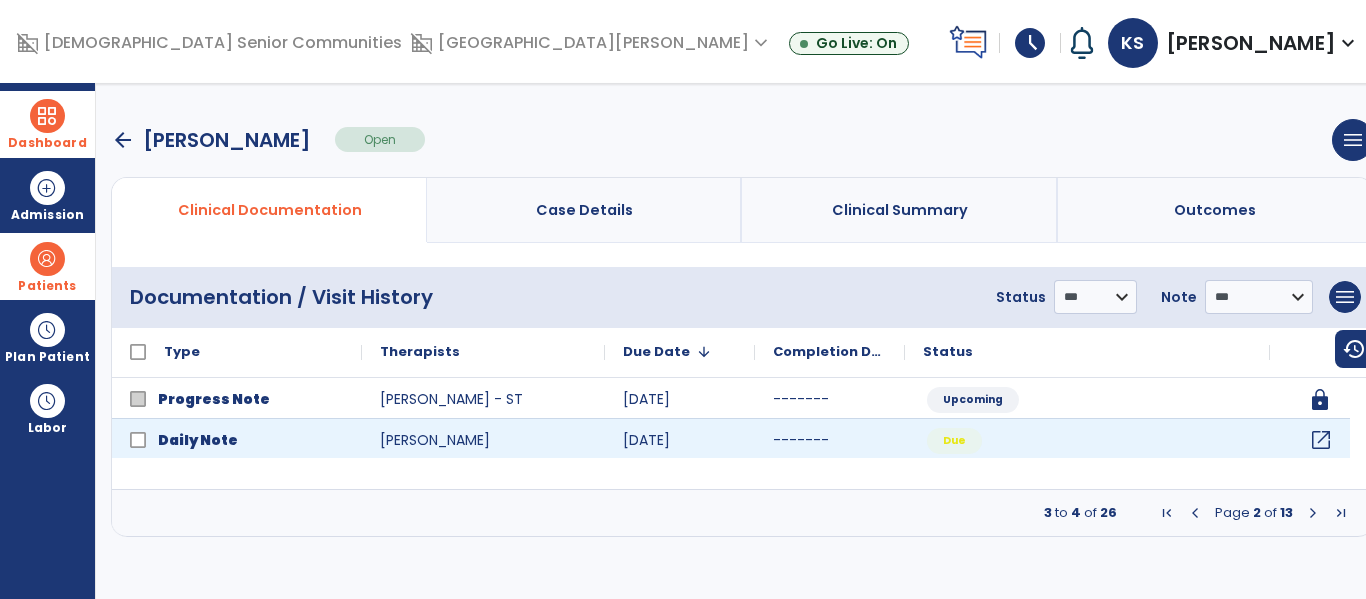 click on "open_in_new" 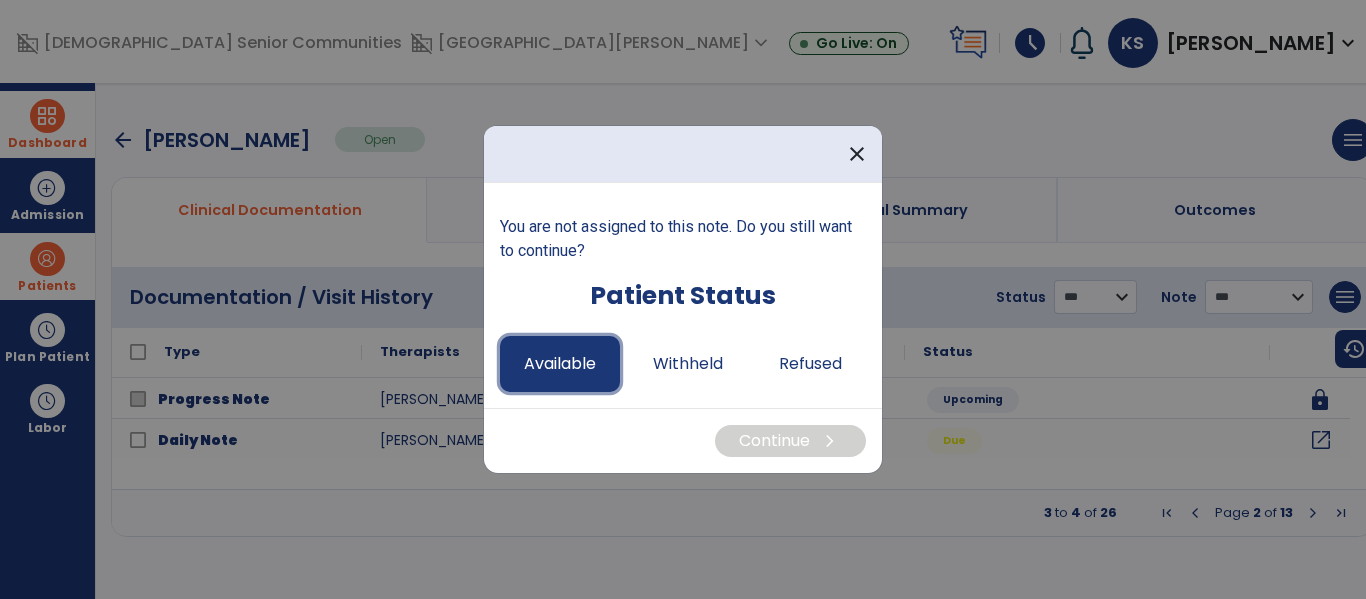 click on "Available" at bounding box center (560, 364) 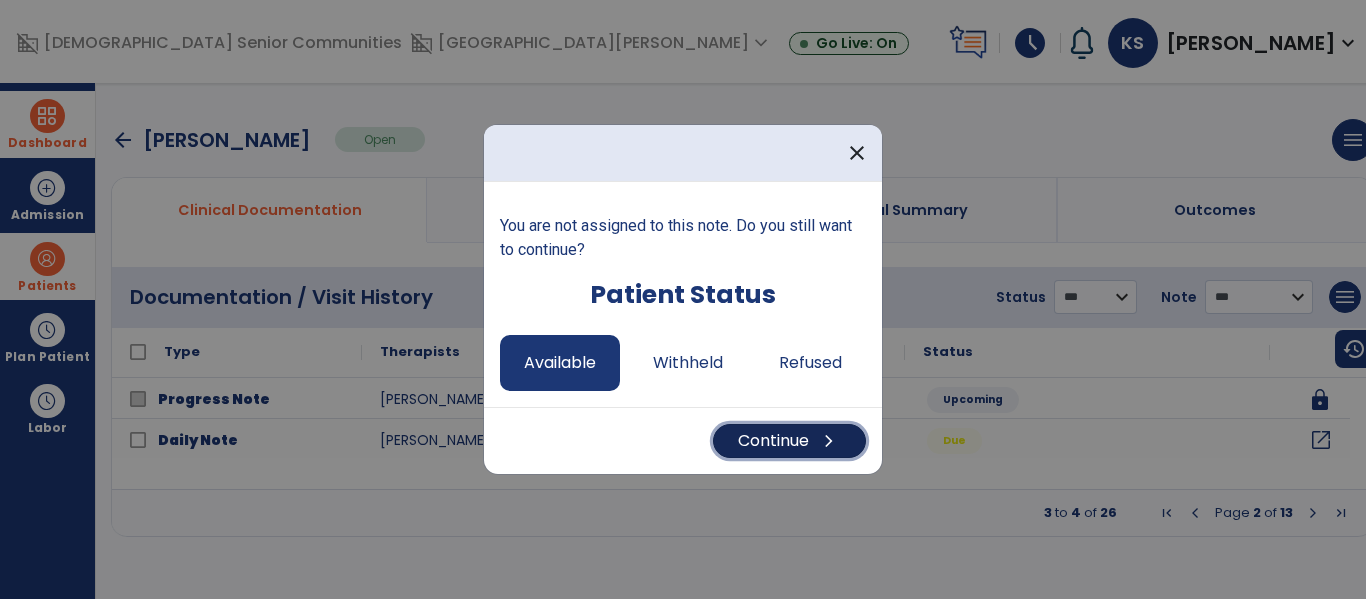click on "Continue   chevron_right" at bounding box center [789, 441] 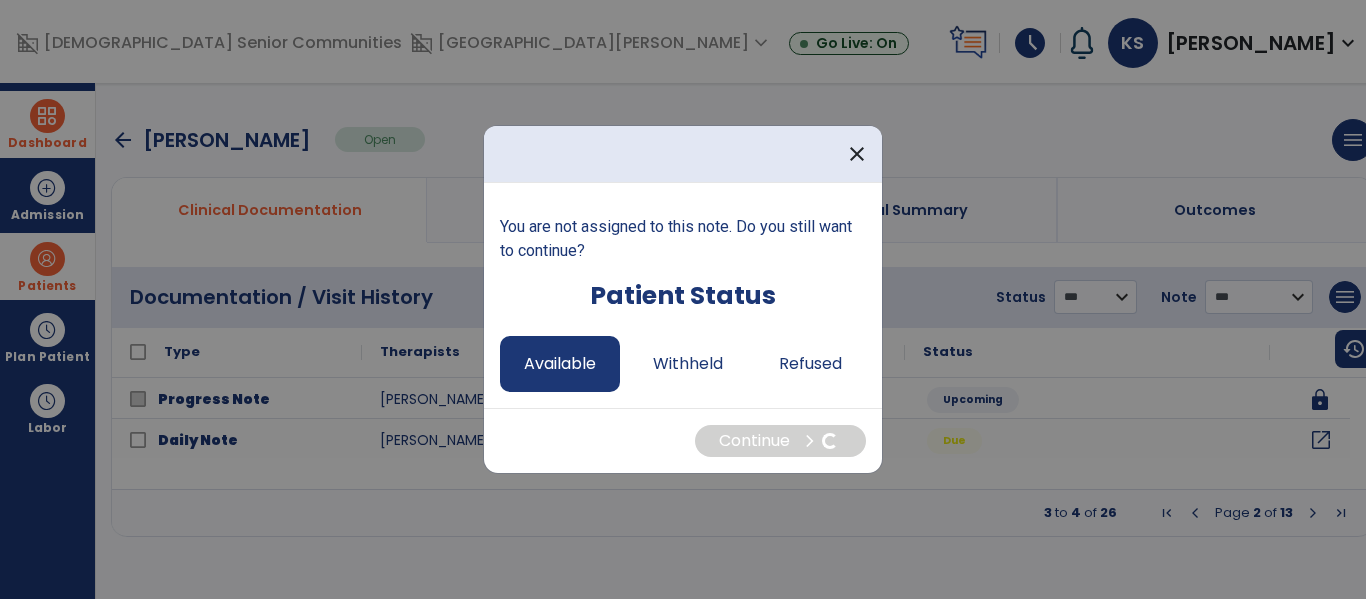 select on "*" 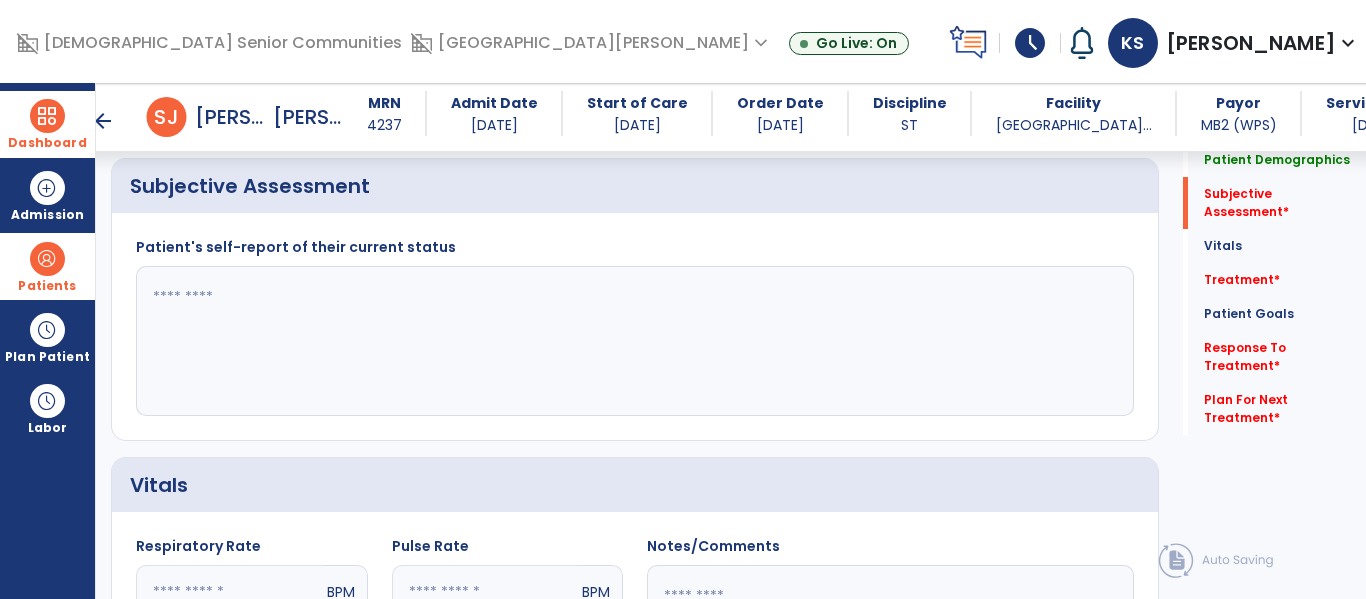 scroll, scrollTop: 373, scrollLeft: 0, axis: vertical 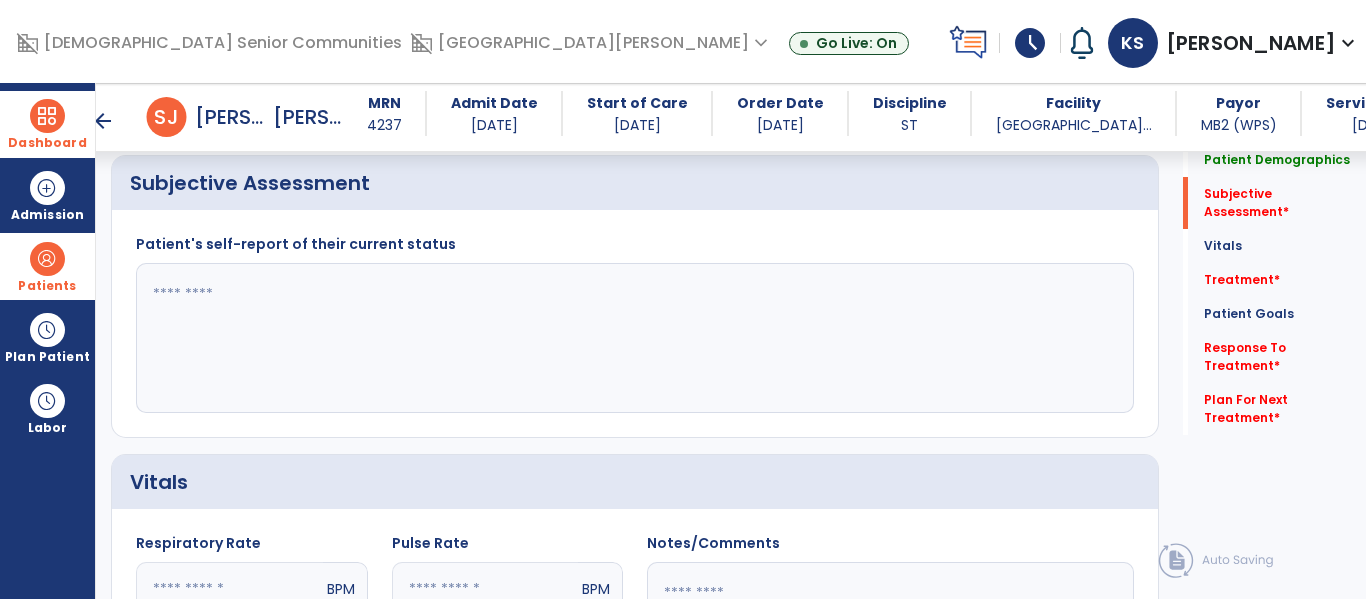 click 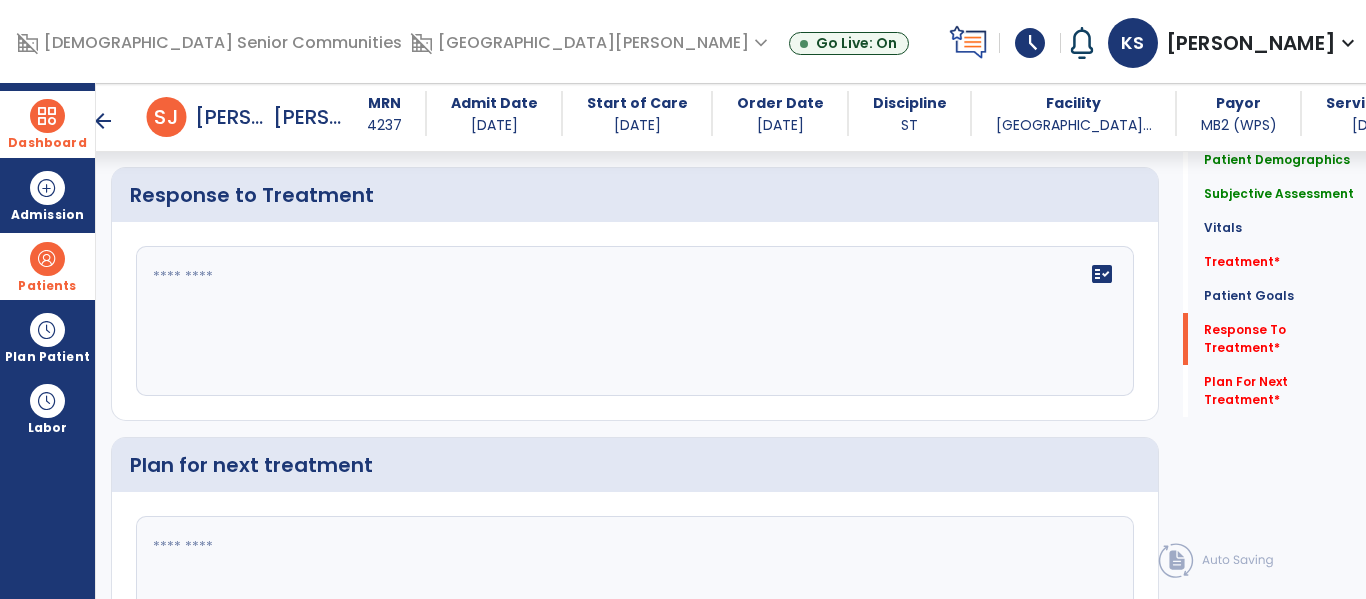 scroll, scrollTop: 2214, scrollLeft: 0, axis: vertical 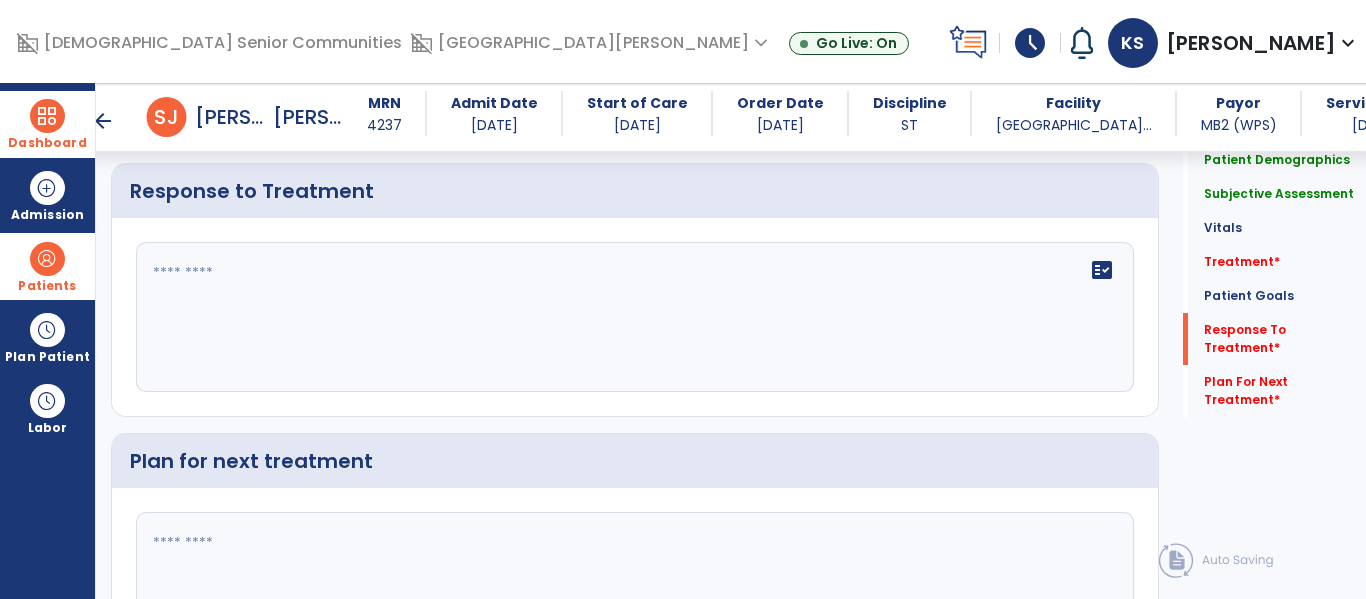 type on "**********" 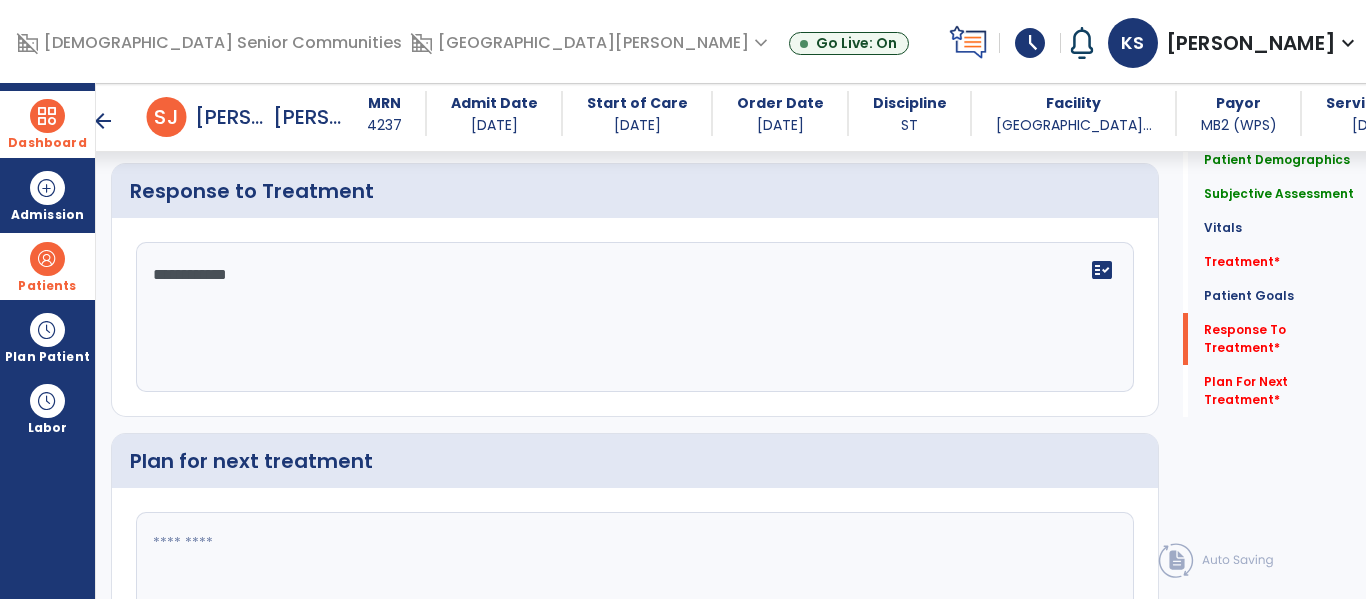 type on "**********" 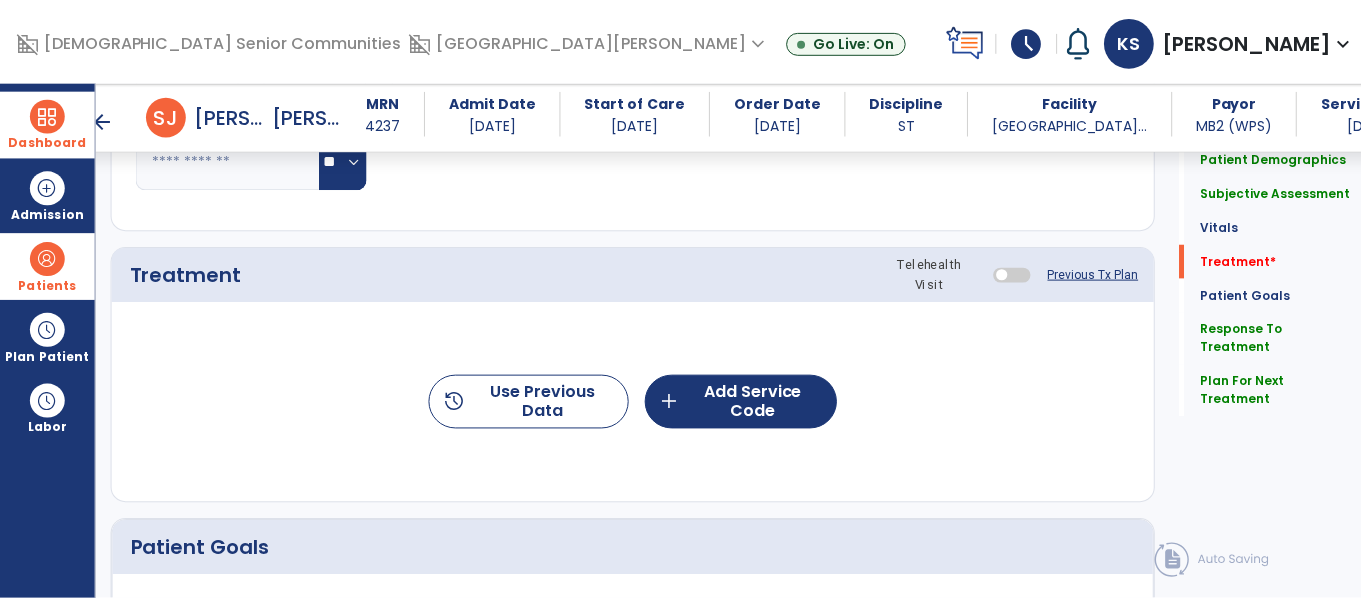 scroll, scrollTop: 967, scrollLeft: 0, axis: vertical 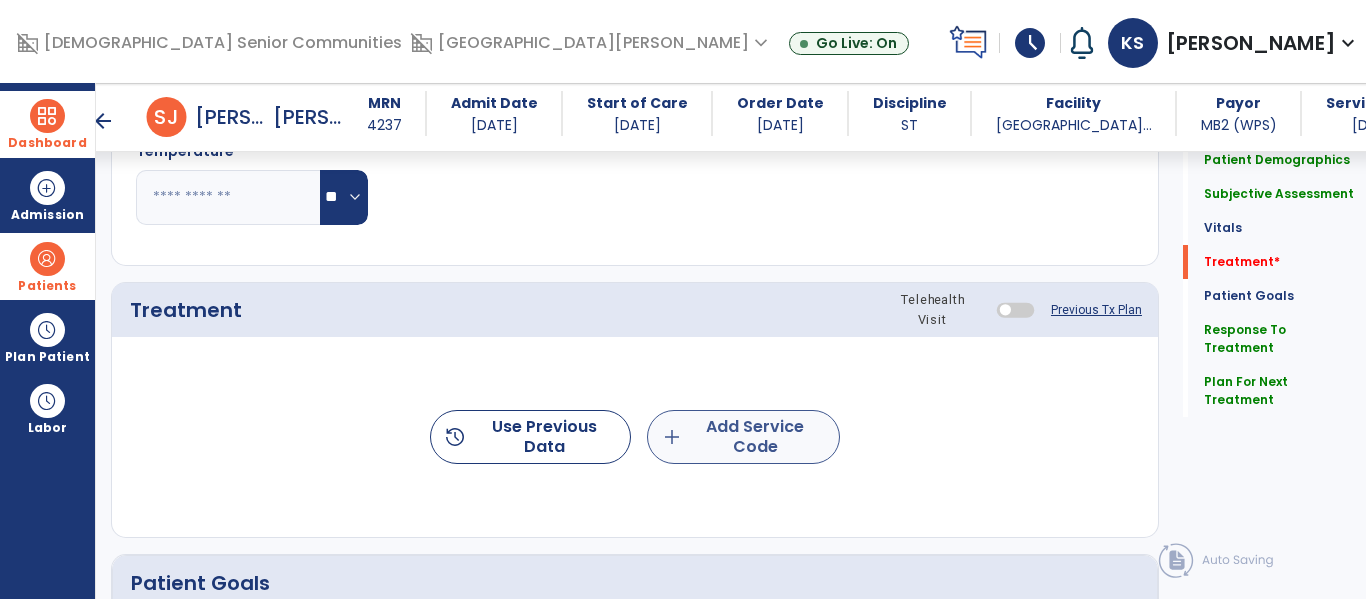 type on "**********" 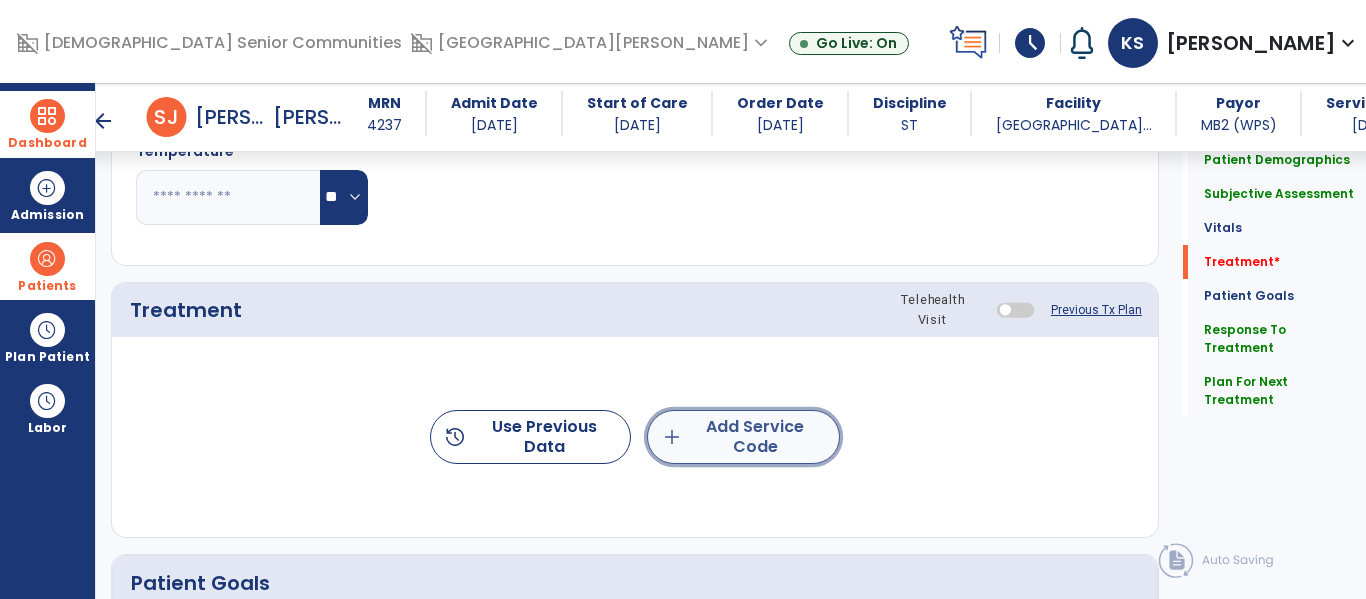 click on "add  Add Service Code" 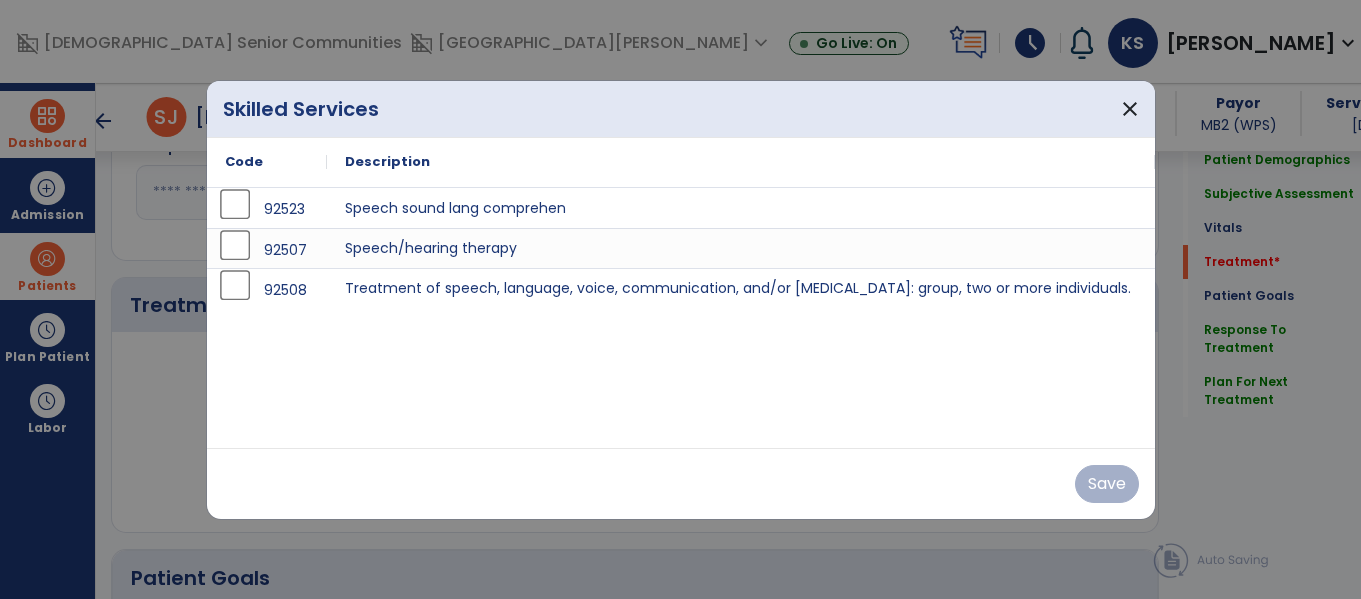 scroll, scrollTop: 967, scrollLeft: 0, axis: vertical 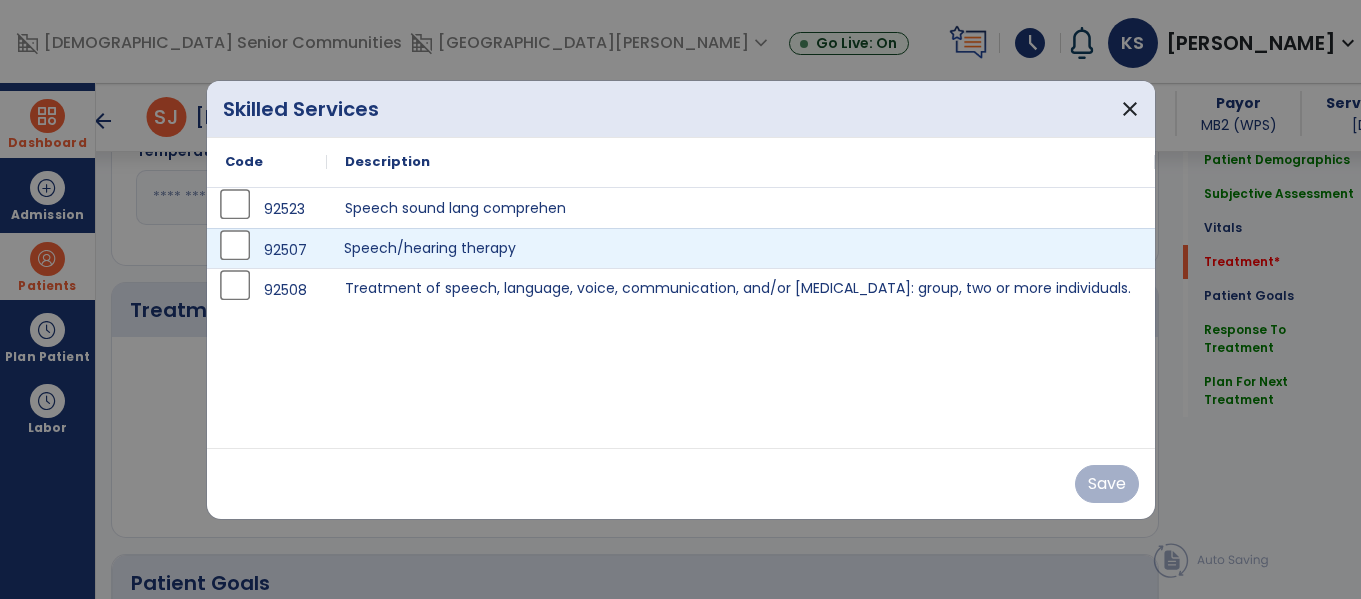 click on "Speech/hearing therapy" at bounding box center (741, 248) 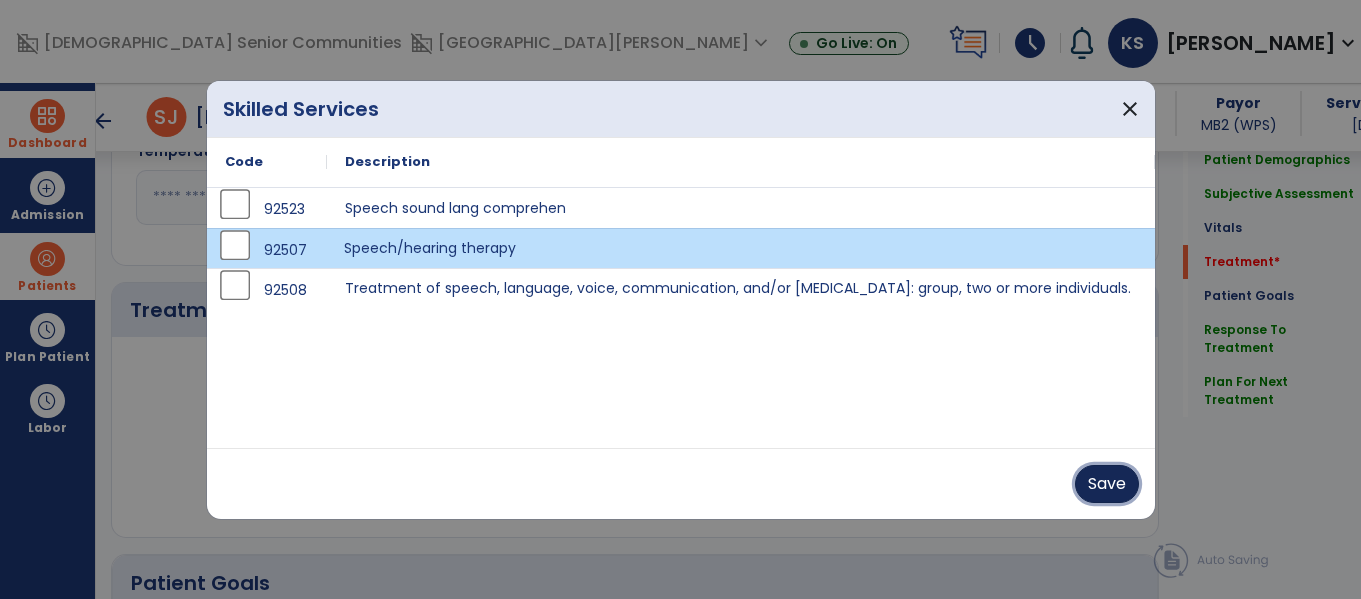 click on "Save" at bounding box center (1107, 484) 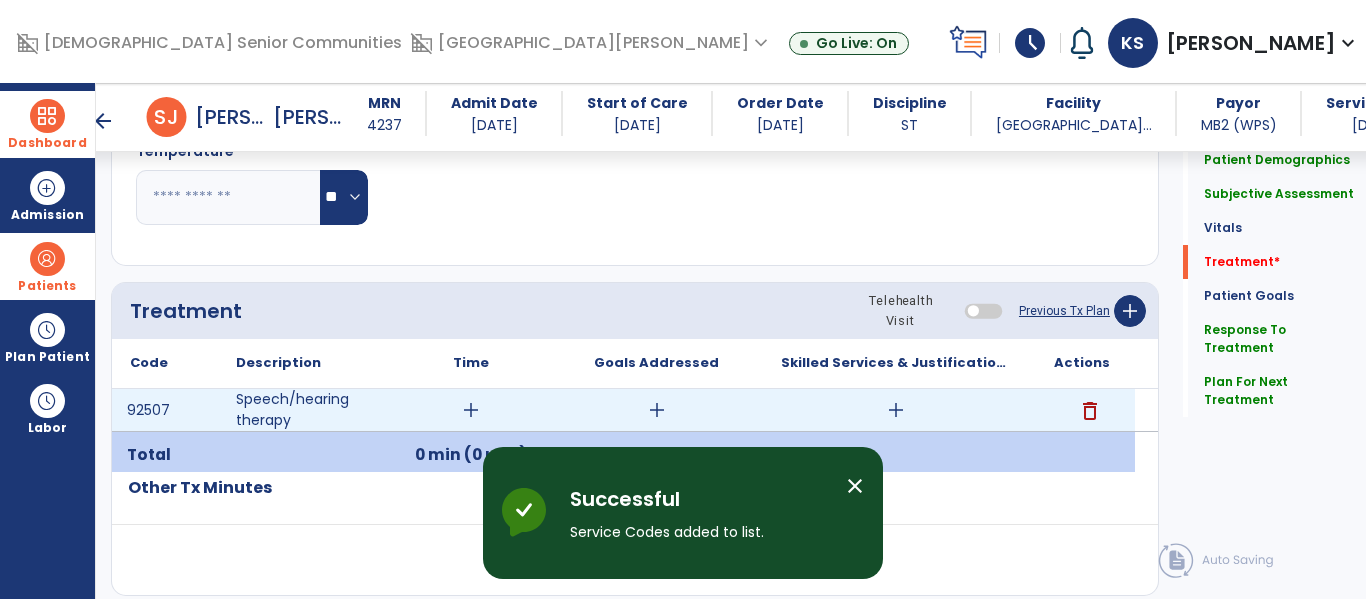 click on "add" at bounding box center (471, 410) 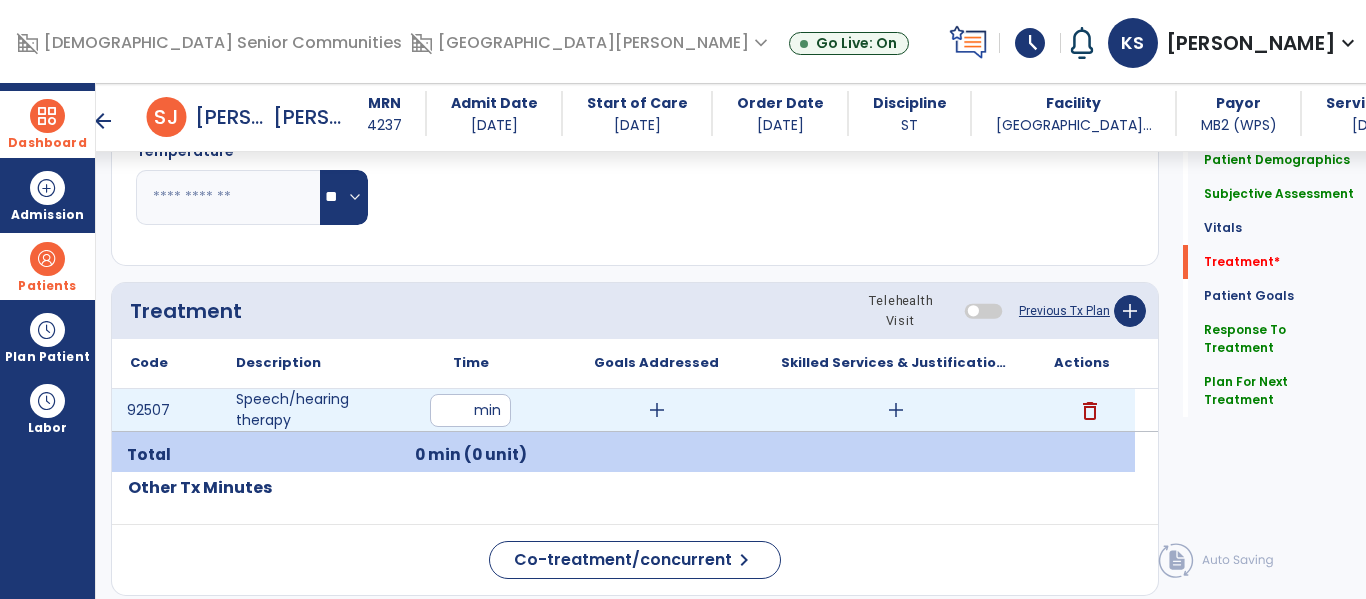 type on "**" 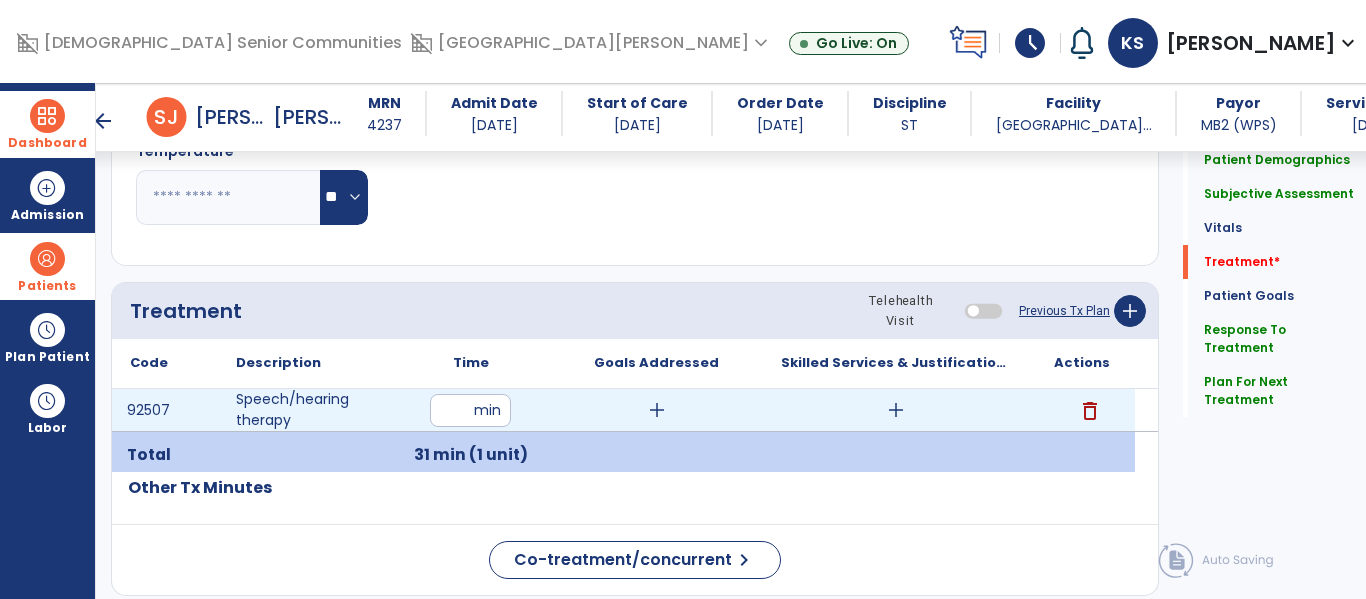 click on "add" at bounding box center (657, 410) 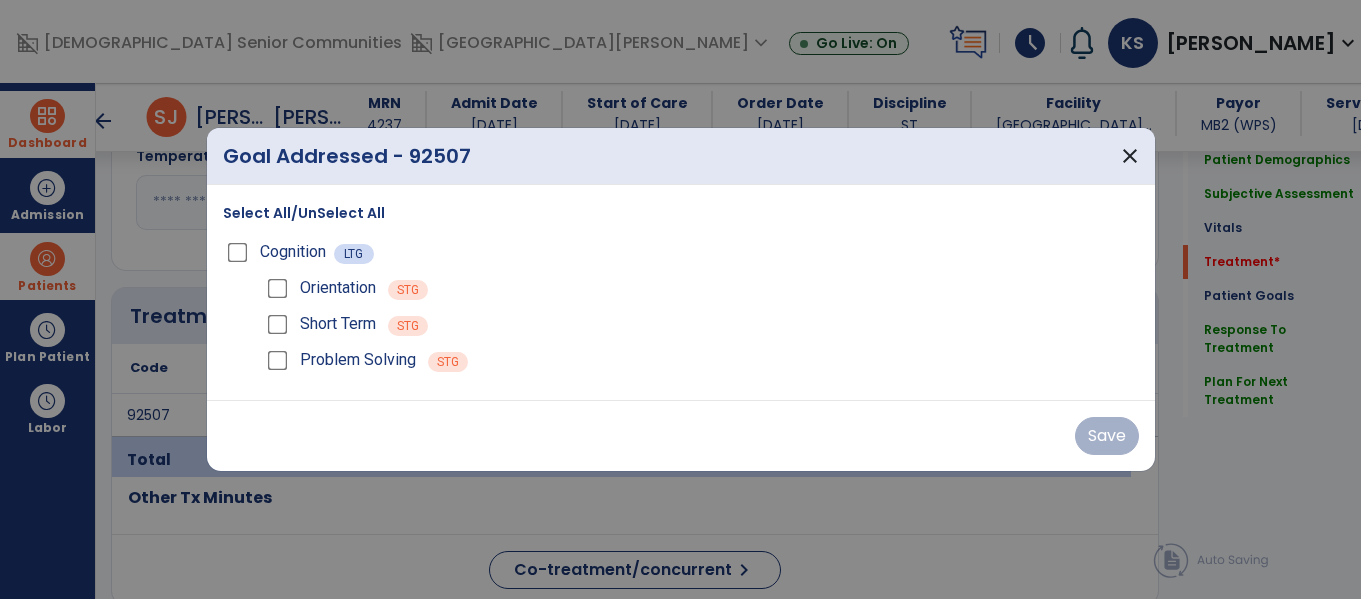 scroll, scrollTop: 967, scrollLeft: 0, axis: vertical 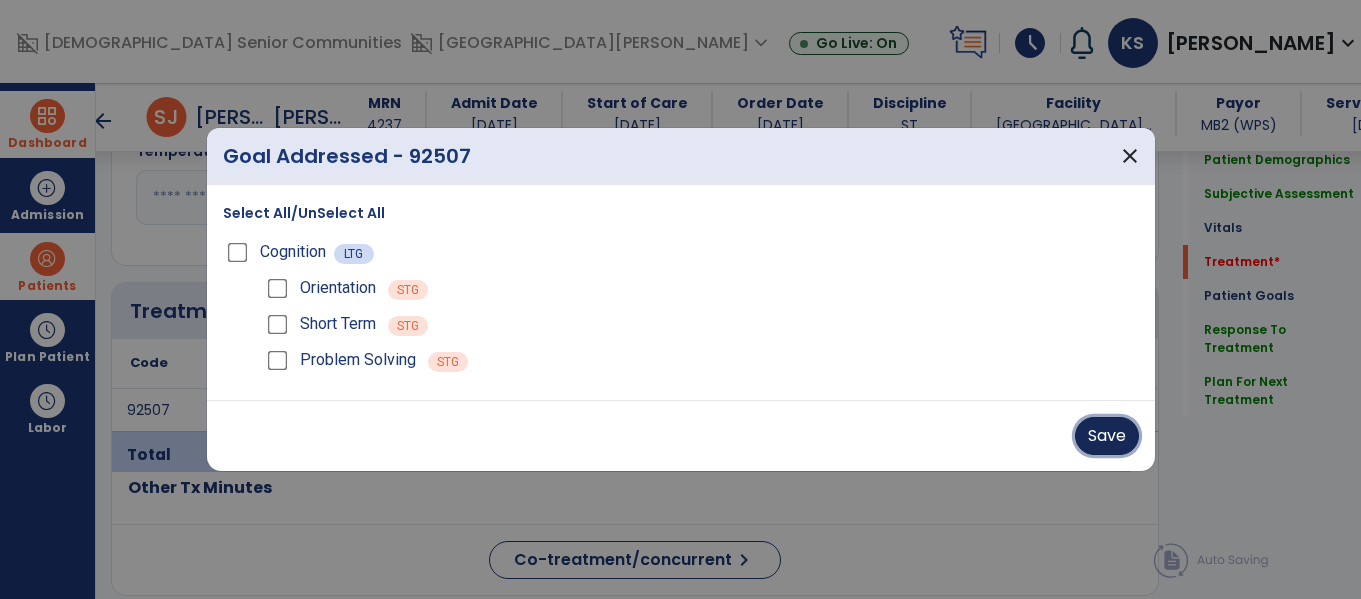 click on "Save" at bounding box center (1107, 436) 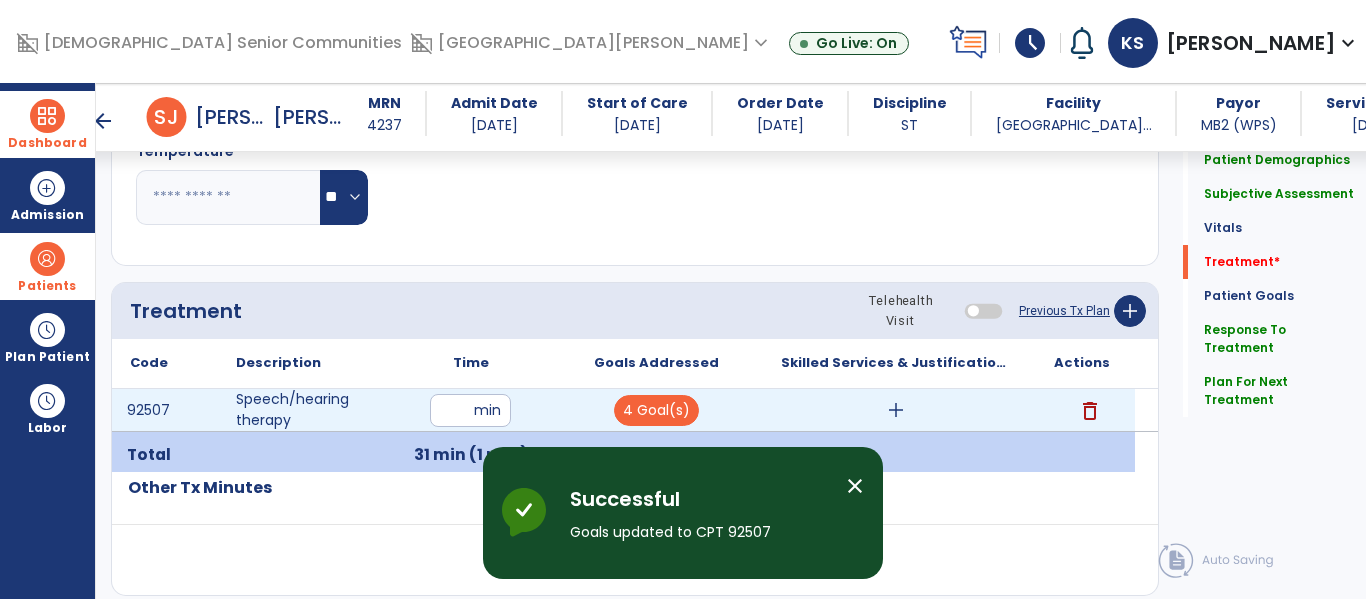 click on "add" at bounding box center (896, 410) 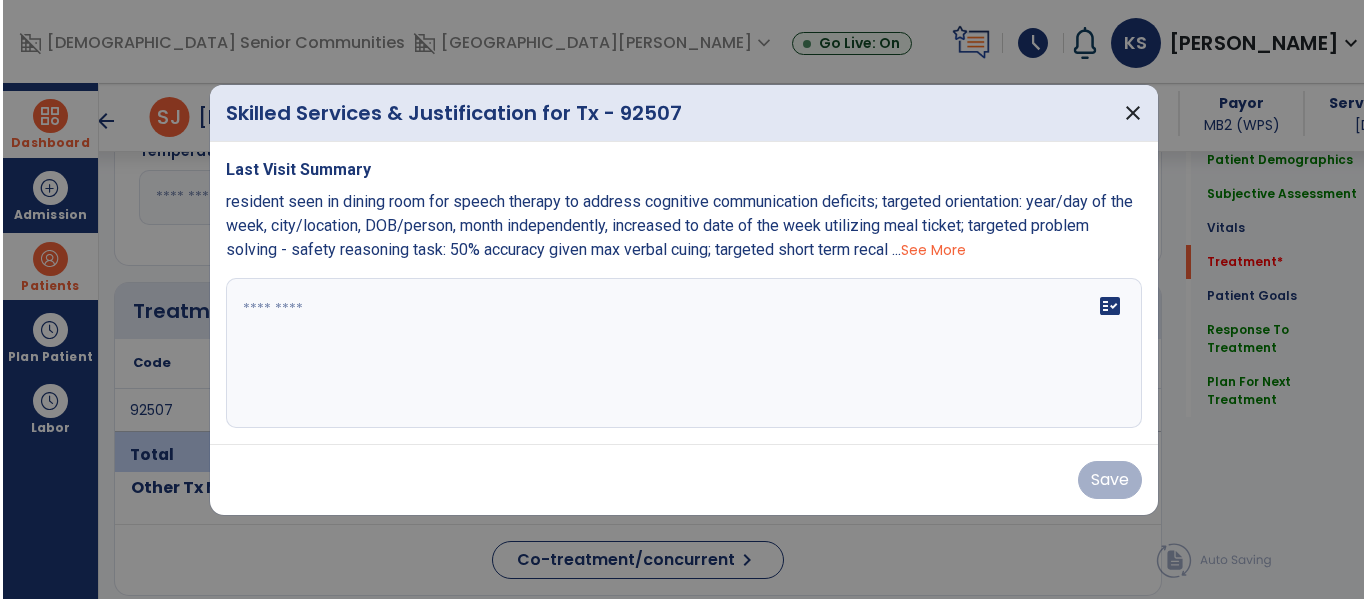 scroll, scrollTop: 967, scrollLeft: 0, axis: vertical 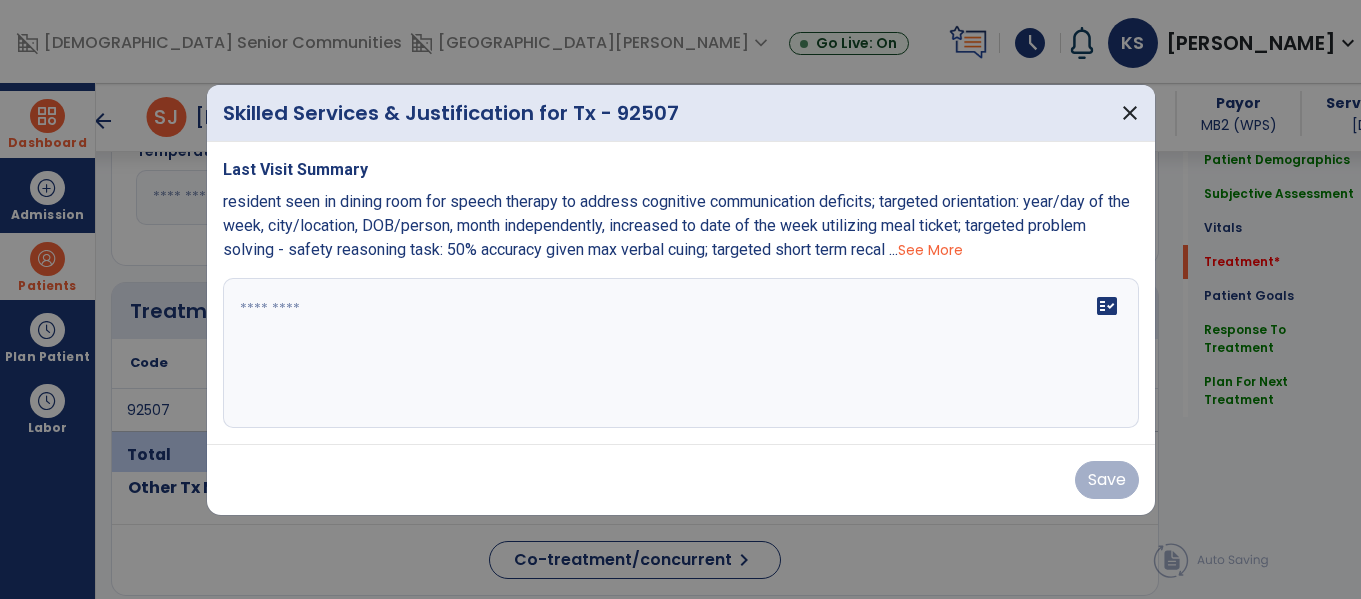 click on "See More" at bounding box center [930, 250] 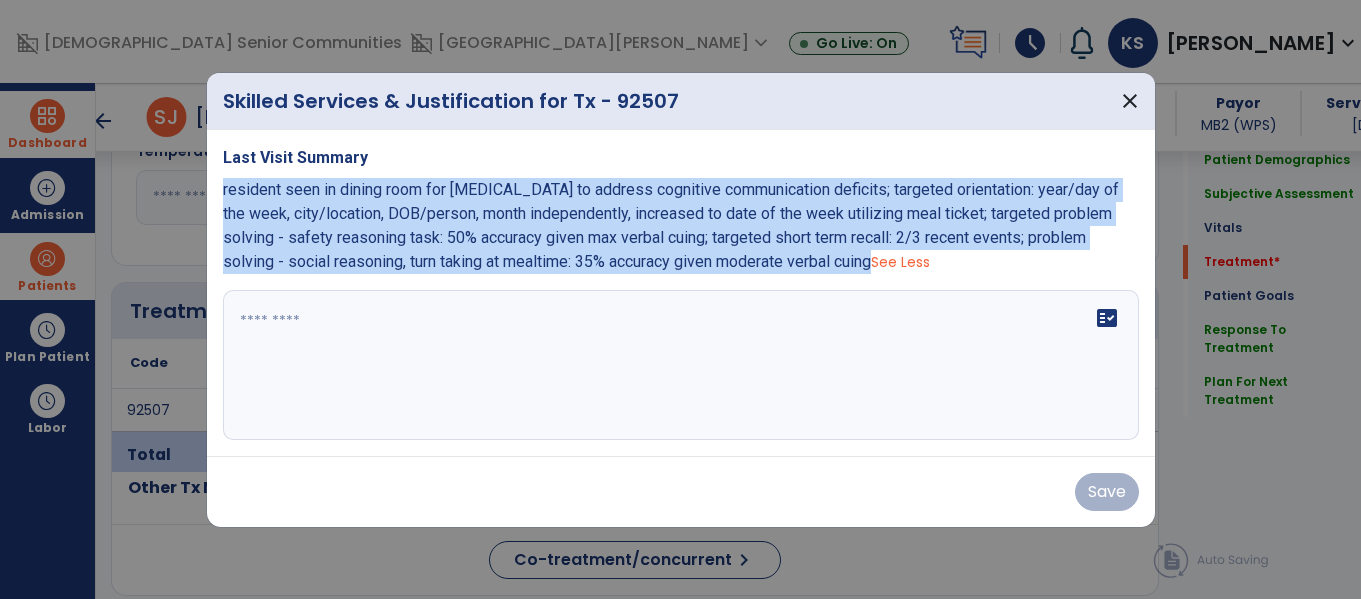 drag, startPoint x: 883, startPoint y: 268, endPoint x: 212, endPoint y: 191, distance: 675.40356 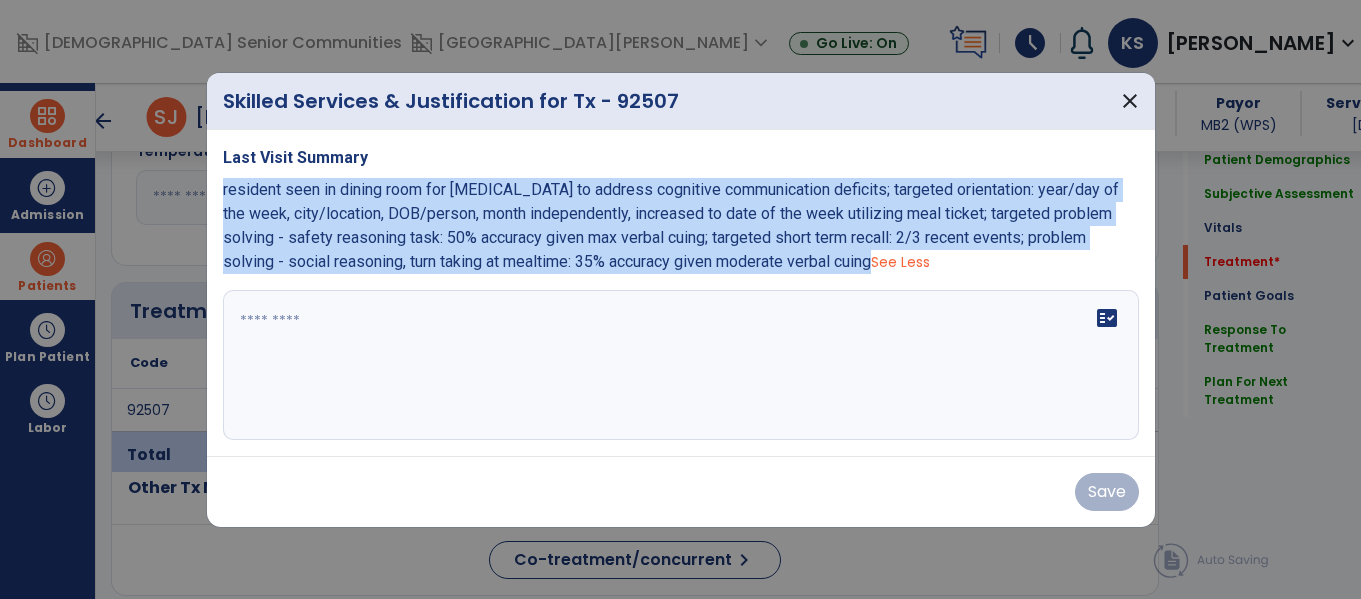 click on "Last Visit Summary resident seen in dining room for speech therapy to address cognitive communication deficits; targeted orientation: year/day of the week, city/location, DOB/person, month independently, increased to date of the week utilizing meal ticket; targeted problem solving - safety reasoning task: 50% accuracy given max verbal cuing; targeted short term recall: 2/3 recent events; problem solving - social reasoning, turn taking at mealtime: 35% accuracy given moderate verbal cuing  See Less   fact_check" at bounding box center (681, 293) 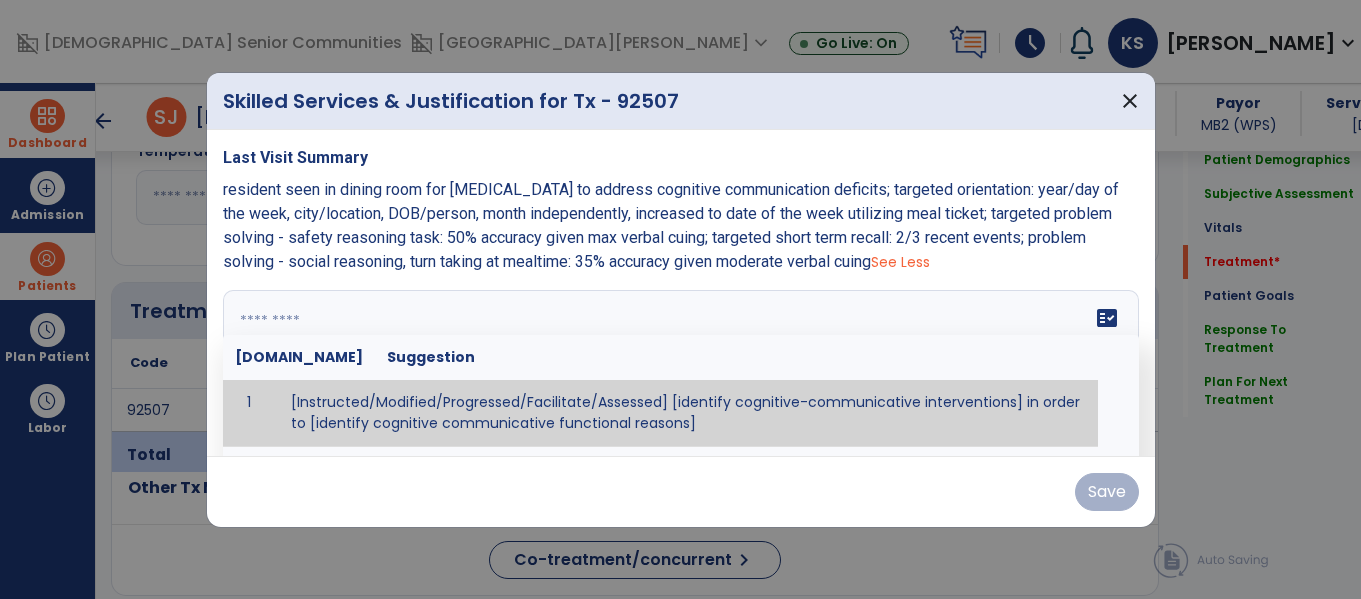 paste on "**********" 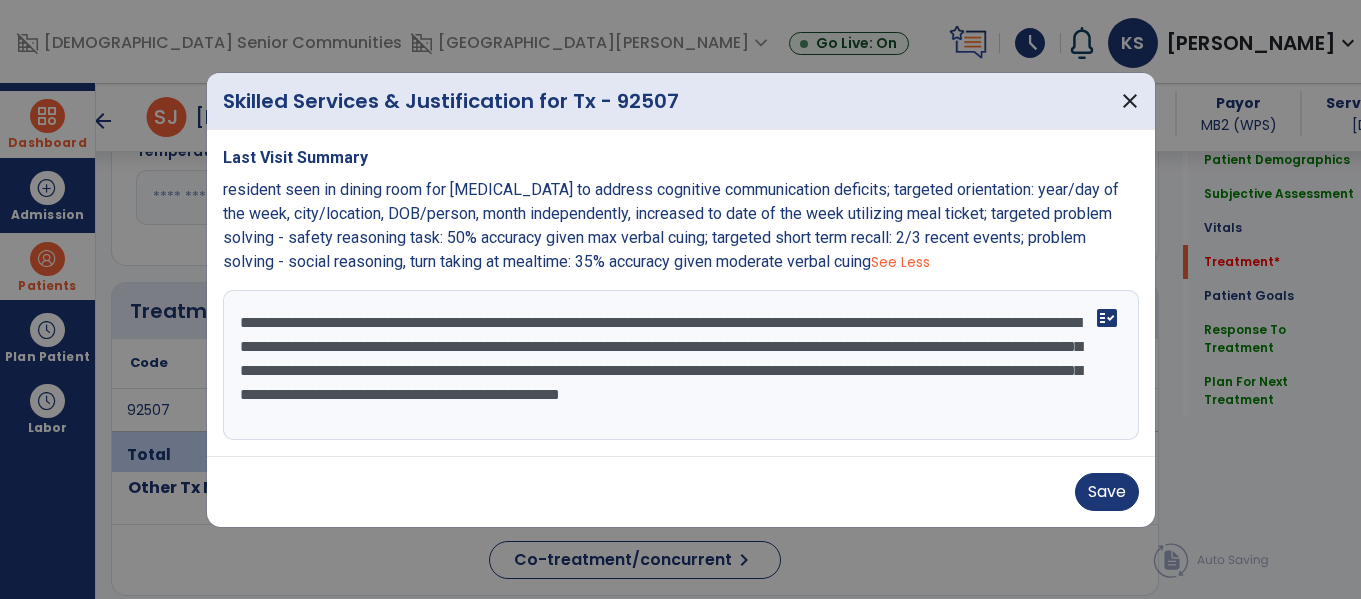 click on "**********" at bounding box center (681, 365) 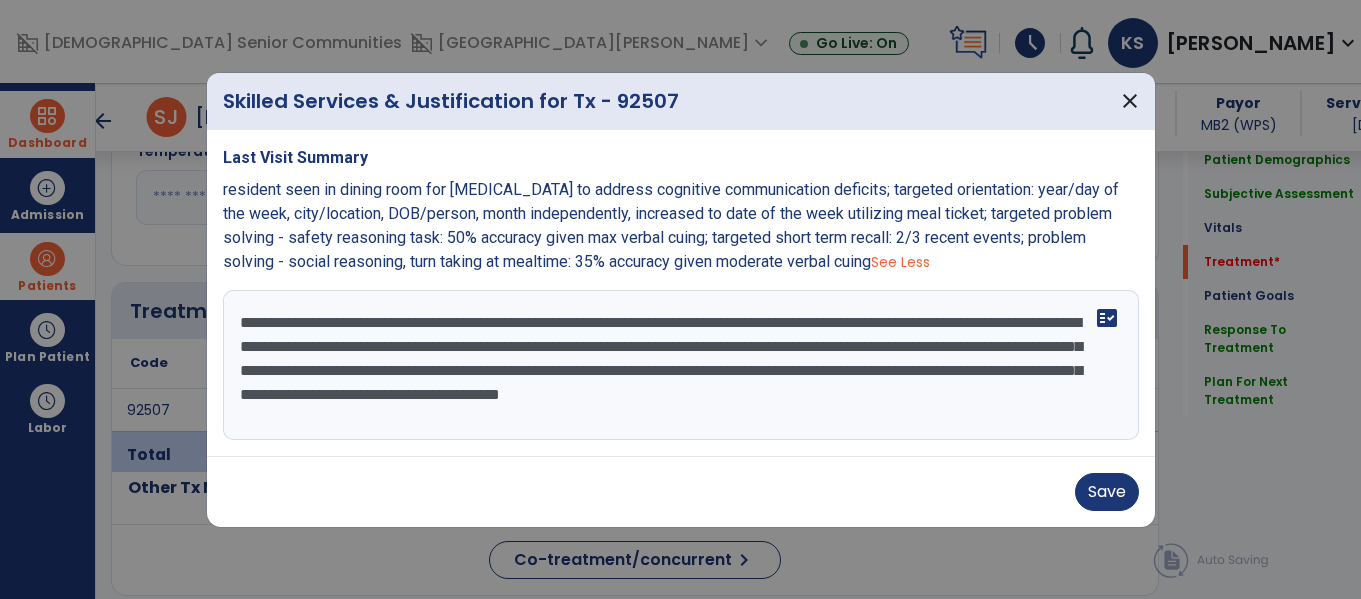 click on "**********" at bounding box center [681, 365] 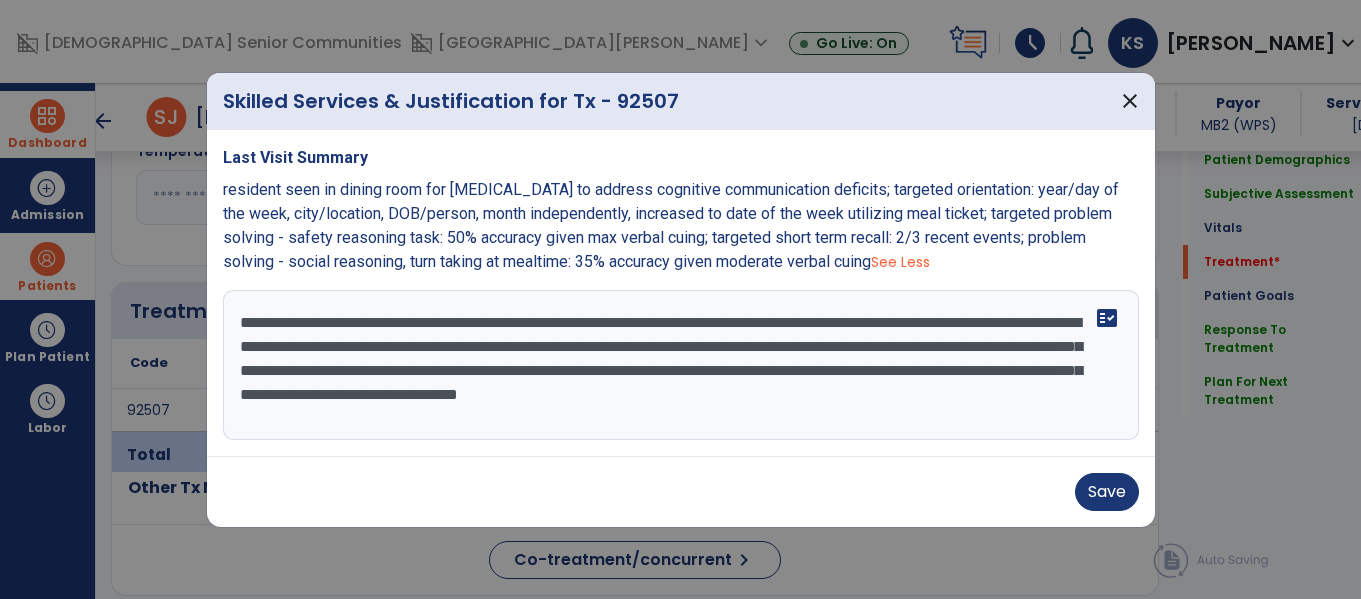 click on "**********" at bounding box center [681, 365] 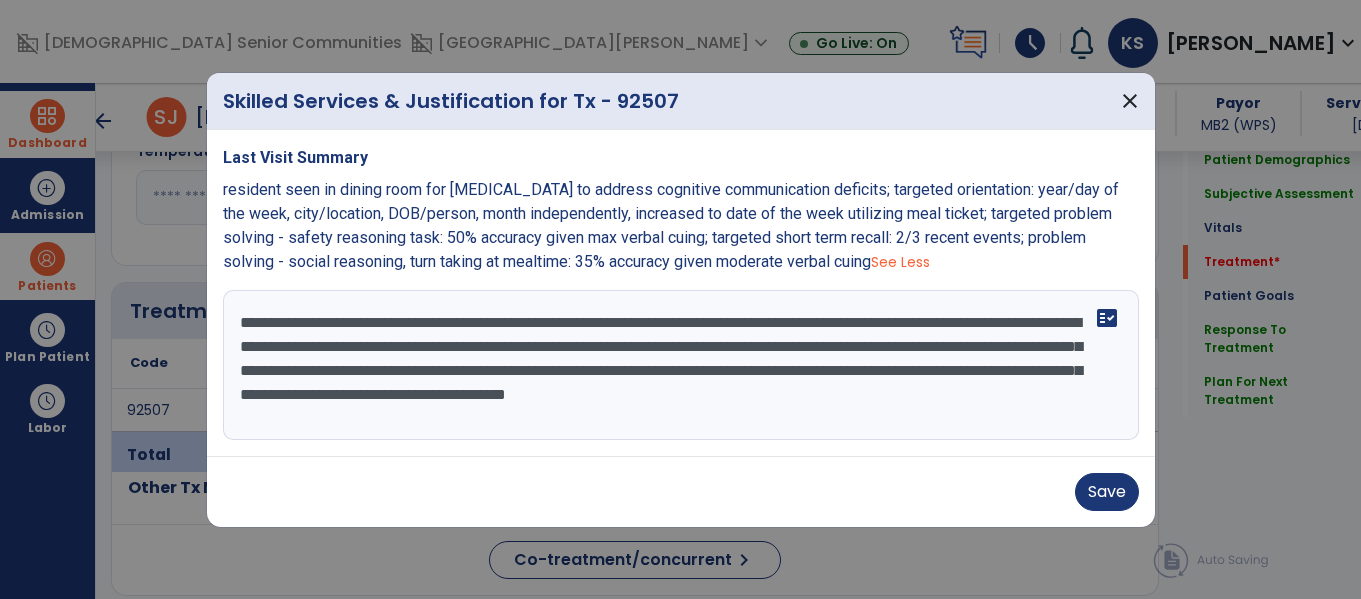 click on "**********" at bounding box center [681, 365] 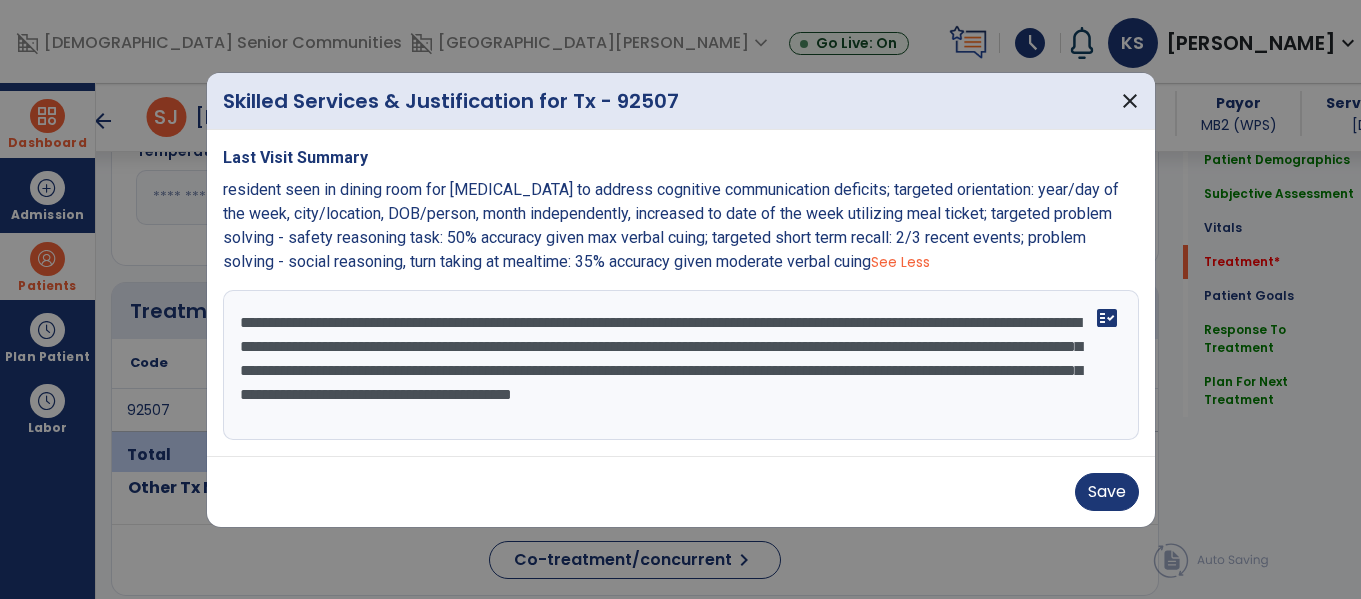 drag, startPoint x: 828, startPoint y: 369, endPoint x: 656, endPoint y: 365, distance: 172.04651 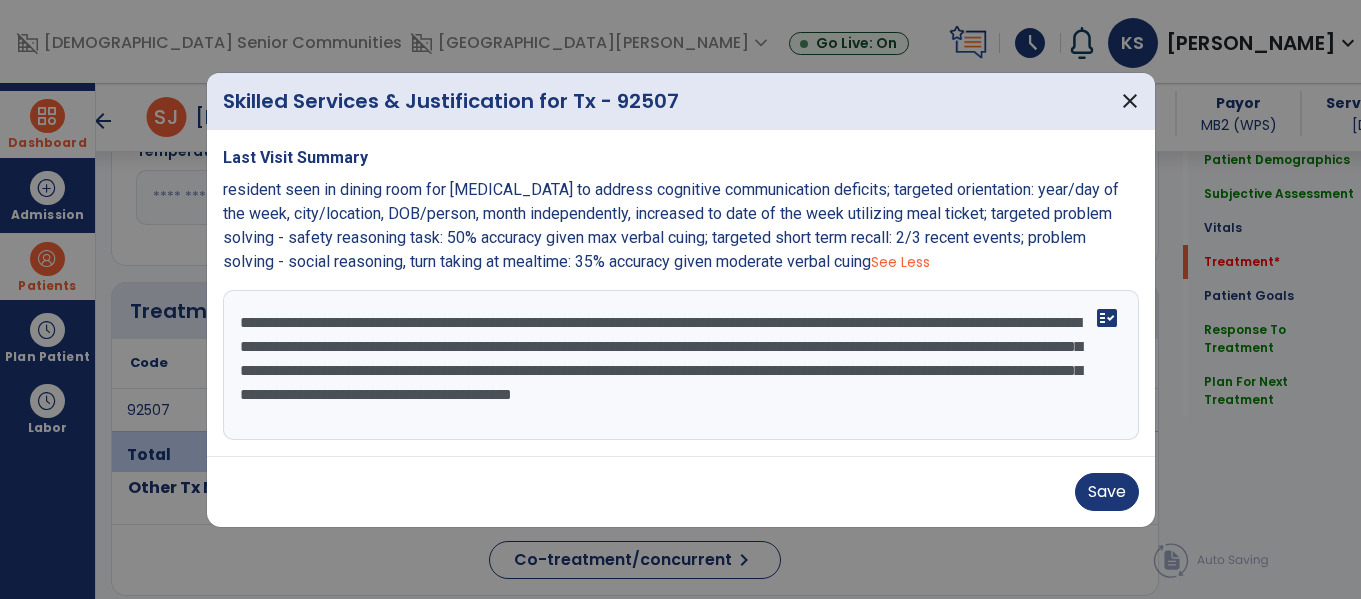 click on "**********" at bounding box center (681, 365) 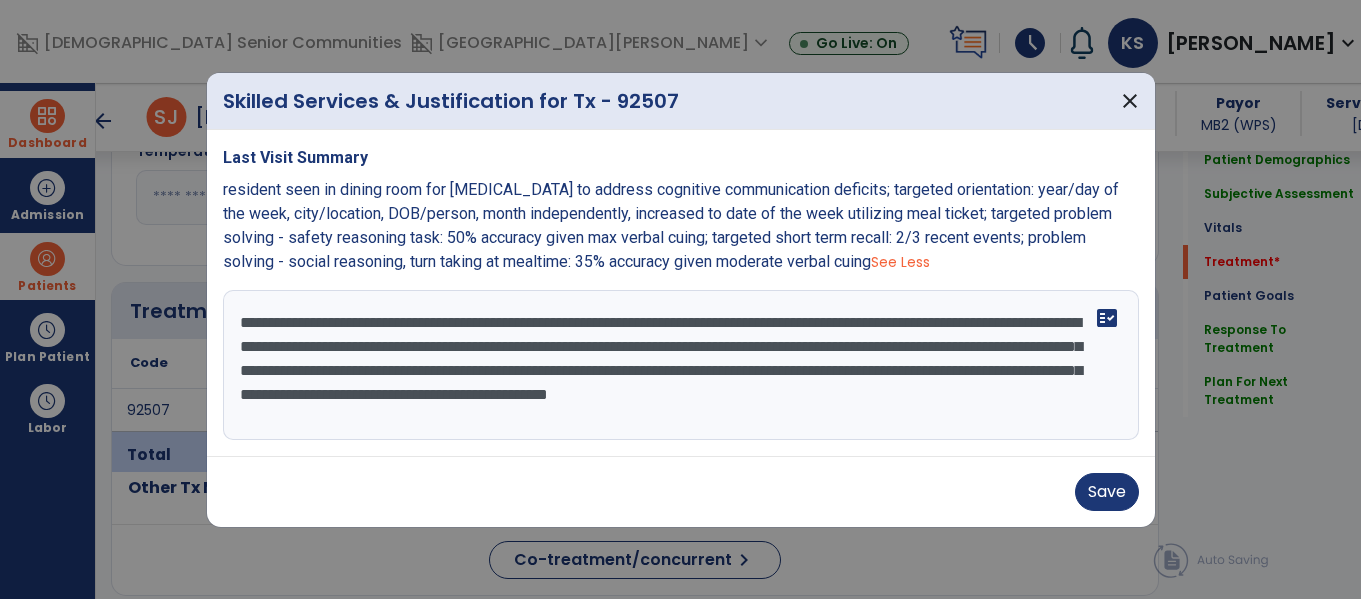 click on "**********" at bounding box center [681, 365] 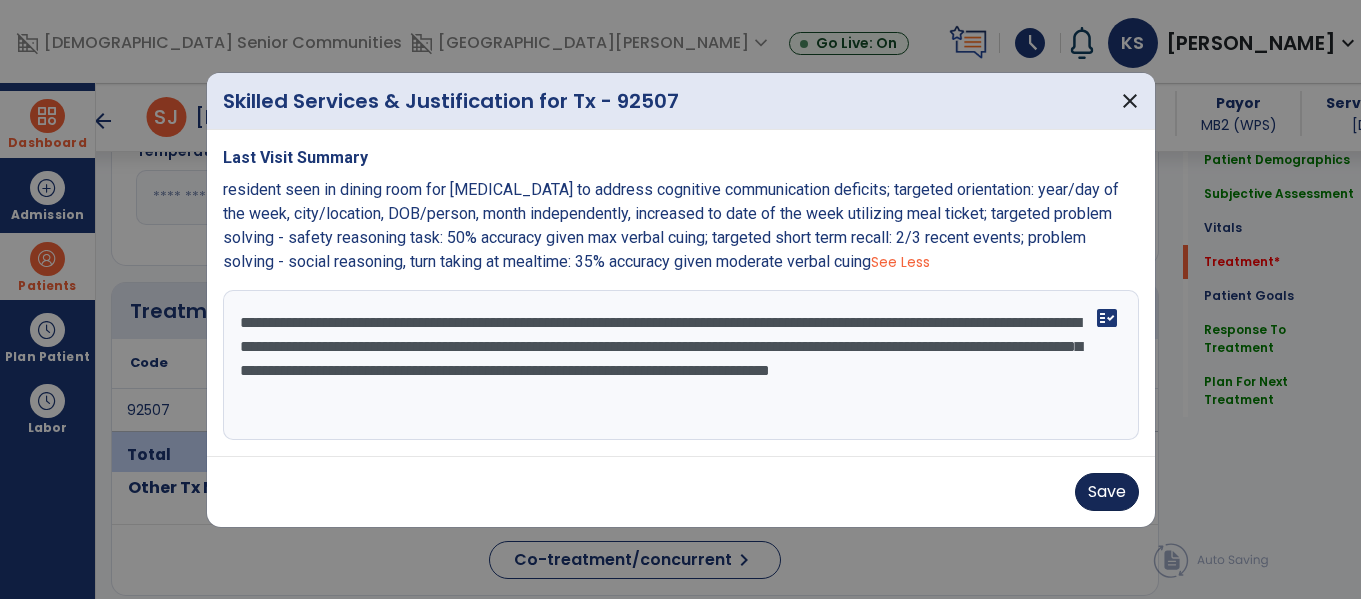type on "**********" 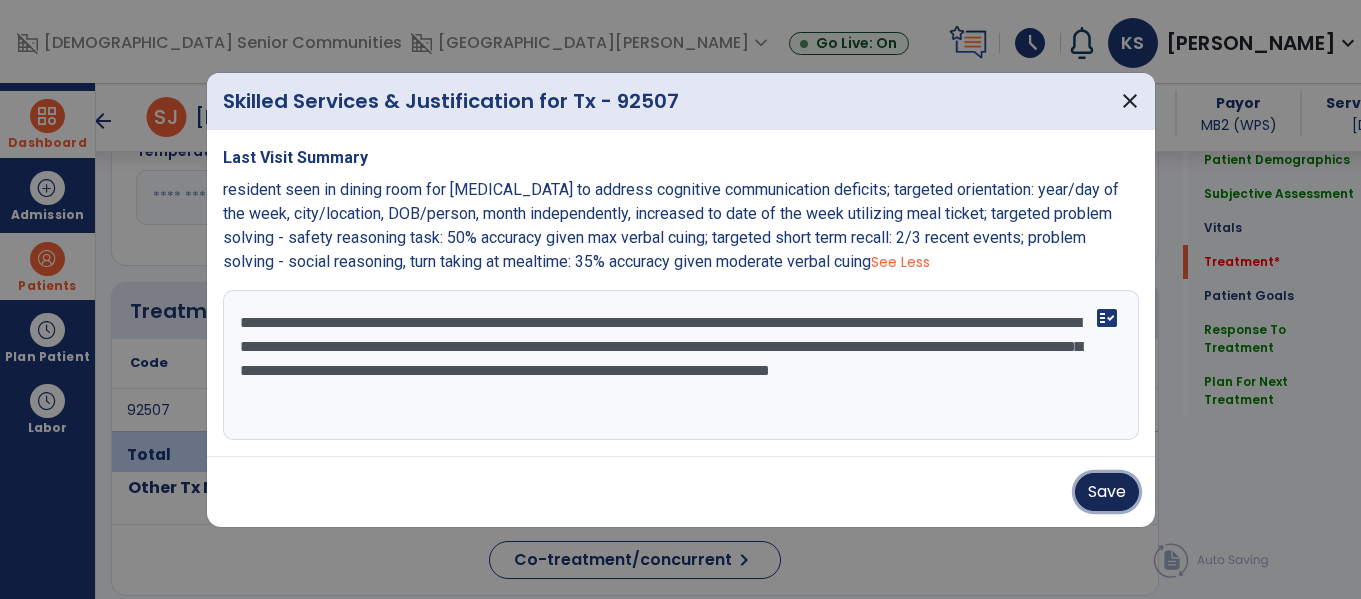 click on "Save" at bounding box center [1107, 492] 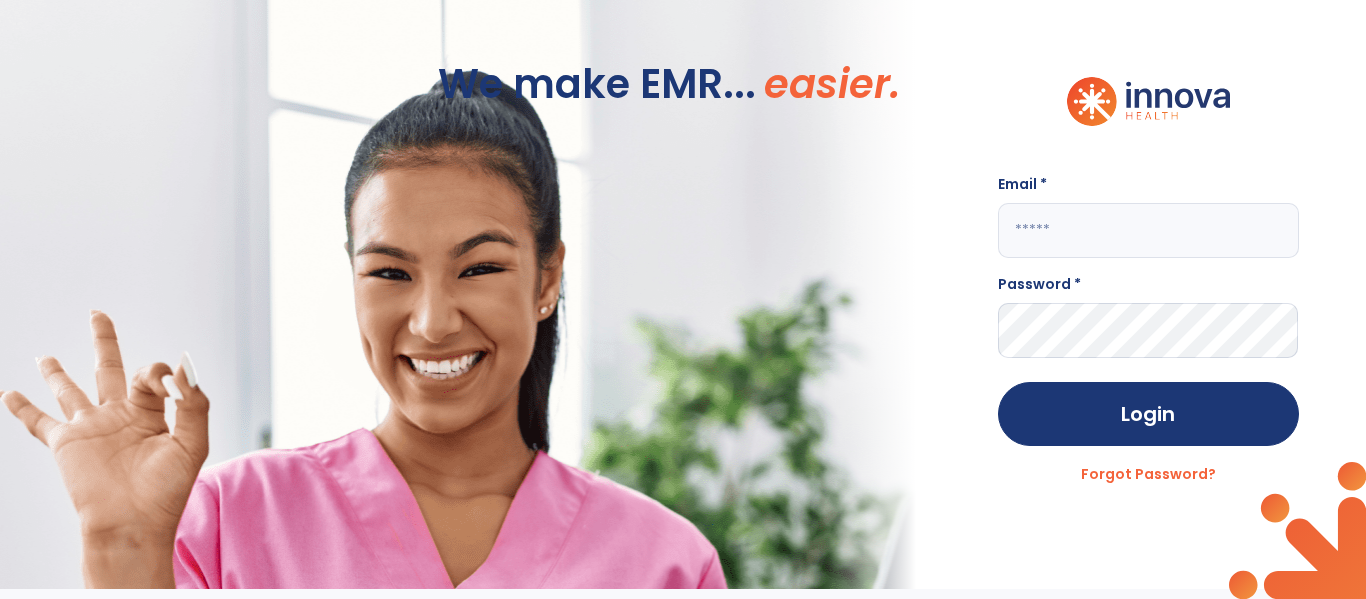 scroll, scrollTop: 0, scrollLeft: 0, axis: both 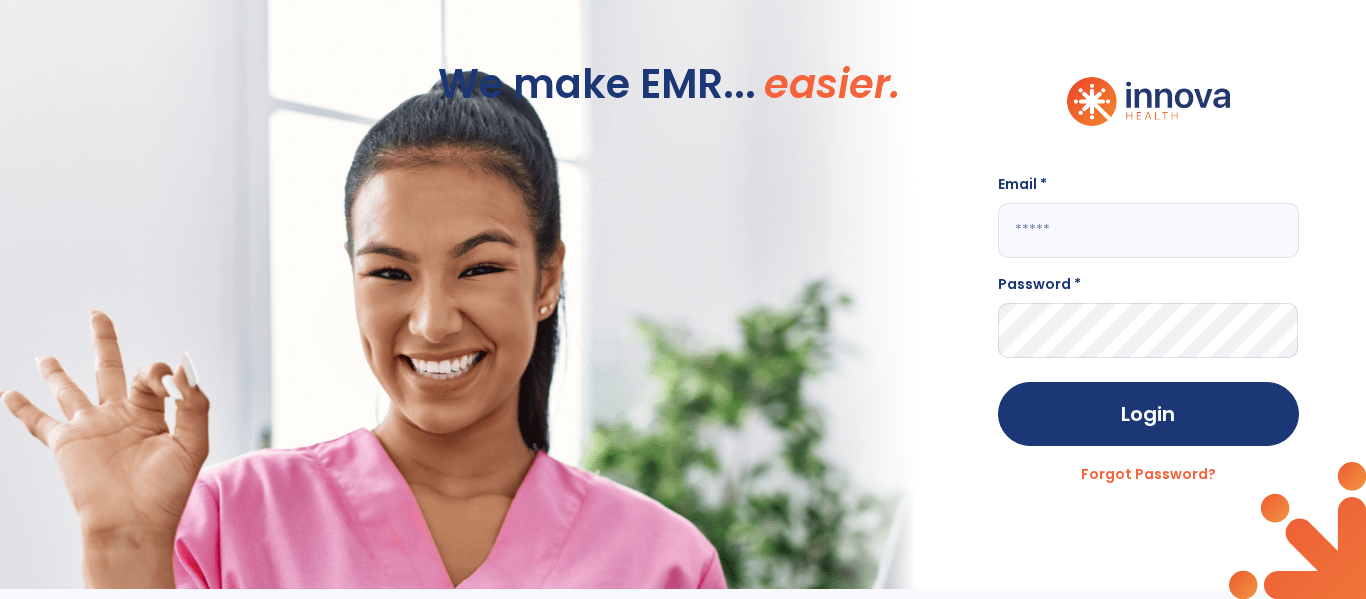click 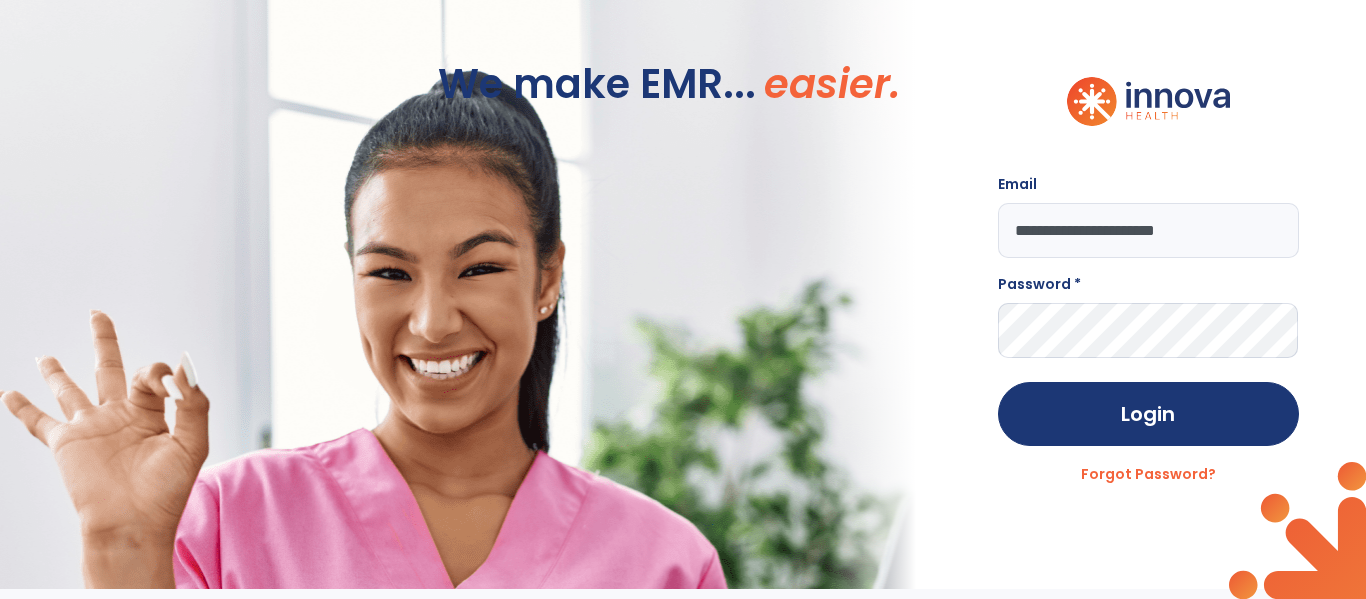 type on "**********" 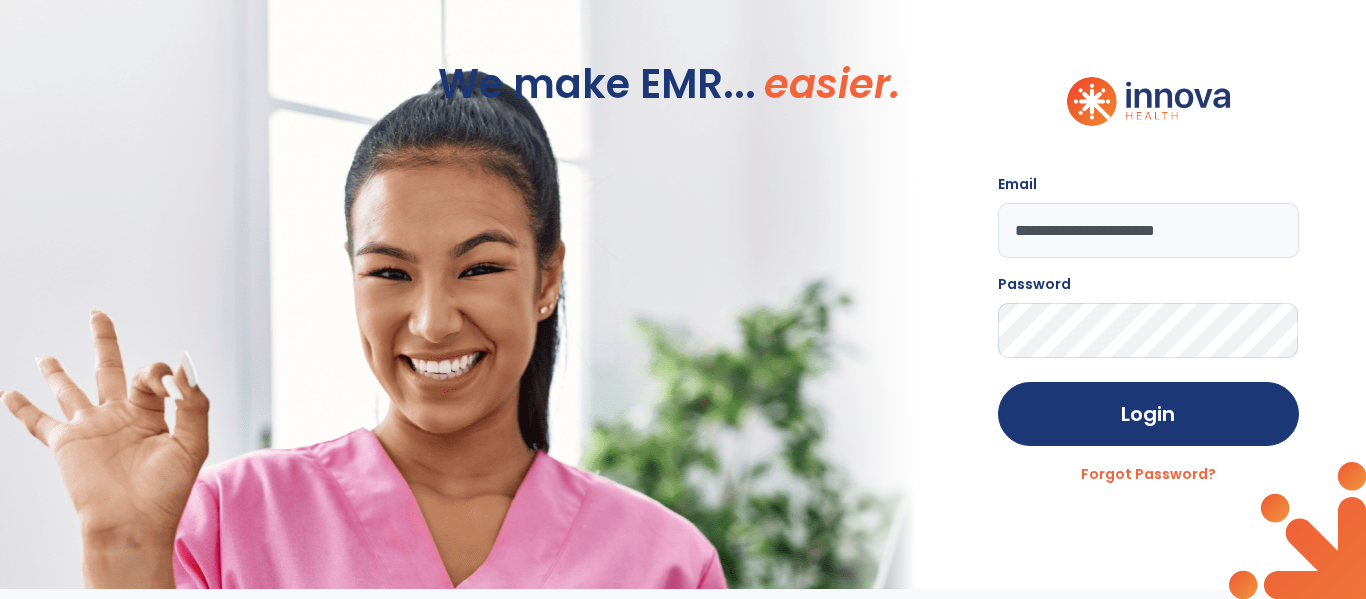 click on "Login" 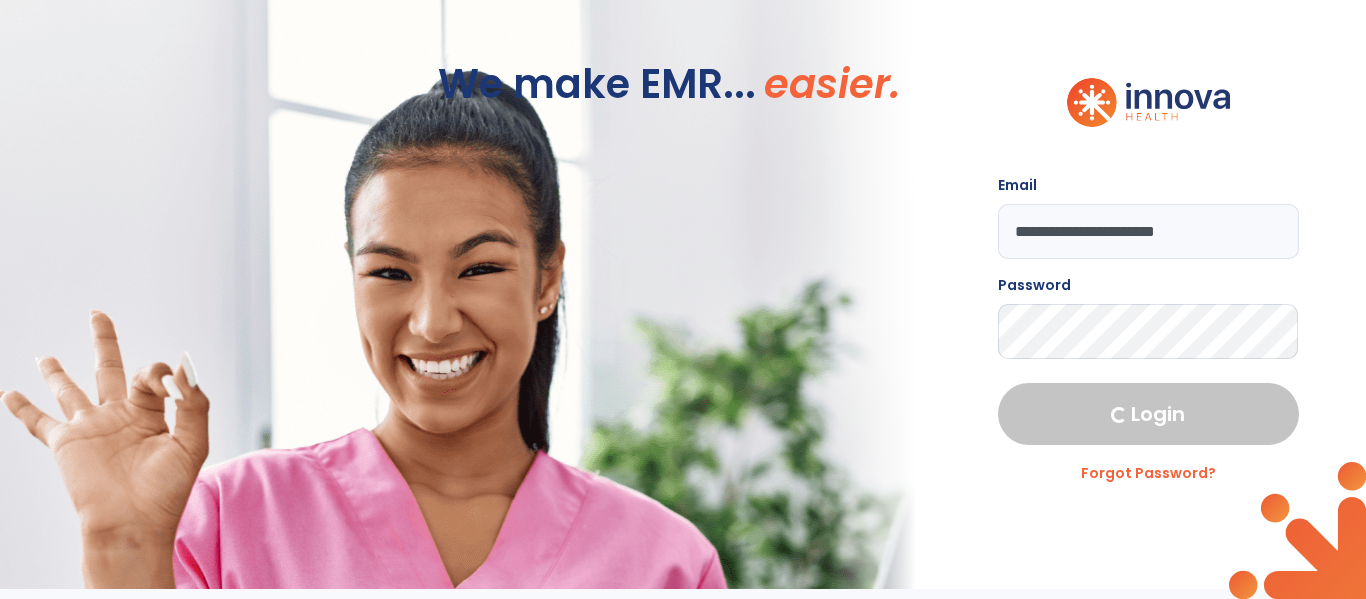 select on "****" 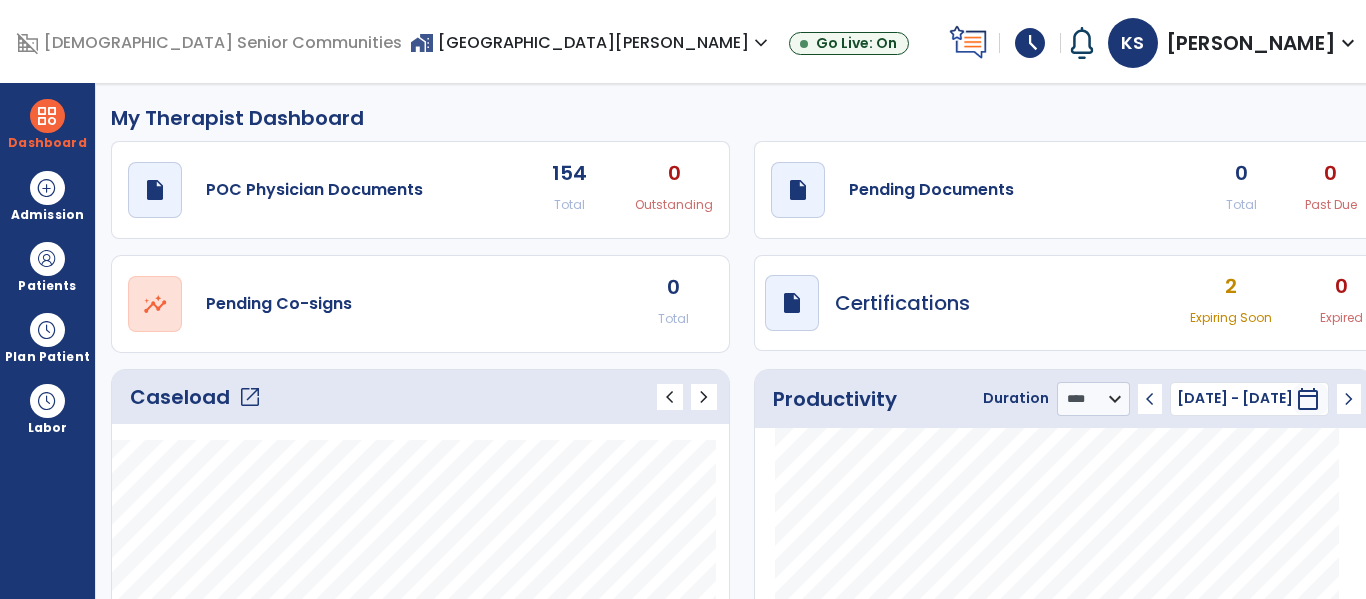 click on "open_in_new" 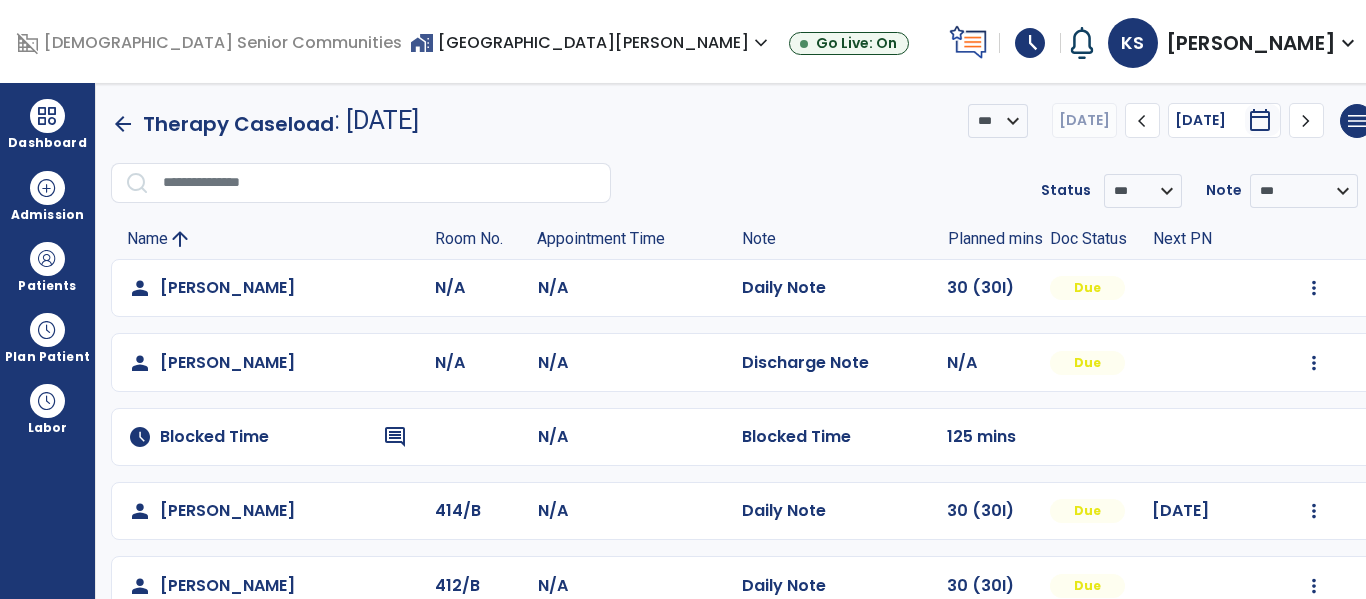 click on "home_work   Allisonville Meadows   expand_more" at bounding box center [591, 42] 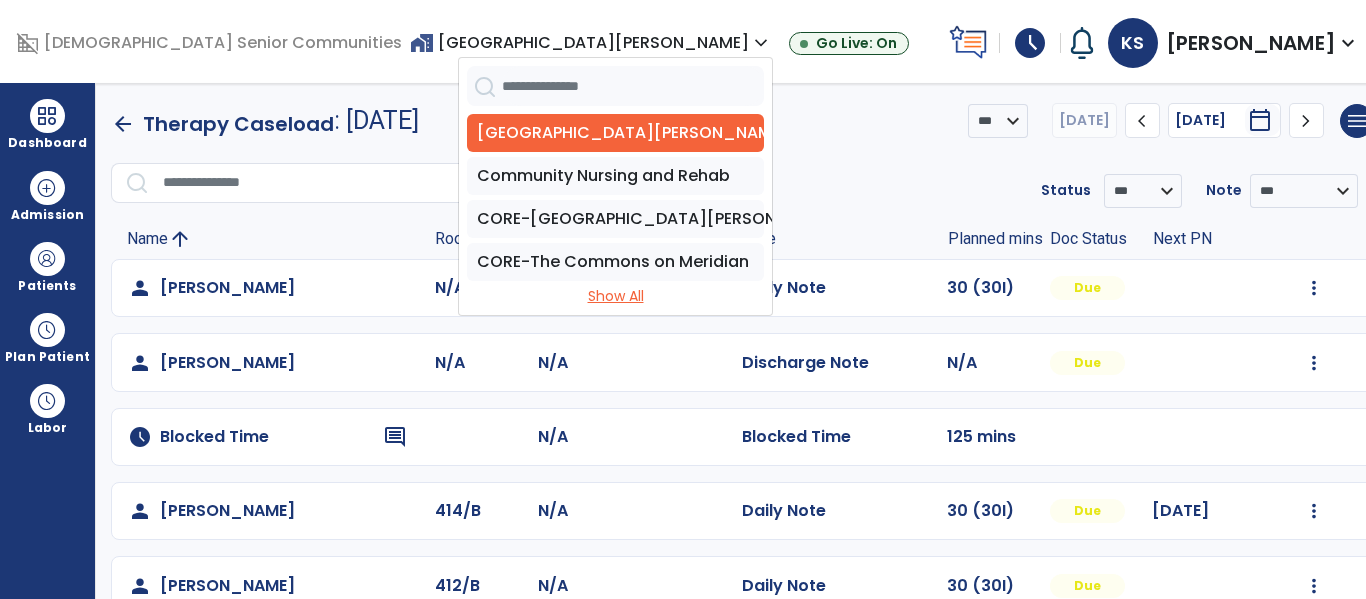 click on "Show All" at bounding box center [615, 296] 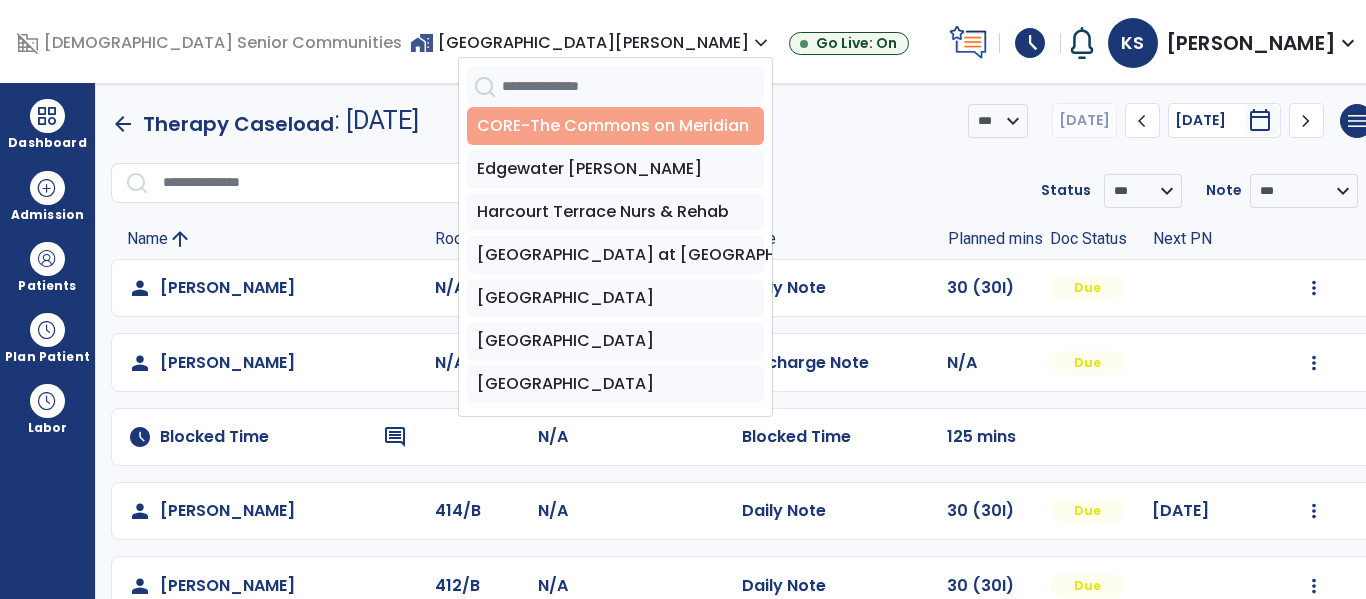 scroll, scrollTop: 0, scrollLeft: 0, axis: both 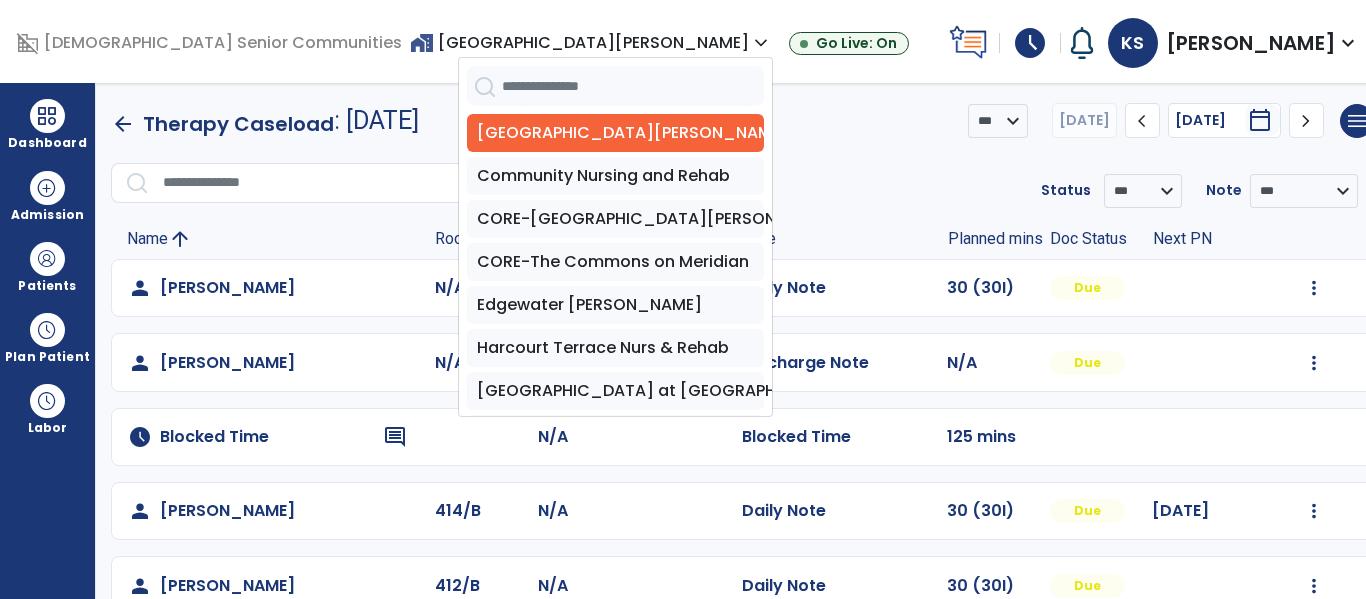 click at bounding box center [16, 41] 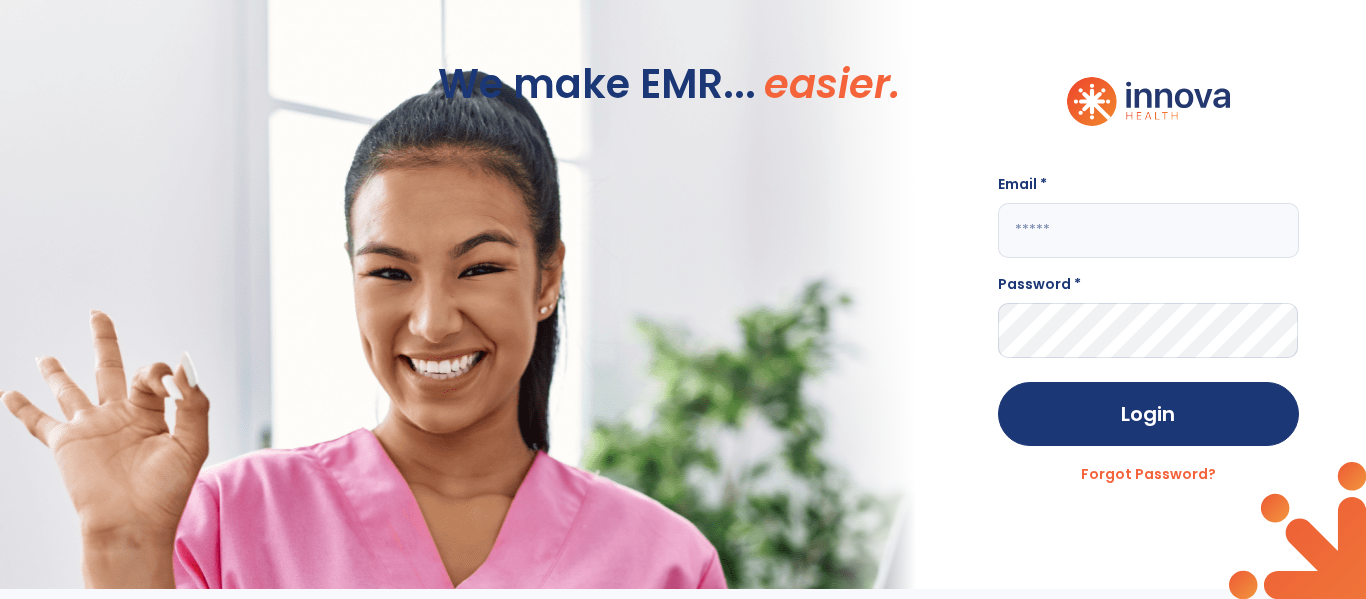click 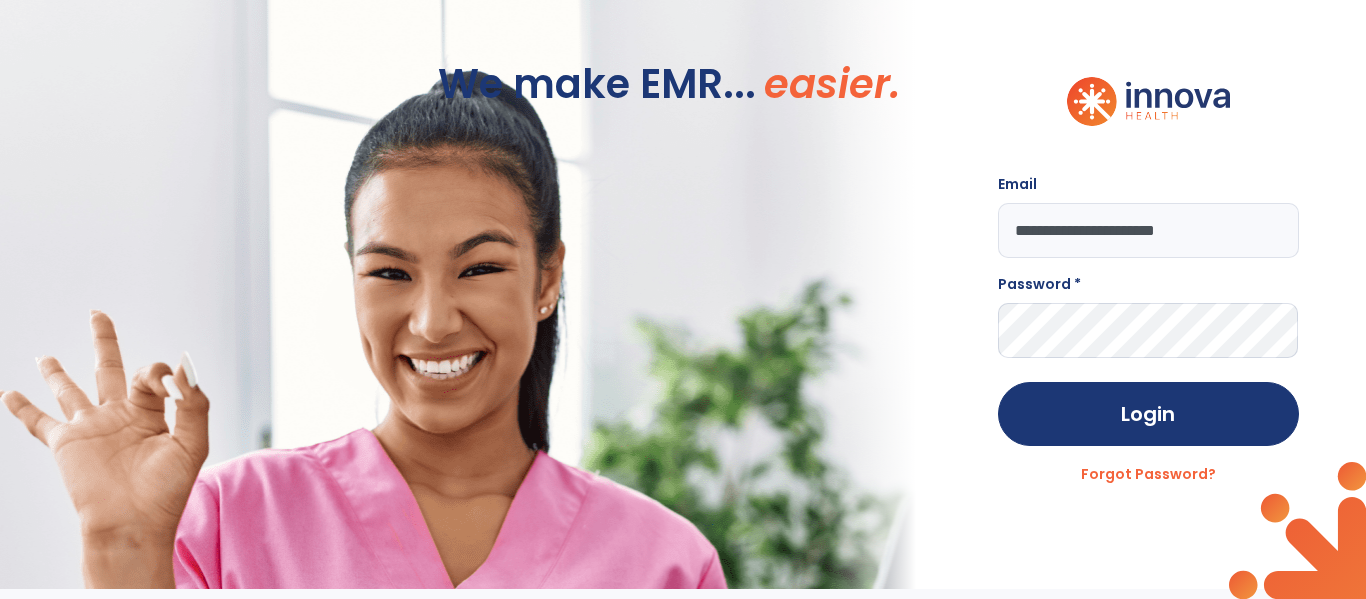 type on "**********" 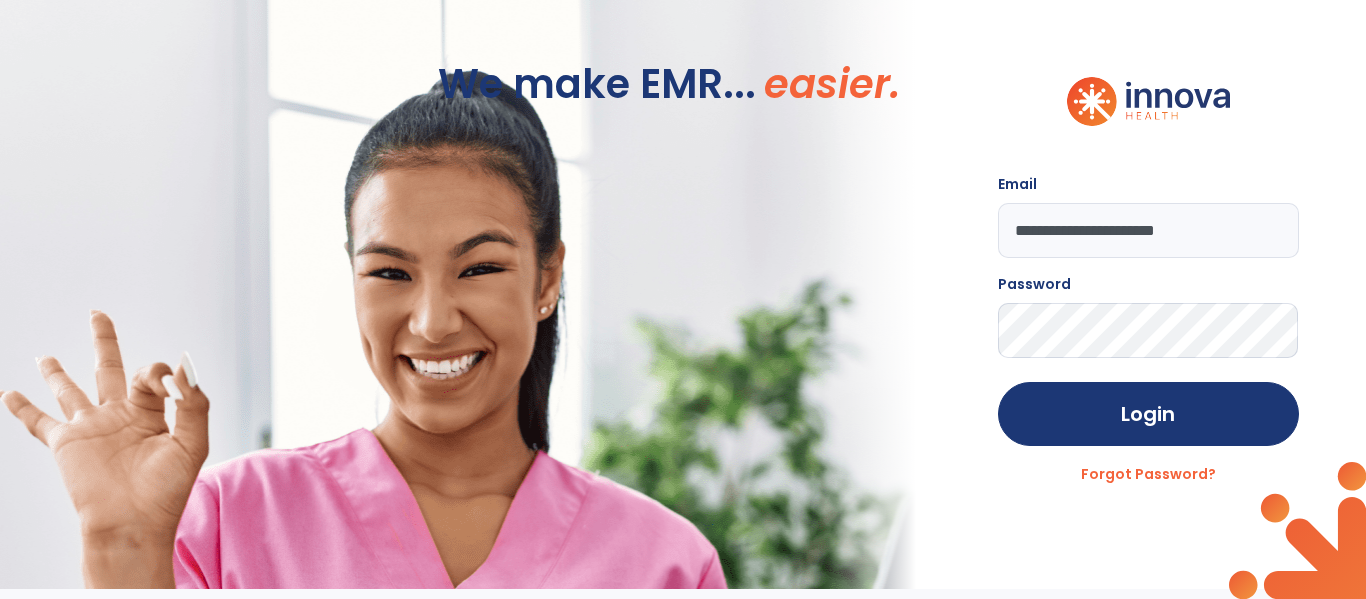 click on "Login" 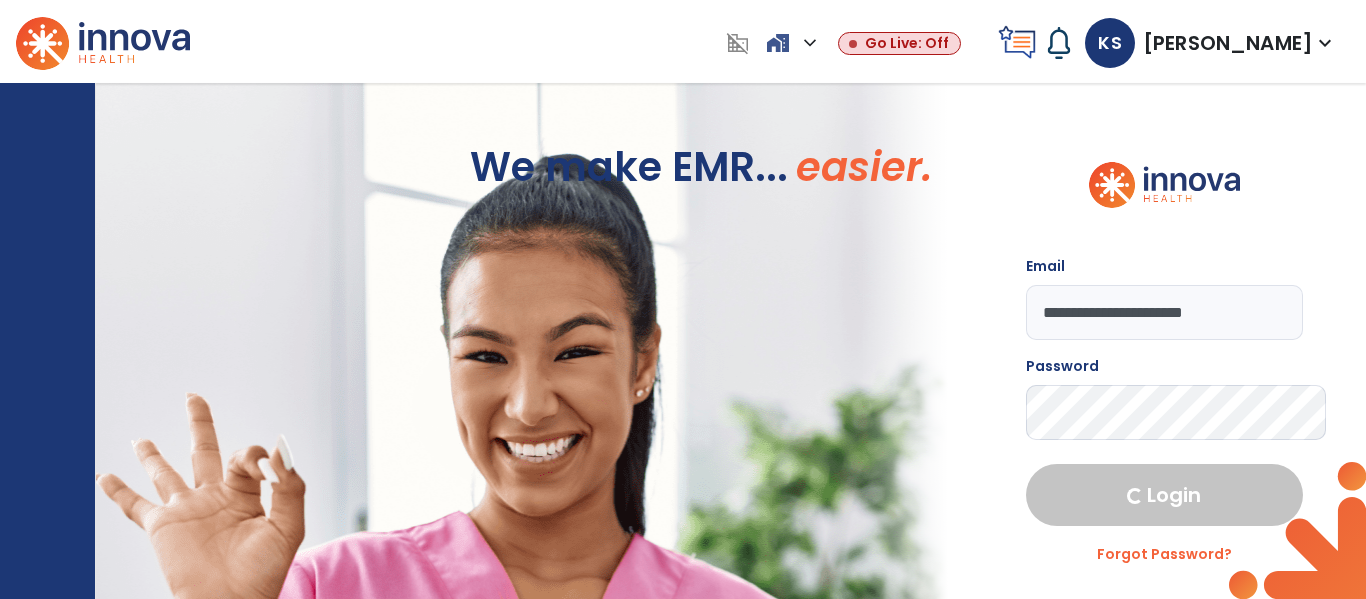 select on "****" 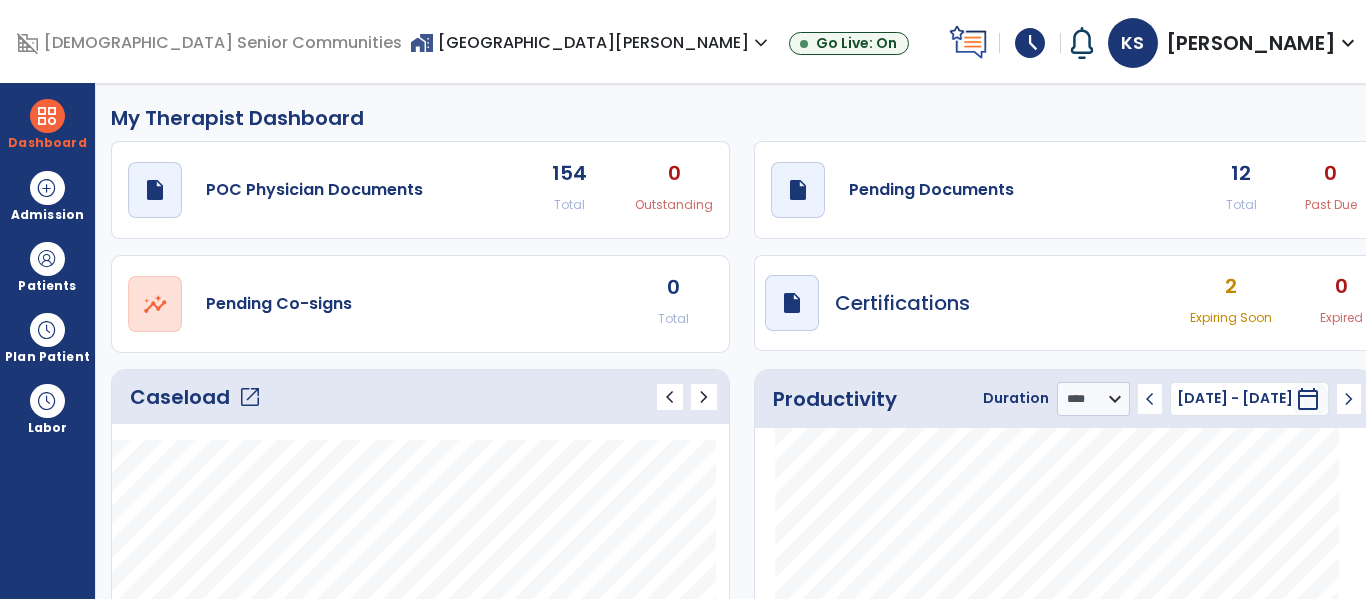 click on "open_in_new" 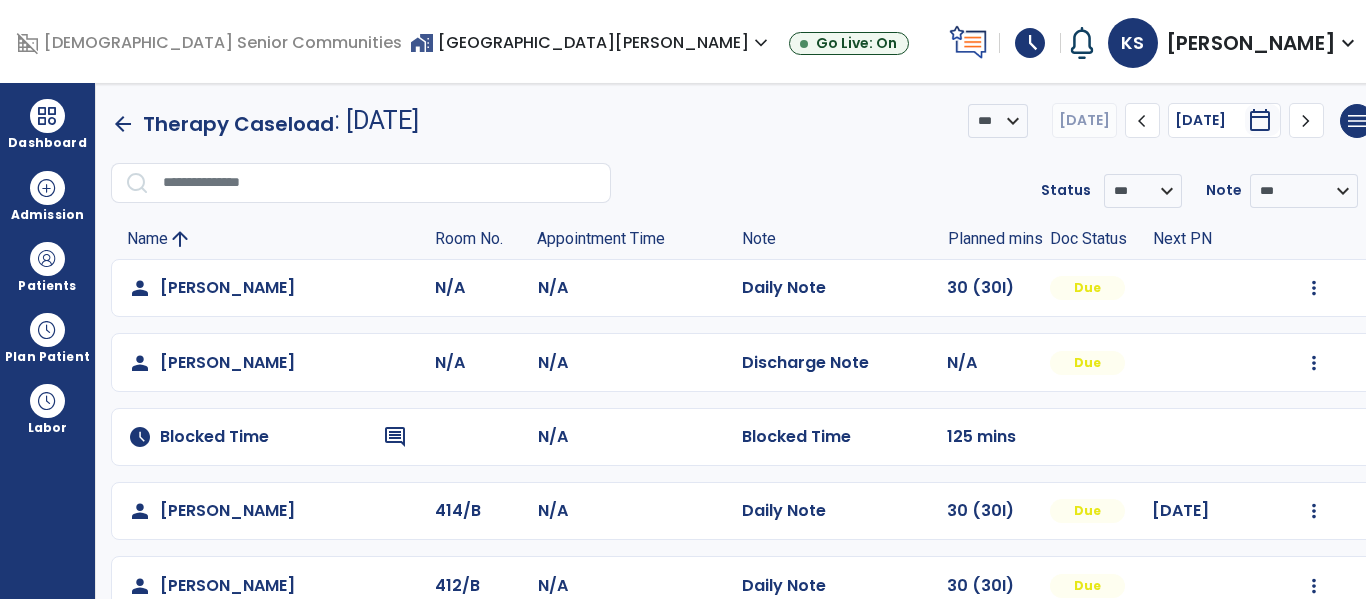 click on "home_work   Allisonville Meadows   expand_more   Allisonville Meadows   American Village   Community Nursing and Rehab   CORE-Allisonville Meadows  Show All Go Live: On" at bounding box center (675, 43) 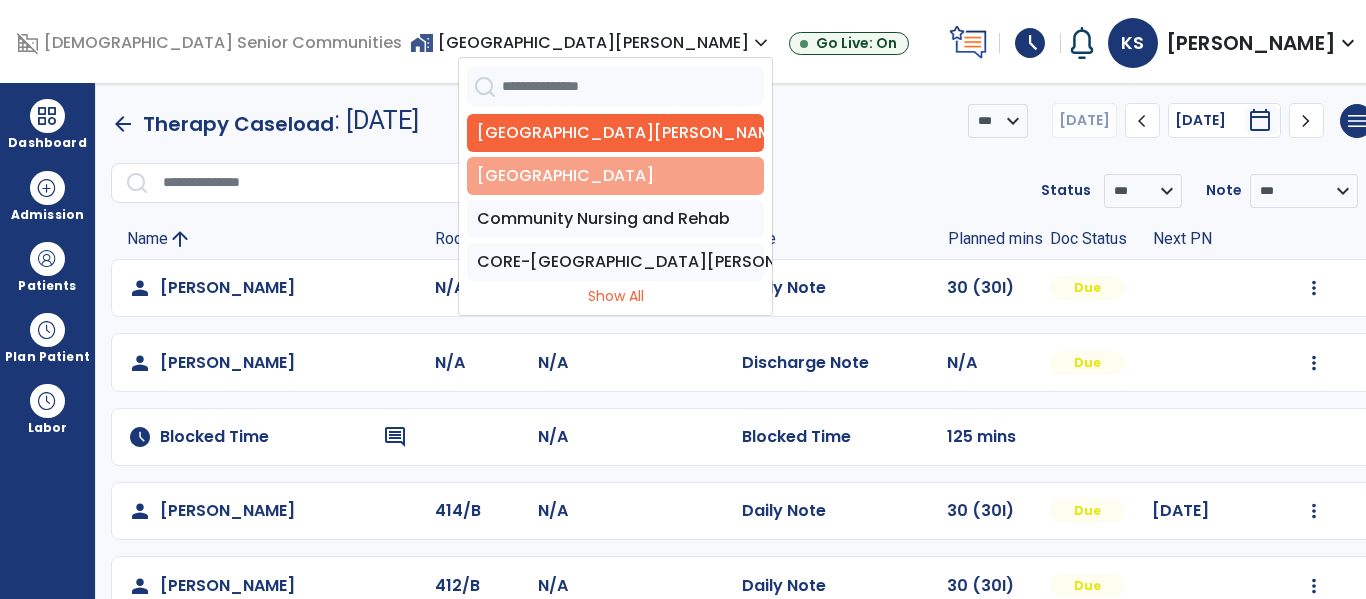 click on "[GEOGRAPHIC_DATA]" at bounding box center [615, 176] 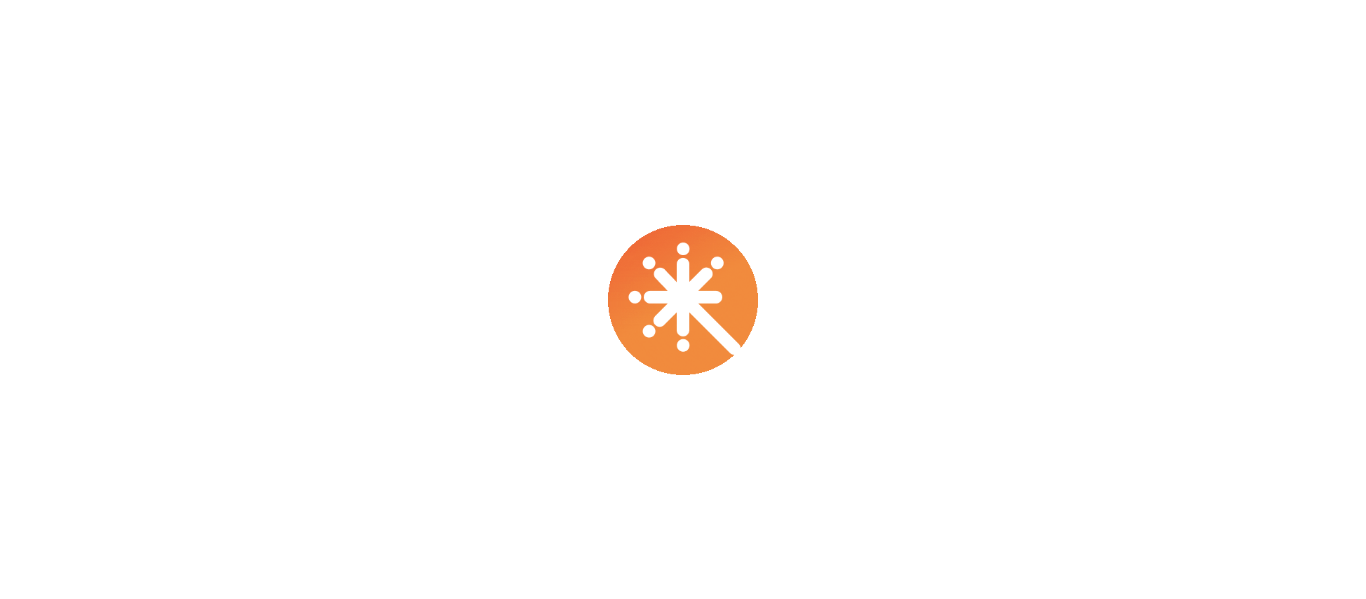 scroll, scrollTop: 0, scrollLeft: 0, axis: both 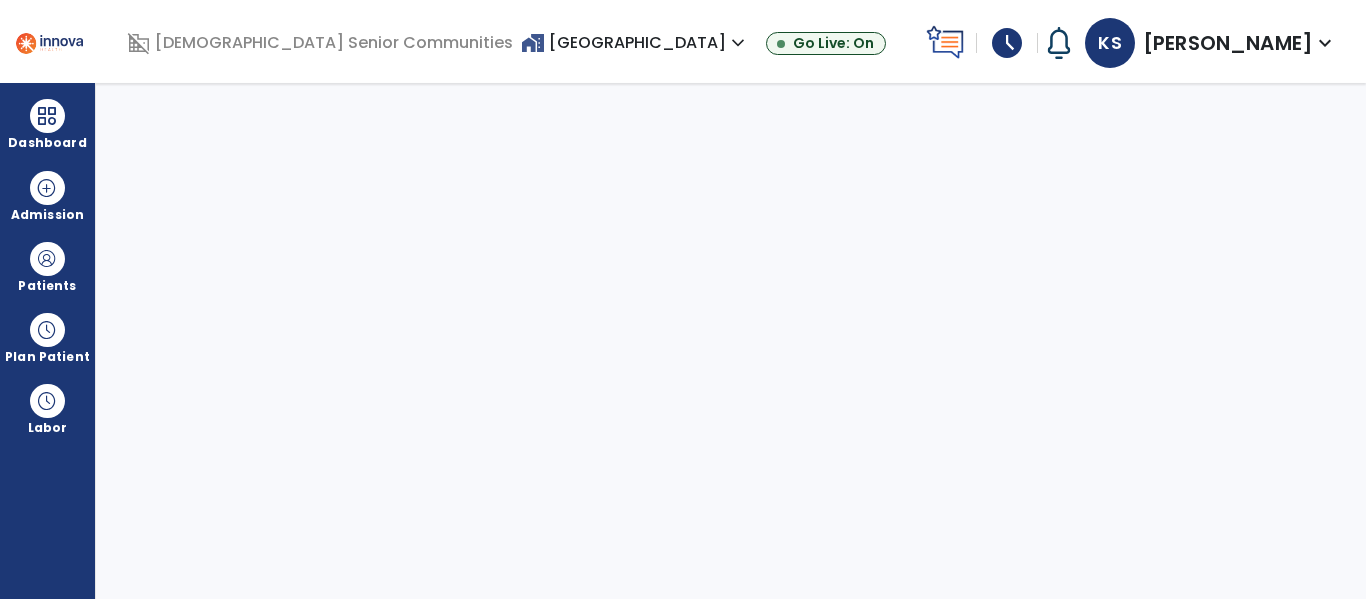 select on "****" 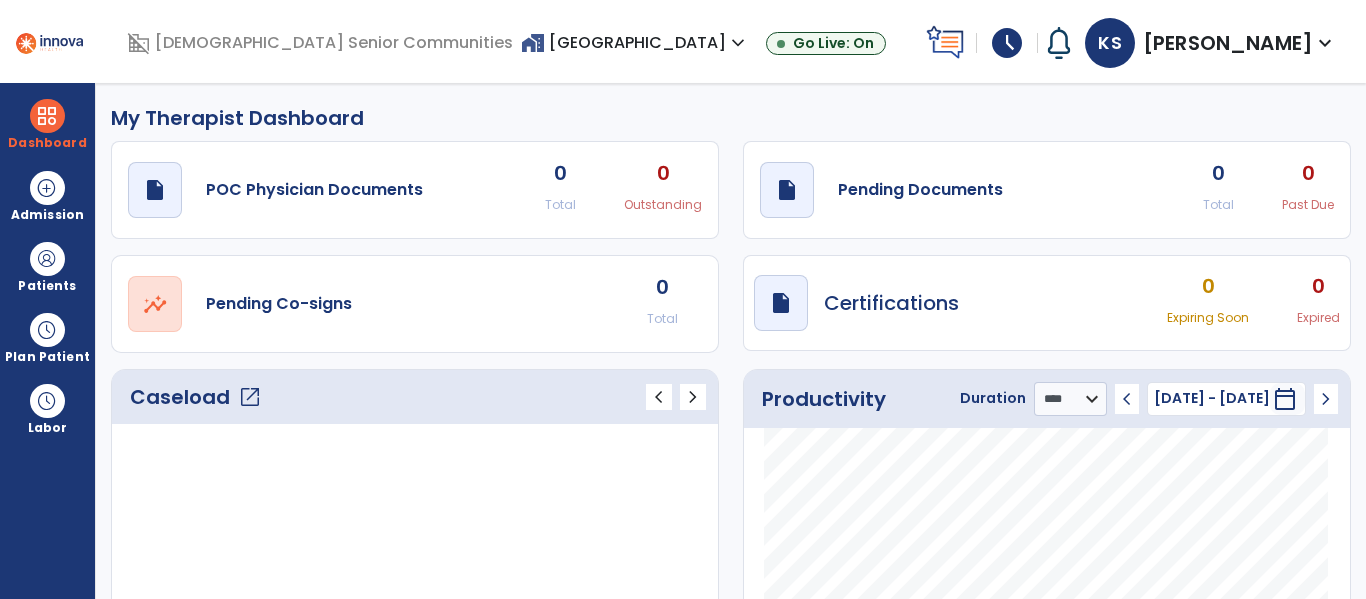 click on "open_in_new" 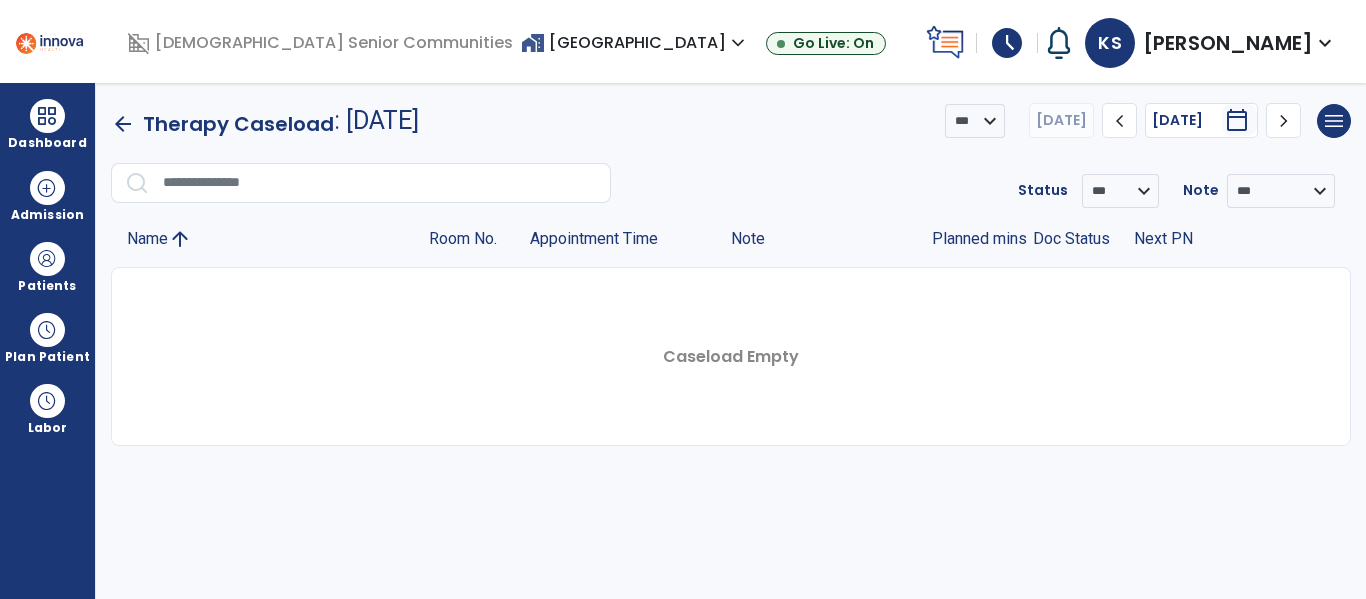 click on "arrow_back" 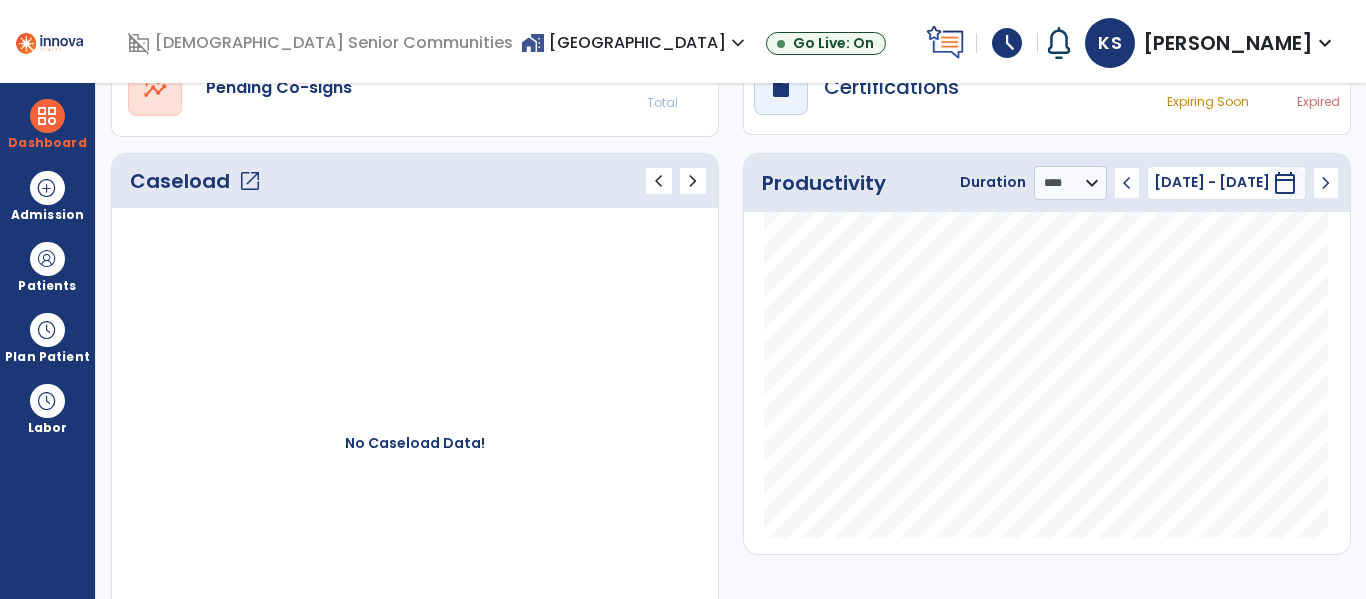 scroll, scrollTop: 298, scrollLeft: 0, axis: vertical 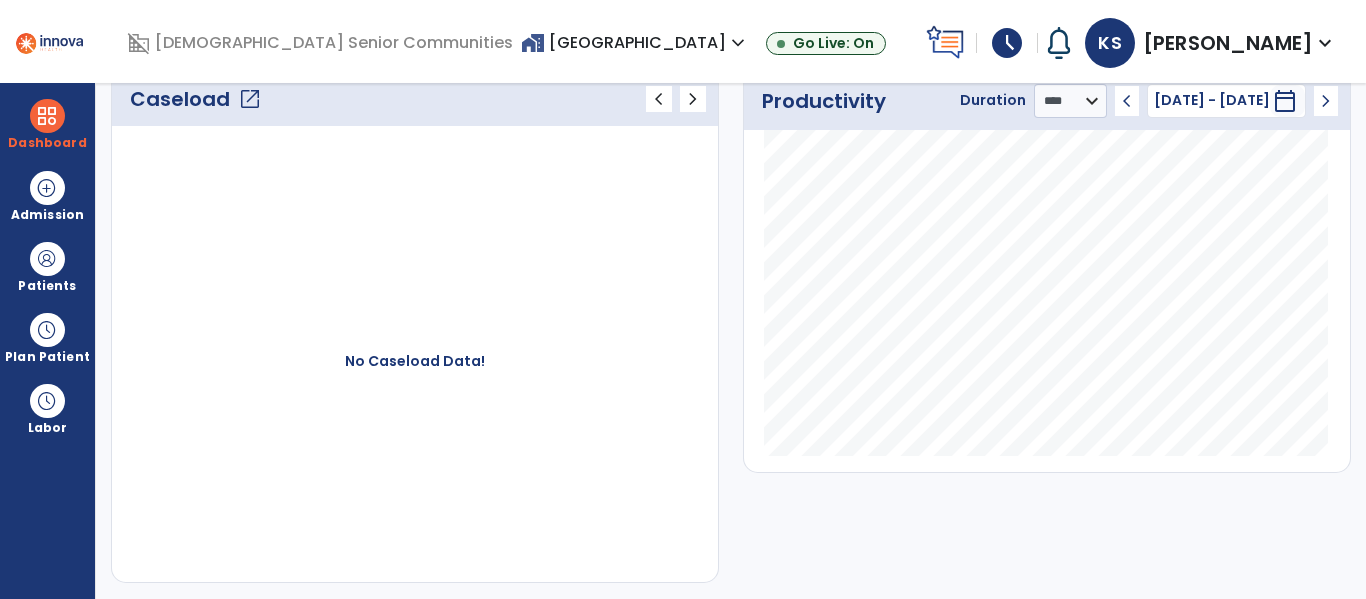 click on "home_work   American Village   expand_more" at bounding box center (635, 42) 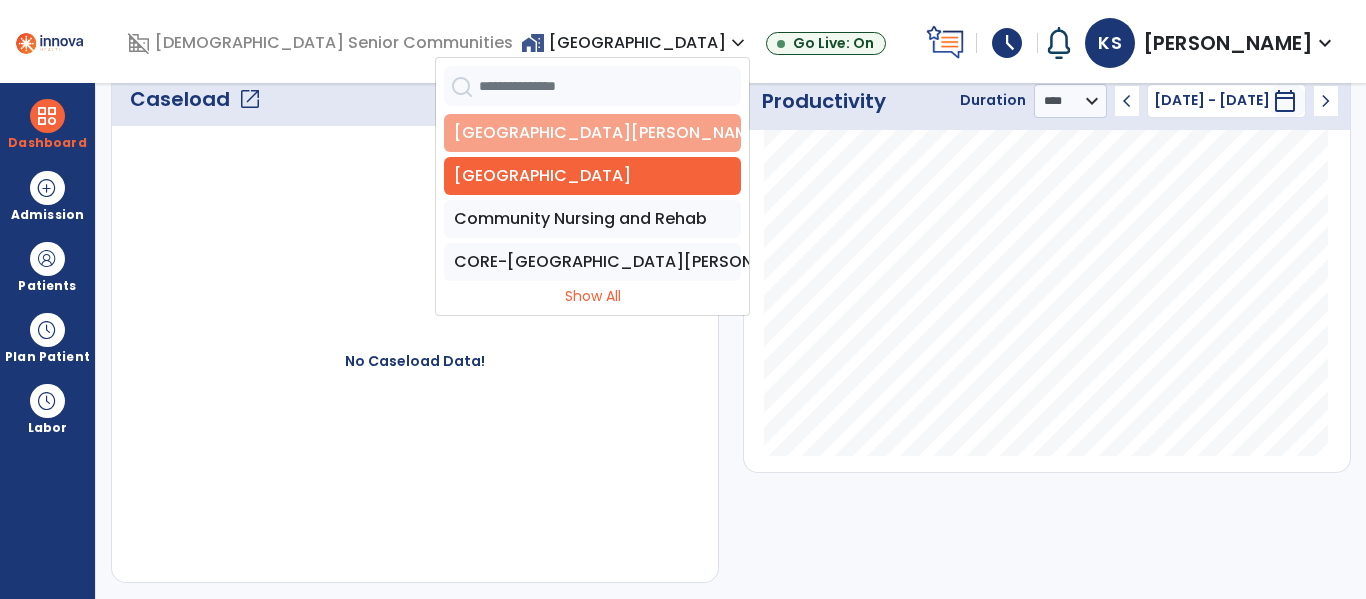 click on "[GEOGRAPHIC_DATA][PERSON_NAME]" at bounding box center (592, 133) 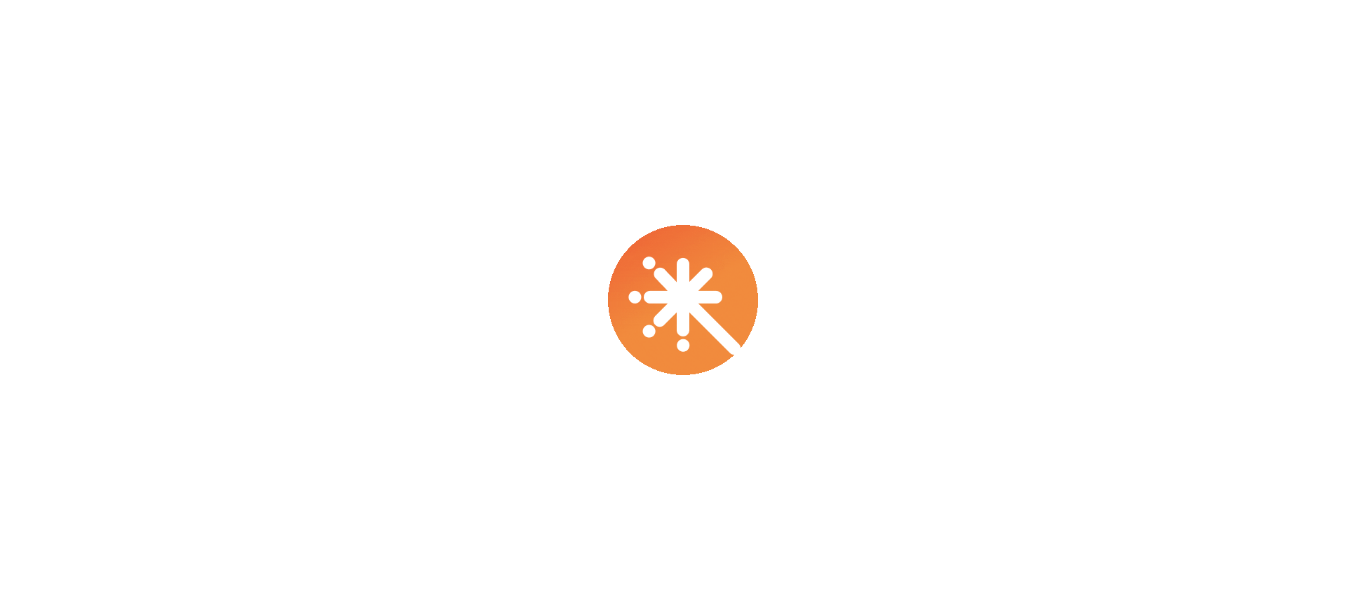 scroll, scrollTop: 0, scrollLeft: 0, axis: both 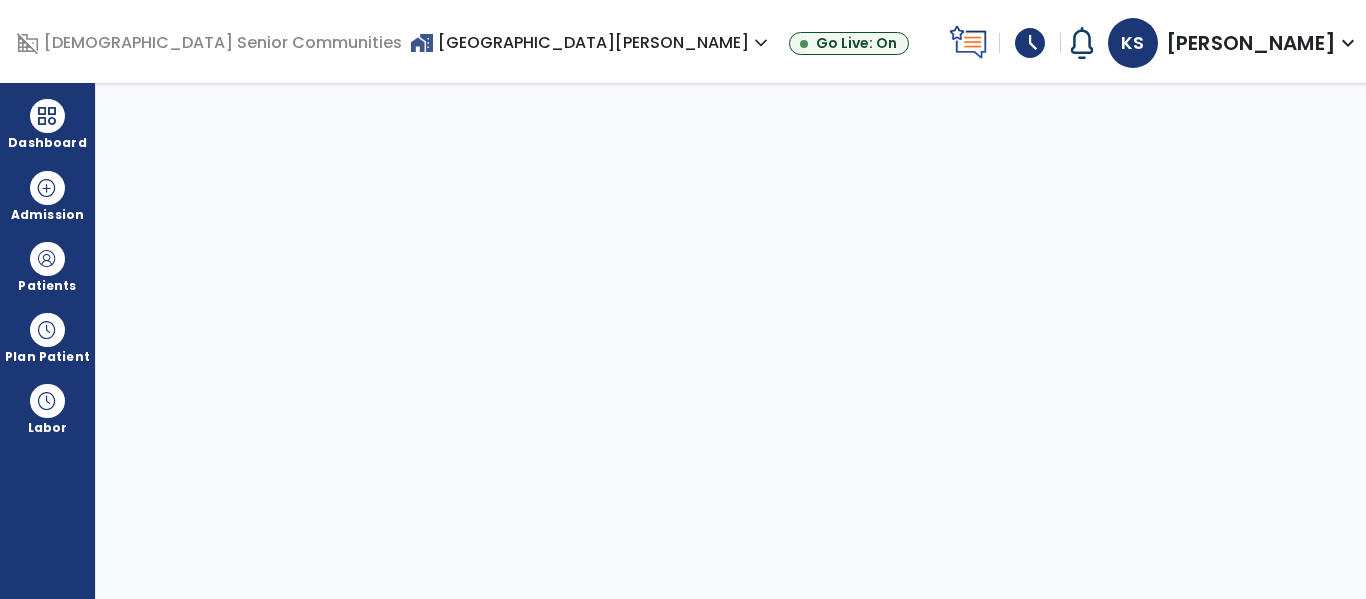select on "****" 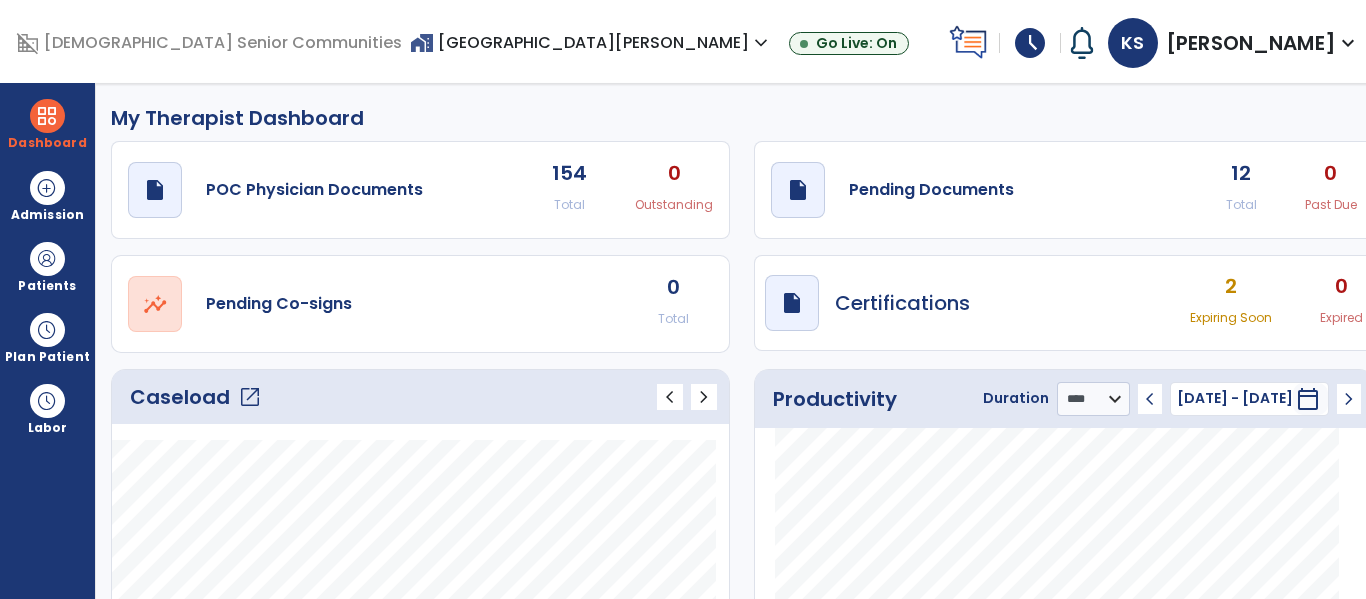 click on "open_in_new" 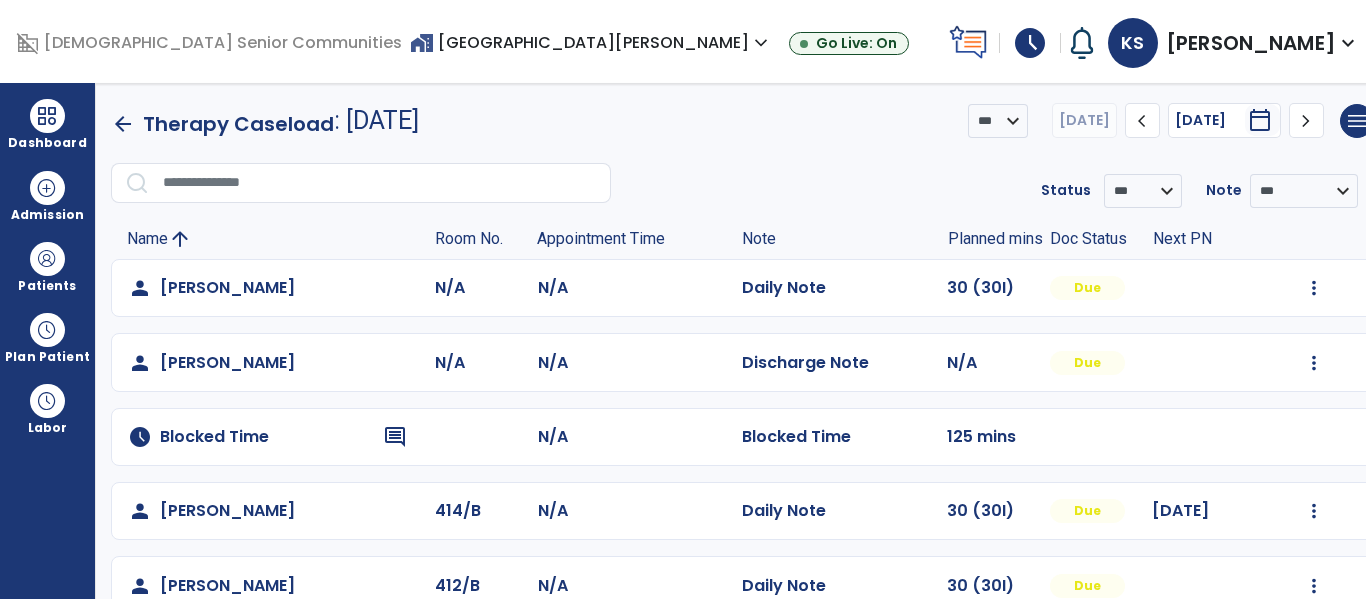 click on "arrow_back" 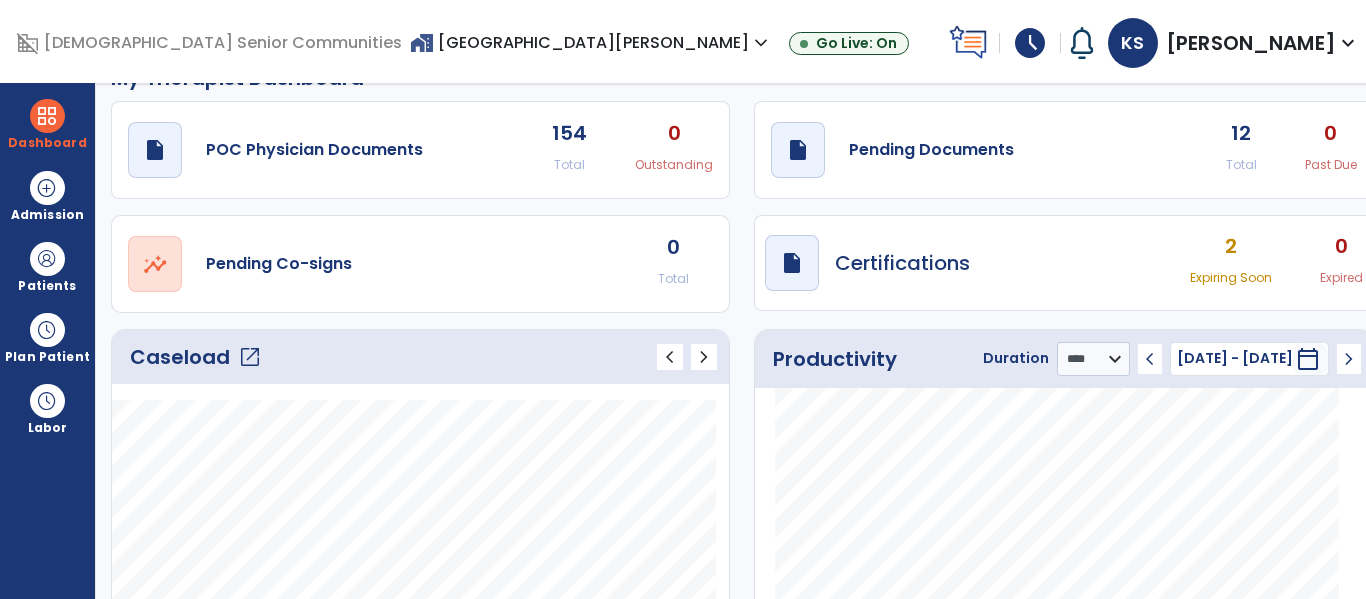 scroll, scrollTop: 0, scrollLeft: 0, axis: both 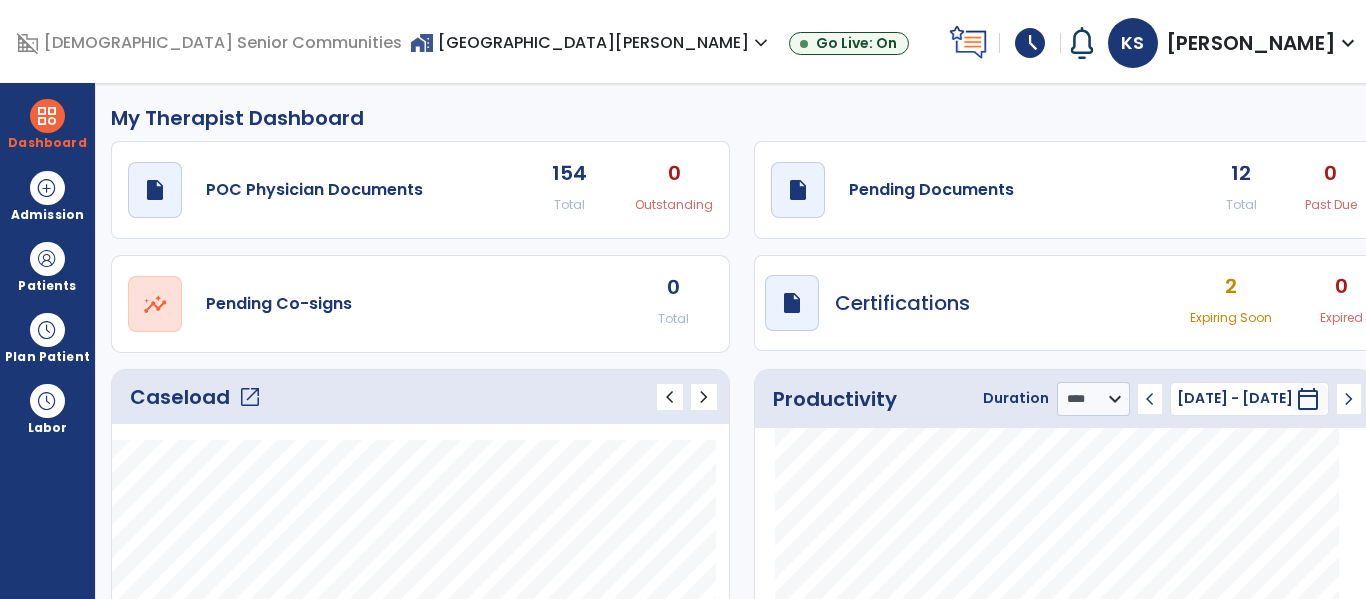 click on "open_in_new  Pending Co-signs 0 Total" 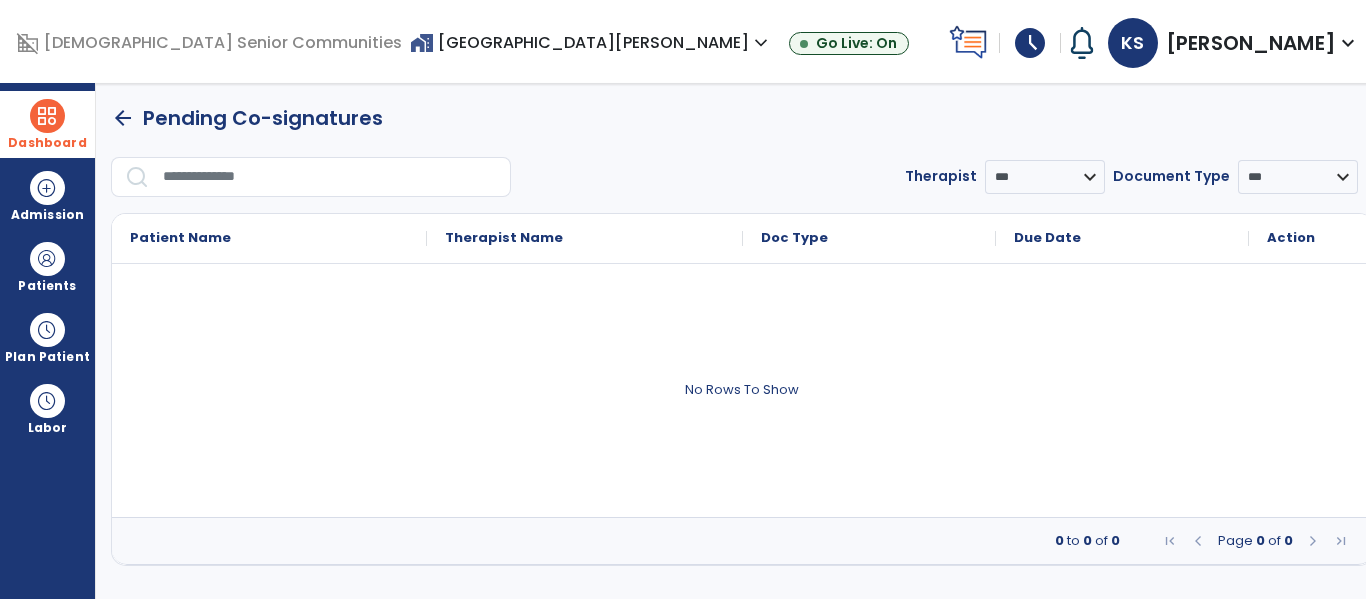 click at bounding box center [47, 116] 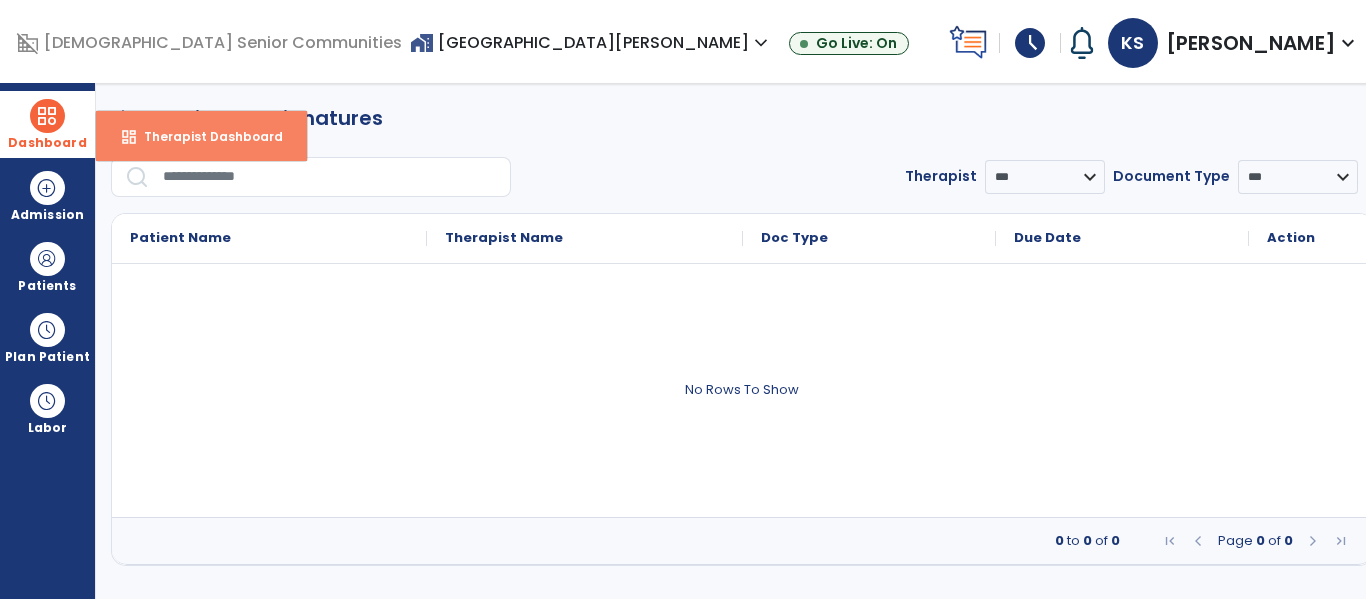 click on "dashboard  Therapist Dashboard" at bounding box center [201, 136] 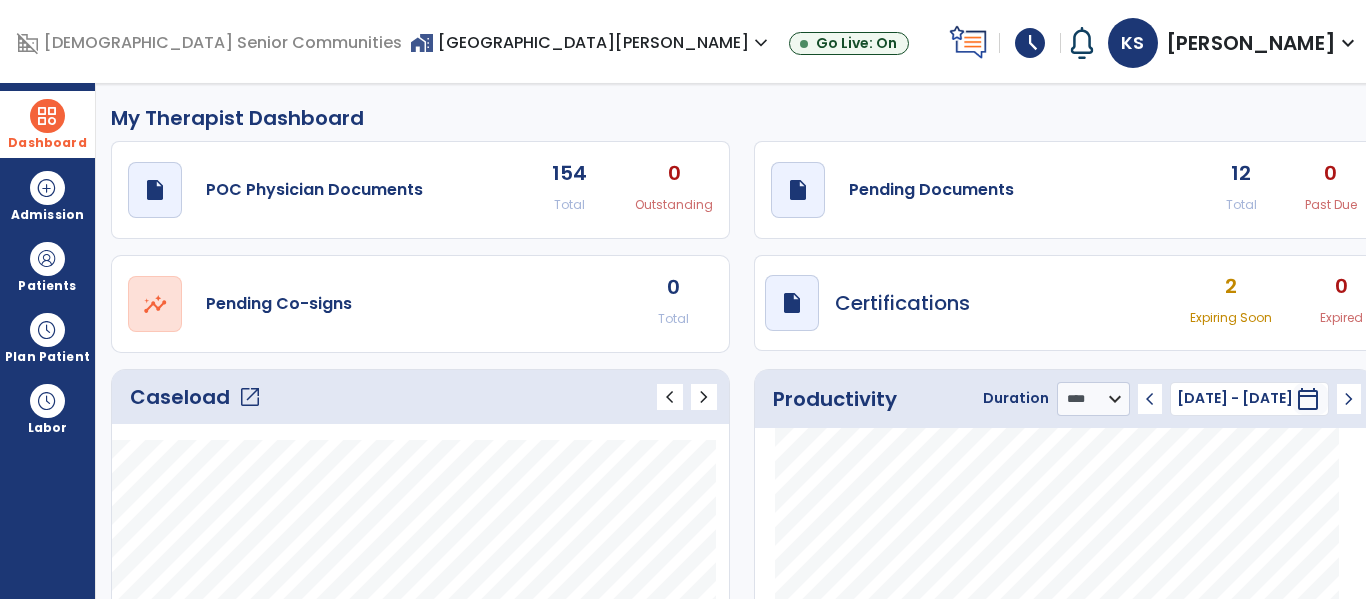 click on "open_in_new" 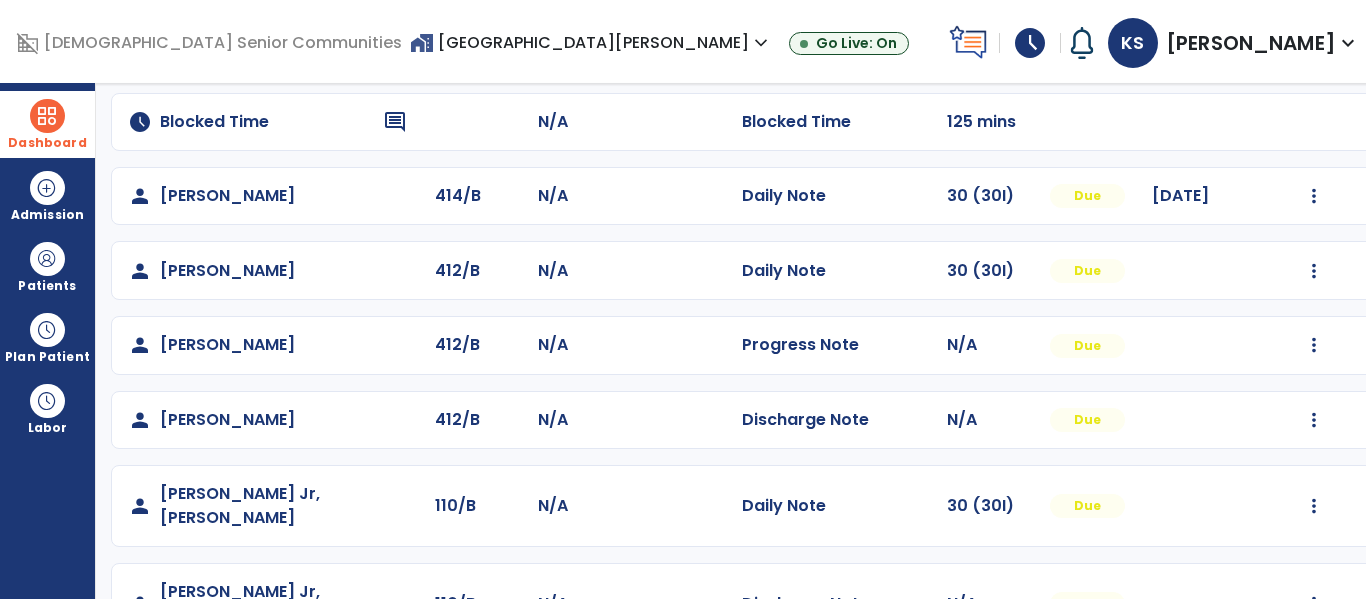 scroll, scrollTop: 311, scrollLeft: 0, axis: vertical 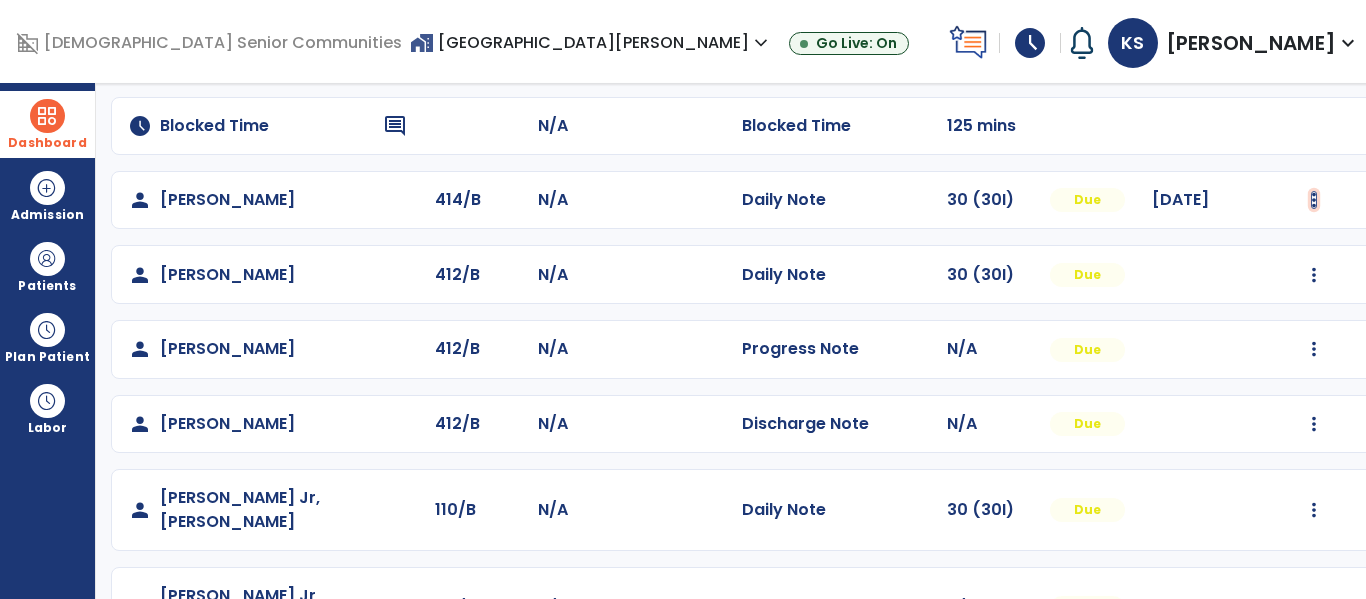 click at bounding box center [1314, -23] 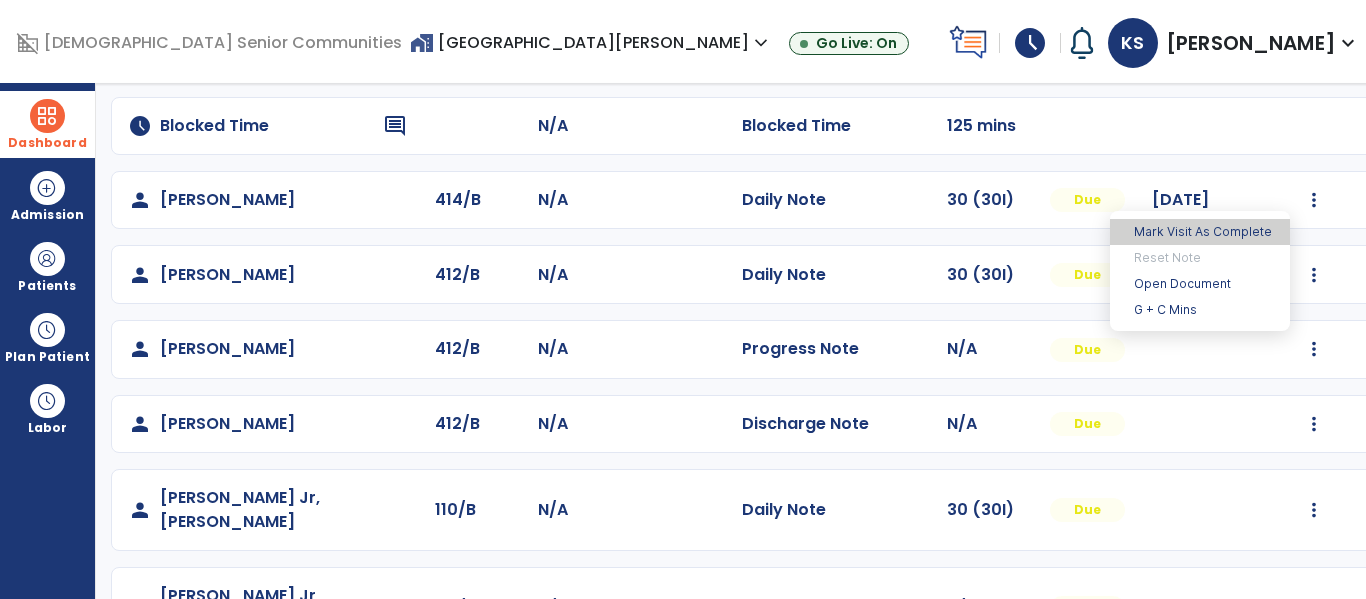 click on "Mark Visit As Complete" at bounding box center (1200, 232) 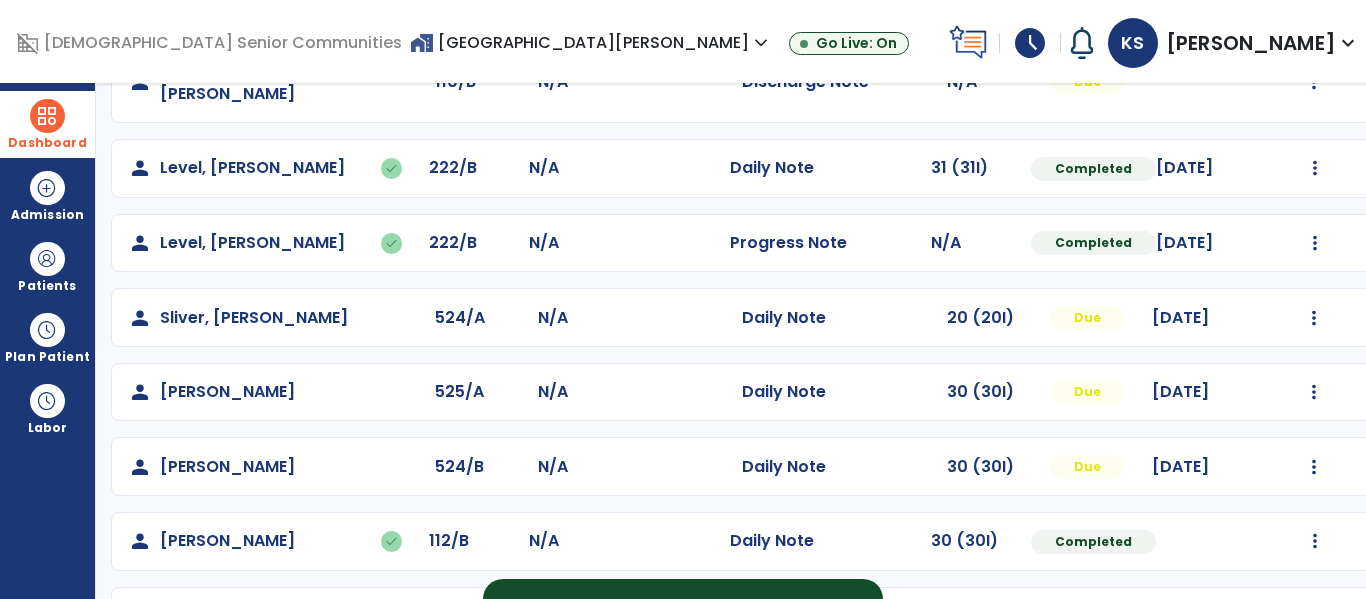 scroll, scrollTop: 838, scrollLeft: 0, axis: vertical 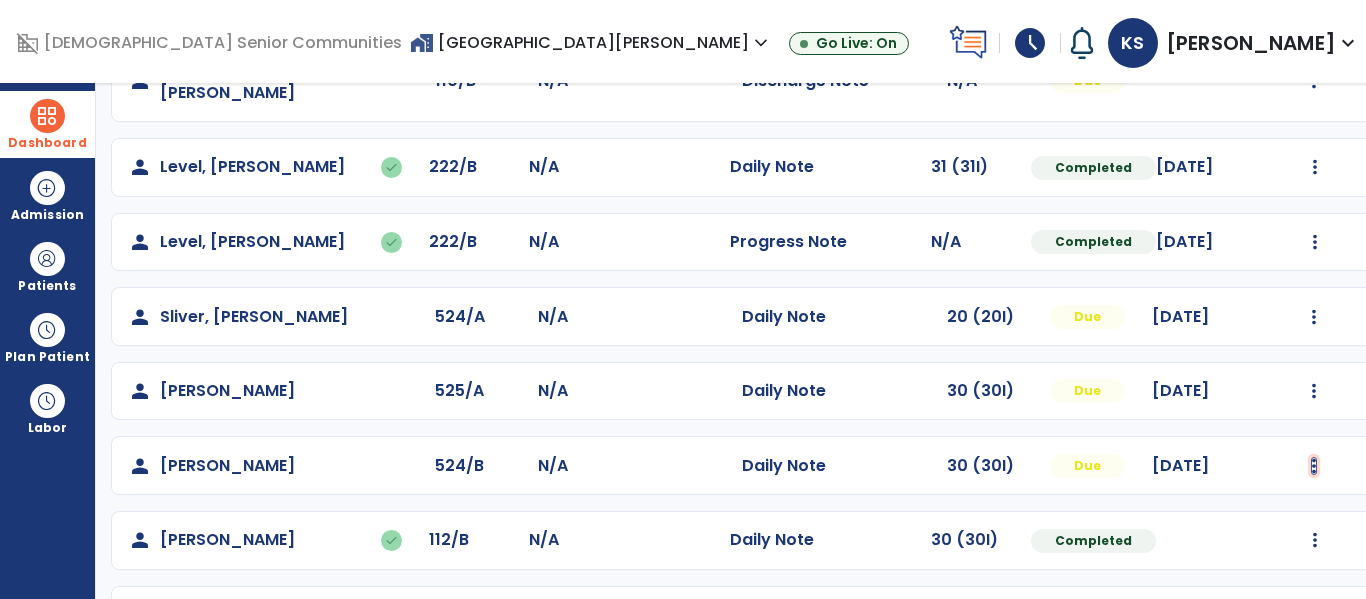 click at bounding box center [1314, -550] 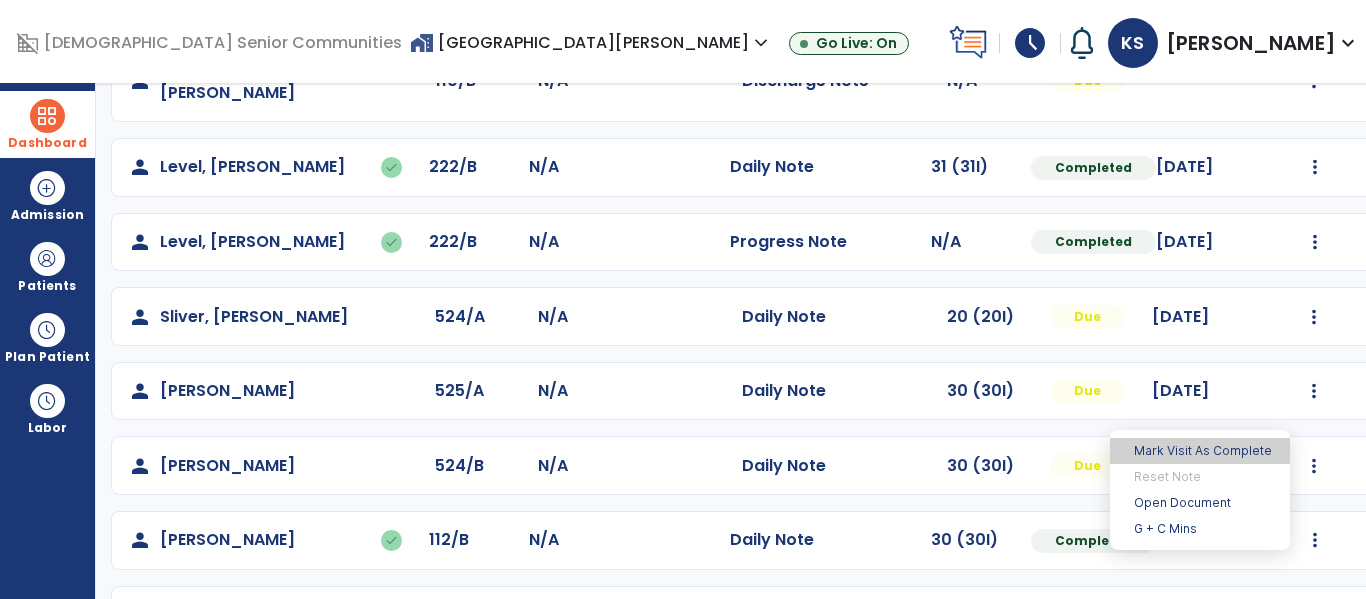 click on "Mark Visit As Complete" at bounding box center [1200, 451] 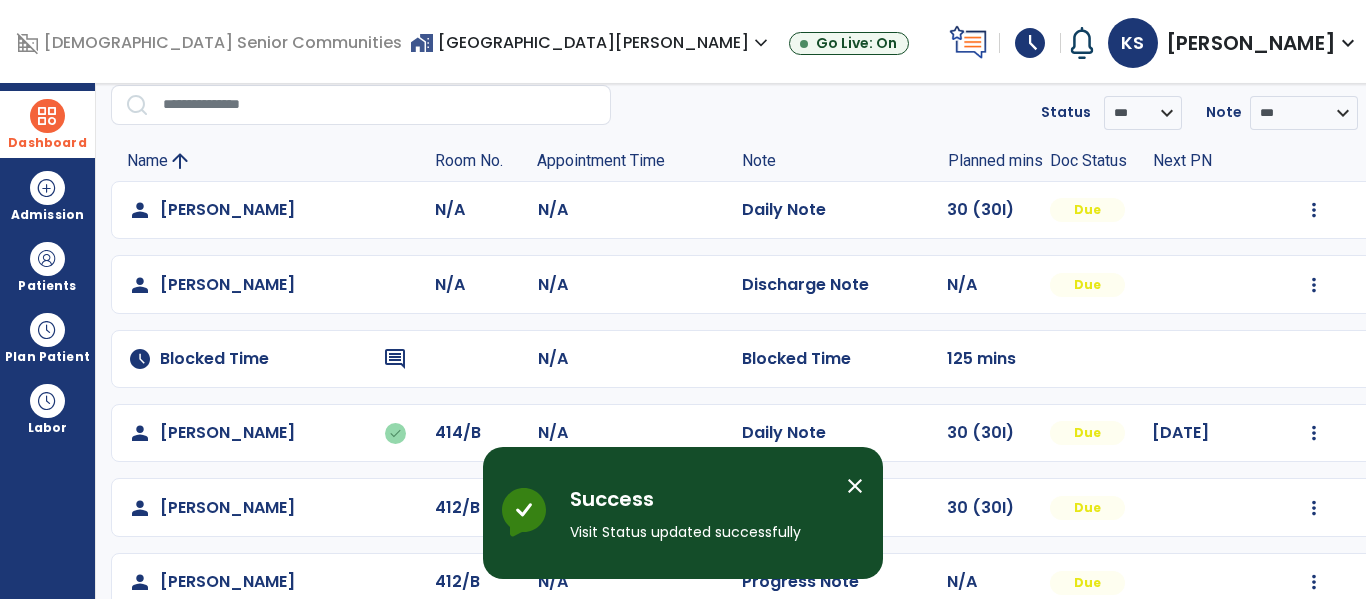 click on "close" at bounding box center (855, 486) 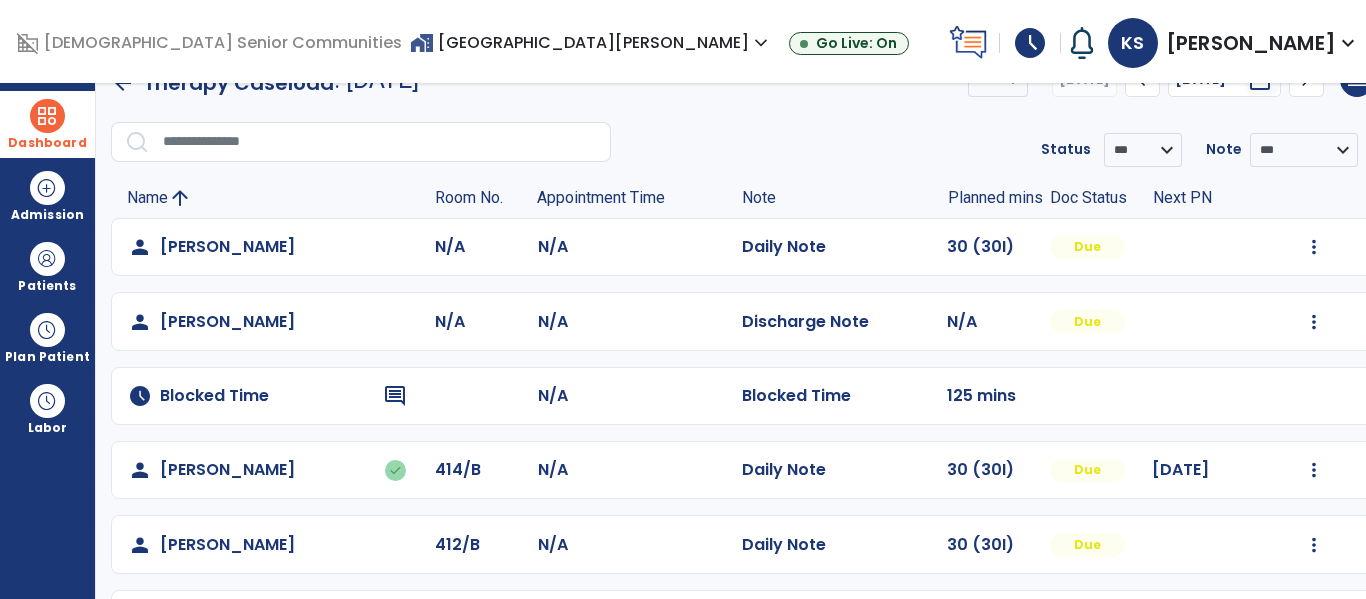 scroll, scrollTop: 45, scrollLeft: 0, axis: vertical 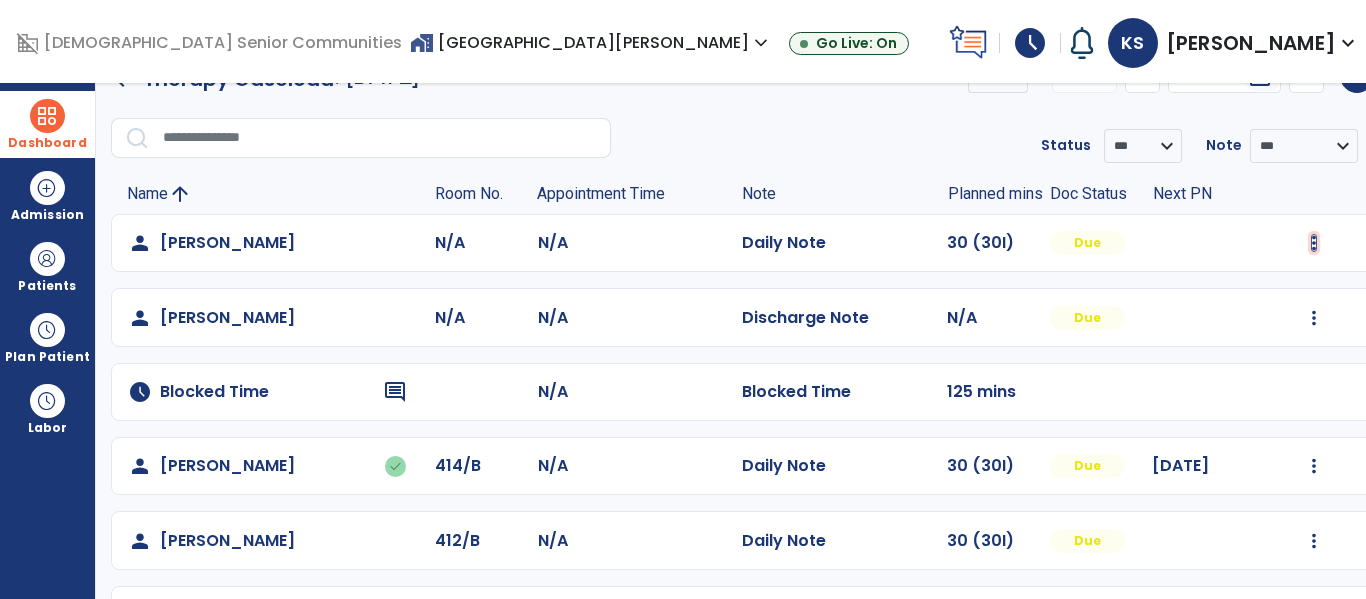 click at bounding box center (1314, 243) 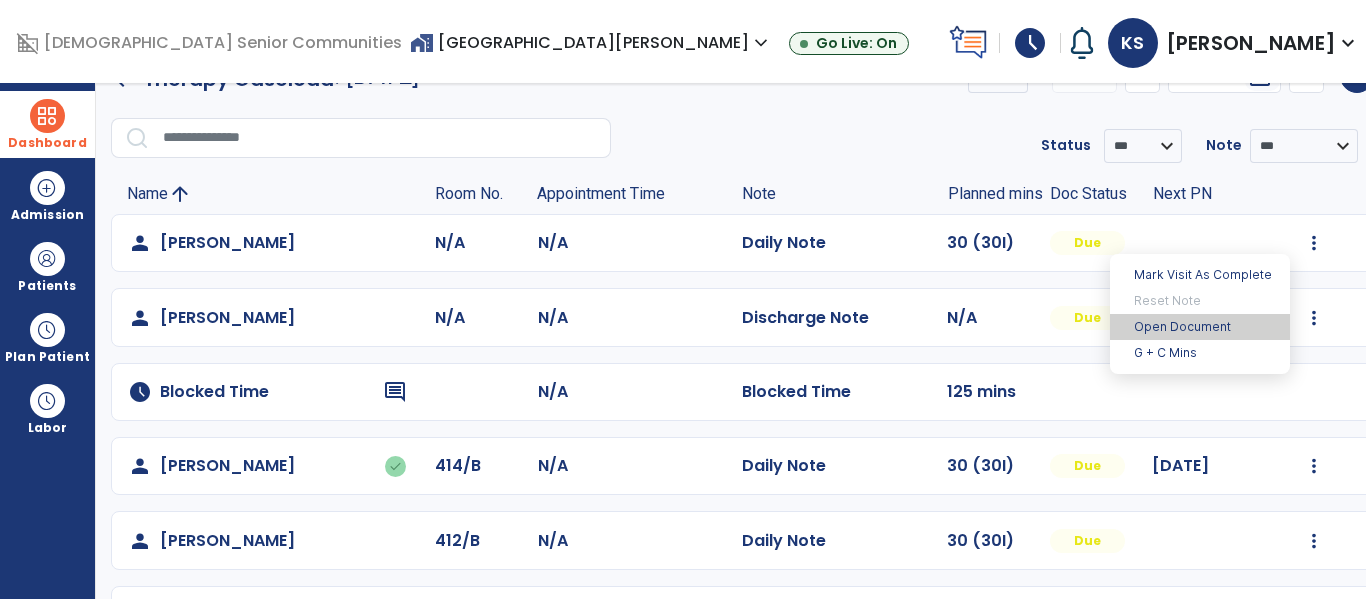 click on "Open Document" at bounding box center (1200, 327) 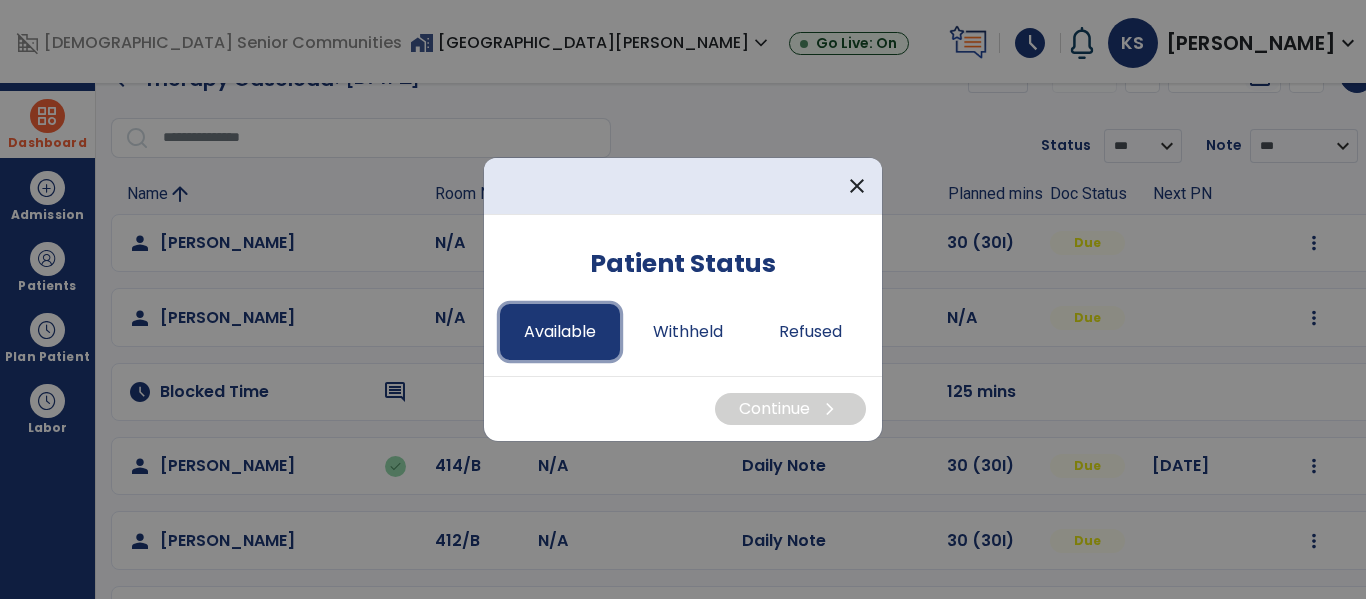click on "Available" at bounding box center (560, 332) 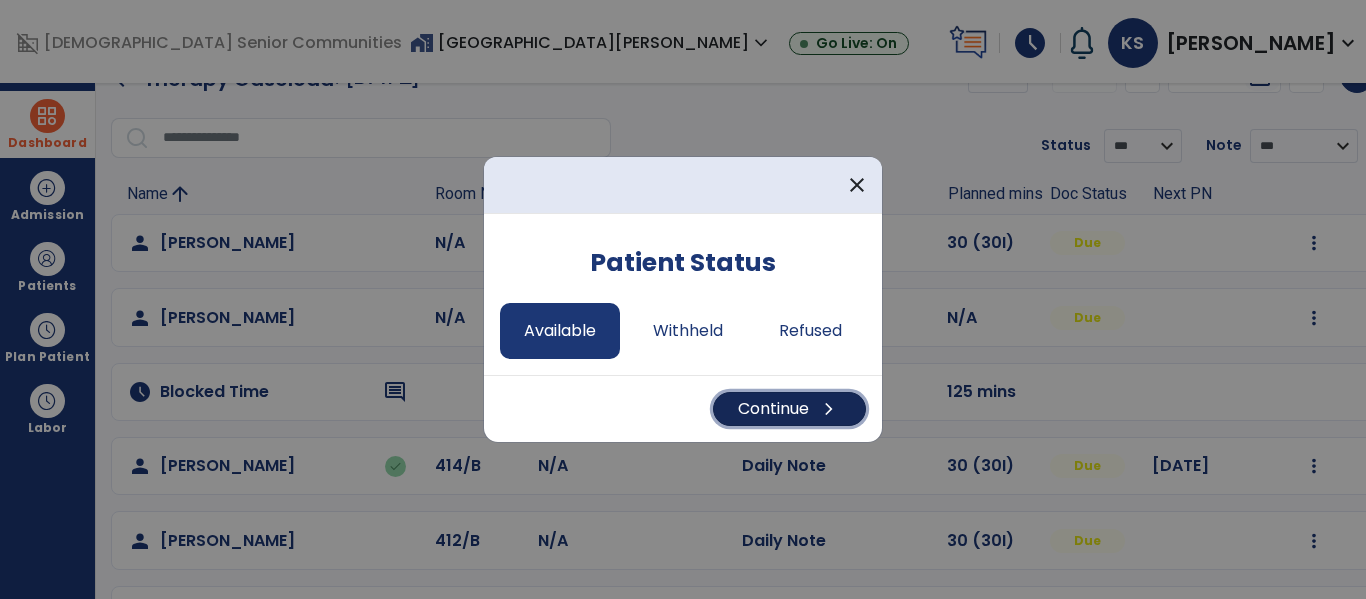 click on "Continue   chevron_right" at bounding box center [789, 409] 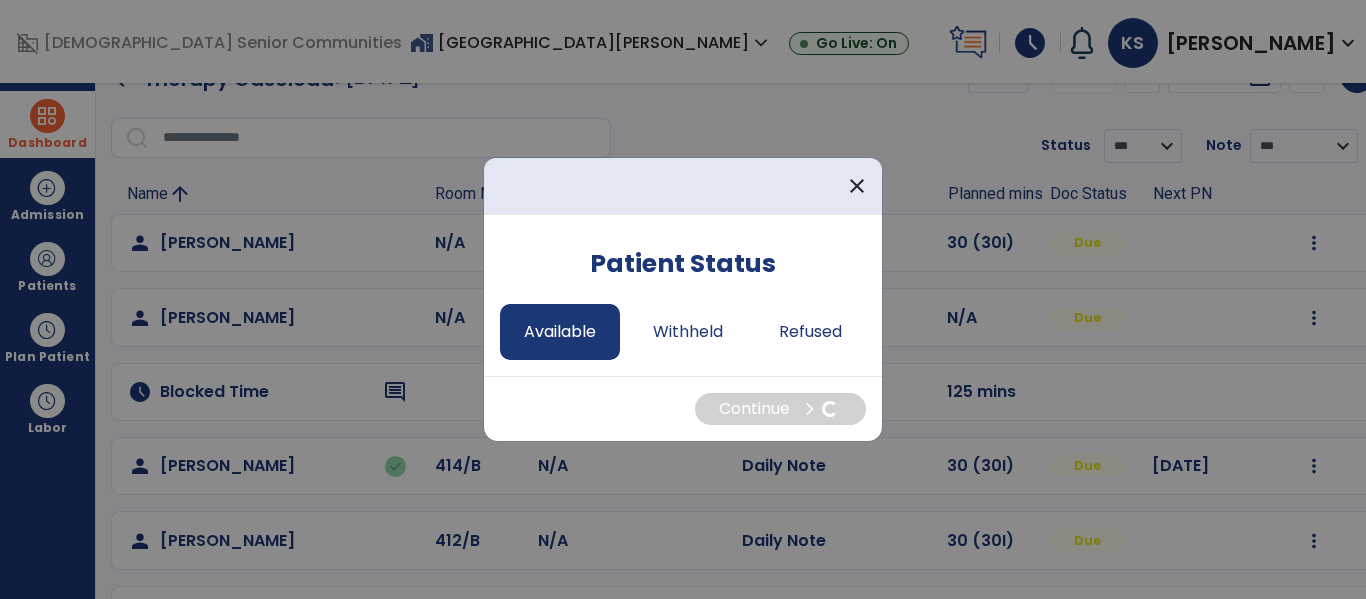 select on "*" 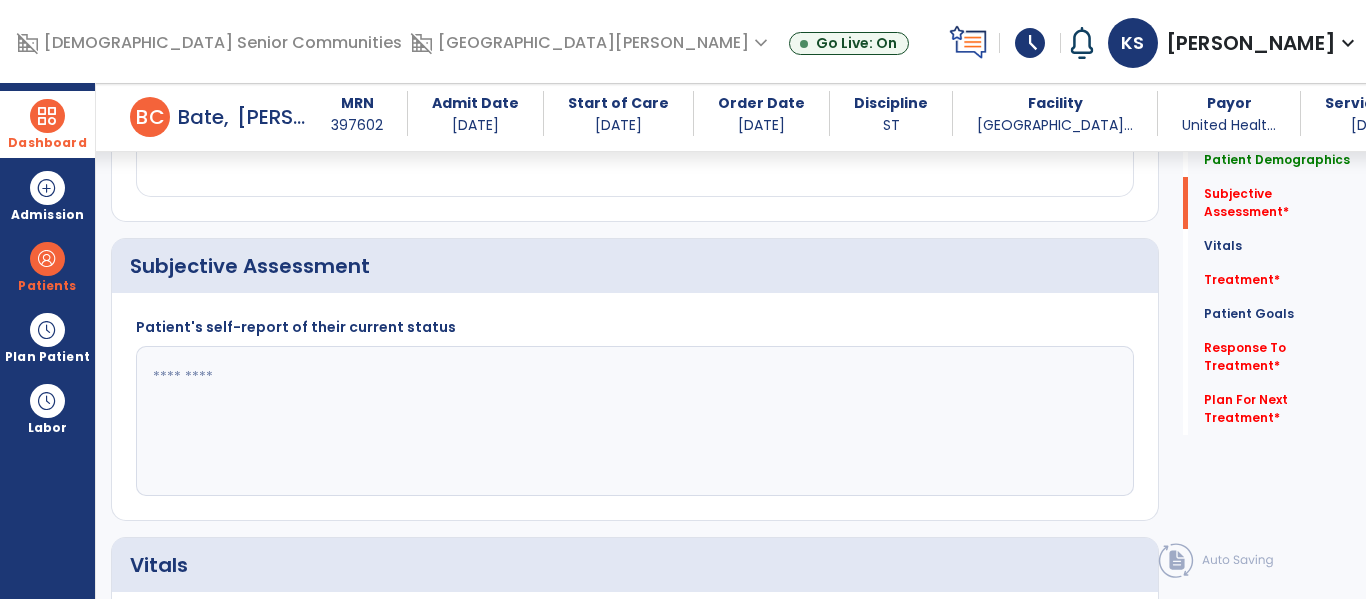 scroll, scrollTop: 429, scrollLeft: 0, axis: vertical 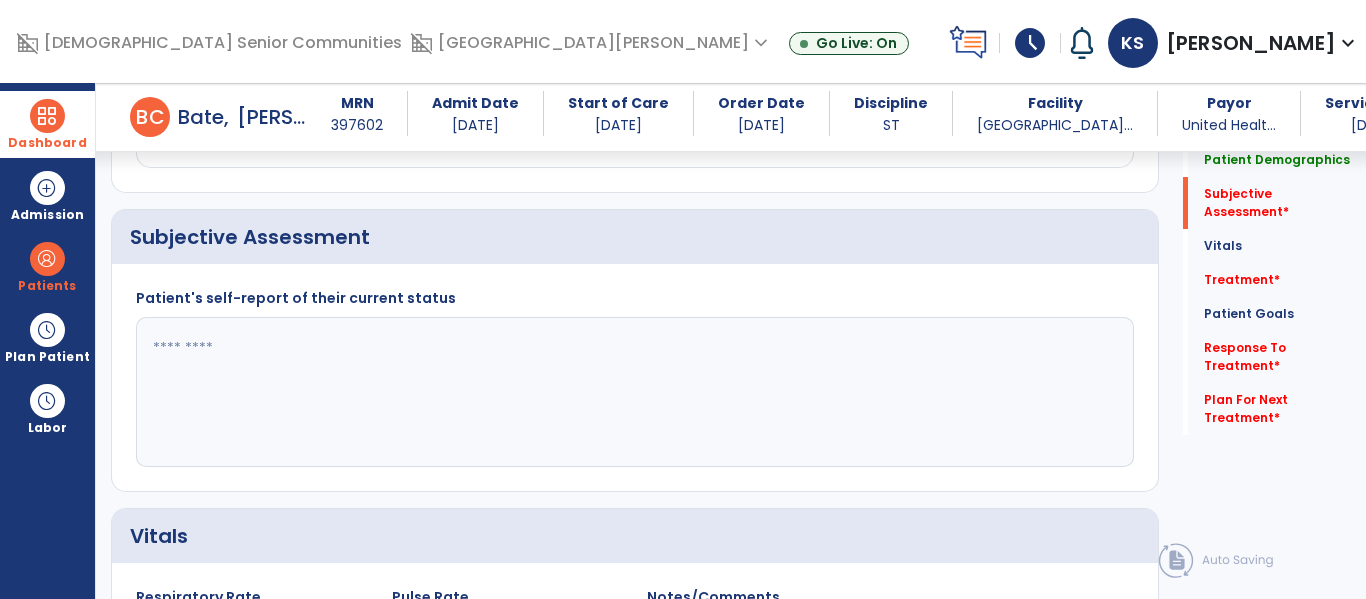 click 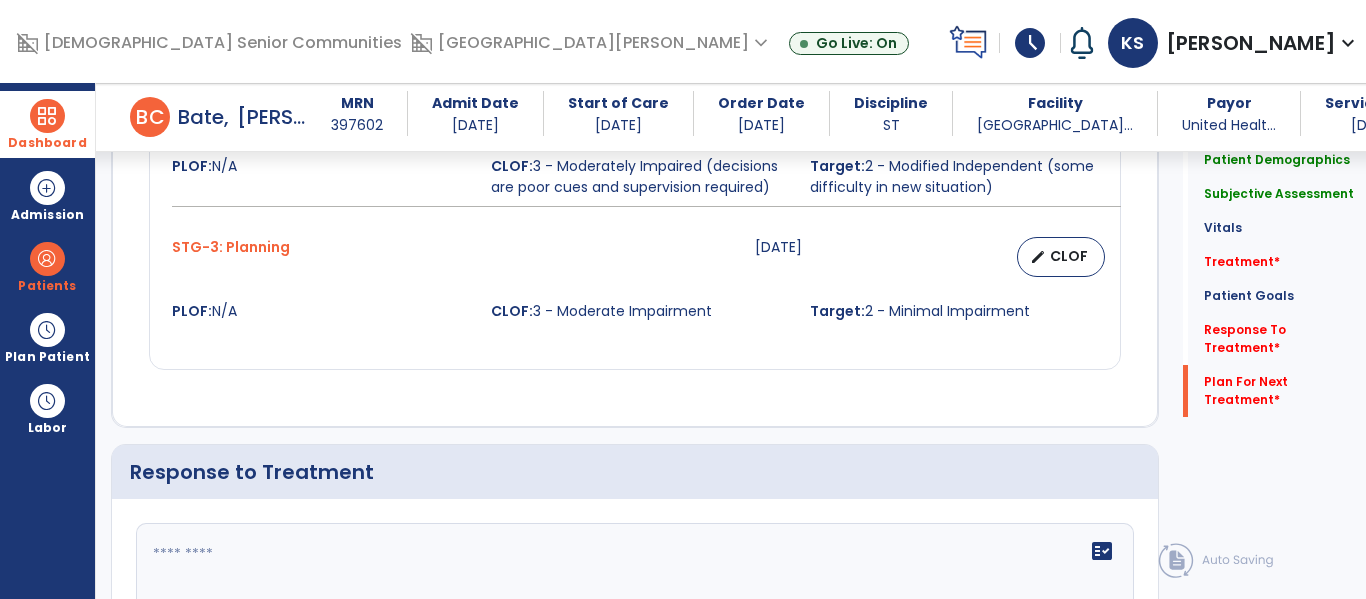 scroll, scrollTop: 2417, scrollLeft: 0, axis: vertical 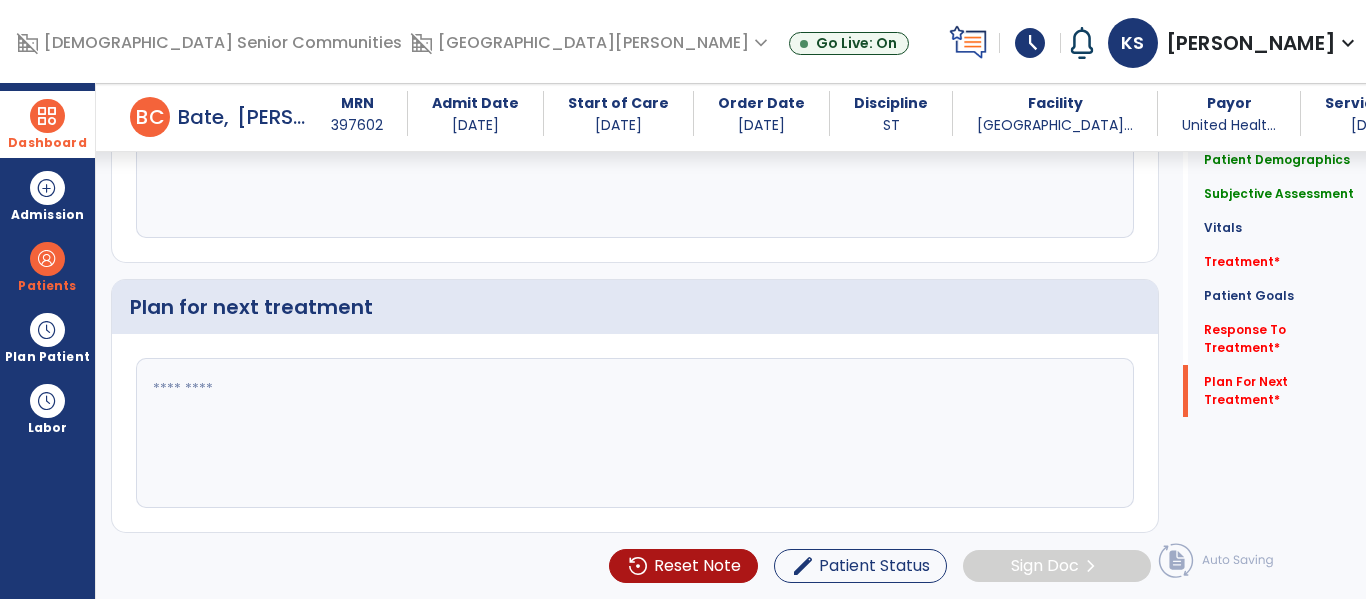 type on "********" 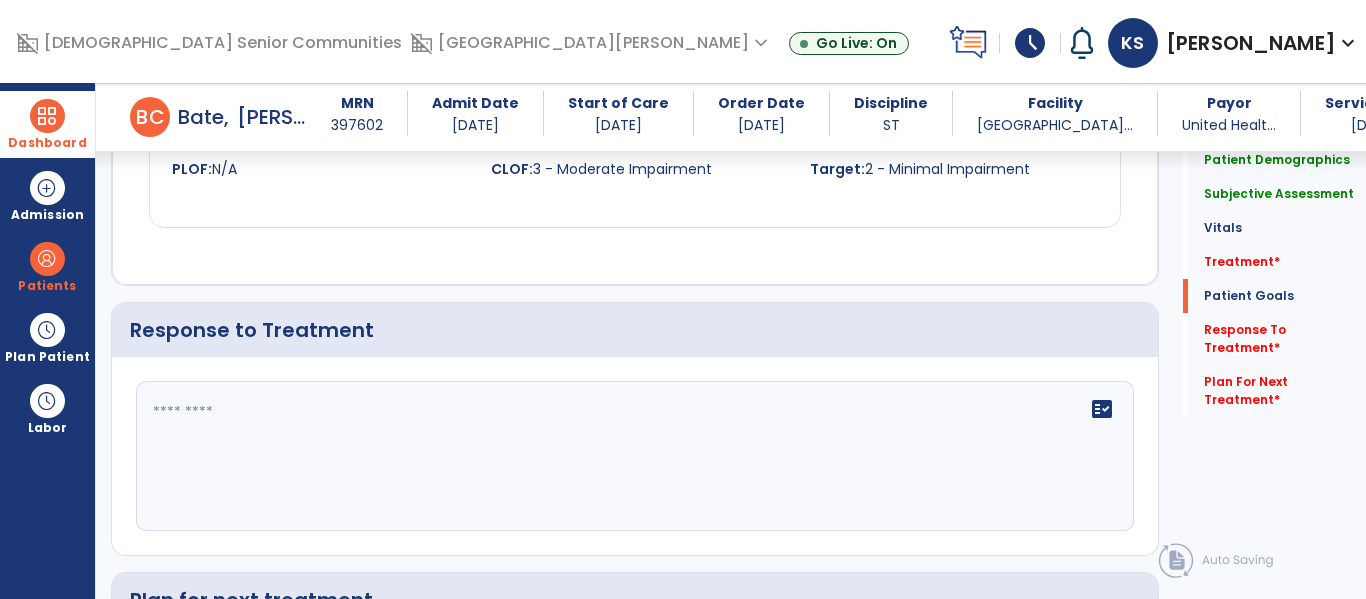scroll, scrollTop: 2098, scrollLeft: 0, axis: vertical 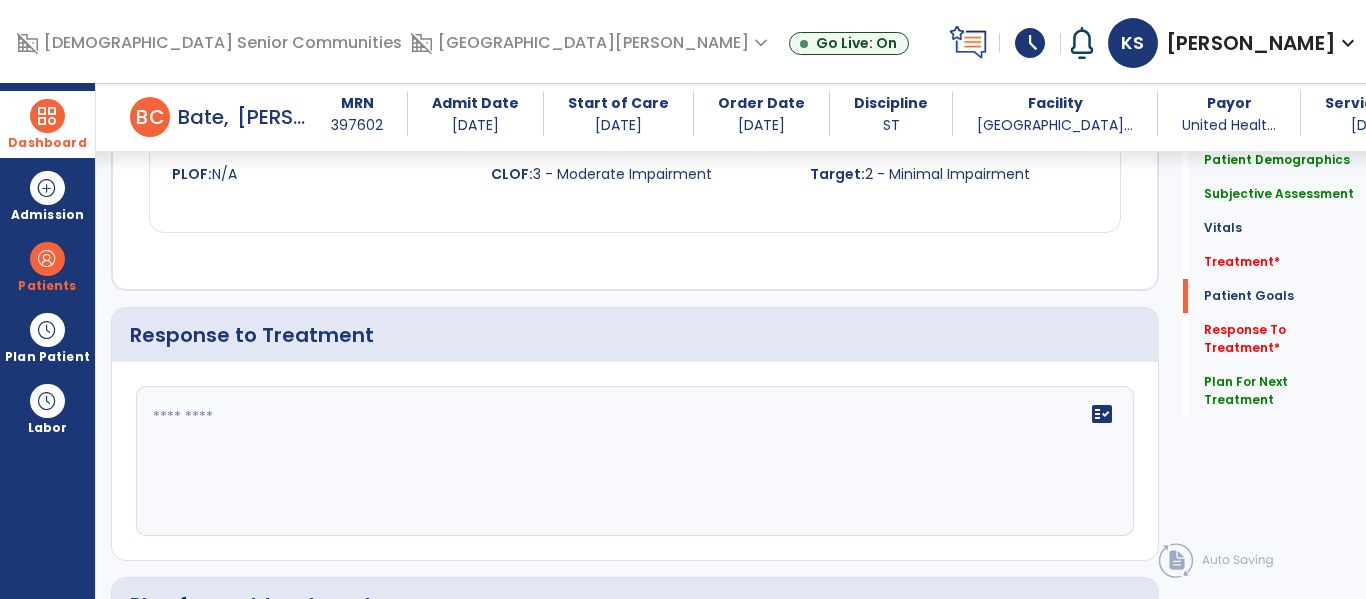 type on "**********" 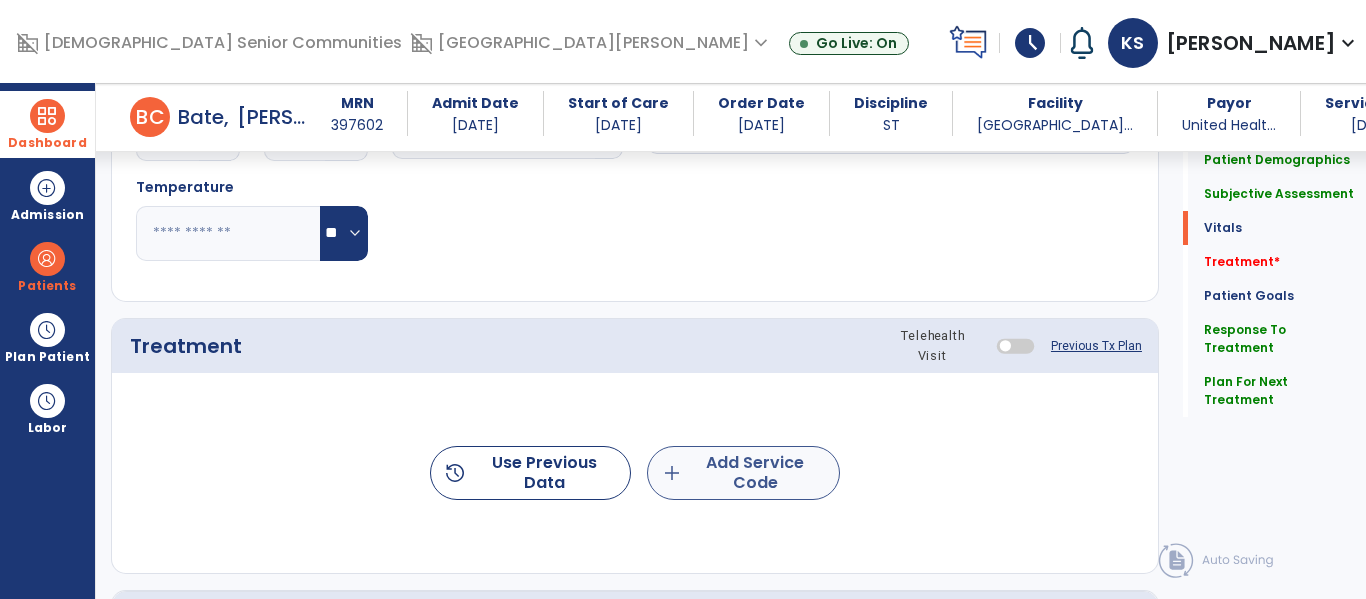 type on "**********" 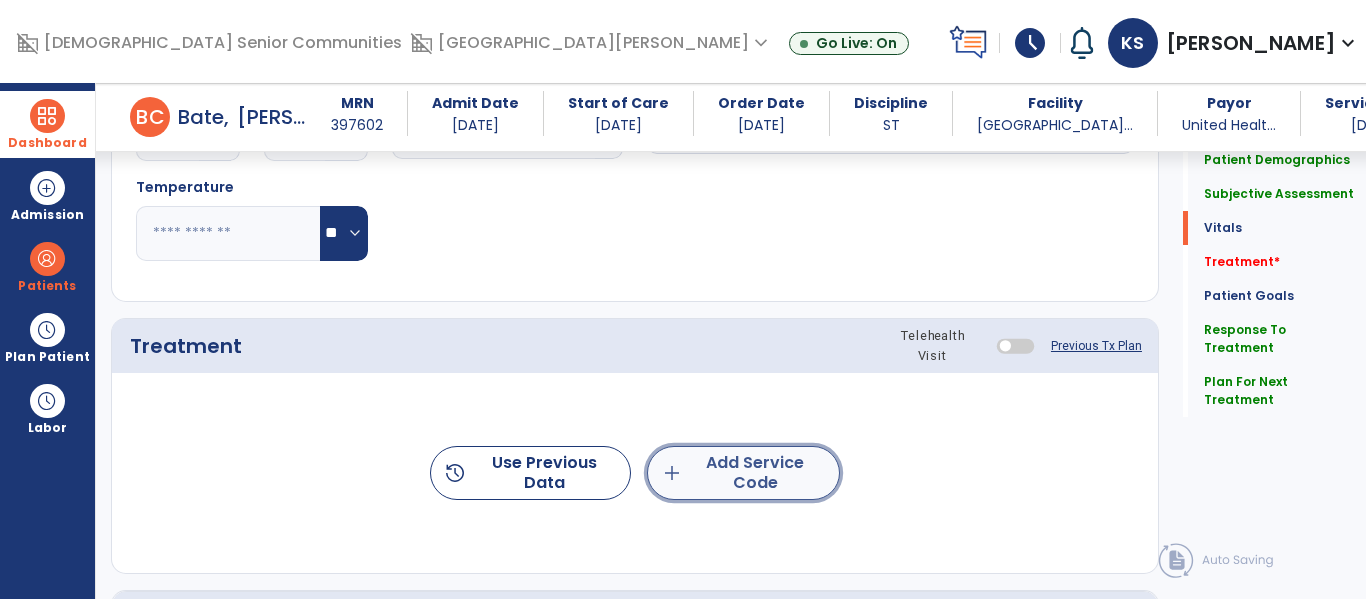 click on "add  Add Service Code" 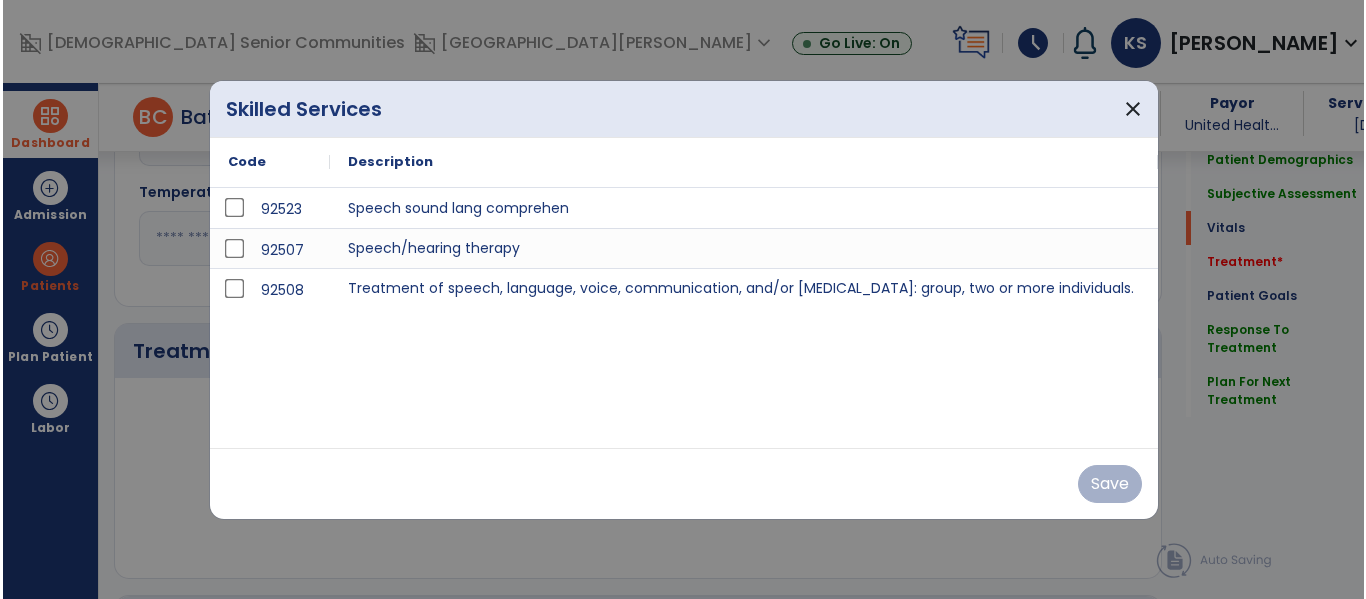 scroll, scrollTop: 1041, scrollLeft: 0, axis: vertical 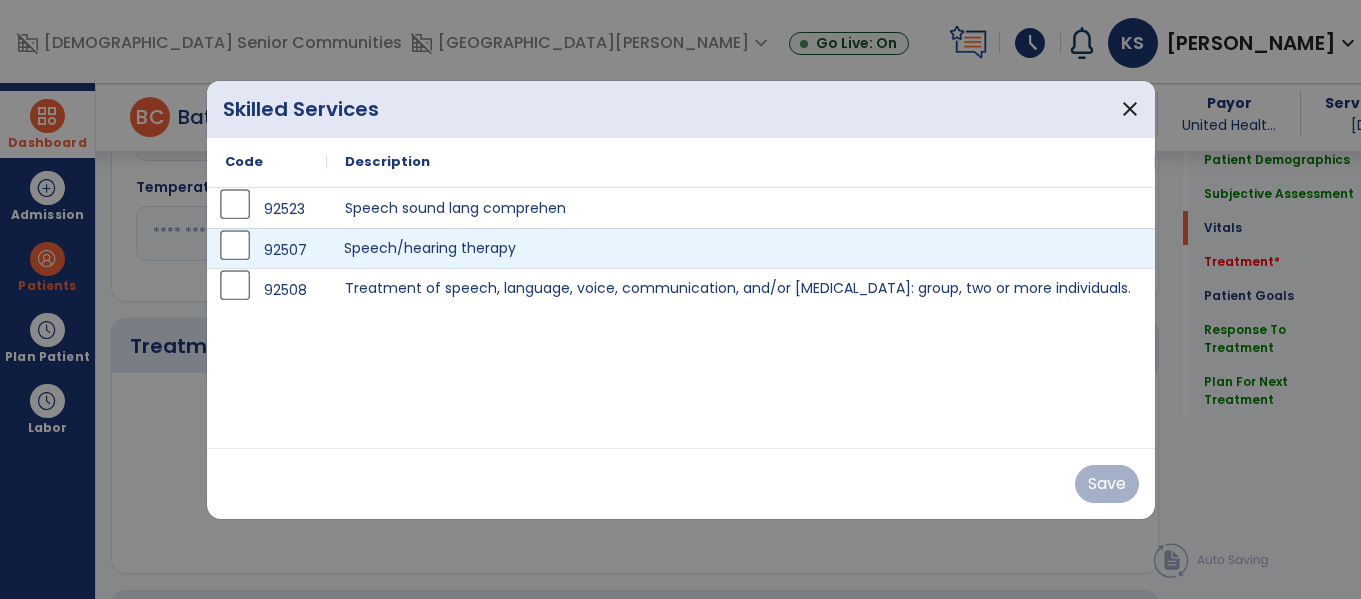 click on "Speech/hearing therapy" at bounding box center (741, 248) 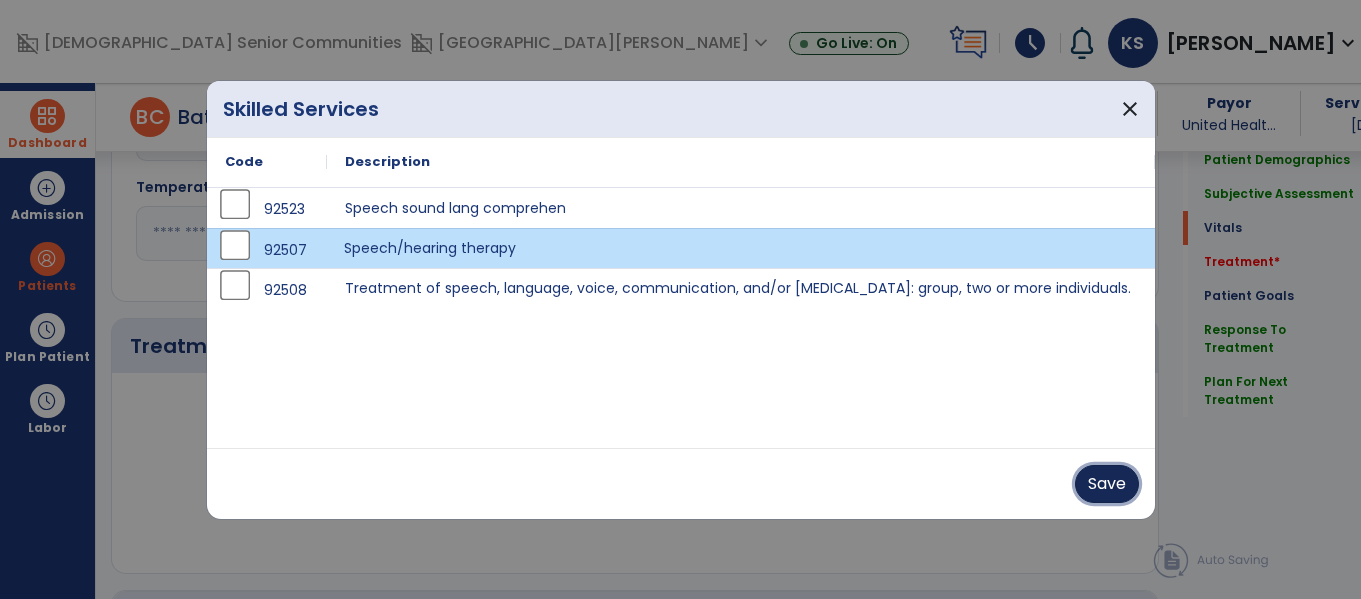 click on "Save" at bounding box center (1107, 484) 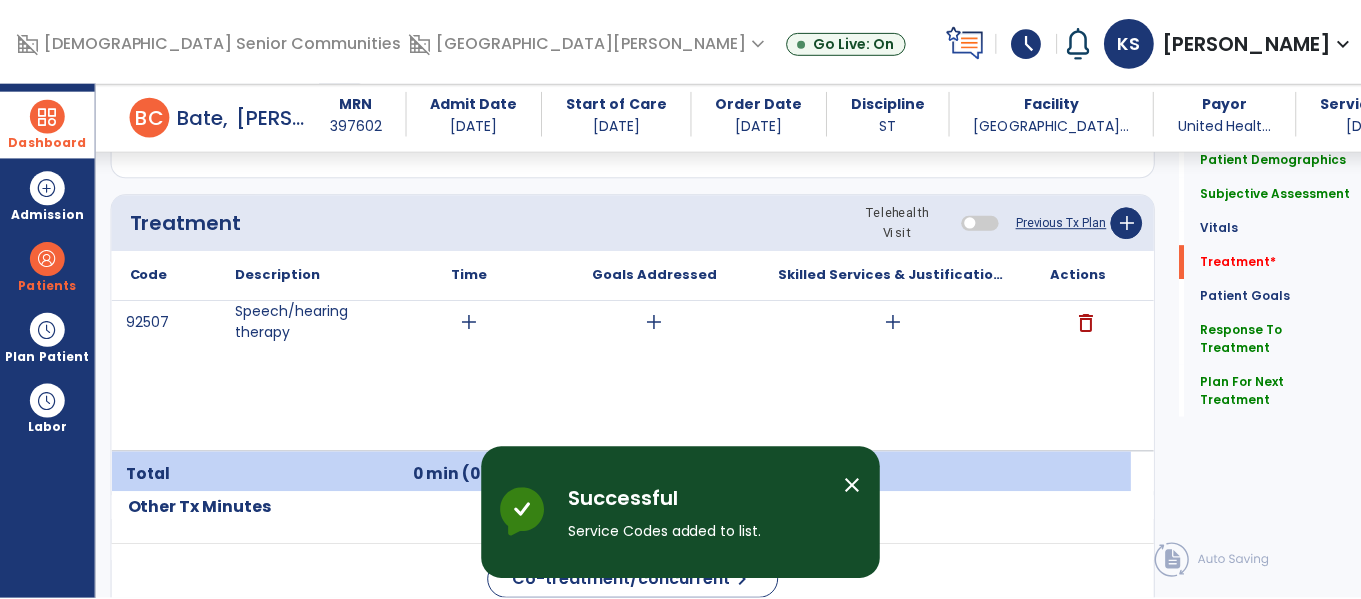 scroll, scrollTop: 1170, scrollLeft: 0, axis: vertical 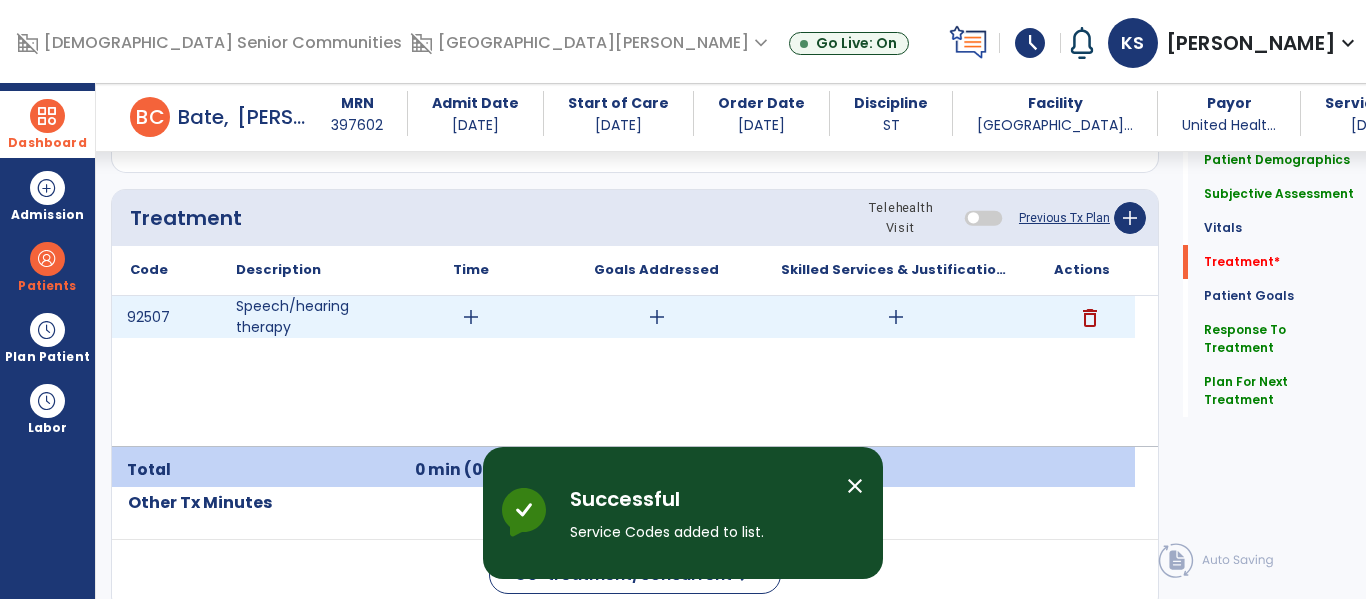 click on "add" at bounding box center (471, 317) 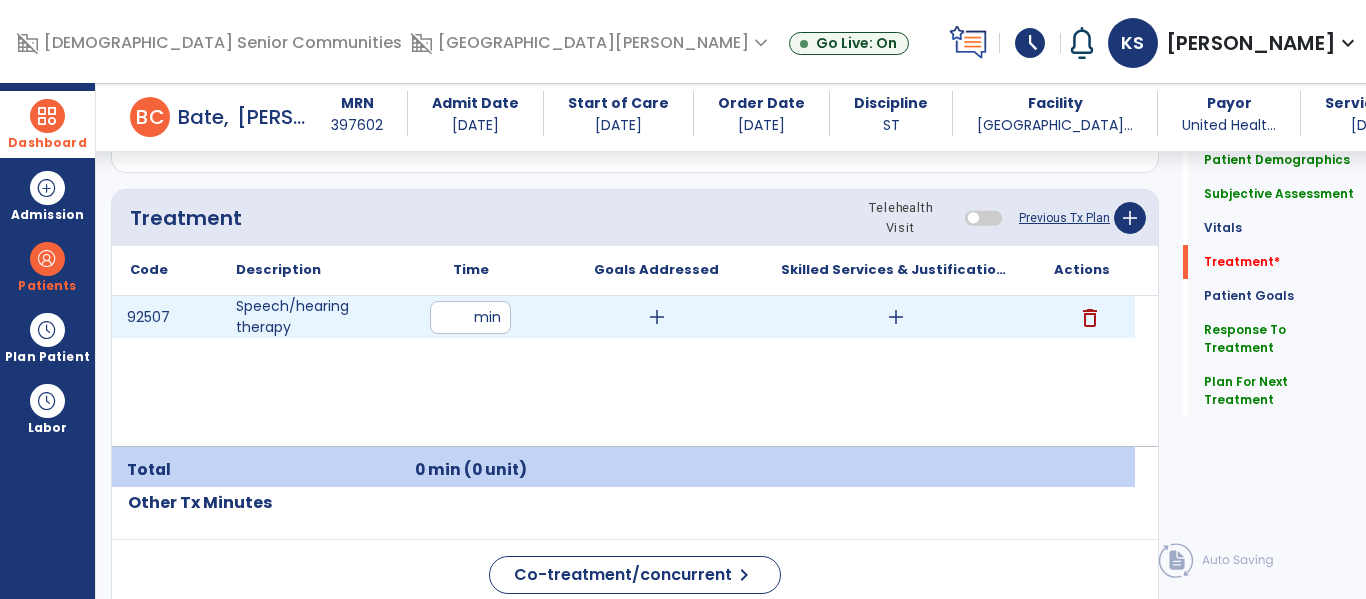 type on "**" 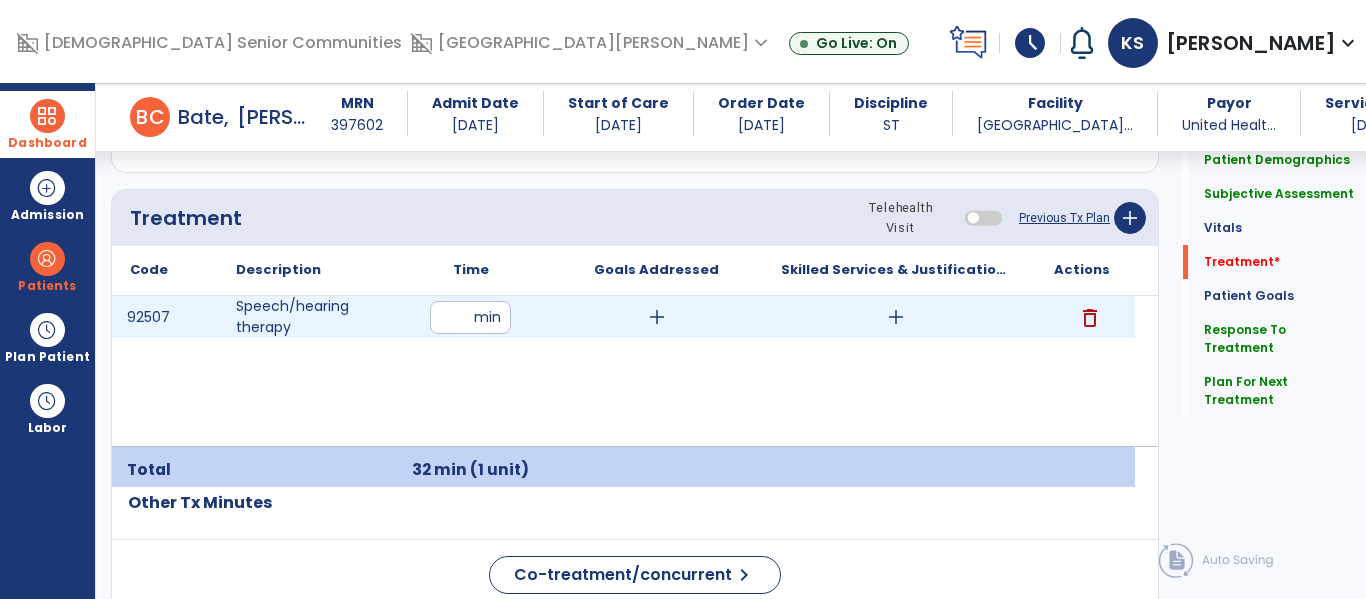 click on "add" at bounding box center [657, 317] 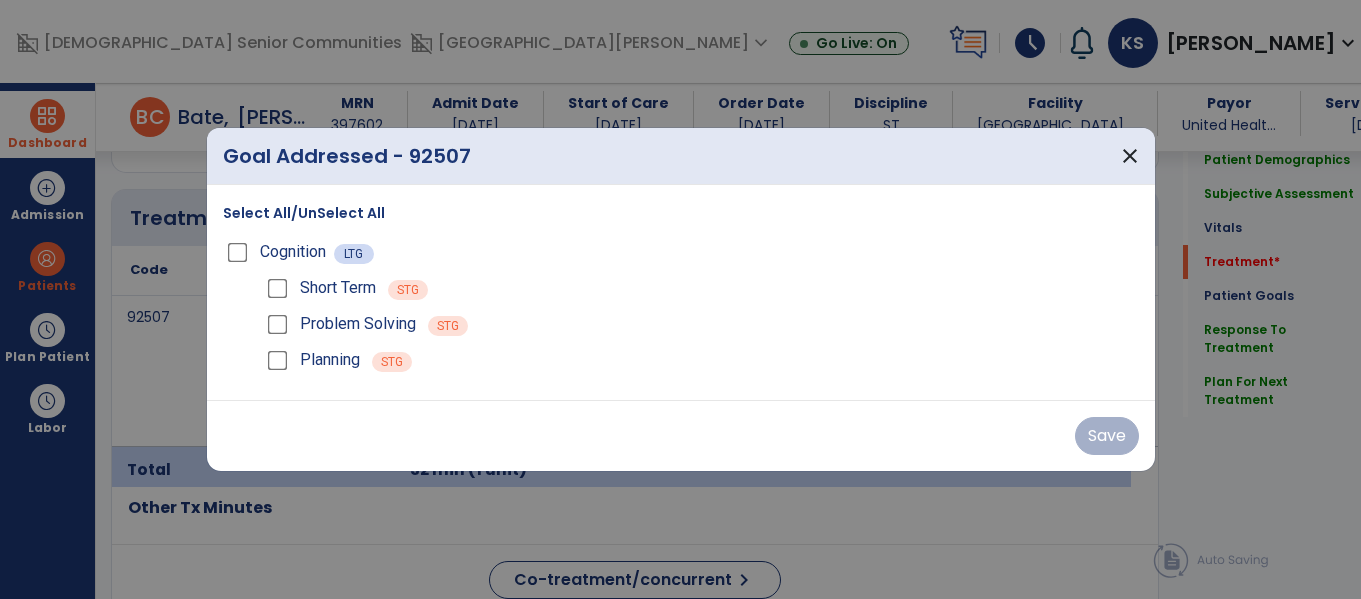 scroll, scrollTop: 1170, scrollLeft: 0, axis: vertical 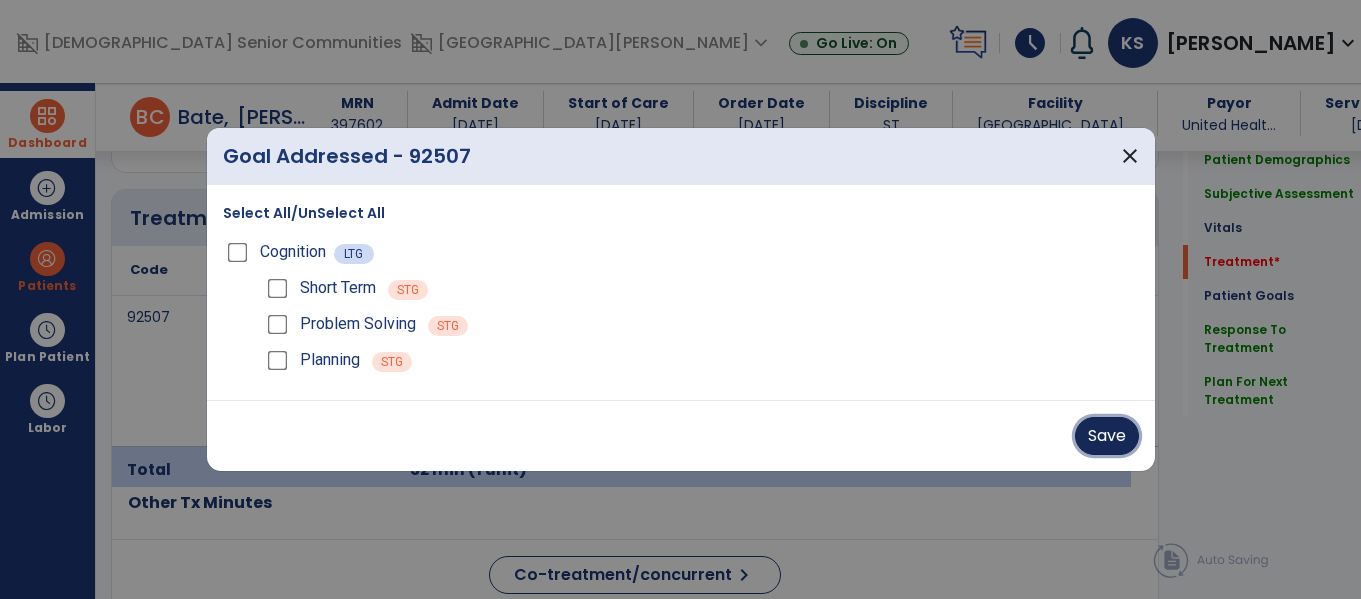 click on "Save" at bounding box center [1107, 436] 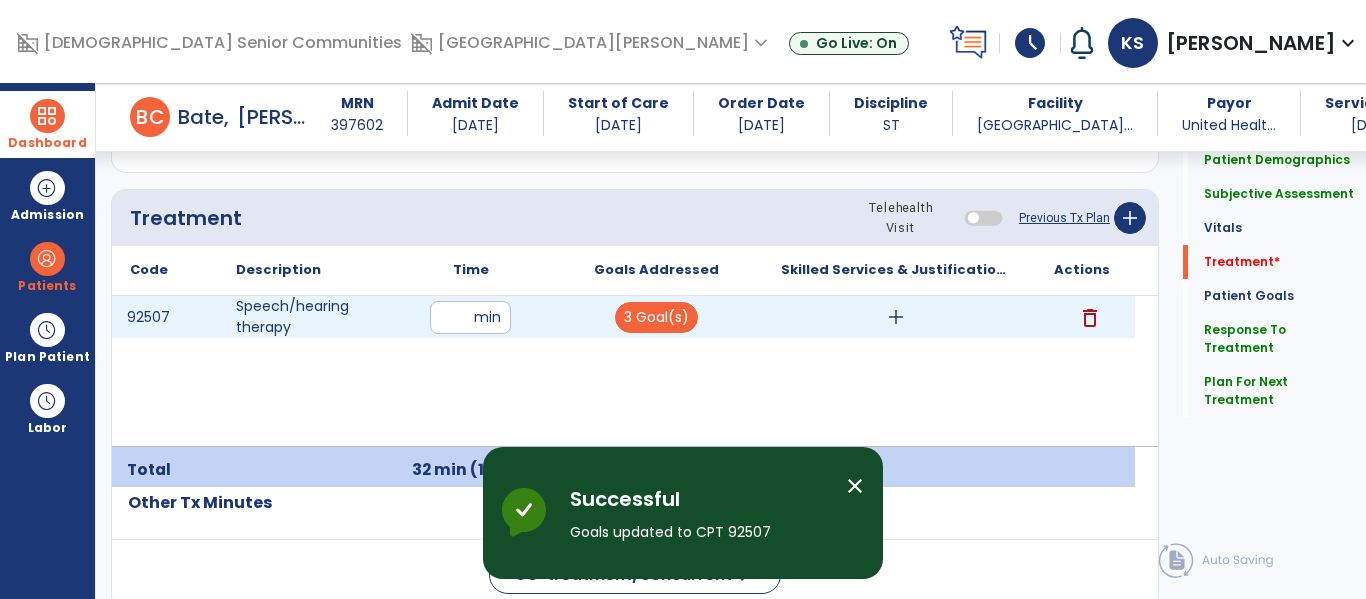 click on "add" at bounding box center (896, 317) 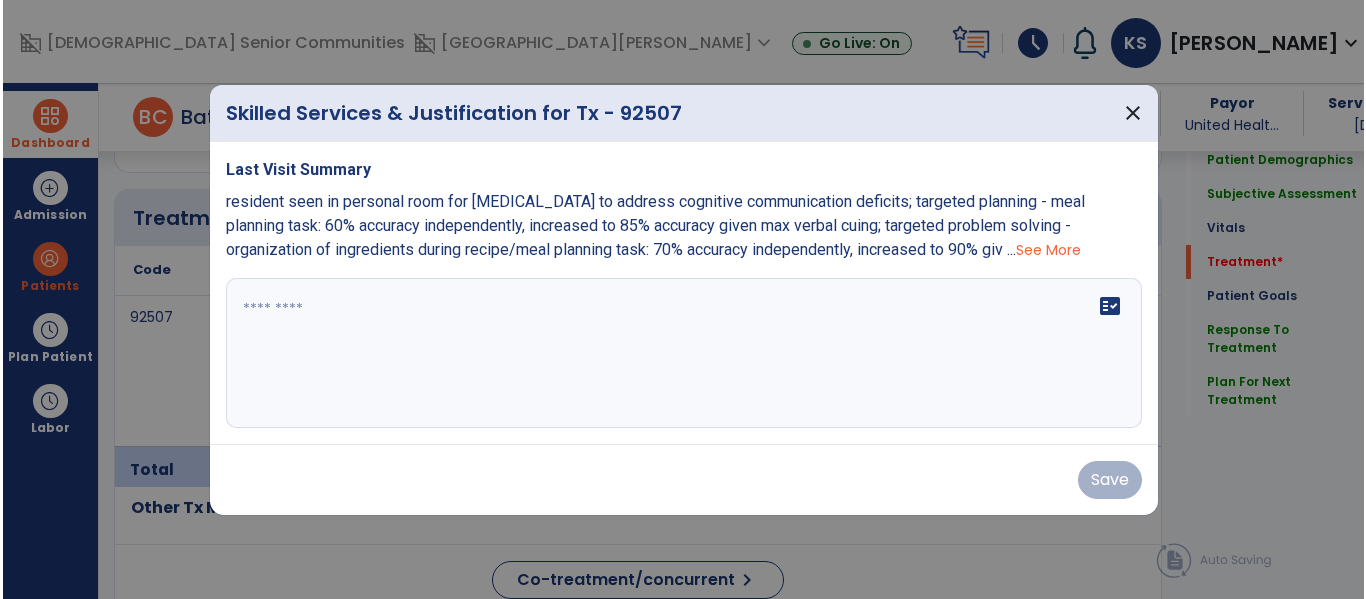scroll, scrollTop: 1170, scrollLeft: 0, axis: vertical 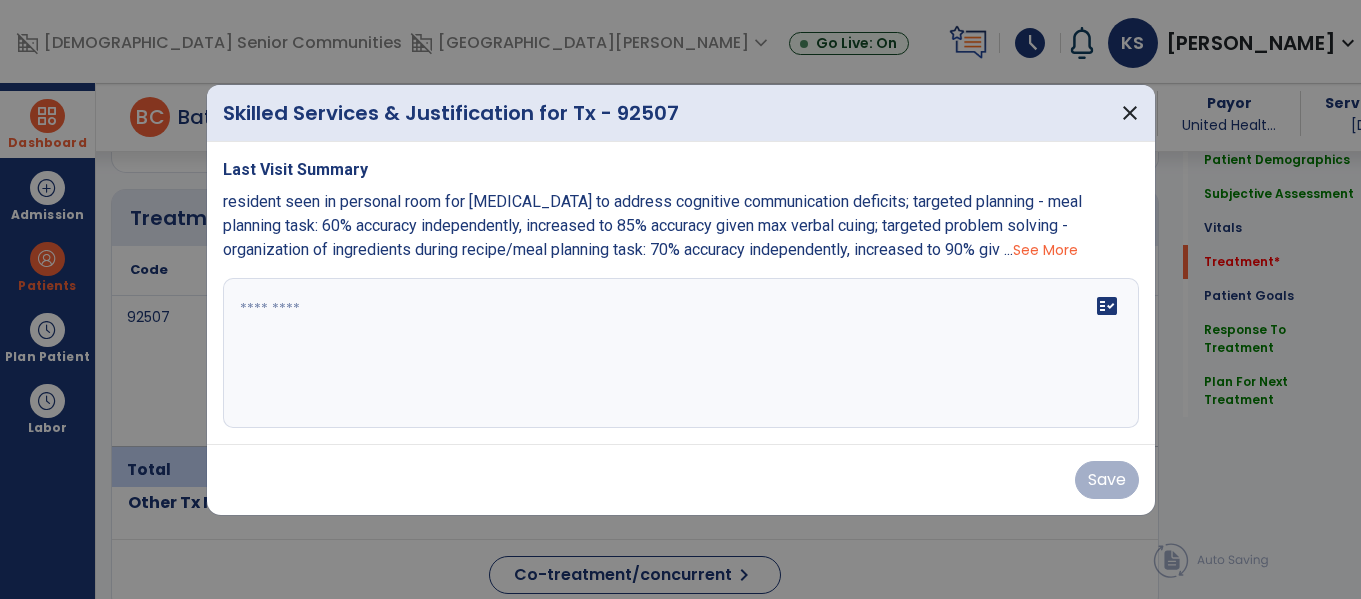 click at bounding box center (681, 353) 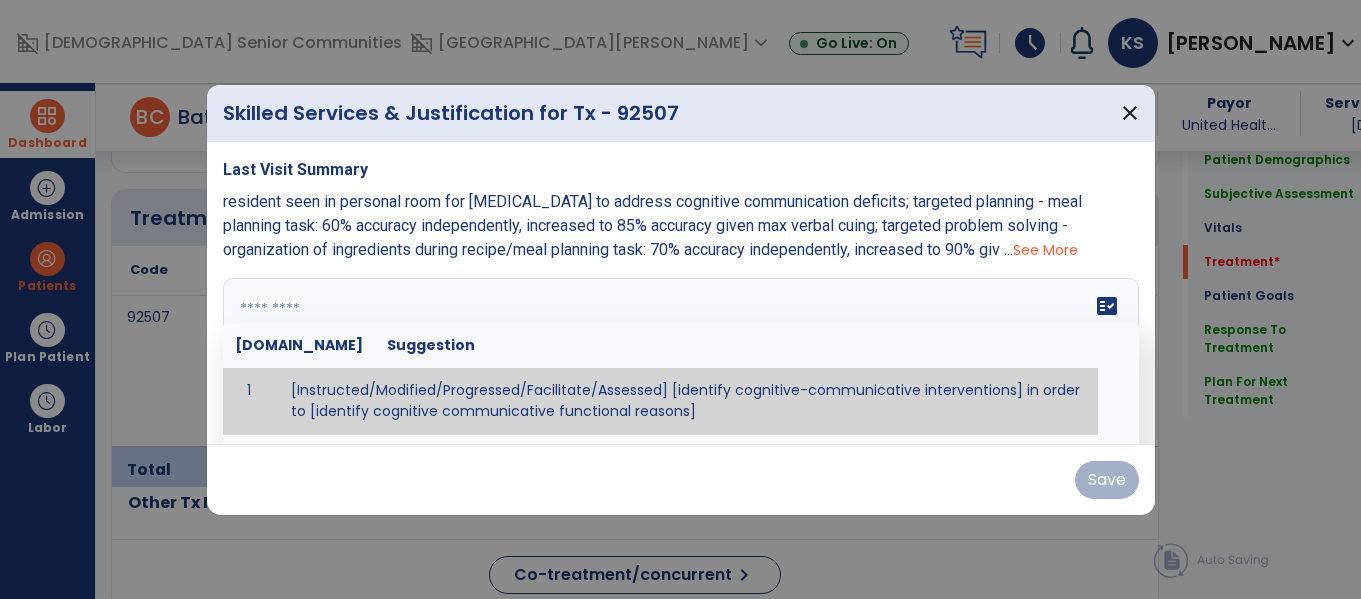 click at bounding box center (678, 353) 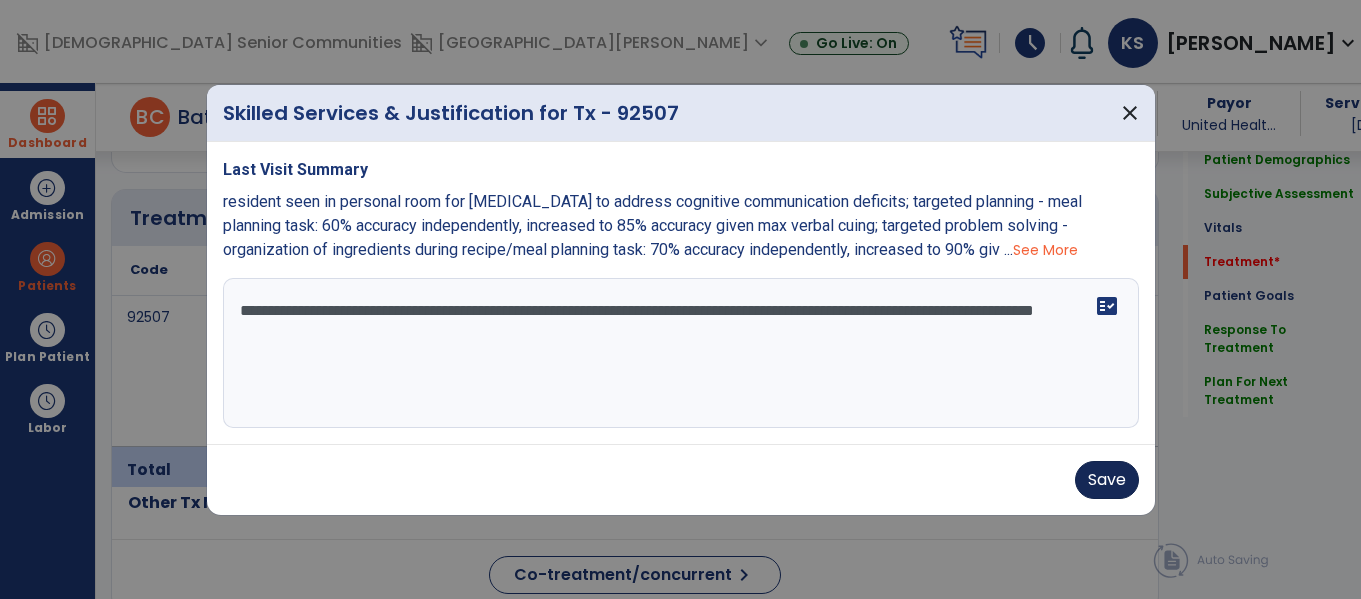 type on "**********" 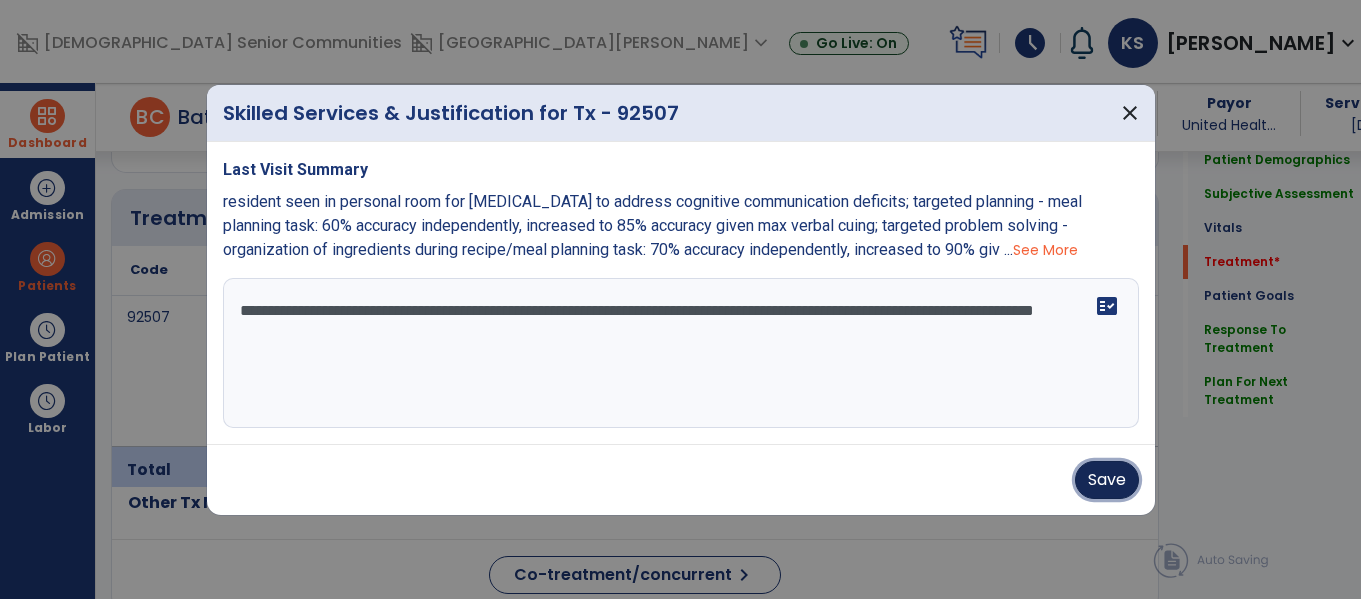 click on "Save" at bounding box center (1107, 480) 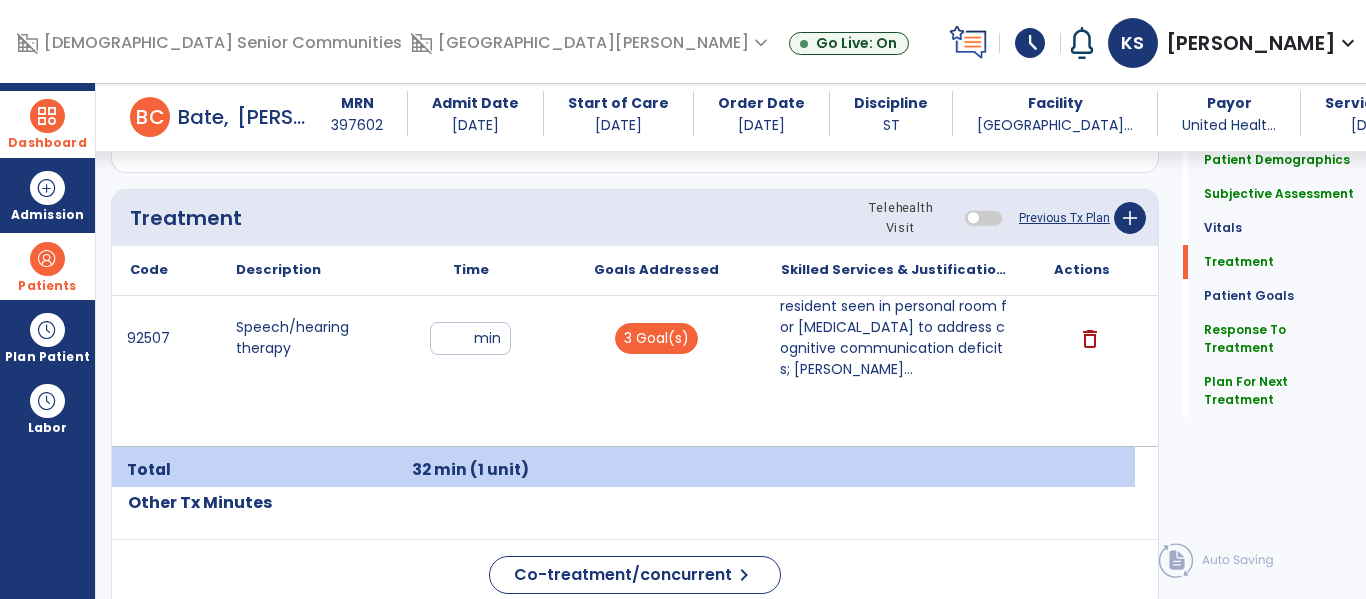 click on "Patients" at bounding box center (47, 286) 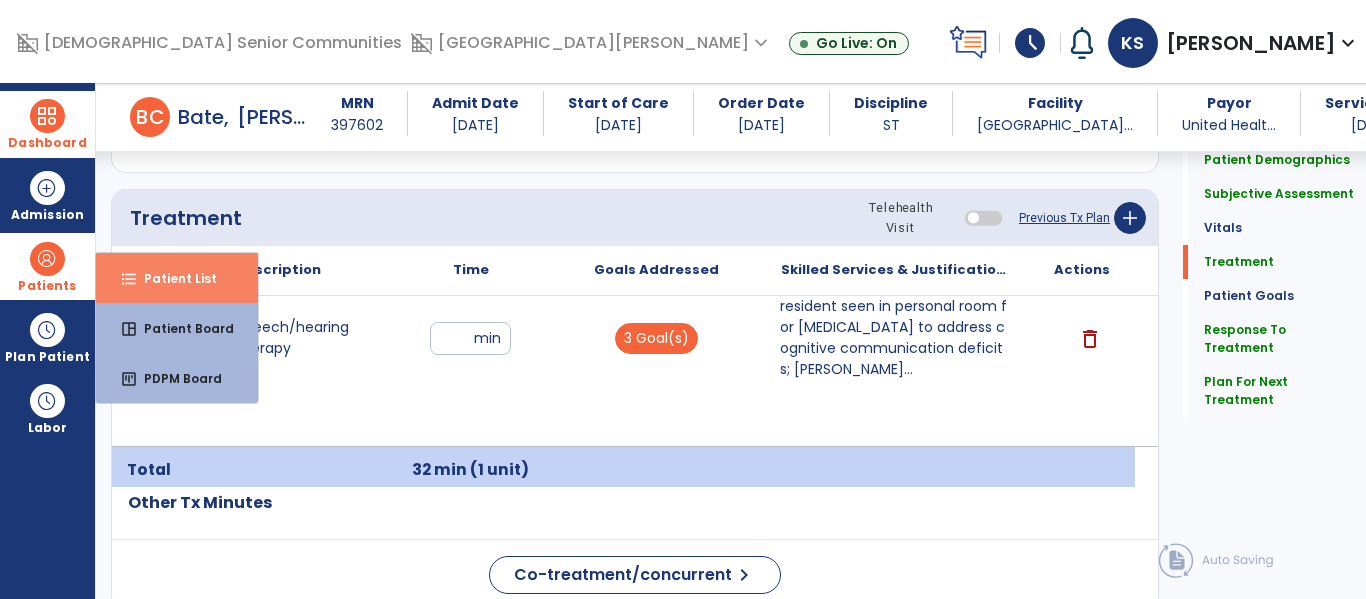 click on "Patient List" at bounding box center (172, 278) 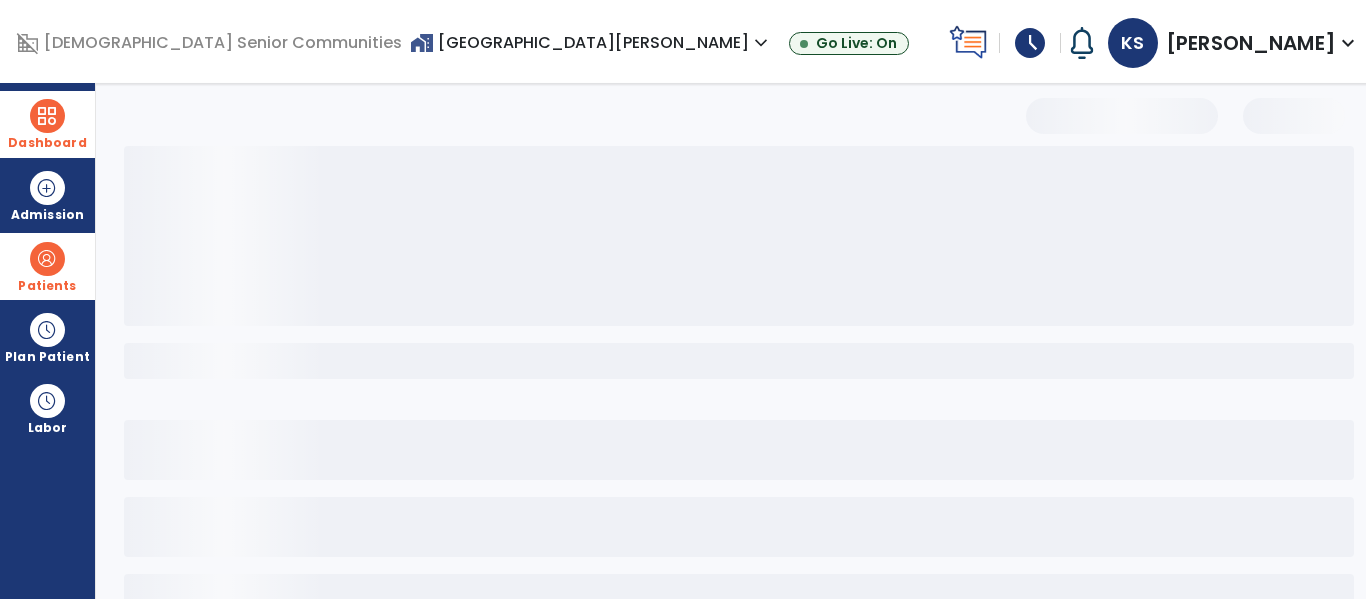 scroll, scrollTop: 144, scrollLeft: 0, axis: vertical 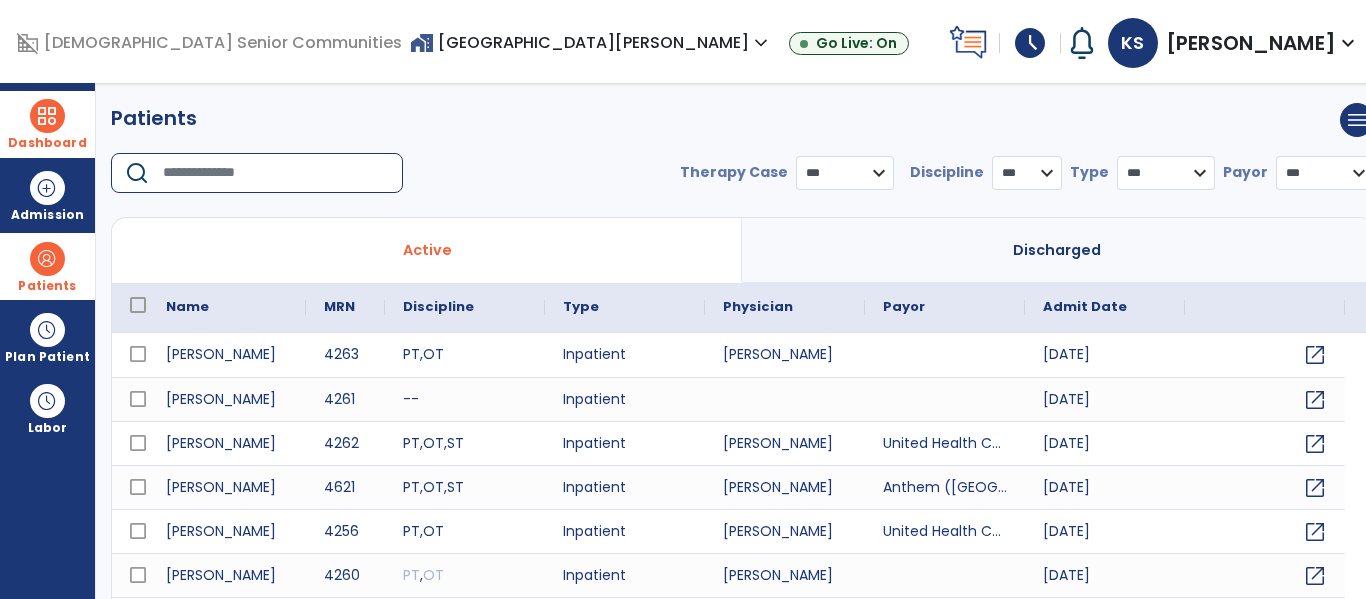 click at bounding box center (276, 173) 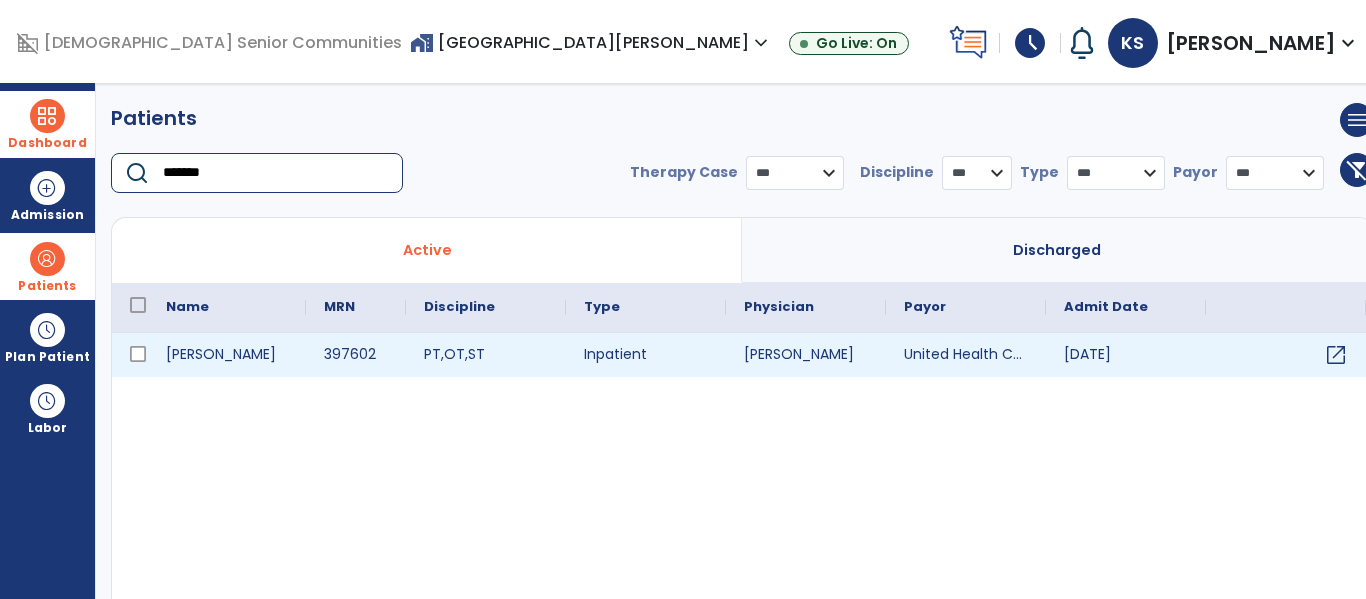 type on "*******" 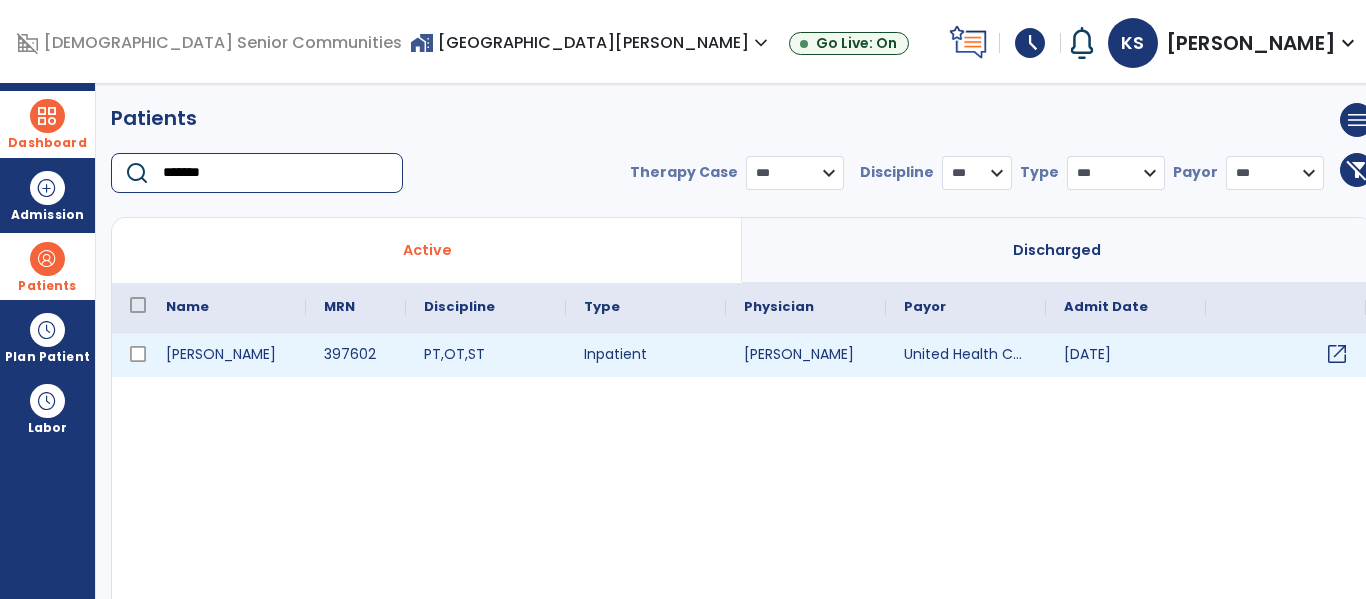 click on "open_in_new" at bounding box center [1337, 354] 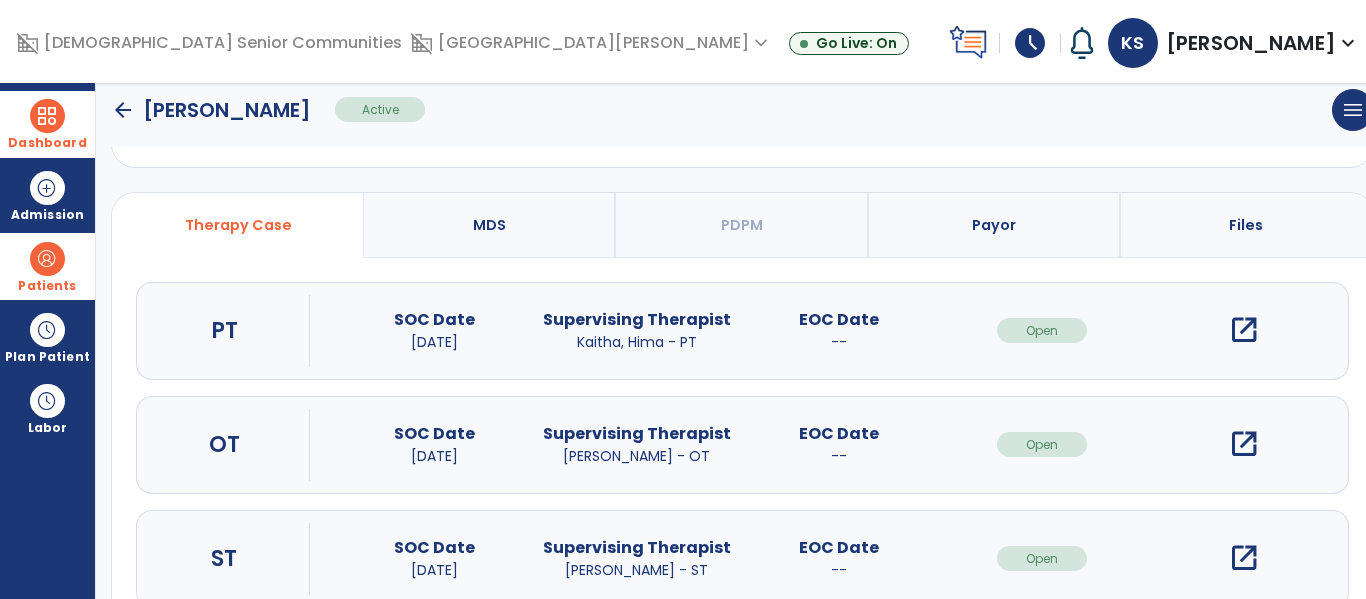 scroll, scrollTop: 116, scrollLeft: 0, axis: vertical 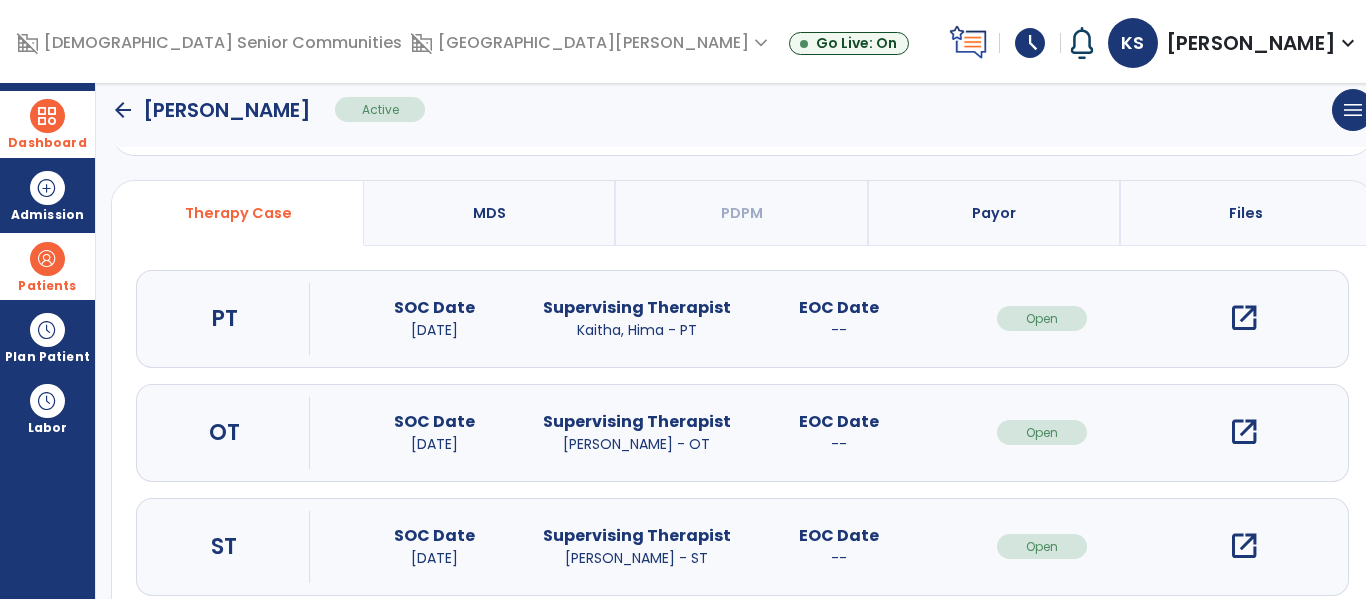 click on "open_in_new" at bounding box center (1244, 546) 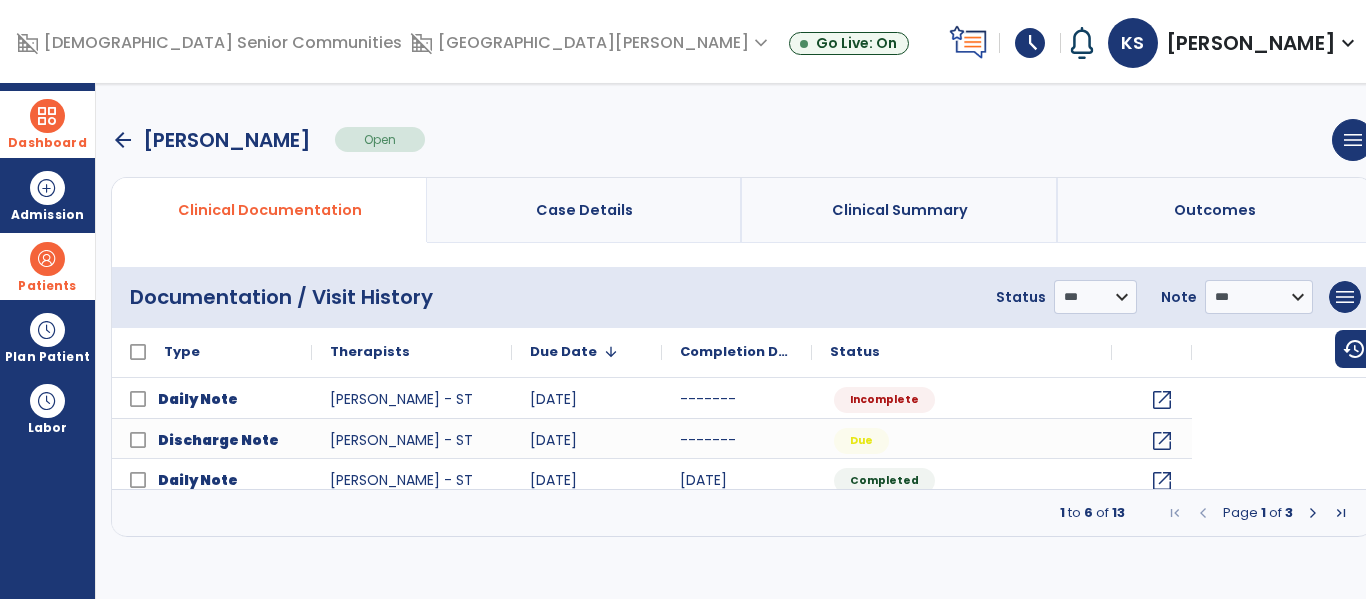 scroll, scrollTop: 0, scrollLeft: 0, axis: both 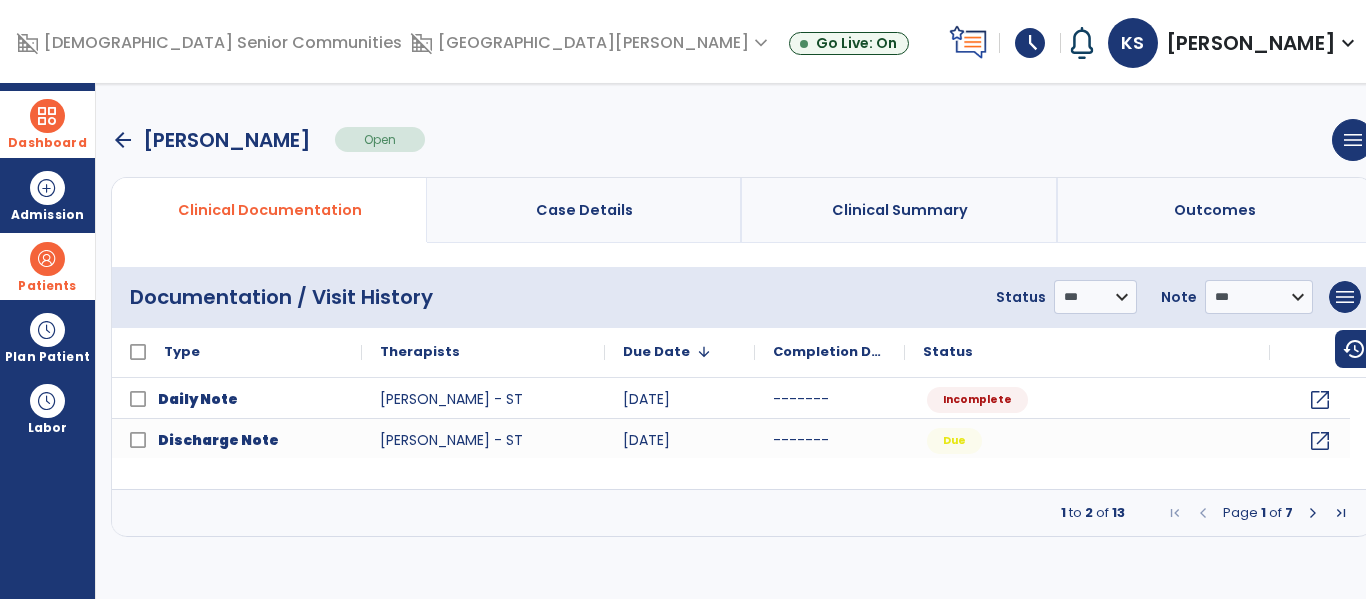 click at bounding box center (1341, 513) 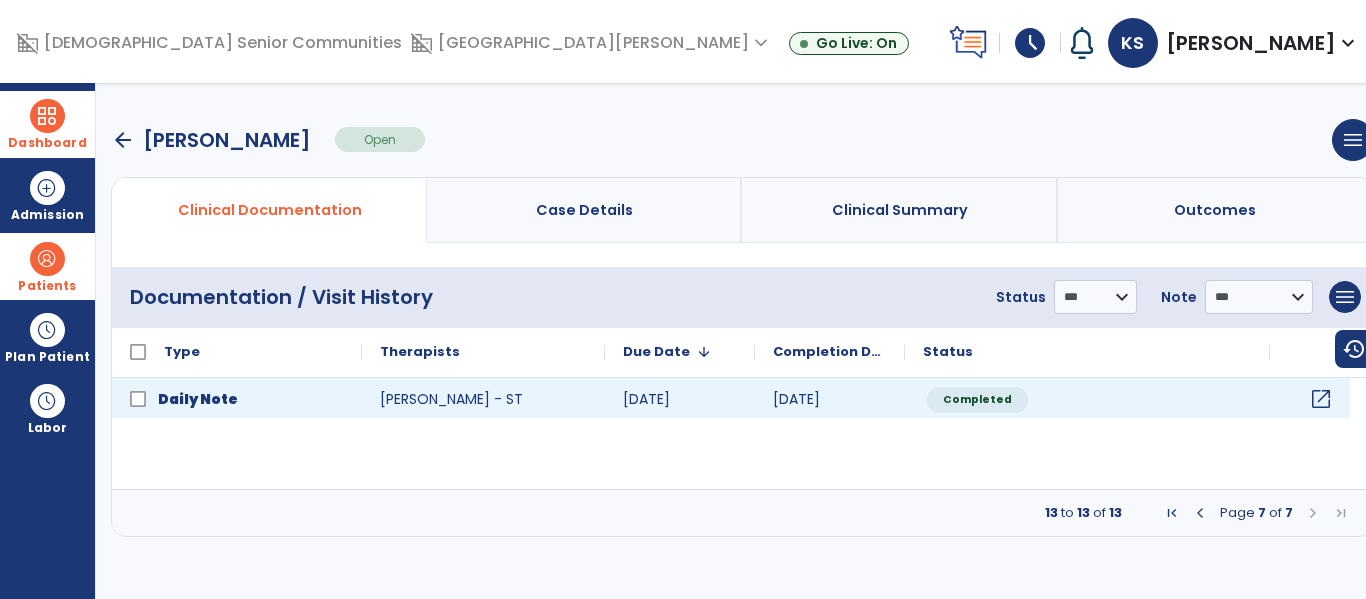 click on "open_in_new" 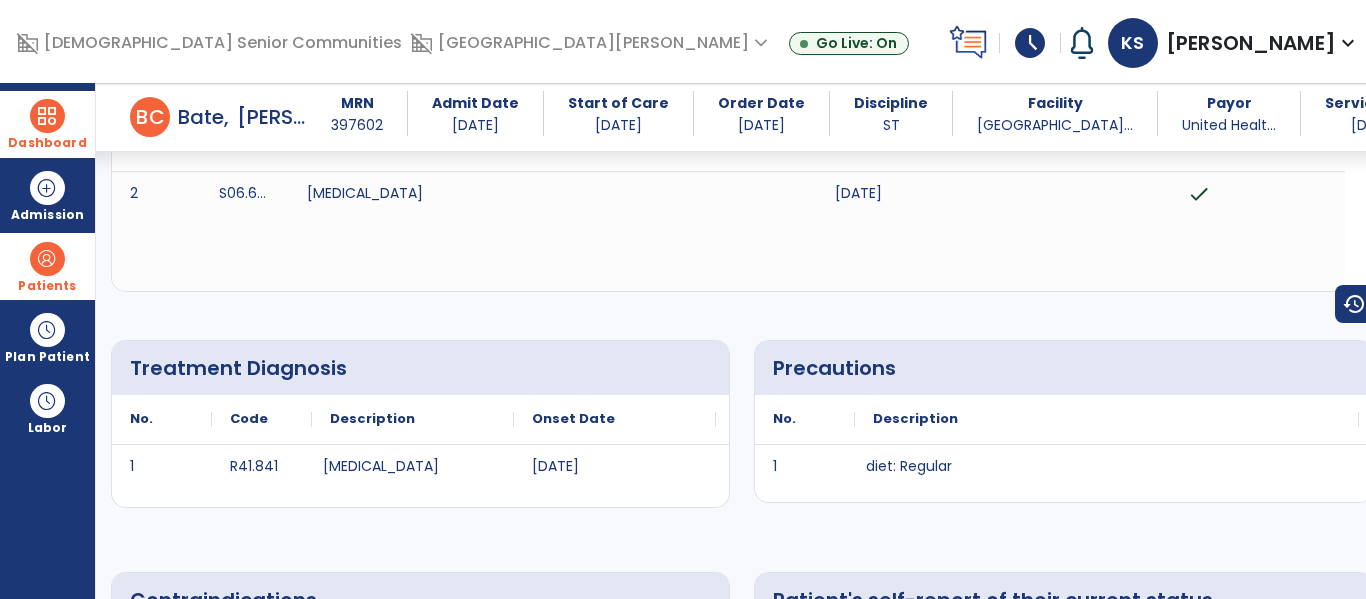 scroll, scrollTop: 0, scrollLeft: 0, axis: both 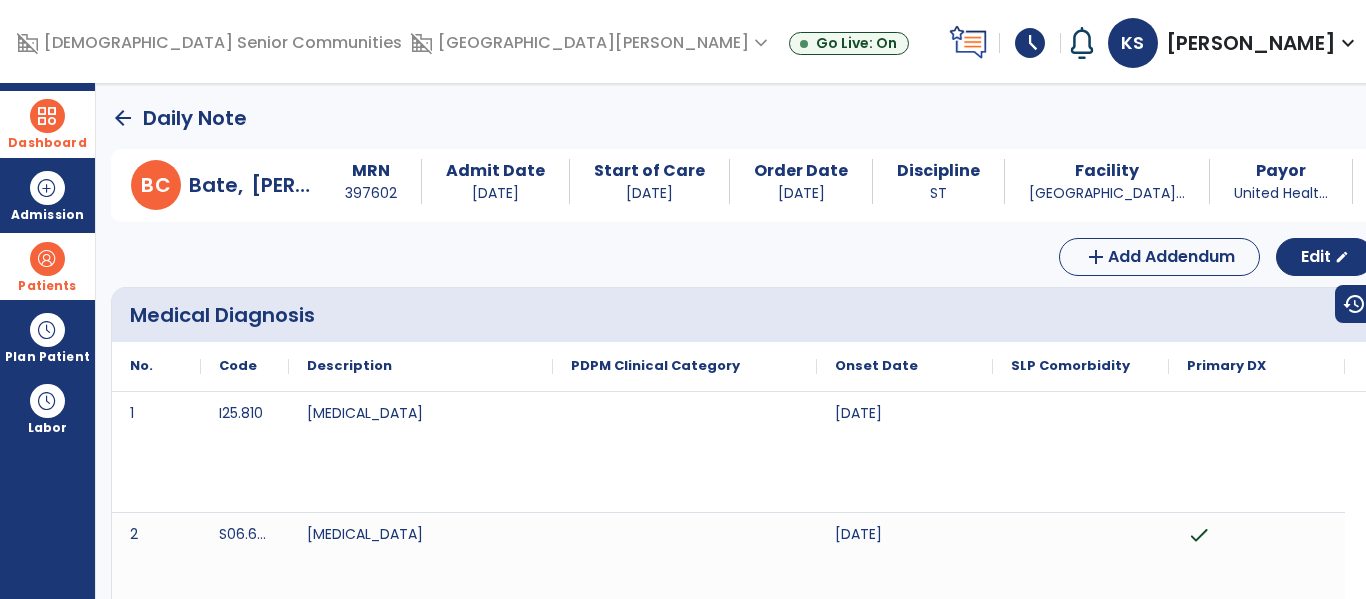 click on "Dashboard" at bounding box center (47, 124) 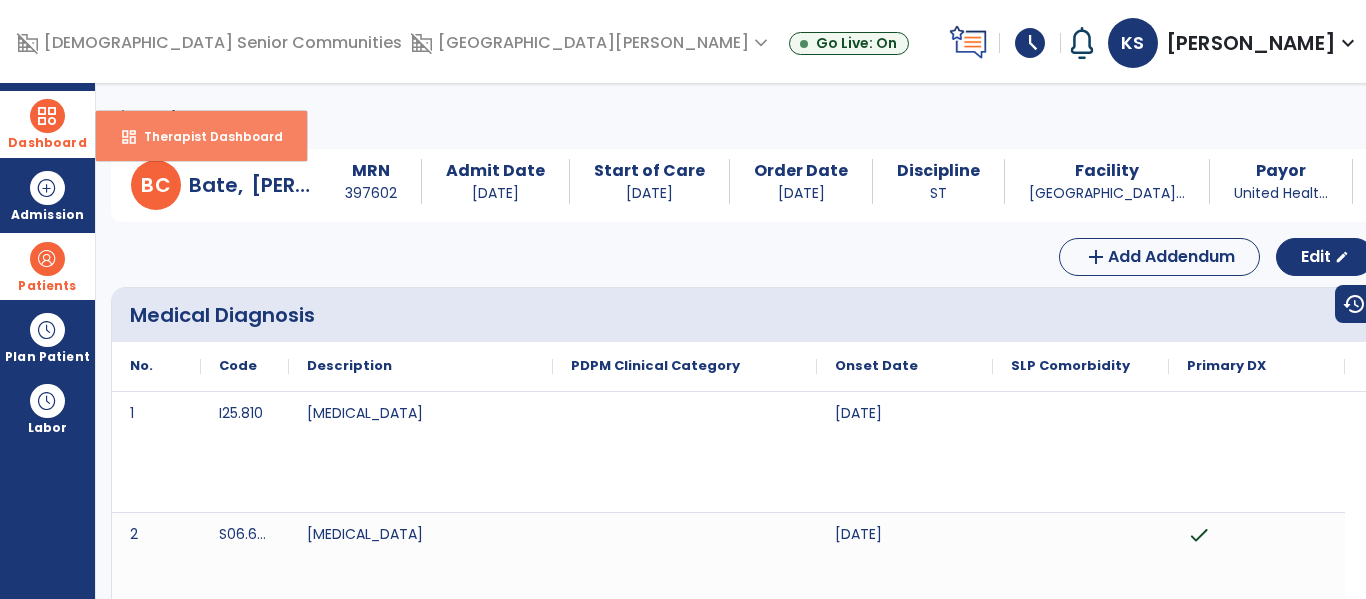 click on "dashboard  Therapist Dashboard" at bounding box center [201, 136] 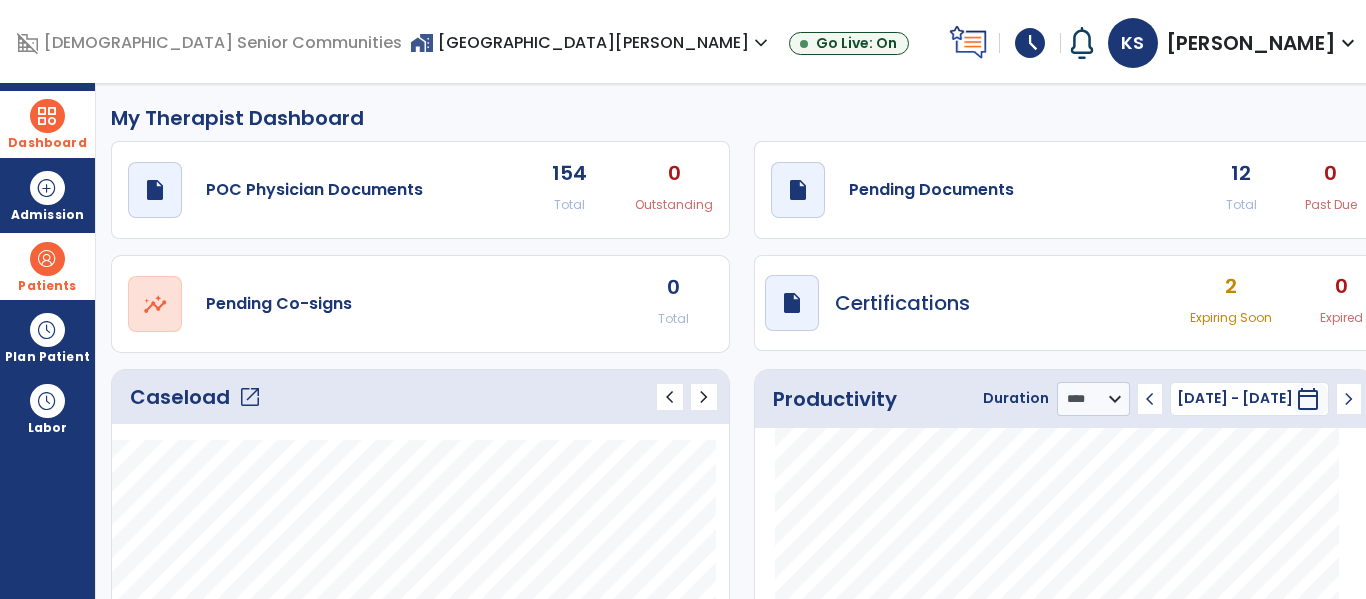 click on "open_in_new" 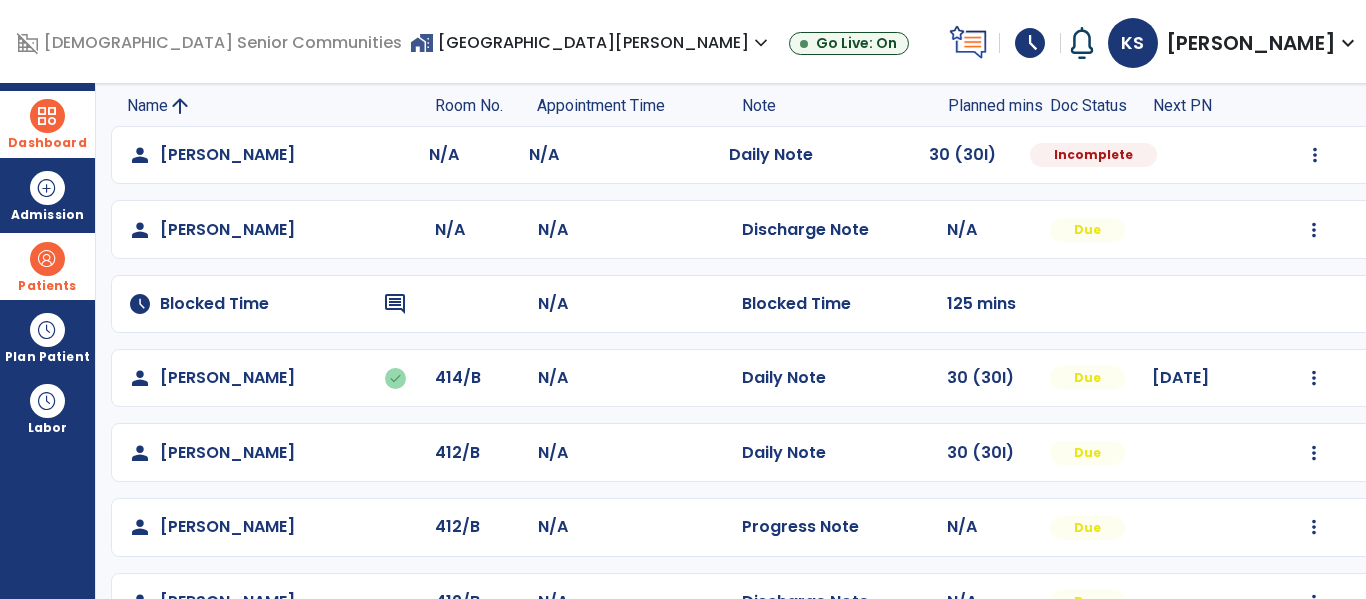 scroll, scrollTop: 132, scrollLeft: 0, axis: vertical 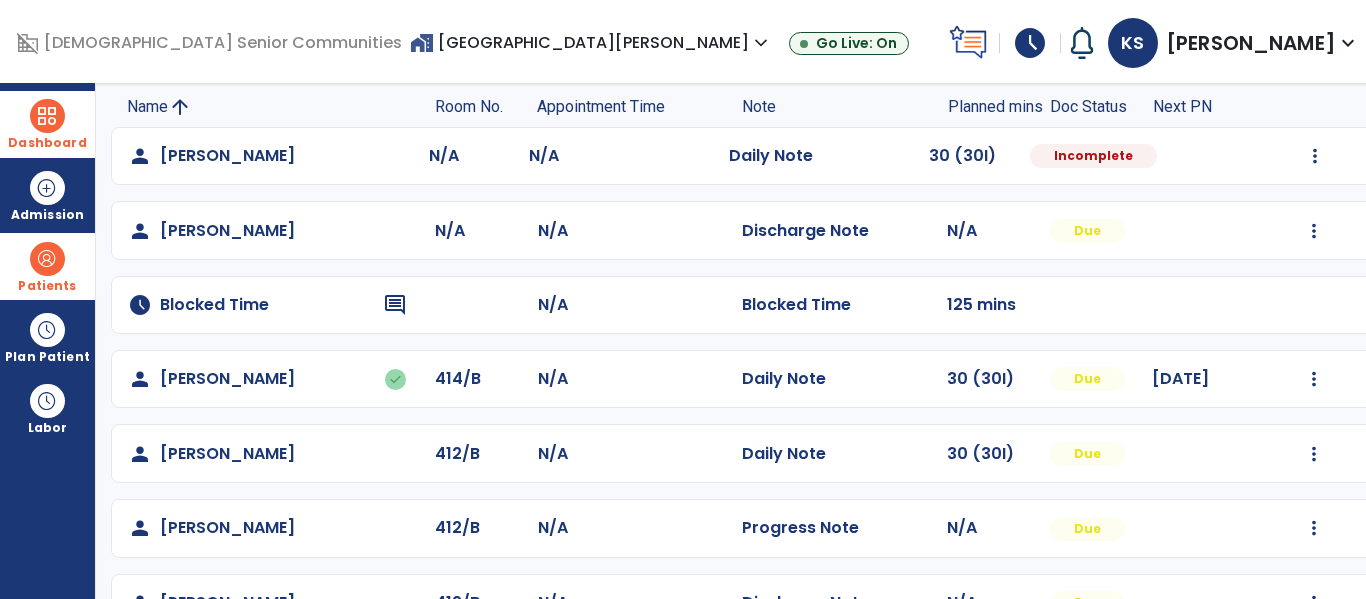 click on "home_work   Allisonville Meadows   expand_more" at bounding box center [591, 42] 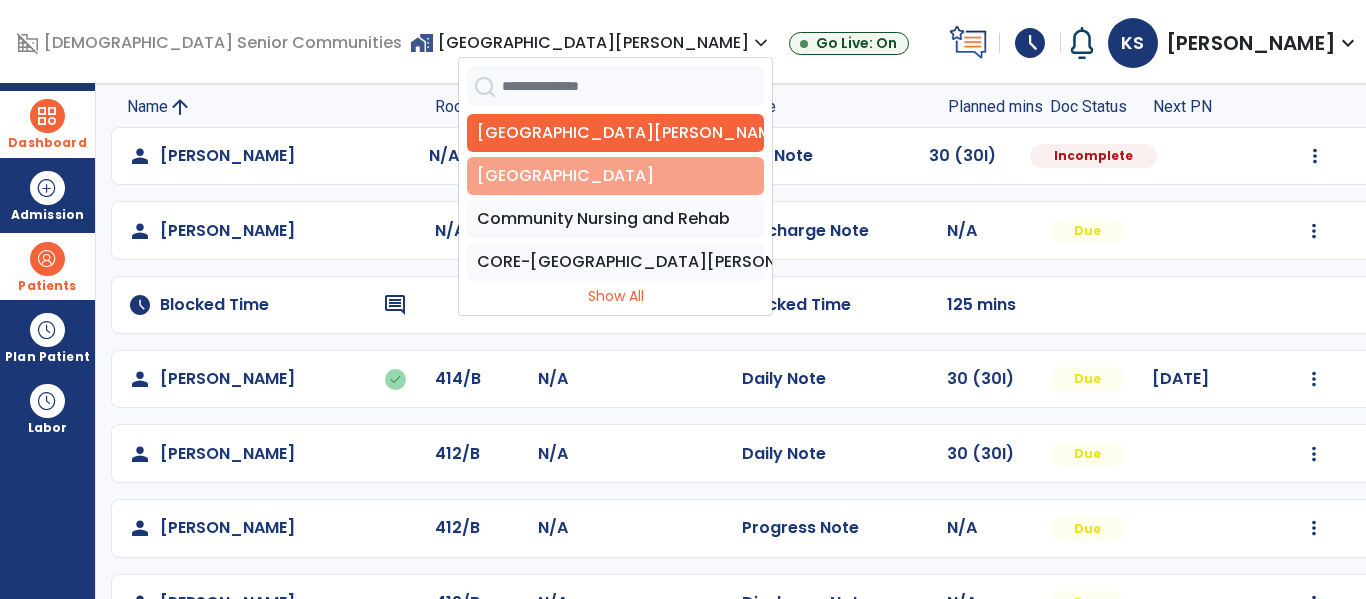 click on "[GEOGRAPHIC_DATA]" at bounding box center [615, 176] 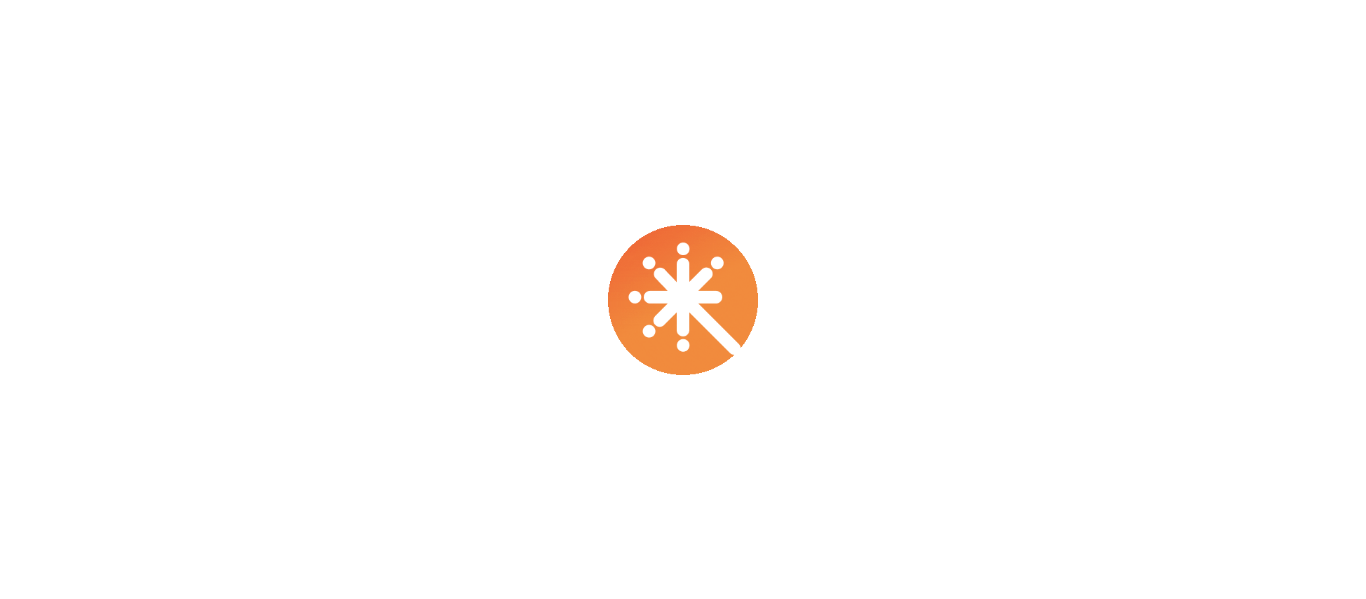 scroll, scrollTop: 0, scrollLeft: 0, axis: both 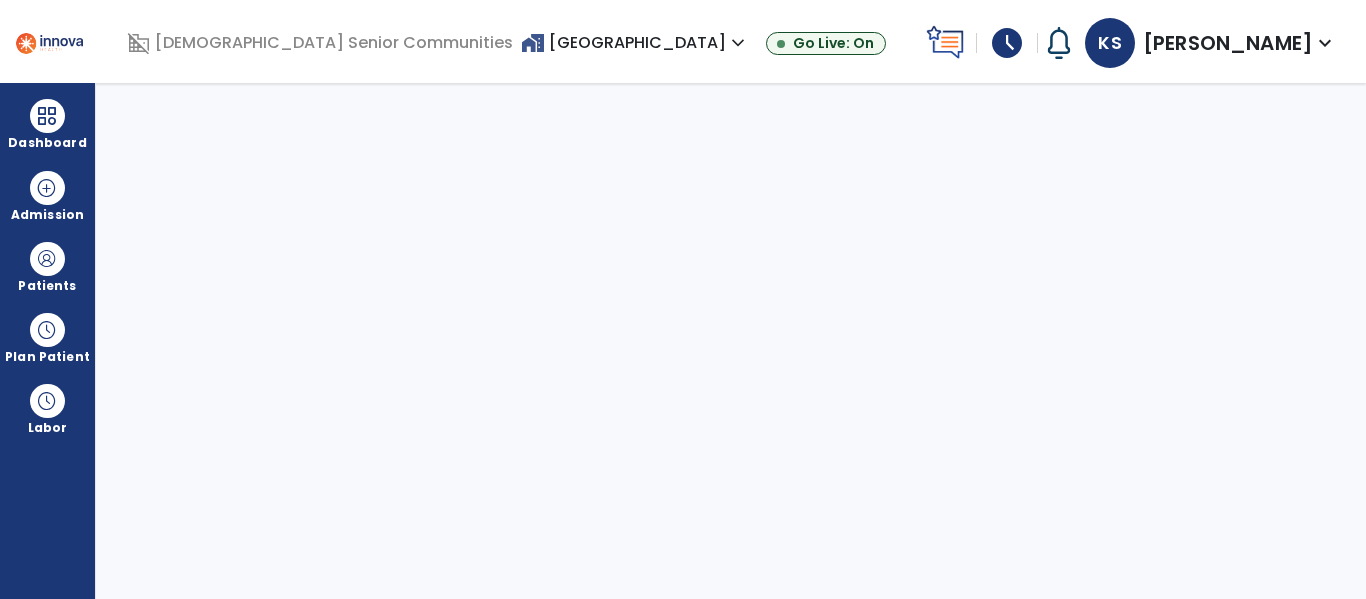 select on "****" 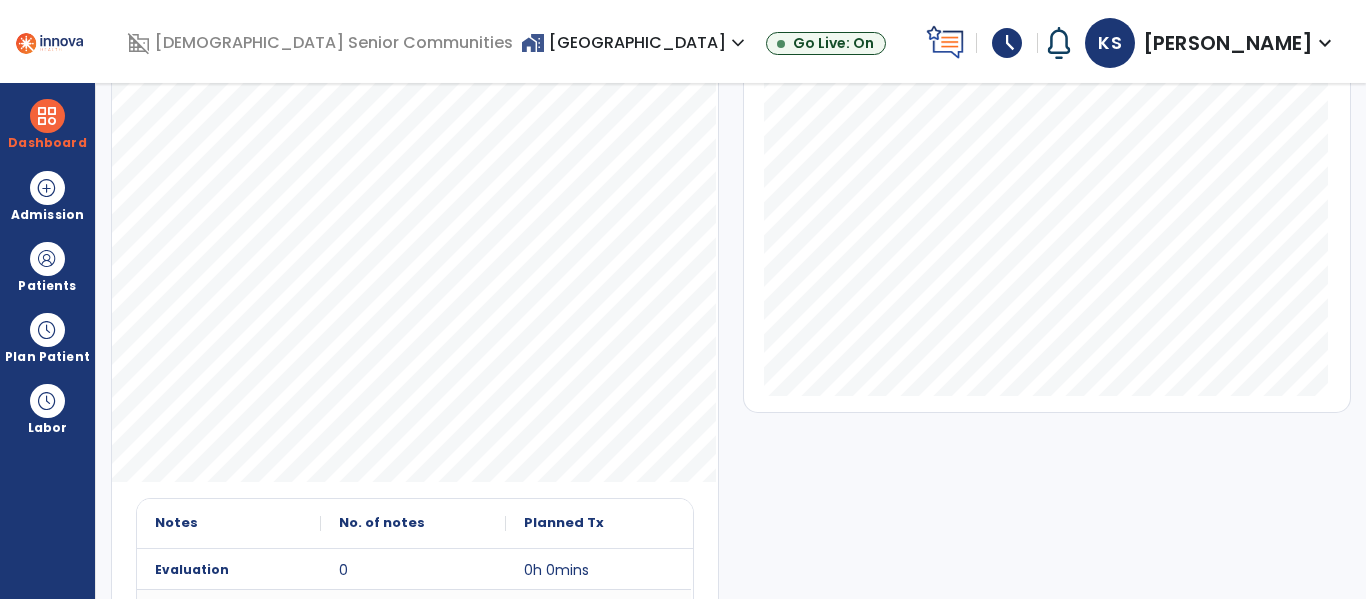 scroll, scrollTop: 0, scrollLeft: 0, axis: both 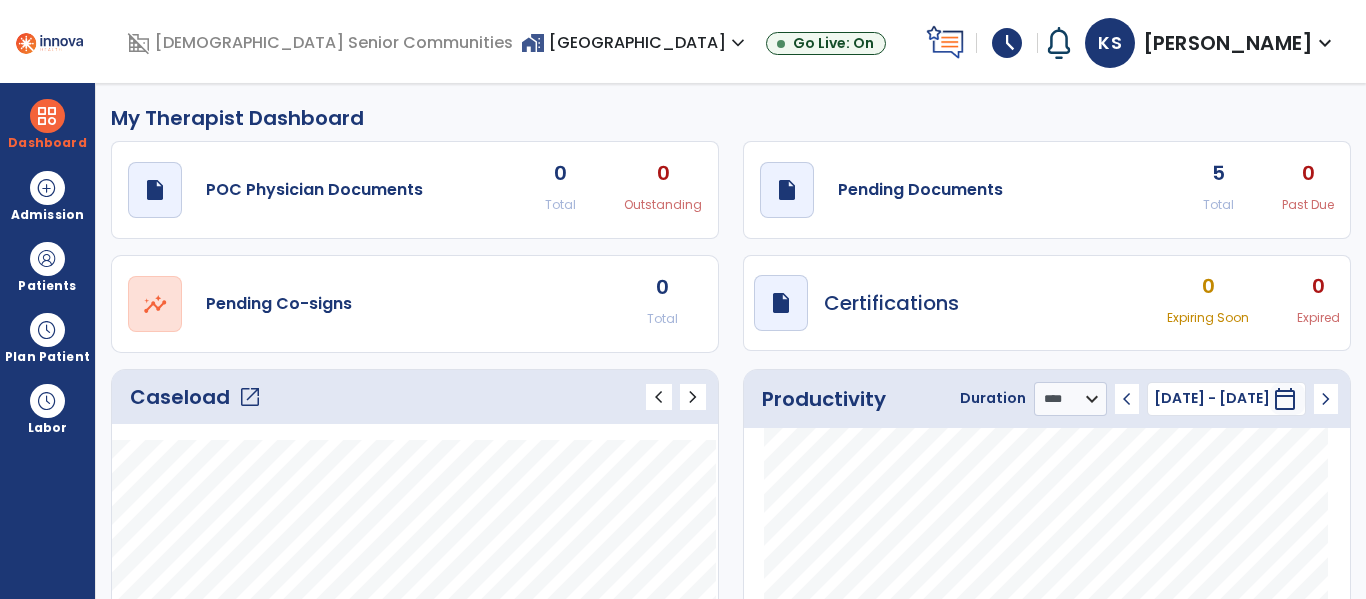 click on "open_in_new" 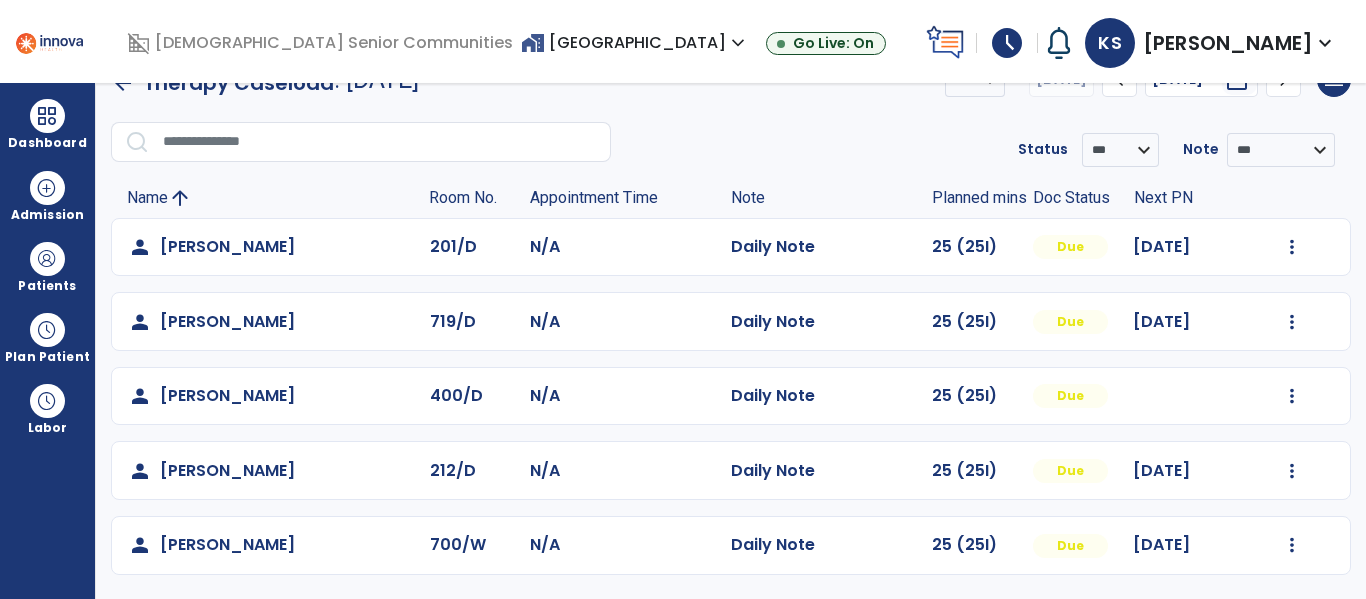 scroll, scrollTop: 0, scrollLeft: 0, axis: both 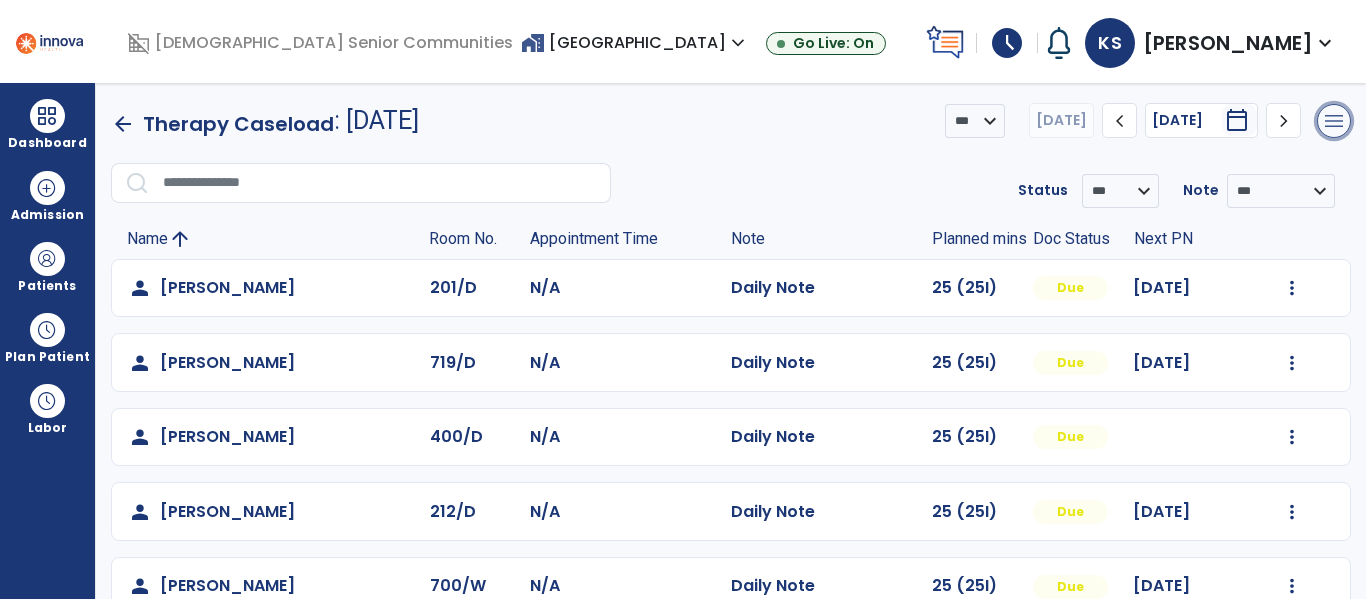 click on "menu" at bounding box center (1334, 121) 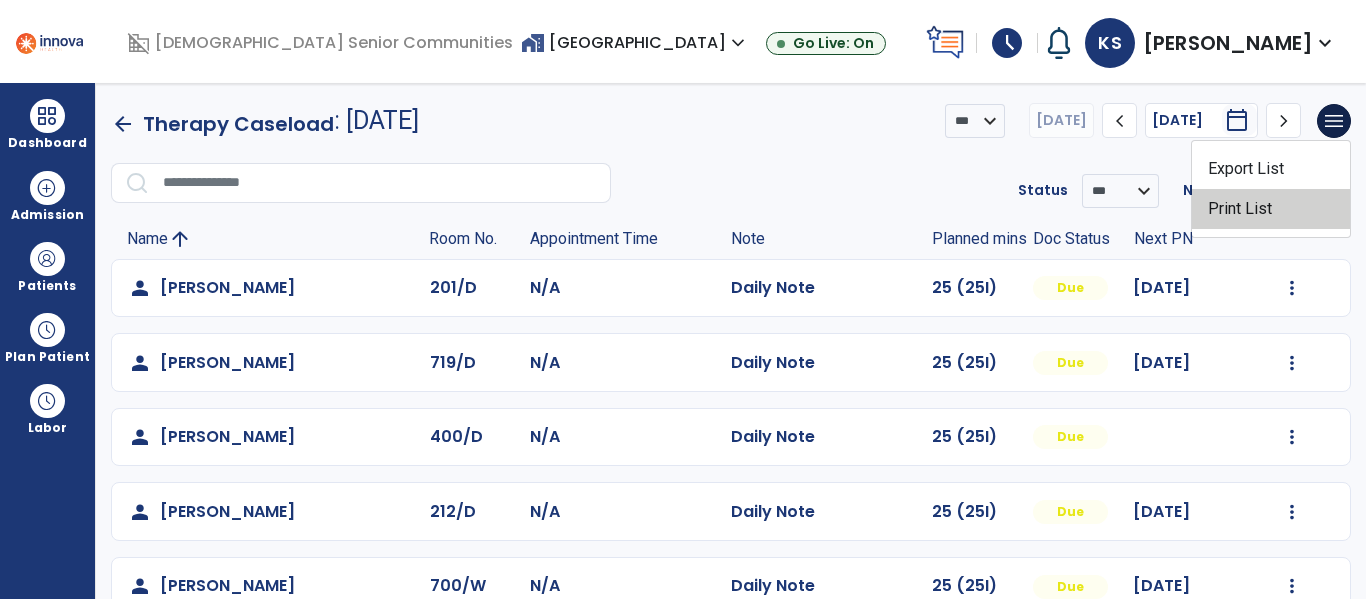 click on "Print List" 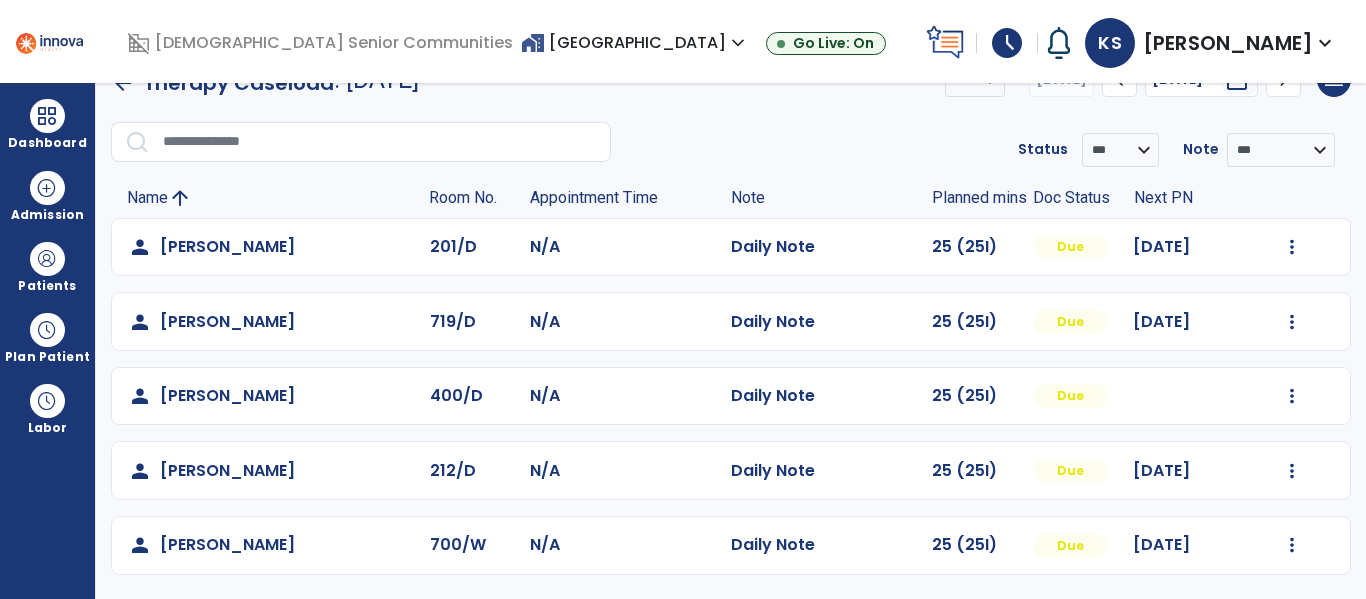 scroll, scrollTop: 0, scrollLeft: 0, axis: both 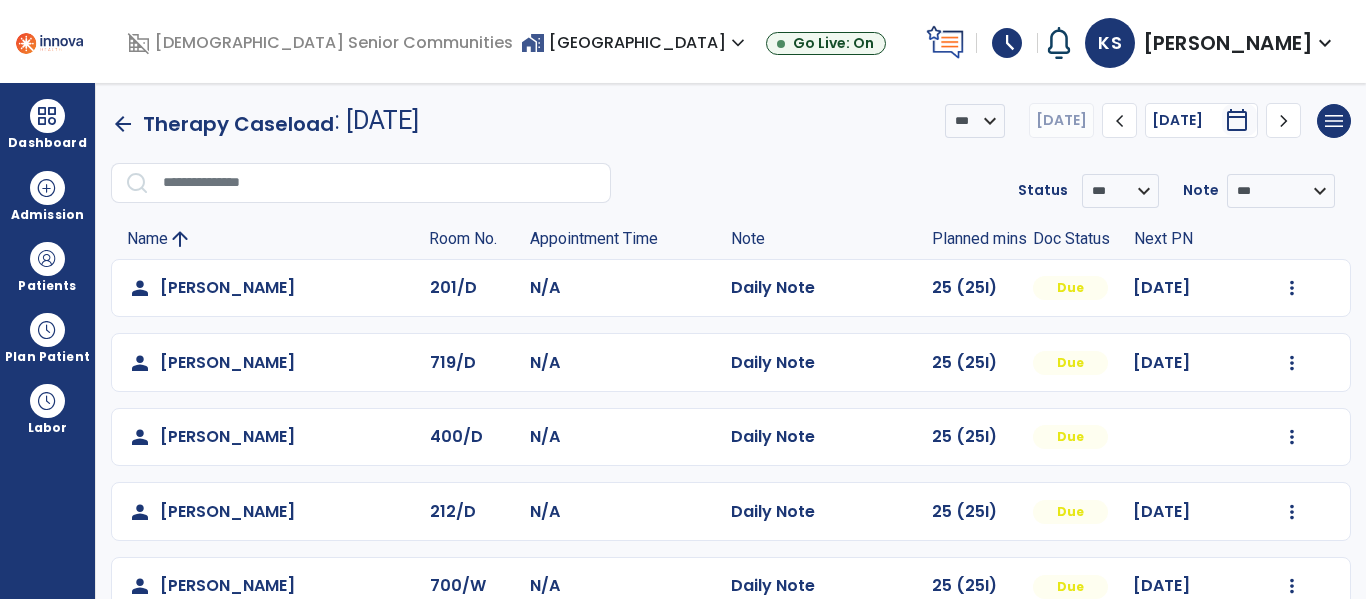 click on "home_work   American Village   expand_more" at bounding box center (635, 42) 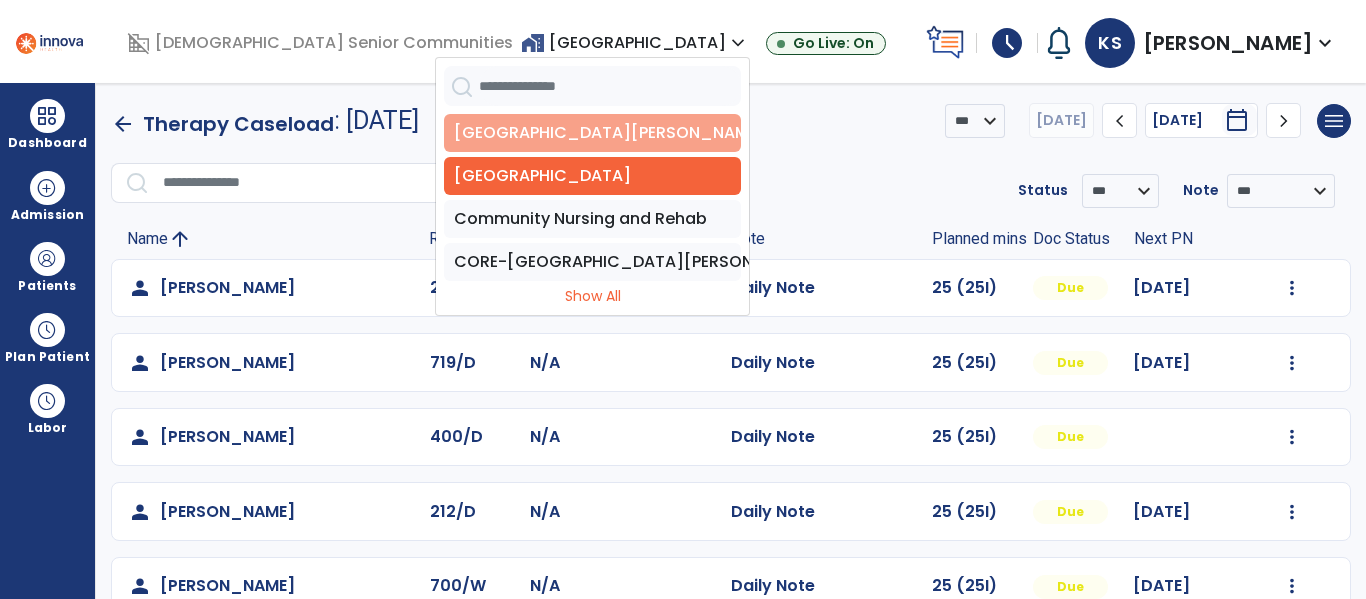 click on "[GEOGRAPHIC_DATA][PERSON_NAME]" at bounding box center (592, 133) 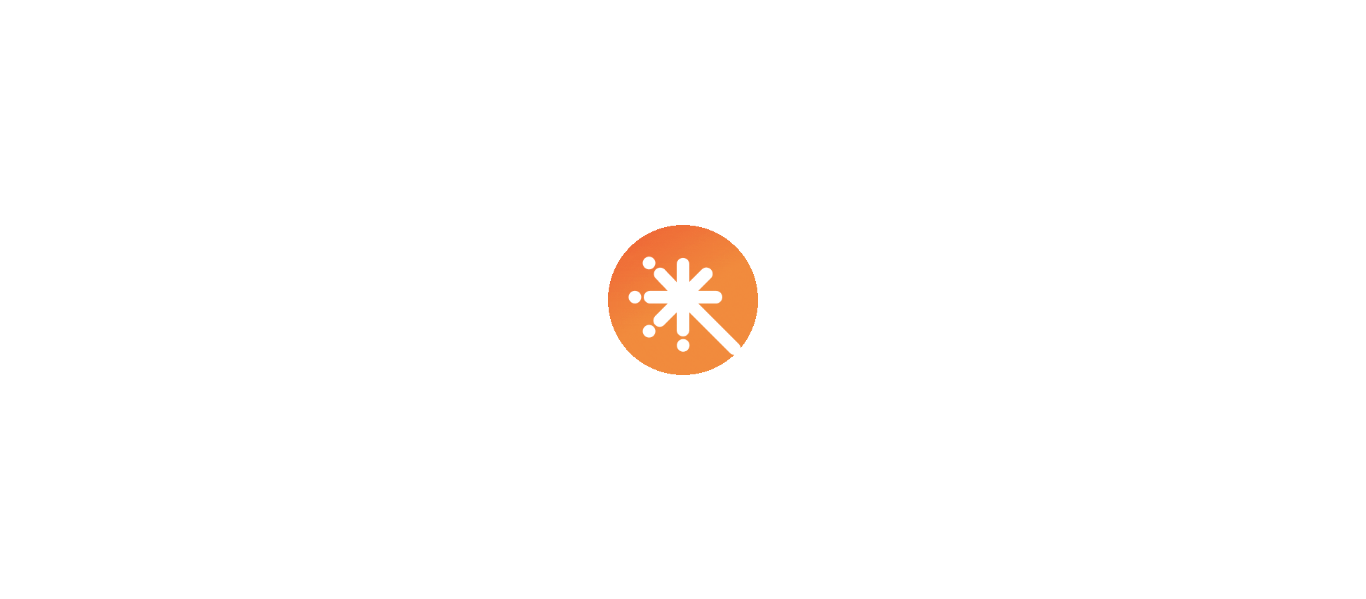 scroll, scrollTop: 0, scrollLeft: 0, axis: both 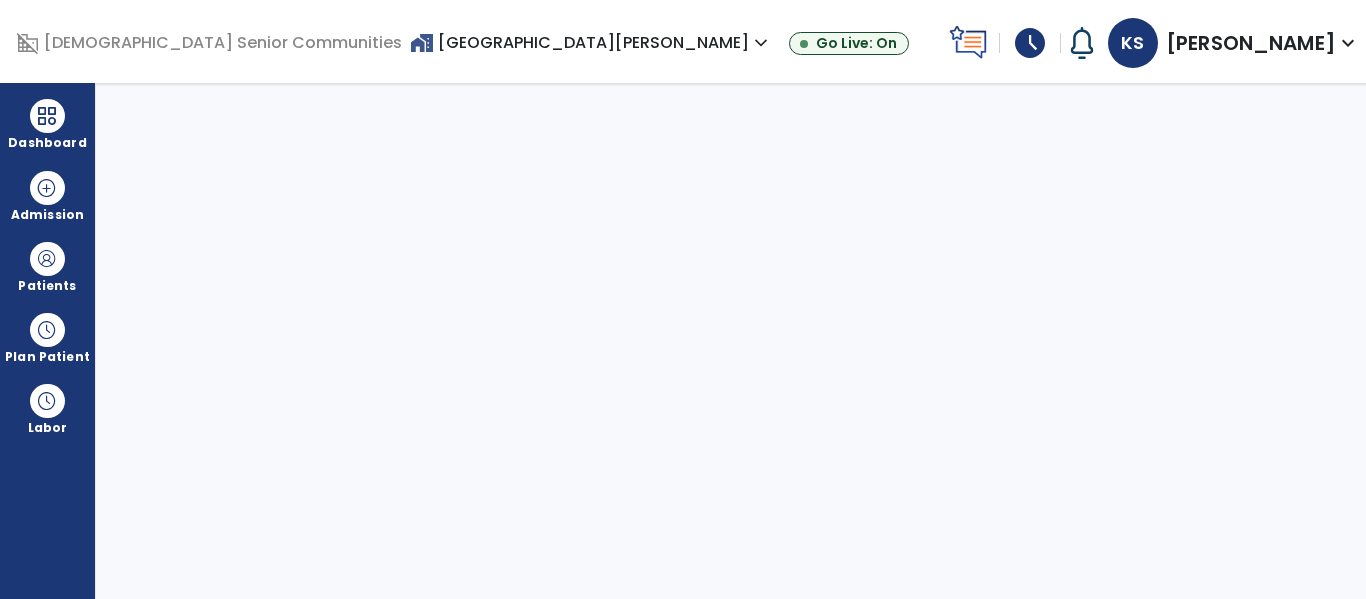 select on "****" 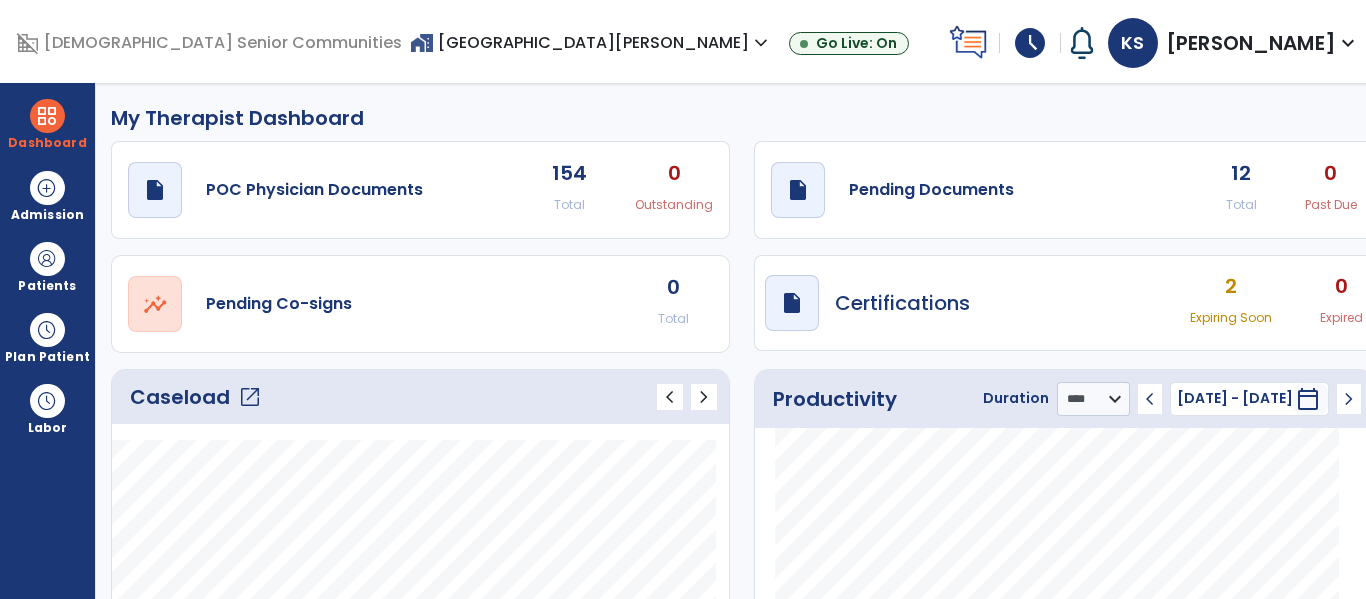 click on "open_in_new" 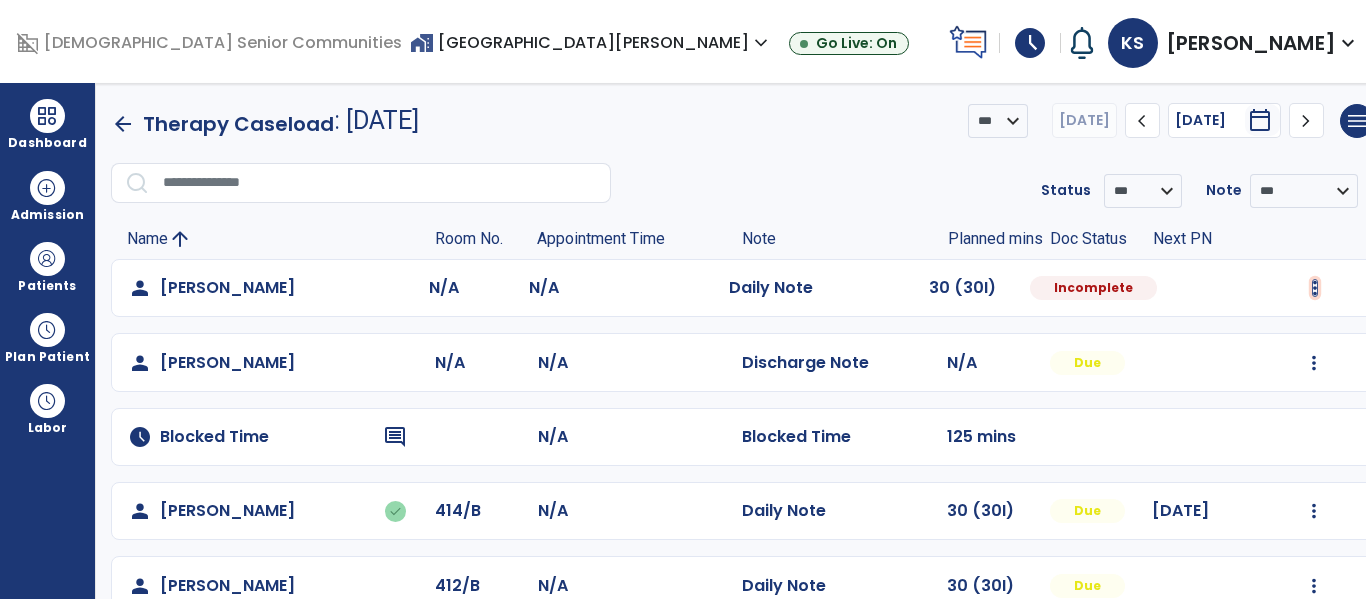 click at bounding box center (1315, 288) 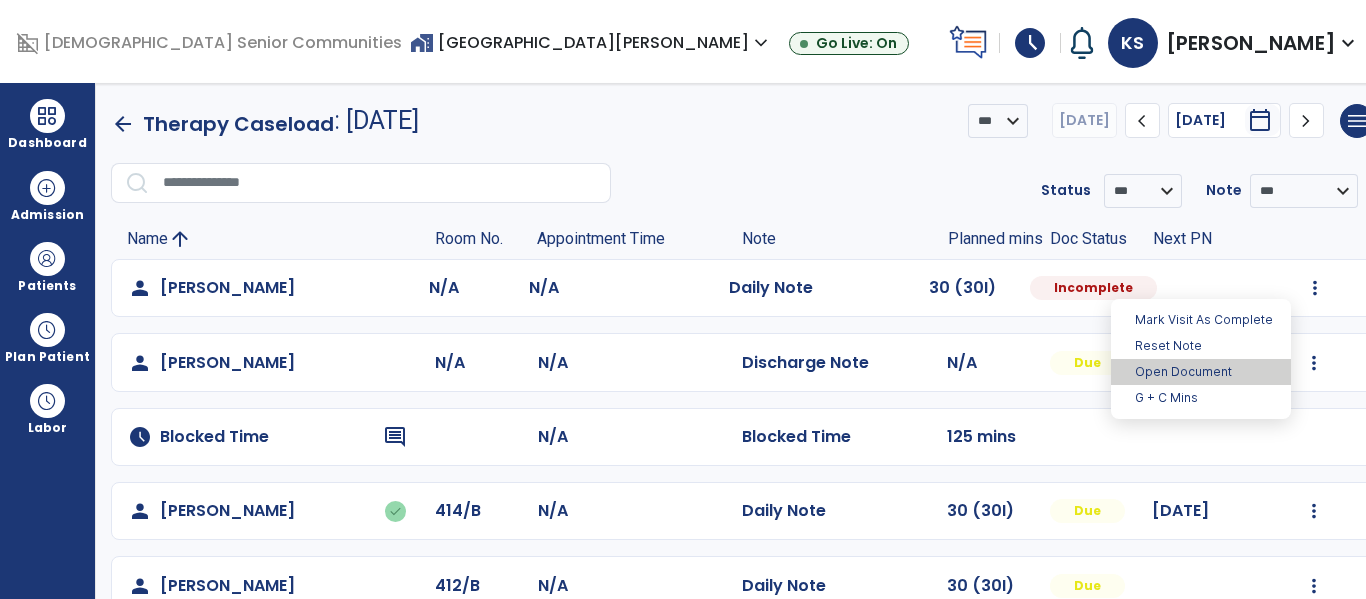 click on "Open Document" at bounding box center [1201, 372] 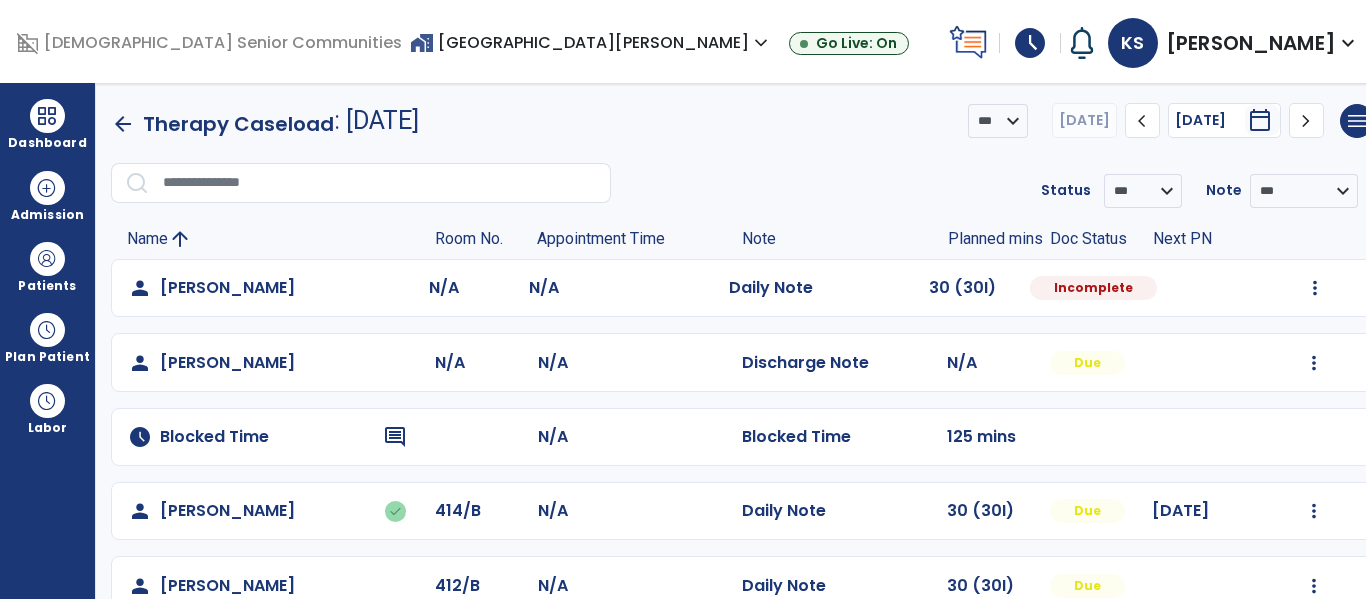 select on "*" 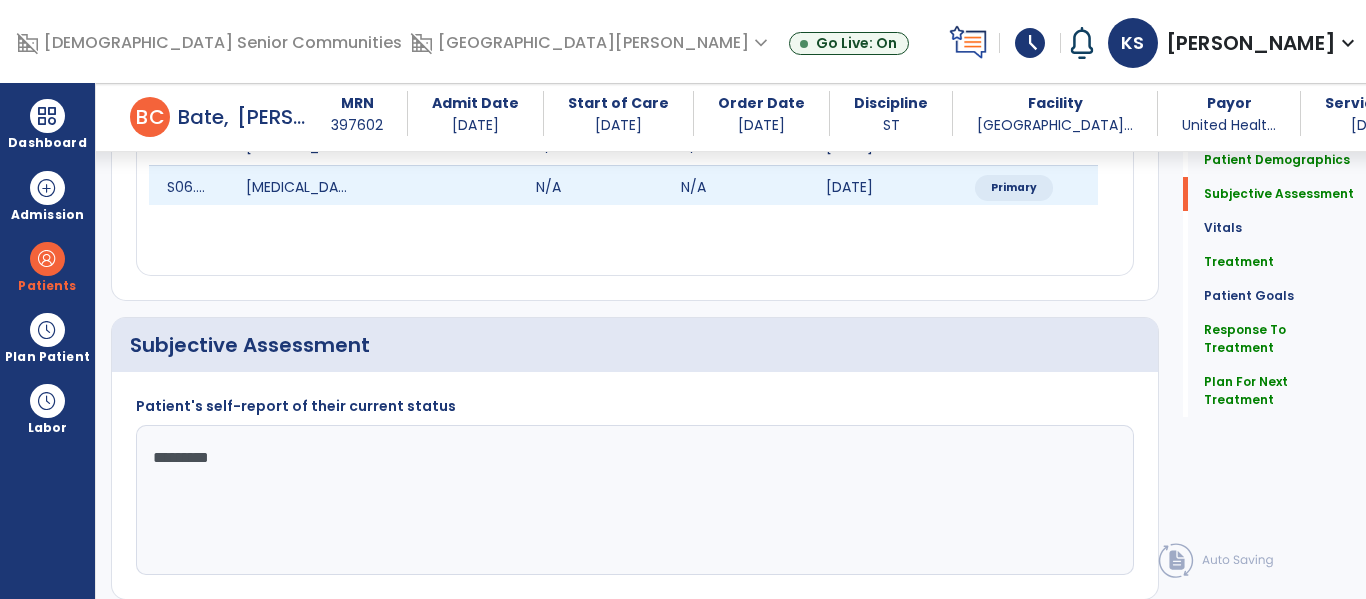 scroll, scrollTop: 371, scrollLeft: 0, axis: vertical 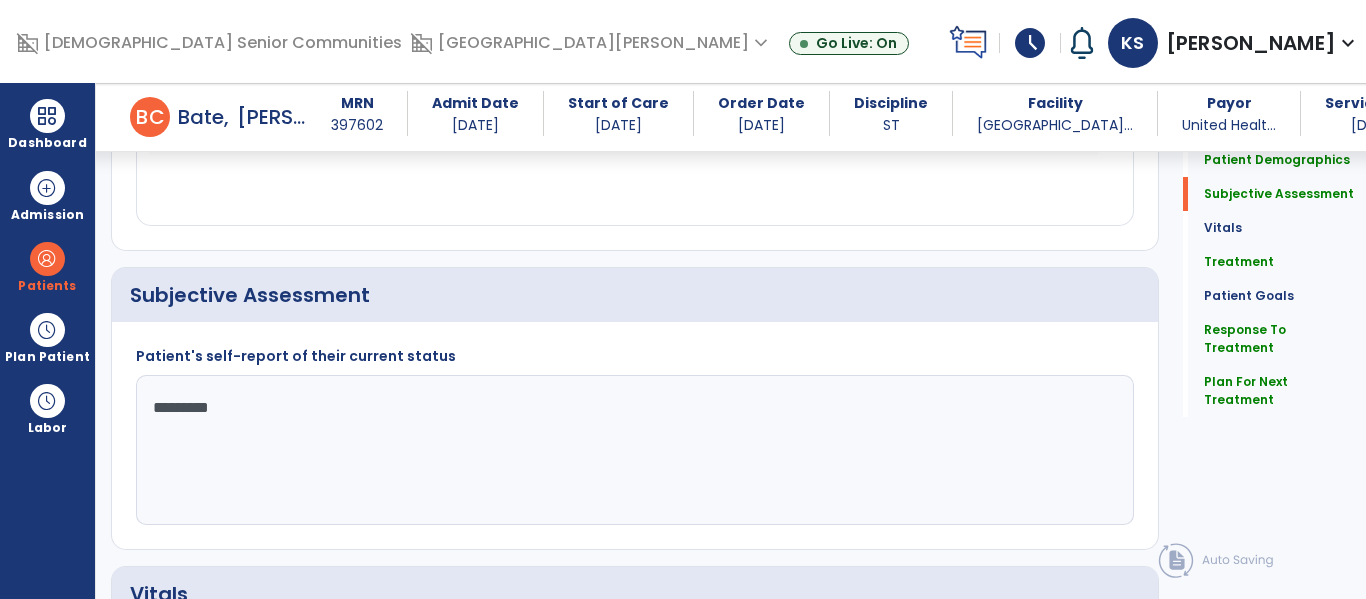 click on "********" 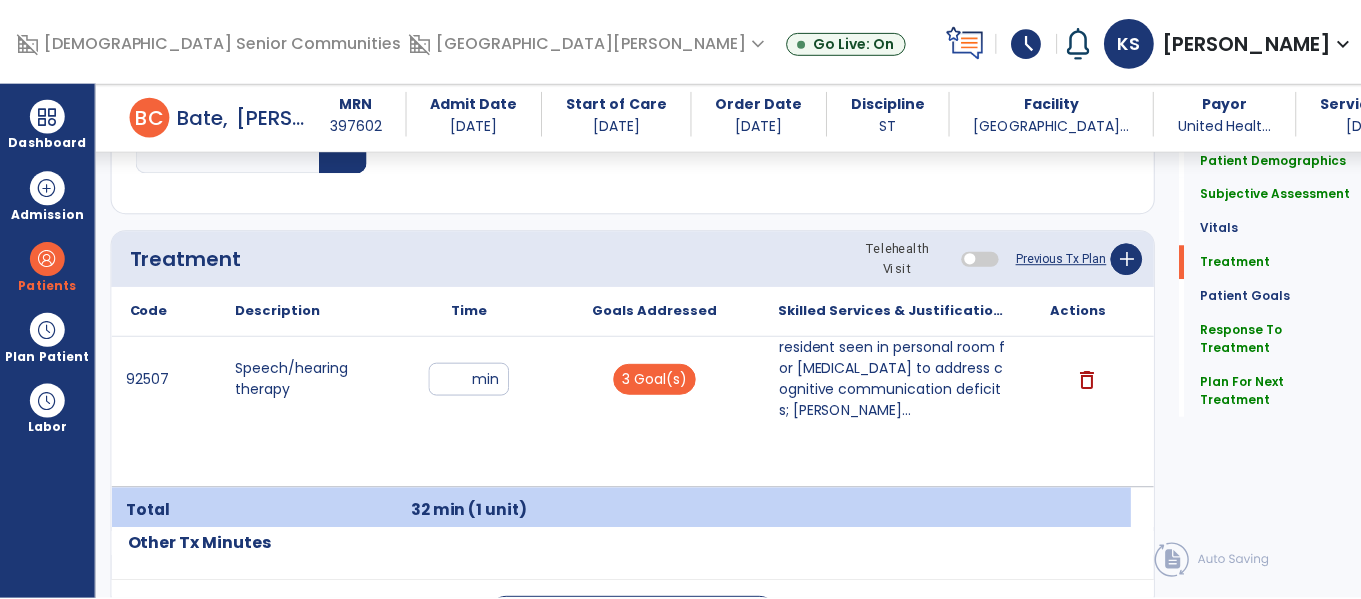scroll, scrollTop: 1130, scrollLeft: 0, axis: vertical 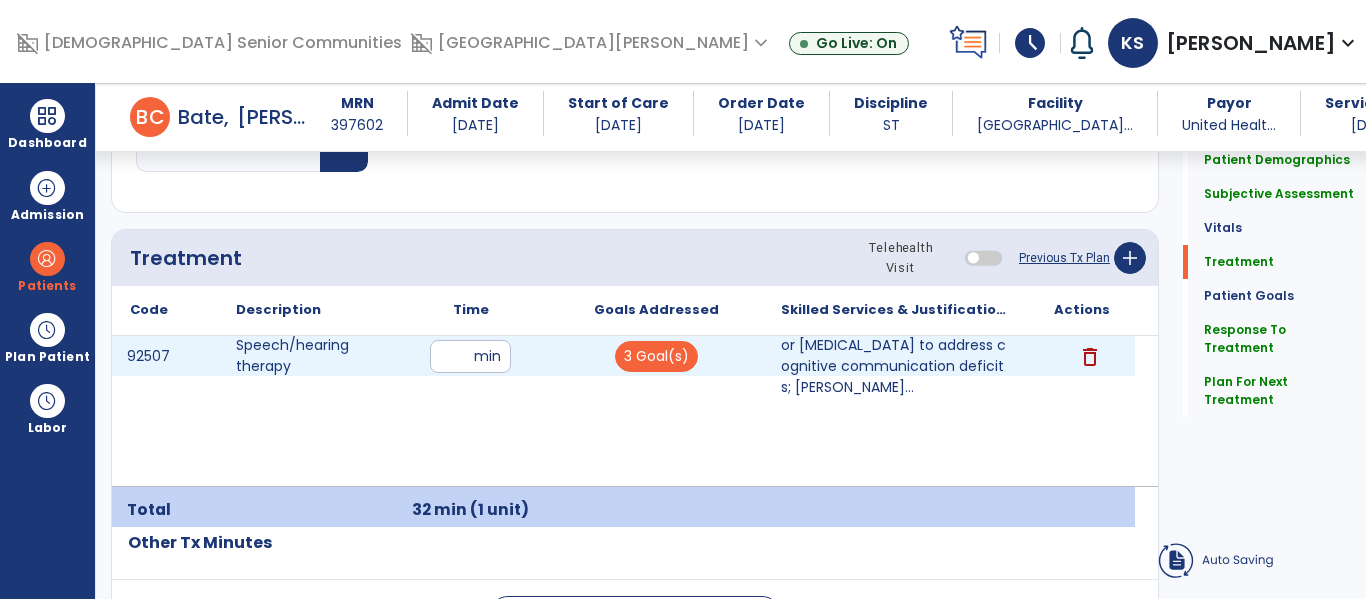 type on "**********" 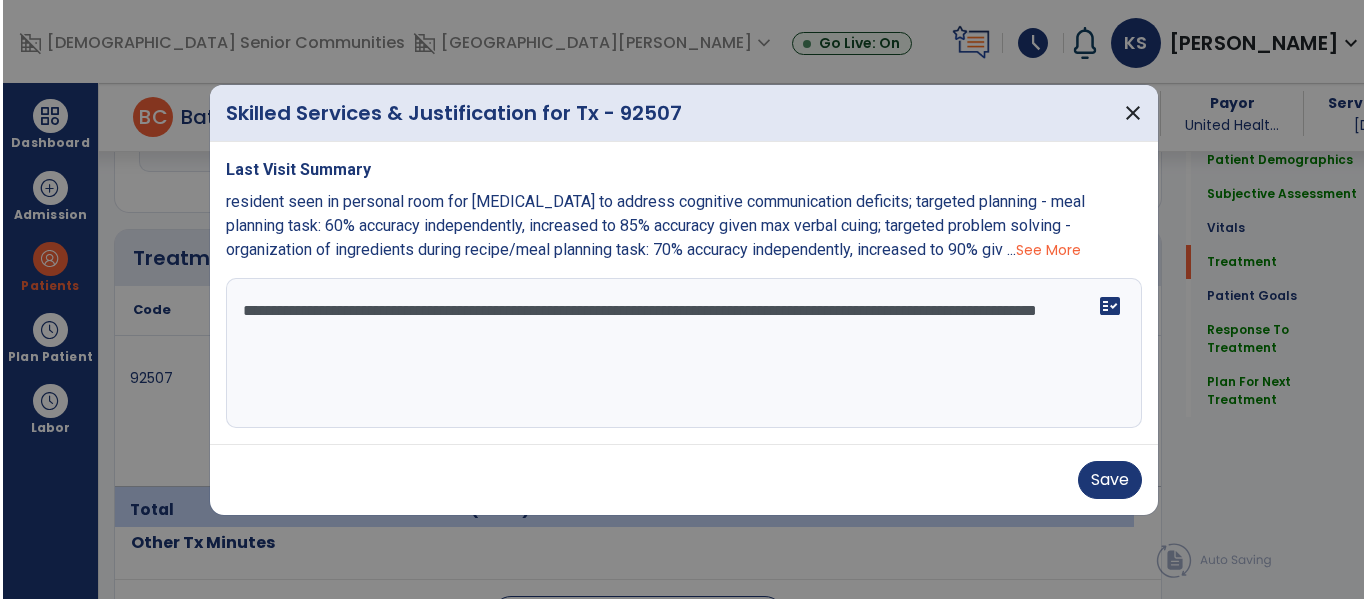 scroll, scrollTop: 1130, scrollLeft: 0, axis: vertical 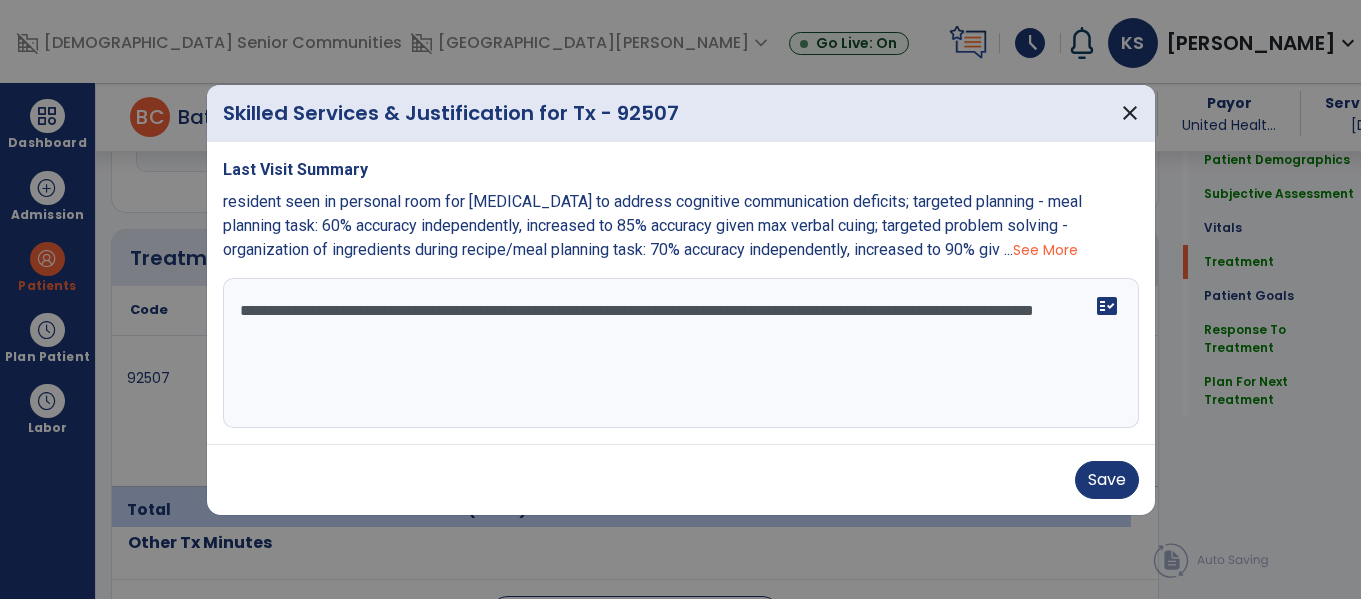 click on "**********" at bounding box center [681, 353] 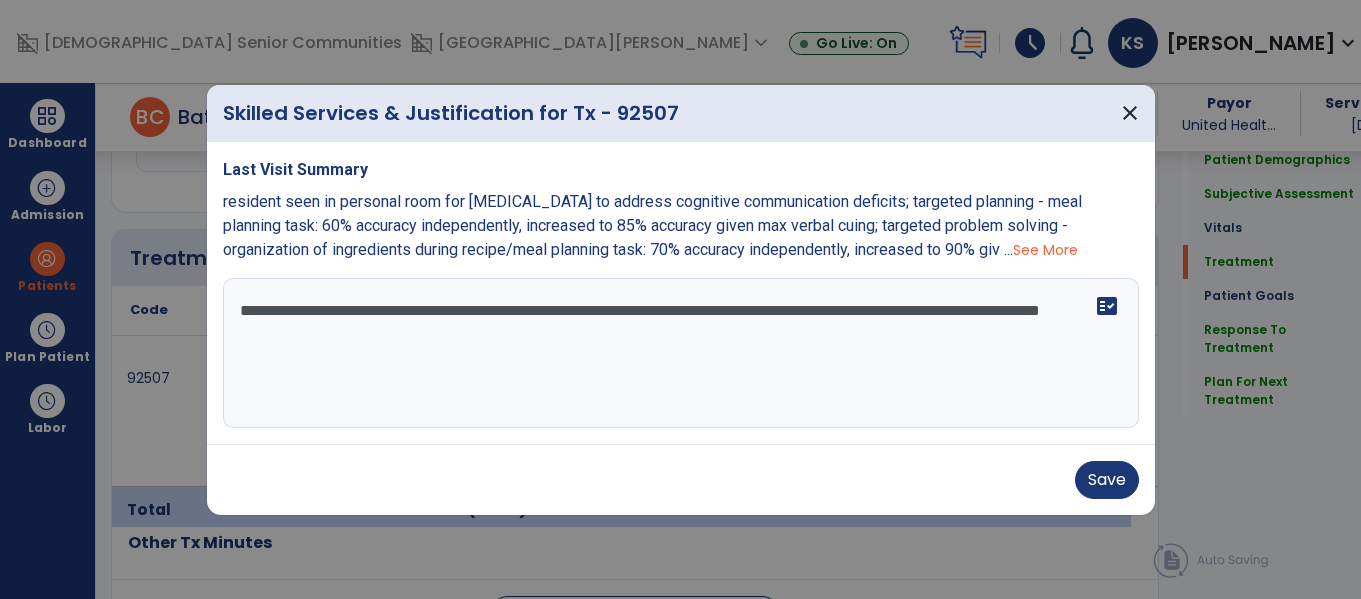 click on "**********" at bounding box center (681, 353) 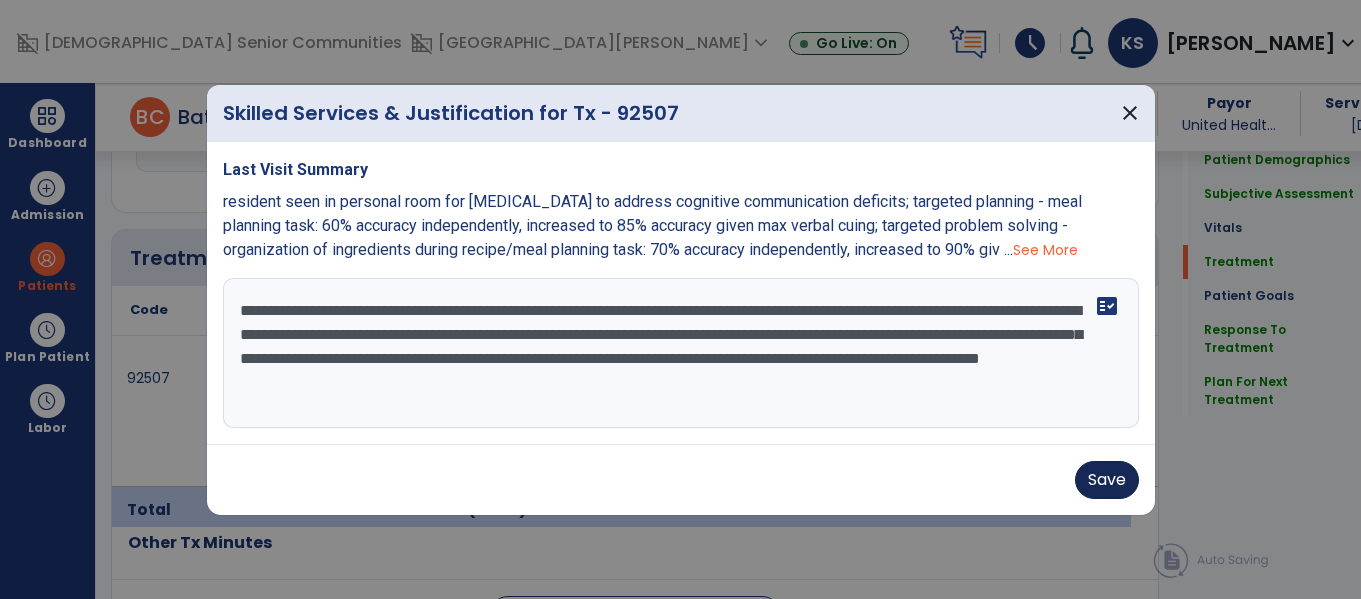 type on "**********" 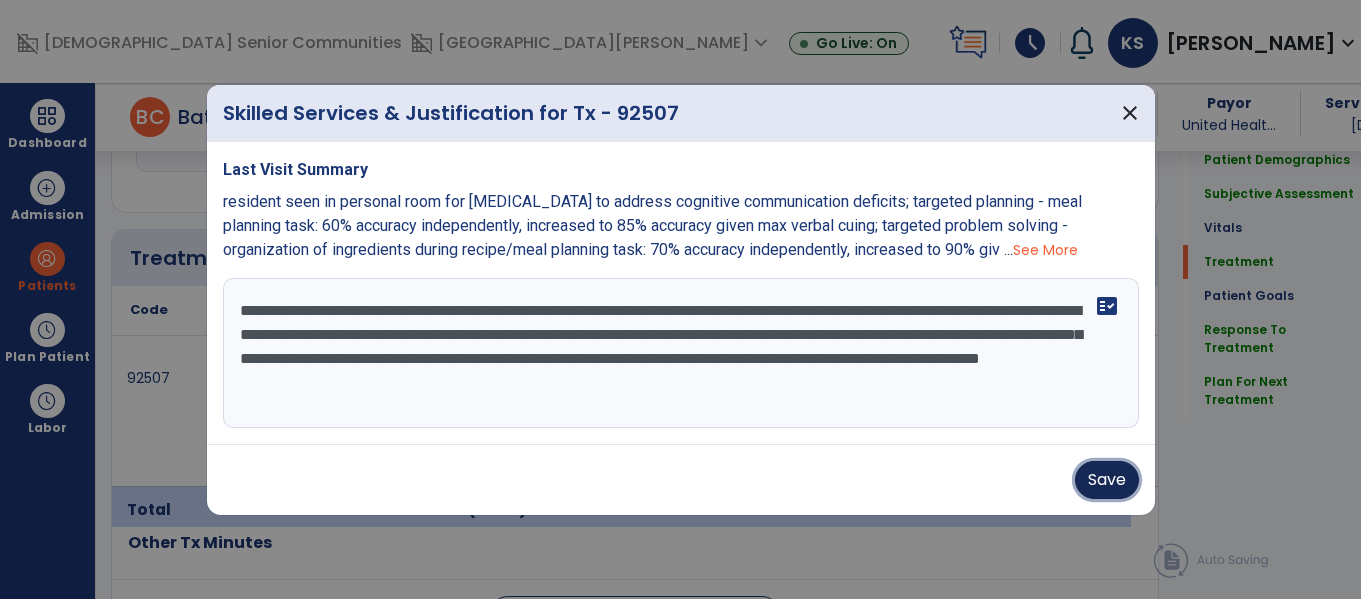 click on "Save" at bounding box center (1107, 480) 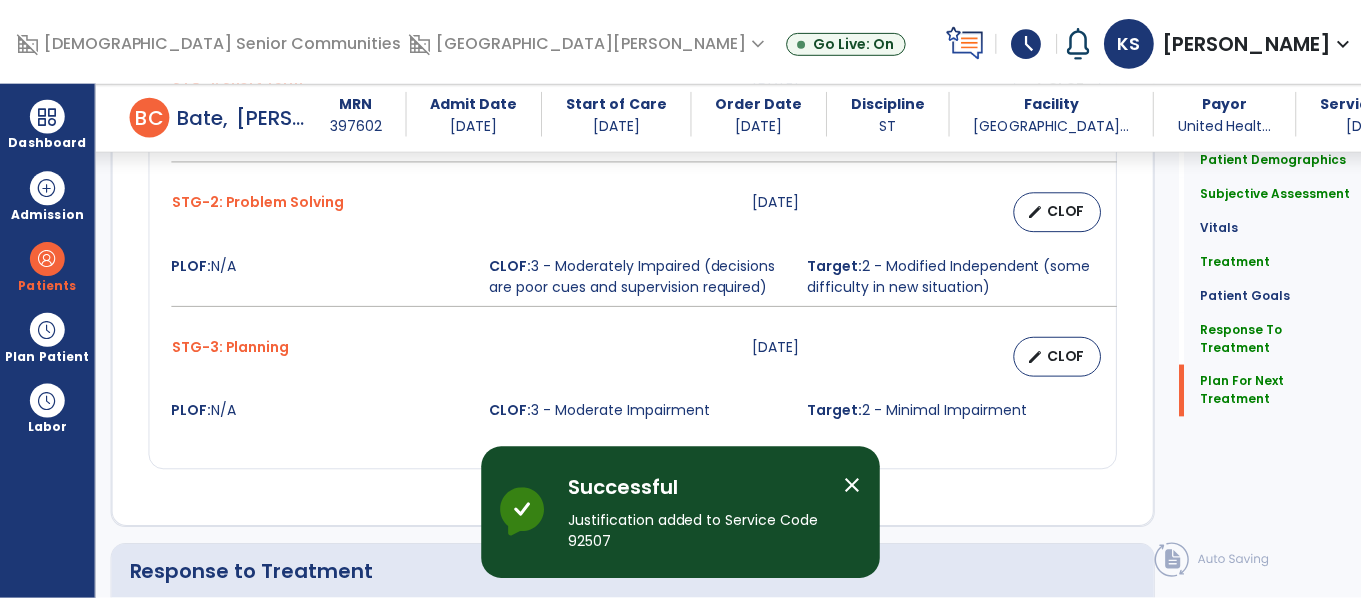 scroll, scrollTop: 2583, scrollLeft: 0, axis: vertical 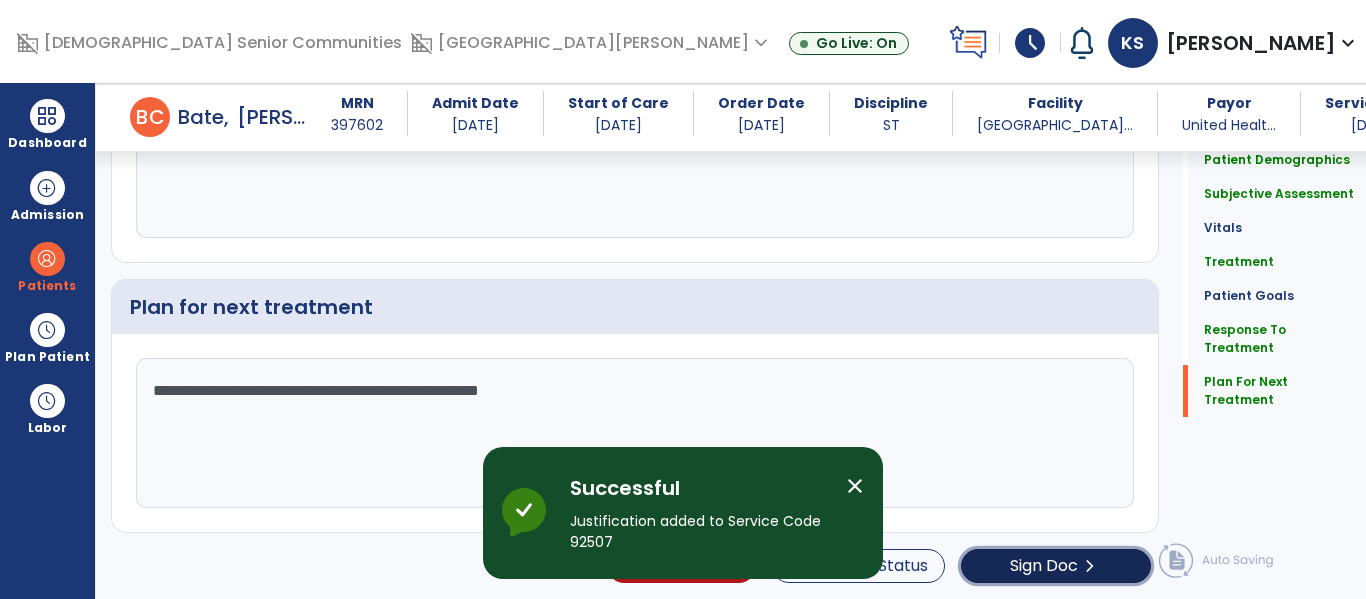 click on "Sign Doc  chevron_right" 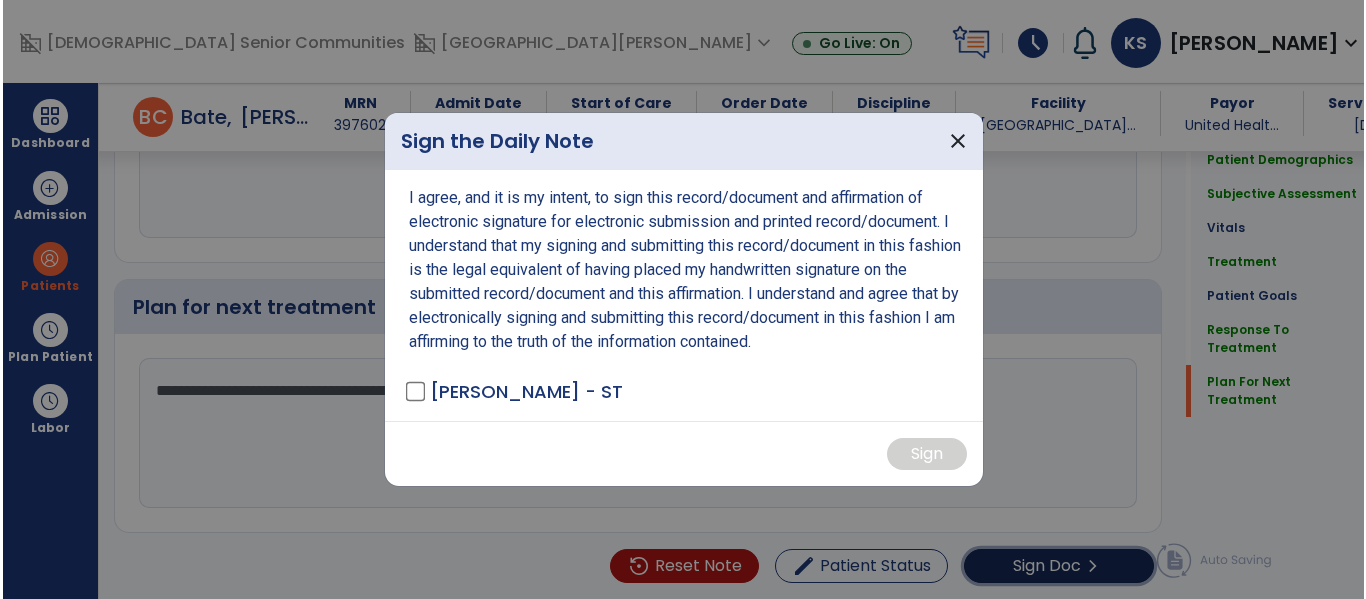 scroll, scrollTop: 2583, scrollLeft: 0, axis: vertical 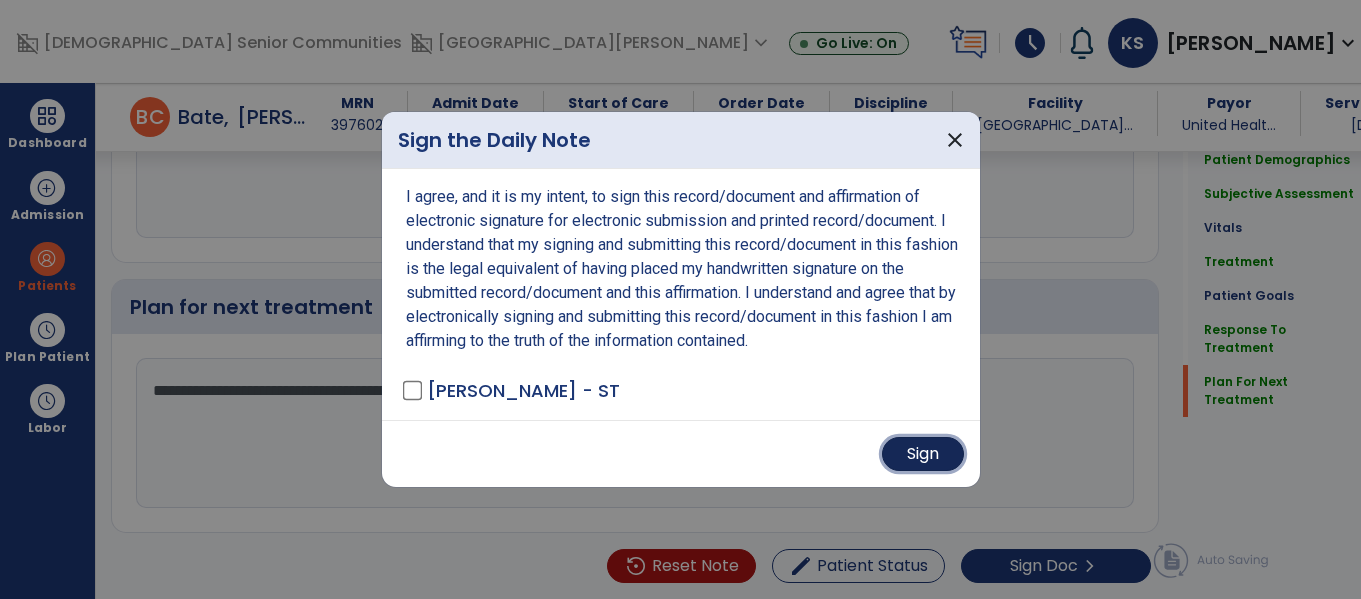 click on "Sign" at bounding box center (923, 454) 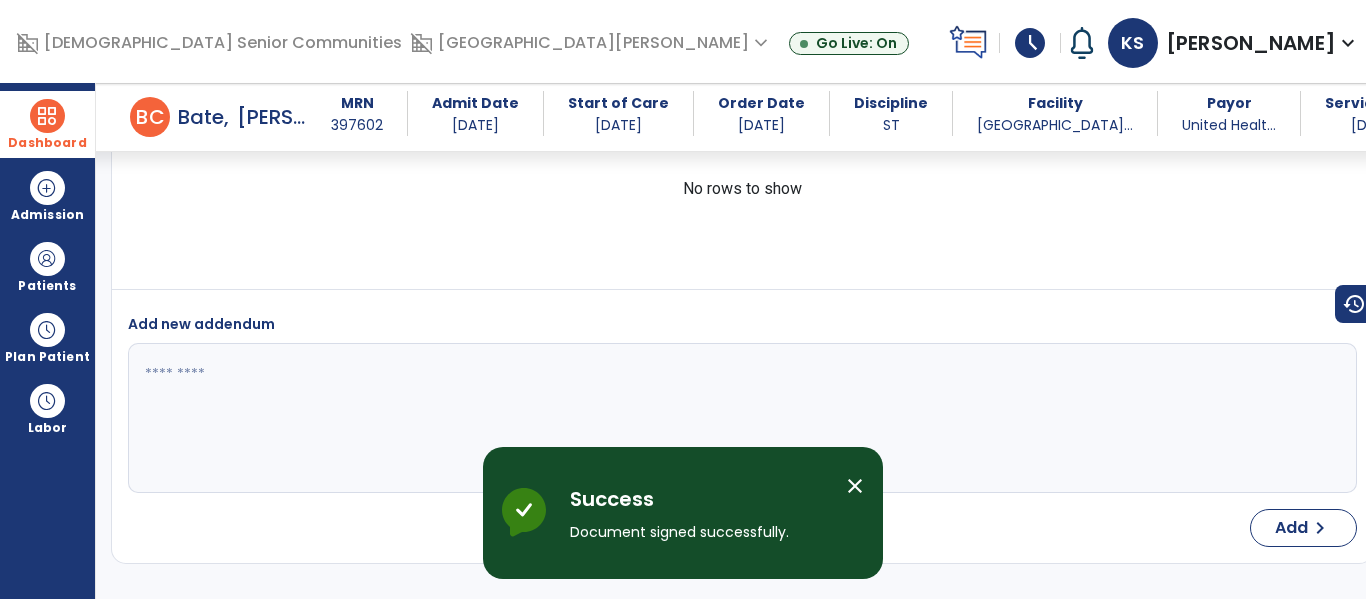 scroll, scrollTop: 3572, scrollLeft: 0, axis: vertical 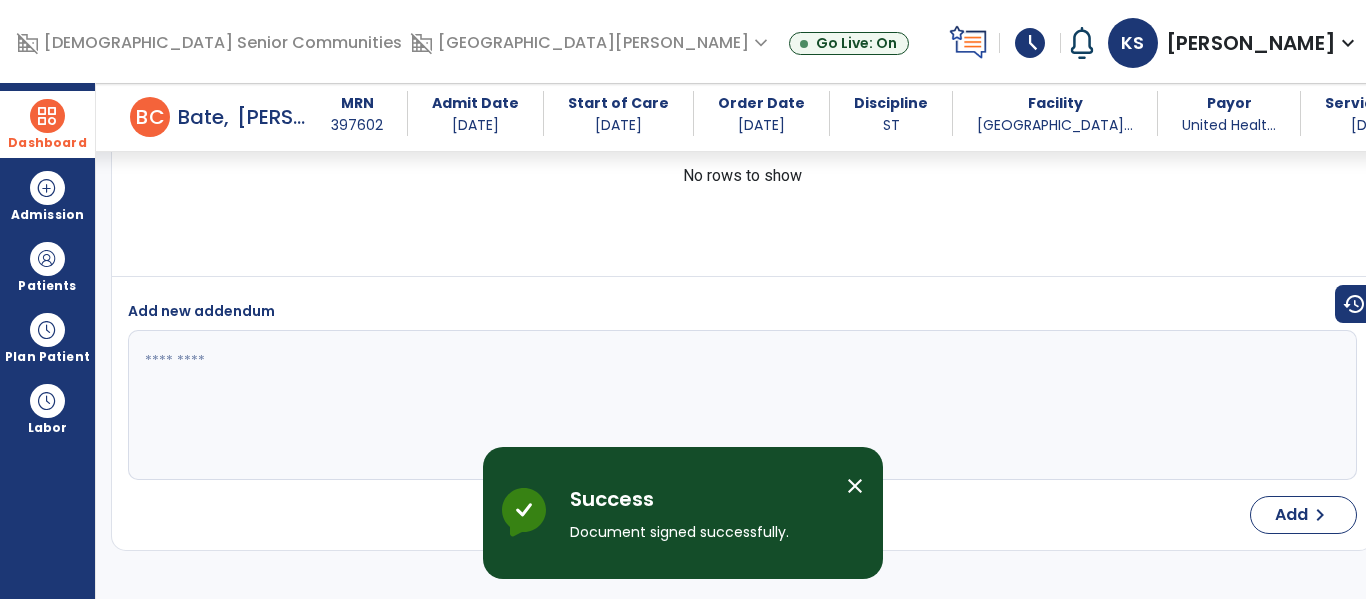 click at bounding box center (47, 116) 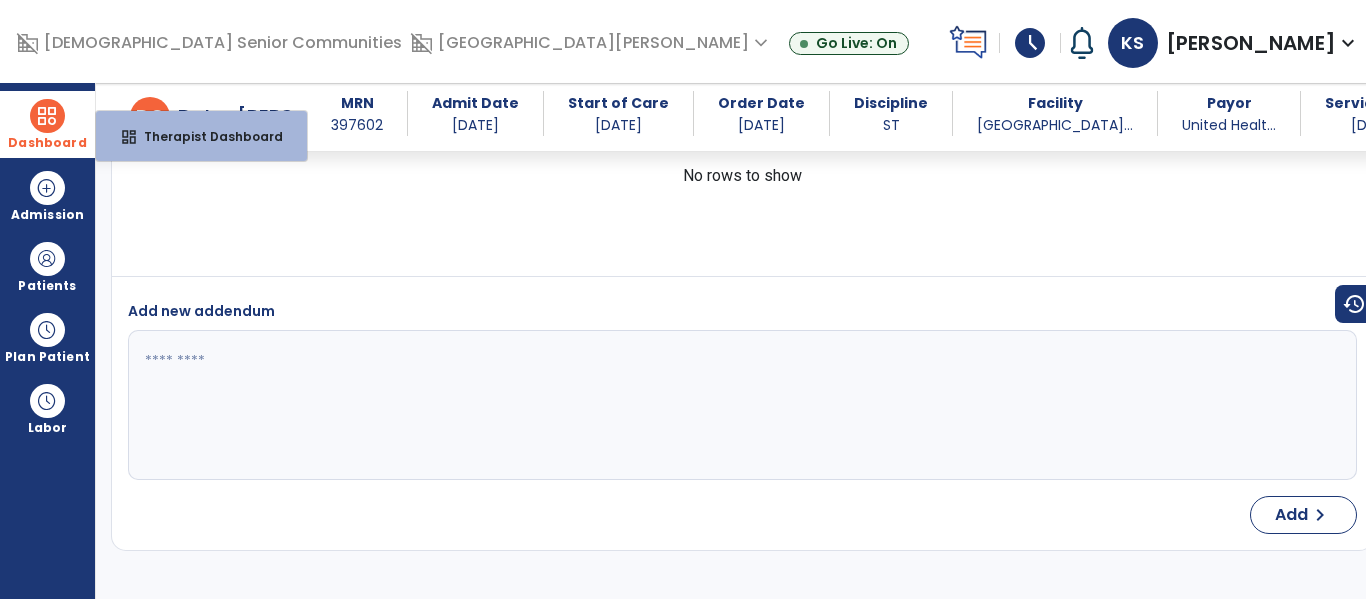 click on "dashboard  Therapist Dashboard" at bounding box center [201, 136] 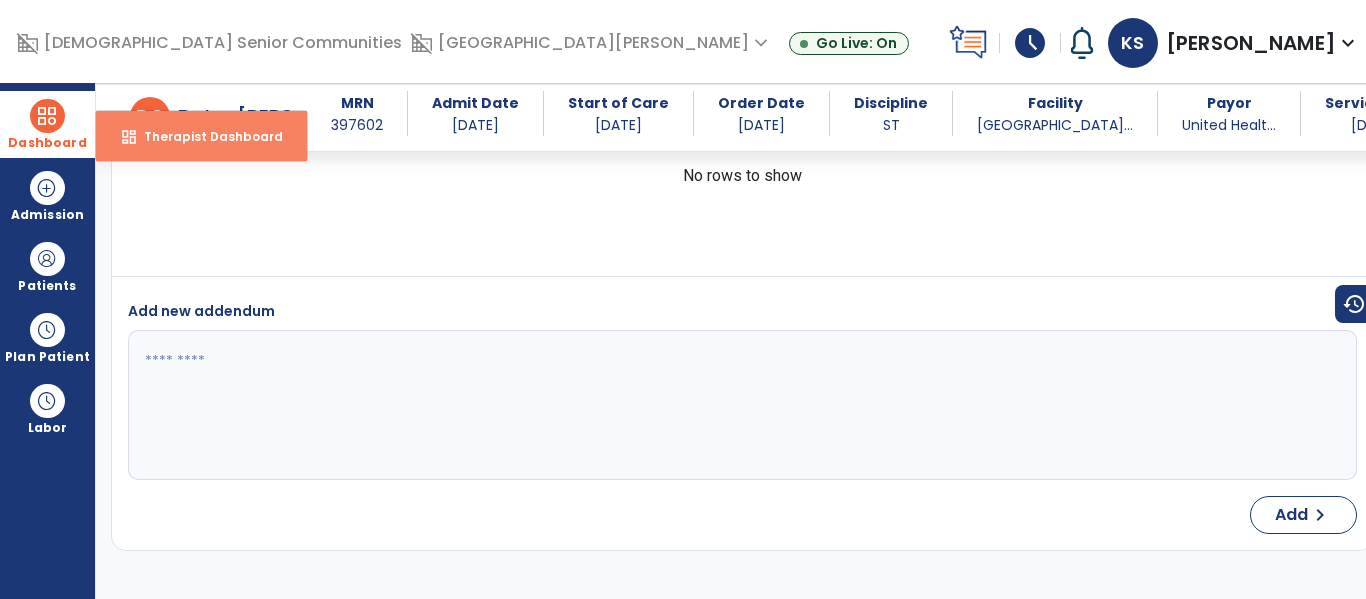 click on "dashboard  Therapist Dashboard" at bounding box center [201, 136] 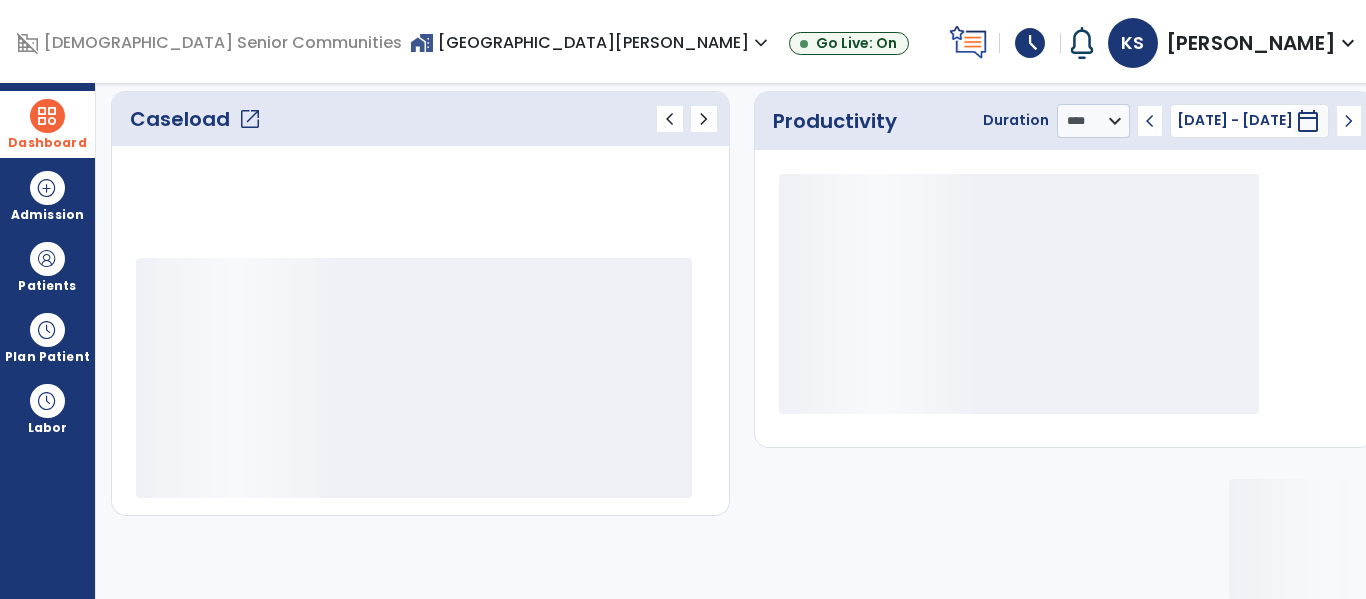 scroll, scrollTop: 278, scrollLeft: 0, axis: vertical 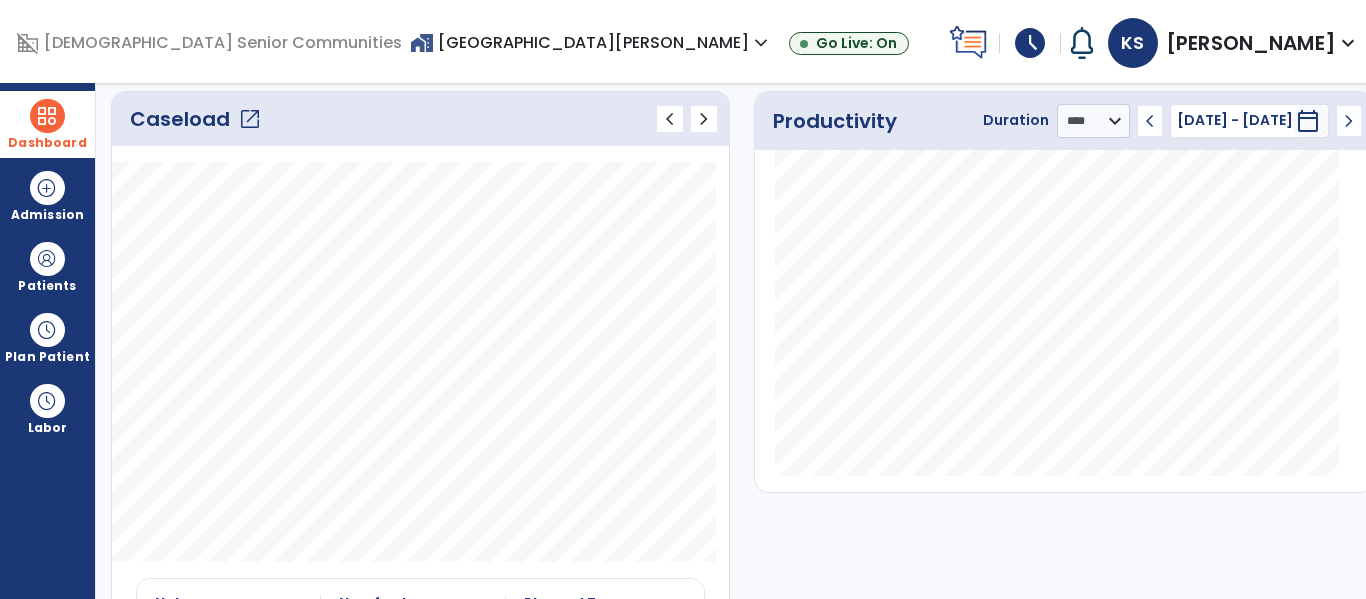click on "open_in_new" 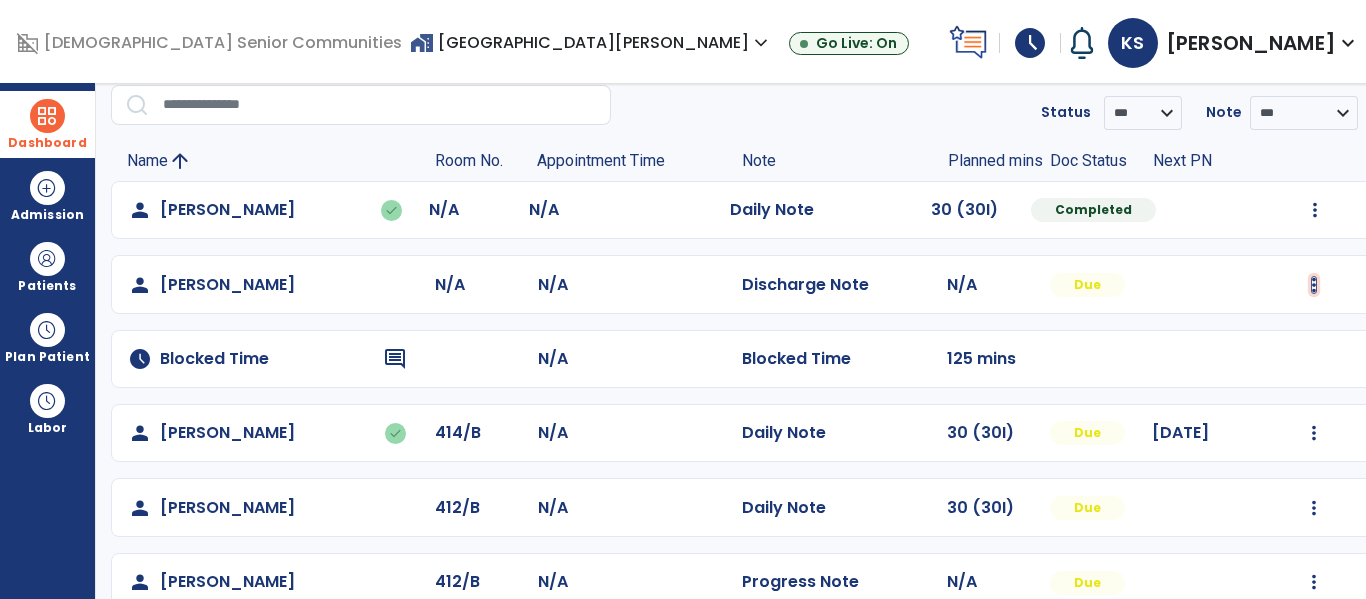 click at bounding box center (1315, 210) 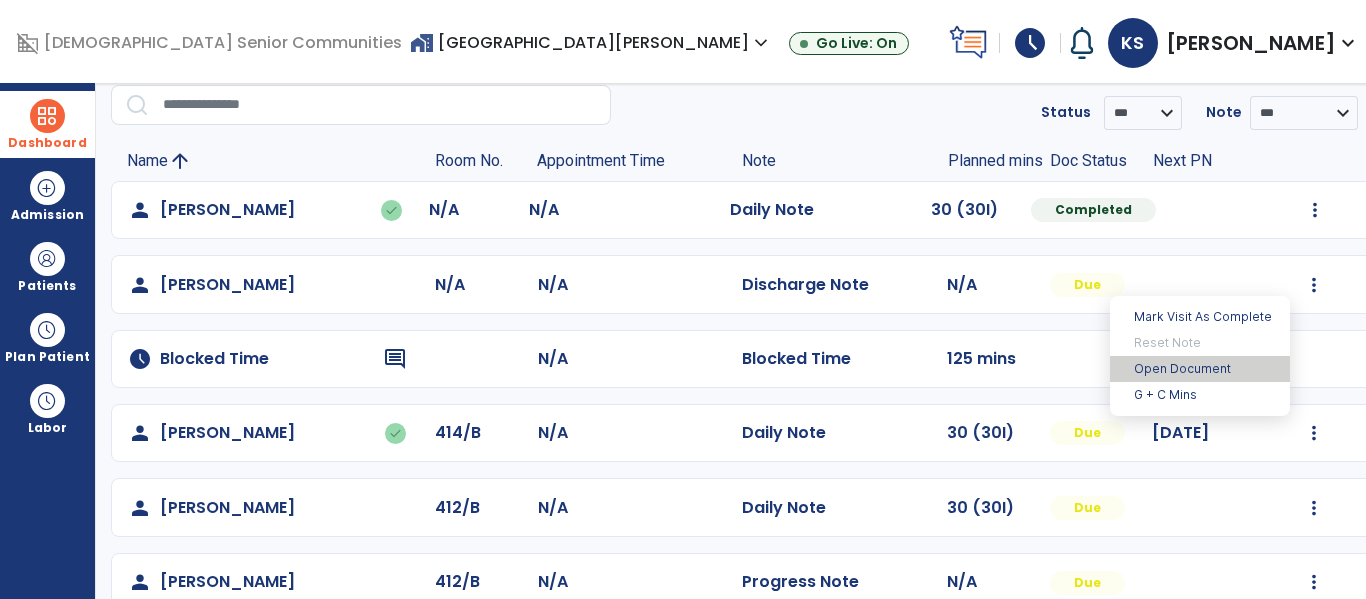 click on "Open Document" at bounding box center (1200, 369) 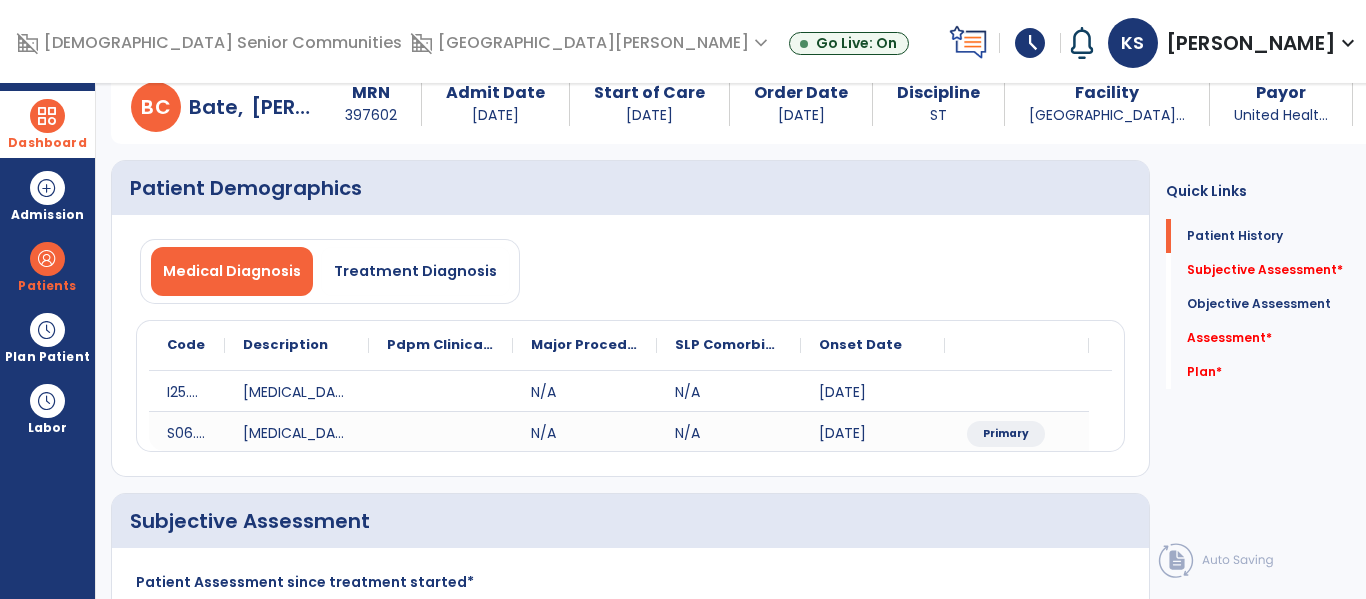 click on "Plan   *  Plan   *" 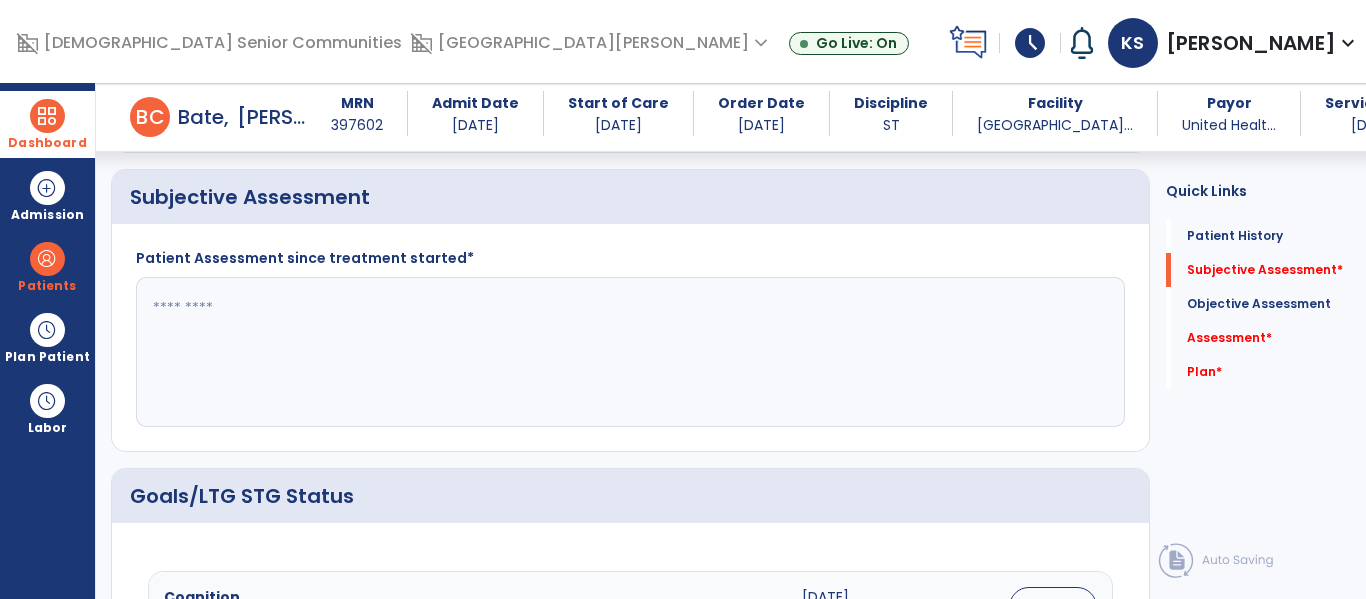 scroll, scrollTop: 448, scrollLeft: 0, axis: vertical 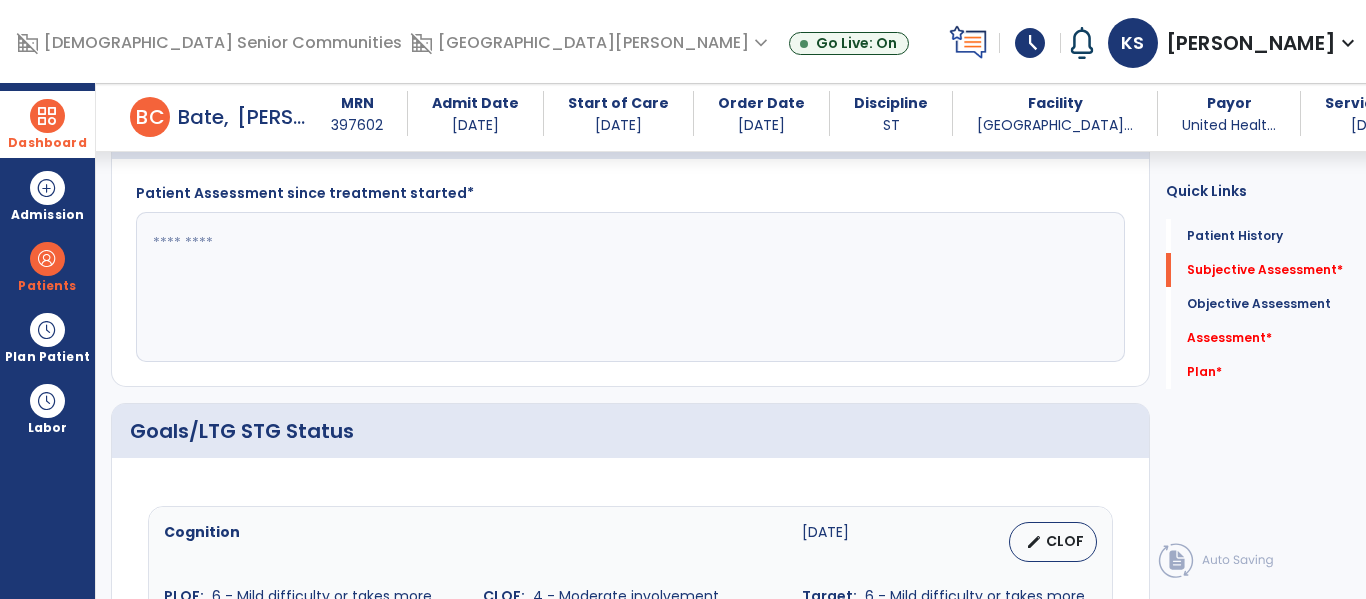 click 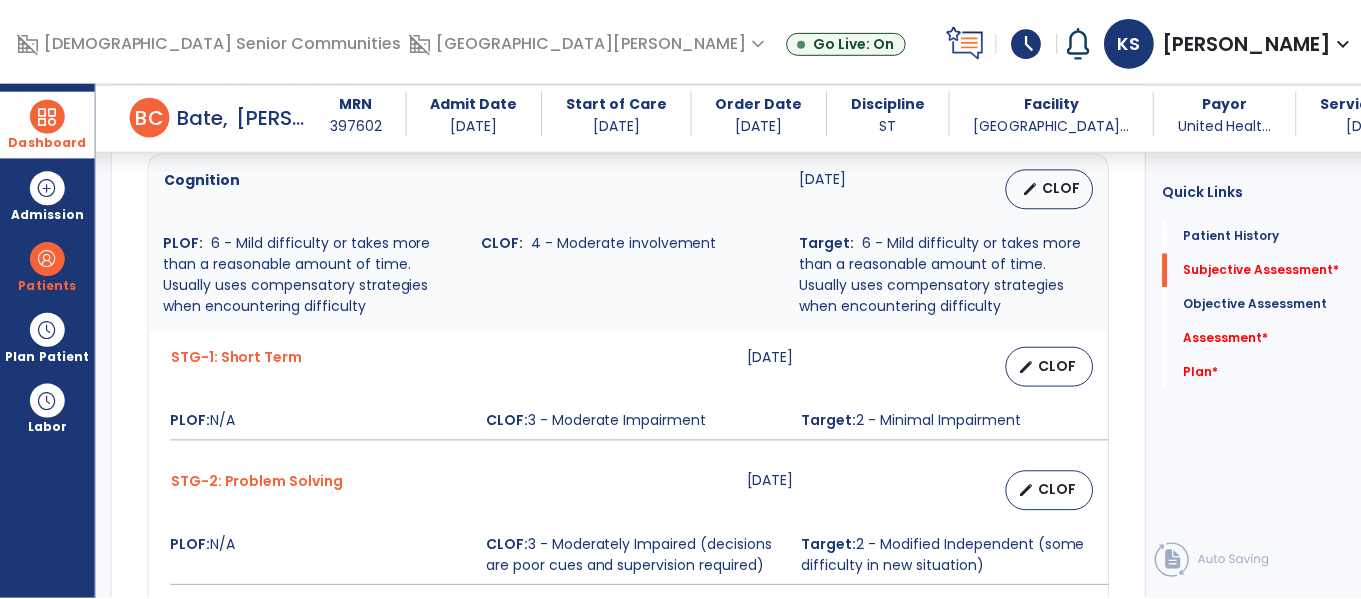 scroll, scrollTop: 817, scrollLeft: 0, axis: vertical 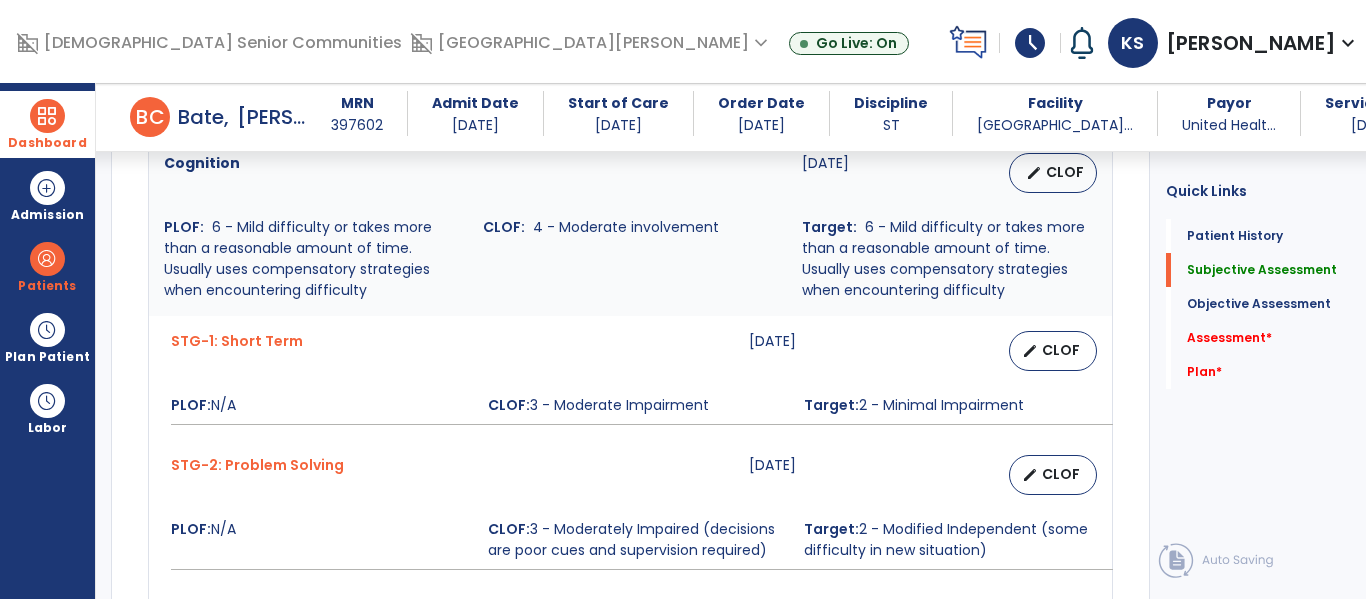 type on "**********" 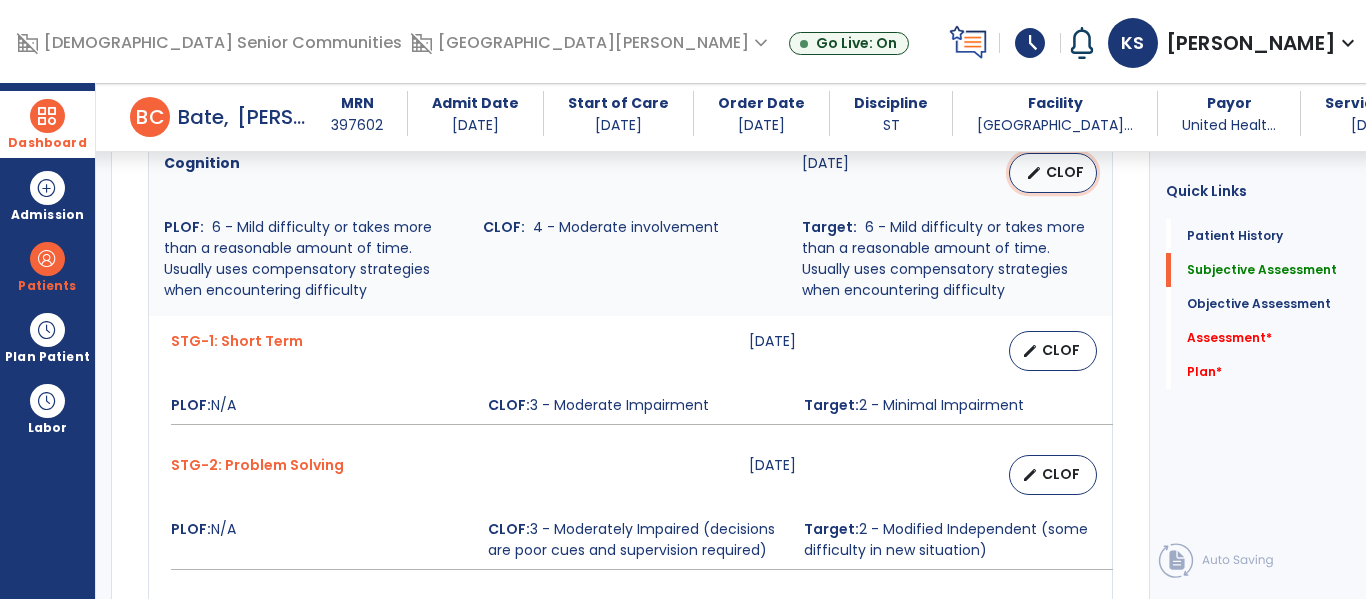 click on "CLOF" at bounding box center (1065, 172) 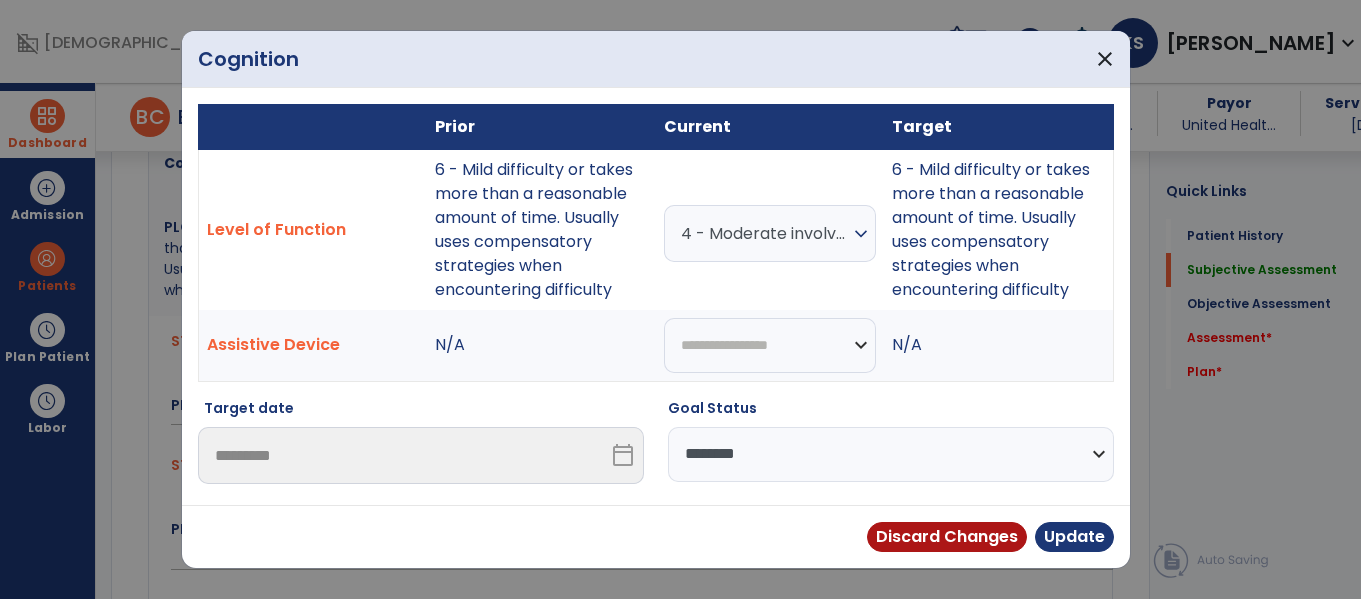 scroll, scrollTop: 817, scrollLeft: 0, axis: vertical 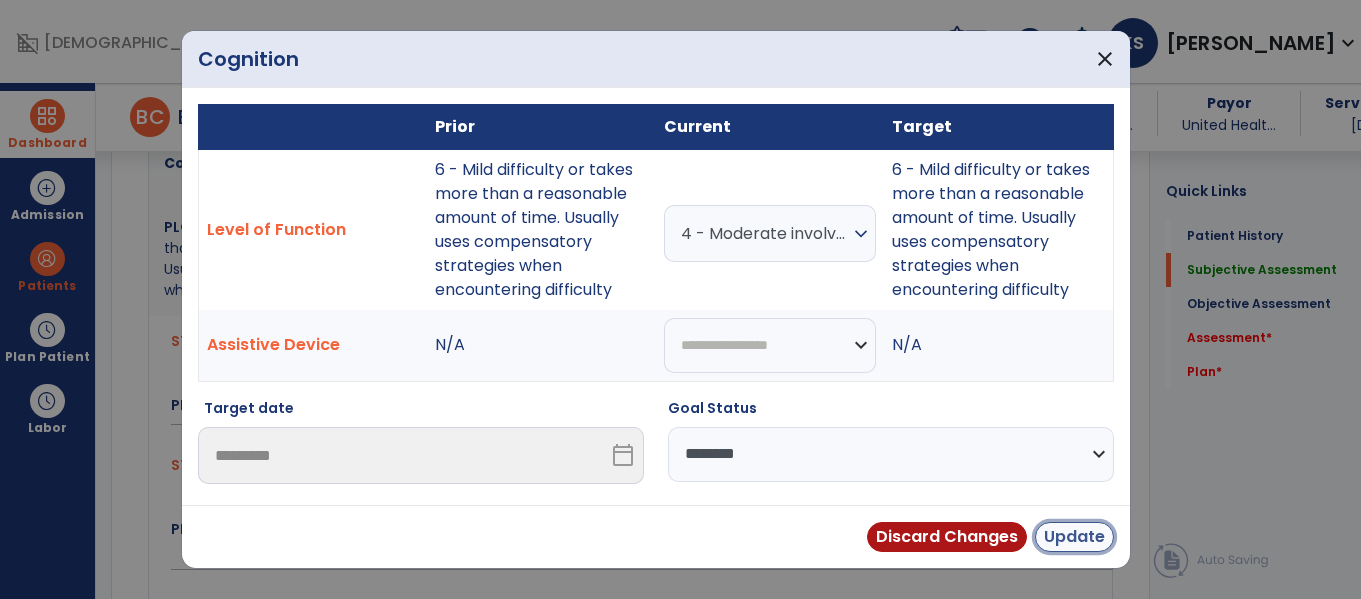 click on "Update" at bounding box center [1074, 537] 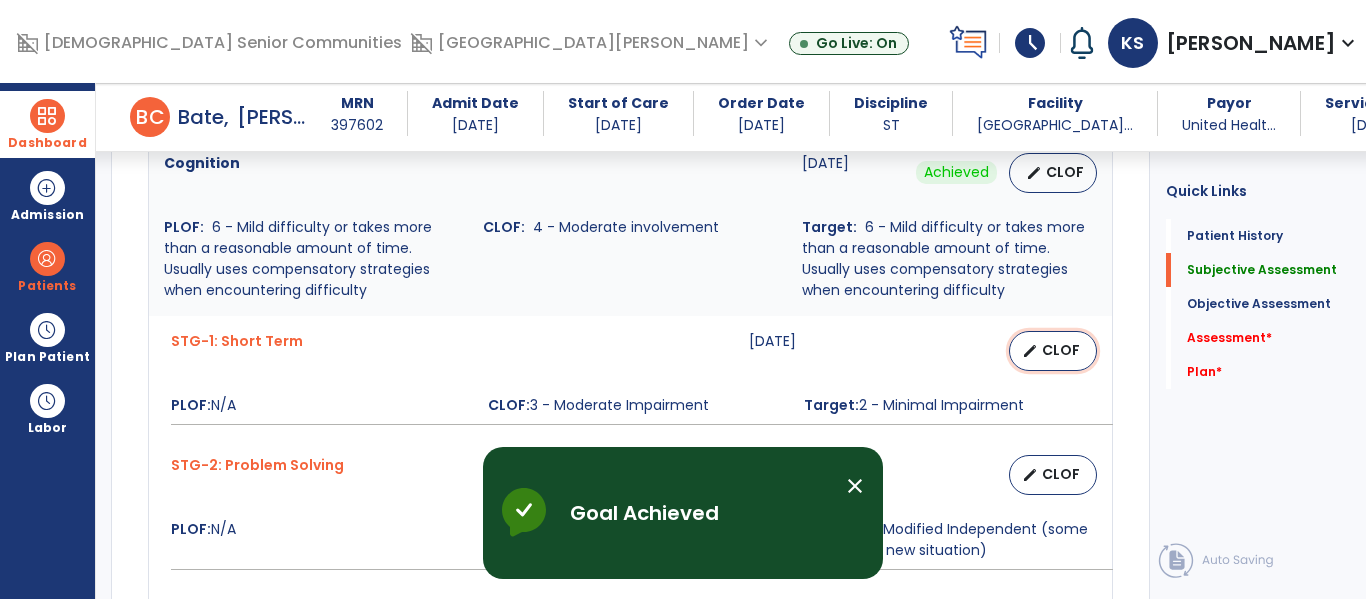 click on "CLOF" at bounding box center (1061, 350) 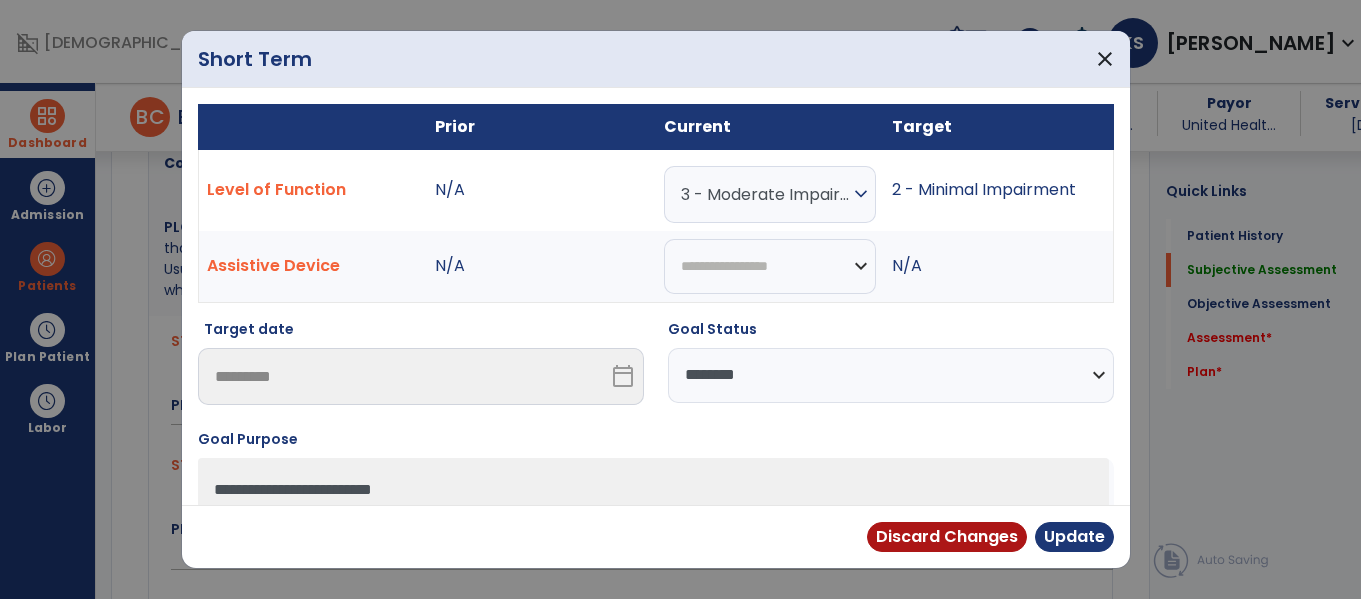 scroll, scrollTop: 817, scrollLeft: 0, axis: vertical 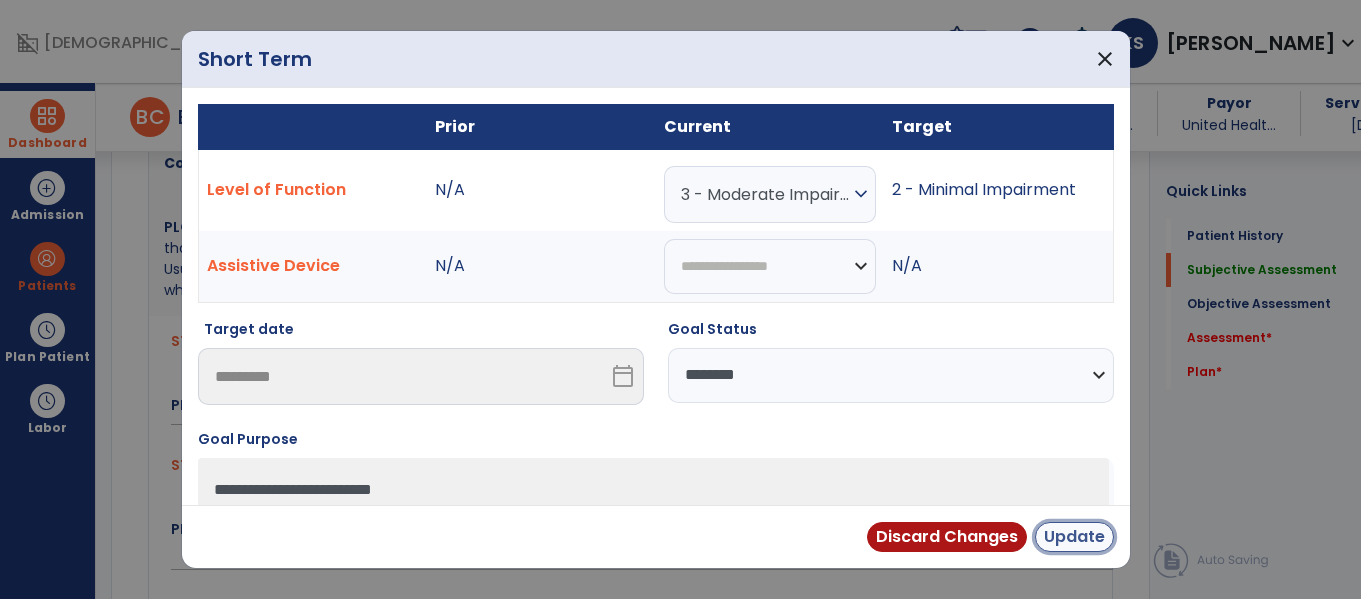 click on "Update" at bounding box center [1074, 537] 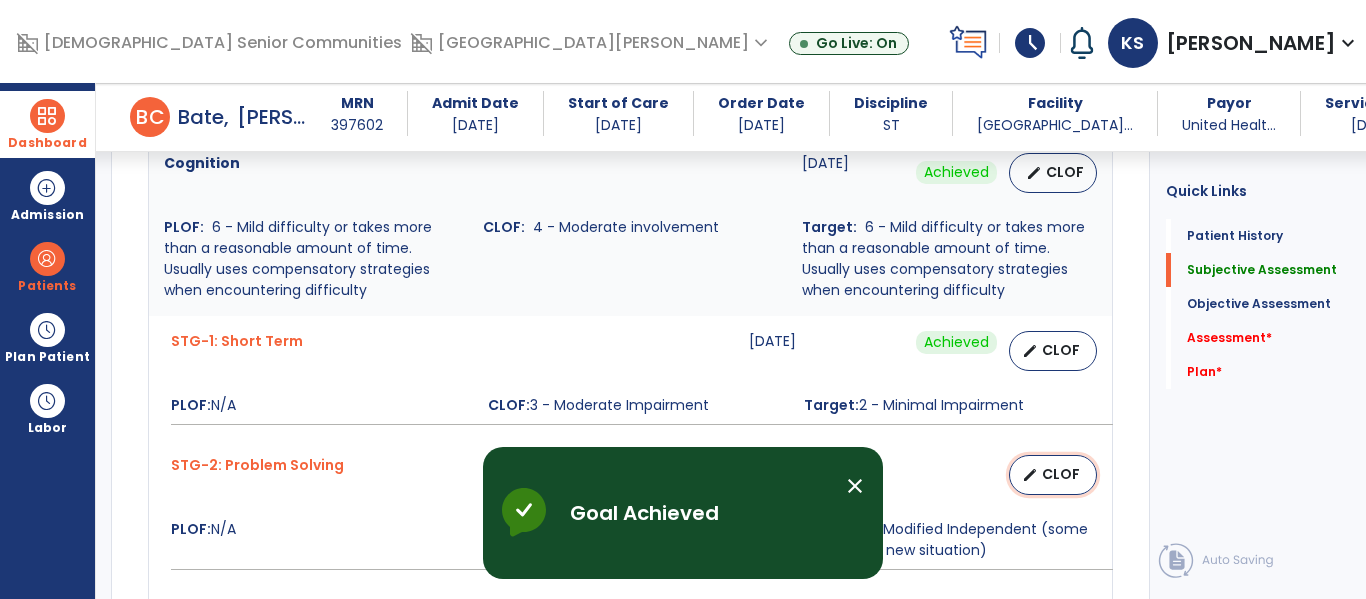click on "CLOF" at bounding box center [1061, 474] 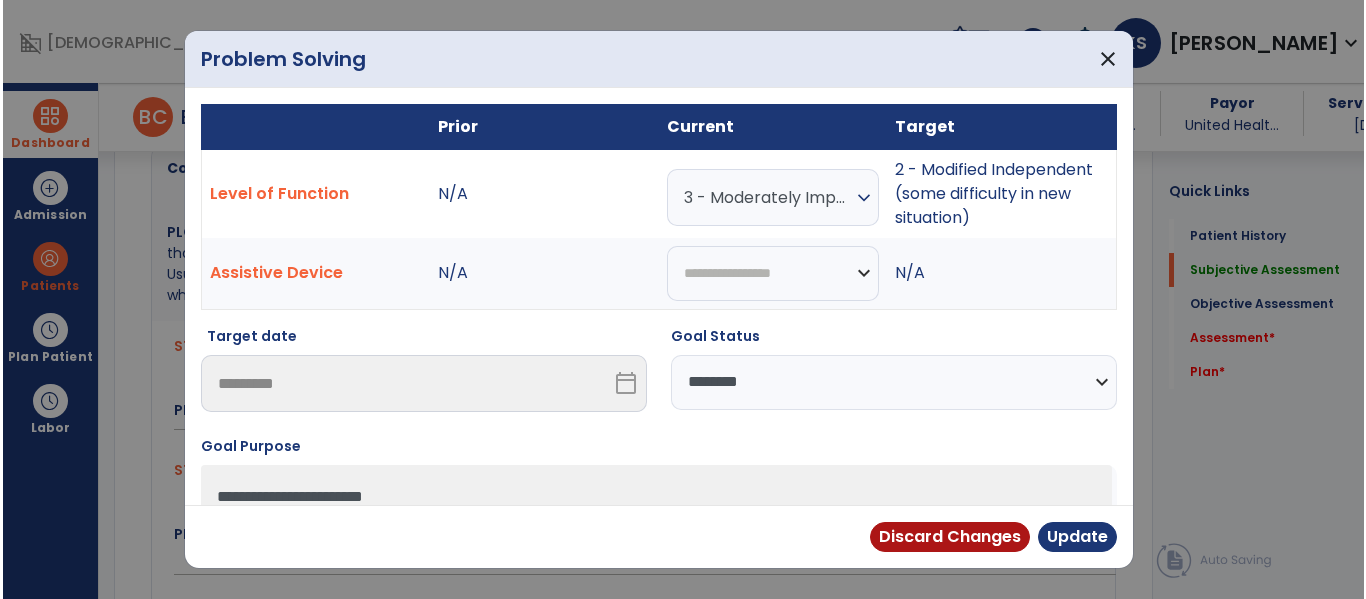scroll, scrollTop: 817, scrollLeft: 0, axis: vertical 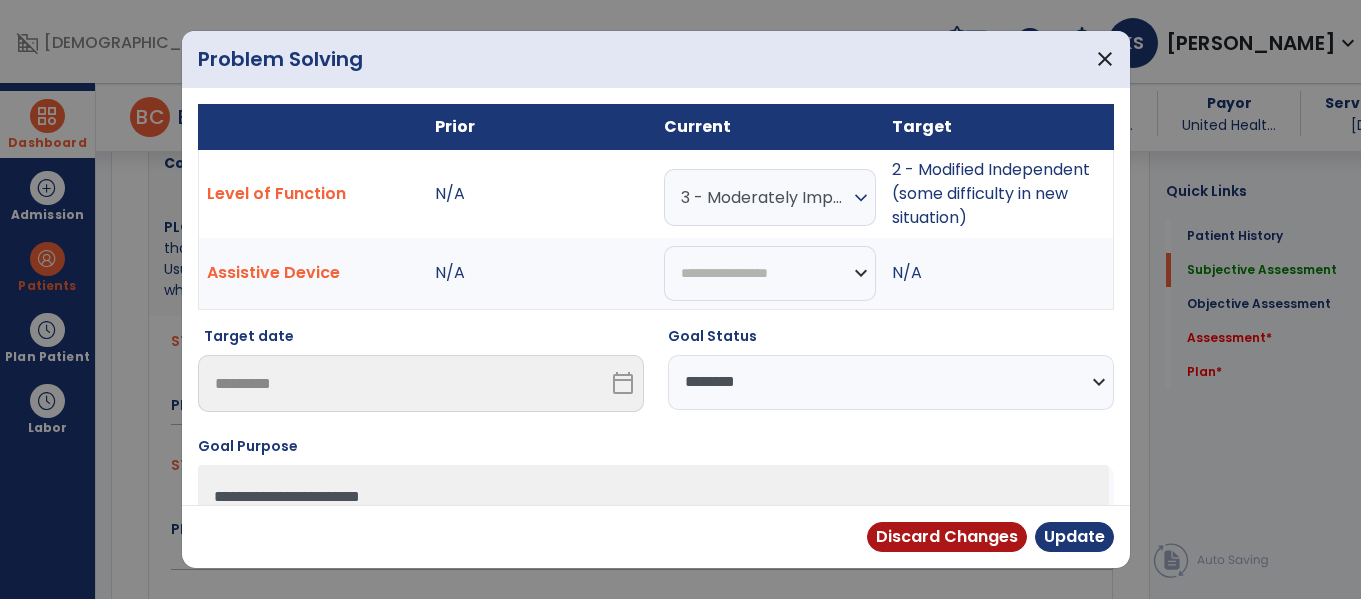 click on "**********" at bounding box center [891, 382] 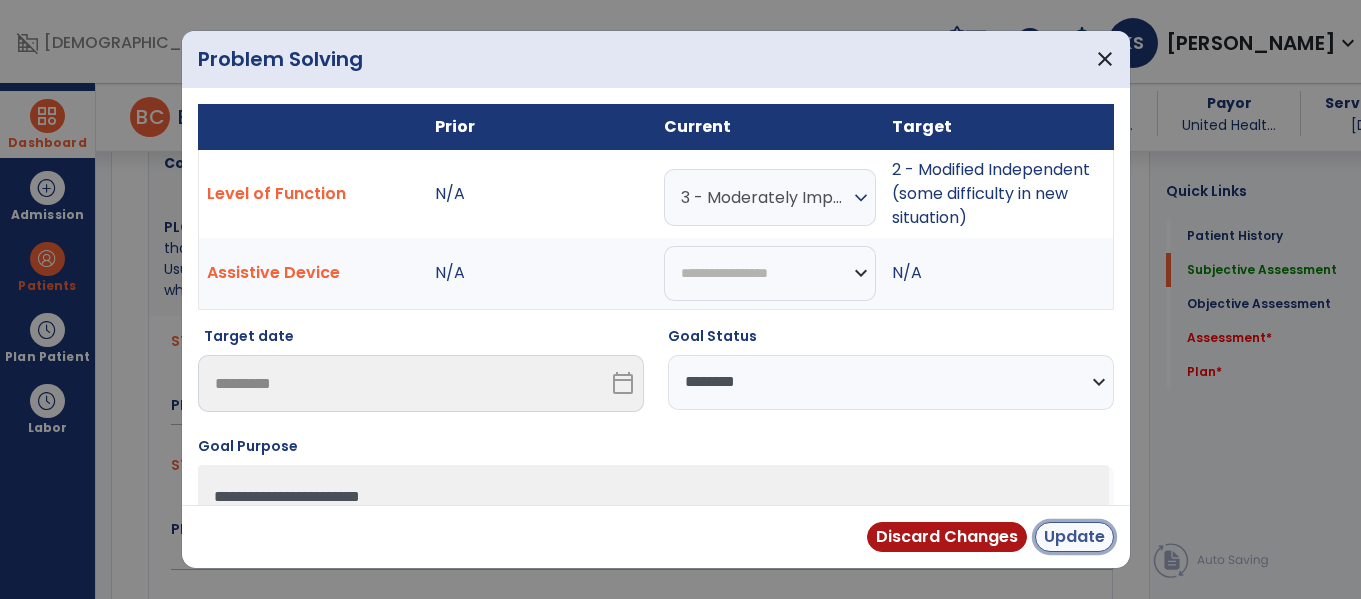 click on "Update" at bounding box center [1074, 537] 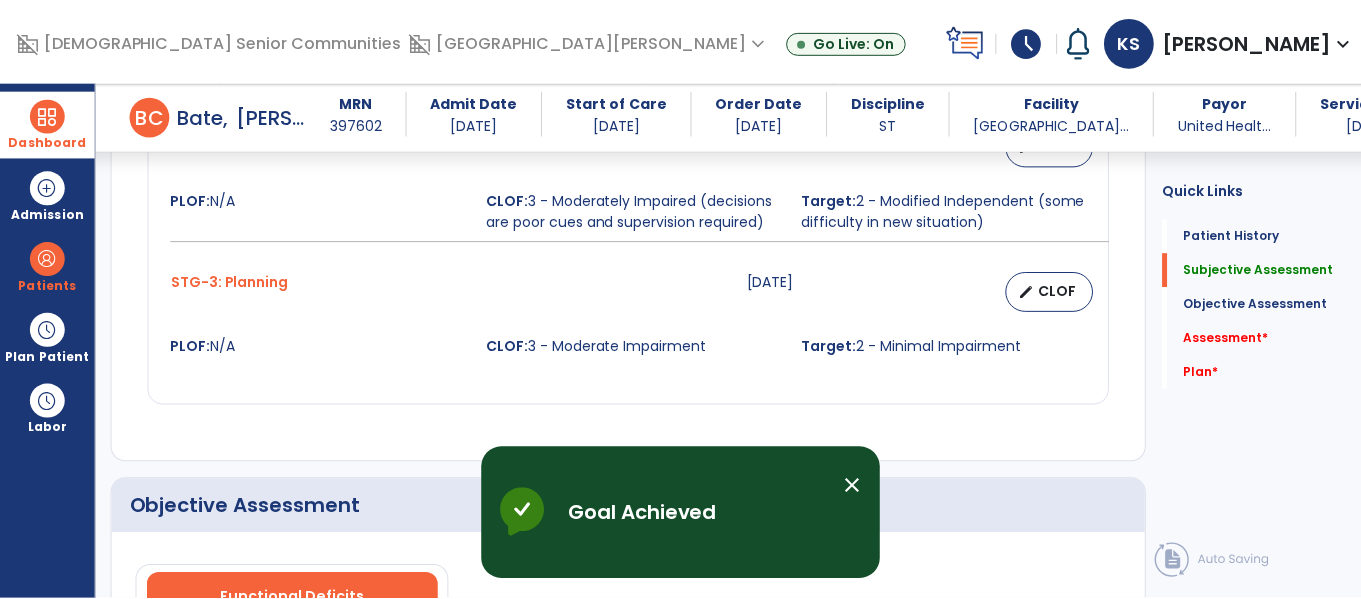 scroll, scrollTop: 1170, scrollLeft: 0, axis: vertical 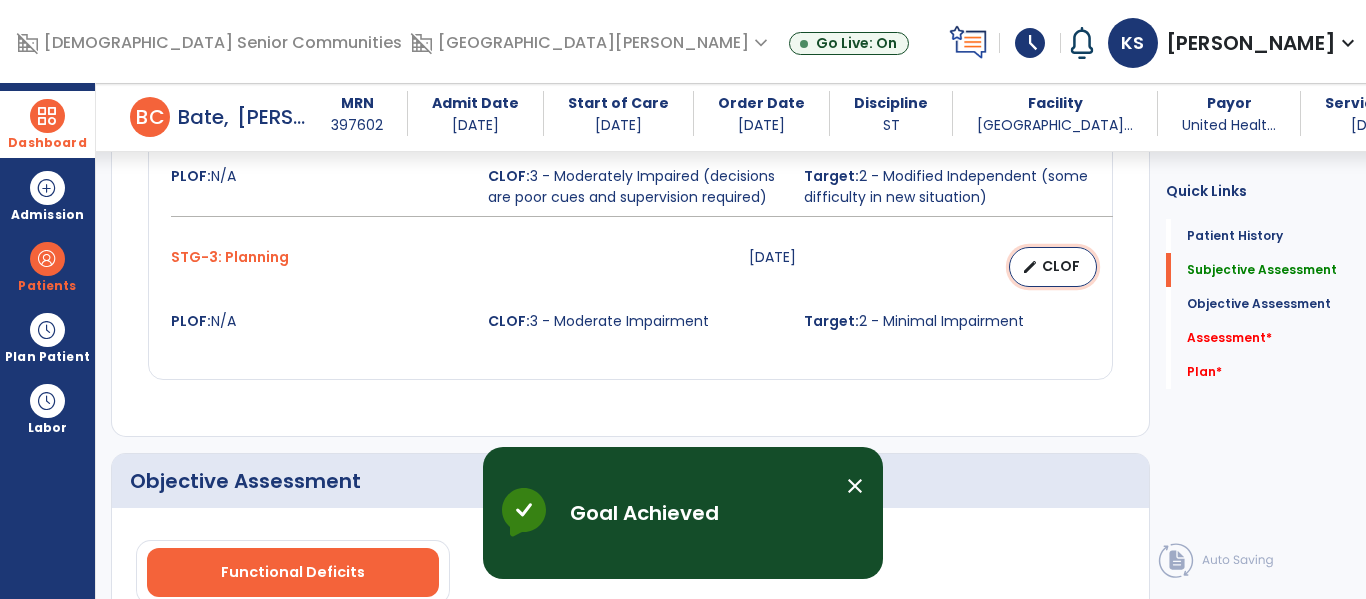 click on "CLOF" at bounding box center (1061, 266) 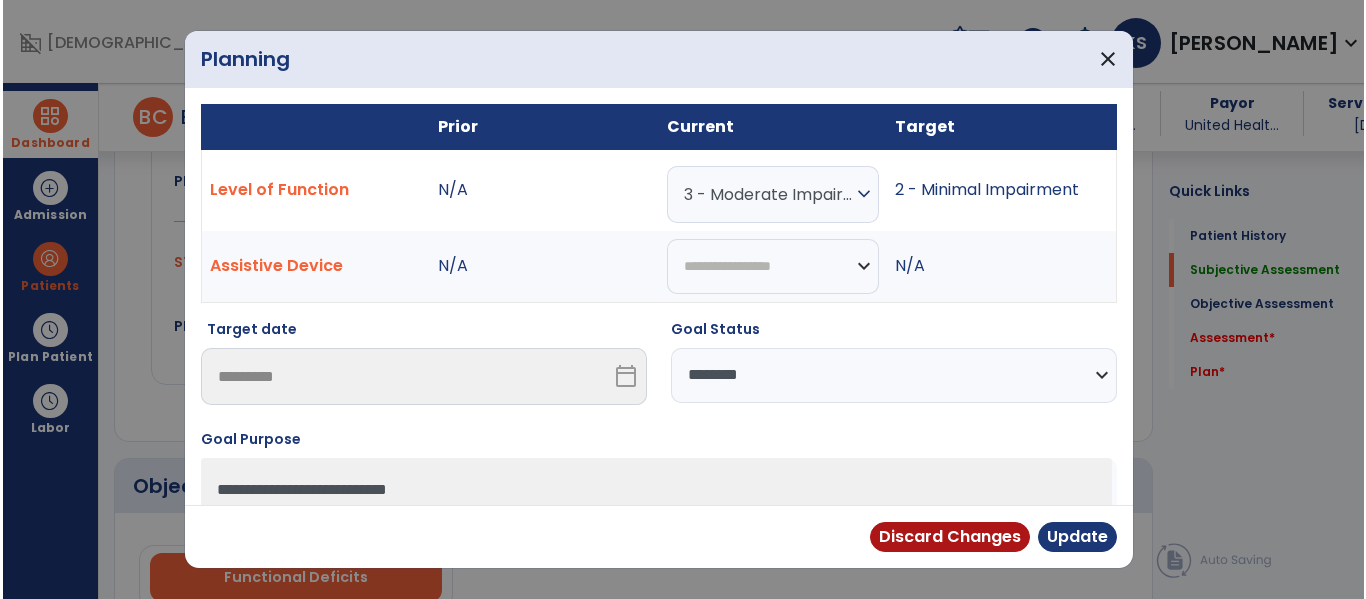 scroll, scrollTop: 1170, scrollLeft: 0, axis: vertical 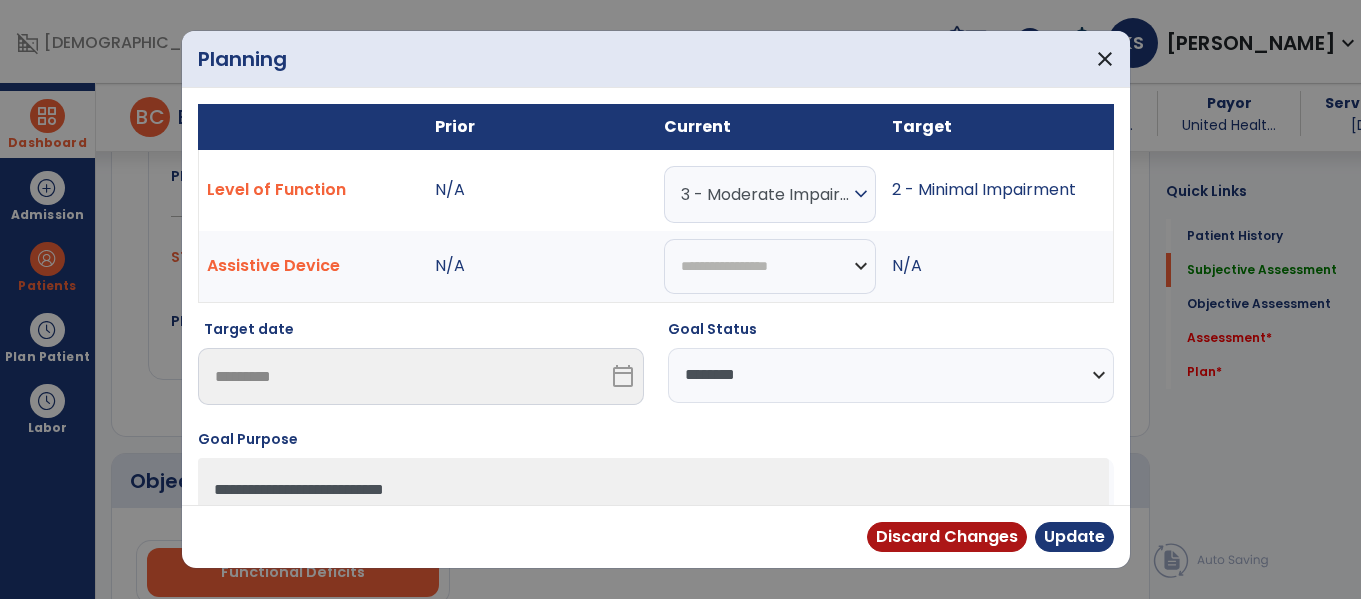 click on "**********" at bounding box center [891, 375] 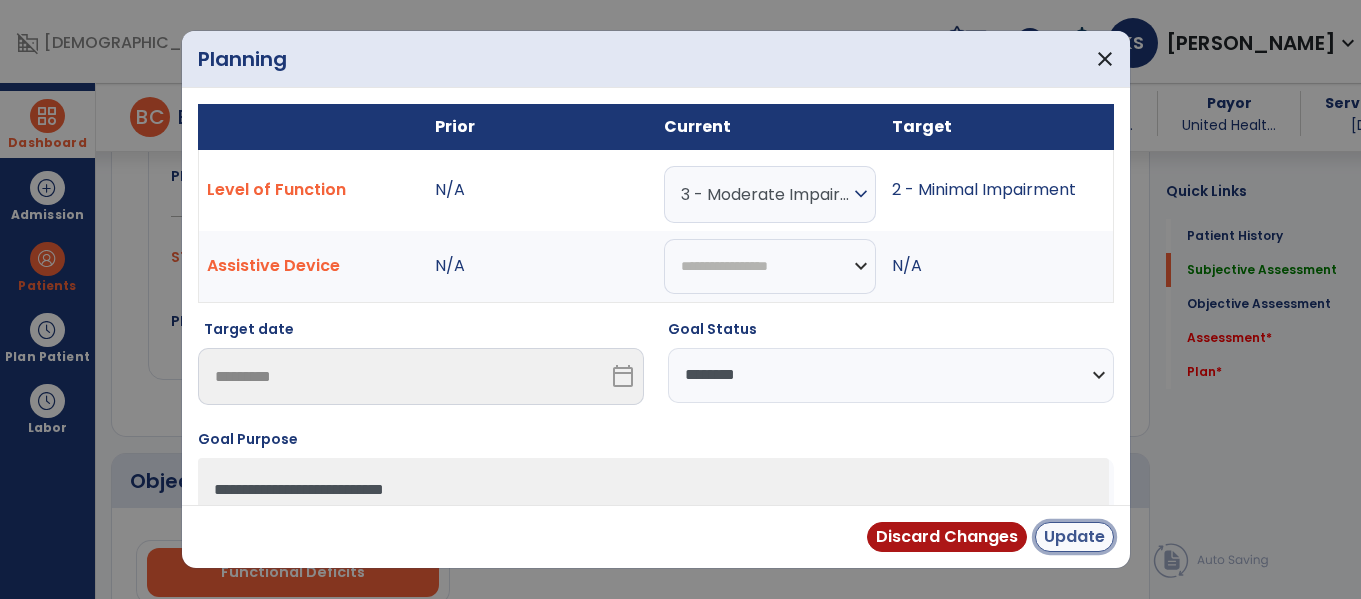 click on "Update" at bounding box center [1074, 537] 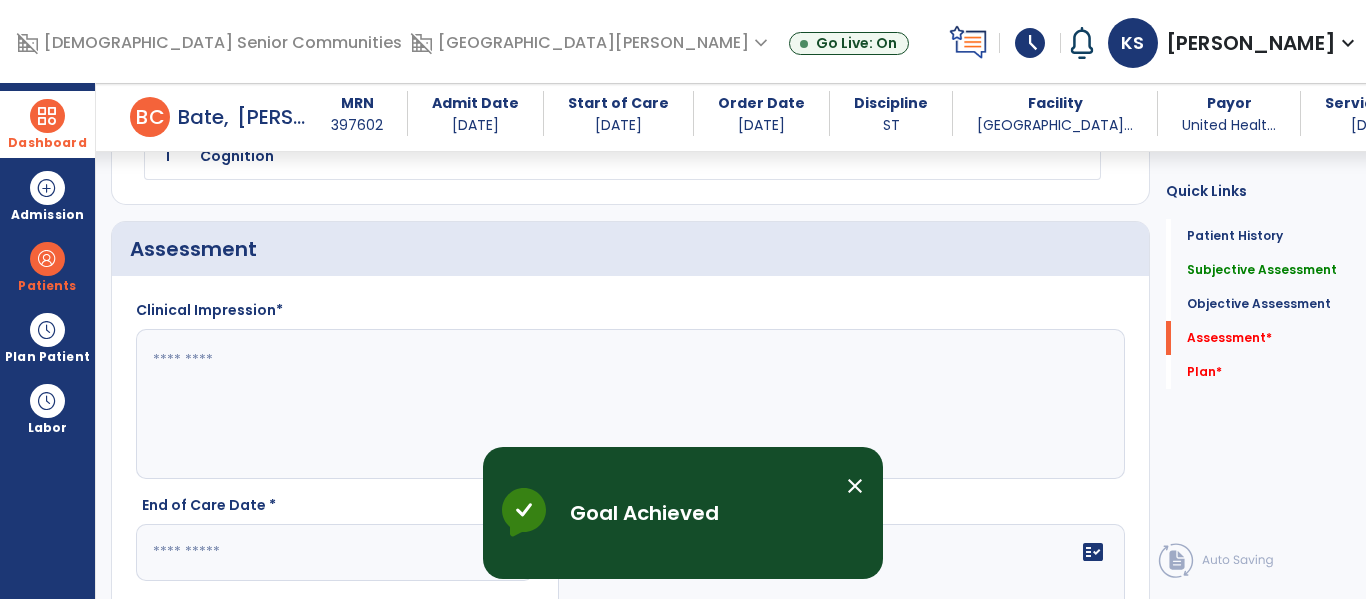 scroll, scrollTop: 1663, scrollLeft: 0, axis: vertical 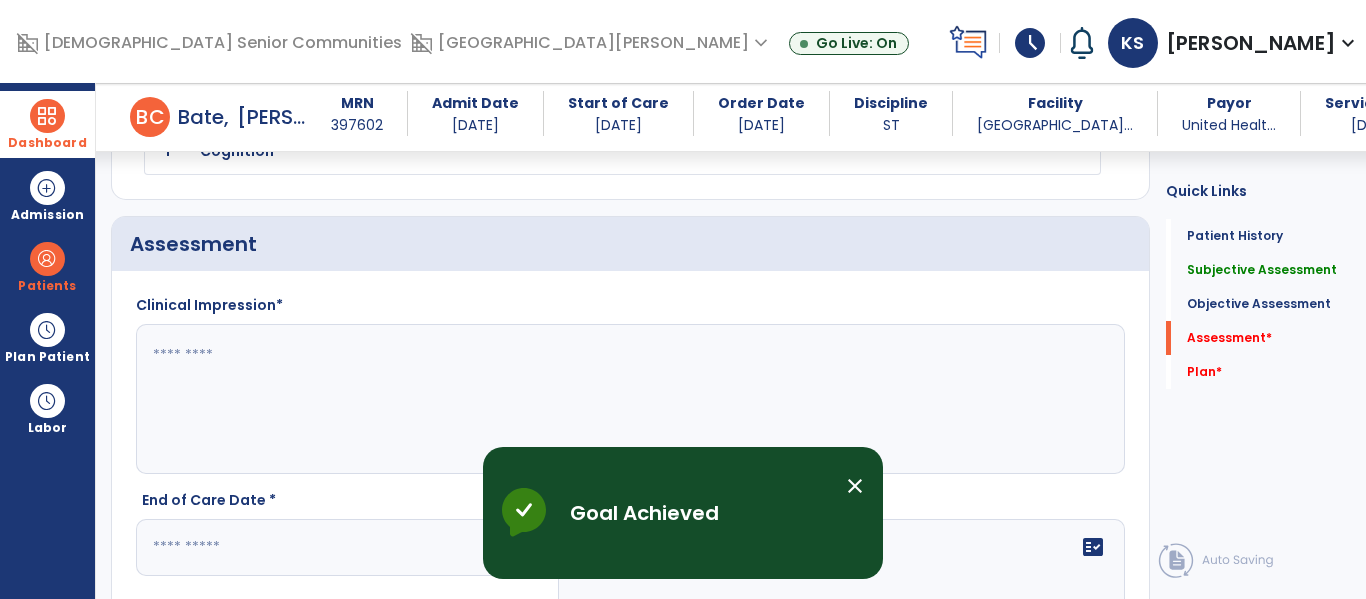 click 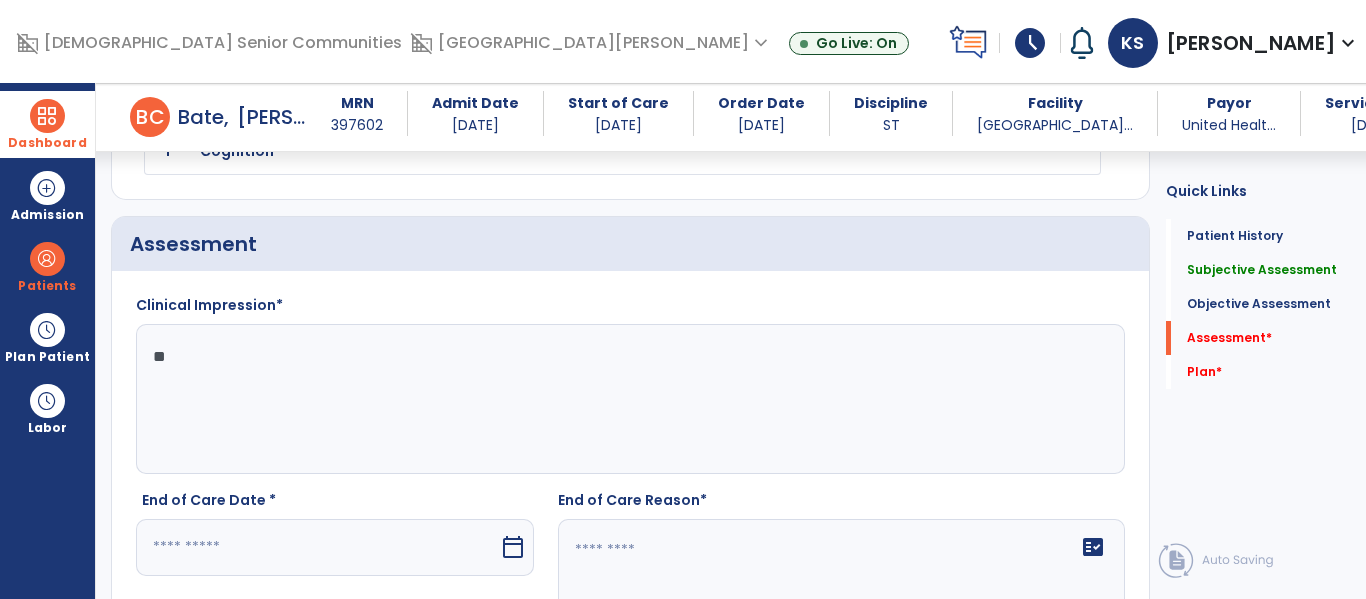 type on "*" 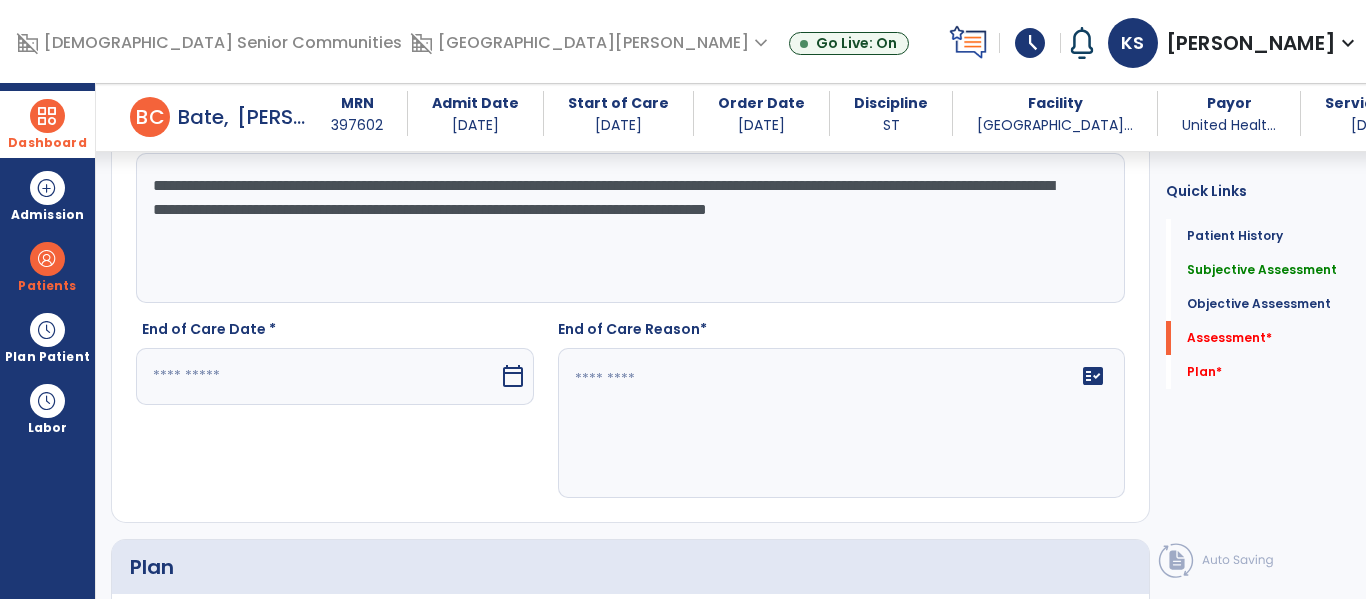scroll, scrollTop: 1863, scrollLeft: 0, axis: vertical 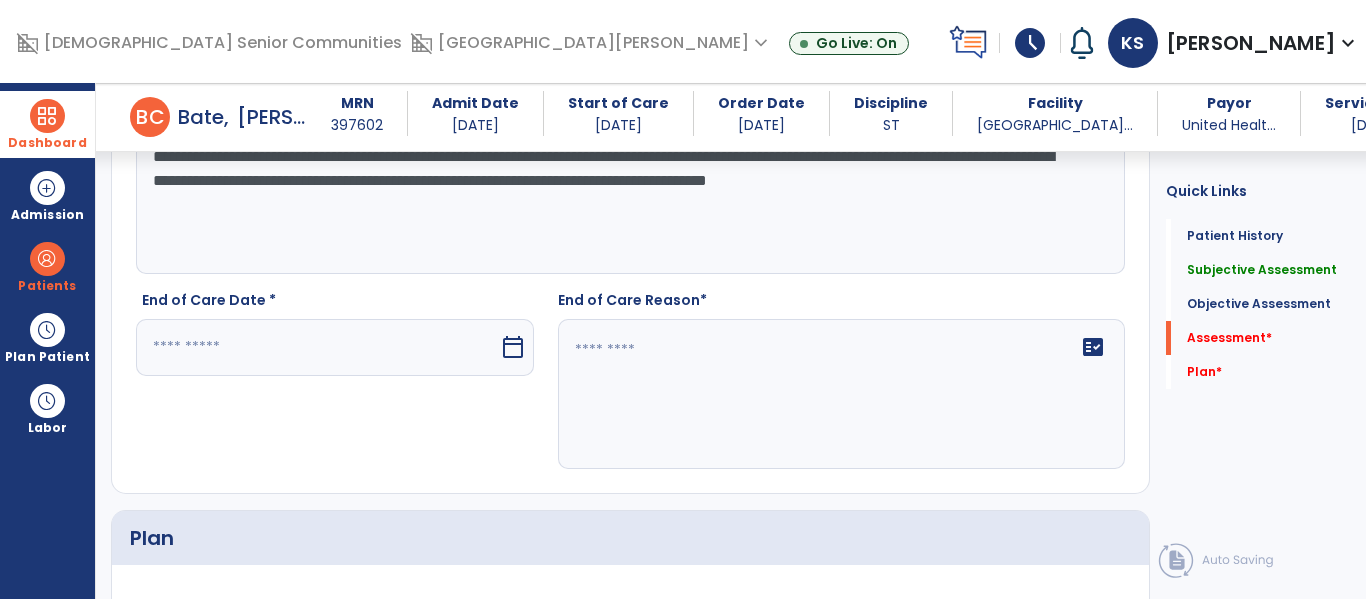 type on "**********" 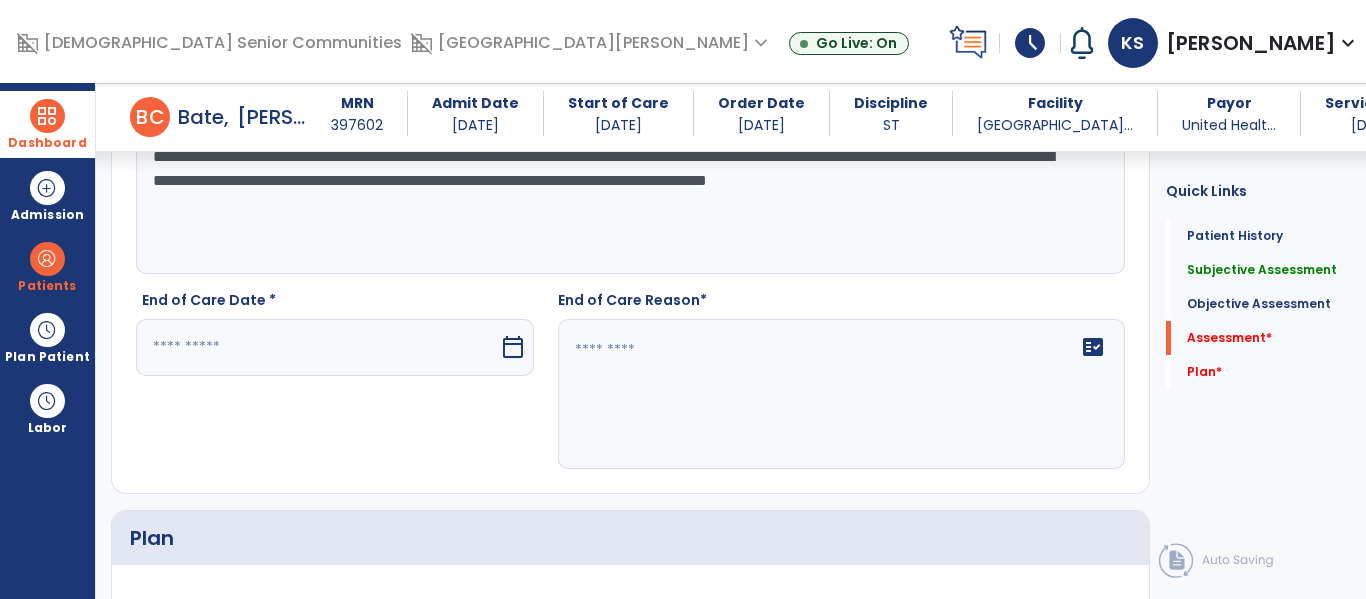 click at bounding box center (317, 347) 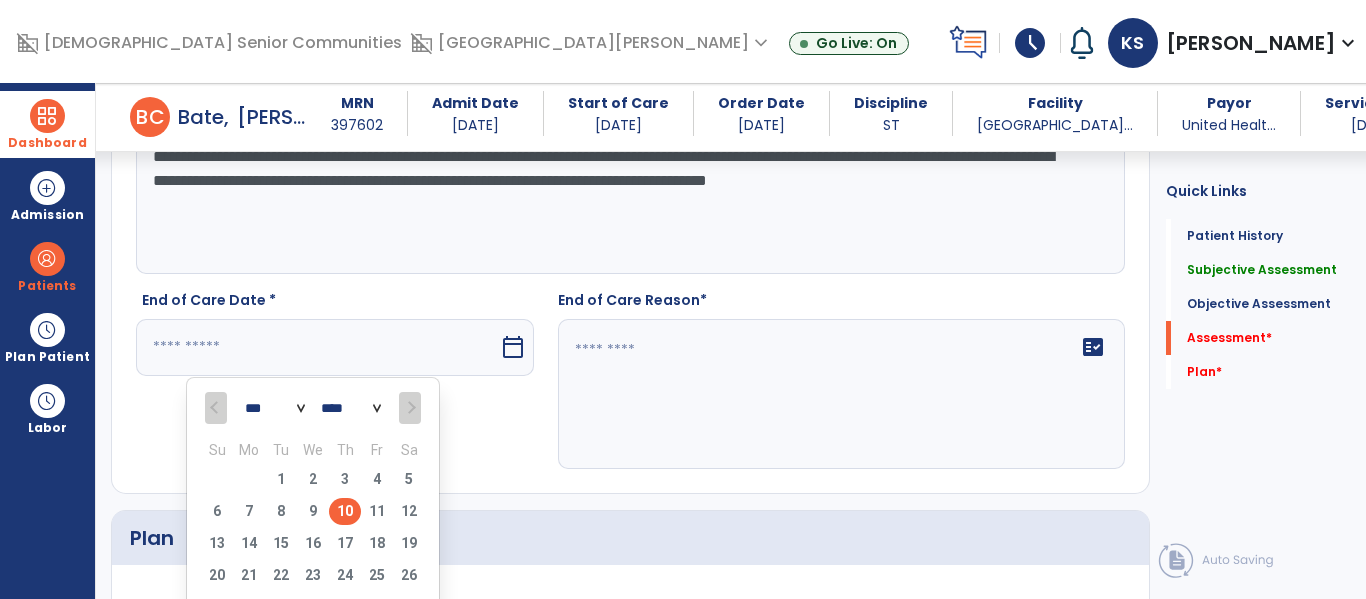 click on "10" at bounding box center (345, 511) 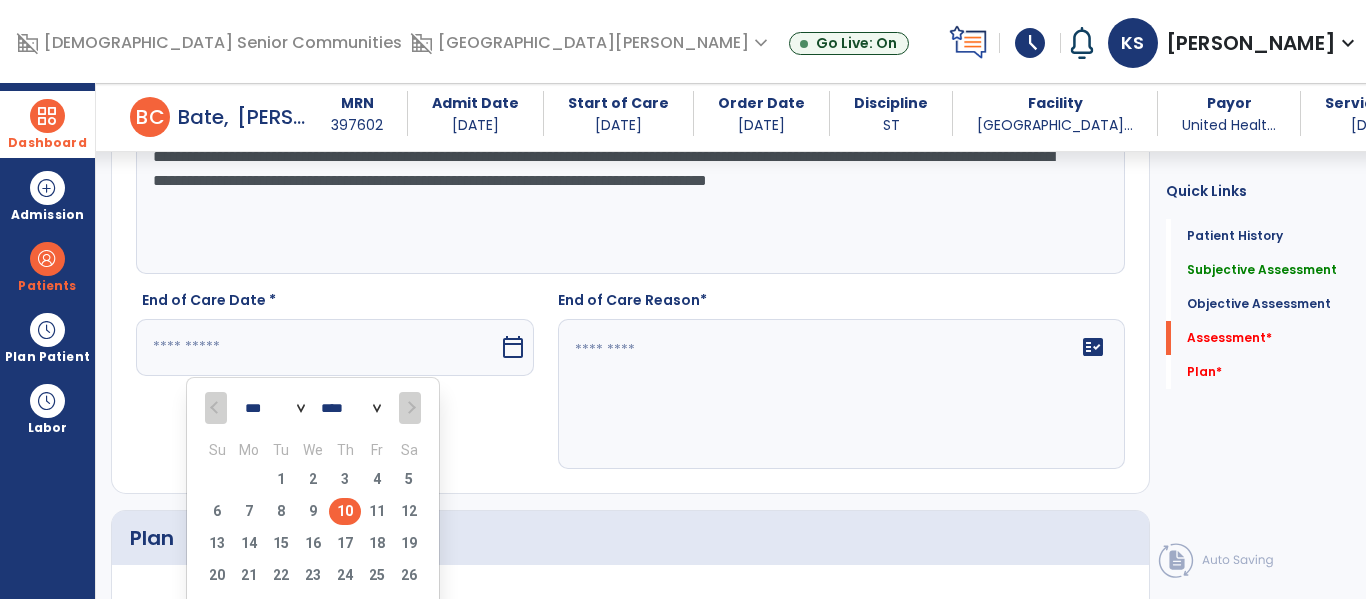 type on "*********" 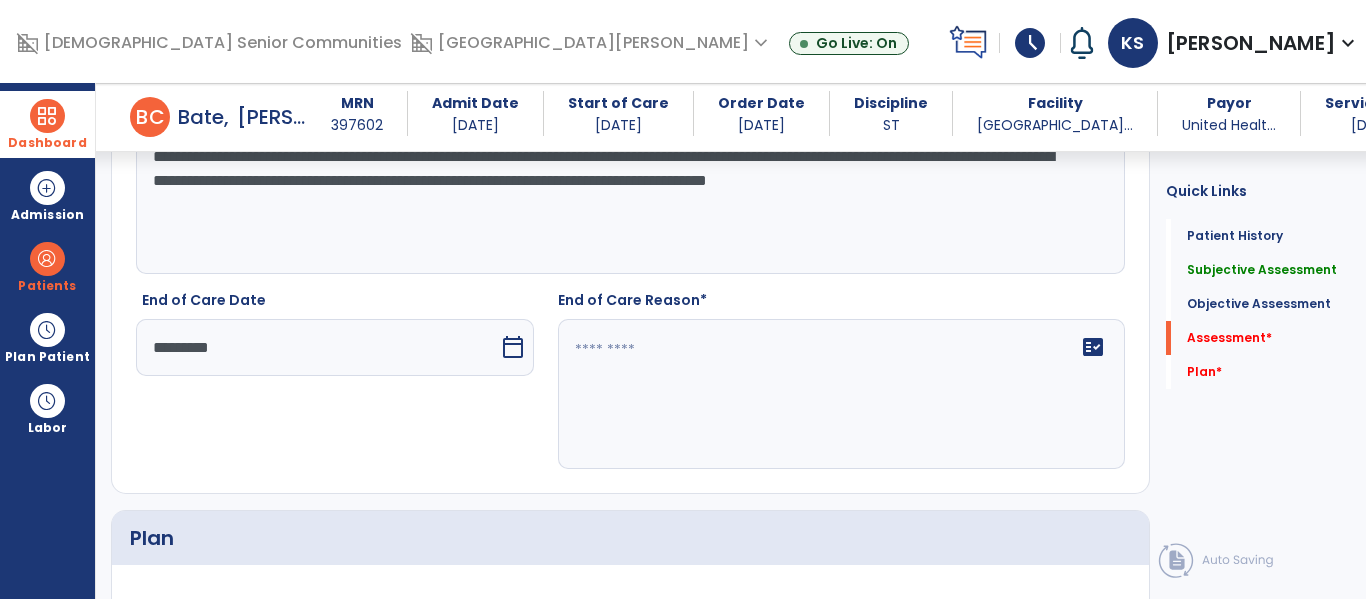 click on "fact_check" 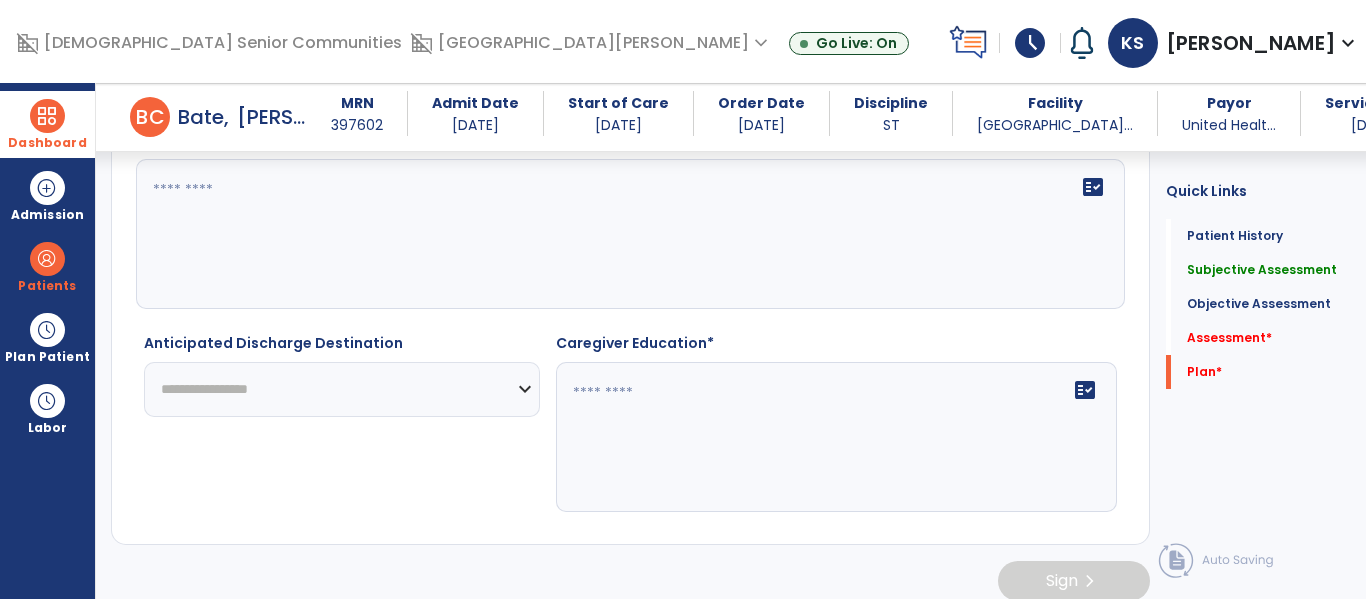 scroll, scrollTop: 2352, scrollLeft: 0, axis: vertical 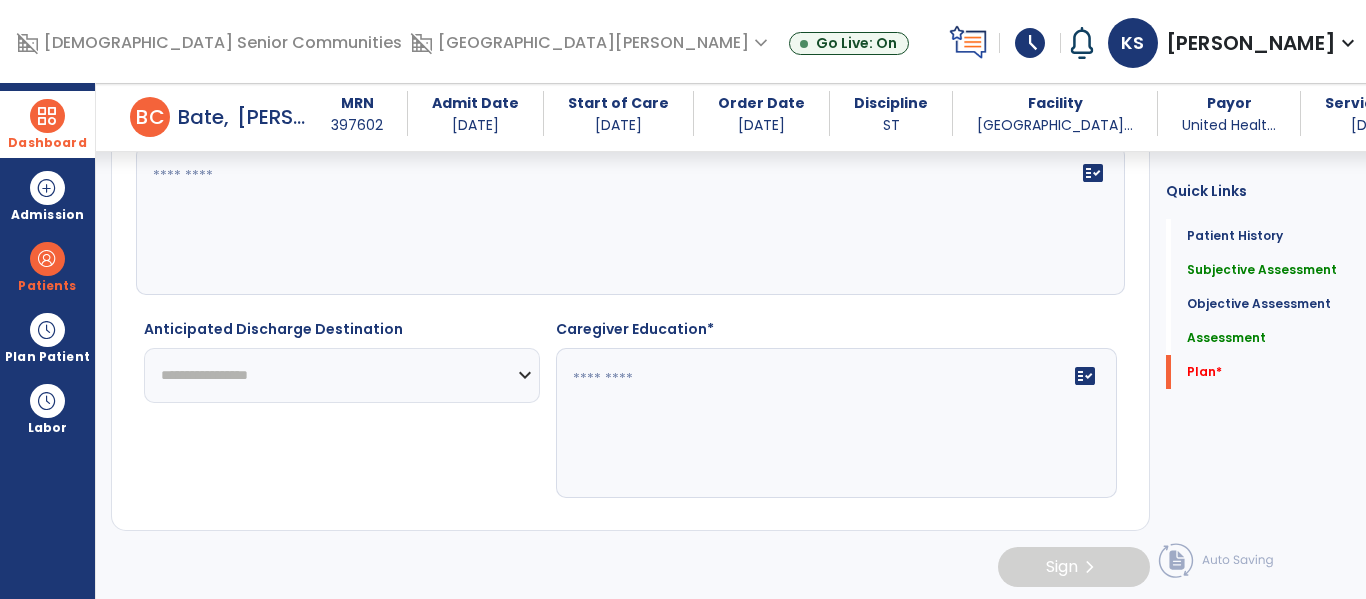 type on "**********" 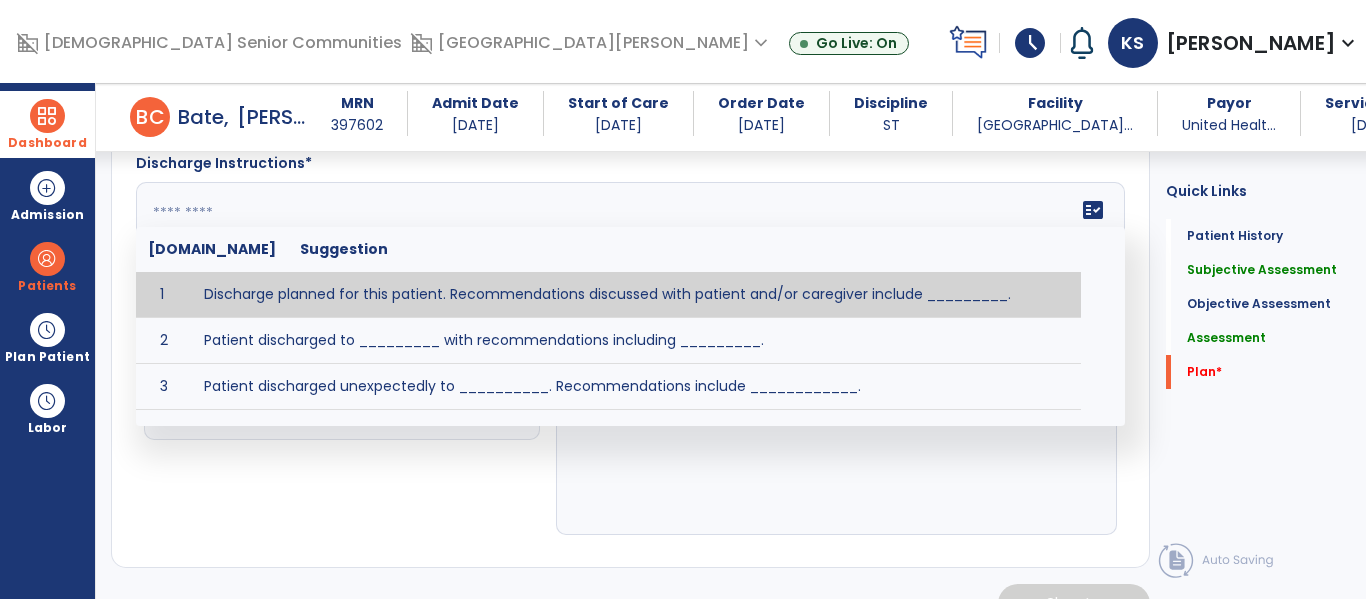 scroll, scrollTop: 2303, scrollLeft: 0, axis: vertical 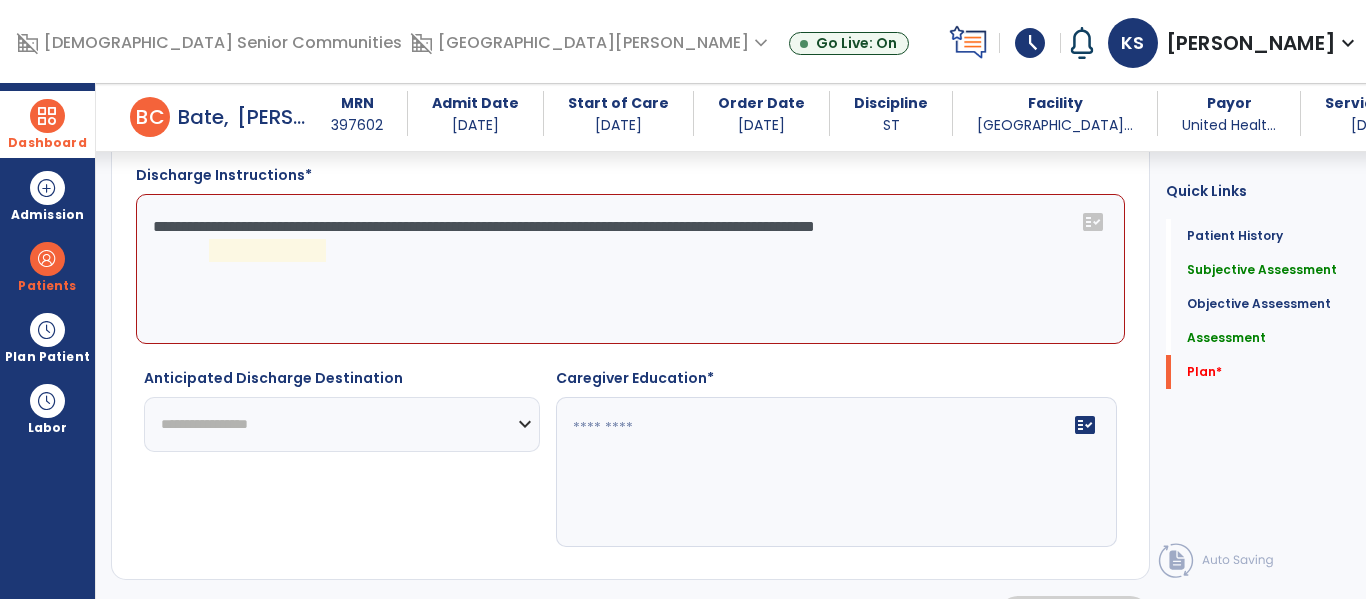 click on "**********" 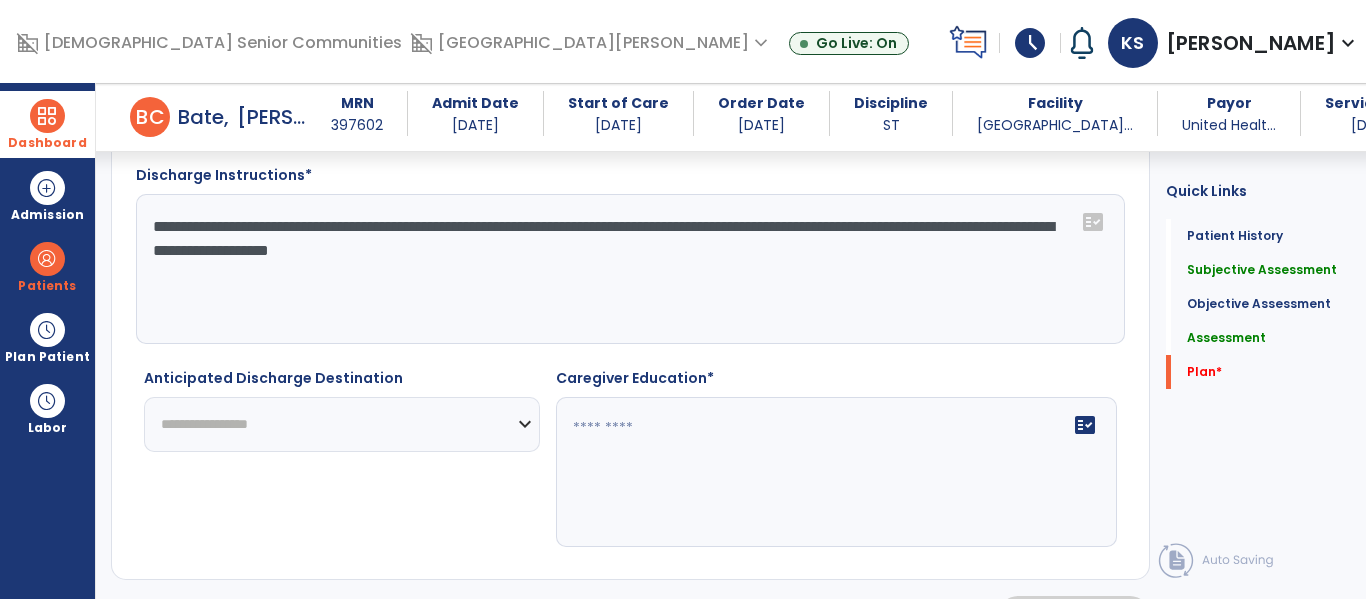 type on "**********" 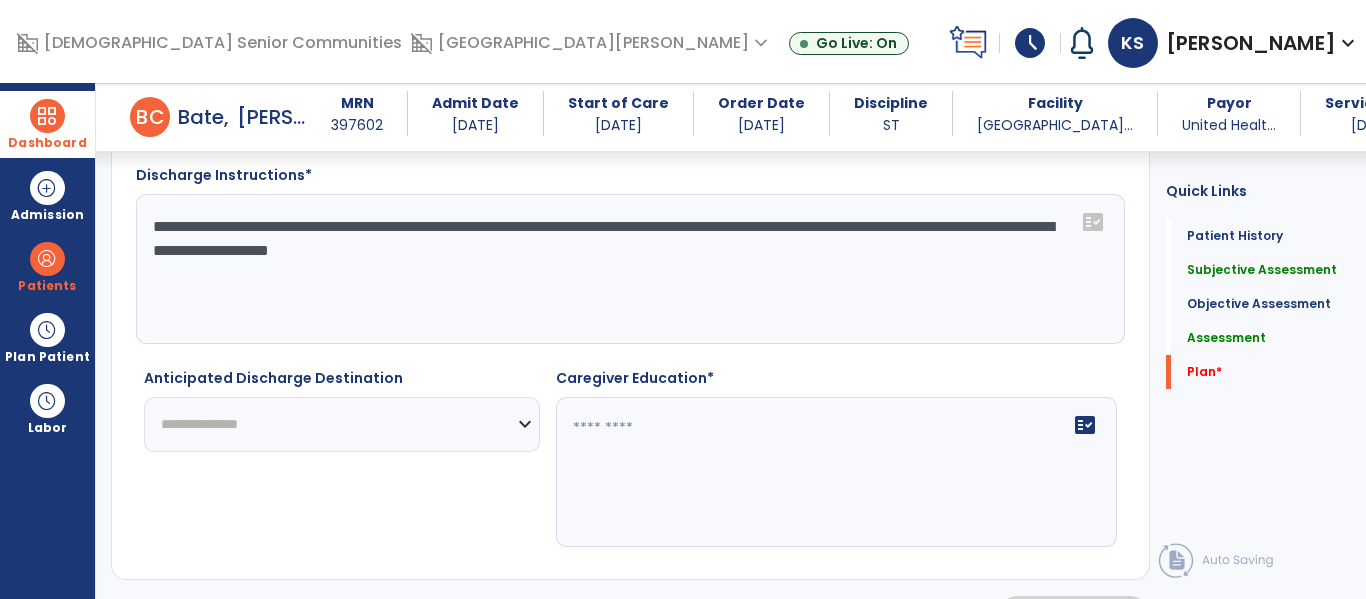 click on "**********" 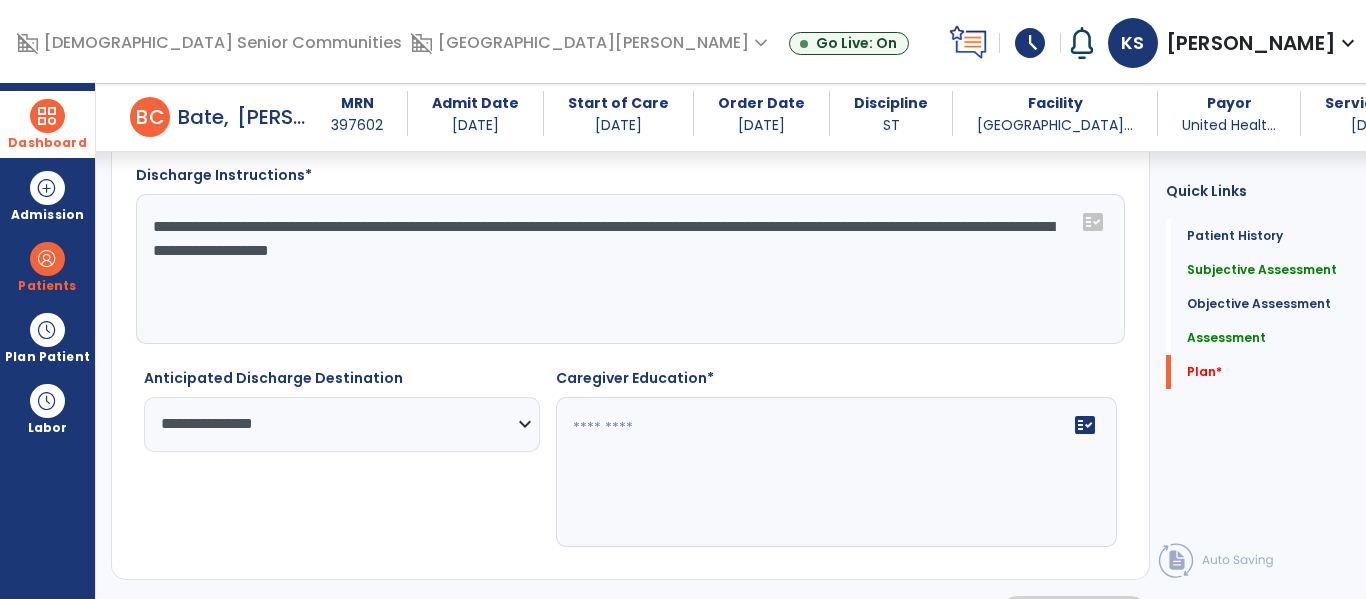 click on "fact_check" 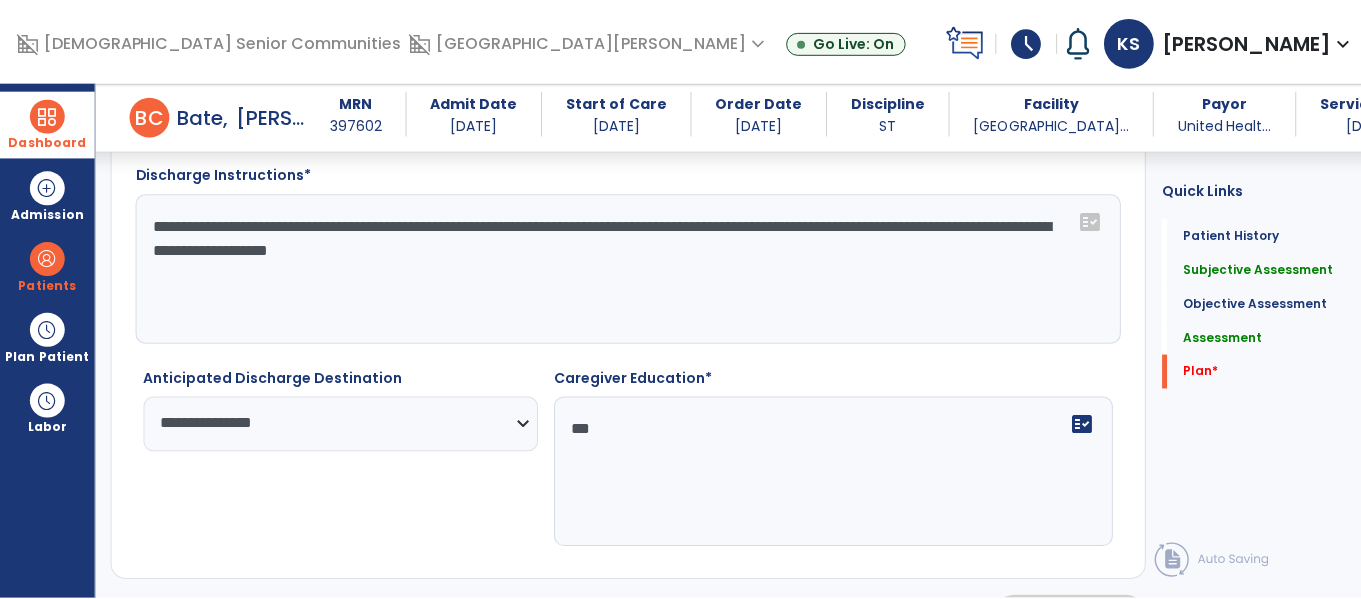 scroll, scrollTop: 2377, scrollLeft: 0, axis: vertical 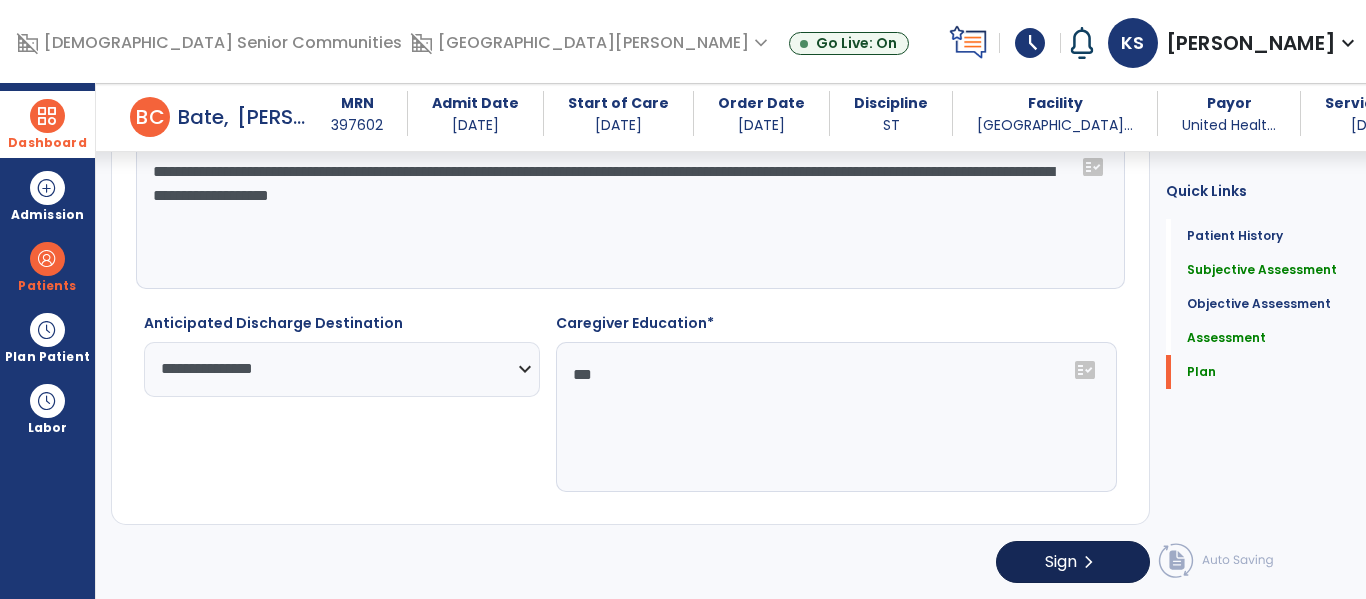type on "***" 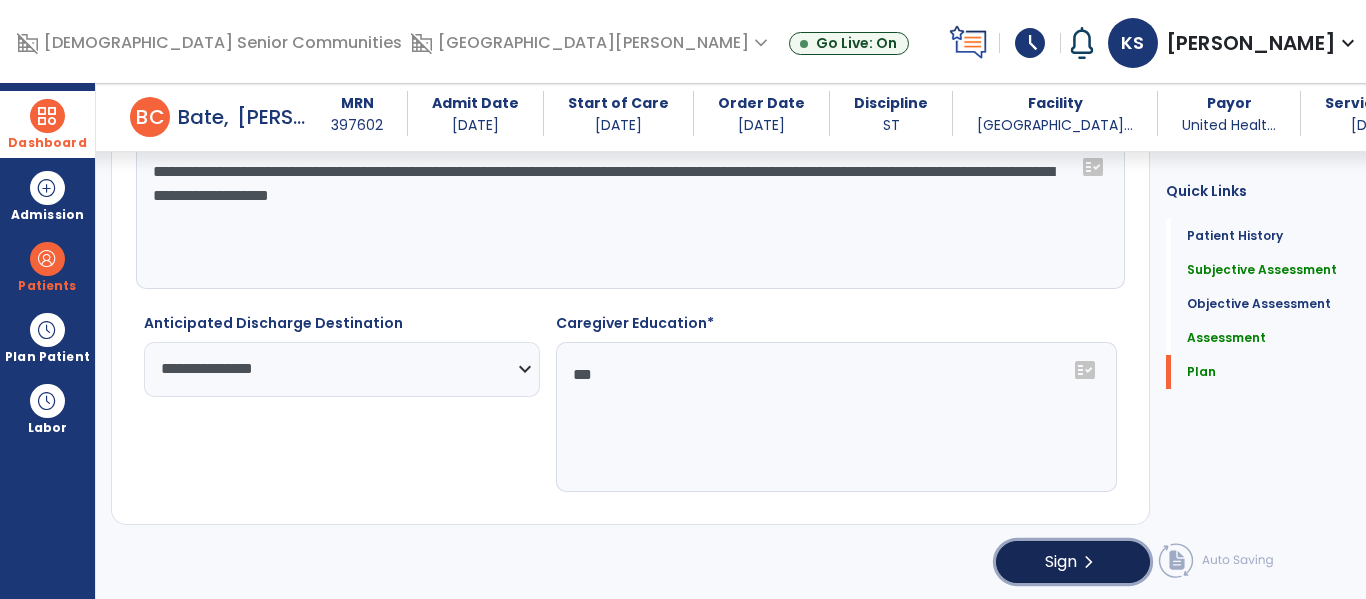 click on "chevron_right" 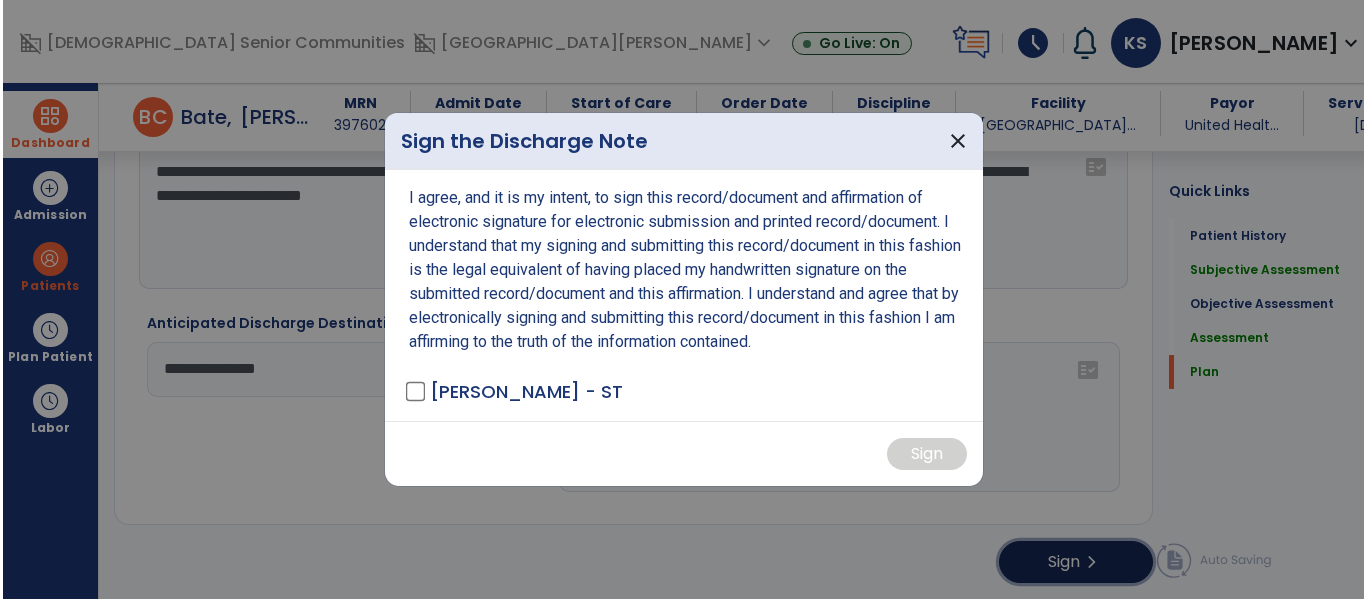 scroll, scrollTop: 2377, scrollLeft: 0, axis: vertical 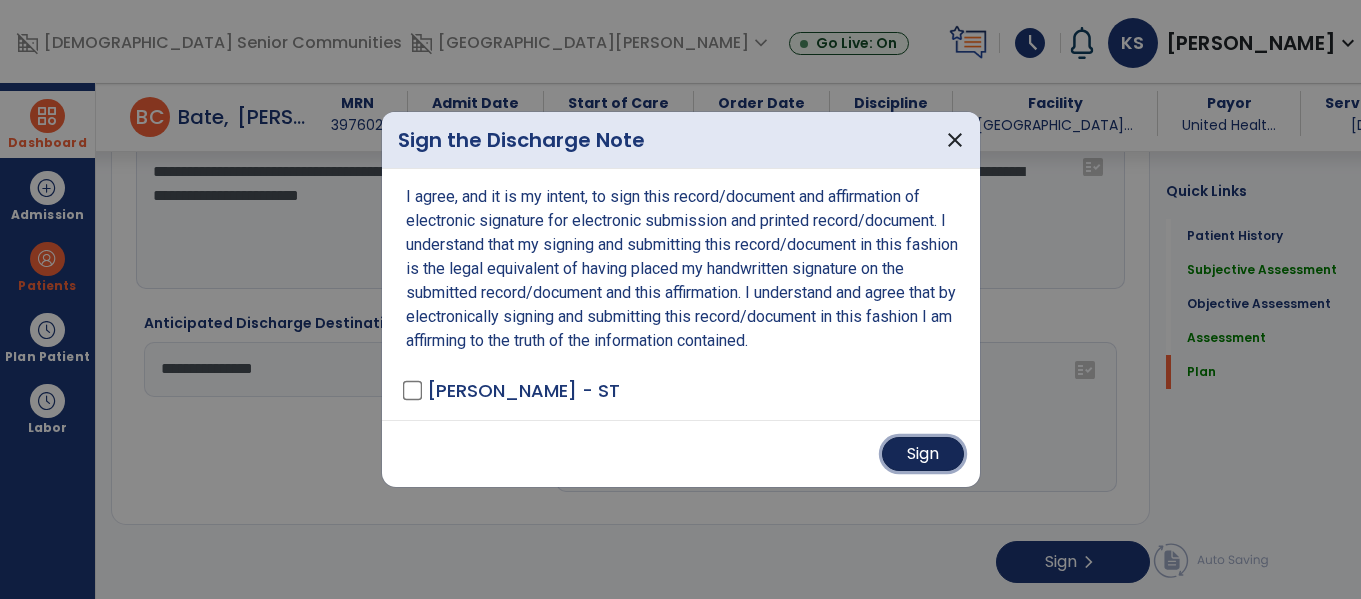 click on "Sign" at bounding box center [923, 454] 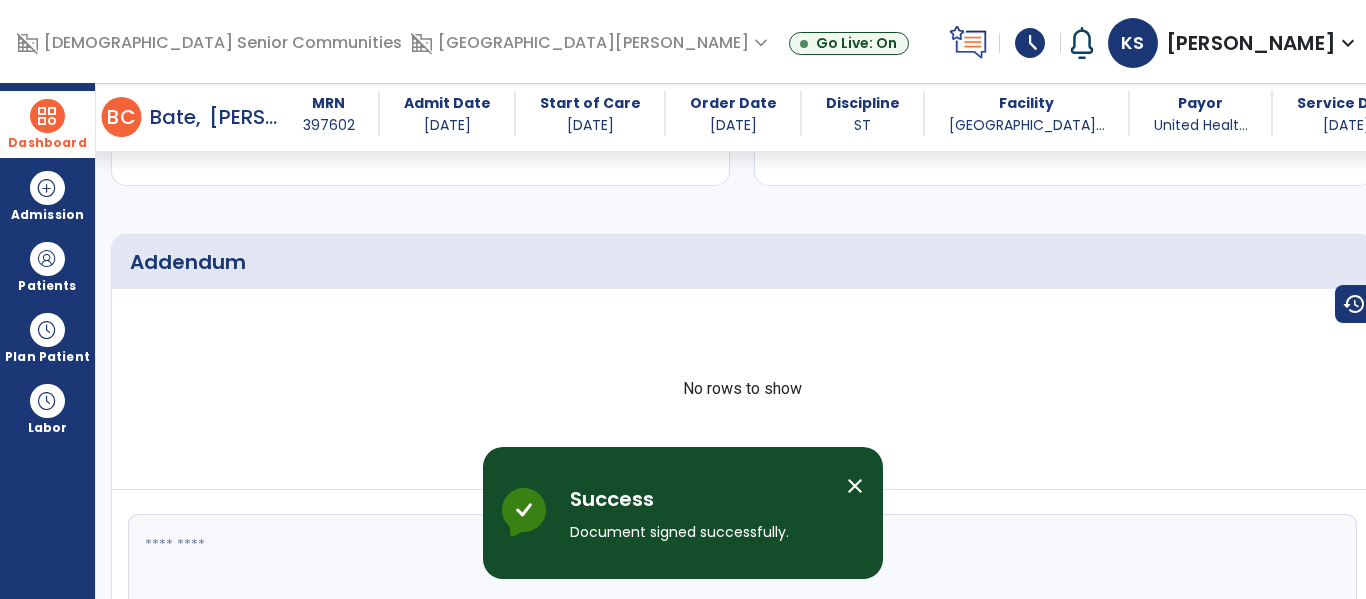 scroll, scrollTop: 2779, scrollLeft: 0, axis: vertical 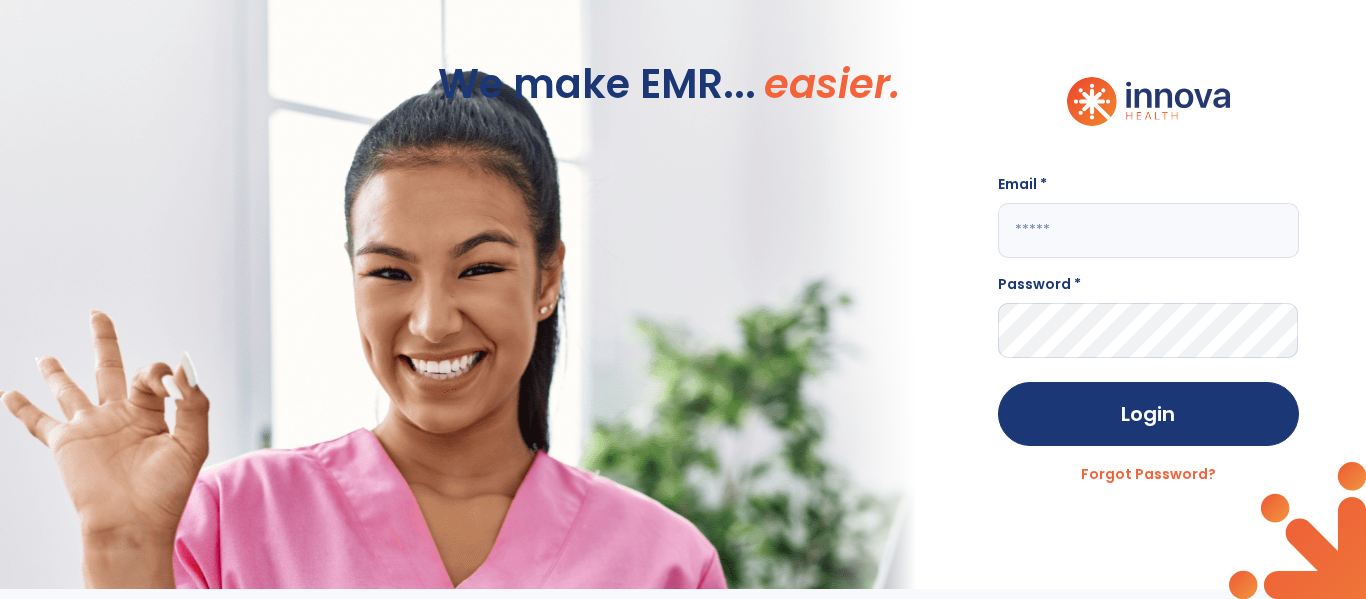 click 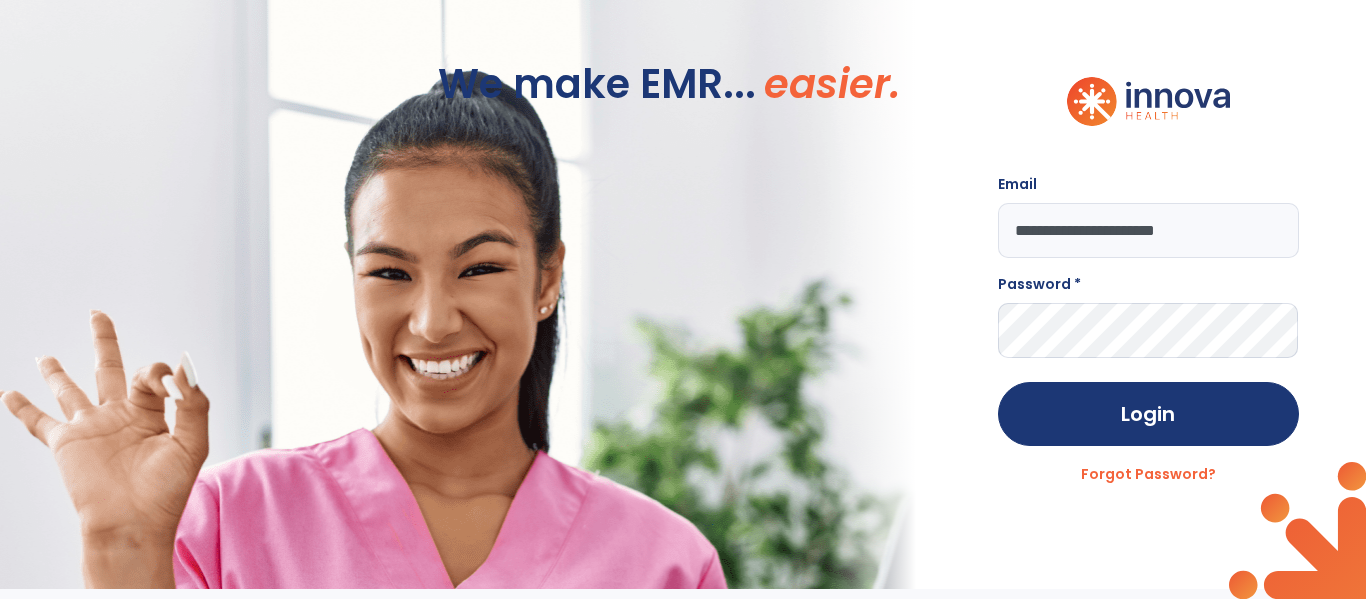 type on "**********" 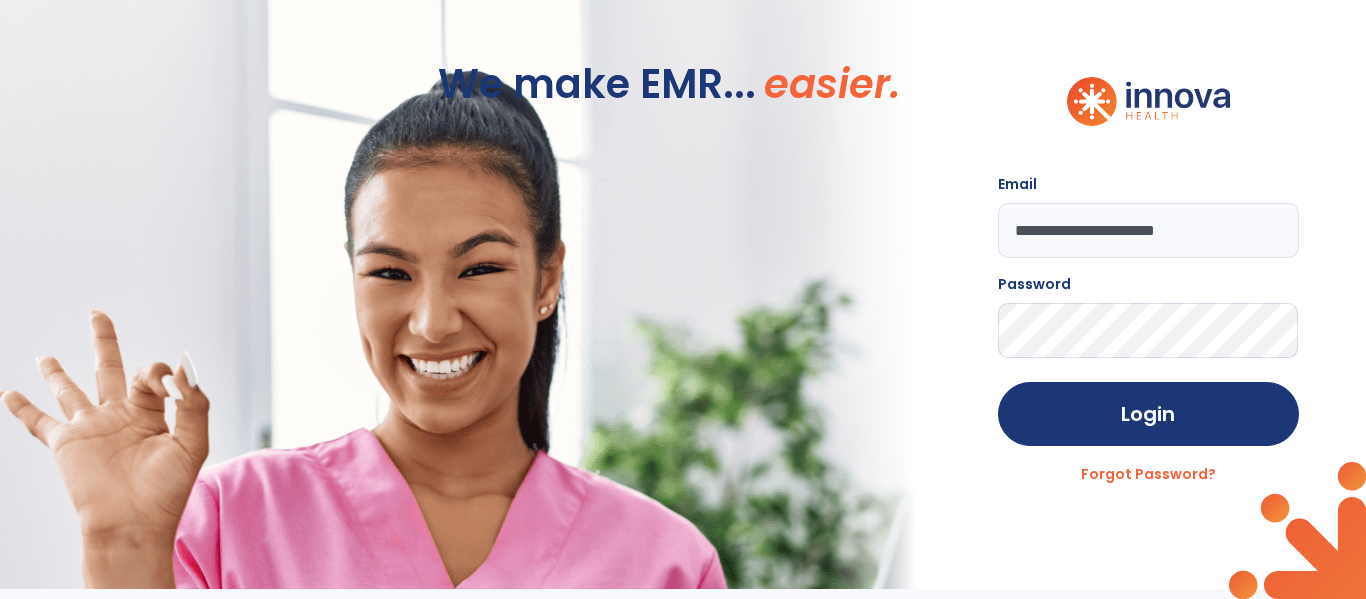 click on "Login" 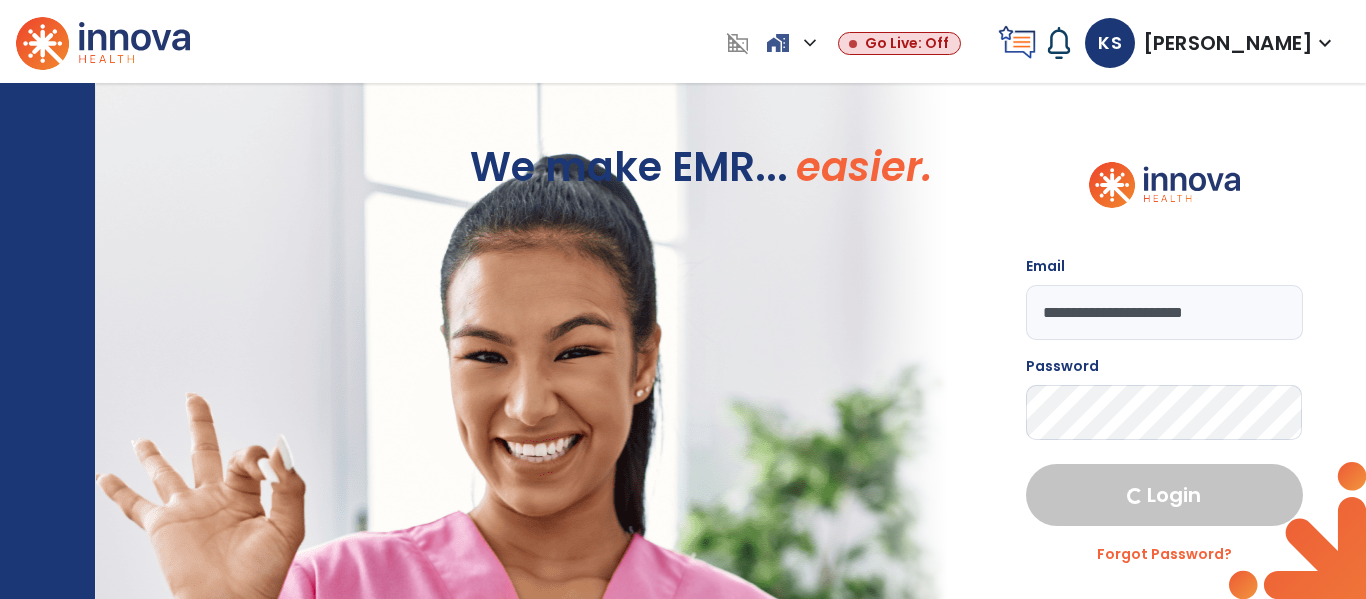 select on "****" 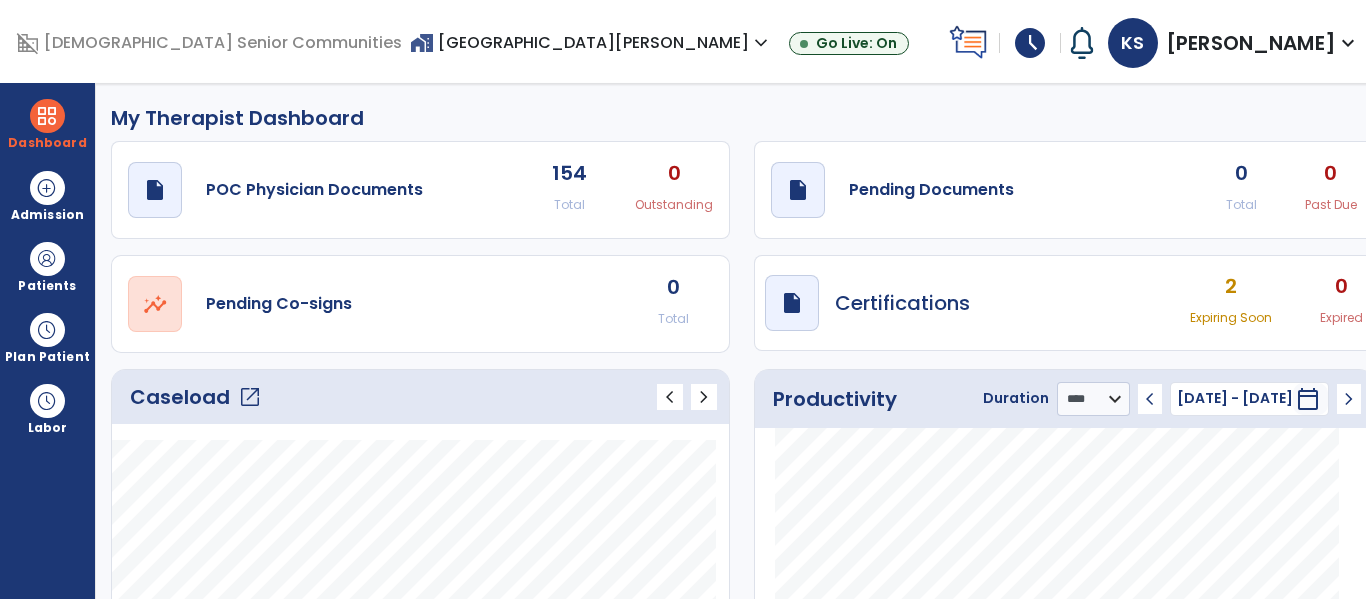 click on "open_in_new" 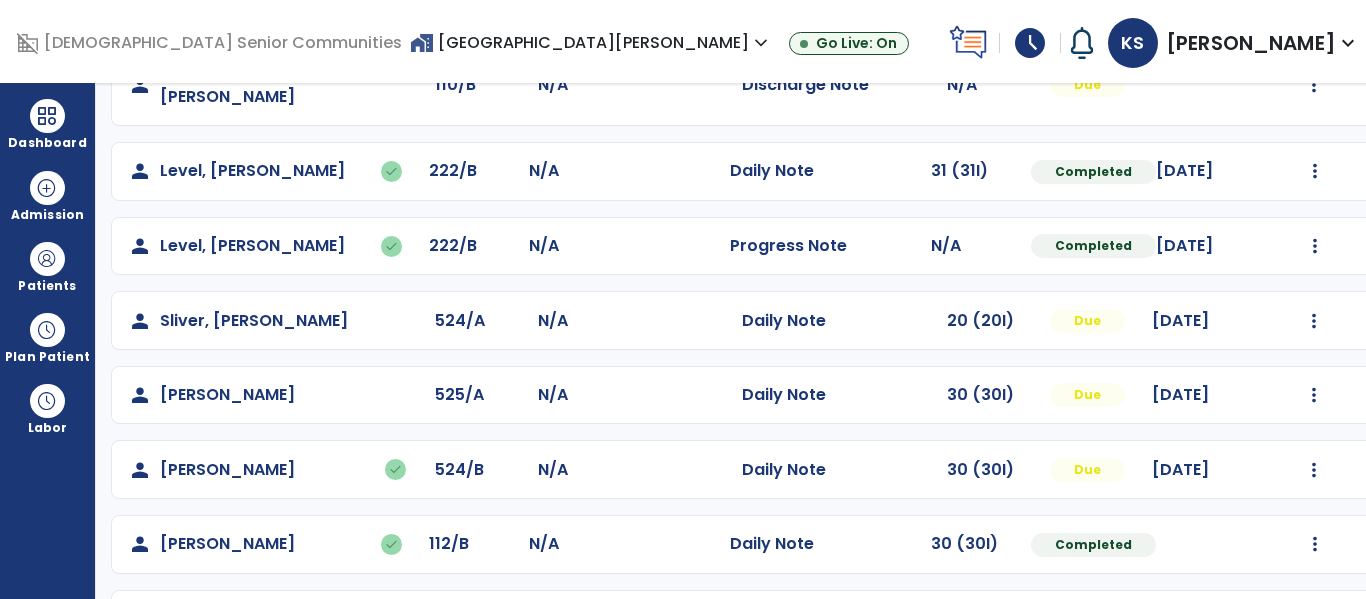 scroll, scrollTop: 837, scrollLeft: 0, axis: vertical 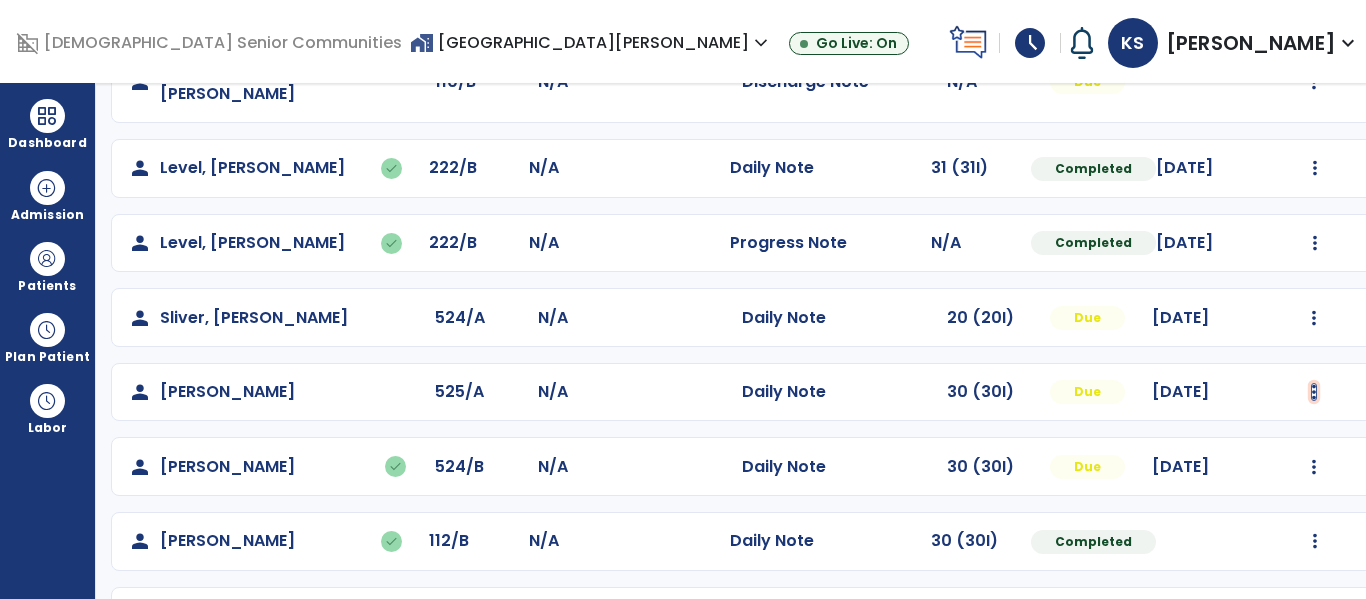 click at bounding box center [1315, -549] 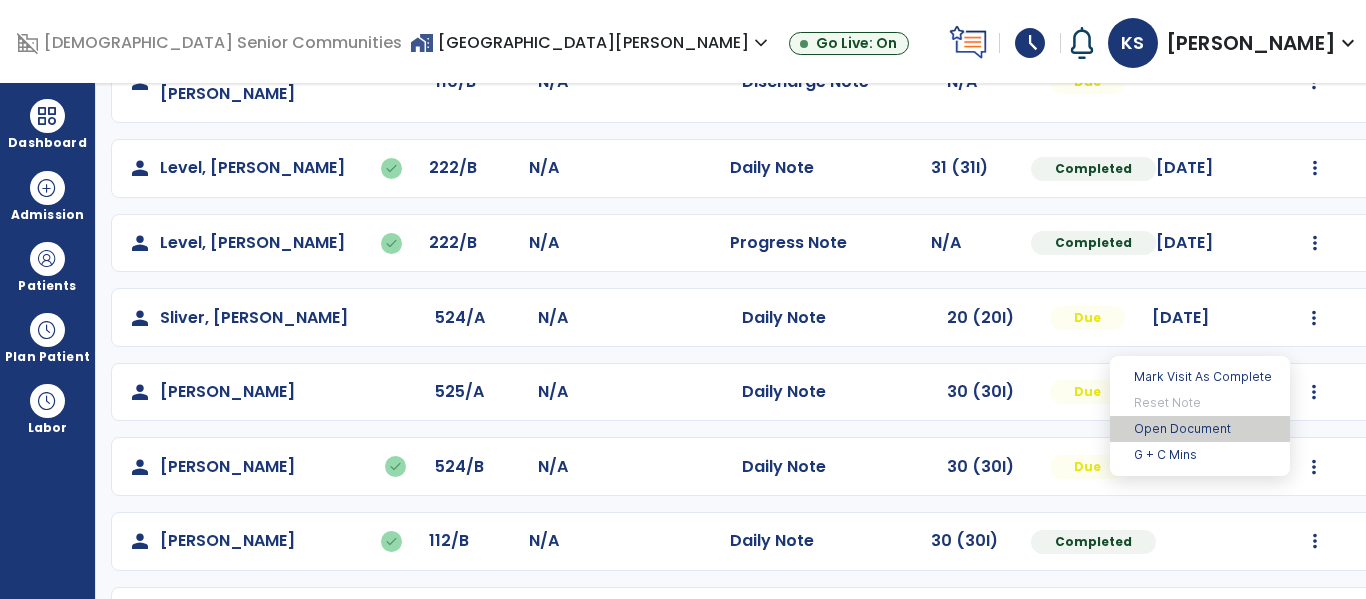 click on "Open Document" at bounding box center (1200, 429) 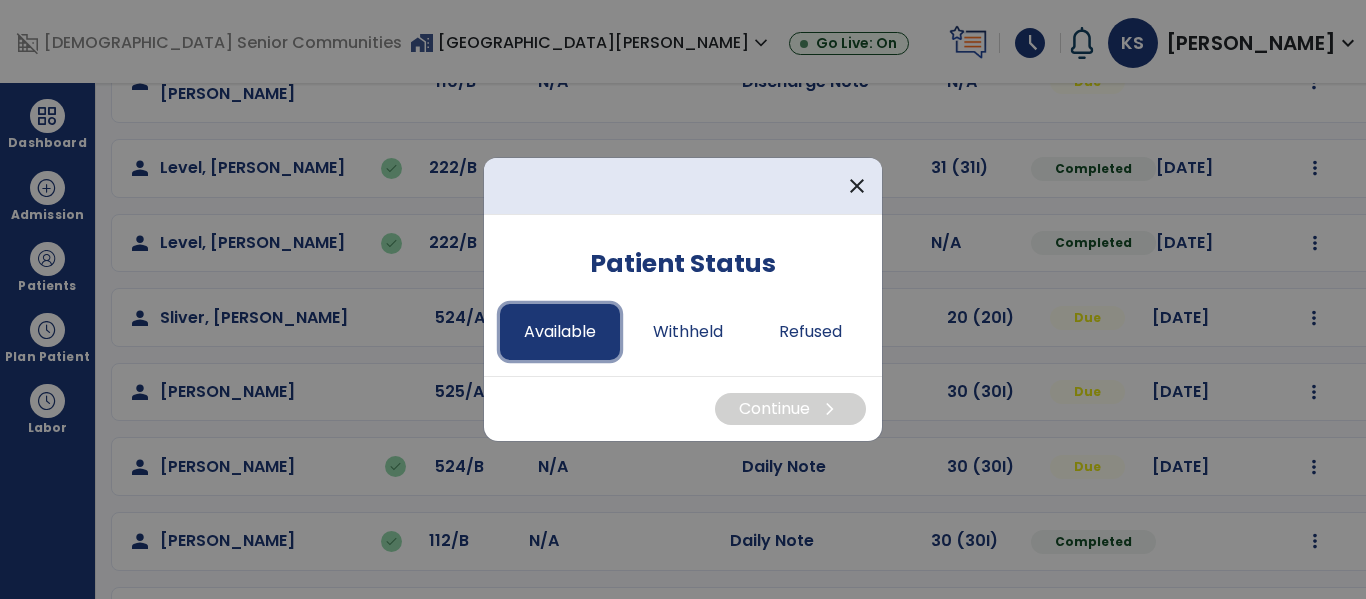 click on "Available" at bounding box center [560, 332] 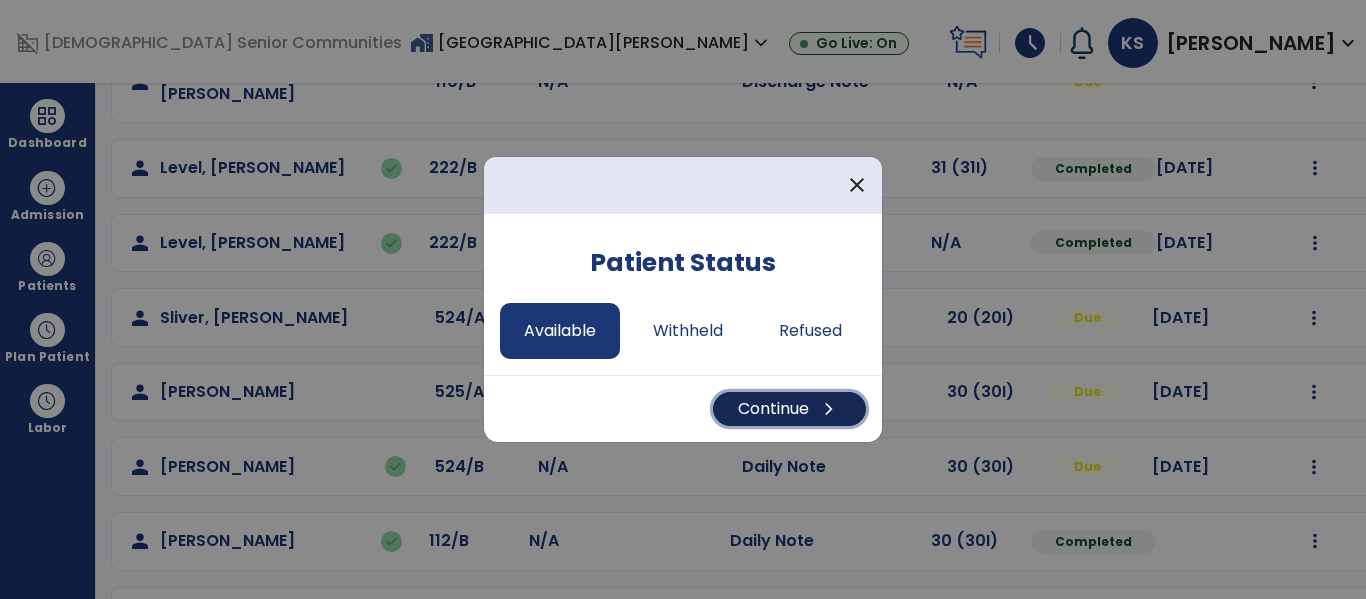 click on "Continue   chevron_right" at bounding box center (789, 409) 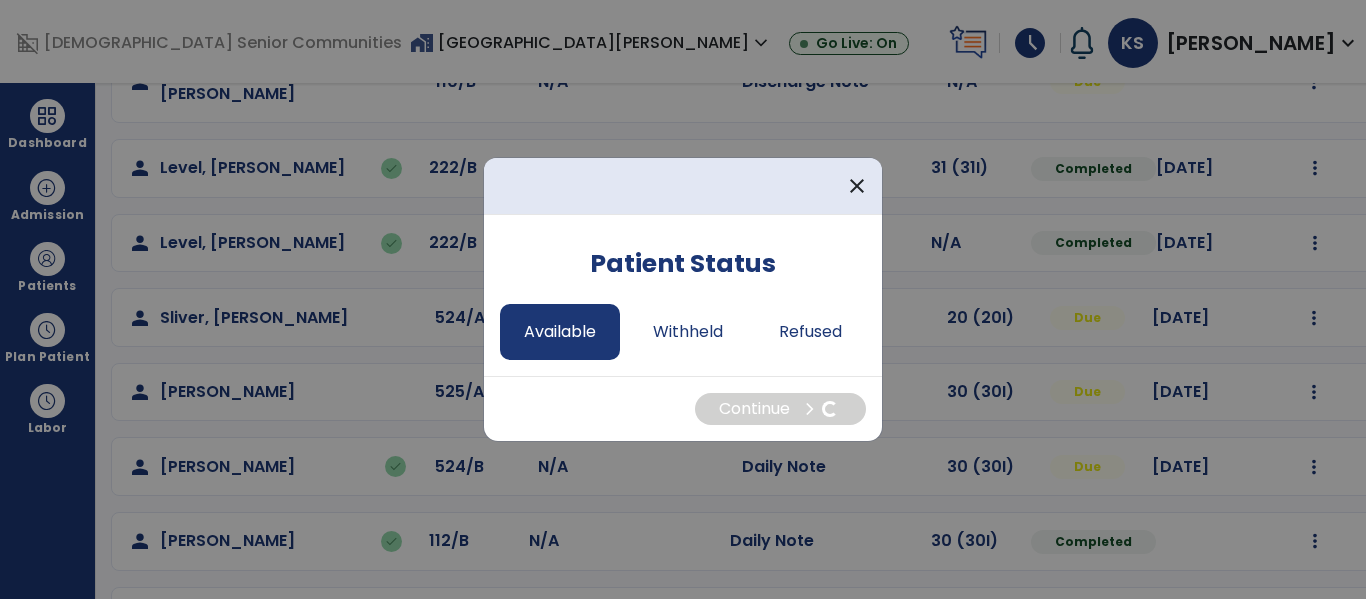 select on "*" 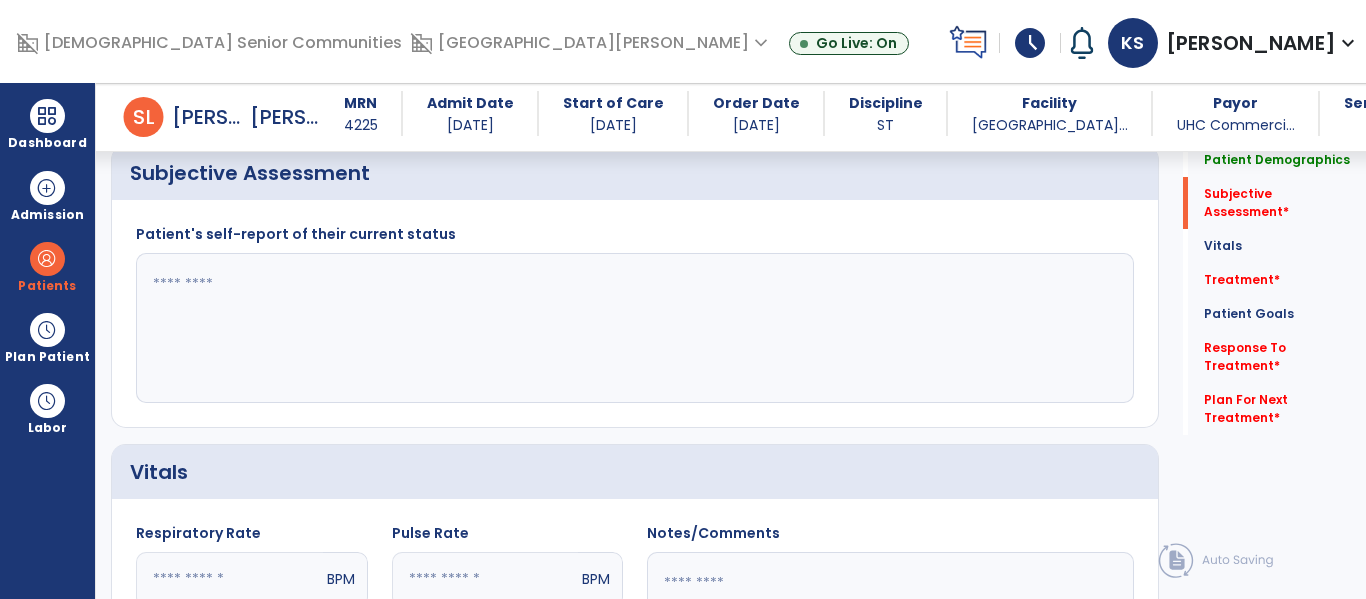 scroll, scrollTop: 388, scrollLeft: 0, axis: vertical 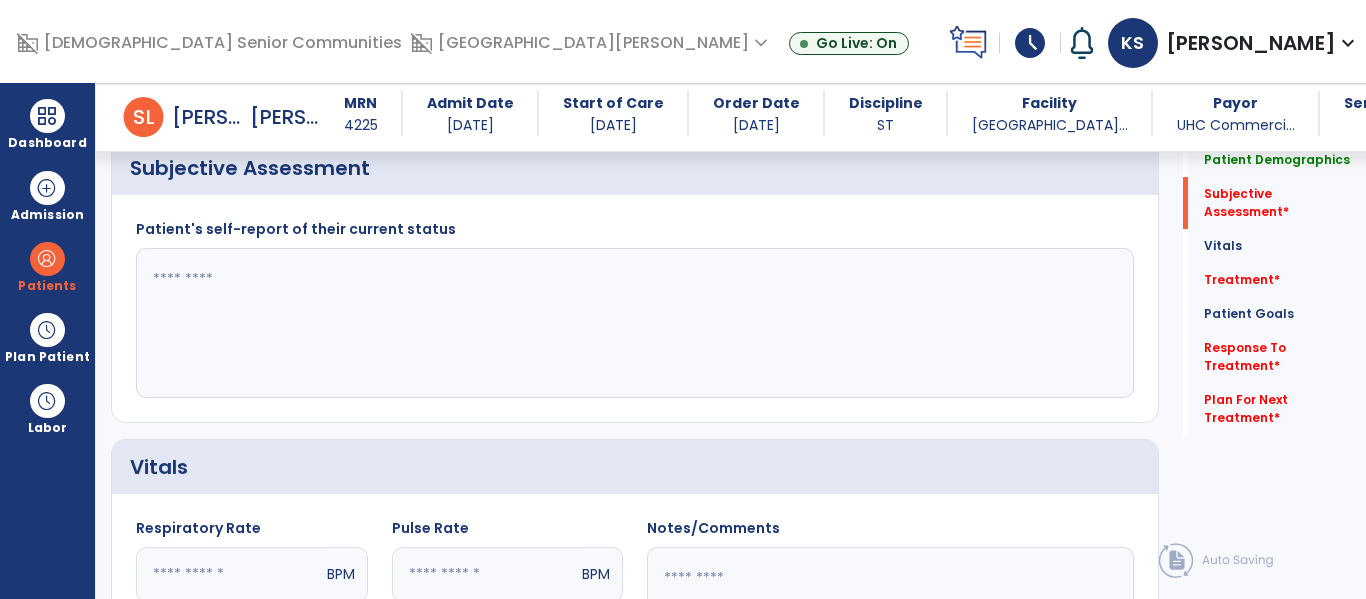 click 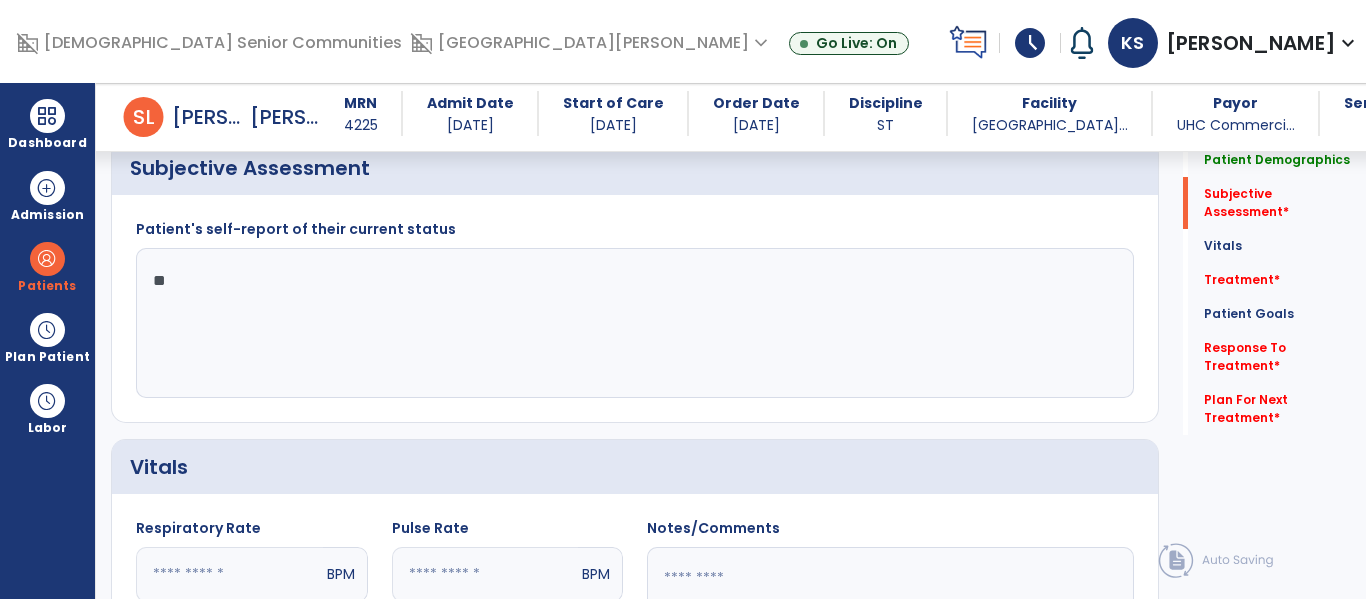type on "*" 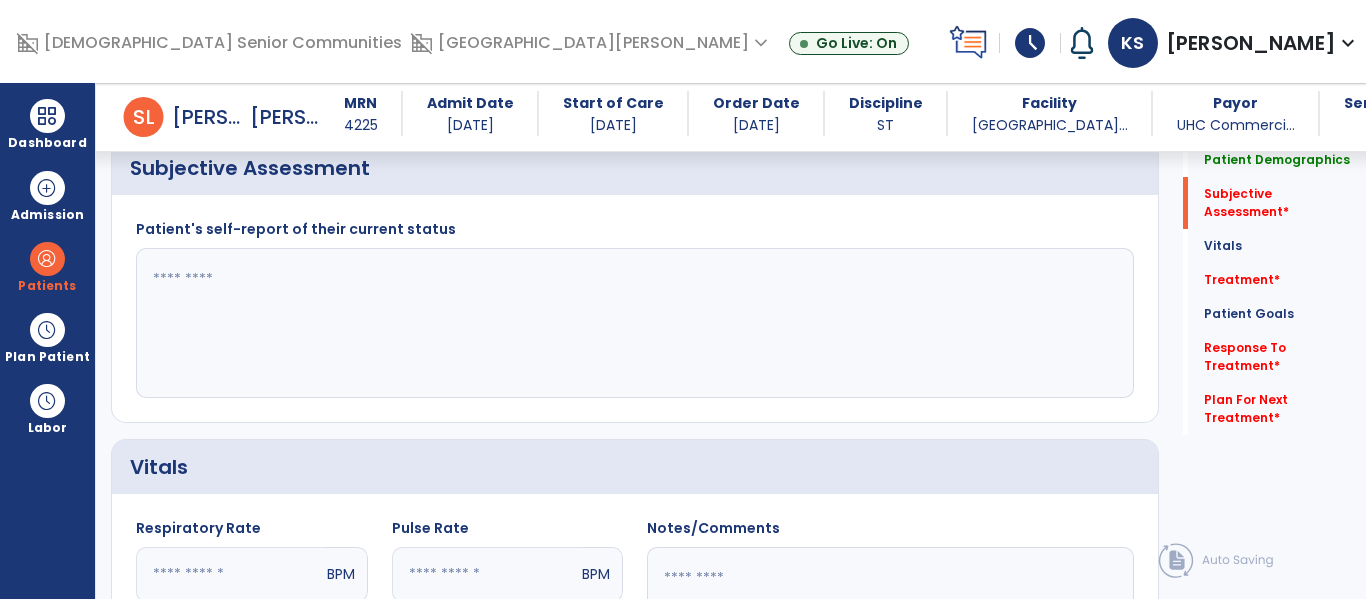 click 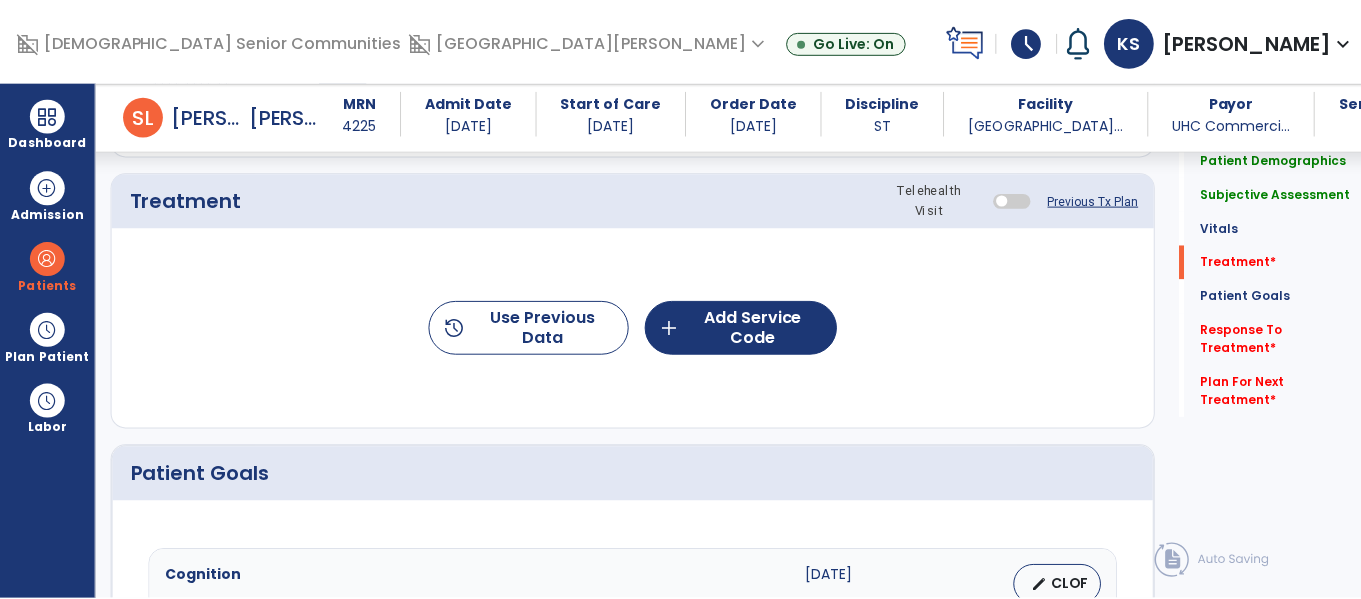 scroll, scrollTop: 1083, scrollLeft: 0, axis: vertical 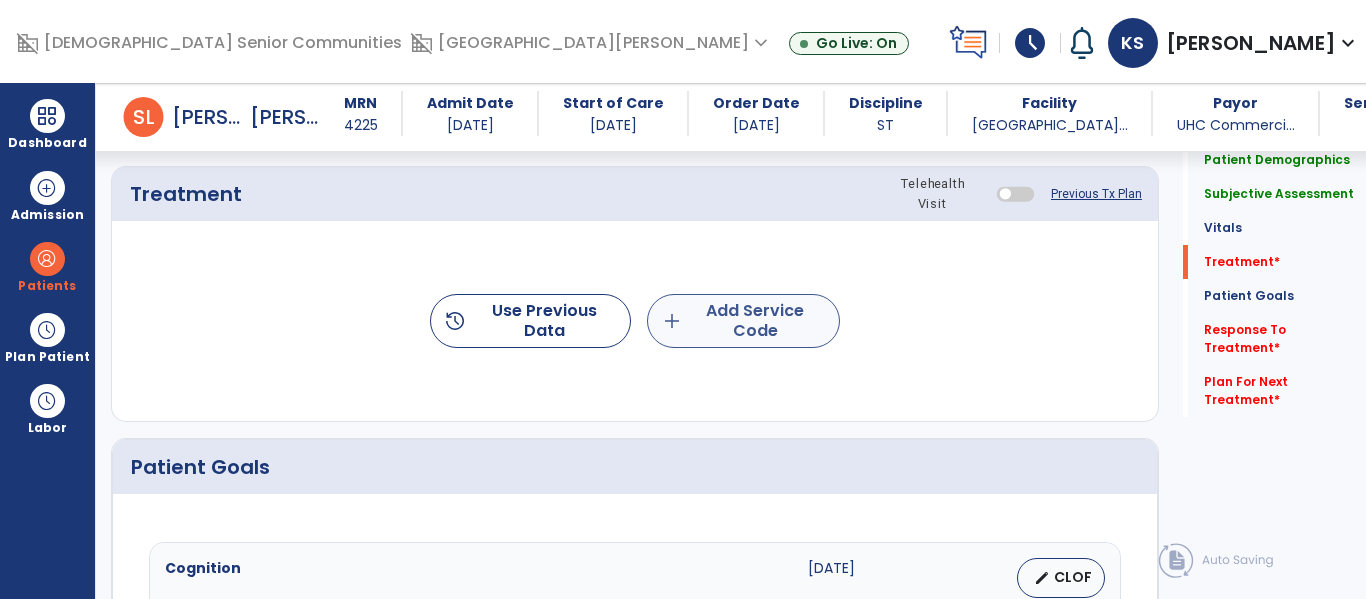 type on "**********" 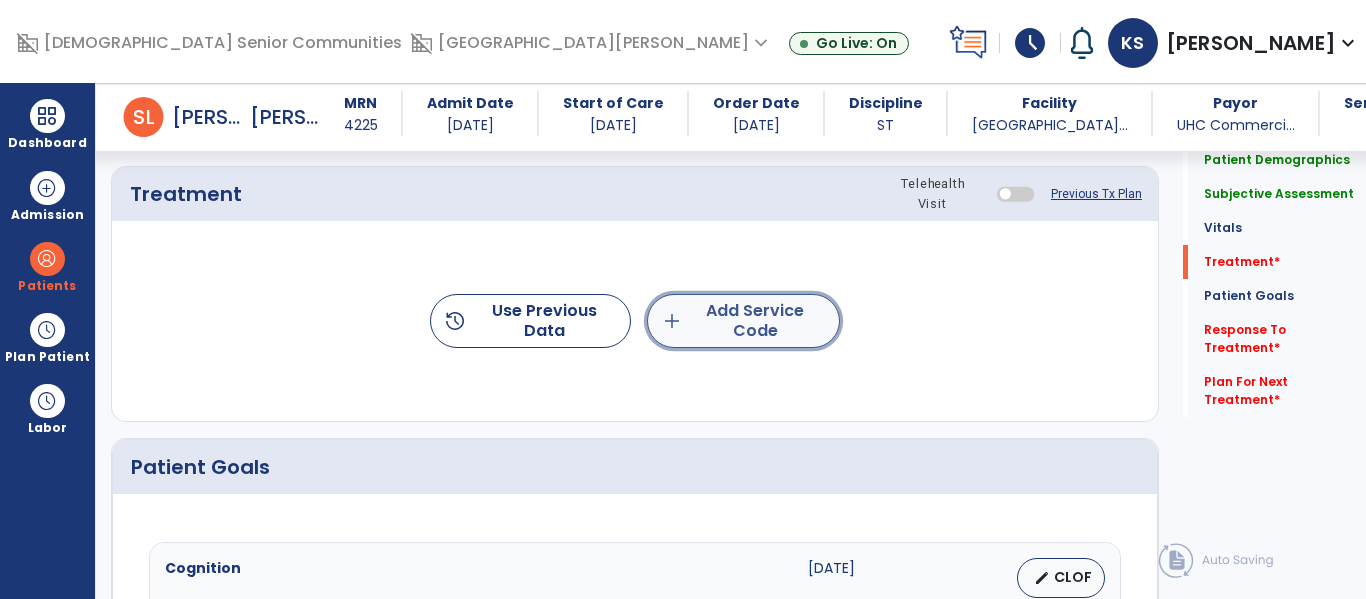 click on "add  Add Service Code" 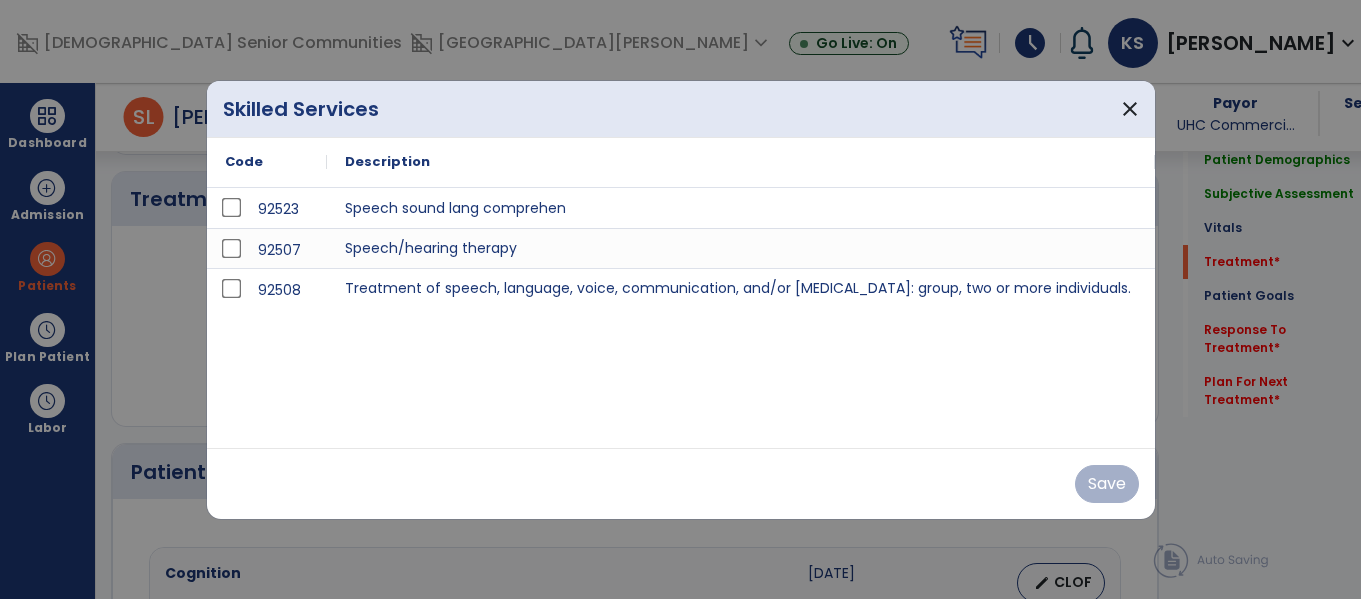 scroll, scrollTop: 1083, scrollLeft: 0, axis: vertical 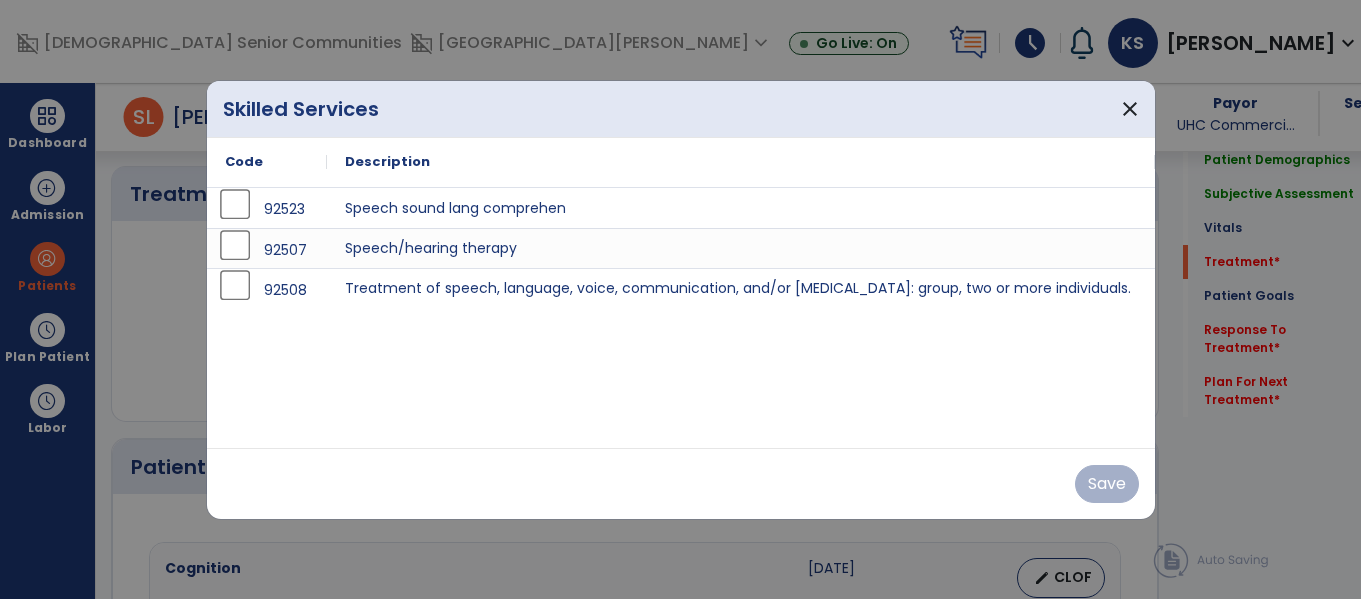 type 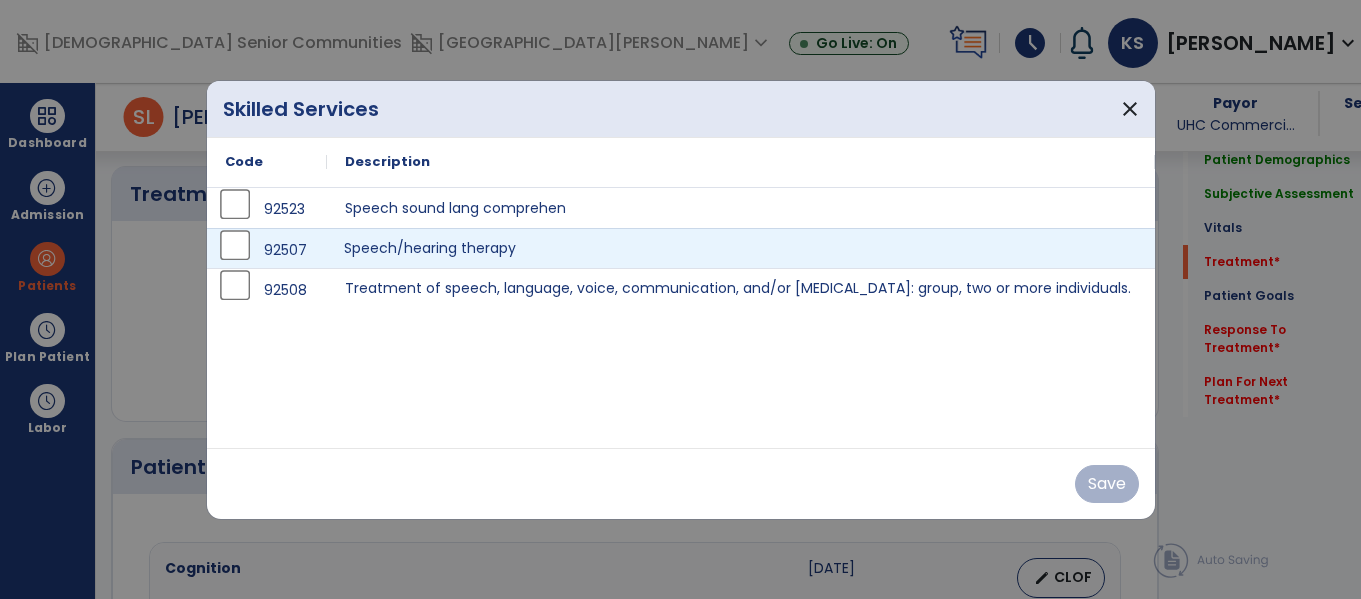 click on "Speech/hearing therapy" at bounding box center (741, 248) 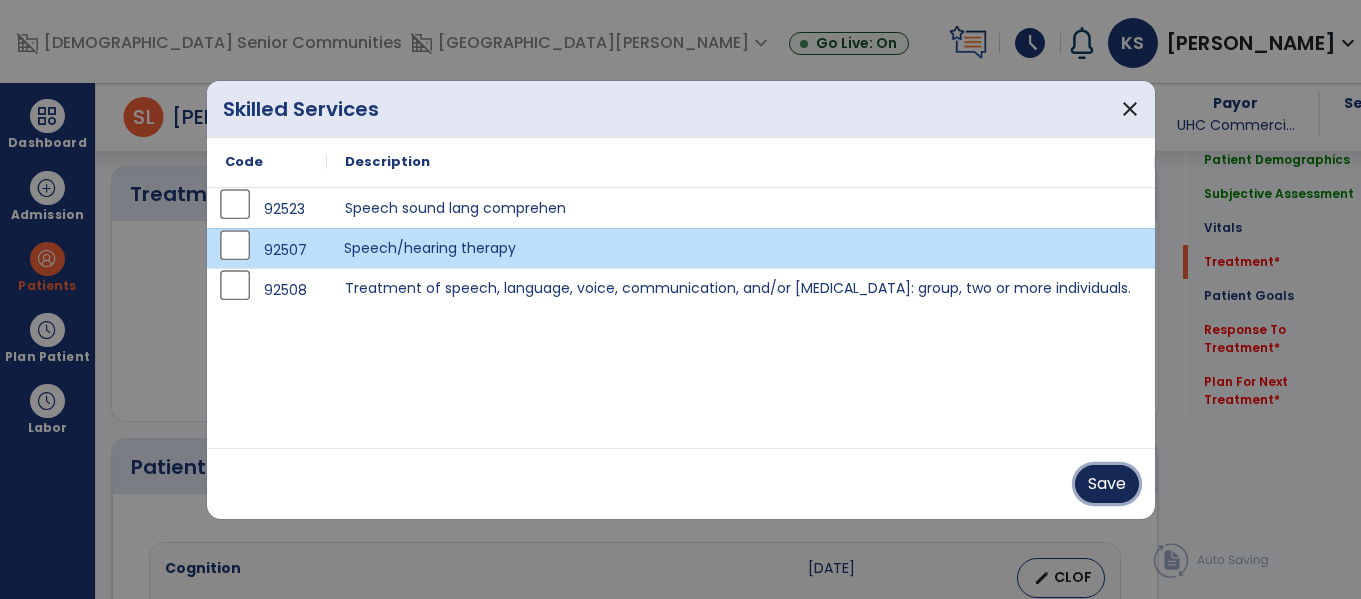 click on "Save" at bounding box center [1107, 484] 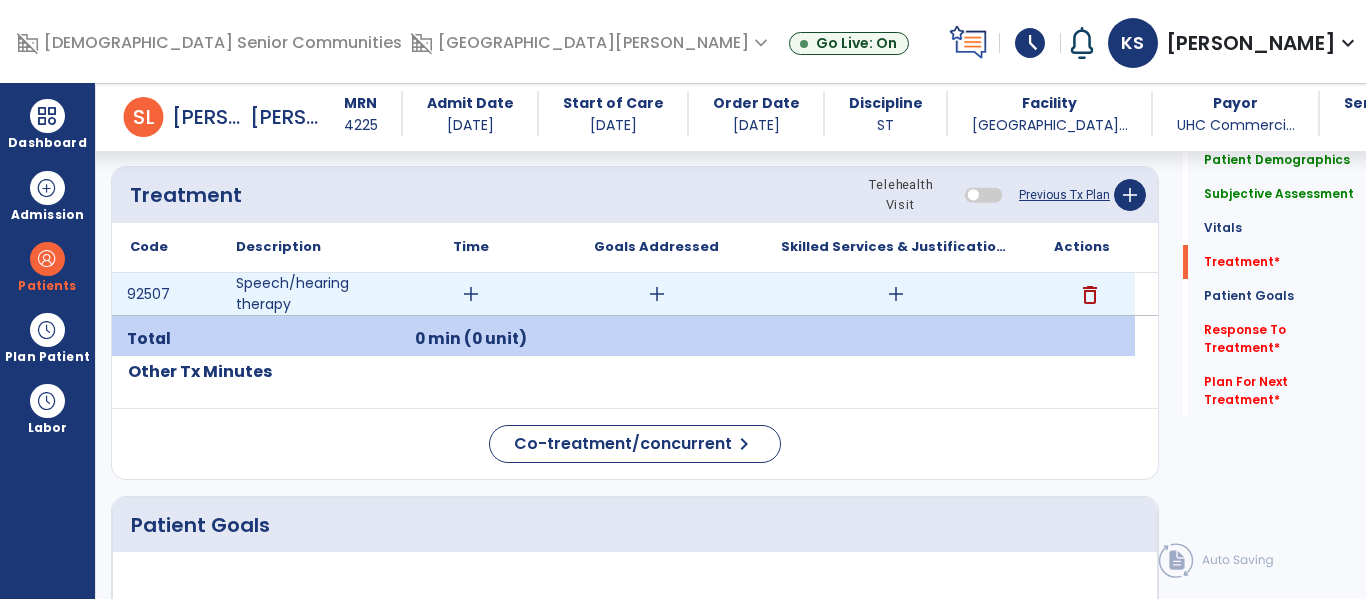 click on "add" at bounding box center [471, 294] 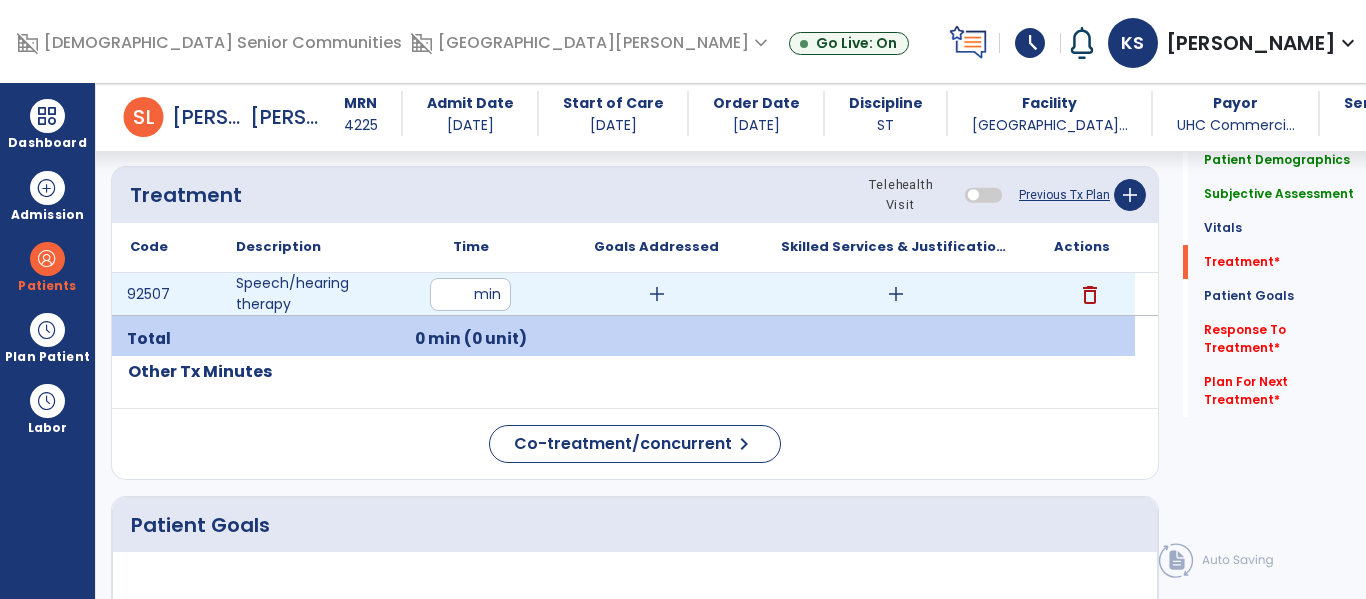 type on "**" 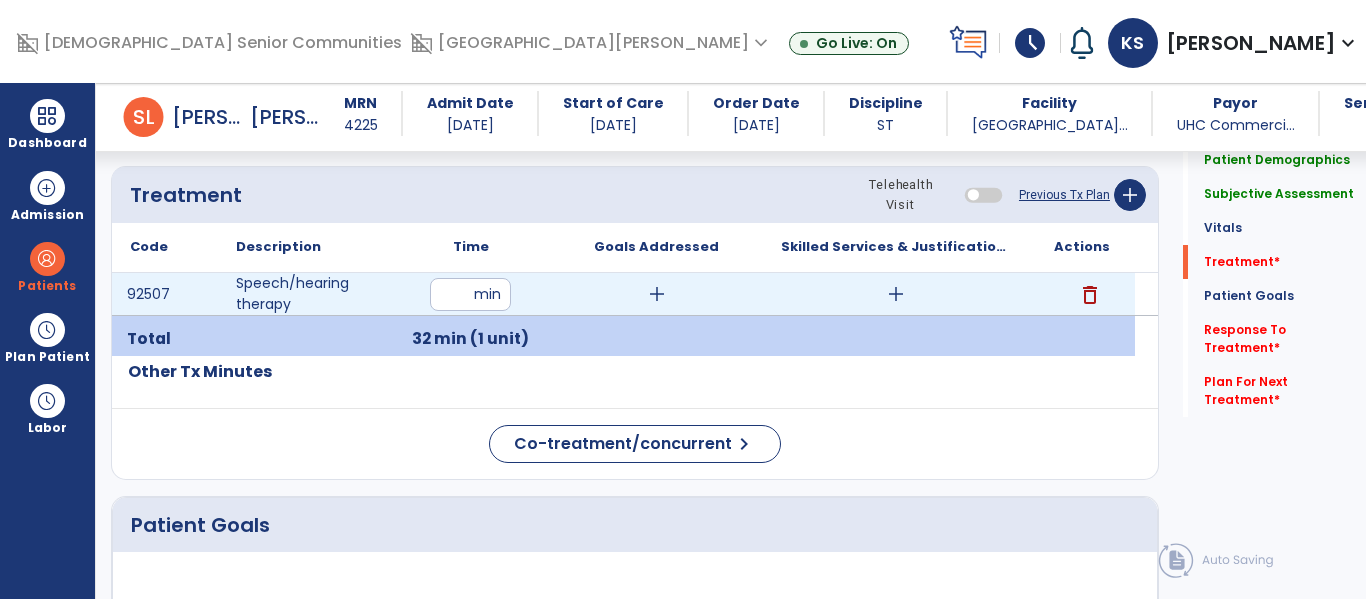 click on "**" at bounding box center [470, 294] 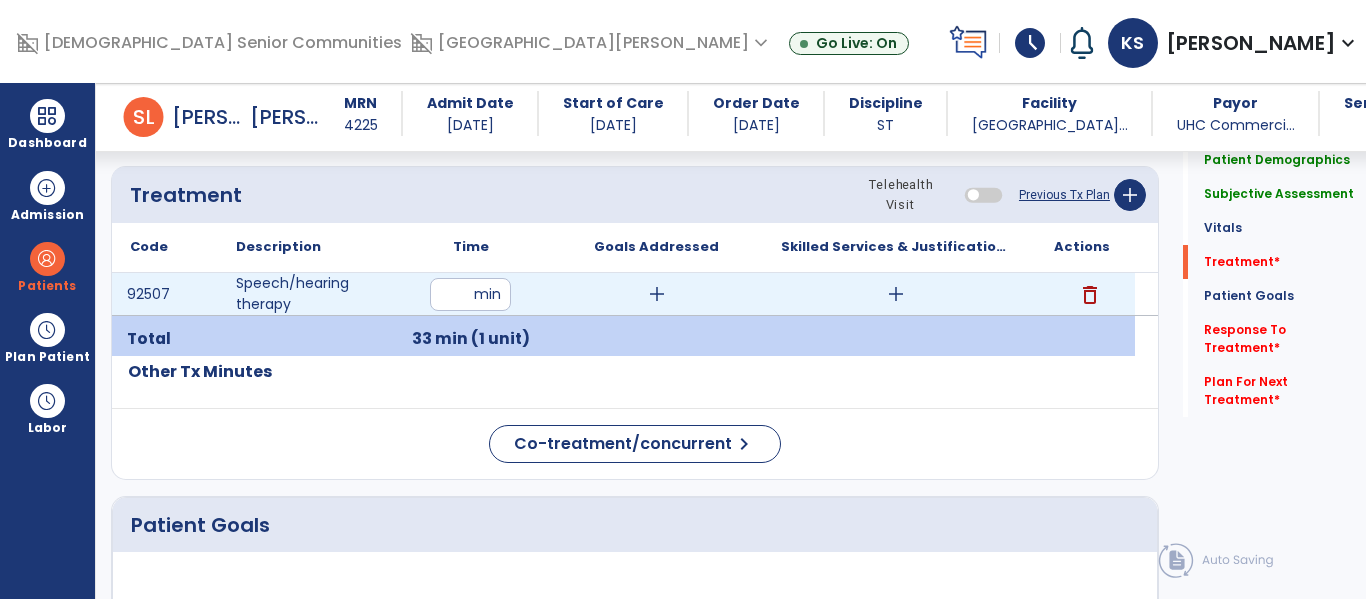 click on "add" at bounding box center [657, 294] 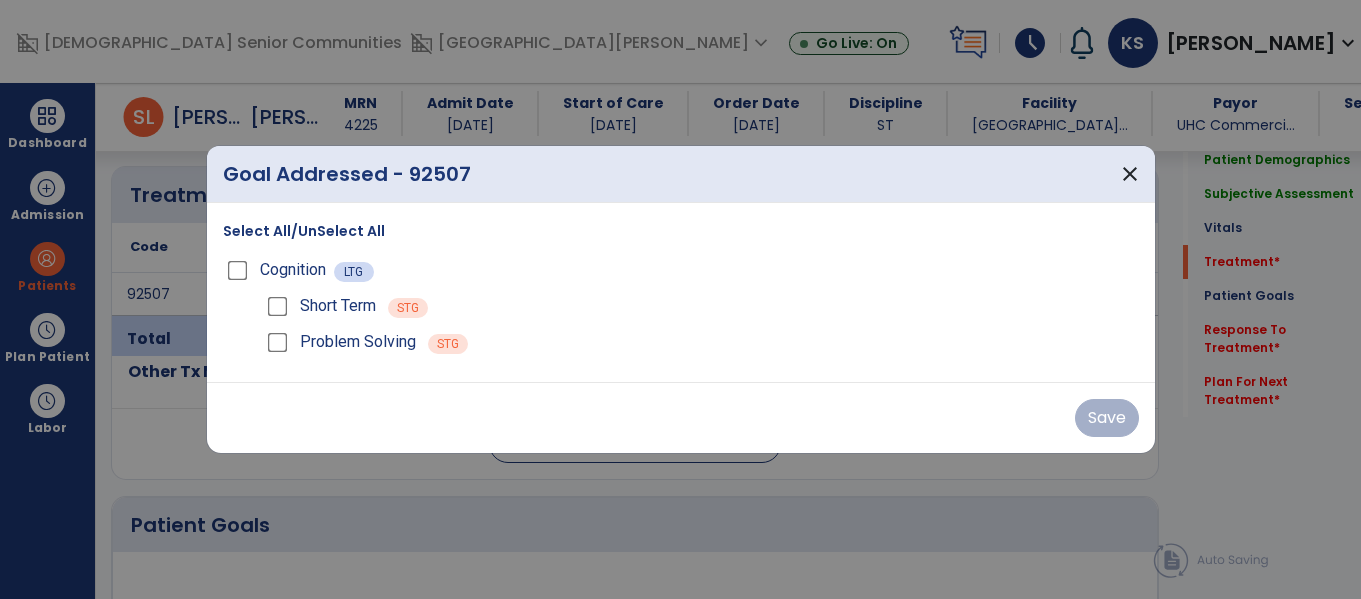 scroll, scrollTop: 1083, scrollLeft: 0, axis: vertical 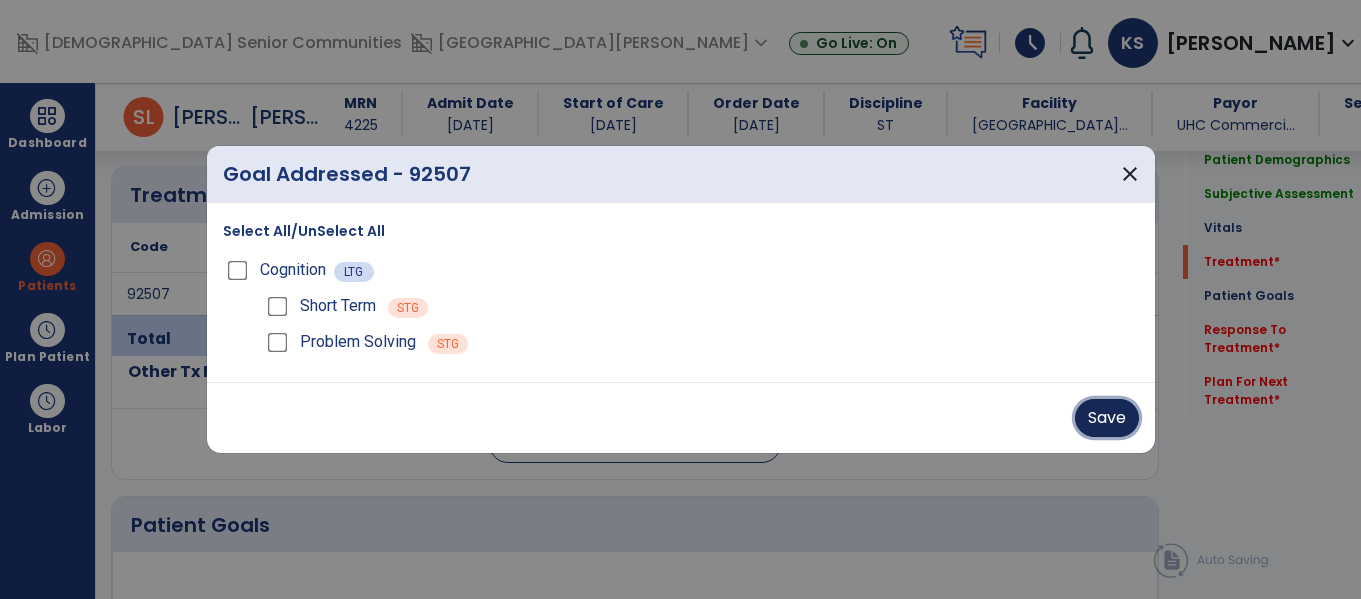 click on "Save" at bounding box center [1107, 418] 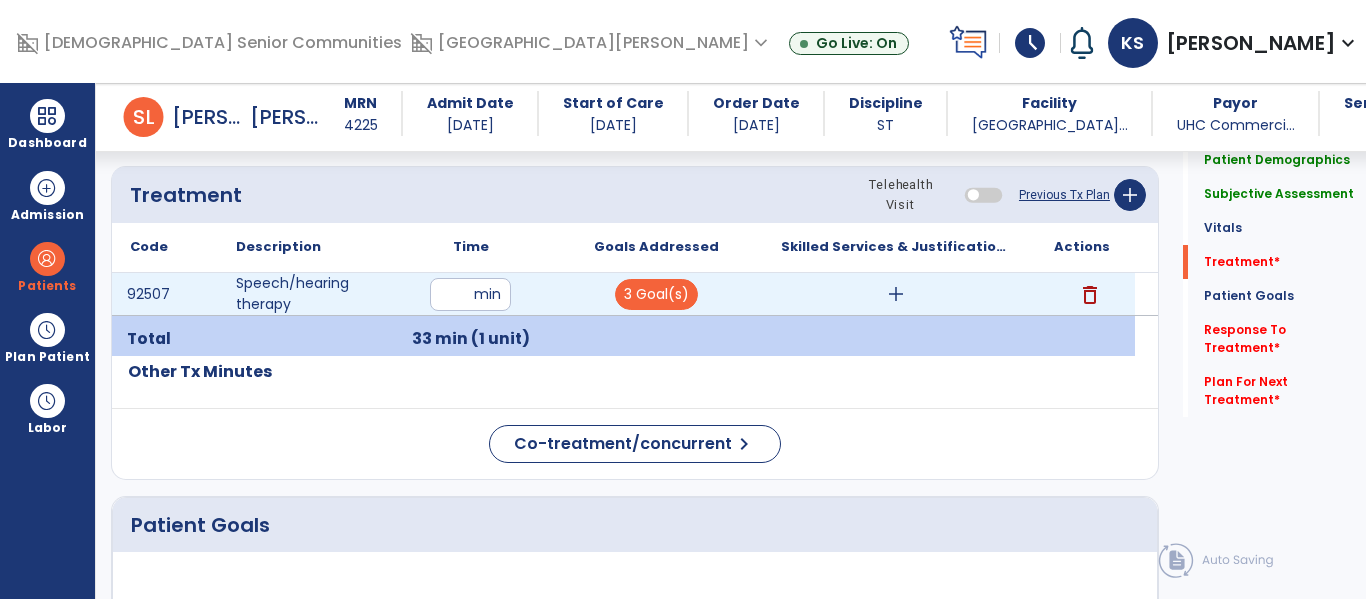 click on "add" at bounding box center (896, 294) 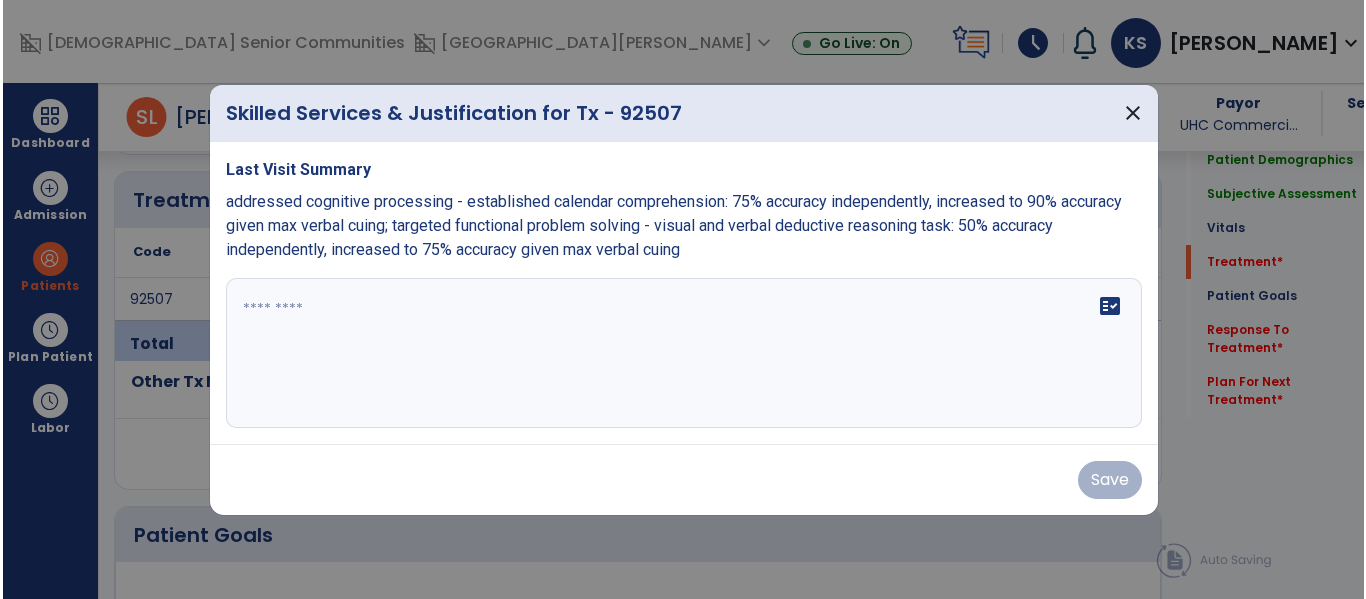 scroll, scrollTop: 1083, scrollLeft: 0, axis: vertical 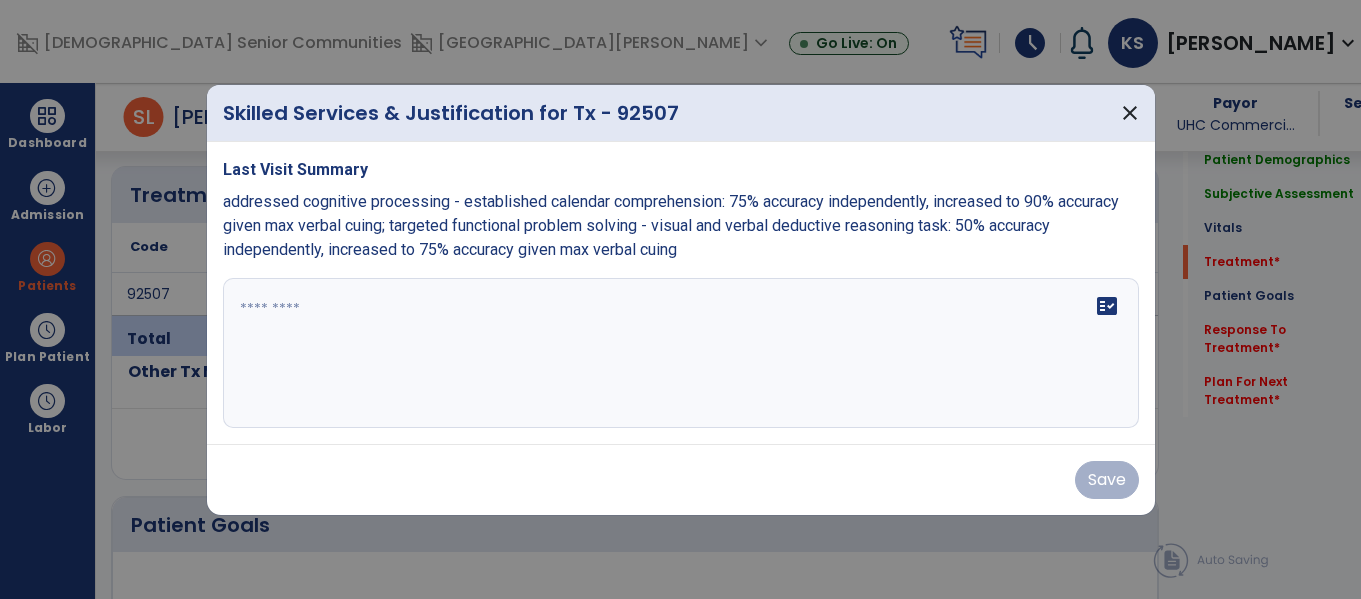 click at bounding box center (681, 353) 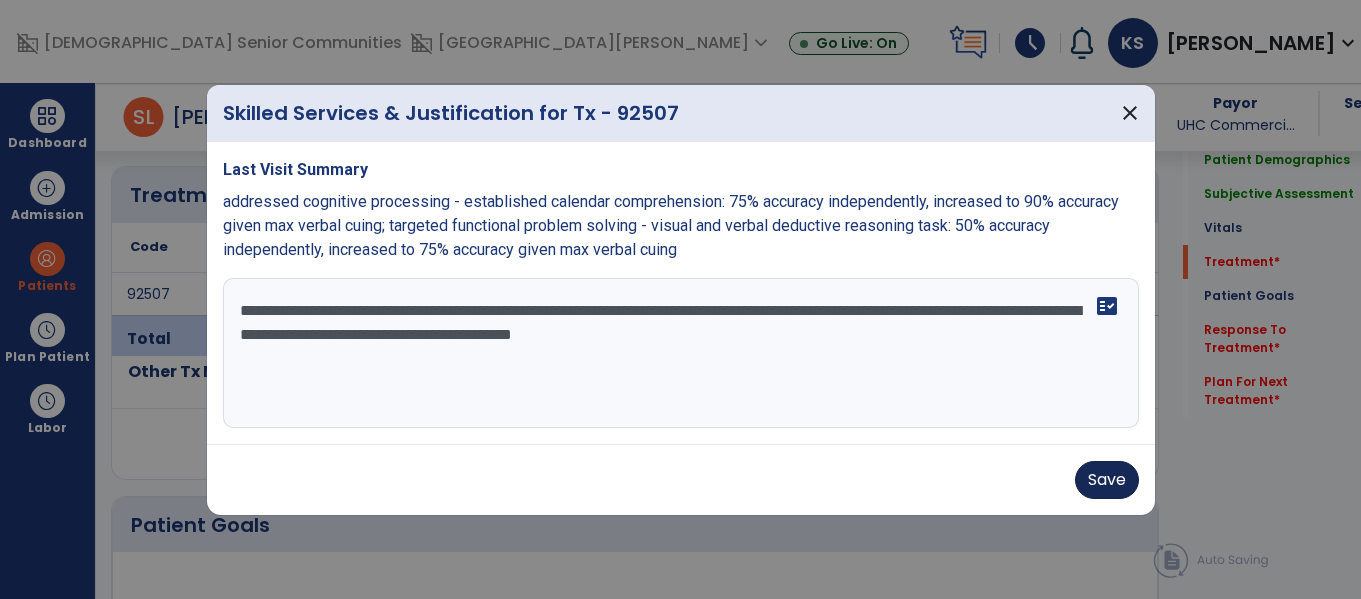 type on "**********" 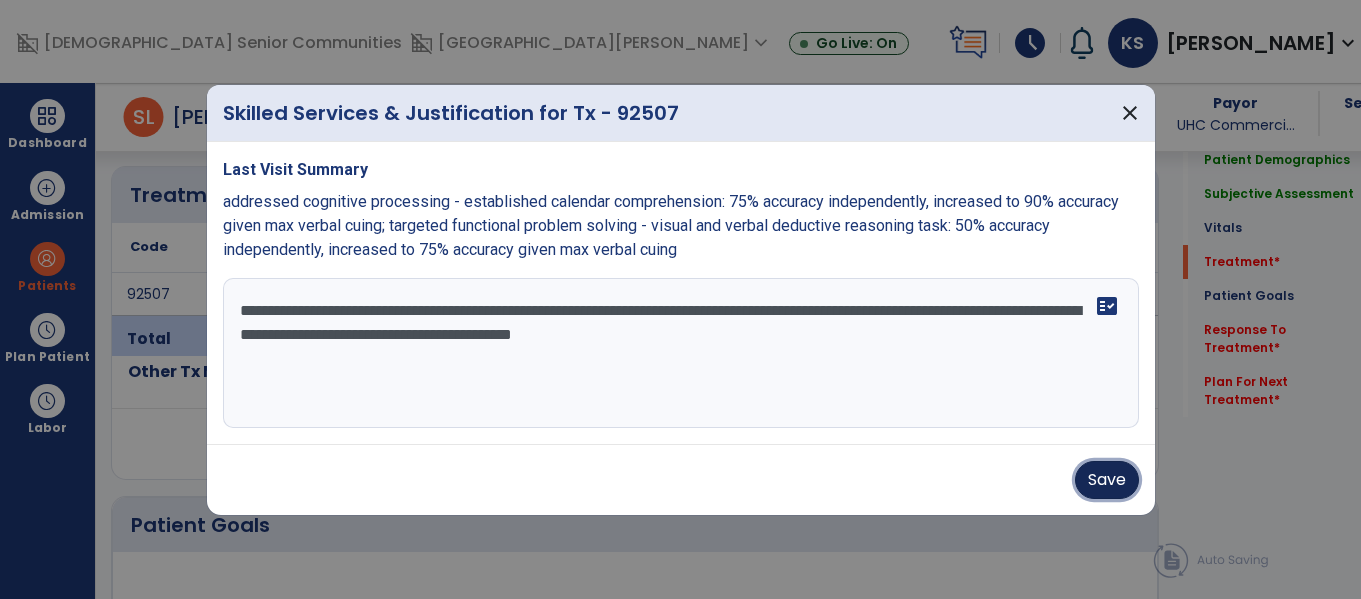click on "Save" at bounding box center (1107, 480) 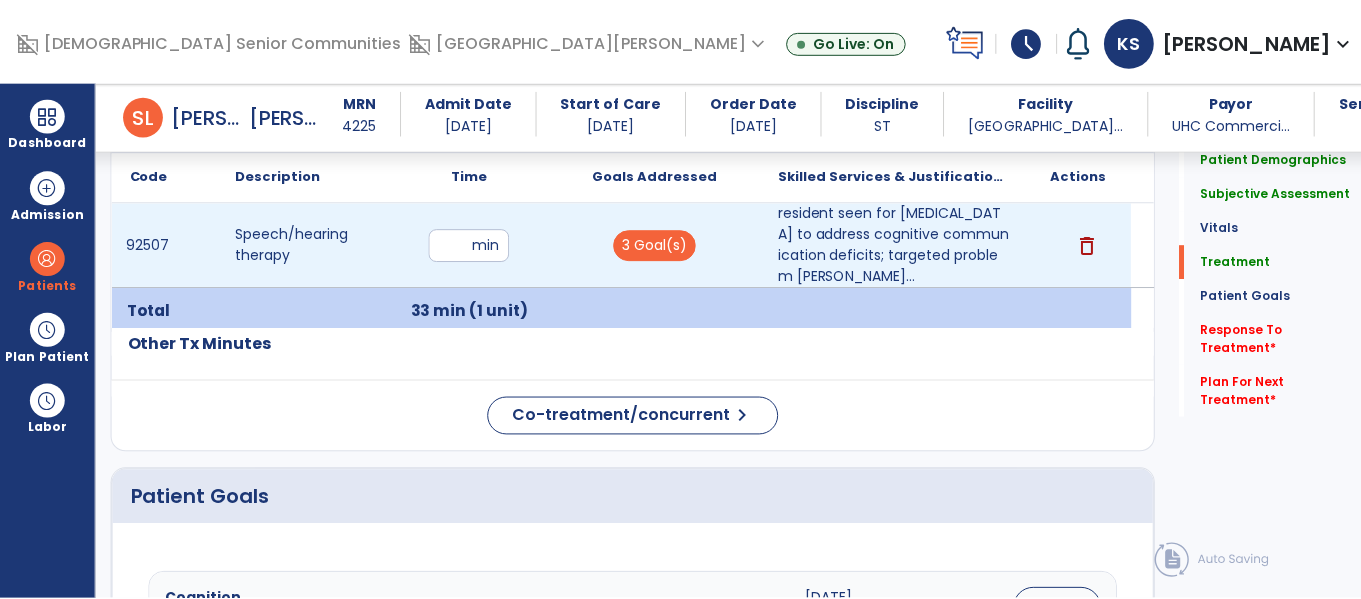 scroll, scrollTop: 1159, scrollLeft: 0, axis: vertical 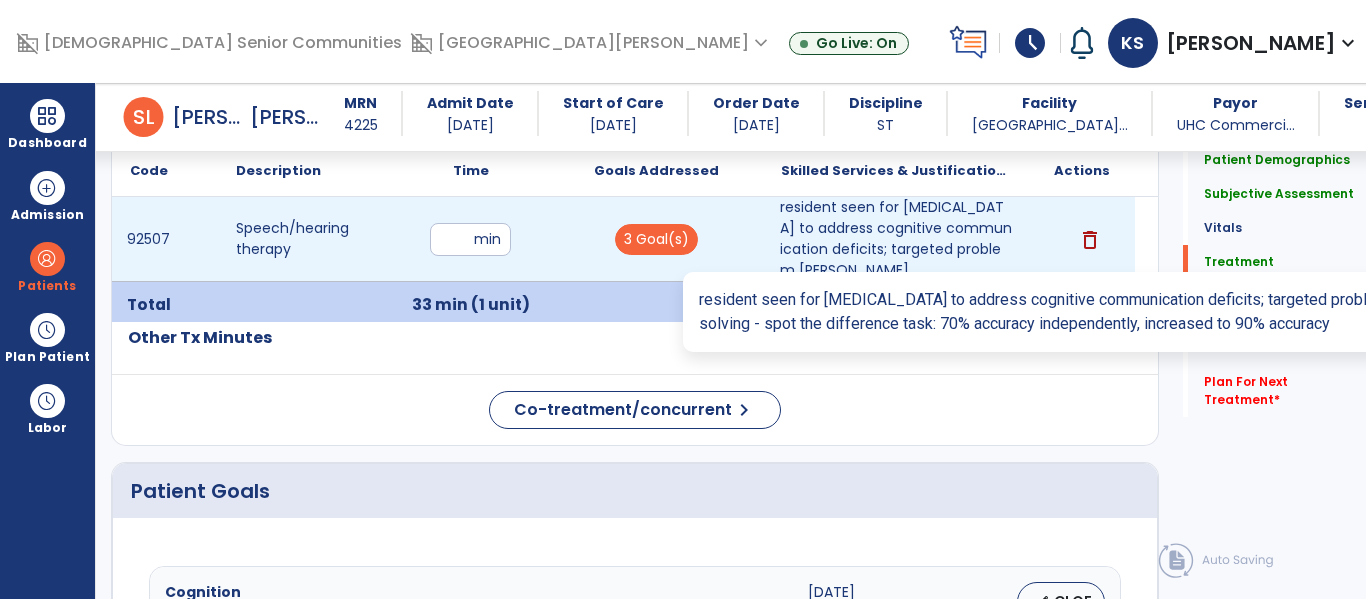 click on "resident seen for speech therapy to address cognitive communication deficits; targeted problem solvi..." at bounding box center (896, 239) 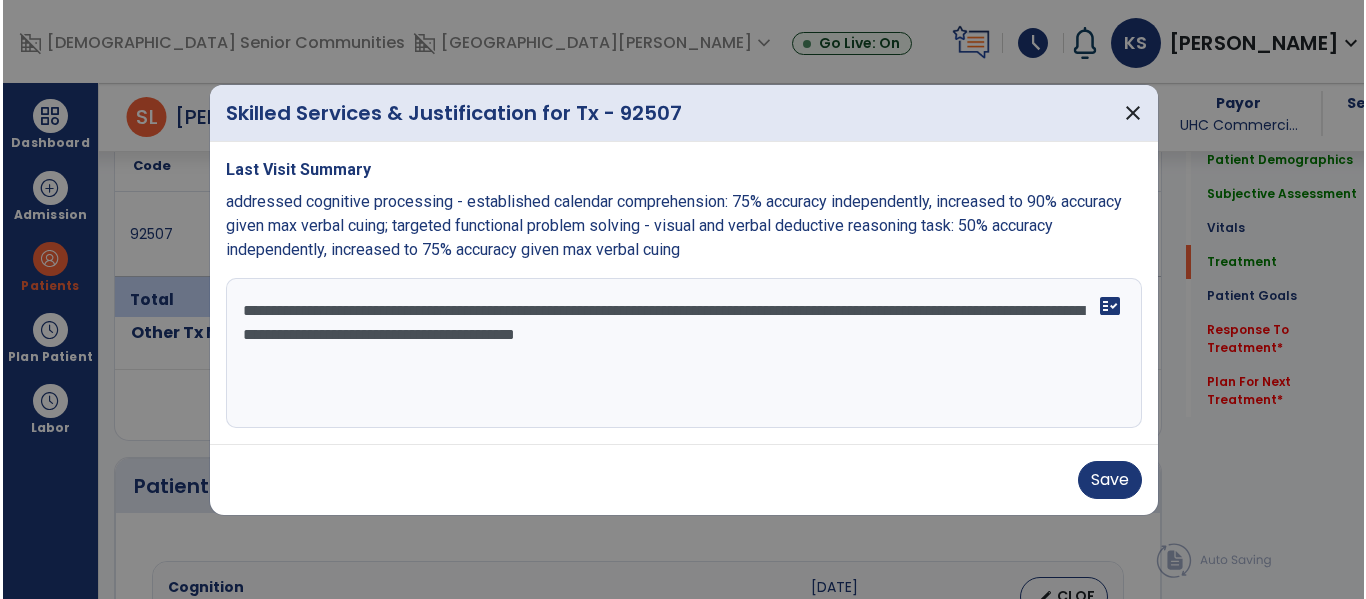 scroll, scrollTop: 1159, scrollLeft: 0, axis: vertical 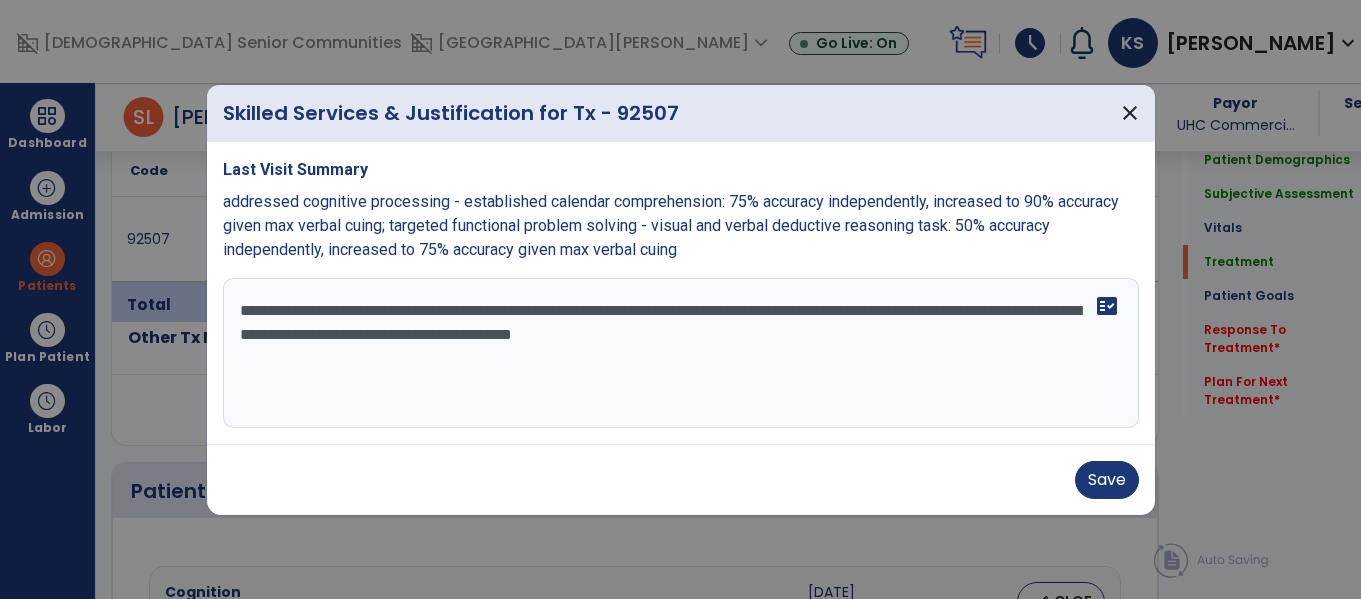click on "**********" at bounding box center [681, 353] 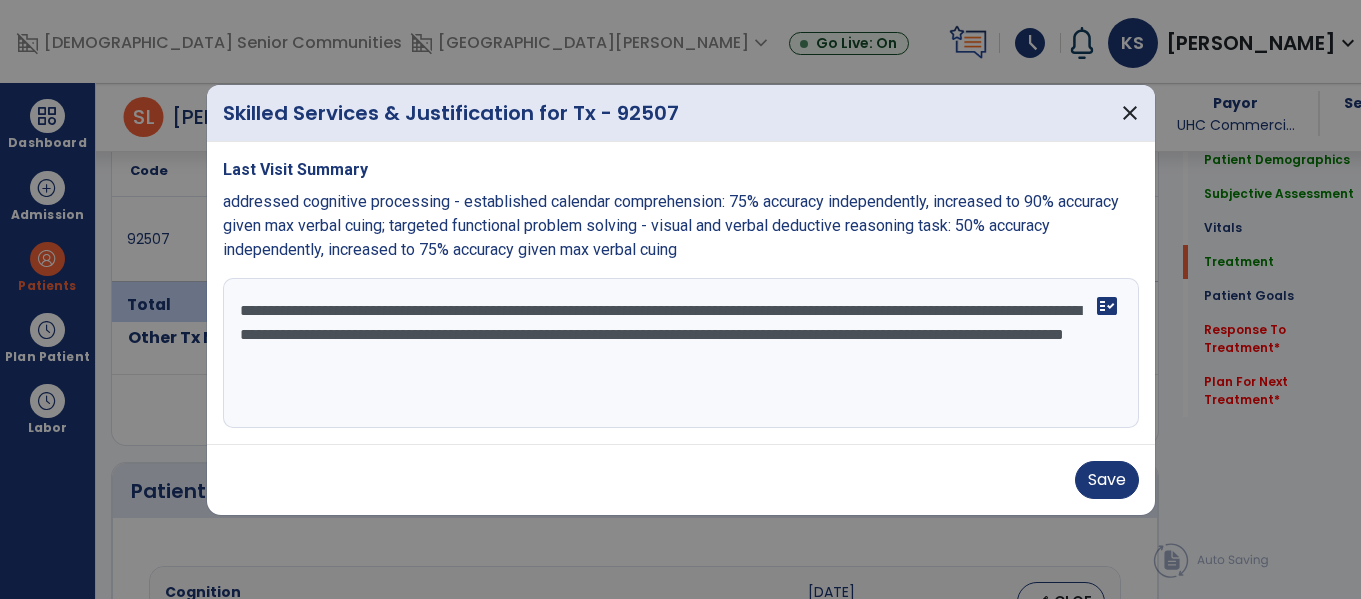type on "**********" 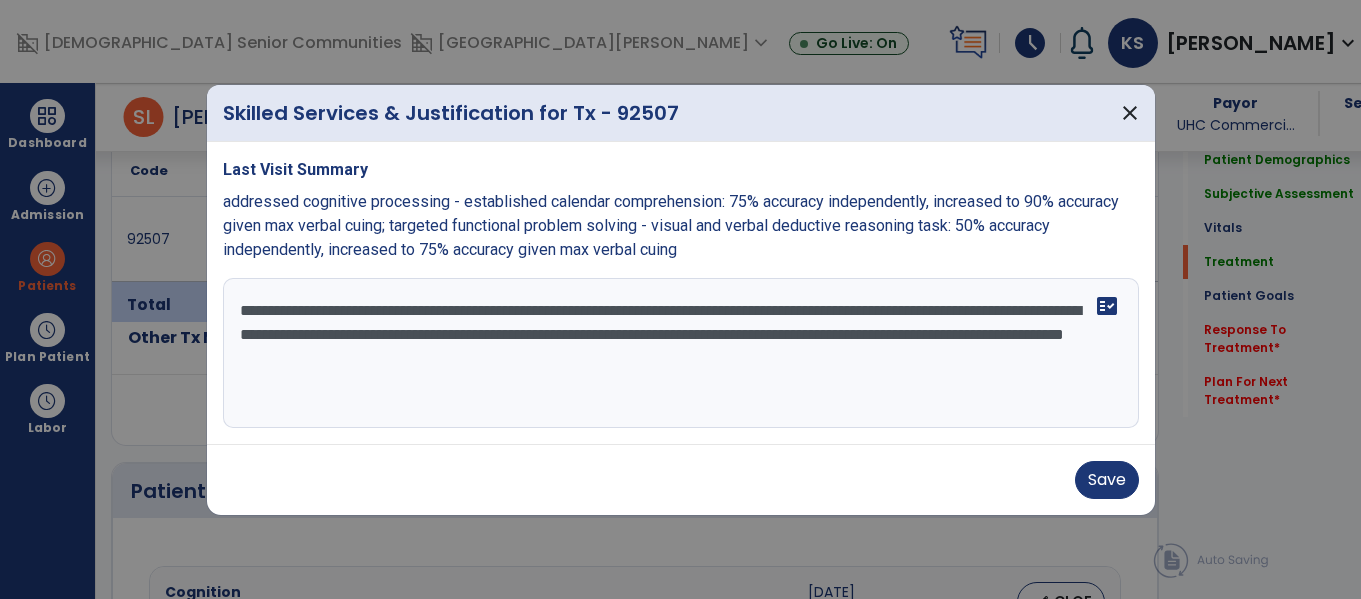 click on "Save" at bounding box center (681, 480) 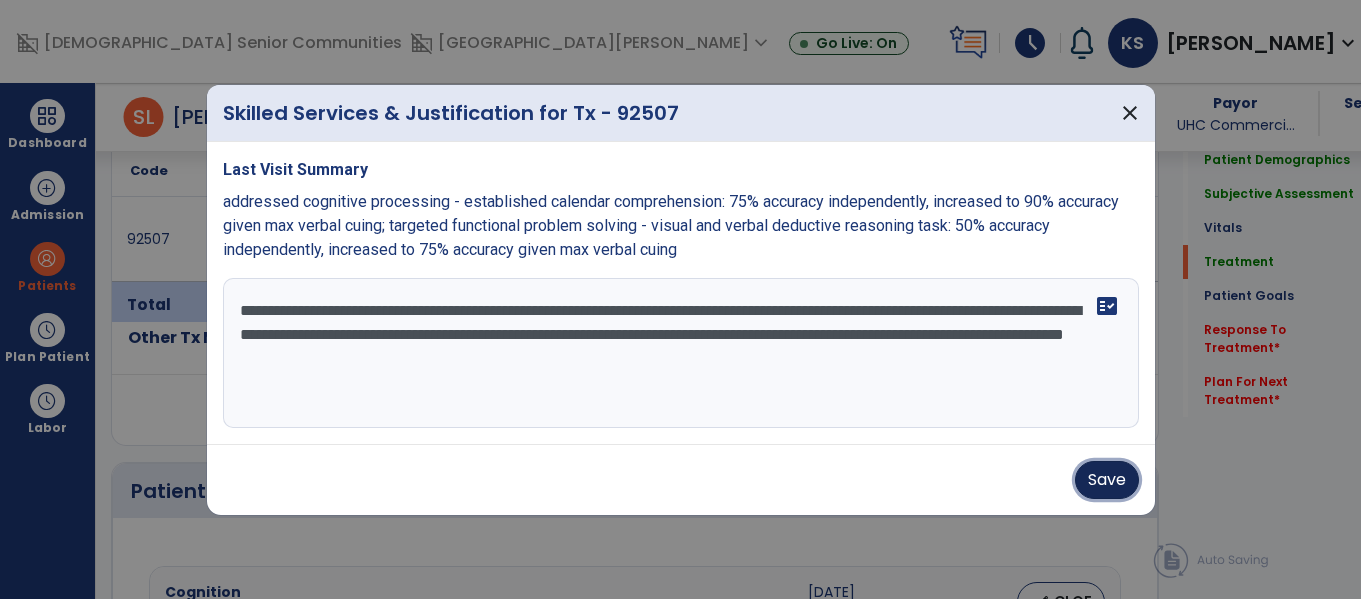 click on "Save" at bounding box center (1107, 480) 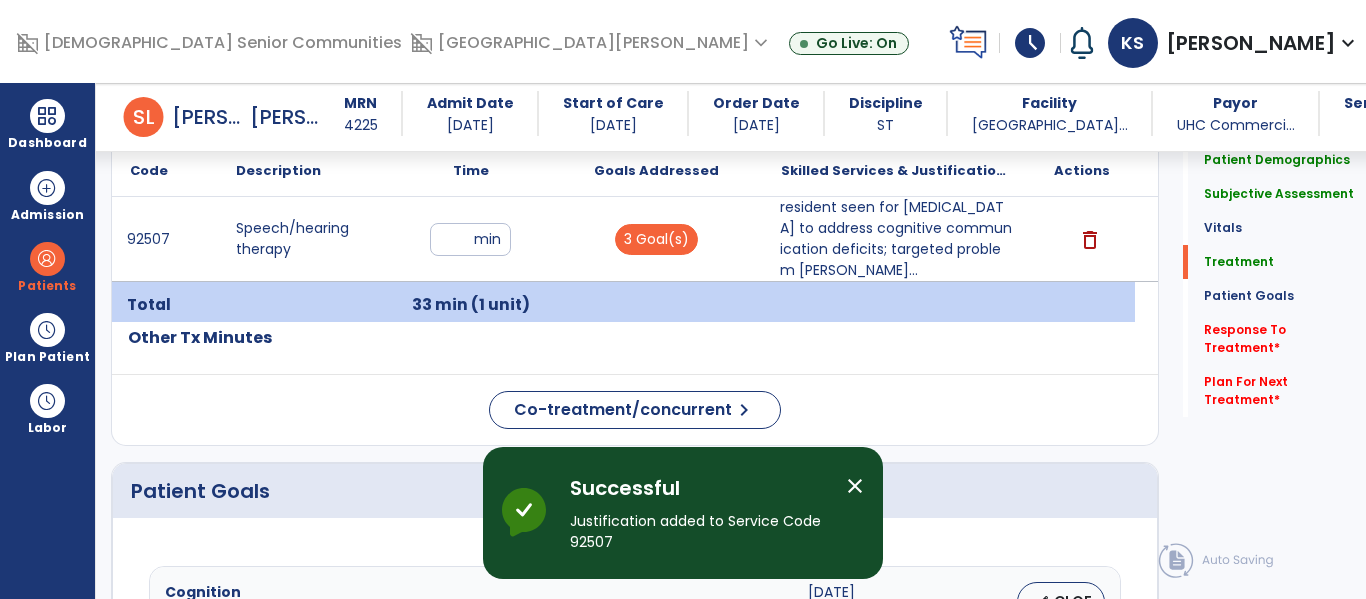 scroll, scrollTop: 2407, scrollLeft: 0, axis: vertical 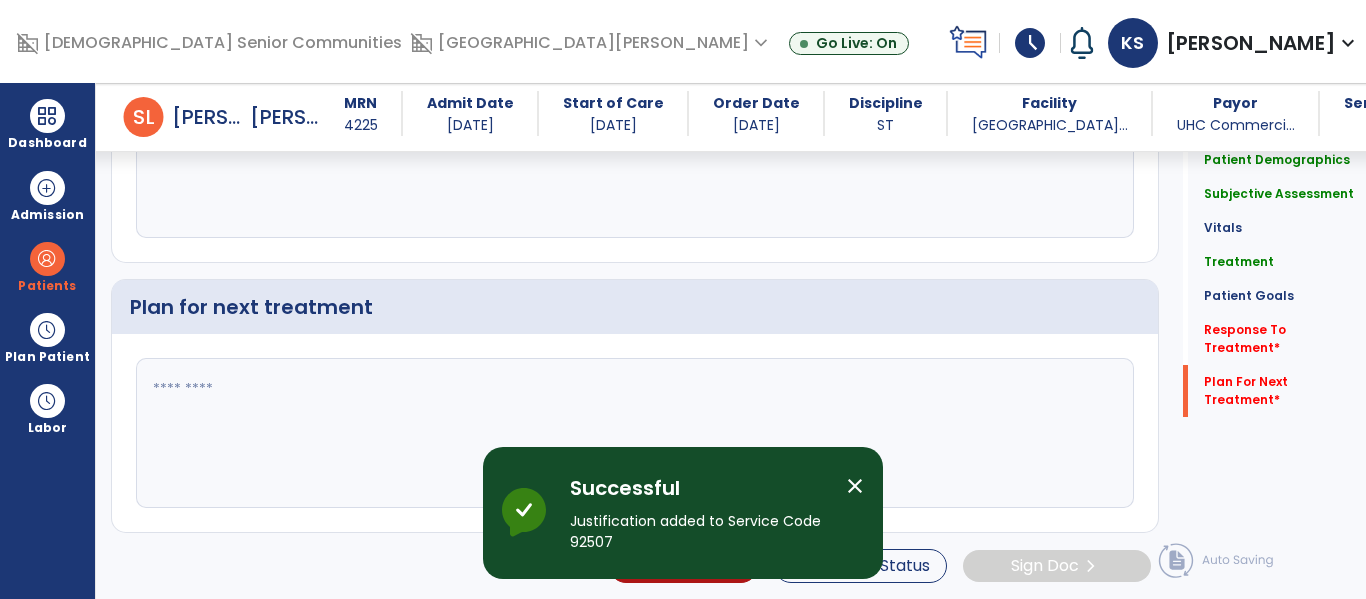 click 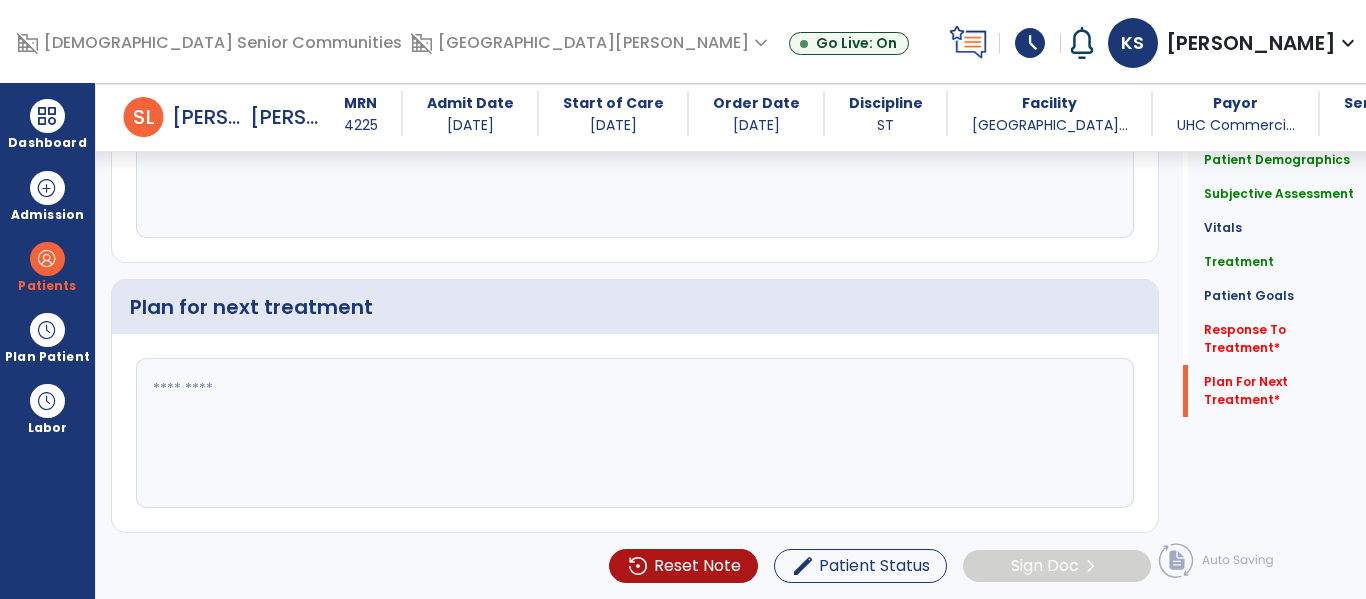 type on "*" 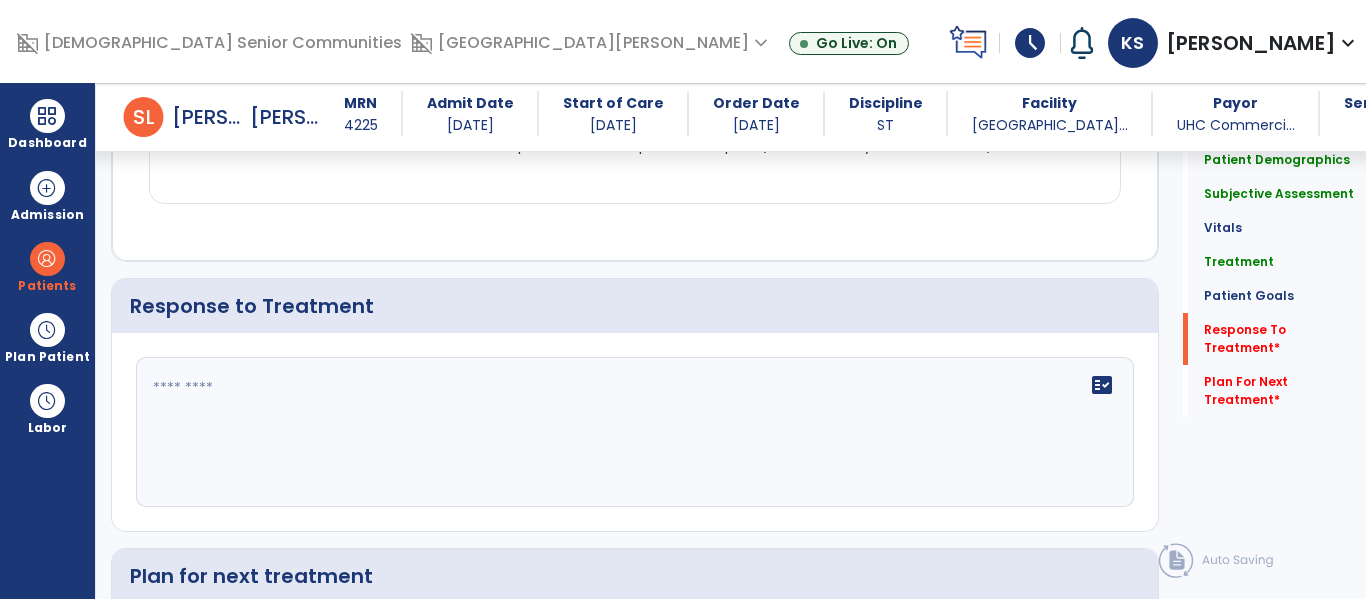 scroll, scrollTop: 2096, scrollLeft: 0, axis: vertical 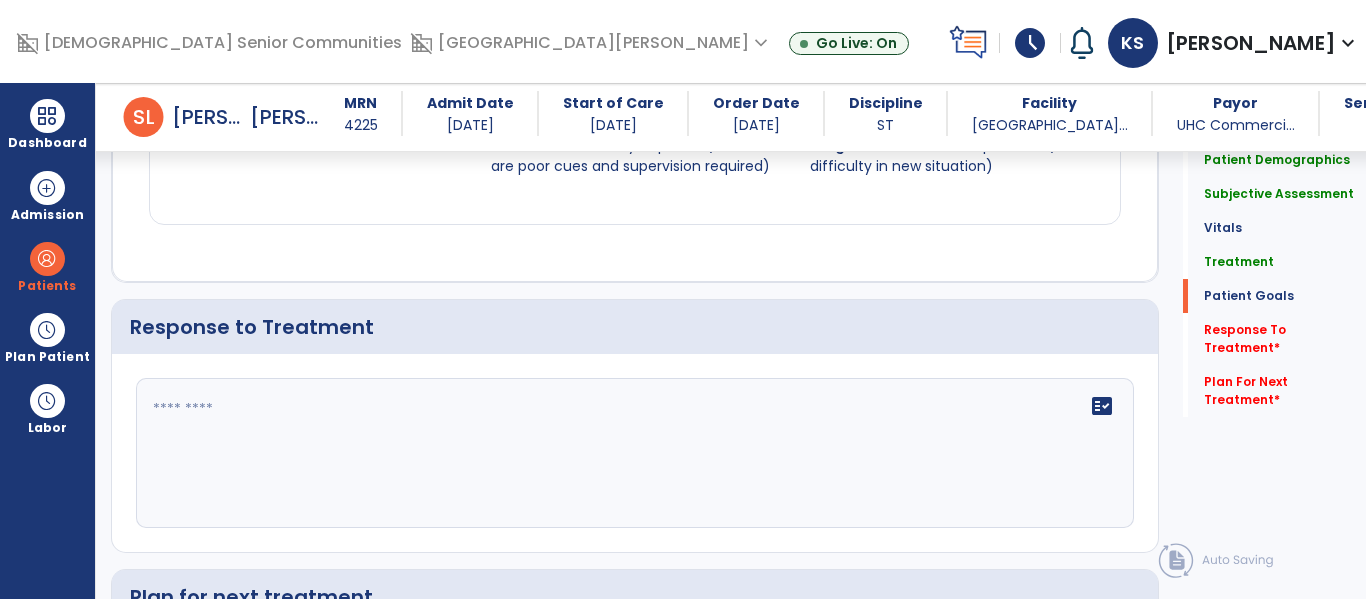 type on "**********" 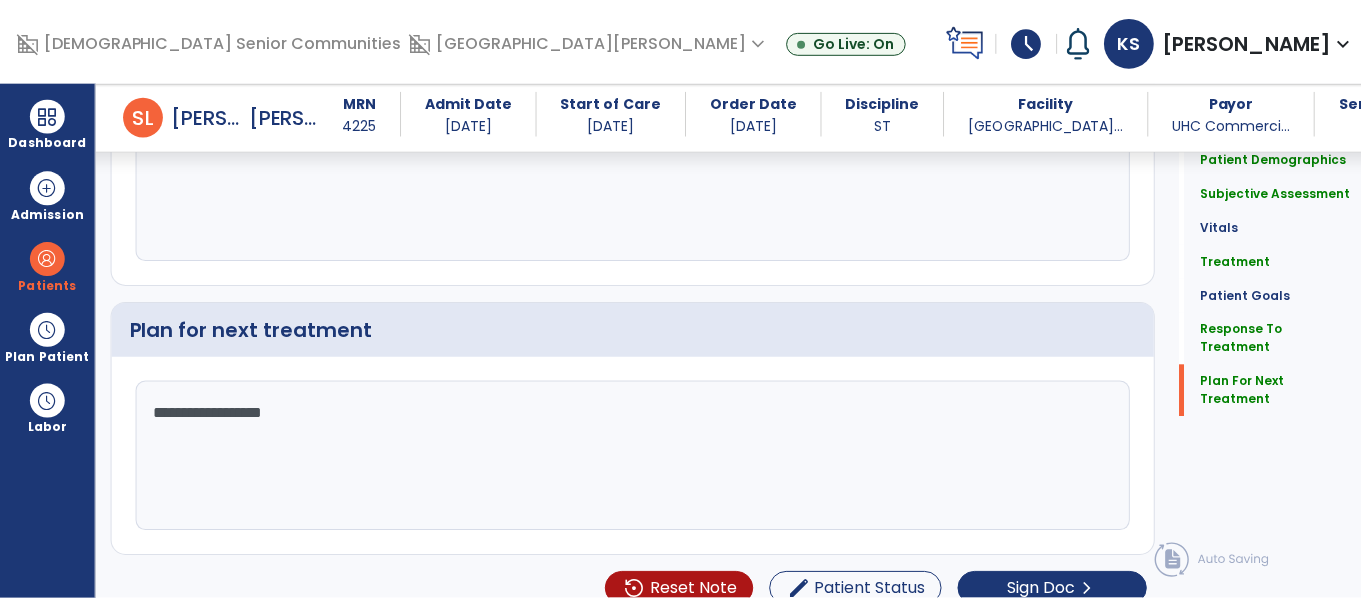 scroll, scrollTop: 2407, scrollLeft: 0, axis: vertical 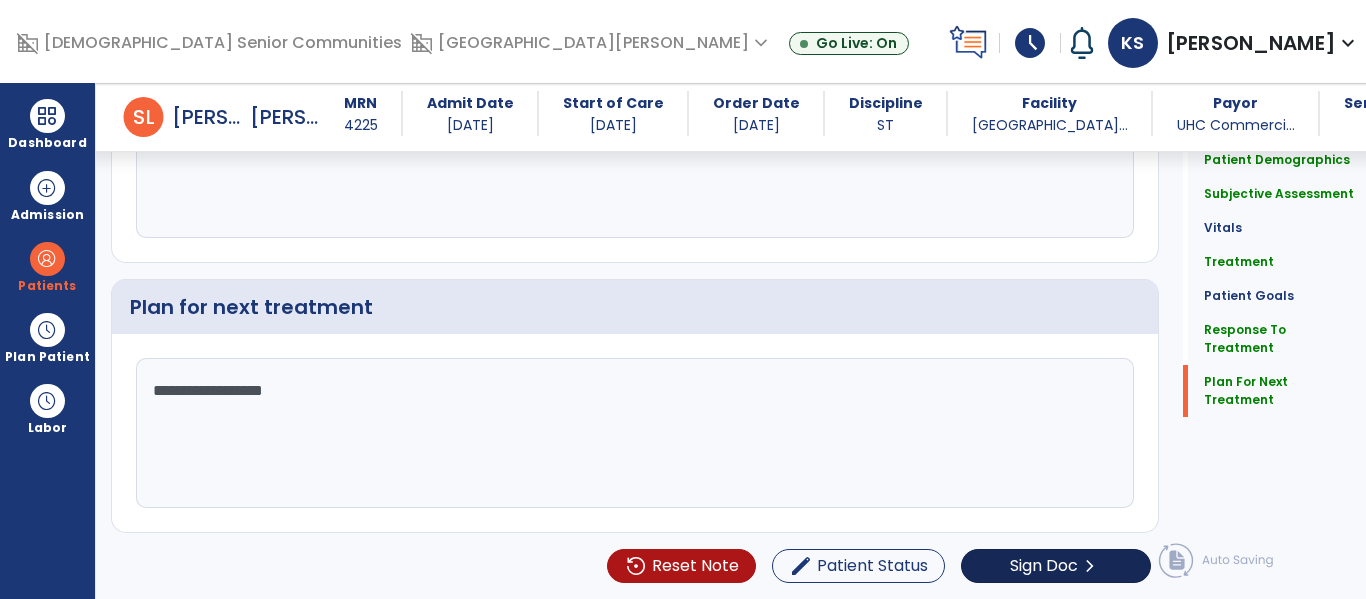 type on "**********" 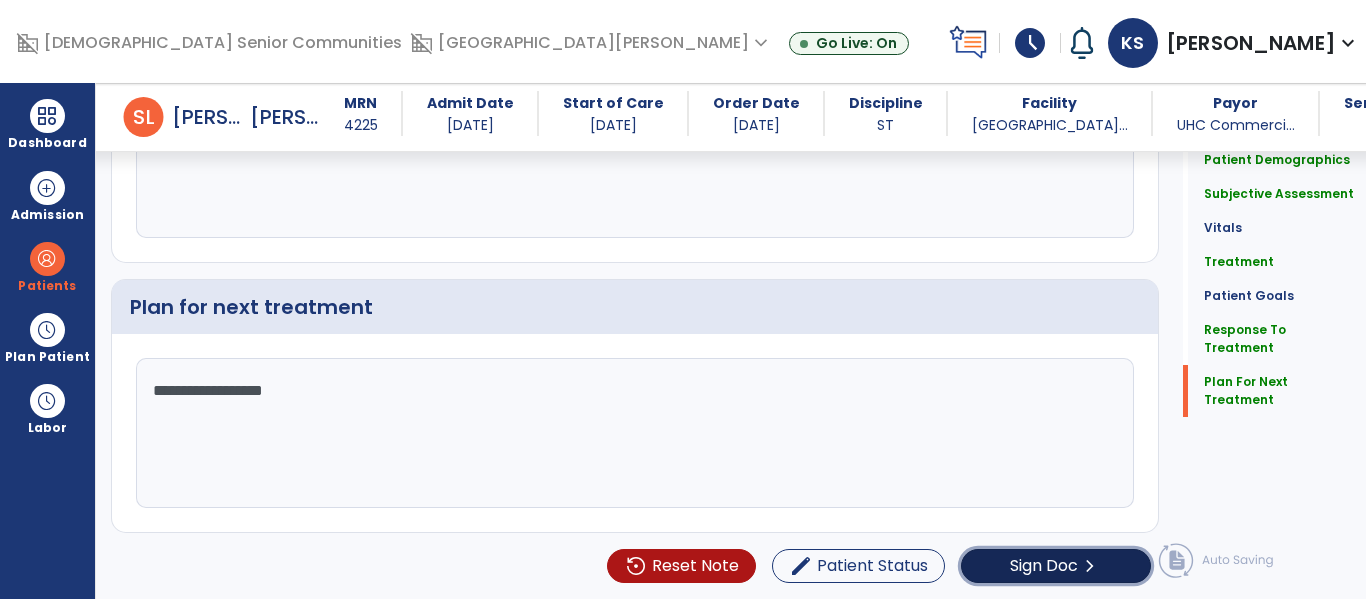click on "chevron_right" 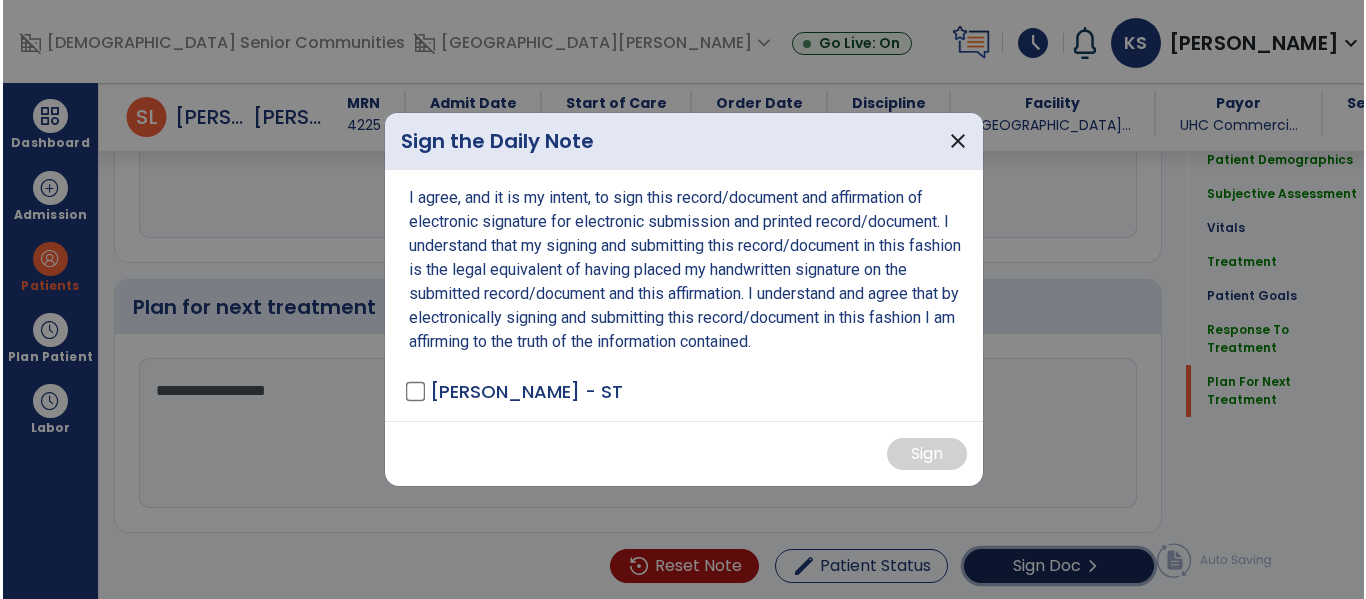 scroll, scrollTop: 2407, scrollLeft: 0, axis: vertical 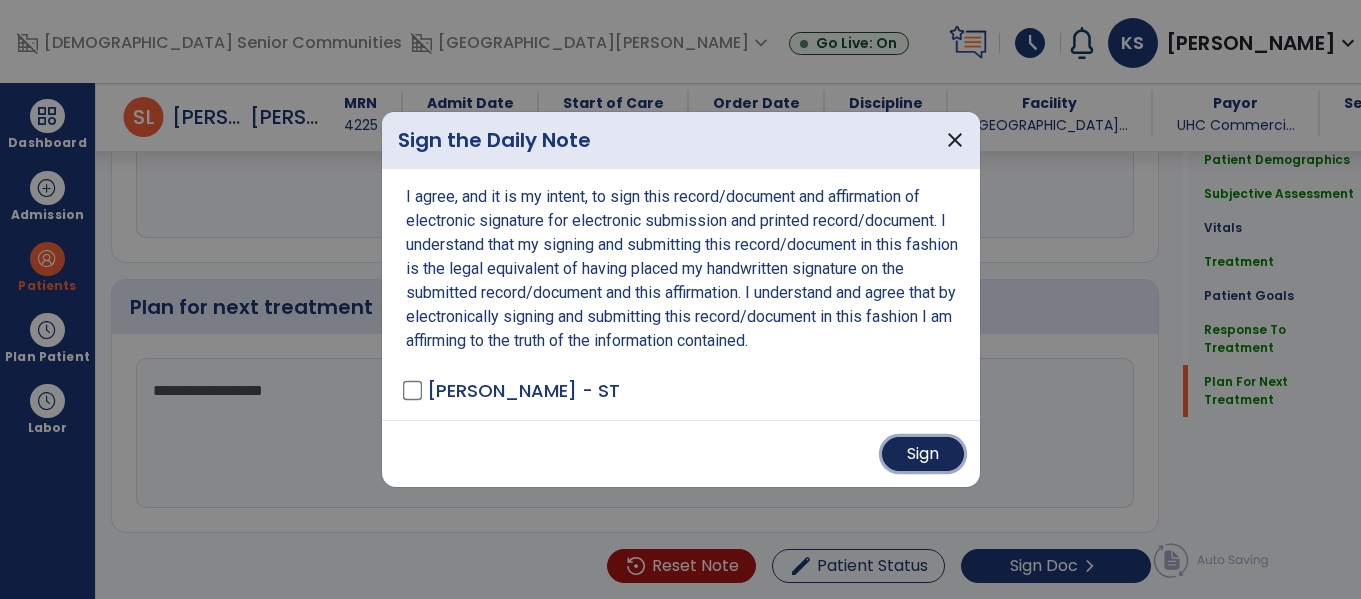 click on "Sign" at bounding box center [923, 454] 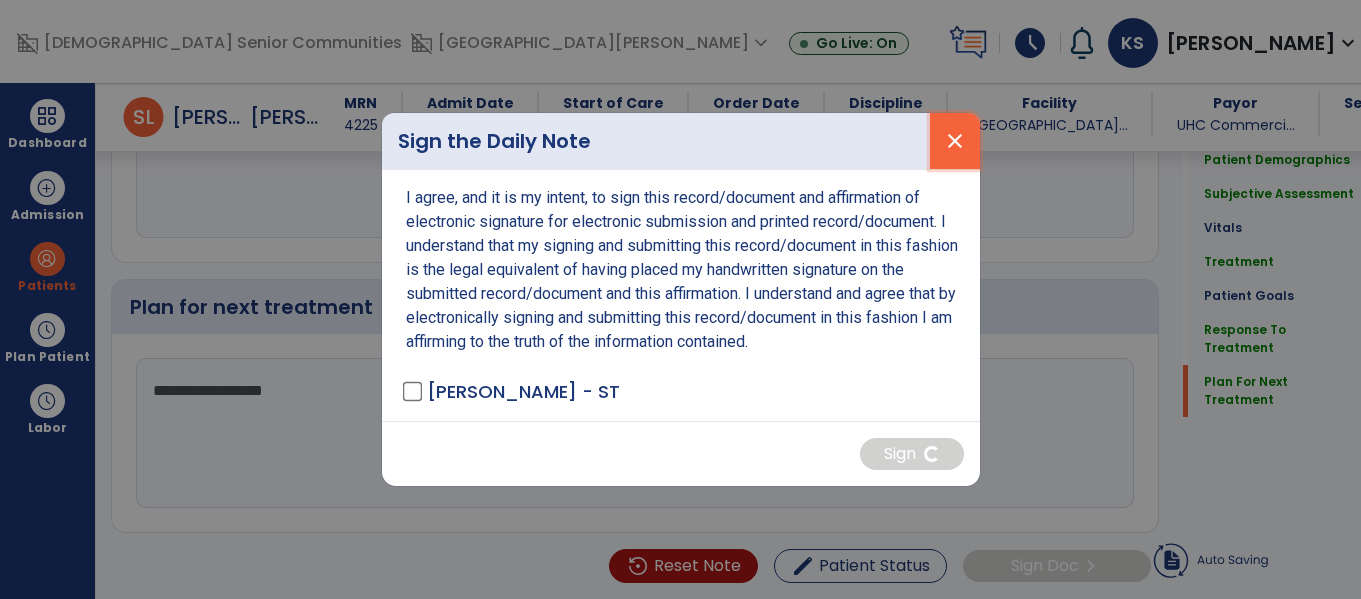 click on "close" at bounding box center (955, 141) 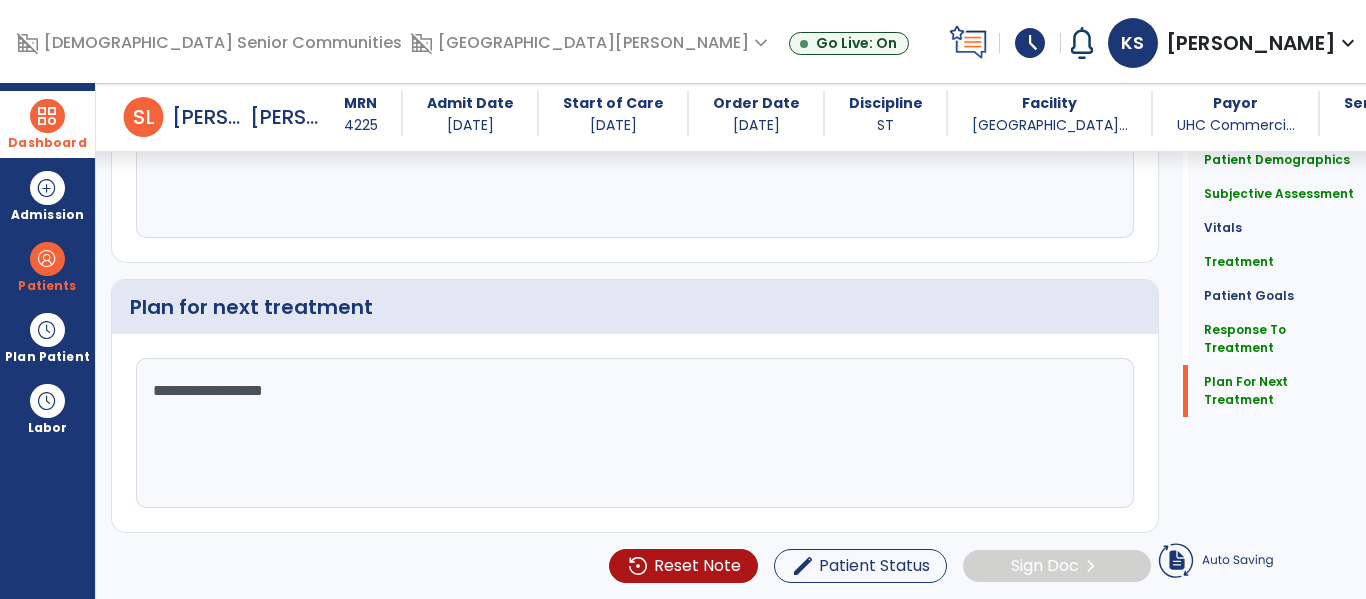 click on "Dashboard" at bounding box center (47, 143) 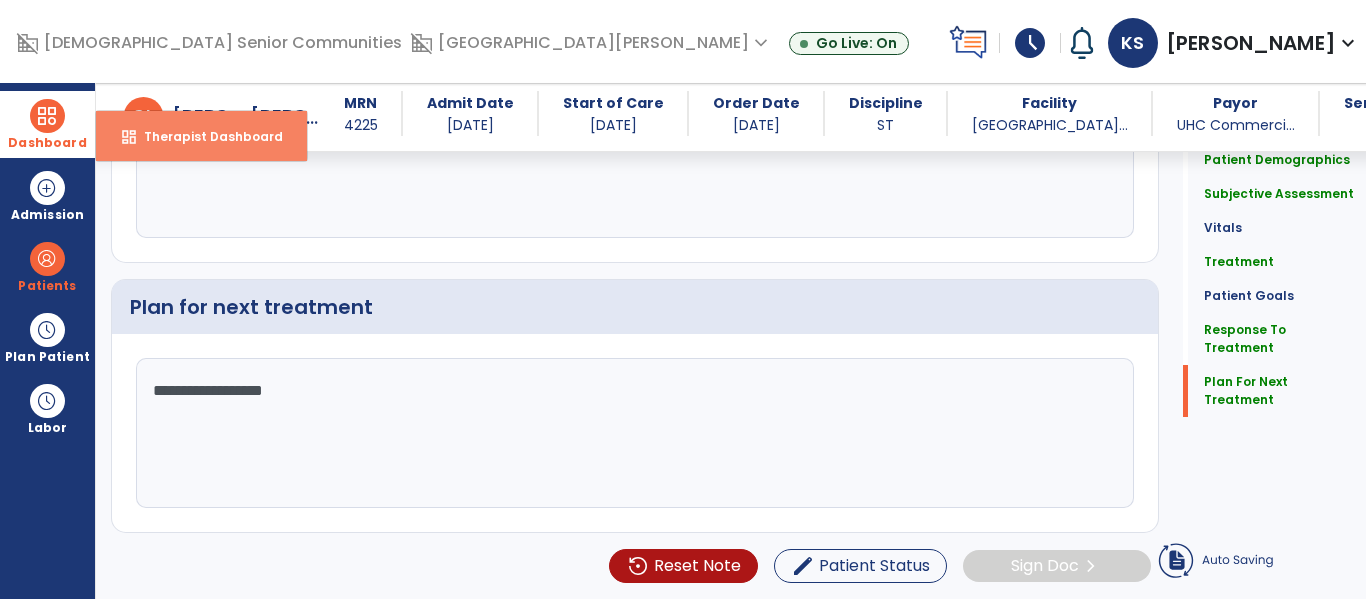 click on "dashboard  Therapist Dashboard" at bounding box center (201, 136) 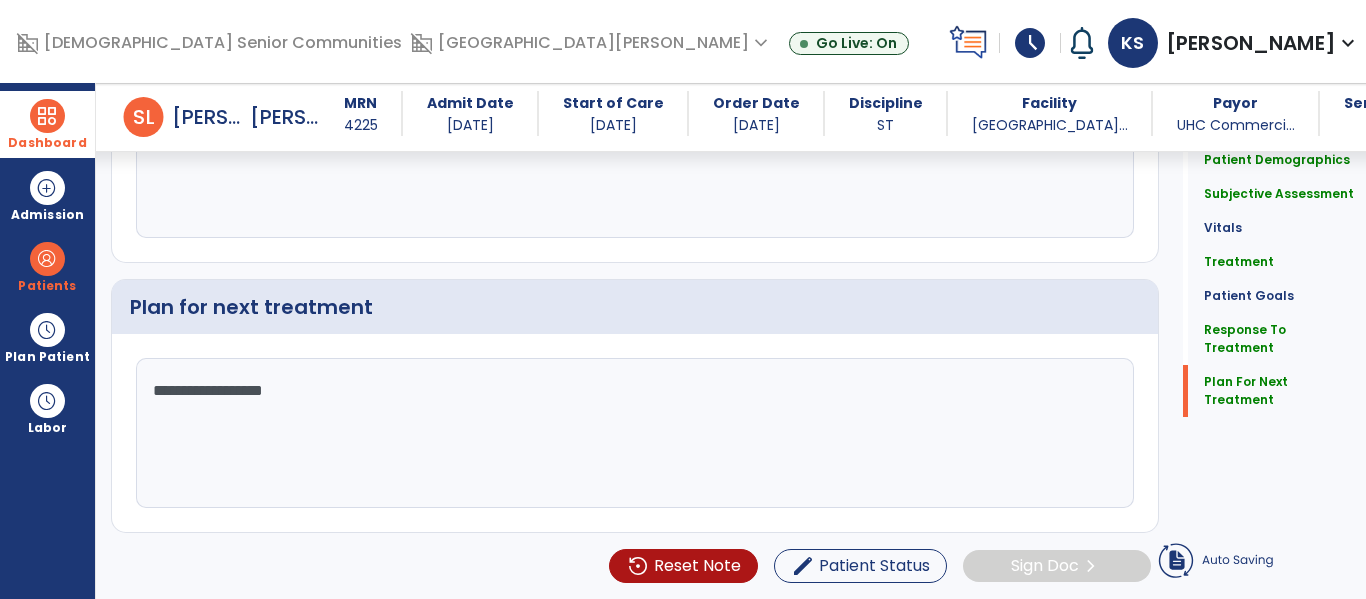 click at bounding box center (47, 116) 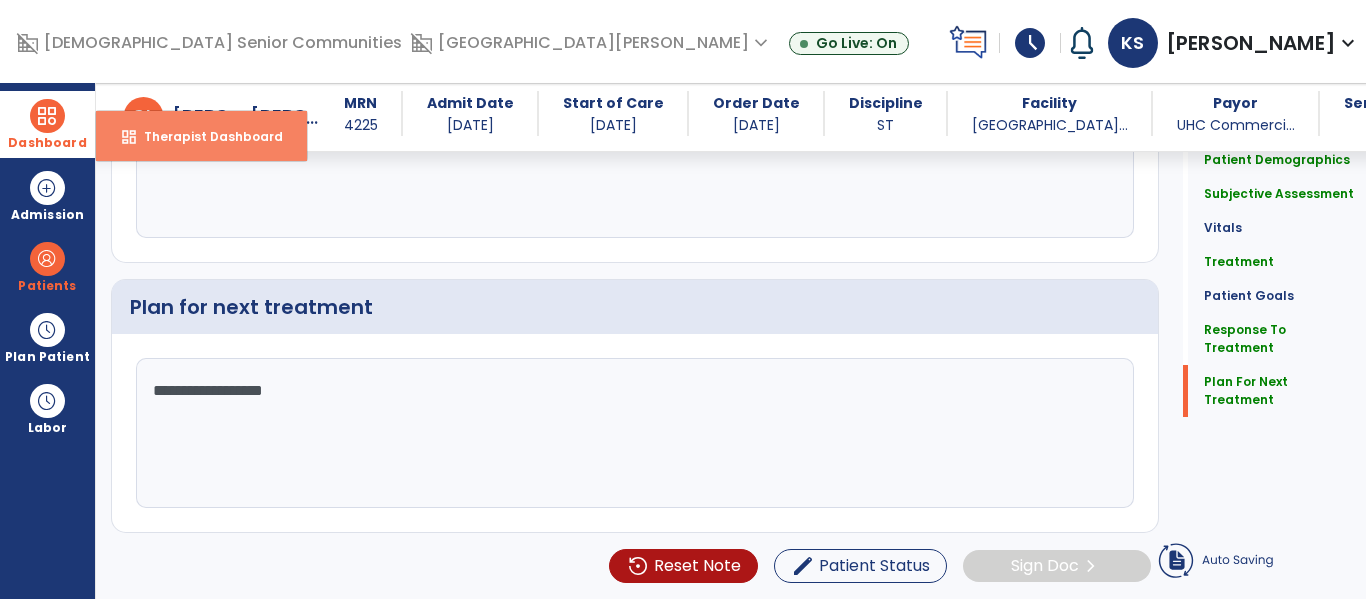 click on "dashboard  Therapist Dashboard" at bounding box center [201, 136] 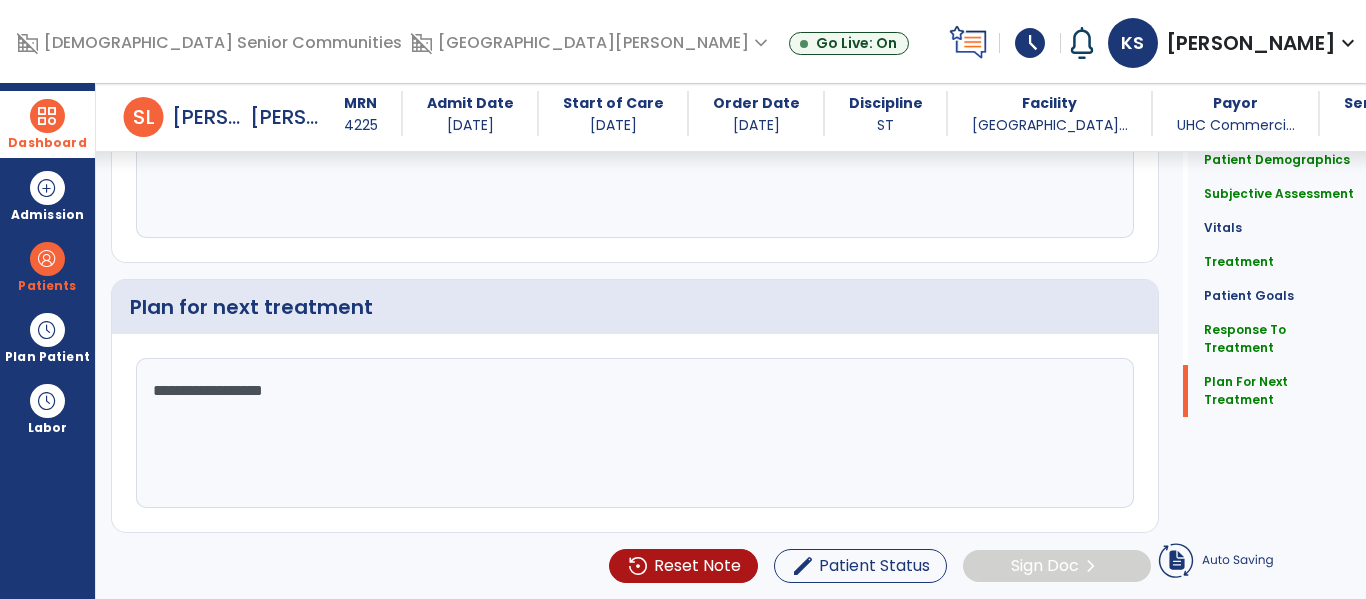 click on "**********" 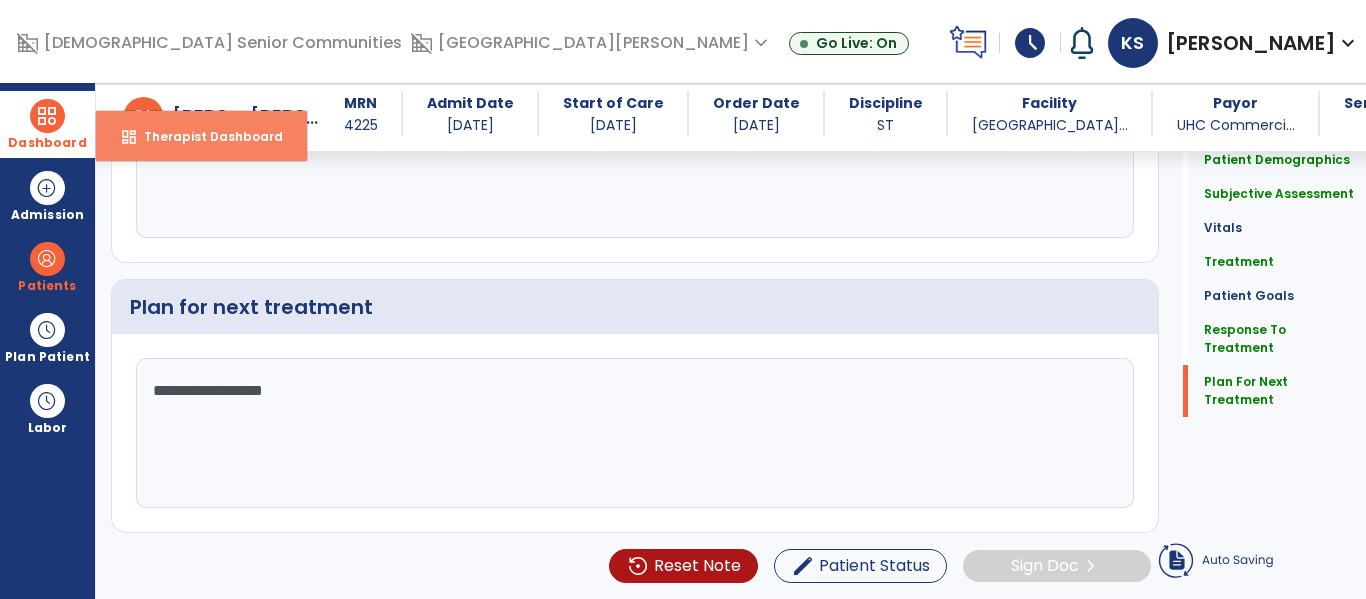 click on "dashboard  Therapist Dashboard" at bounding box center [201, 136] 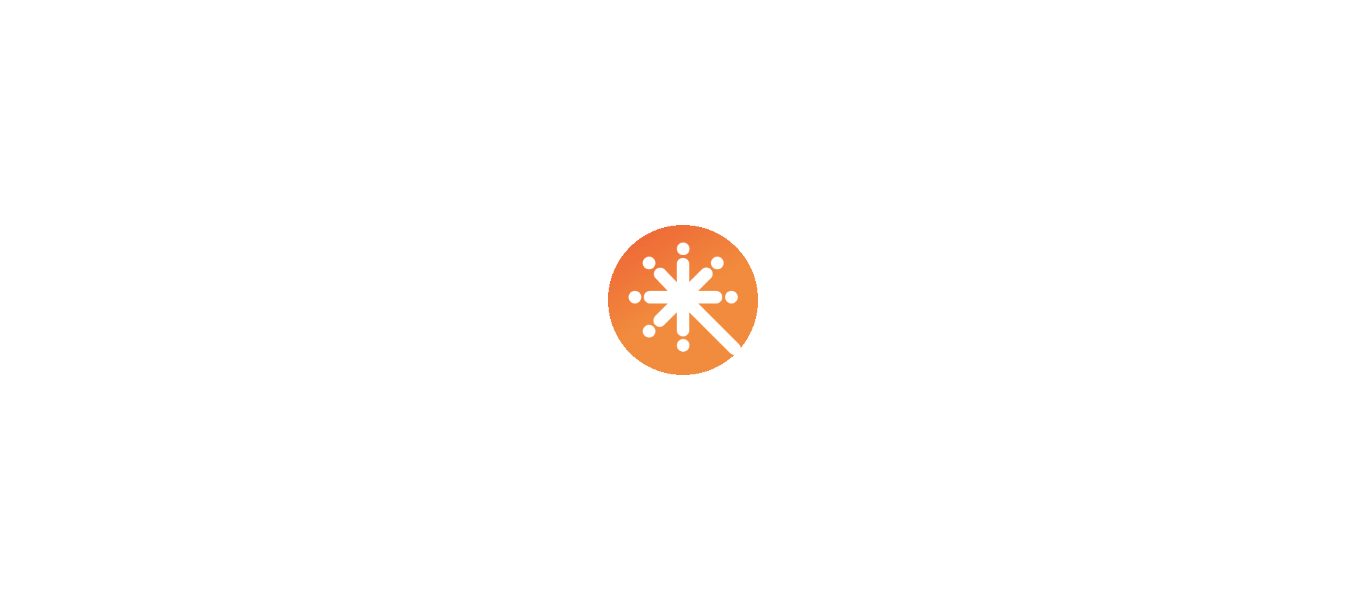 scroll, scrollTop: 0, scrollLeft: 0, axis: both 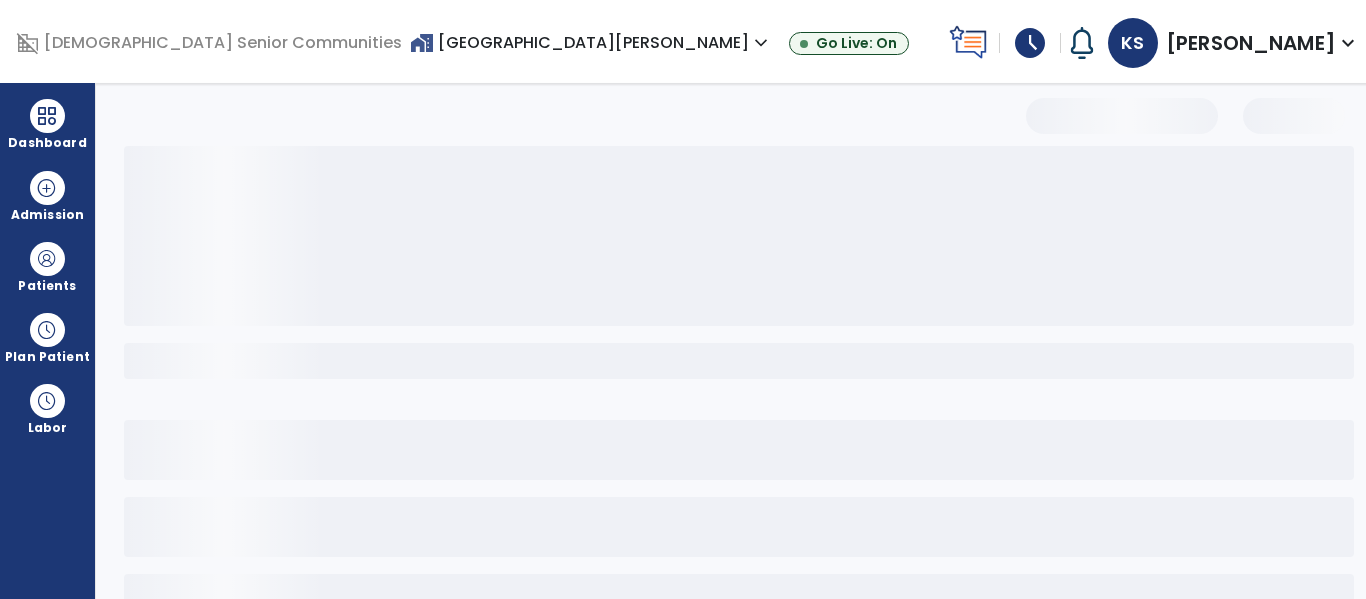 select on "*" 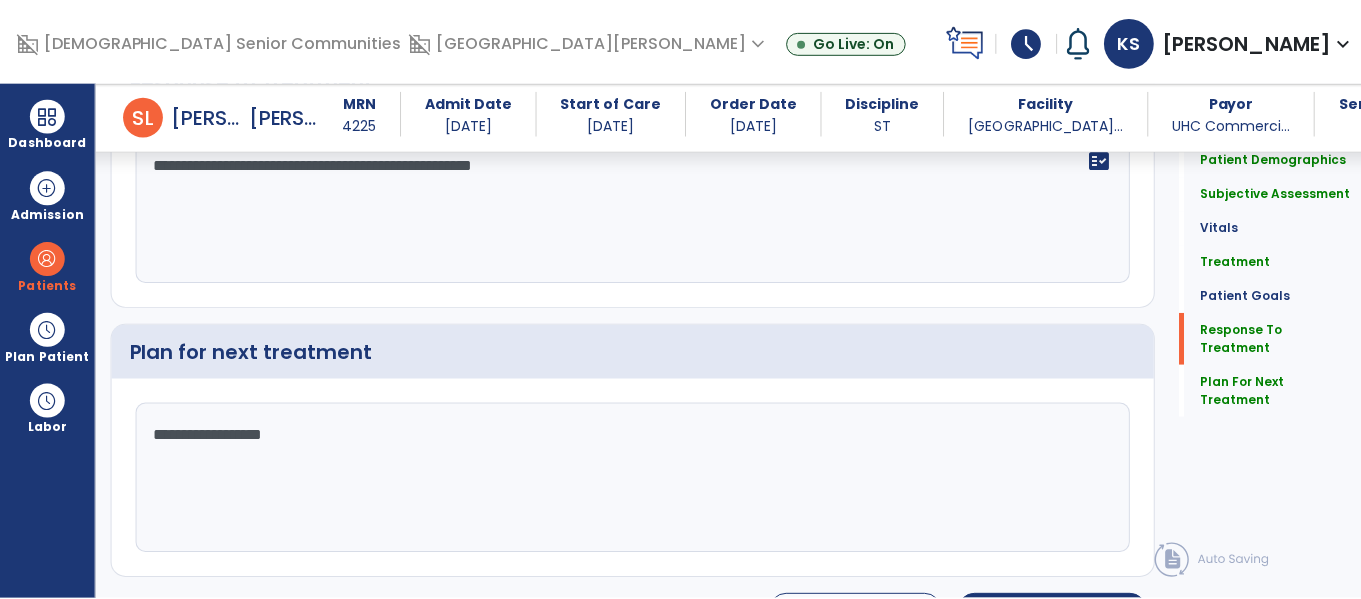scroll, scrollTop: 2583, scrollLeft: 0, axis: vertical 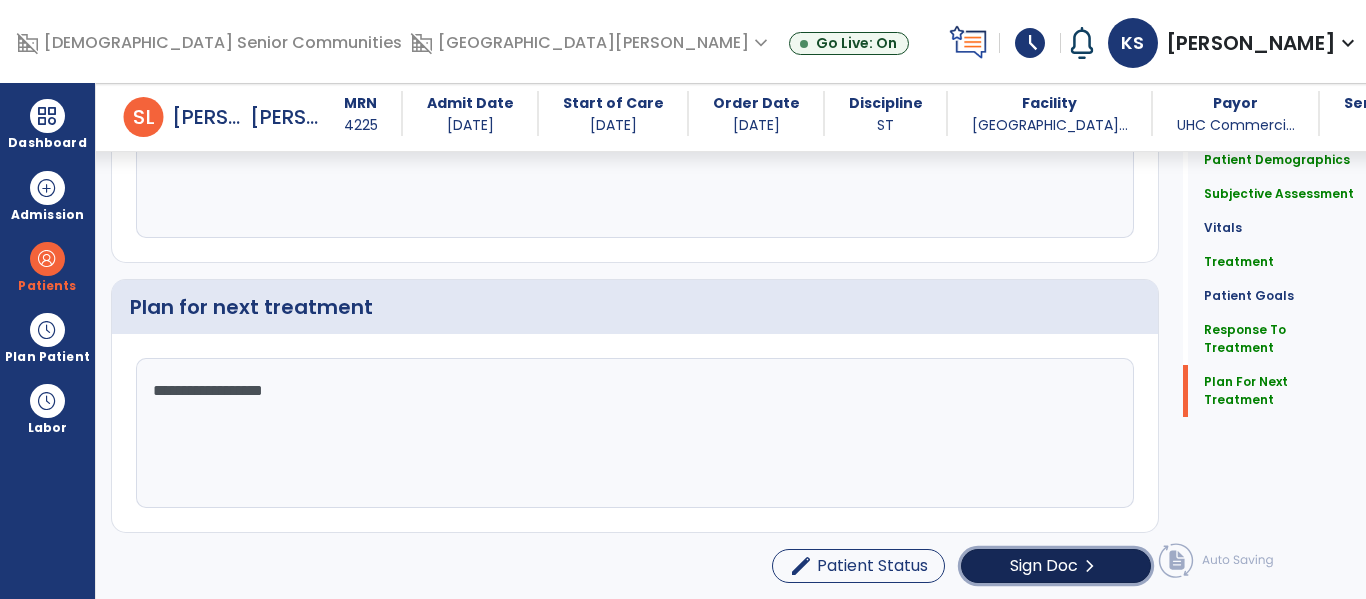 click on "Sign Doc" 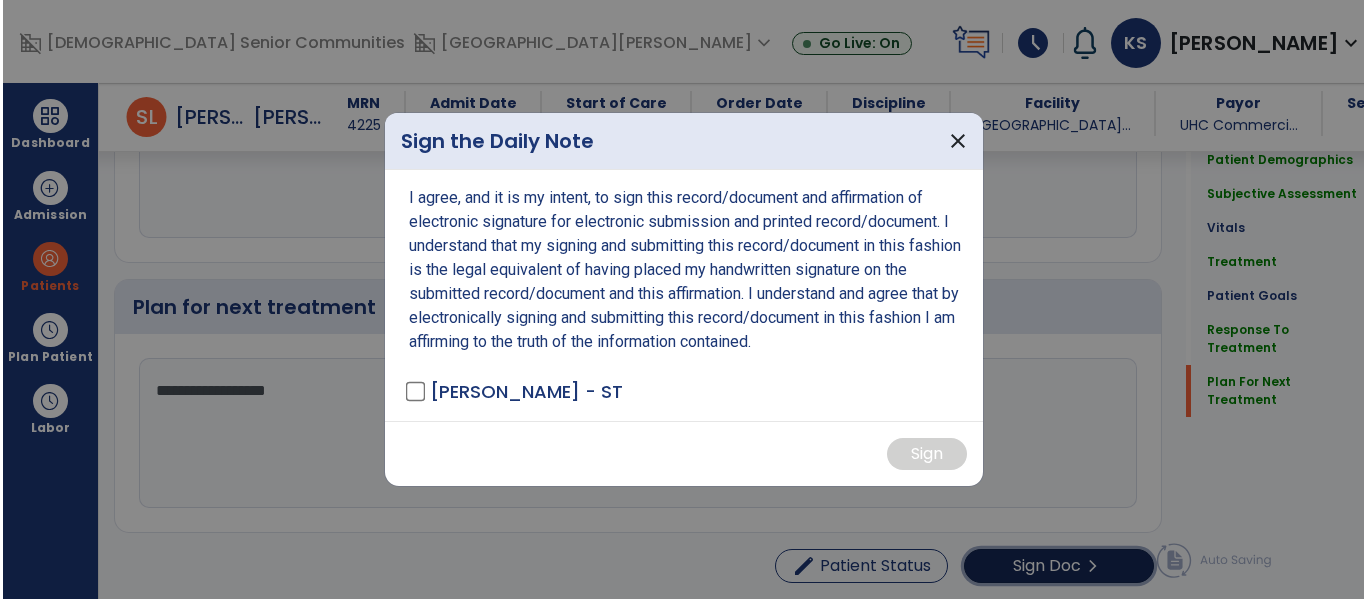 scroll, scrollTop: 2583, scrollLeft: 0, axis: vertical 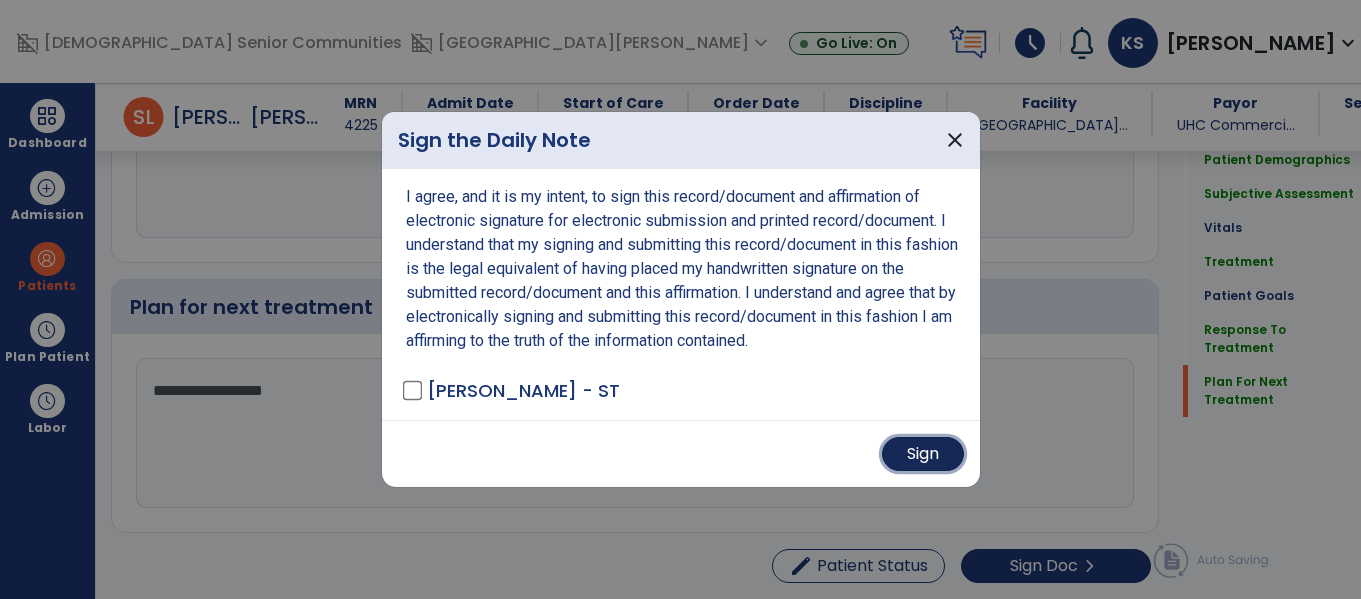 click on "Sign" at bounding box center [923, 454] 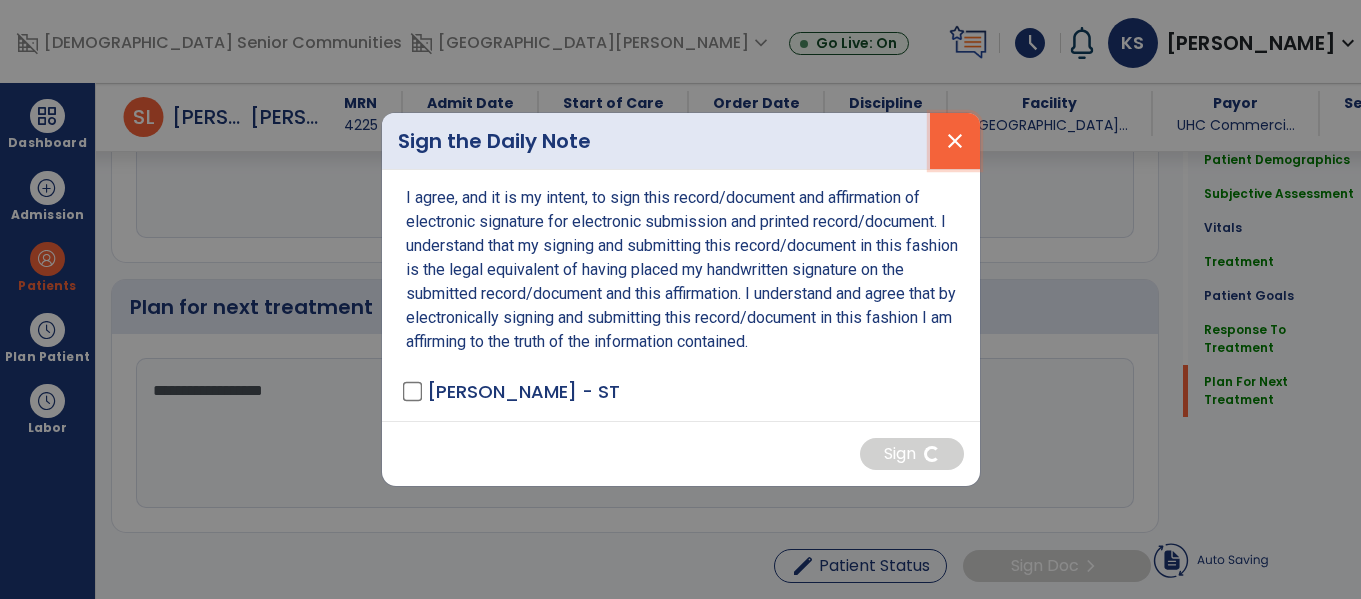 click on "close" at bounding box center (955, 141) 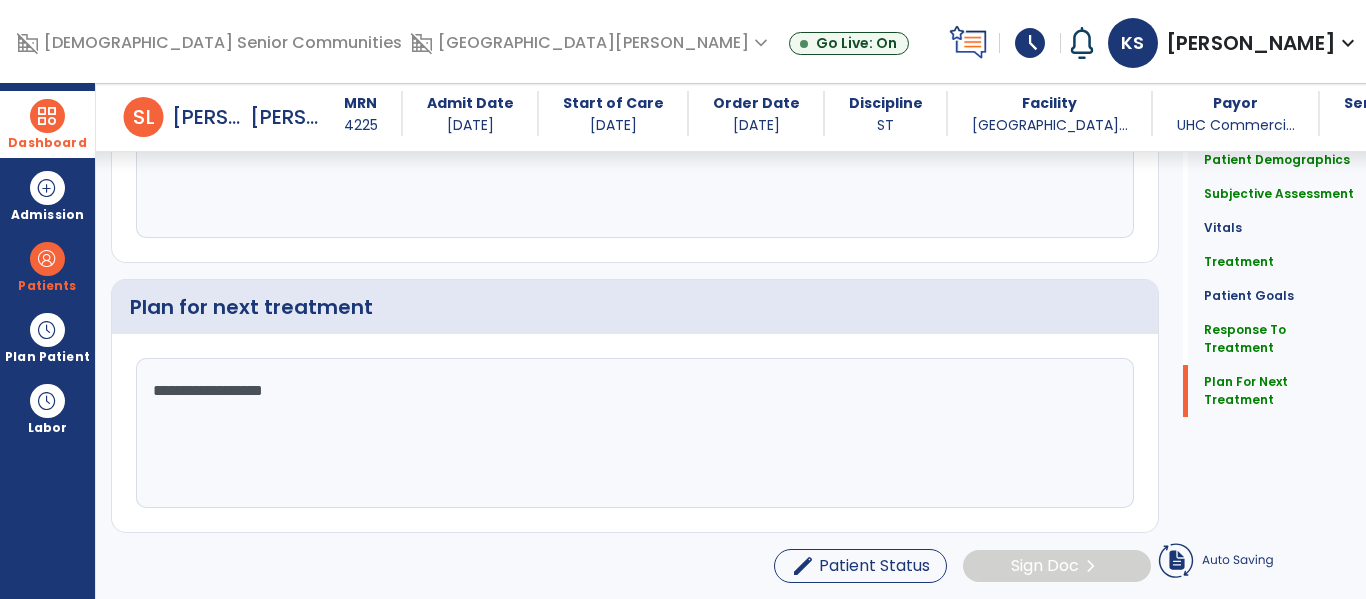 click on "Dashboard" at bounding box center [47, 124] 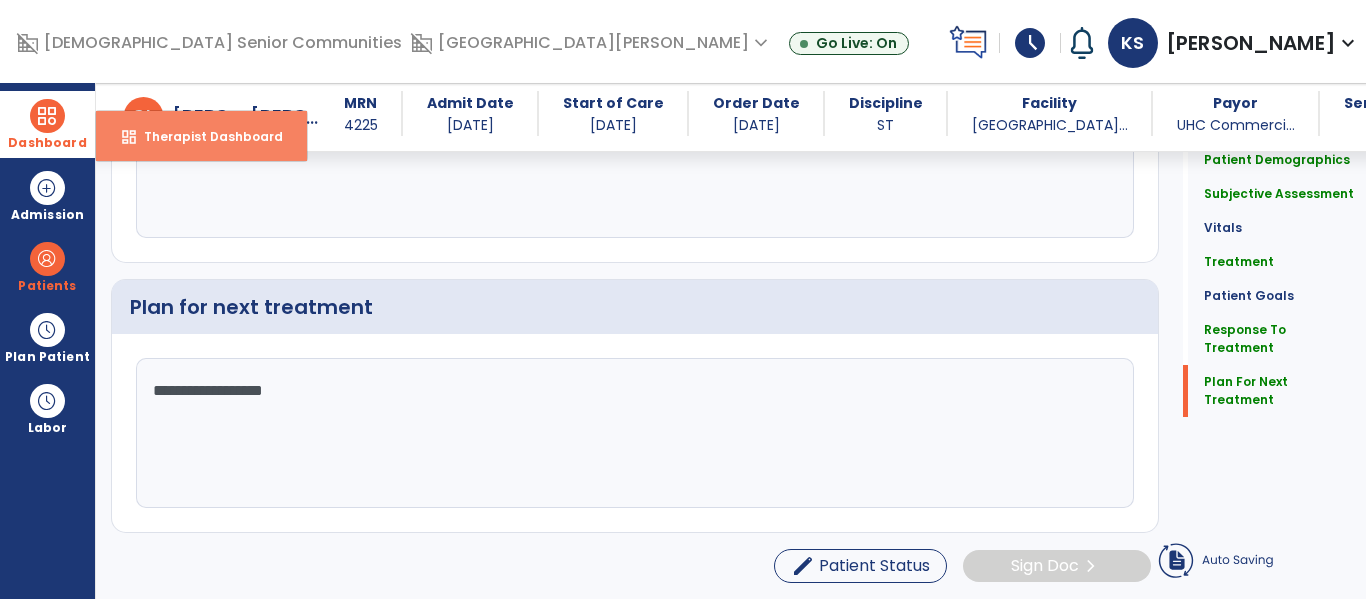 click on "dashboard  Therapist Dashboard" at bounding box center (201, 136) 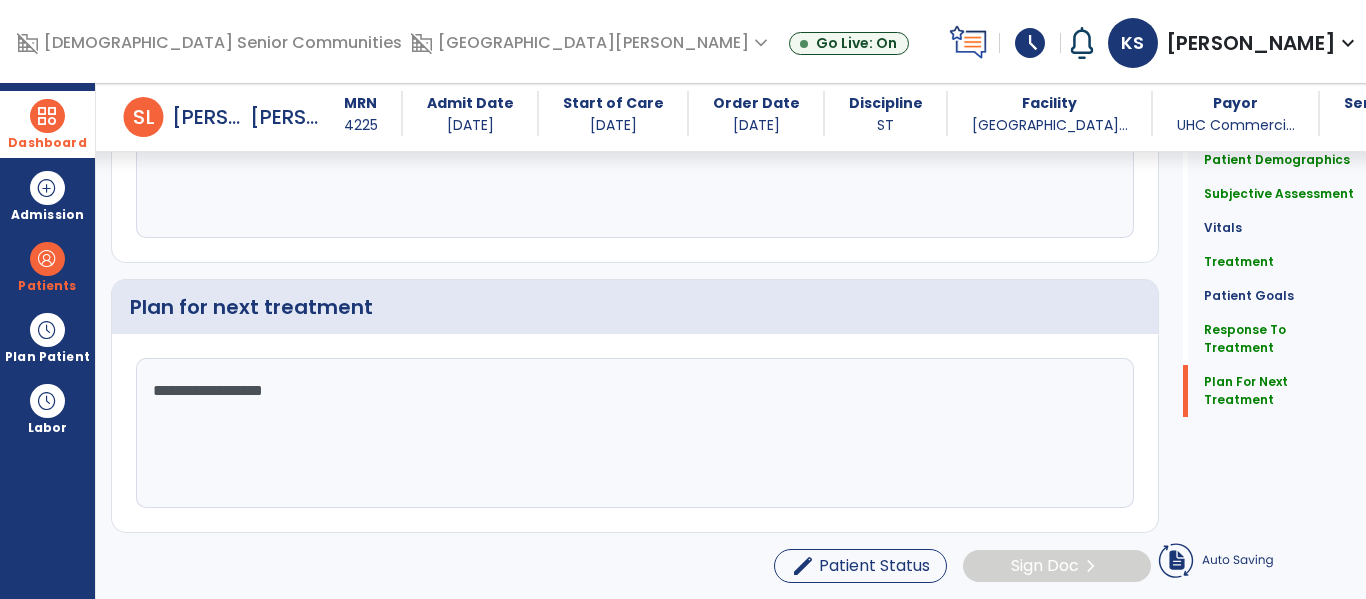 click on "**********" 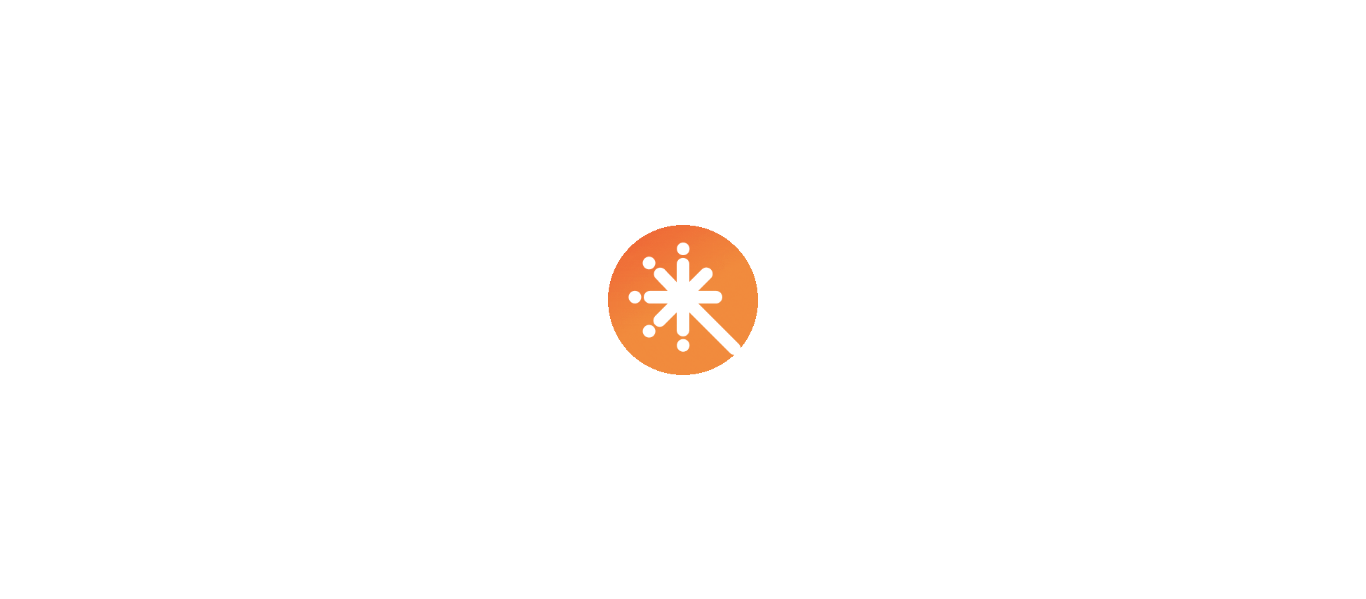 scroll, scrollTop: 0, scrollLeft: 0, axis: both 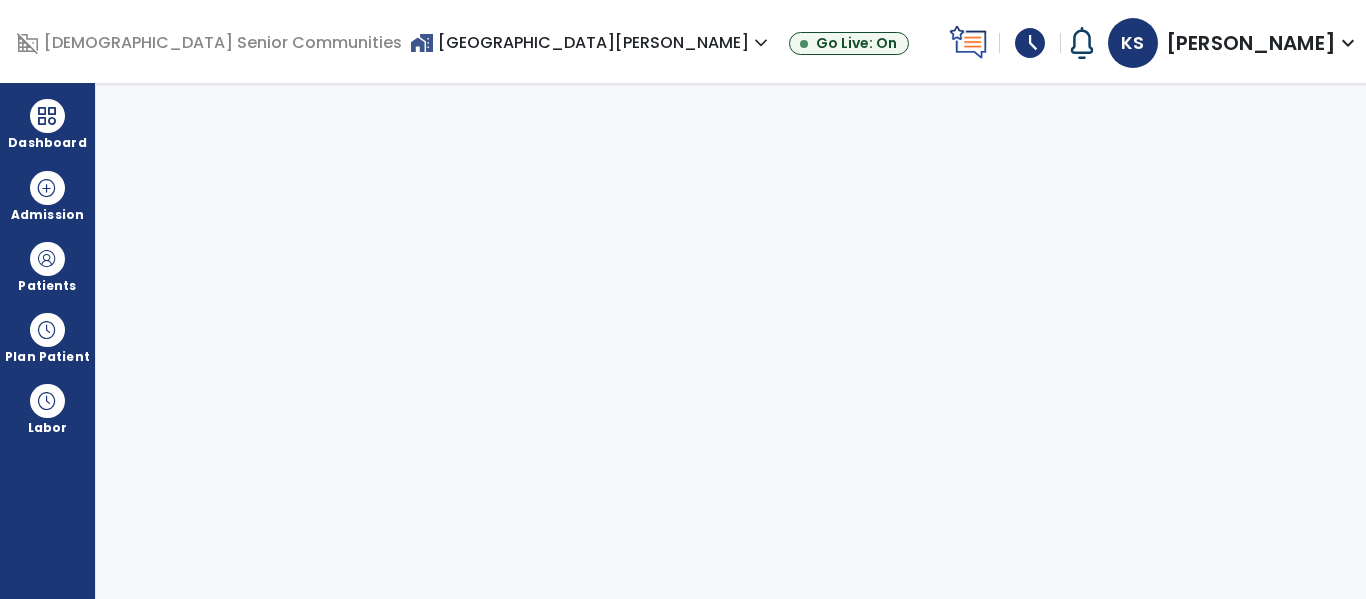 select on "****" 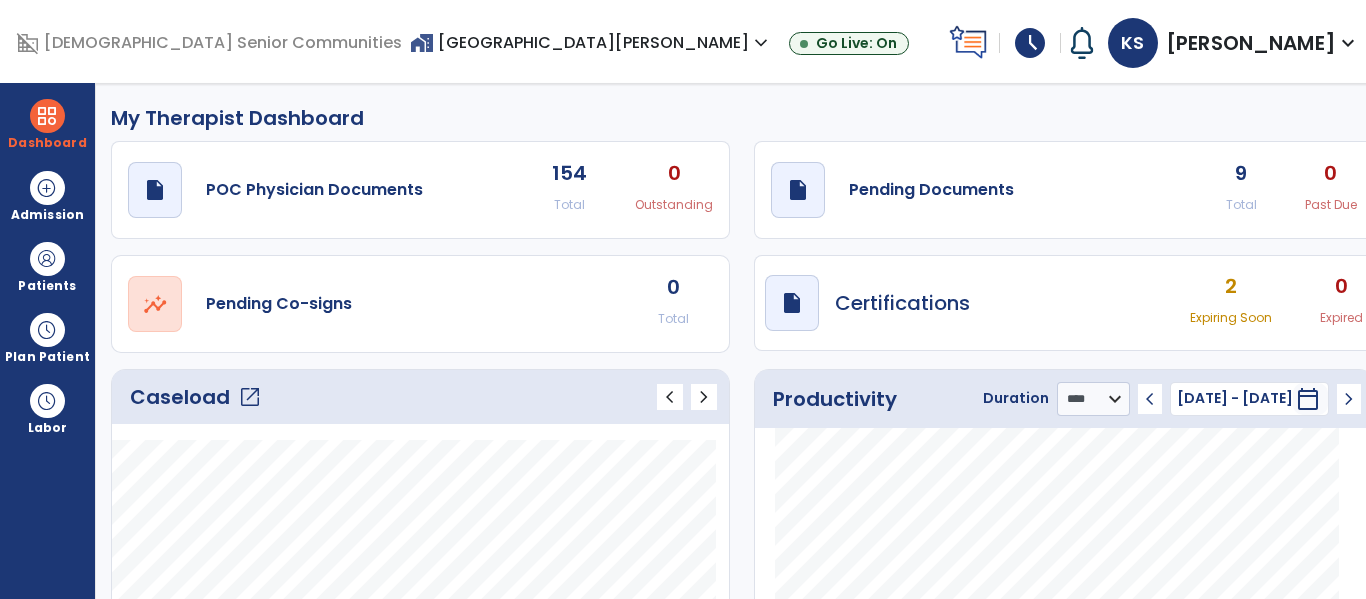 click on "Caseload   open_in_new   chevron_left   chevron_right" 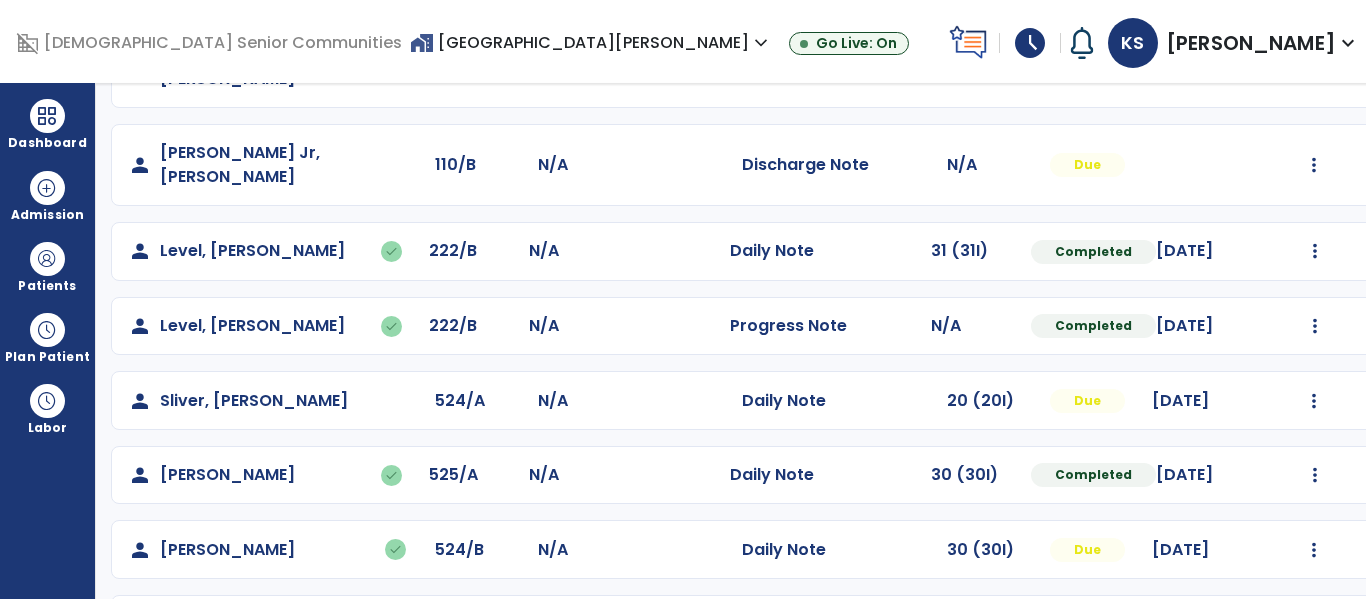 scroll, scrollTop: 759, scrollLeft: 0, axis: vertical 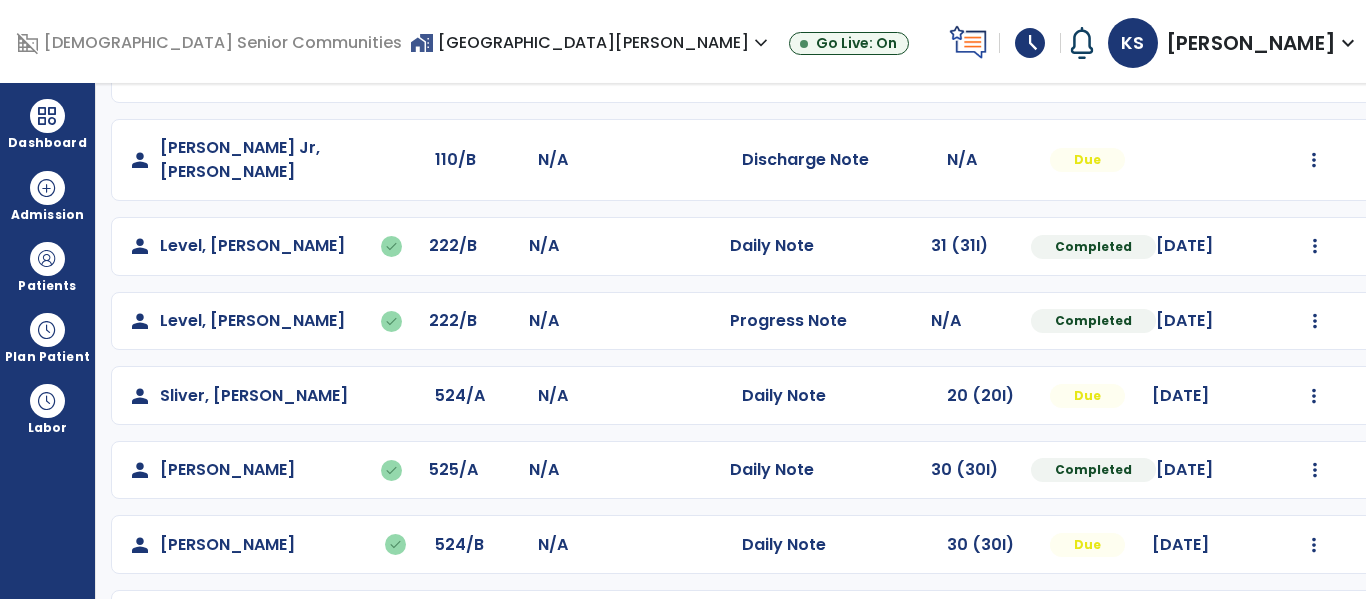 click on "Mark Visit As Complete   Reset Note   Open Document   G + C Mins" 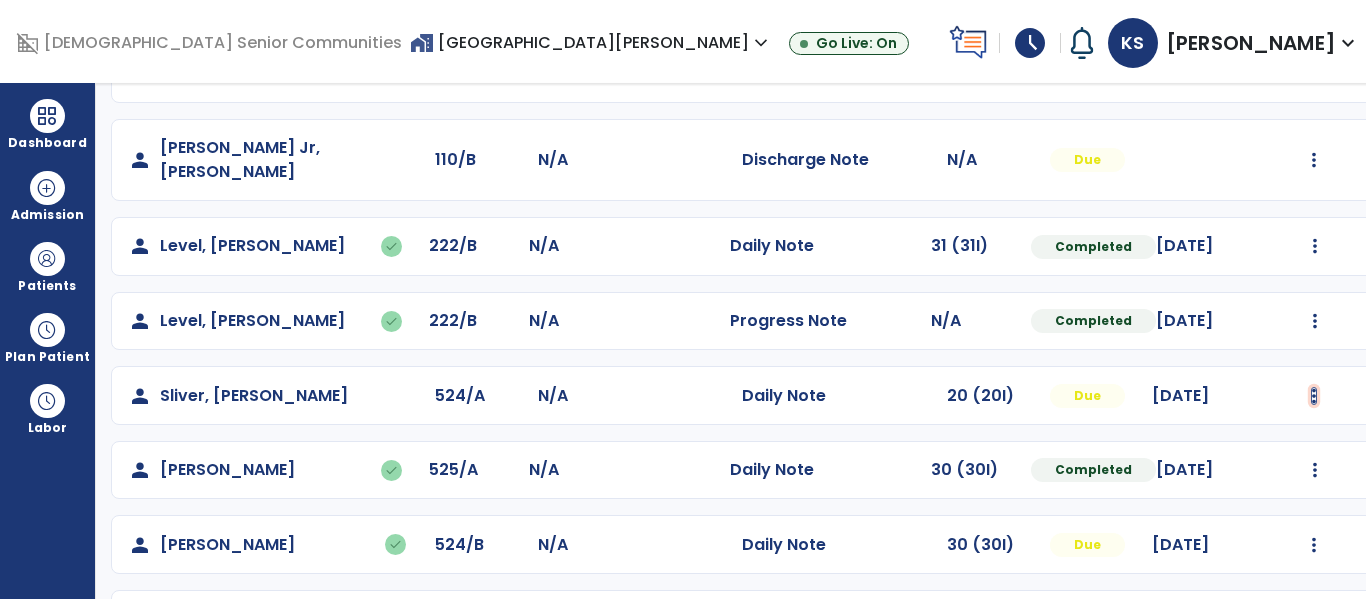 click at bounding box center (1315, -471) 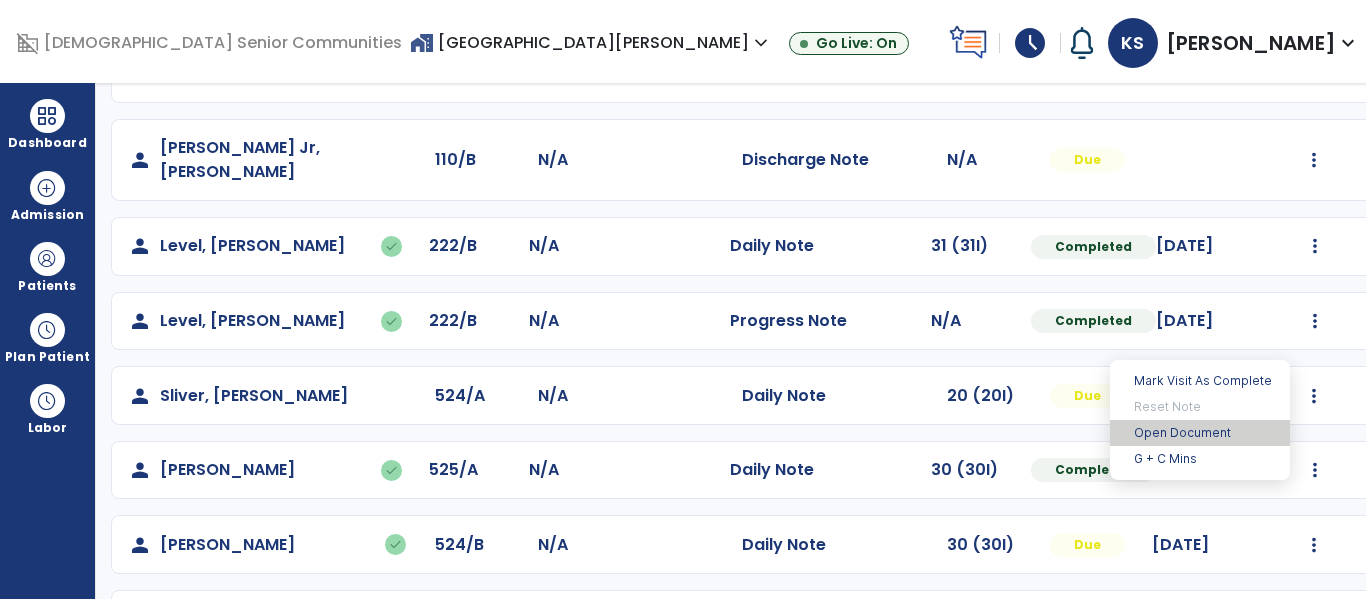 click on "Open Document" at bounding box center [1200, 433] 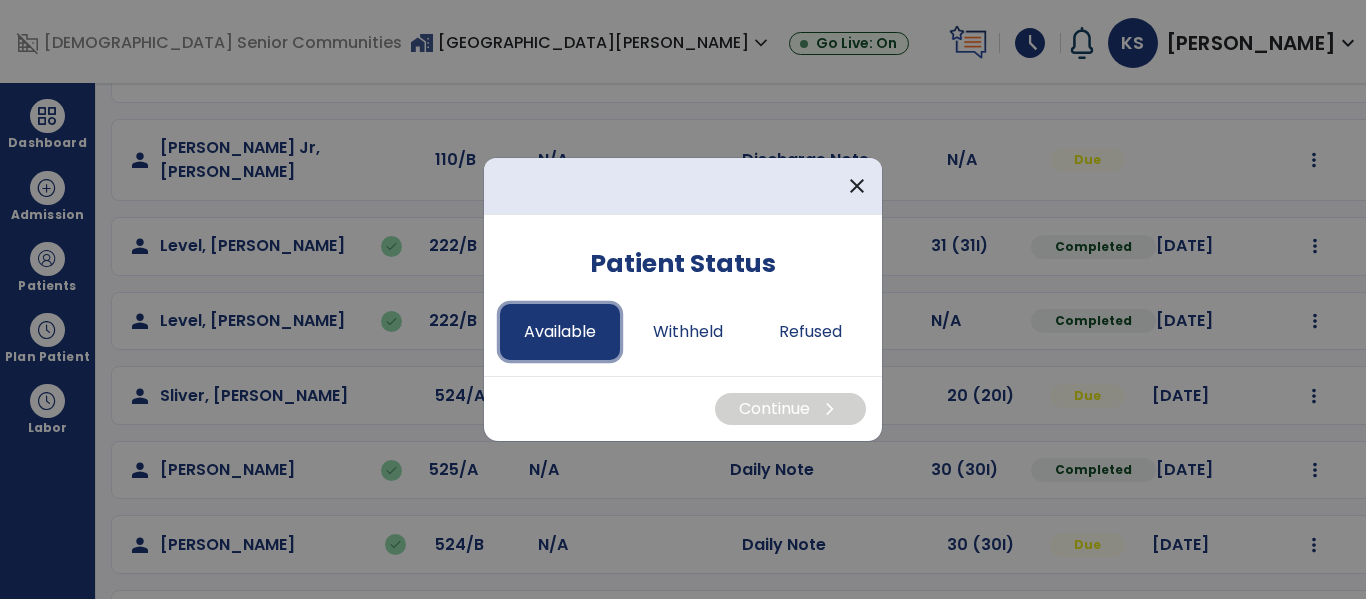 click on "Available" at bounding box center (560, 332) 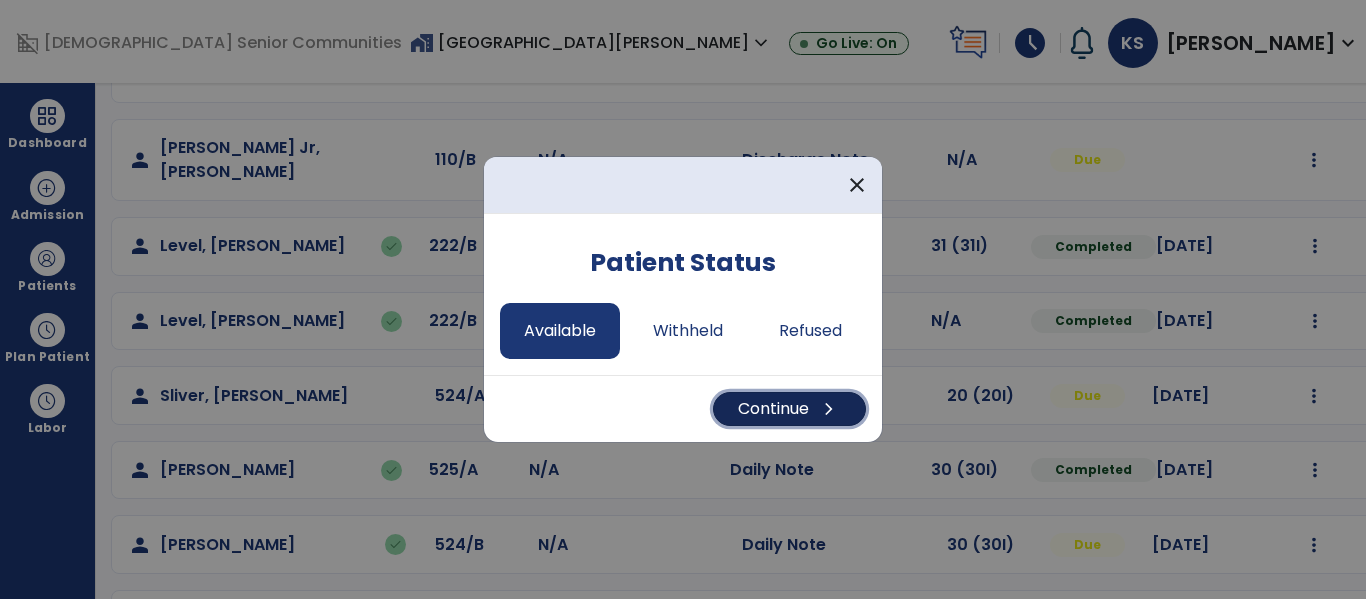 click on "Continue   chevron_right" at bounding box center (789, 409) 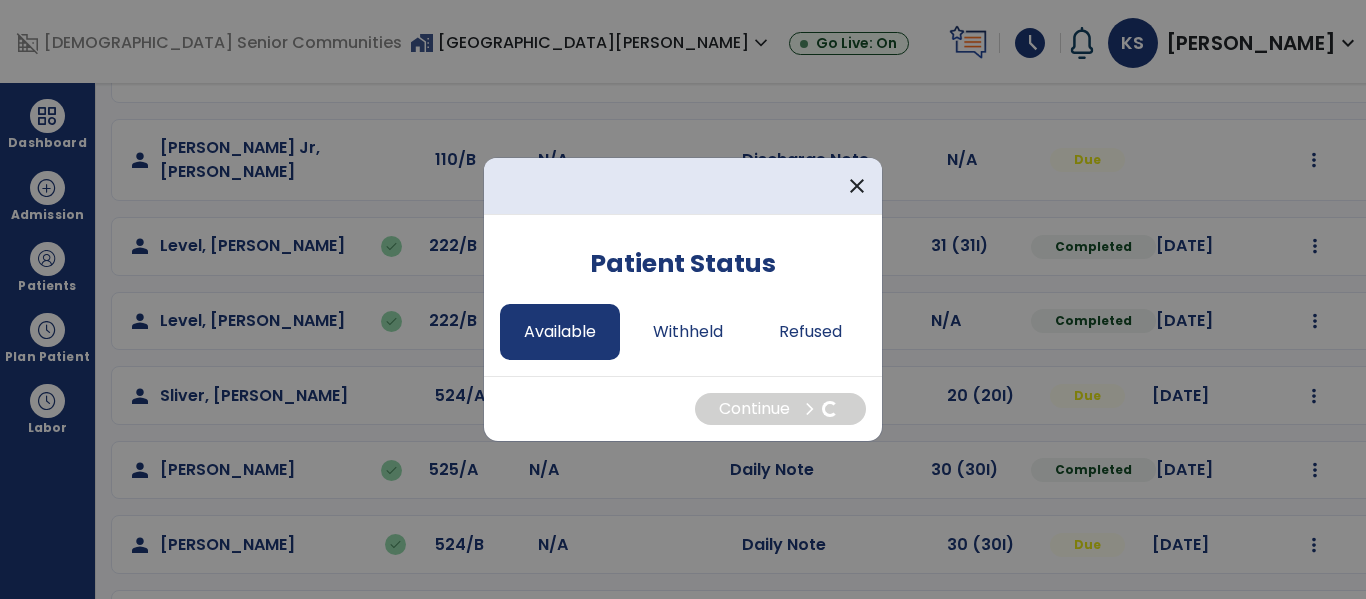 select on "*" 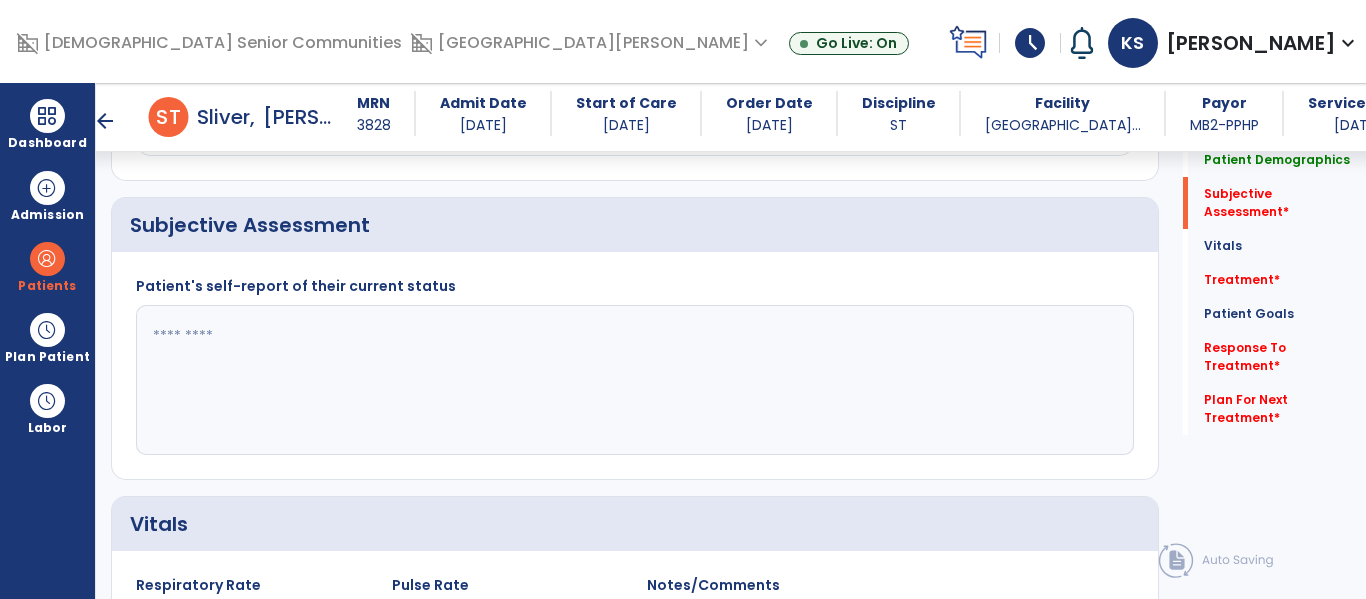 scroll, scrollTop: 437, scrollLeft: 0, axis: vertical 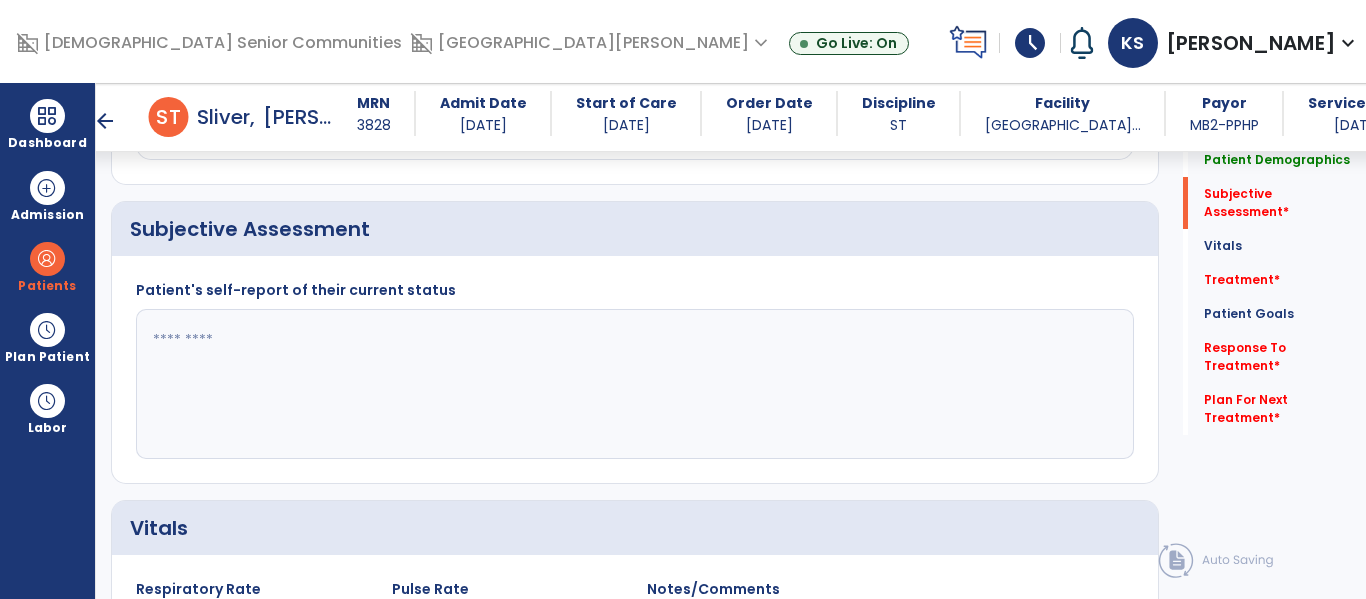 click 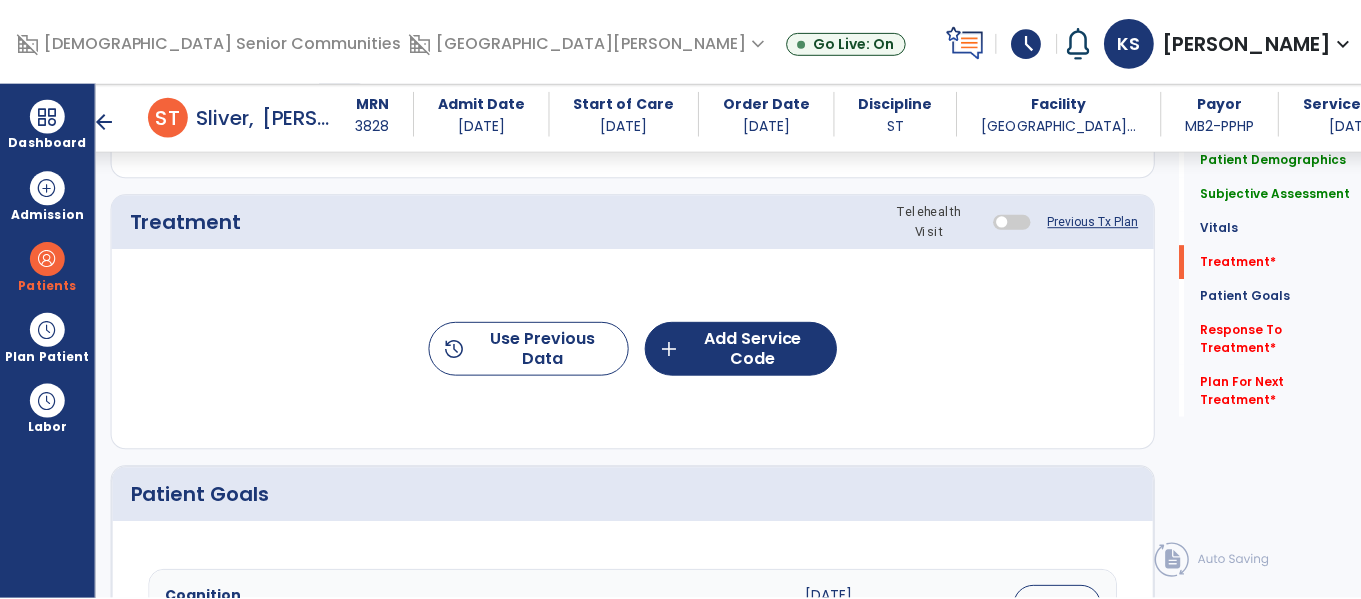 scroll, scrollTop: 1172, scrollLeft: 0, axis: vertical 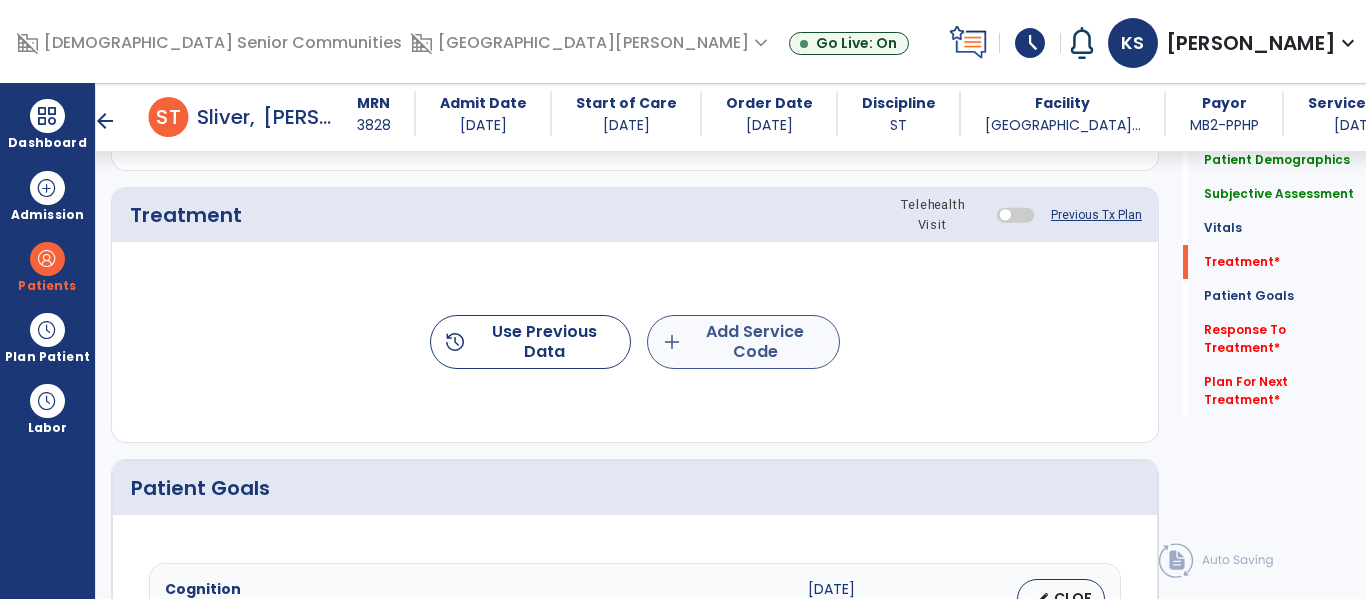 type on "**********" 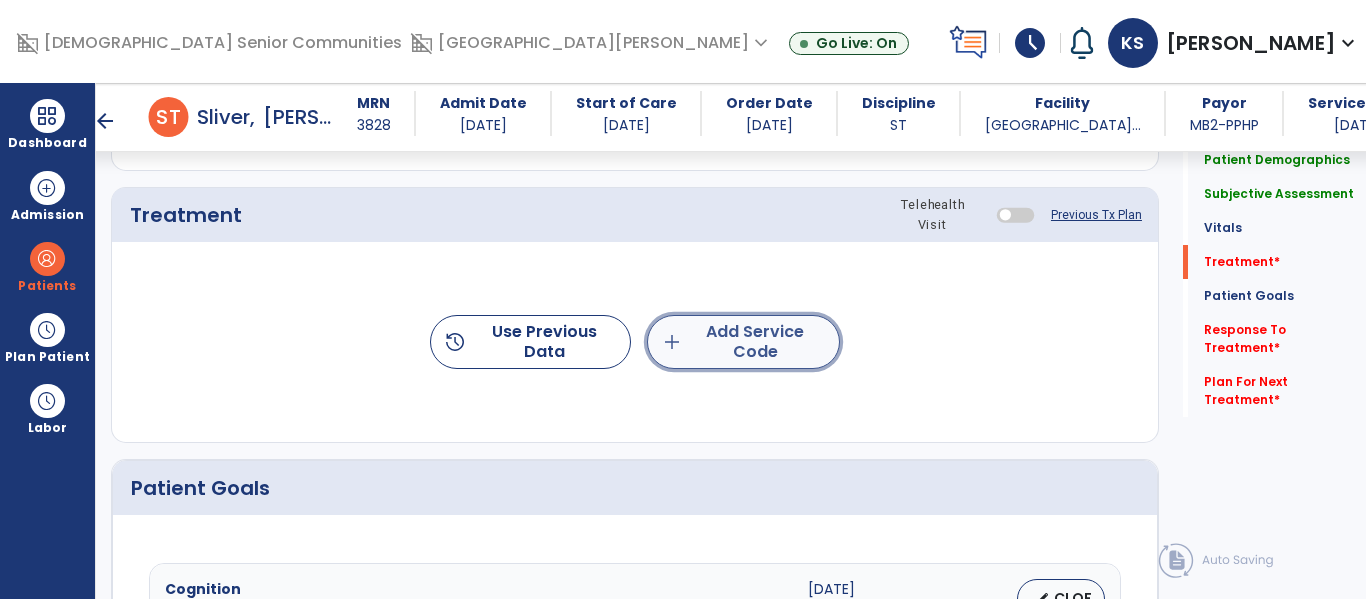 click on "add  Add Service Code" 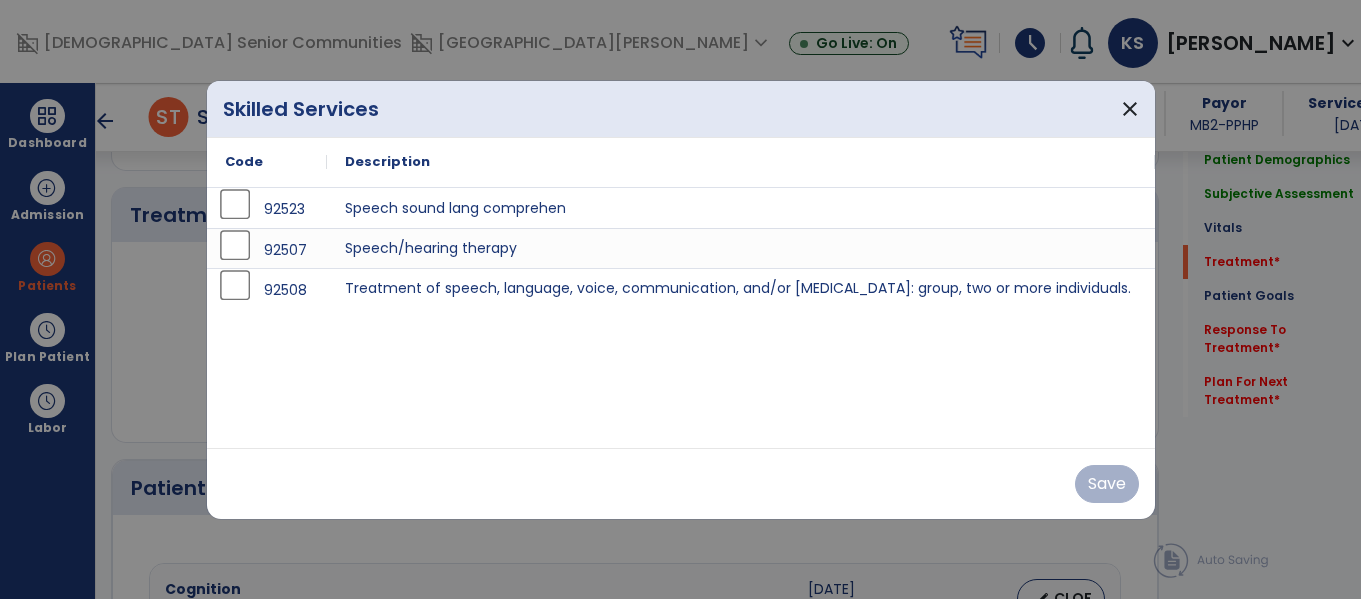 scroll, scrollTop: 1172, scrollLeft: 0, axis: vertical 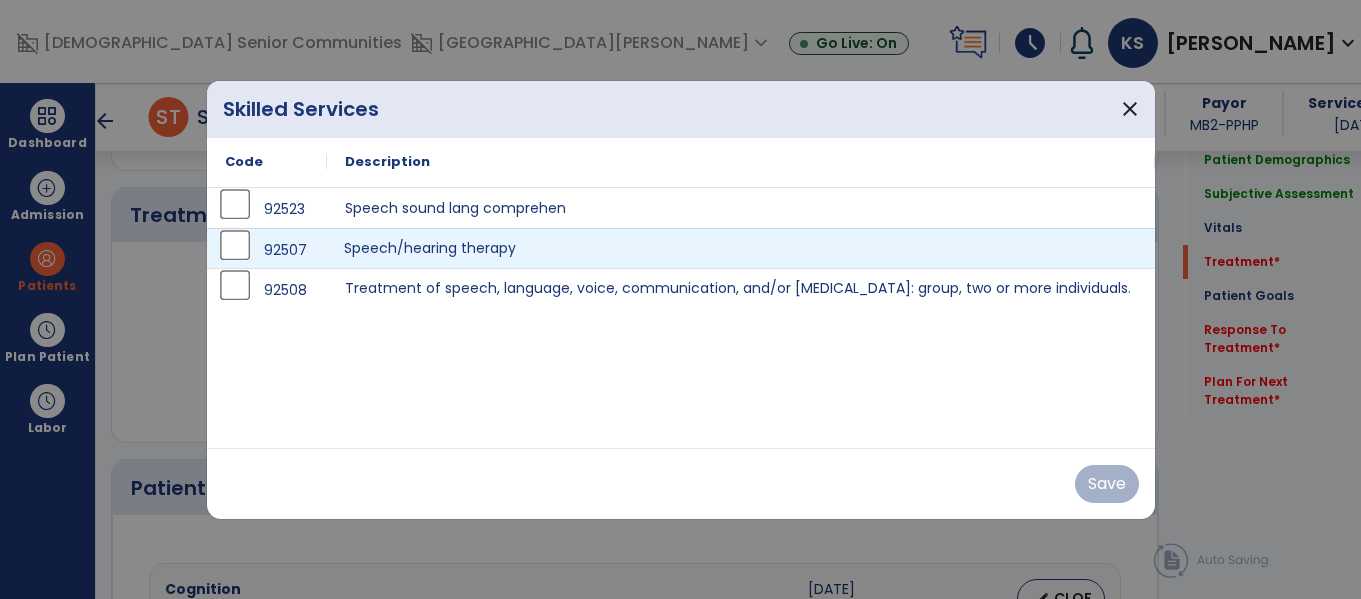 click on "Speech/hearing therapy" at bounding box center [741, 248] 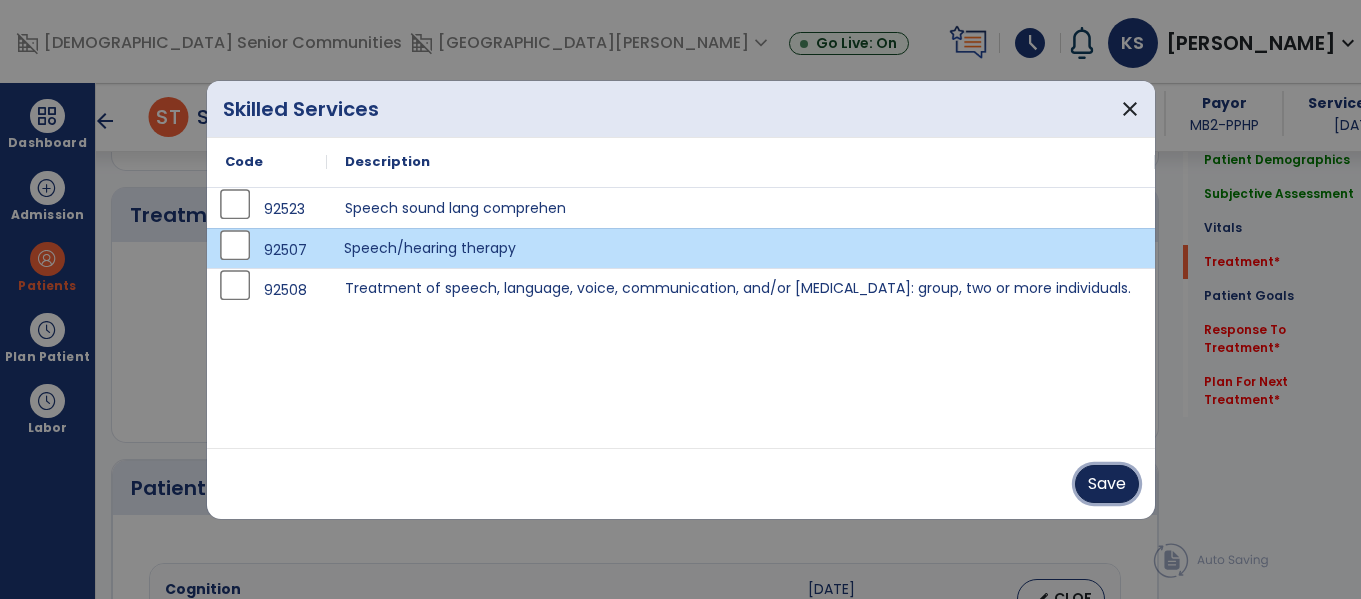 click on "Save" at bounding box center (1107, 484) 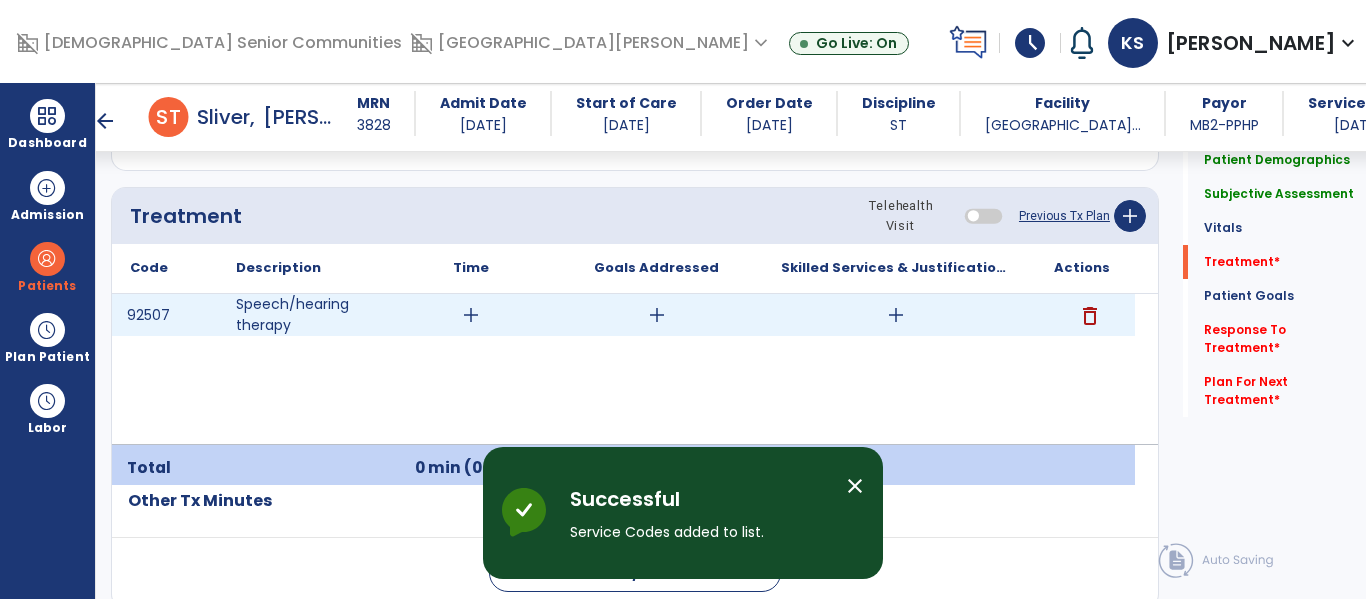 click on "add" at bounding box center (471, 315) 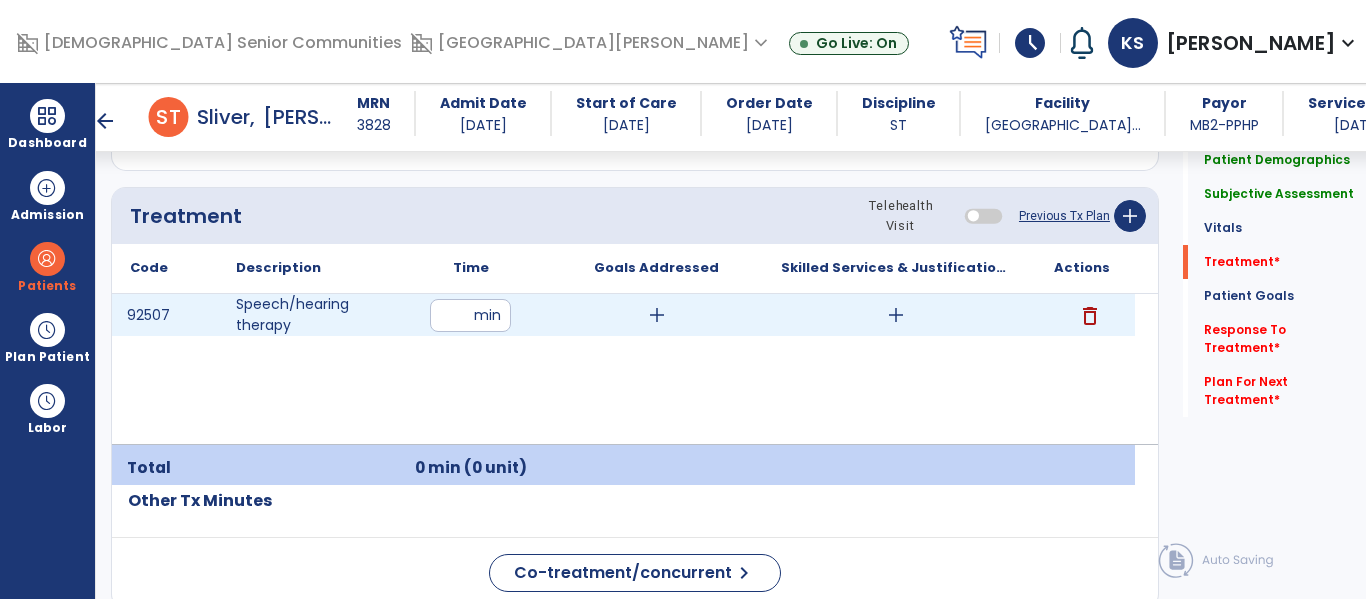 type on "**" 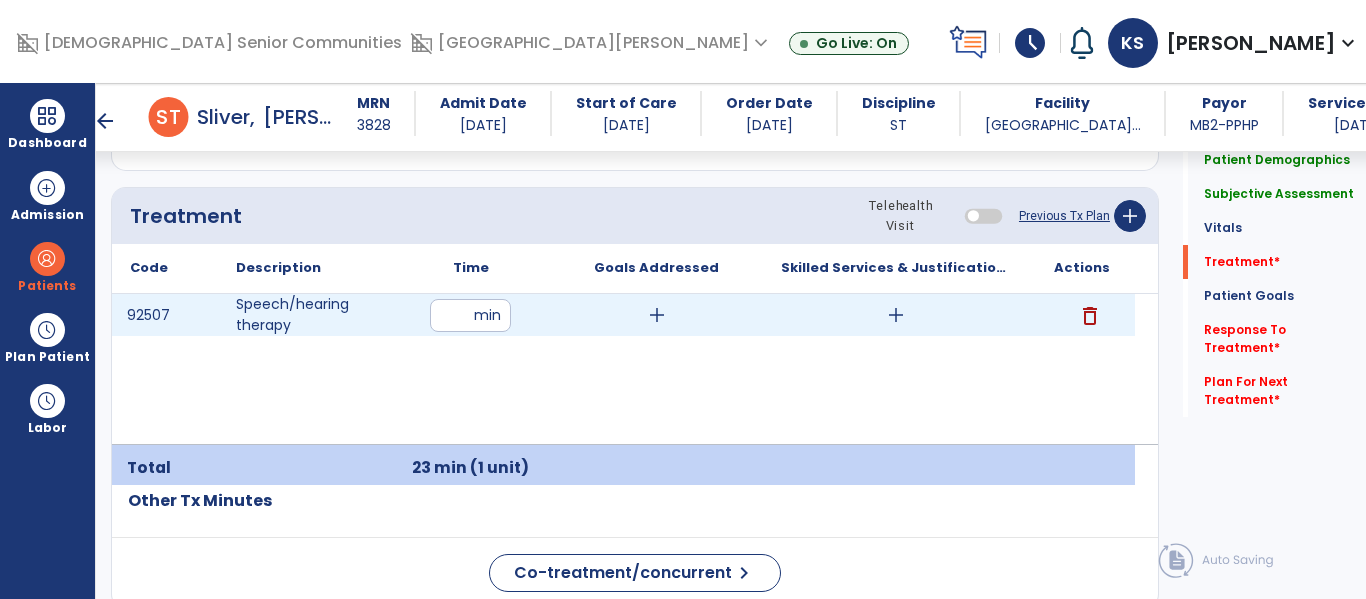 click on "add" at bounding box center [657, 315] 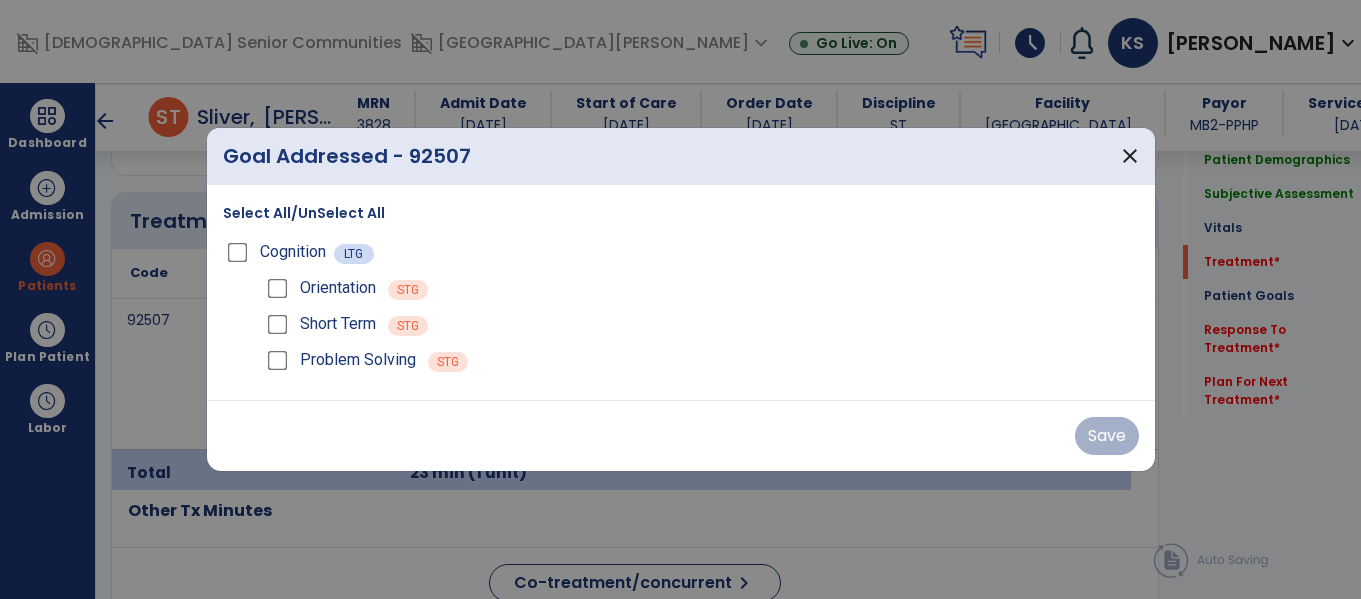 scroll, scrollTop: 1172, scrollLeft: 0, axis: vertical 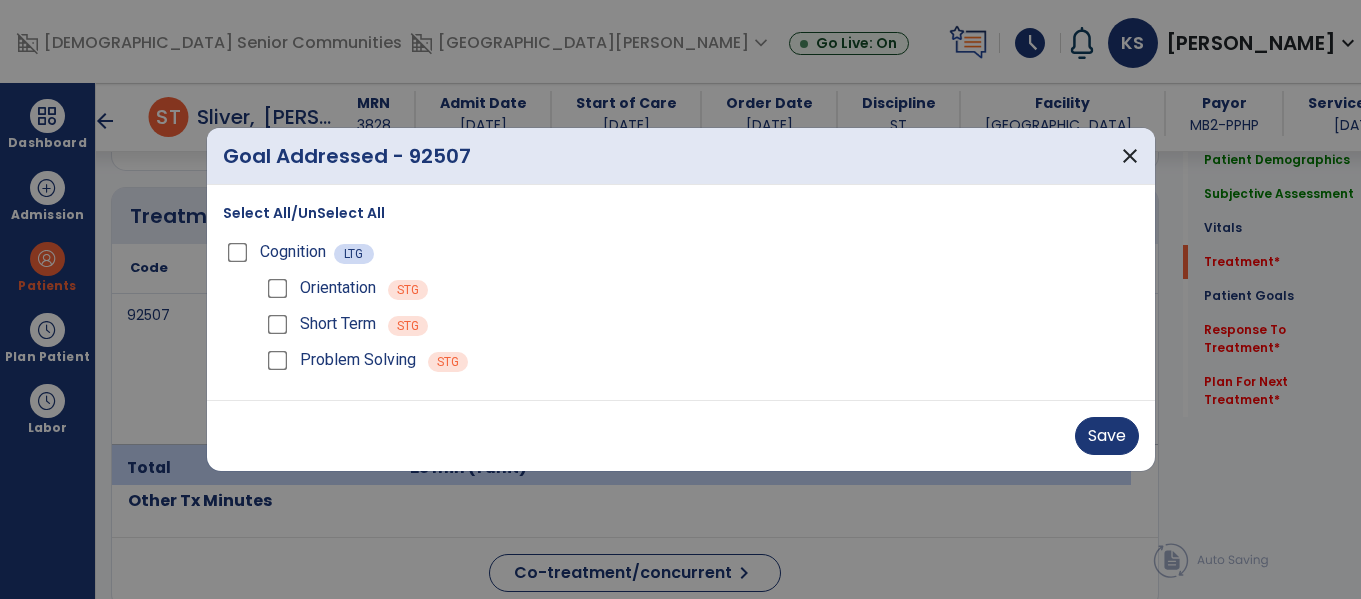 click at bounding box center [680, 299] 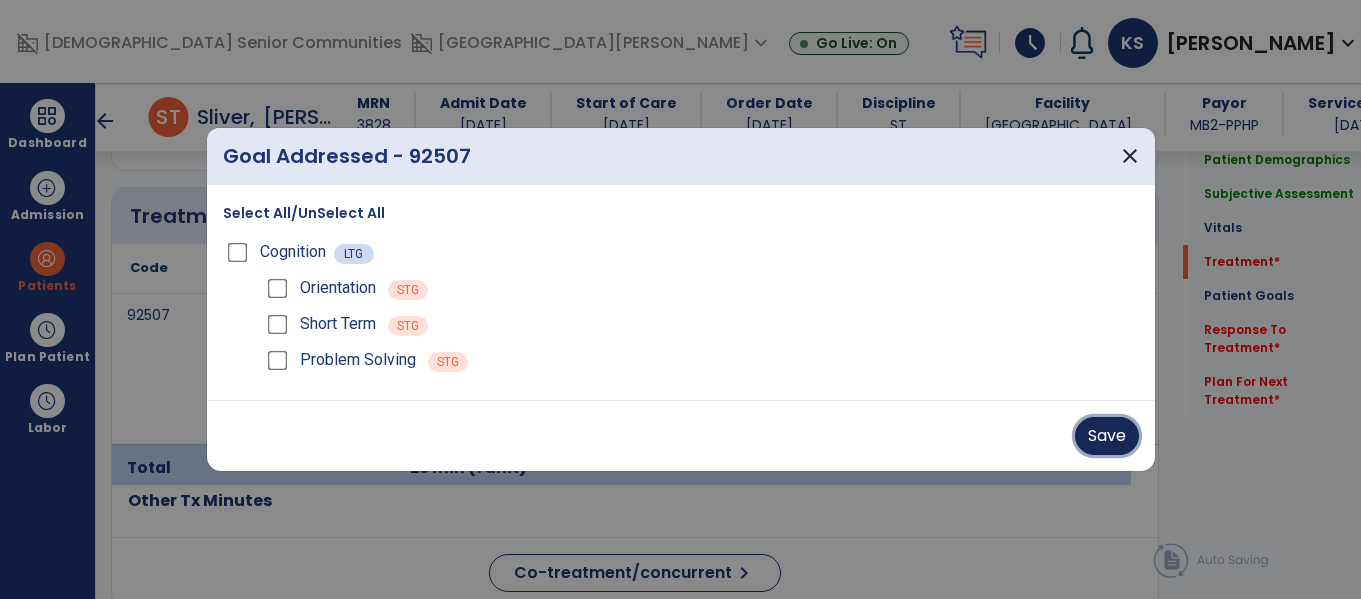 click on "Save" at bounding box center (1107, 436) 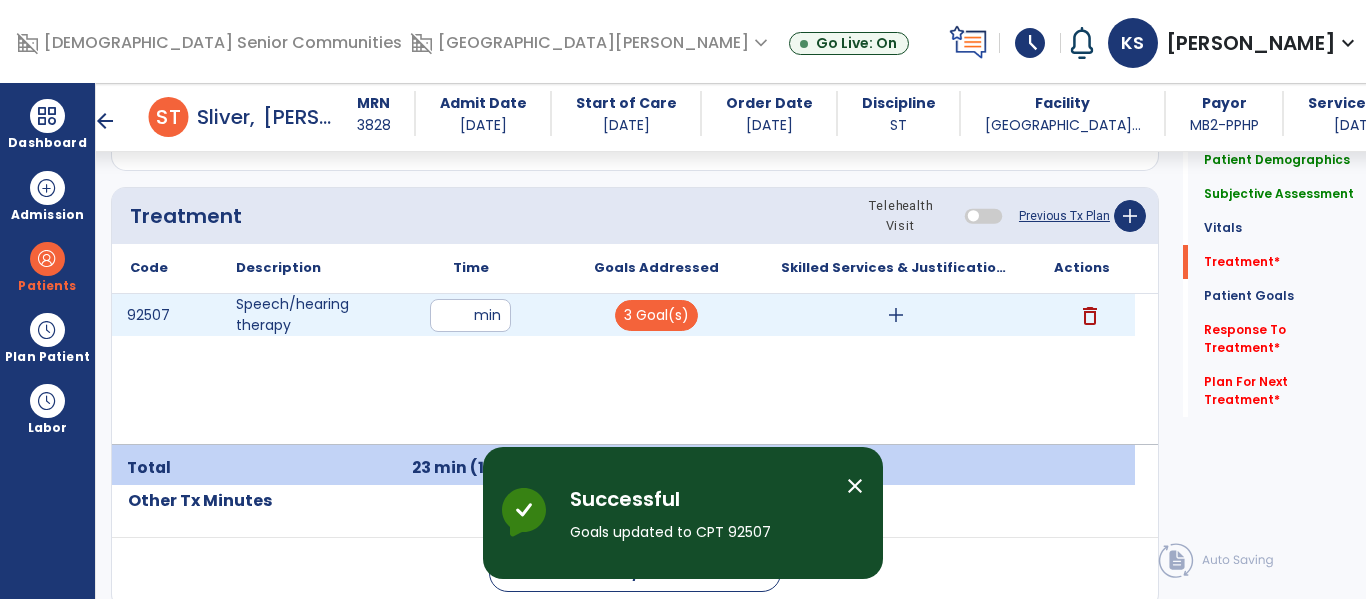 click on "add" at bounding box center [896, 315] 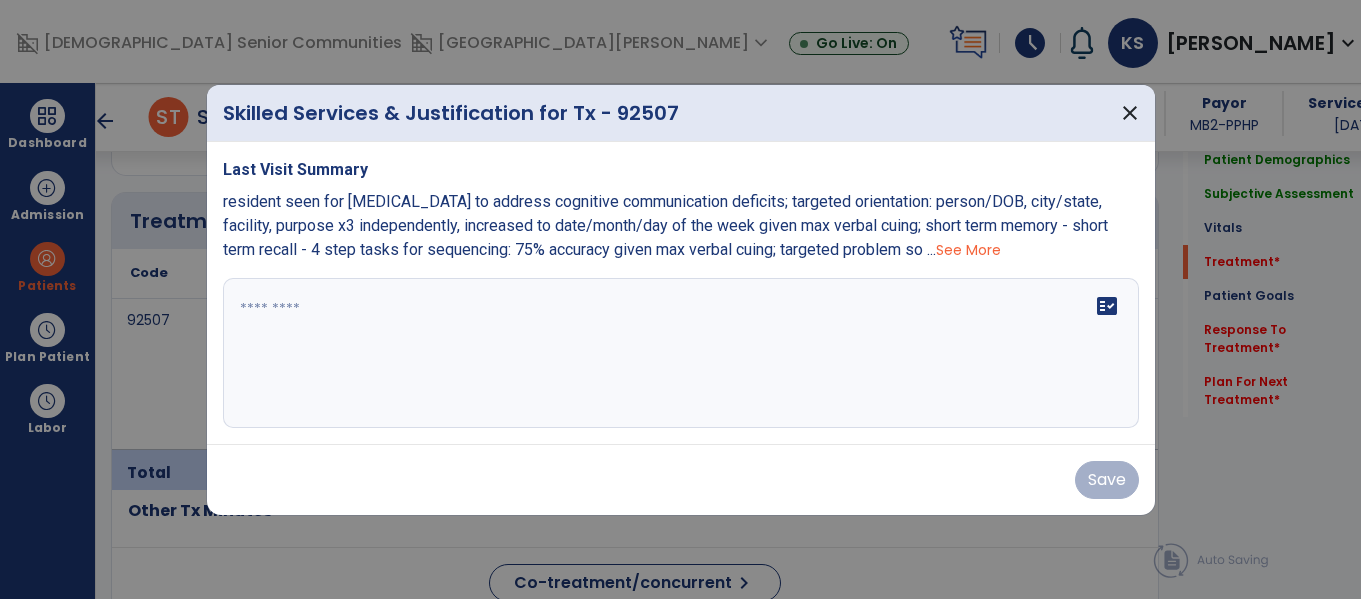 scroll, scrollTop: 1172, scrollLeft: 0, axis: vertical 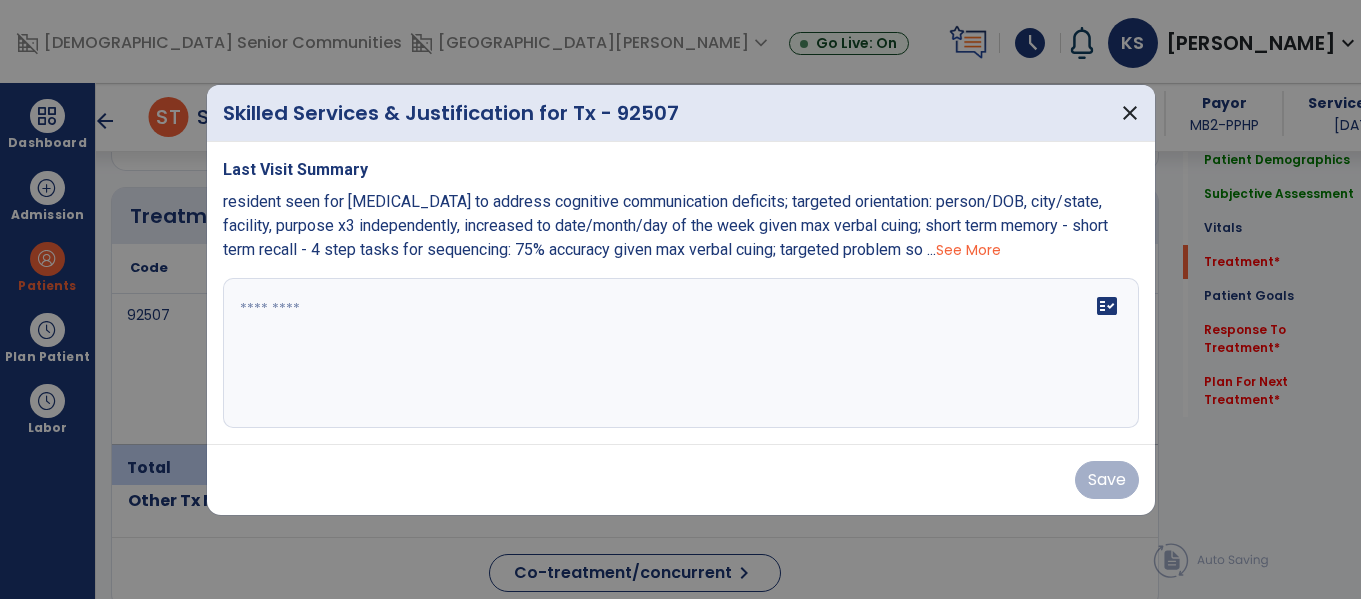 click on "See More" at bounding box center (968, 250) 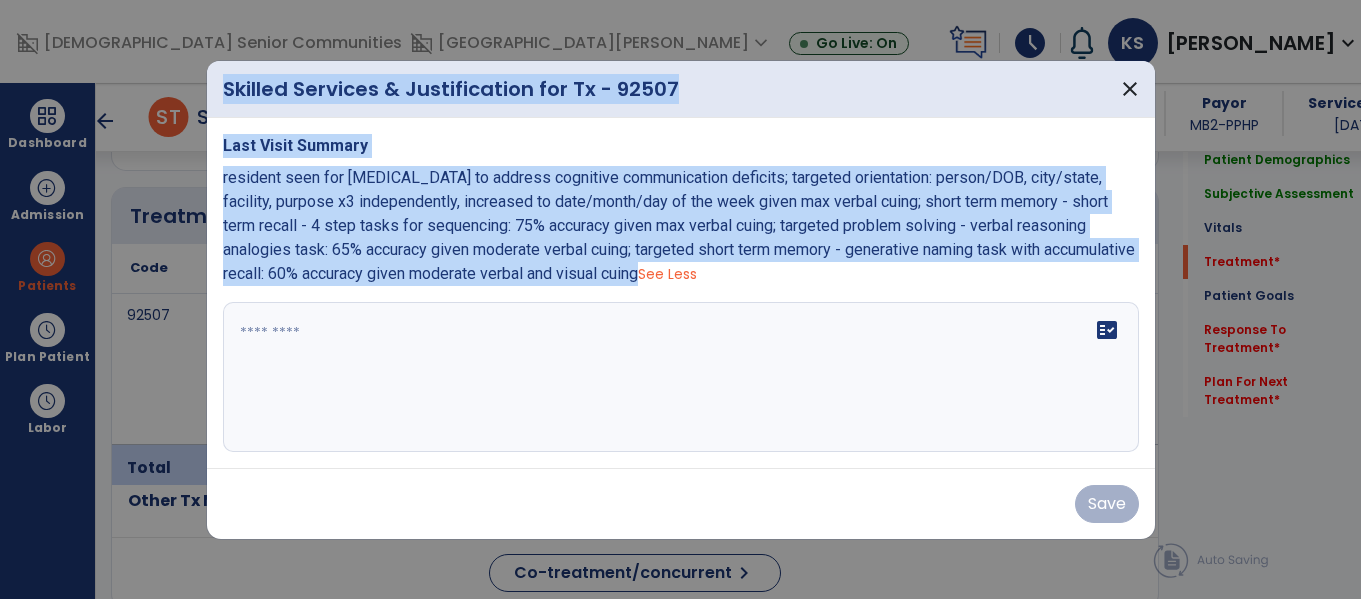 drag, startPoint x: 743, startPoint y: 280, endPoint x: 203, endPoint y: 192, distance: 547.1234 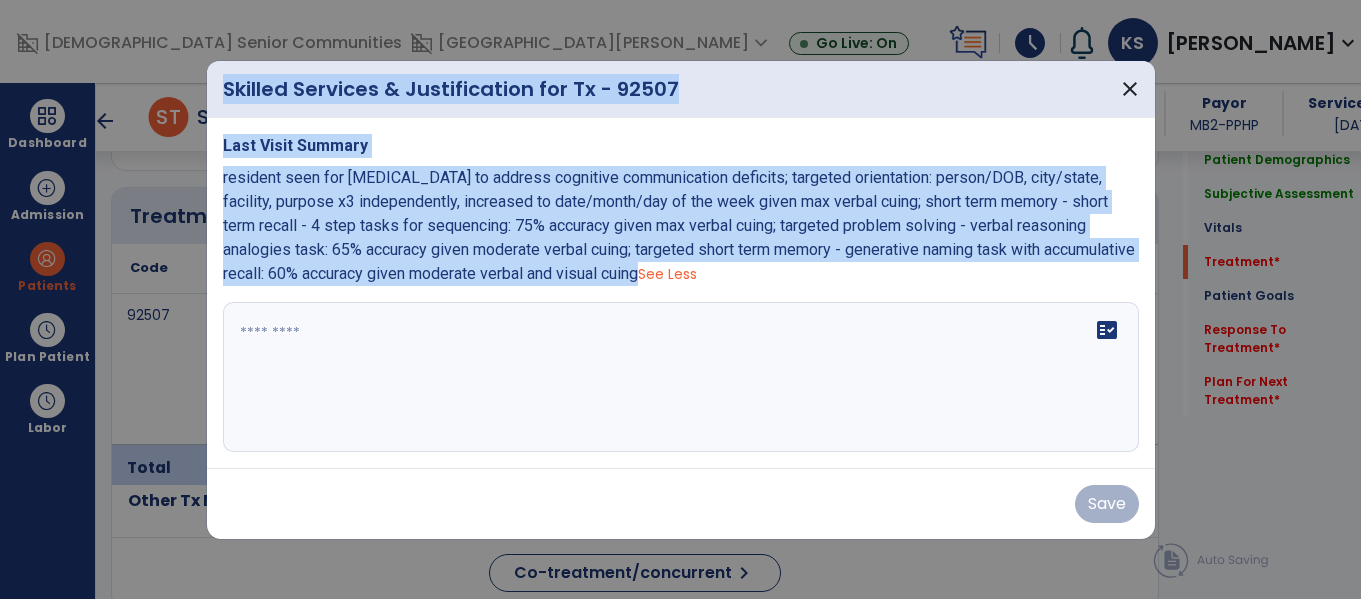 click on "Skilled Services & Justification for Tx - 92507   close   Last Visit Summary resident seen for [MEDICAL_DATA] to address cognitive communication deficits; targeted orientation: person/DOB, city/state, facility, purpose x3 independently, increased to date/month/day of the week given max verbal cuing;  short term memory - short term recall - 4 step tasks for sequencing: 75% accuracy given max verbal cuing; targeted problem solving - verbal reasoning analogies task: 65% accuracy given moderate verbal cuing; targeted short term memory - generative naming task with accumulative recall: 60% accuracy given moderate verbal and visual cuing   See Less   fact_check   Save" at bounding box center (680, 299) 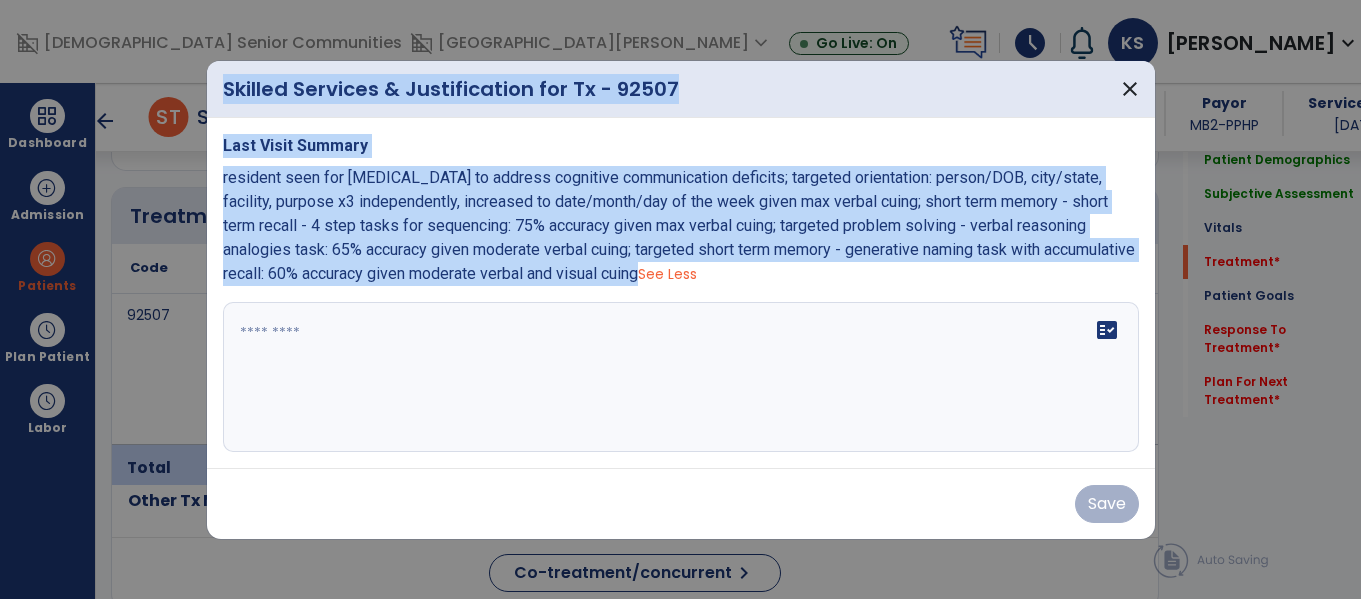 copy on "Skilled Services & Justification for Tx - 92507   close   Last Visit Summary resident seen for [MEDICAL_DATA] to address cognitive communication deficits; targeted orientation: person/DOB, city/state, facility, purpose x3 independently, increased to date/month/day of the week given max verbal cuing;  short term memory - short term recall - 4 step tasks for sequencing: 75% accuracy given max verbal cuing; targeted problem solving - verbal reasoning analogies task: 65% accuracy given moderate verbal cuing; targeted short term memory - generative naming task with accumulative recall: 60% accuracy given moderate verbal and visual cuing" 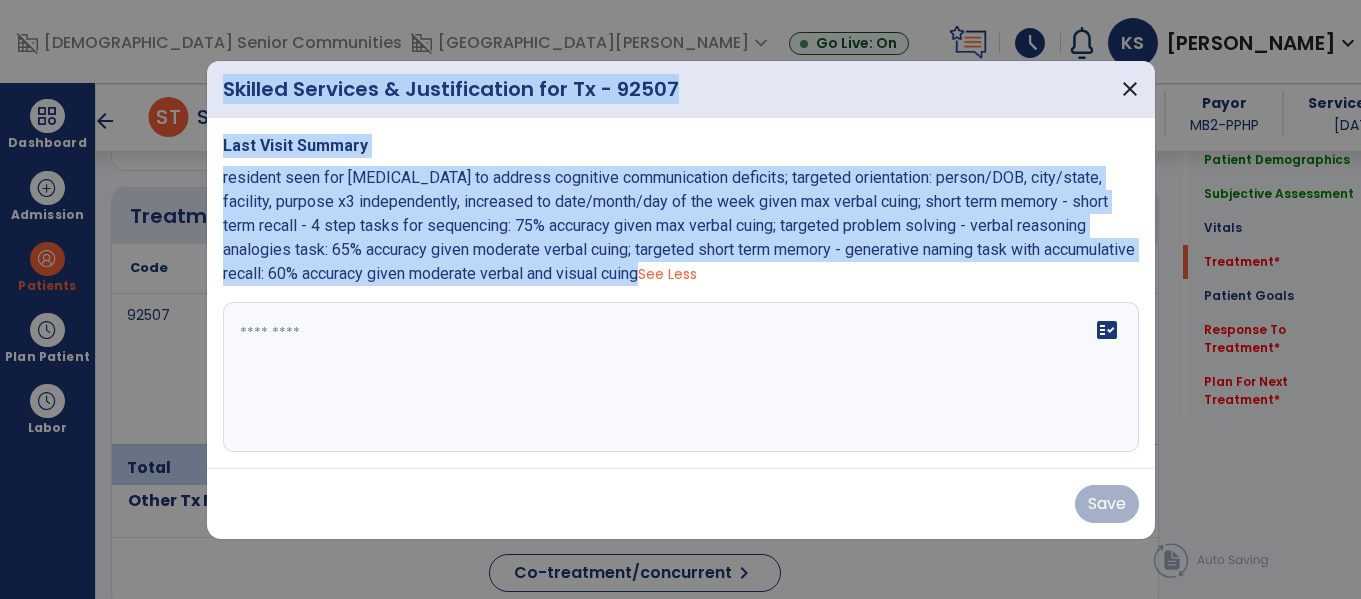 click on "fact_check" at bounding box center (681, 377) 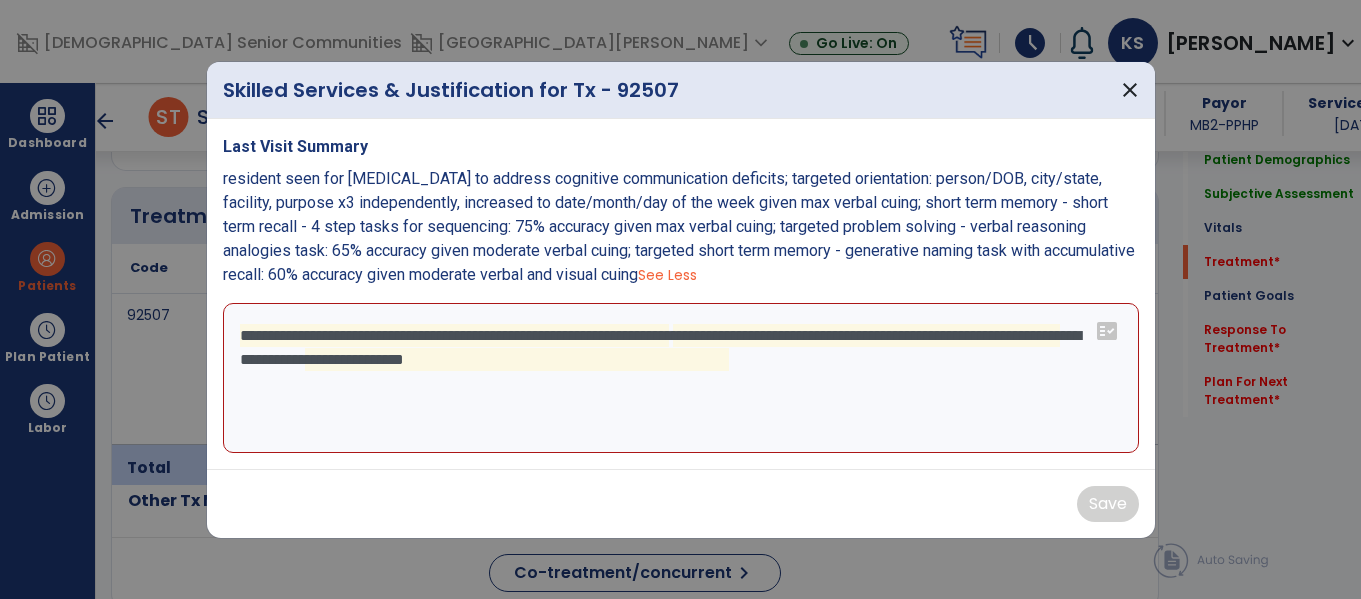 click on "**********" at bounding box center [681, 378] 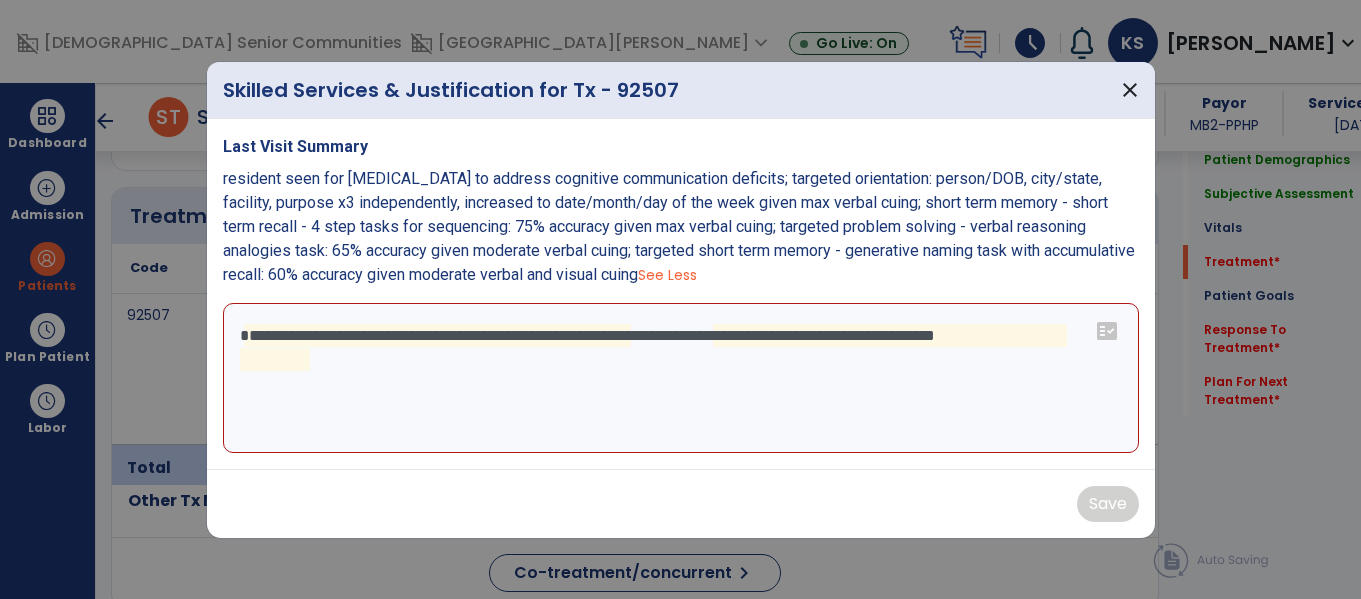 click on "**********" at bounding box center [681, 378] 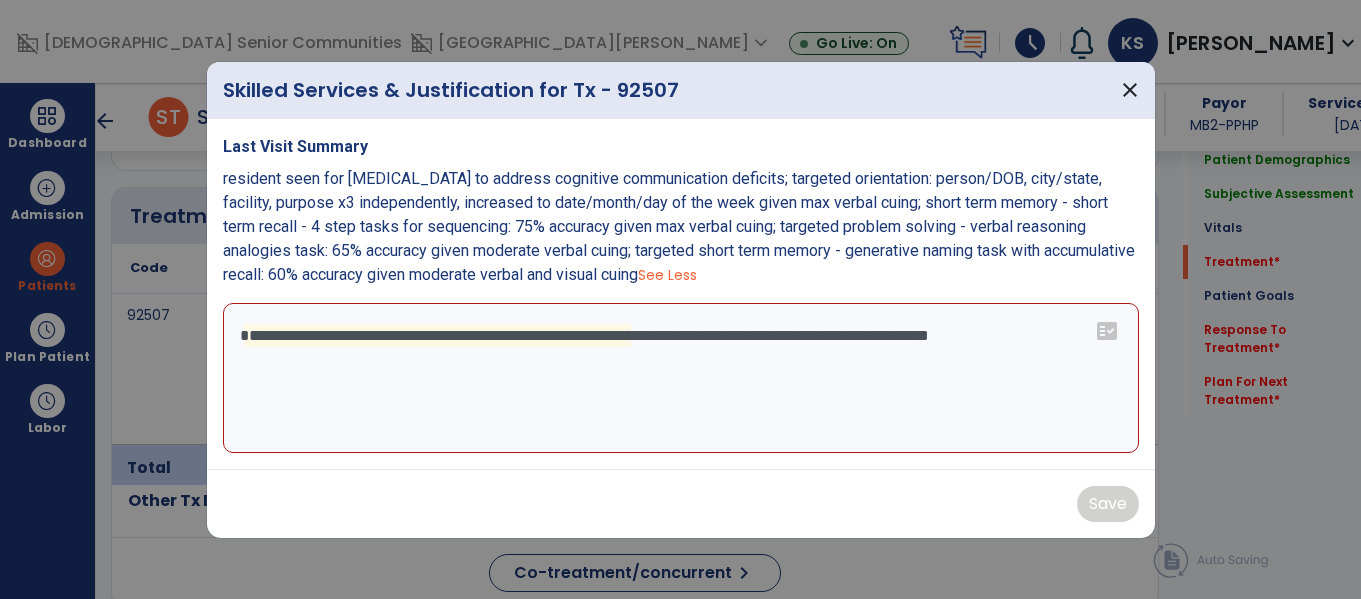 click on "**********" at bounding box center (681, 378) 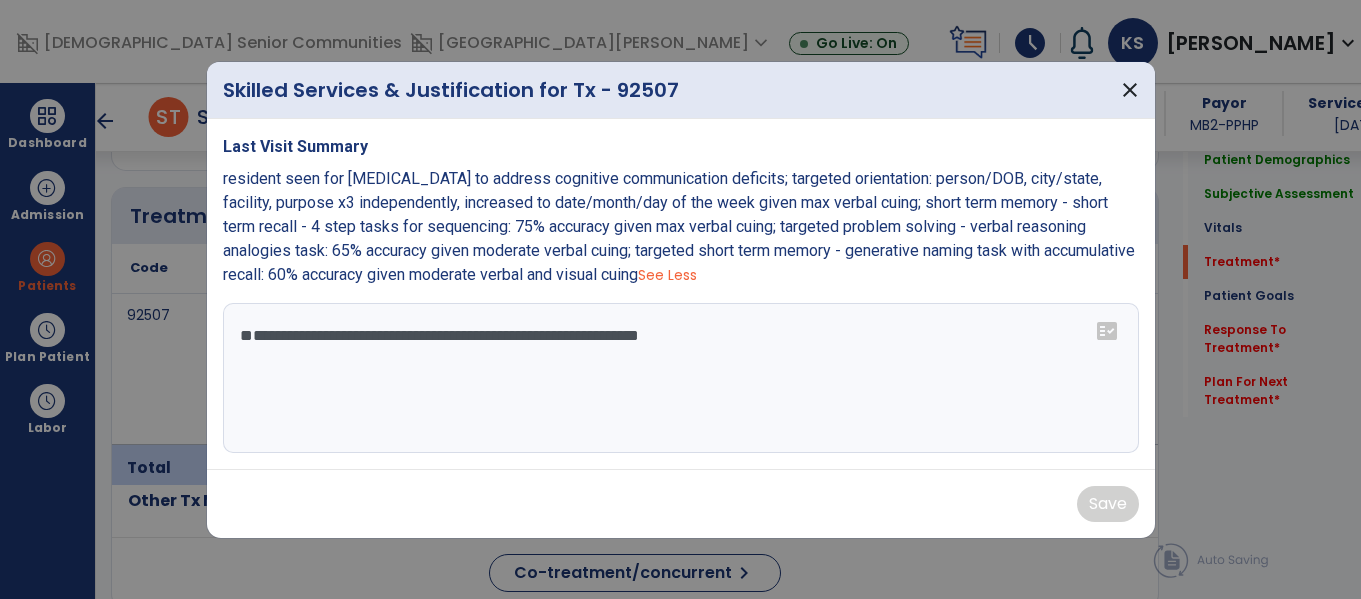 click on "**********" at bounding box center [681, 378] 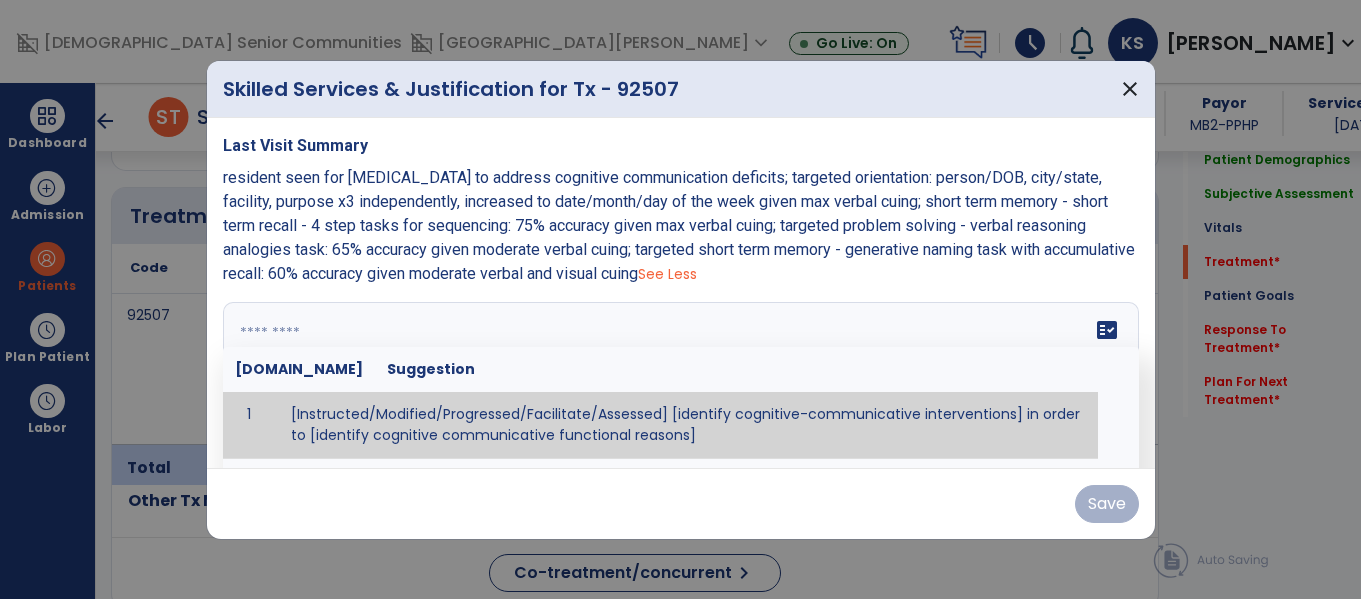 click at bounding box center (678, 377) 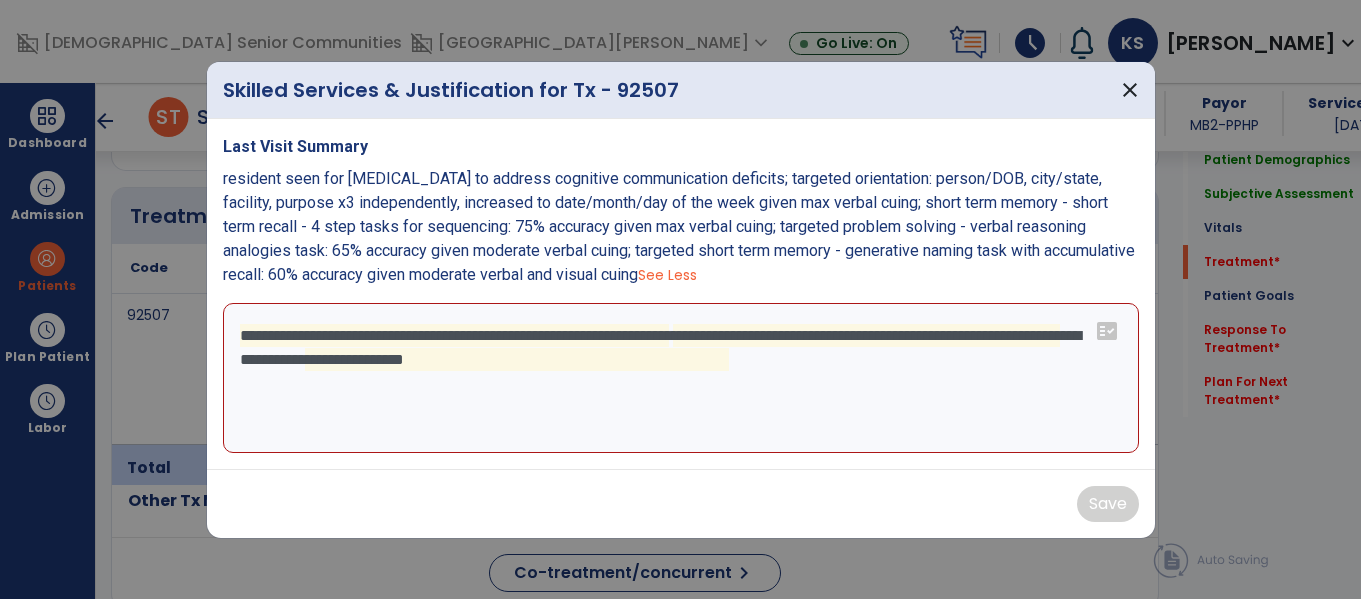 click on "**********" at bounding box center (681, 378) 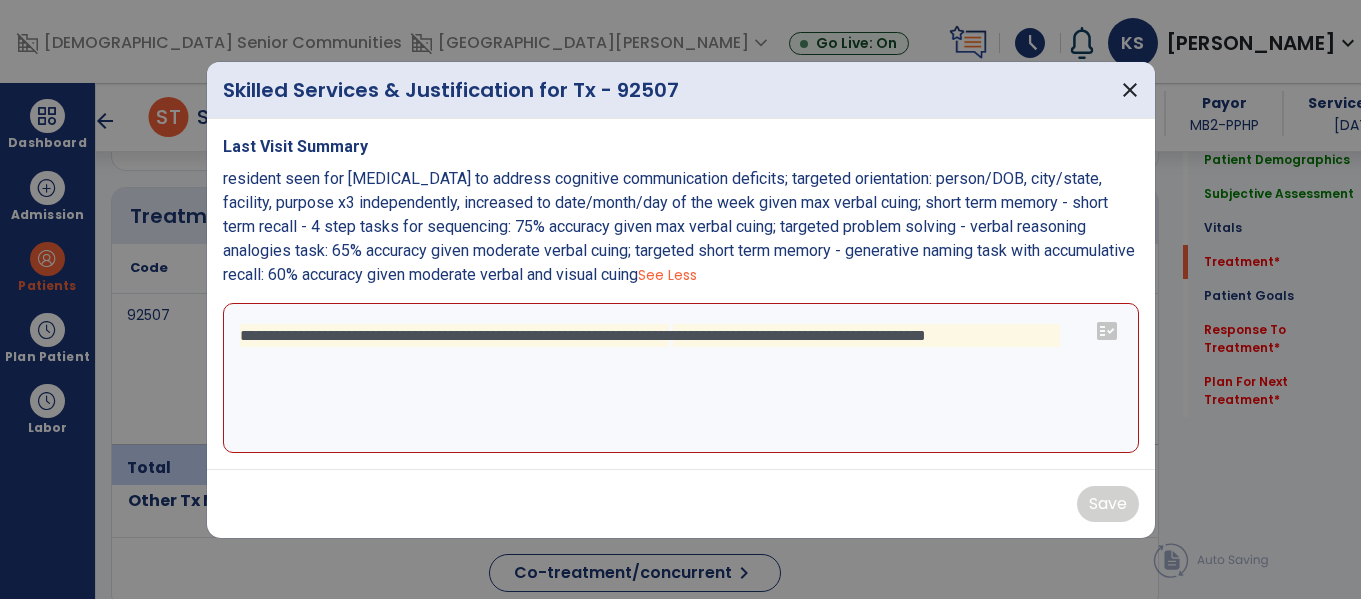 click on "**********" at bounding box center (681, 378) 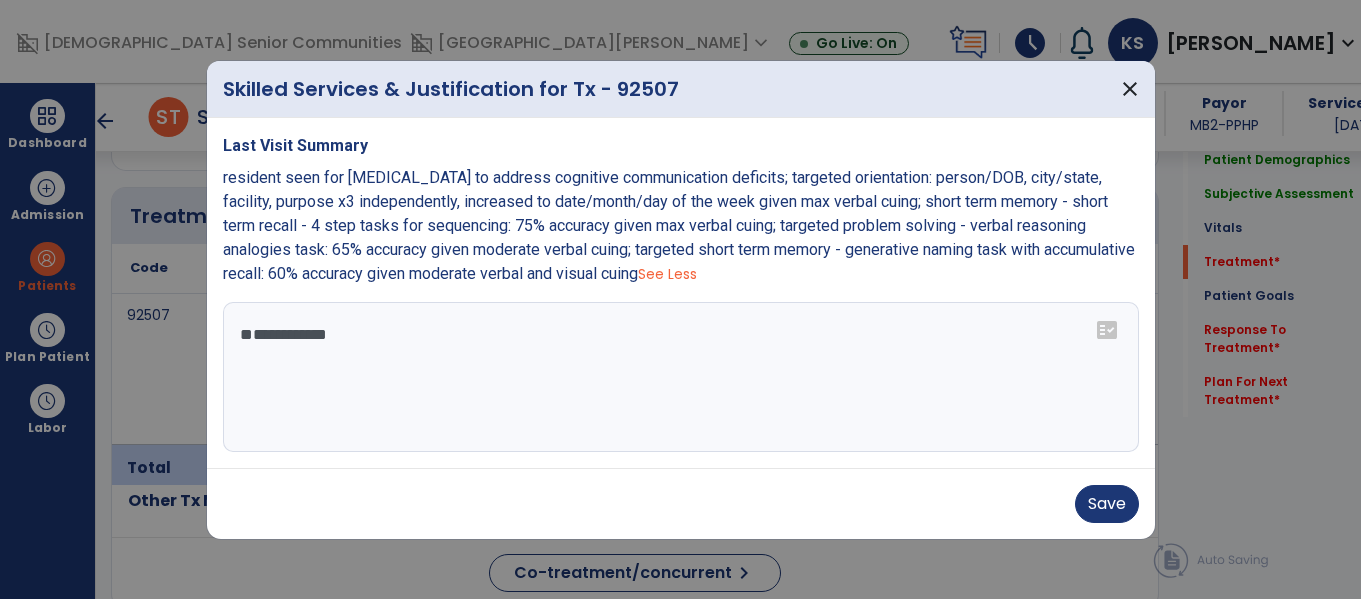click on "**********" at bounding box center [681, 377] 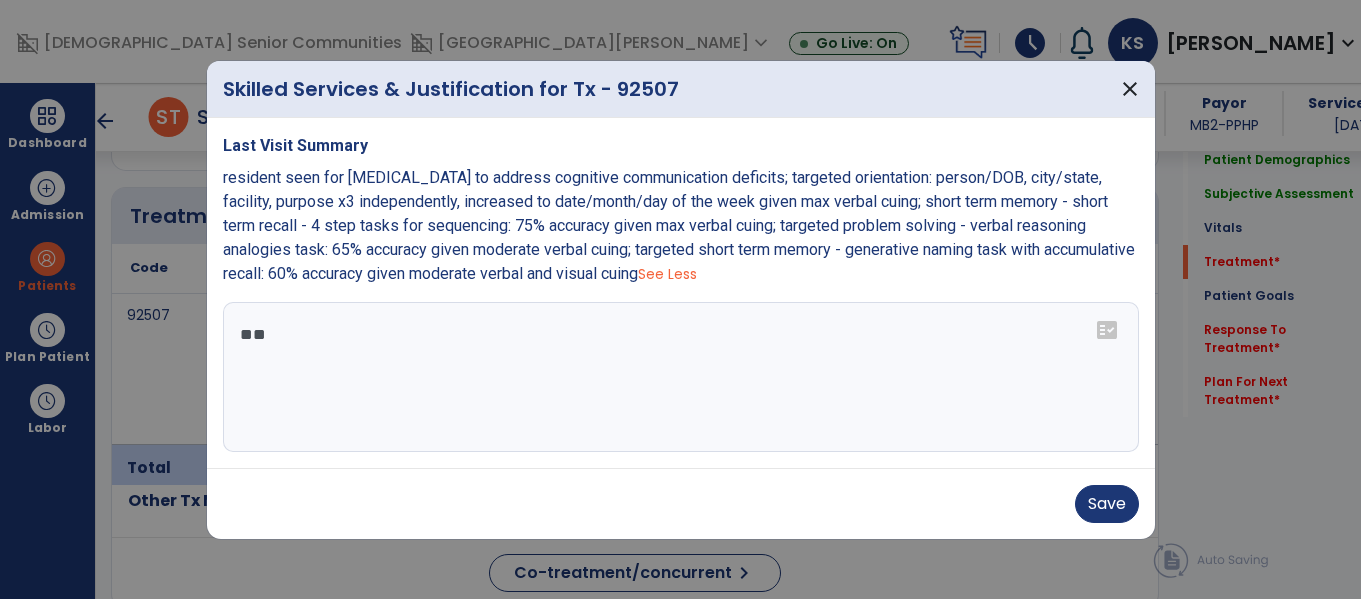 type on "*" 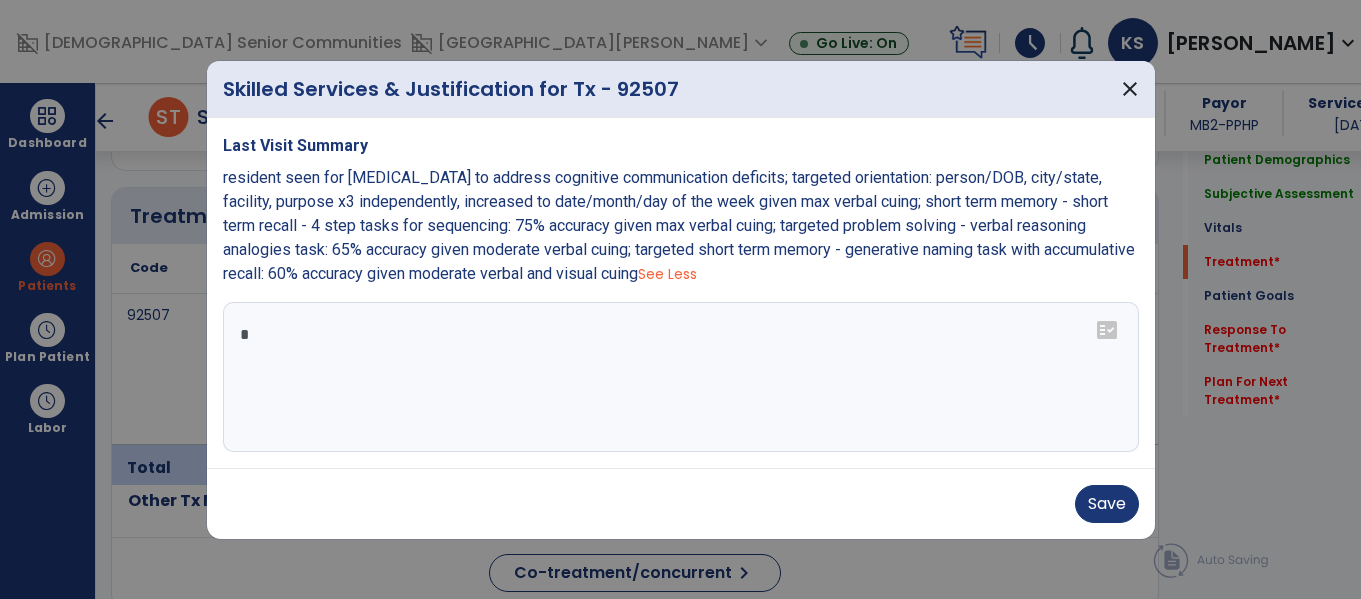 drag, startPoint x: 751, startPoint y: 271, endPoint x: 210, endPoint y: 177, distance: 549.10565 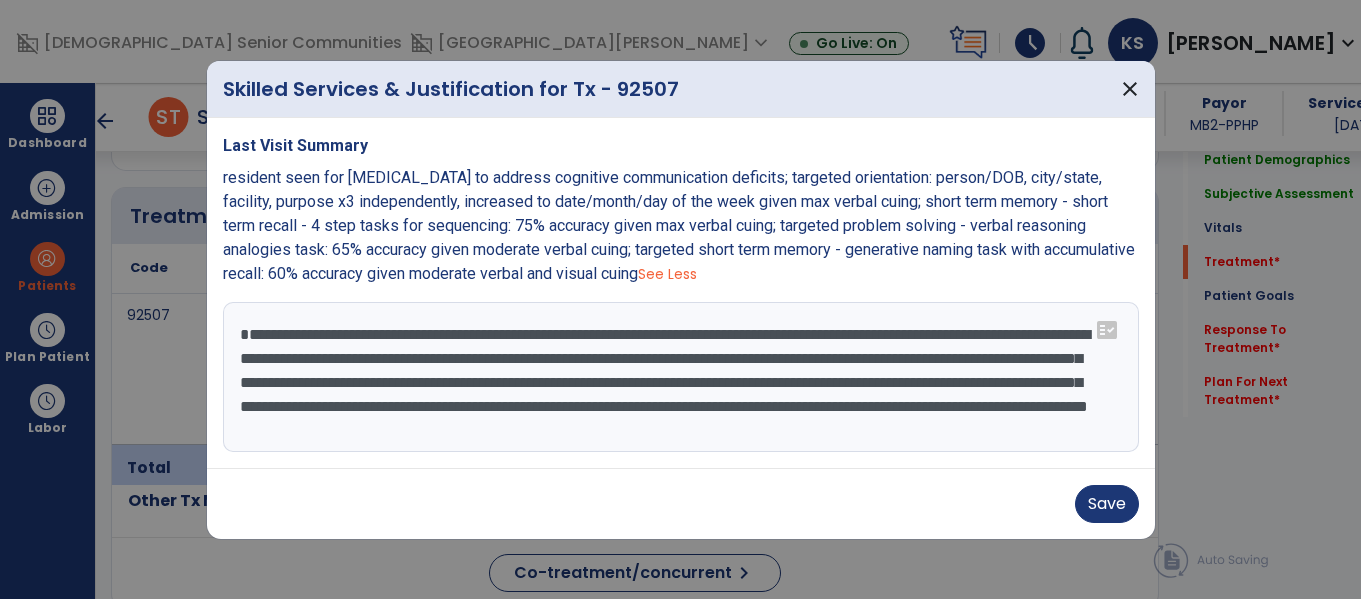 scroll, scrollTop: 16, scrollLeft: 0, axis: vertical 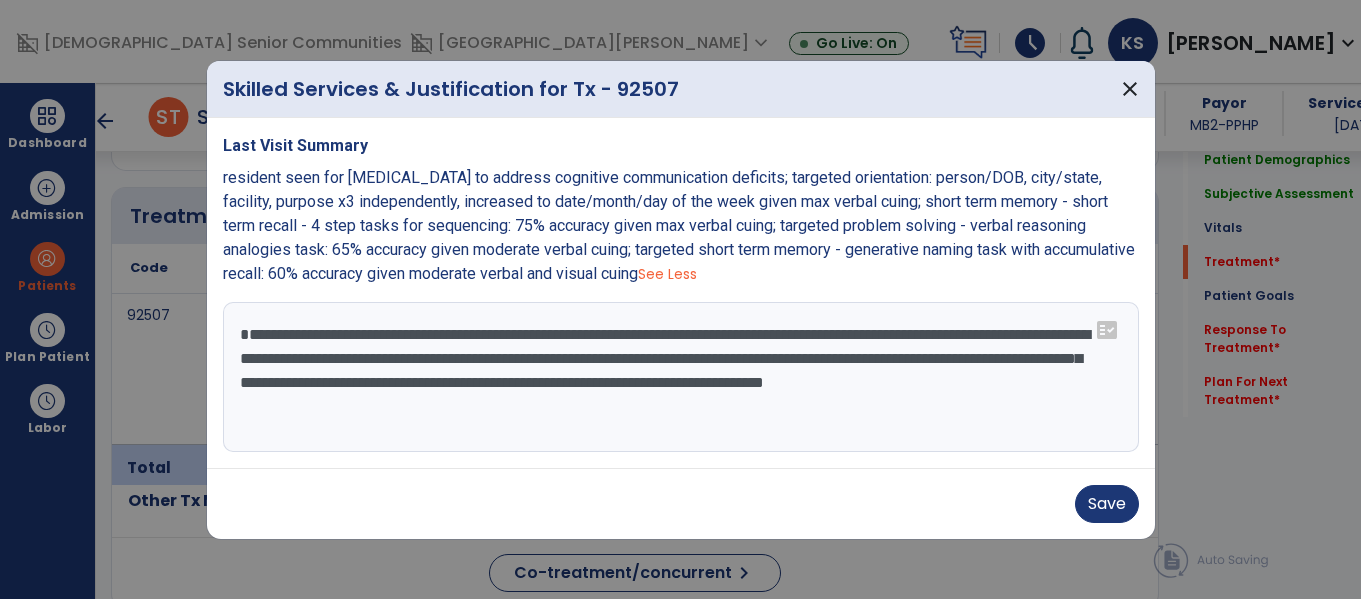 click on "**********" at bounding box center [681, 377] 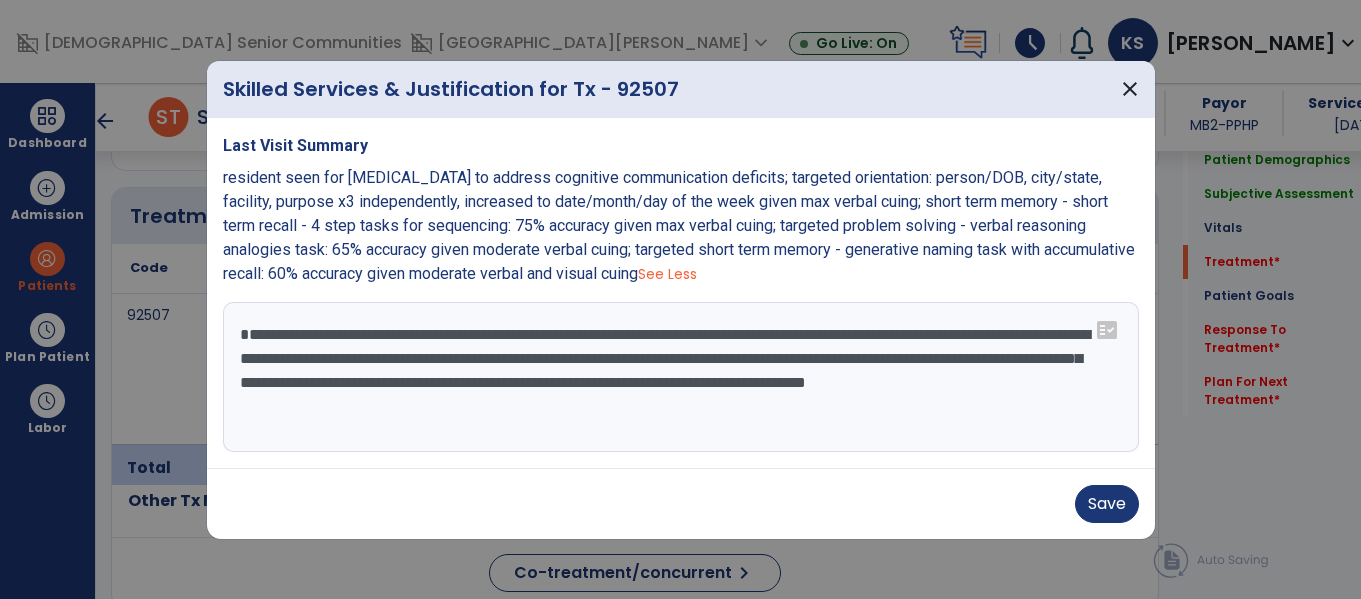 click on "**********" at bounding box center [681, 377] 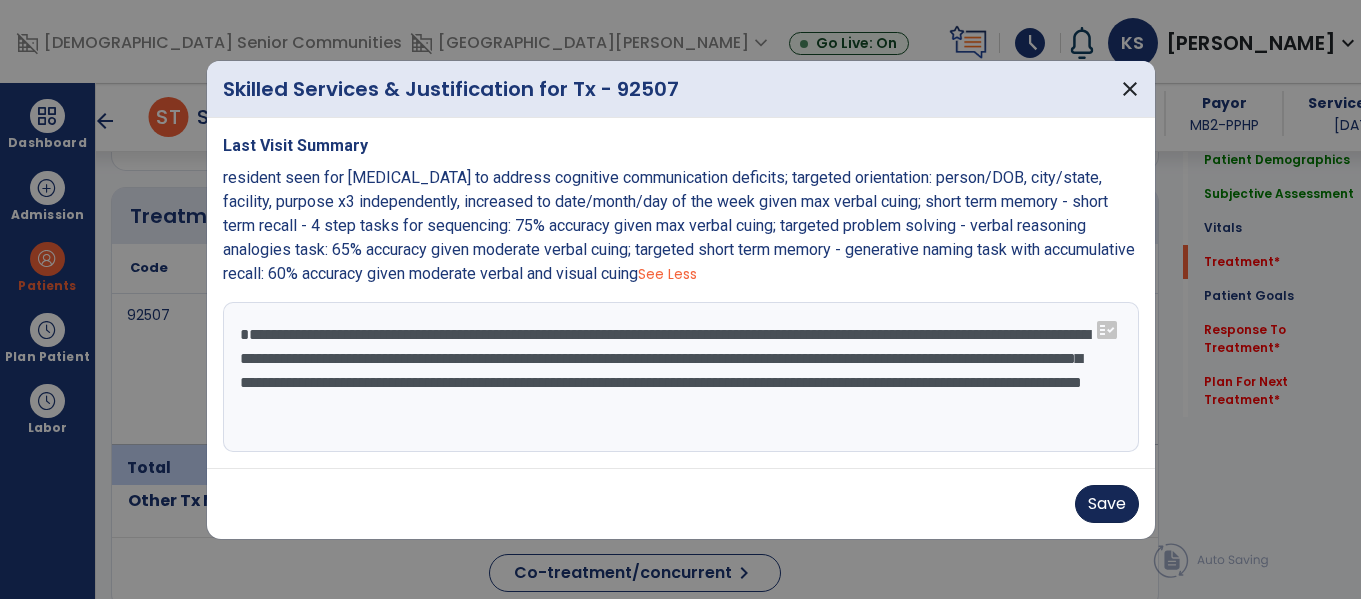 type on "**********" 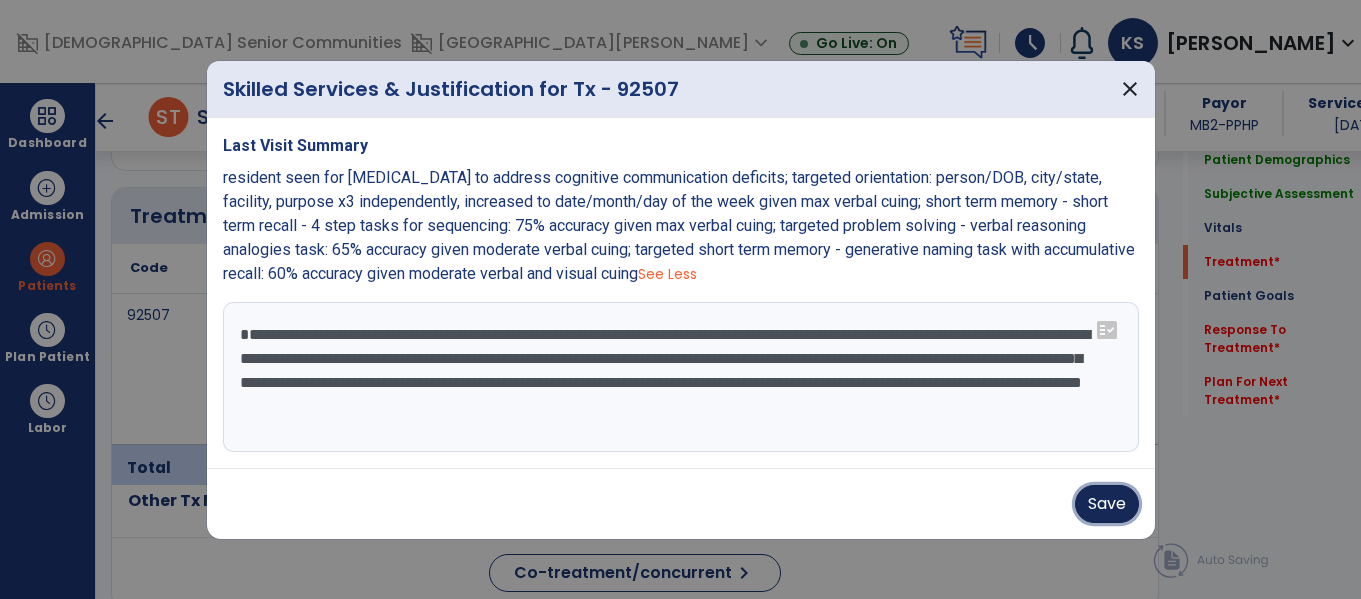 click on "Save" at bounding box center [1107, 504] 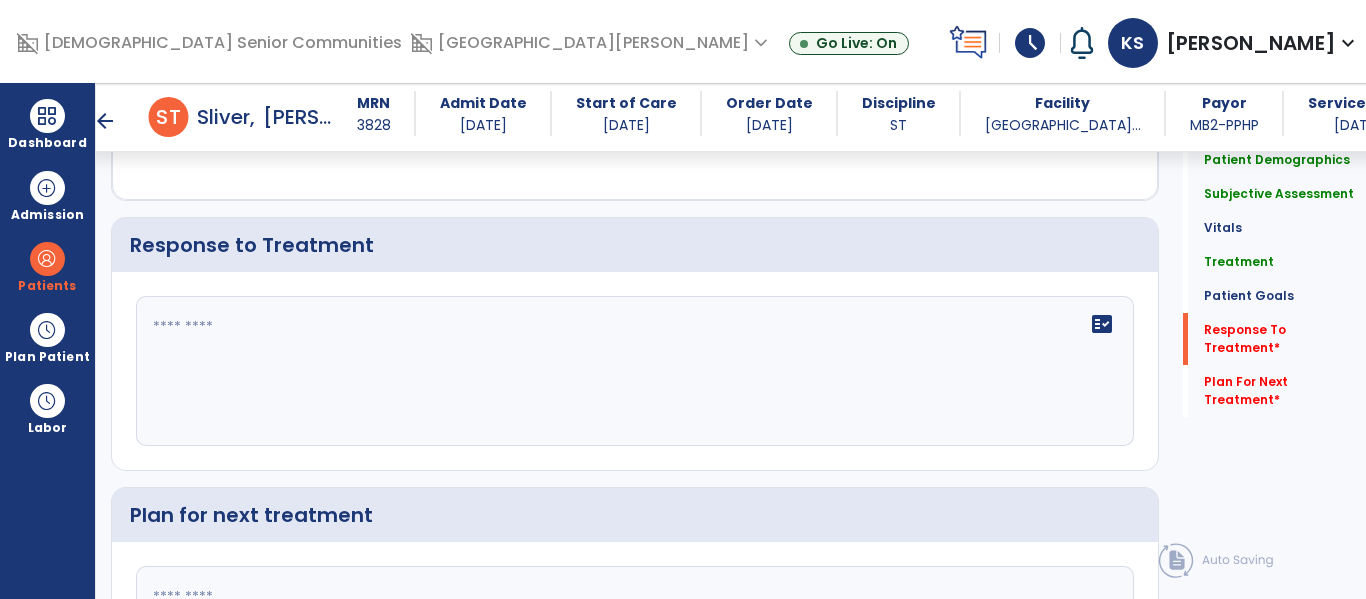 scroll, scrollTop: 2380, scrollLeft: 0, axis: vertical 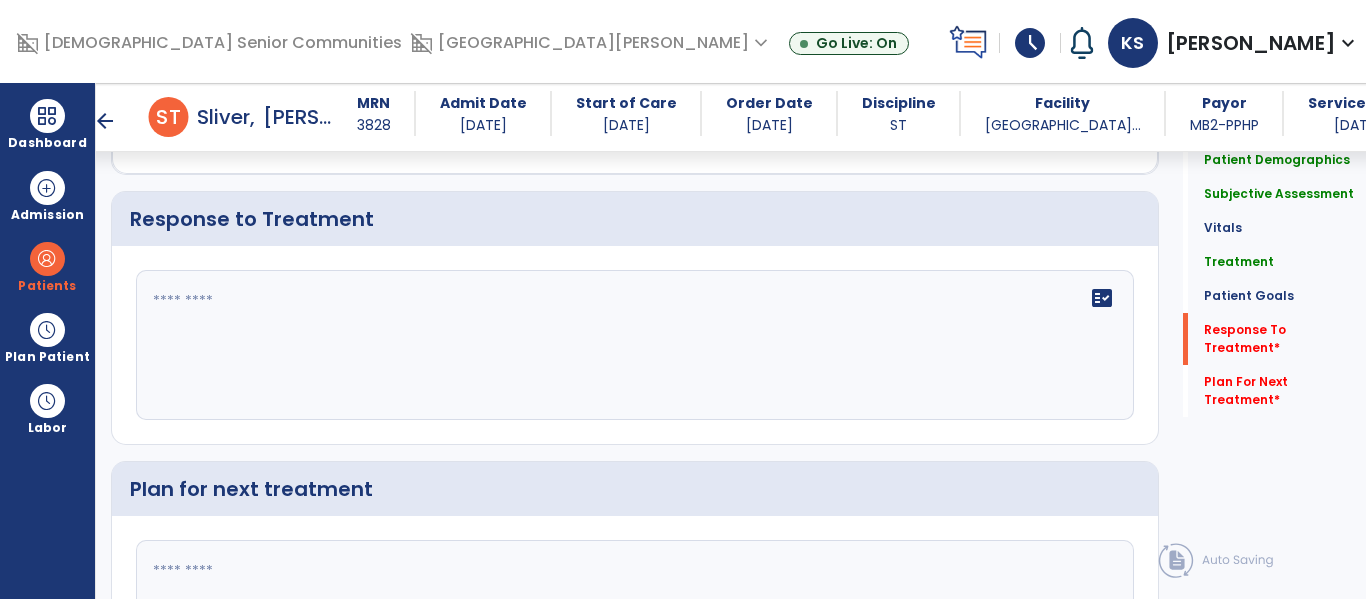 click on "fact_check" 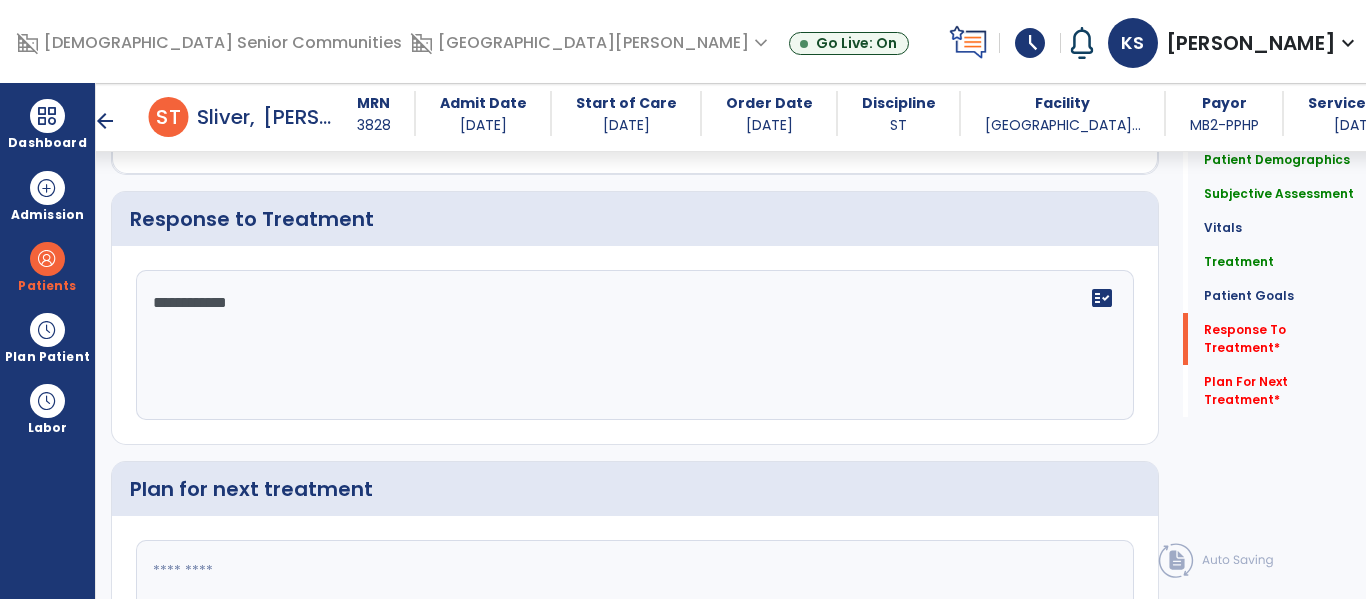 type on "**********" 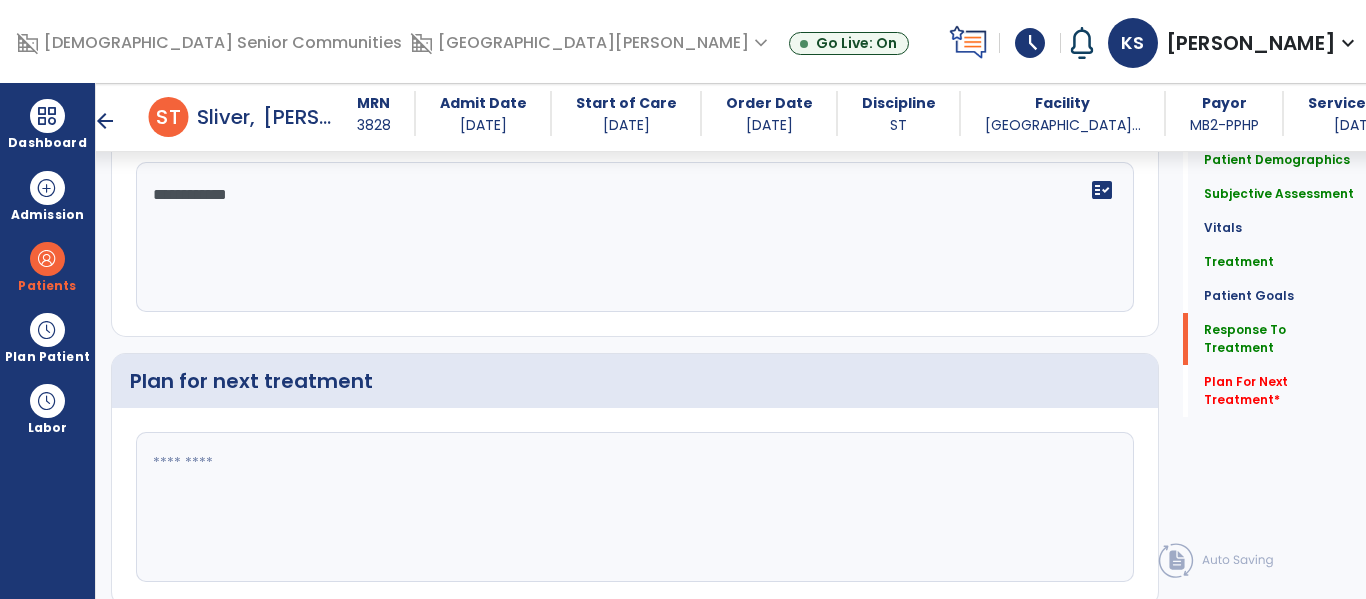 scroll, scrollTop: 2490, scrollLeft: 0, axis: vertical 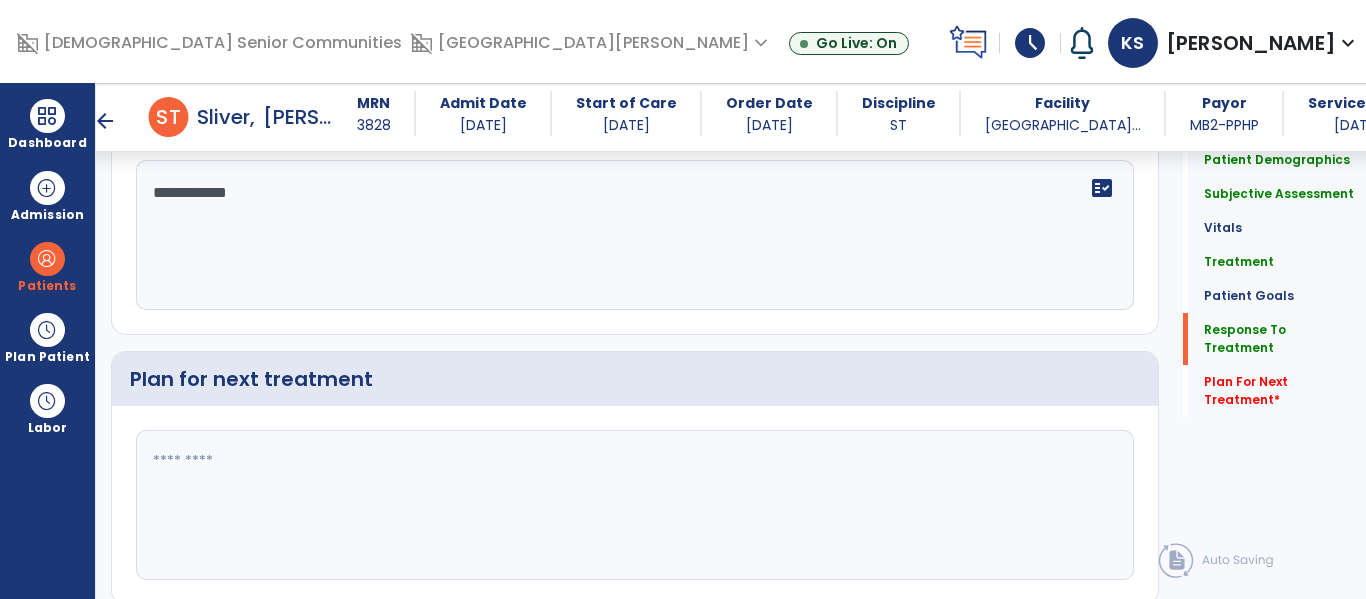 click on "Plan for next treatment" 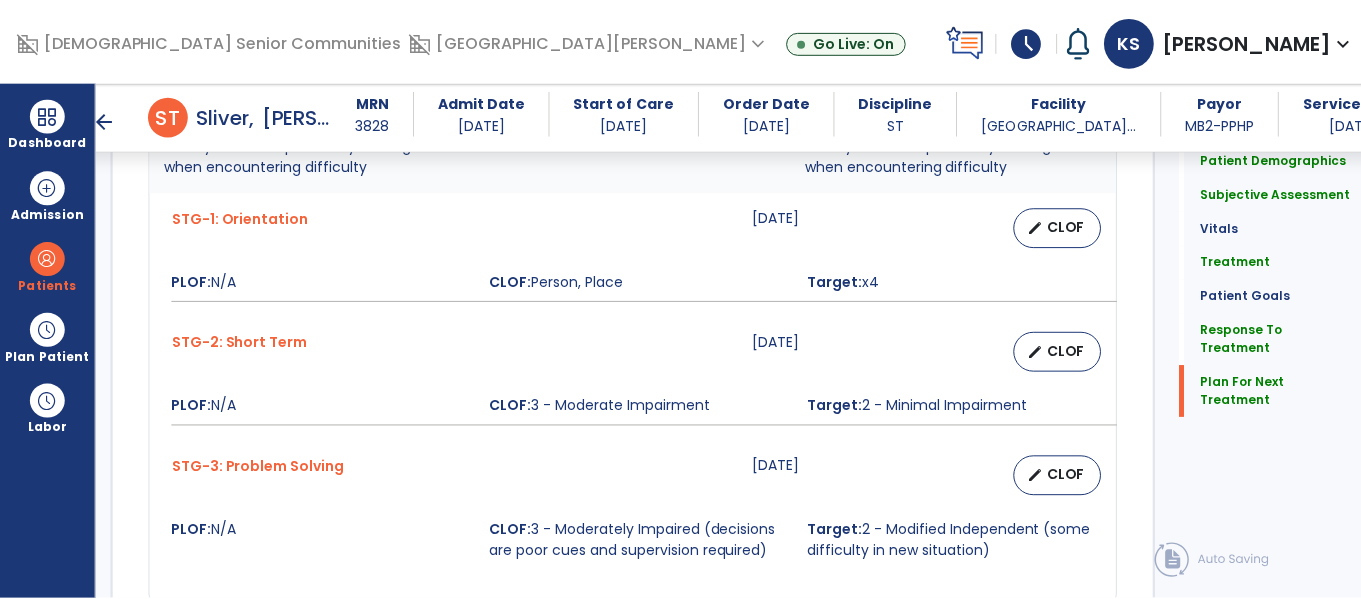 scroll, scrollTop: 2583, scrollLeft: 0, axis: vertical 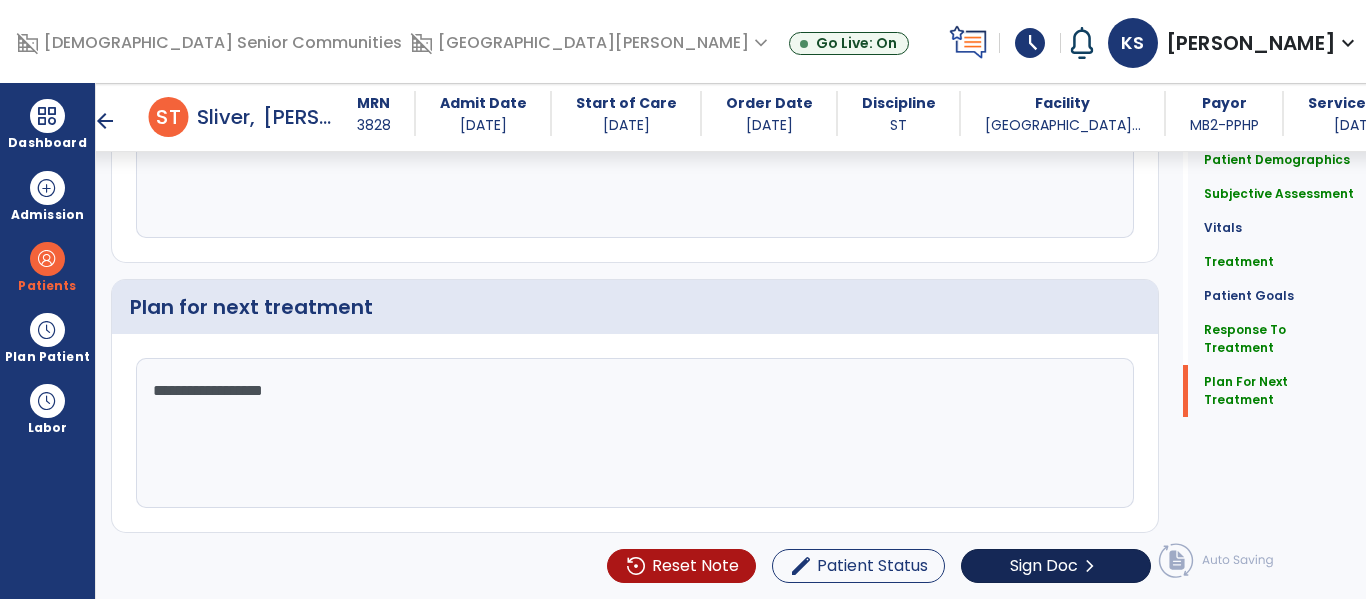 type on "**********" 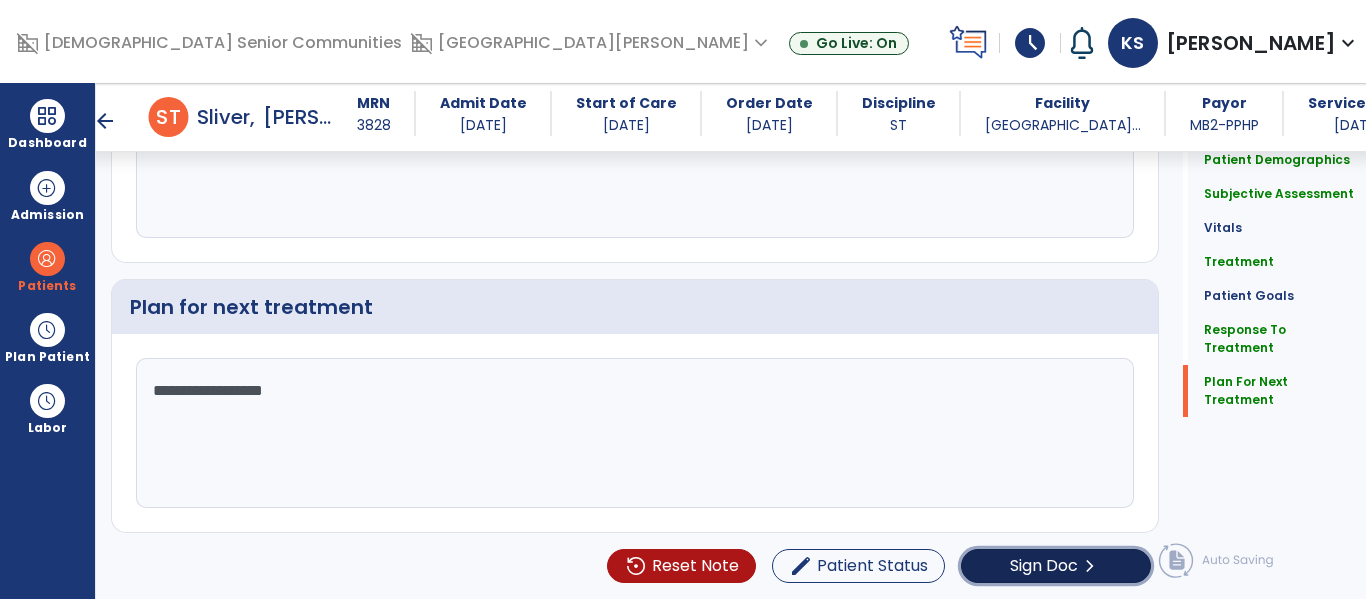 click on "Sign Doc" 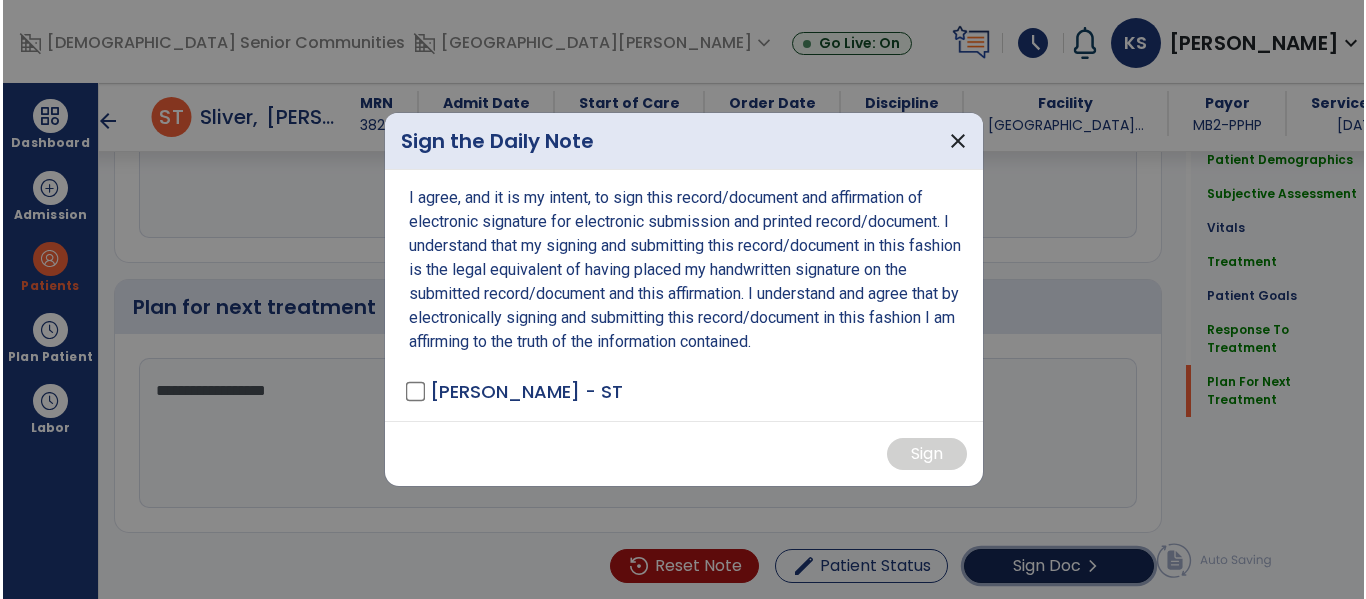 scroll, scrollTop: 2583, scrollLeft: 0, axis: vertical 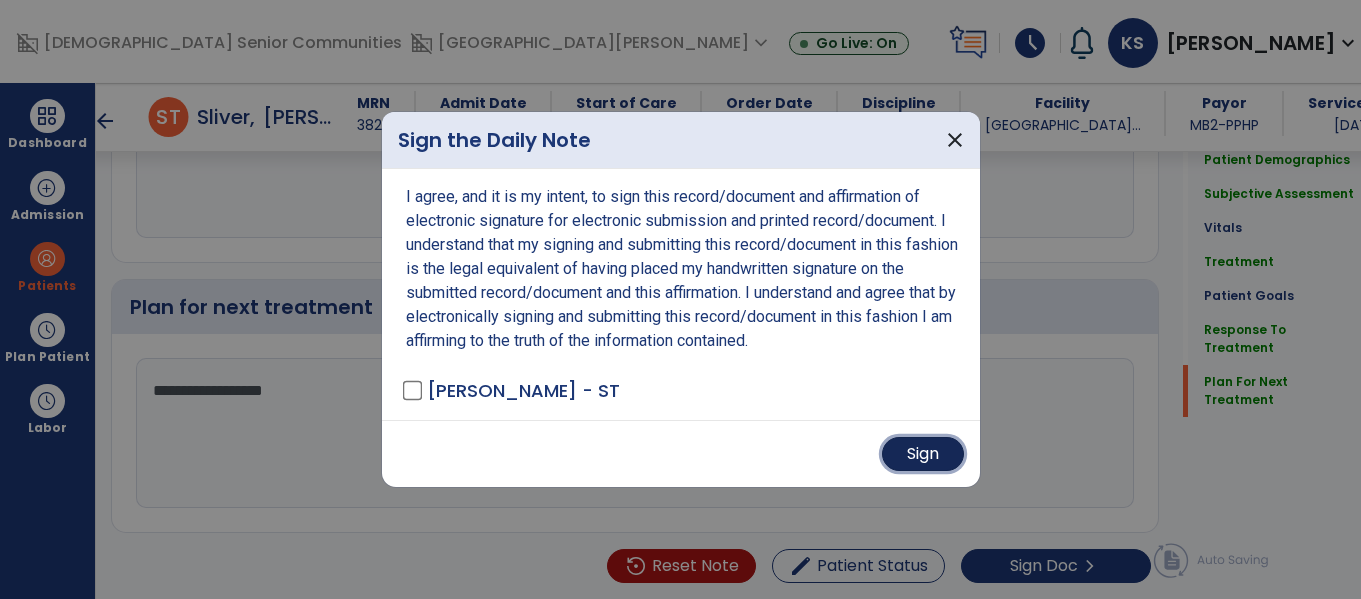 click on "Sign" at bounding box center (923, 454) 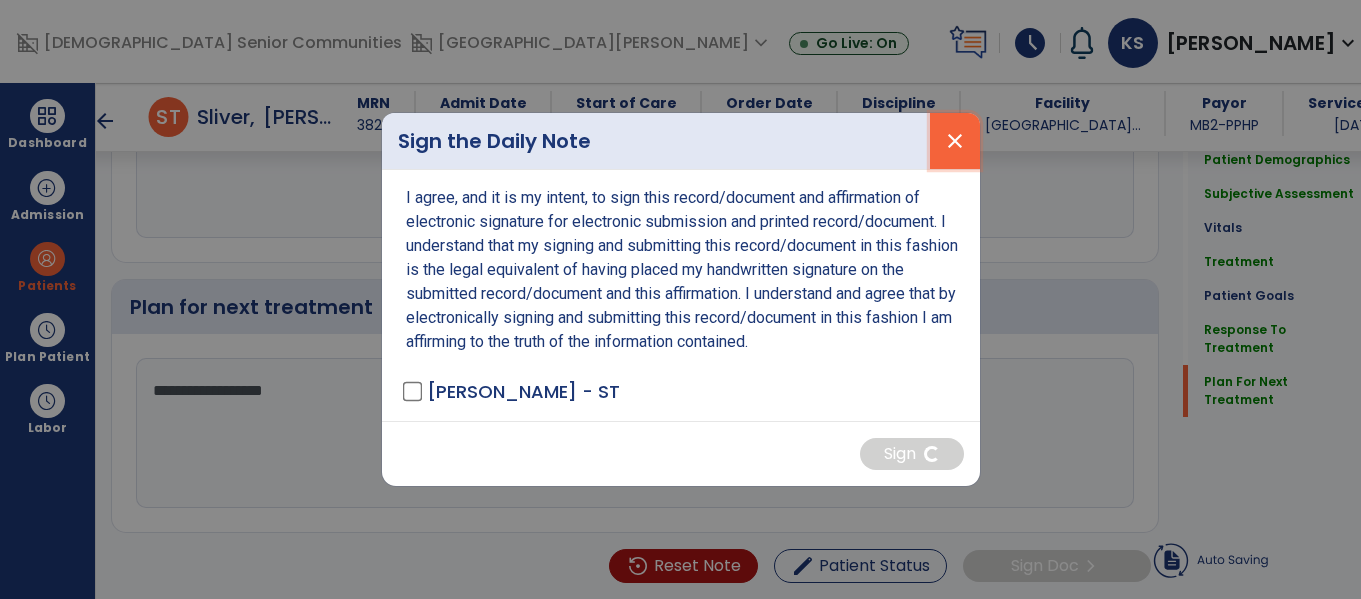 click on "close" at bounding box center (955, 141) 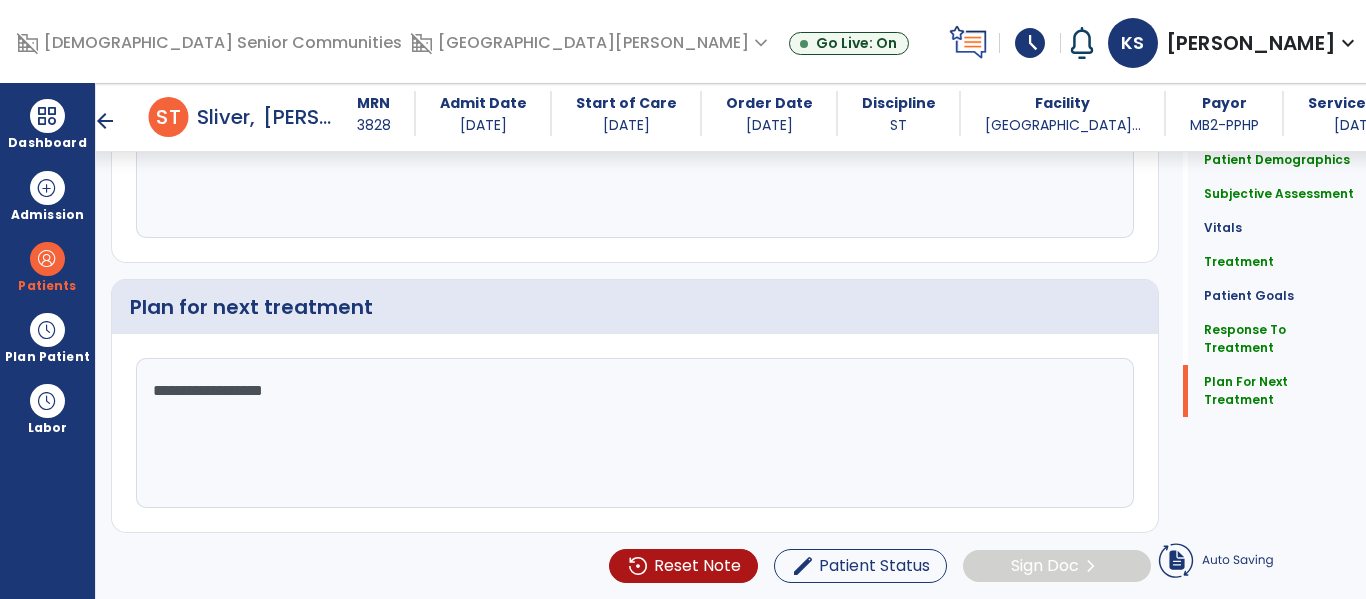 click on "Patient Demographics  Medical Diagnosis   Treatment Diagnosis   Precautions   Contraindications
Code
Description
Pdpm Clinical Category
E11.42" 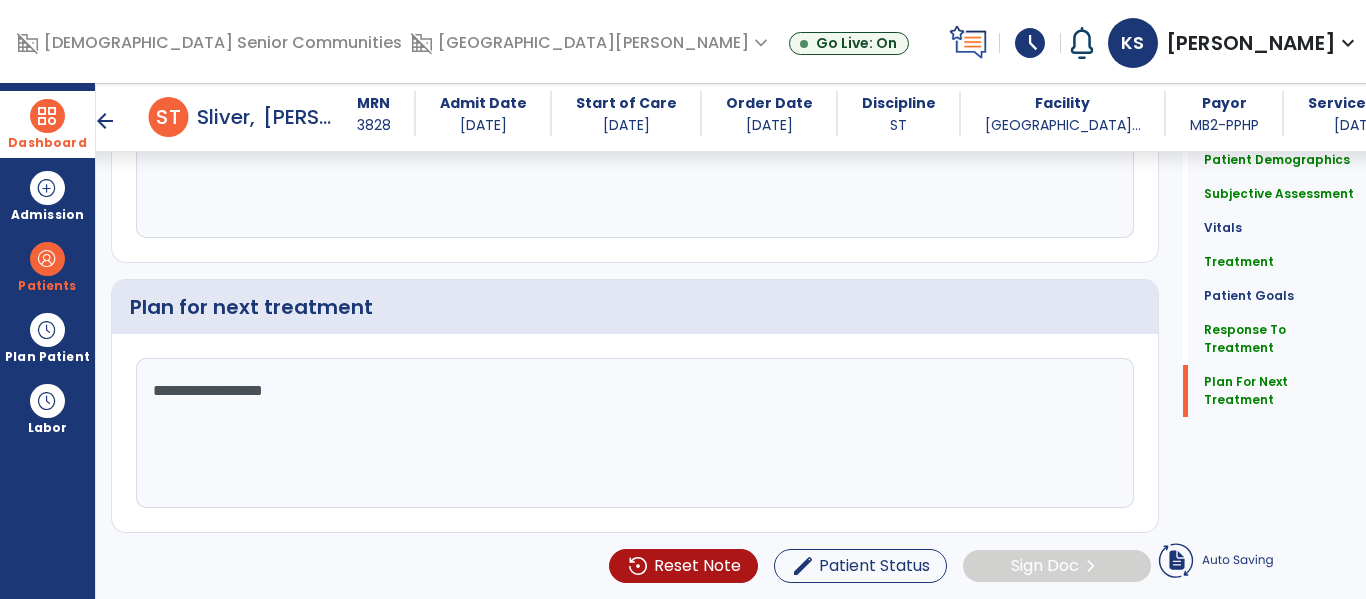 click at bounding box center [47, 116] 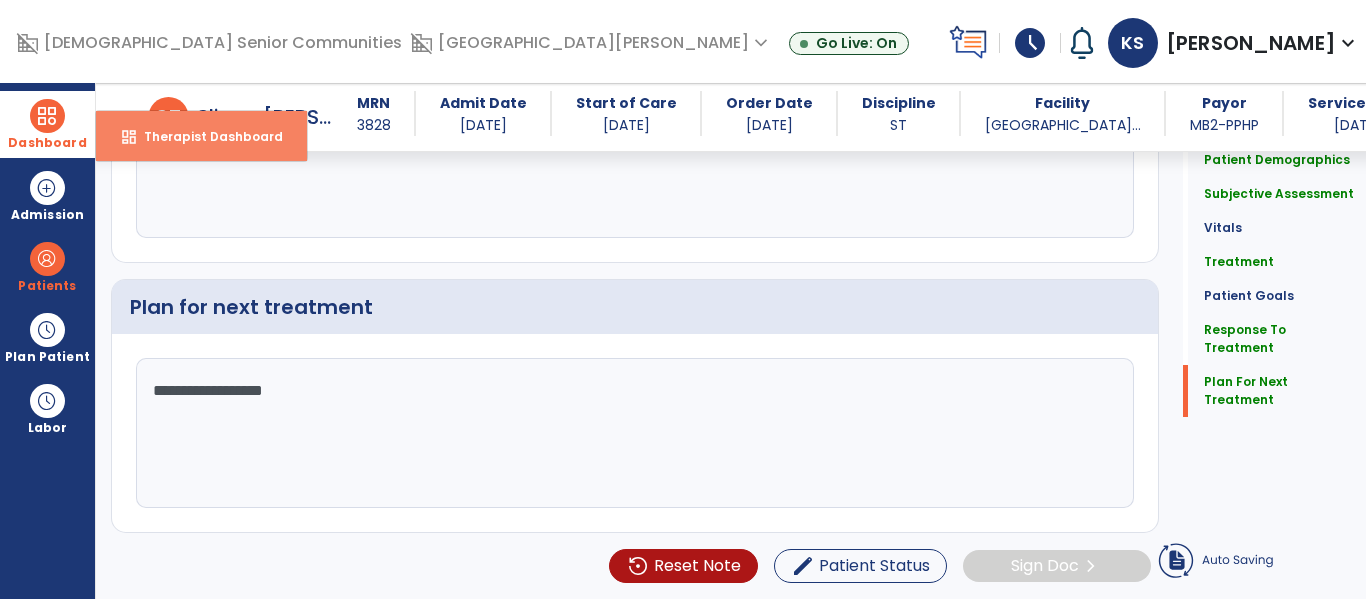 click on "dashboard  Therapist Dashboard" at bounding box center [201, 136] 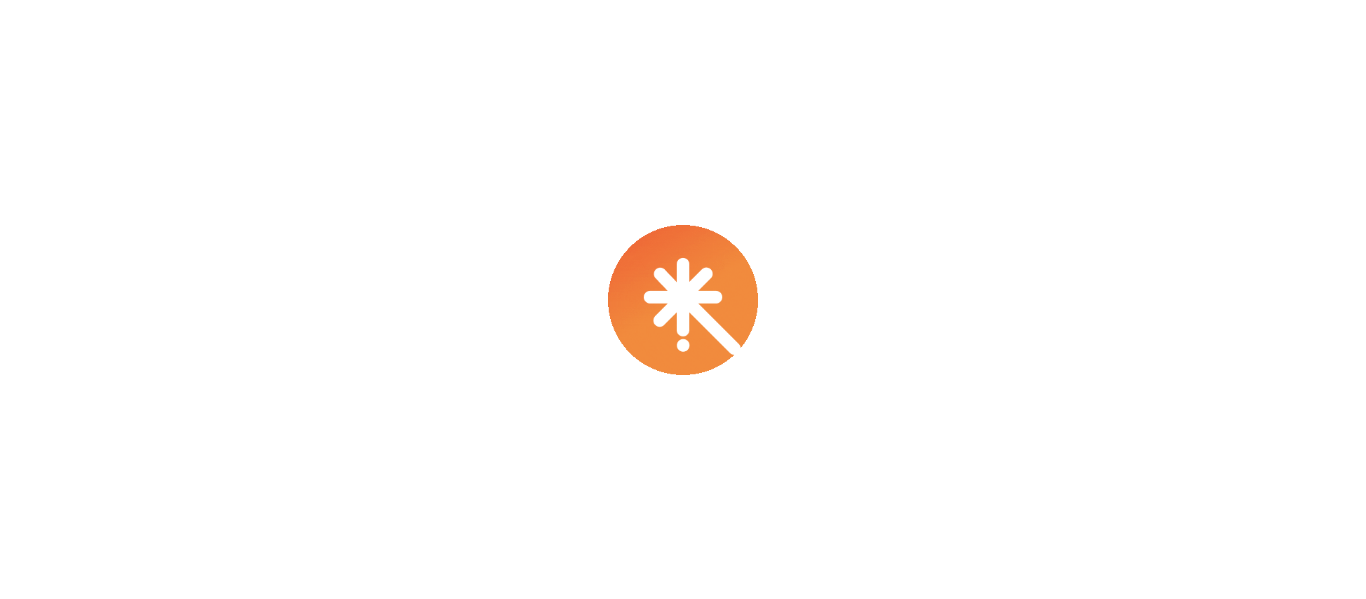 scroll, scrollTop: 0, scrollLeft: 0, axis: both 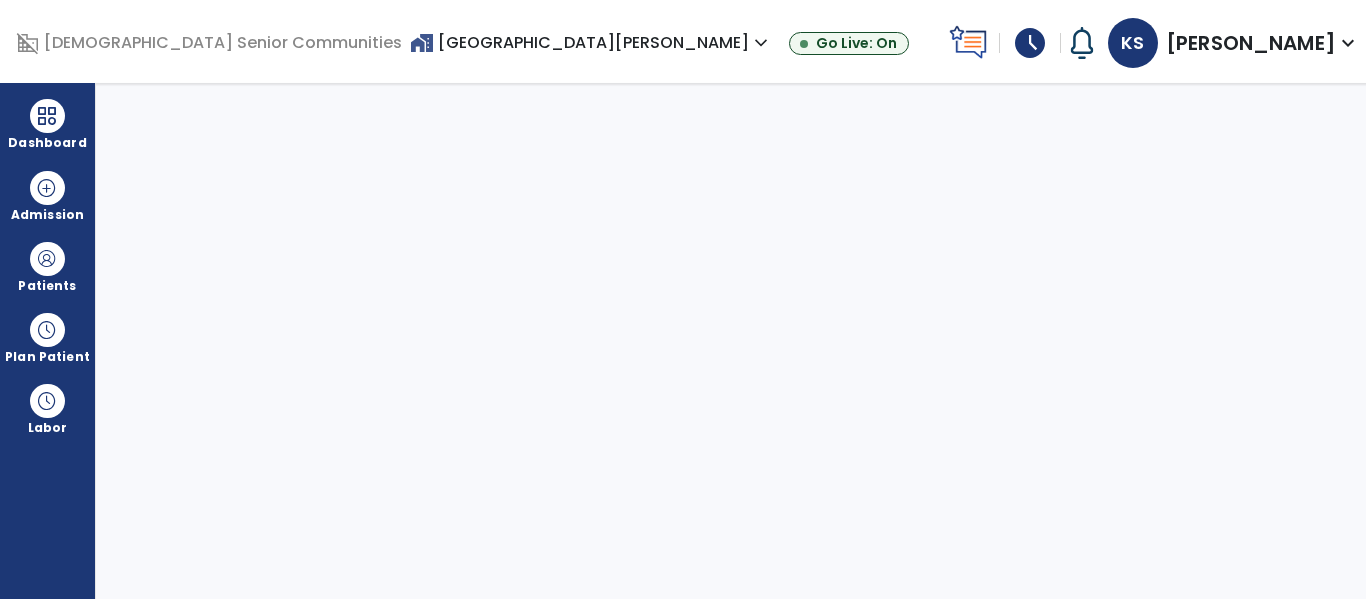 select on "****" 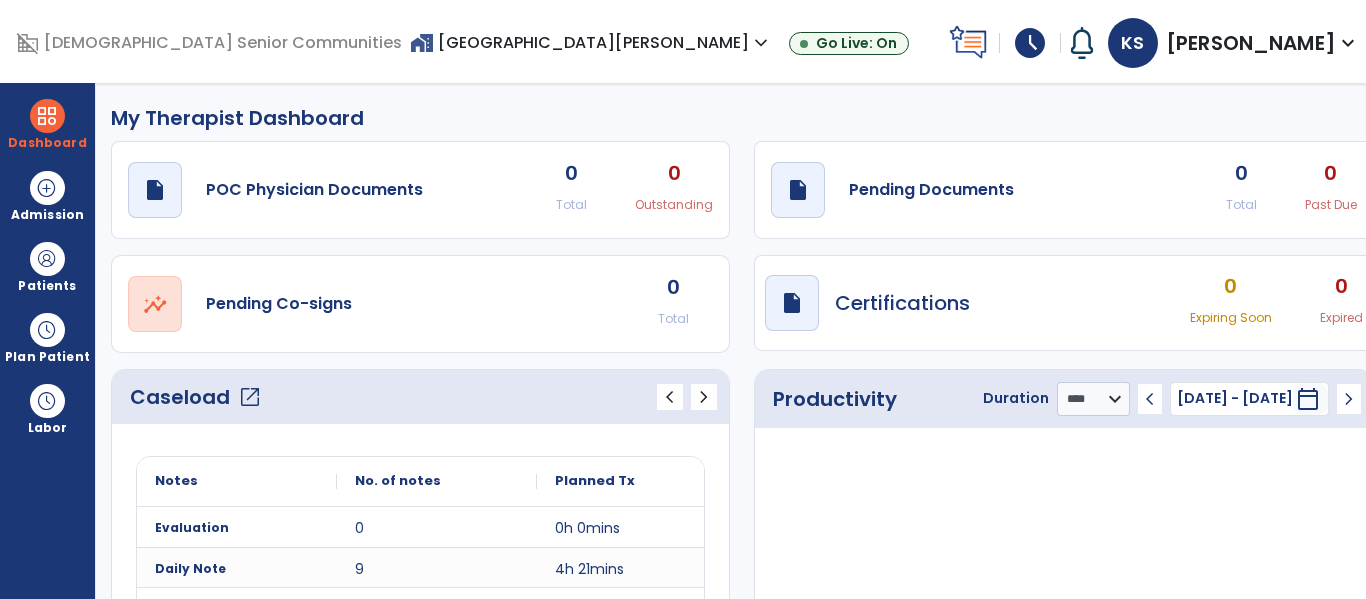 click on "open_in_new" 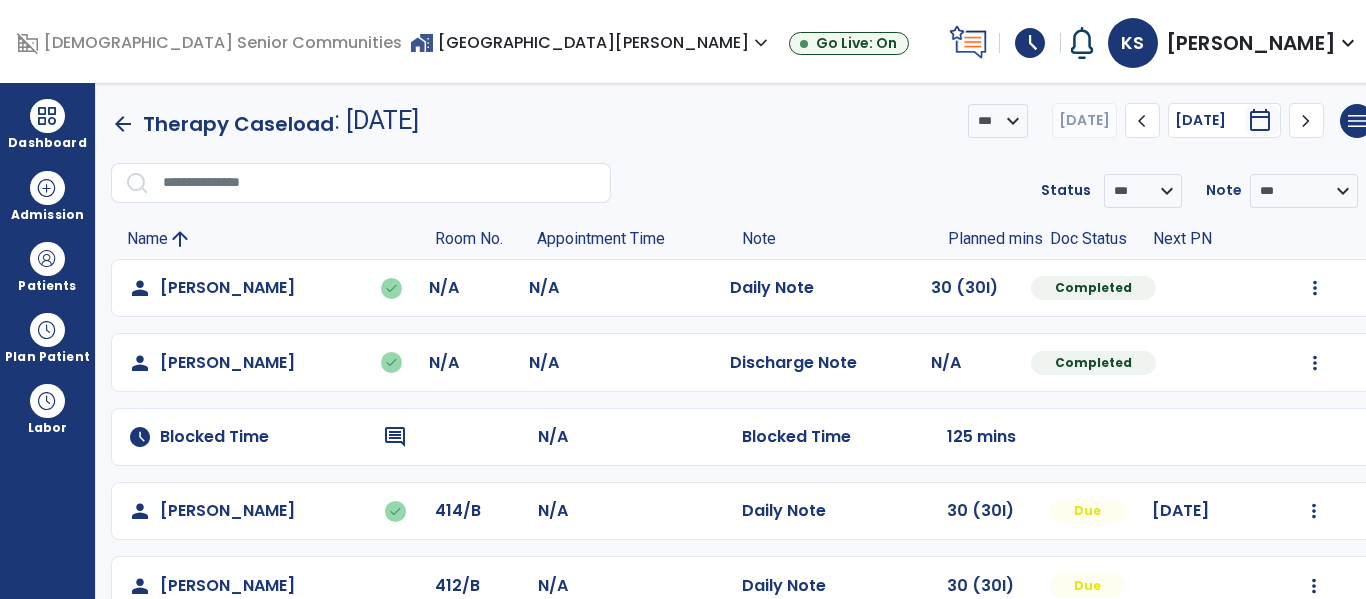 click on "home_work   [GEOGRAPHIC_DATA][PERSON_NAME]   expand_more" at bounding box center (591, 42) 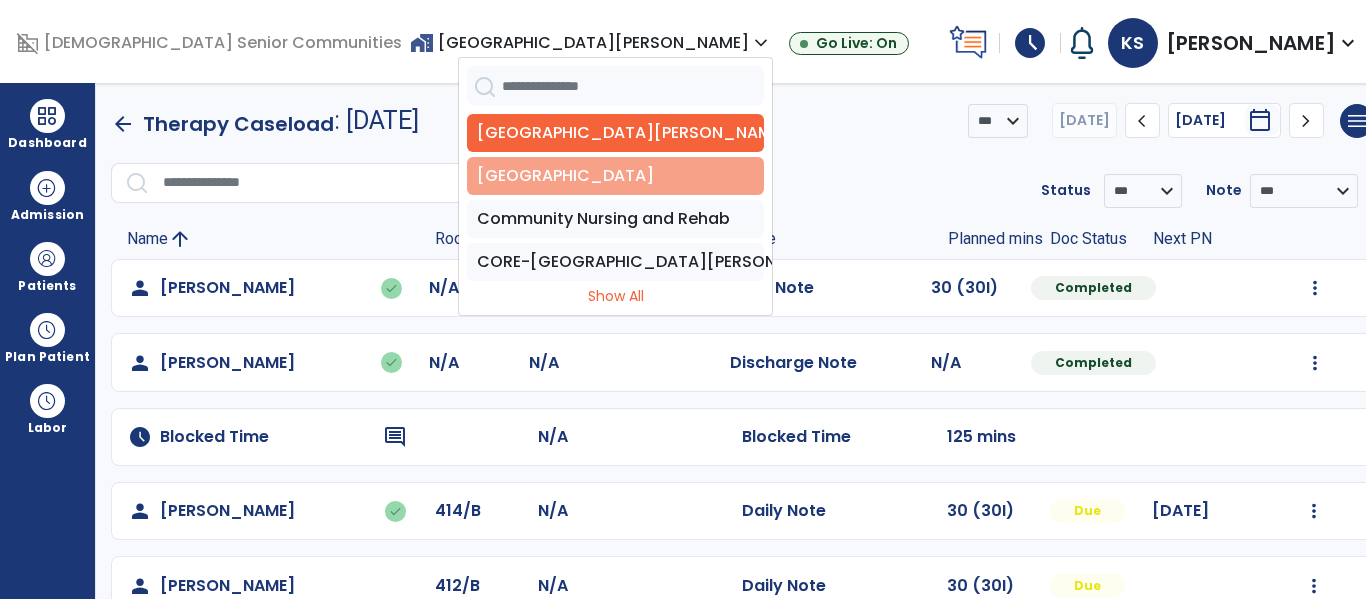 click on "[GEOGRAPHIC_DATA]" at bounding box center (615, 176) 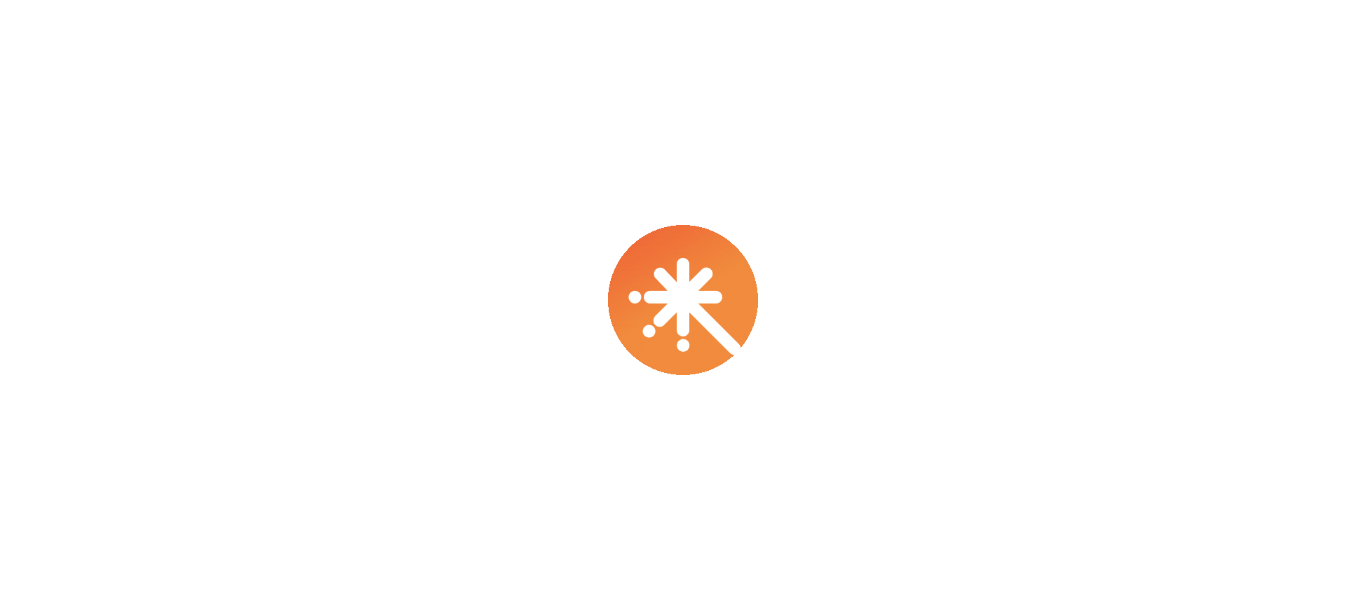 scroll, scrollTop: 0, scrollLeft: 0, axis: both 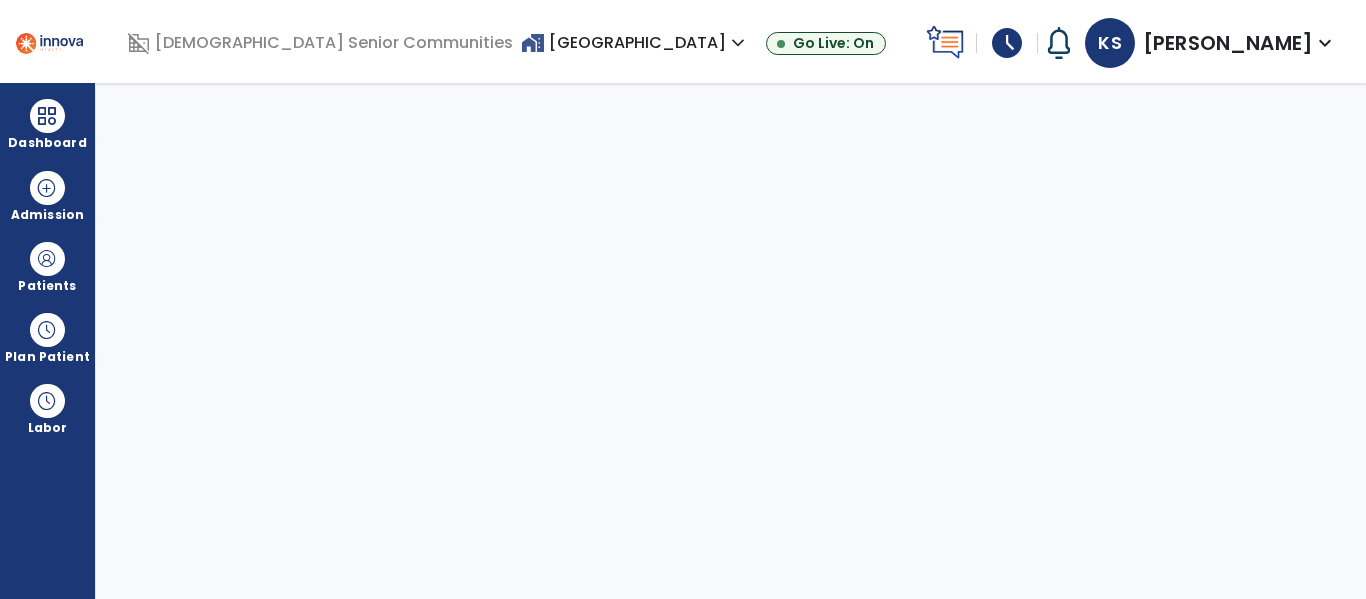 select on "****" 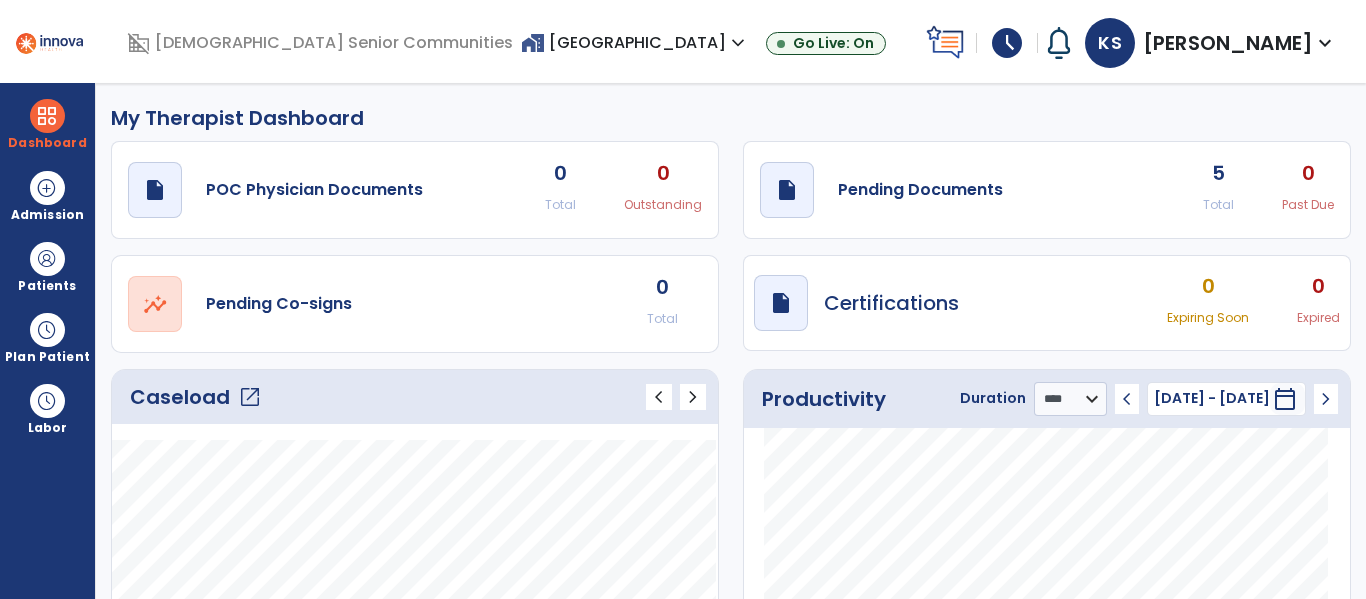 scroll, scrollTop: 112, scrollLeft: 0, axis: vertical 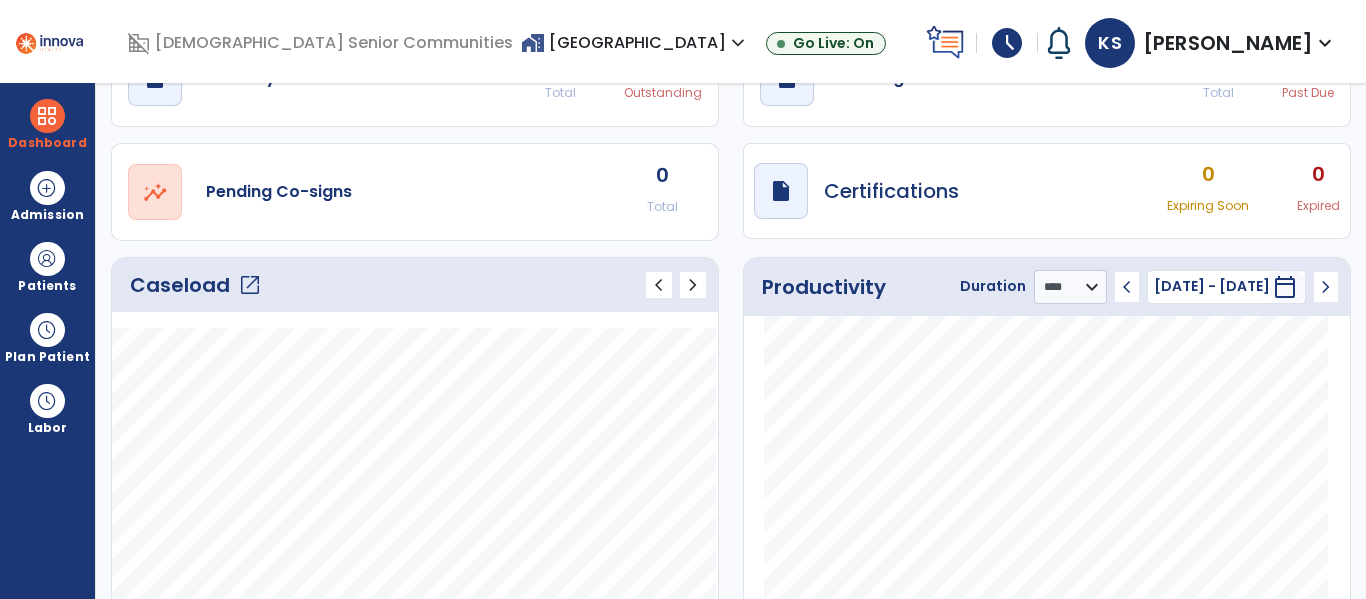 click on "open_in_new" 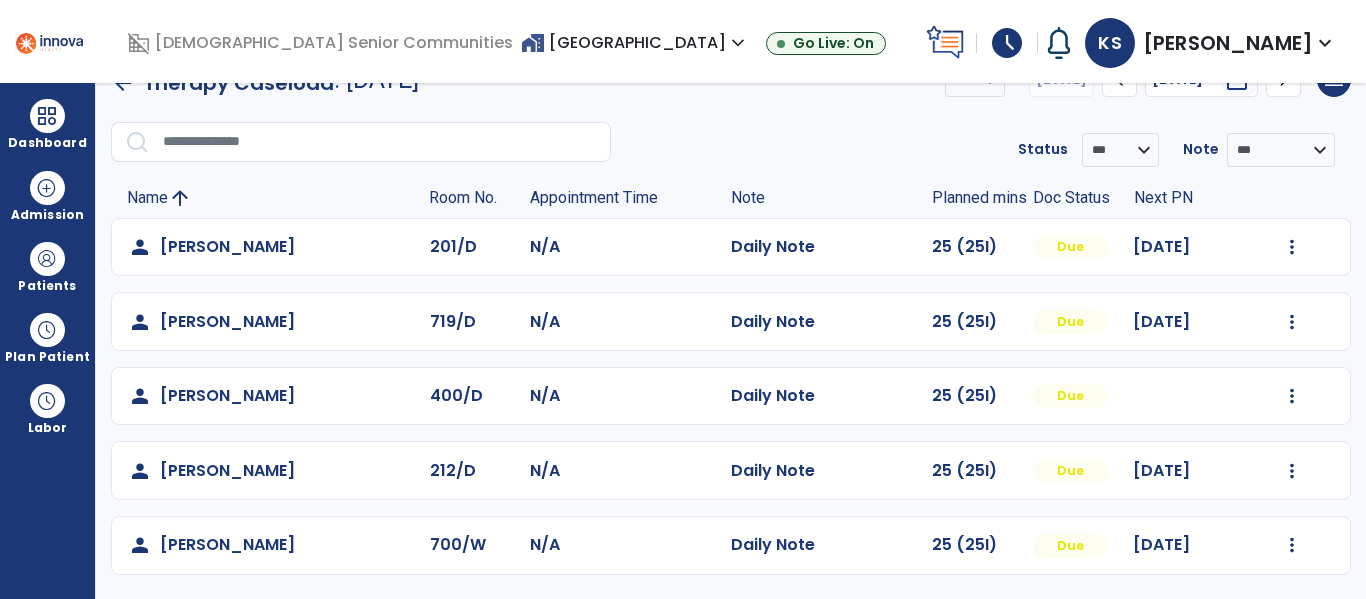 scroll, scrollTop: 41, scrollLeft: 0, axis: vertical 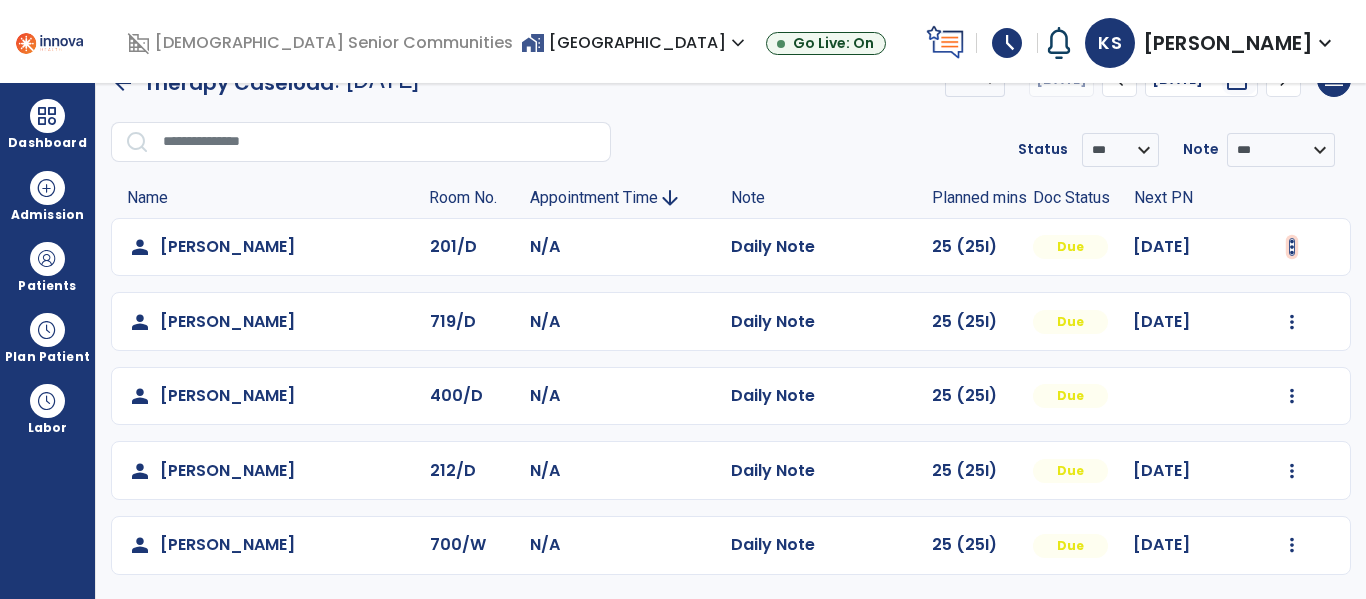 click at bounding box center [1292, 247] 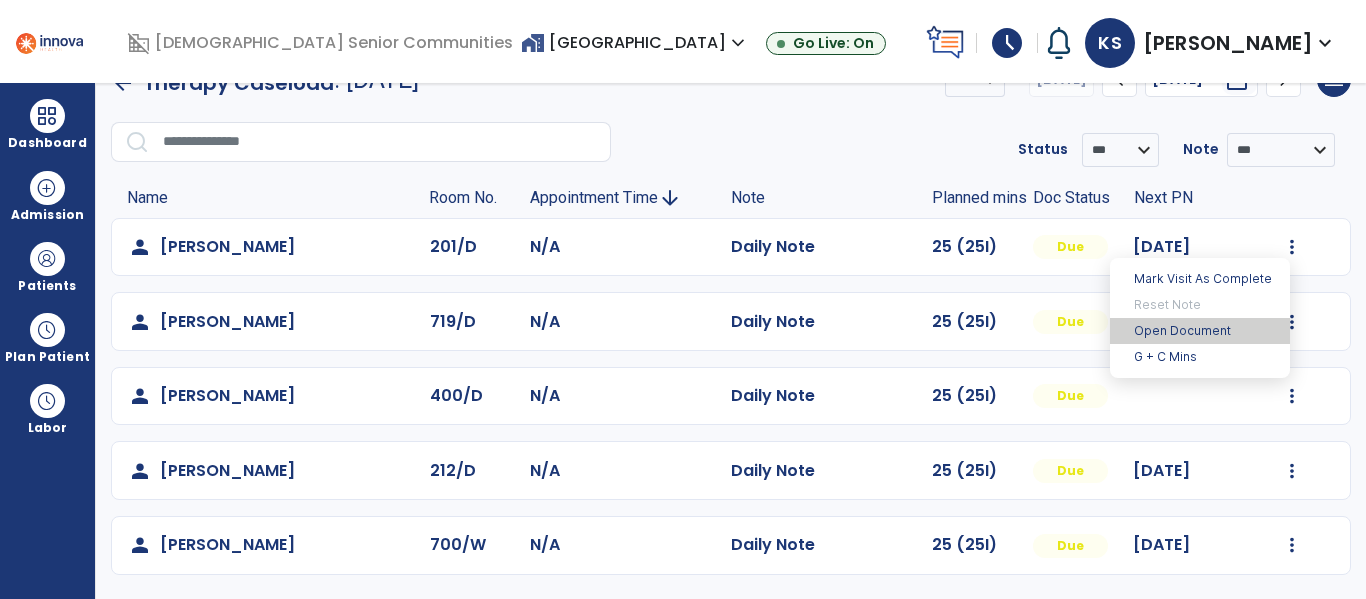 click on "Open Document" at bounding box center (1200, 331) 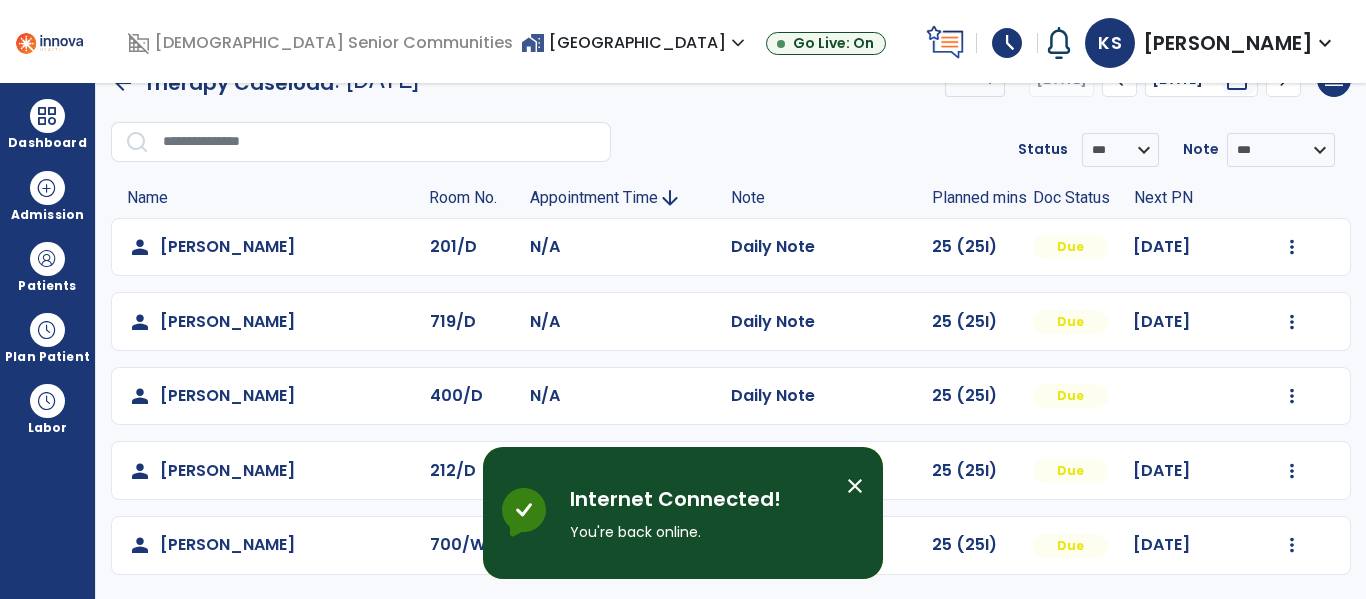 click on "**********" 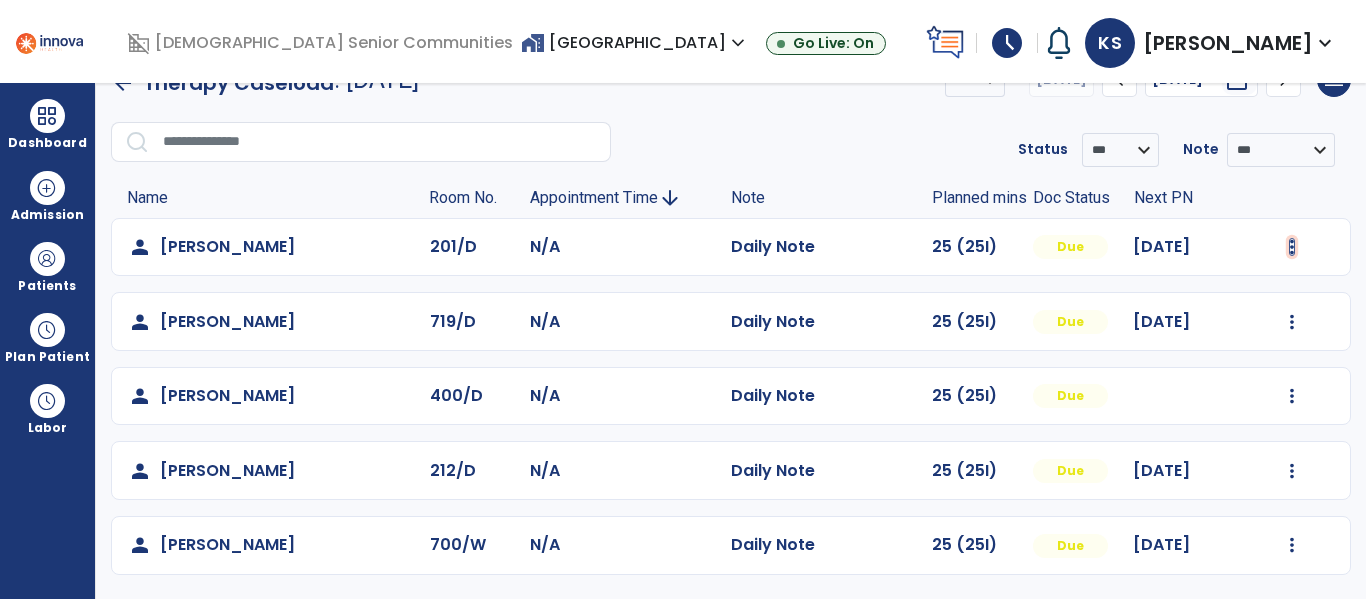click at bounding box center [1292, 247] 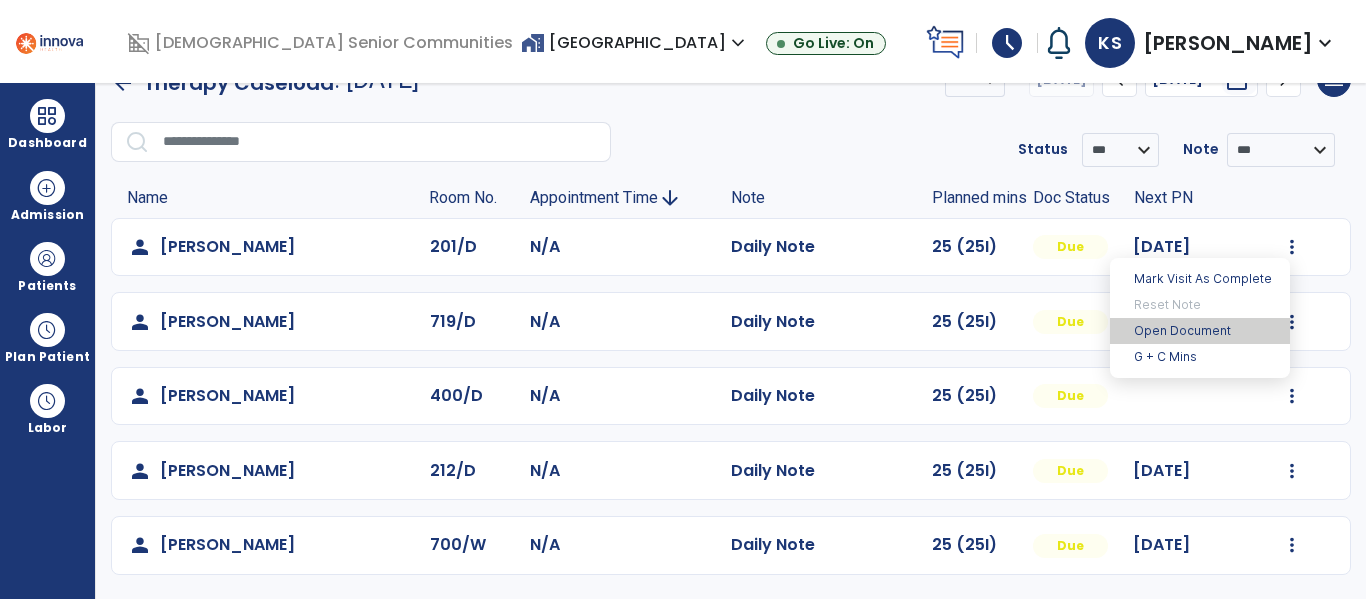 click on "Open Document" at bounding box center (1200, 331) 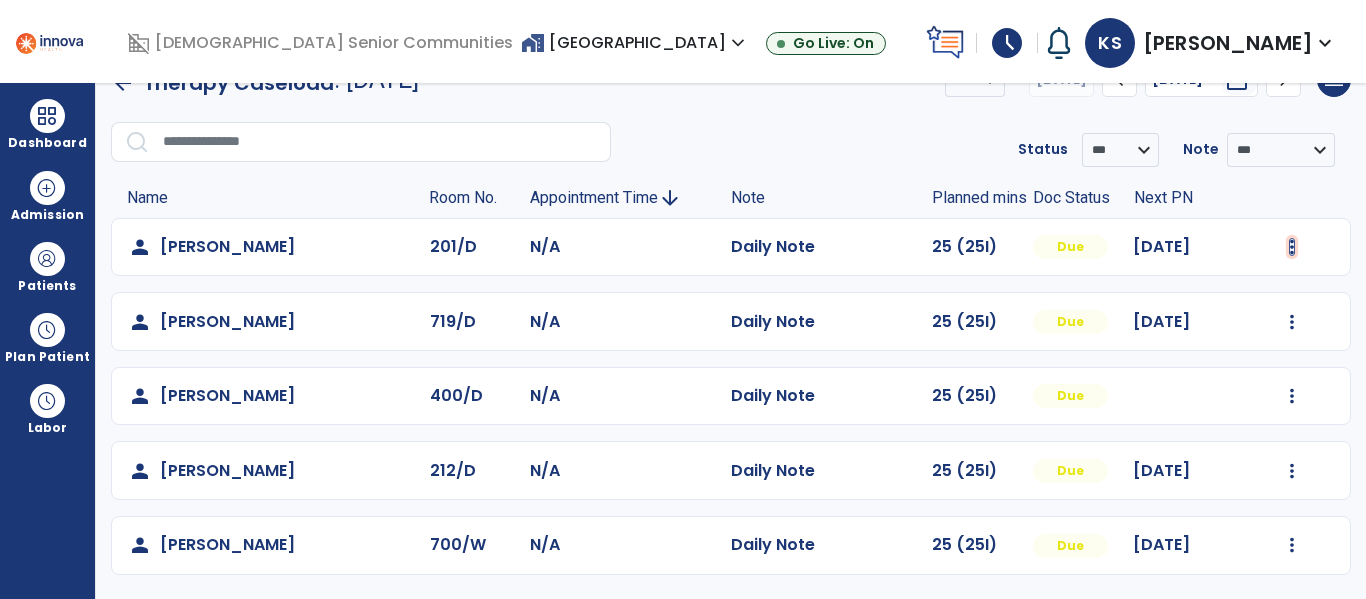 click at bounding box center (1292, 247) 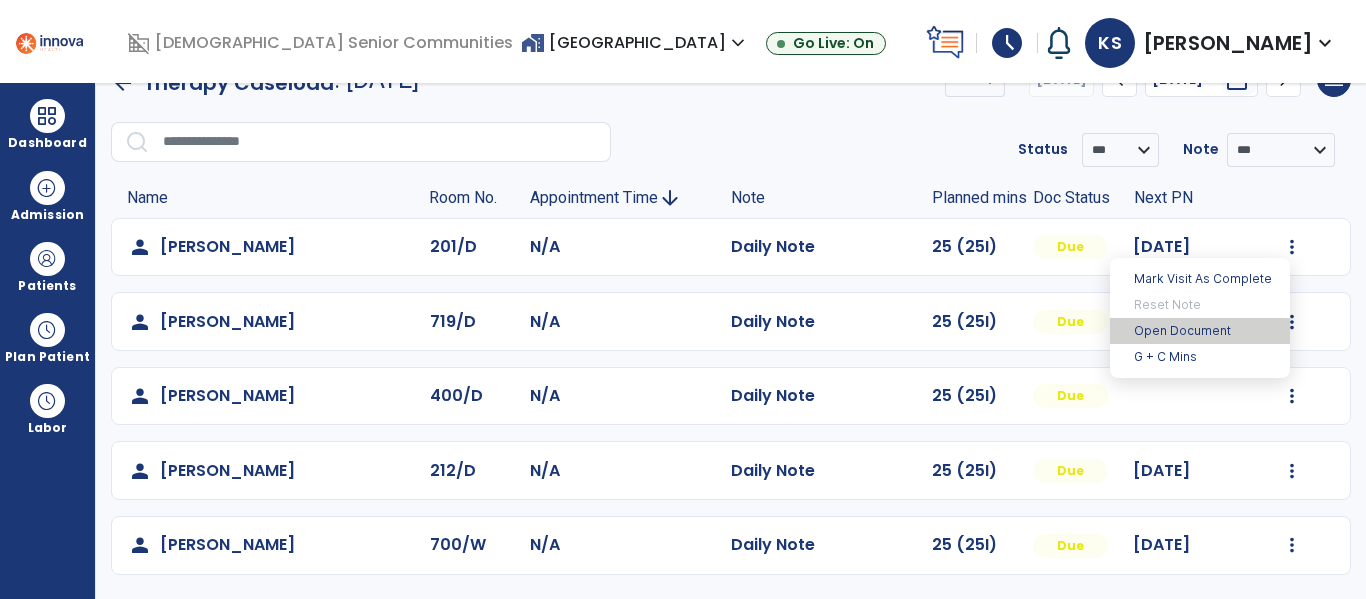 click on "Open Document" at bounding box center (1200, 331) 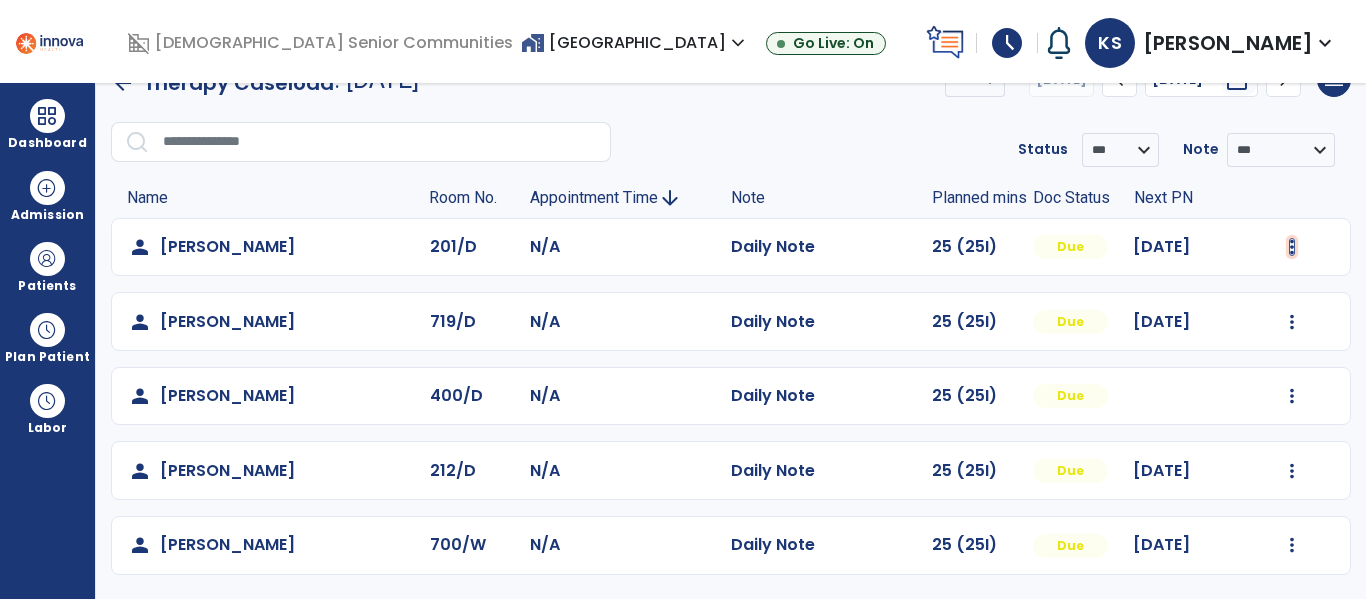 click at bounding box center [1292, 247] 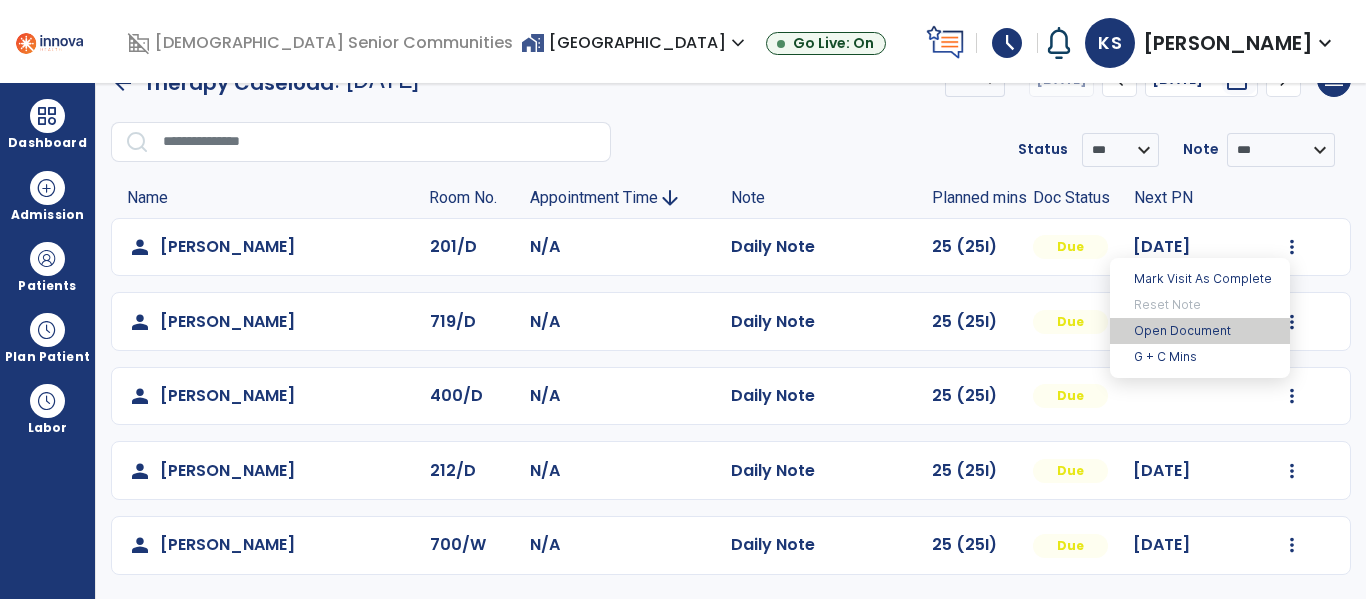 click on "Open Document" at bounding box center [1200, 331] 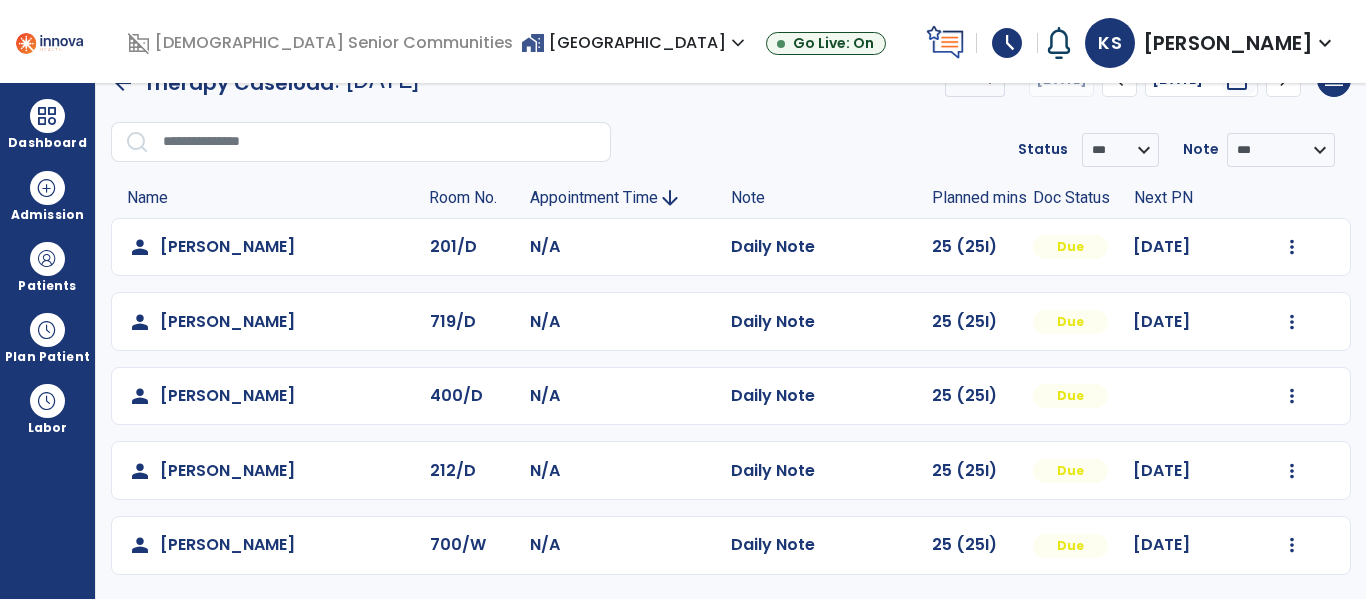 click on "201/D" 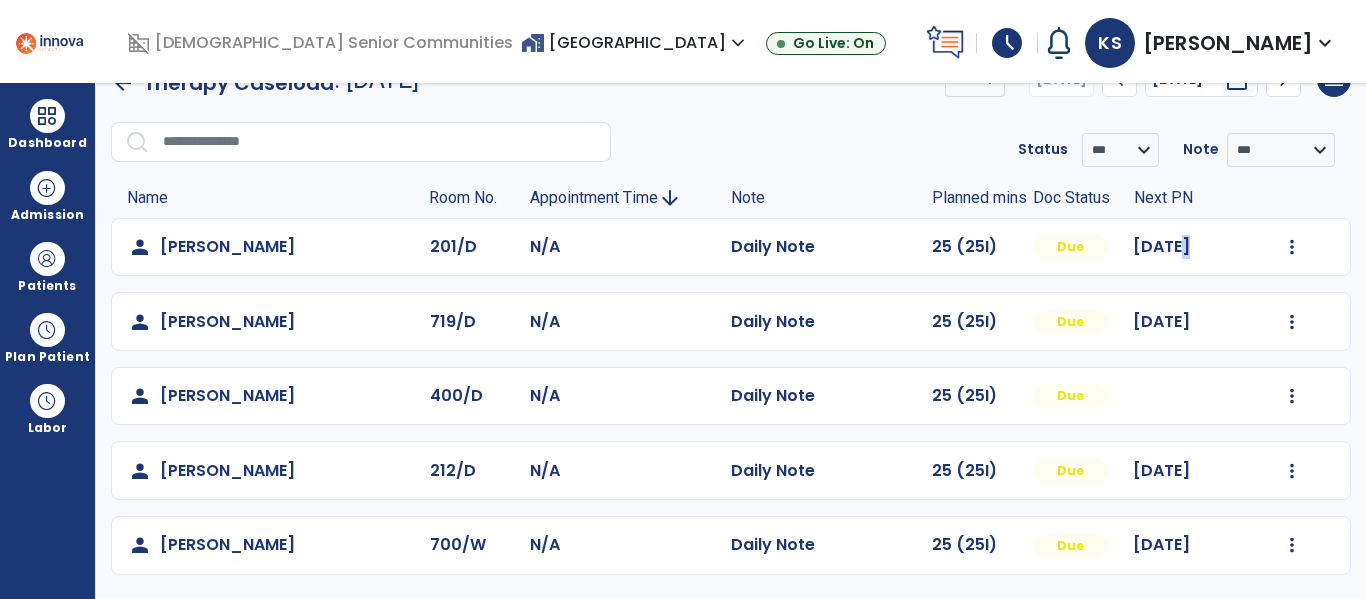 click on "[DATE]" 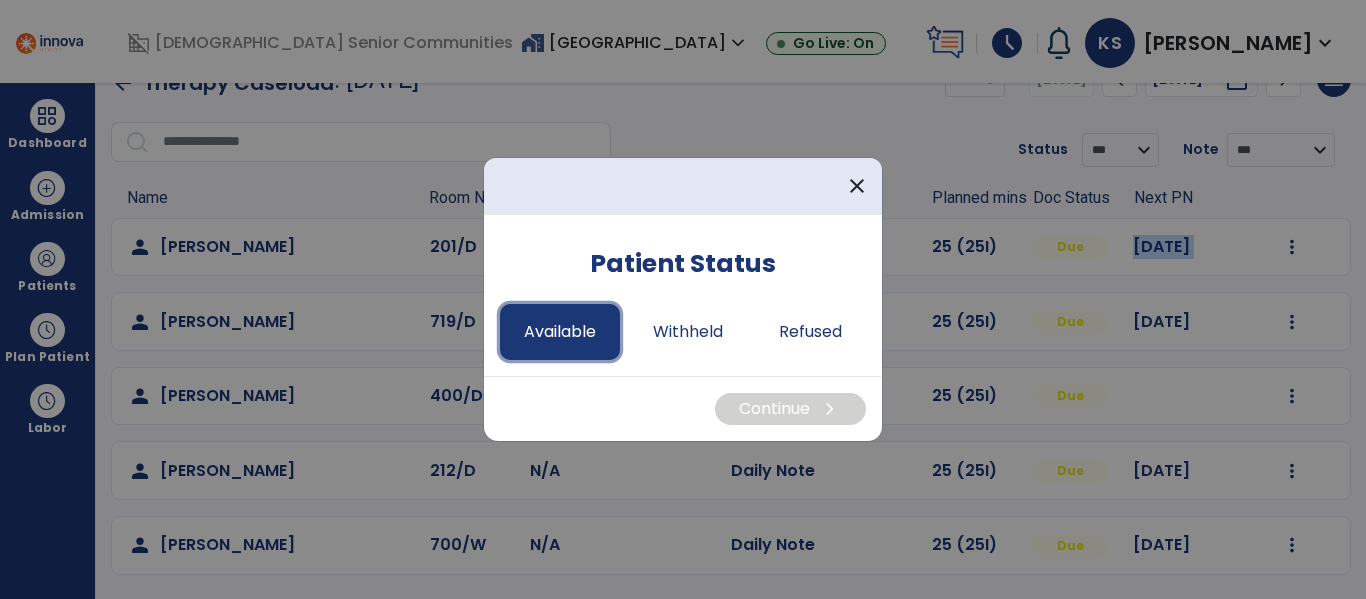 click on "Available" at bounding box center (560, 332) 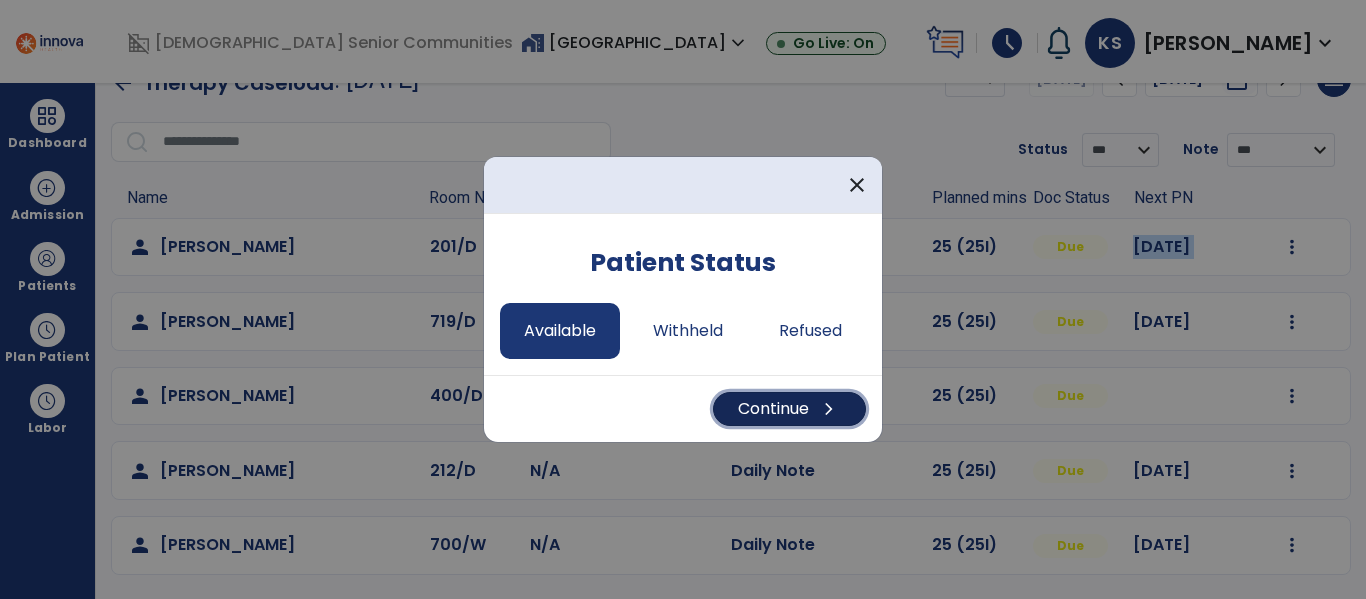 click on "Continue   chevron_right" at bounding box center (789, 409) 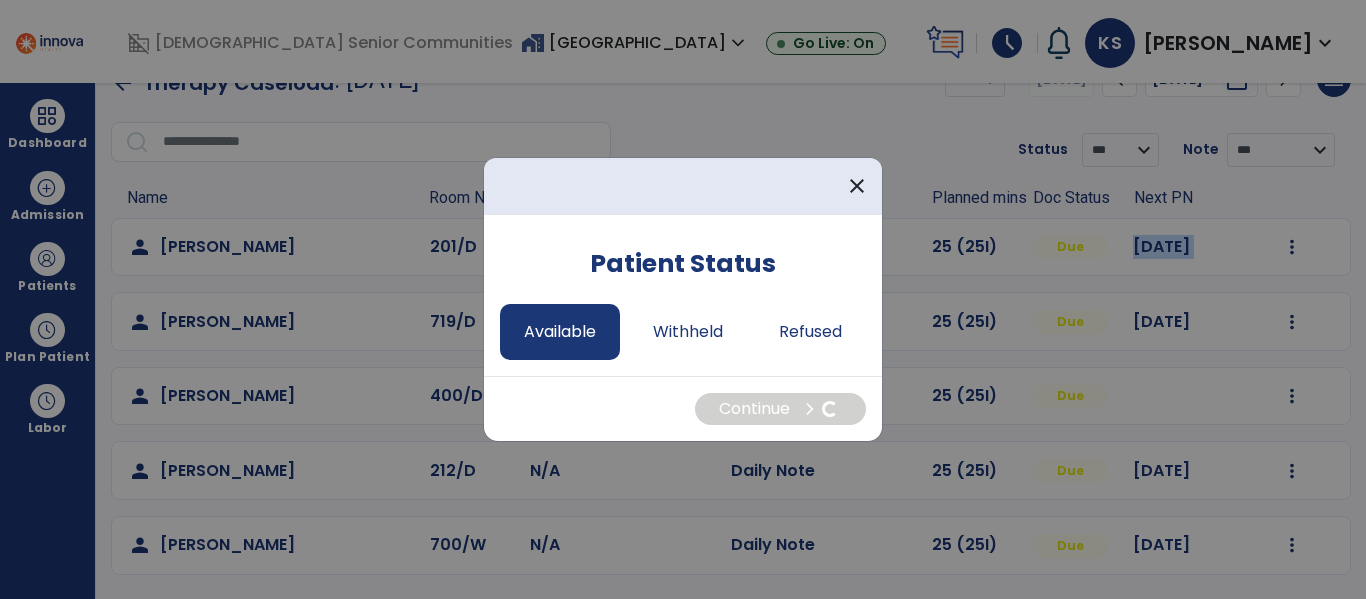 select on "*" 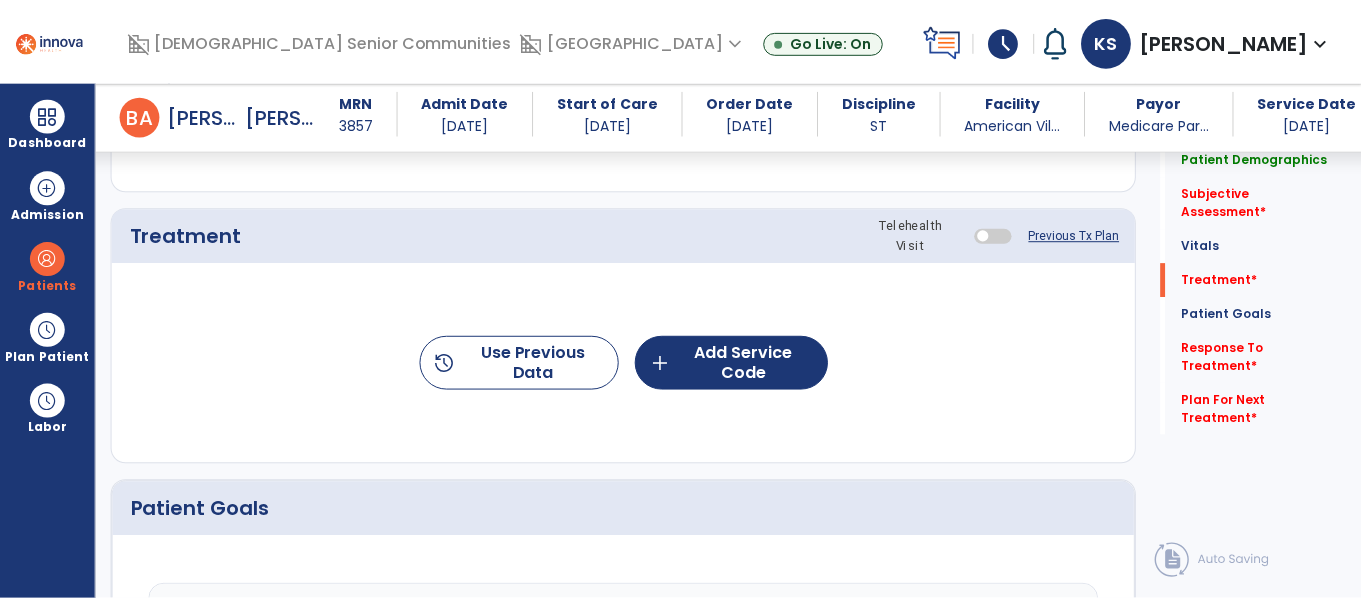 scroll, scrollTop: 1150, scrollLeft: 0, axis: vertical 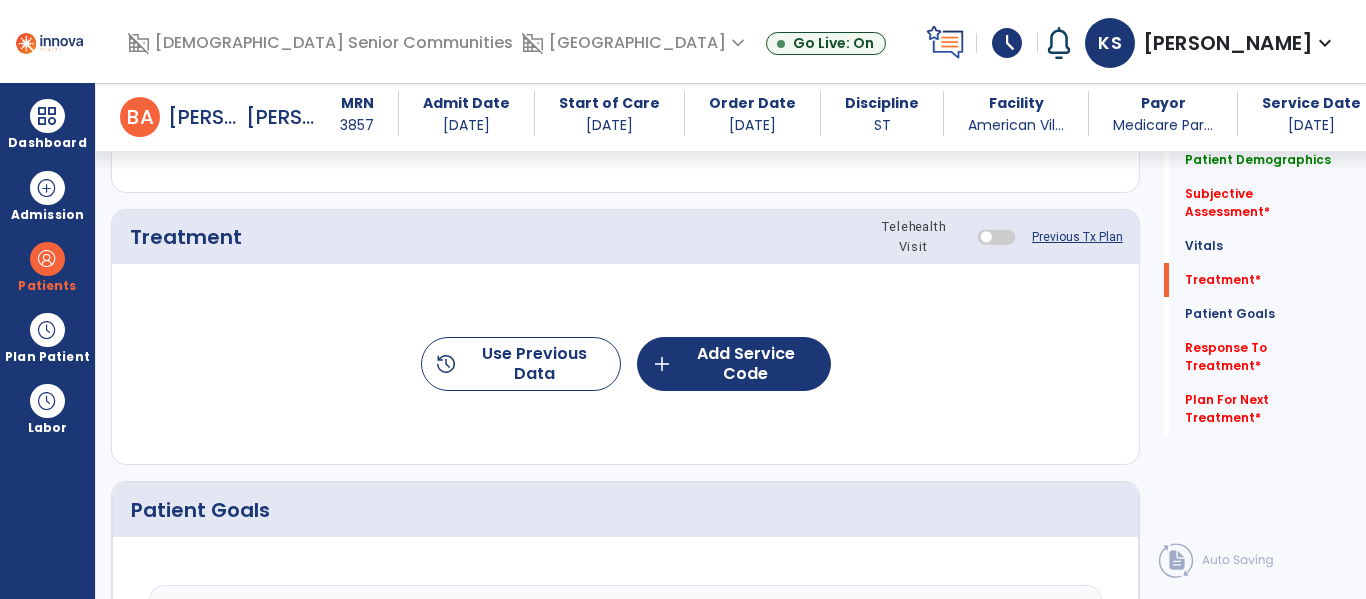 click at bounding box center [996, 236] 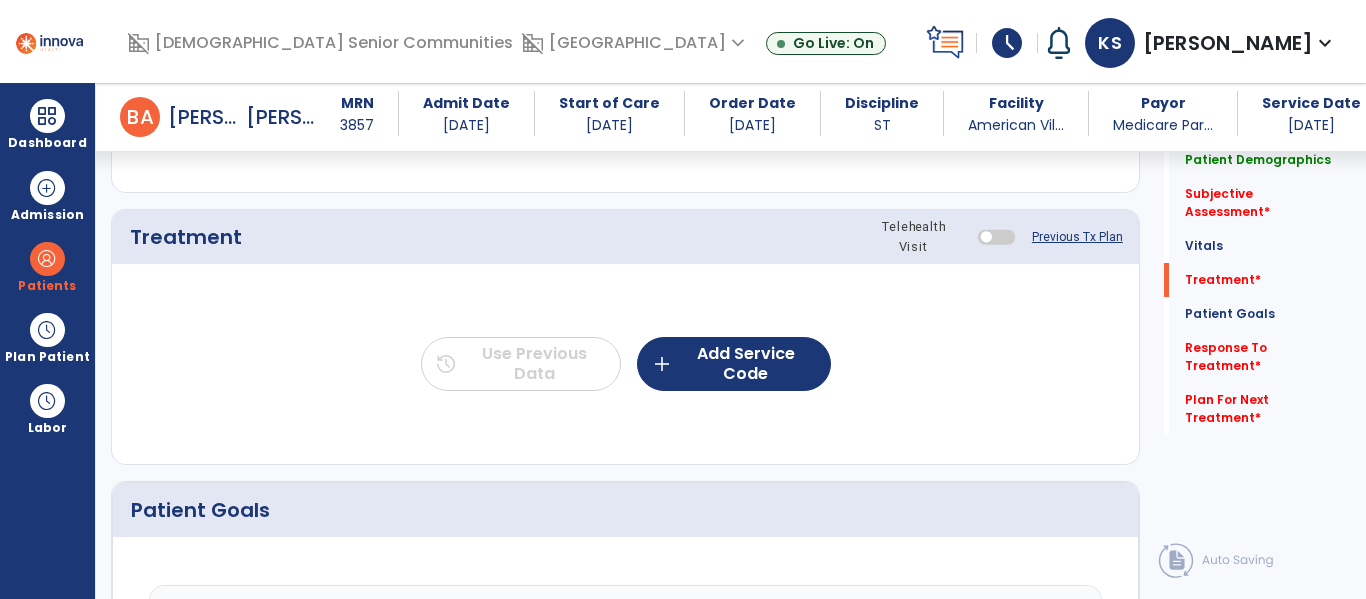 click on "history  Use Previous Data  add  Add Service Code" 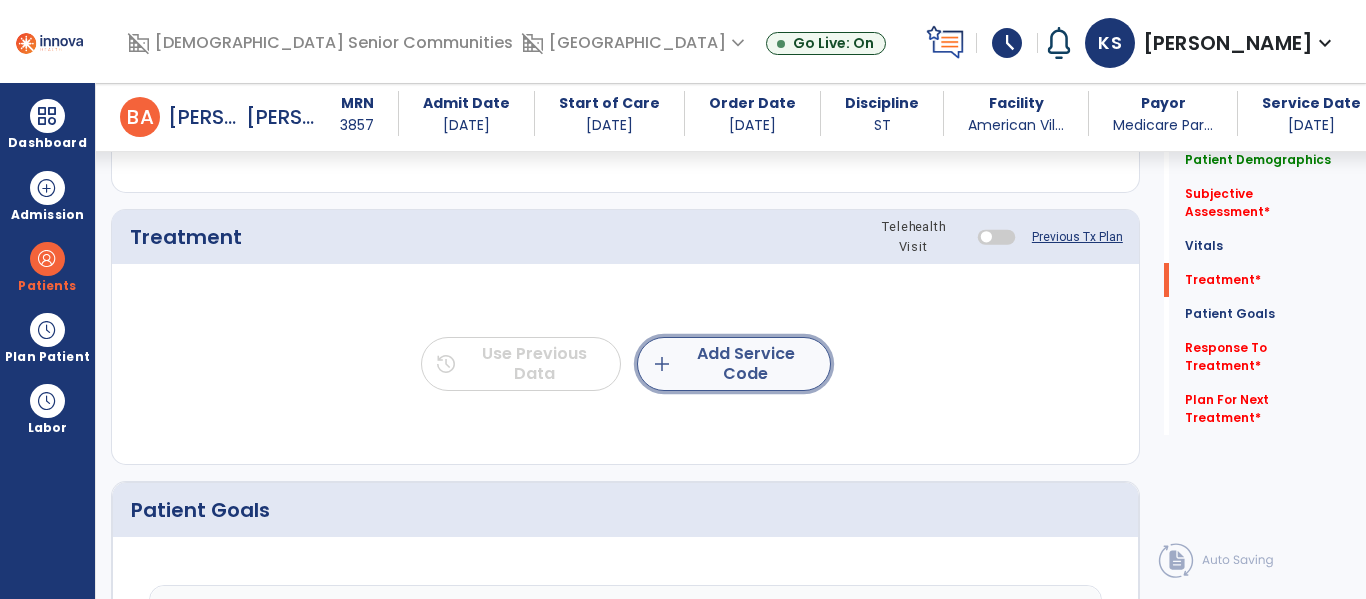 click on "add  Add Service Code" 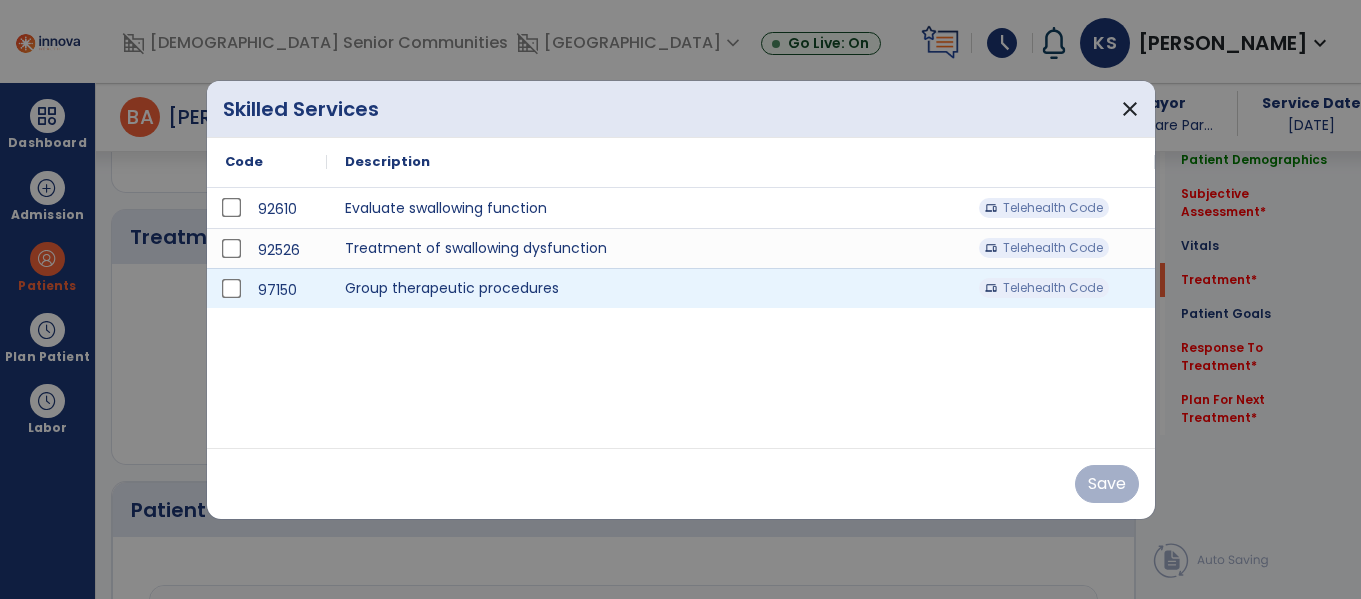 scroll, scrollTop: 1150, scrollLeft: 0, axis: vertical 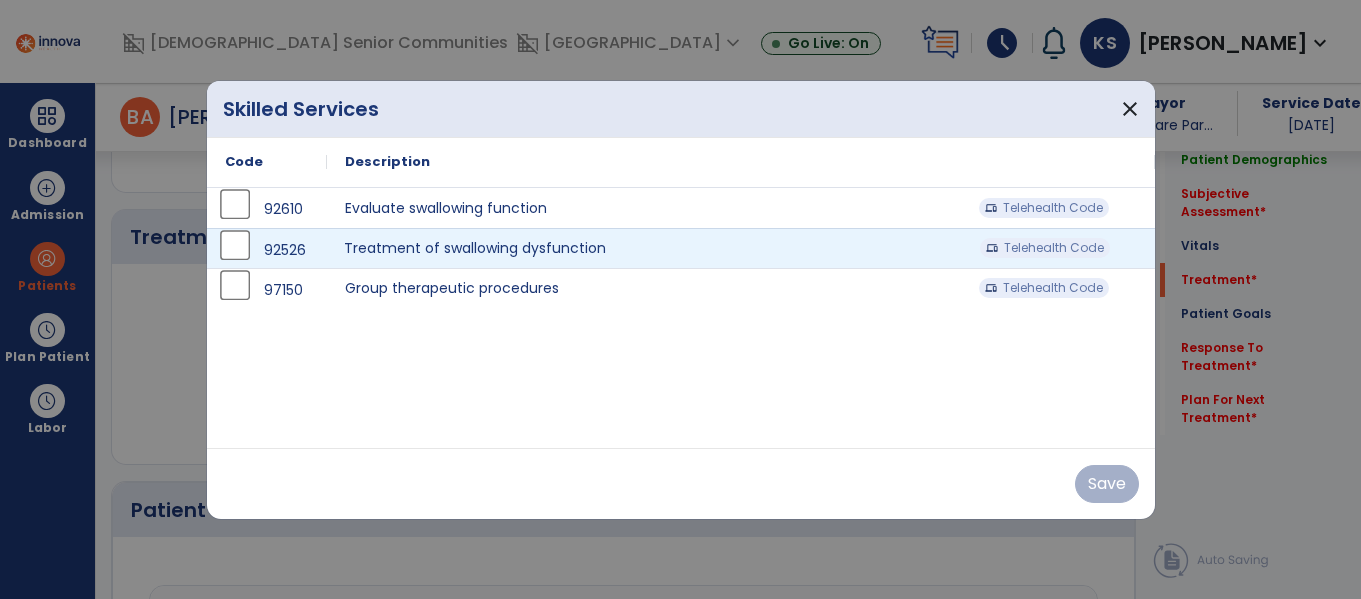 click on "Treatment of swallowing dysfunction
Telehealth Code" at bounding box center (741, 248) 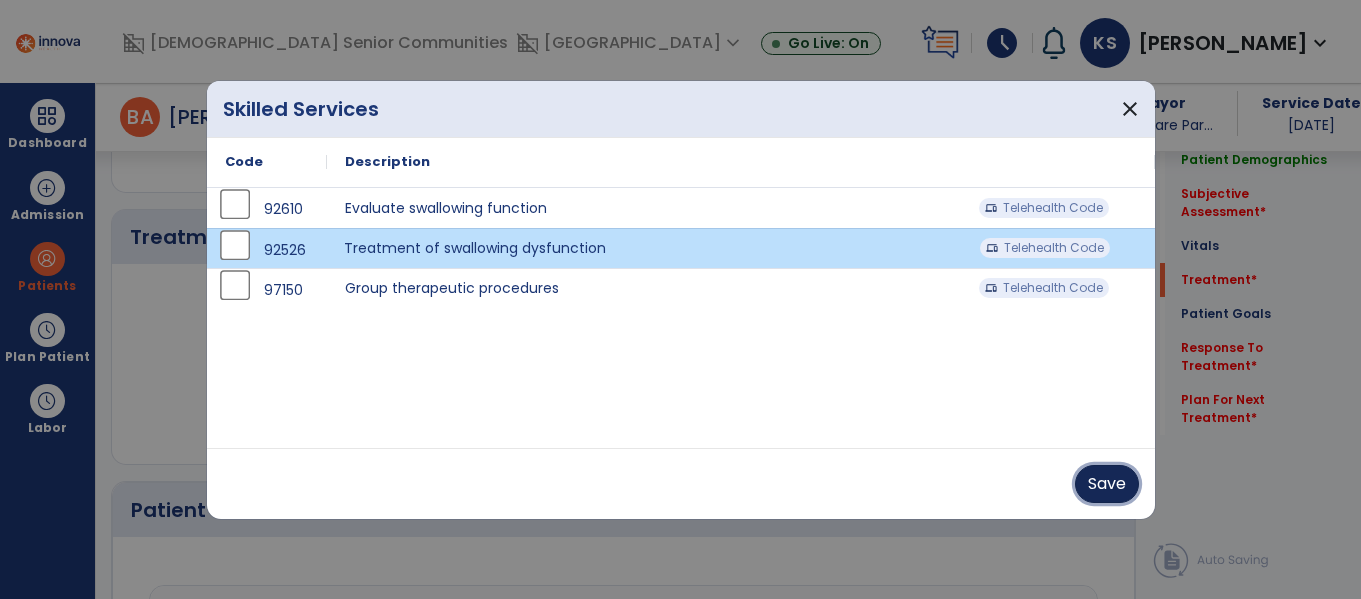 click on "Save" at bounding box center (1107, 484) 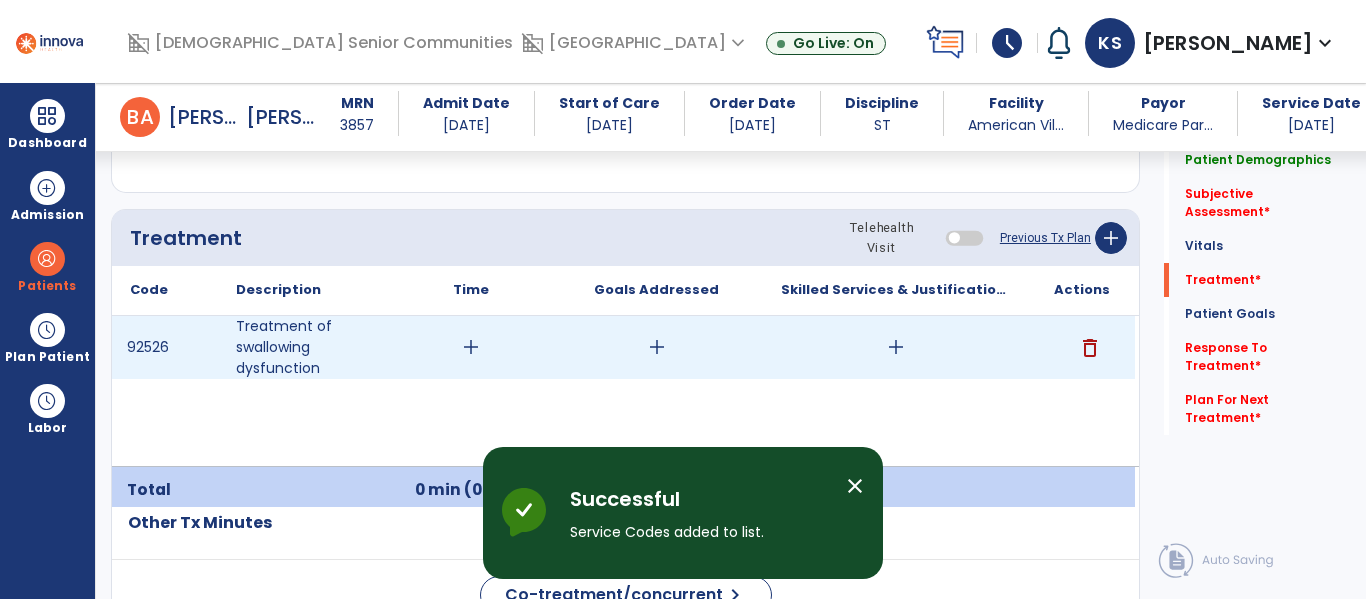 click on "add" at bounding box center [471, 347] 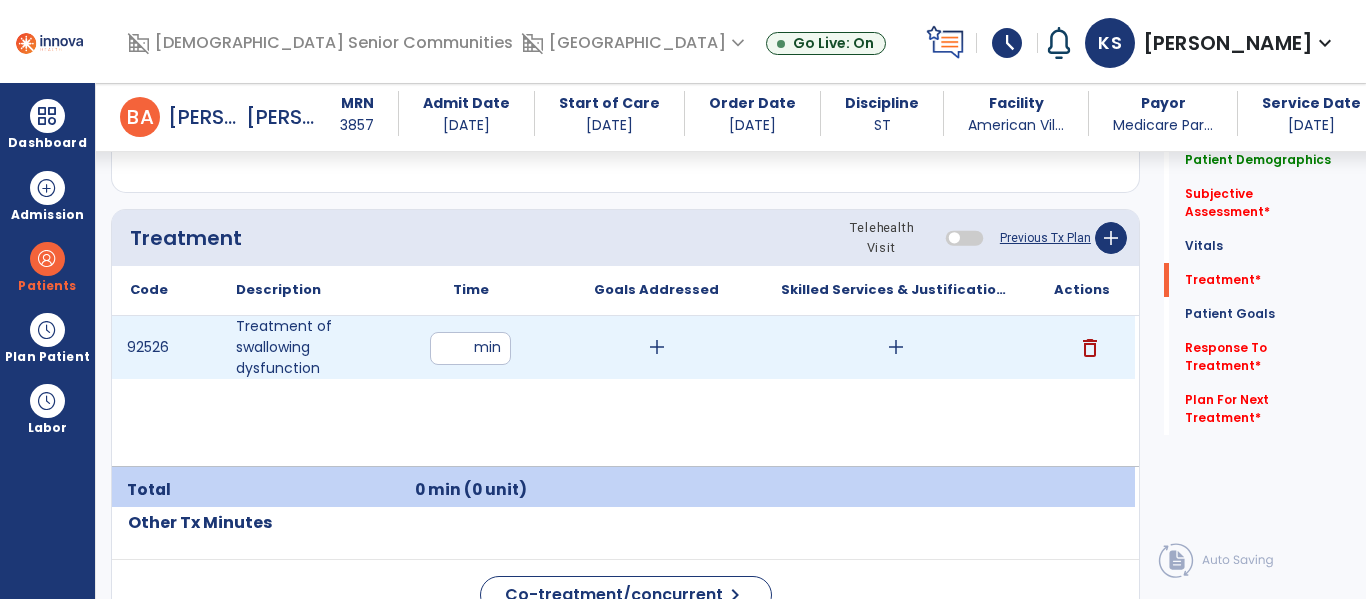 type on "**" 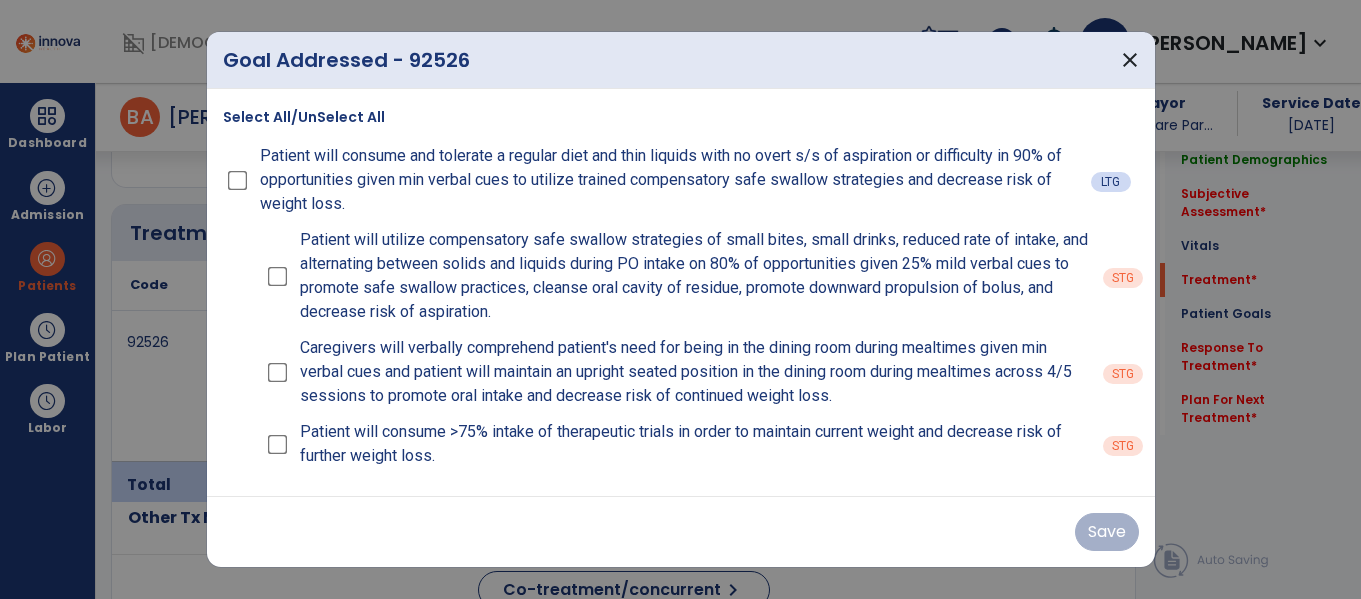 scroll, scrollTop: 1150, scrollLeft: 0, axis: vertical 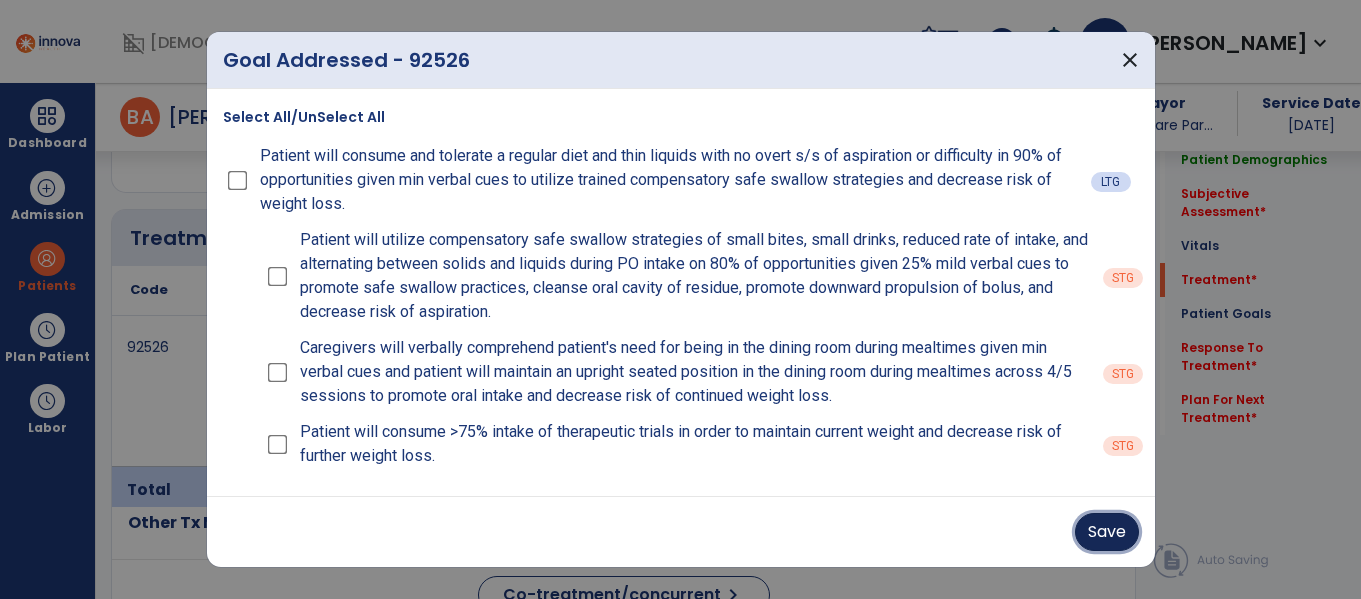 click on "Save" at bounding box center (1107, 532) 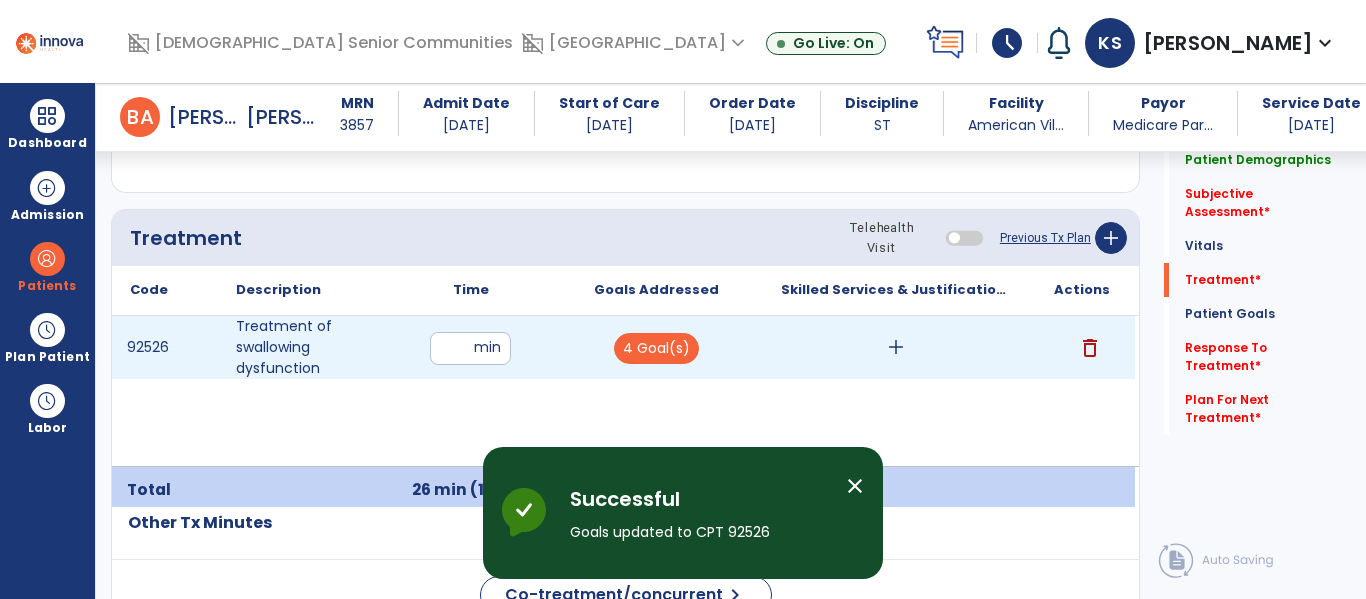 click on "add" at bounding box center [896, 347] 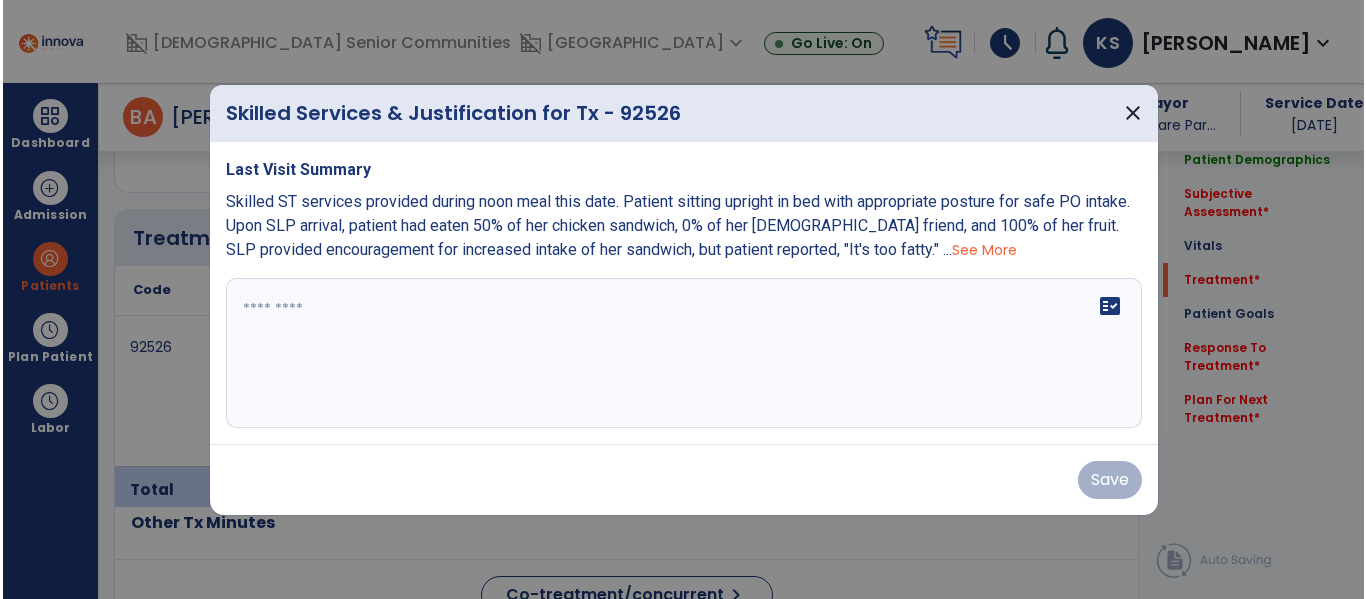 scroll, scrollTop: 1150, scrollLeft: 0, axis: vertical 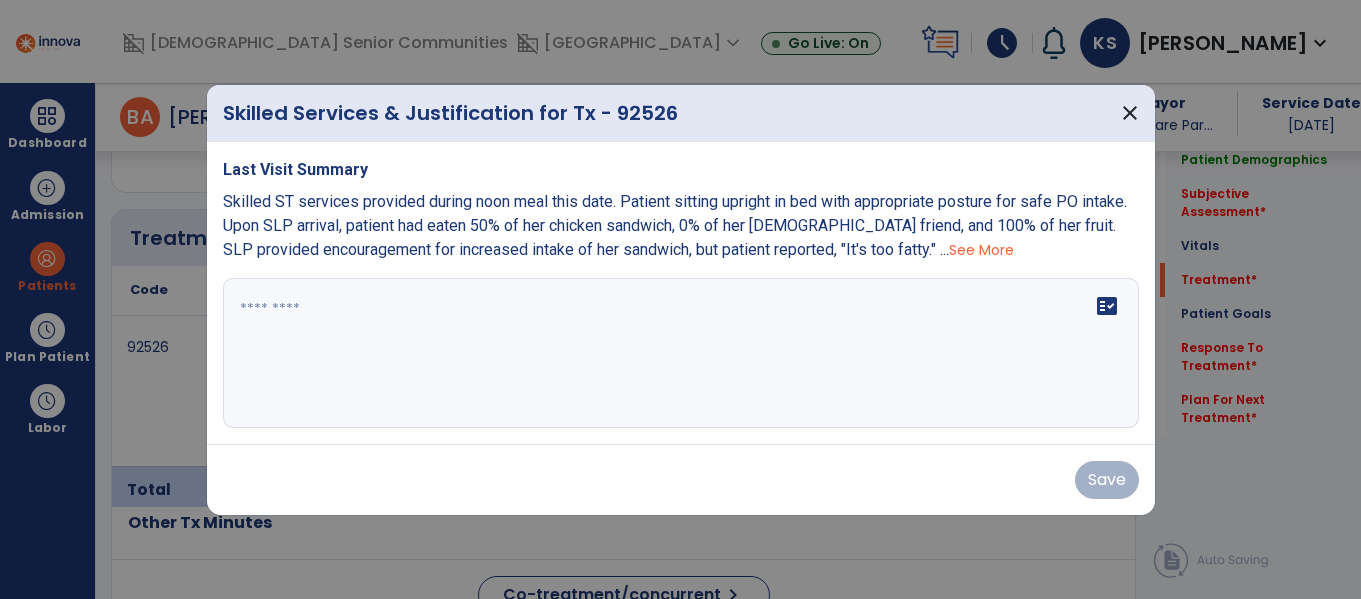 click on "fact_check" at bounding box center [681, 353] 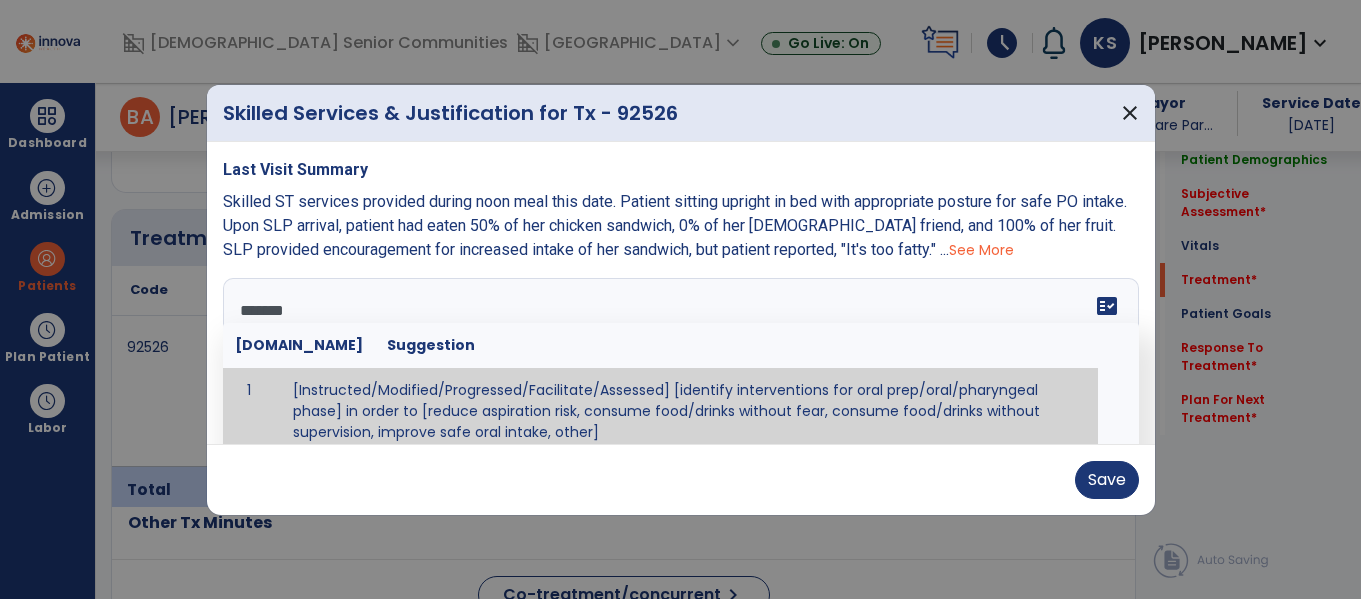 type on "********" 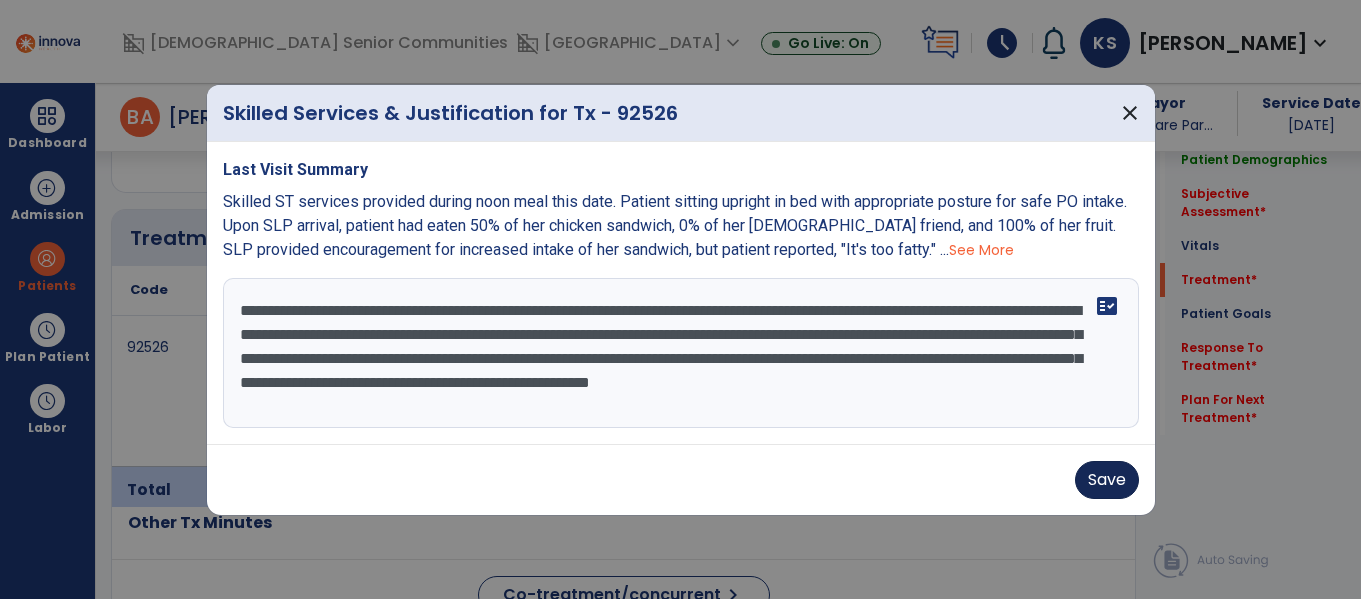 type on "**********" 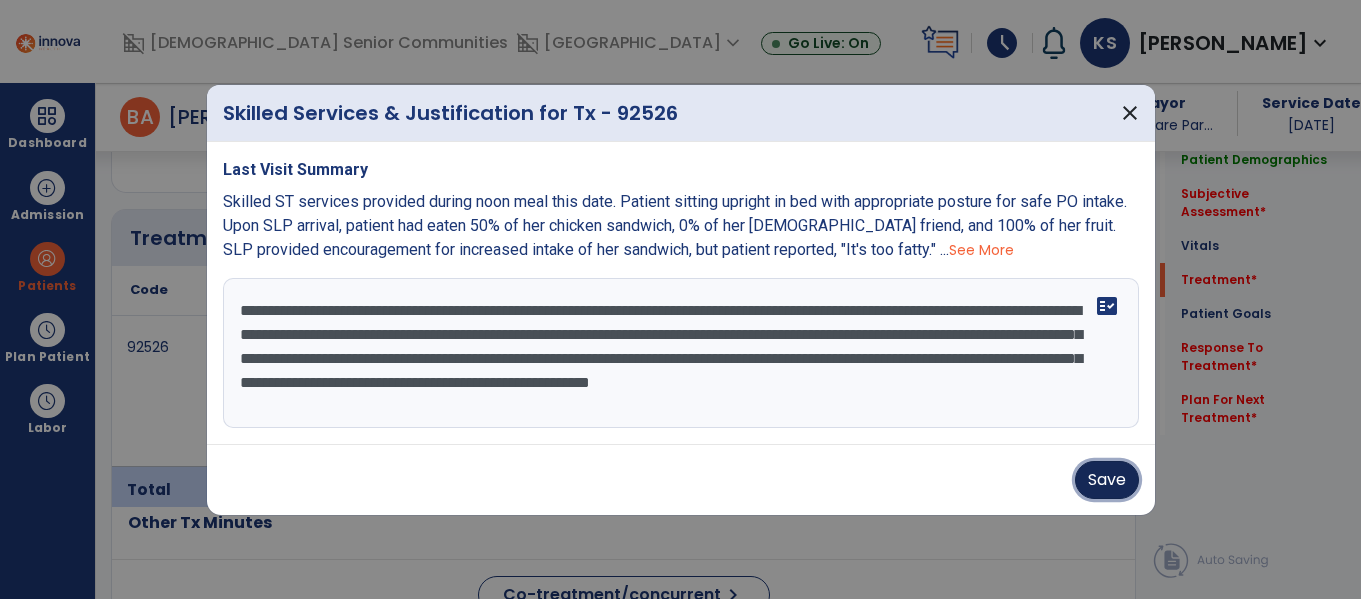click on "Save" at bounding box center [1107, 480] 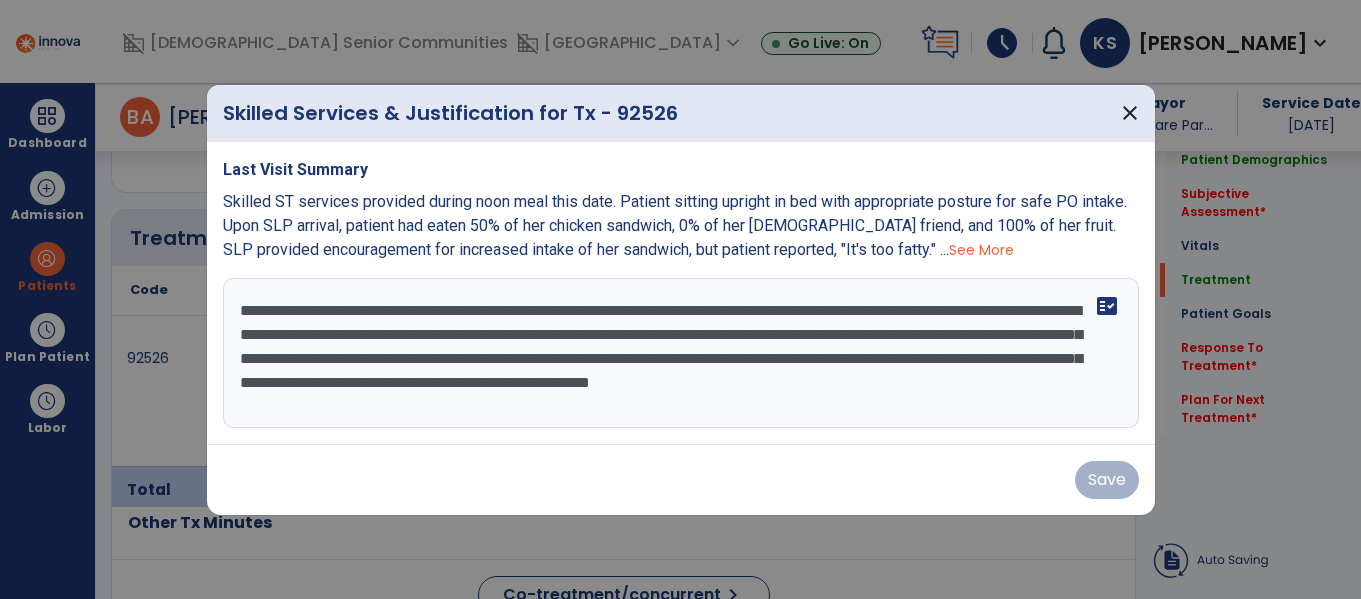 click on "**********" at bounding box center (681, 353) 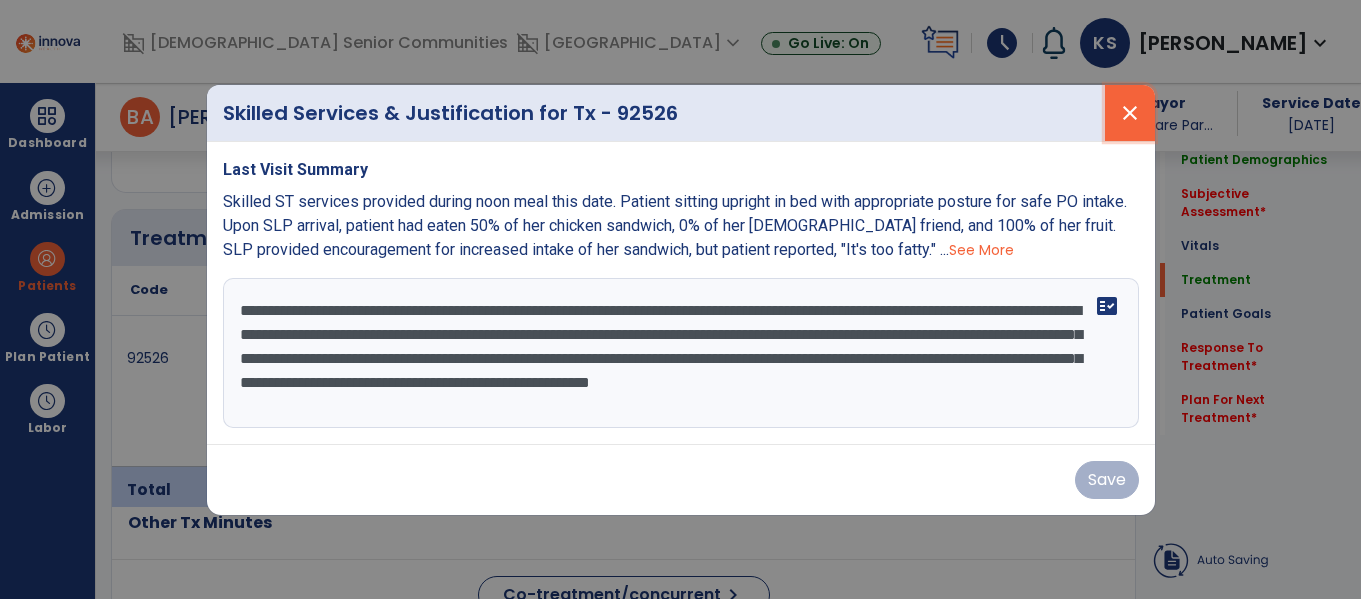 click on "close" at bounding box center [1130, 113] 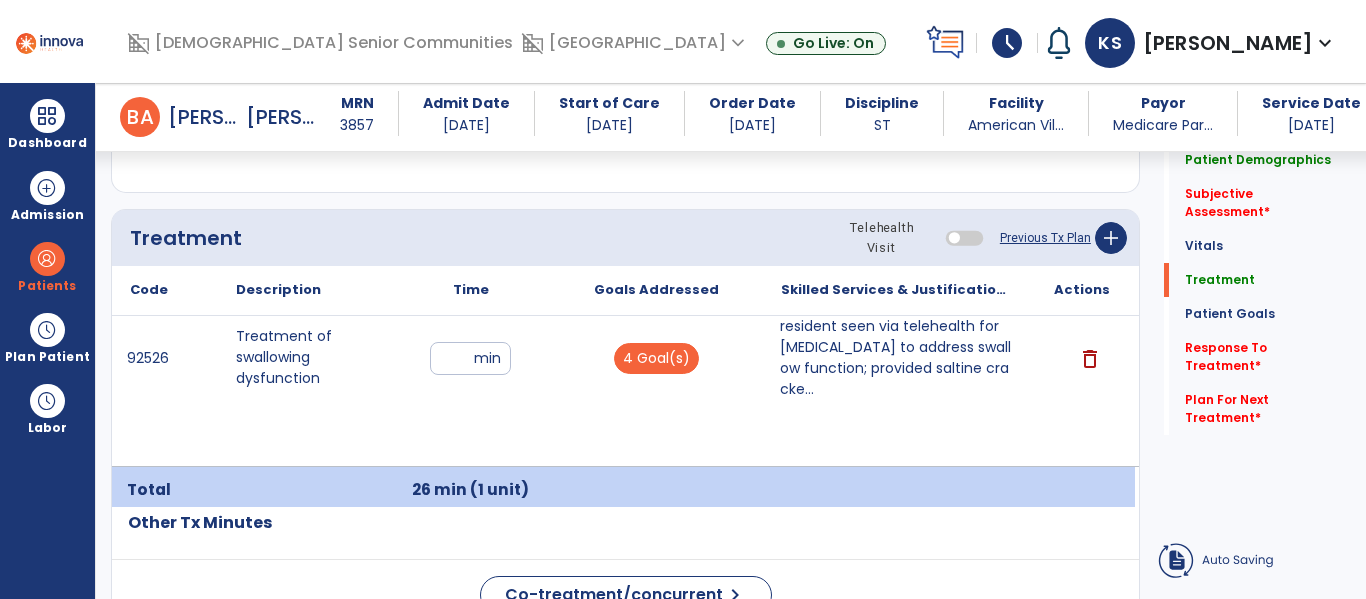 click on "92526  Treatment of swallowing dysfunction  ** min  4 Goal(s)  resident seen via telehealth for speech therapy to address swallow function; provided saltine cracke...  delete" at bounding box center (623, 391) 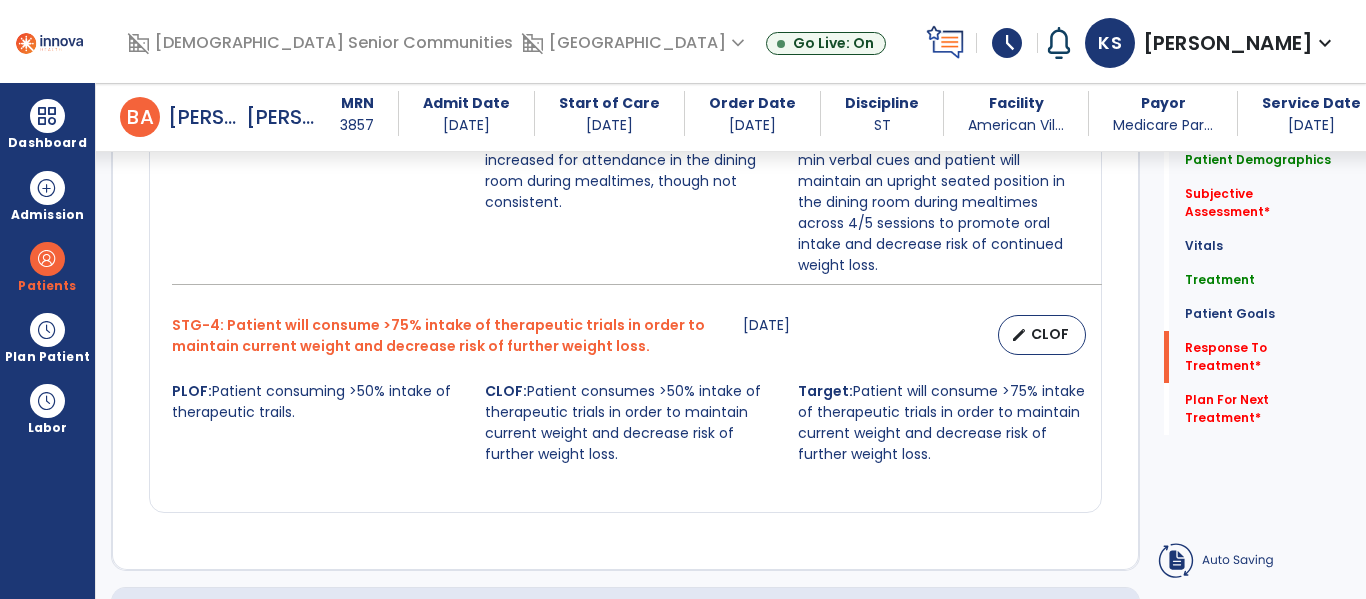scroll, scrollTop: 3098, scrollLeft: 0, axis: vertical 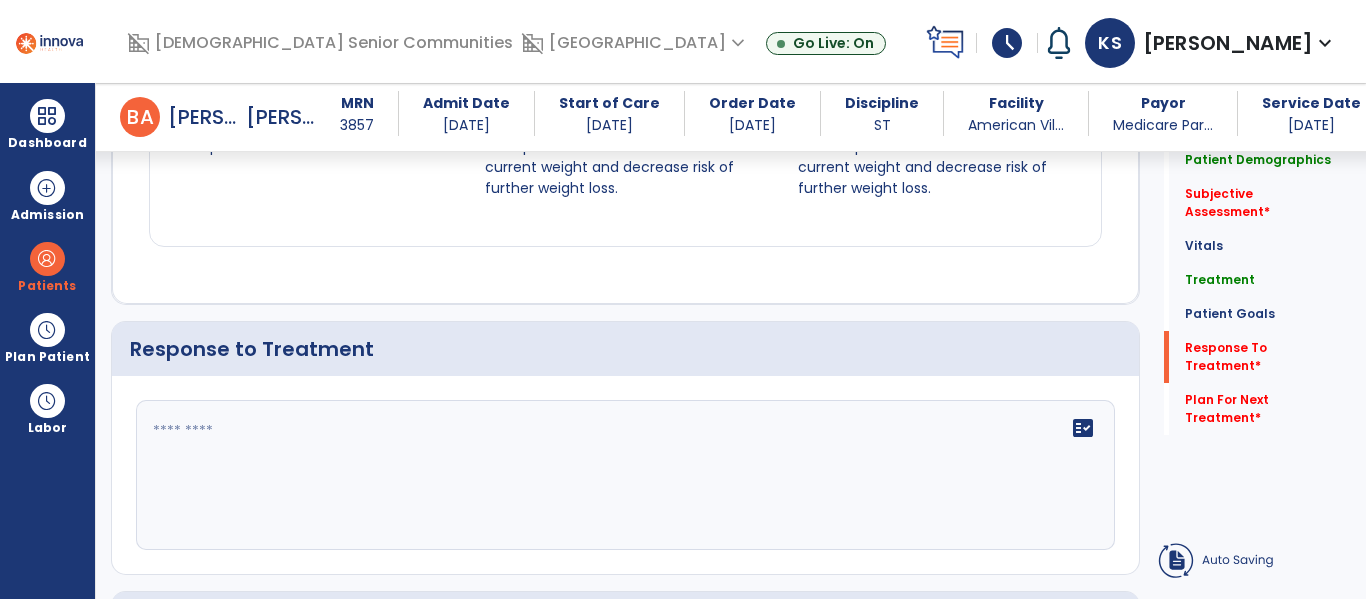 click on "fact_check" 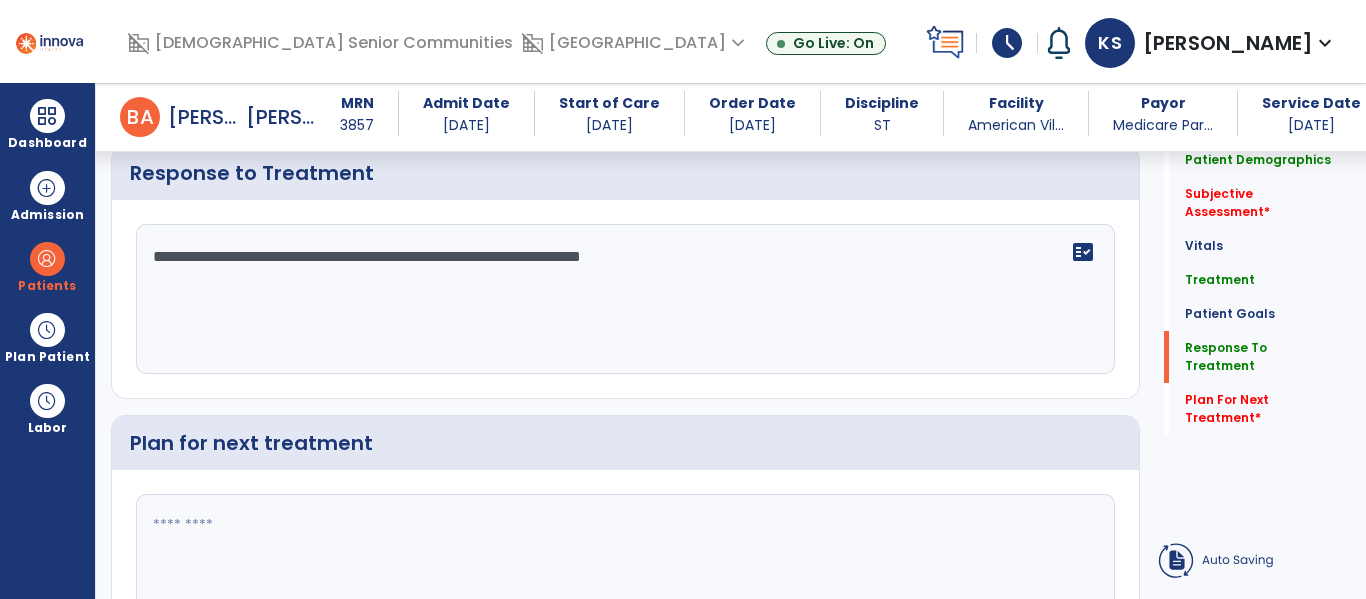scroll, scrollTop: 3368, scrollLeft: 0, axis: vertical 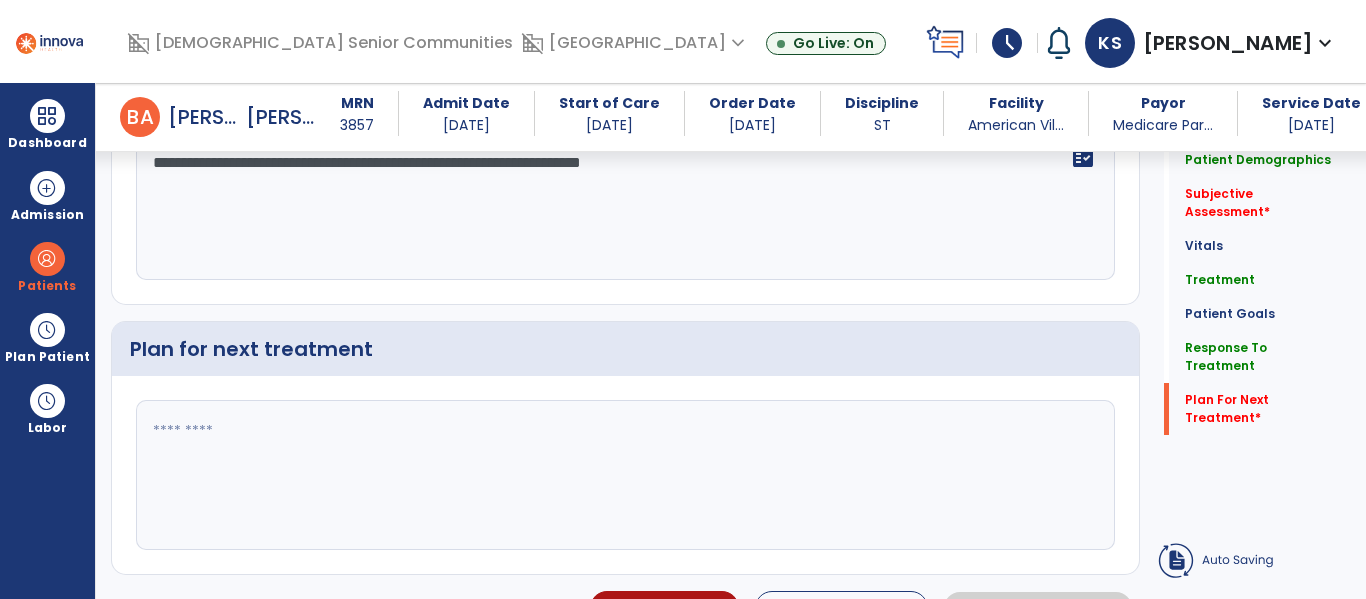 type on "**********" 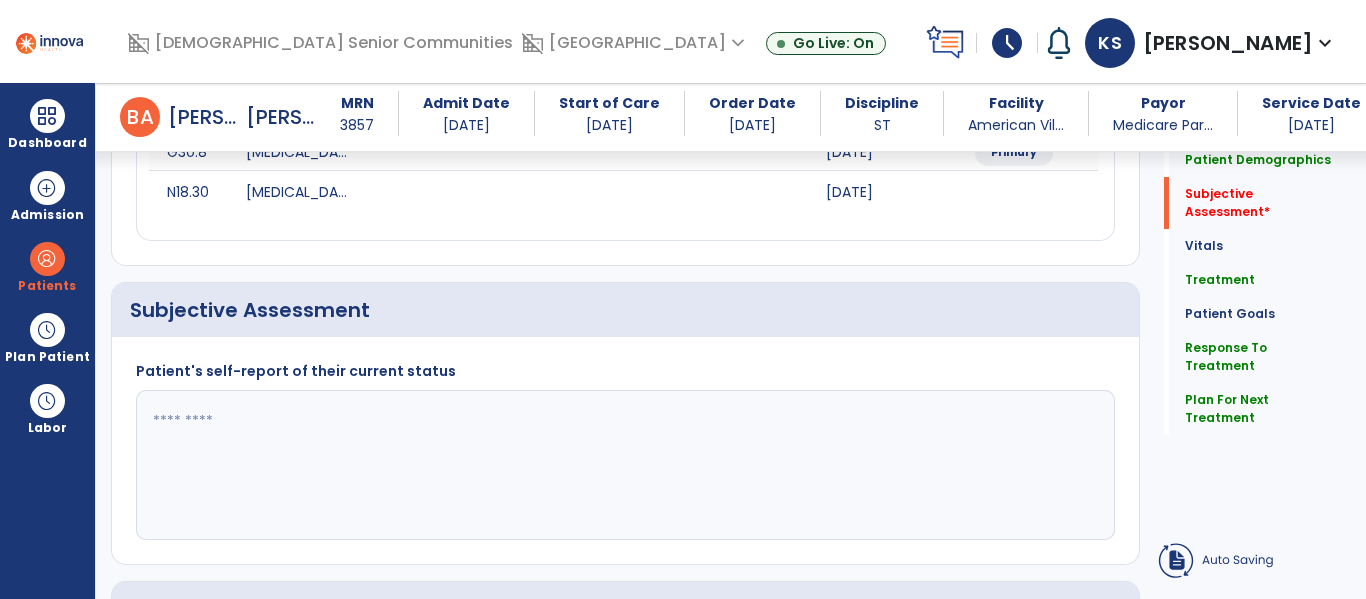 scroll, scrollTop: 348, scrollLeft: 0, axis: vertical 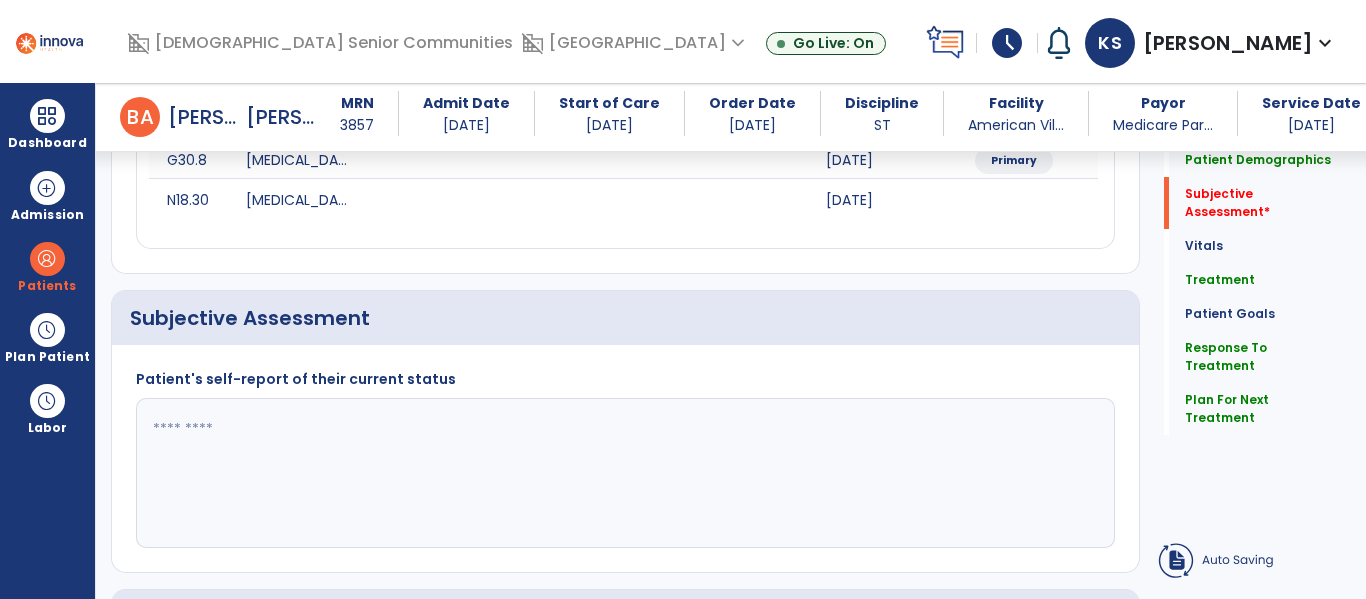 type on "**********" 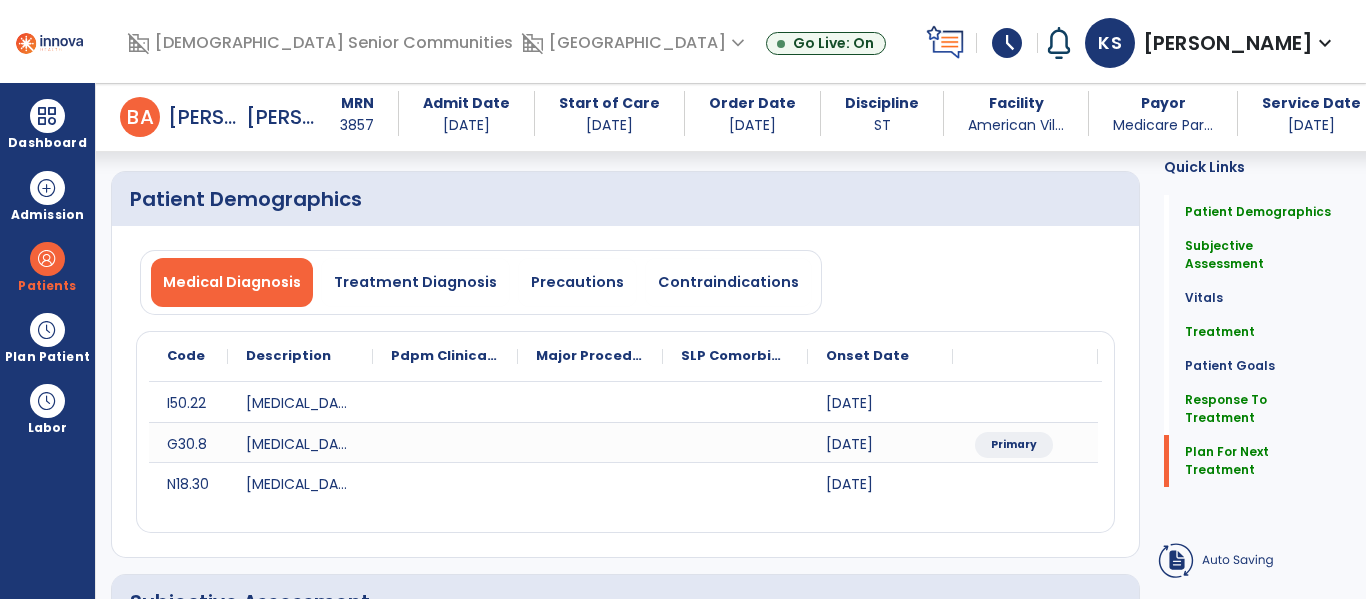 scroll, scrollTop: 3368, scrollLeft: 0, axis: vertical 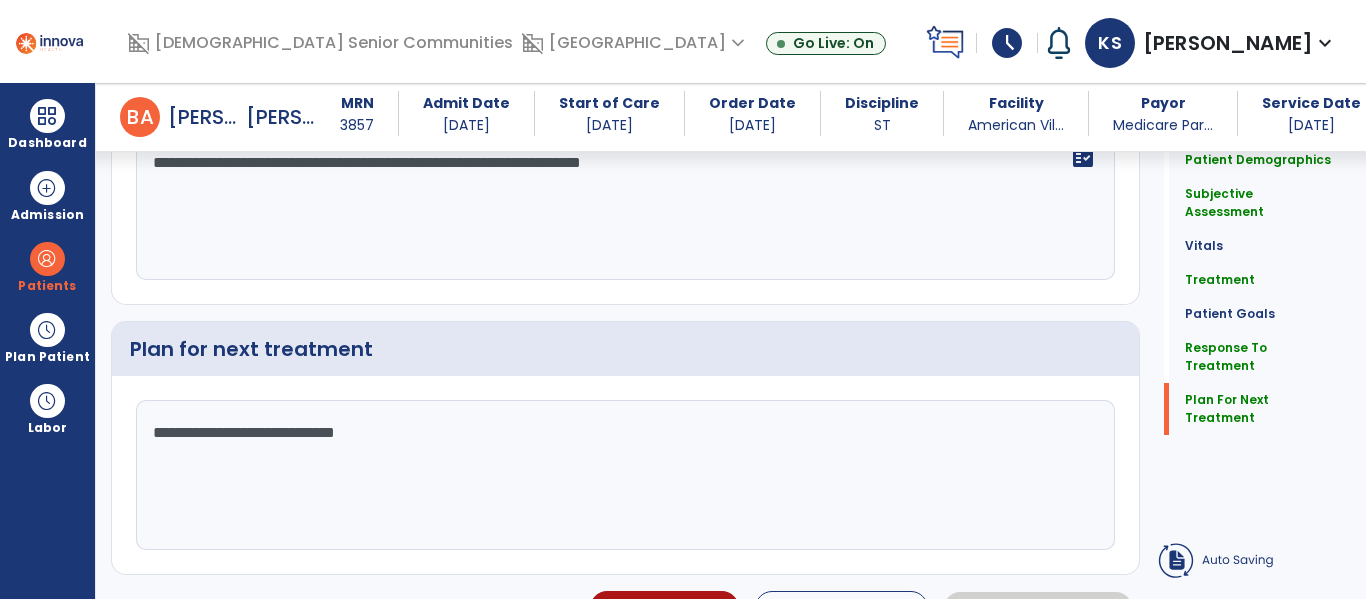 type on "**********" 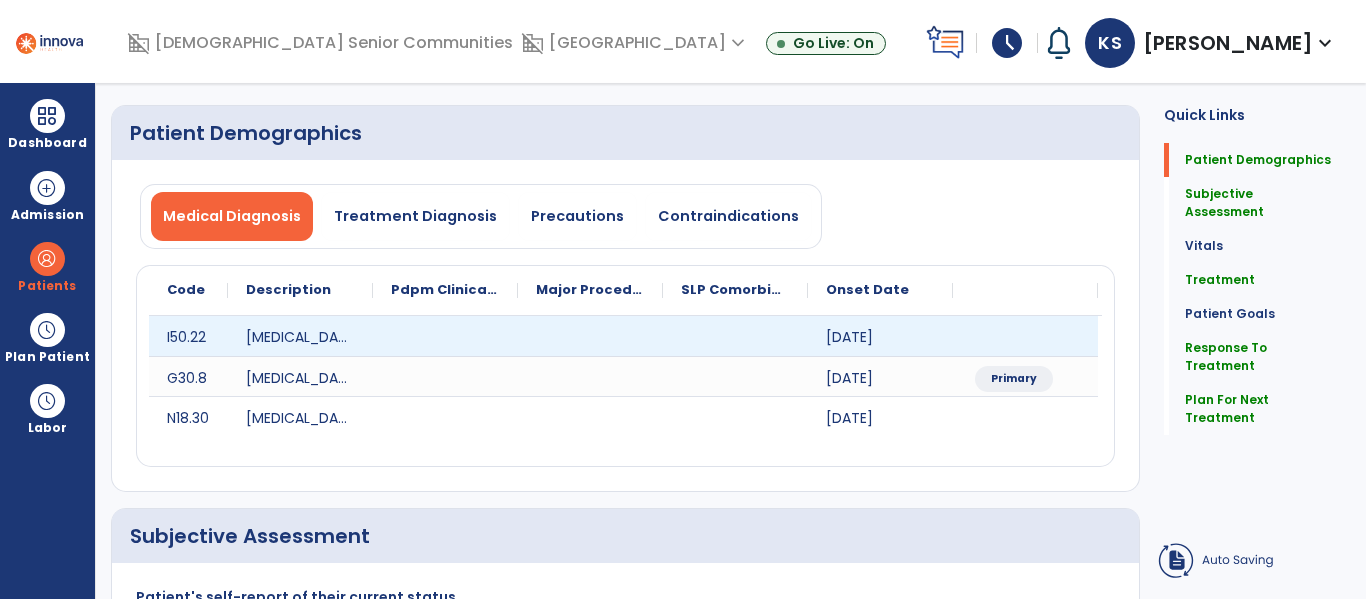 scroll, scrollTop: 0, scrollLeft: 0, axis: both 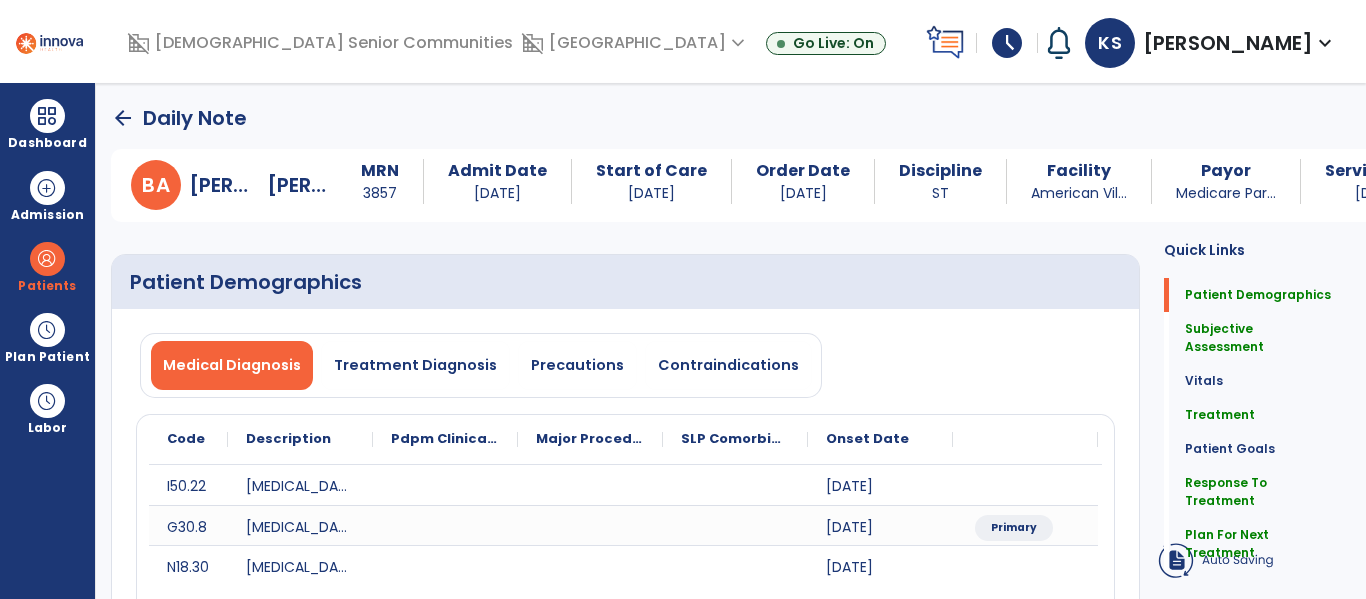 click on "arrow_back" 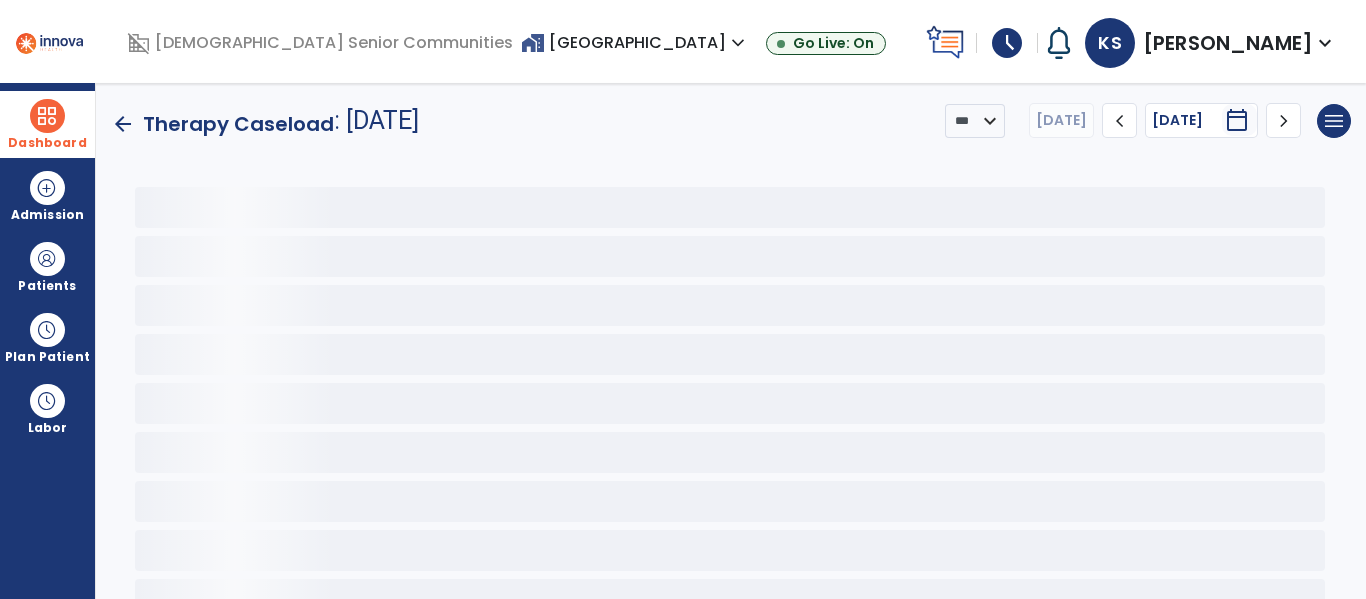 click at bounding box center [47, 116] 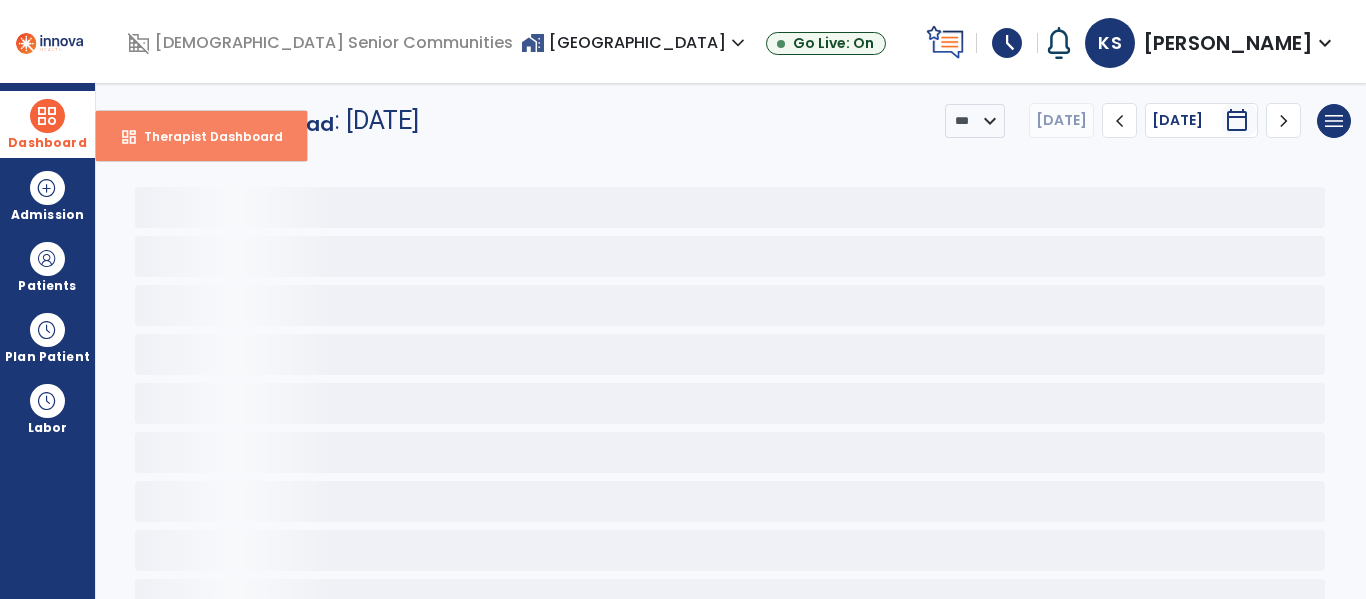 click on "dashboard" at bounding box center [129, 137] 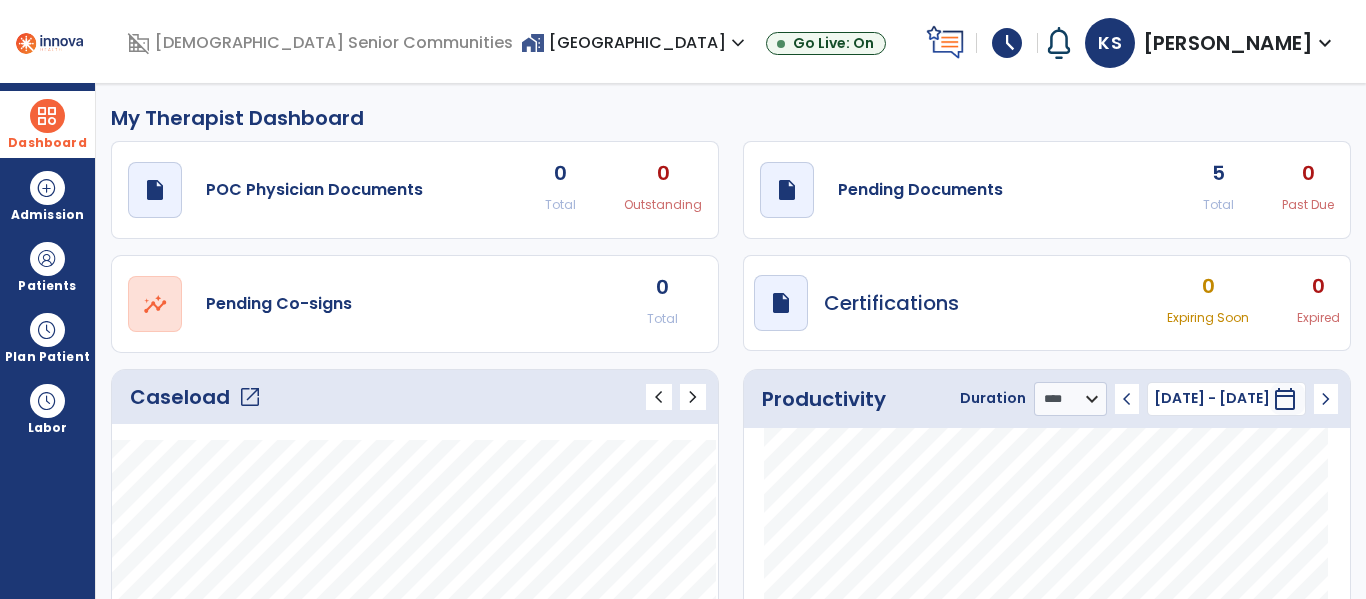 click on "open_in_new" 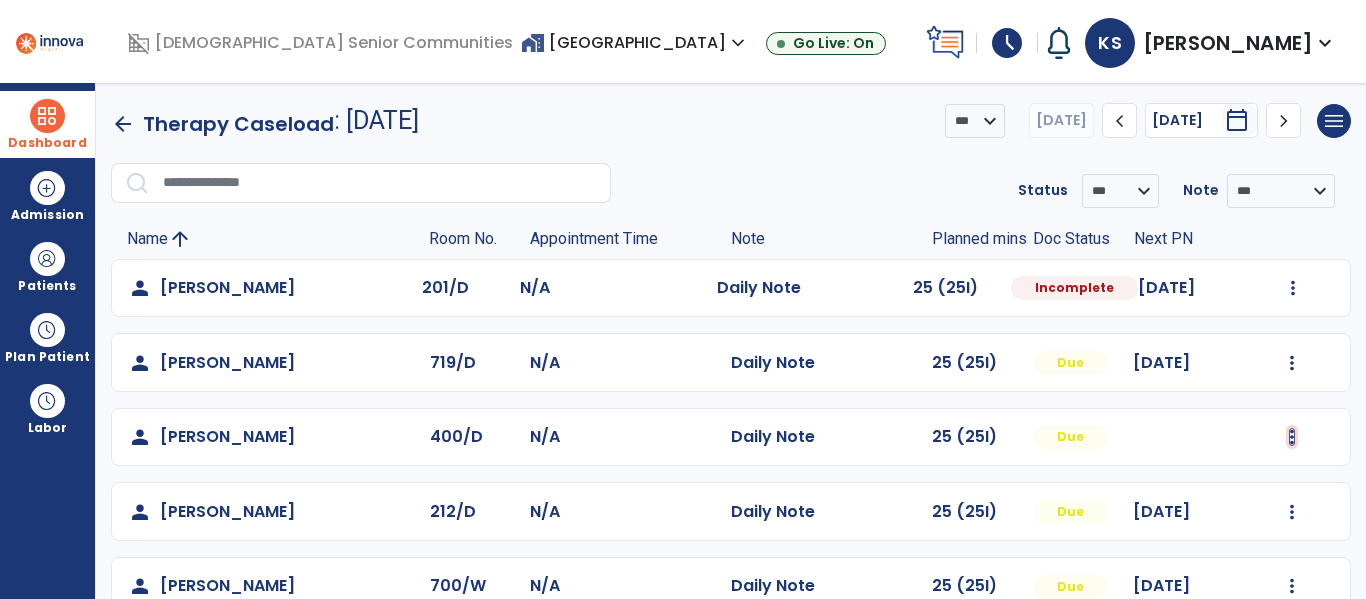 click at bounding box center [1293, 288] 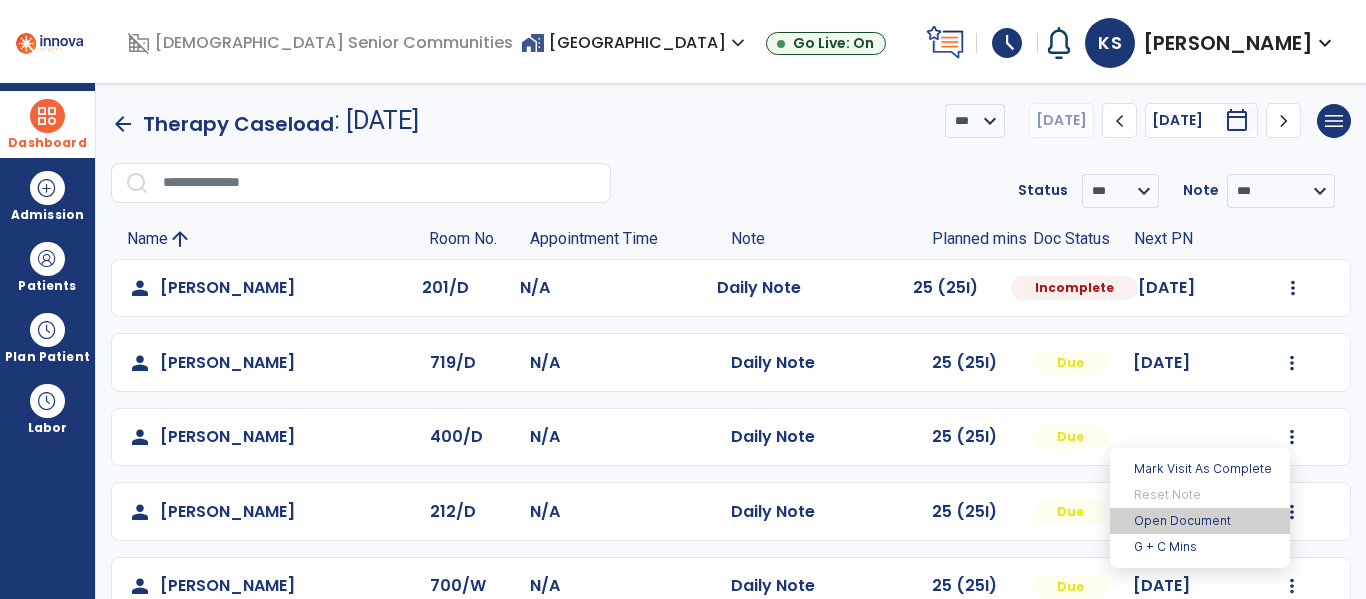 click on "Open Document" at bounding box center [1200, 521] 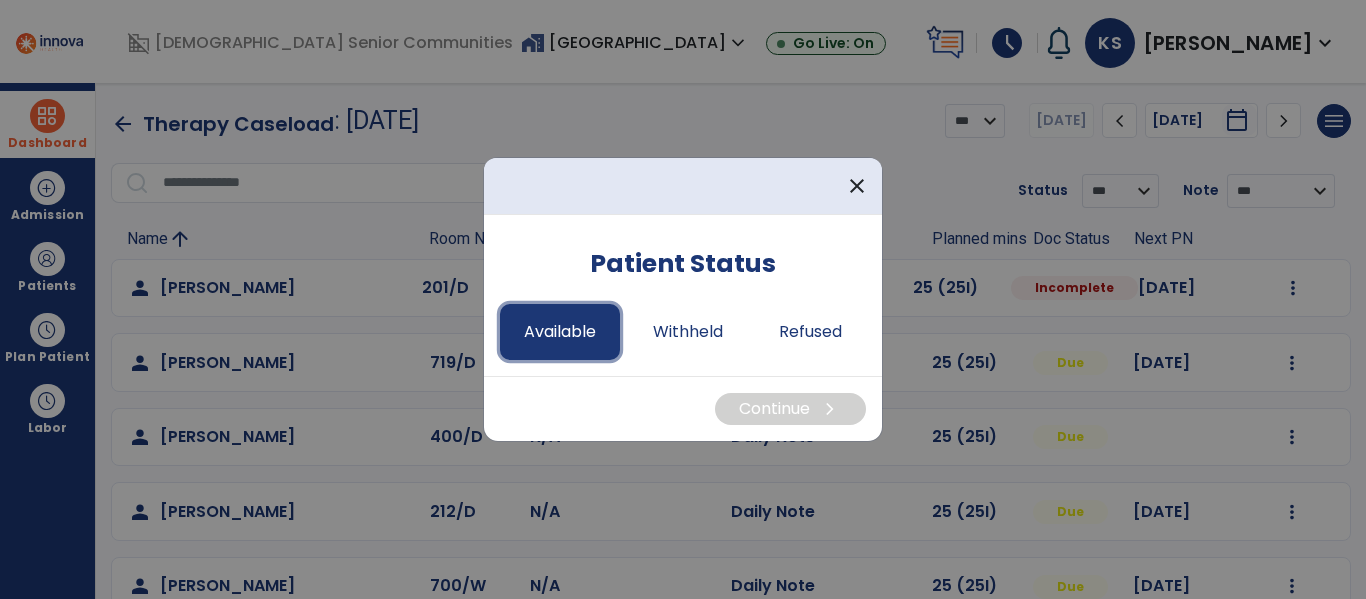 click on "Available" at bounding box center [560, 332] 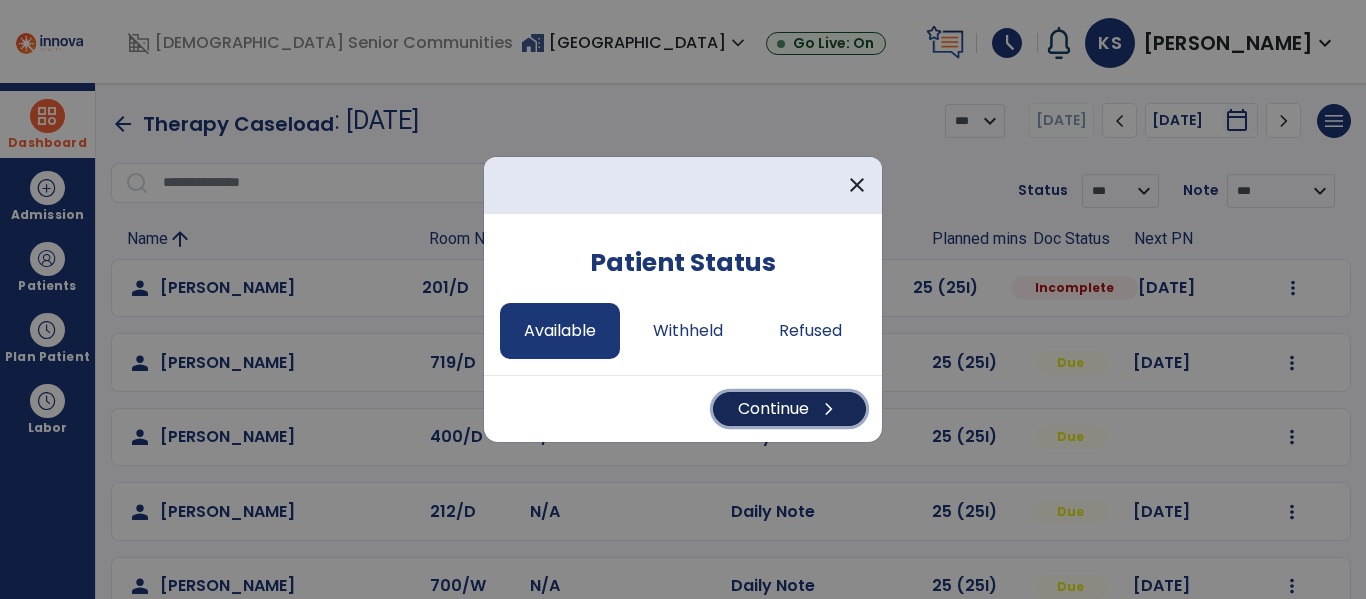 click on "Continue   chevron_right" at bounding box center [789, 409] 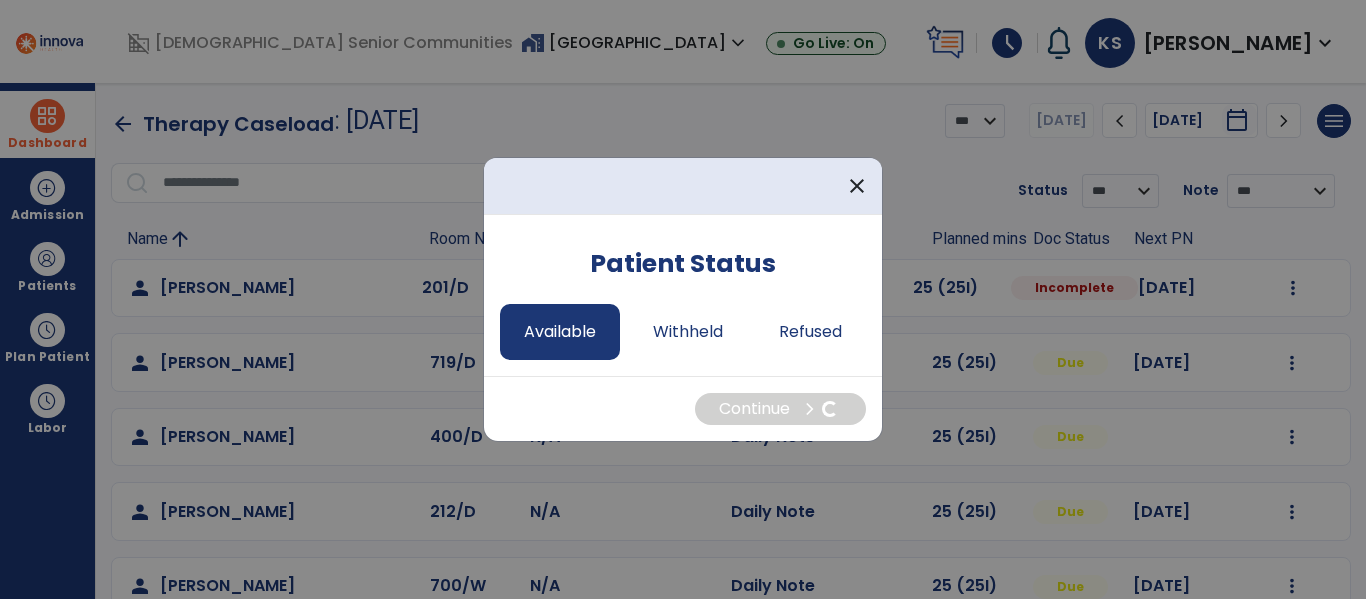 select on "*" 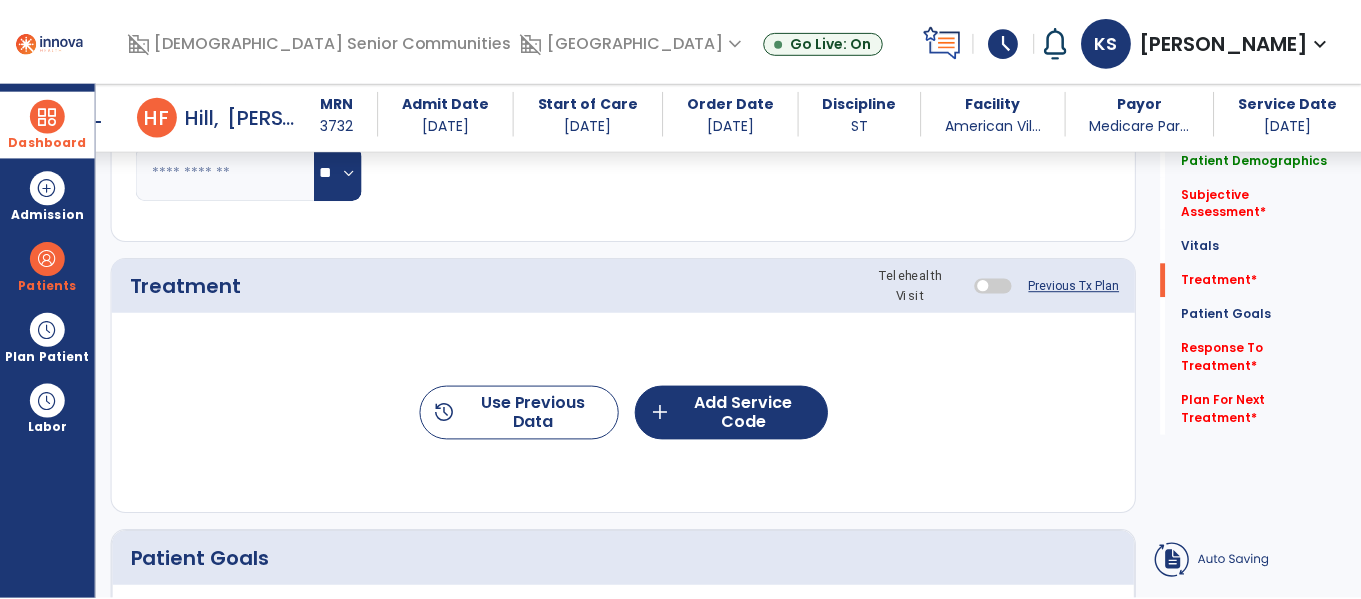 scroll, scrollTop: 1115, scrollLeft: 0, axis: vertical 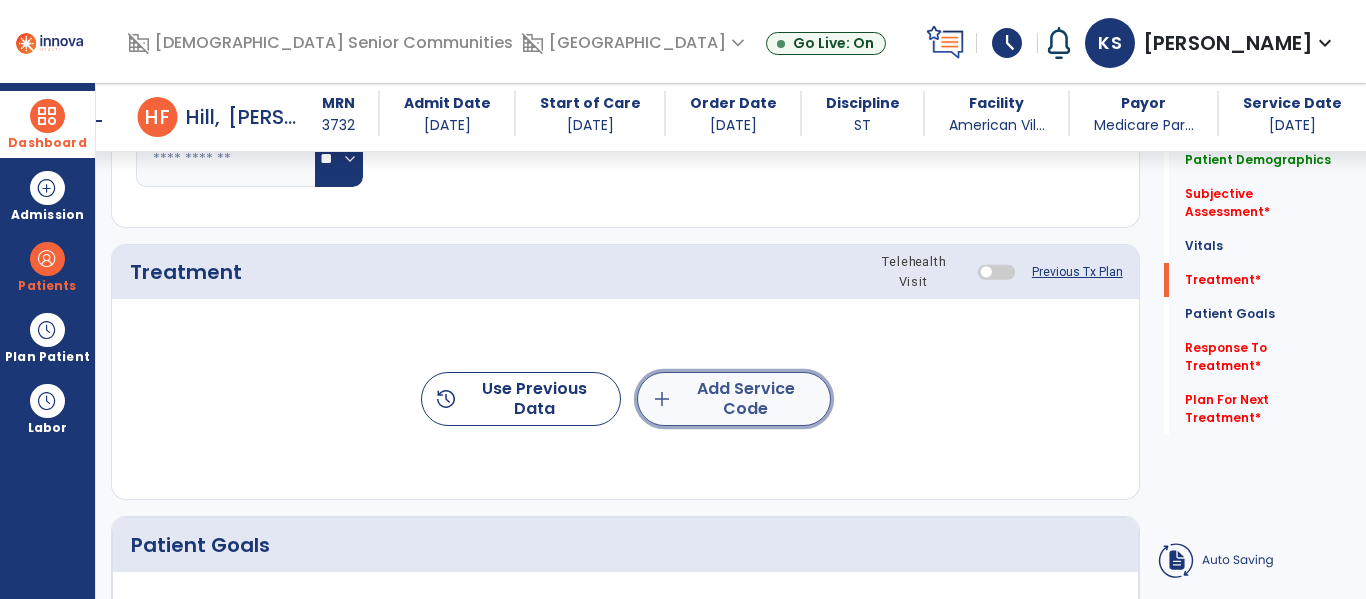 click on "add  Add Service Code" 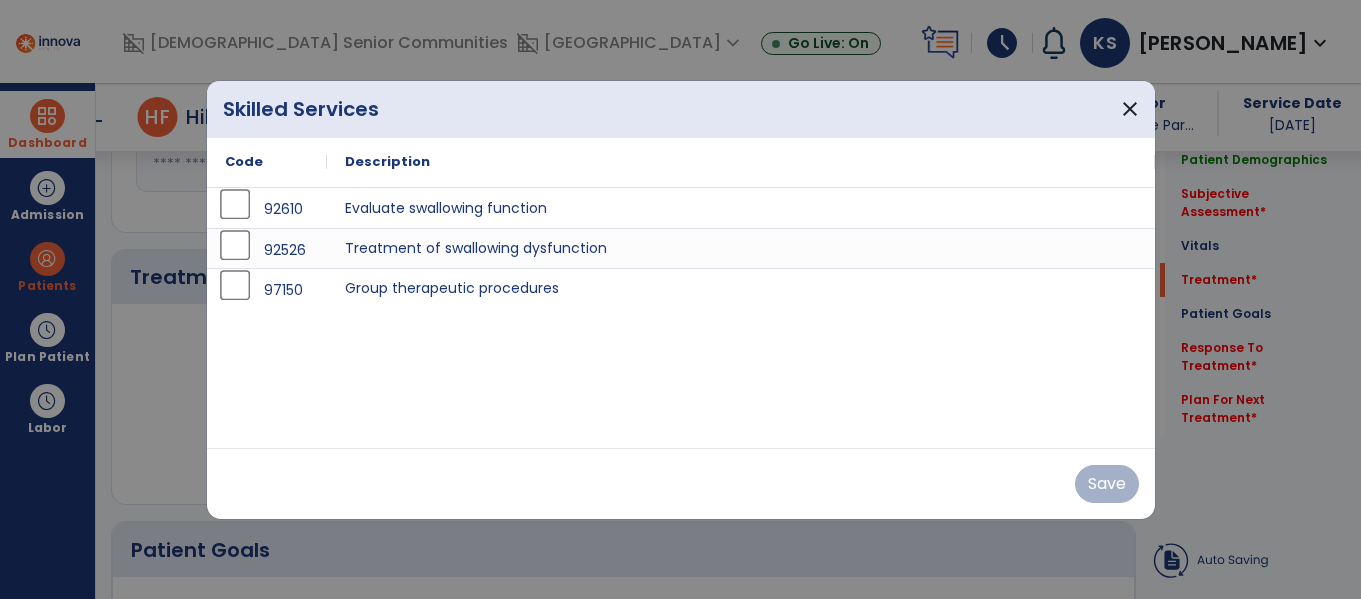 scroll, scrollTop: 1115, scrollLeft: 0, axis: vertical 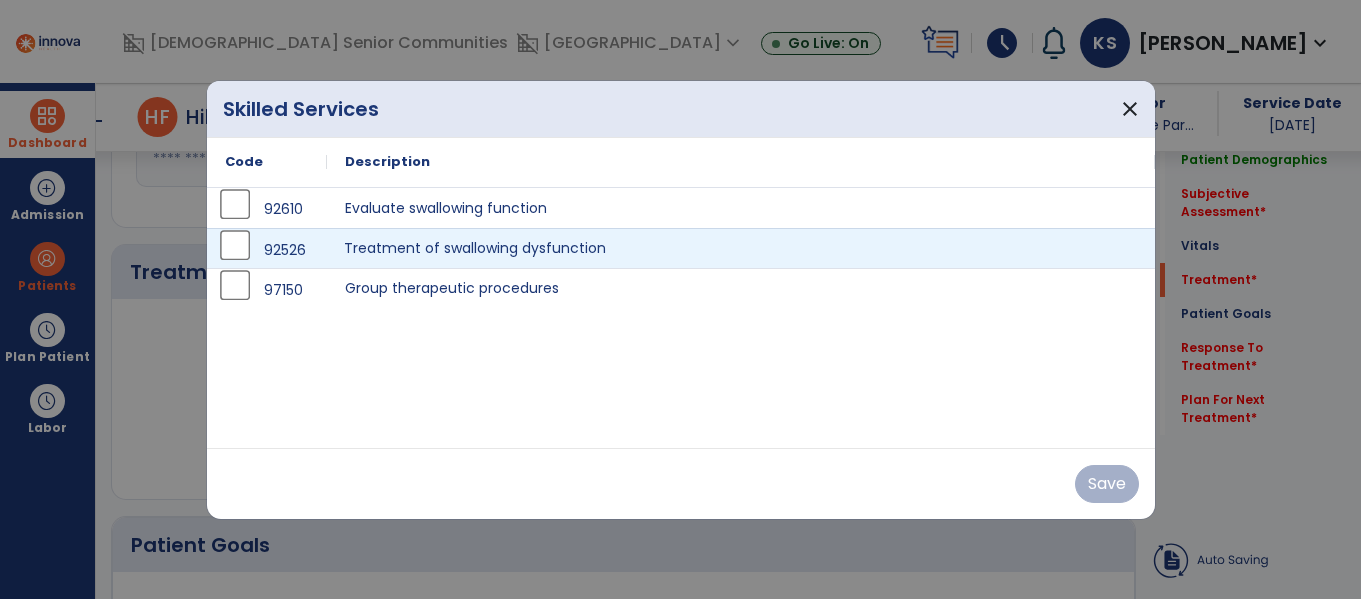 click on "Treatment of swallowing dysfunction" at bounding box center (741, 248) 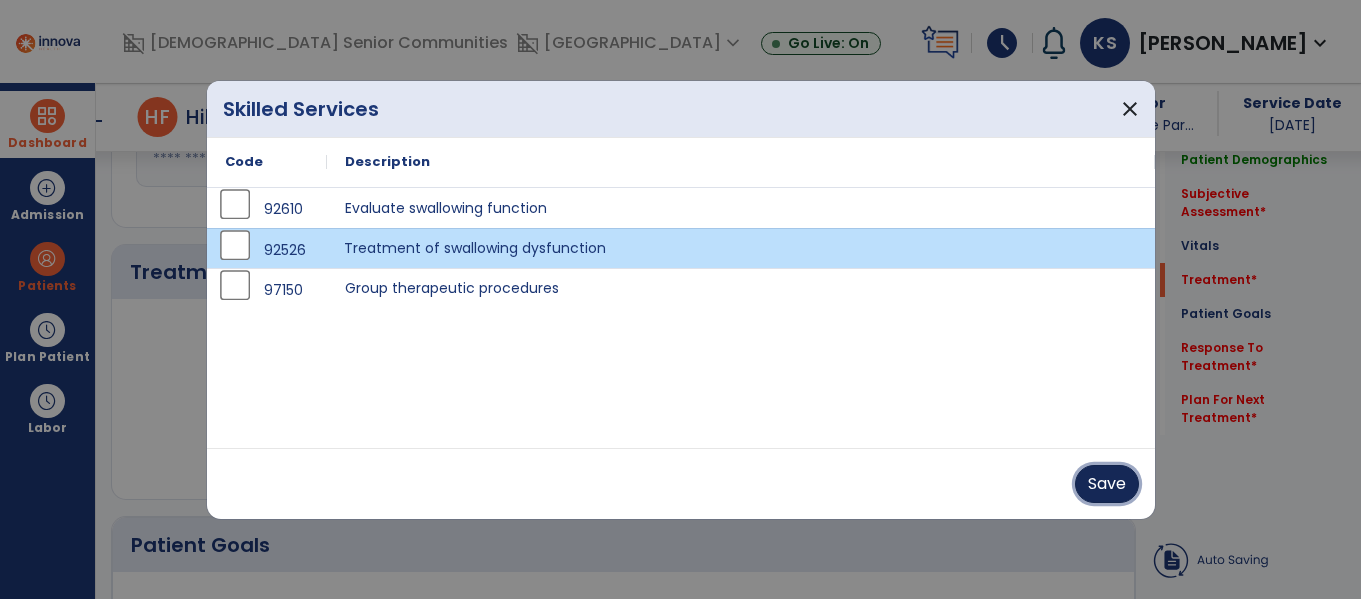 click on "Save" at bounding box center [1107, 484] 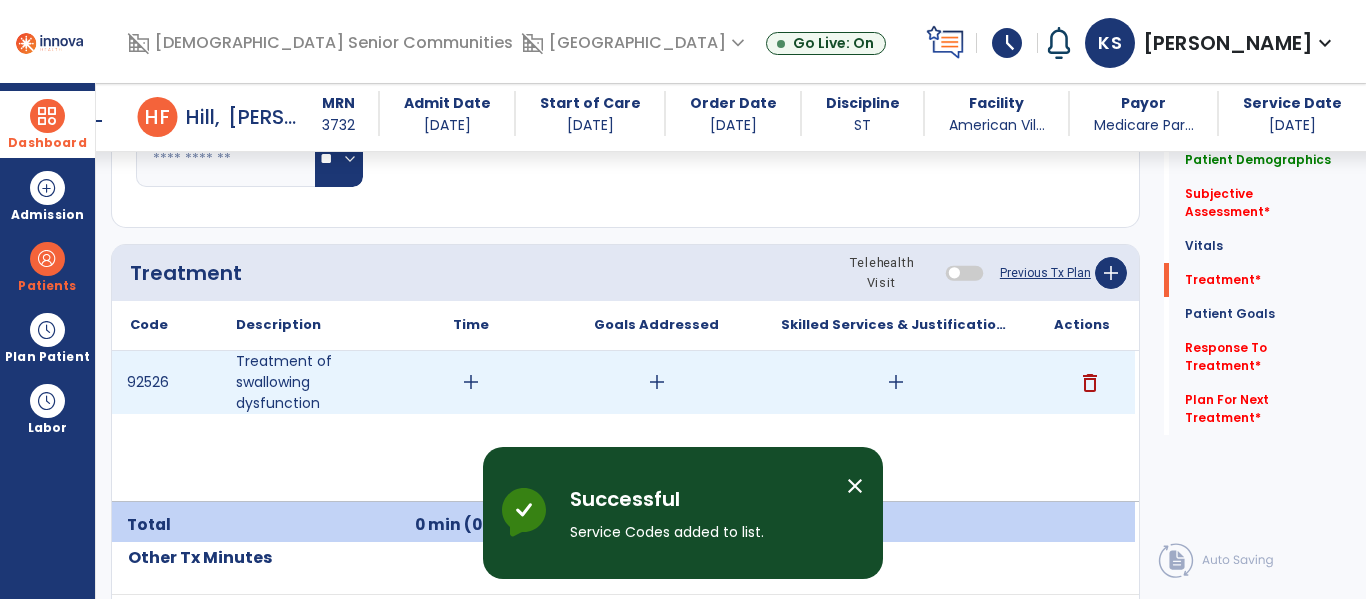 click on "add" at bounding box center [657, 382] 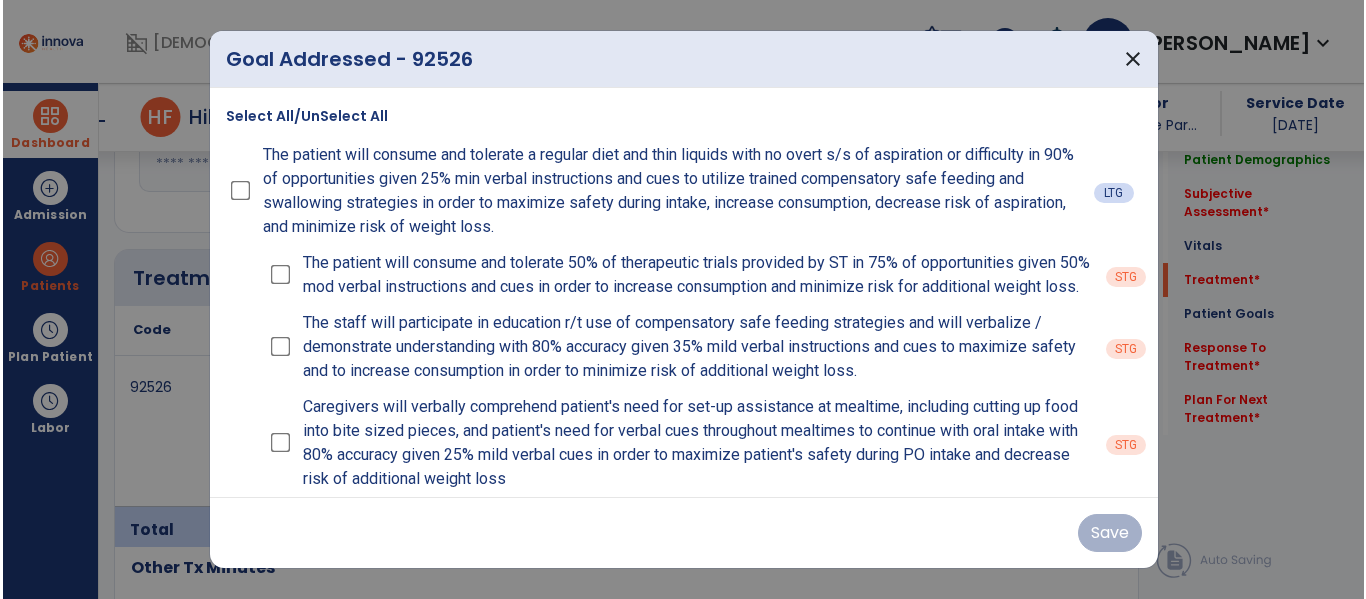 scroll, scrollTop: 1115, scrollLeft: 0, axis: vertical 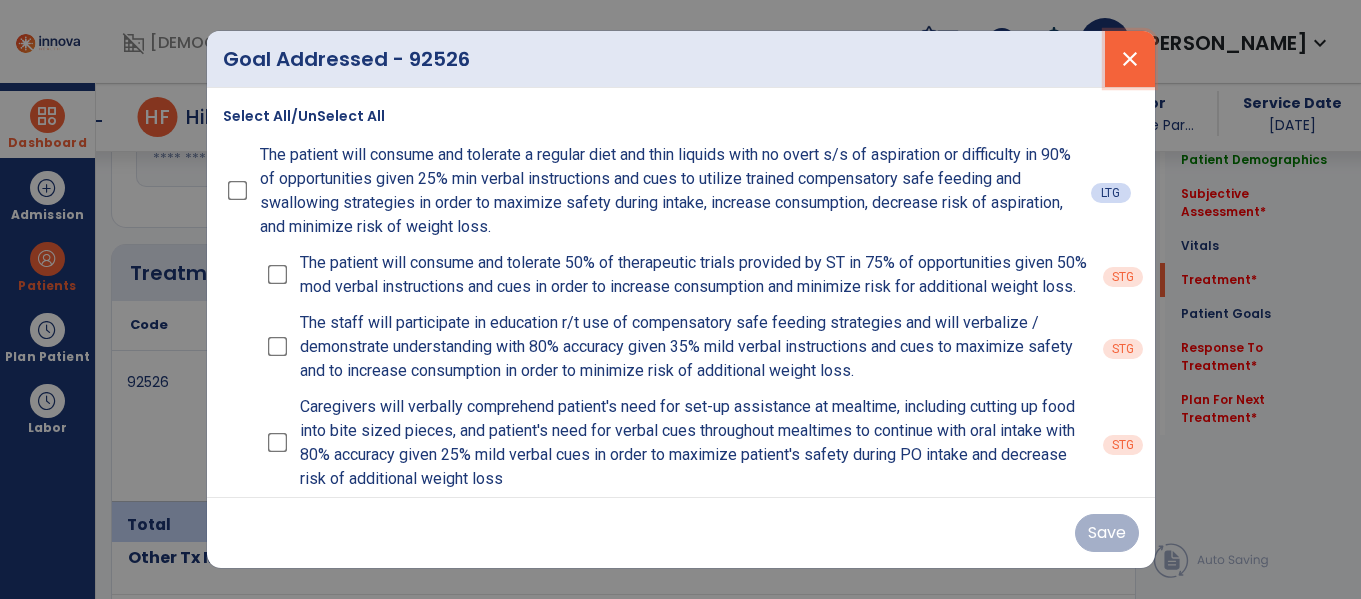 click on "close" at bounding box center (1130, 59) 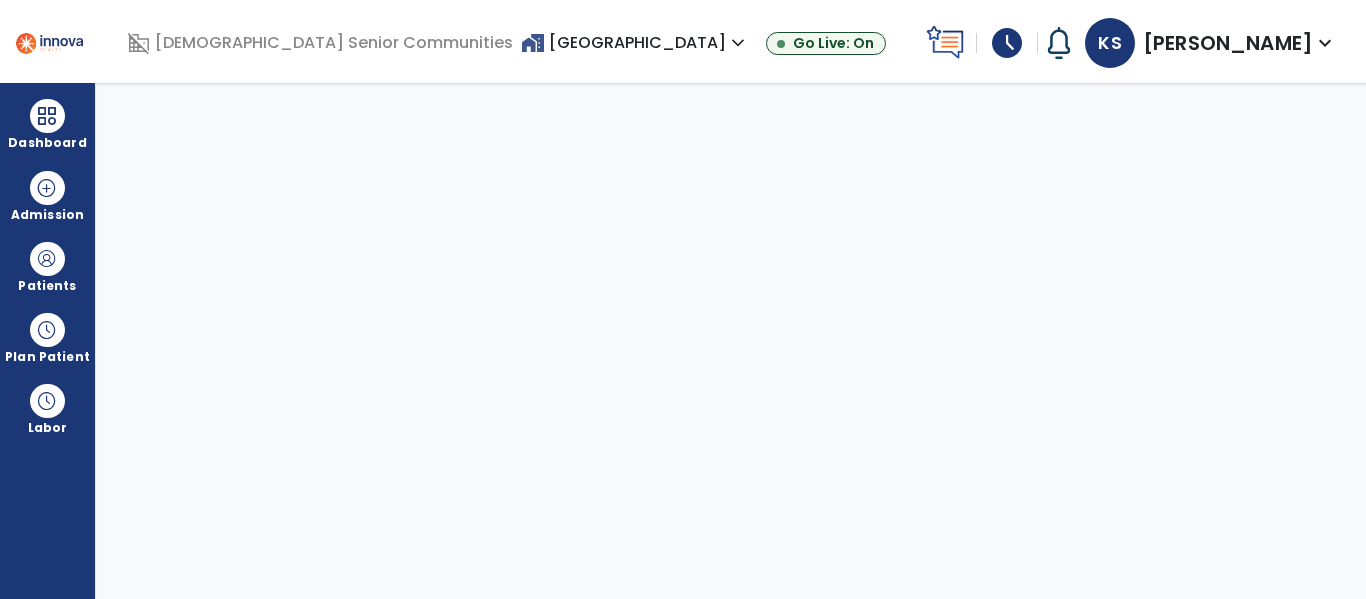 select on "****" 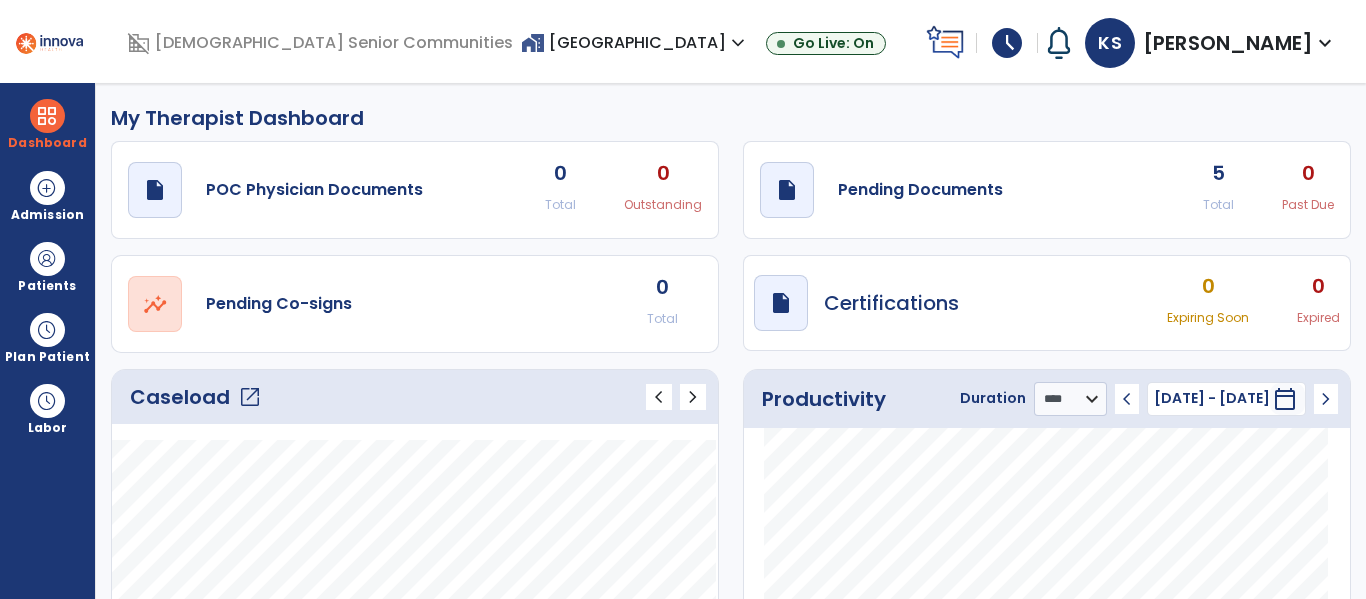 scroll, scrollTop: 0, scrollLeft: 0, axis: both 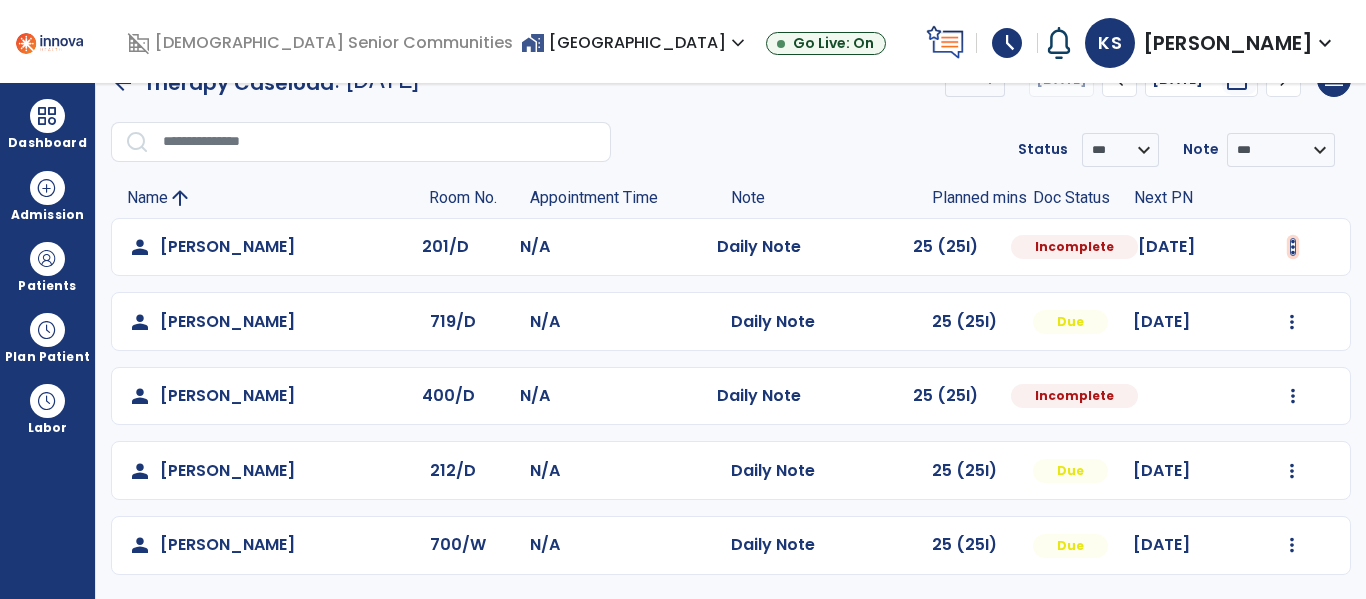 click at bounding box center [1293, 247] 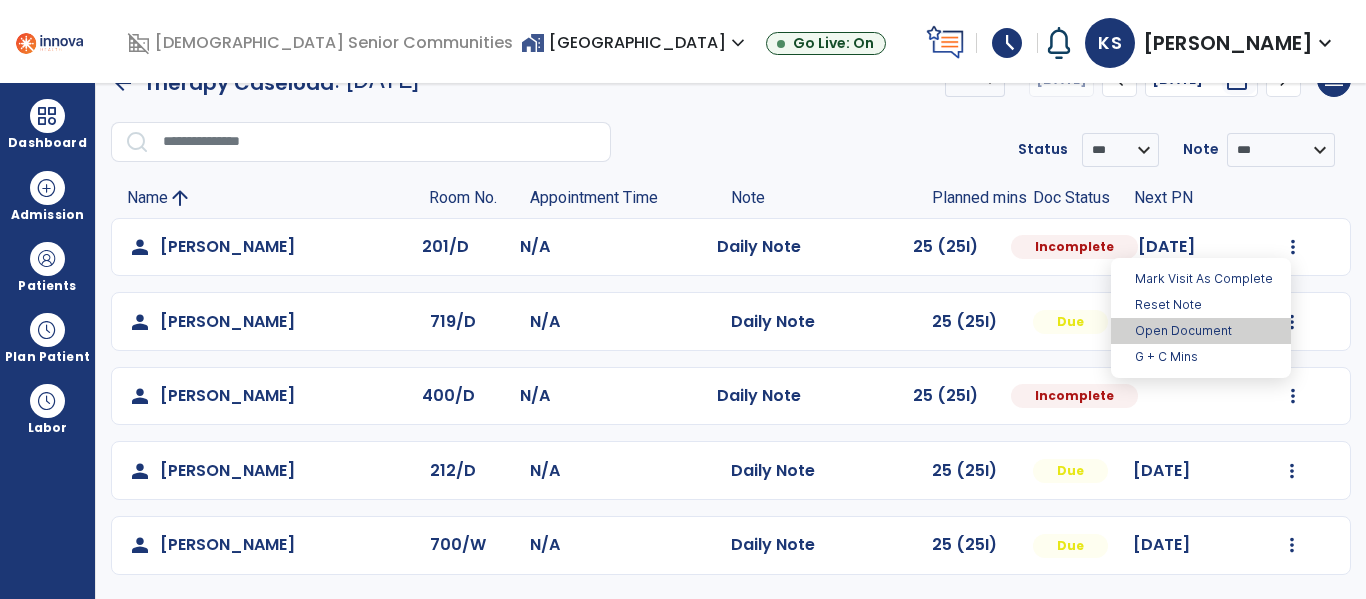 click on "Open Document" at bounding box center [1201, 331] 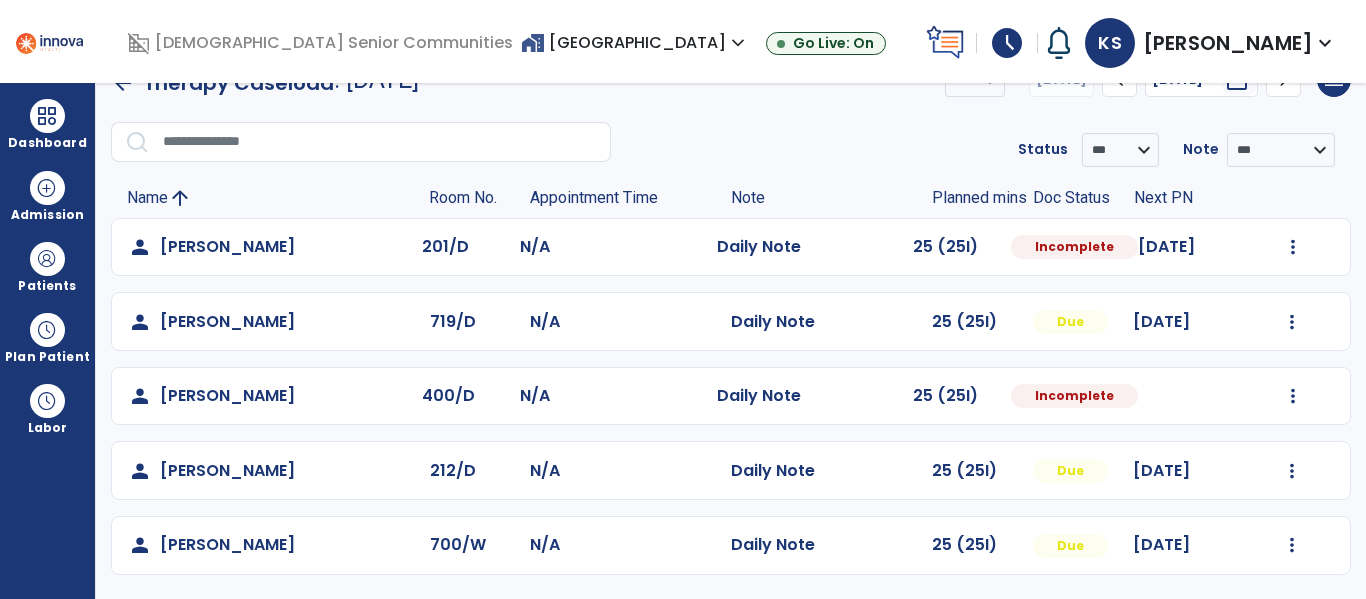 select on "*" 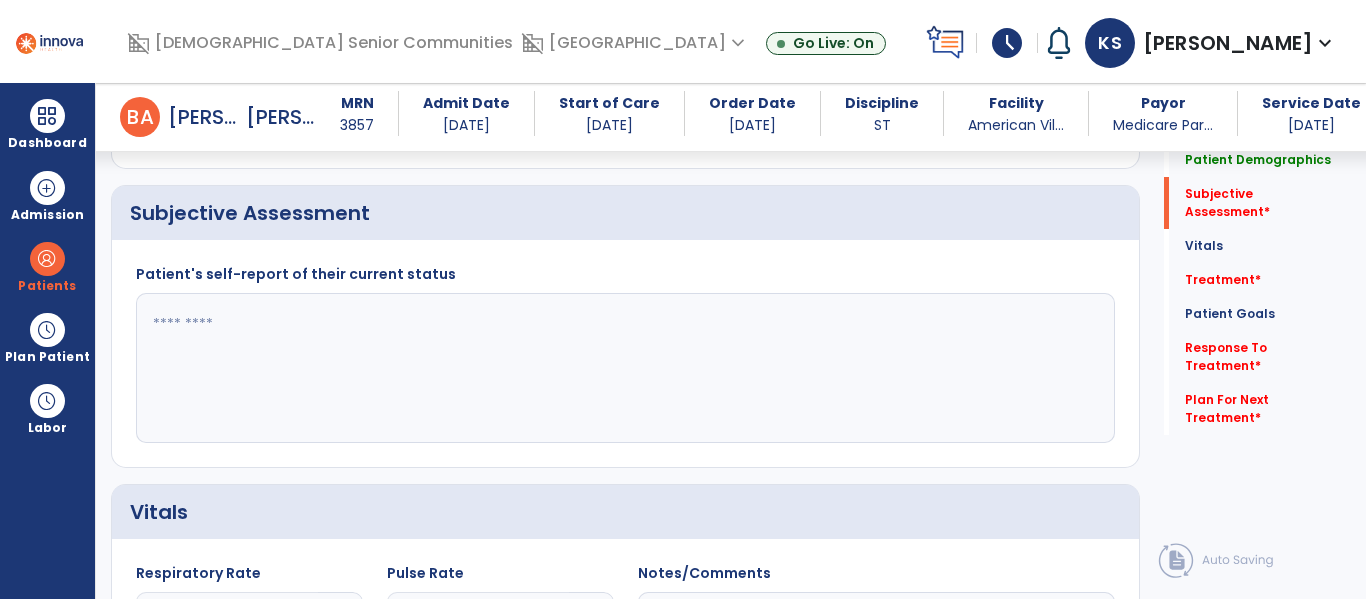 scroll, scrollTop: 463, scrollLeft: 0, axis: vertical 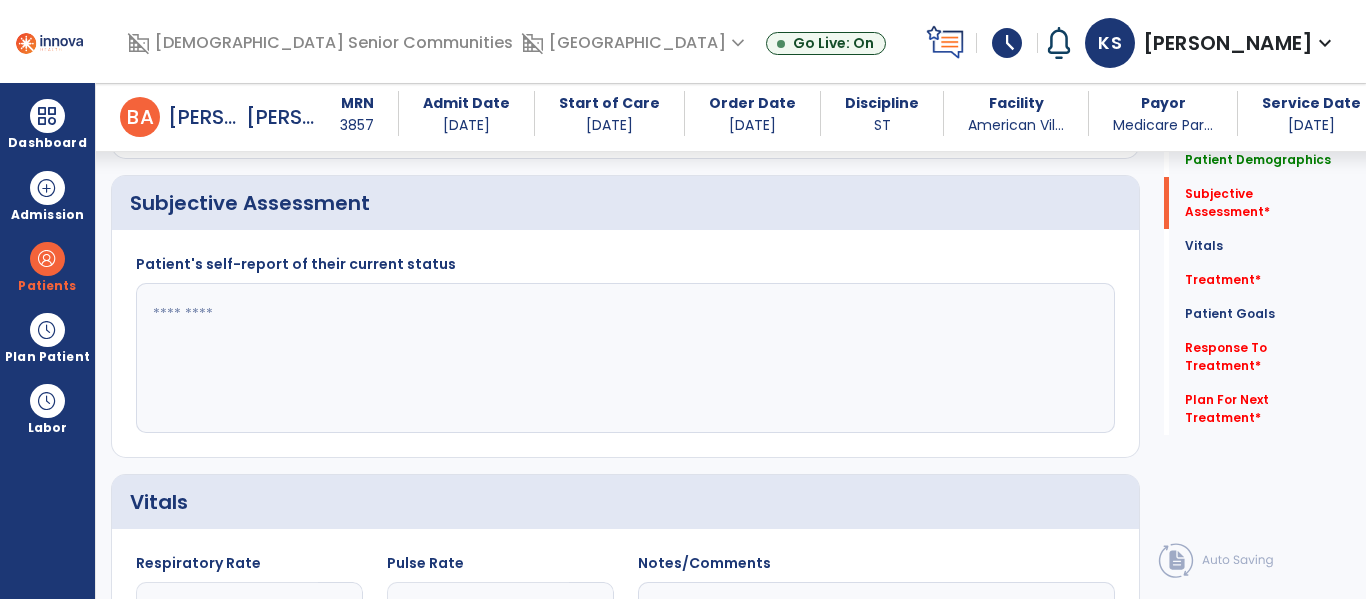 click 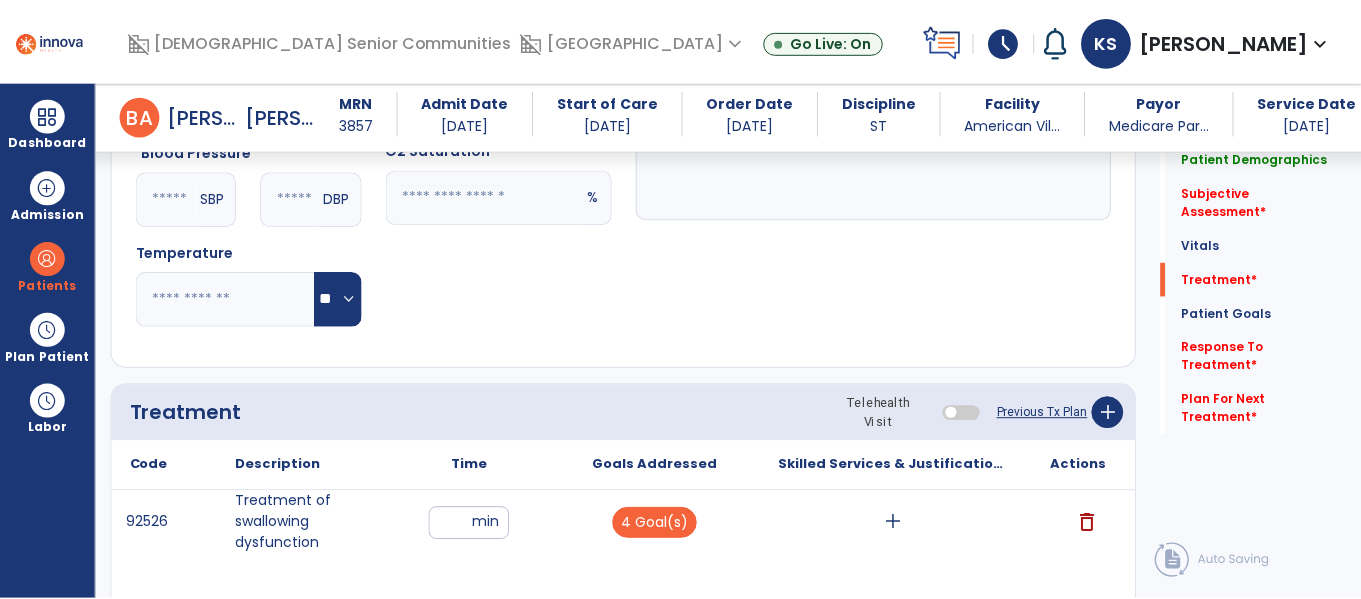 scroll, scrollTop: 1072, scrollLeft: 0, axis: vertical 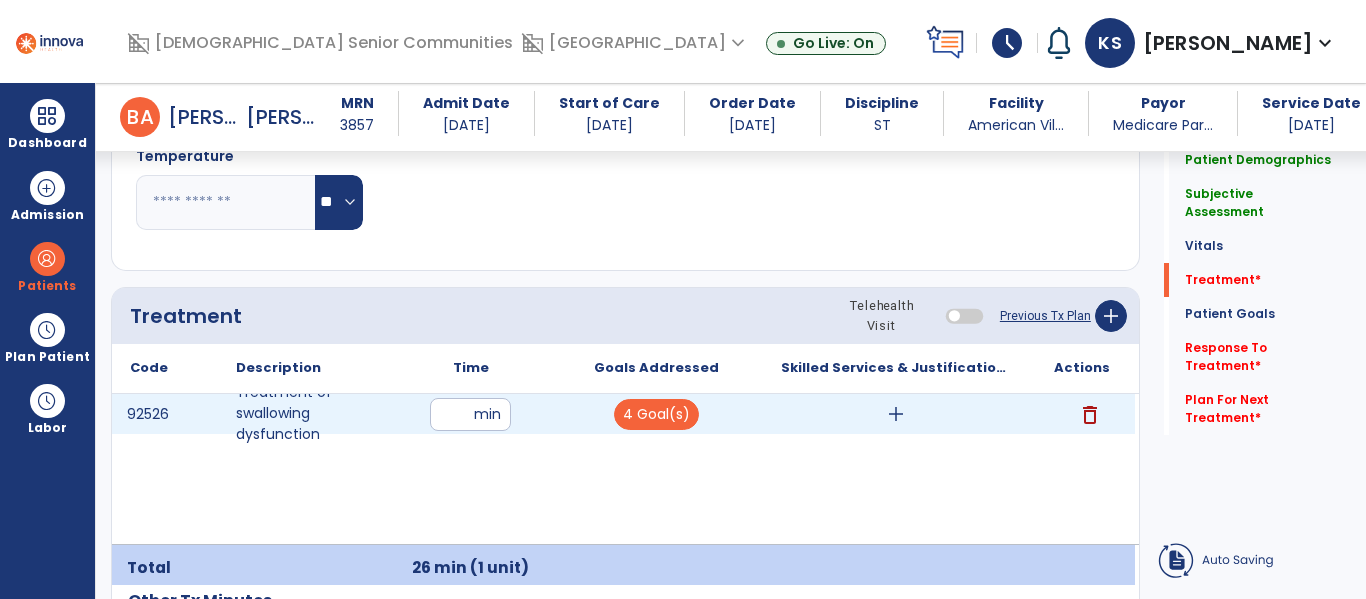 type on "**********" 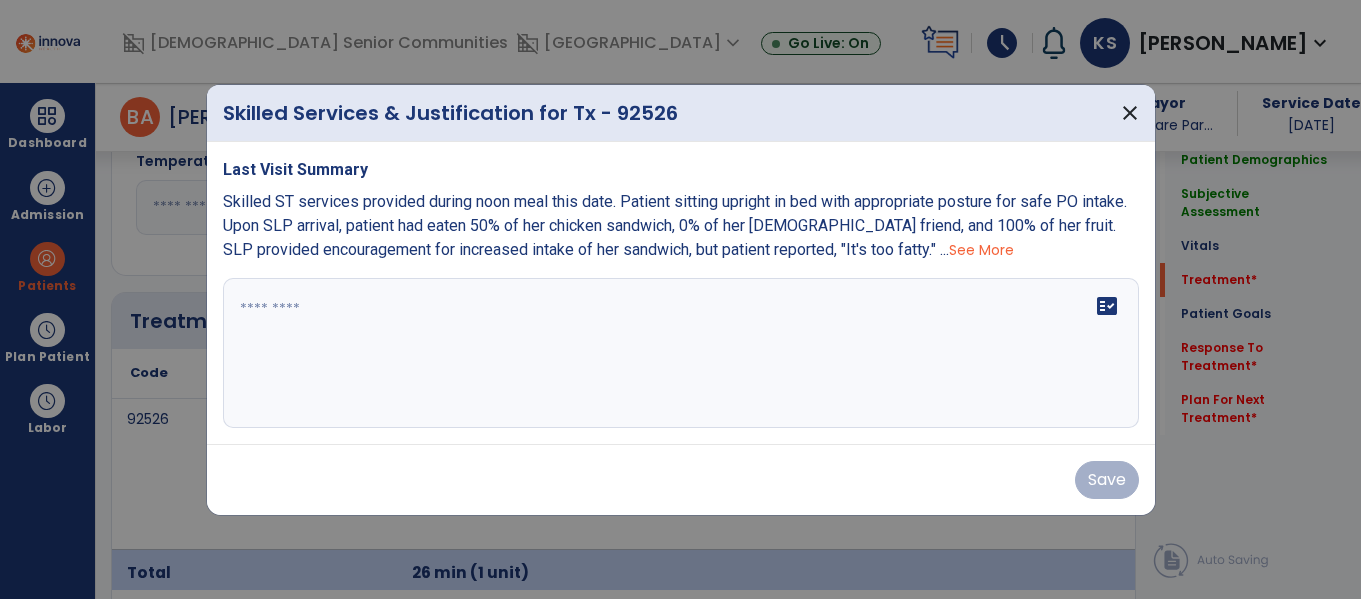 click on "fact_check" at bounding box center (681, 353) 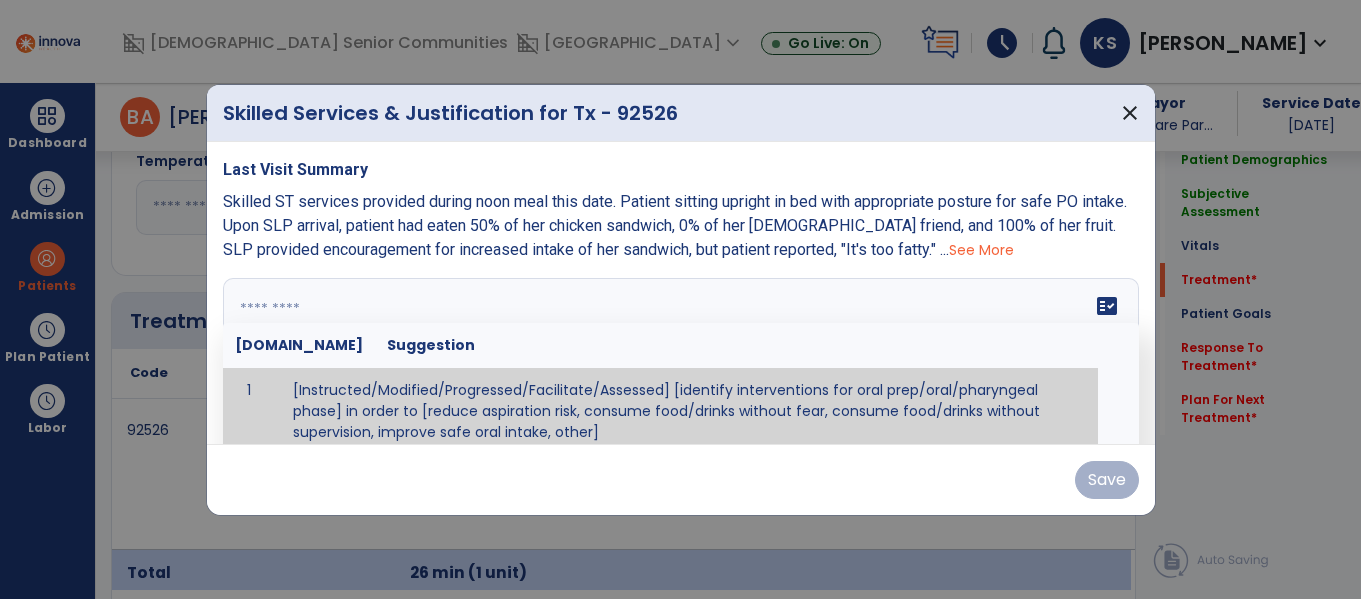 paste on "**********" 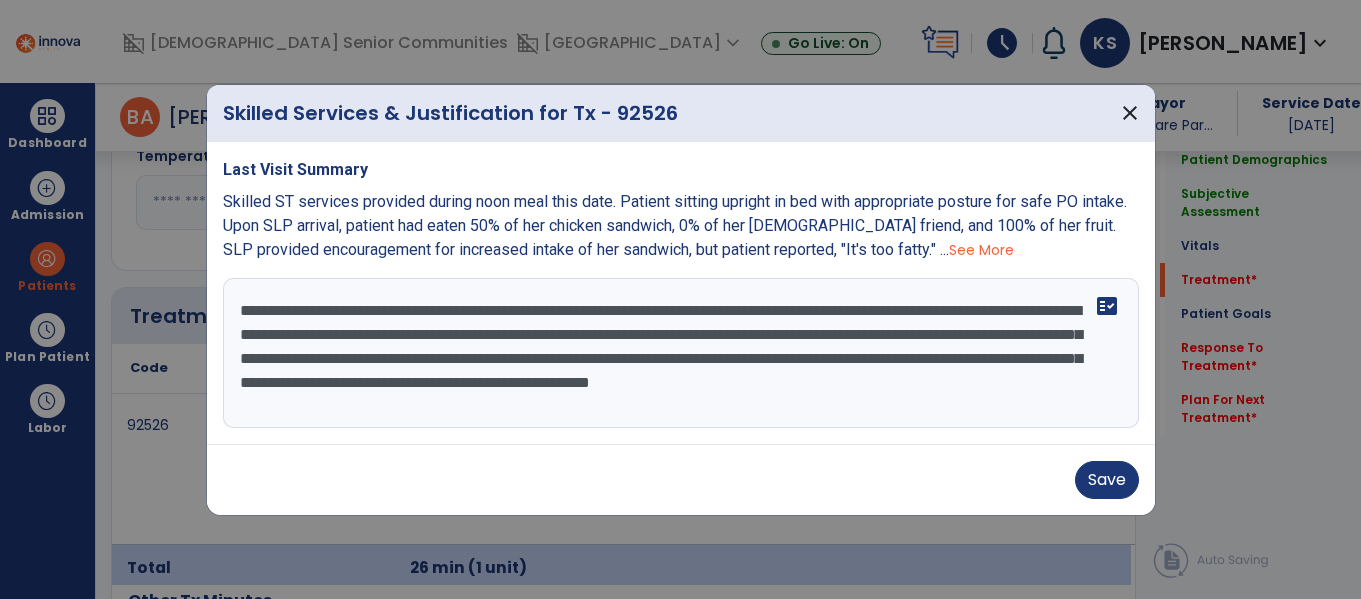 scroll, scrollTop: 1072, scrollLeft: 0, axis: vertical 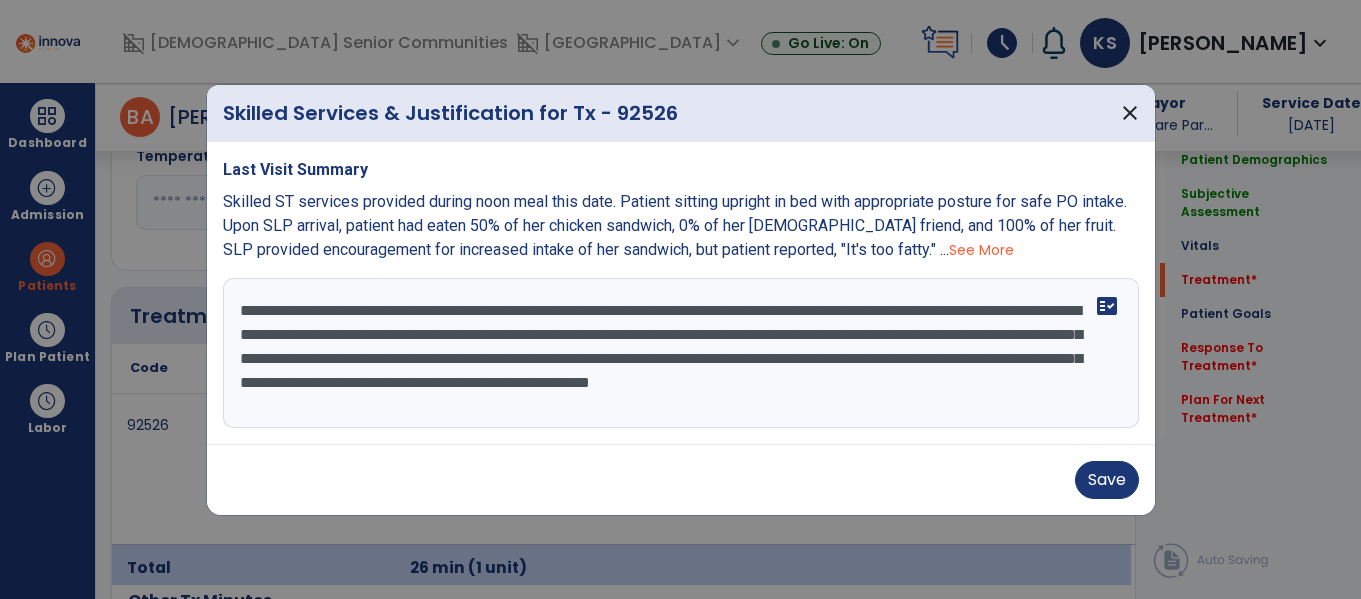 click on "**********" at bounding box center (681, 353) 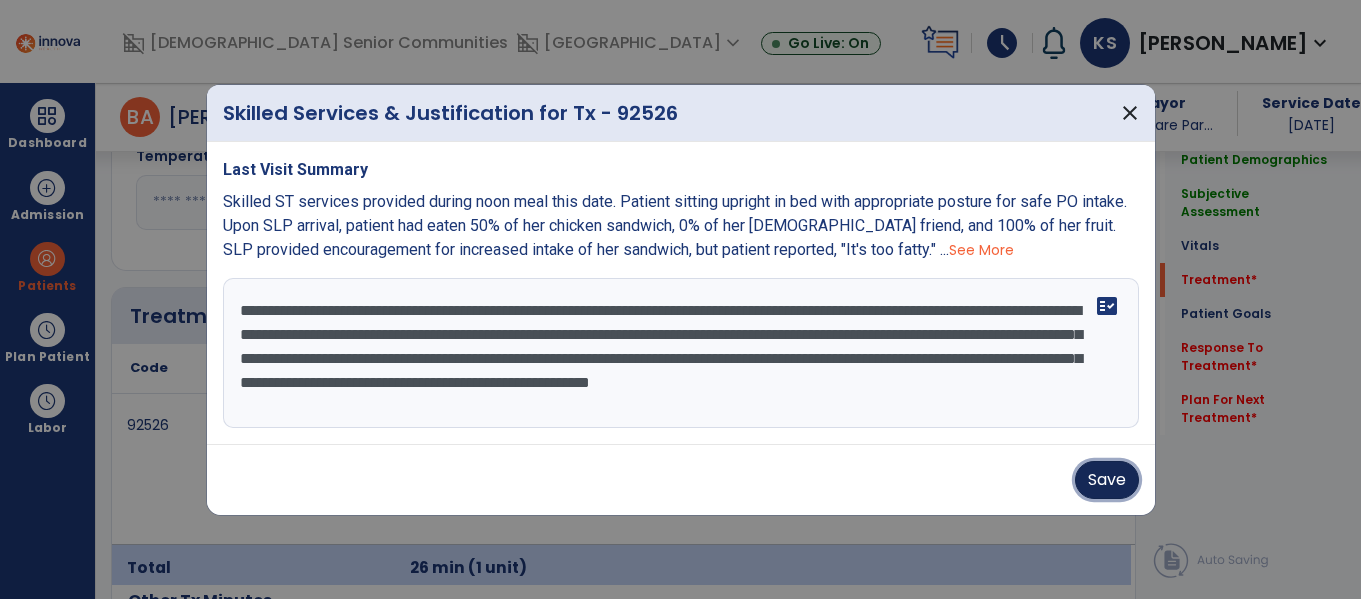 click on "Save" at bounding box center (1107, 480) 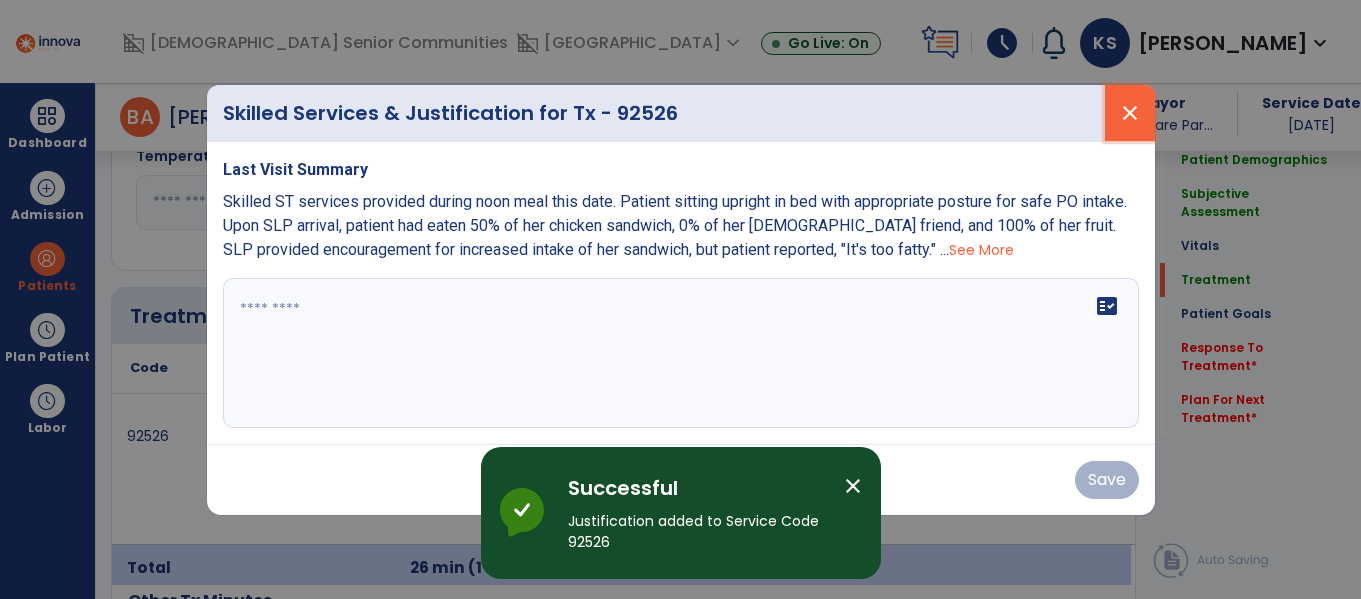 click on "close" at bounding box center [1130, 113] 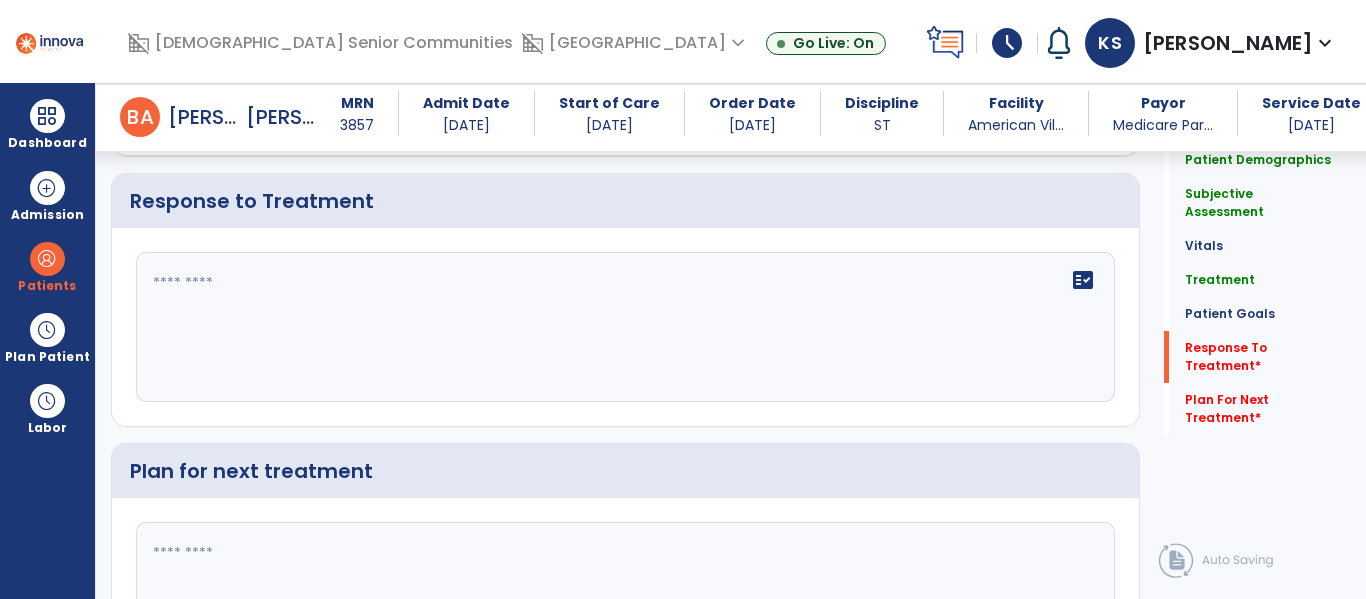scroll, scrollTop: 3248, scrollLeft: 0, axis: vertical 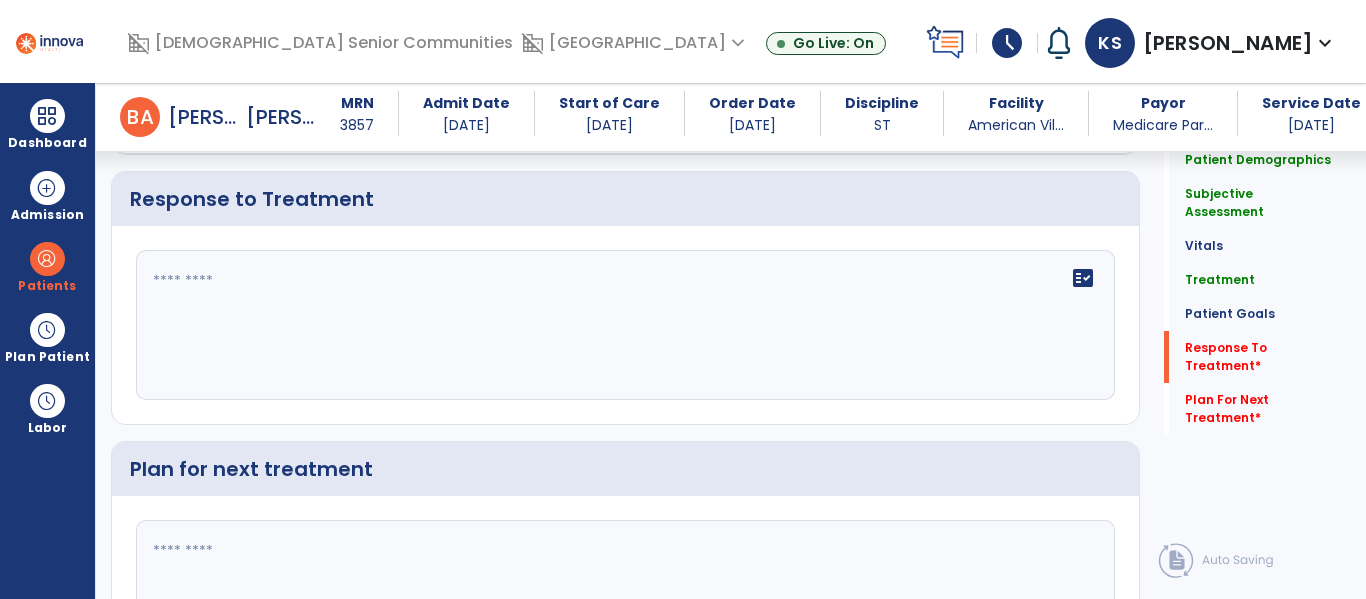 click on "fact_check" 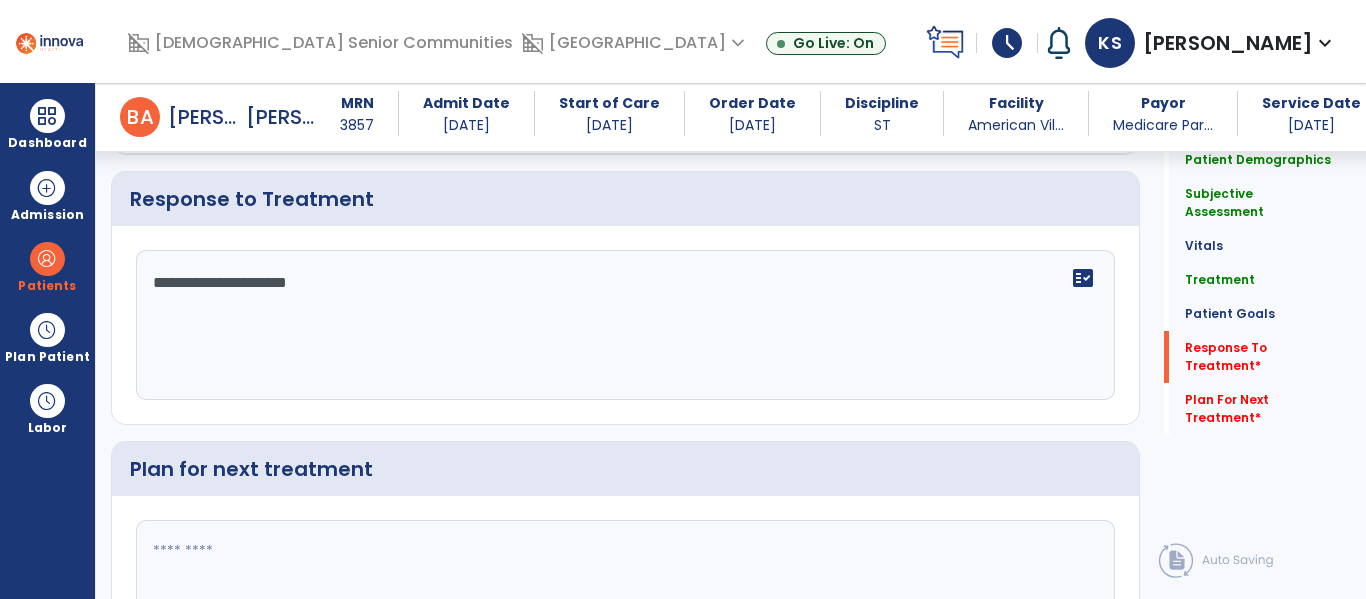type on "**********" 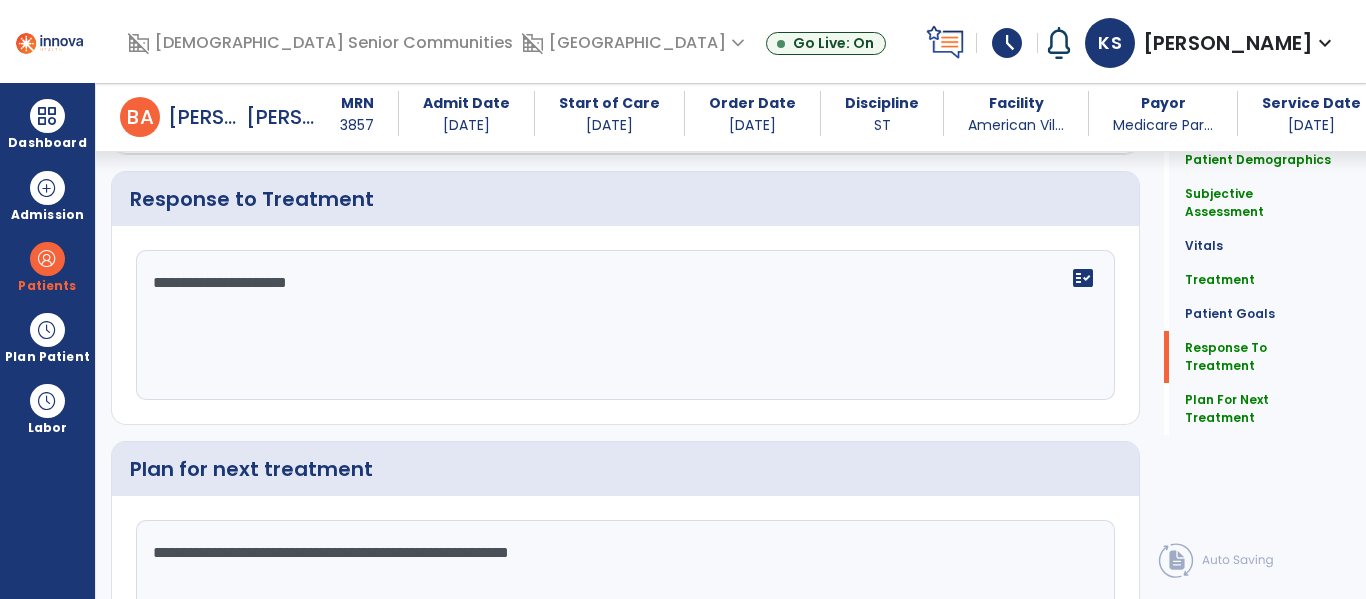 type on "**********" 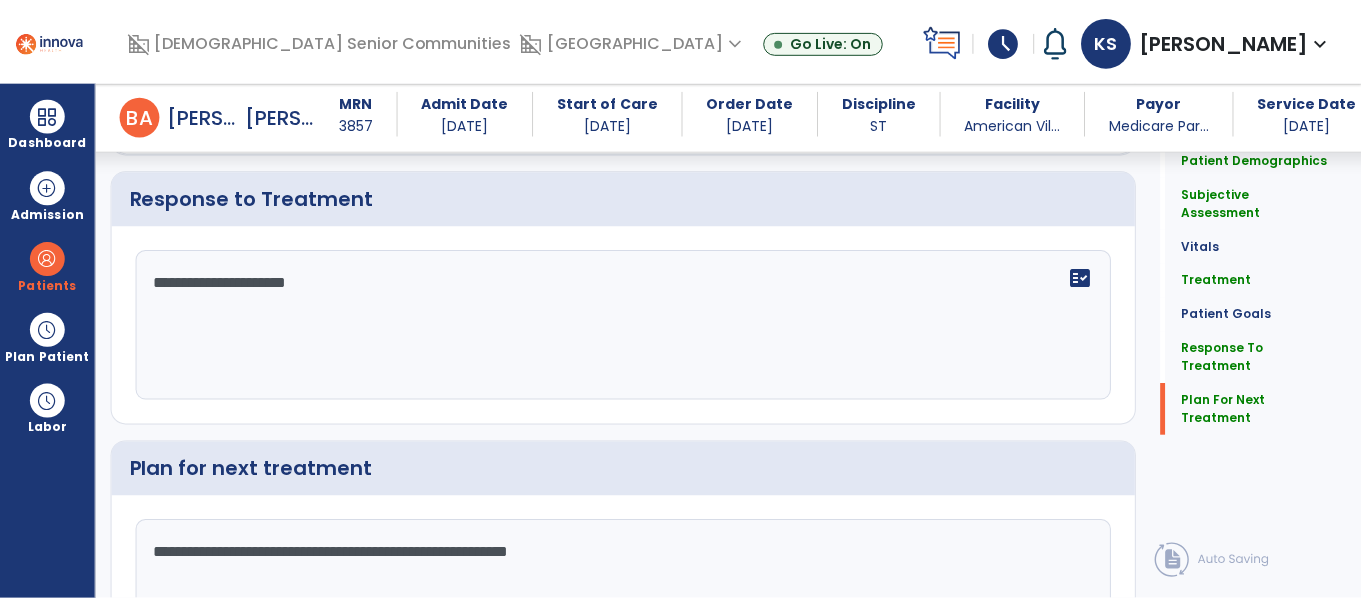 scroll, scrollTop: 3368, scrollLeft: 0, axis: vertical 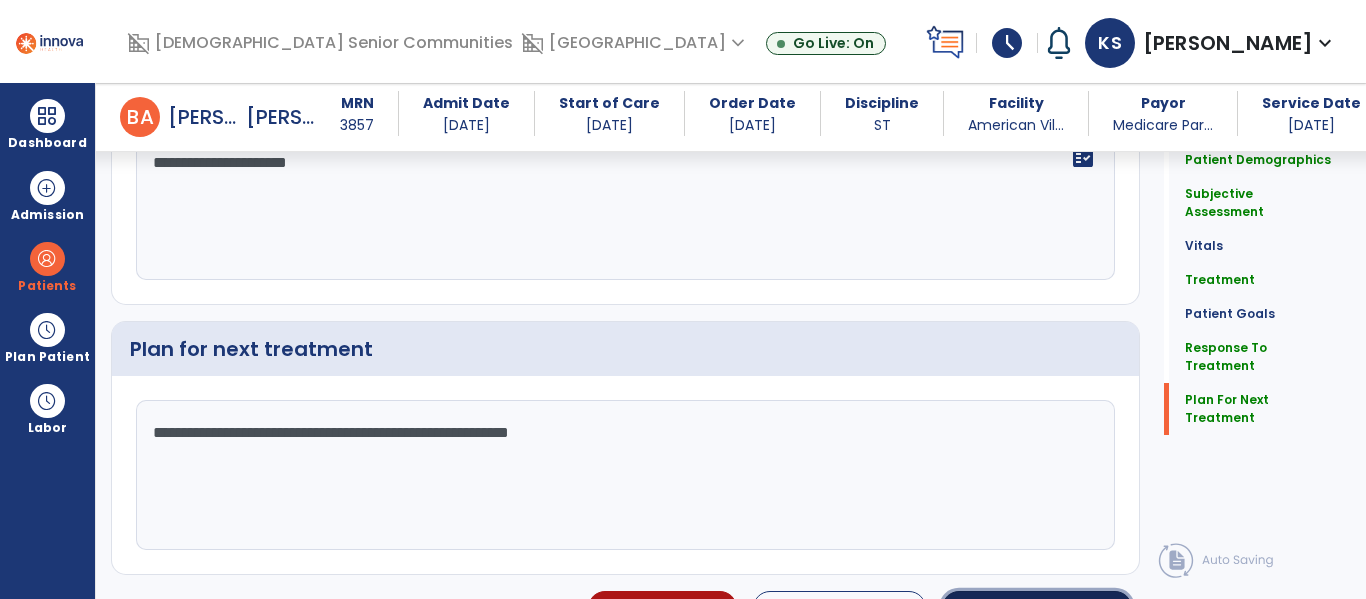 click on "Sign Doc  chevron_right" 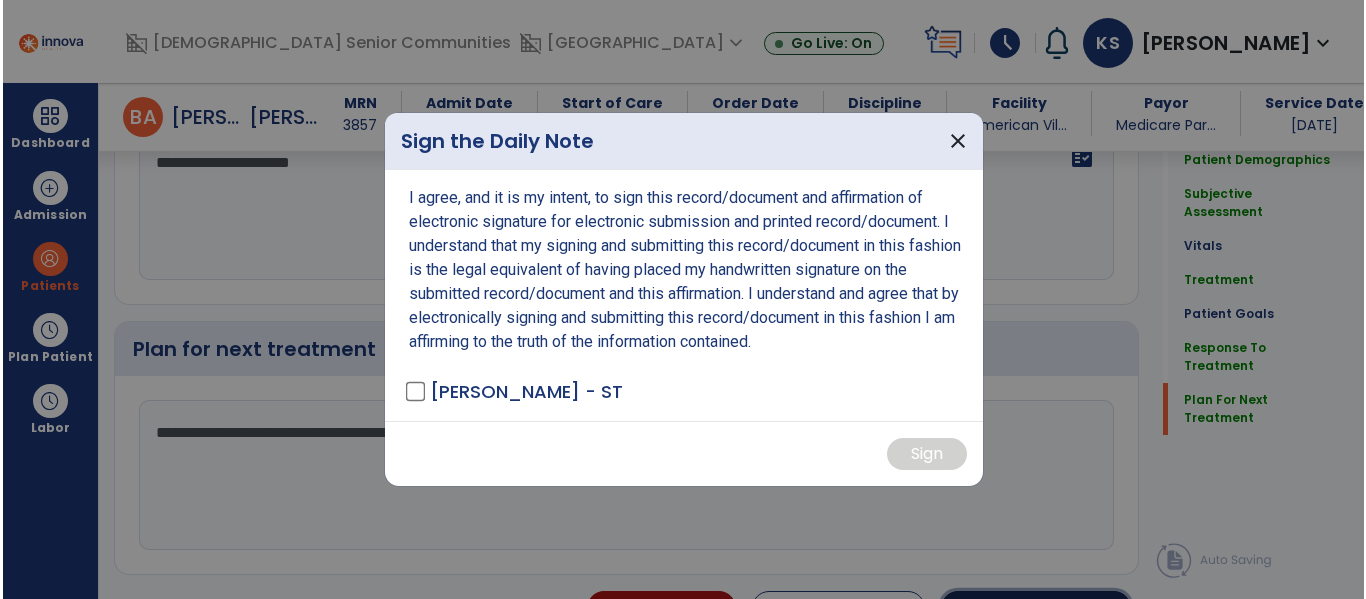 scroll, scrollTop: 3368, scrollLeft: 0, axis: vertical 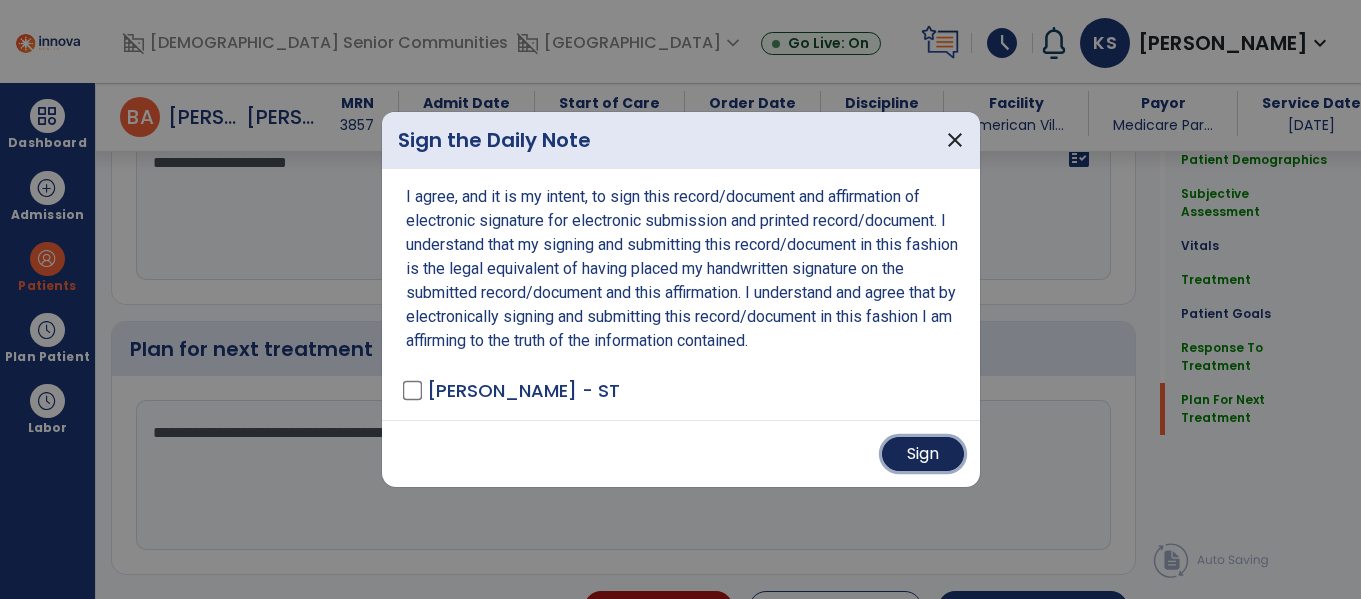 click on "Sign" at bounding box center [923, 454] 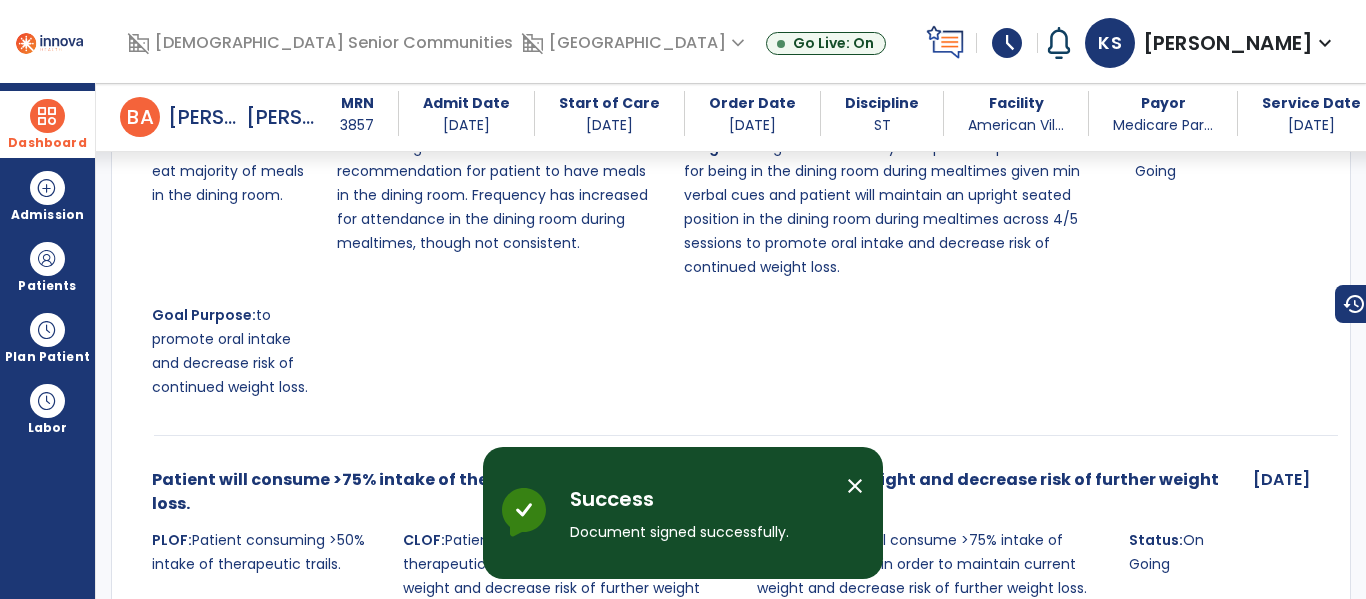 scroll, scrollTop: 5832, scrollLeft: 0, axis: vertical 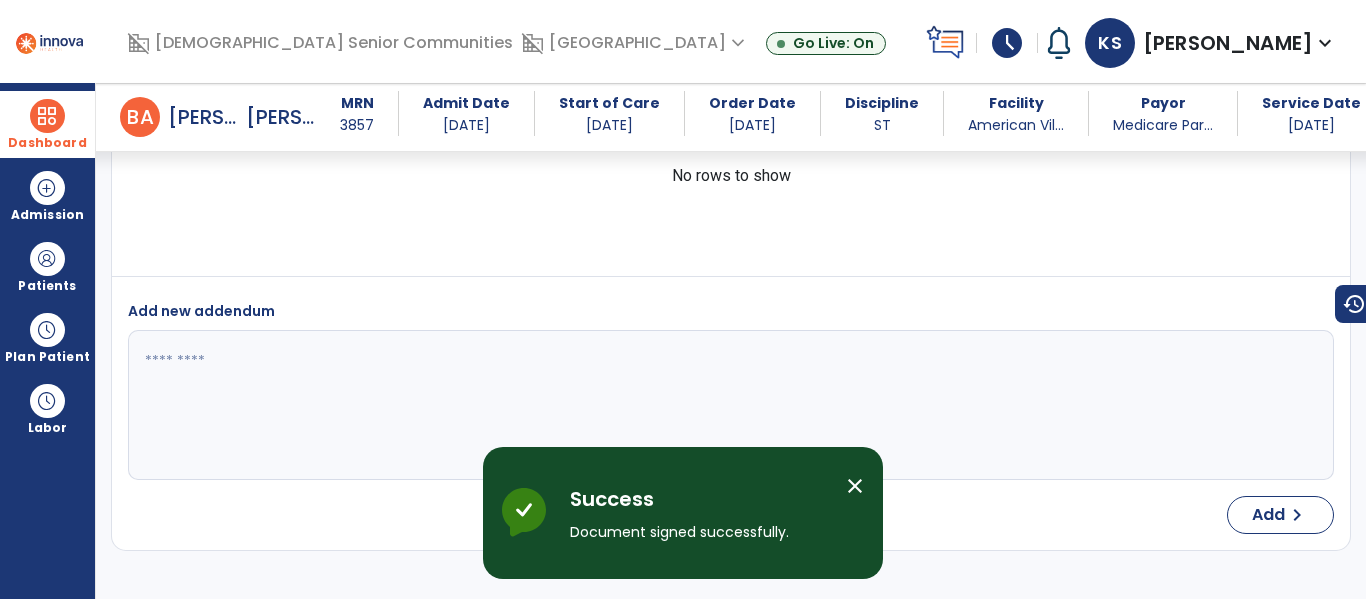 click at bounding box center [47, 116] 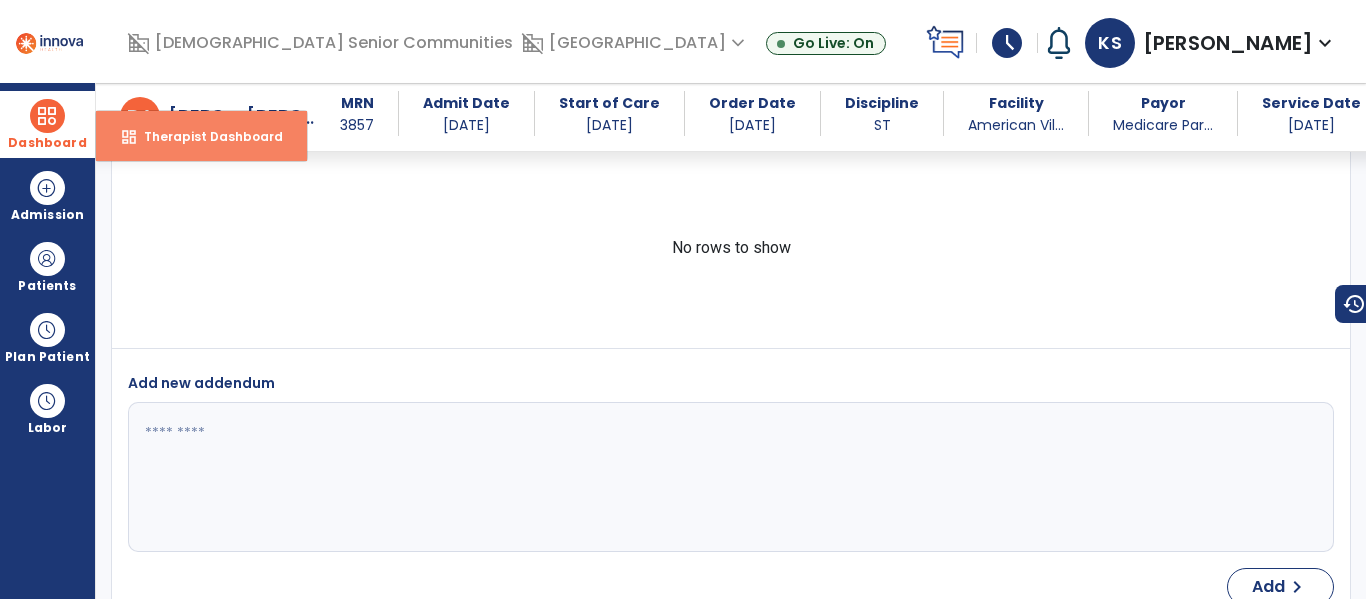 click on "dashboard" at bounding box center [129, 137] 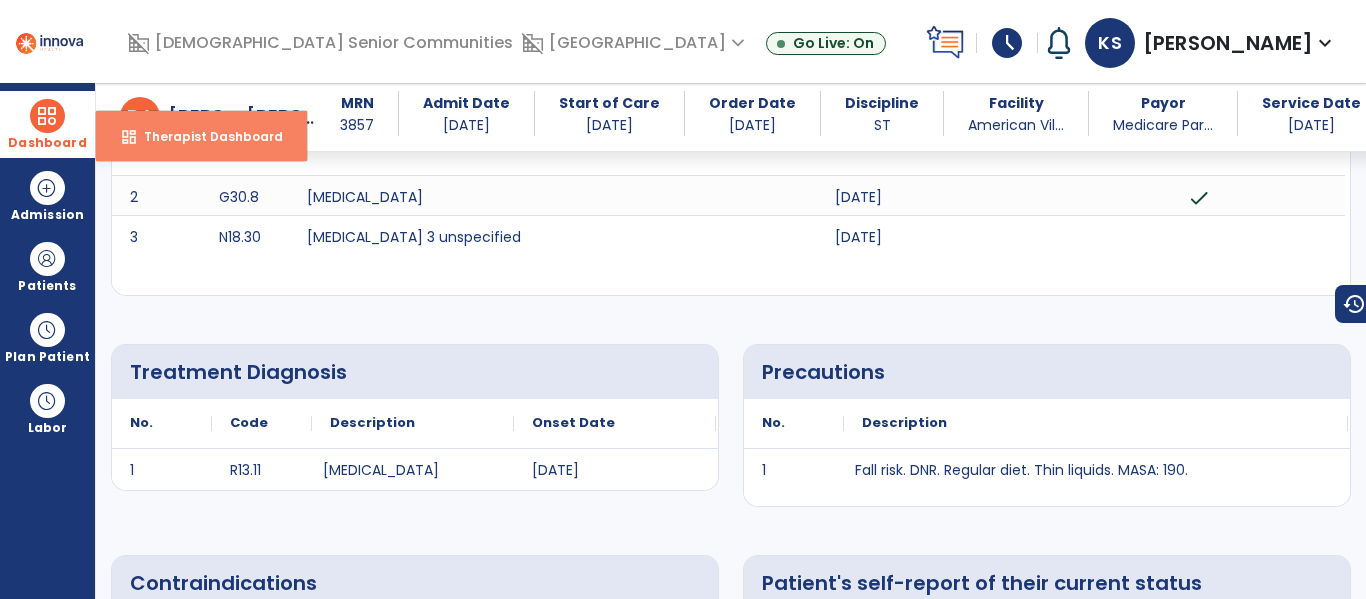 select on "****" 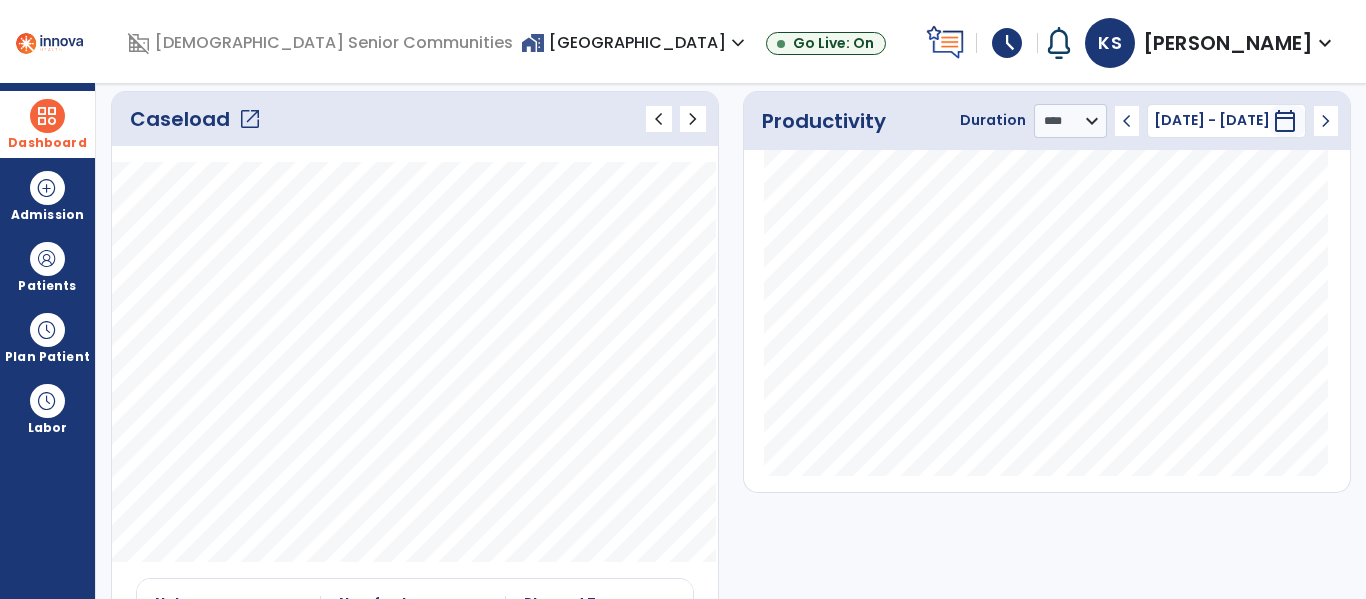 click on "open_in_new" 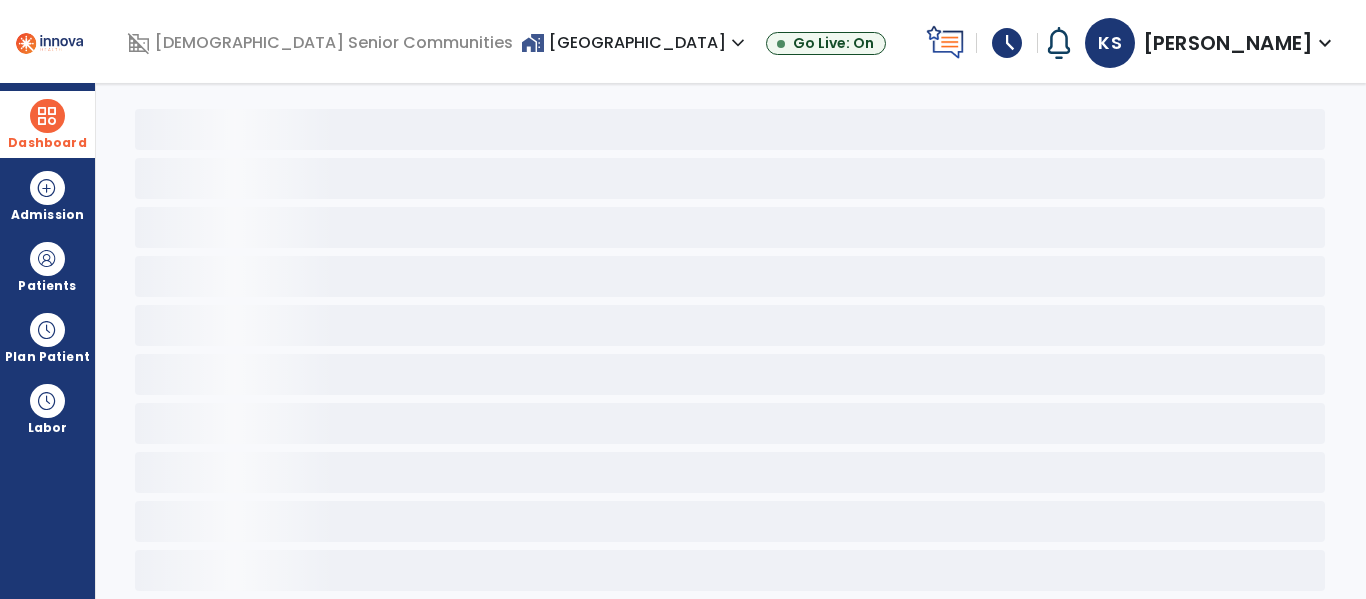 scroll, scrollTop: 41, scrollLeft: 0, axis: vertical 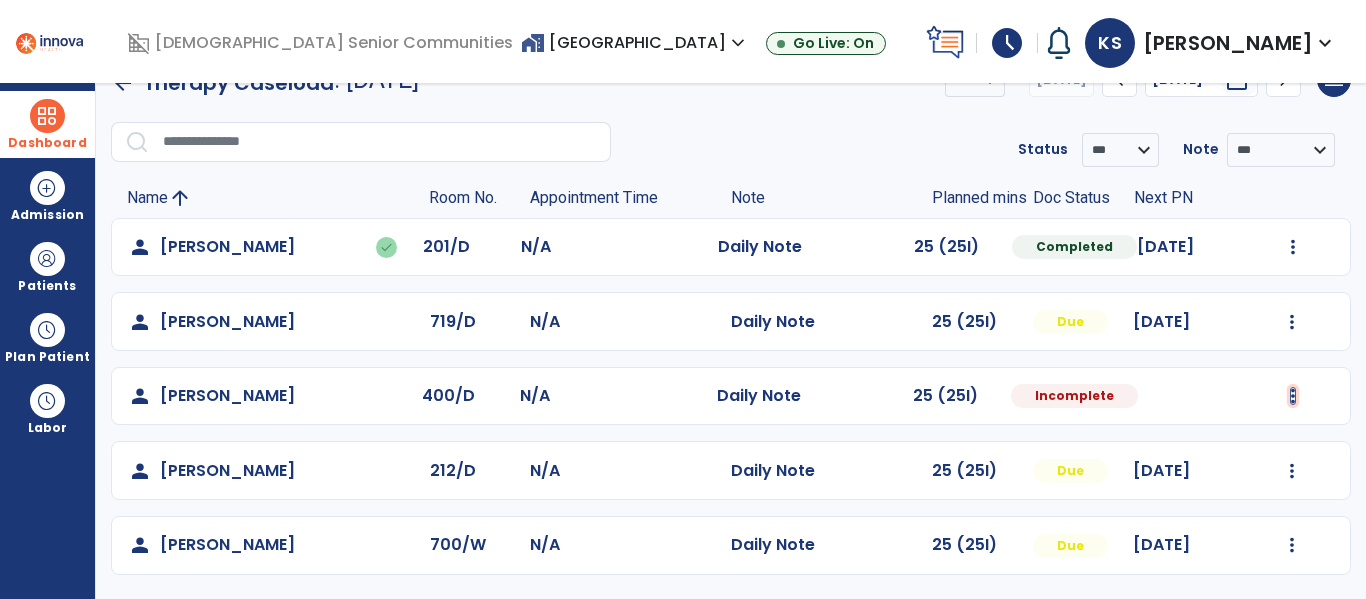 click at bounding box center [1293, 247] 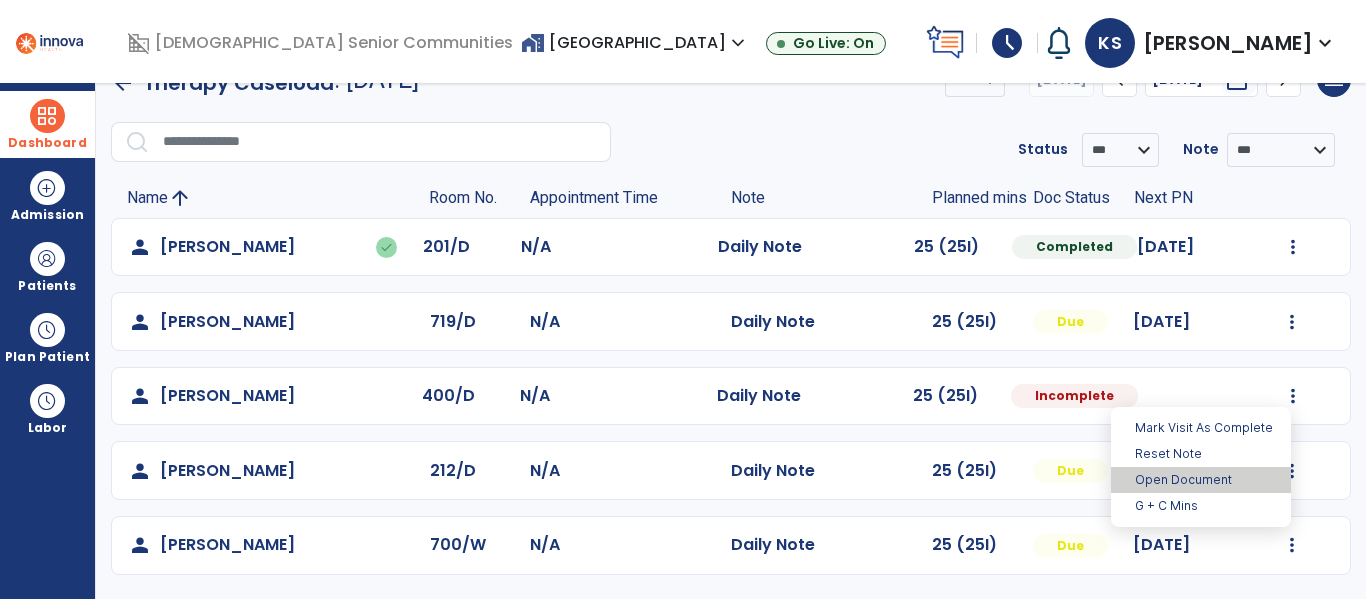 click on "Open Document" at bounding box center (1201, 480) 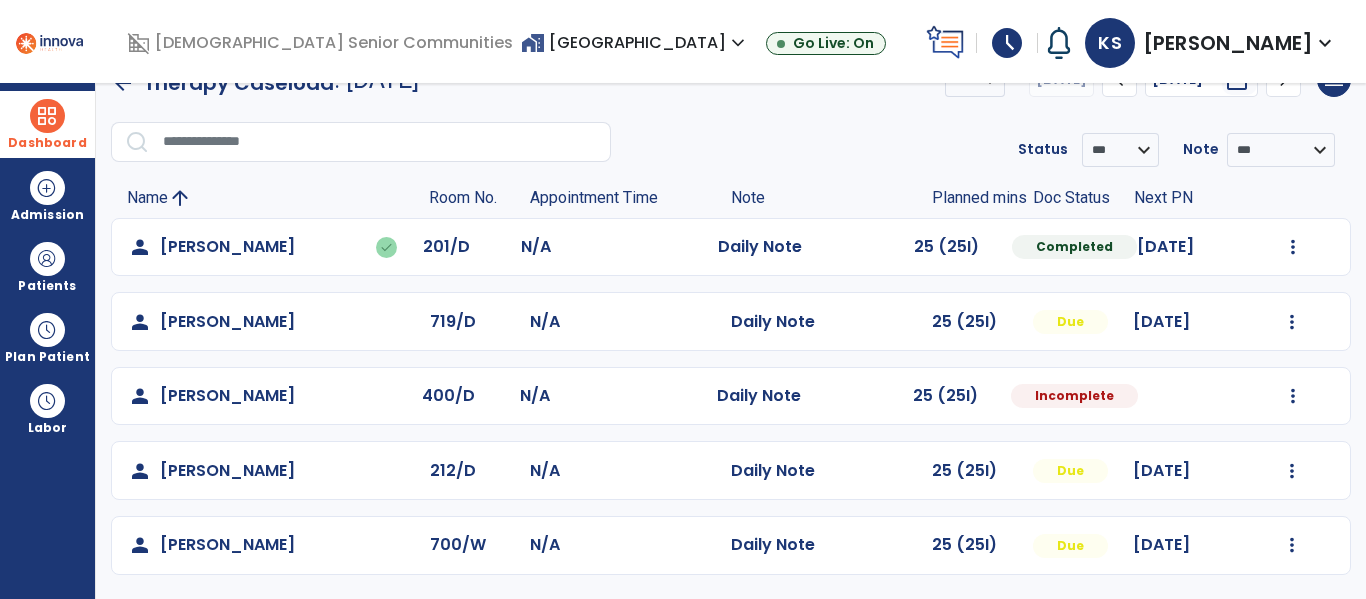 select on "*" 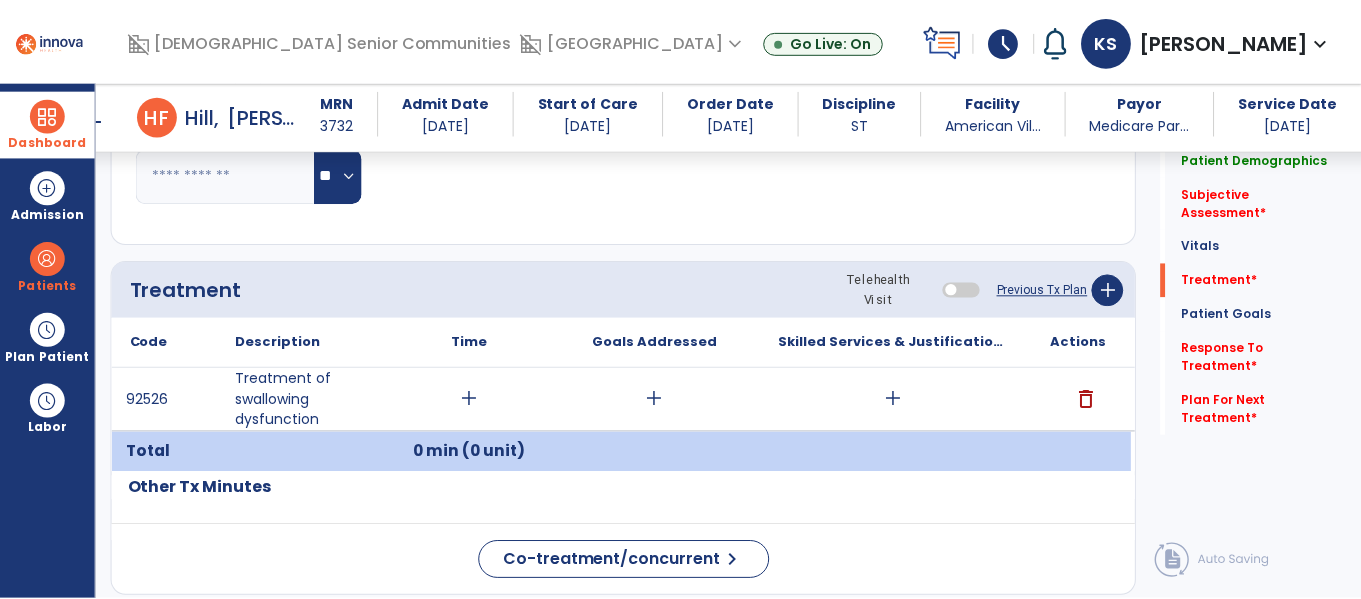 scroll, scrollTop: 1074, scrollLeft: 0, axis: vertical 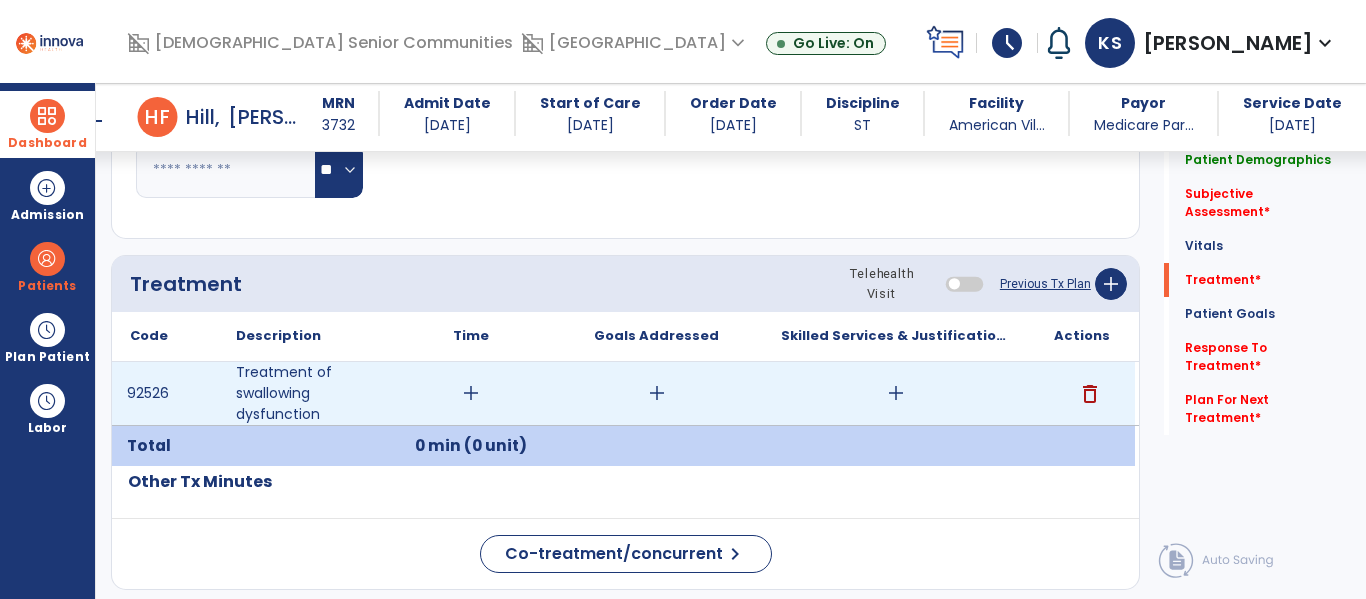 click on "add" at bounding box center (896, 393) 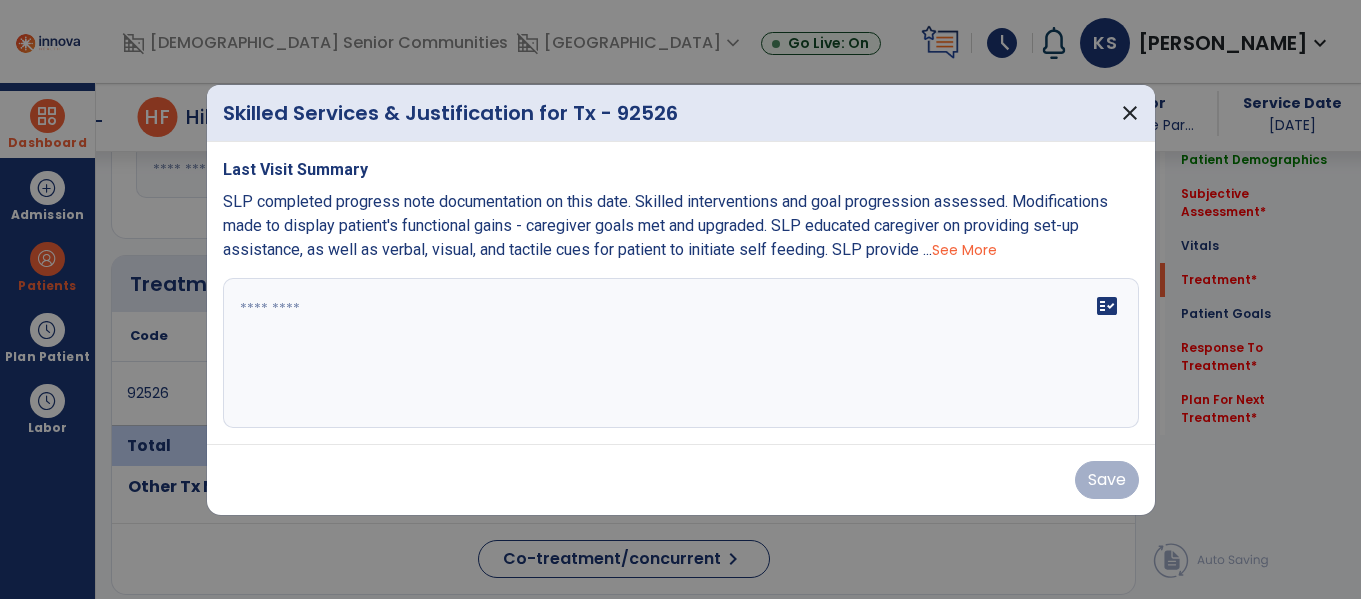 scroll, scrollTop: 1074, scrollLeft: 0, axis: vertical 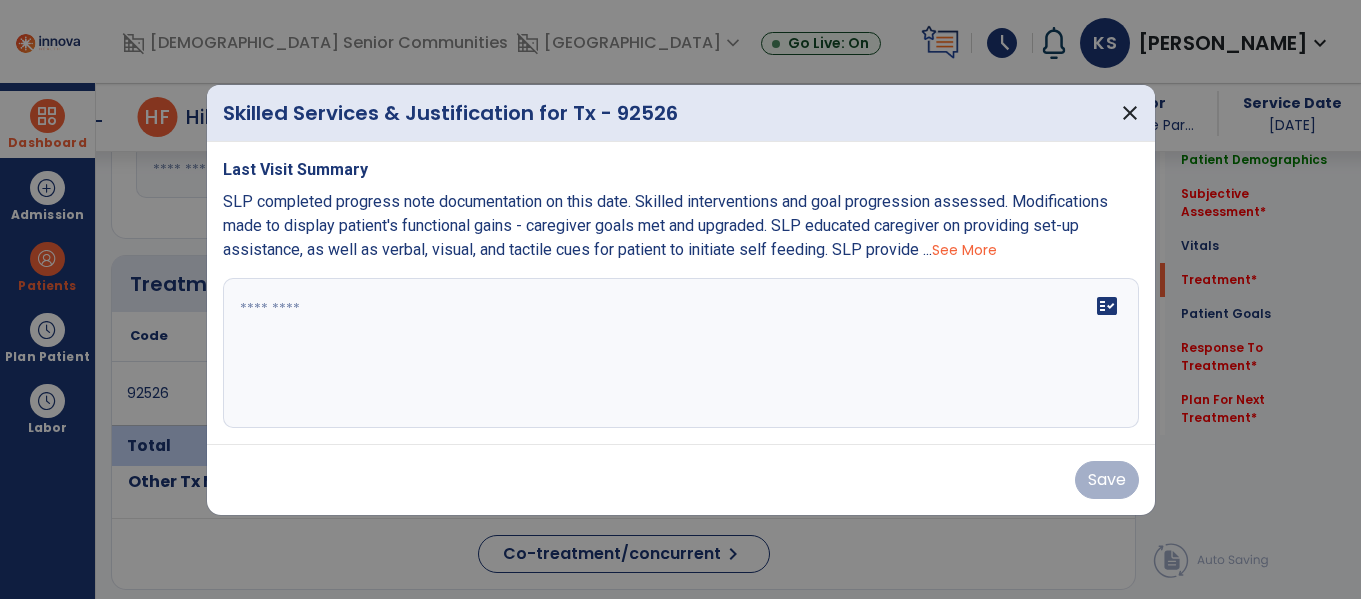 click on "fact_check" at bounding box center (681, 353) 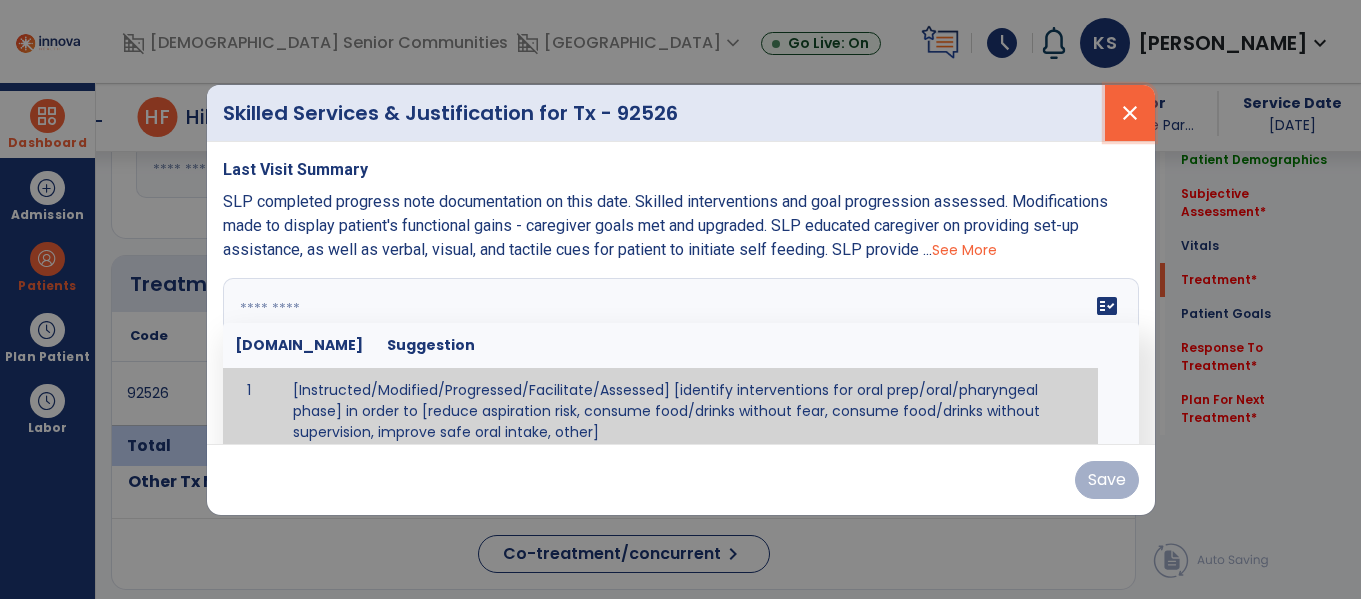 click on "close" at bounding box center [1130, 113] 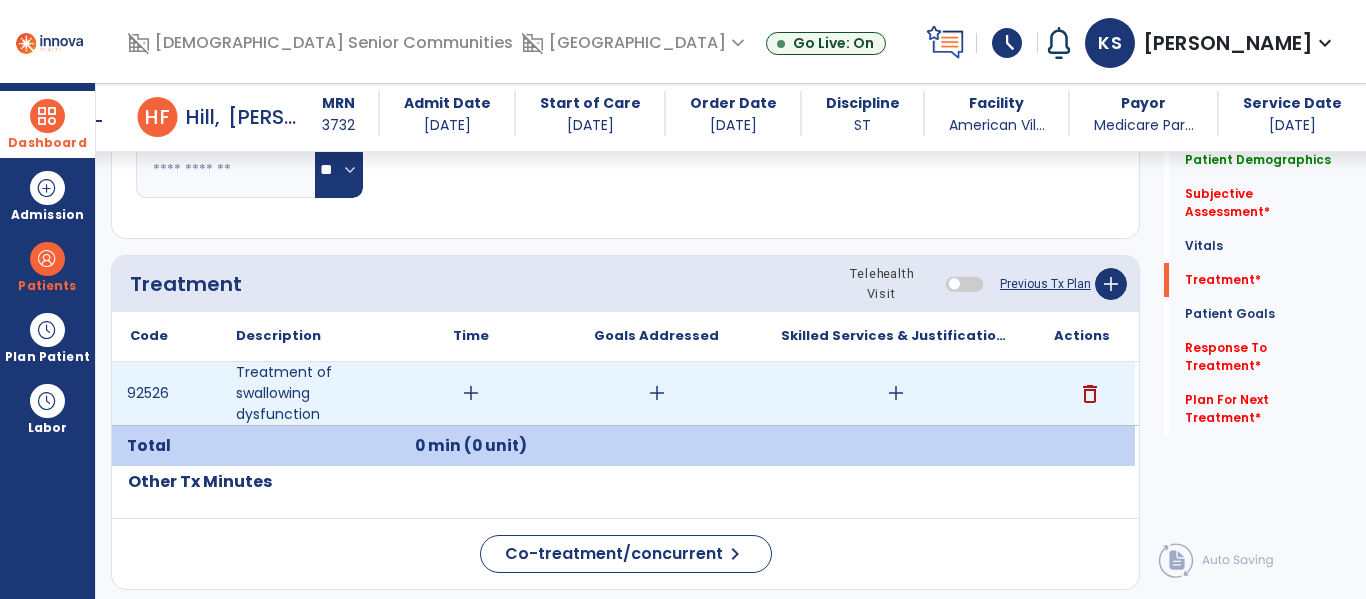 click on "add" at bounding box center [656, 393] 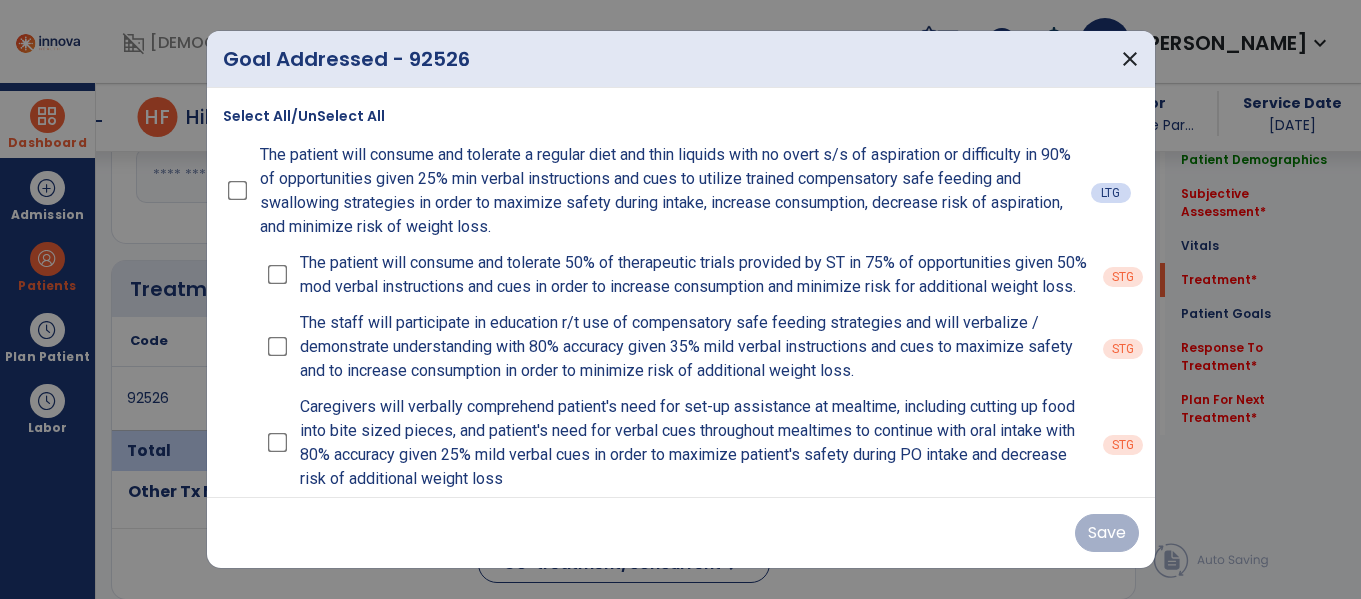 scroll, scrollTop: 1074, scrollLeft: 0, axis: vertical 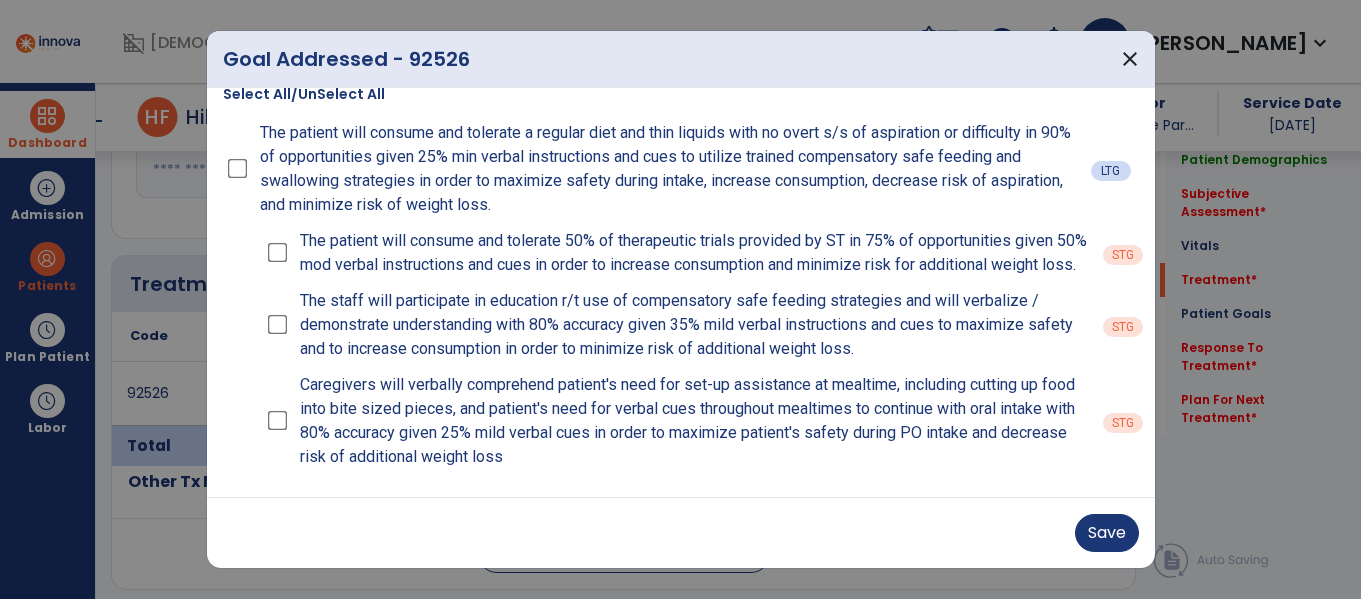 click on "Select All/UnSelect All The patient will consume and tolerate a regular diet and thin liquids with no overt s/s of aspiration or difficulty in 90% of opportunities given 25% min verbal instructions and cues to utilize trained compensatory safe feeding and swallowing strategies in order to maximize safety during intake, increase consumption, decrease risk of aspiration, and minimize risk of weight loss.    LTG  The patient will consume and tolerate 50% of therapeutic trials provided by ST in 75% of opportunities given 50% mod verbal instructions and cues in order to increase consumption and minimize risk for additional weight loss.   STG  The staff will participate in education r/t use of compensatory safe feeding strategies and will verbalize / demonstrate understanding with 80% accuracy given 35% mild verbal instructions and cues to maximize safety and to increase consumption in order to minimize risk of additional weight loss.   STG   STG" at bounding box center [681, 292] 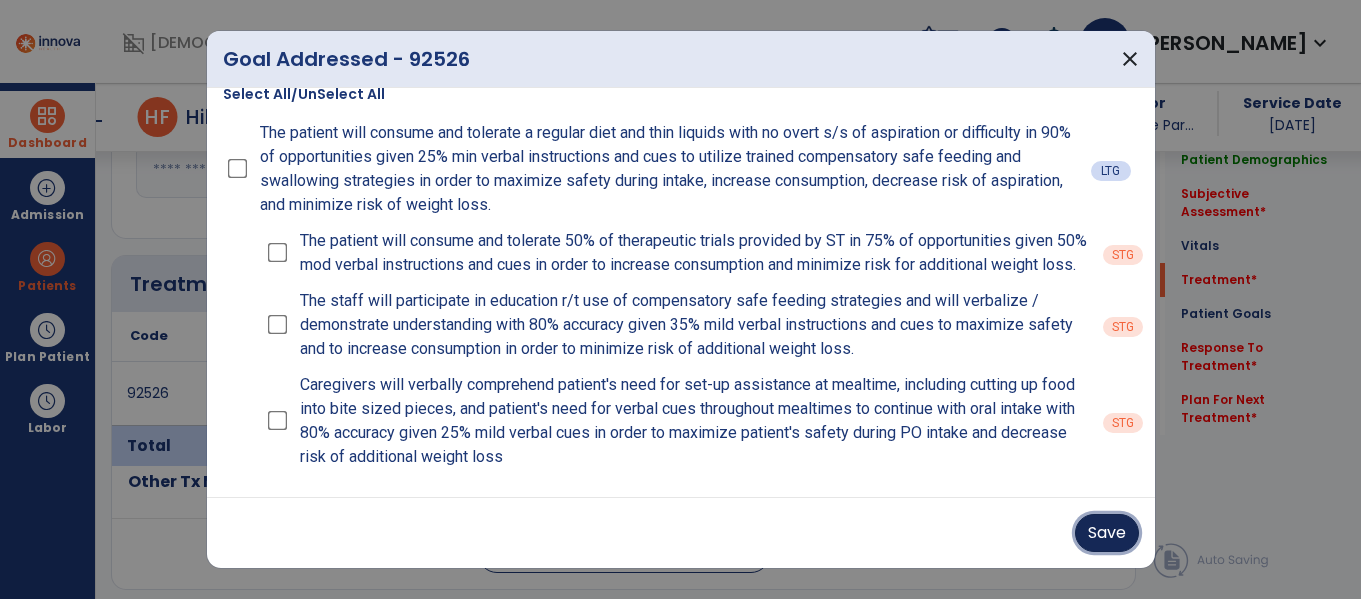 click on "Save" at bounding box center [1107, 533] 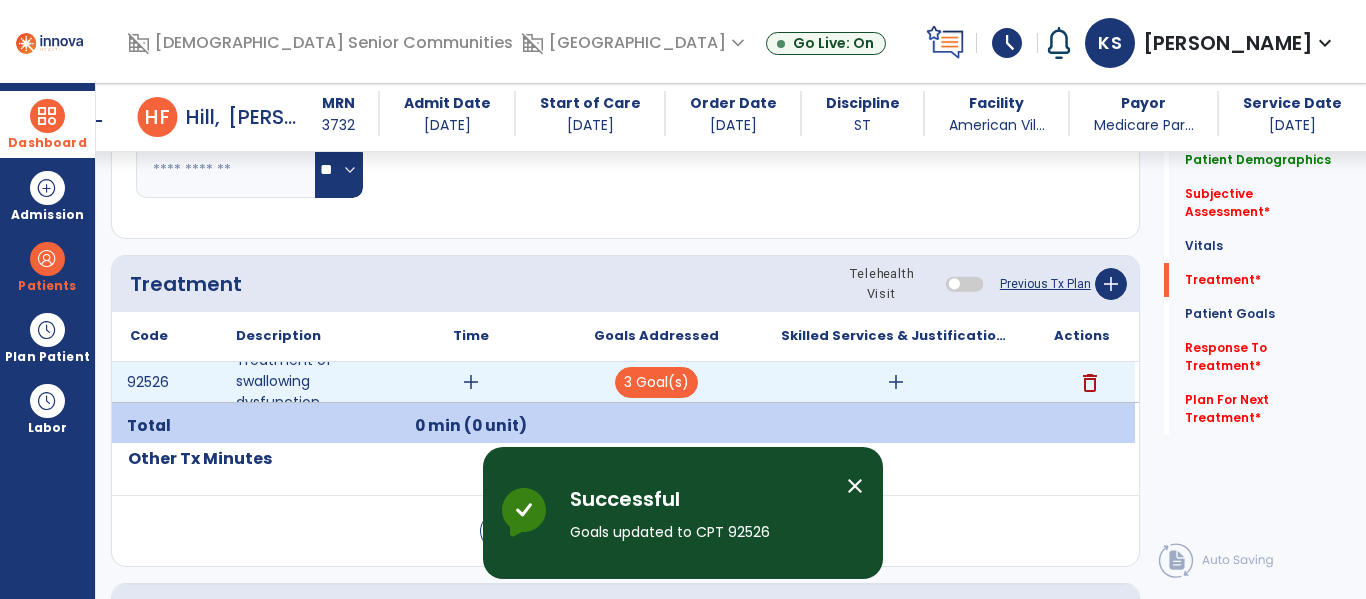 click on "add" at bounding box center (896, 382) 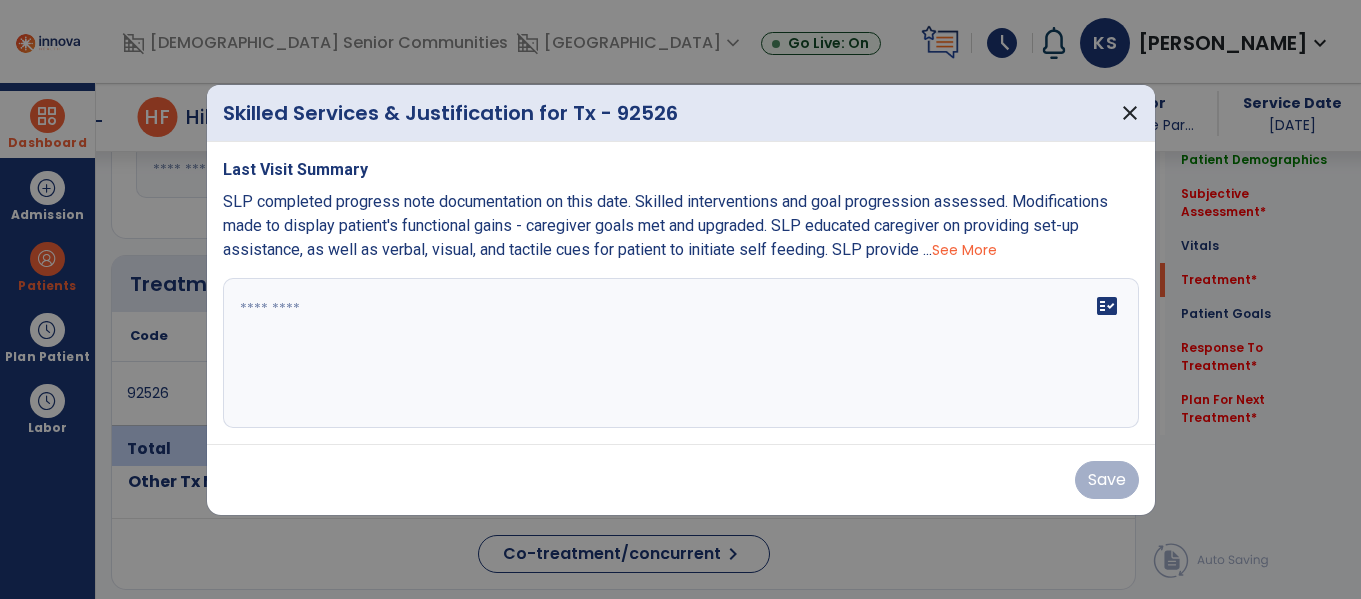 click on "fact_check" at bounding box center (681, 353) 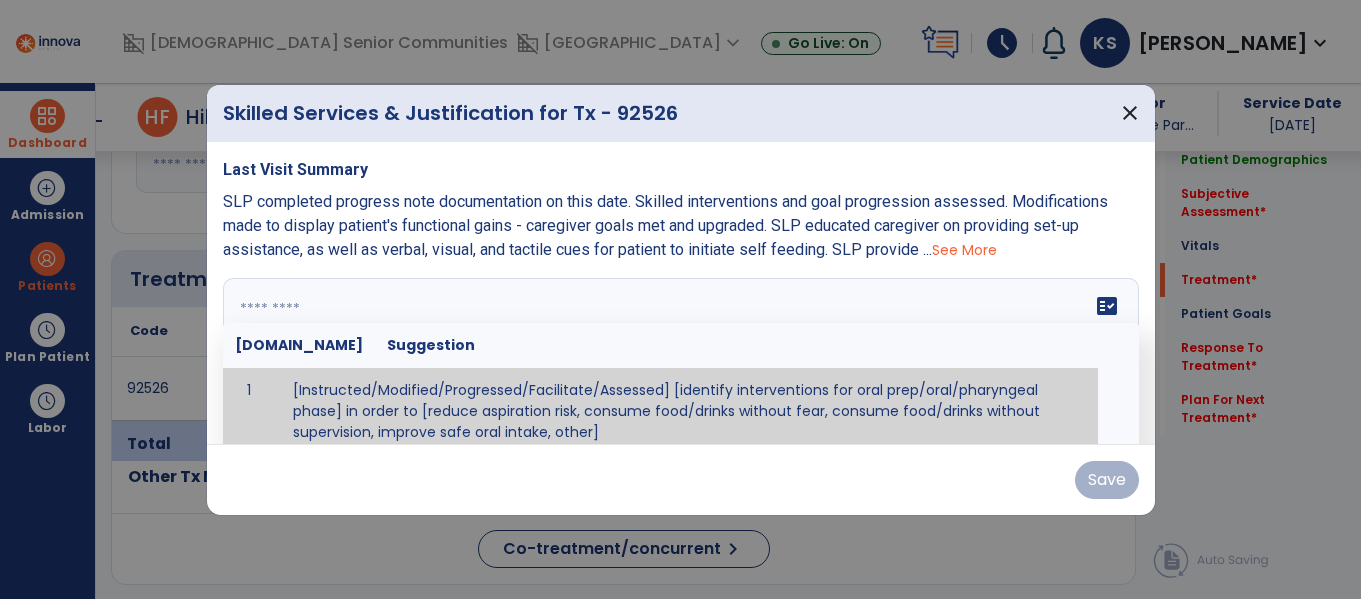 scroll, scrollTop: 1074, scrollLeft: 0, axis: vertical 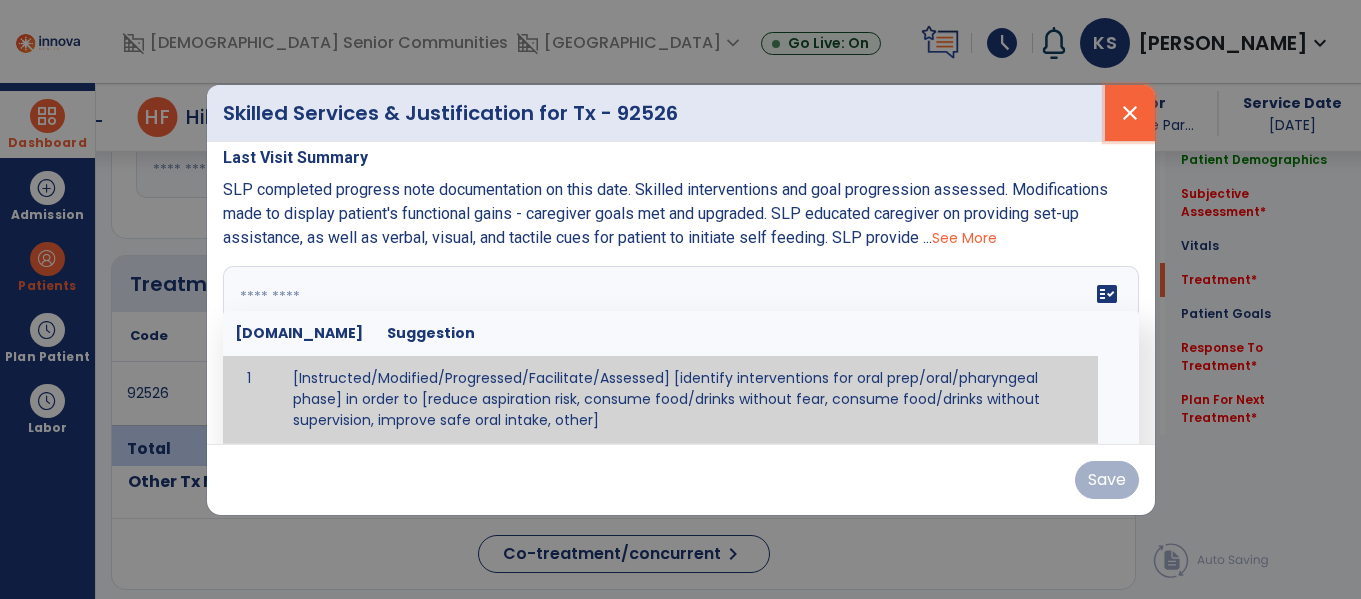 click on "close" at bounding box center (1130, 113) 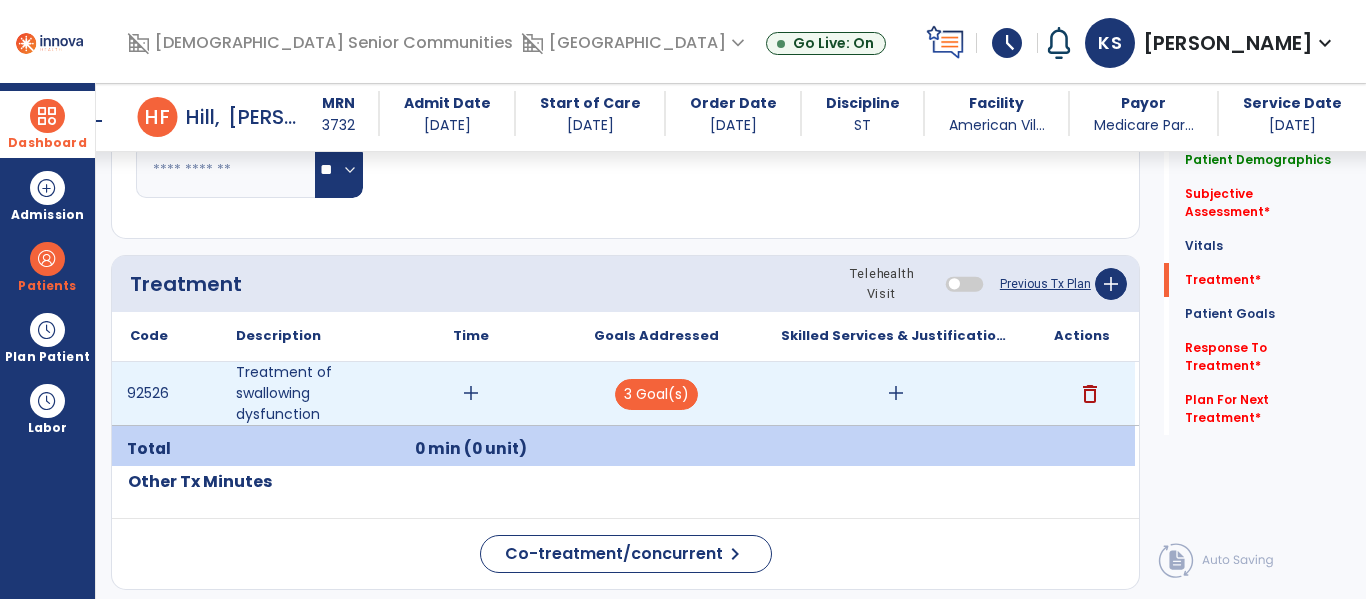 click on "delete" at bounding box center [1090, 394] 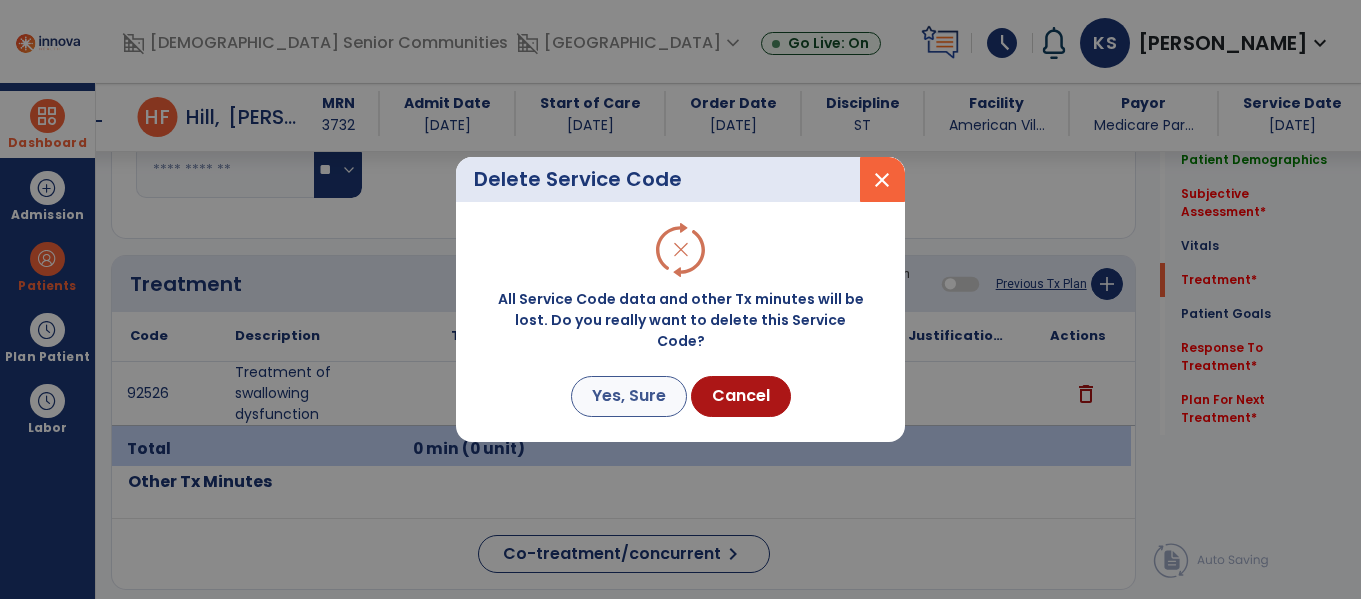 scroll, scrollTop: 1074, scrollLeft: 0, axis: vertical 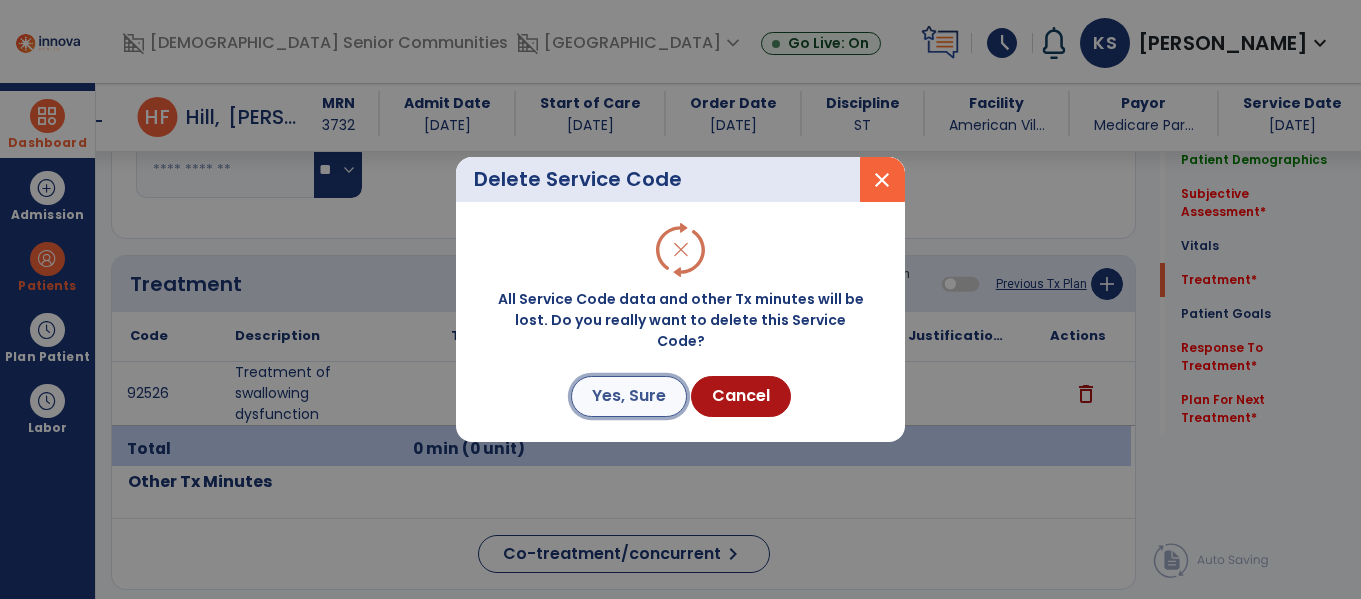 click on "Yes, Sure" at bounding box center (629, 396) 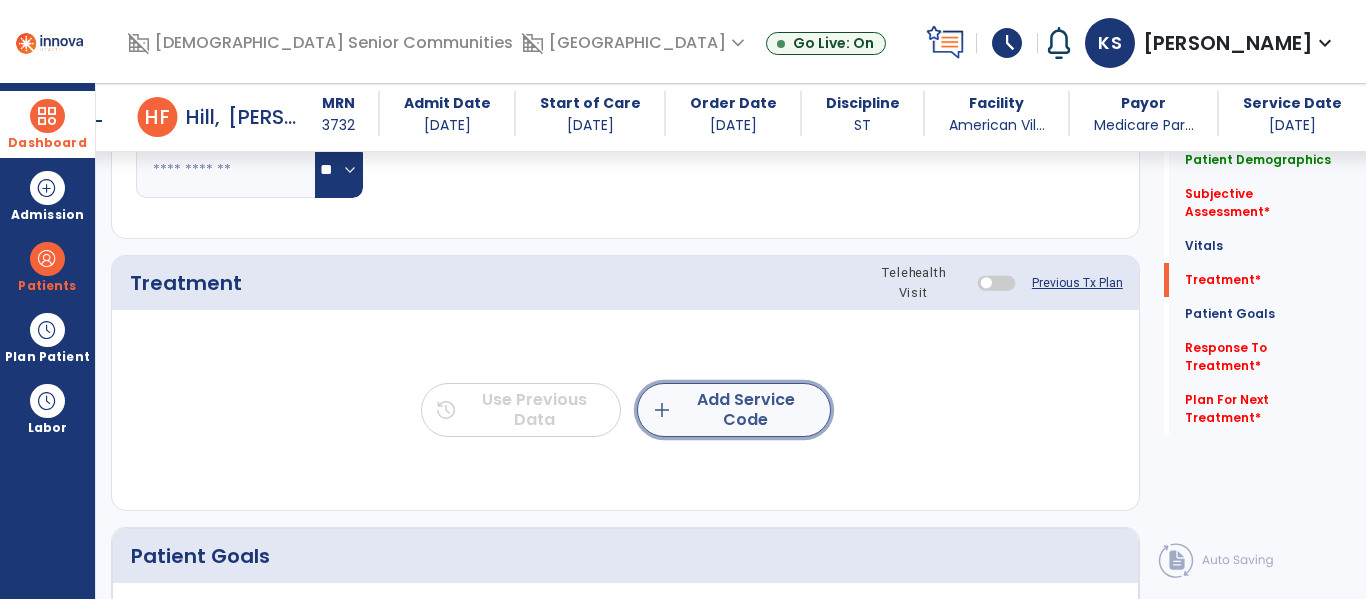 click on "add  Add Service Code" 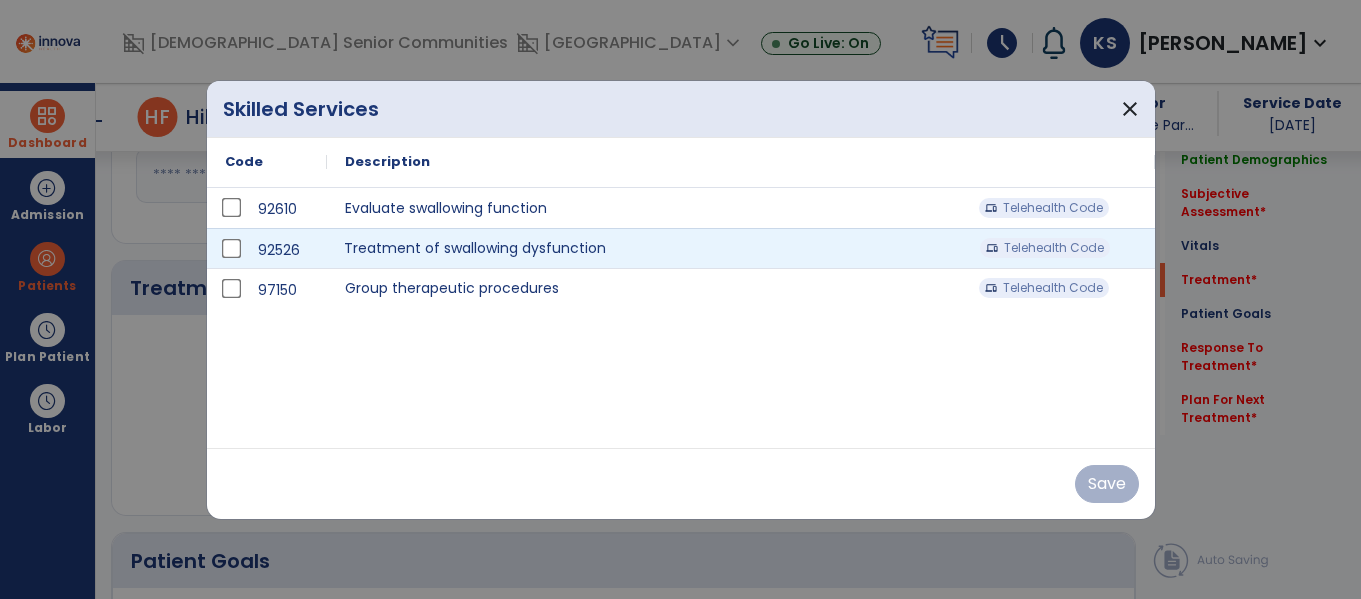 click on "Treatment of swallowing dysfunction
Telehealth Code" at bounding box center [741, 248] 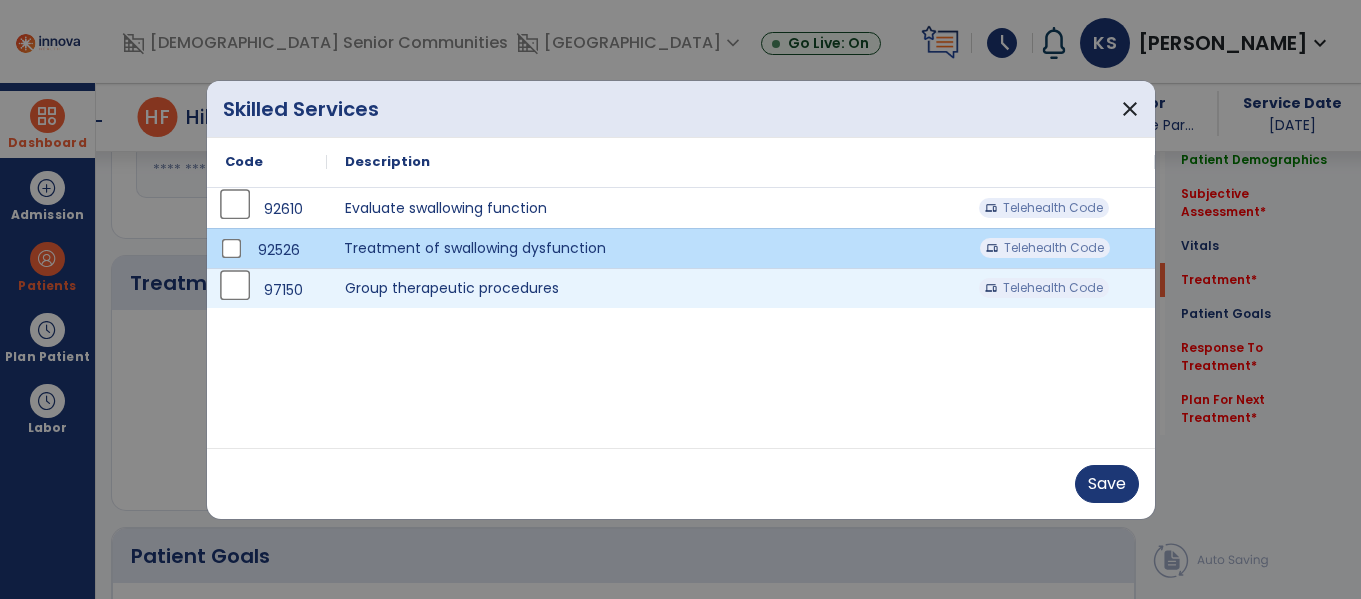 scroll, scrollTop: 1074, scrollLeft: 0, axis: vertical 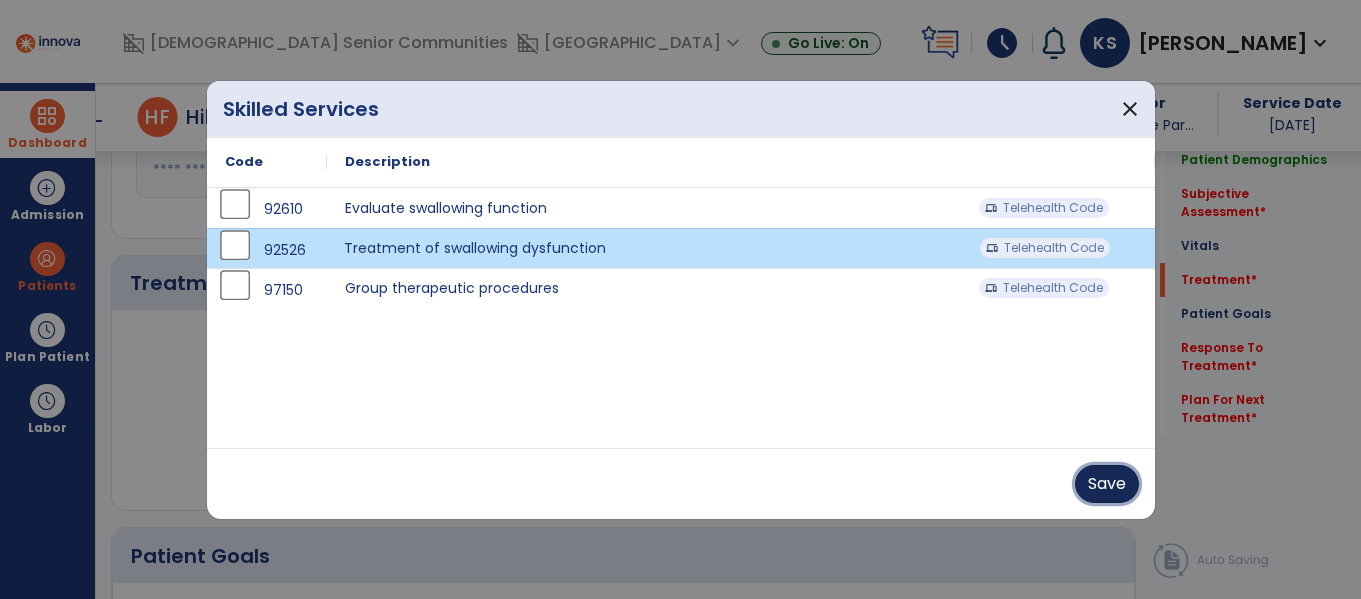 click on "Save" at bounding box center [1107, 484] 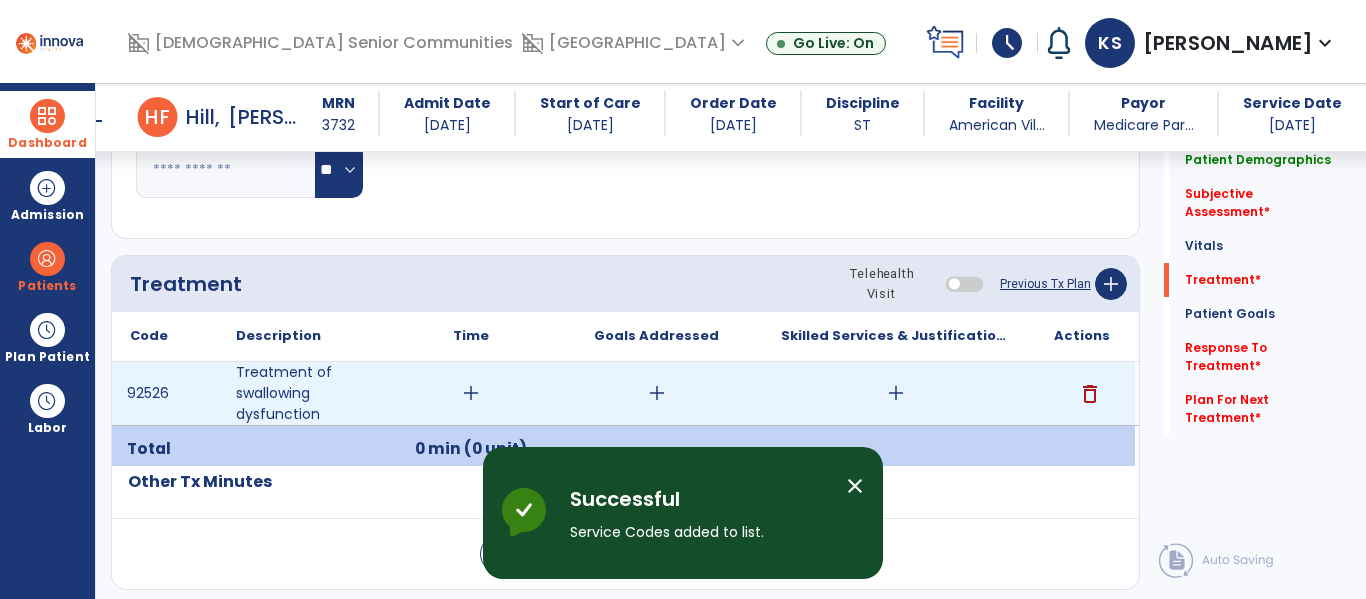click on "add" at bounding box center (896, 393) 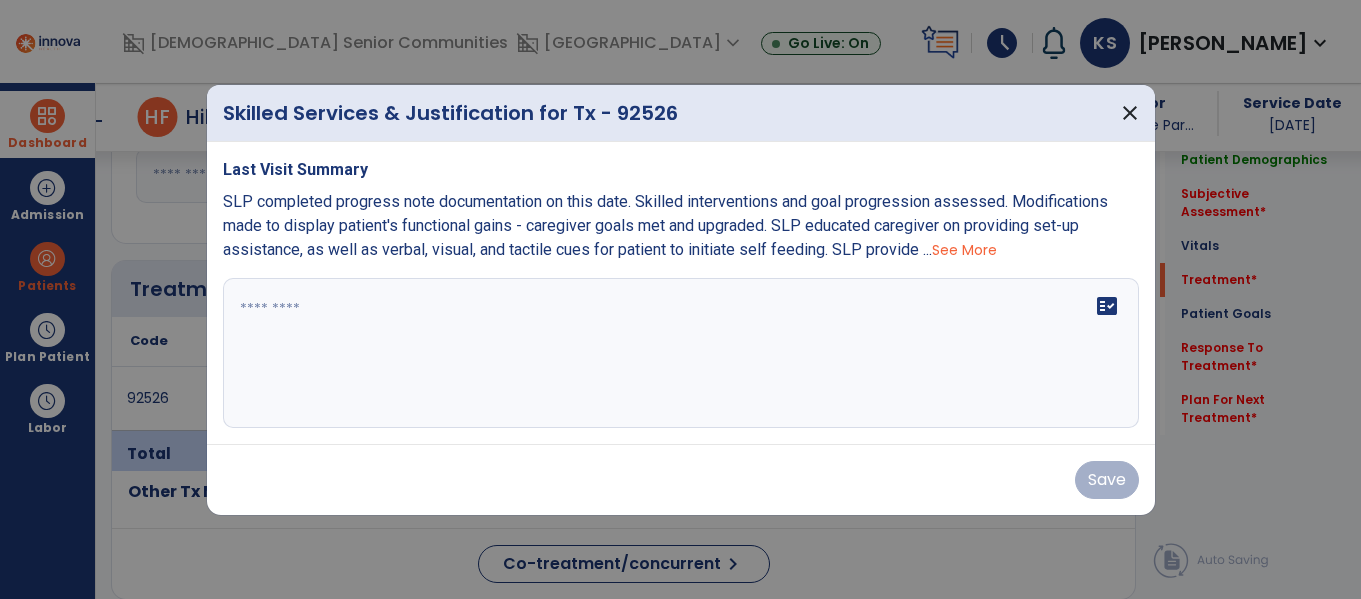 click on "fact_check" at bounding box center [681, 353] 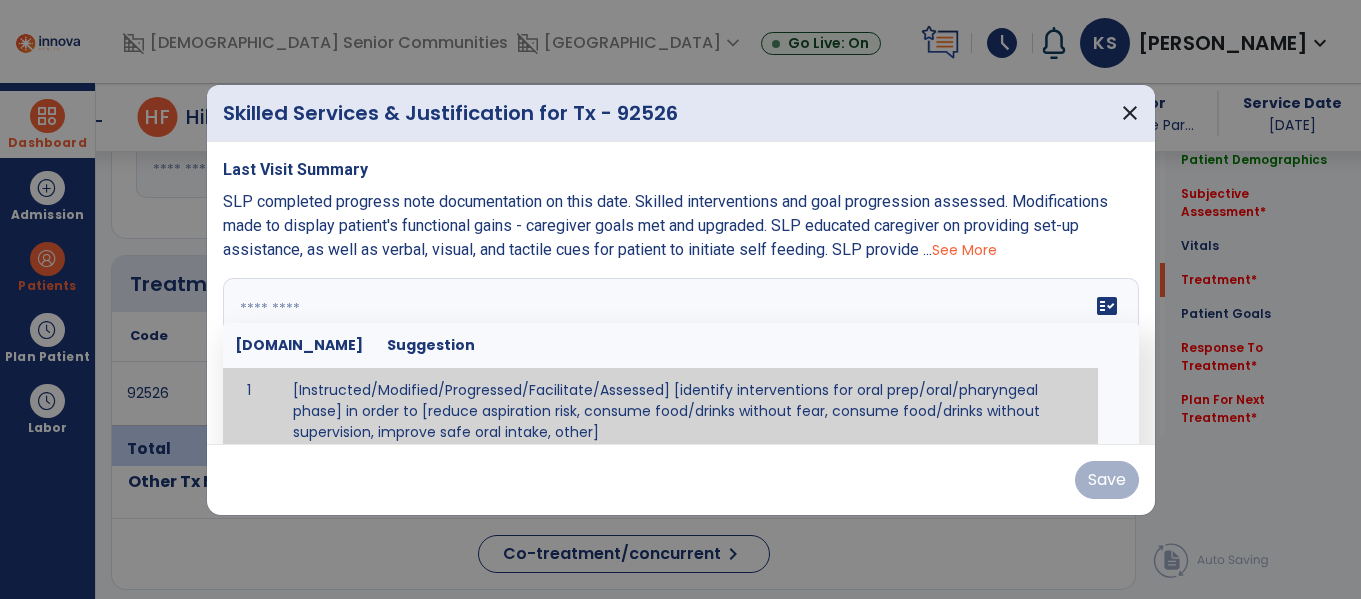 scroll, scrollTop: 1074, scrollLeft: 0, axis: vertical 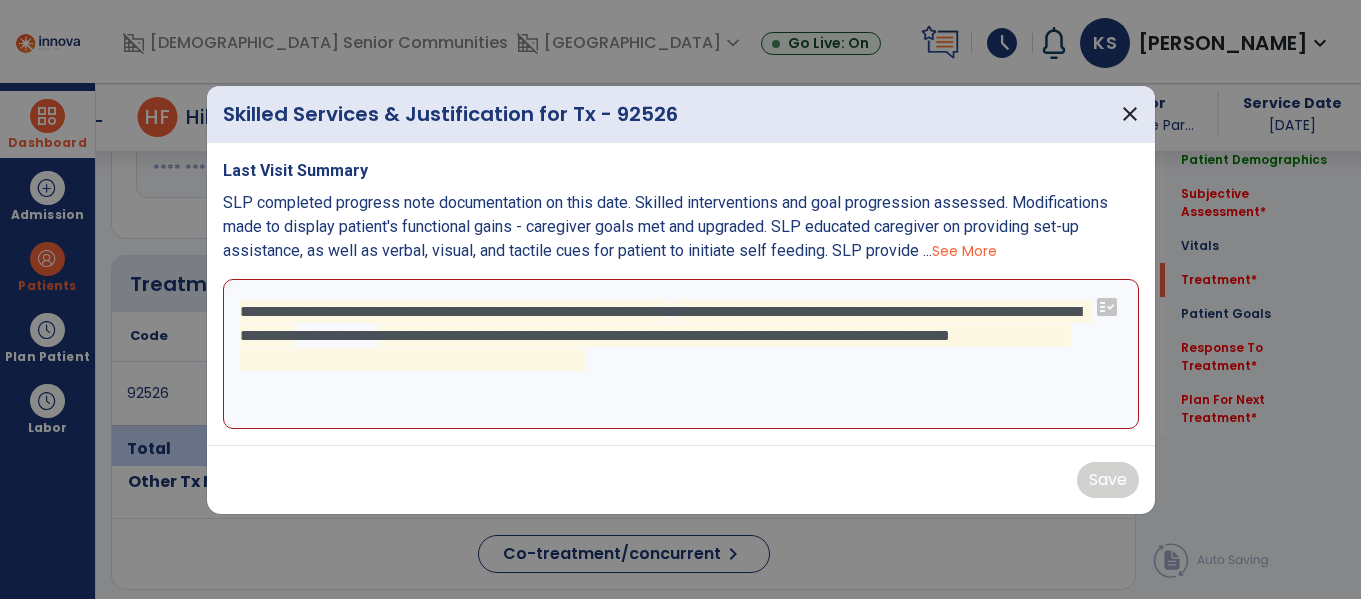 click on "**********" at bounding box center [681, 354] 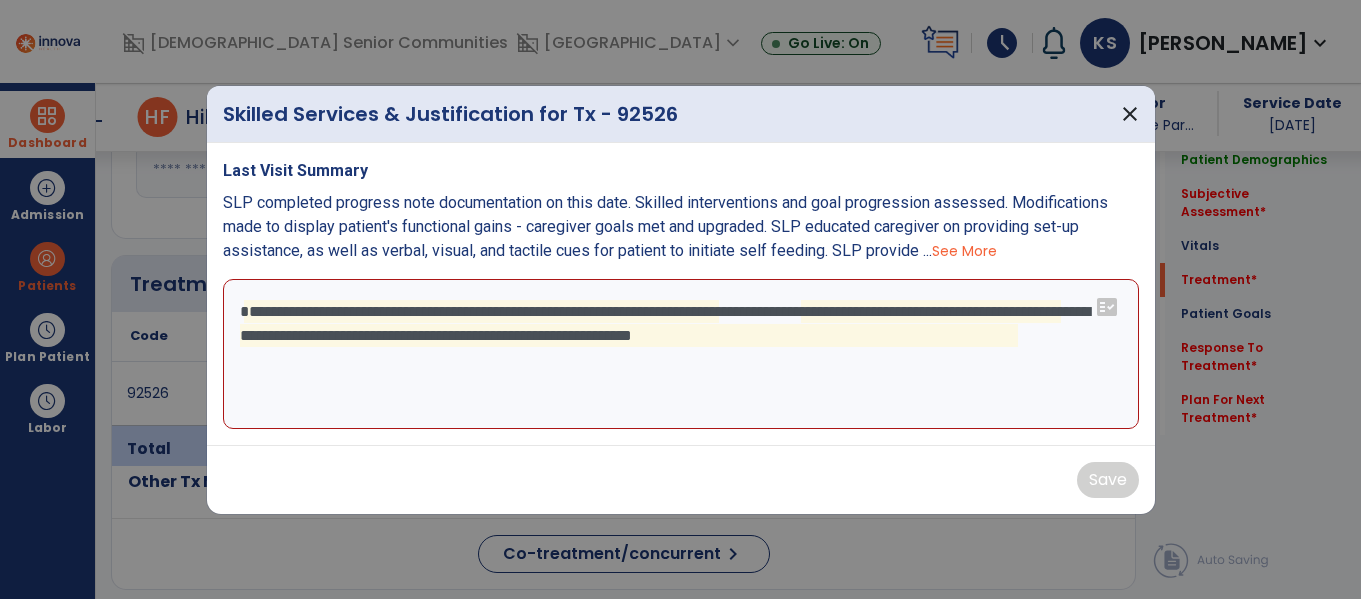 click on "**********" at bounding box center (681, 354) 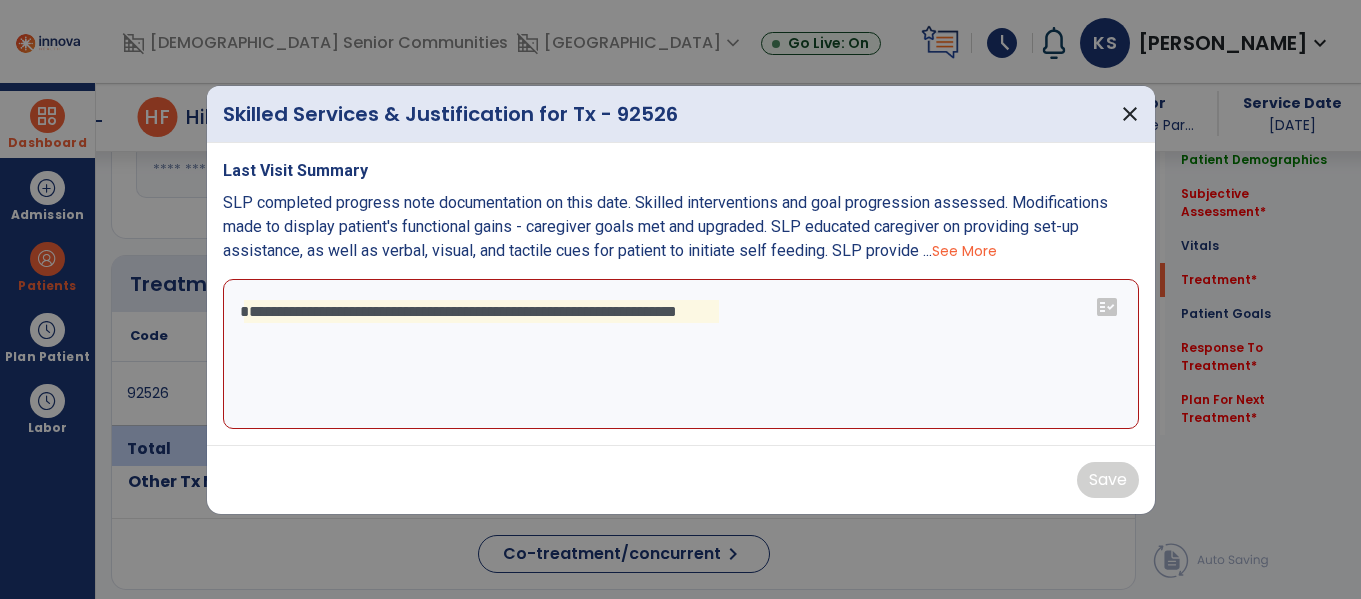 click on "**********" at bounding box center [681, 354] 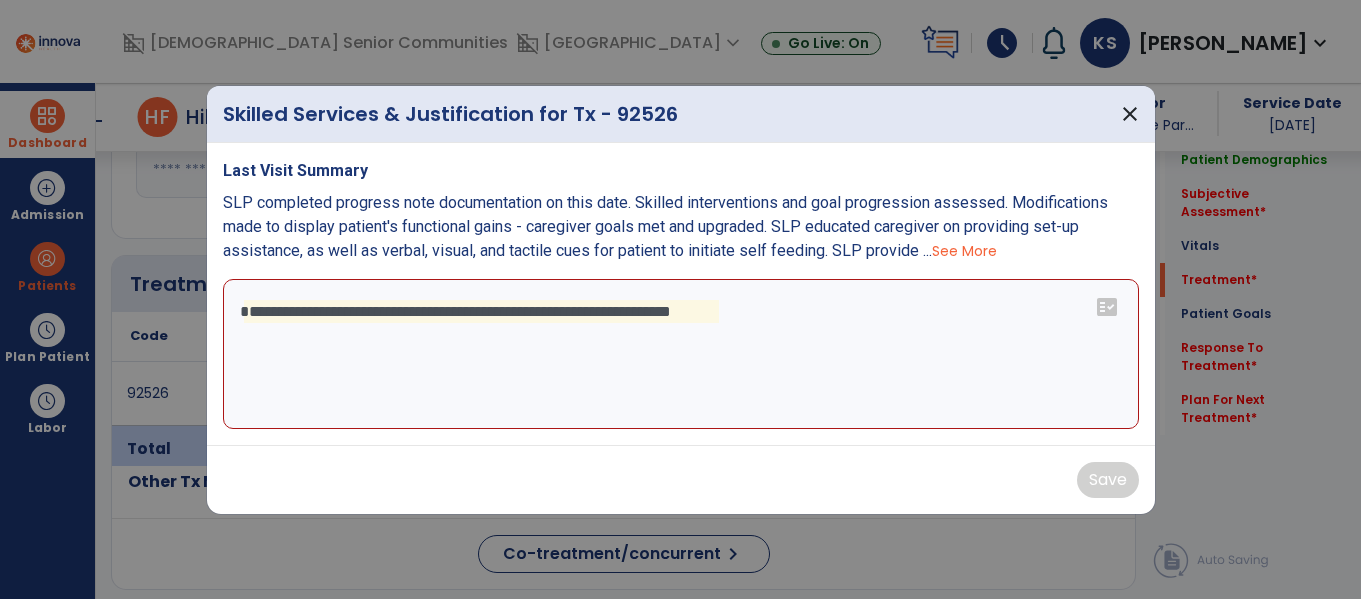 click on "**********" at bounding box center [681, 354] 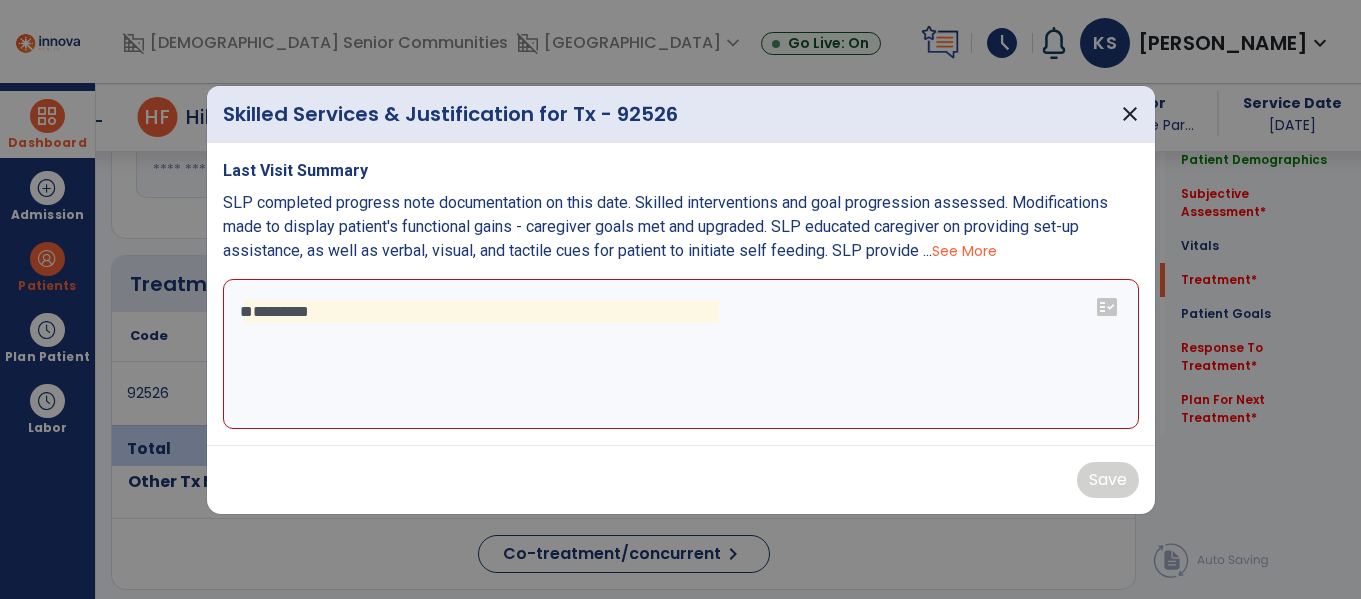 type on "*********" 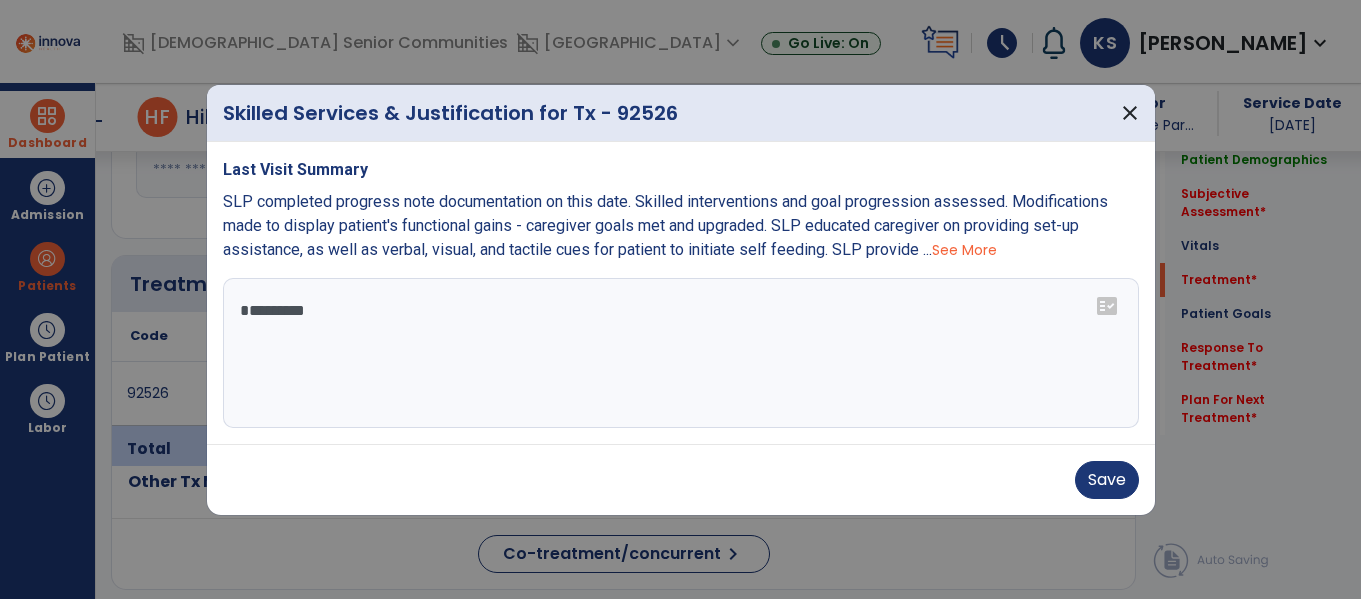 click on "*********" at bounding box center [681, 353] 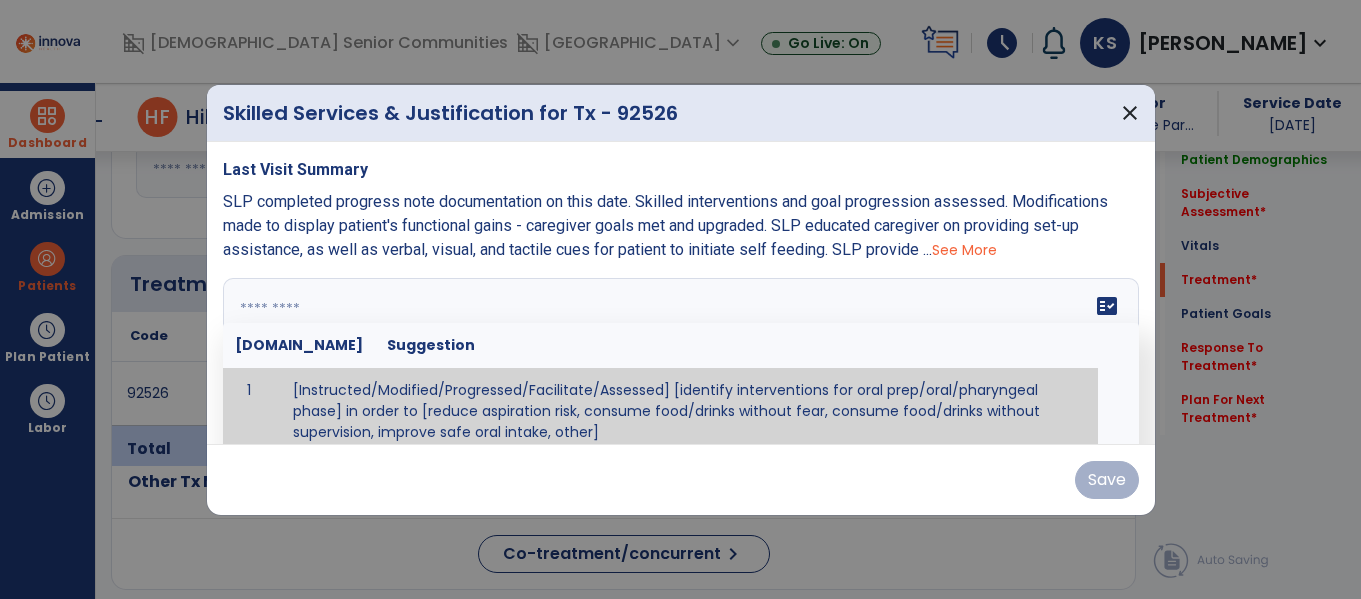 click at bounding box center (678, 353) 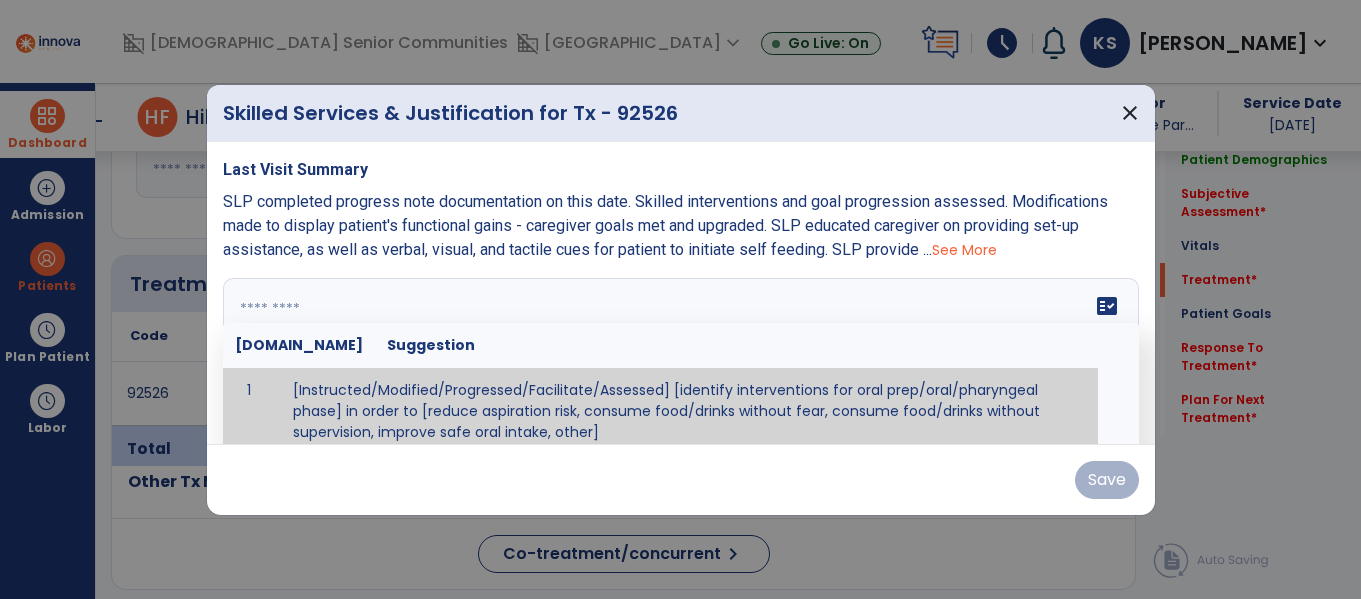 scroll, scrollTop: 12, scrollLeft: 0, axis: vertical 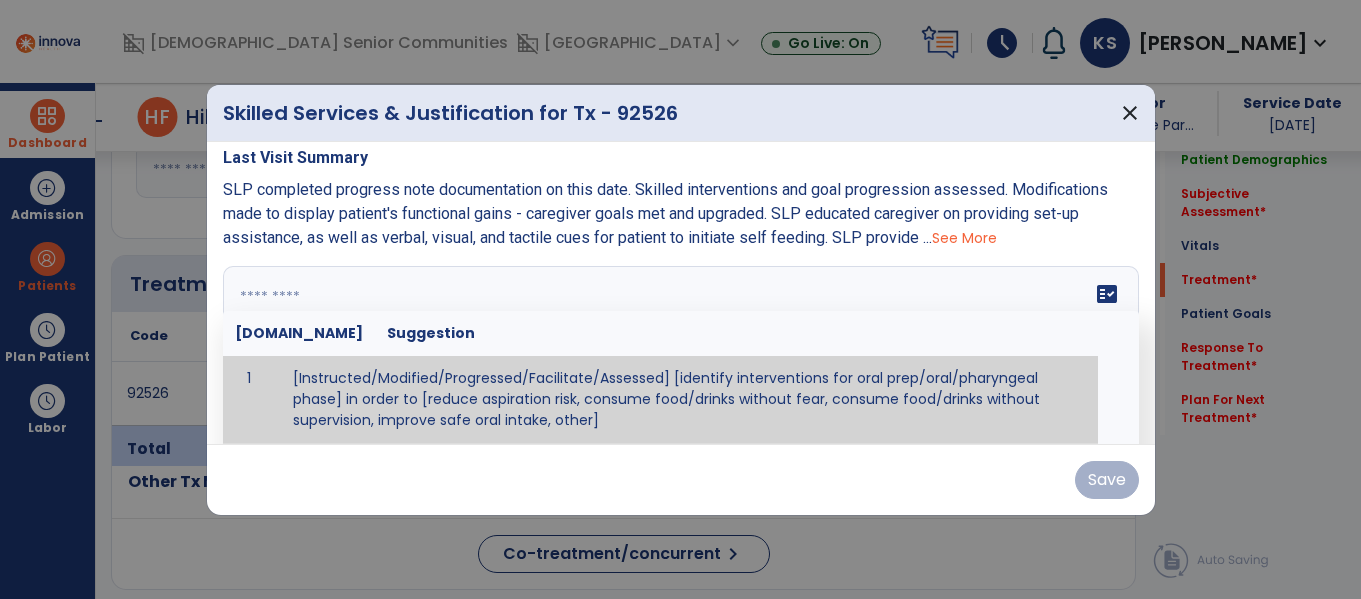 paste on "**********" 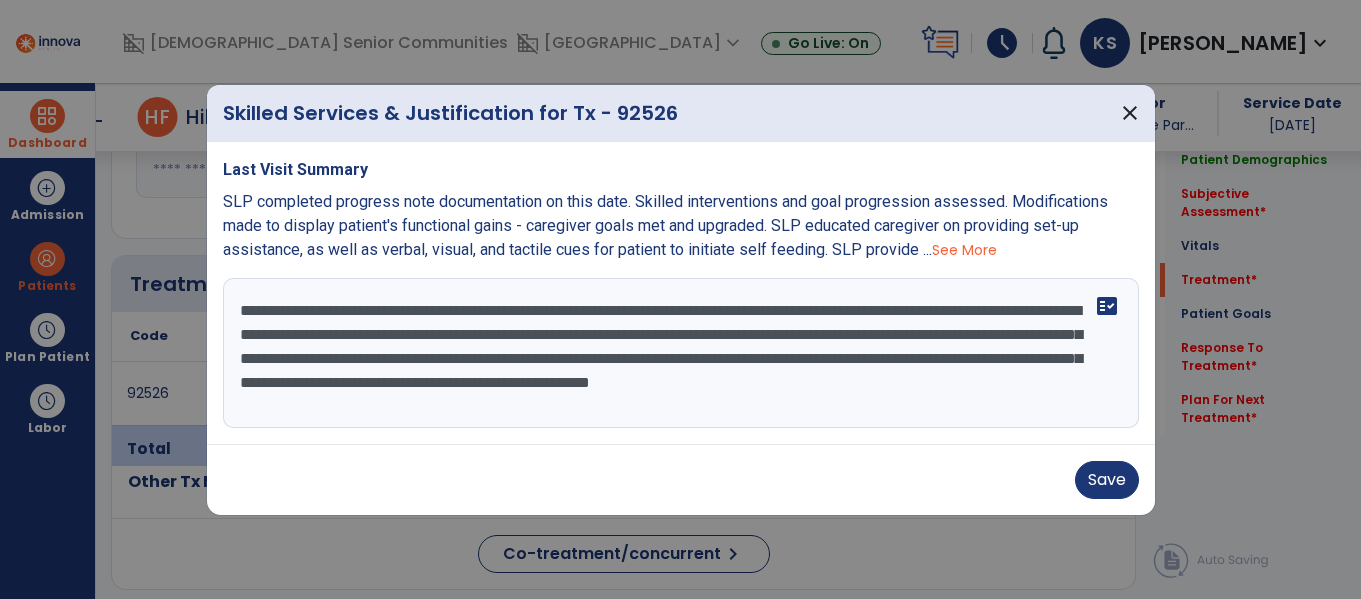 scroll, scrollTop: 0, scrollLeft: 0, axis: both 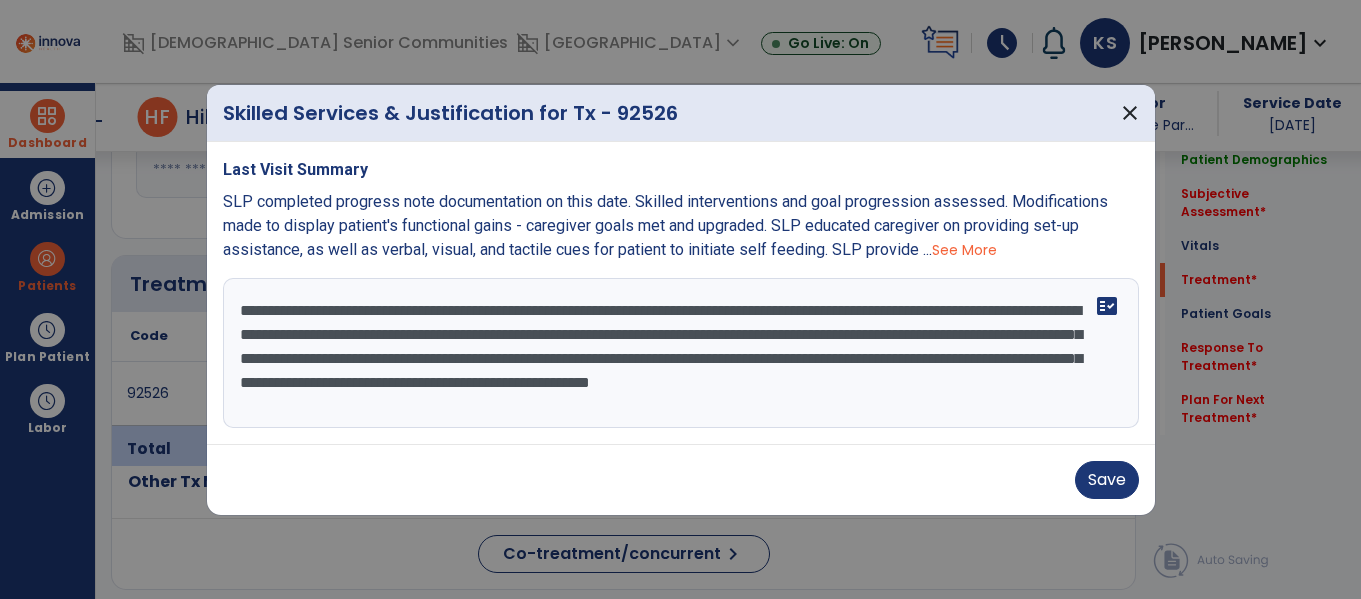 click on "**********" at bounding box center (681, 353) 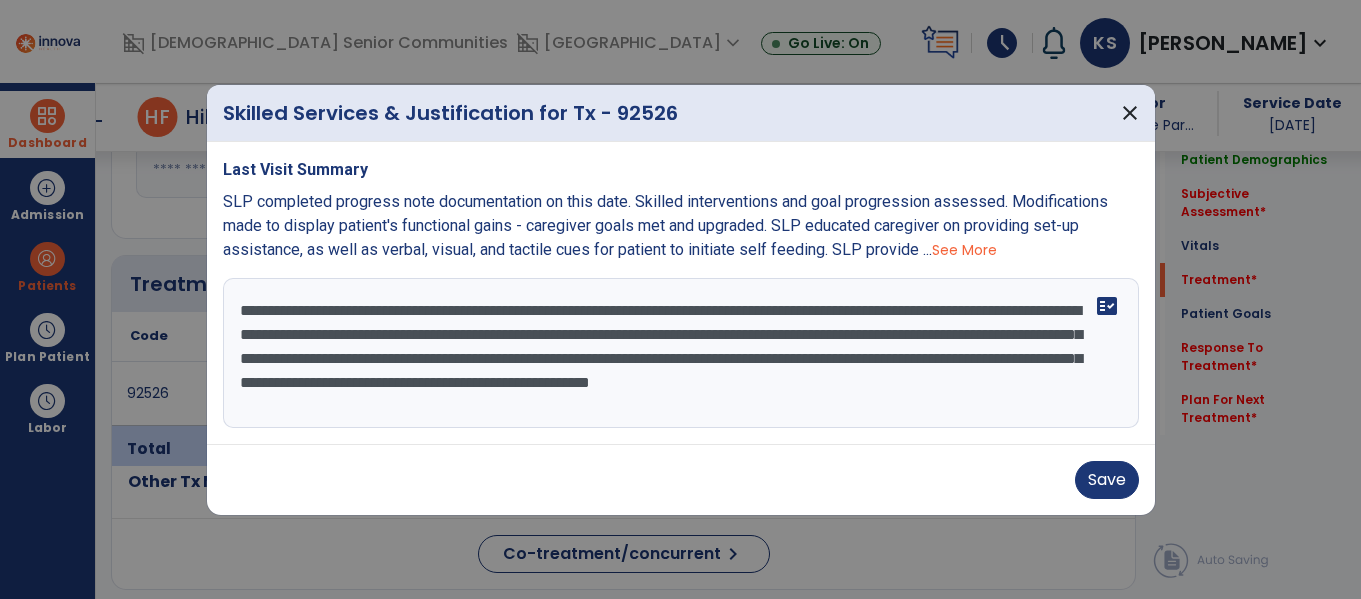 click on "**********" at bounding box center (681, 353) 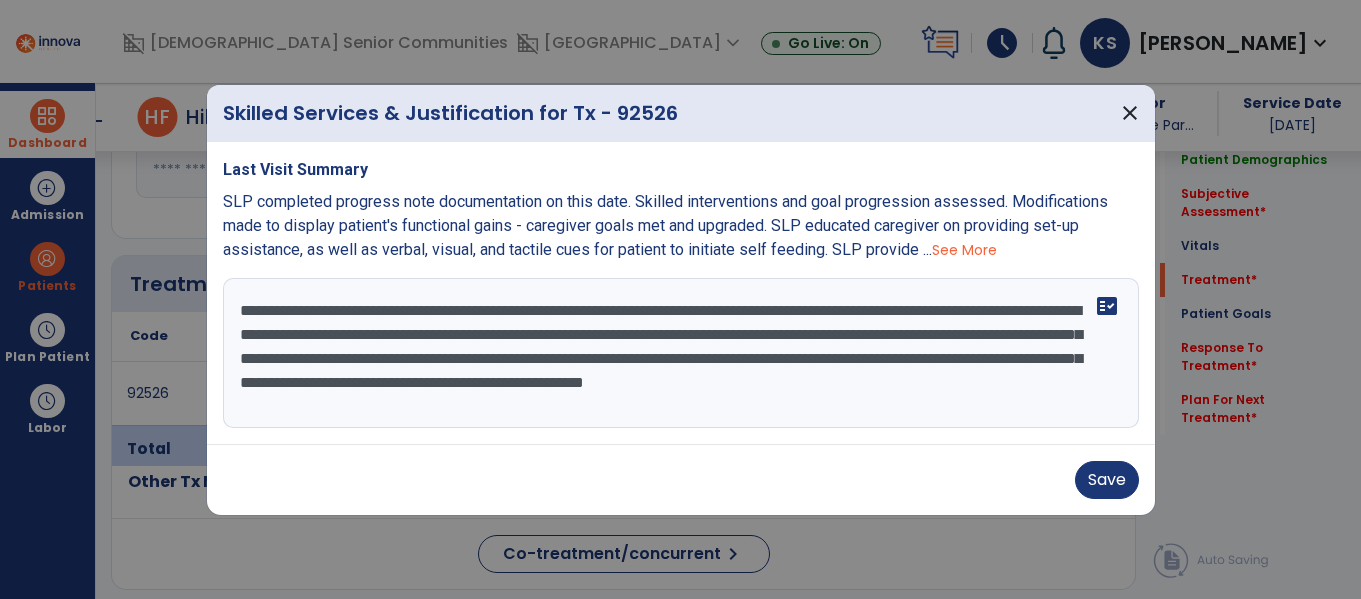 click on "**********" at bounding box center (681, 353) 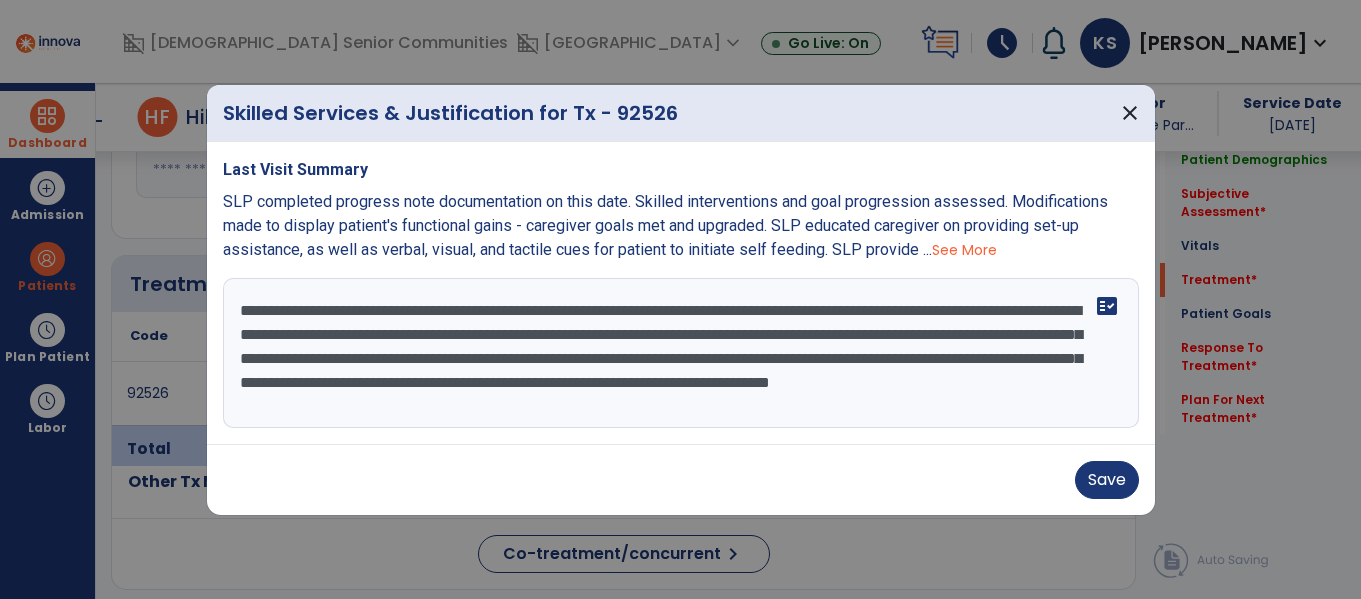 click on "**********" at bounding box center (681, 353) 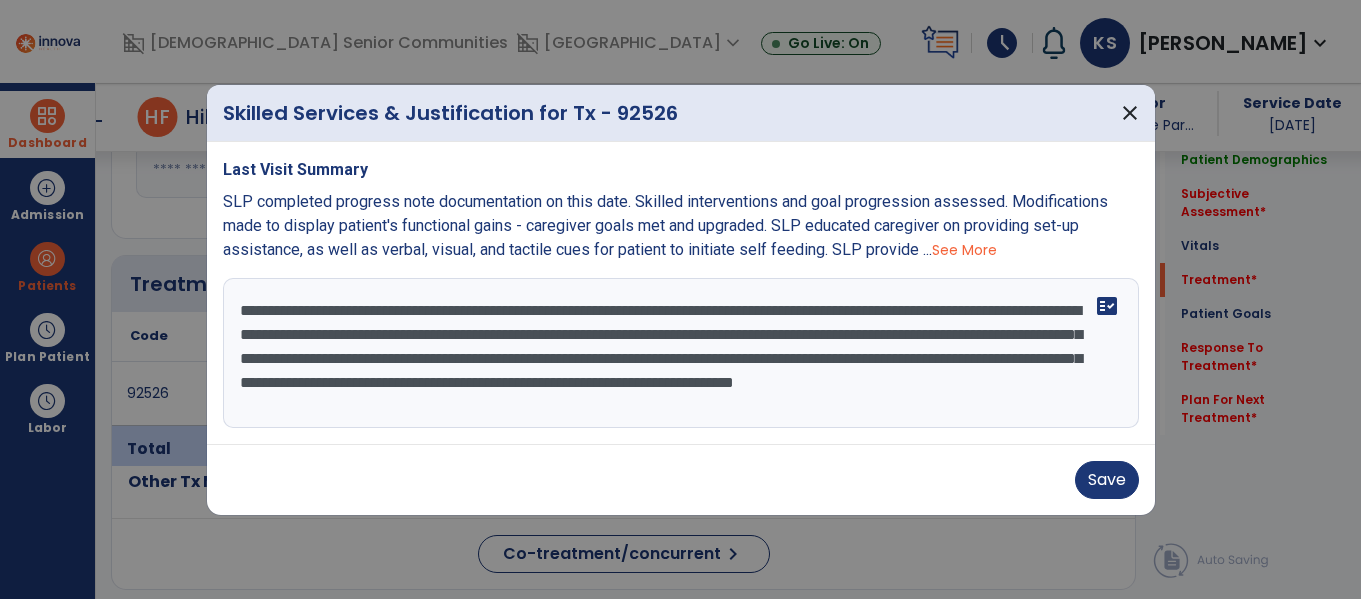 type on "**********" 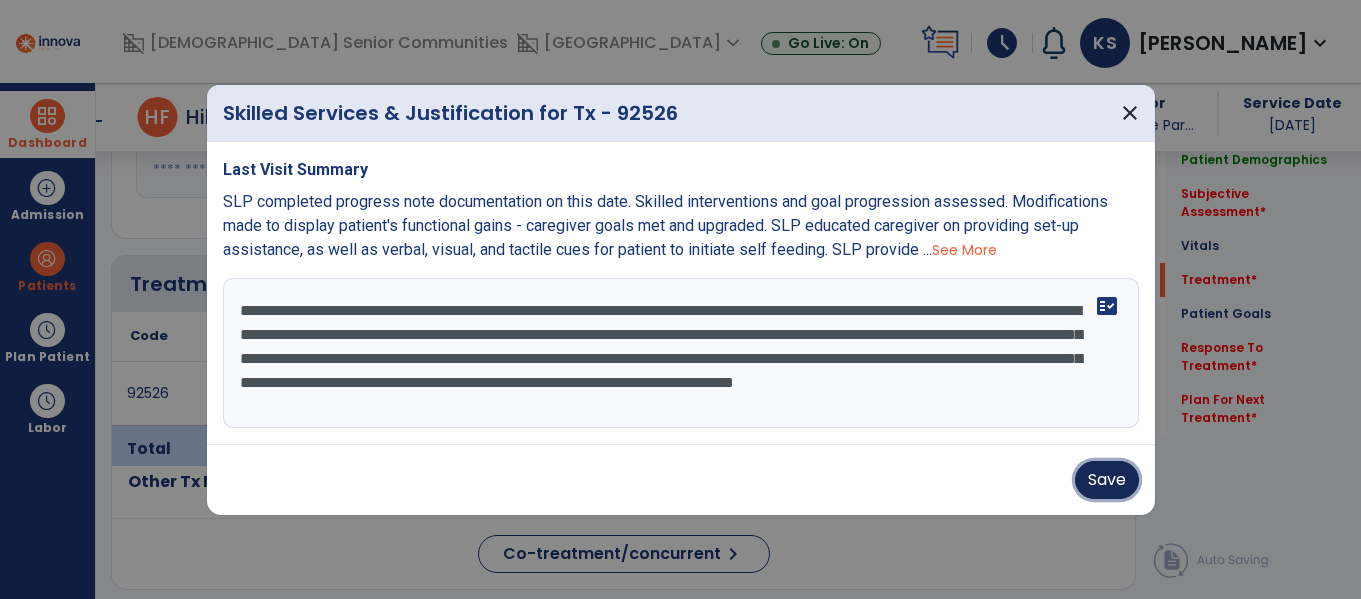 click on "Save" at bounding box center [1107, 480] 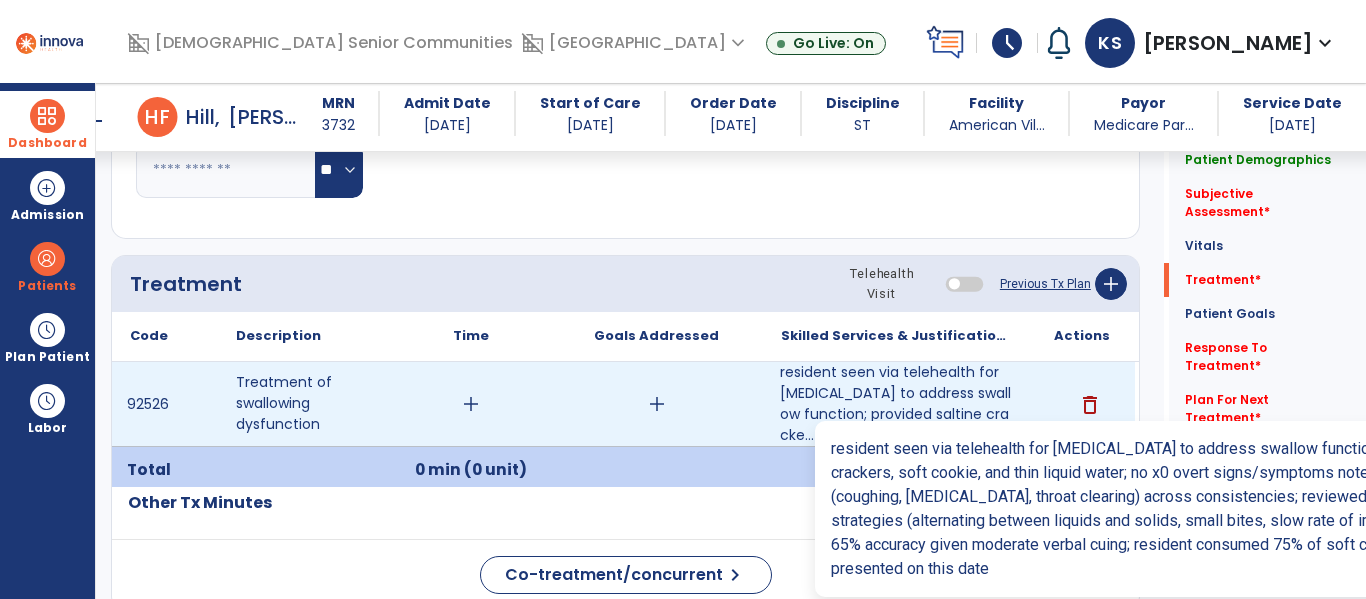 click on "resident seen via telehealth for speech therapy to address swallow function; provided saltine cracke..." at bounding box center (896, 404) 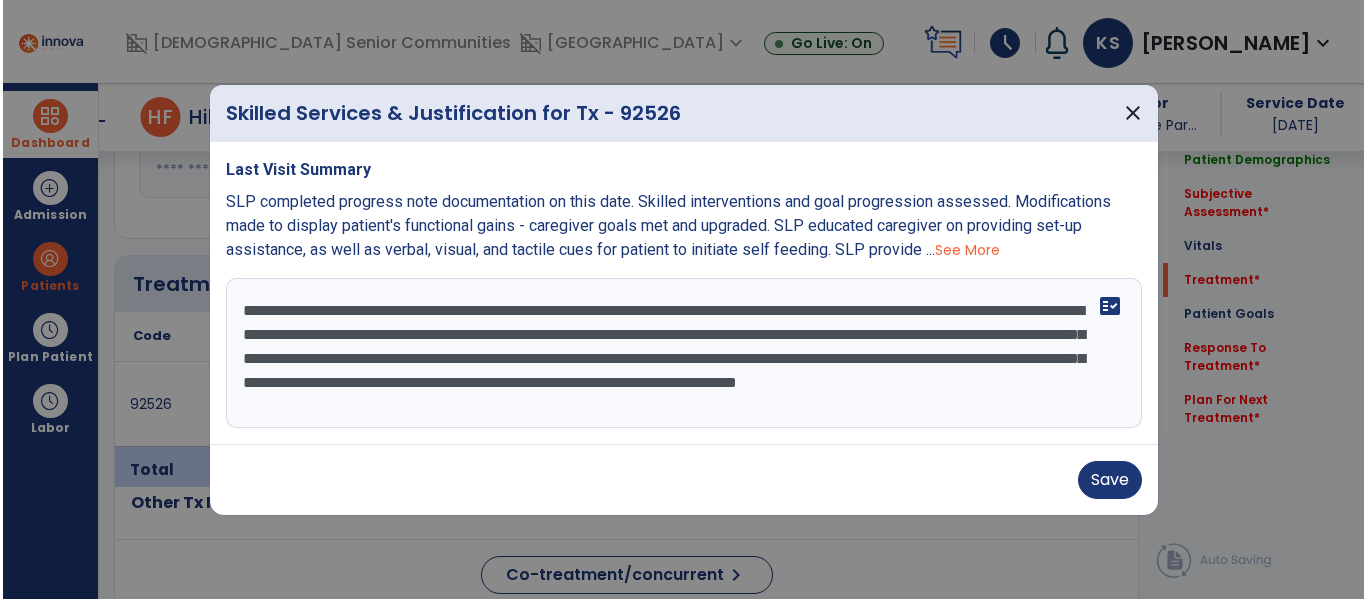 scroll, scrollTop: 1074, scrollLeft: 0, axis: vertical 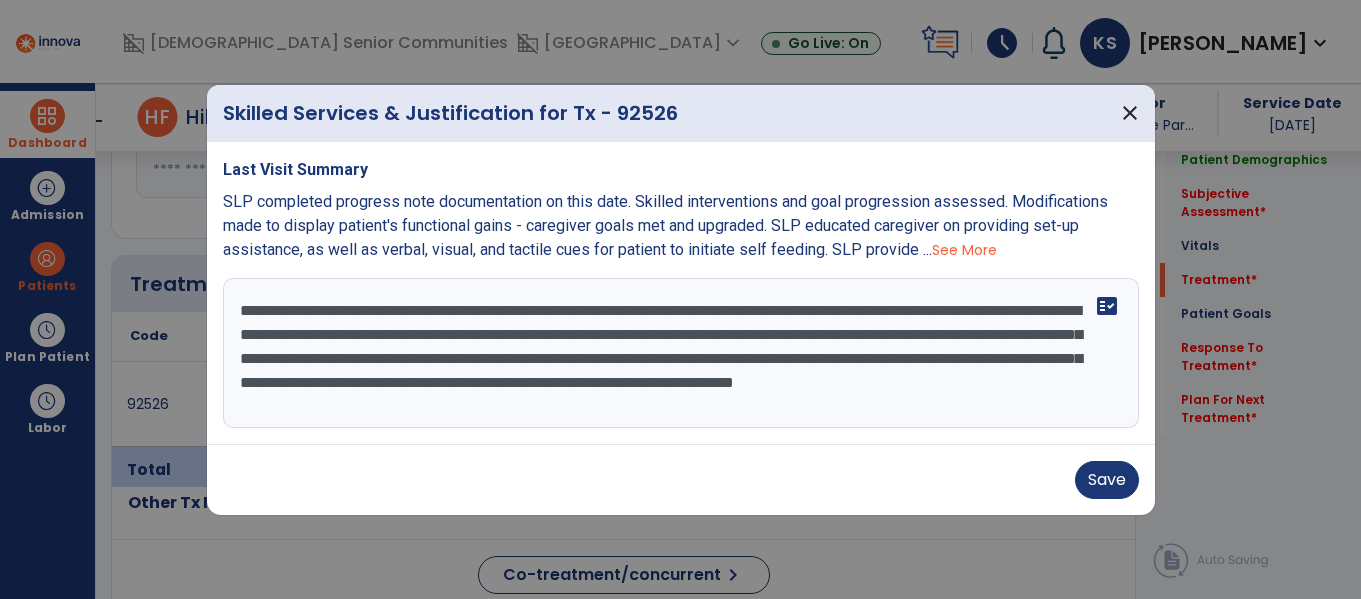 click on "**********" at bounding box center (681, 353) 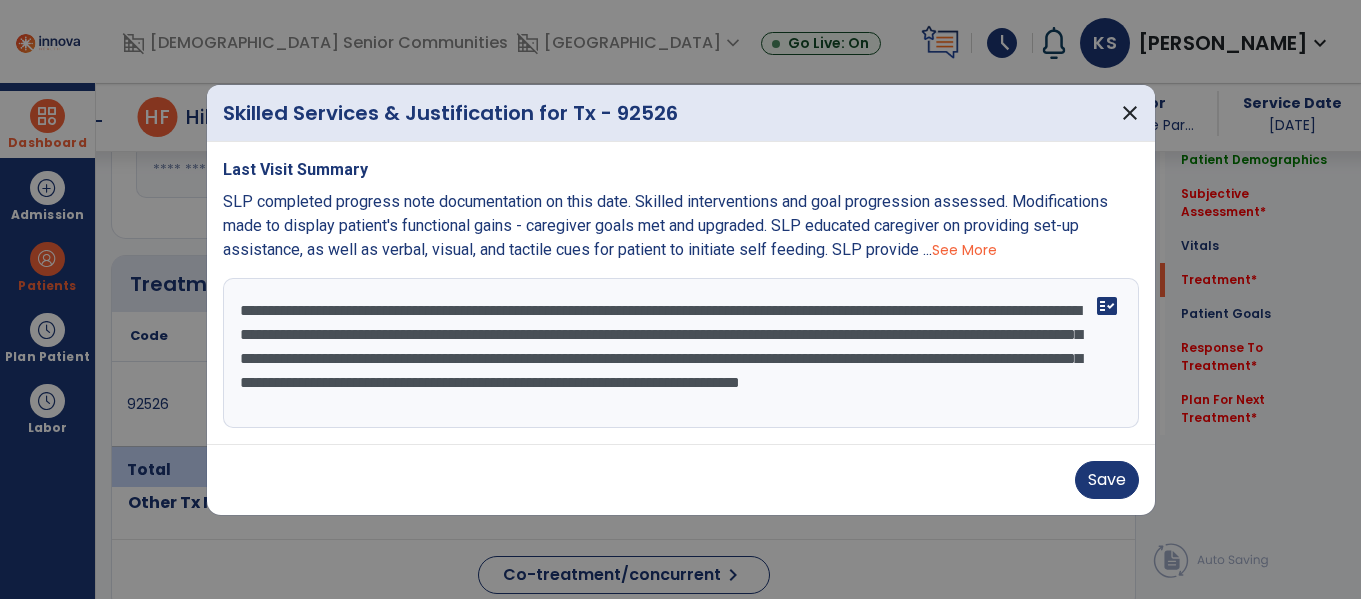 type on "**********" 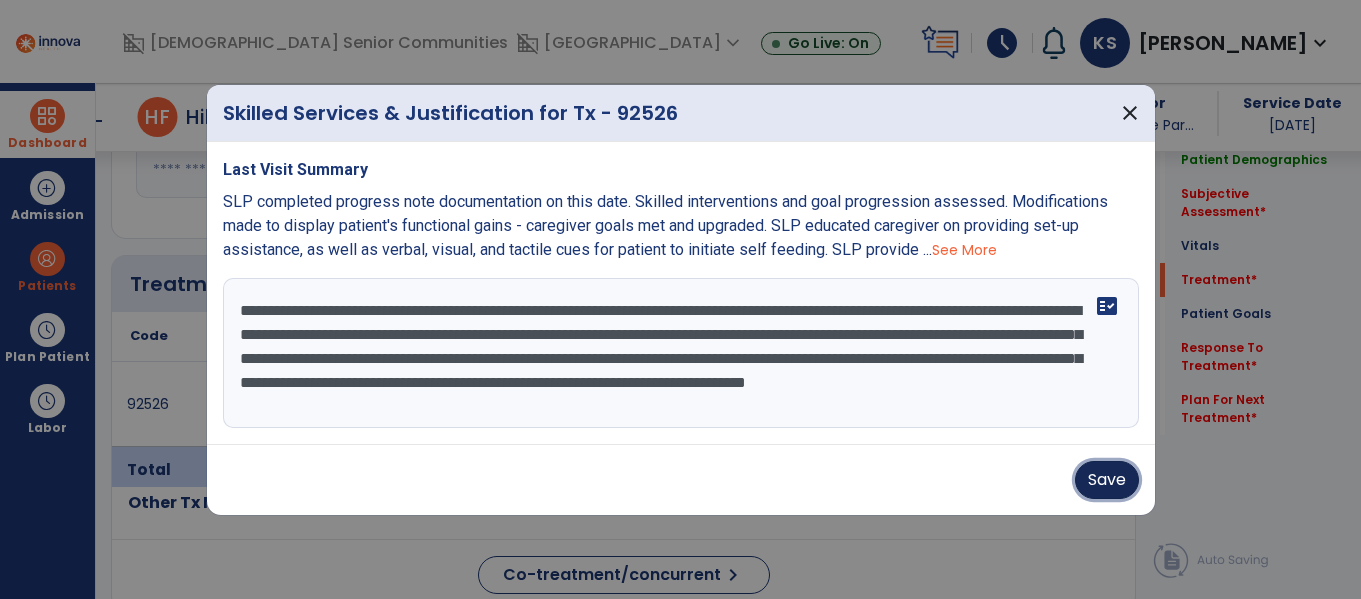 click on "Save" at bounding box center [1107, 480] 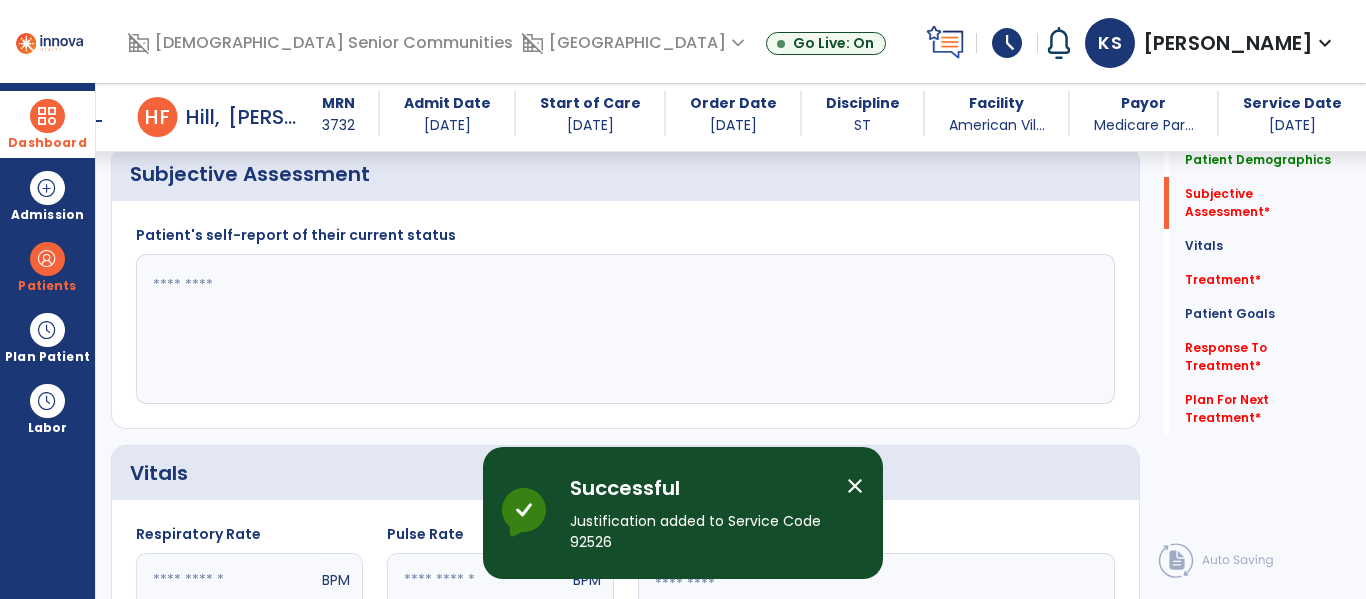 scroll, scrollTop: 463, scrollLeft: 0, axis: vertical 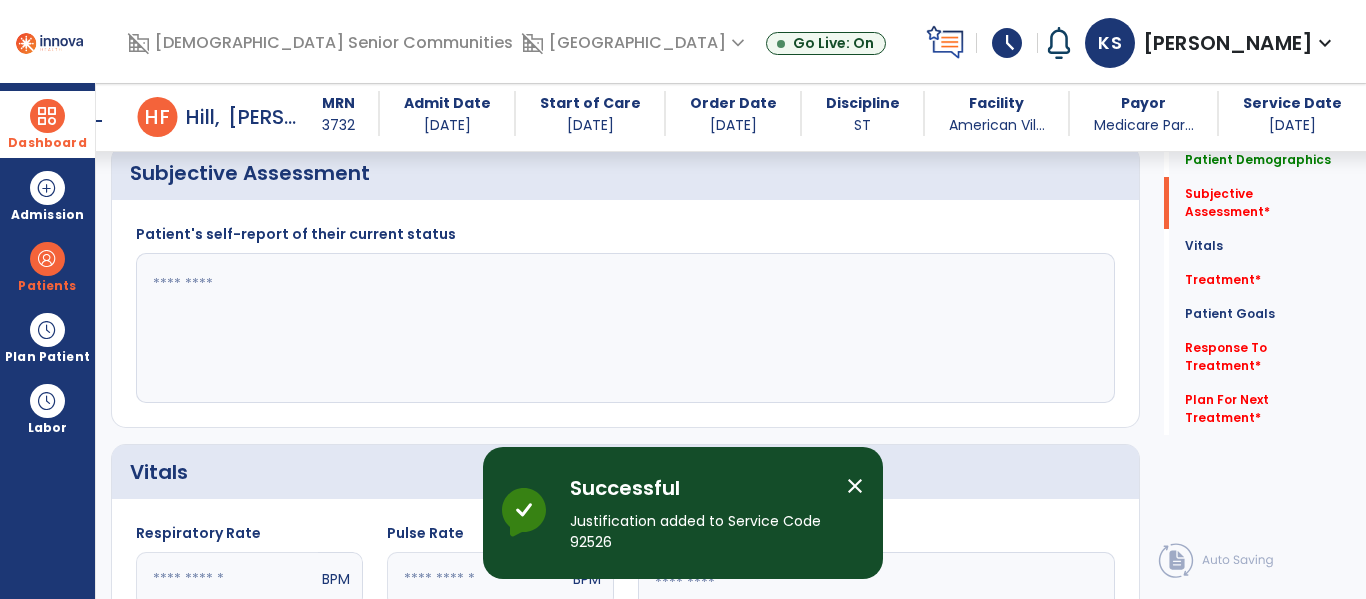 click 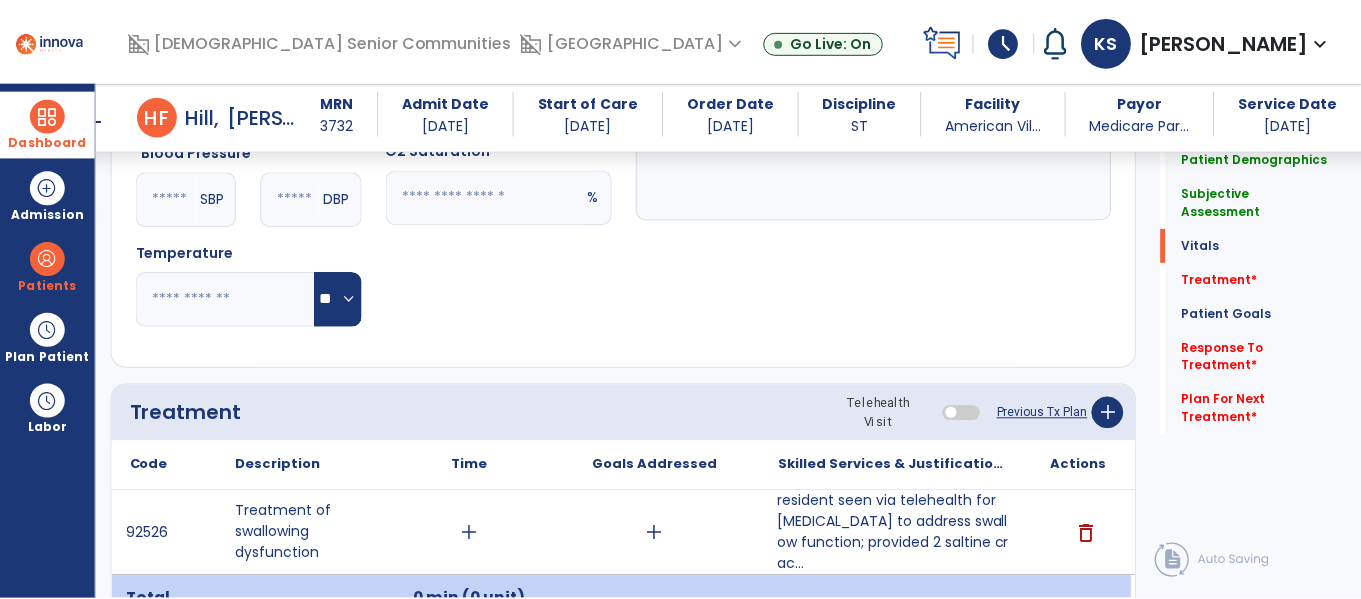 scroll, scrollTop: 991, scrollLeft: 0, axis: vertical 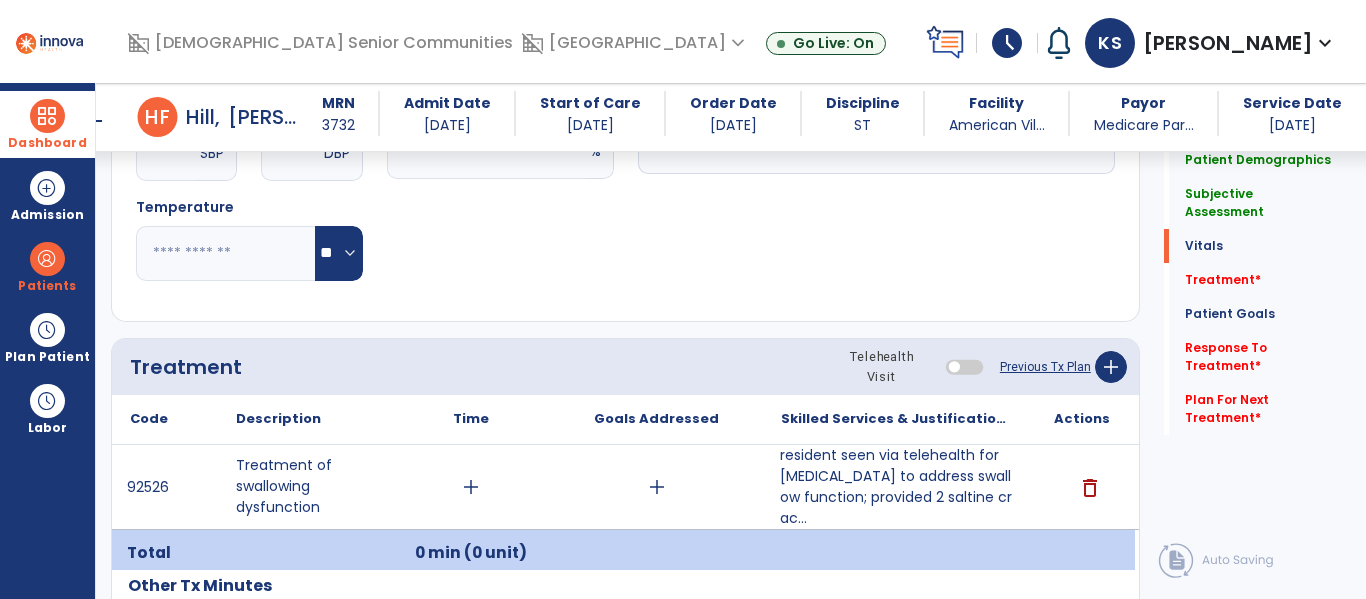 type on "**********" 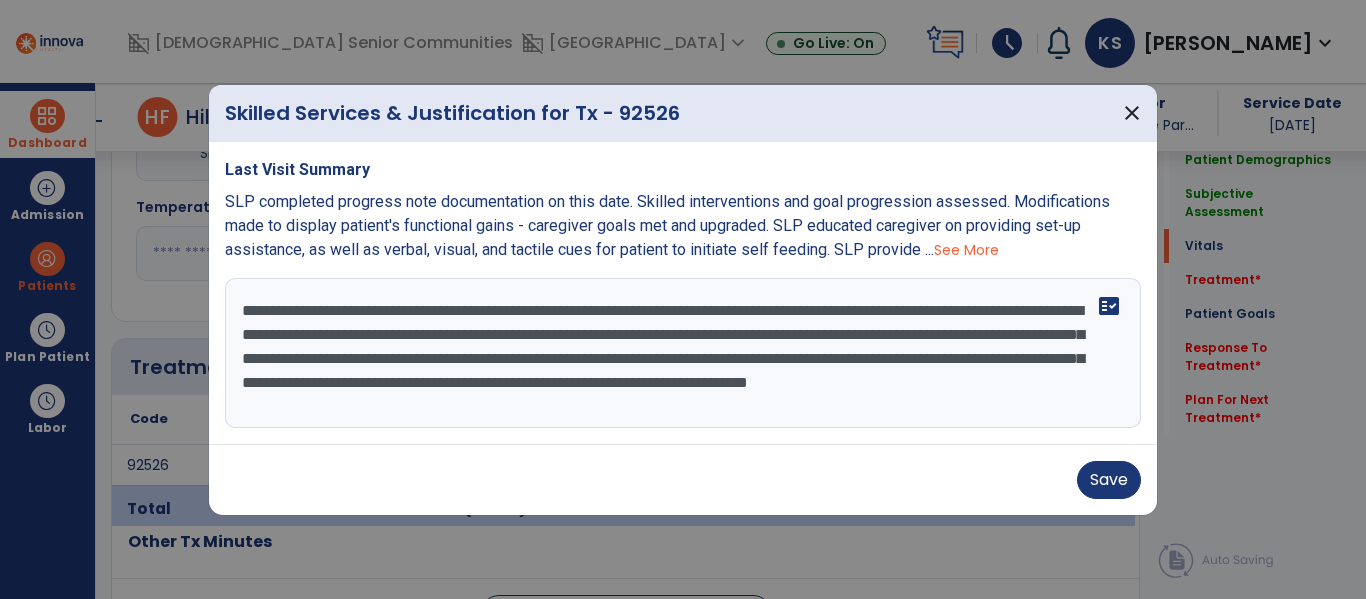 click on "Save" at bounding box center [683, 479] 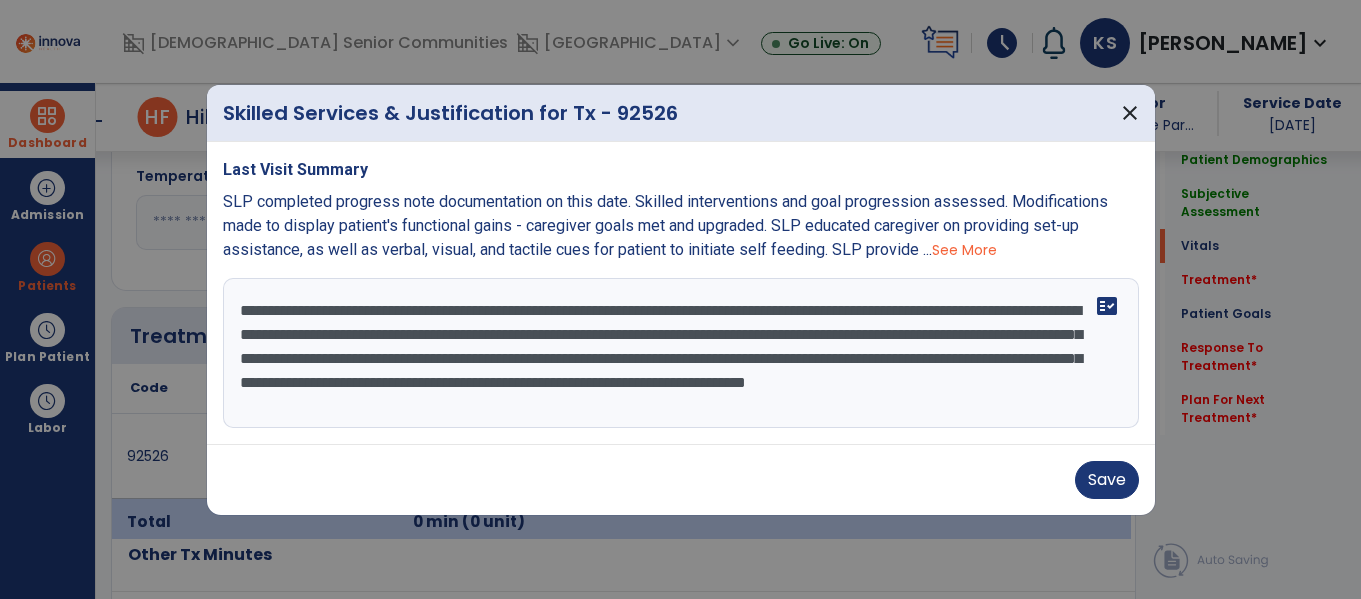 scroll, scrollTop: 1017, scrollLeft: 0, axis: vertical 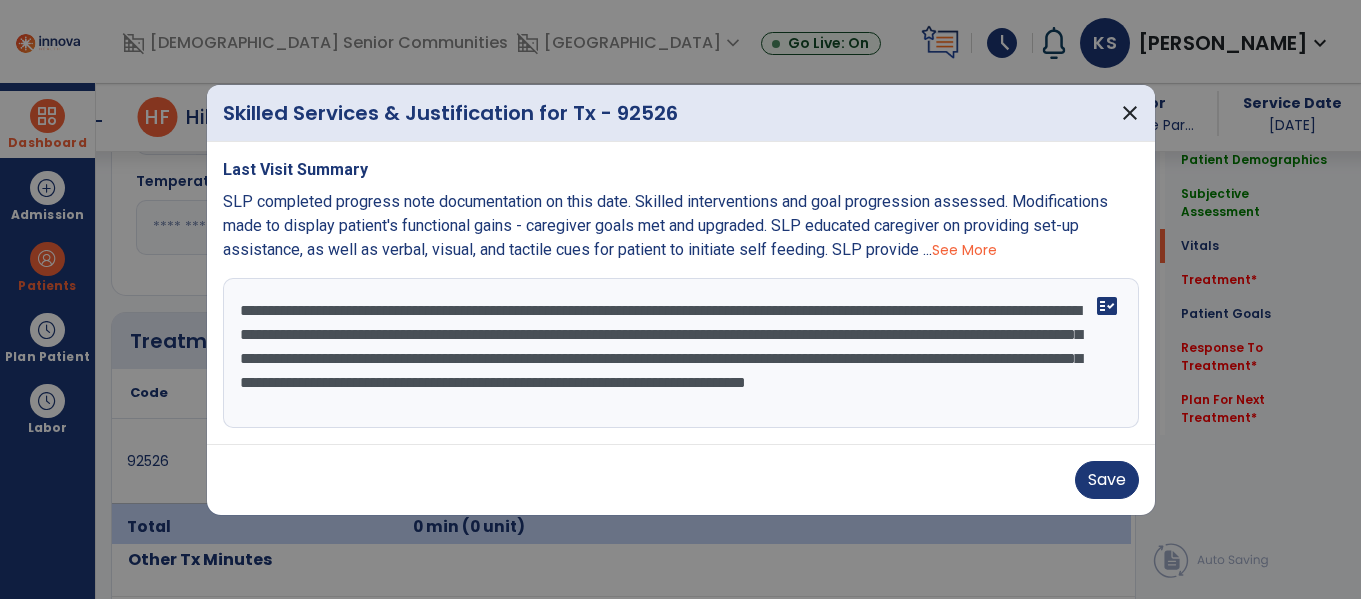 click on "**********" at bounding box center (681, 353) 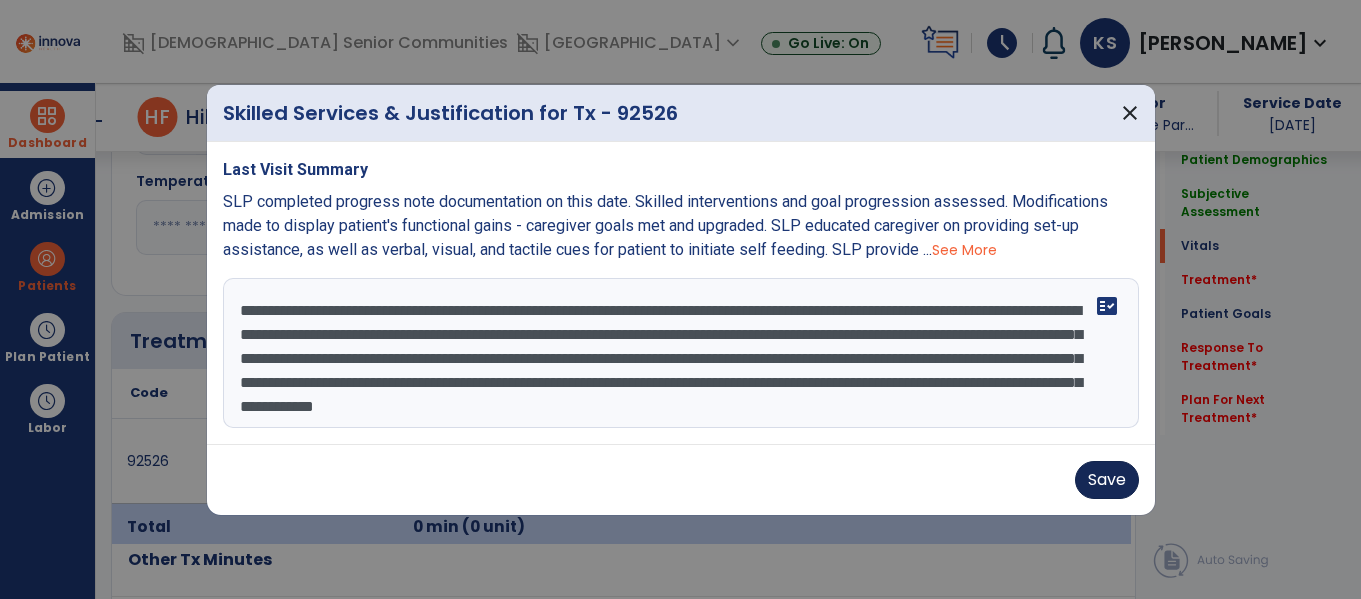 type on "**********" 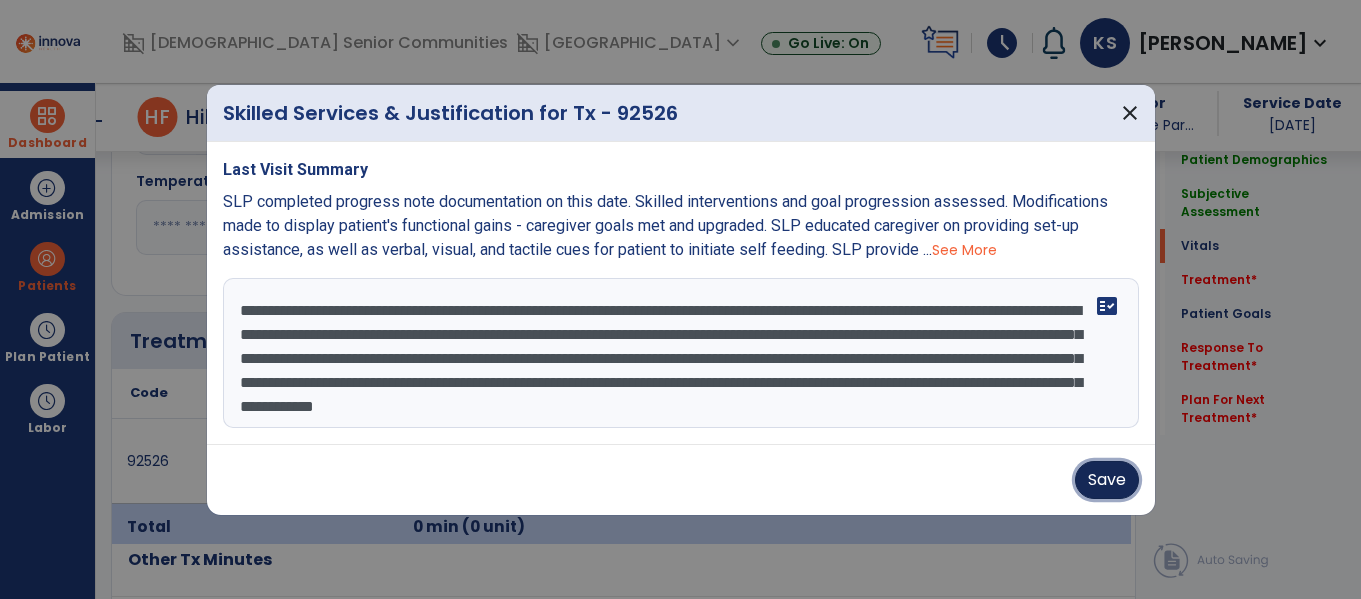 click on "Save" at bounding box center [1107, 480] 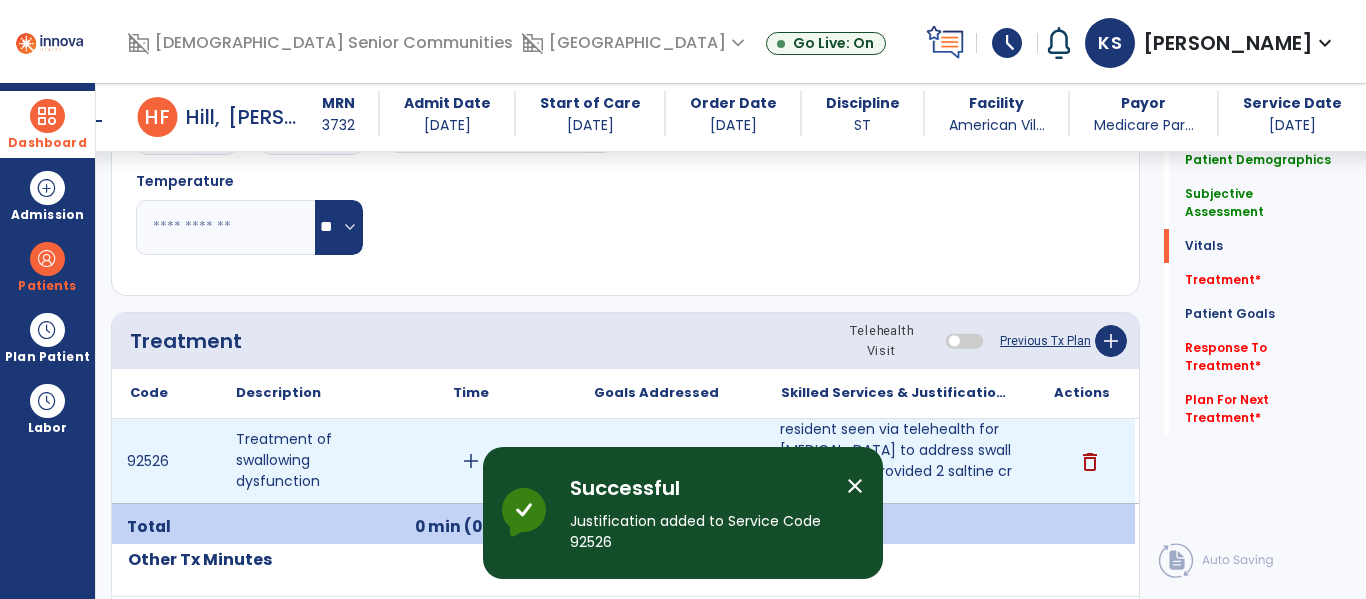 click on "add" at bounding box center (471, 461) 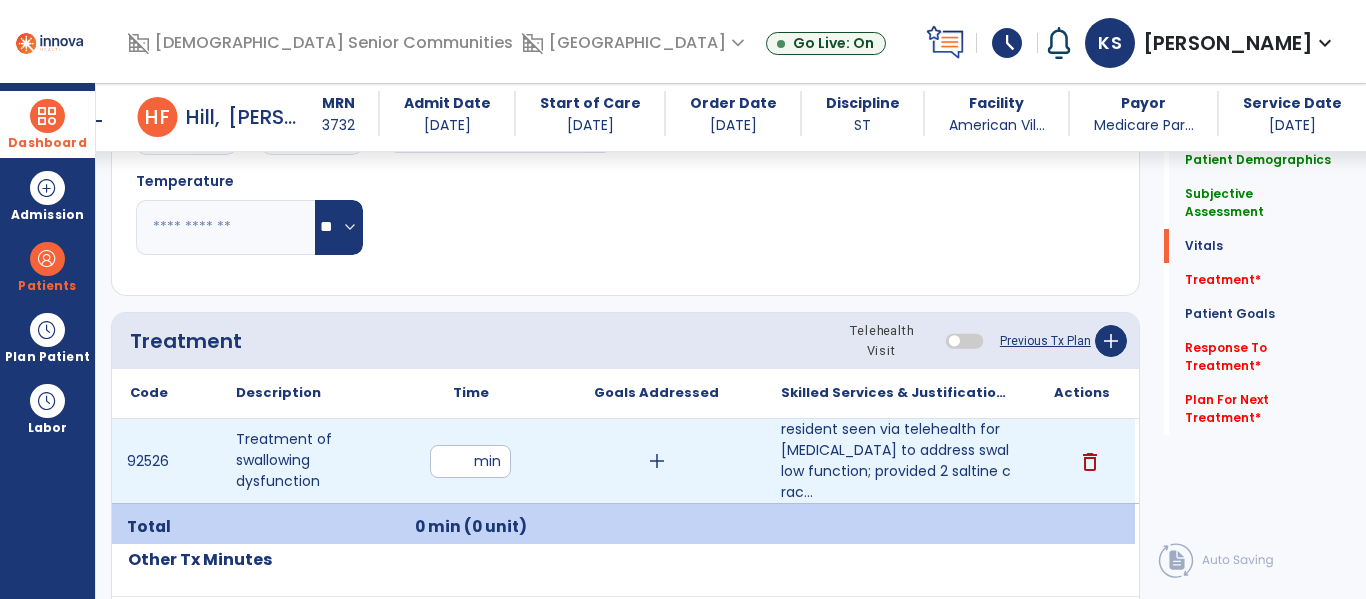 type on "*" 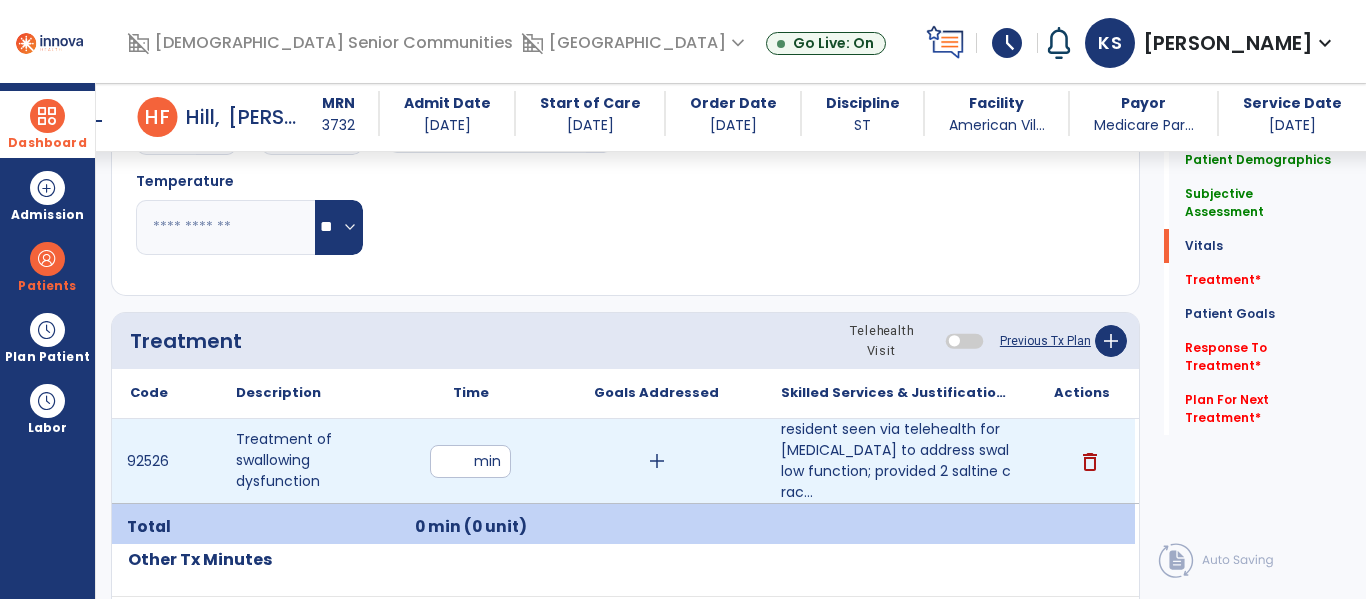 type 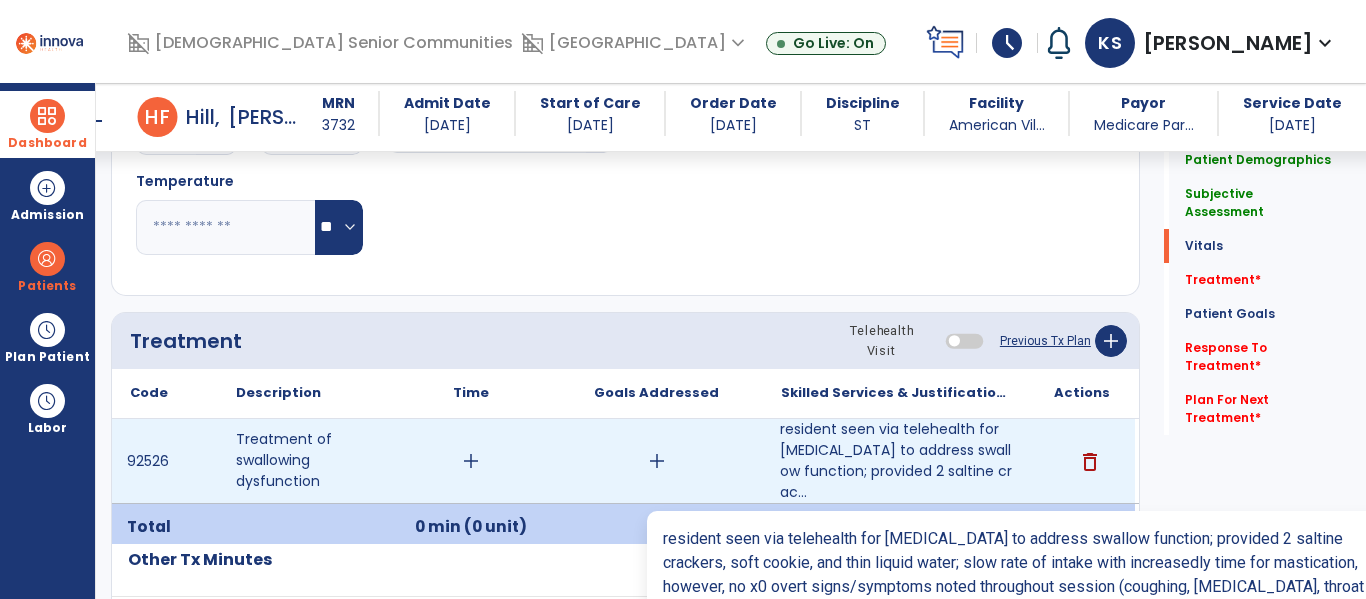 click on "resident seen via telehealth for speech therapy to address swallow function; provided 2 saltine crac..." at bounding box center [896, 461] 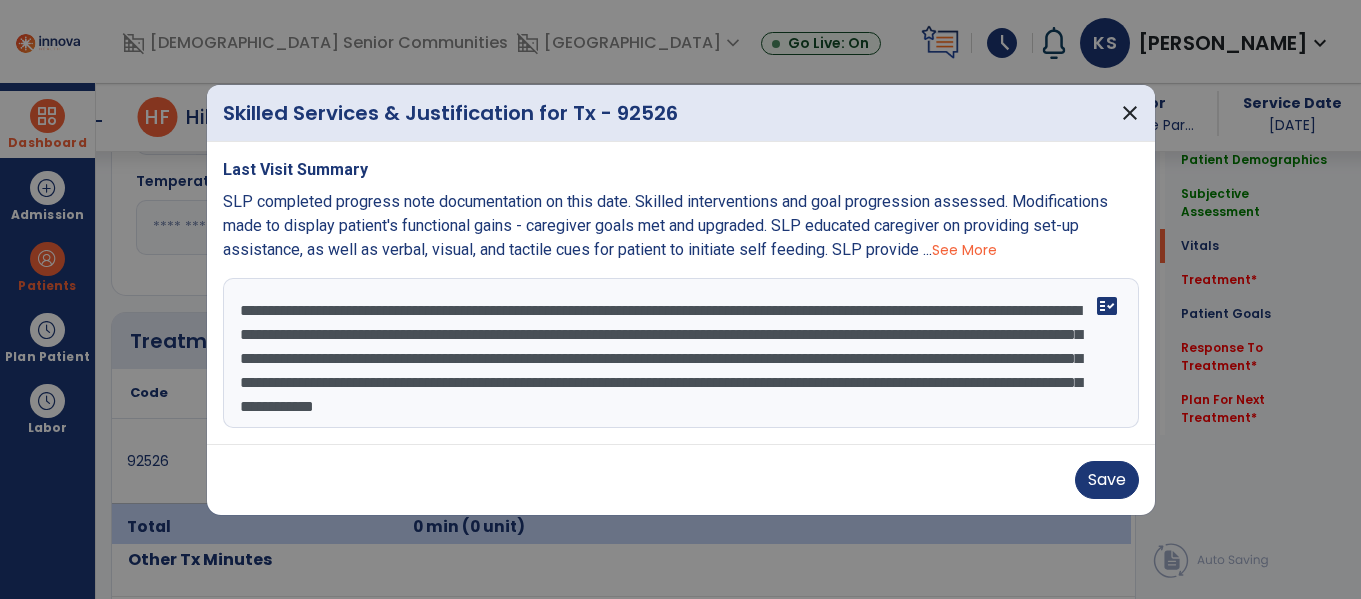 scroll, scrollTop: 1017, scrollLeft: 0, axis: vertical 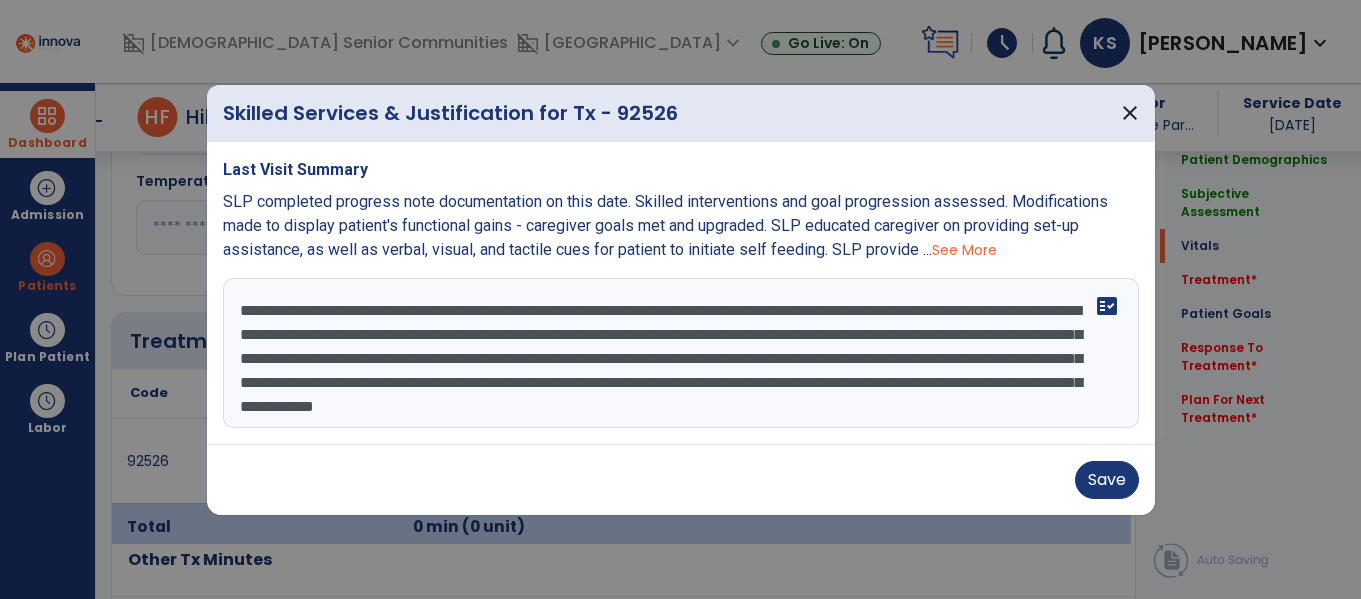 click on "**********" at bounding box center (681, 353) 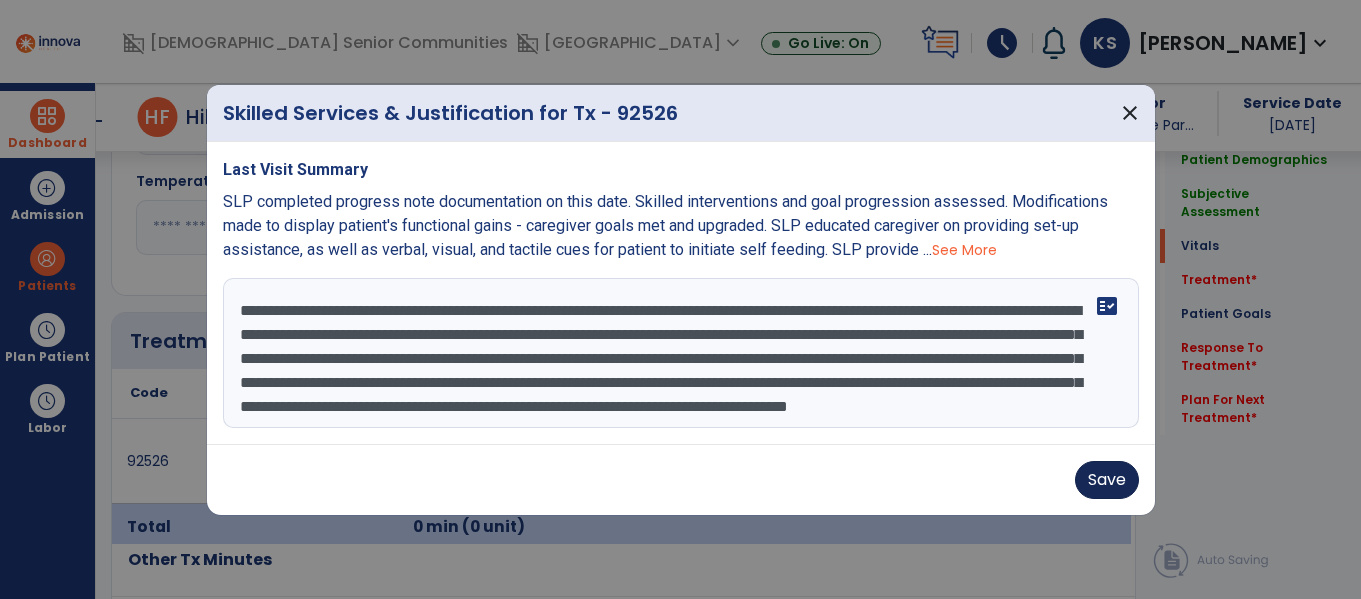 type on "**********" 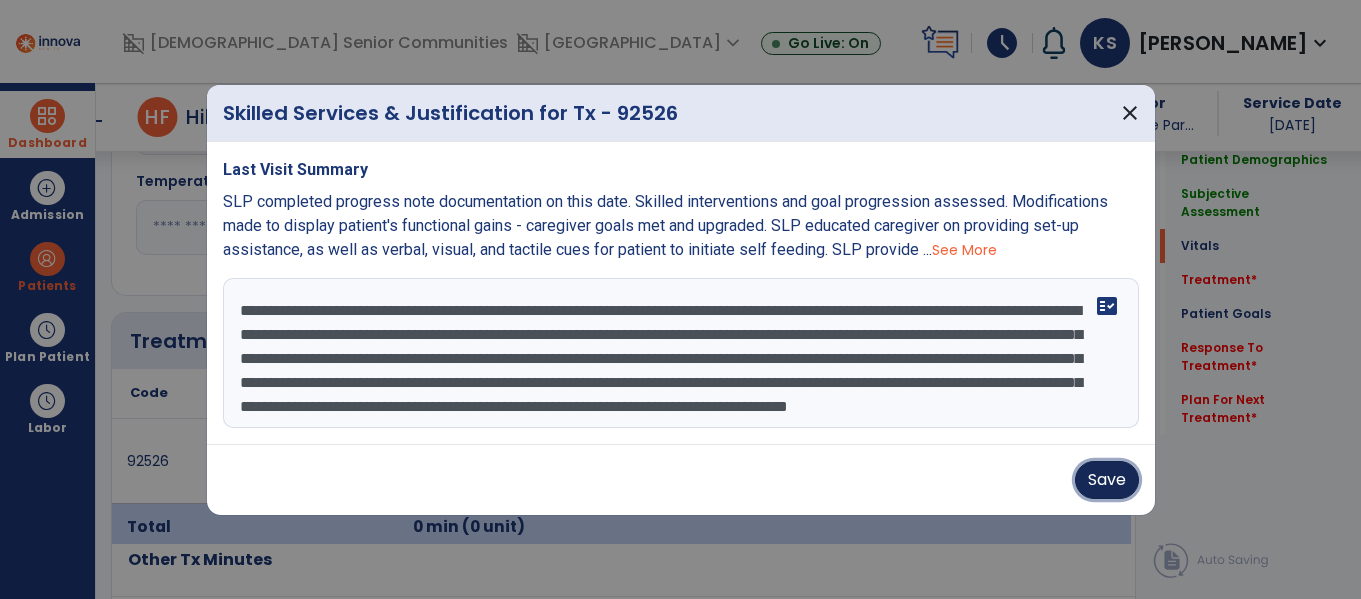 click on "Save" at bounding box center (1107, 480) 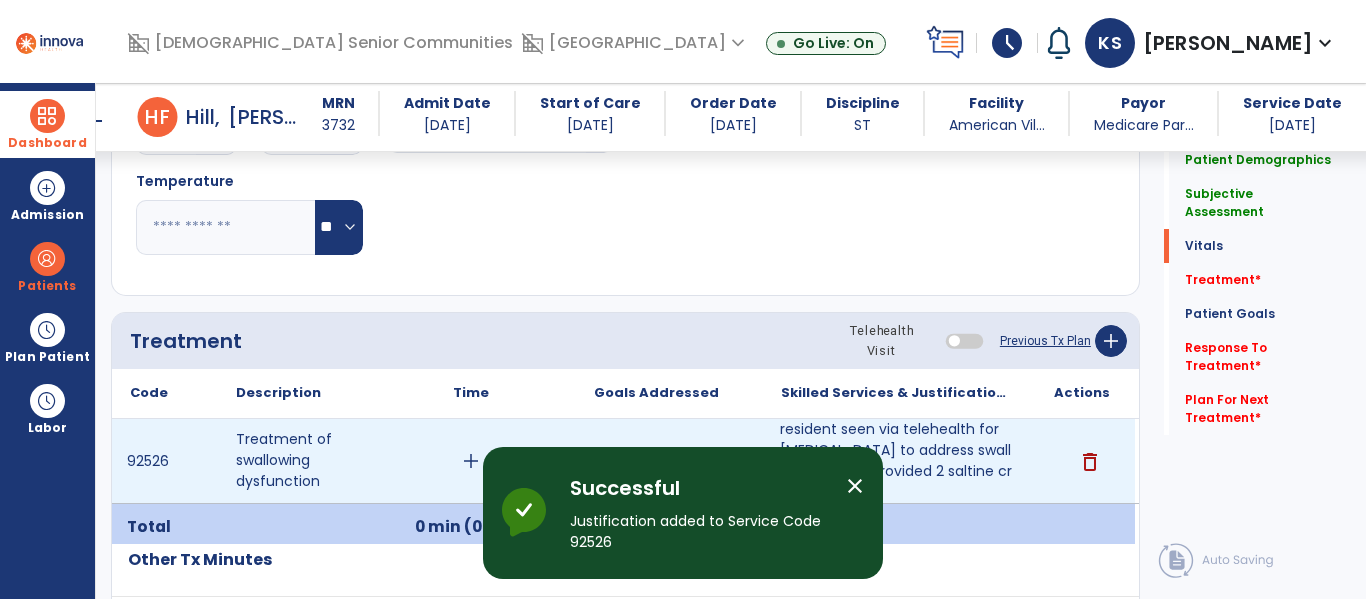 click on "resident seen via telehealth for speech therapy to address swallow function; provided 2 saltine crac...   resident seen via telehealth for speech therapy to address swallow function; provided 2 saltine crackers, soft cookie, and thin liquid water; slow rate of intake with increasedly time for mastication, however, no x0 overt signs/symptoms noted throughout session (coughing, choking, throat clearing) across consistencies; minimum anterior loss of PO due to poor labial seal/decreased labial strength; reviewed use of compensatory strategies (alternating between liquids and solids, small bites, slow rate of intake) completed with 65% accuracy given moderate verbal cuing; resident consumed 75% of soft cookie and 50% of cracker presented on this date;" at bounding box center (896, 461) 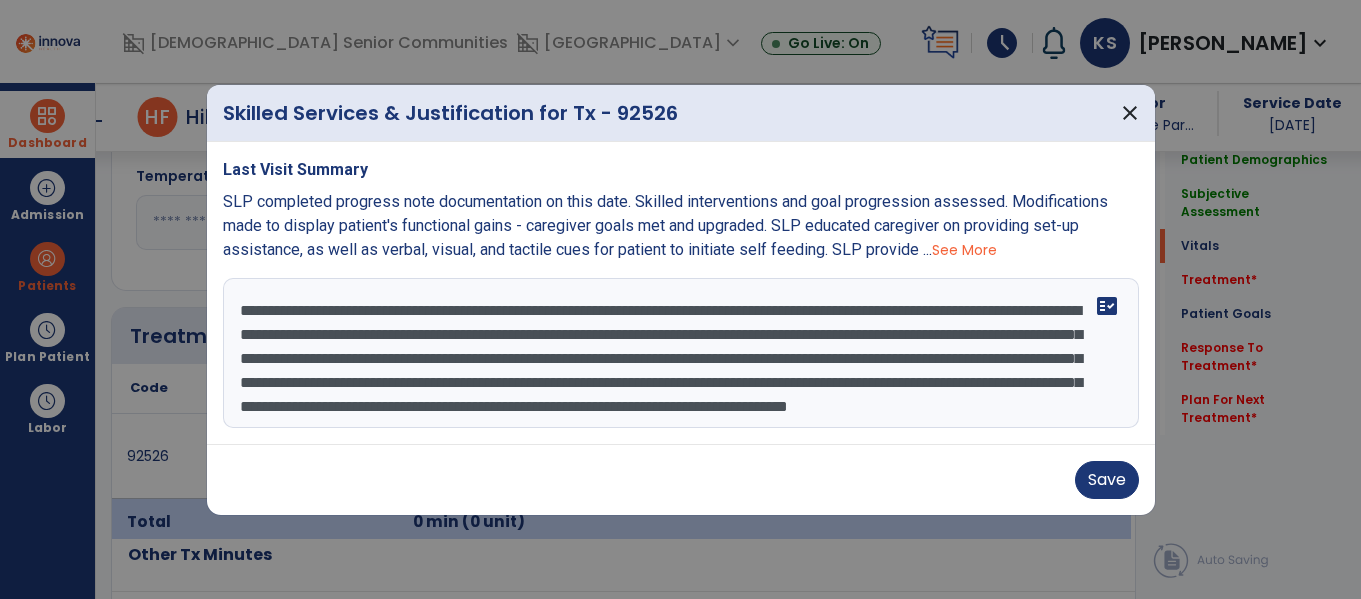 scroll, scrollTop: 1017, scrollLeft: 0, axis: vertical 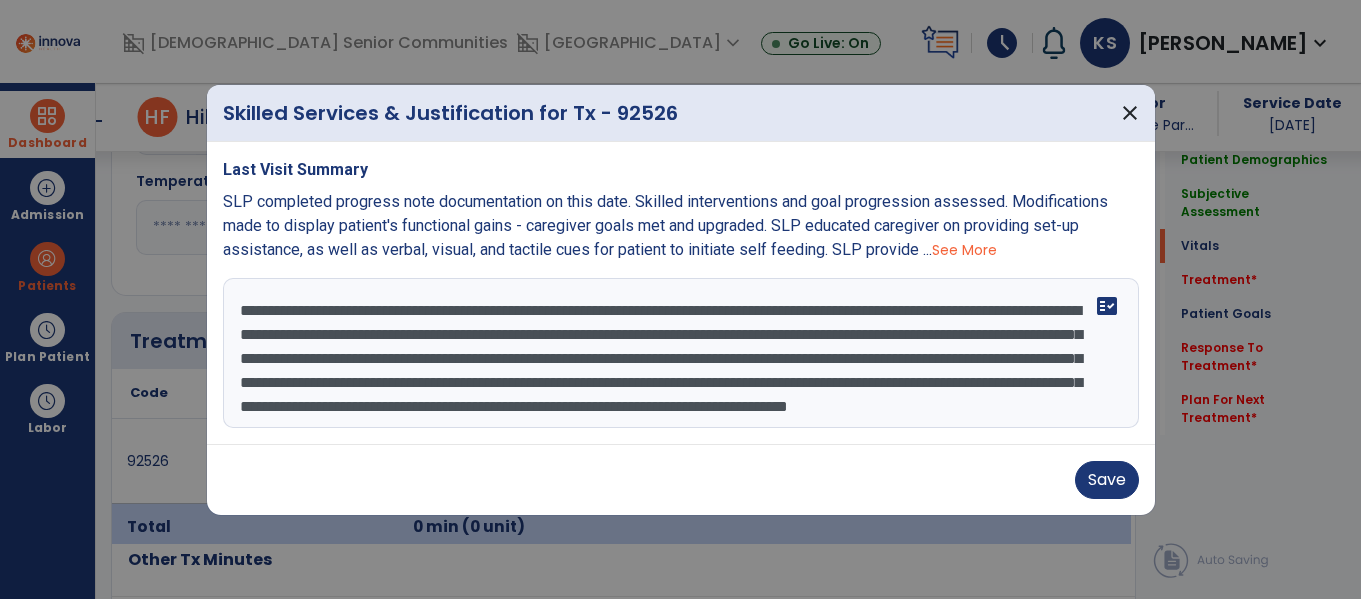 click on "**********" at bounding box center (681, 353) 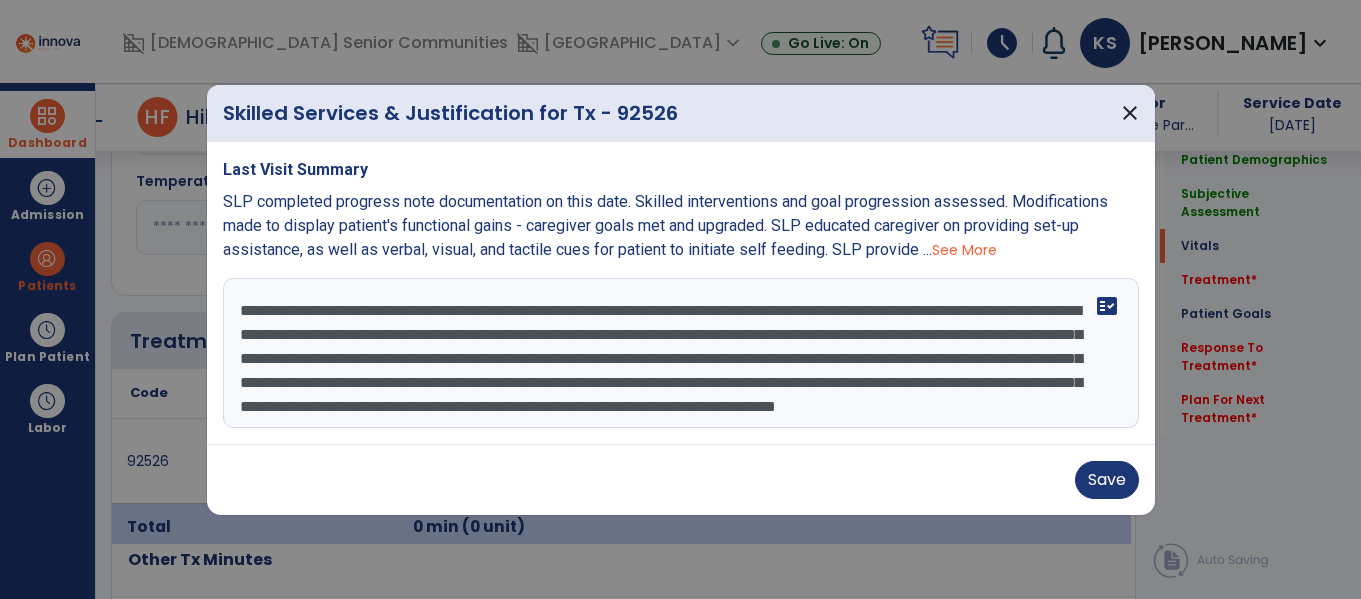 scroll, scrollTop: 44, scrollLeft: 0, axis: vertical 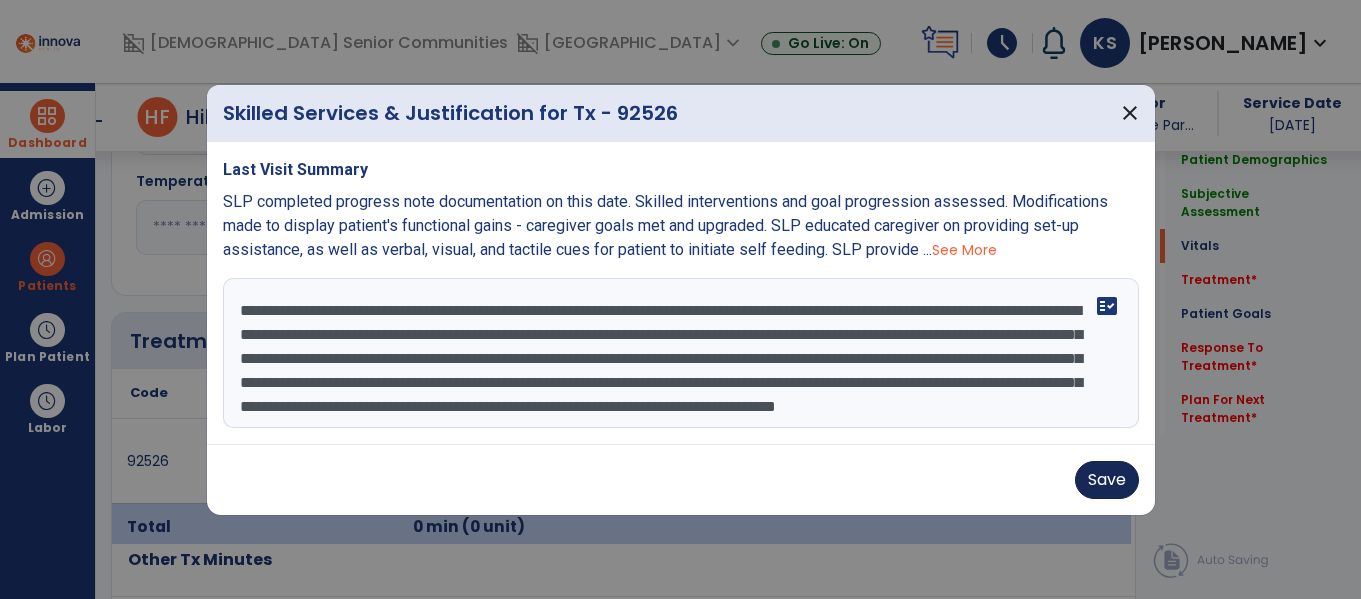 type on "**********" 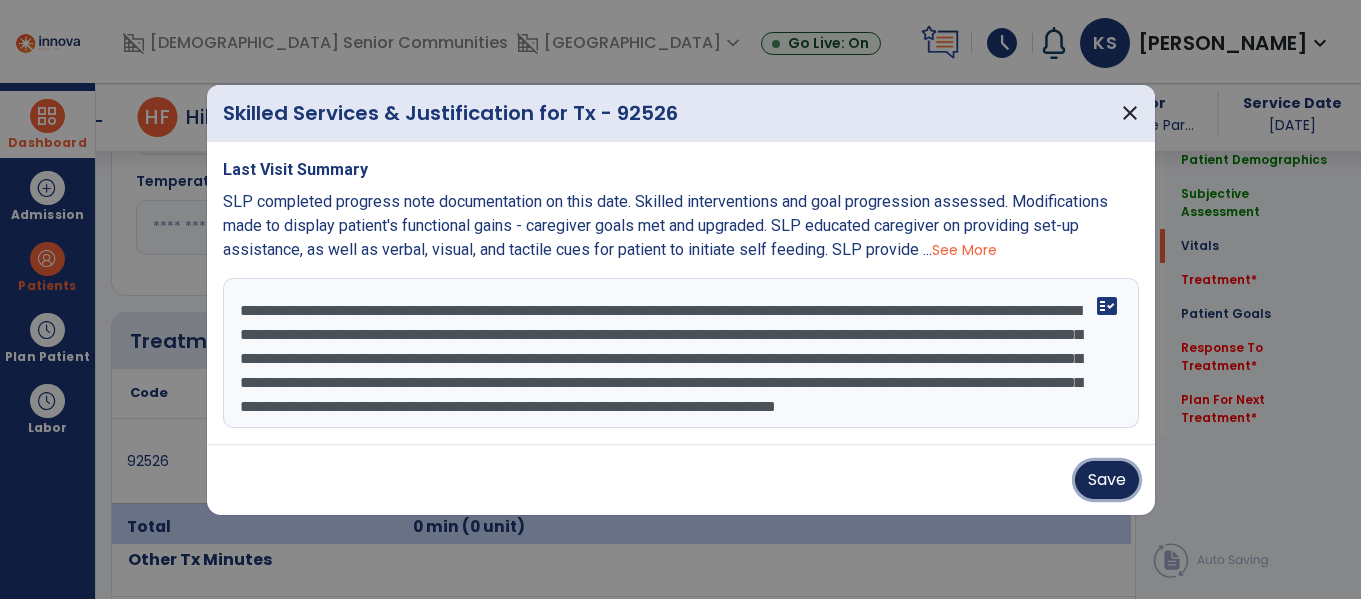 click on "Save" at bounding box center [1107, 480] 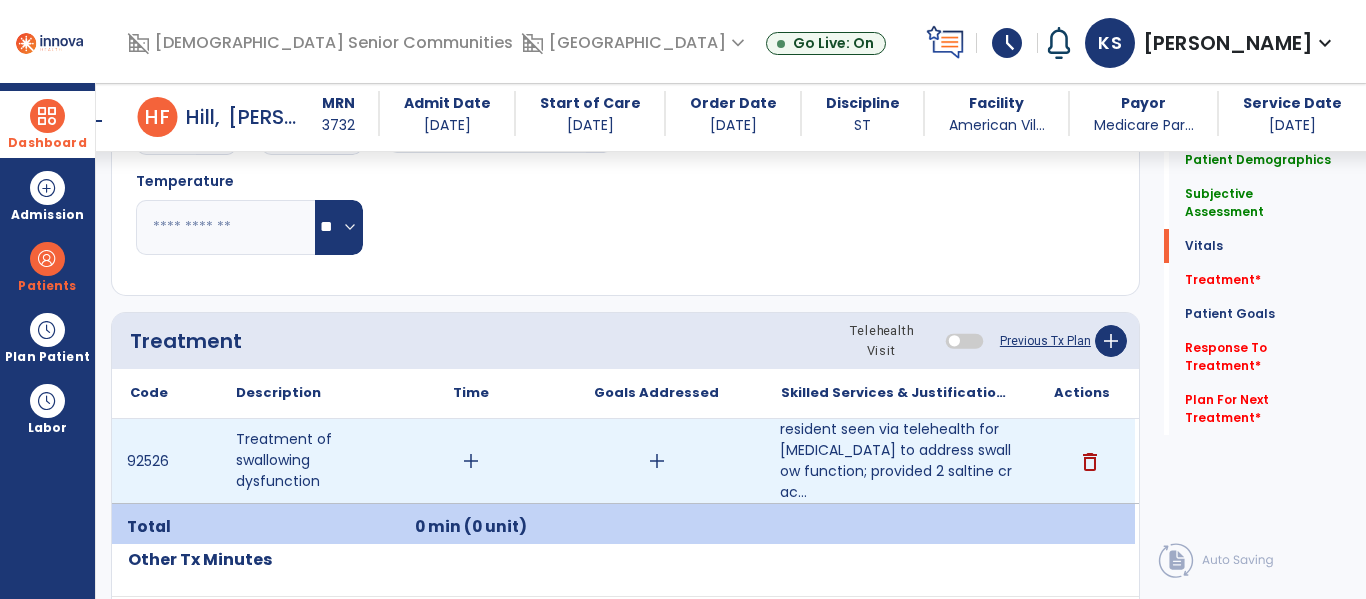 click on "add" at bounding box center [657, 461] 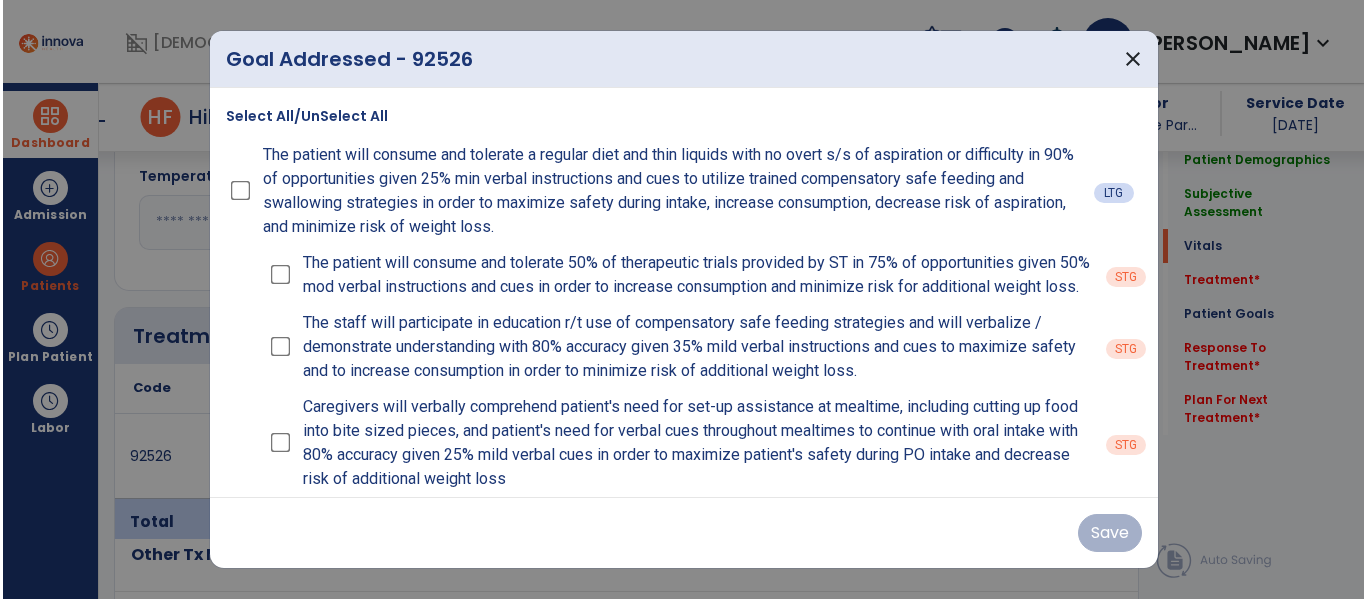 scroll, scrollTop: 1017, scrollLeft: 0, axis: vertical 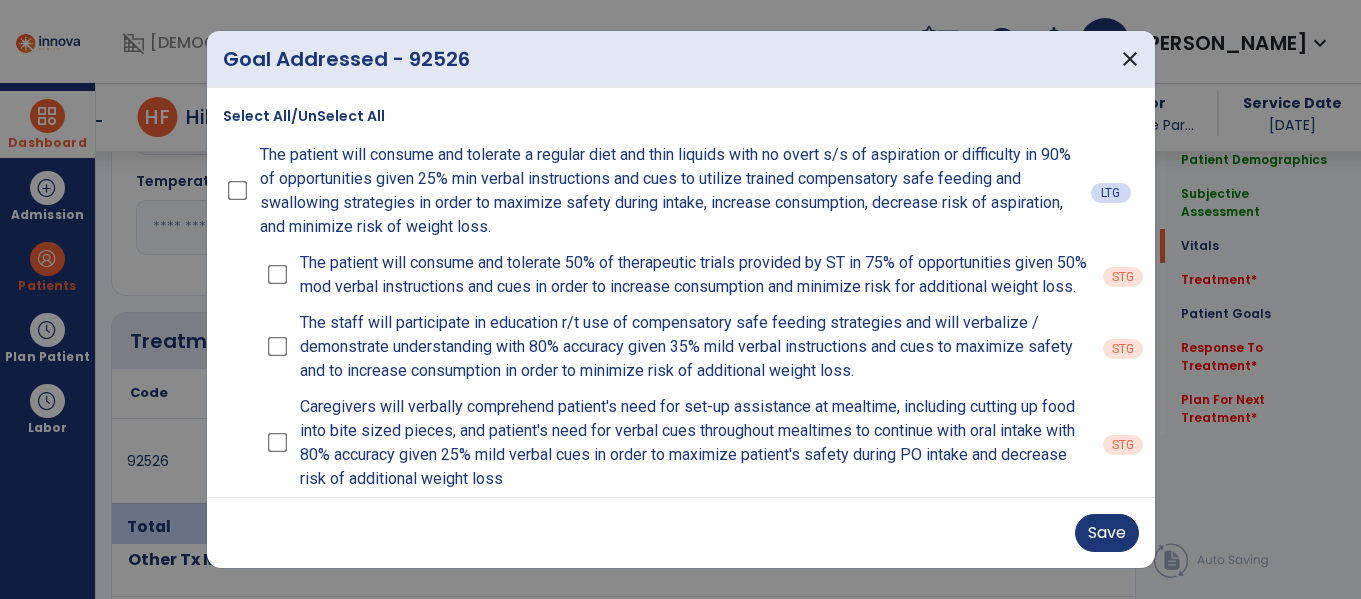 click on "The patient will consume and tolerate 50% of therapeutic trials provided by ST in 75% of opportunities given 50% mod verbal instructions and cues in order to increase consumption and minimize risk for additional weight loss." at bounding box center [677, 275] 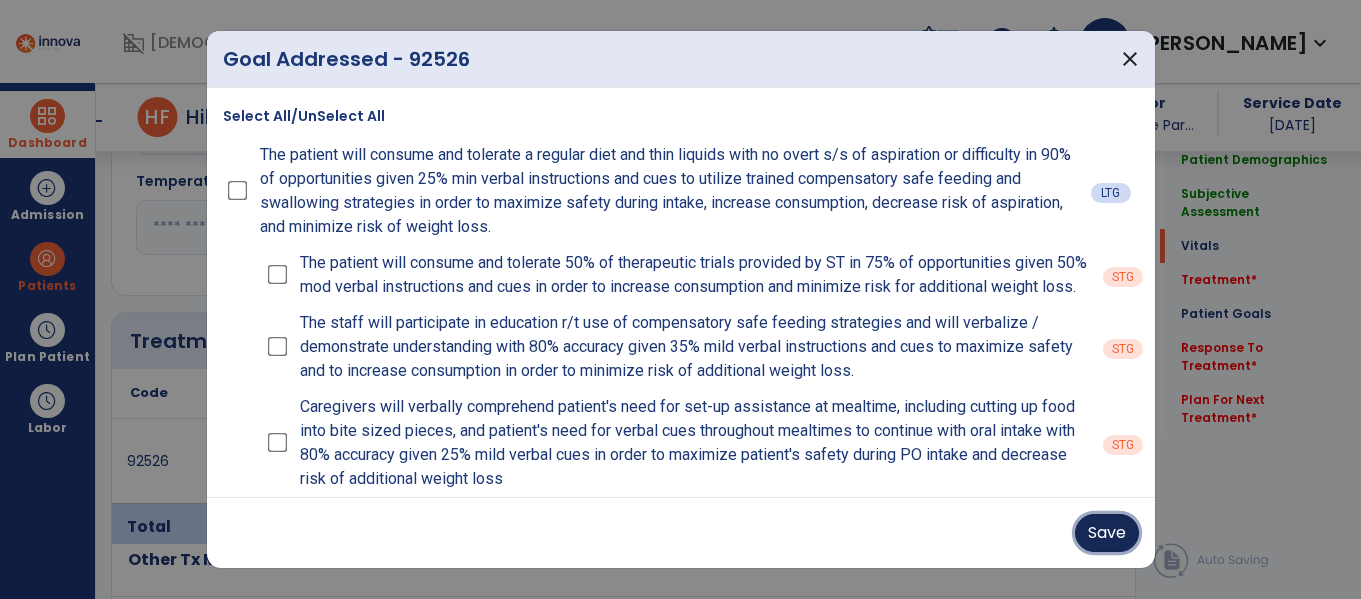 click on "Save" at bounding box center [1107, 533] 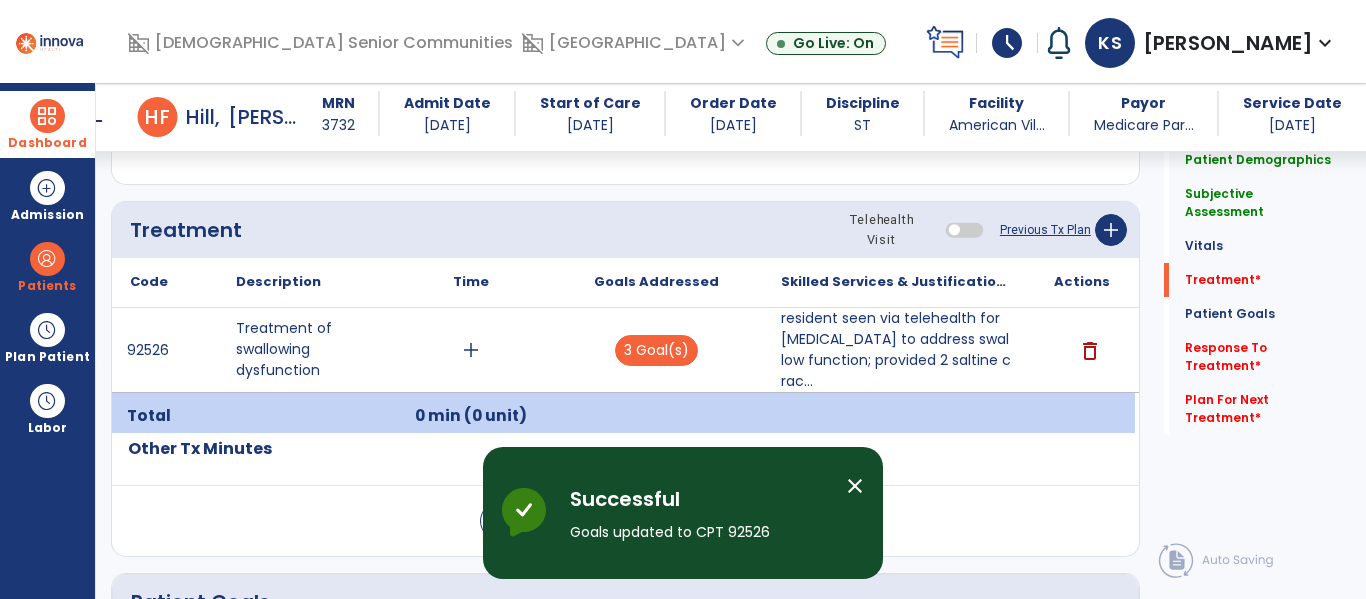 scroll, scrollTop: 1144, scrollLeft: 0, axis: vertical 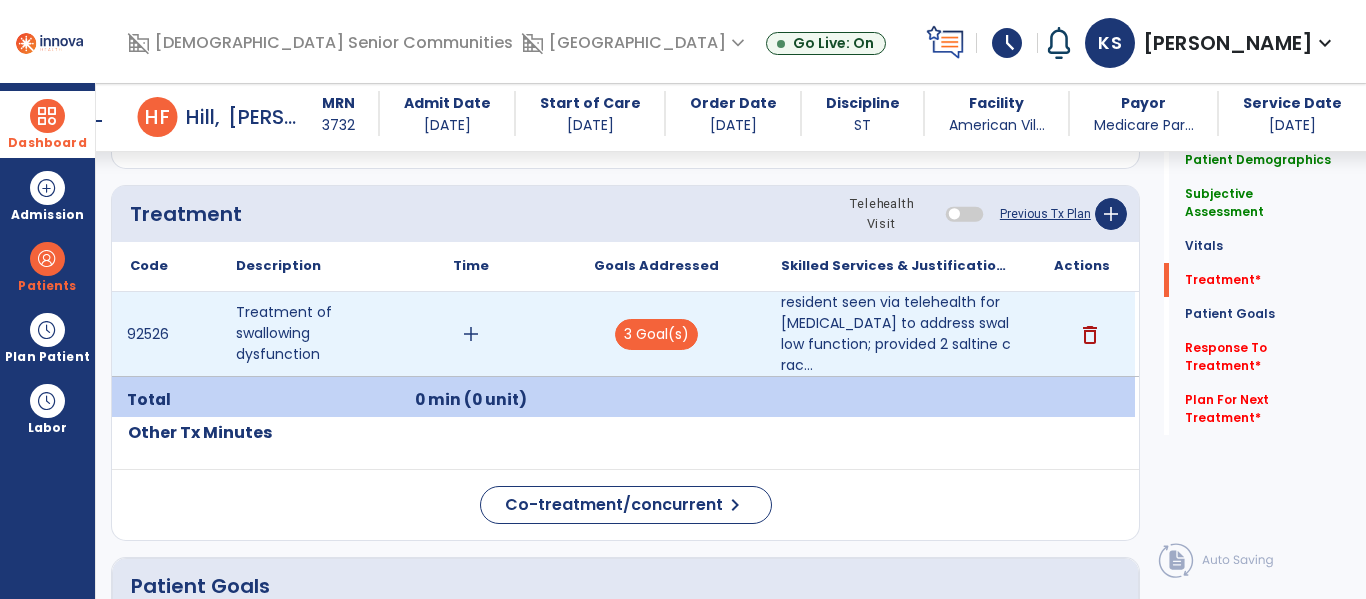 click on "add" at bounding box center (471, 334) 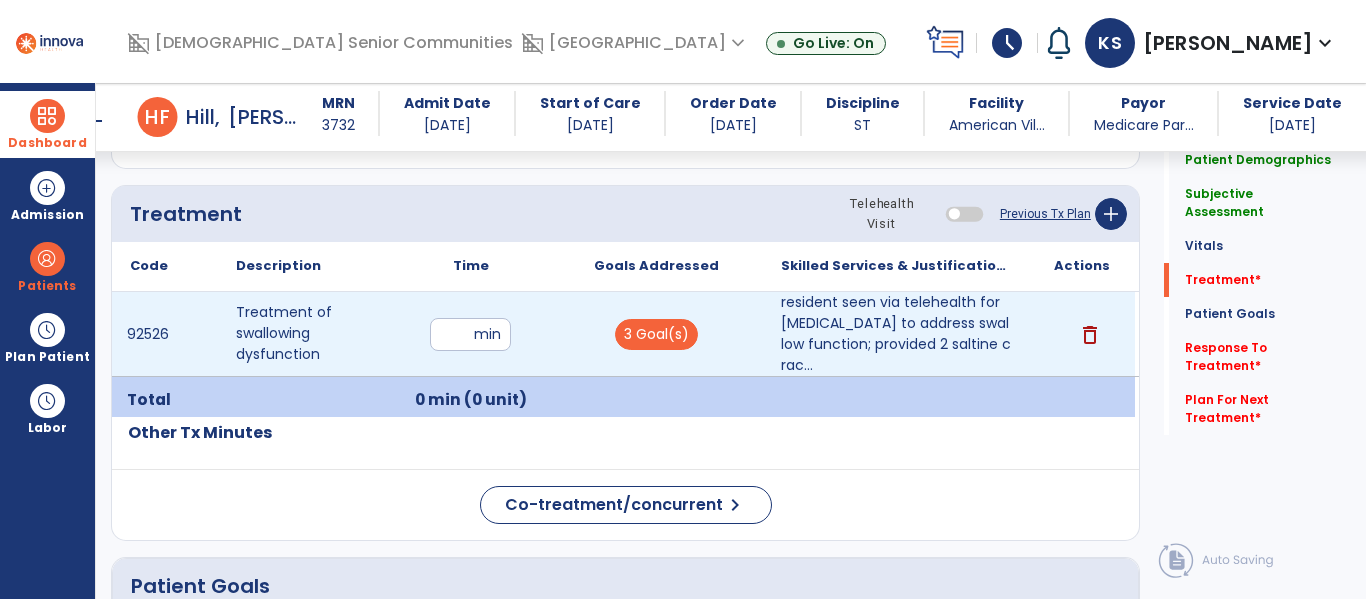 type on "**" 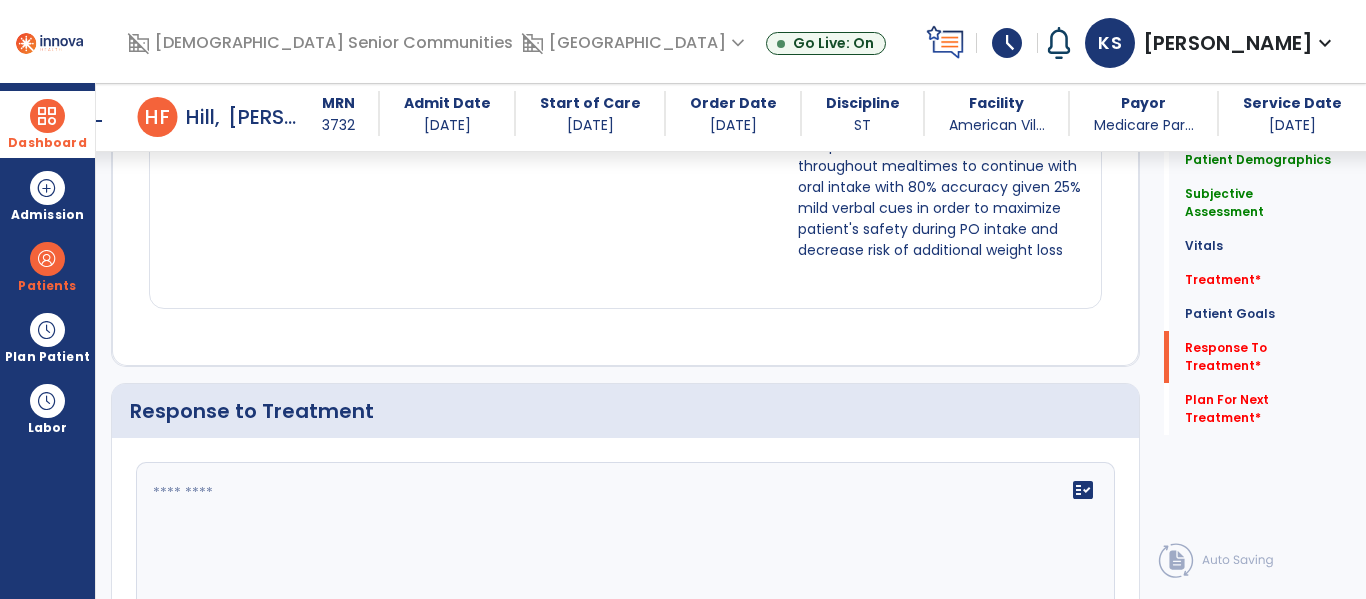 scroll, scrollTop: 3764, scrollLeft: 0, axis: vertical 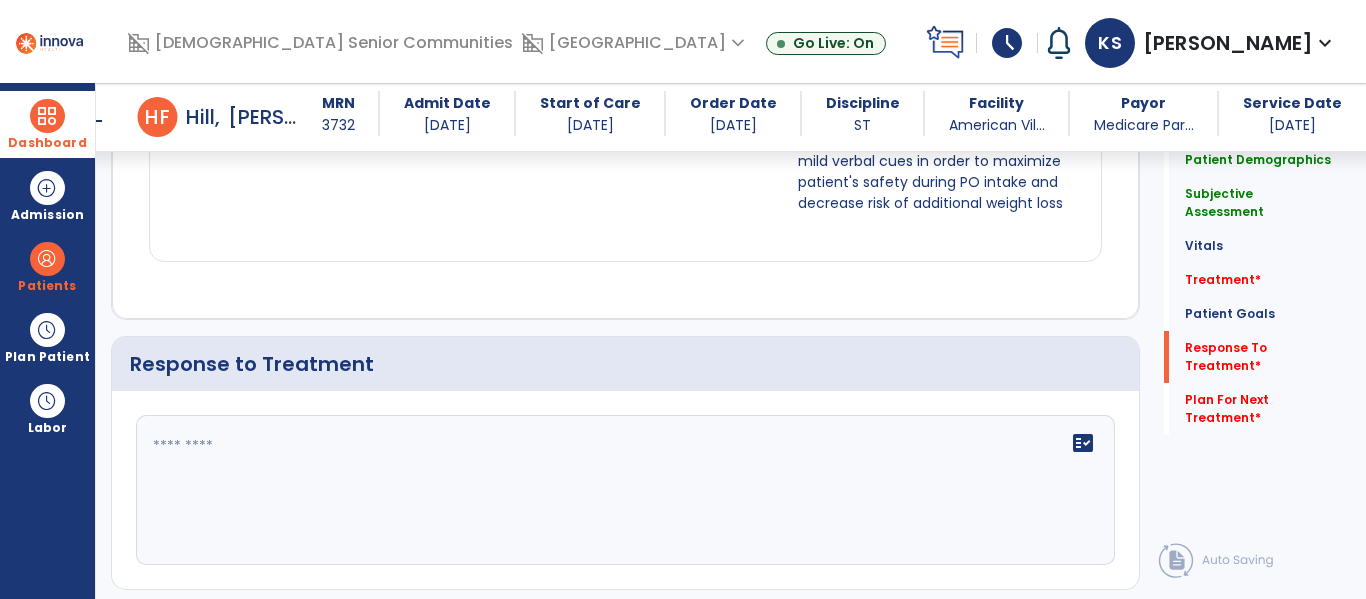 click on "fact_check" 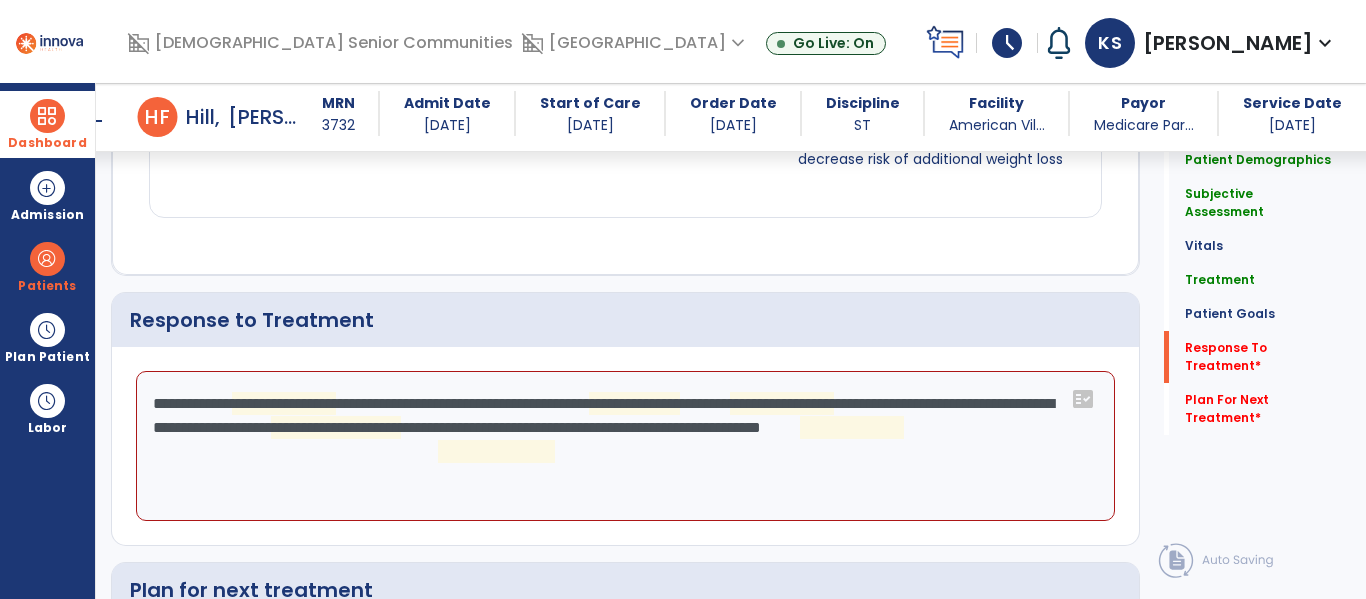 scroll, scrollTop: 3720, scrollLeft: 0, axis: vertical 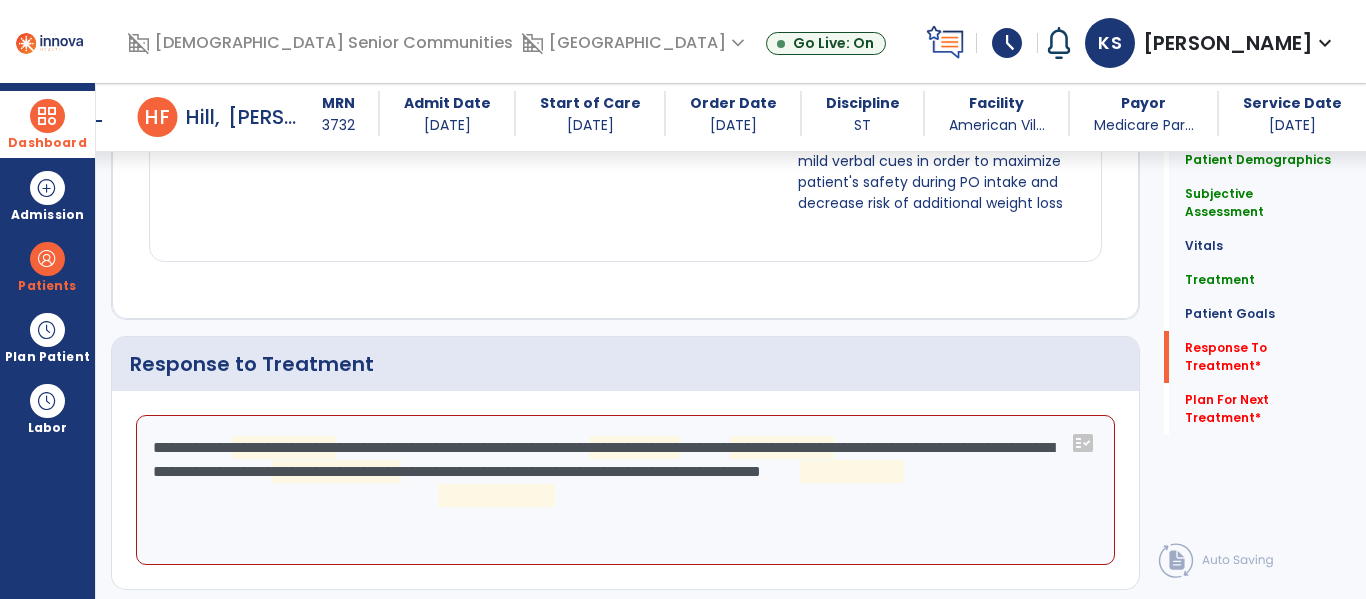 click on "**********" 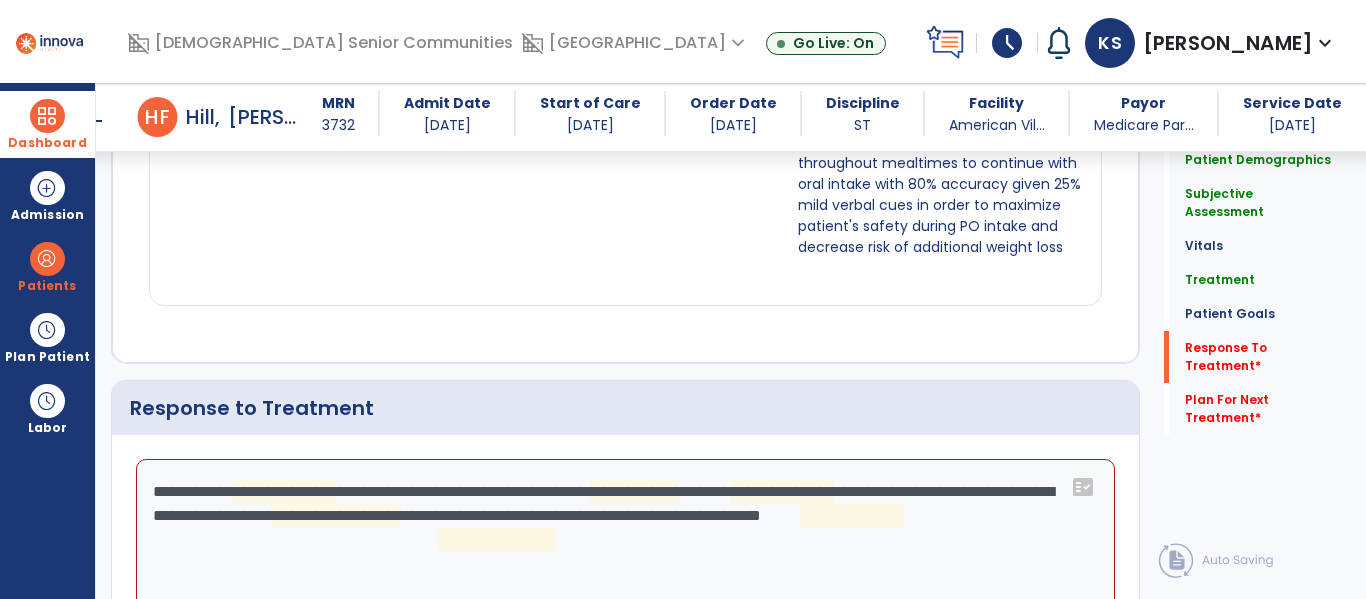 scroll, scrollTop: 3764, scrollLeft: 0, axis: vertical 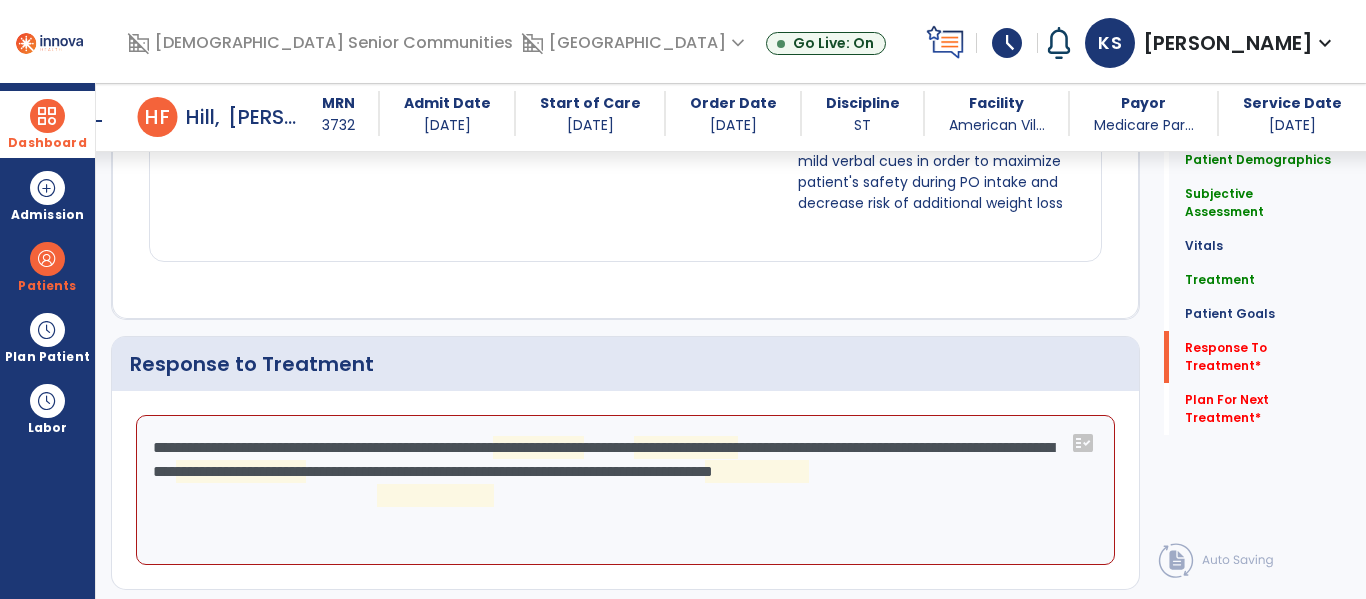 click on "**********" 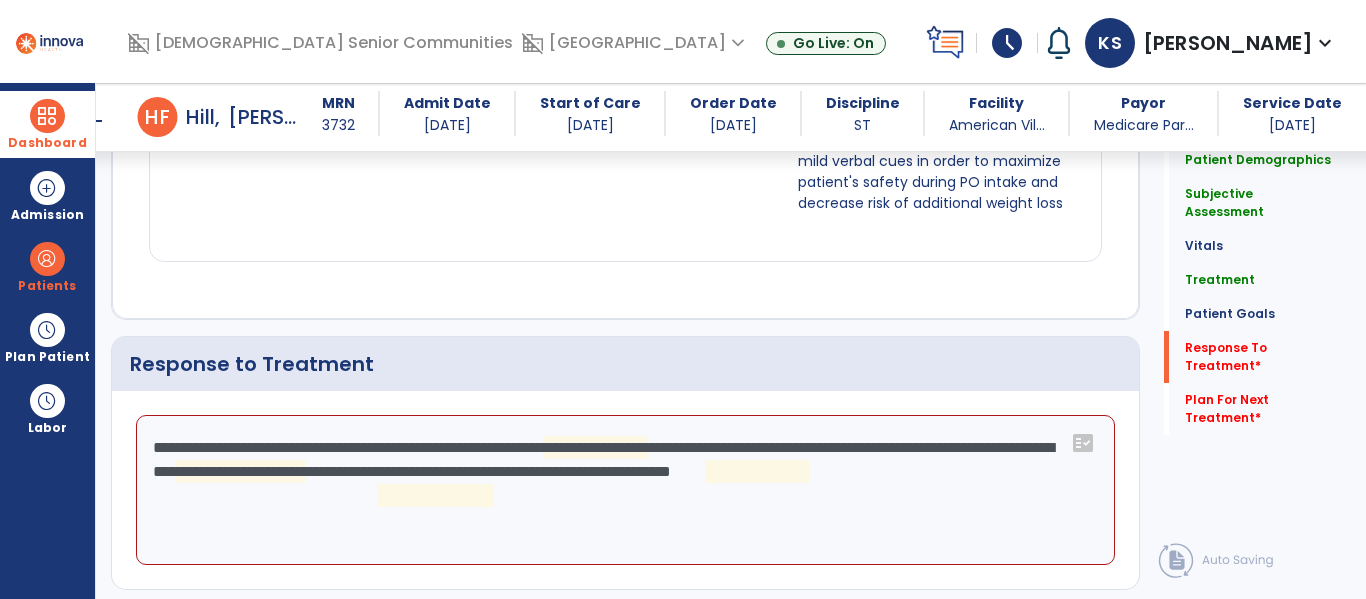 click on "**********" 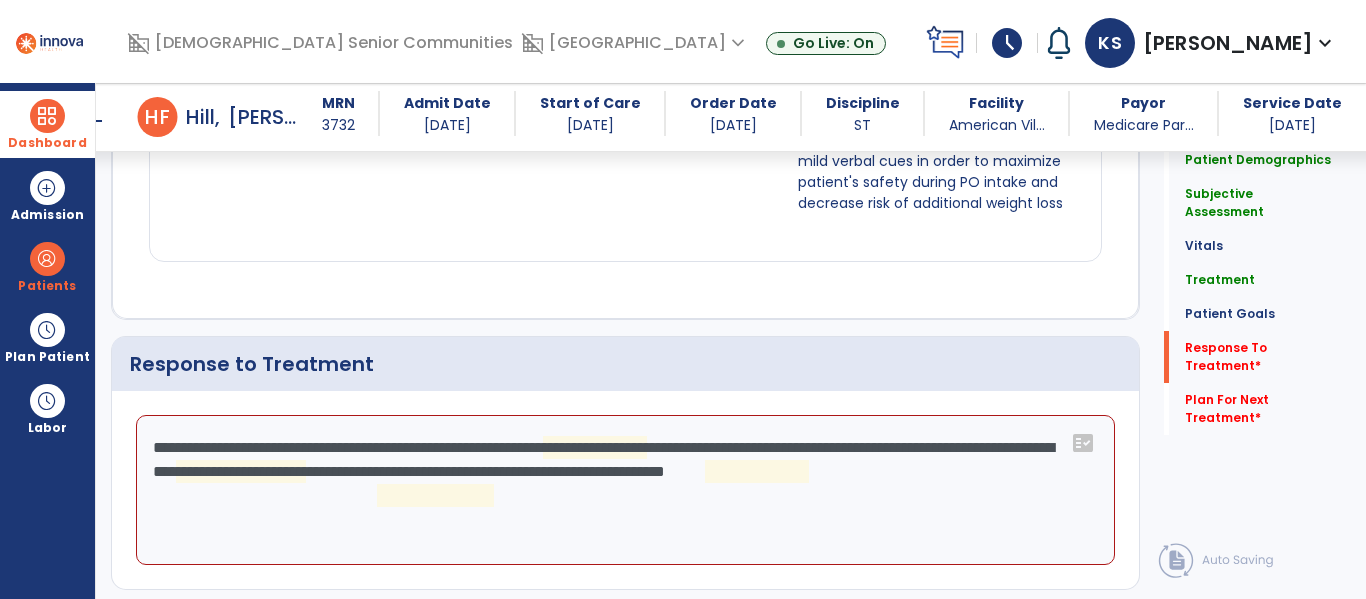 click on "**********" 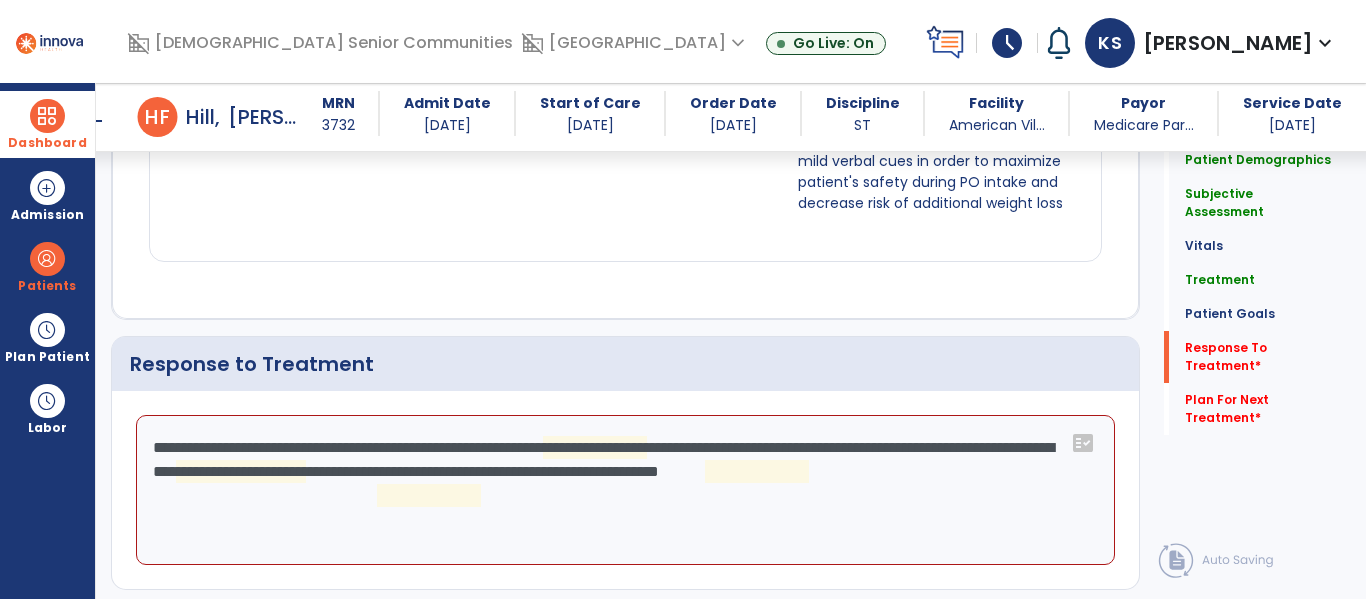 click on "**********" 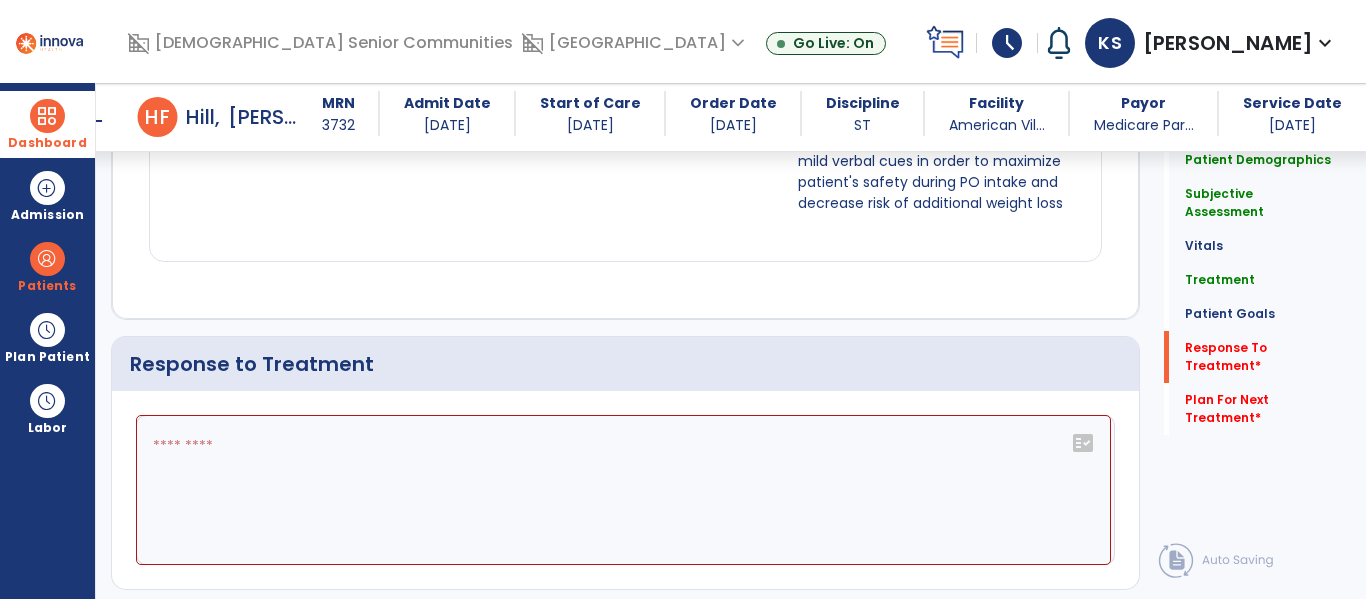 click on "fact_check" 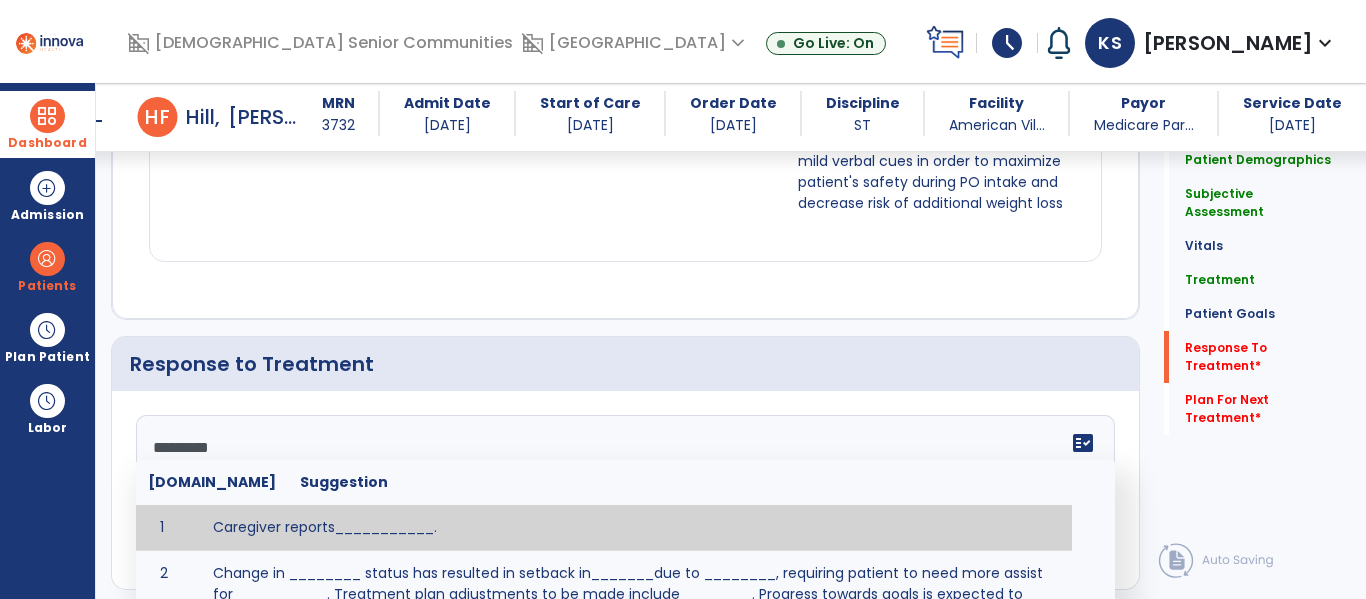 type on "**********" 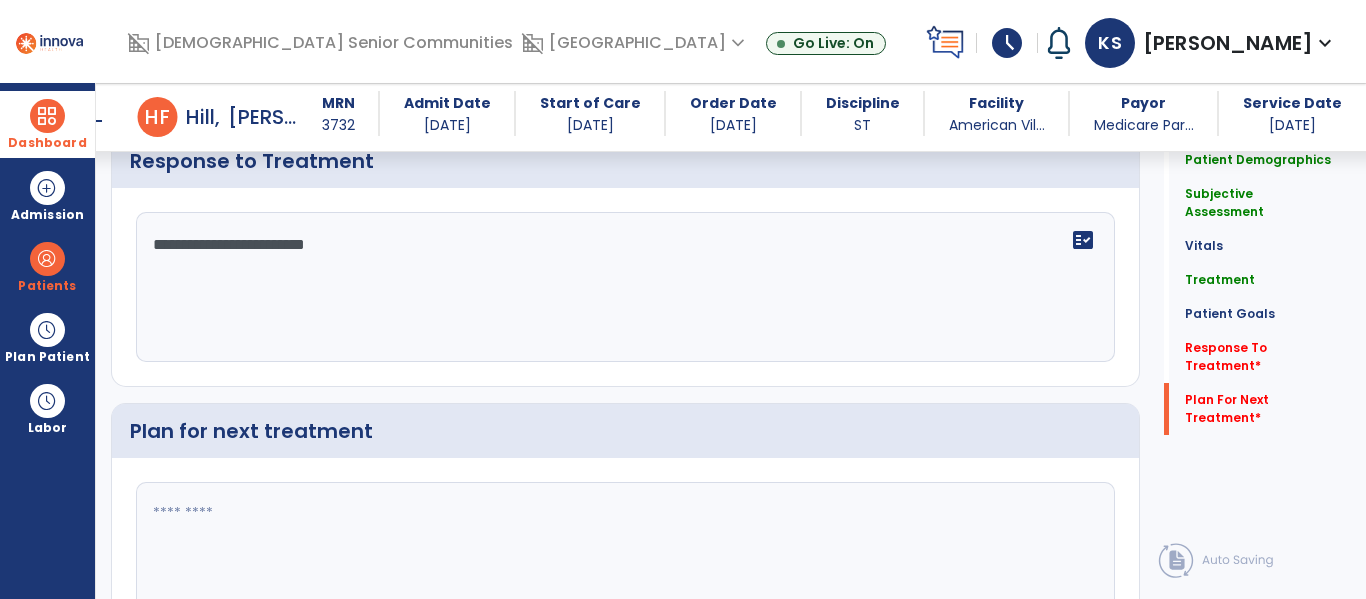 scroll, scrollTop: 3986, scrollLeft: 0, axis: vertical 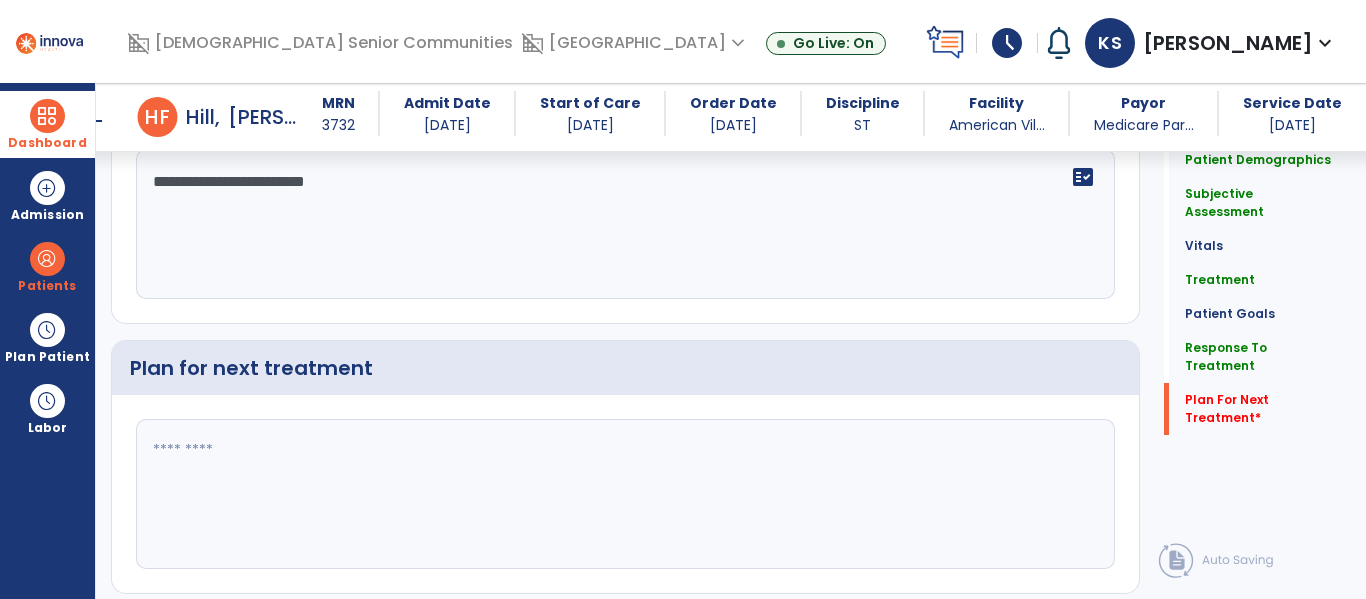 type on "**********" 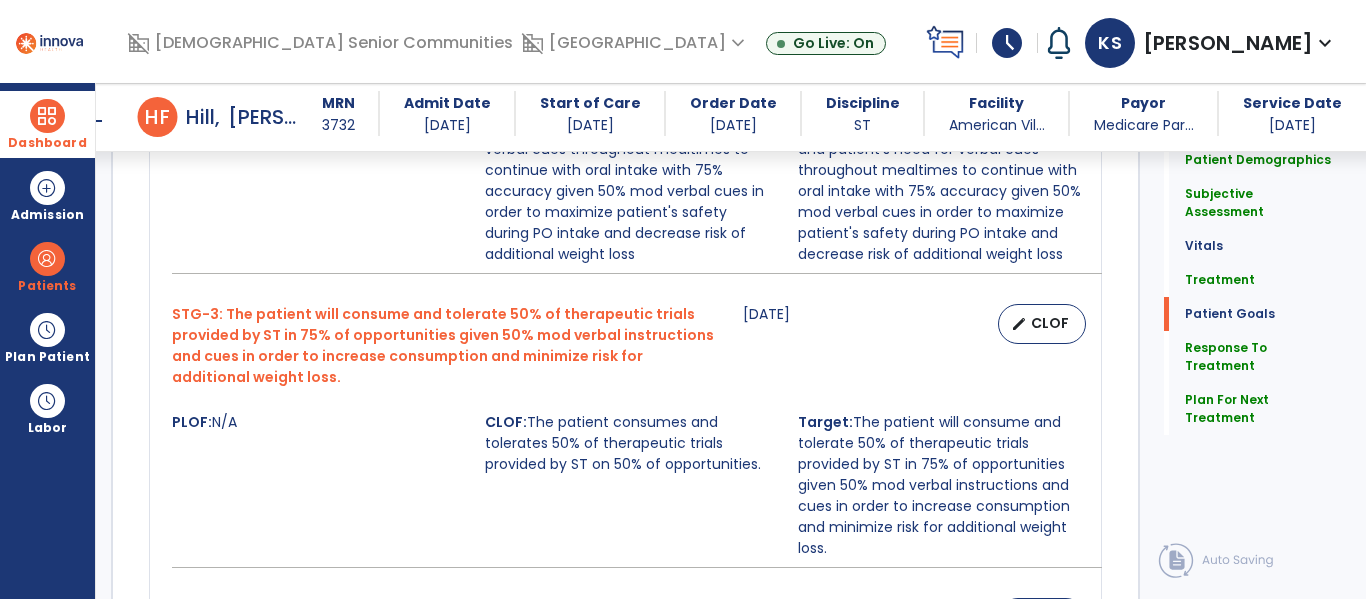 scroll, scrollTop: 2552, scrollLeft: 0, axis: vertical 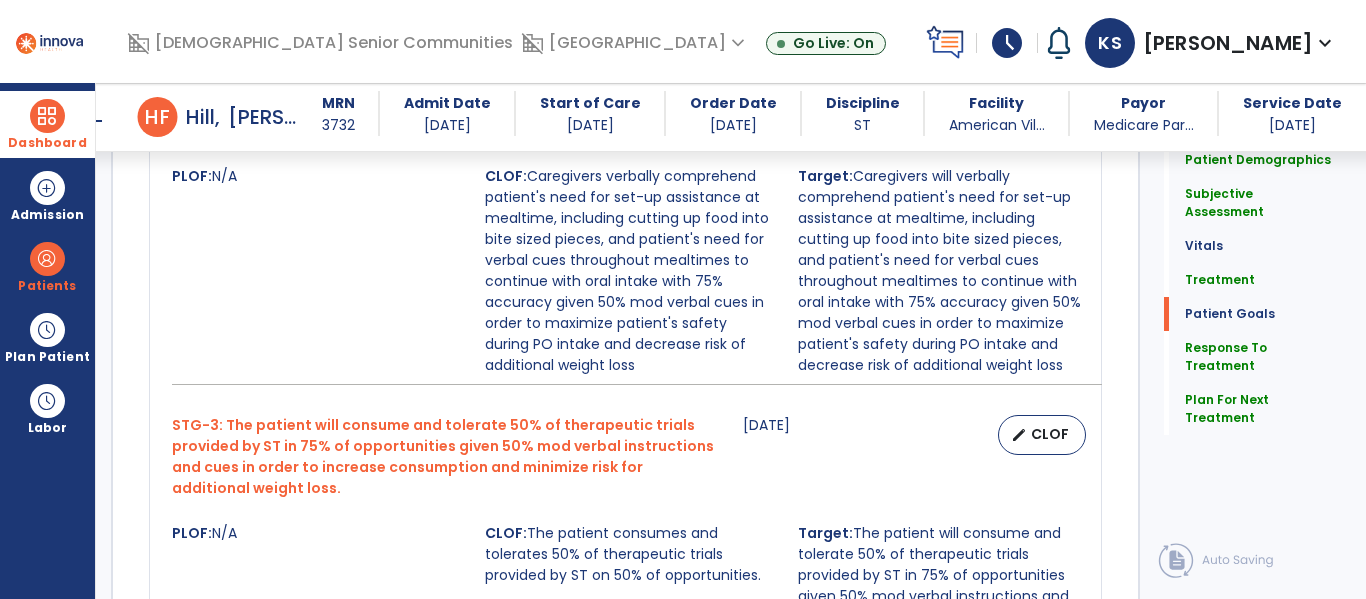 type on "**********" 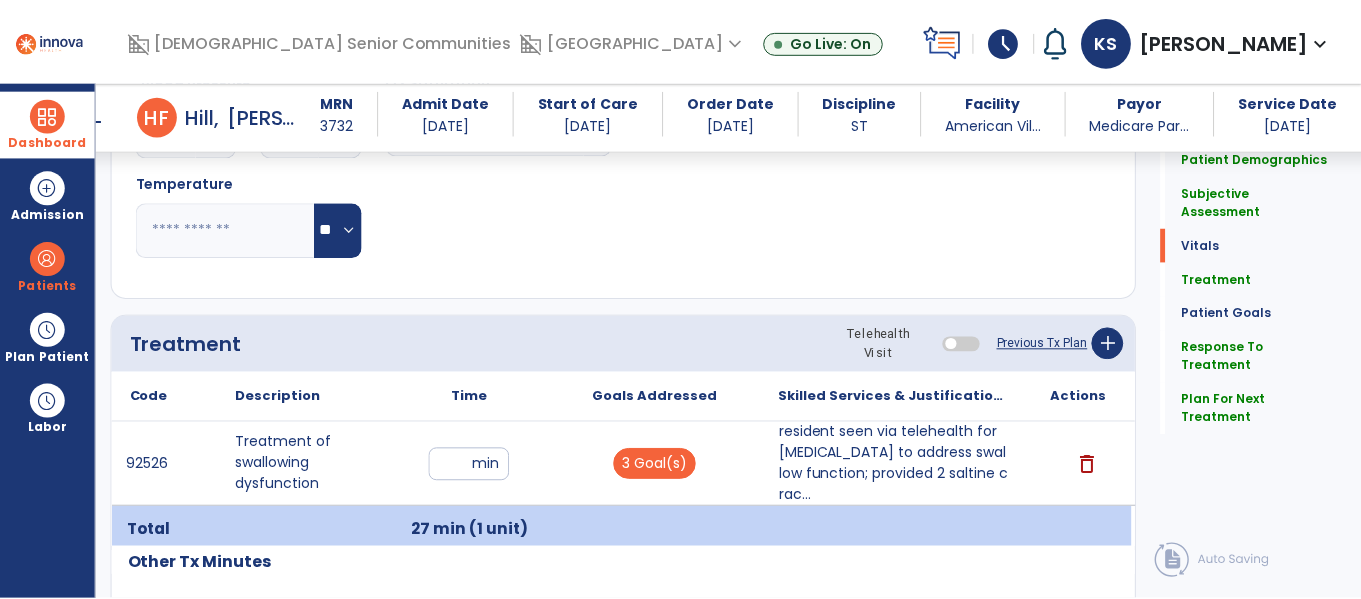 scroll, scrollTop: 1021, scrollLeft: 0, axis: vertical 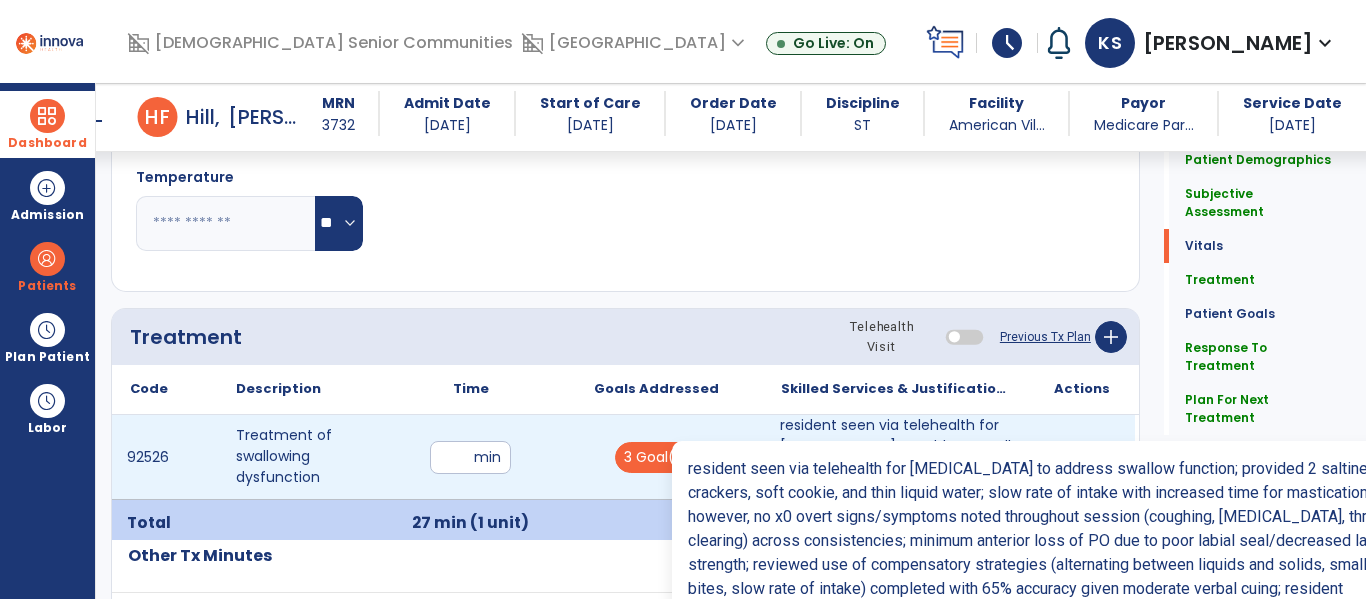 click on "resident seen via telehealth for speech therapy to address swallow function; provided 2 saltine crac..." at bounding box center (896, 457) 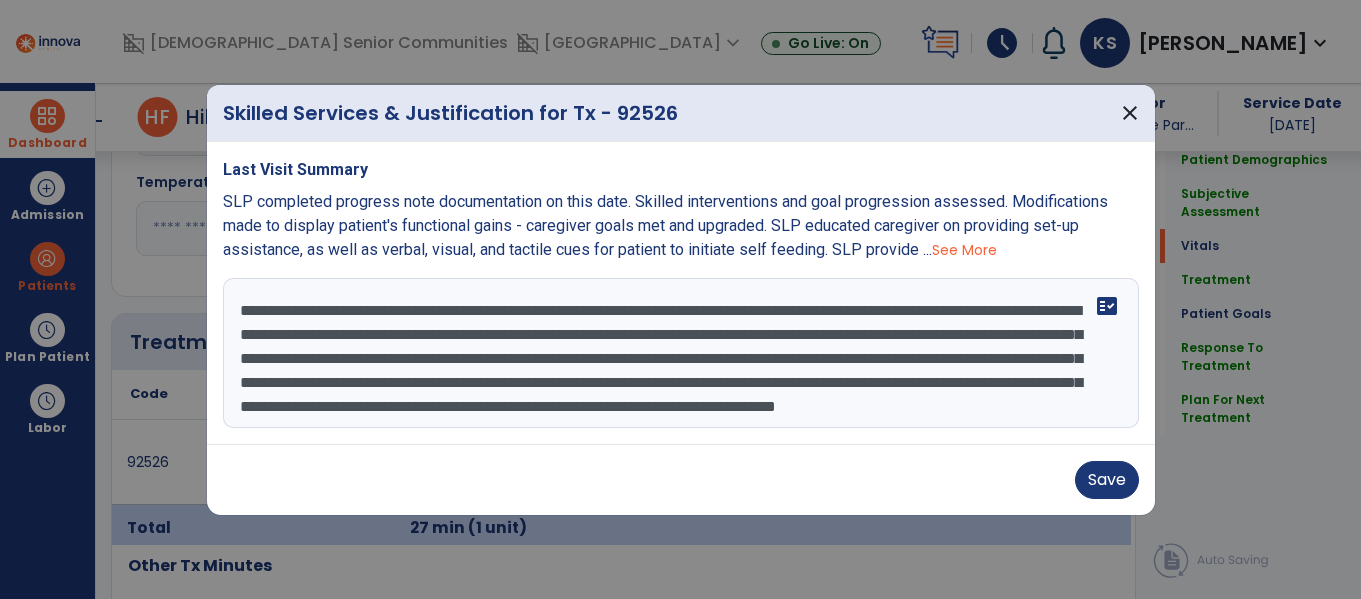 scroll, scrollTop: 1021, scrollLeft: 0, axis: vertical 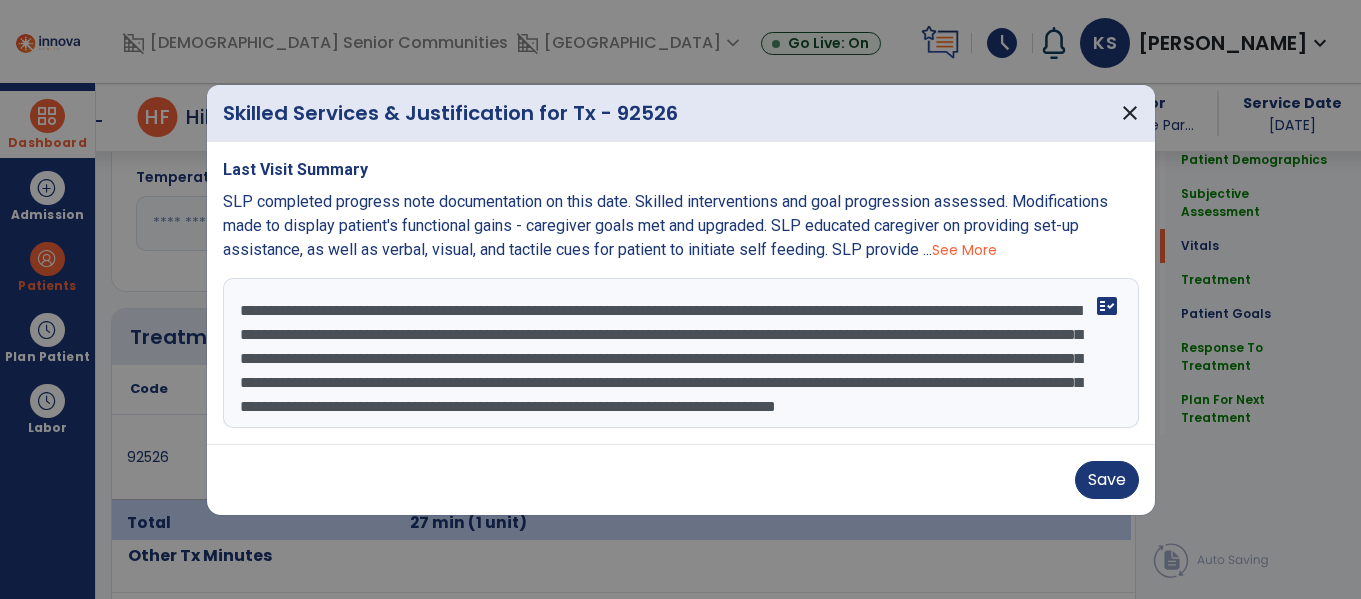 click on "**********" at bounding box center [681, 353] 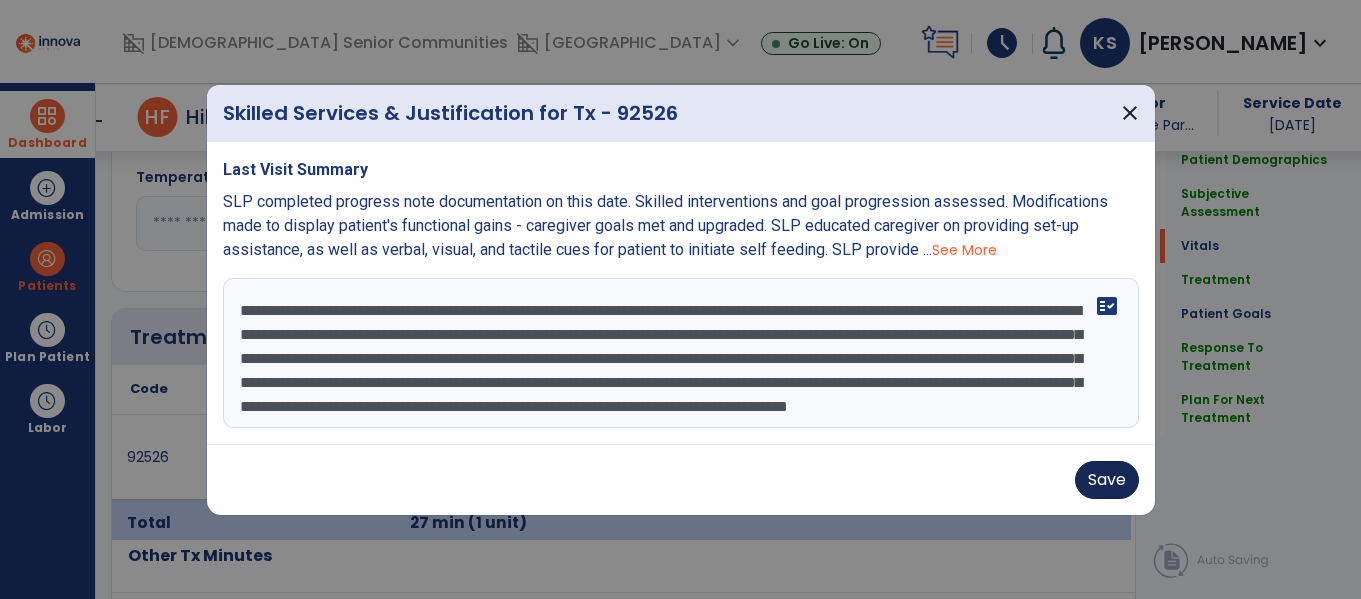 type on "**********" 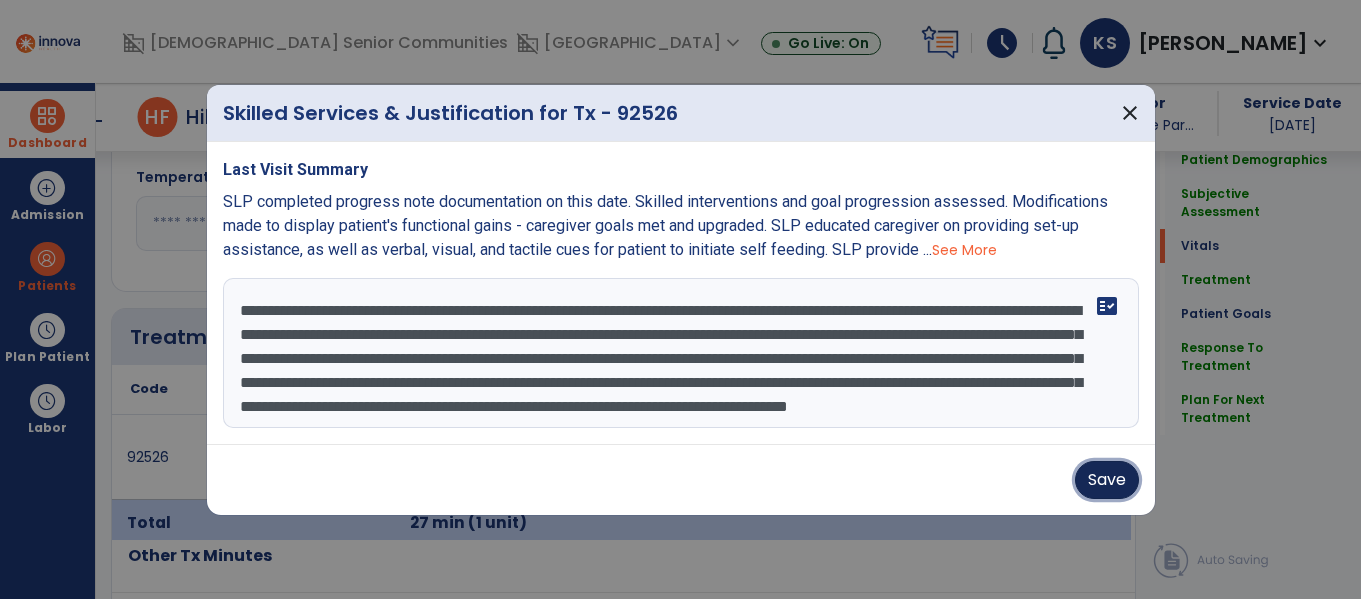 click on "Save" at bounding box center [1107, 480] 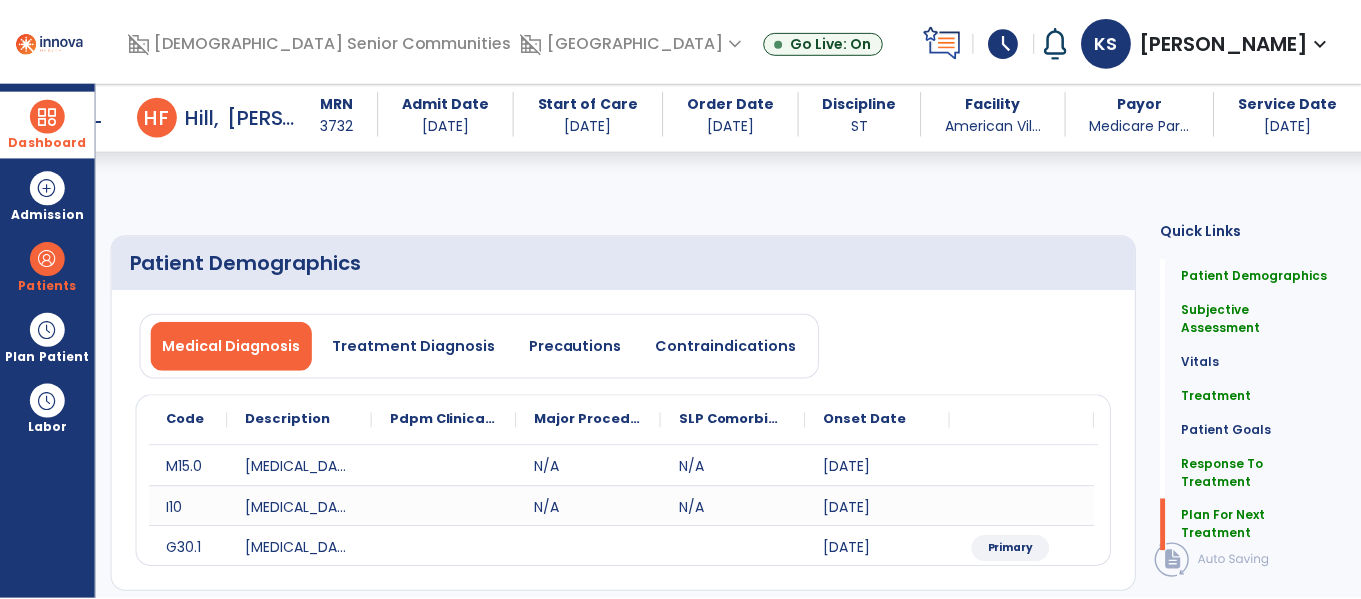 scroll, scrollTop: 3986, scrollLeft: 0, axis: vertical 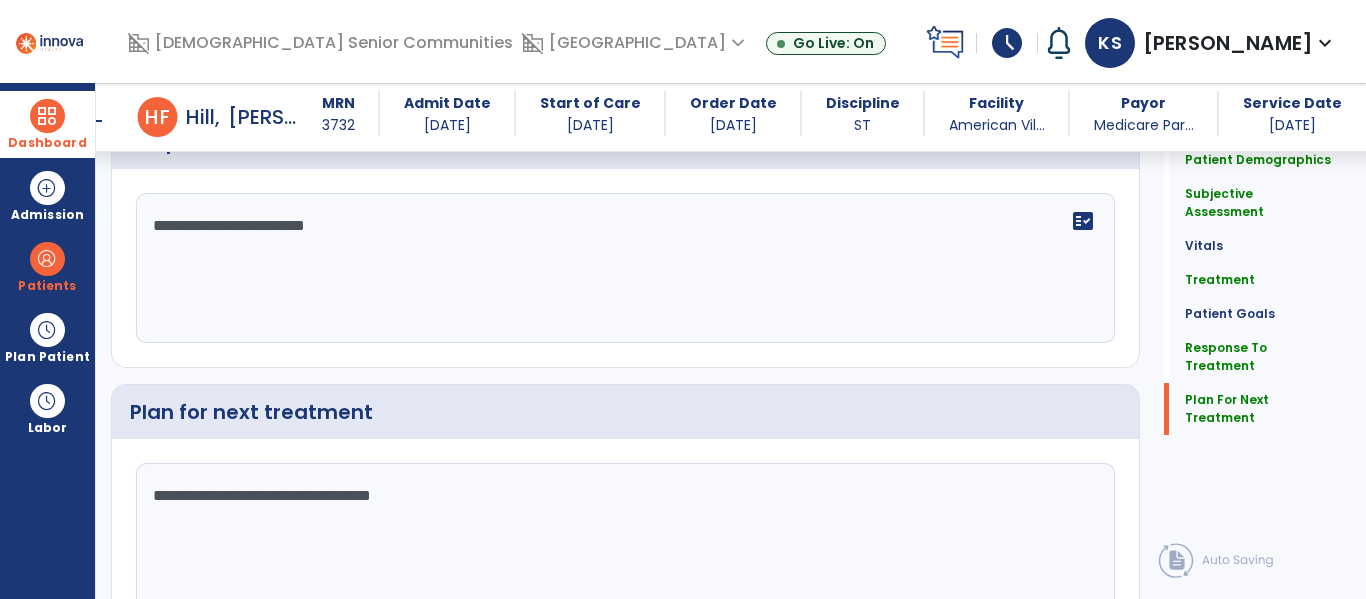 click on "Sign Doc  chevron_right" 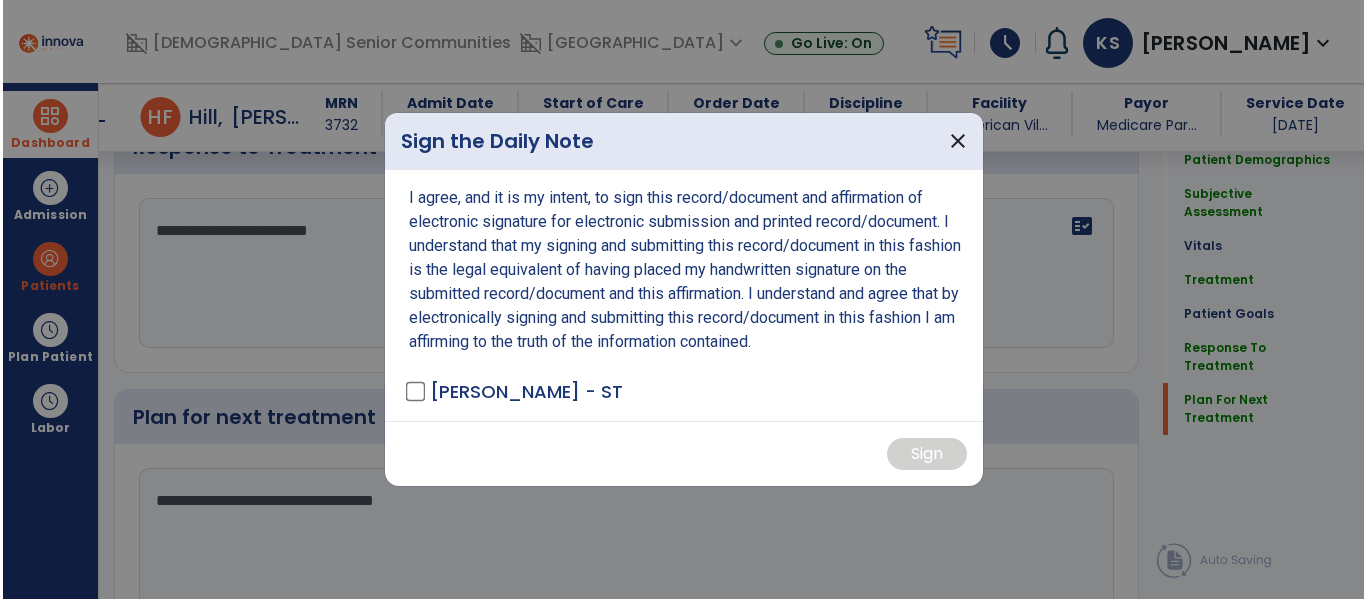 scroll, scrollTop: 3986, scrollLeft: 0, axis: vertical 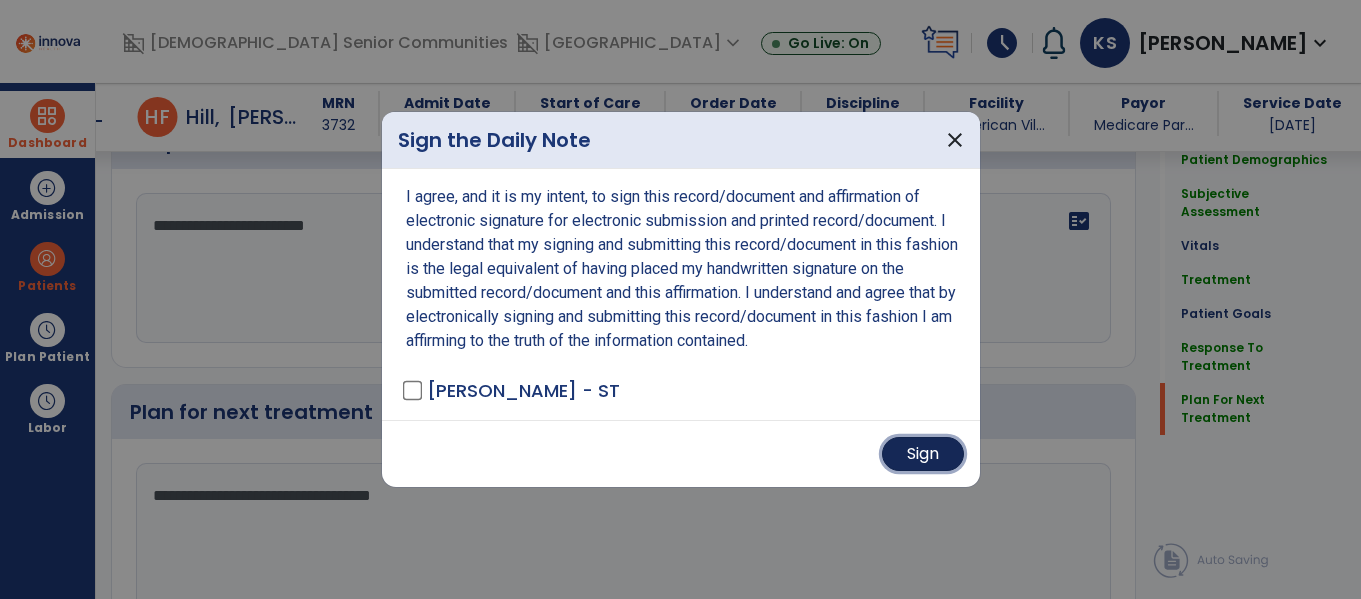 click on "Sign" at bounding box center (923, 454) 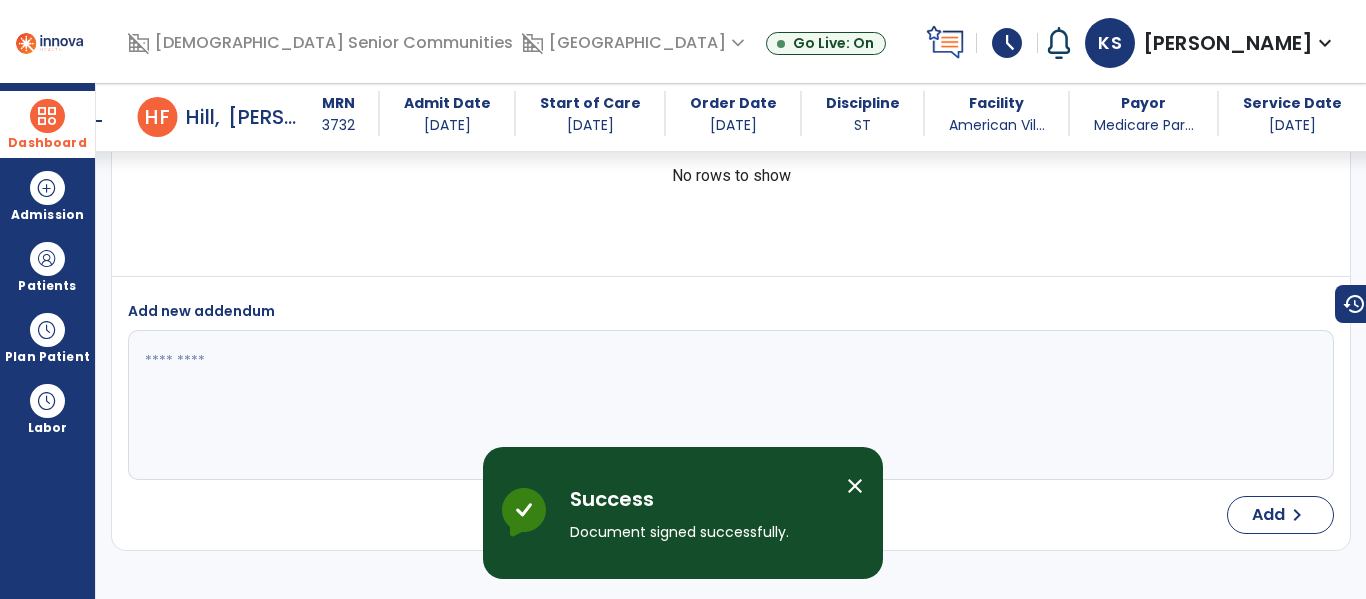 scroll, scrollTop: 6283, scrollLeft: 0, axis: vertical 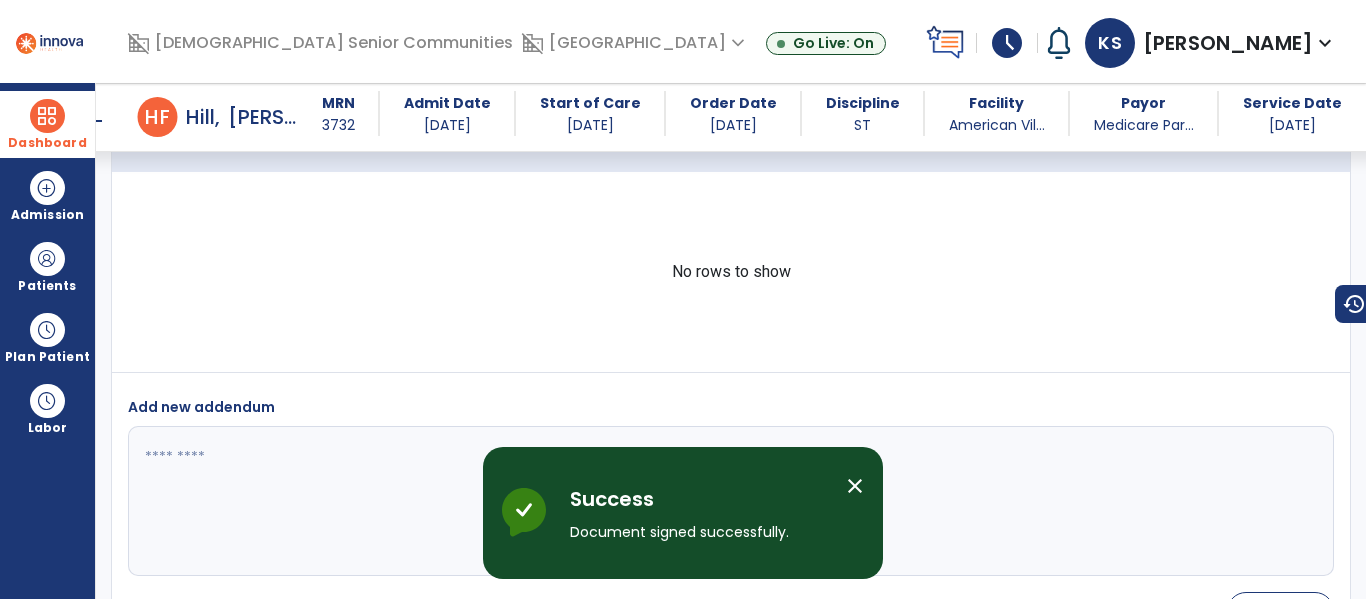 click on "Dashboard" at bounding box center (47, 124) 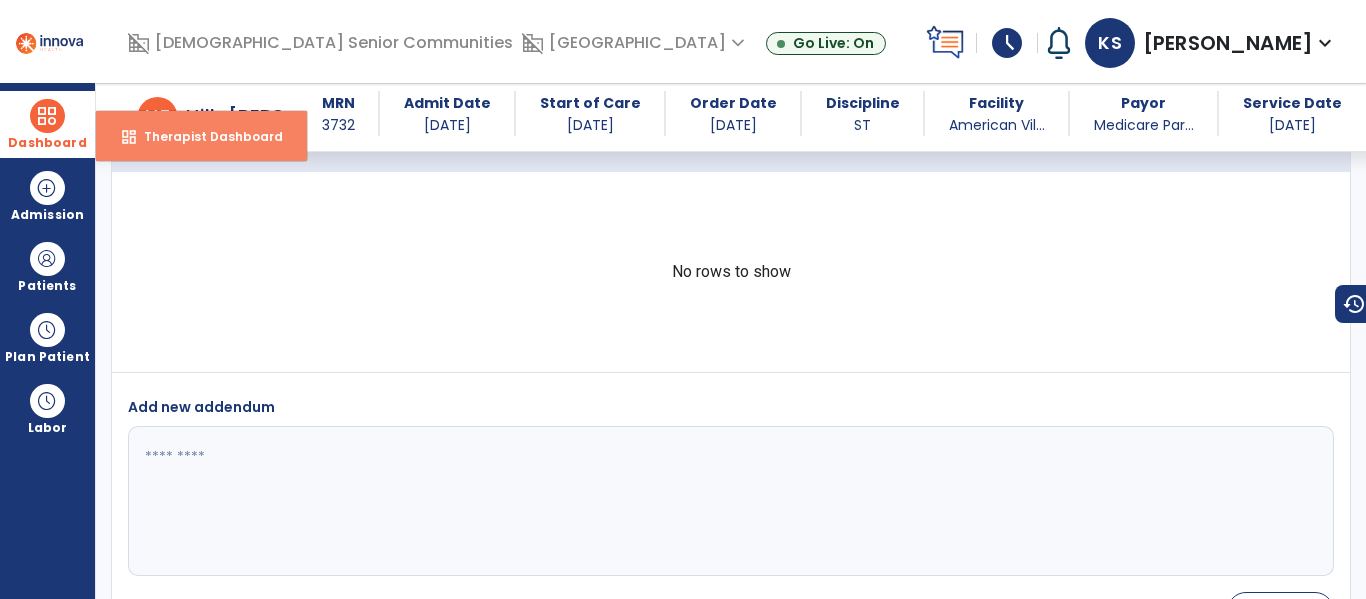 click on "dashboard  Therapist Dashboard" at bounding box center [201, 136] 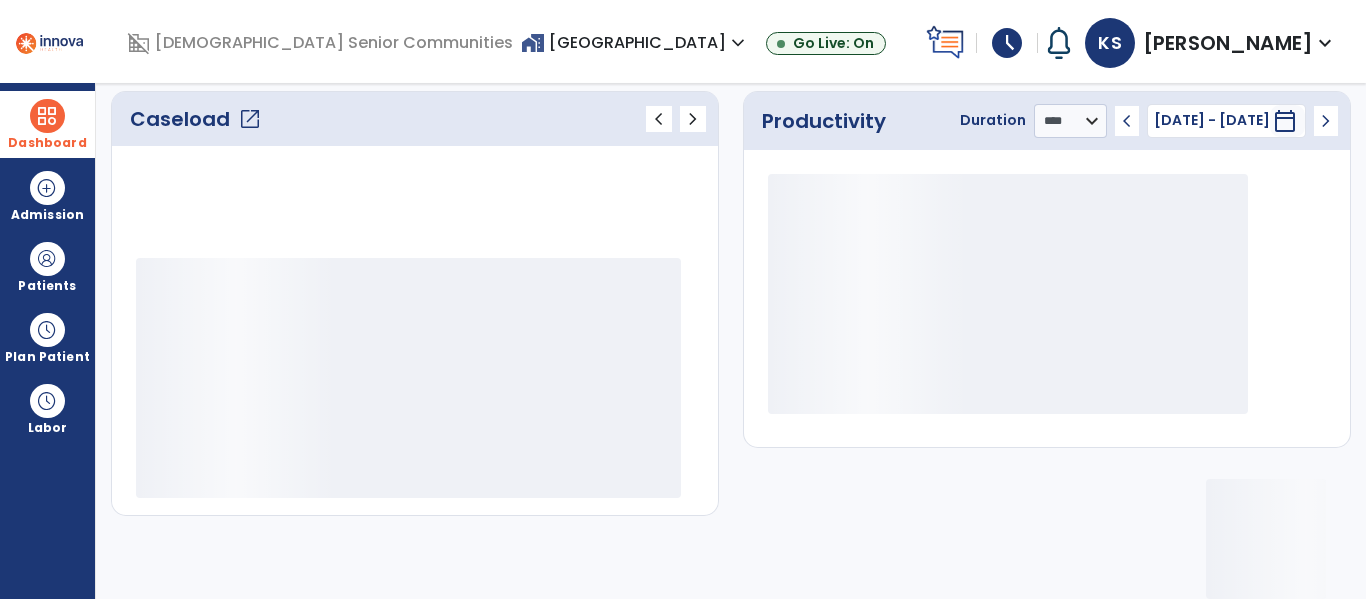 scroll, scrollTop: 278, scrollLeft: 0, axis: vertical 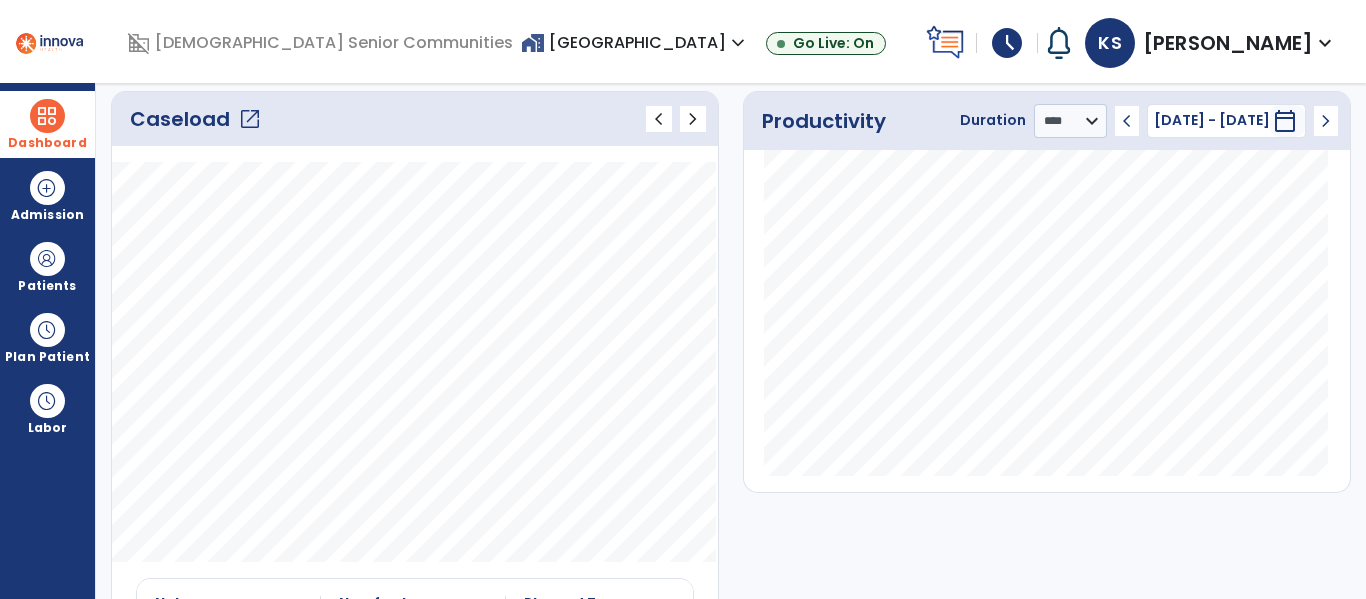 click on "open_in_new" 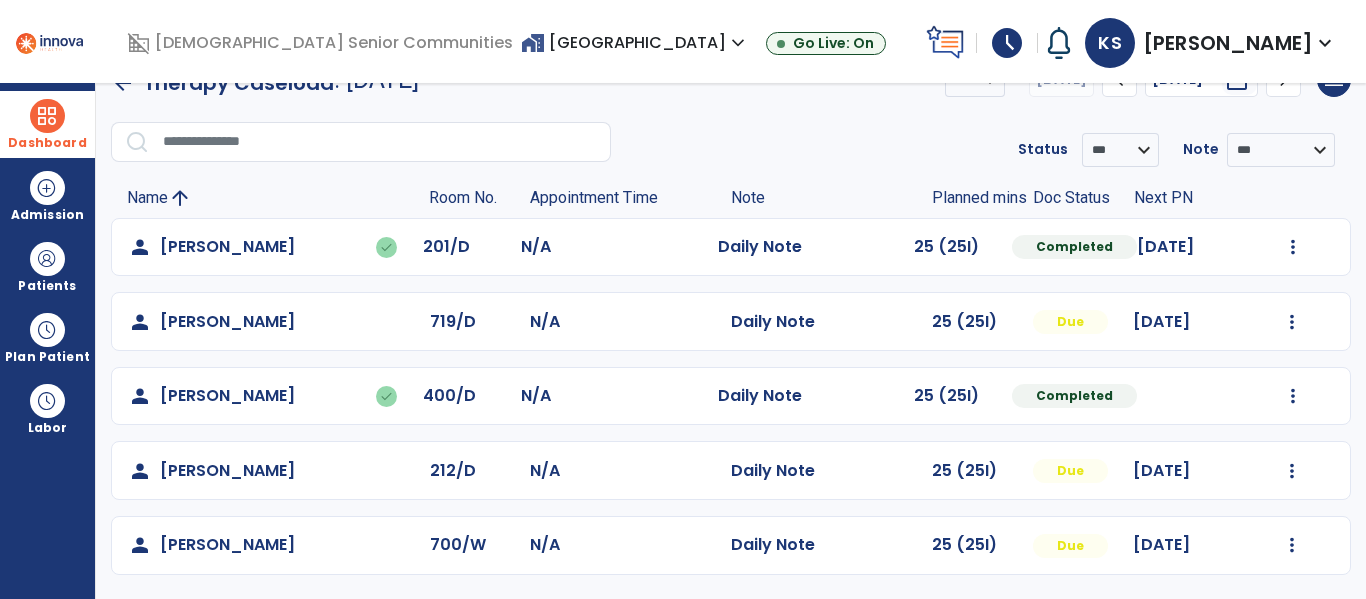 scroll, scrollTop: 41, scrollLeft: 0, axis: vertical 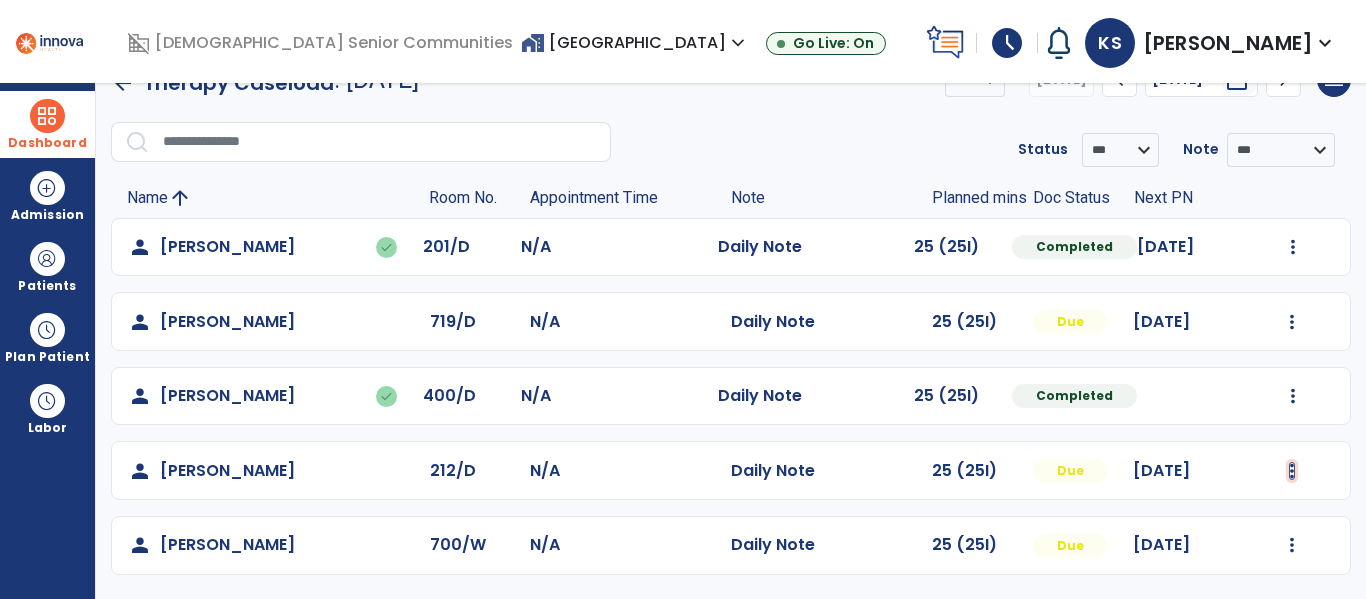 click at bounding box center [1293, 247] 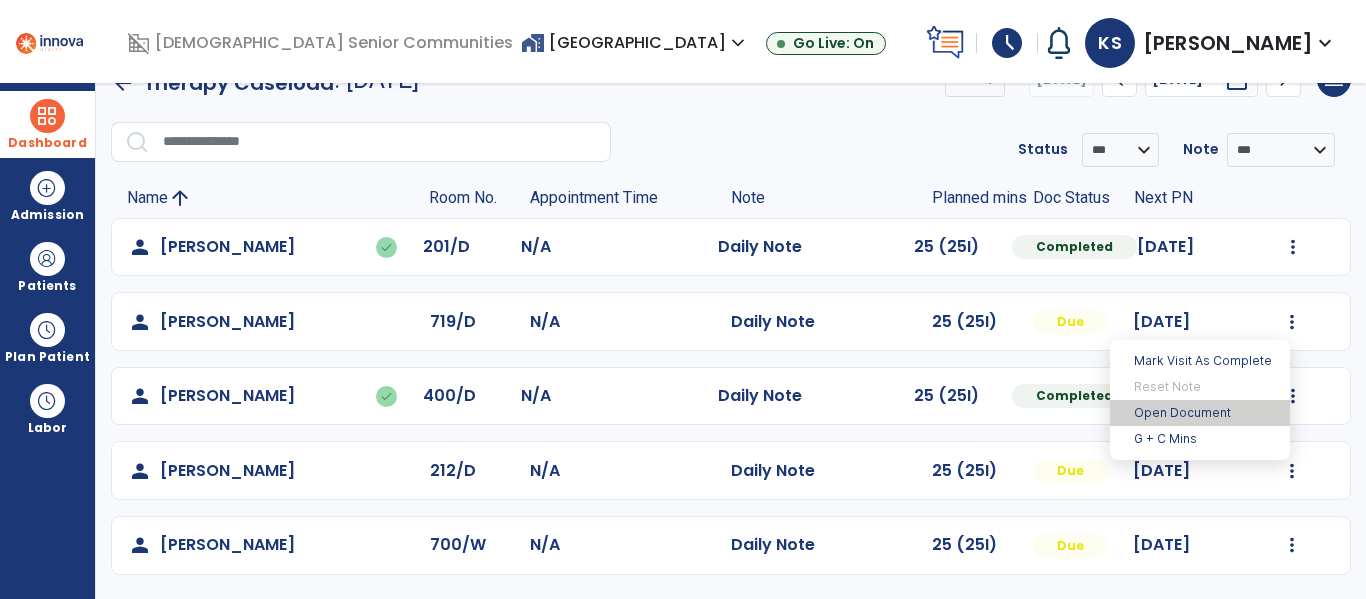 click on "Open Document" at bounding box center [1200, 413] 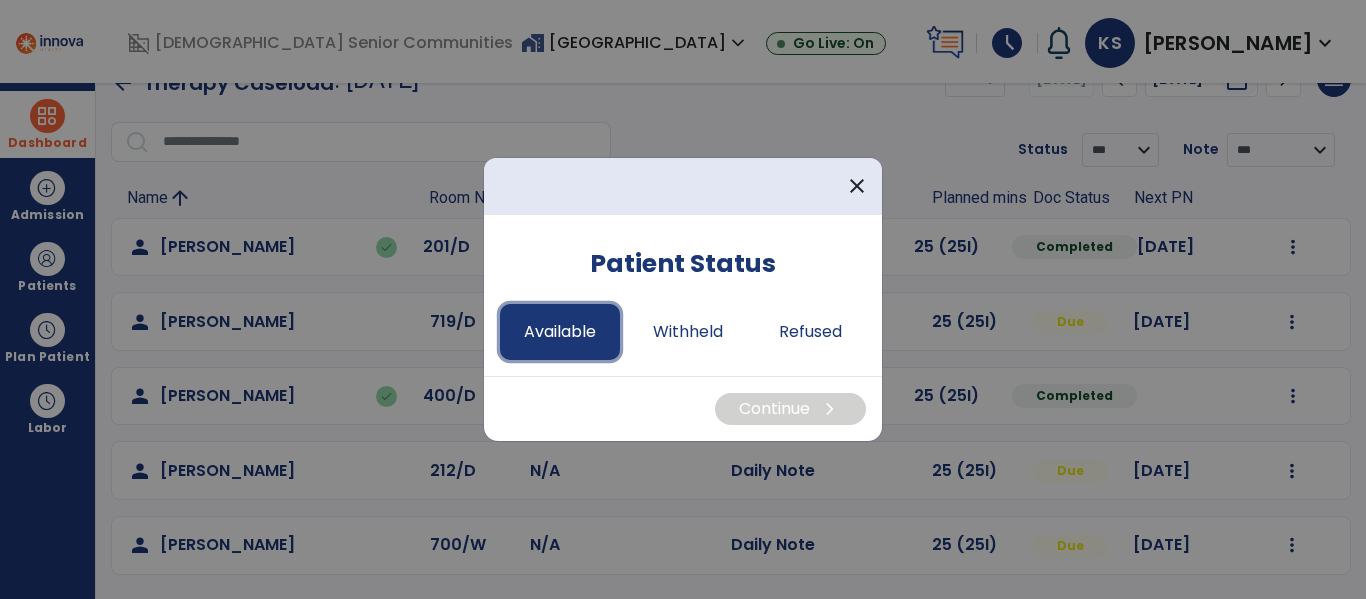 click on "Available" at bounding box center (560, 332) 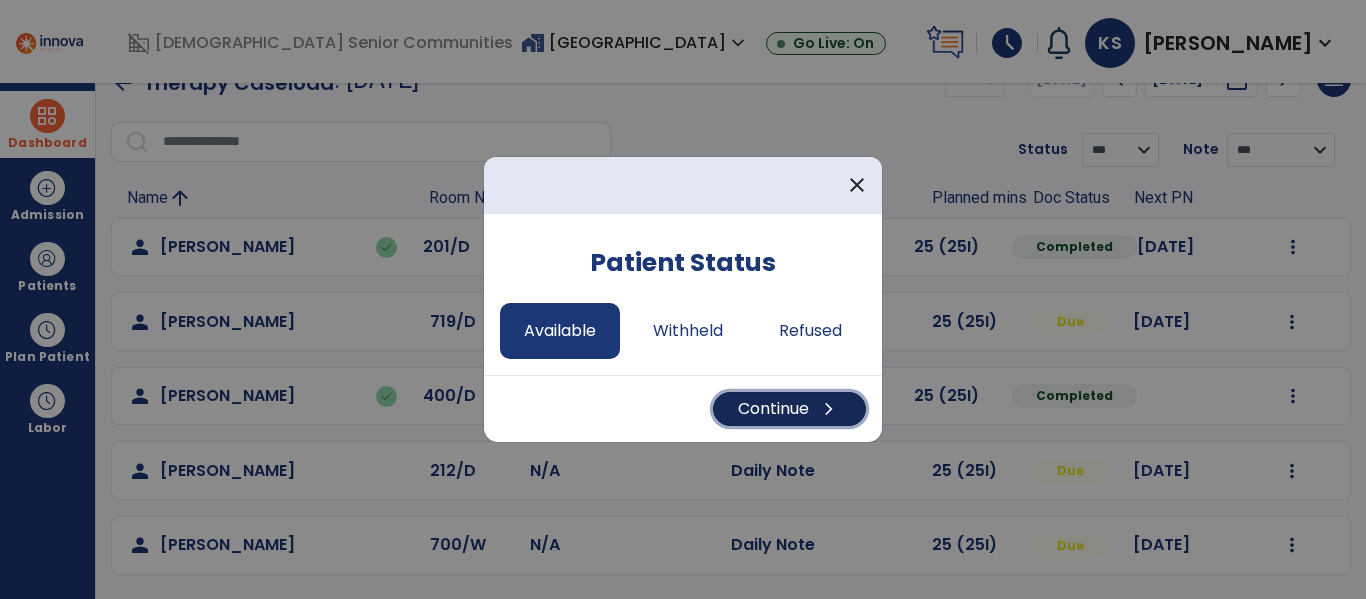 click on "chevron_right" at bounding box center (829, 409) 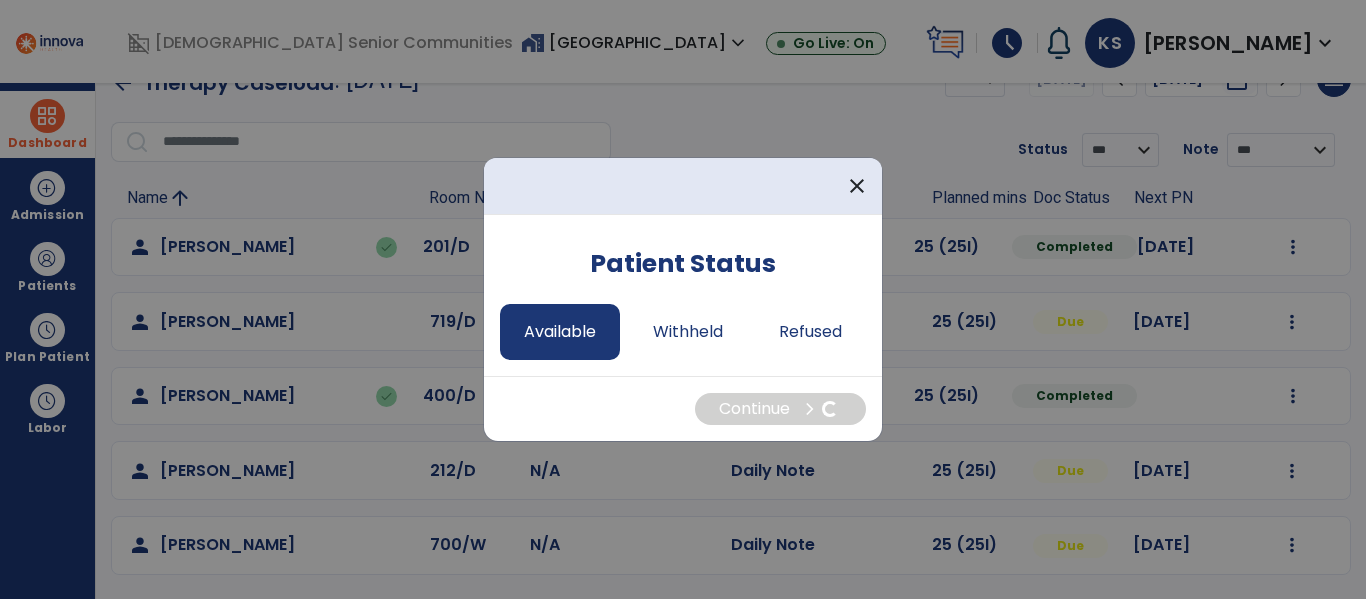 select on "*" 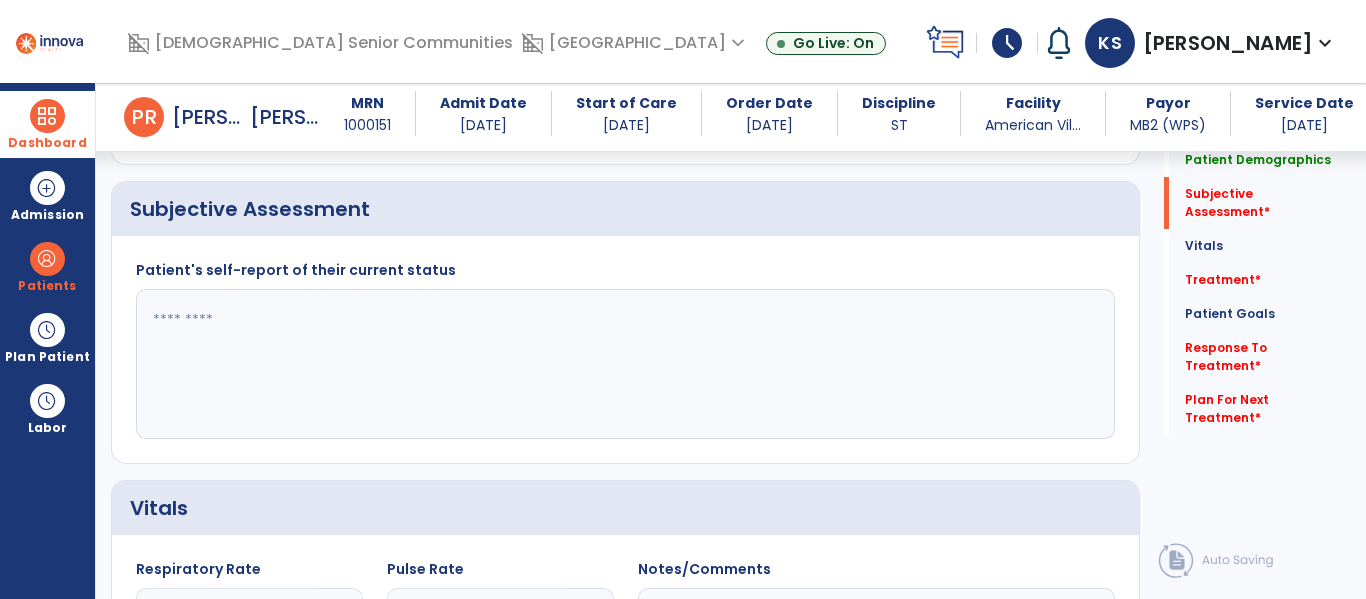 scroll, scrollTop: 389, scrollLeft: 0, axis: vertical 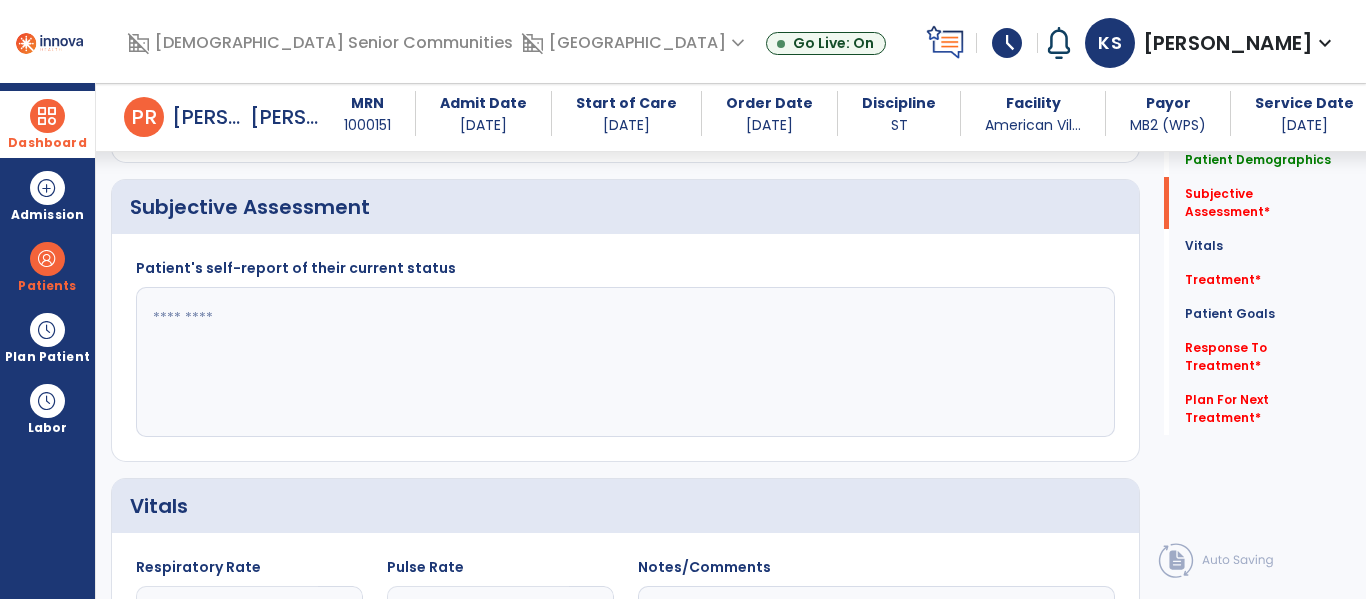 click 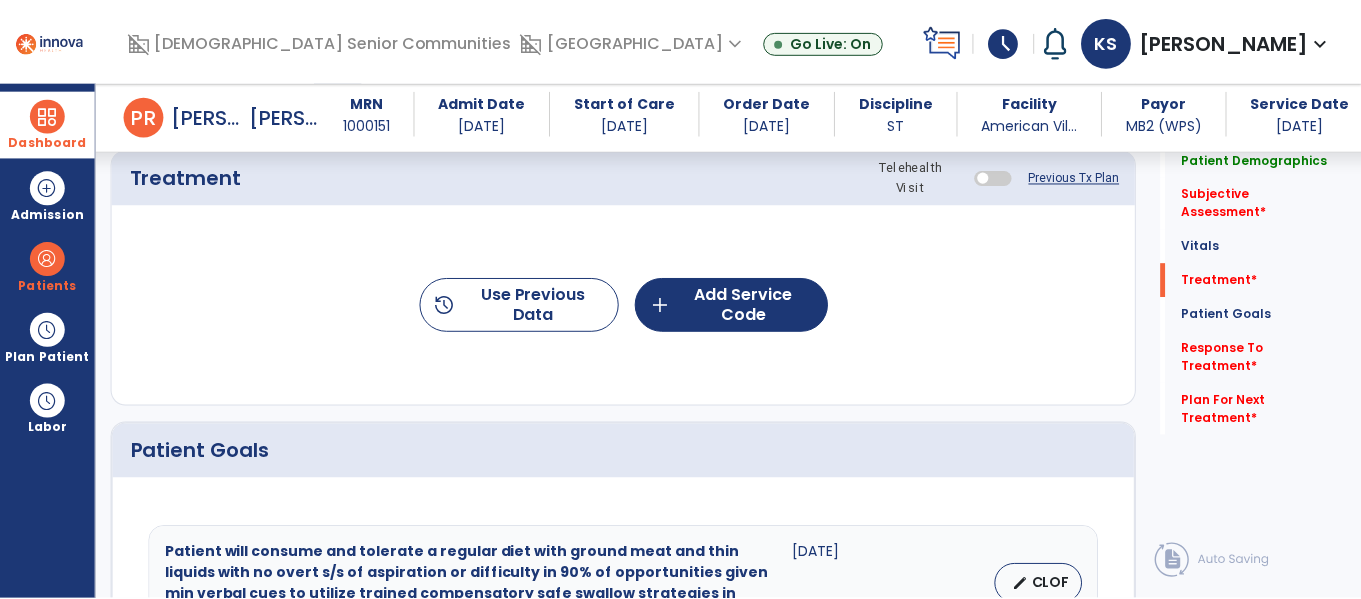 scroll, scrollTop: 1140, scrollLeft: 0, axis: vertical 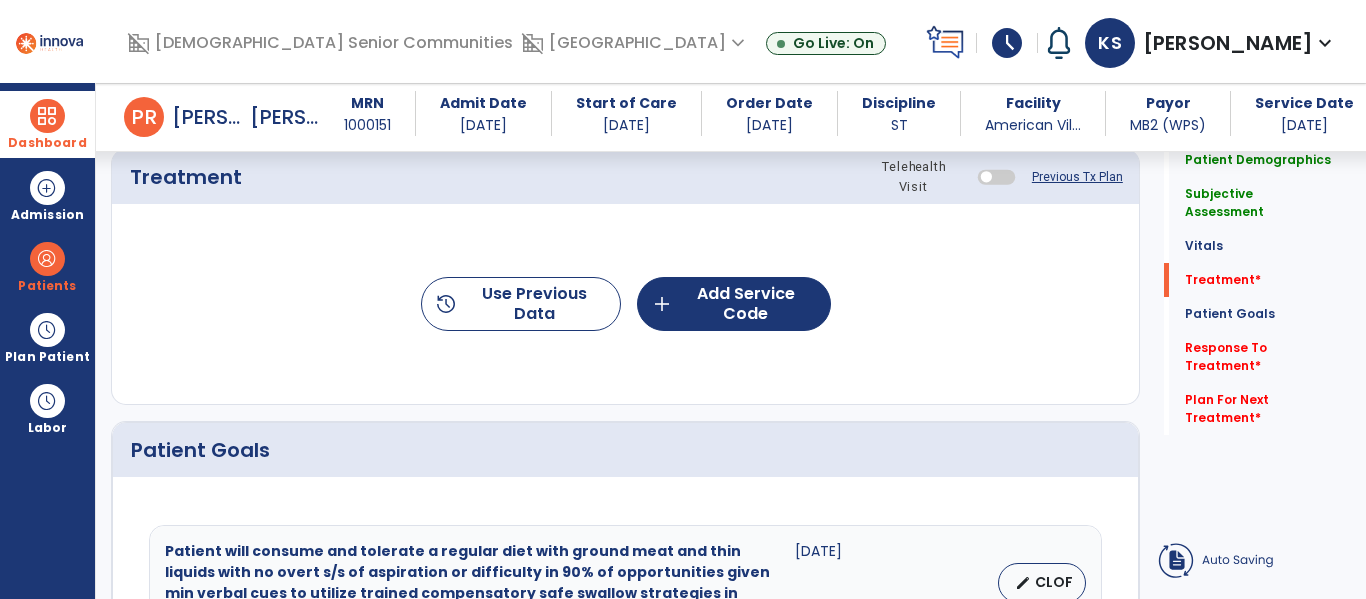 type on "**********" 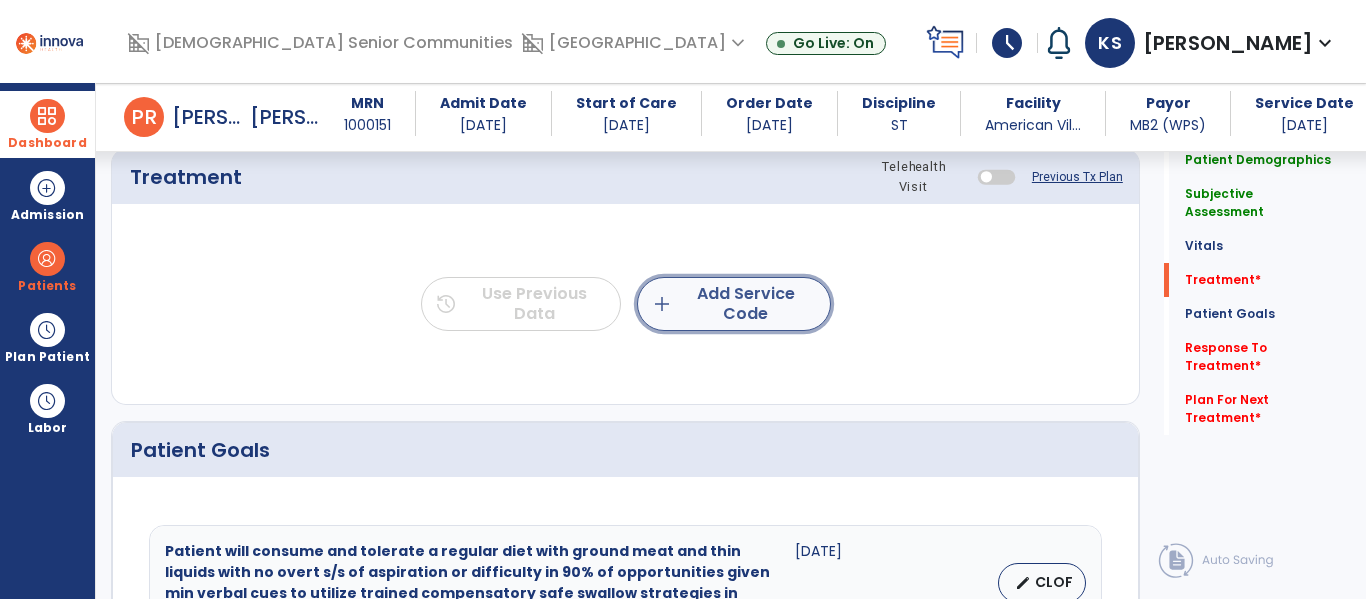 click on "add  Add Service Code" 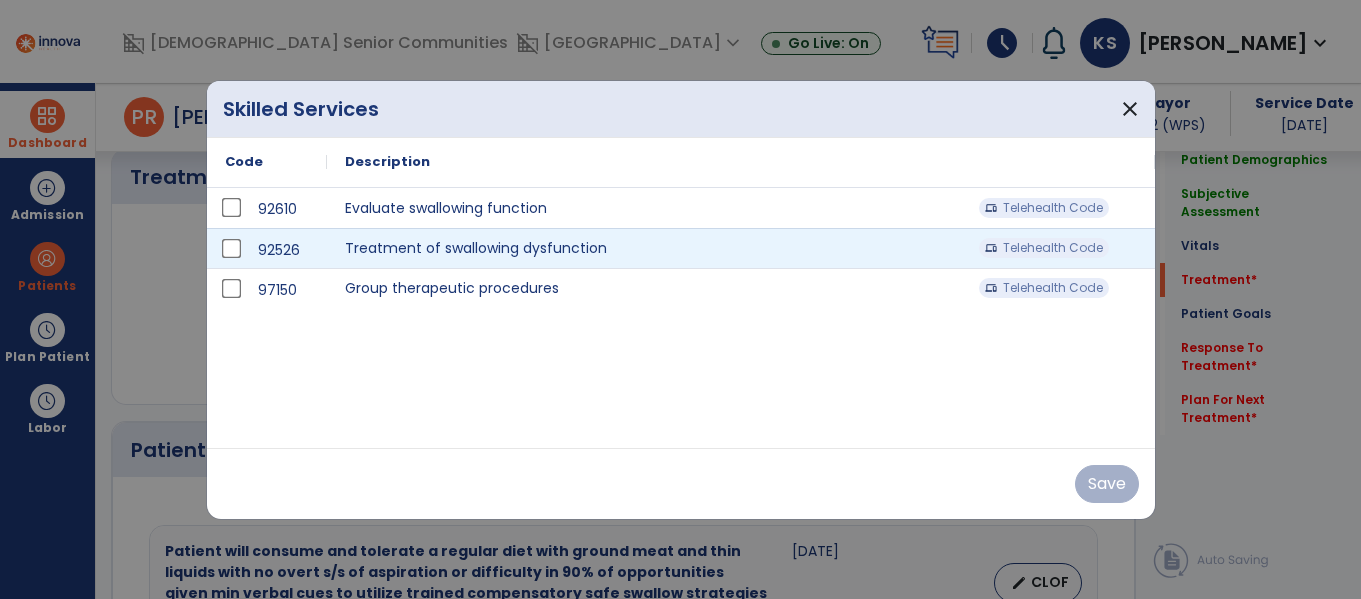 scroll, scrollTop: 1140, scrollLeft: 0, axis: vertical 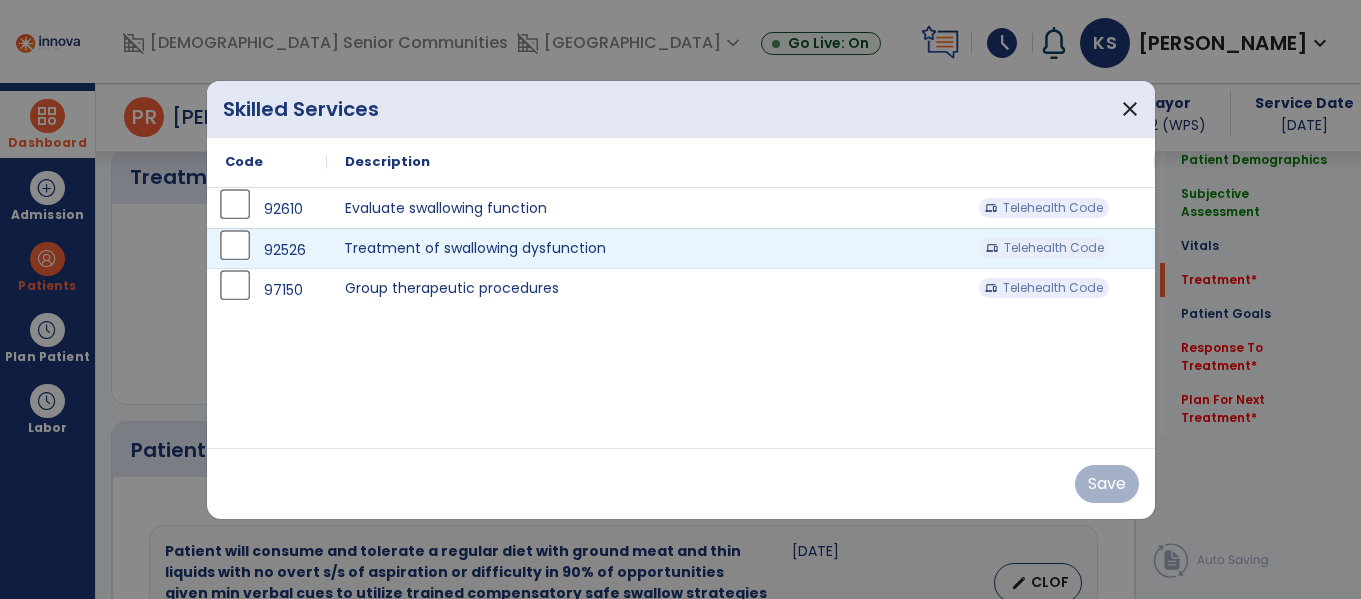 click on "Treatment of swallowing dysfunction
Telehealth Code" at bounding box center [741, 248] 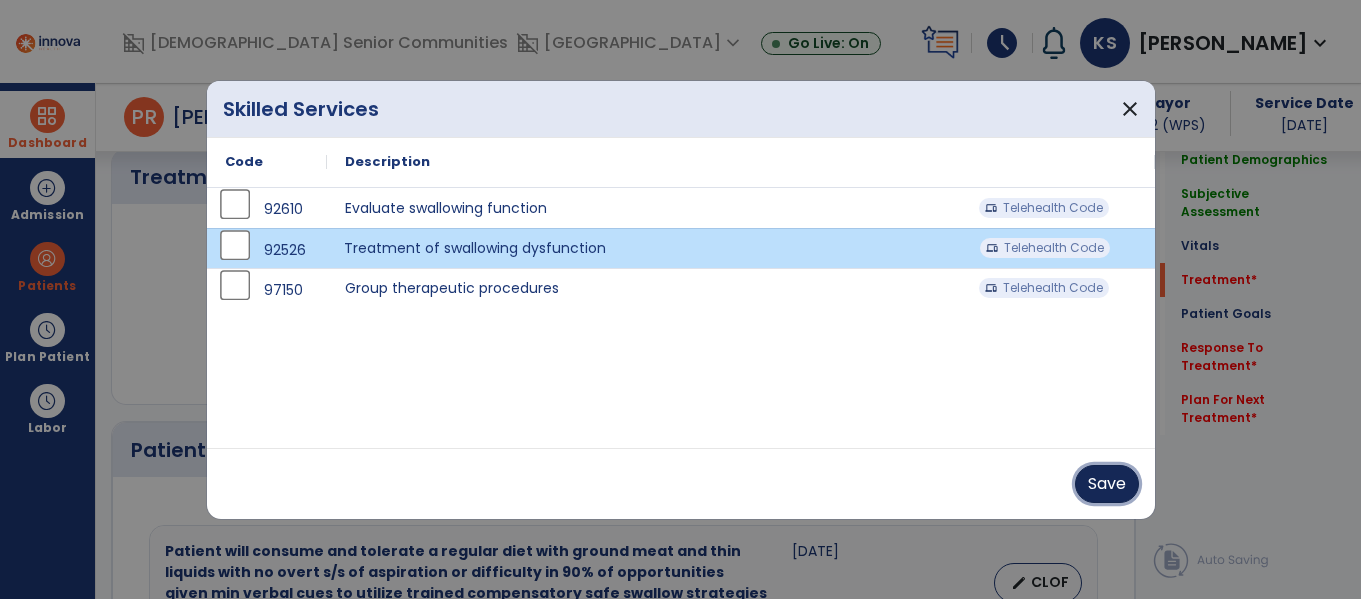click on "Save" at bounding box center (1107, 484) 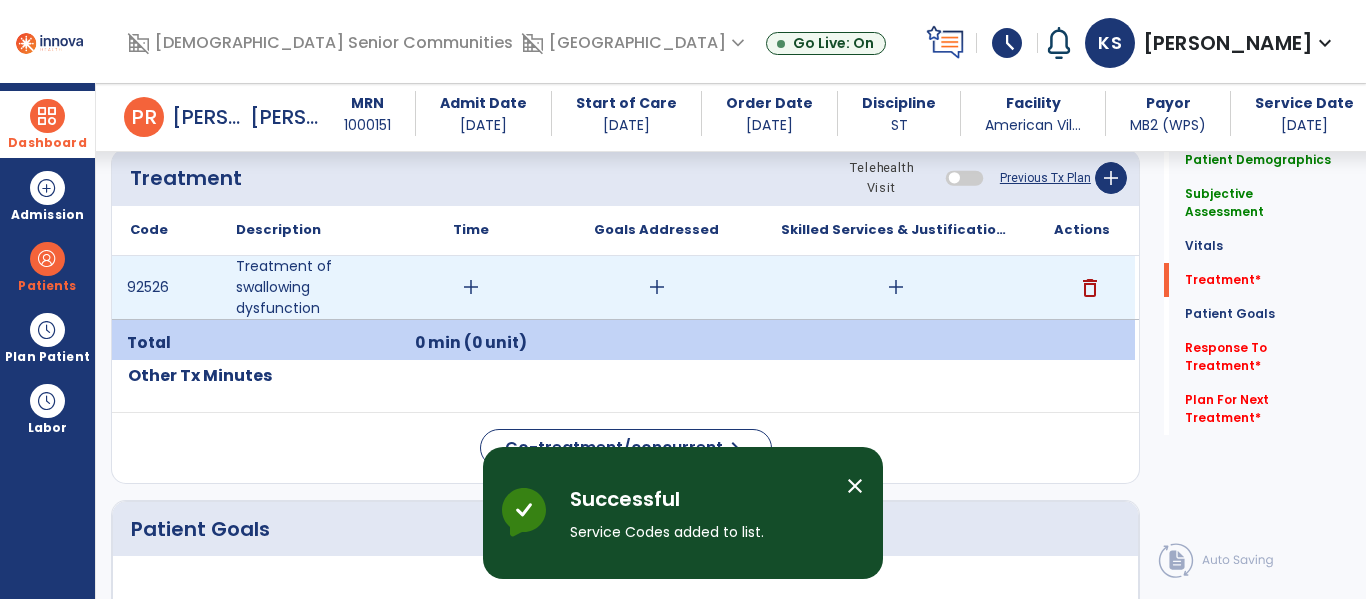 click on "add" at bounding box center (471, 287) 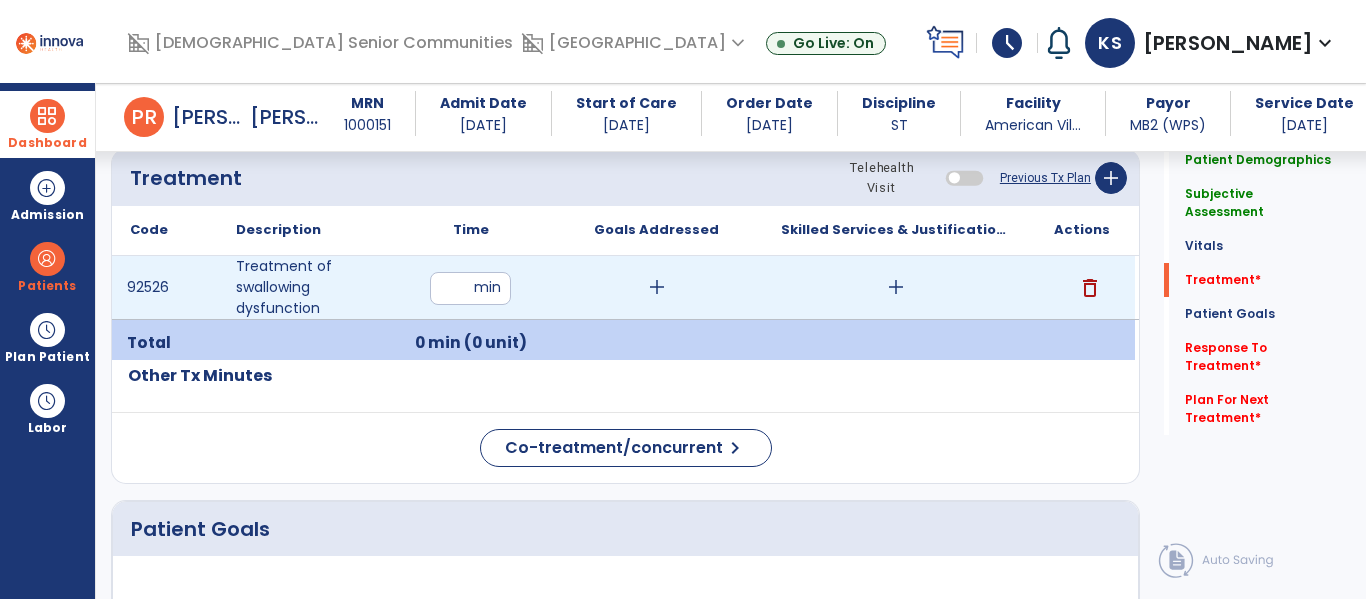 type on "**" 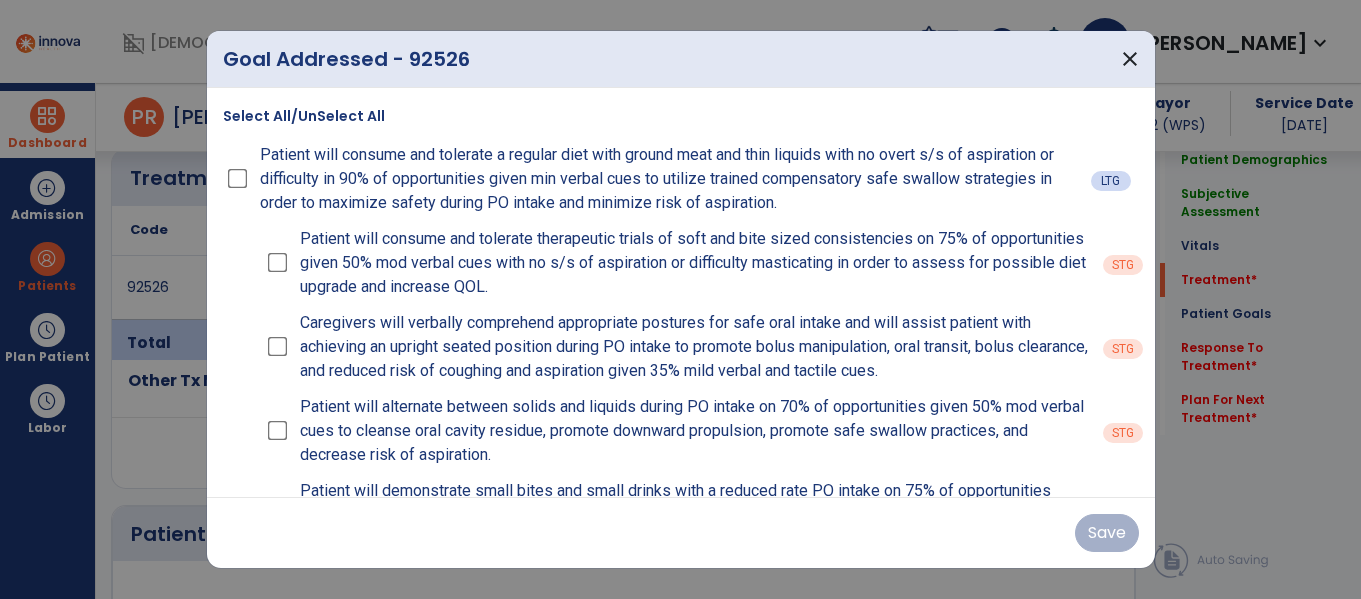 scroll, scrollTop: 1140, scrollLeft: 0, axis: vertical 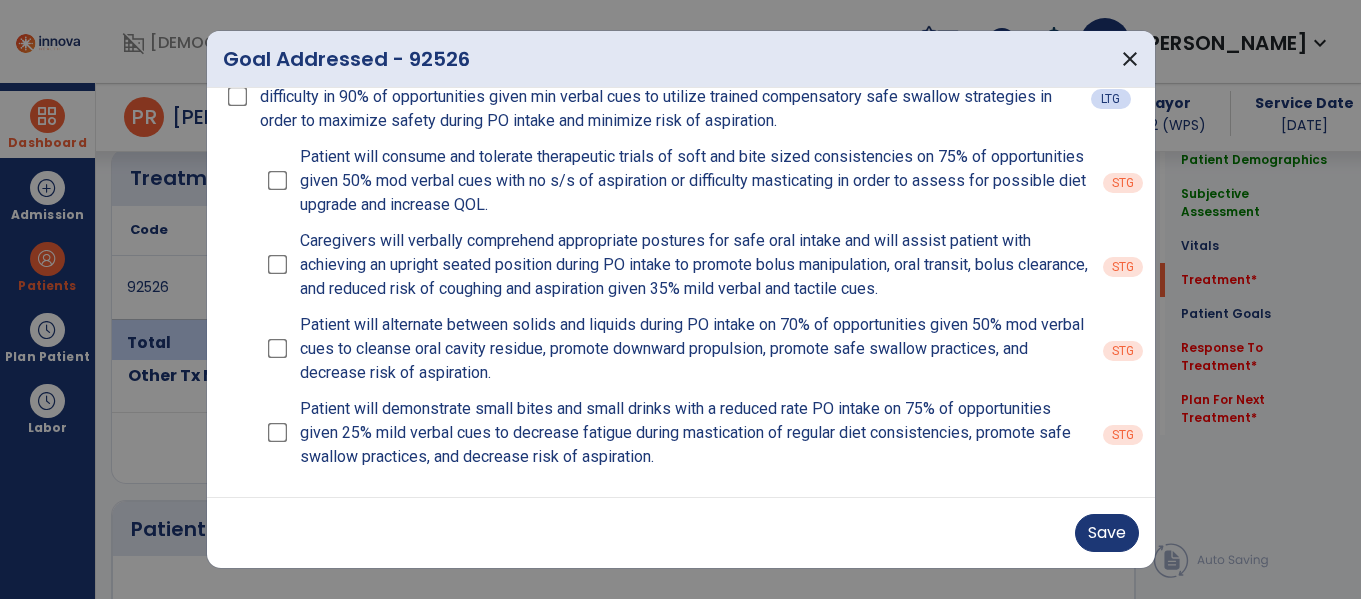 click on "Patient will consume and tolerate therapeutic trials of soft and bite sized consistencies on 75% of opportunities given 50% mod verbal cues with no s/s of aspiration or difficulty masticating in order to assess for possible diet upgrade and increase QOL.     STG" at bounding box center (701, 181) 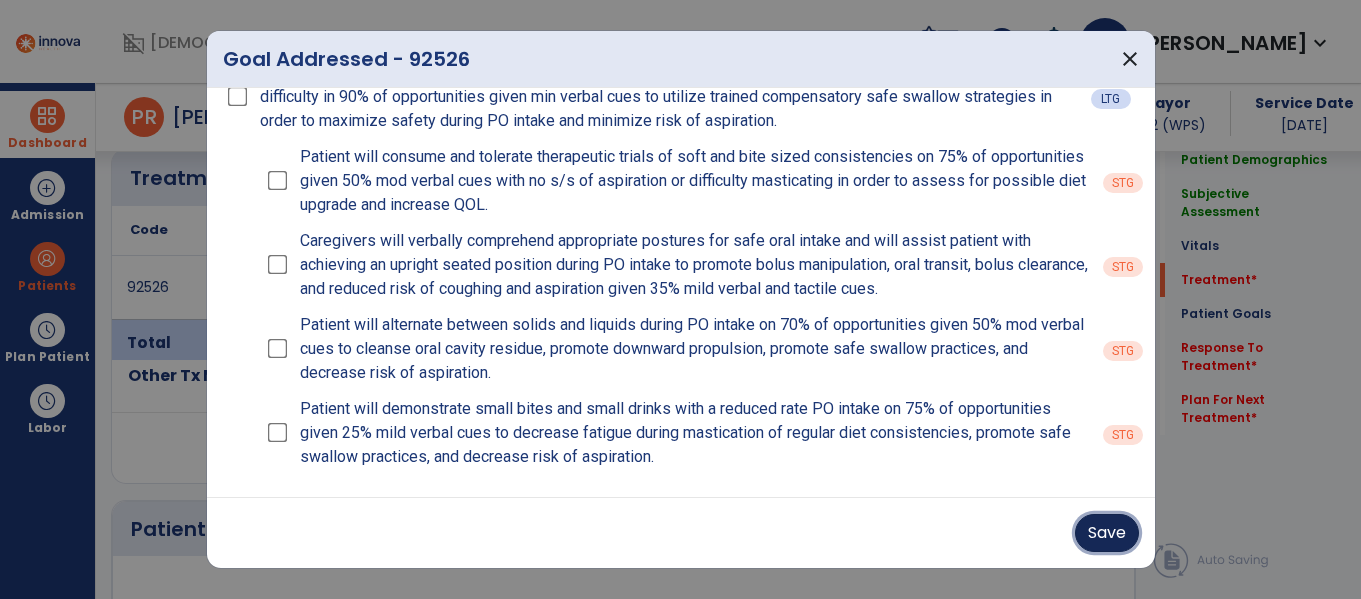 click on "Save" at bounding box center [1107, 533] 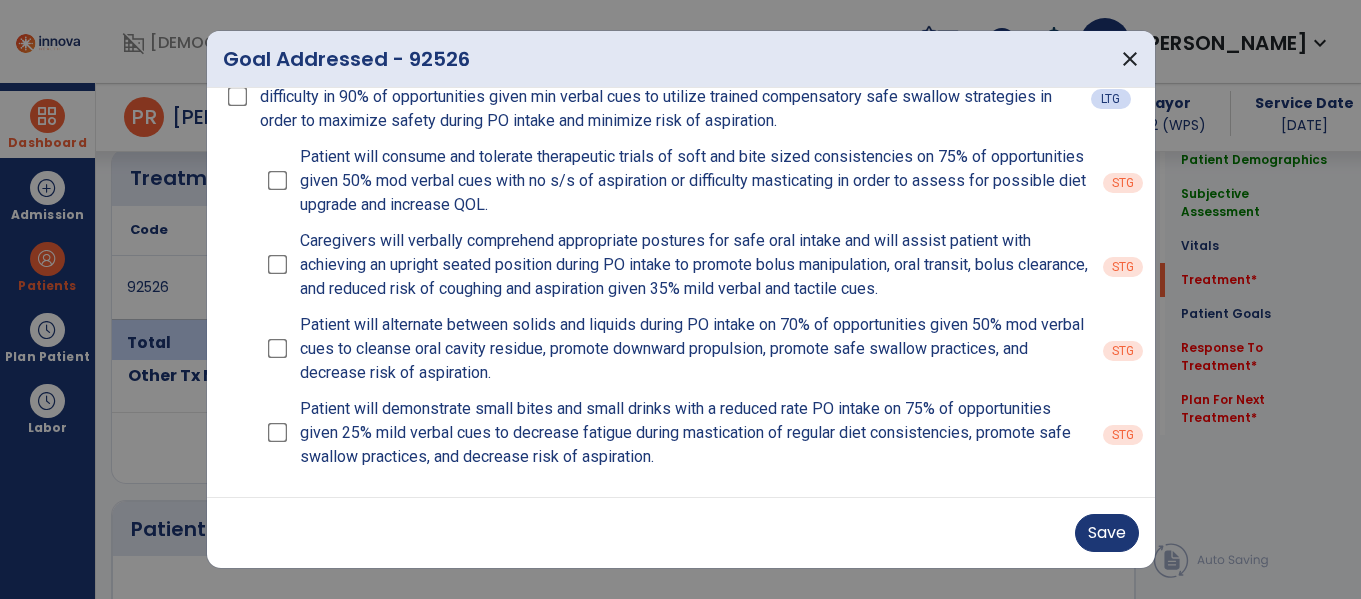 click on "Save" at bounding box center (681, 533) 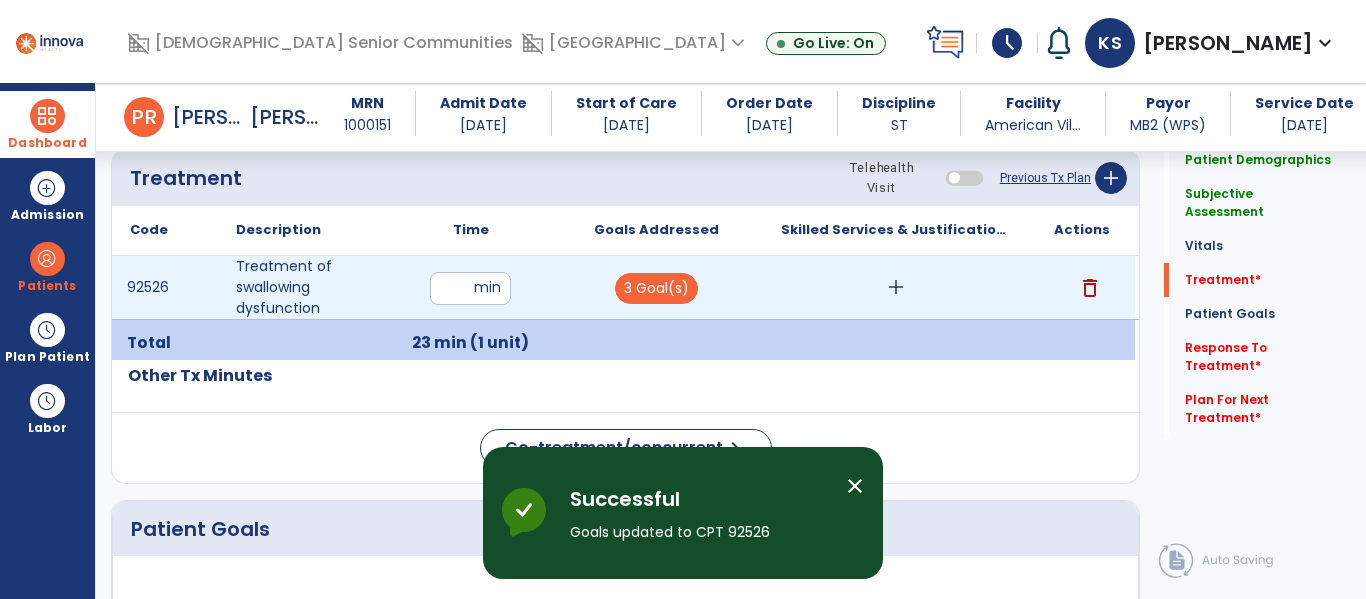 click on "add" at bounding box center (896, 287) 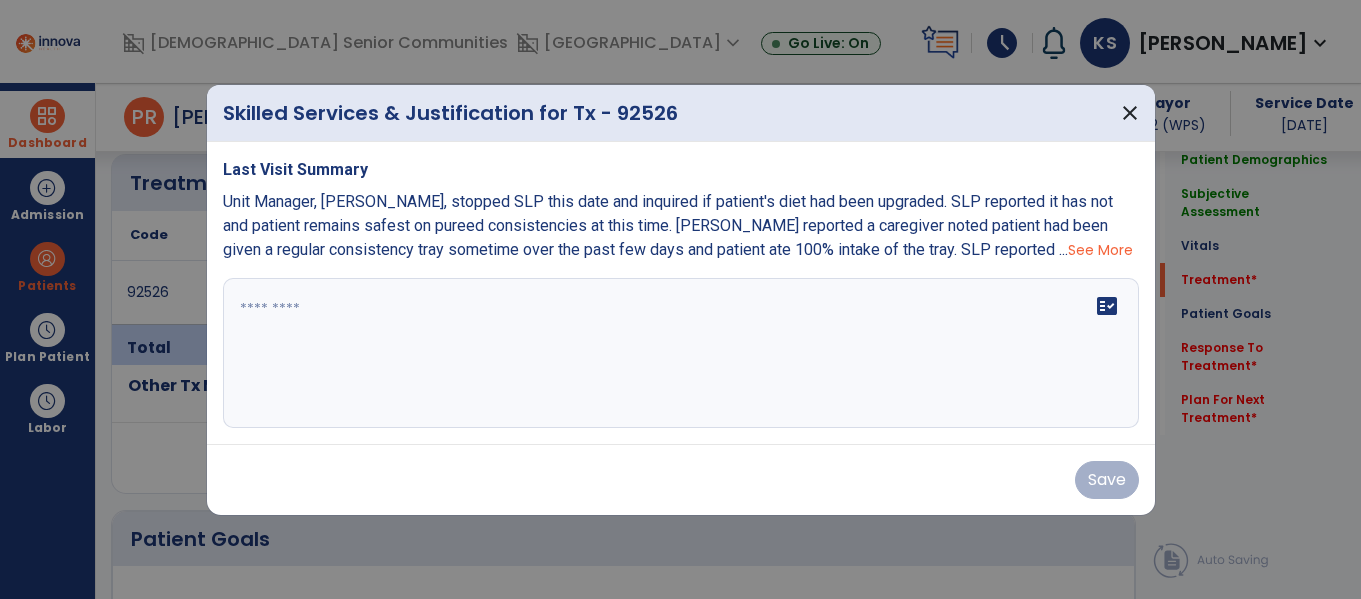 scroll, scrollTop: 1140, scrollLeft: 0, axis: vertical 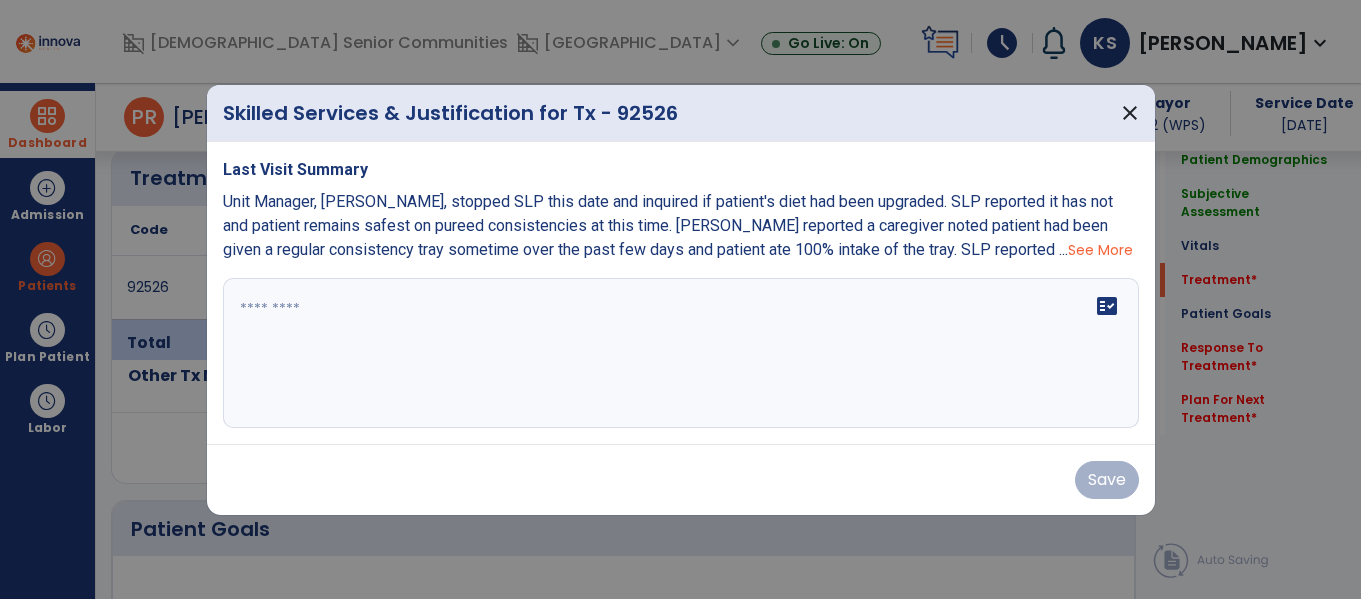 click at bounding box center (681, 353) 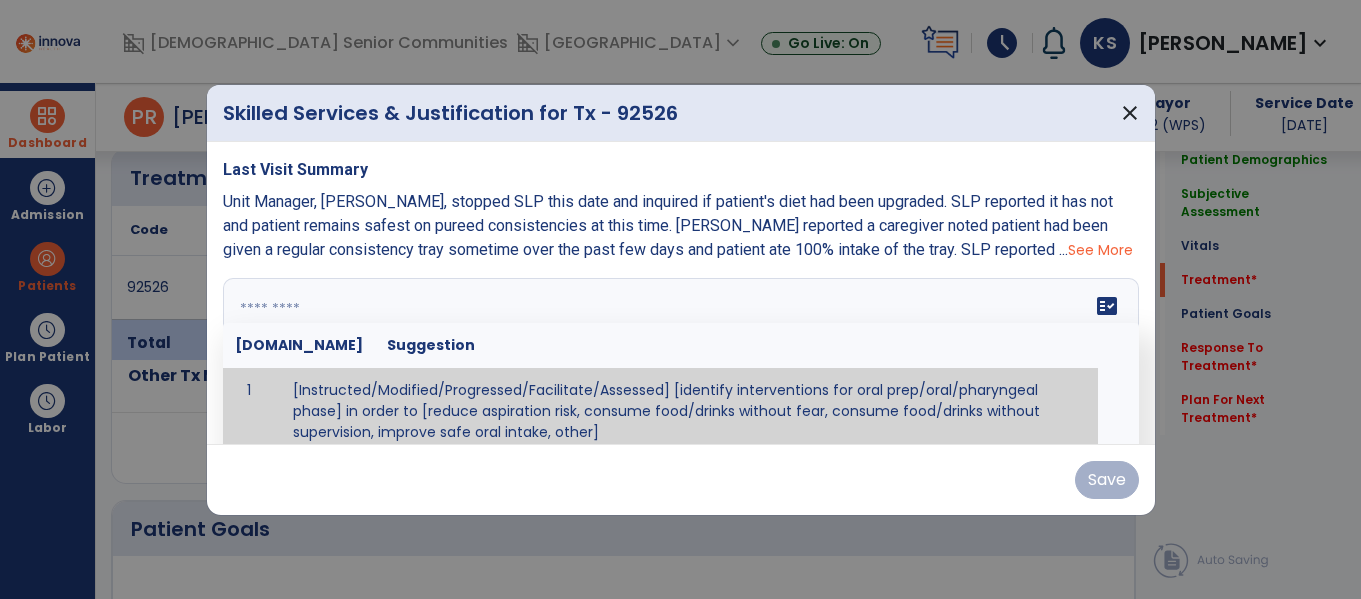 scroll, scrollTop: 12, scrollLeft: 0, axis: vertical 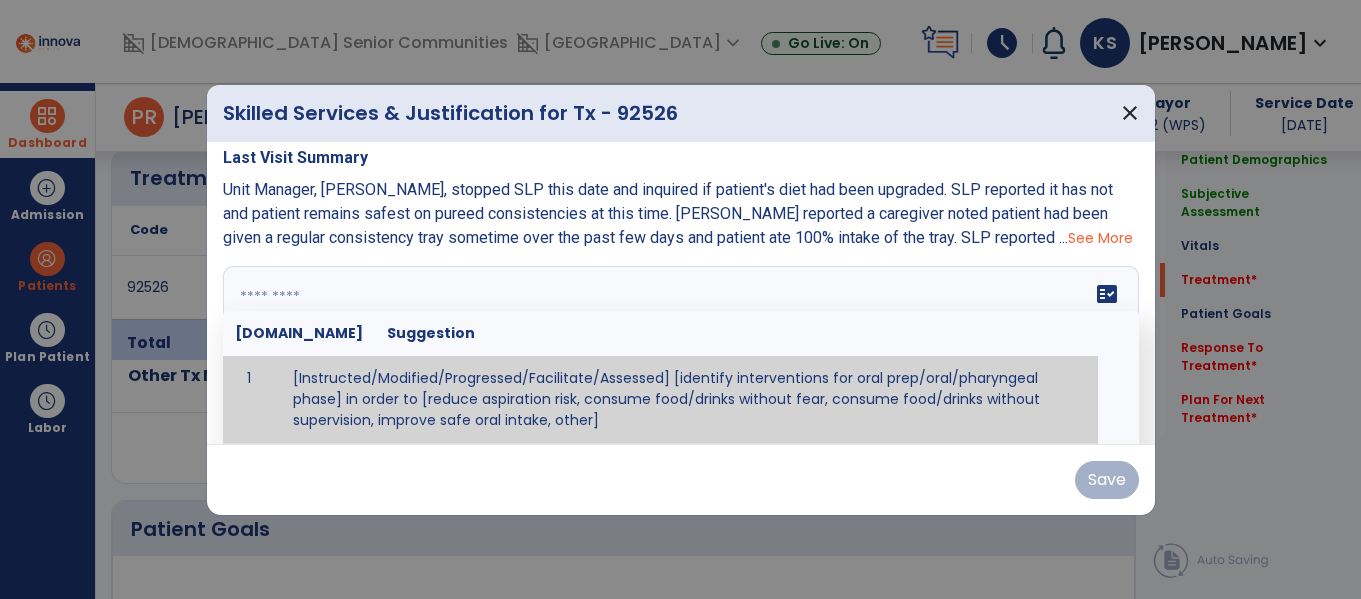 paste on "**********" 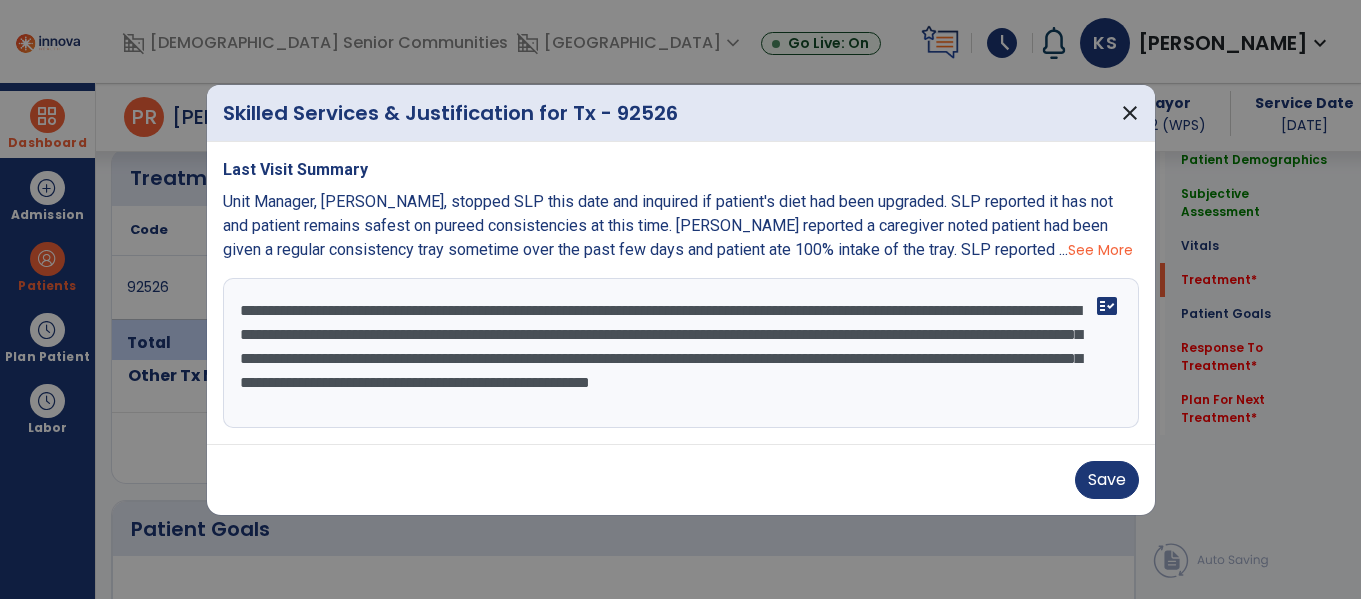 scroll, scrollTop: 0, scrollLeft: 0, axis: both 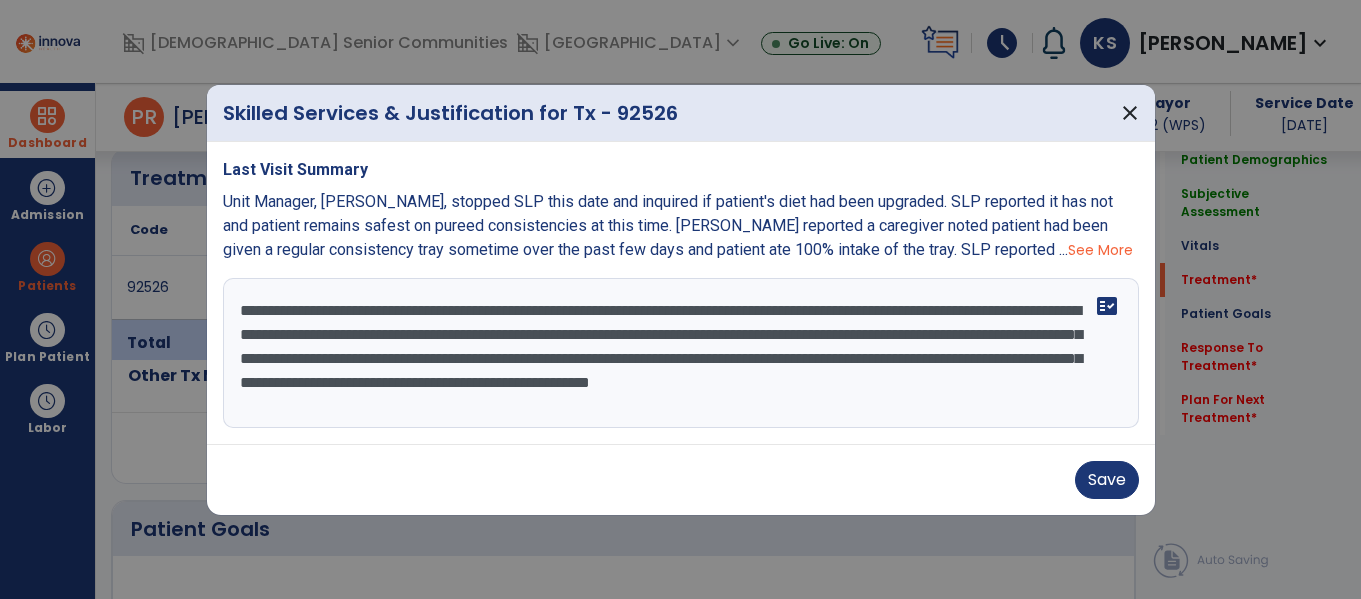 click on "**********" at bounding box center (681, 353) 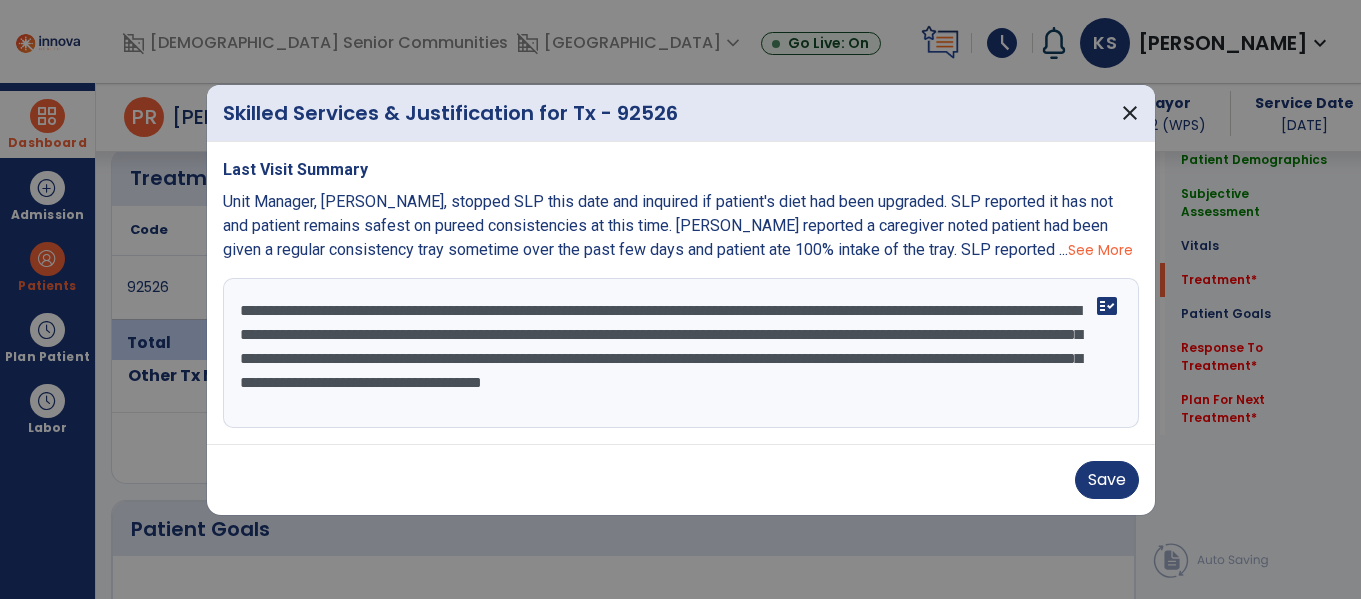 click on "**********" at bounding box center [681, 353] 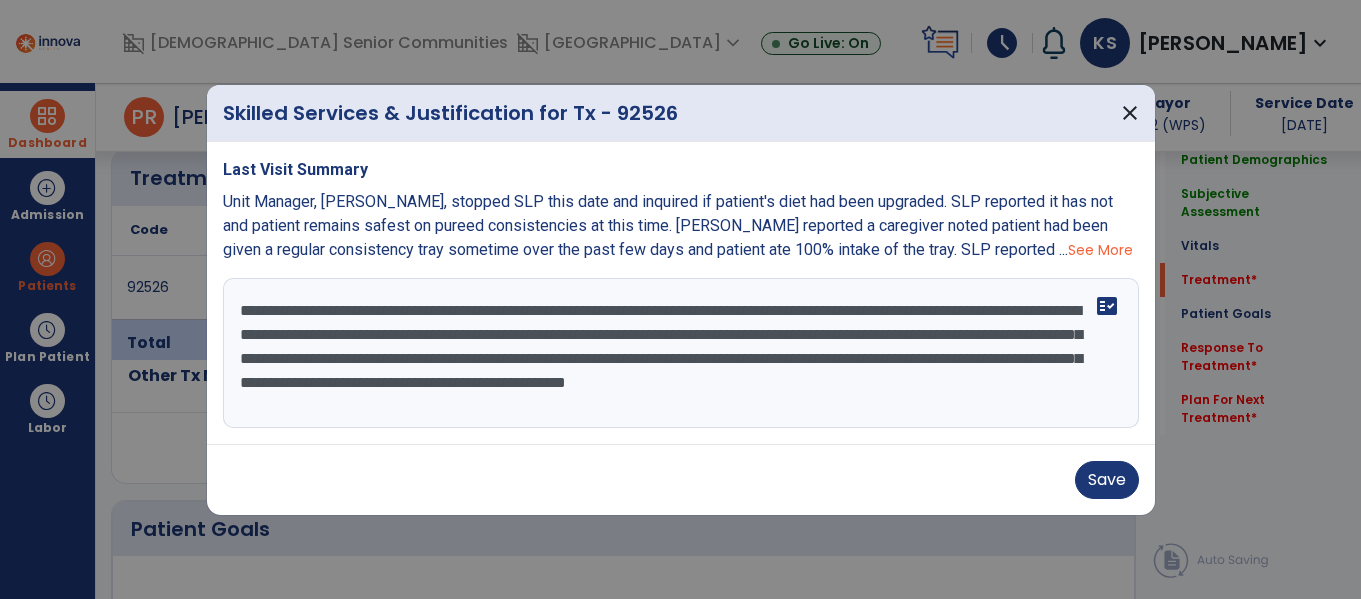click on "**********" at bounding box center [681, 353] 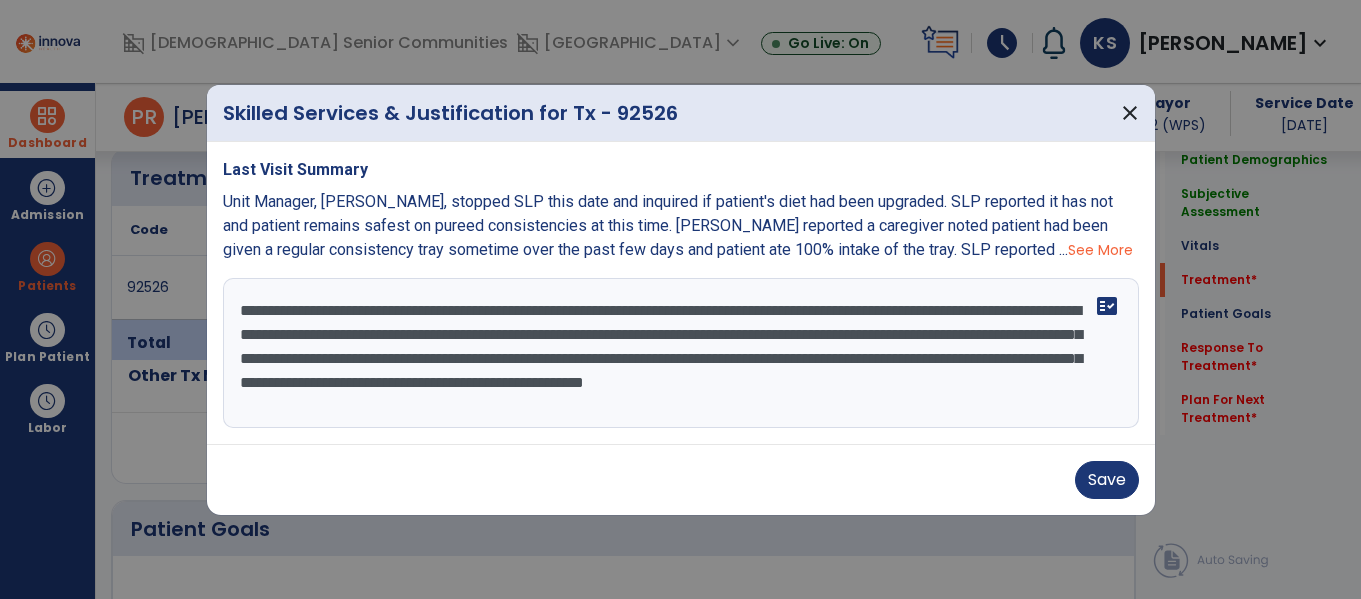 click on "**********" at bounding box center [681, 353] 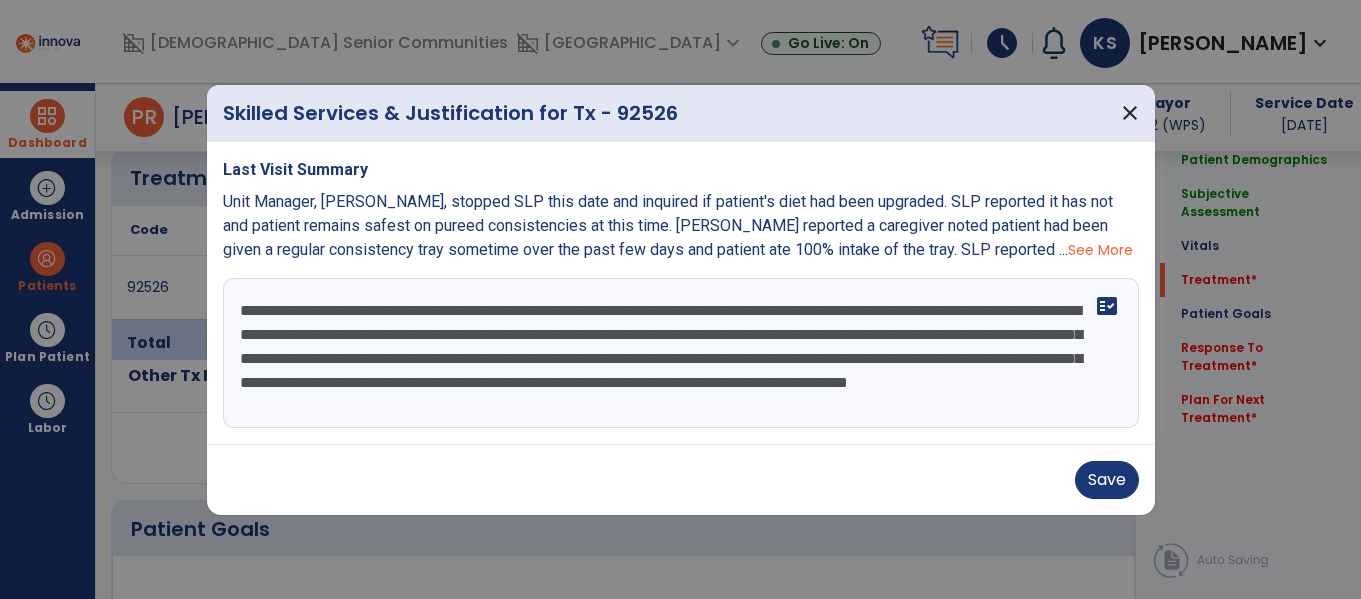 scroll, scrollTop: 24, scrollLeft: 0, axis: vertical 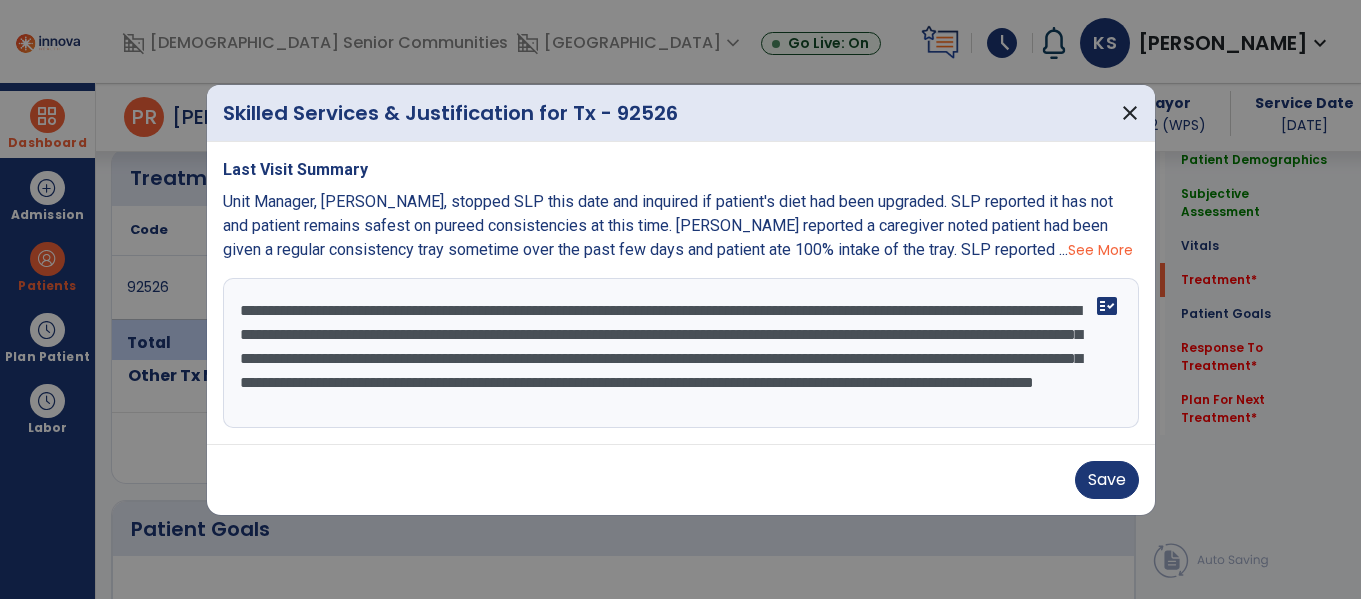 type on "**********" 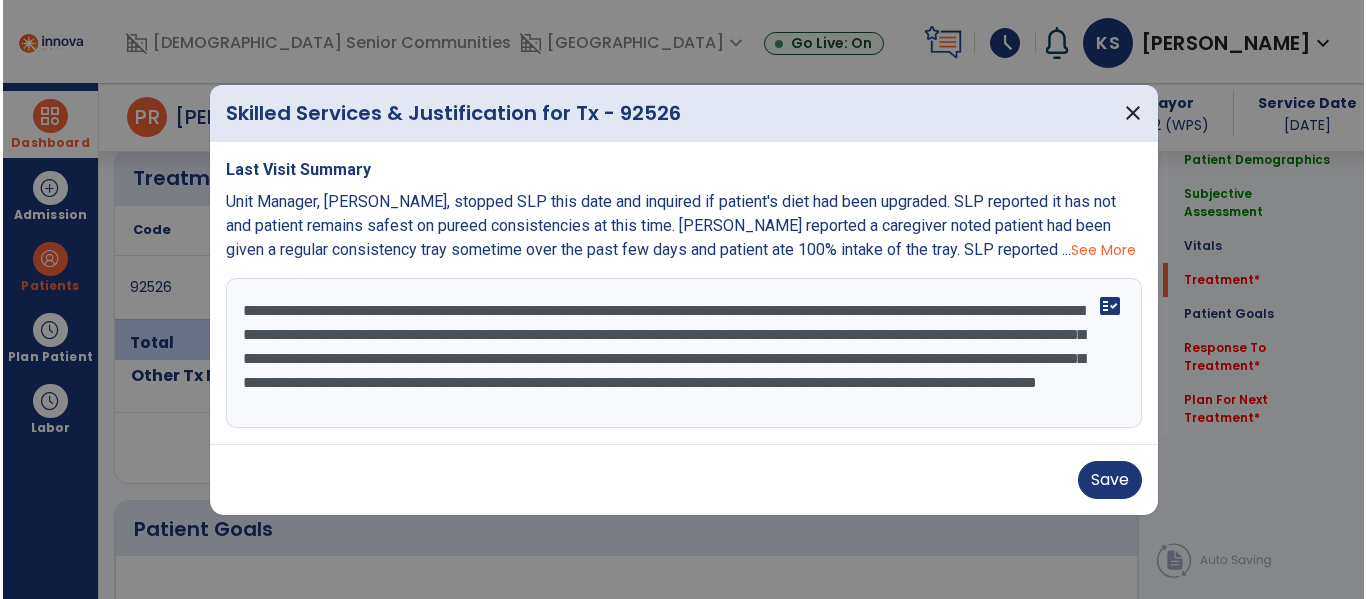 scroll, scrollTop: 24, scrollLeft: 0, axis: vertical 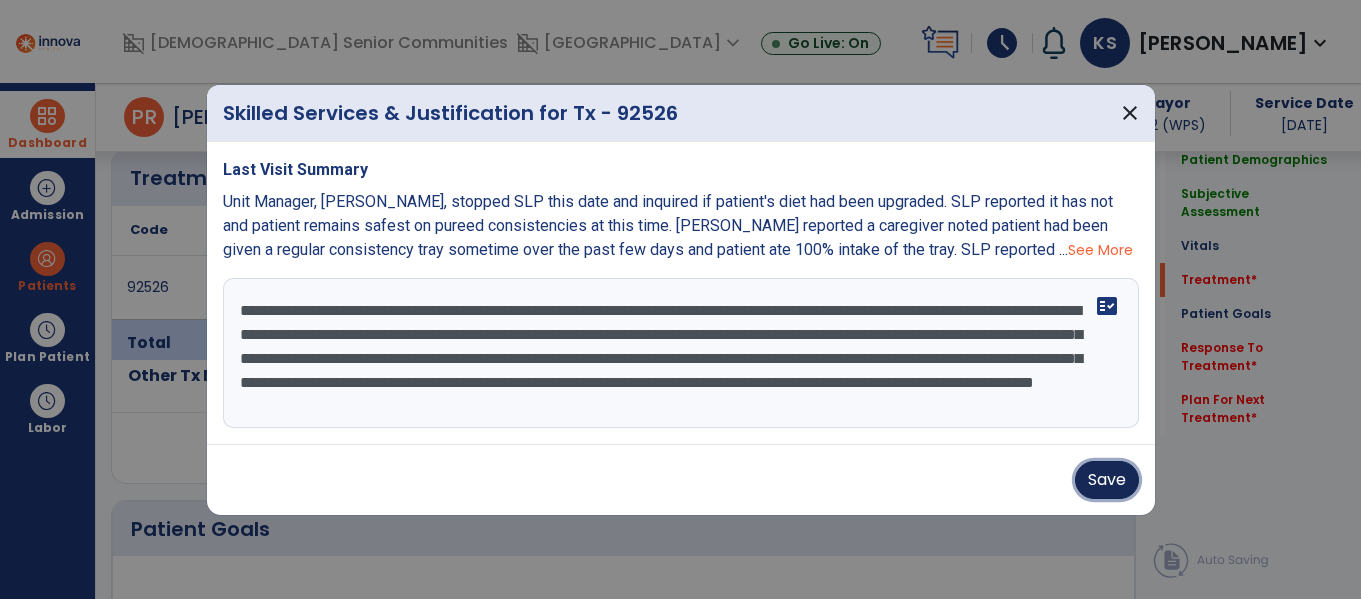 click on "Save" at bounding box center [1107, 480] 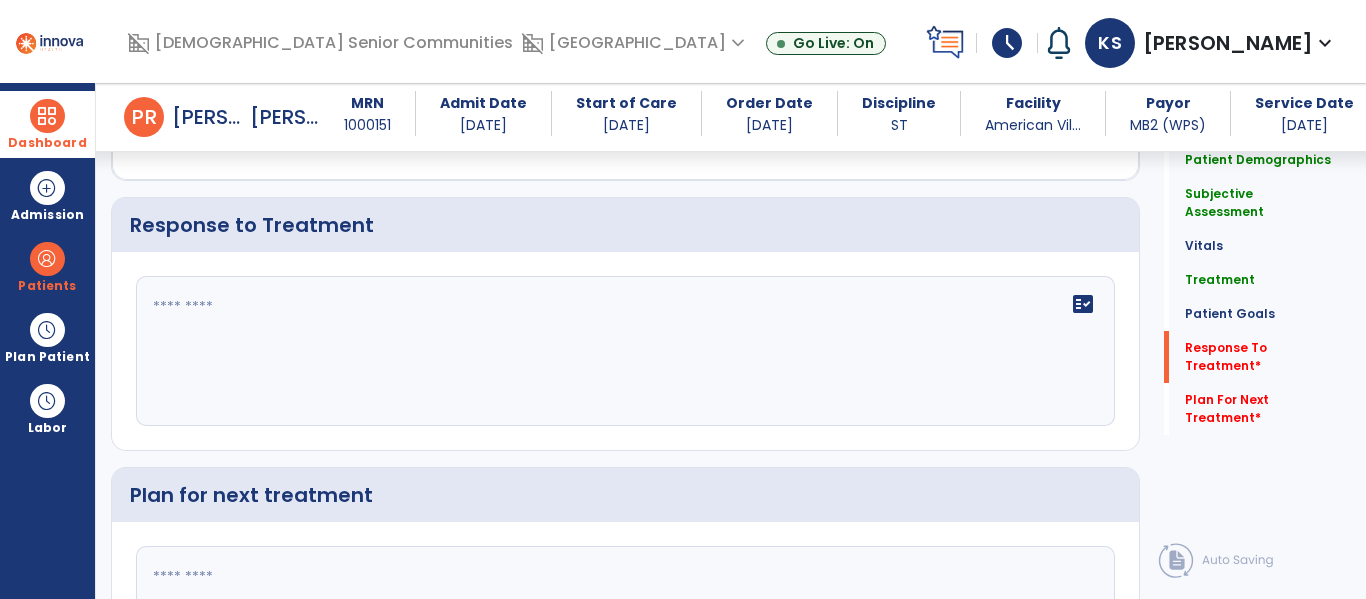 scroll, scrollTop: 3295, scrollLeft: 0, axis: vertical 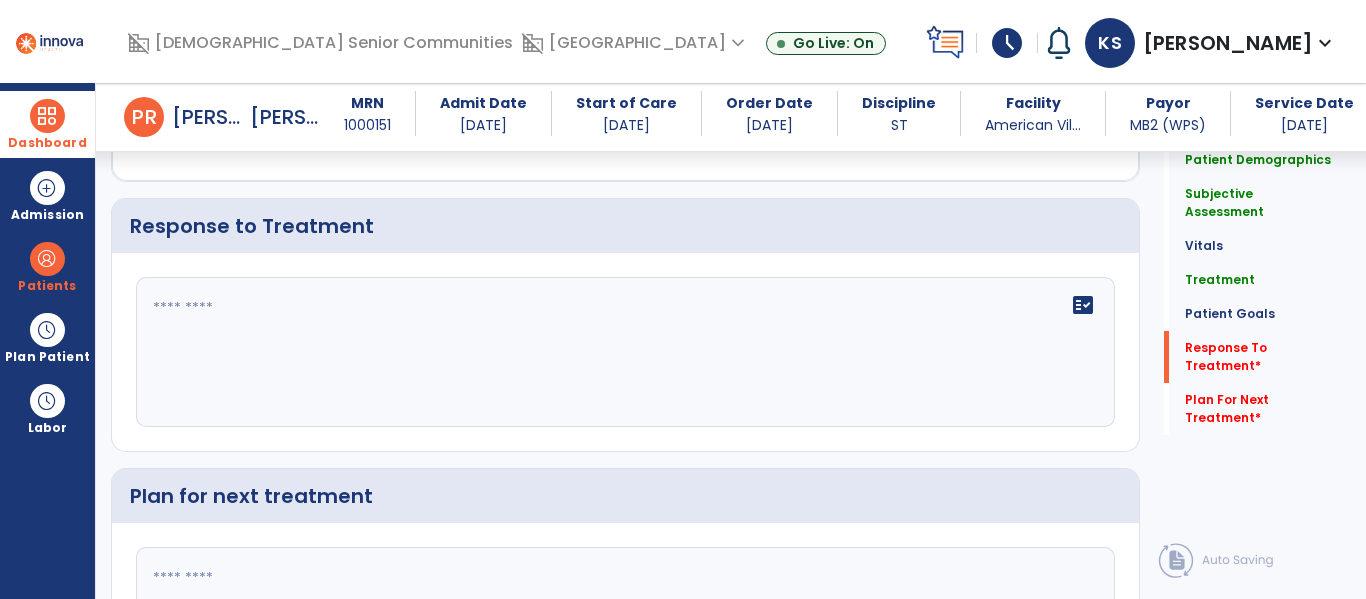 click on "fact_check" 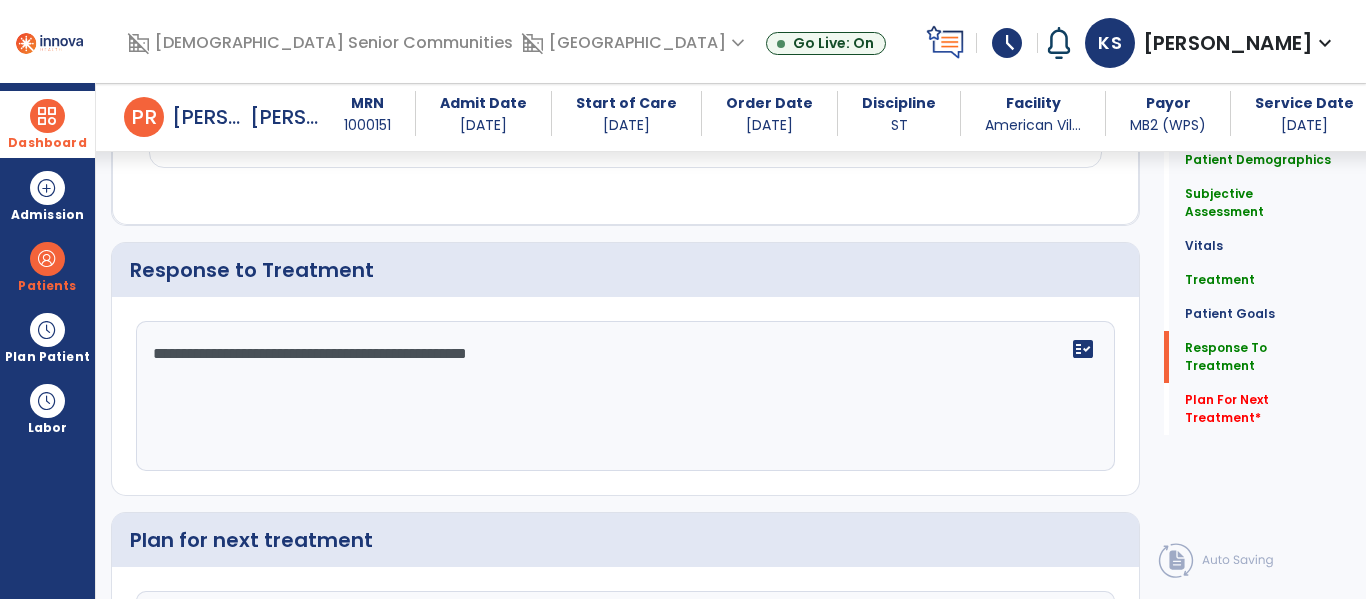 scroll, scrollTop: 3295, scrollLeft: 0, axis: vertical 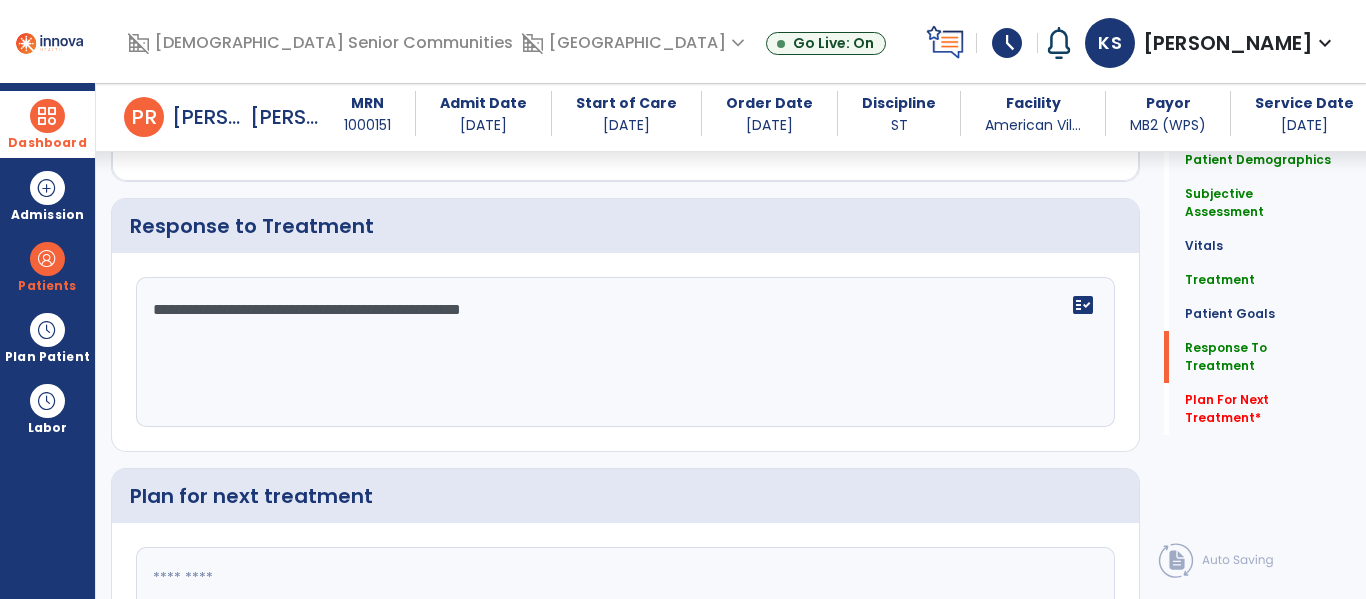 type on "**********" 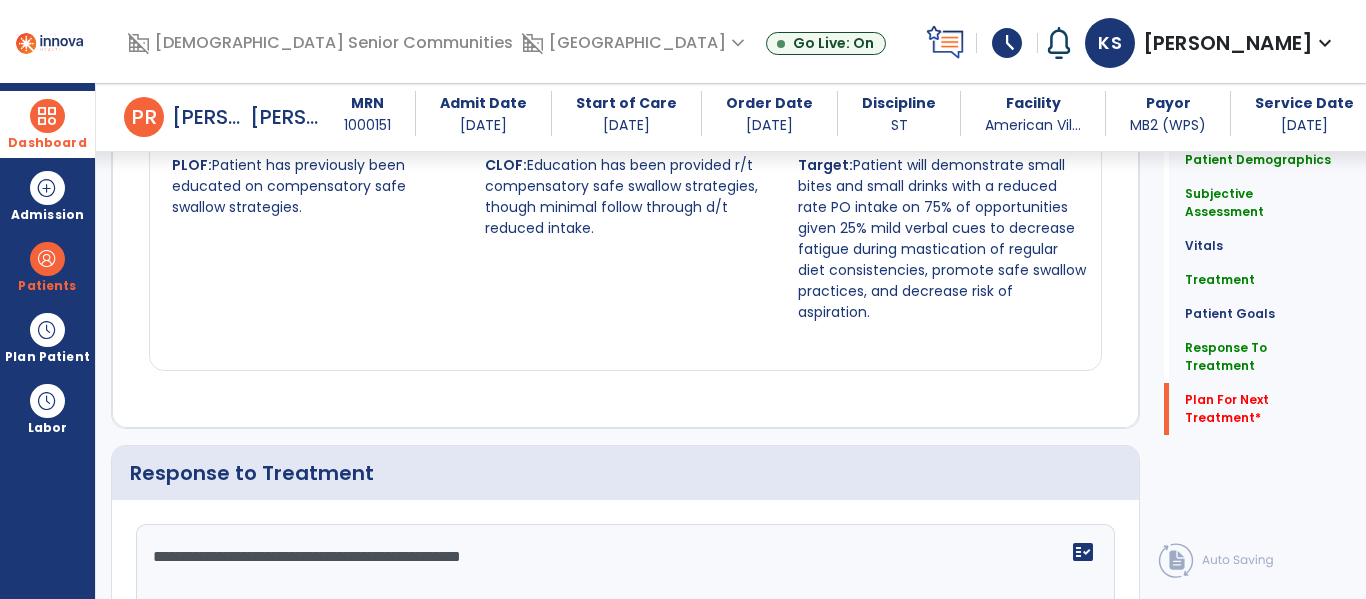 scroll, scrollTop: 3442, scrollLeft: 0, axis: vertical 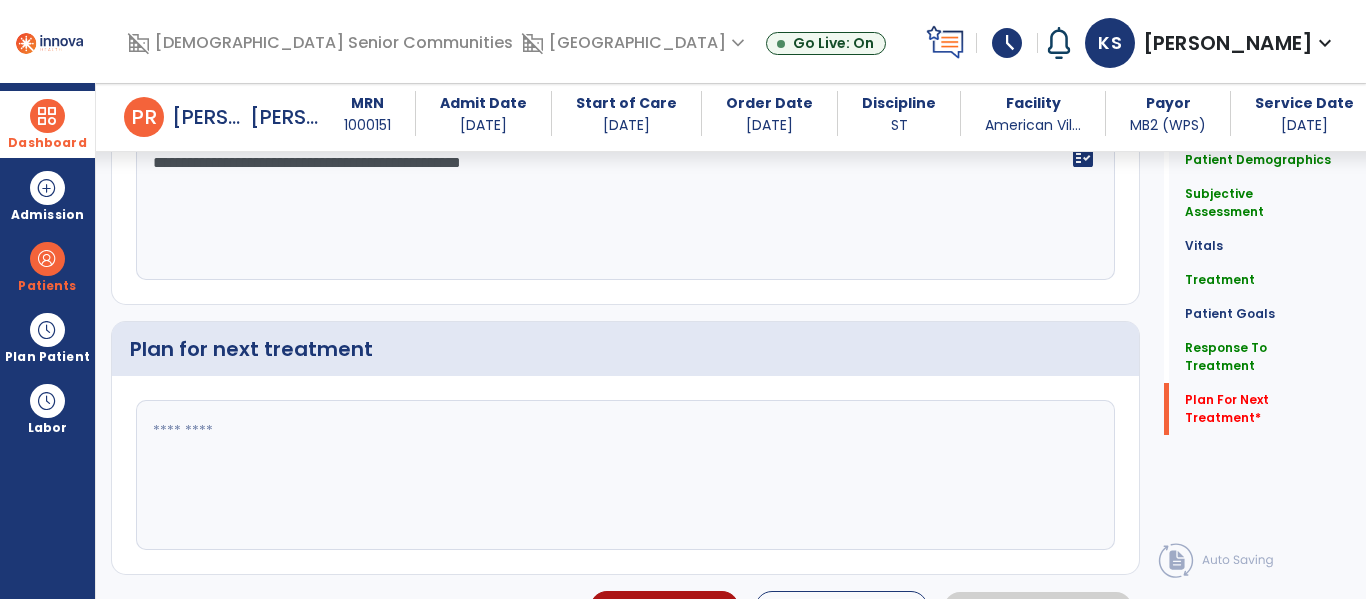 click 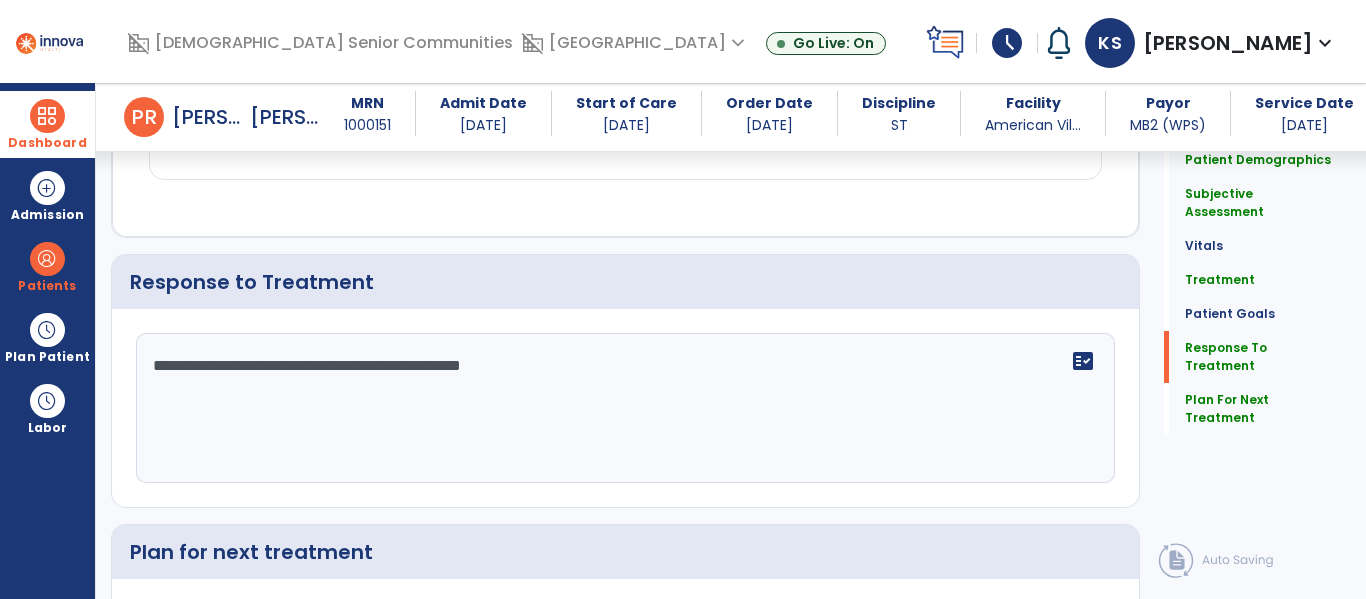 scroll, scrollTop: 3289, scrollLeft: 0, axis: vertical 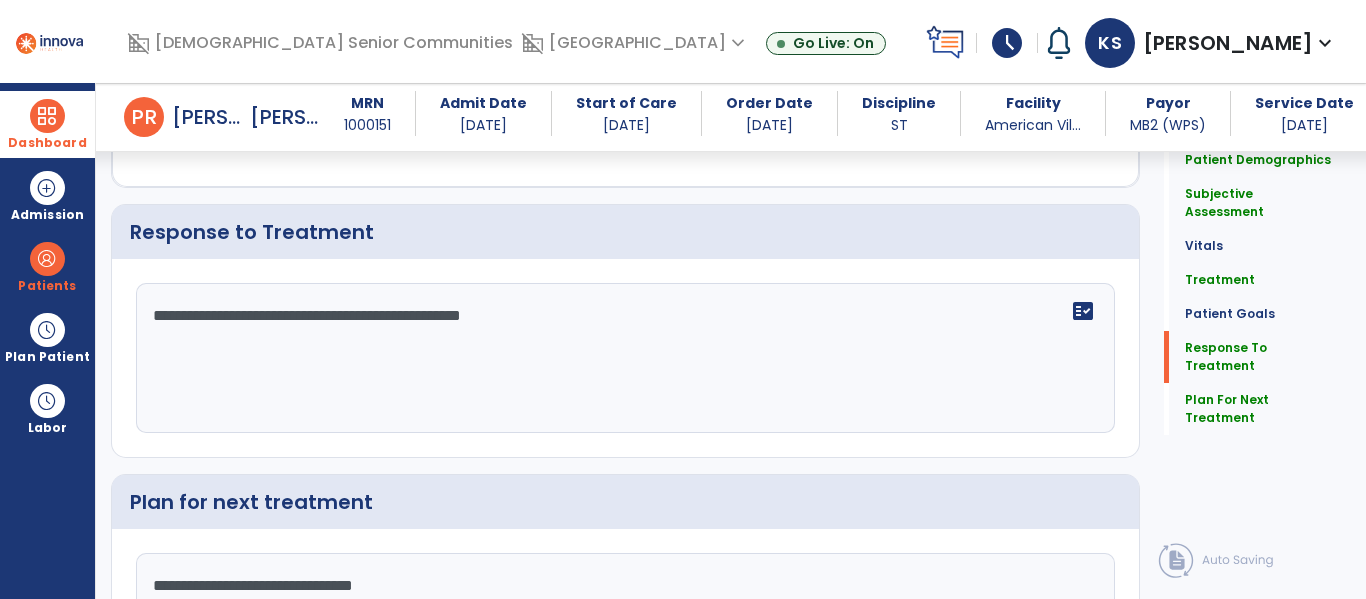 type on "**********" 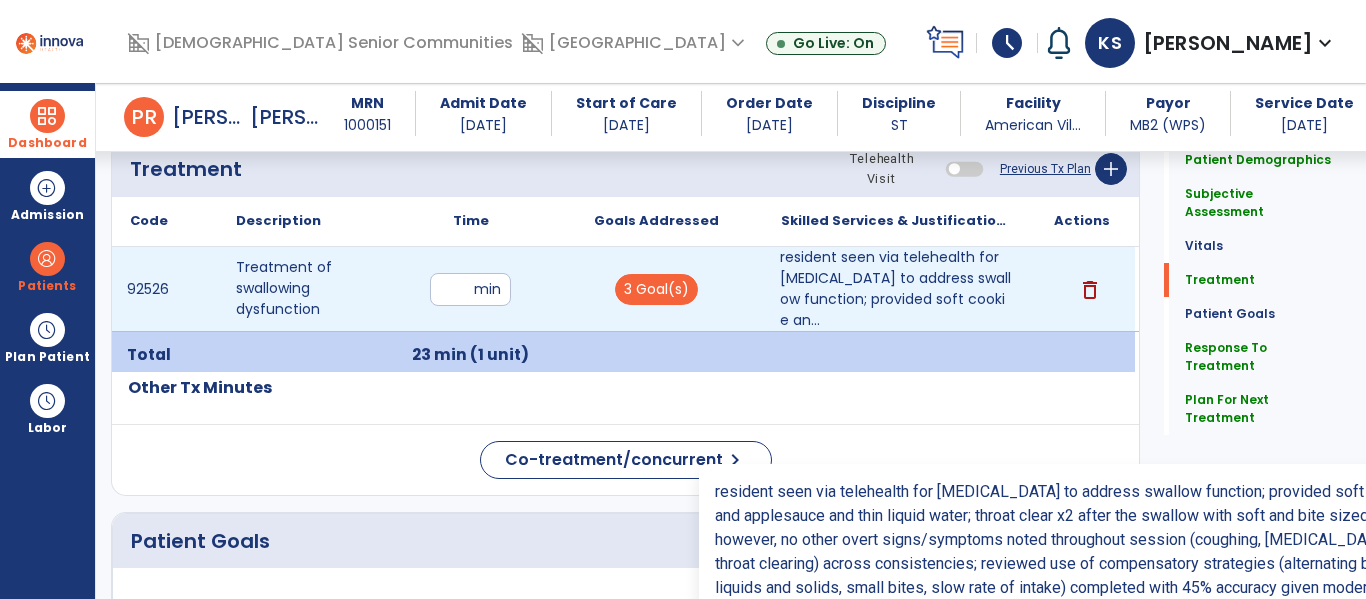 scroll, scrollTop: 988, scrollLeft: 0, axis: vertical 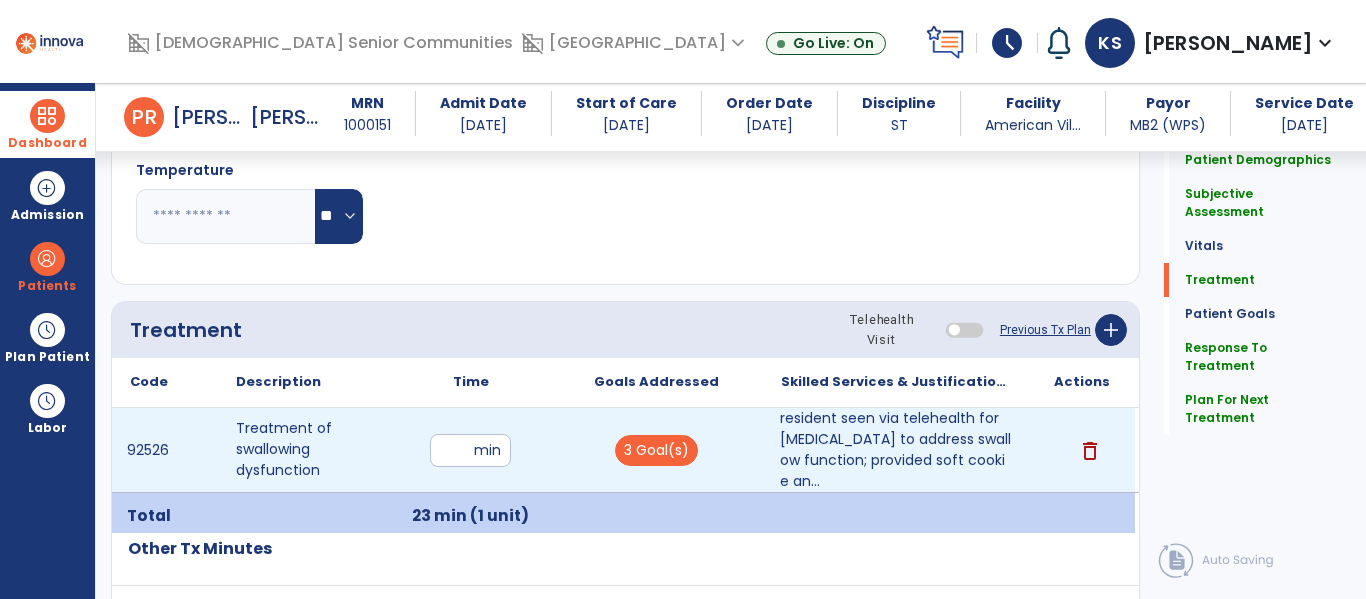type on "**********" 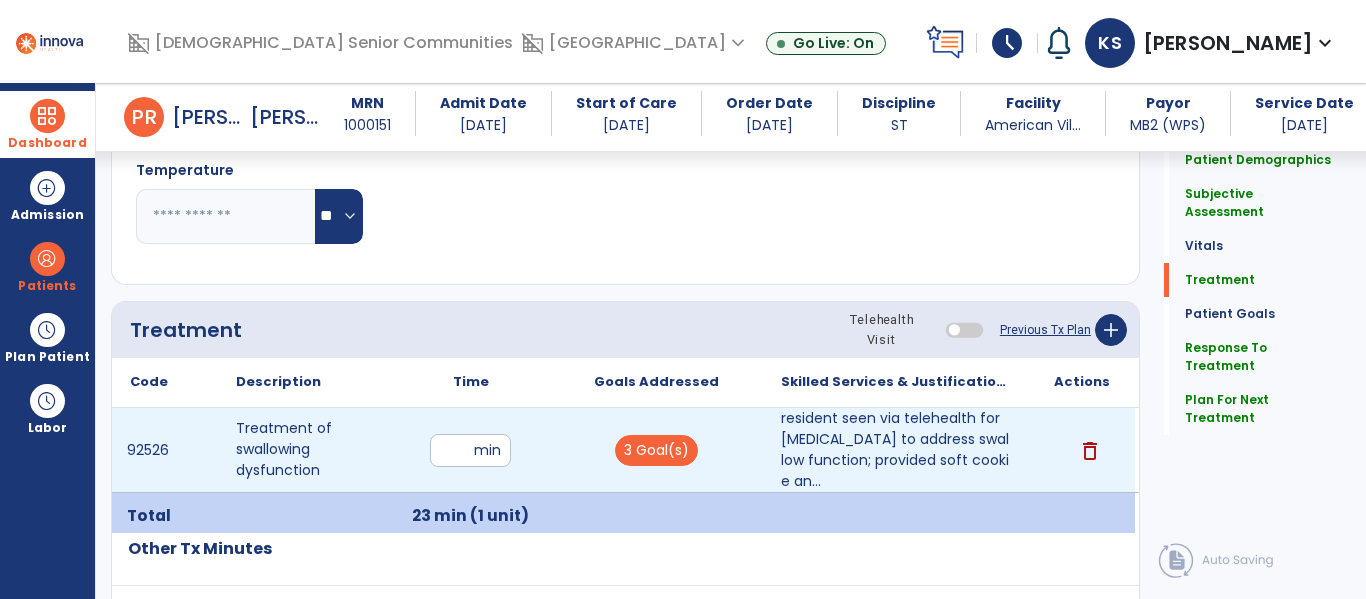 type on "**" 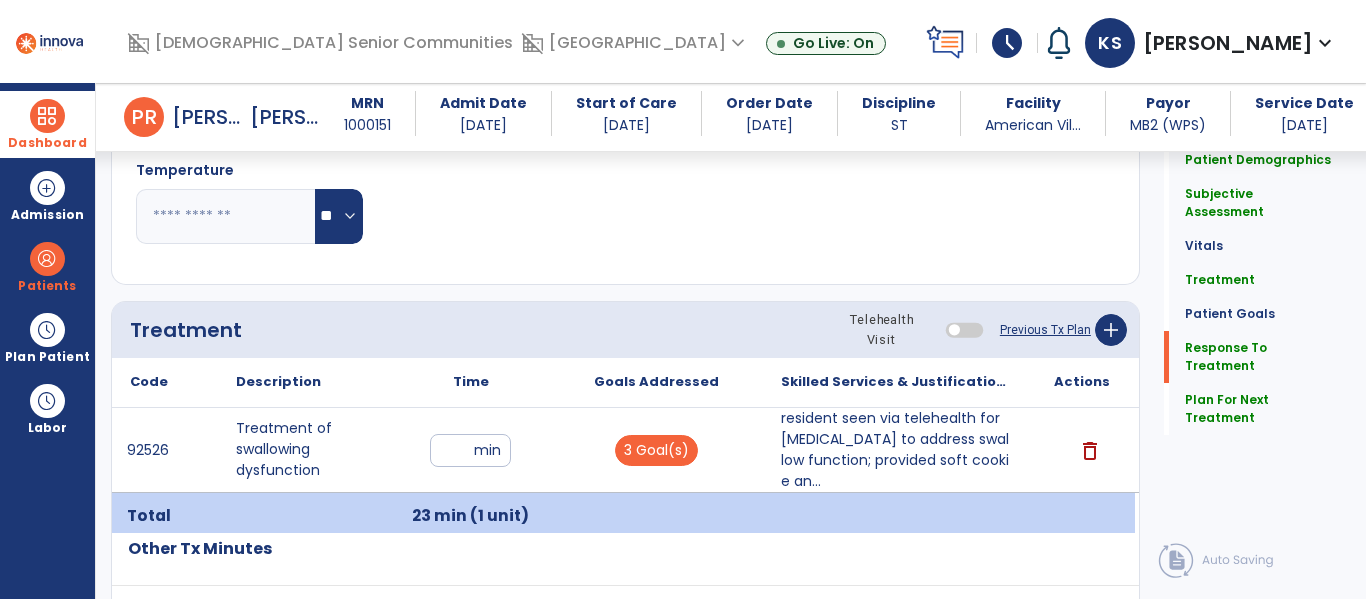 scroll, scrollTop: 3442, scrollLeft: 0, axis: vertical 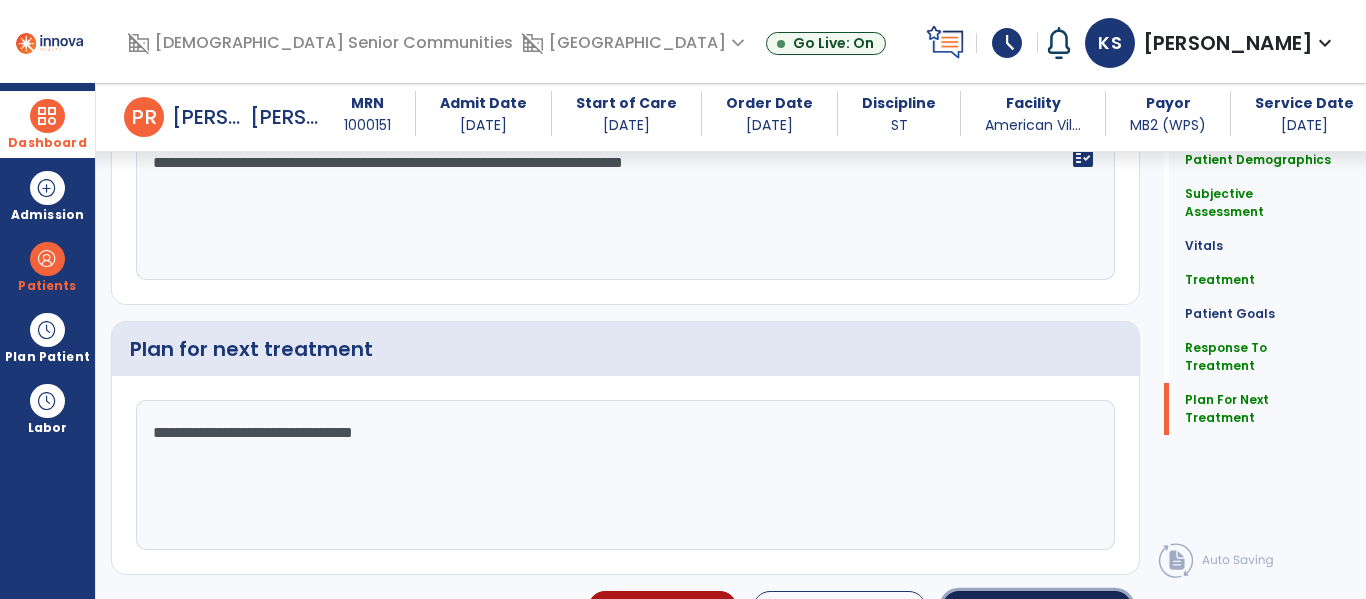 click on "Sign Doc" 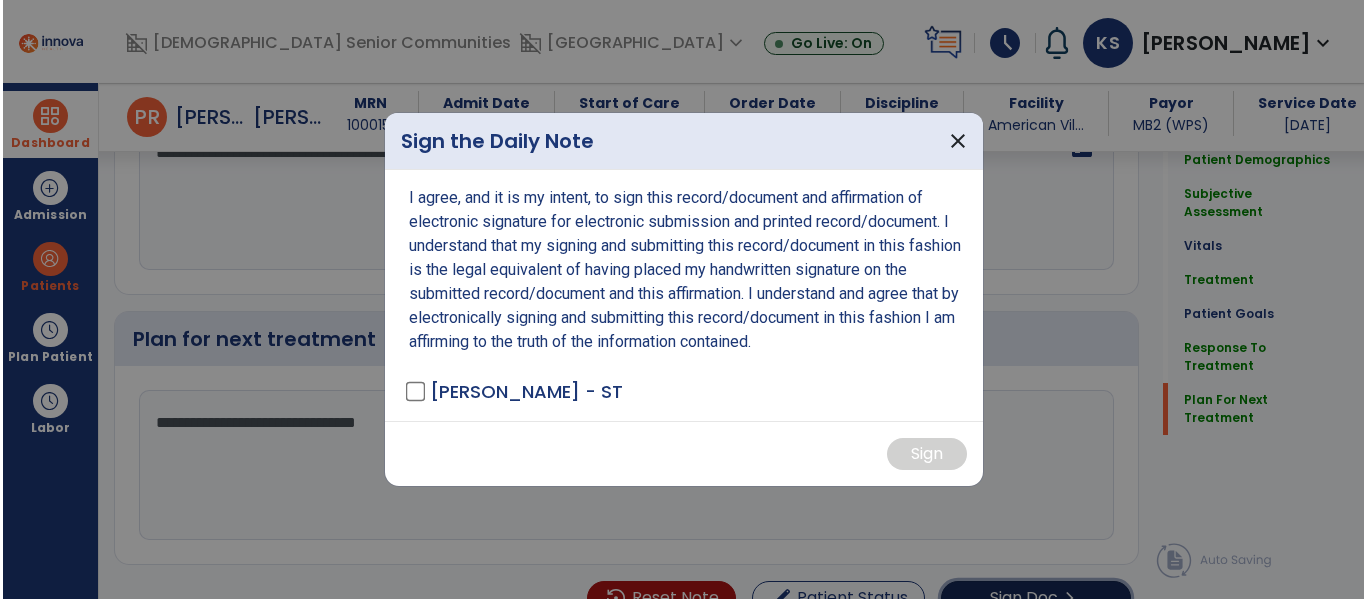 scroll, scrollTop: 3442, scrollLeft: 0, axis: vertical 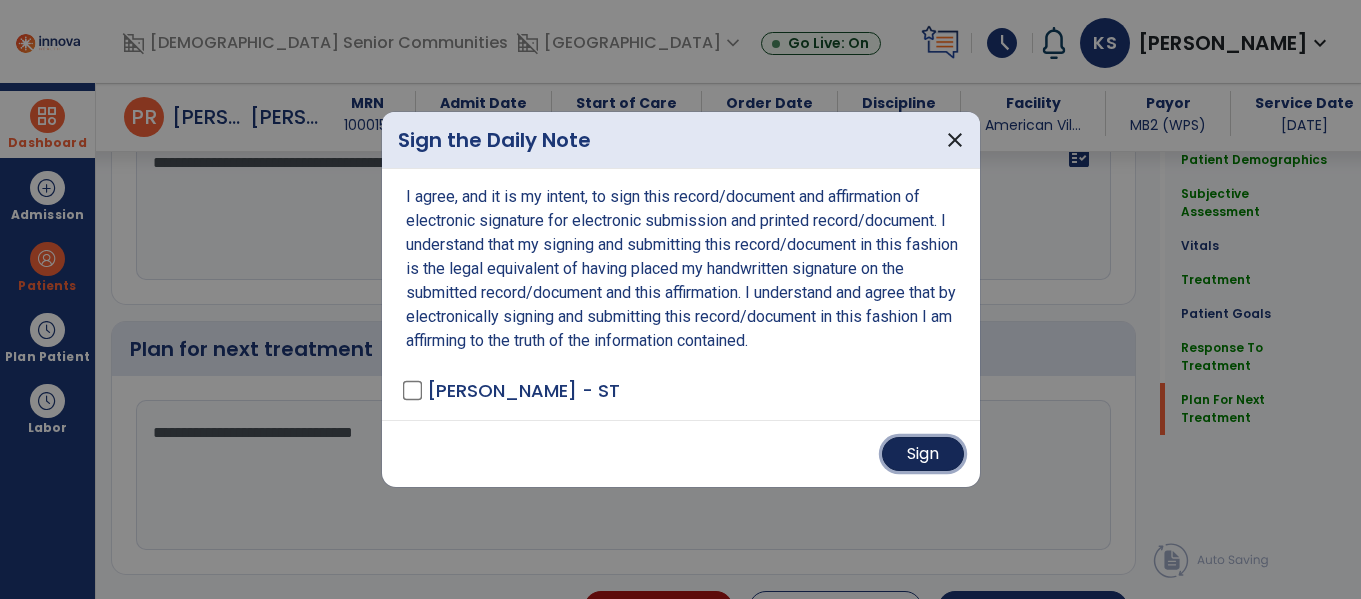 click on "Sign" at bounding box center (923, 454) 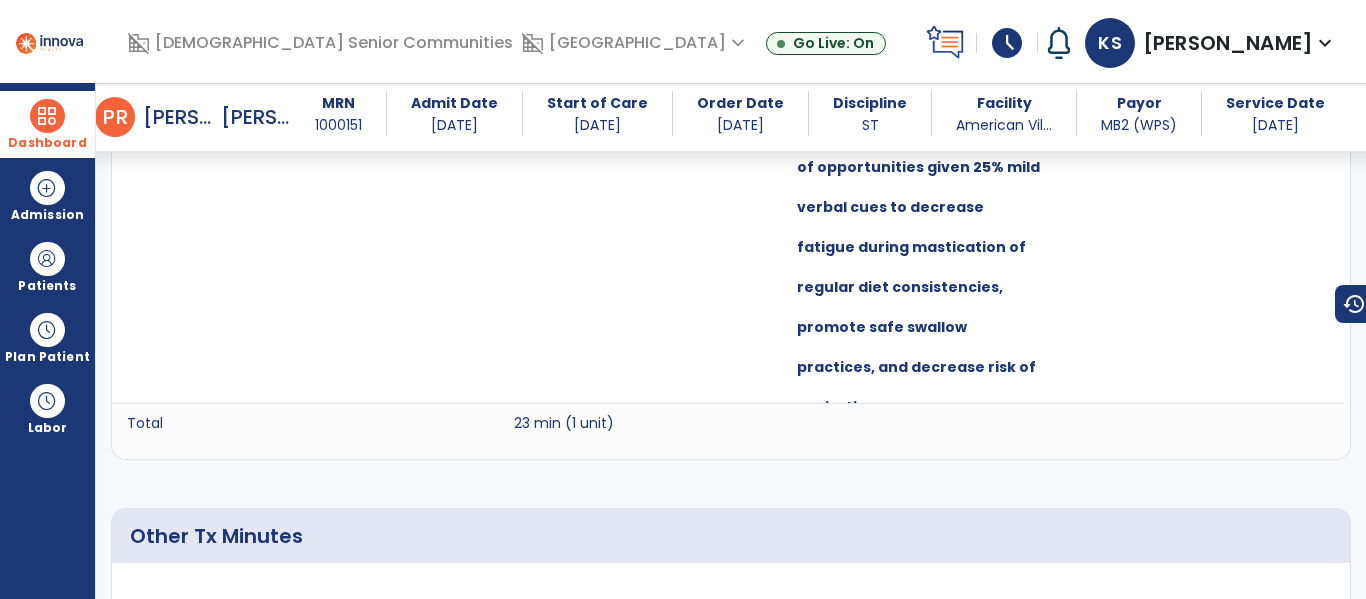 scroll, scrollTop: 0, scrollLeft: 0, axis: both 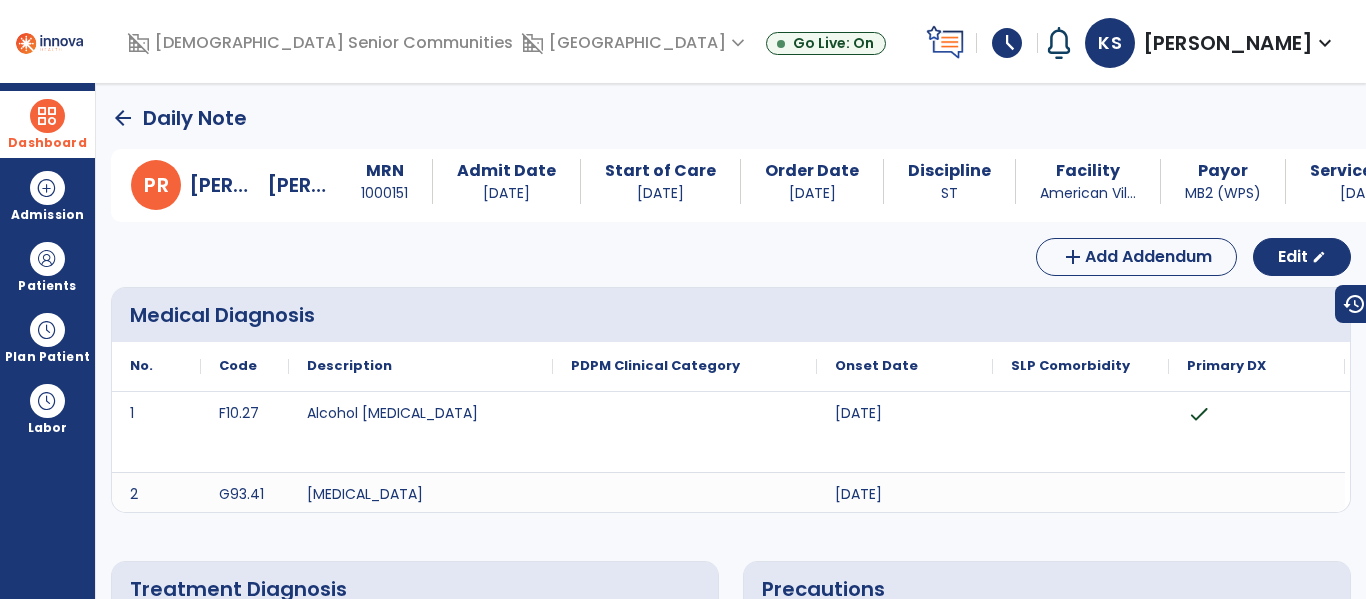 click on "arrow_back" 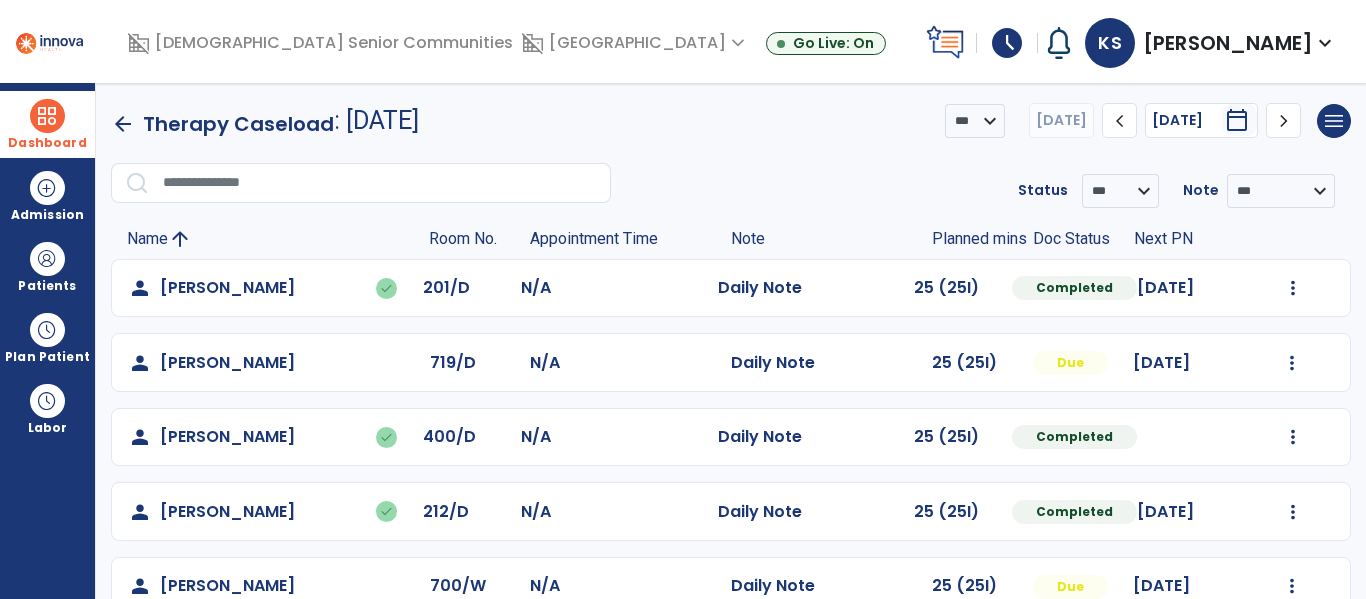 scroll, scrollTop: 41, scrollLeft: 0, axis: vertical 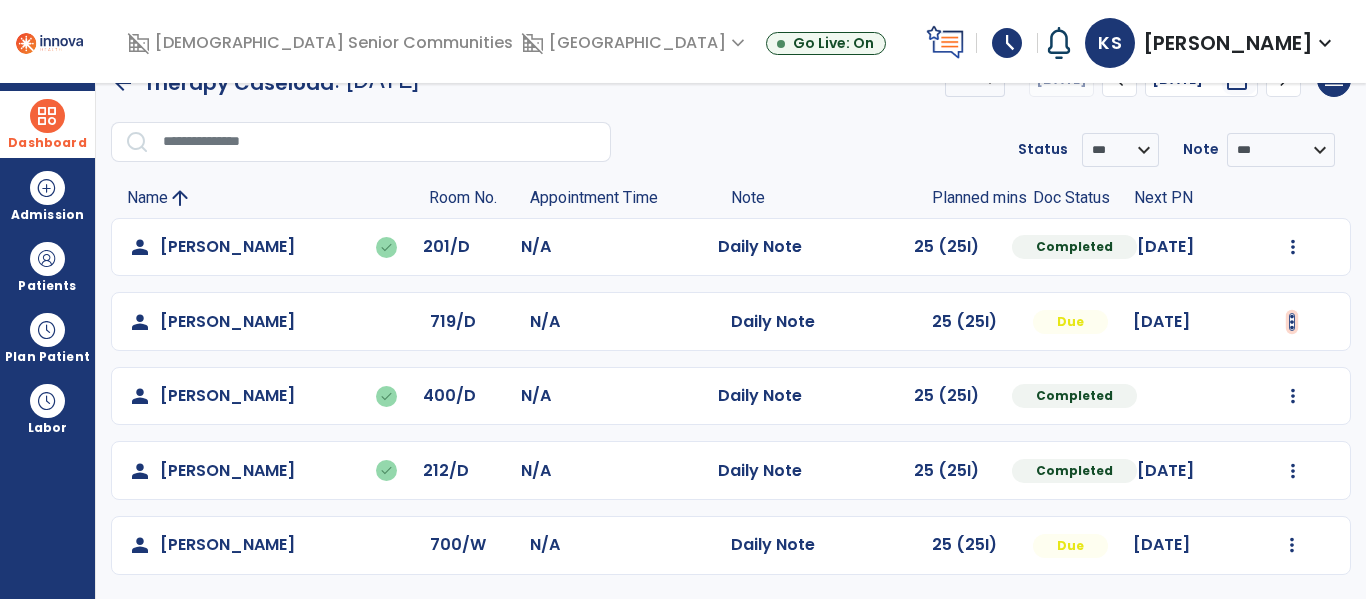 click at bounding box center [1293, 247] 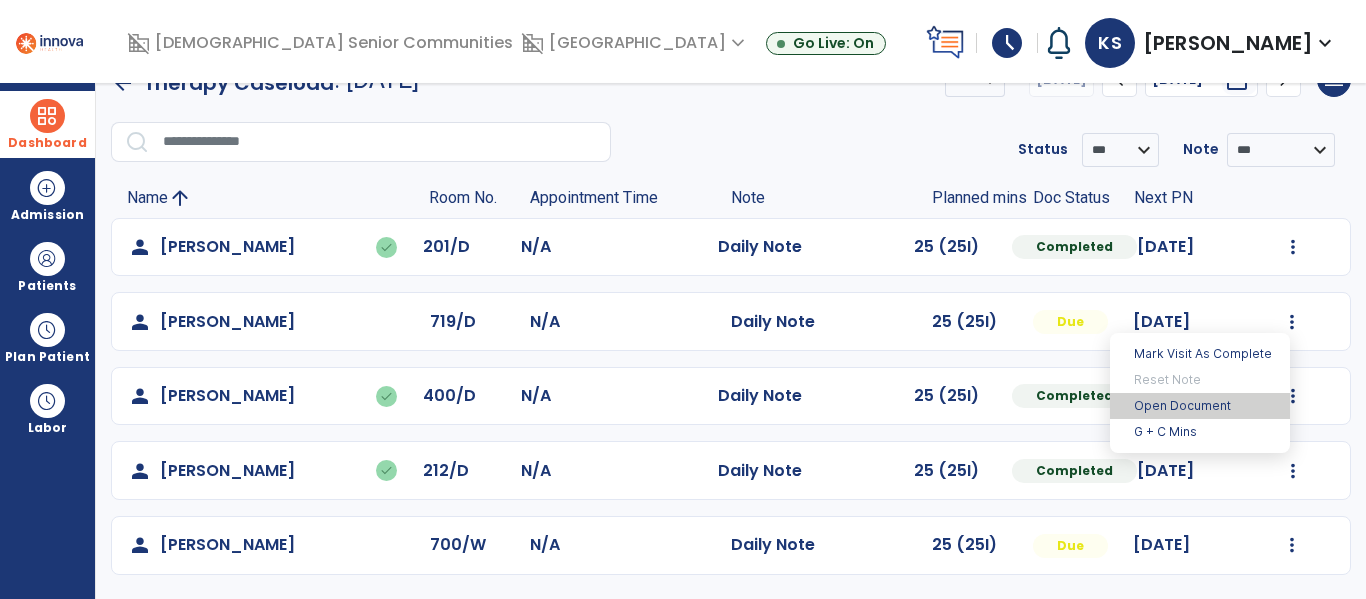 click on "Open Document" at bounding box center (1200, 406) 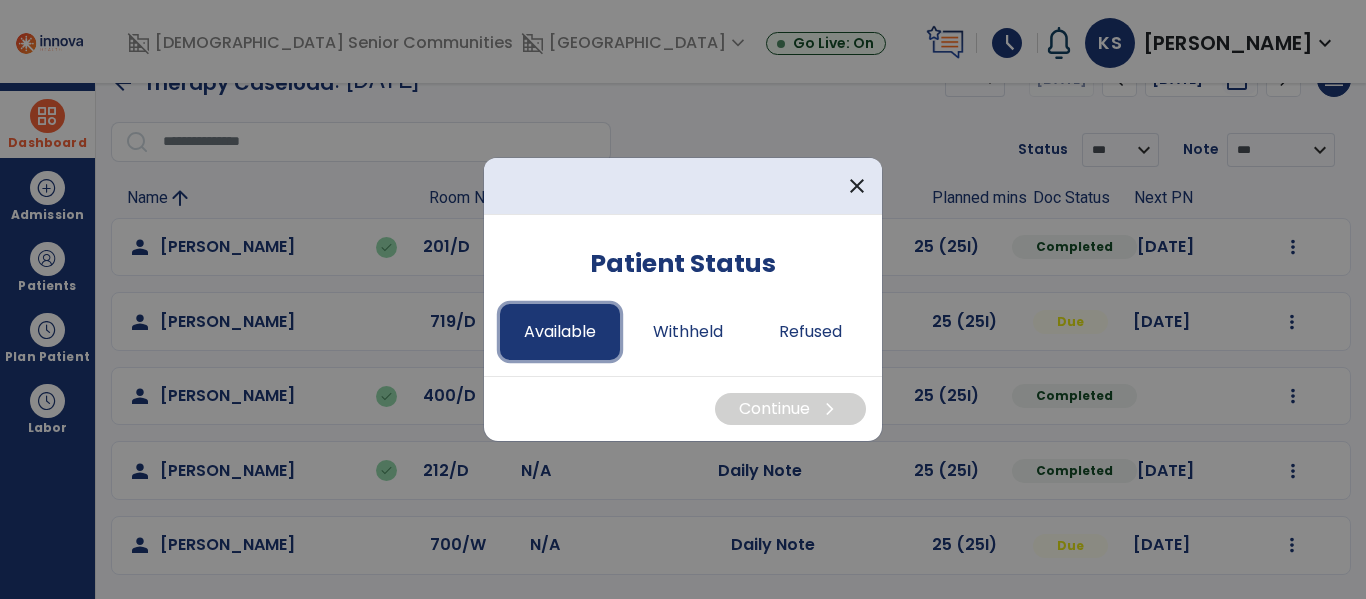 click on "Available" at bounding box center [560, 332] 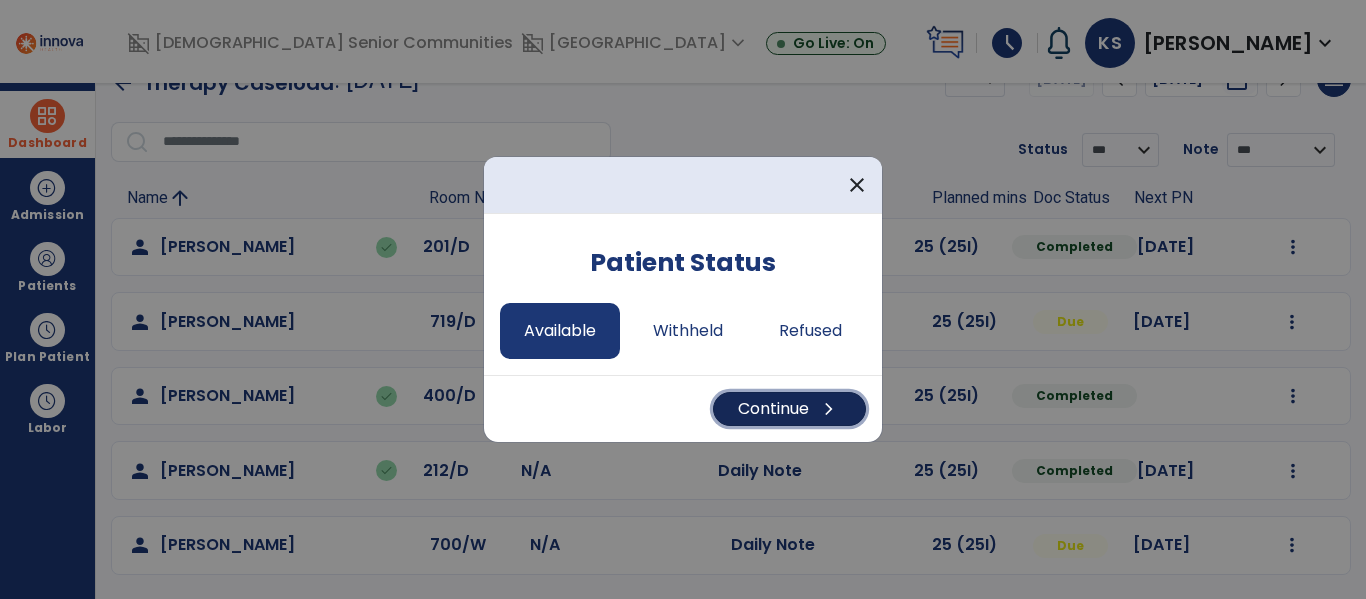click on "chevron_right" at bounding box center (829, 409) 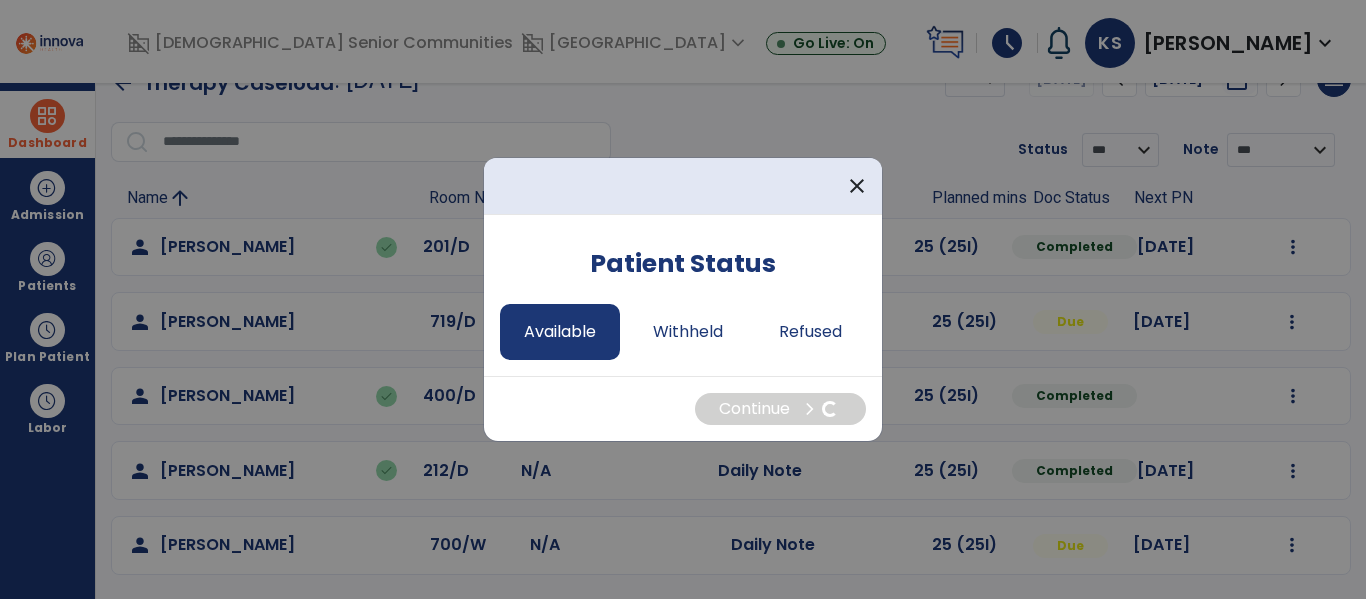 select on "*" 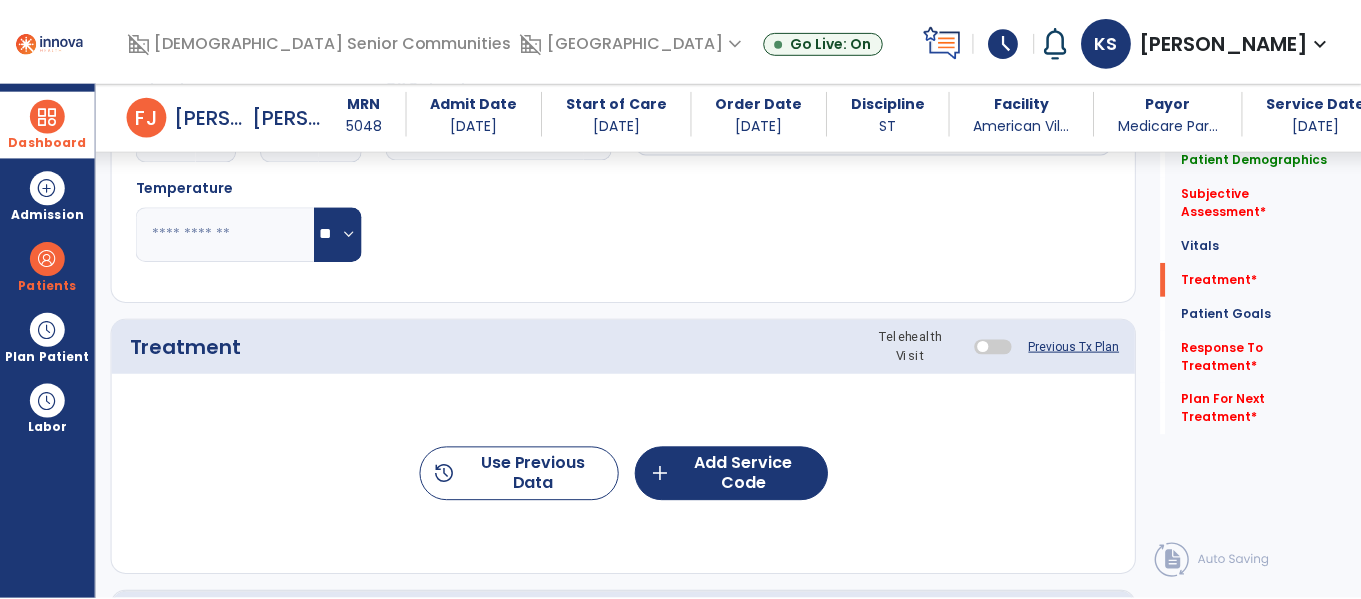 scroll, scrollTop: 997, scrollLeft: 0, axis: vertical 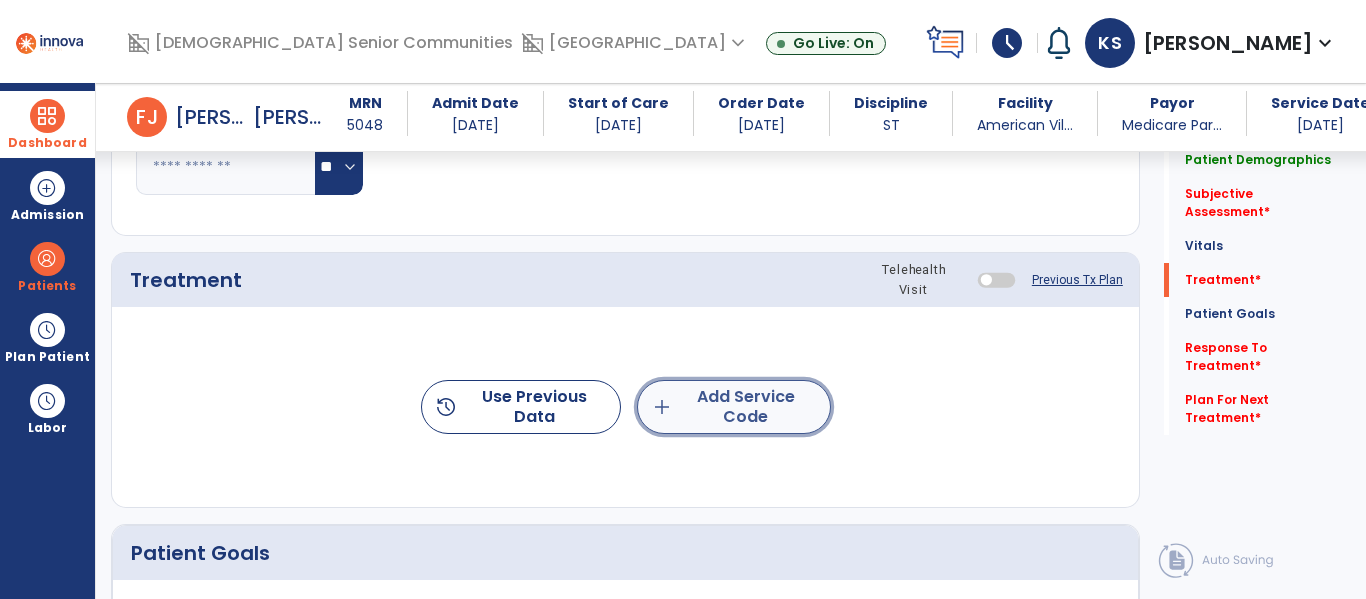 click on "add  Add Service Code" 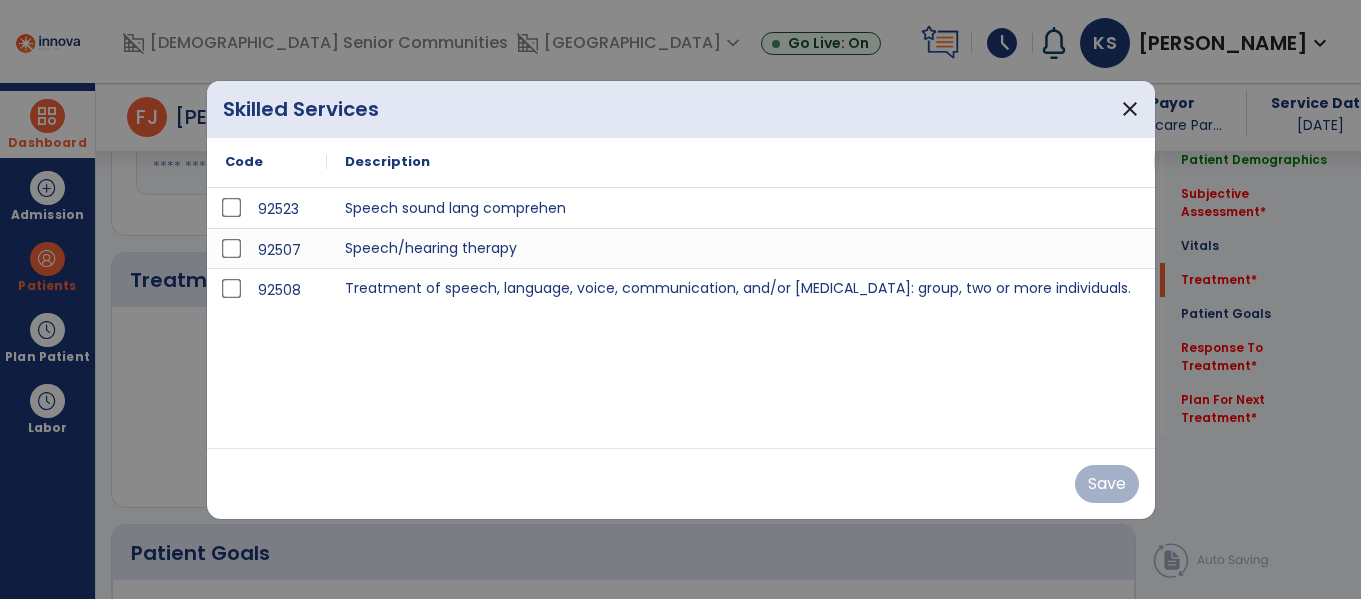 scroll, scrollTop: 997, scrollLeft: 0, axis: vertical 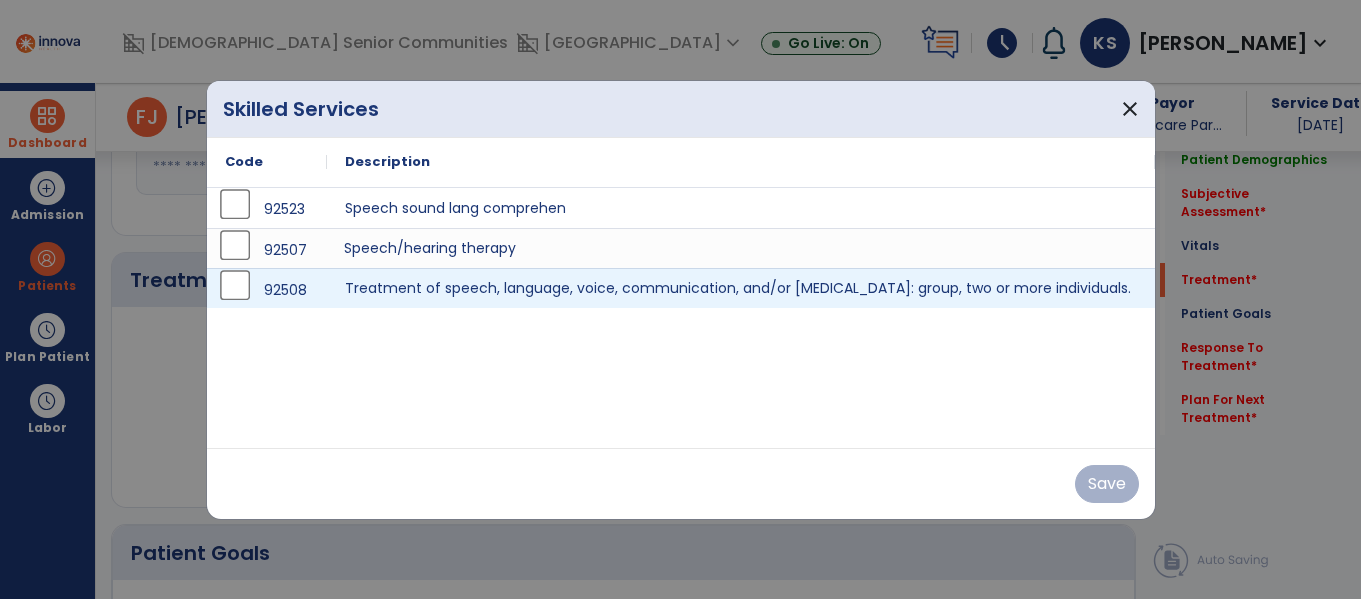 click on "Speech/hearing therapy" at bounding box center (741, 248) 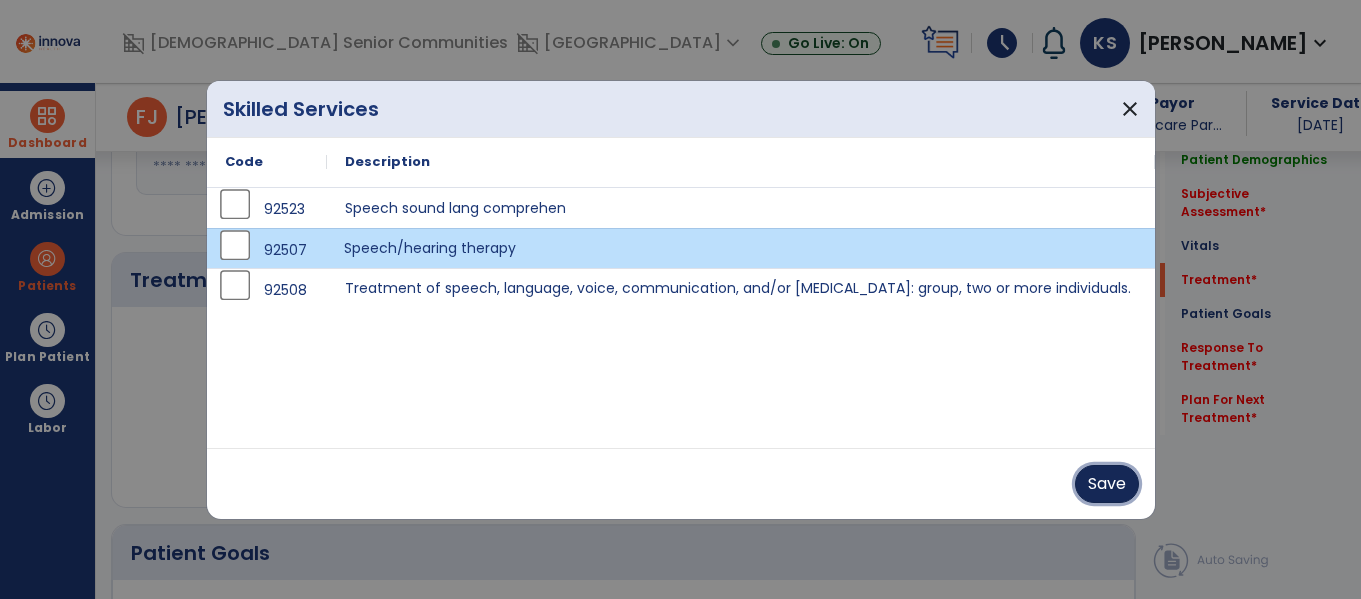 click on "Save" at bounding box center (1107, 484) 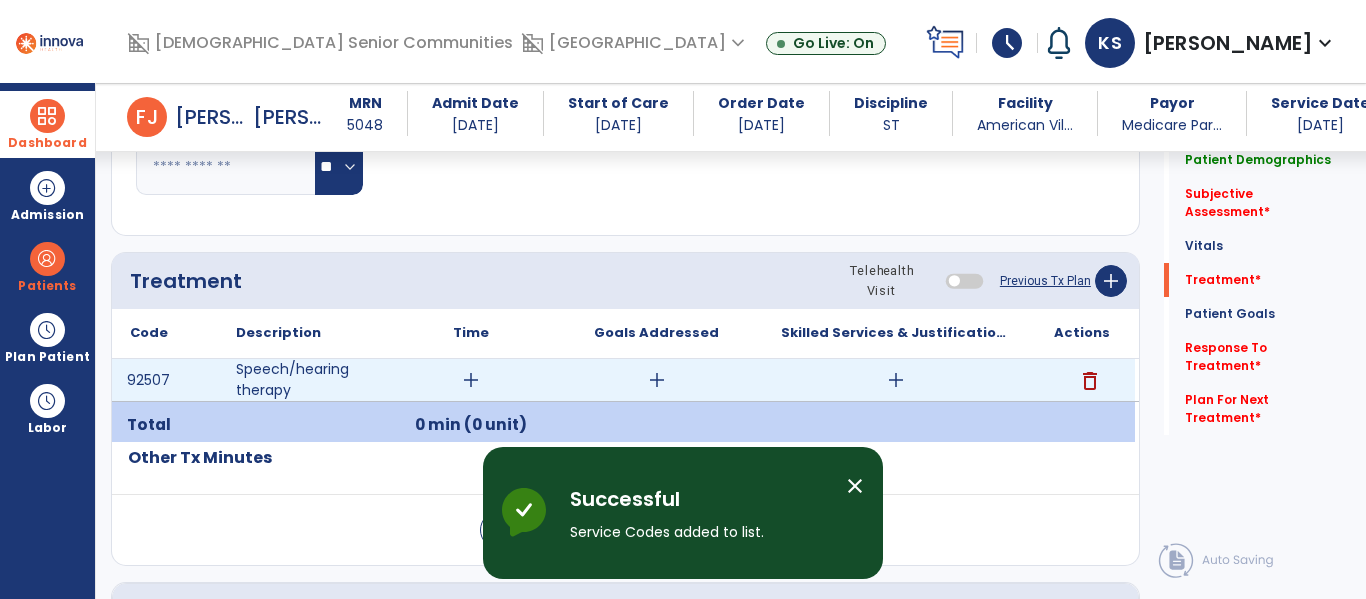 click on "delete" at bounding box center [1090, 381] 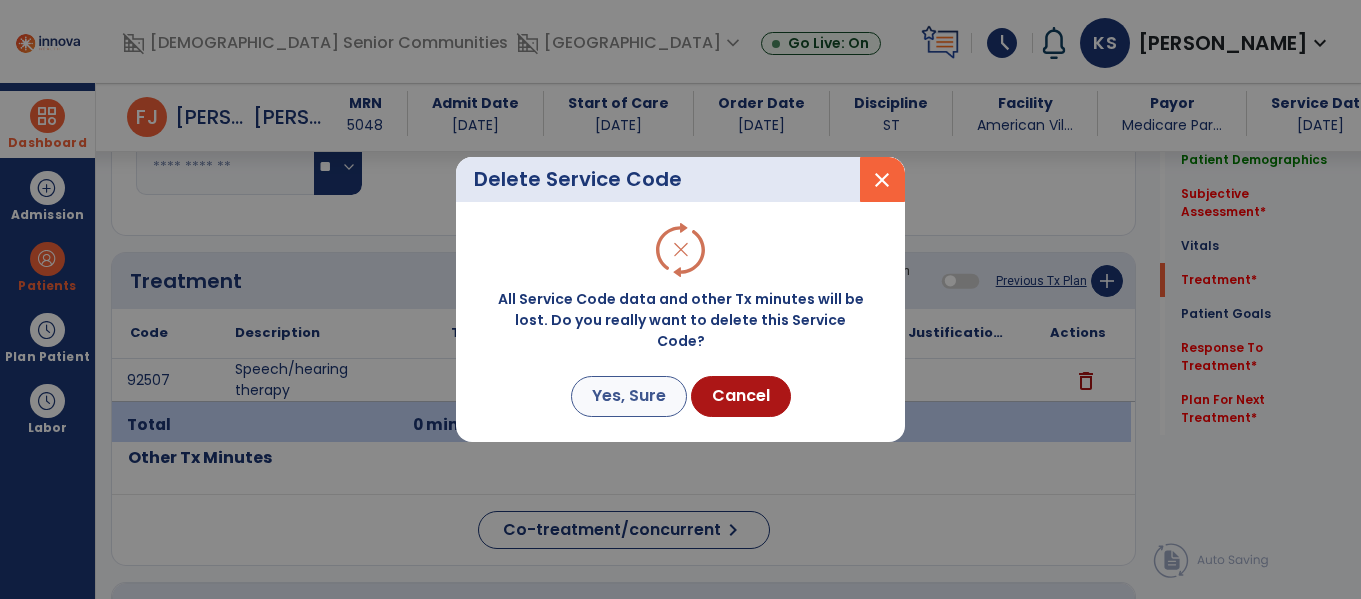 scroll, scrollTop: 997, scrollLeft: 0, axis: vertical 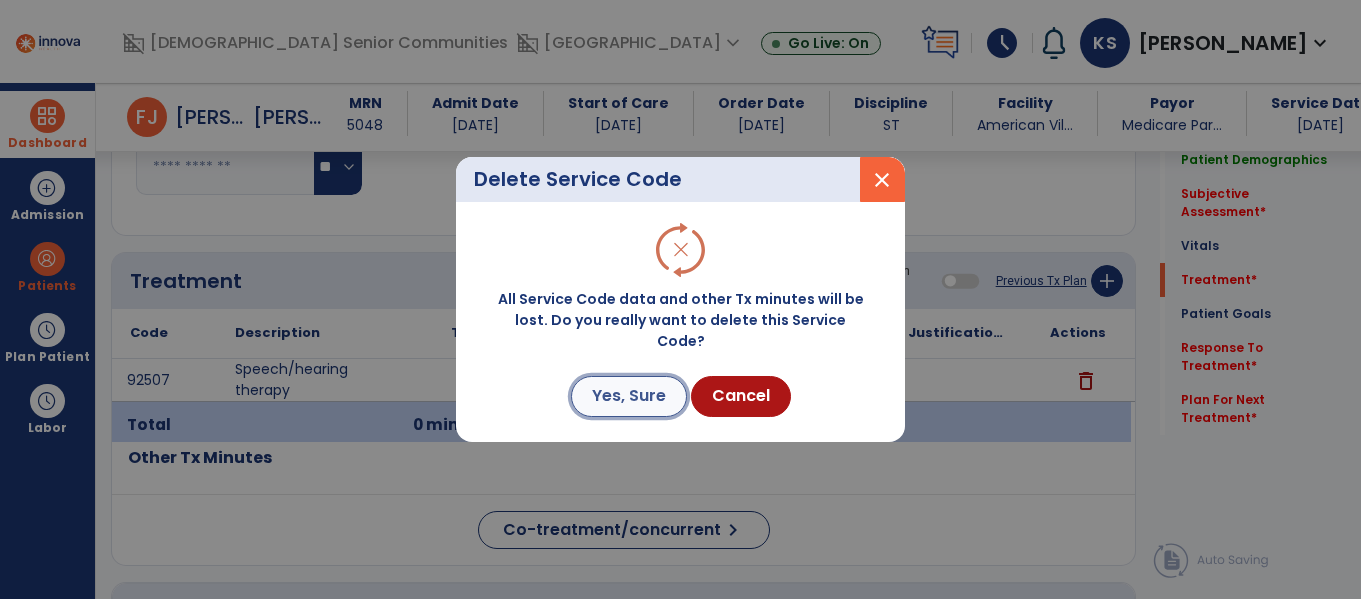 click on "Yes, Sure" at bounding box center (629, 396) 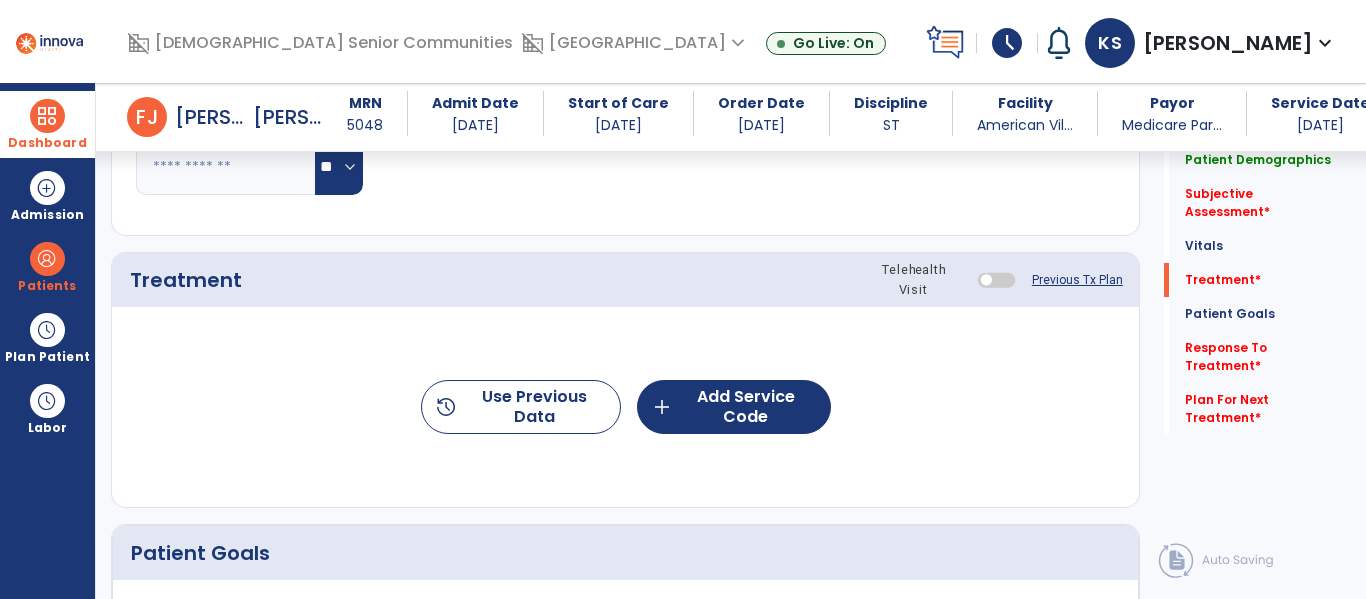 click at bounding box center (996, 279) 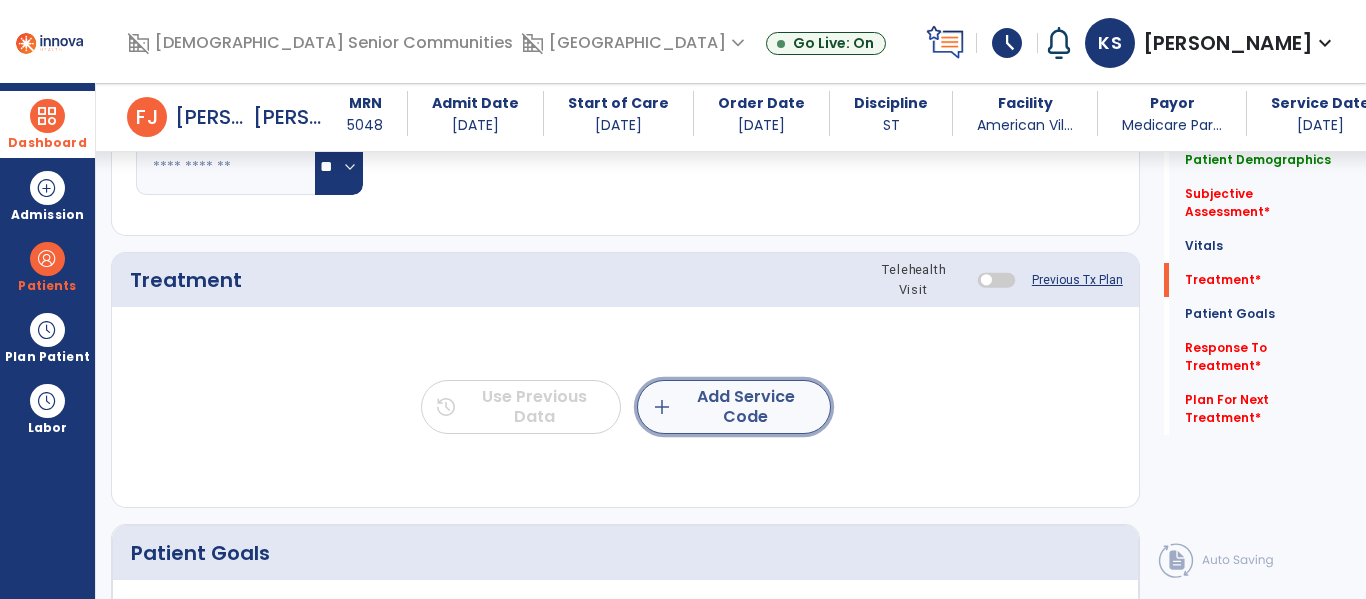 click on "add  Add Service Code" 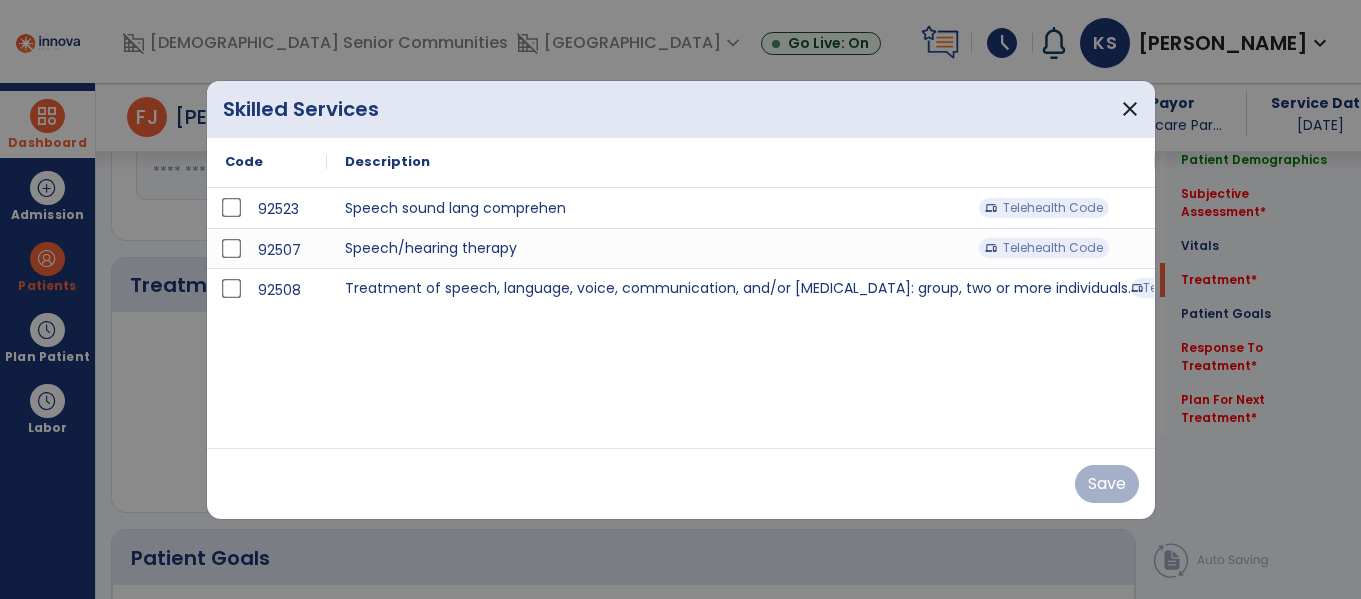 scroll, scrollTop: 997, scrollLeft: 0, axis: vertical 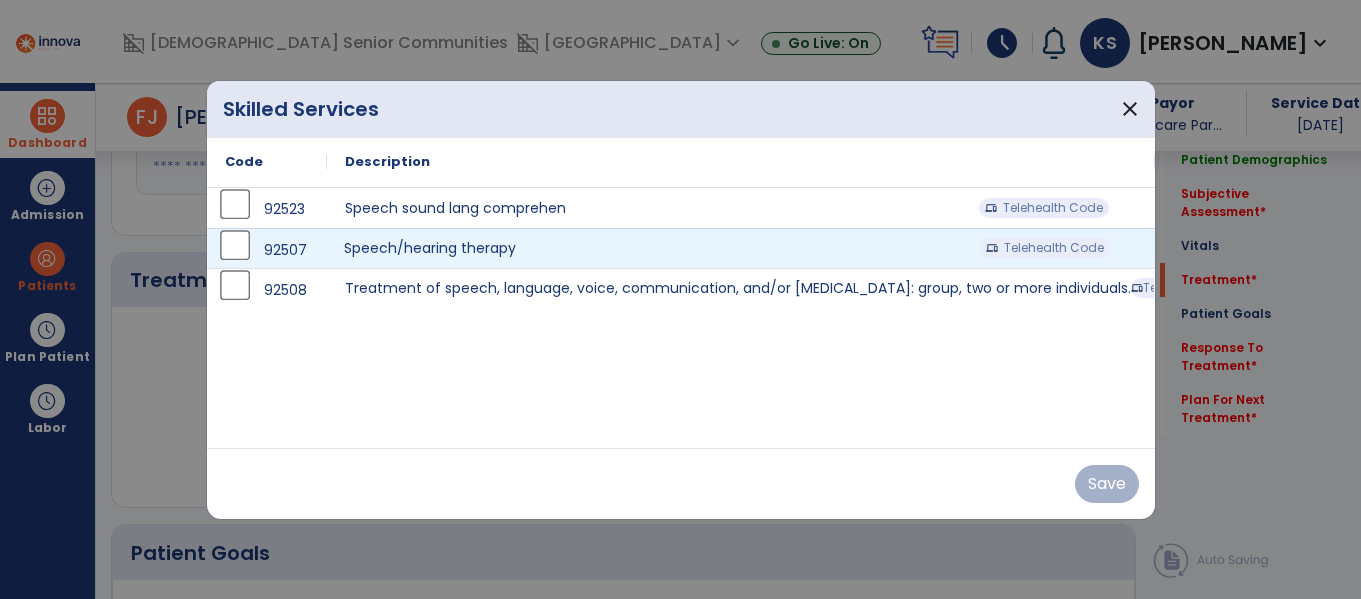 click on "Speech/hearing therapy
Telehealth Code" at bounding box center (741, 248) 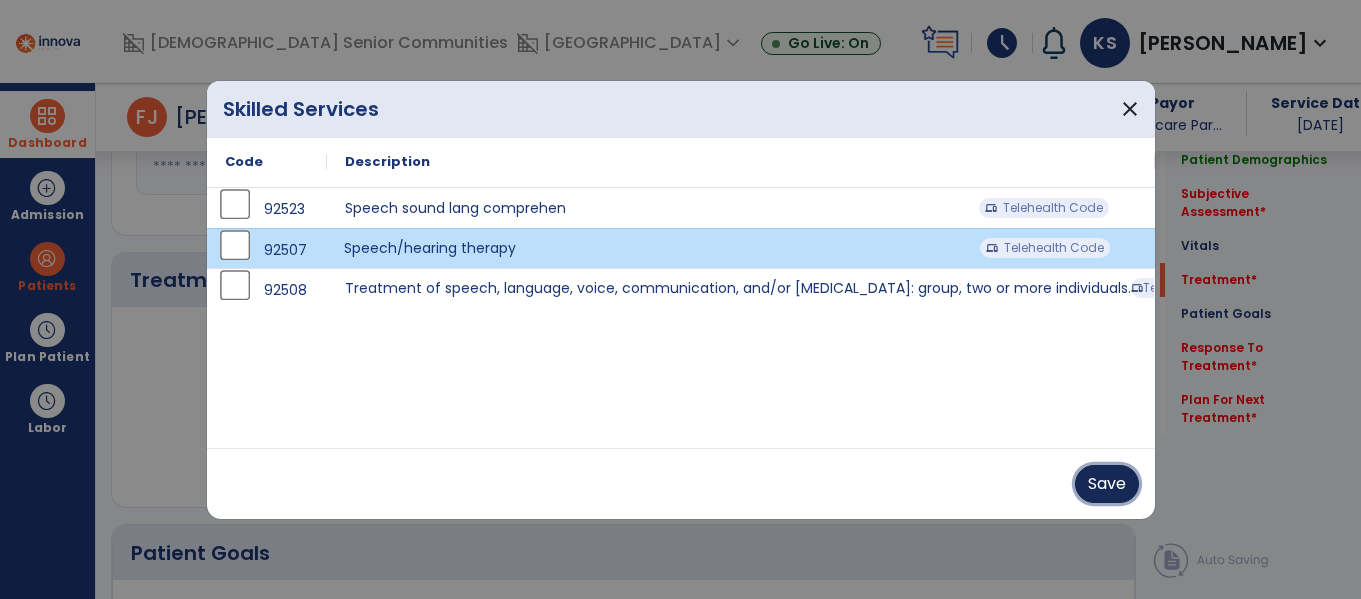 click on "Save" at bounding box center [1107, 484] 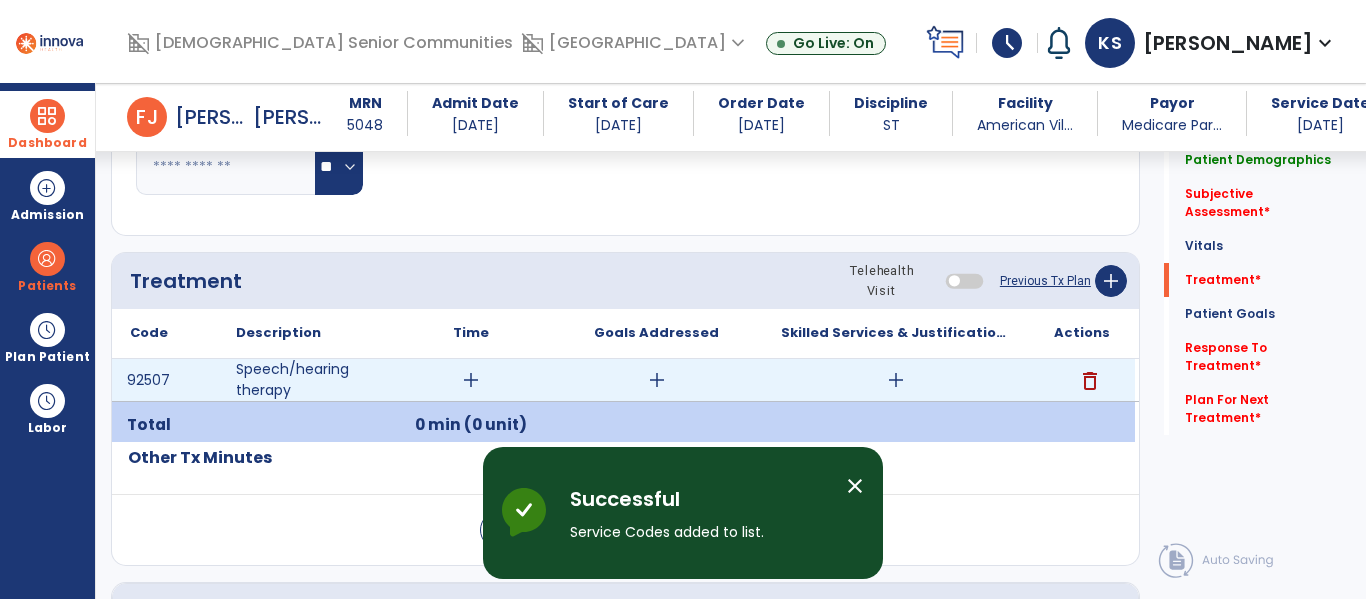 click on "add" at bounding box center [657, 380] 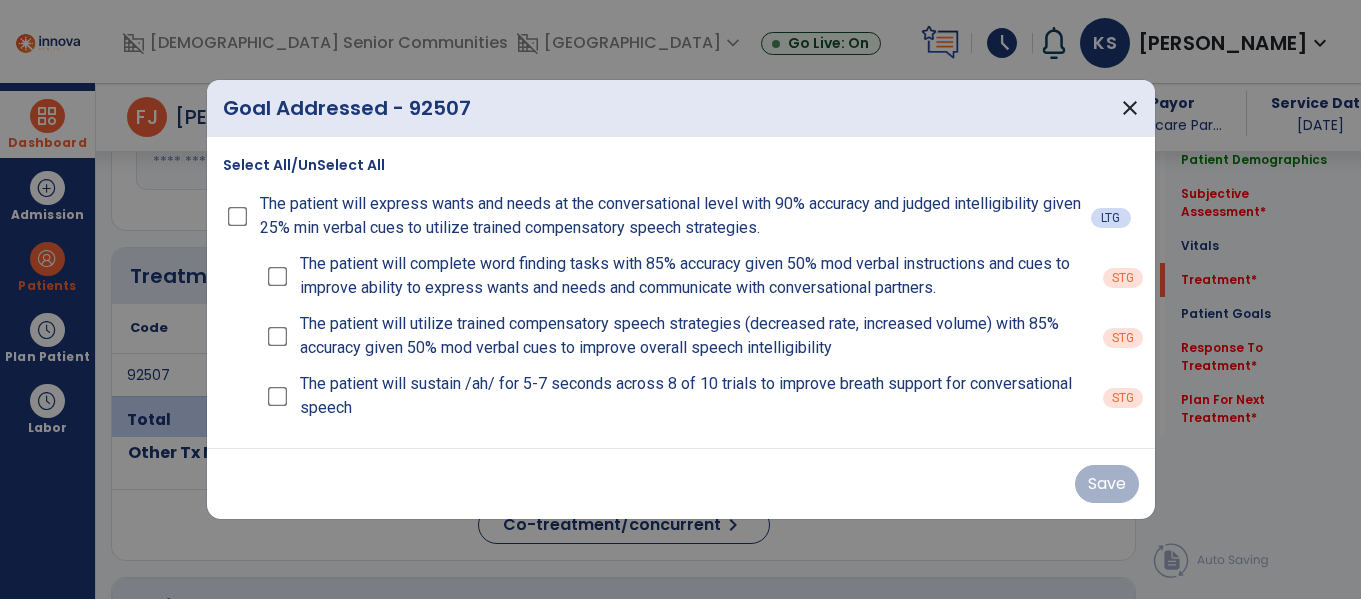 scroll, scrollTop: 997, scrollLeft: 0, axis: vertical 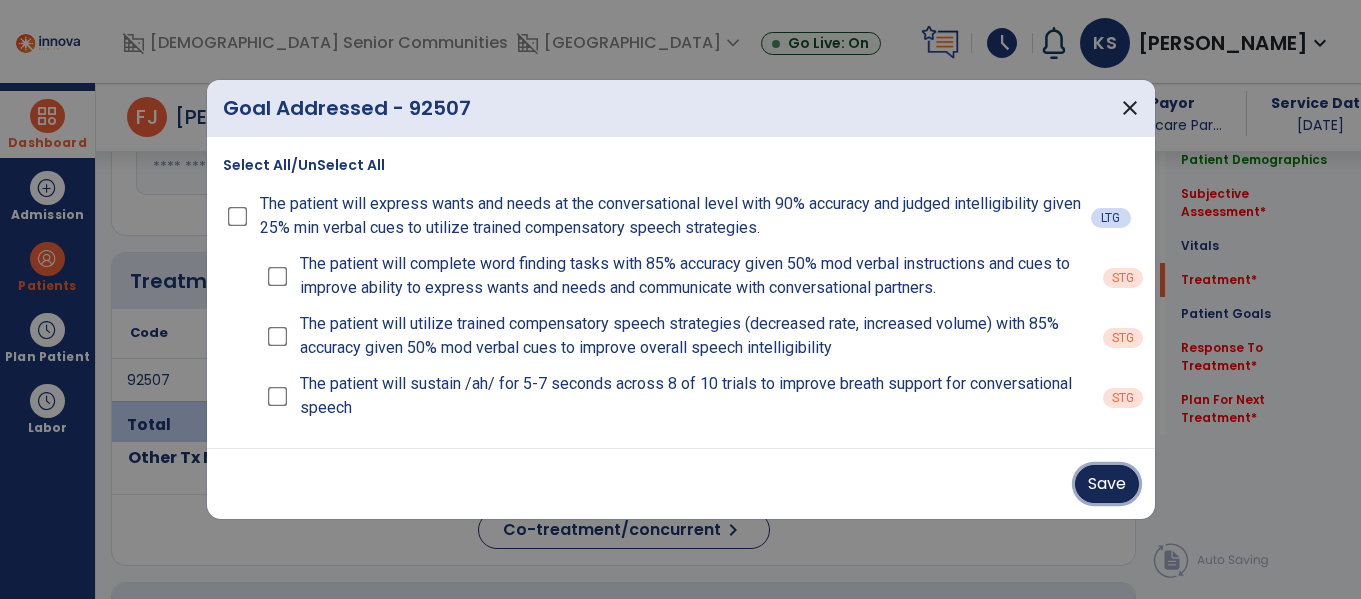 click on "Save" at bounding box center [1107, 484] 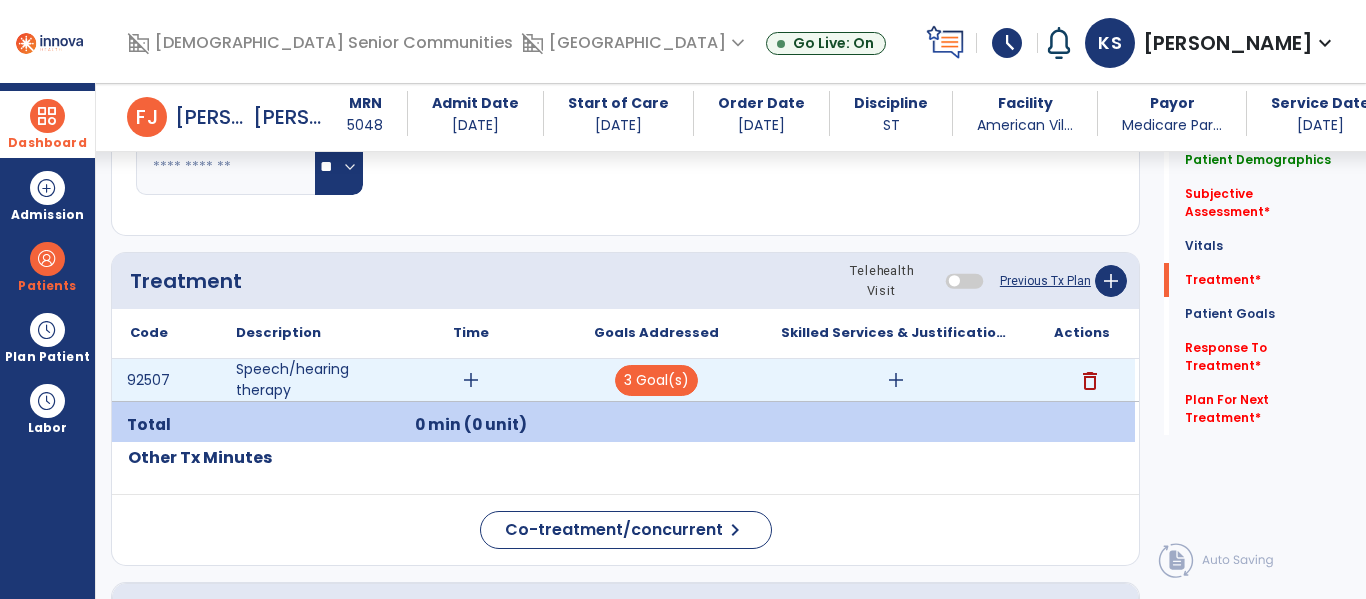 click on "add" at bounding box center (471, 380) 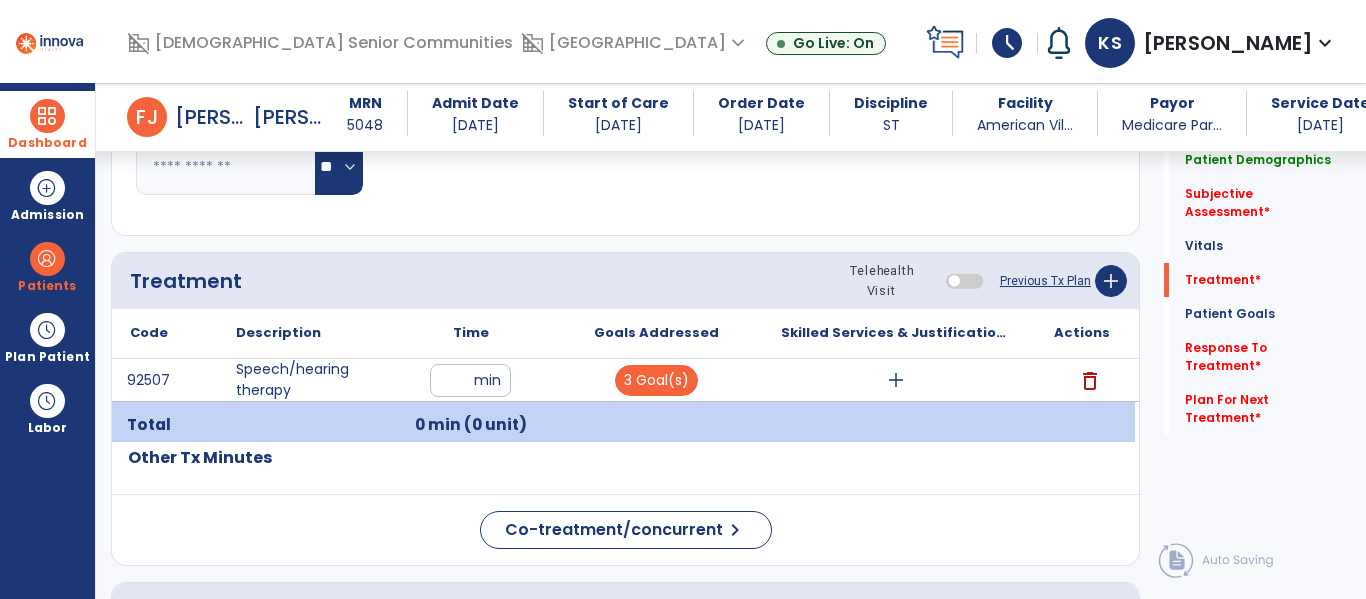 type on "**" 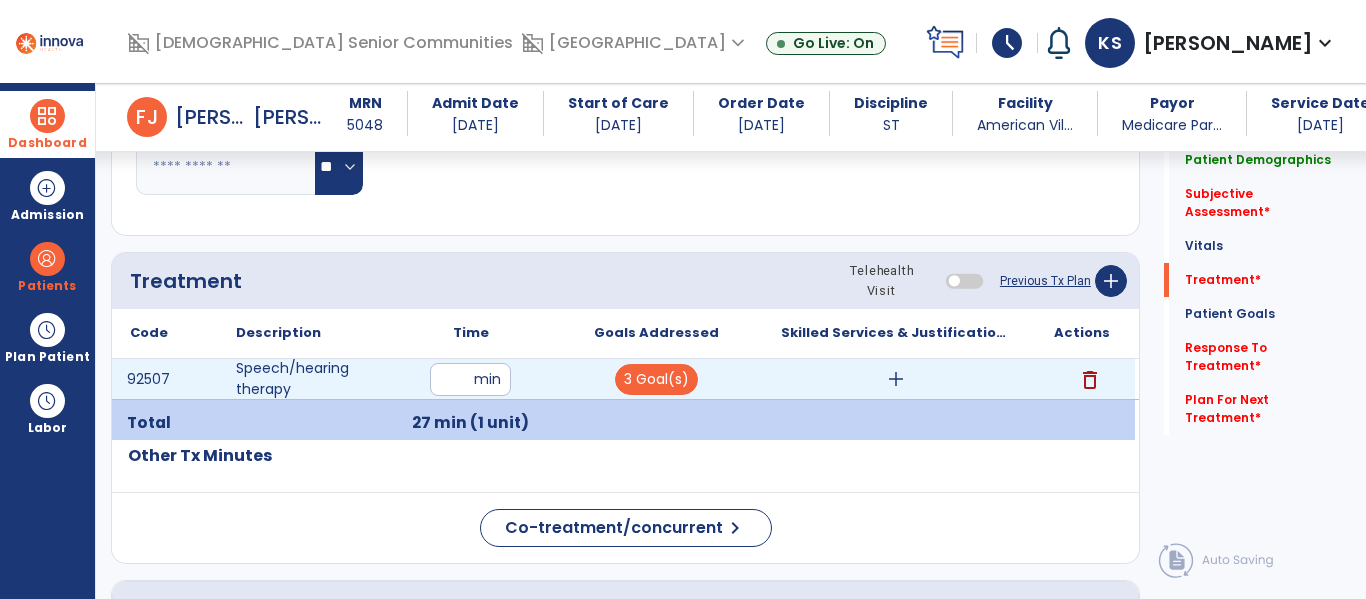click on "add" at bounding box center [896, 379] 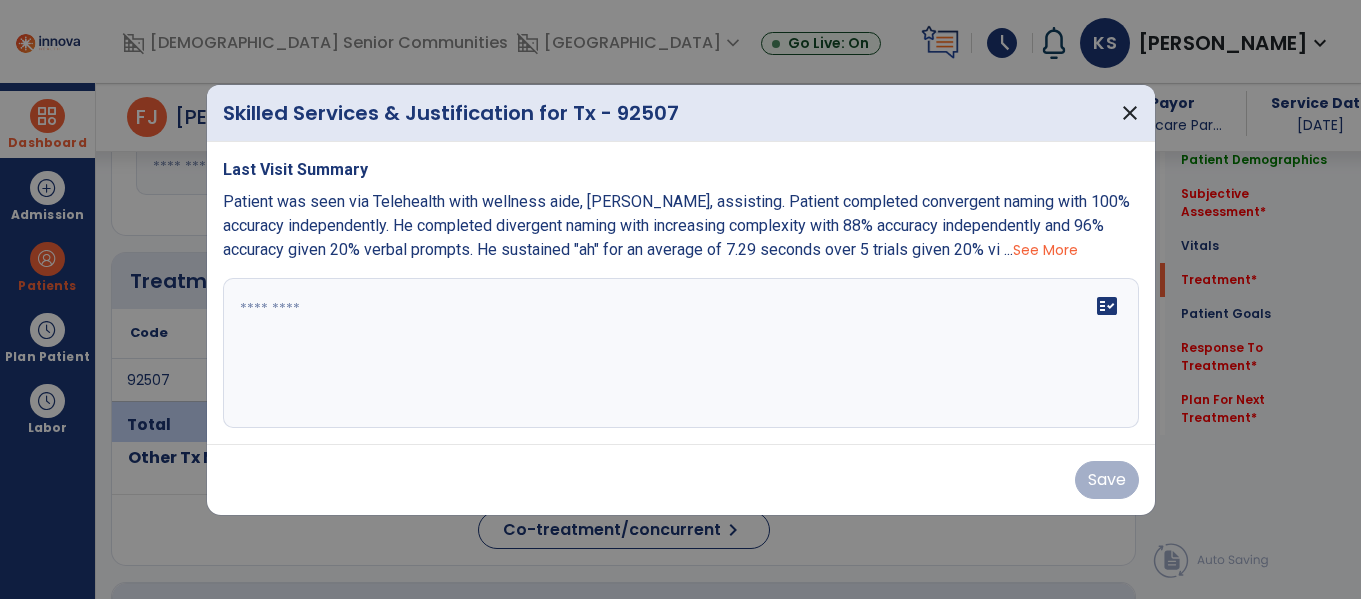 scroll, scrollTop: 997, scrollLeft: 0, axis: vertical 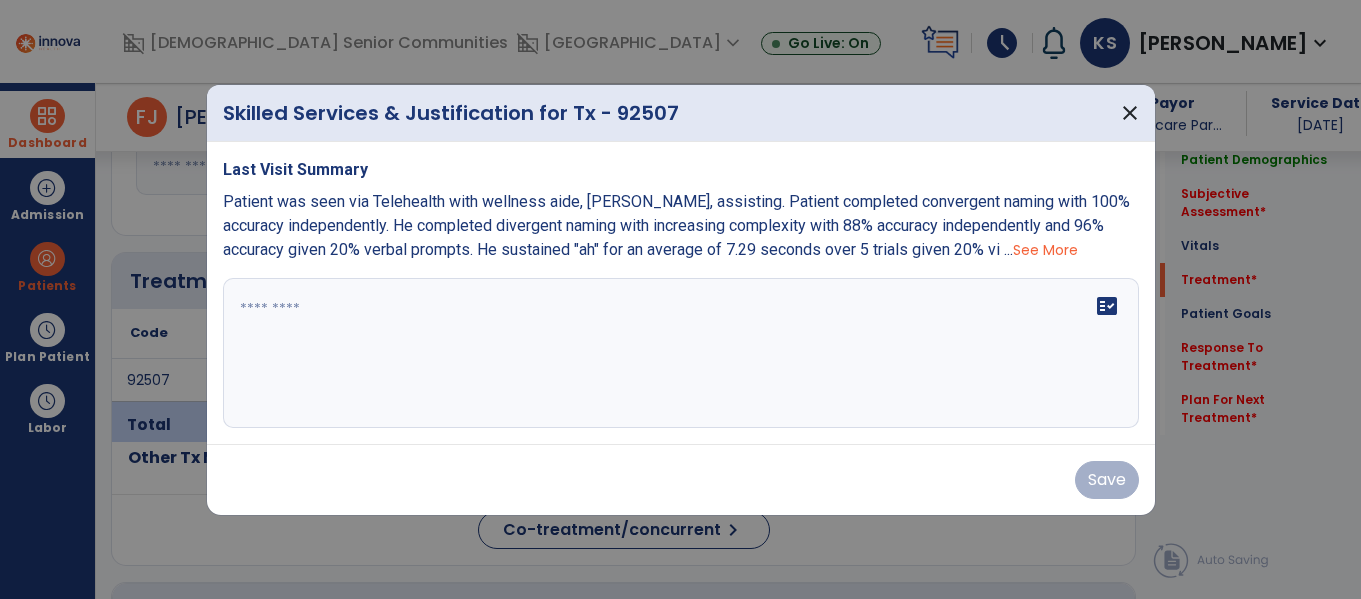 click on "fact_check" at bounding box center [681, 353] 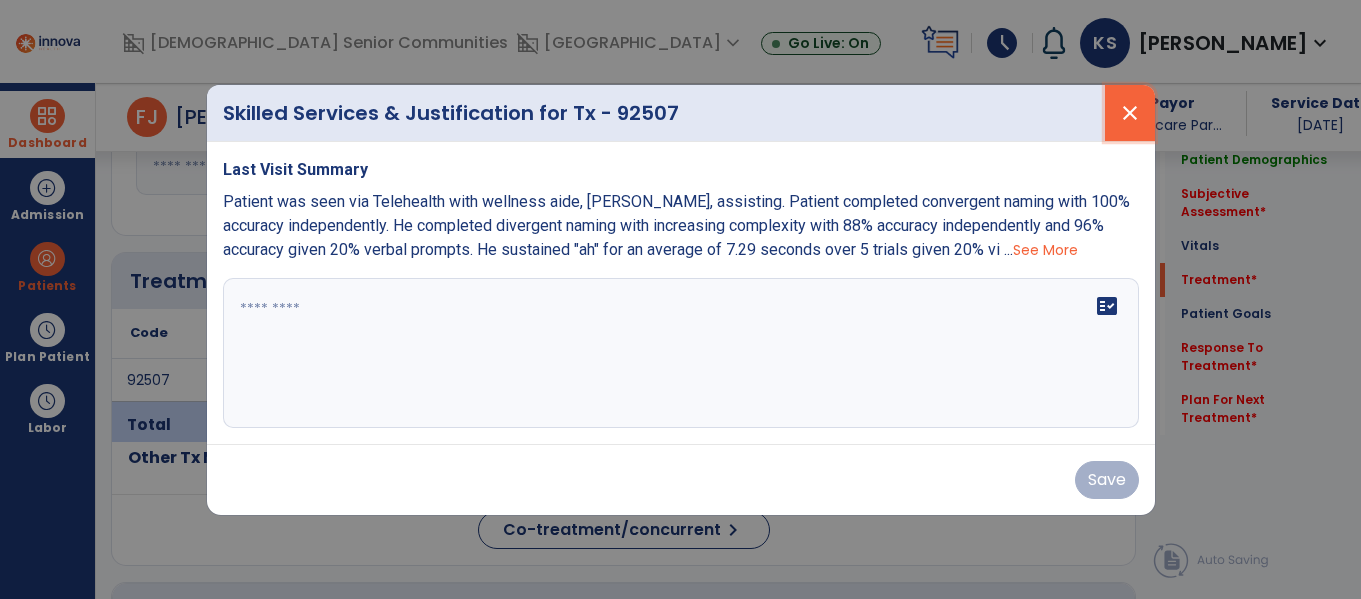 click on "close" at bounding box center (1130, 113) 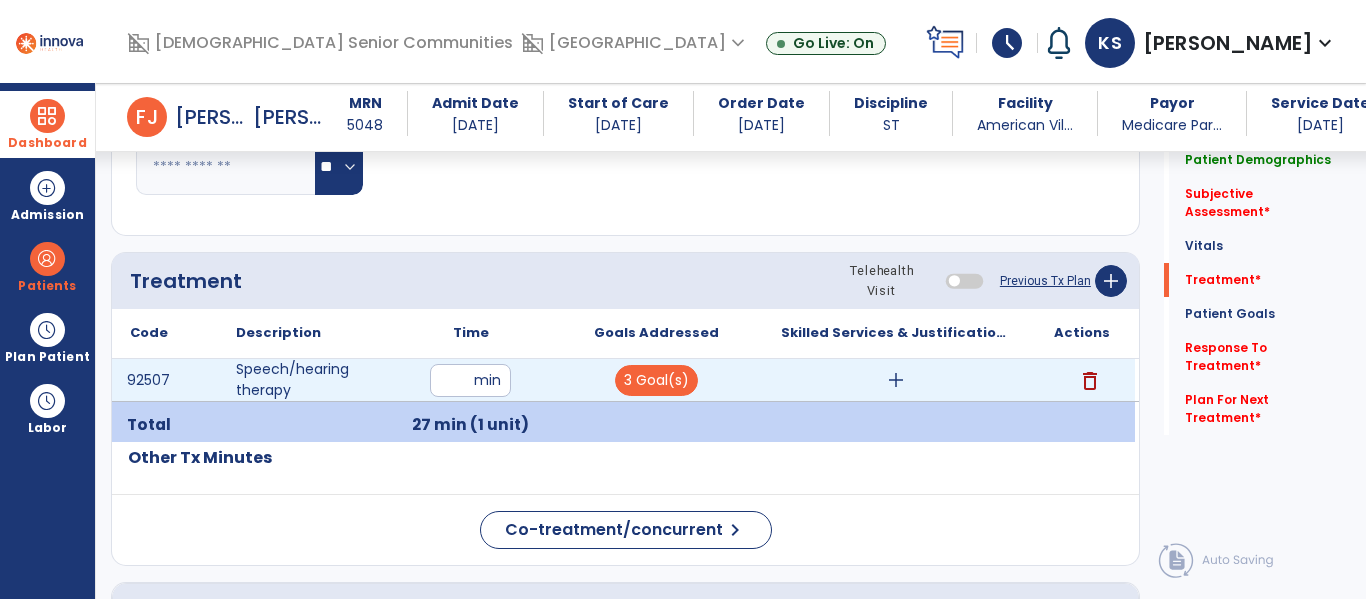 click on "add" at bounding box center [896, 380] 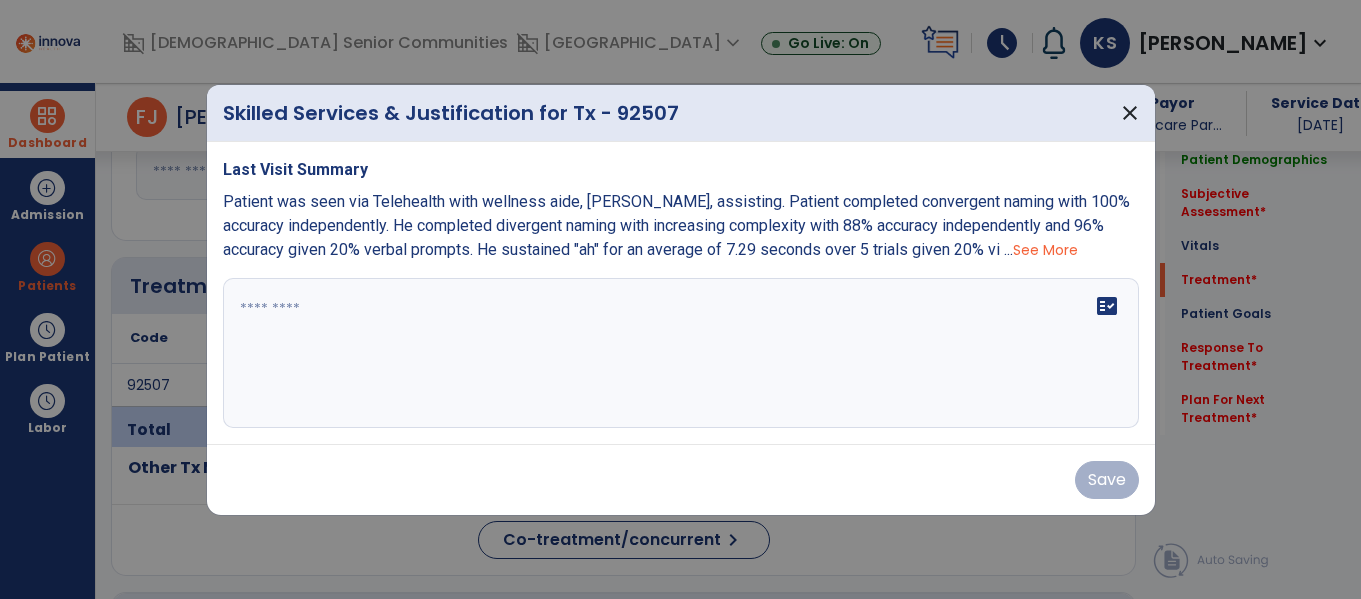 click on "fact_check" at bounding box center [681, 353] 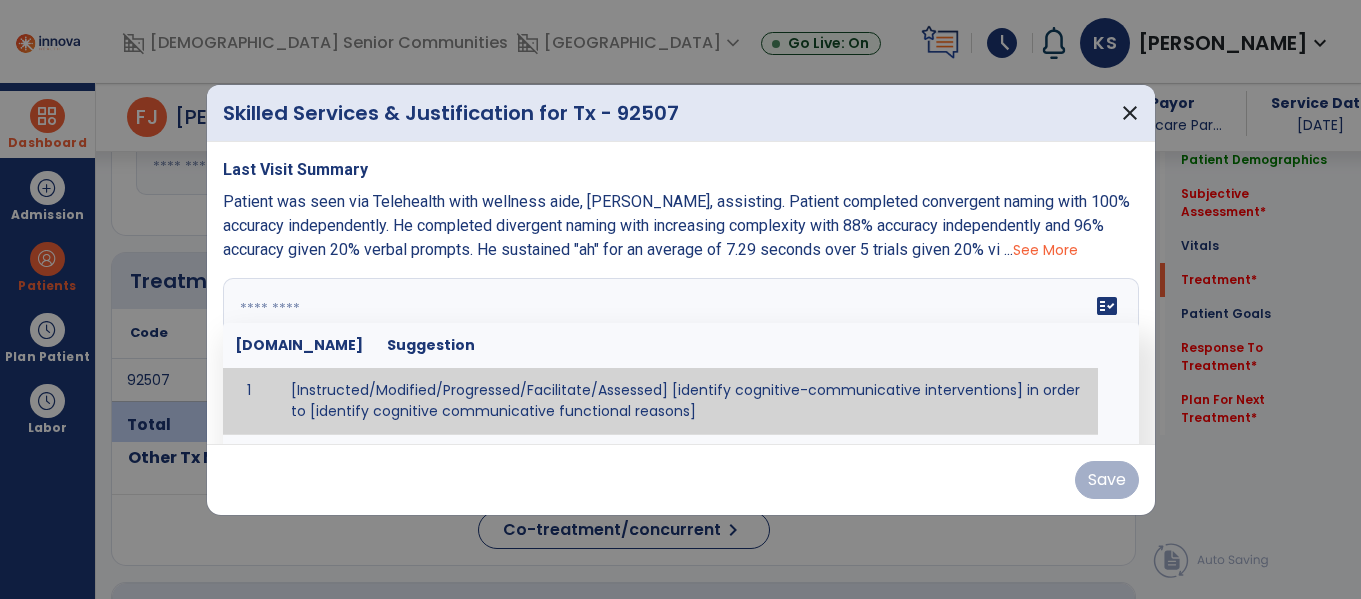 scroll, scrollTop: 997, scrollLeft: 0, axis: vertical 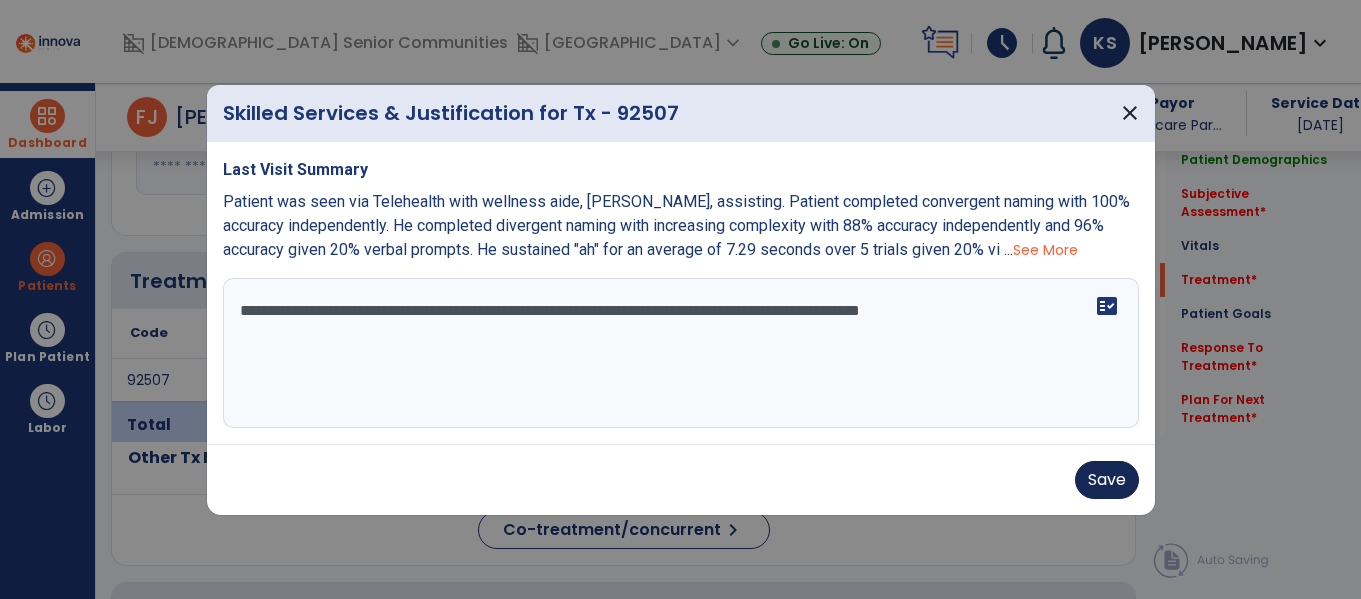 type on "**********" 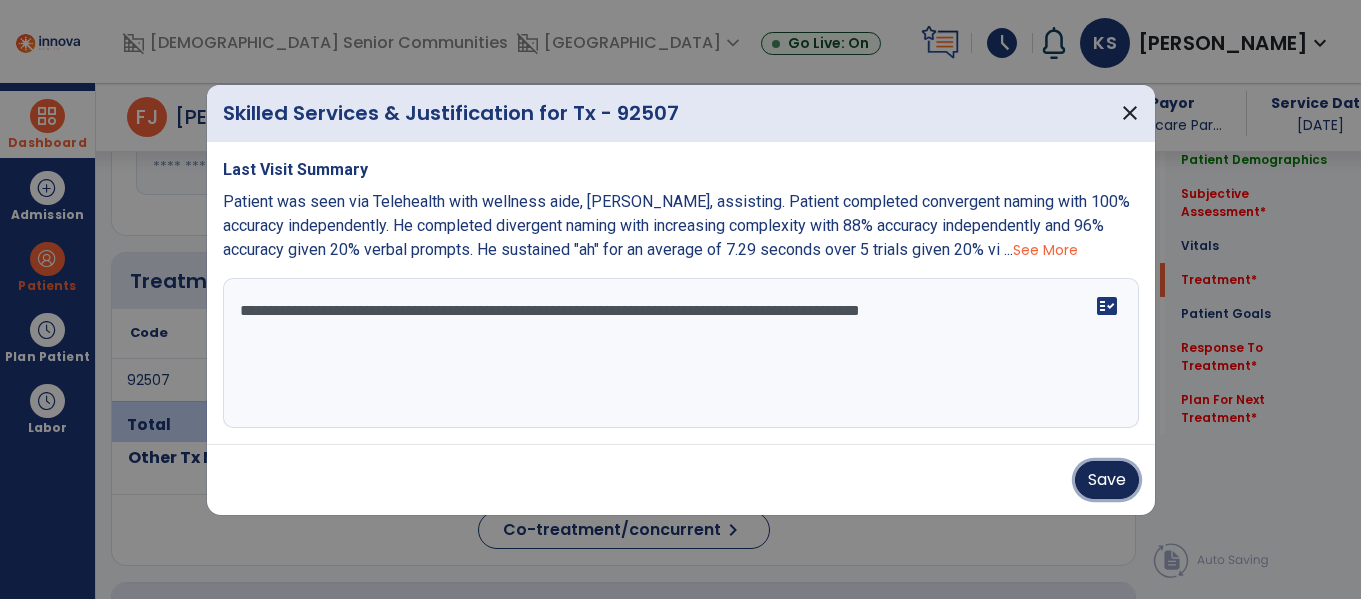 click on "Save" at bounding box center [1107, 480] 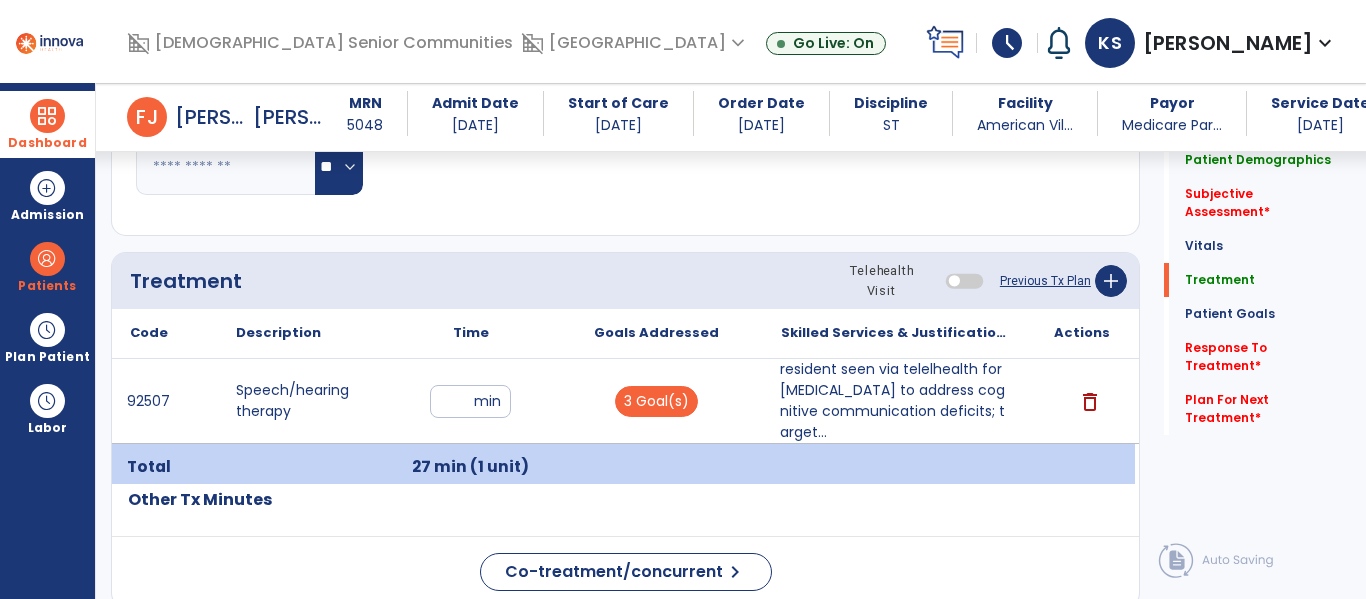 click on "resident seen via telelhealth for speech therapy to address cognitive communication deficits; target..." at bounding box center [896, 401] 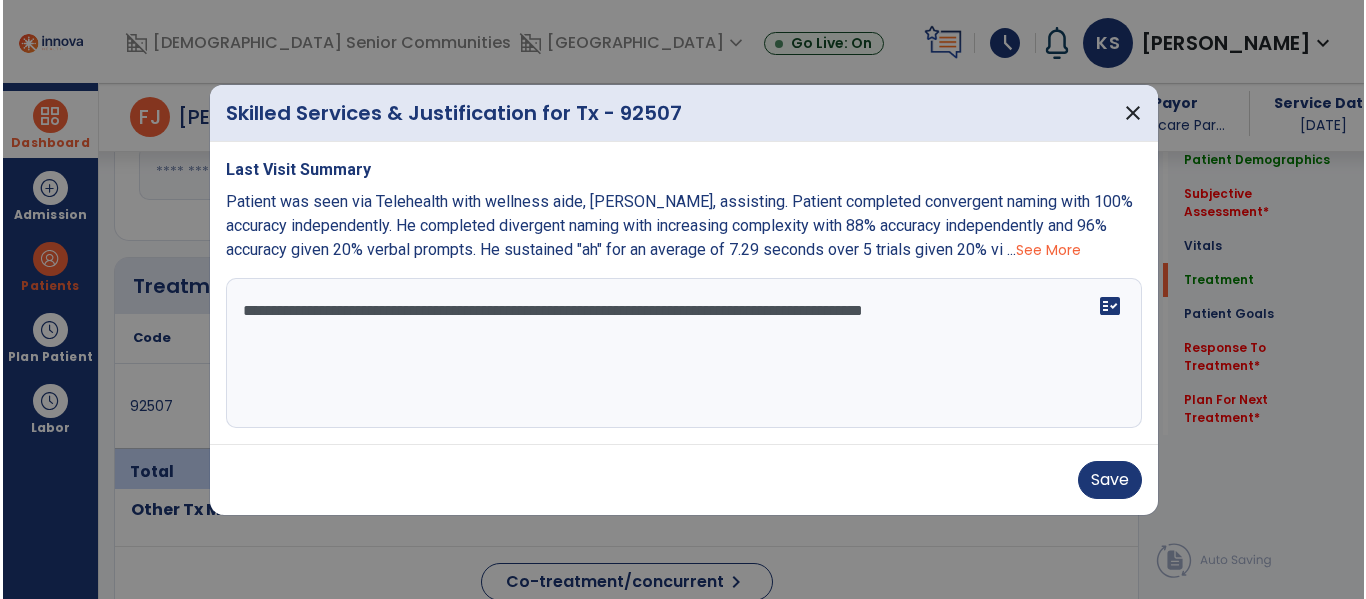 scroll, scrollTop: 997, scrollLeft: 0, axis: vertical 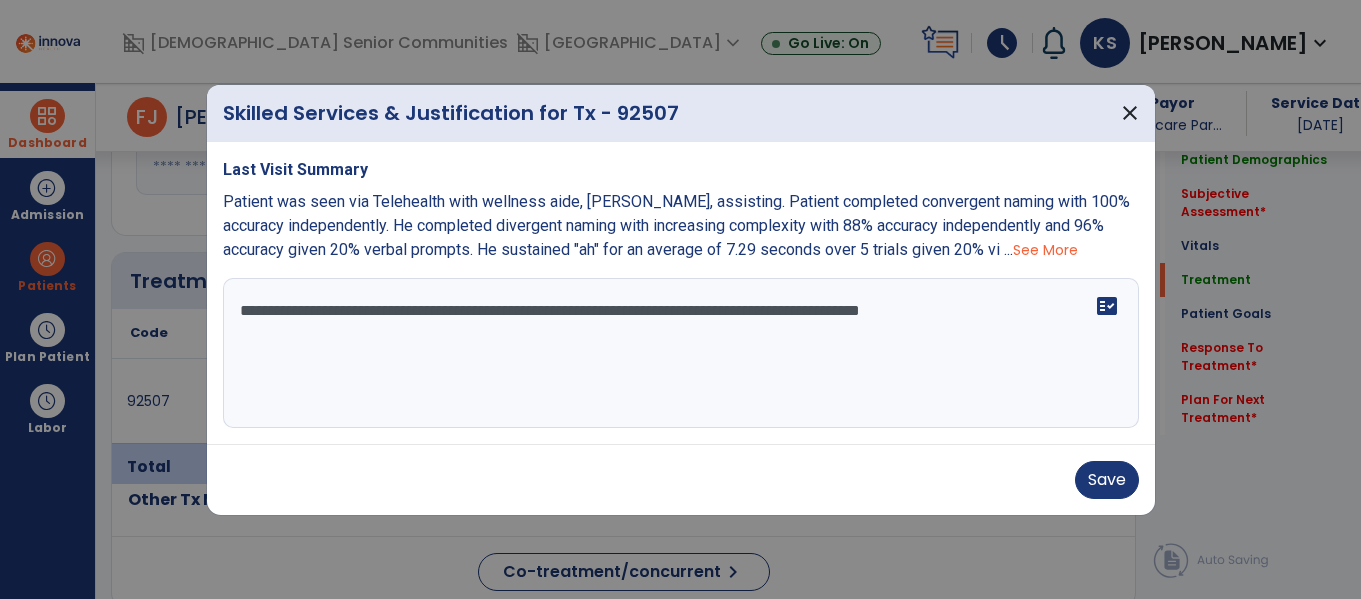 click on "**********" at bounding box center (681, 353) 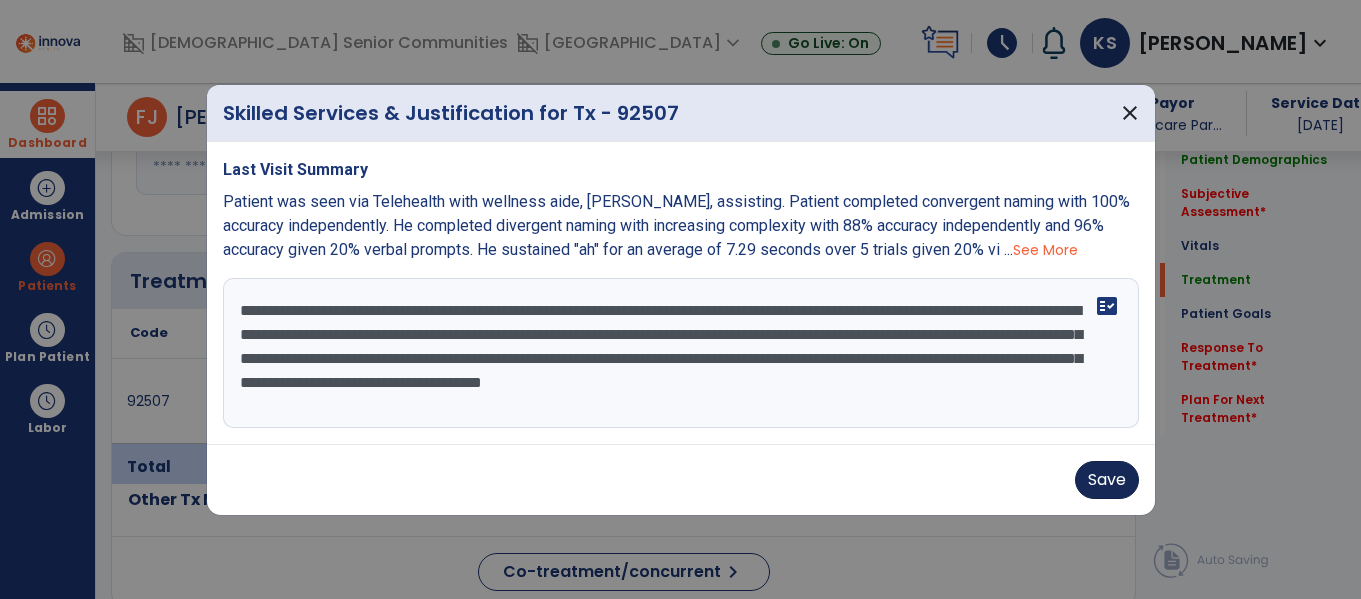 type on "**********" 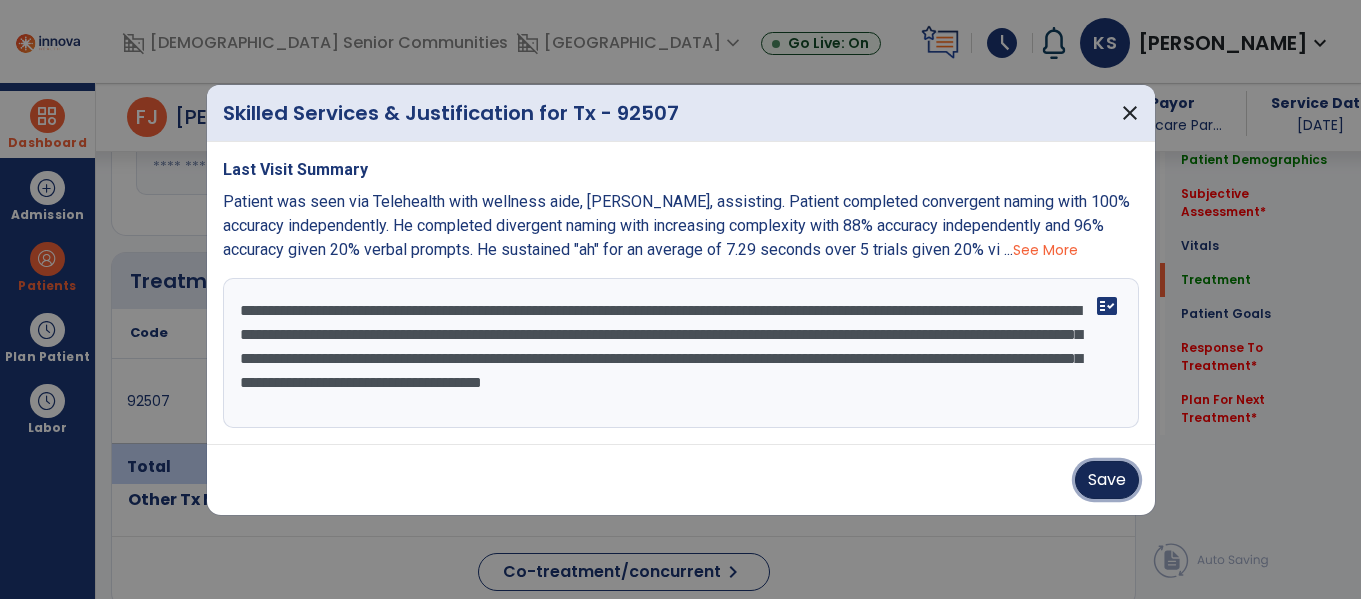 click on "Save" at bounding box center [1107, 480] 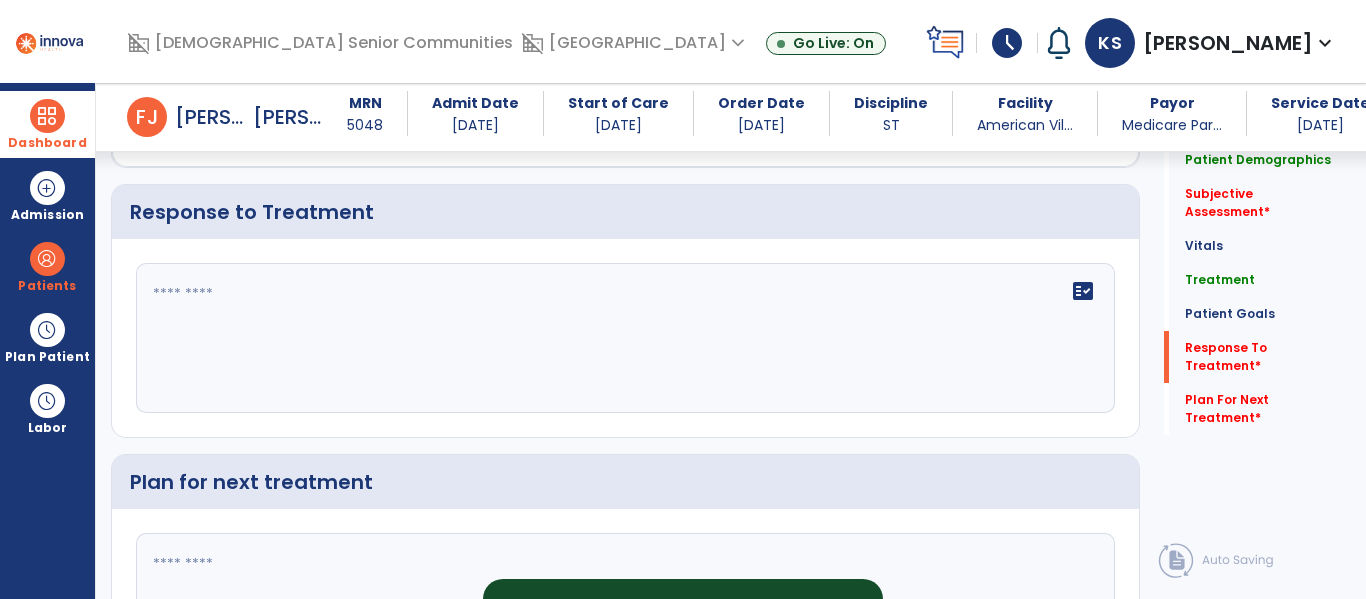 scroll, scrollTop: 2601, scrollLeft: 0, axis: vertical 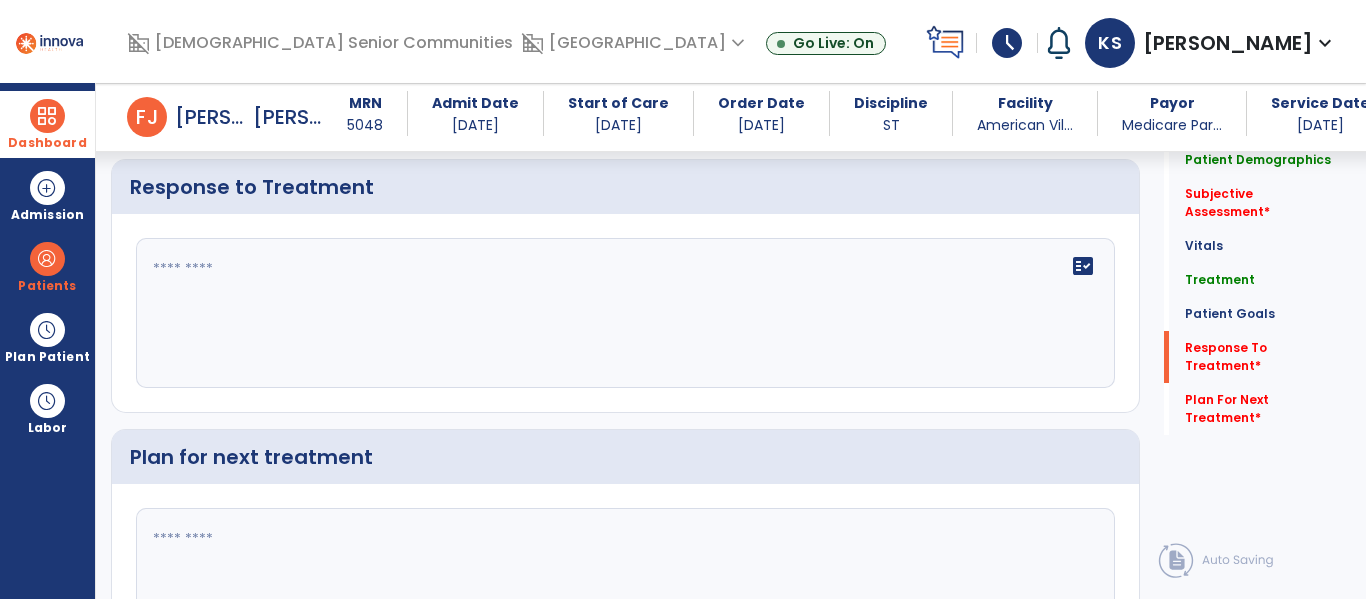 click 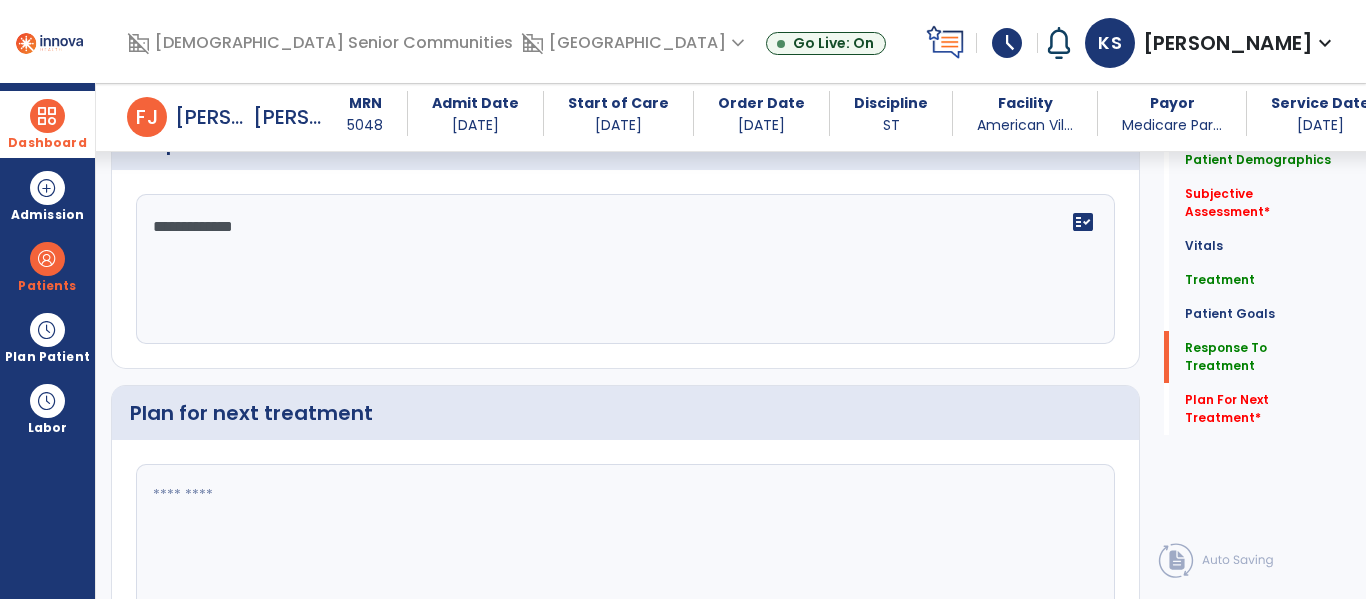 scroll, scrollTop: 2601, scrollLeft: 0, axis: vertical 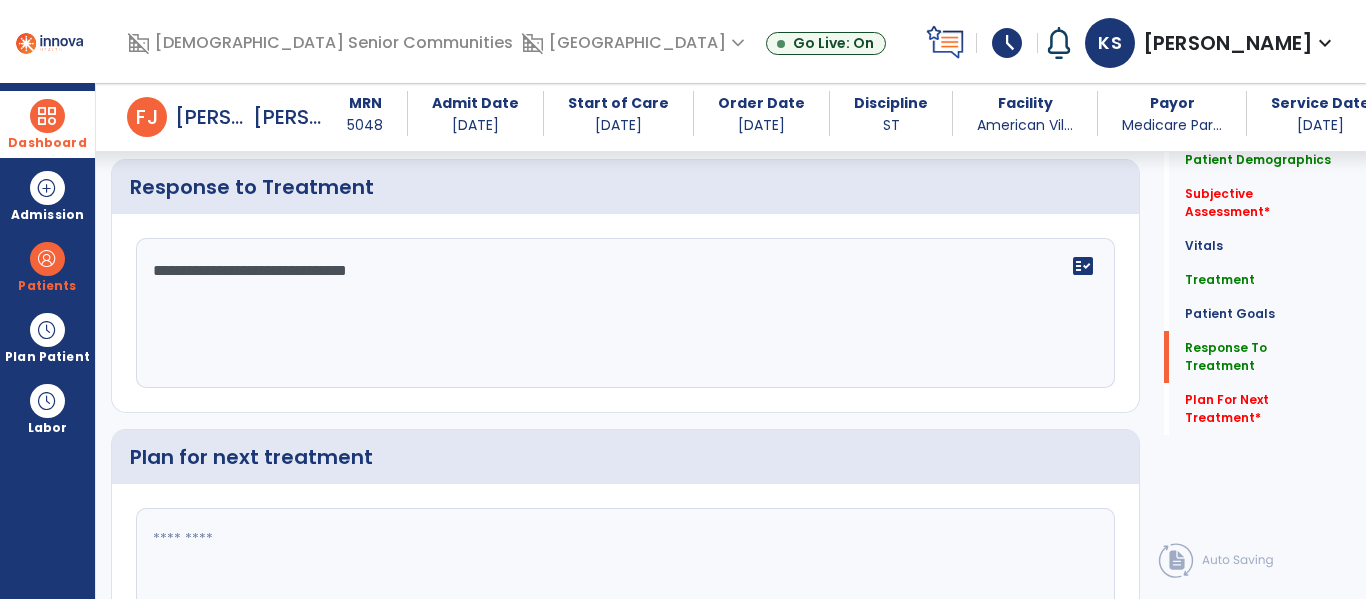 type on "**********" 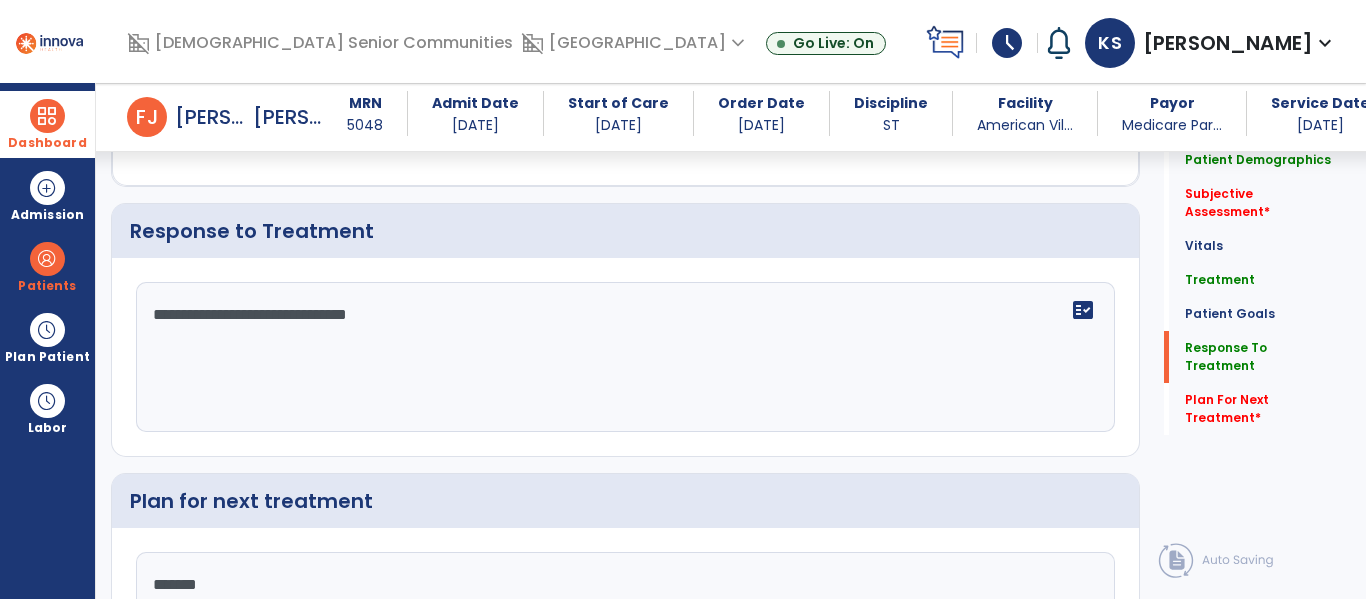 scroll, scrollTop: 2601, scrollLeft: 0, axis: vertical 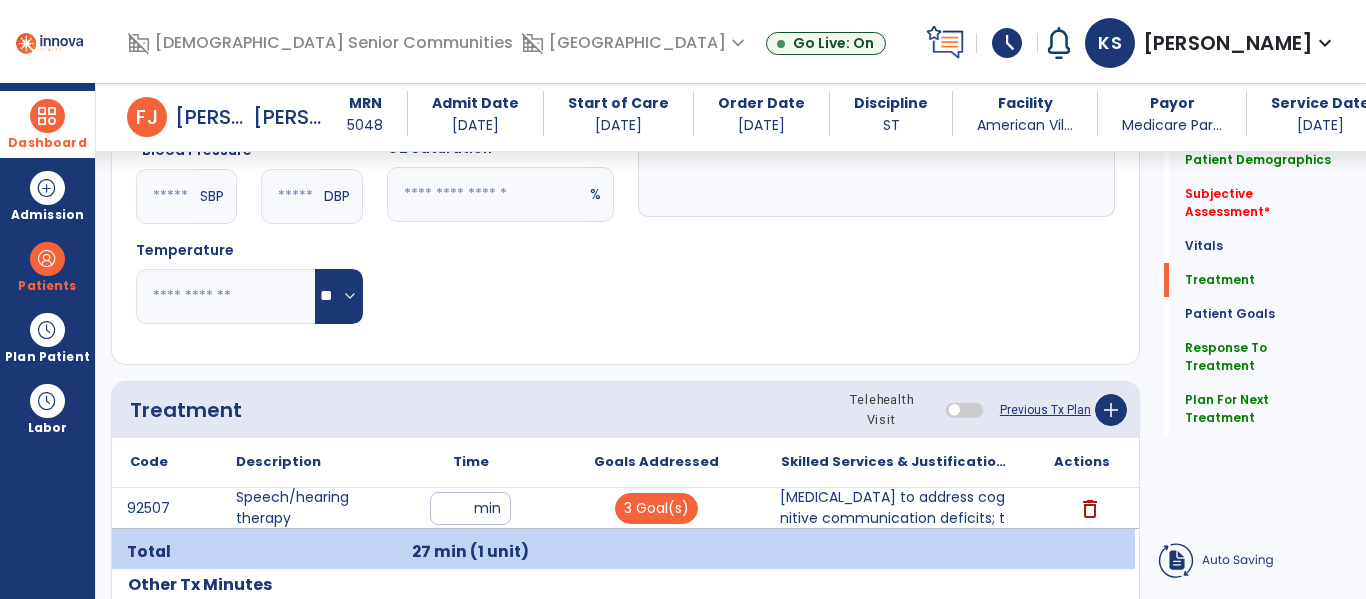 type on "**********" 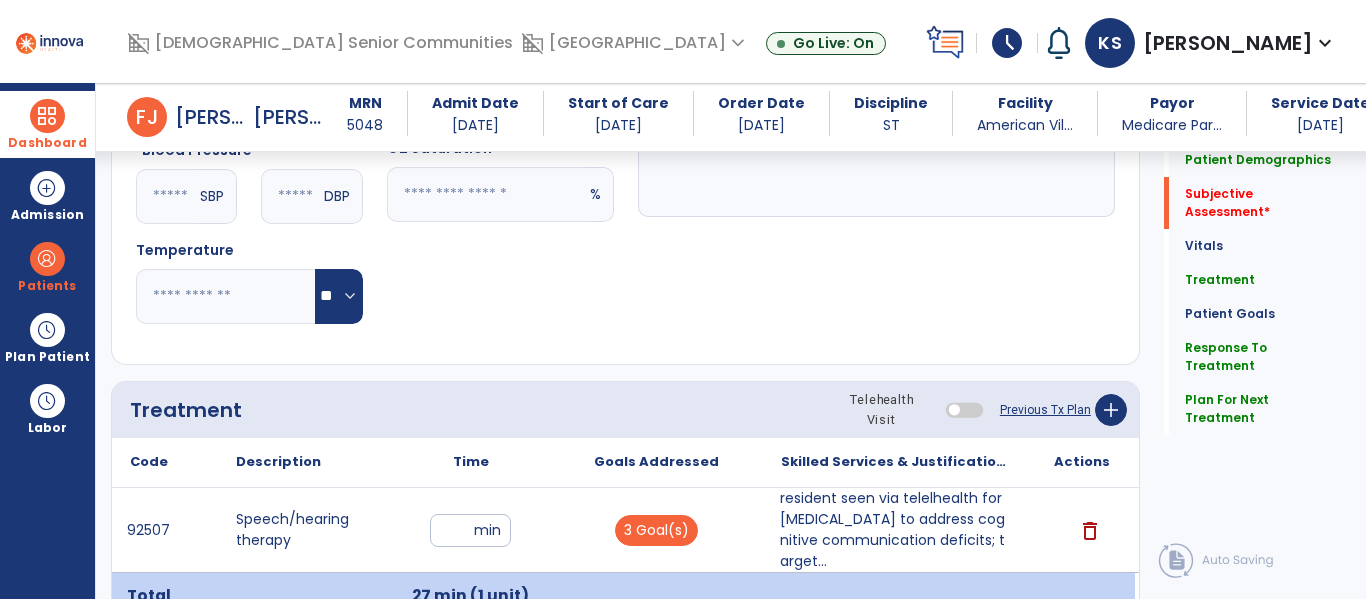 scroll, scrollTop: 443, scrollLeft: 0, axis: vertical 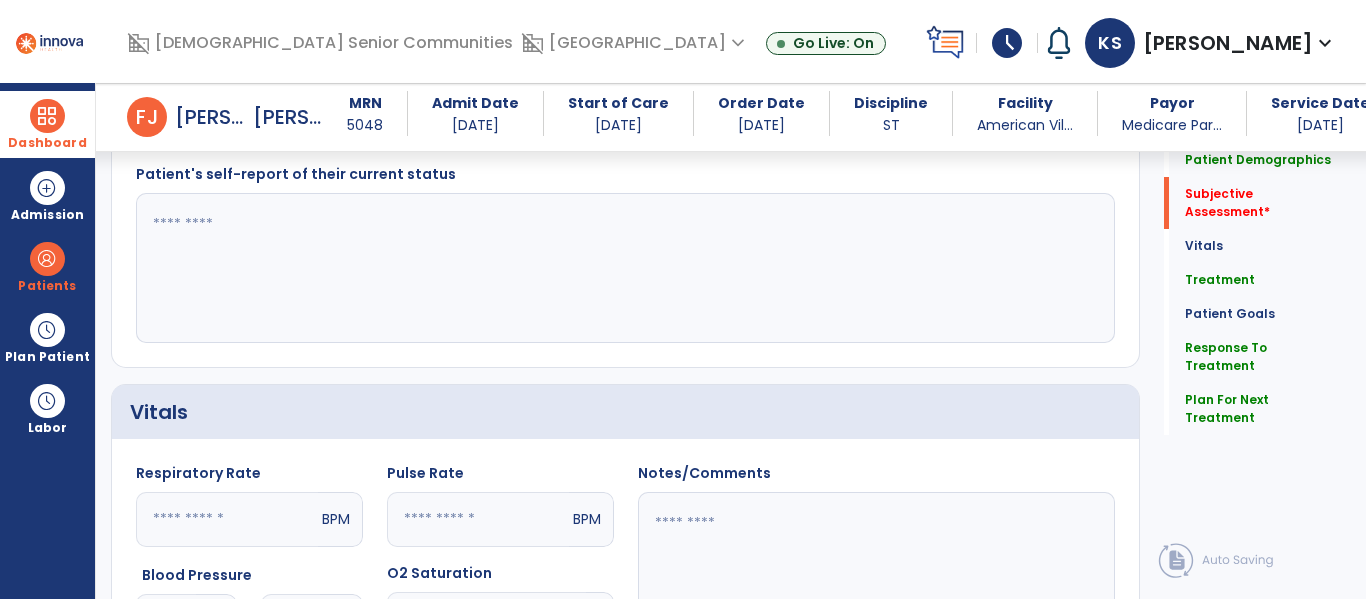 click 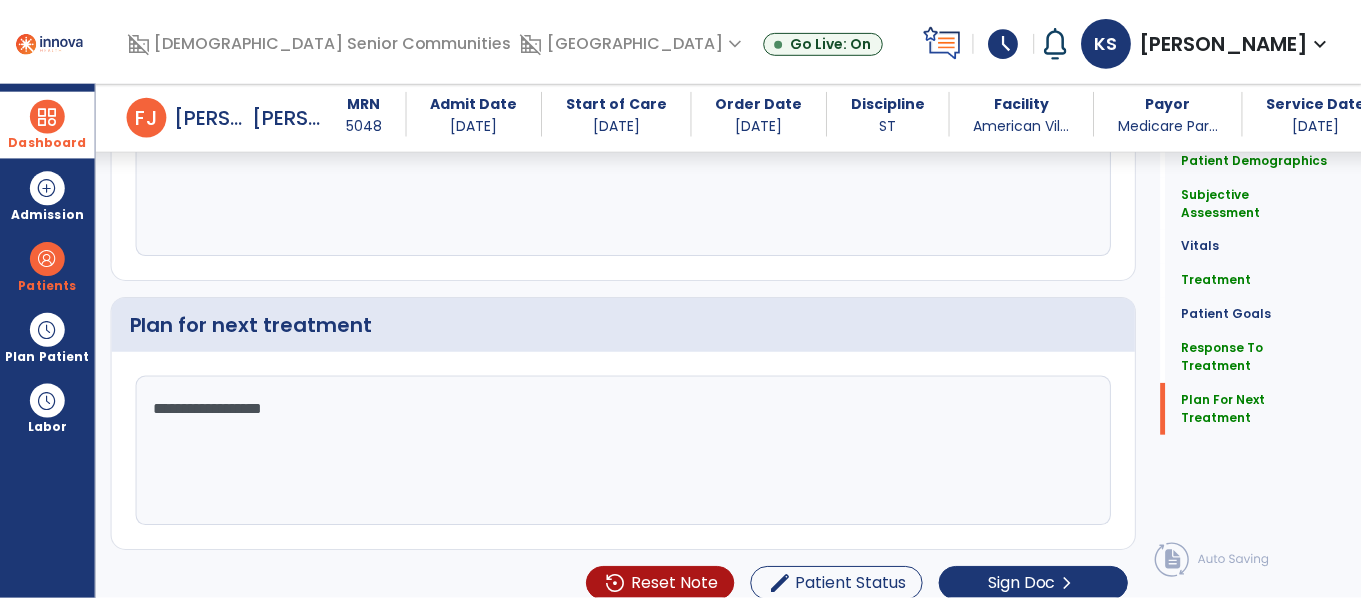 scroll, scrollTop: 2751, scrollLeft: 0, axis: vertical 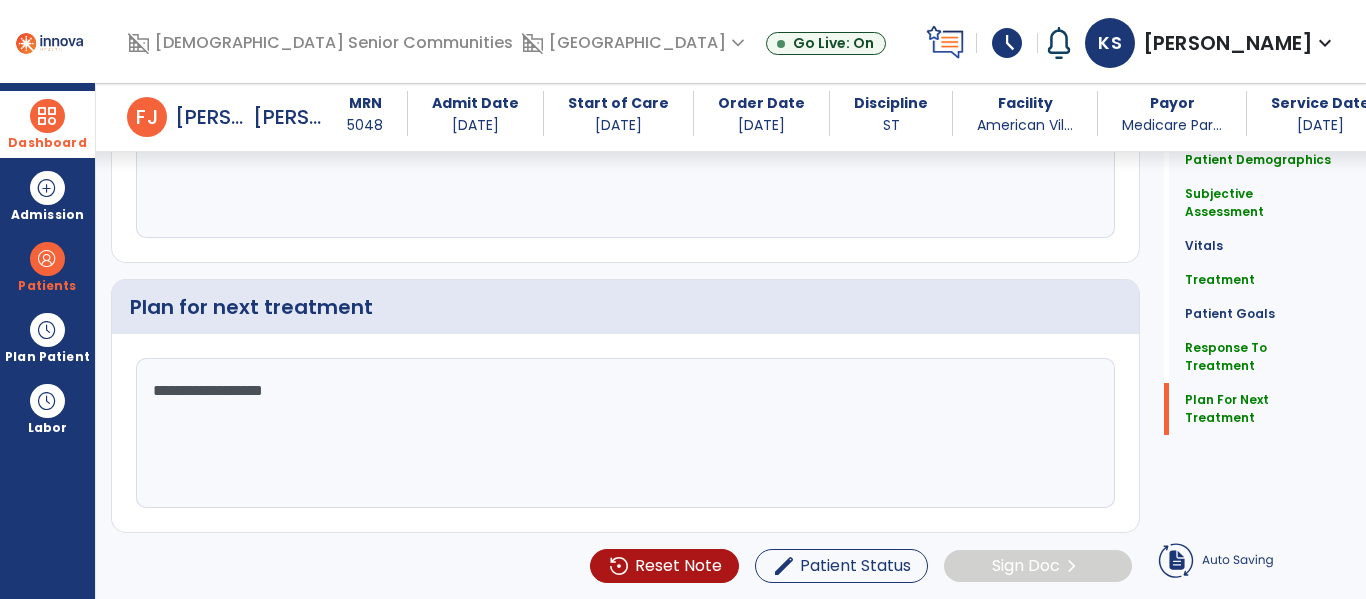 type on "**********" 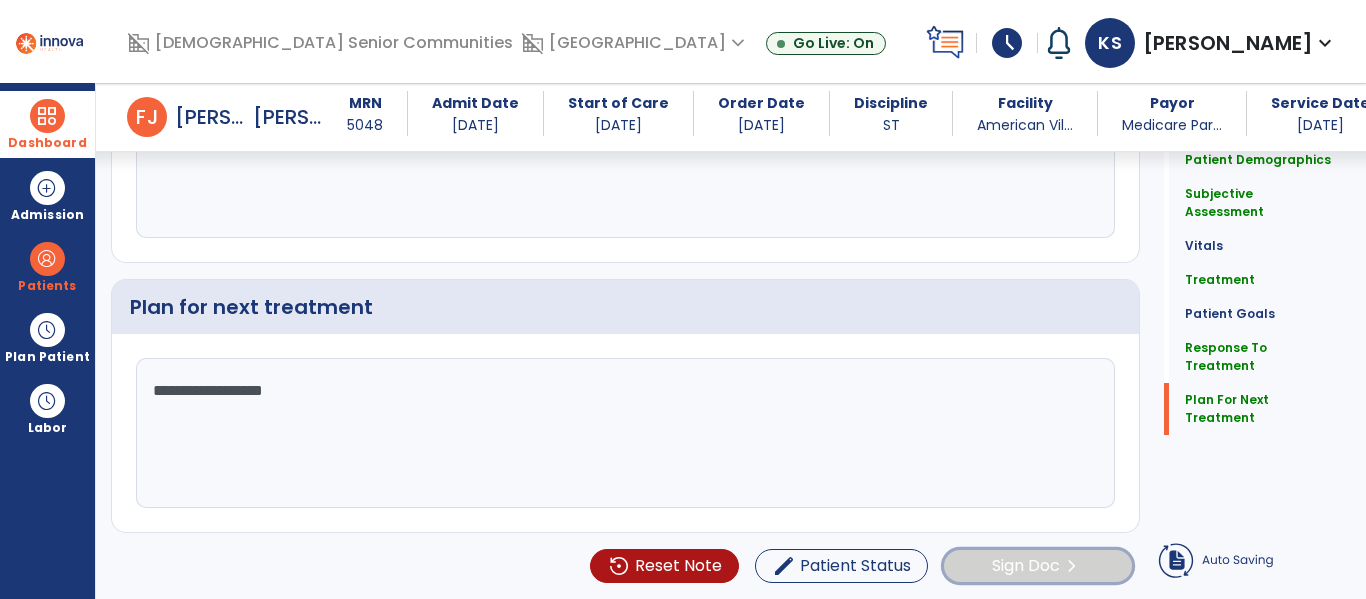 click on "Sign Doc  chevron_right" 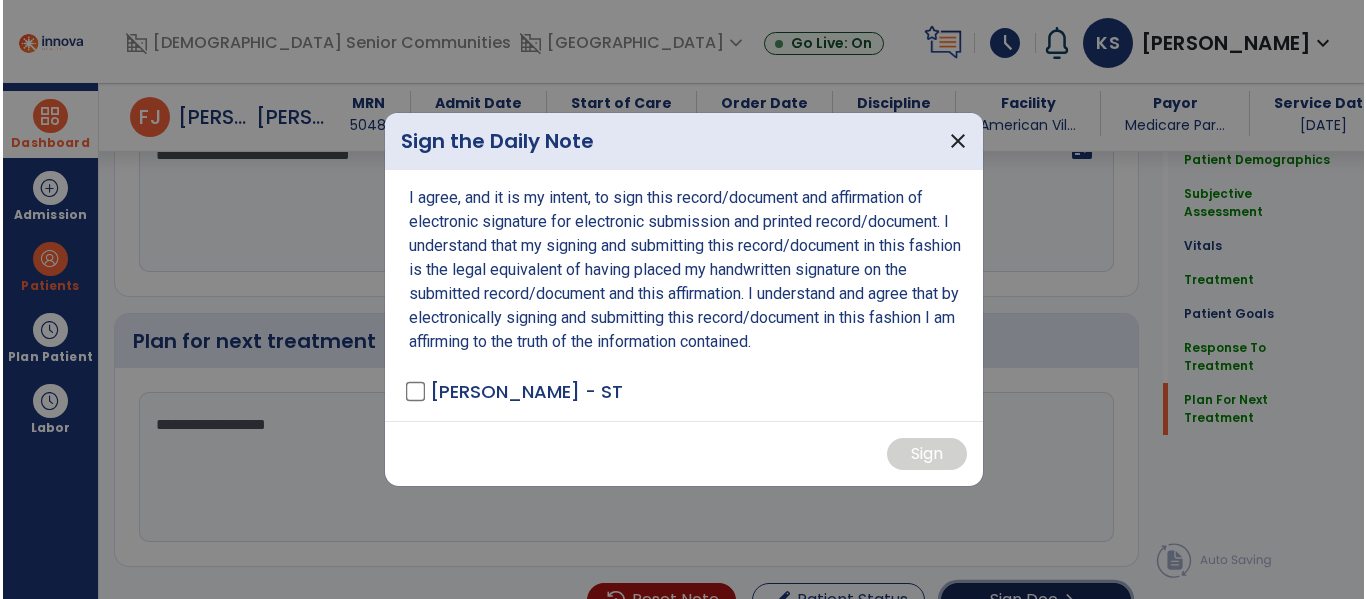 scroll, scrollTop: 2751, scrollLeft: 0, axis: vertical 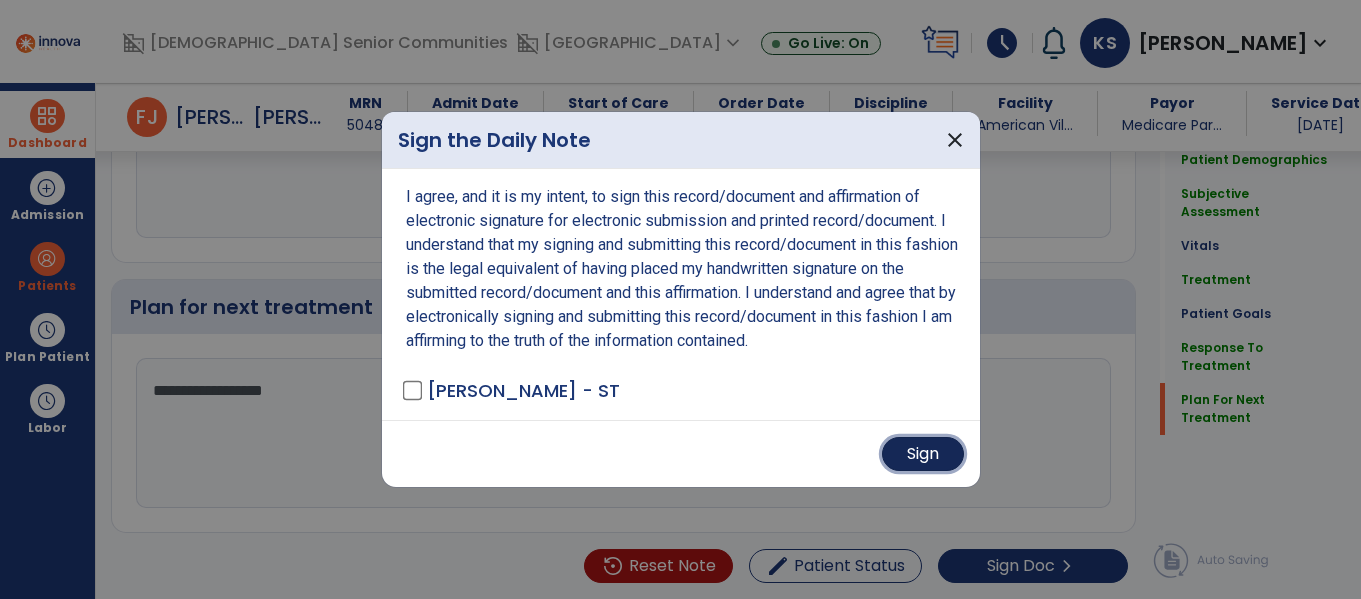 click on "Sign" at bounding box center [923, 454] 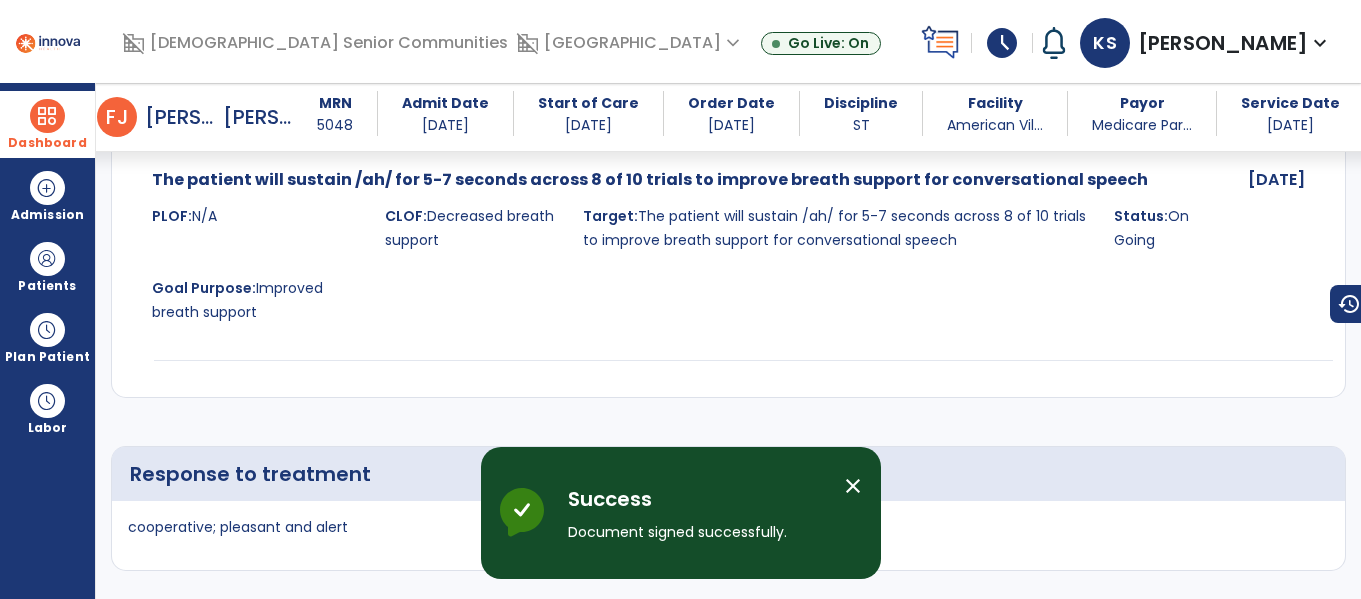 click at bounding box center [47, 116] 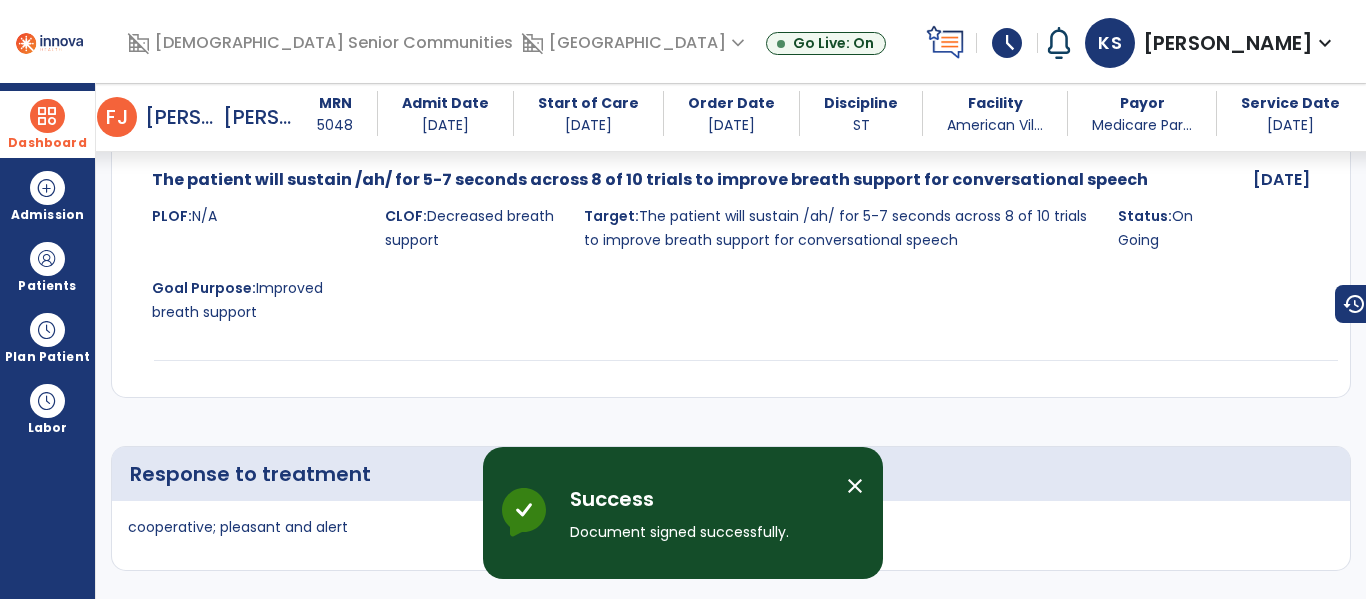 scroll, scrollTop: 3450, scrollLeft: 0, axis: vertical 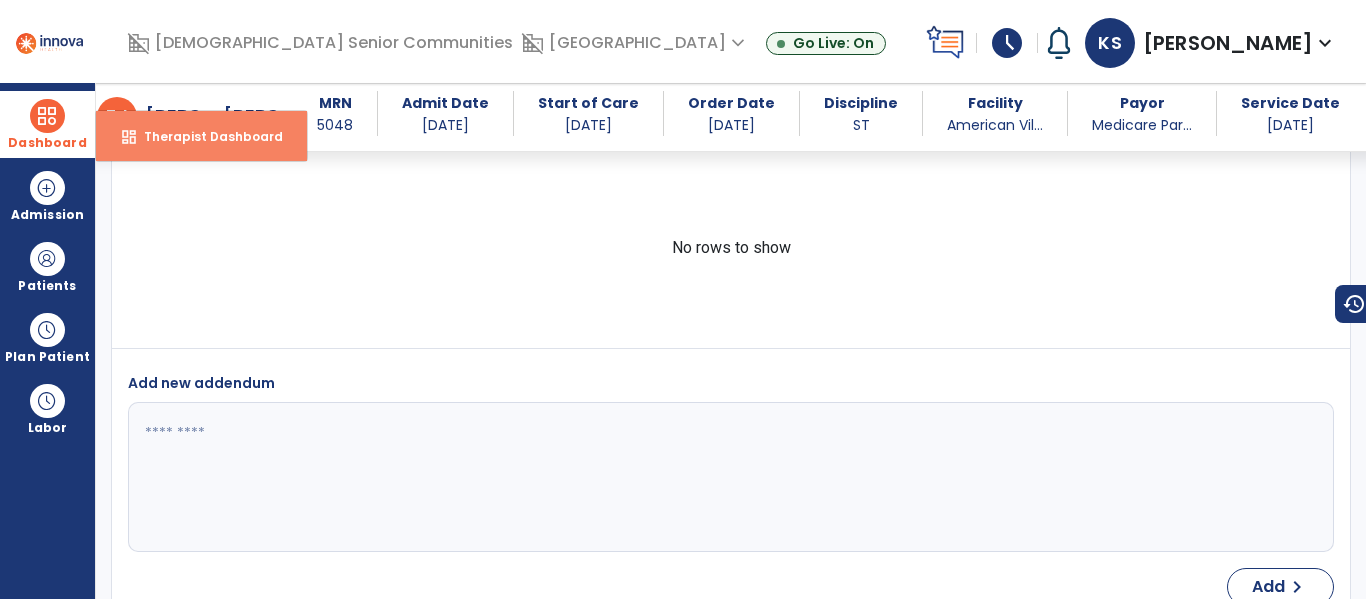 click on "dashboard  Therapist Dashboard" at bounding box center [201, 136] 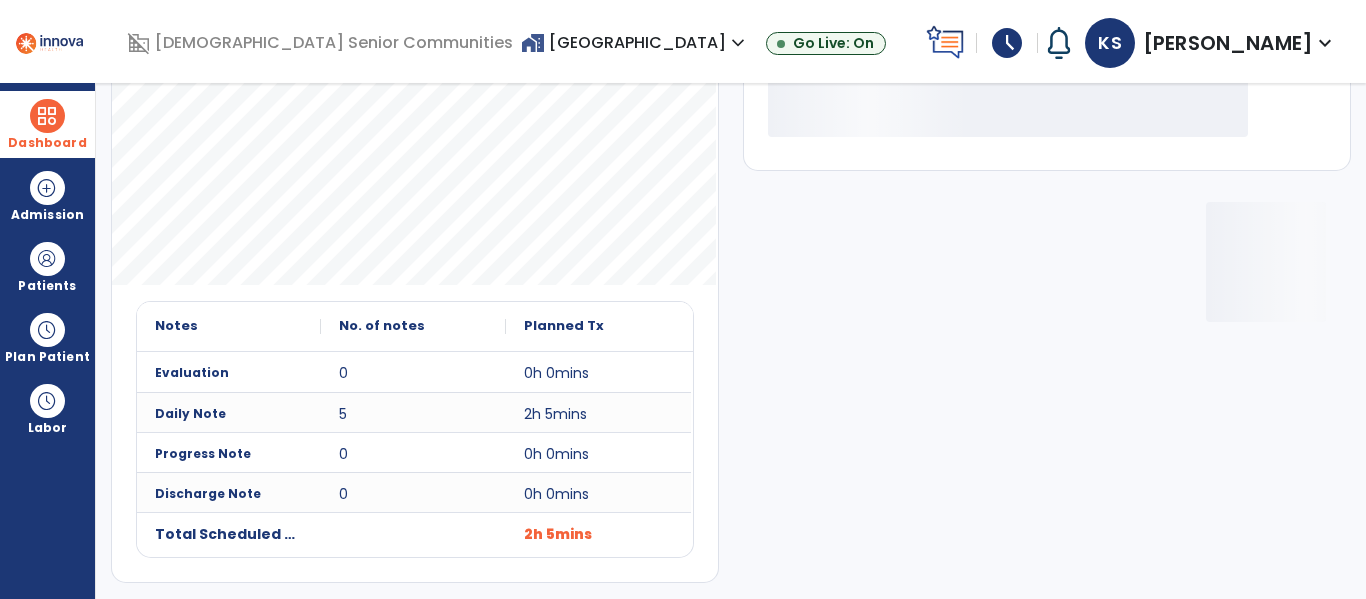 scroll, scrollTop: 278, scrollLeft: 0, axis: vertical 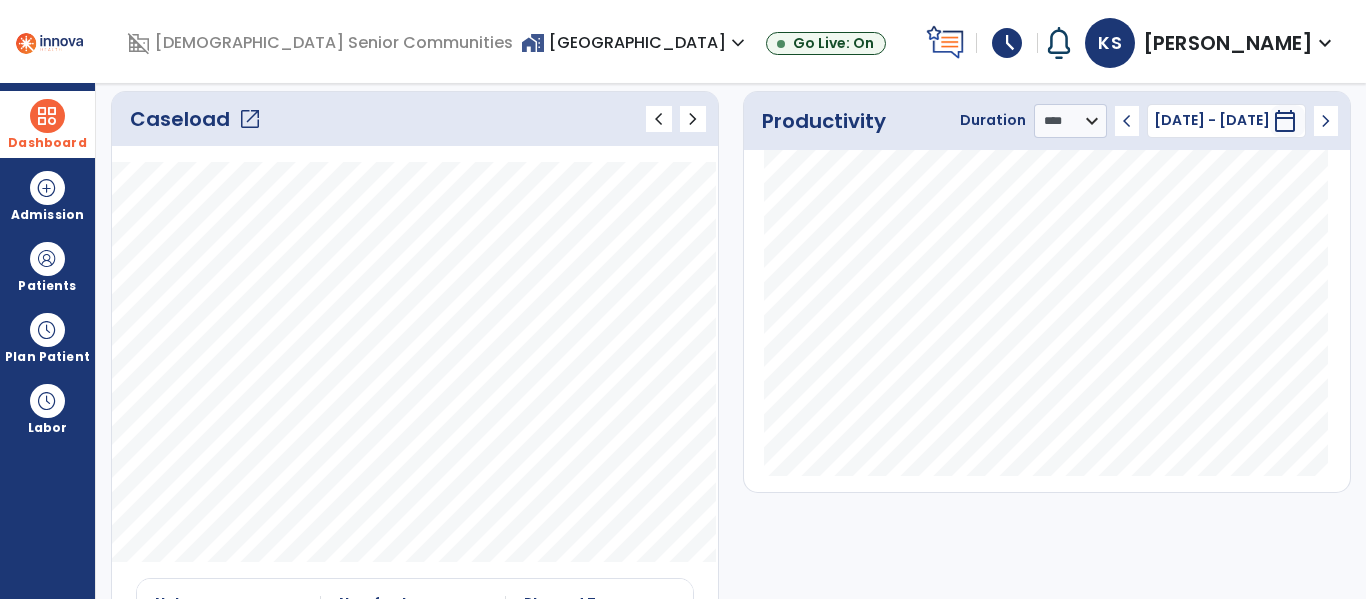 click on "open_in_new" 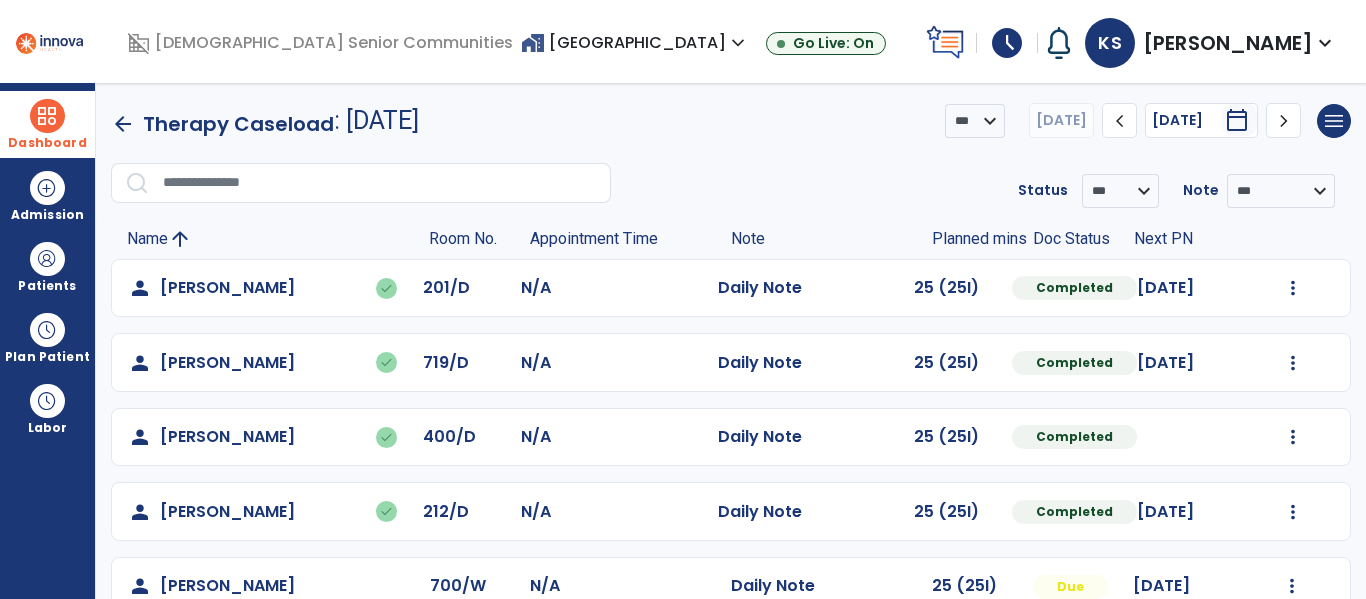 scroll, scrollTop: 41, scrollLeft: 0, axis: vertical 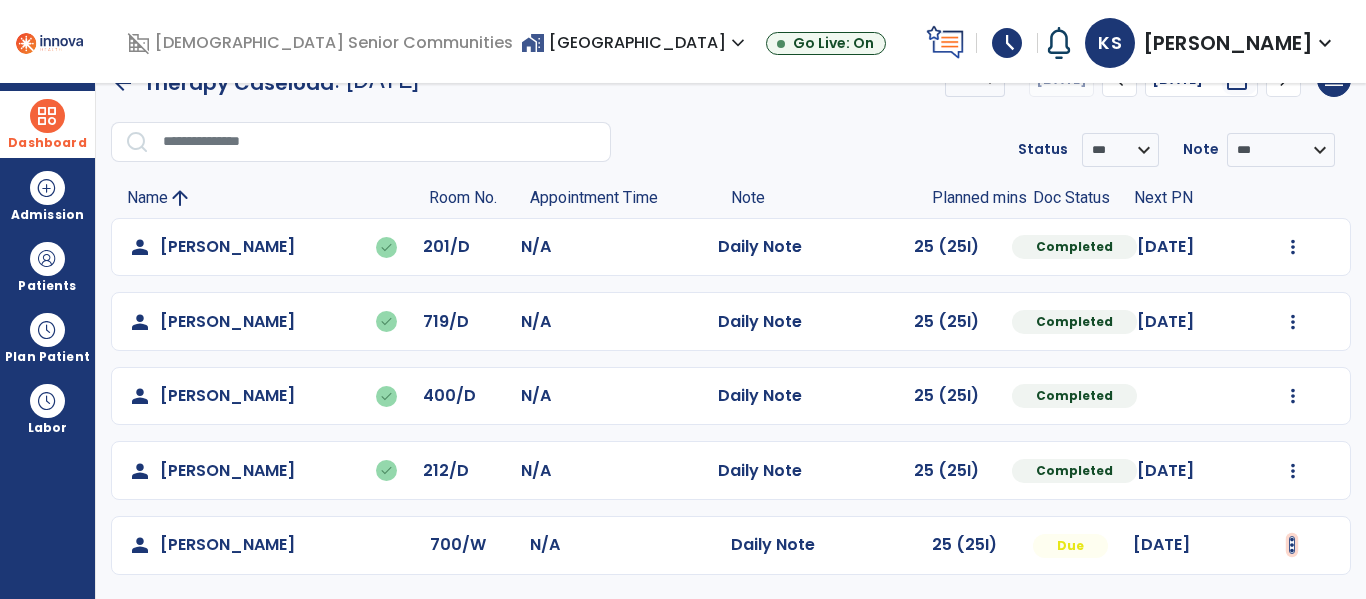 click at bounding box center [1293, 247] 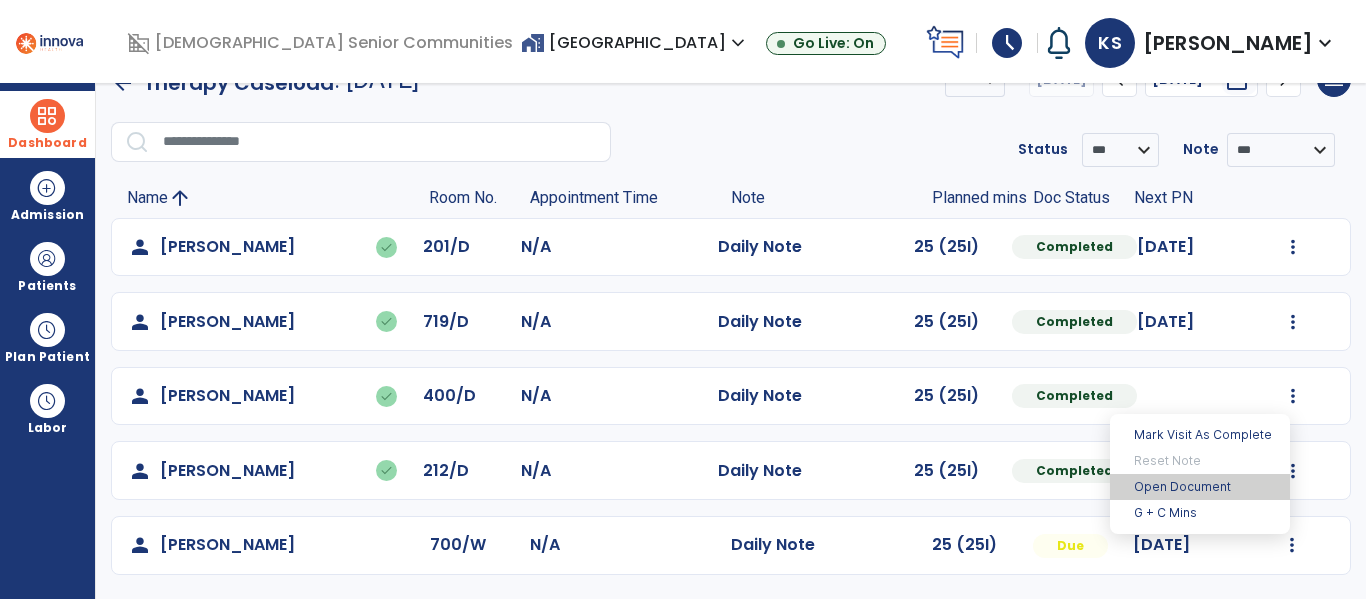 click on "Open Document" at bounding box center (1200, 487) 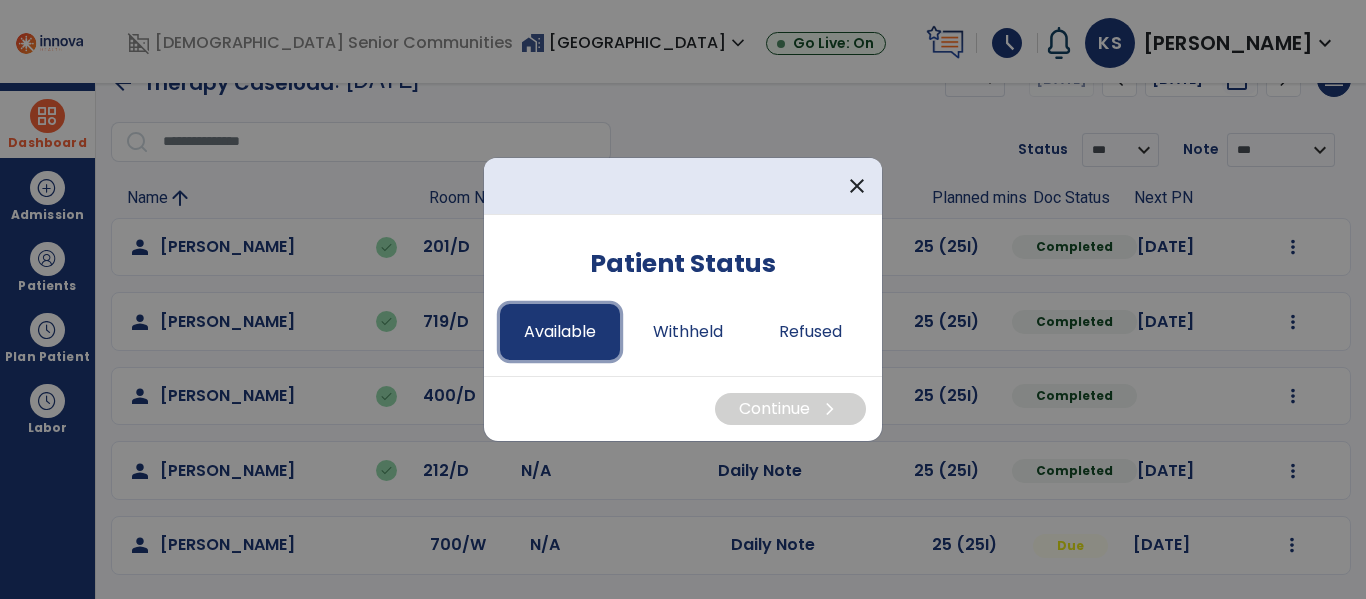 click on "Available" at bounding box center (560, 332) 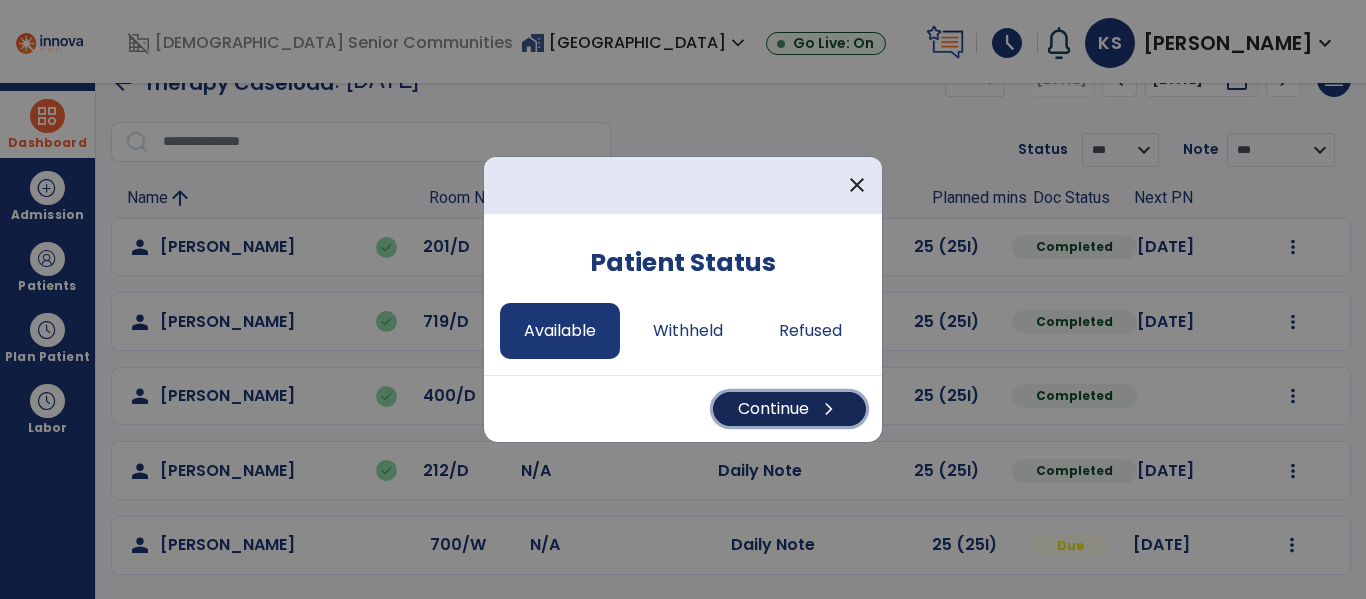 click on "Continue   chevron_right" at bounding box center (789, 409) 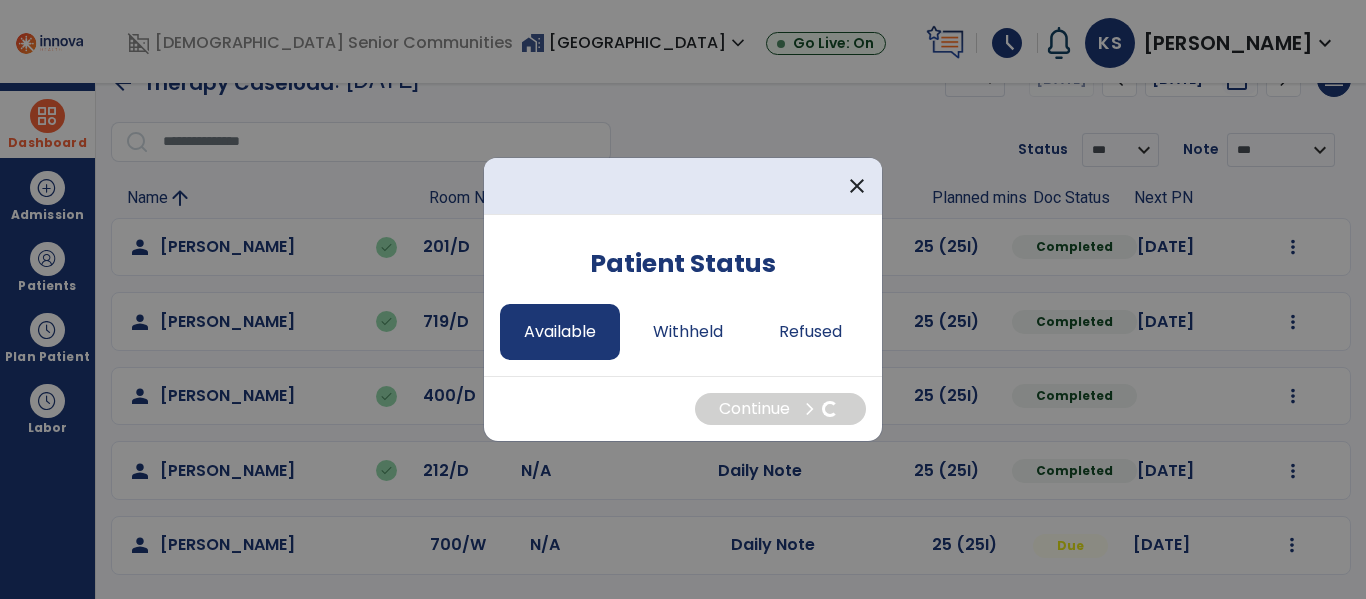 select on "*" 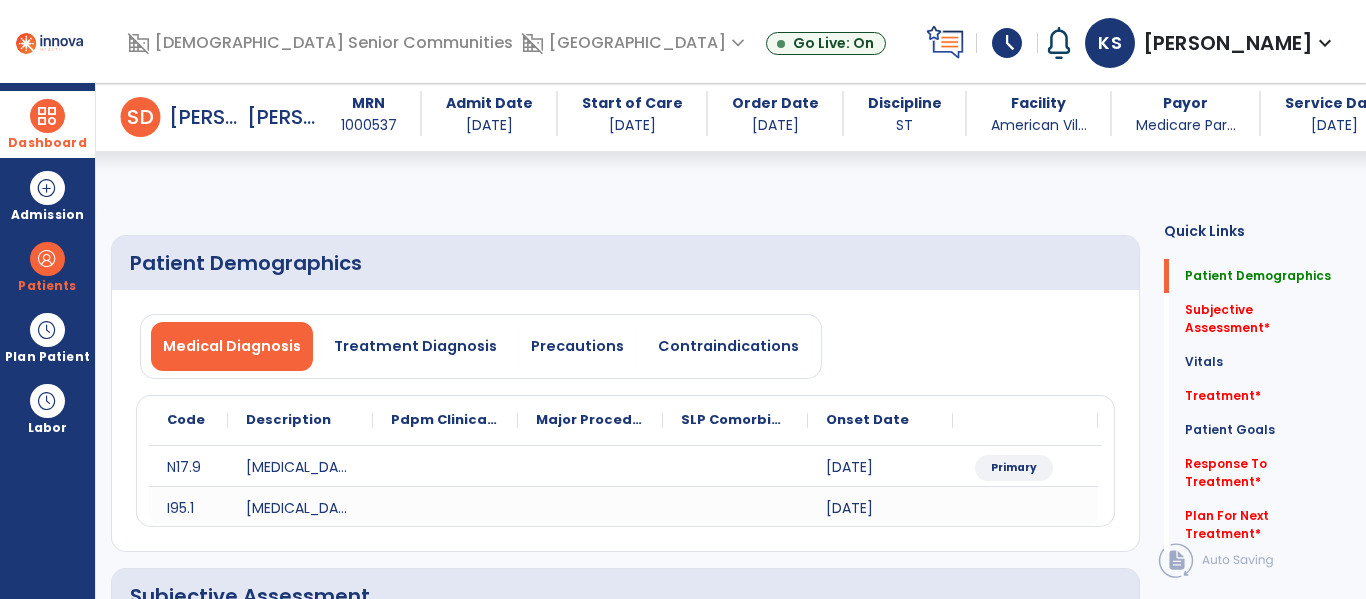 scroll, scrollTop: 192, scrollLeft: 0, axis: vertical 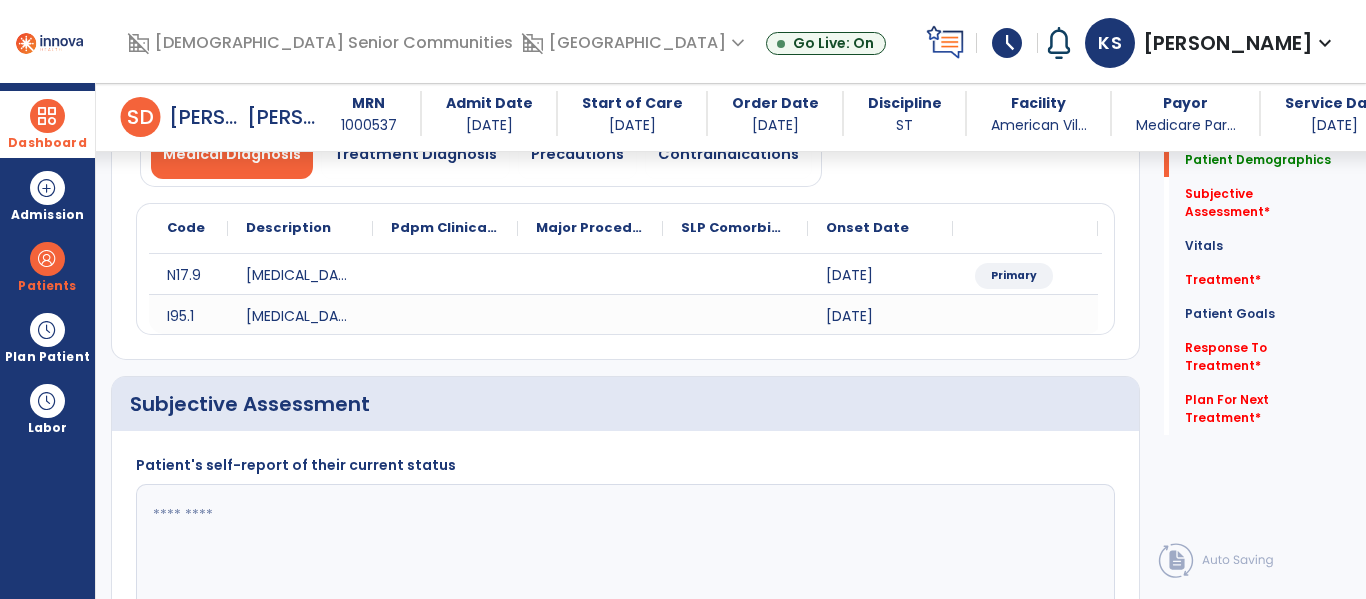 click 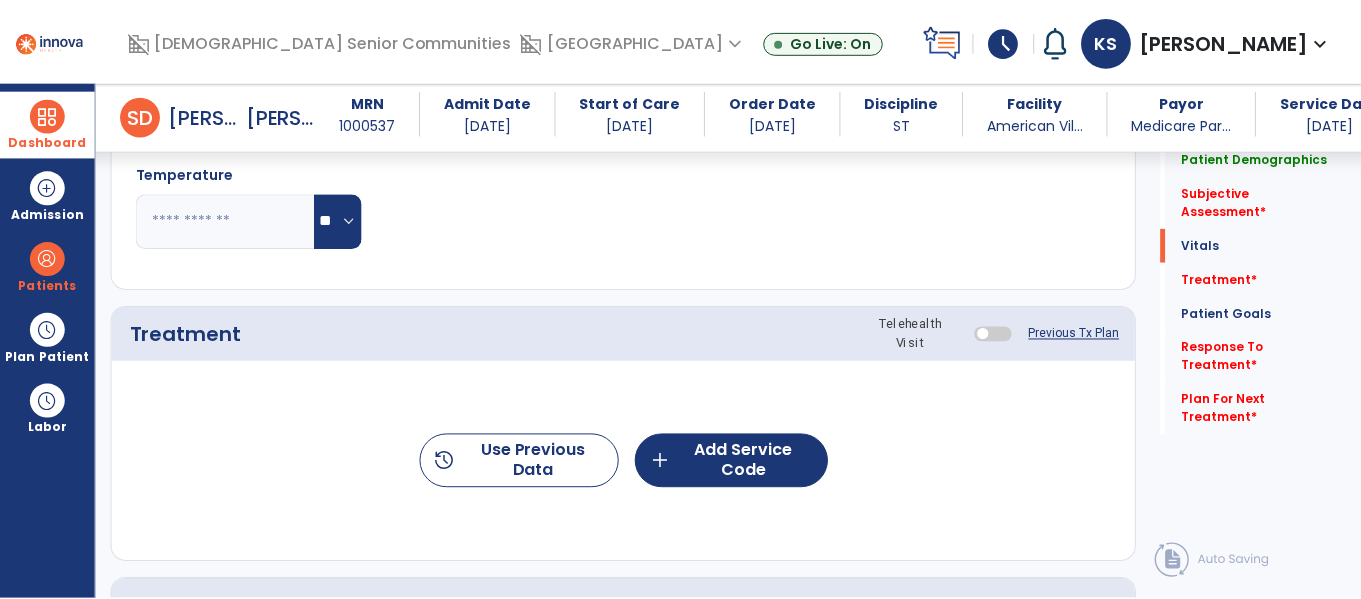 scroll, scrollTop: 1004, scrollLeft: 0, axis: vertical 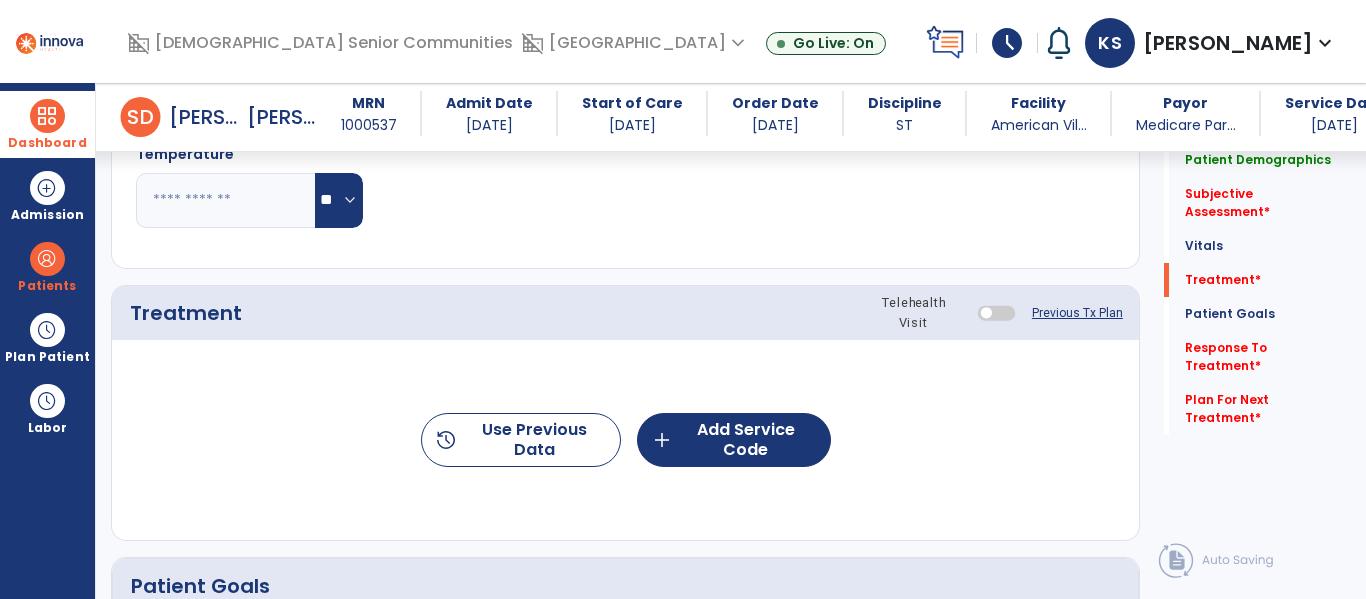 click at bounding box center (996, 312) 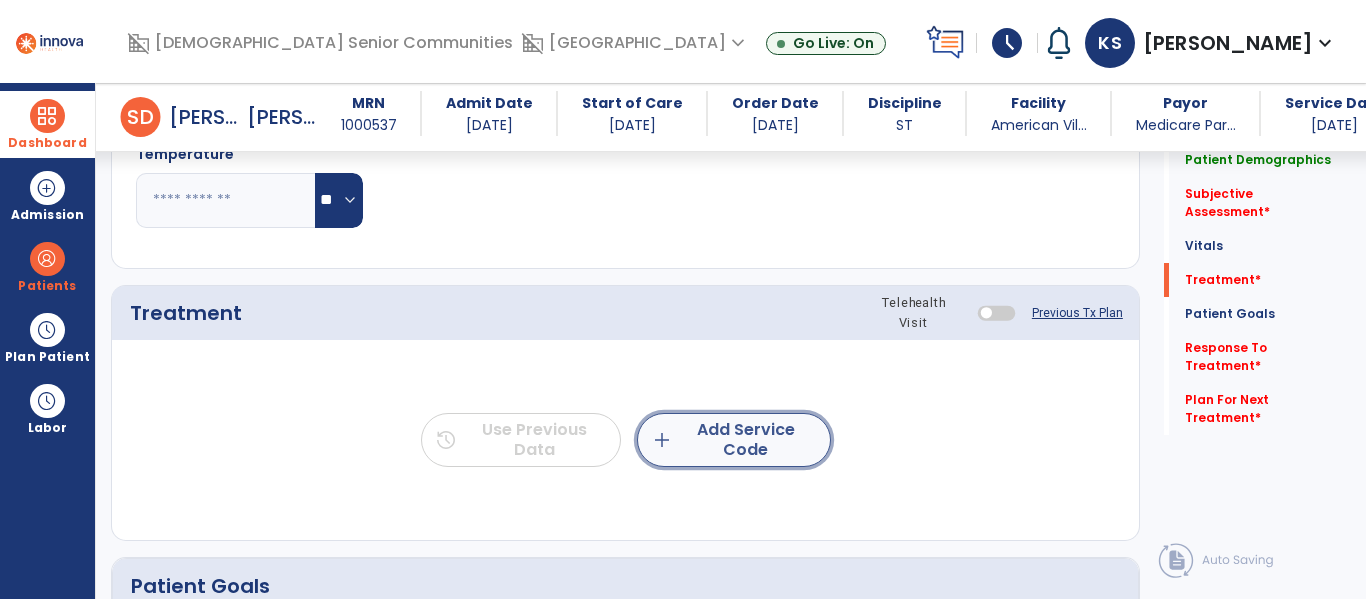 click on "add" 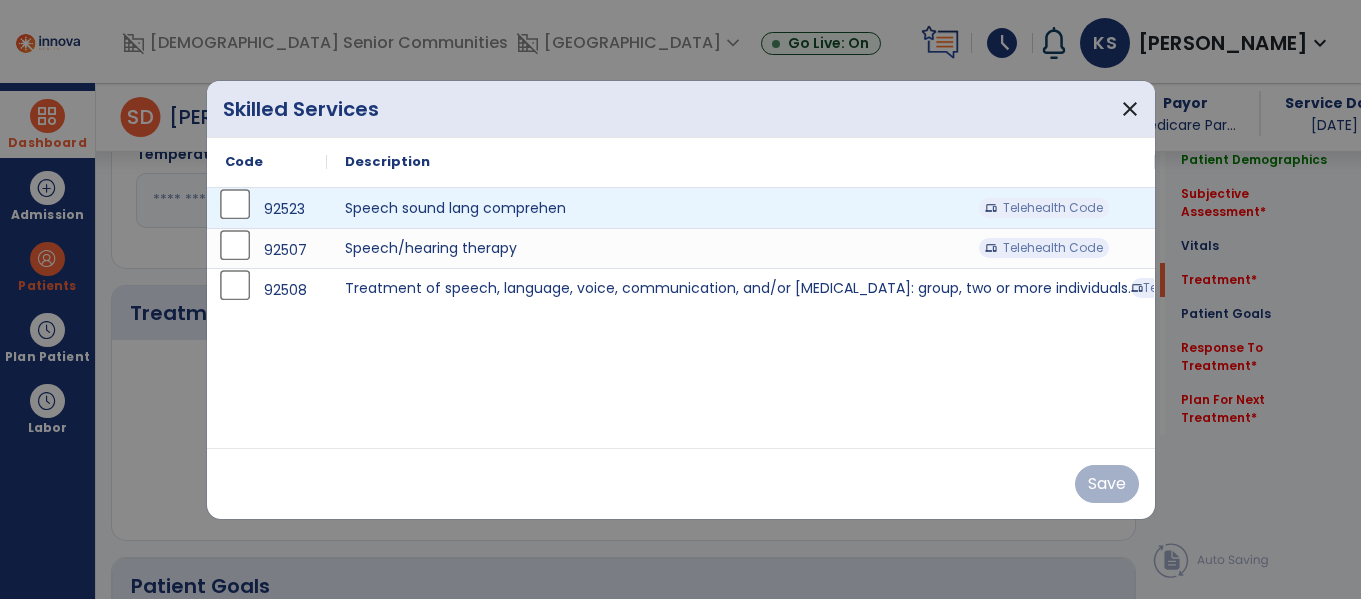 scroll, scrollTop: 1004, scrollLeft: 0, axis: vertical 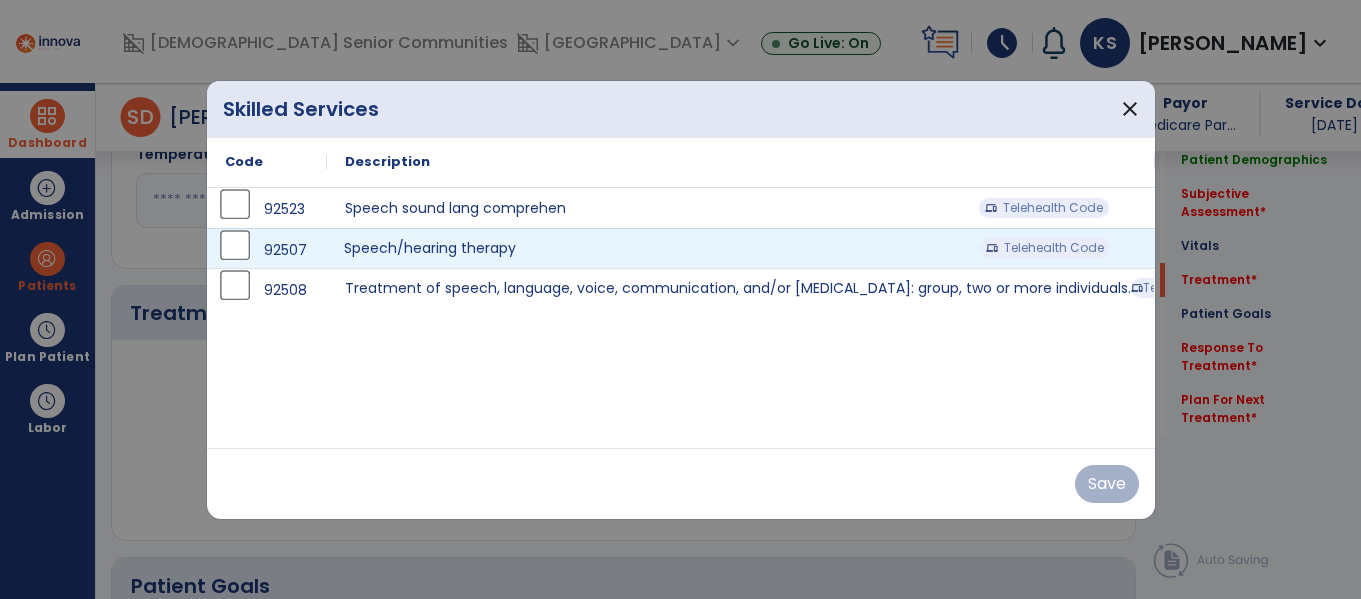 click on "Speech/hearing therapy
Telehealth Code" at bounding box center [741, 248] 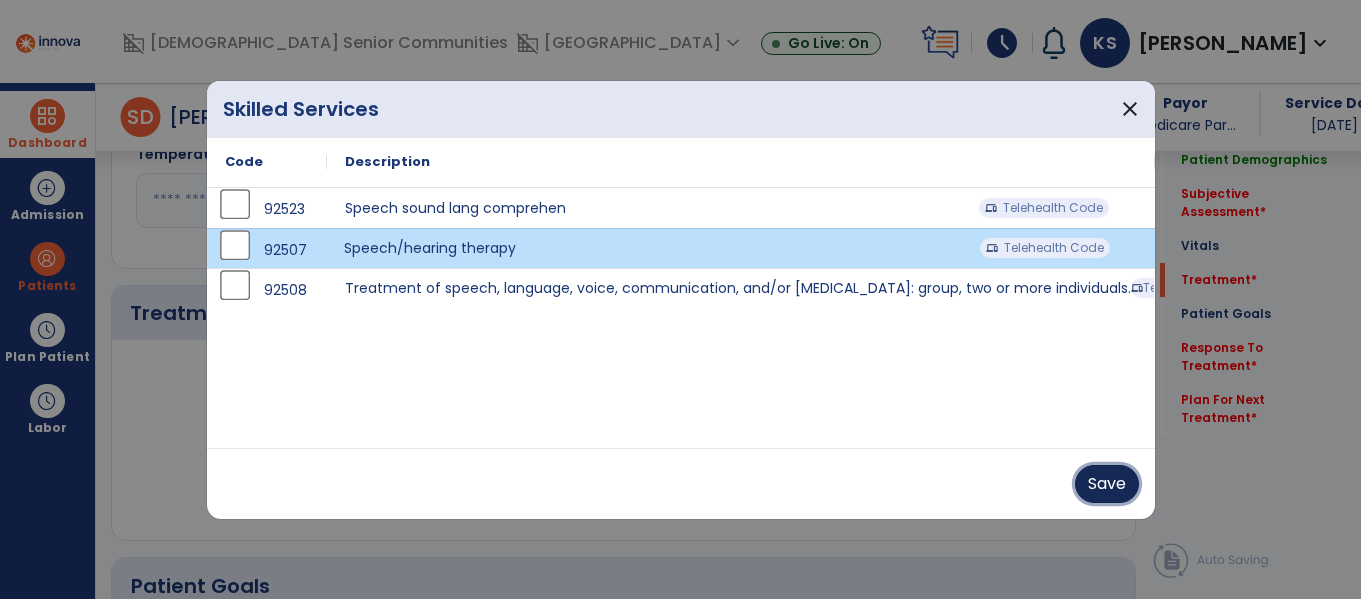 click on "Save" at bounding box center [1107, 484] 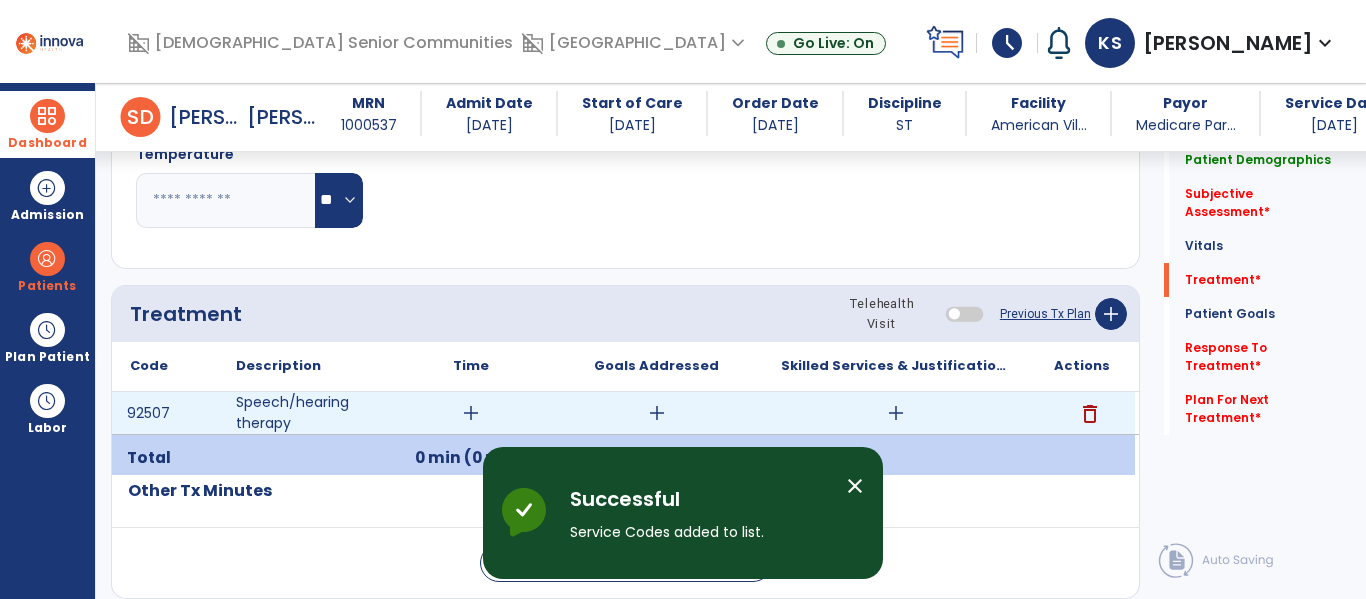 click on "add" at bounding box center (657, 413) 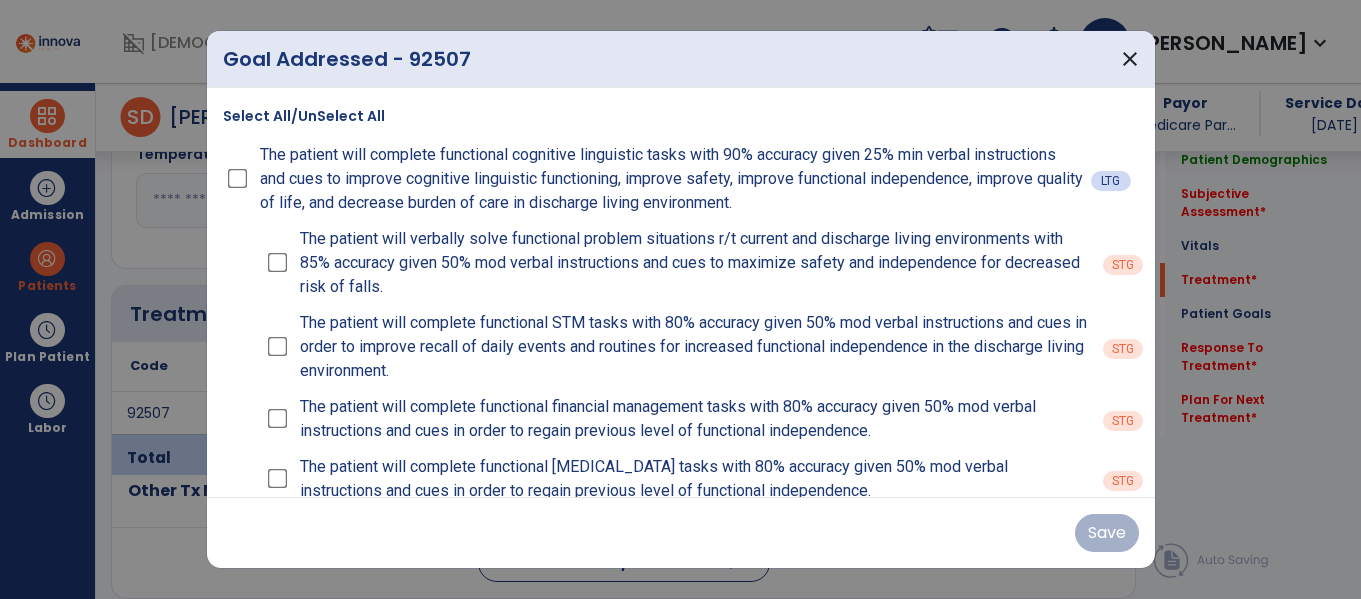 scroll, scrollTop: 1004, scrollLeft: 0, axis: vertical 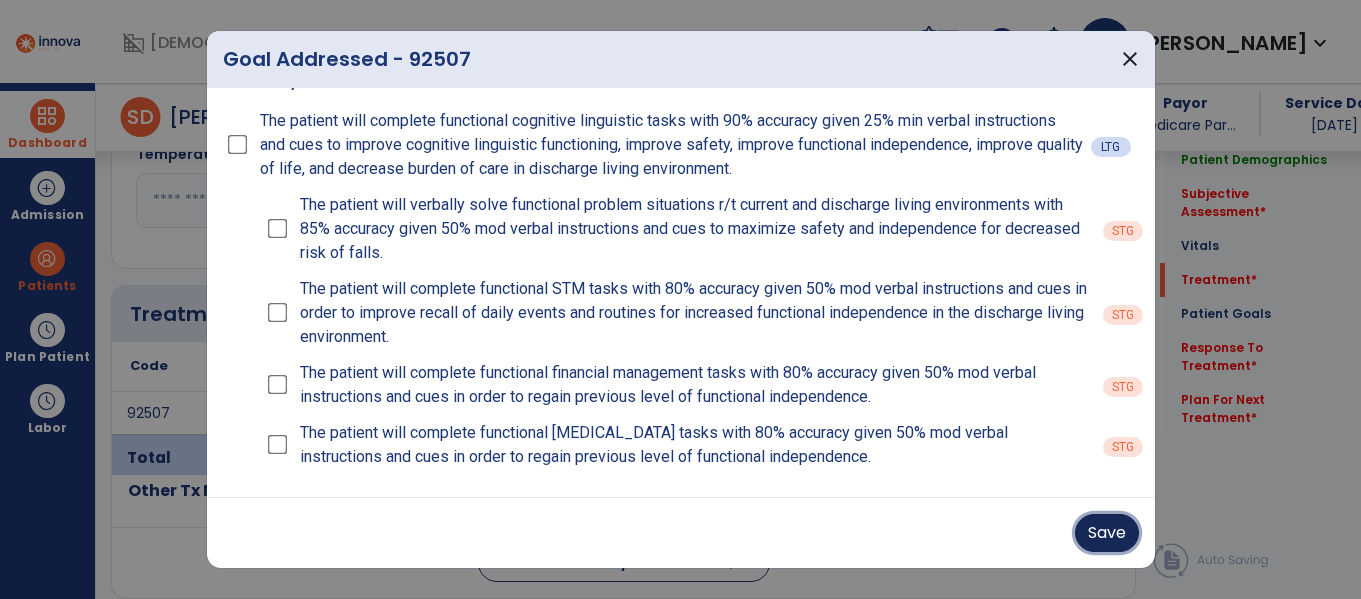 click on "Save" at bounding box center [1107, 533] 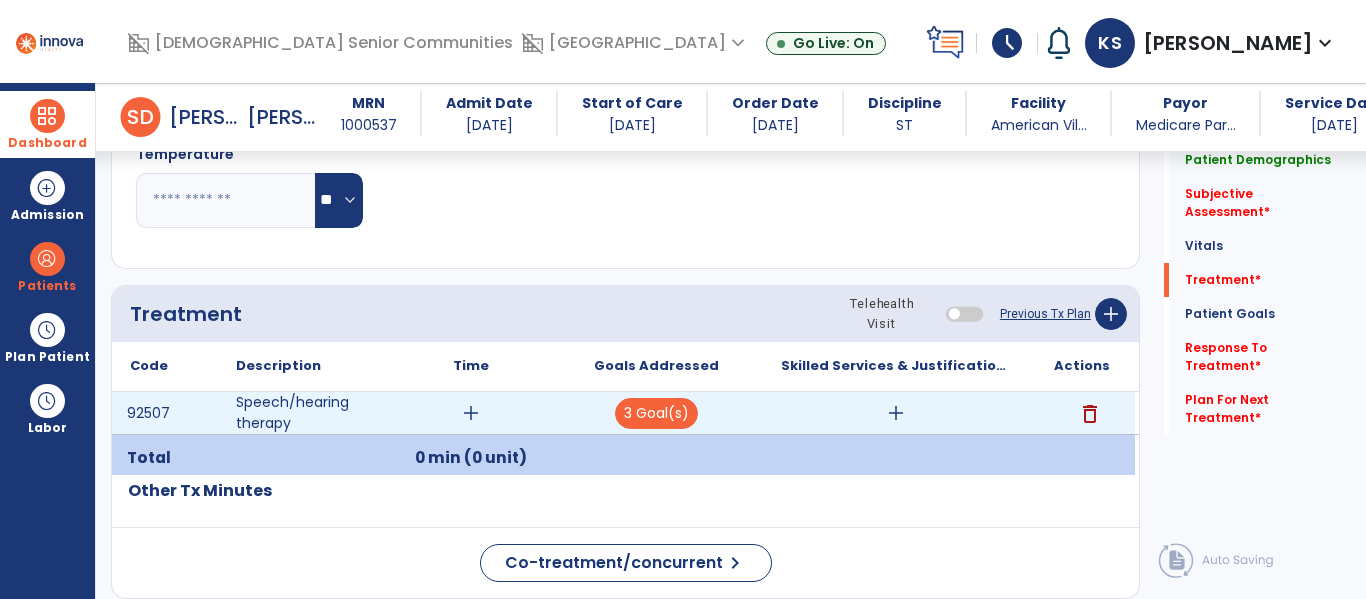 click on "add" at bounding box center [471, 413] 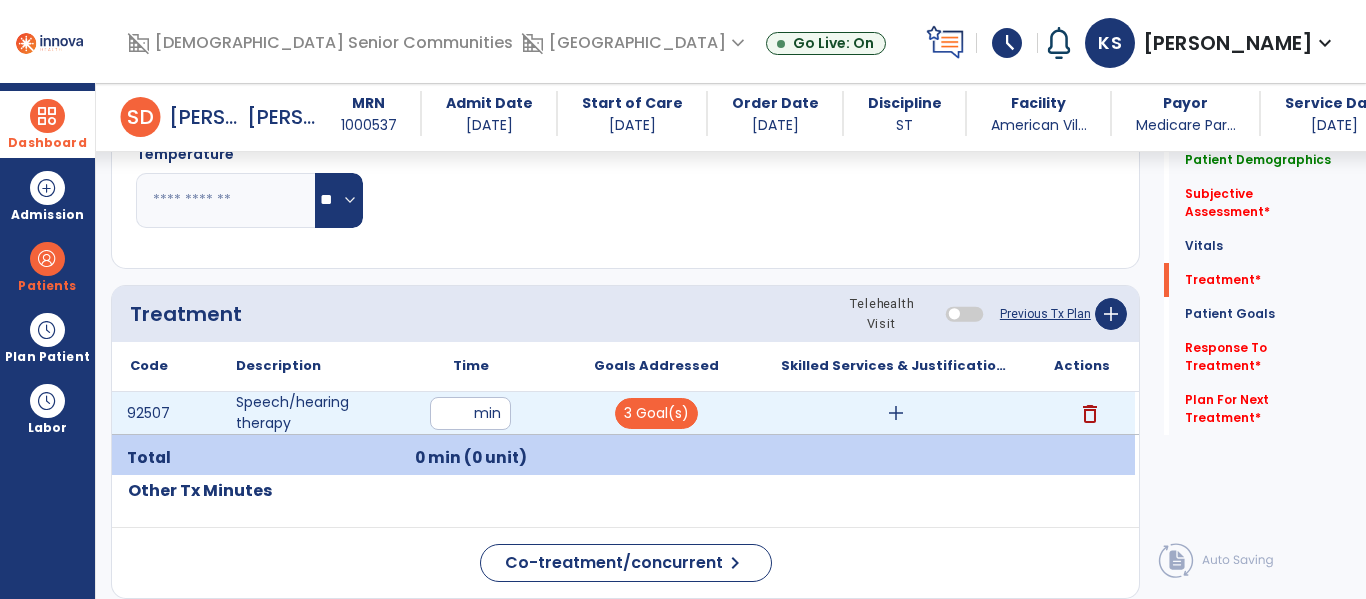 type on "**" 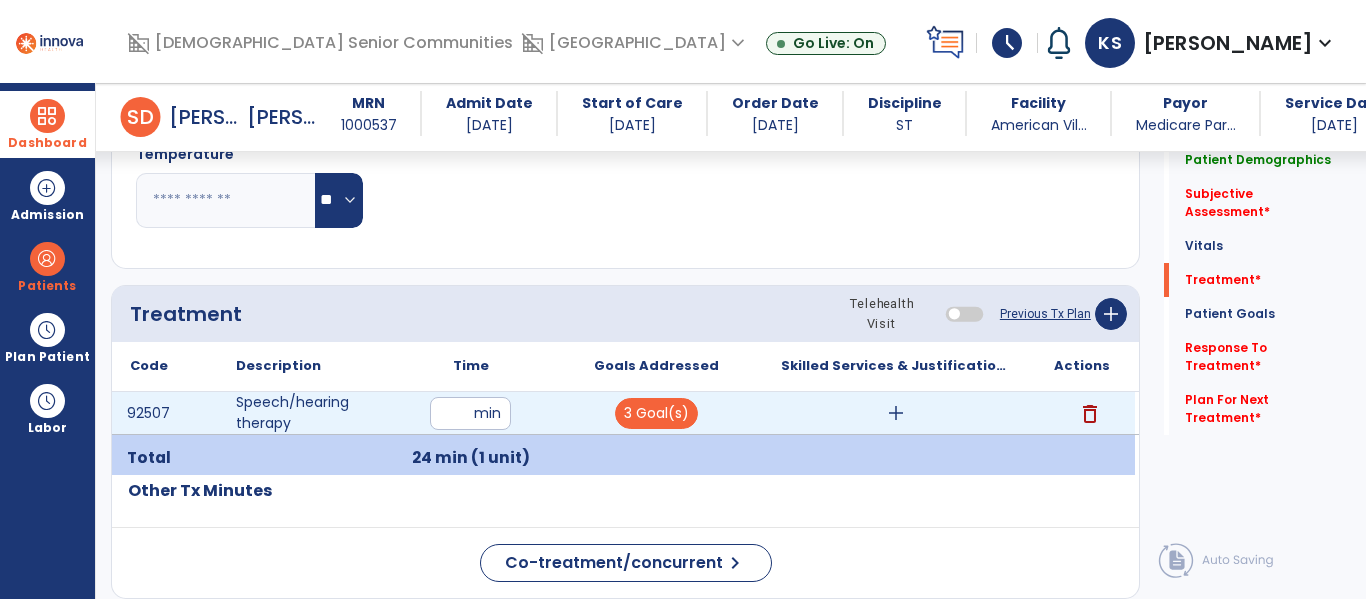 click on "add" at bounding box center [896, 413] 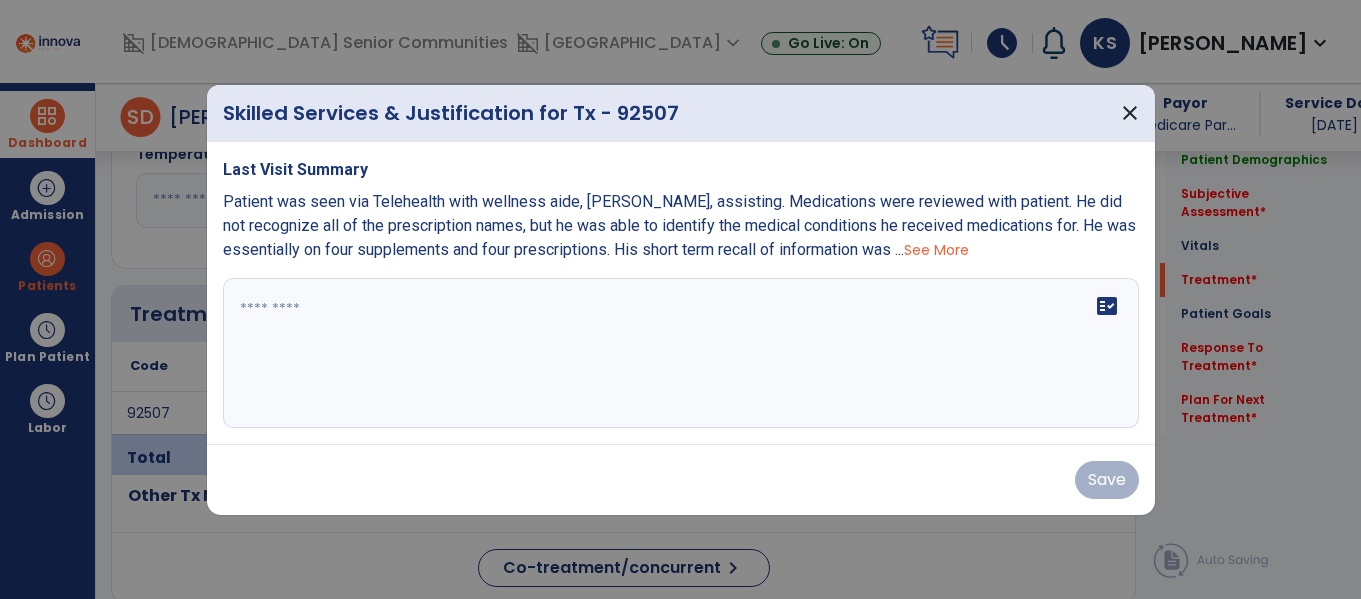 scroll, scrollTop: 1004, scrollLeft: 0, axis: vertical 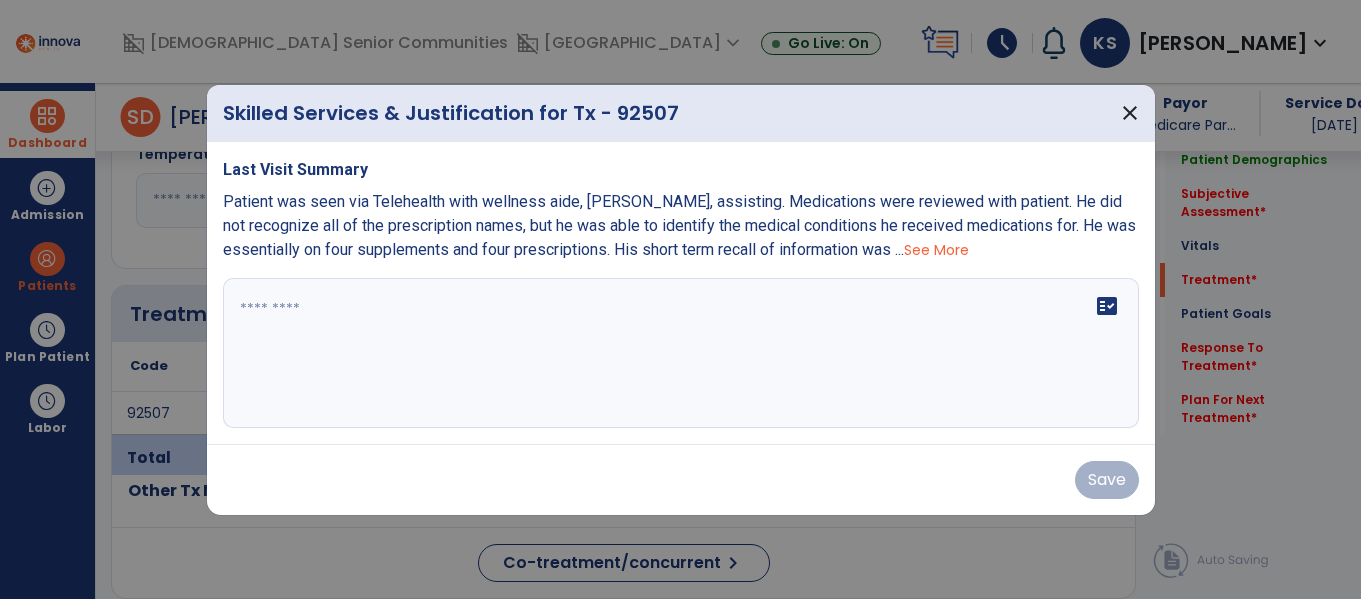 click on "fact_check" at bounding box center (681, 353) 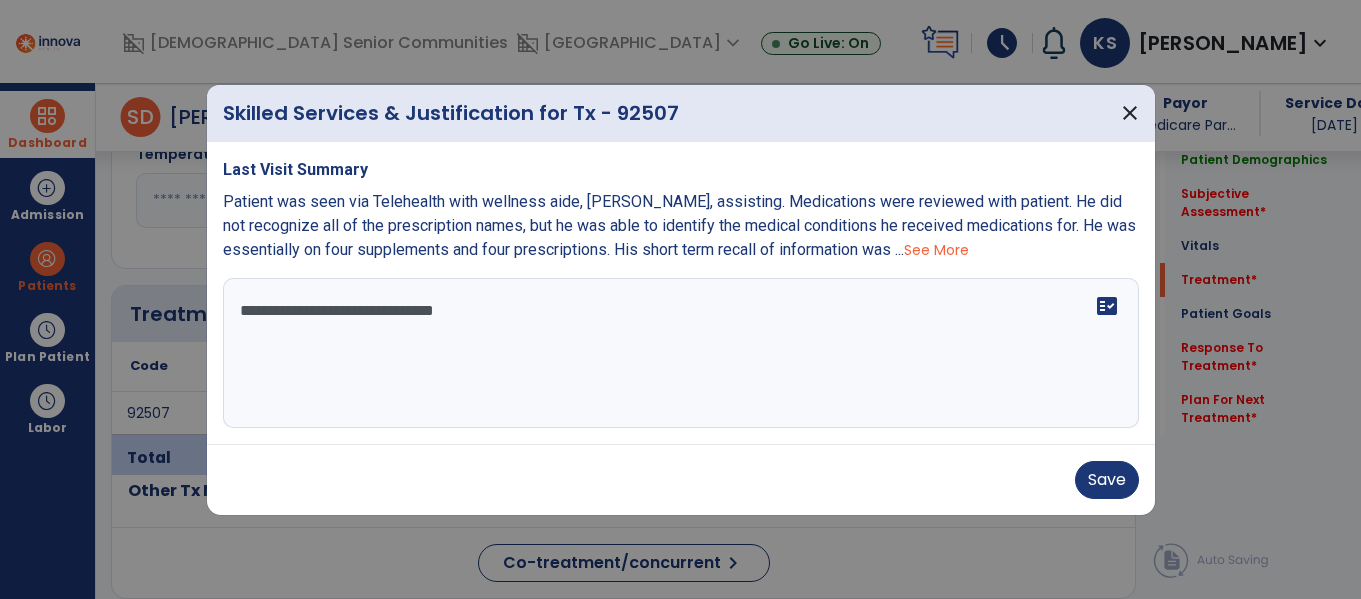 type on "**********" 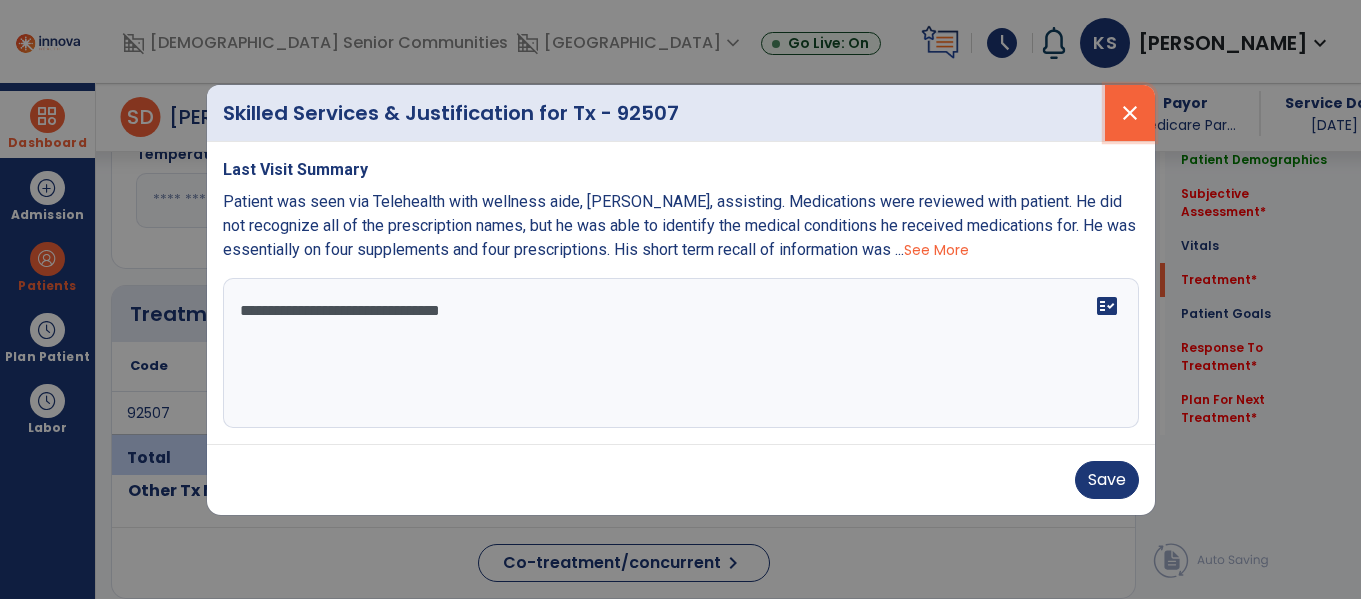 click on "close" at bounding box center [1130, 113] 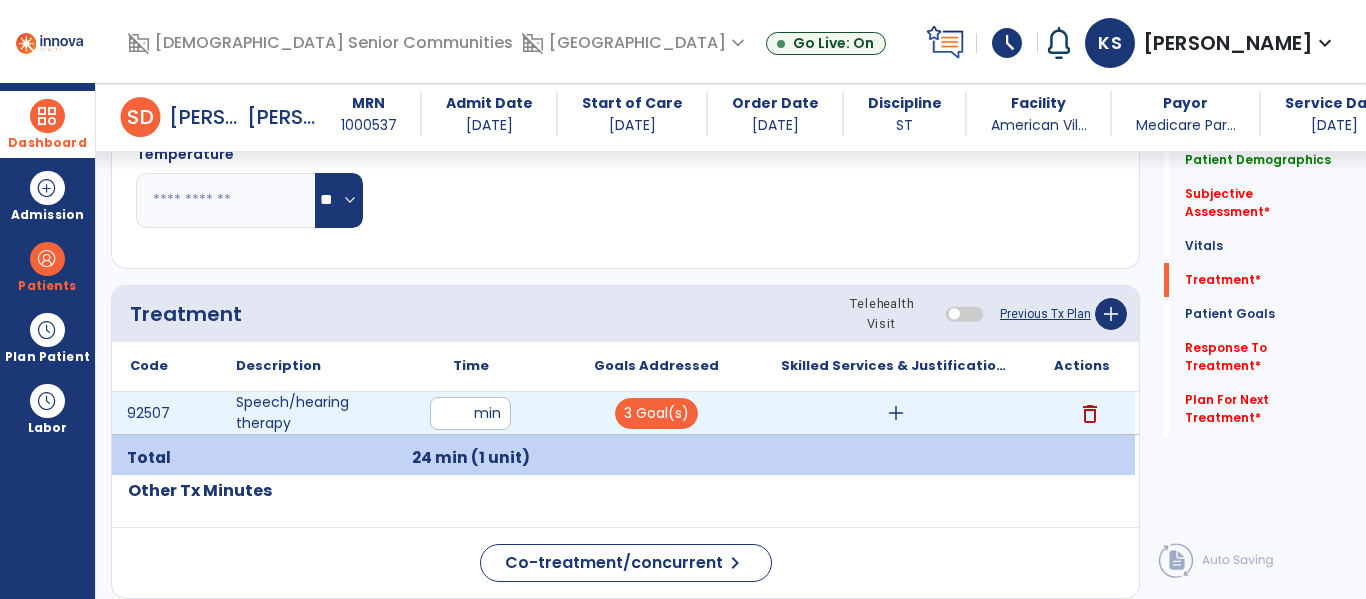 click on "add" at bounding box center (896, 413) 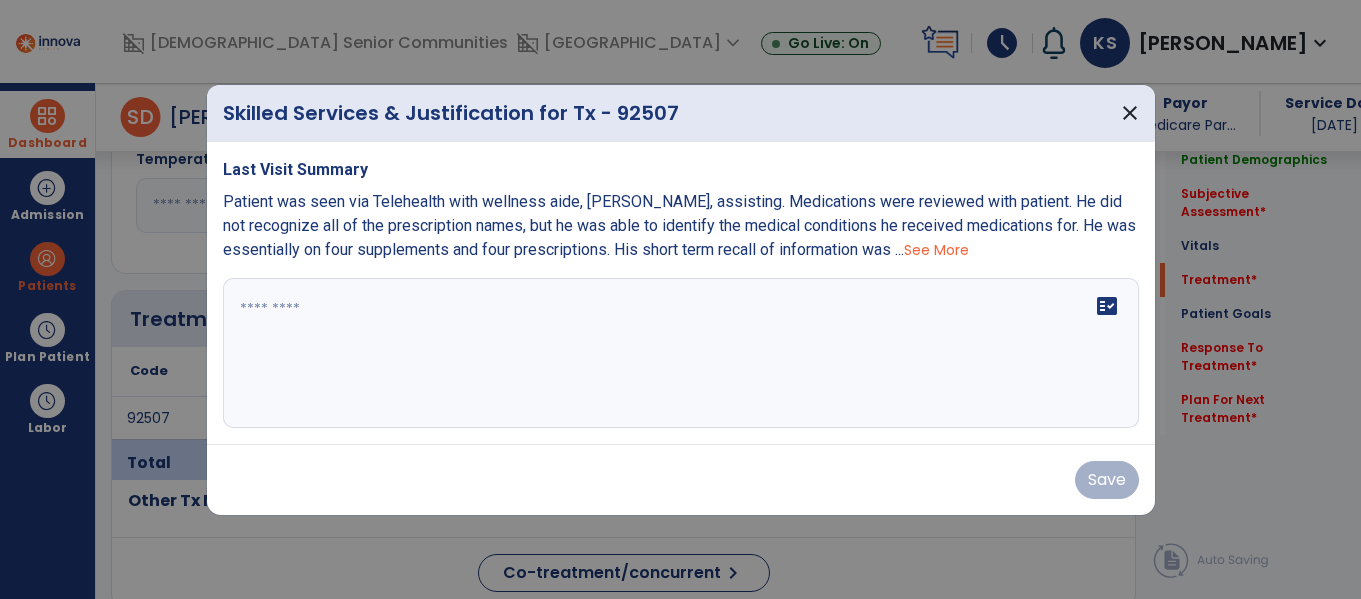 click on "fact_check" at bounding box center [681, 353] 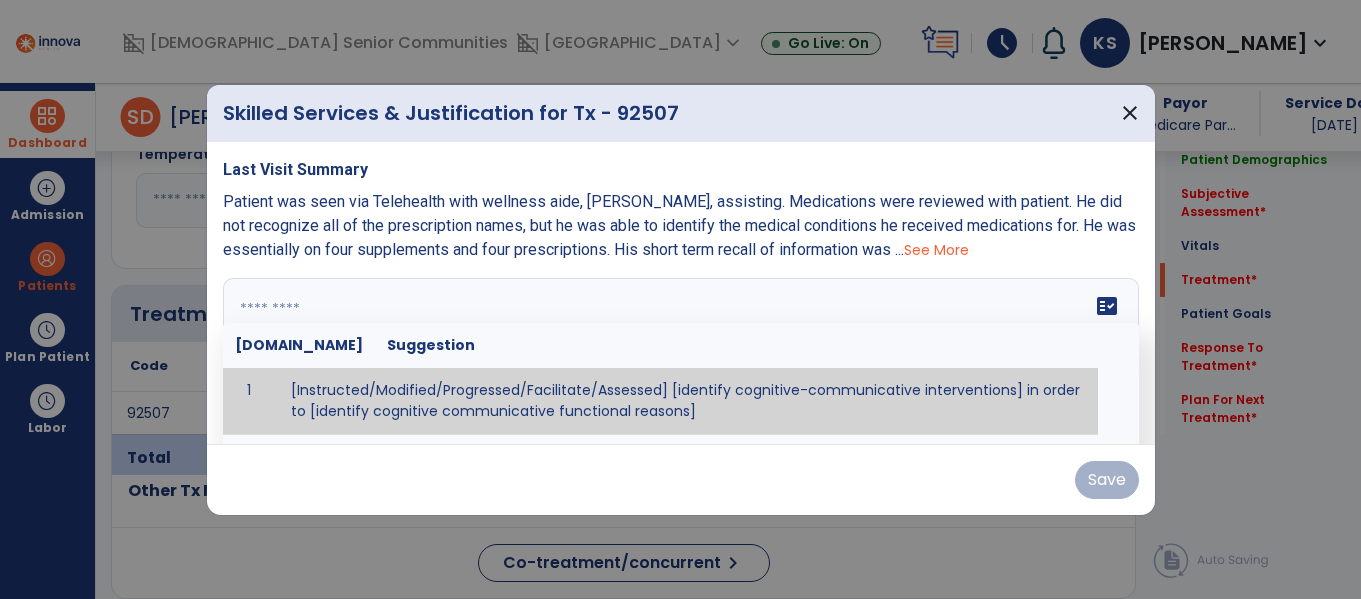 scroll, scrollTop: 1004, scrollLeft: 0, axis: vertical 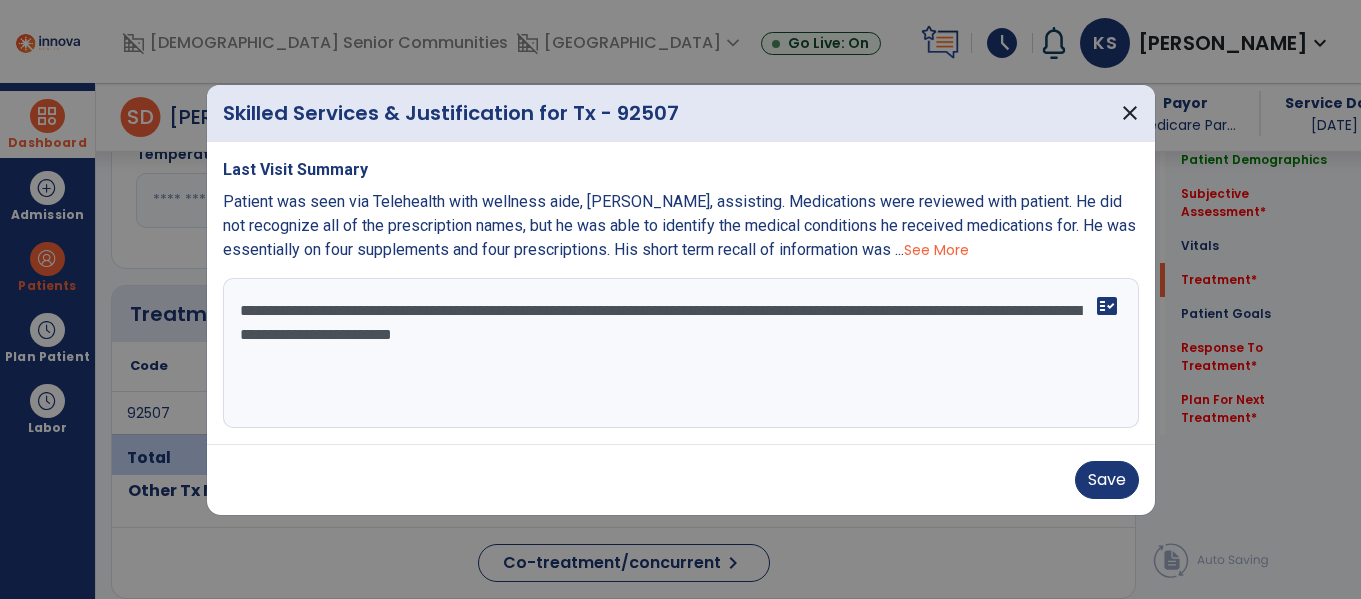 click on "**********" at bounding box center (681, 353) 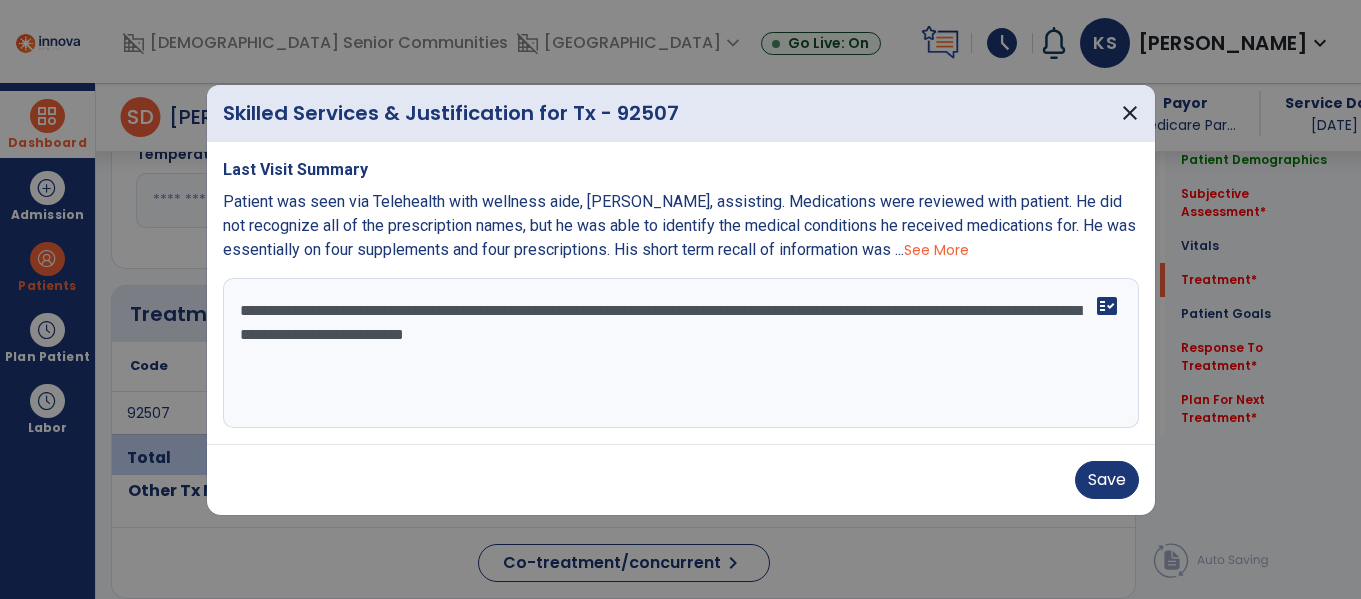 click on "**********" at bounding box center [681, 353] 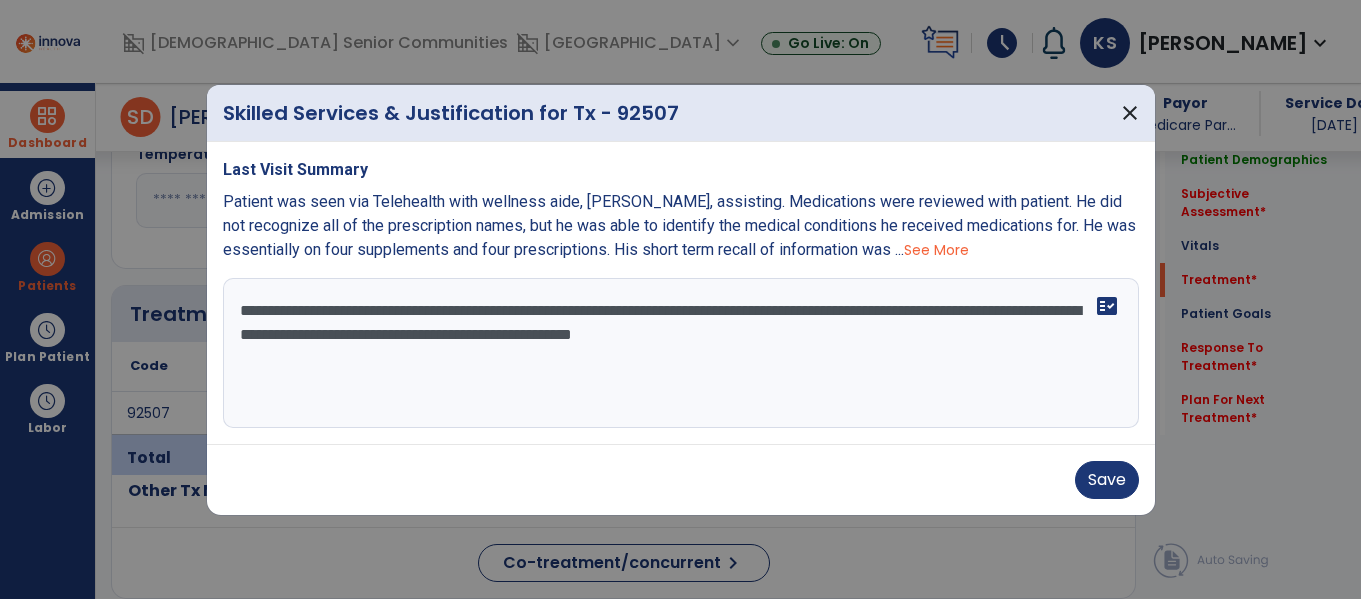click on "**********" at bounding box center (681, 353) 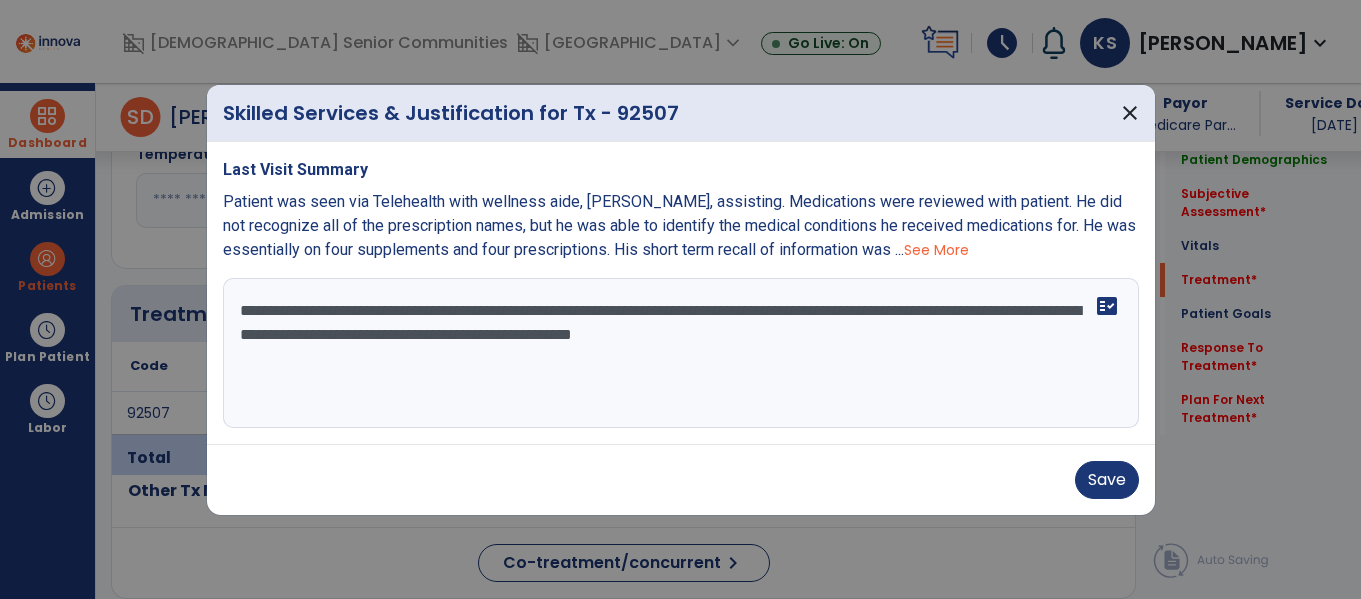 click on "**********" at bounding box center (681, 353) 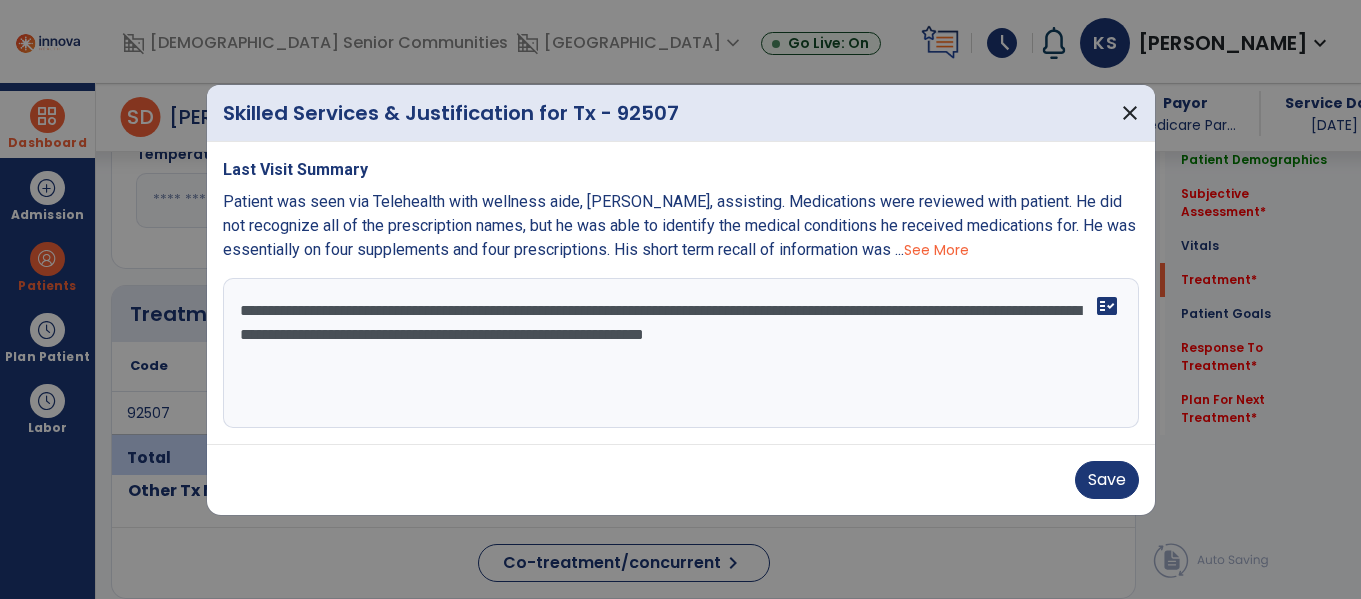 click on "**********" at bounding box center [681, 353] 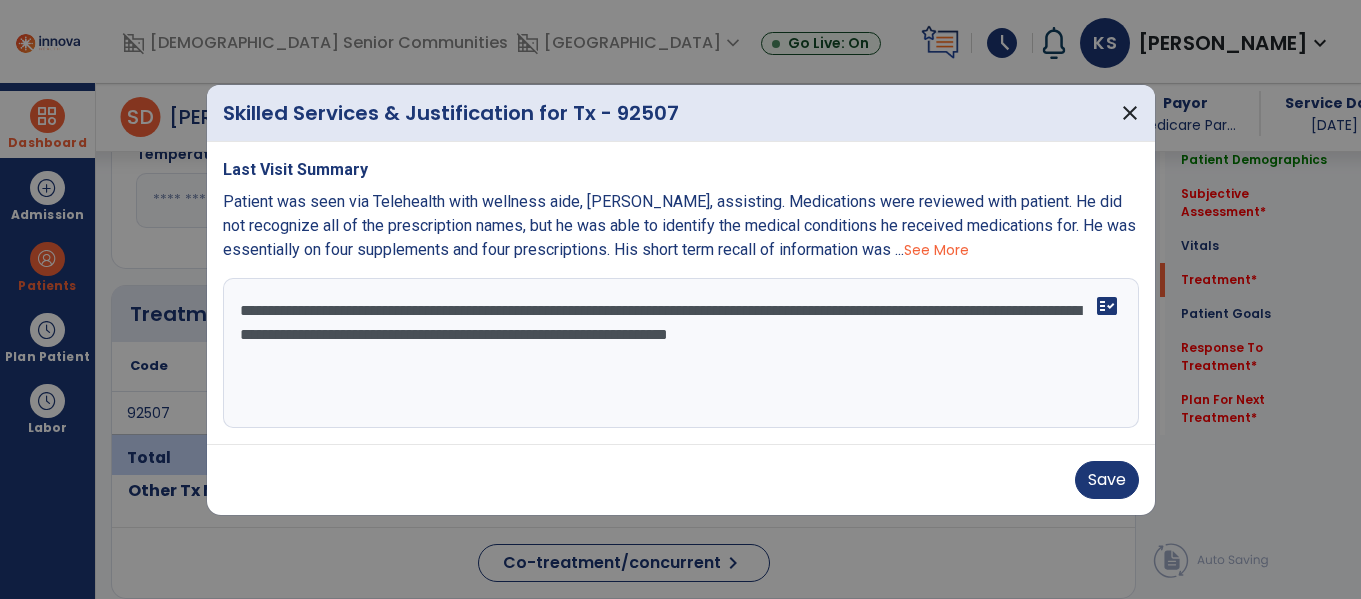 click on "**********" at bounding box center [681, 353] 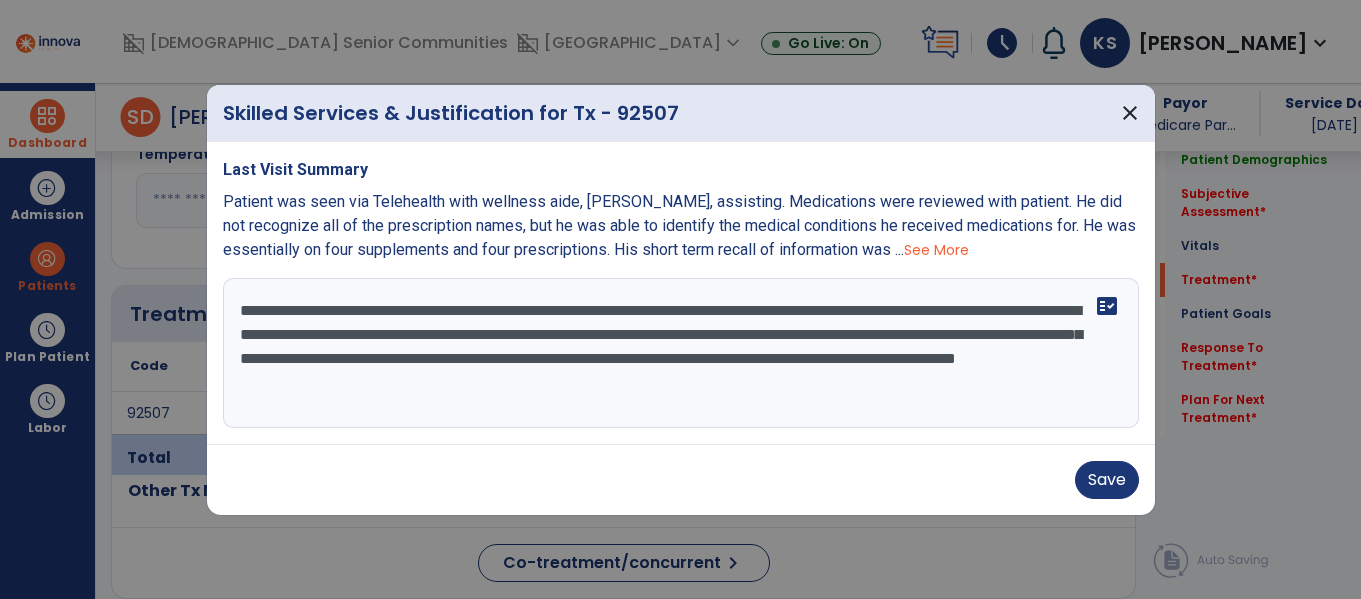 click on "**********" at bounding box center [681, 353] 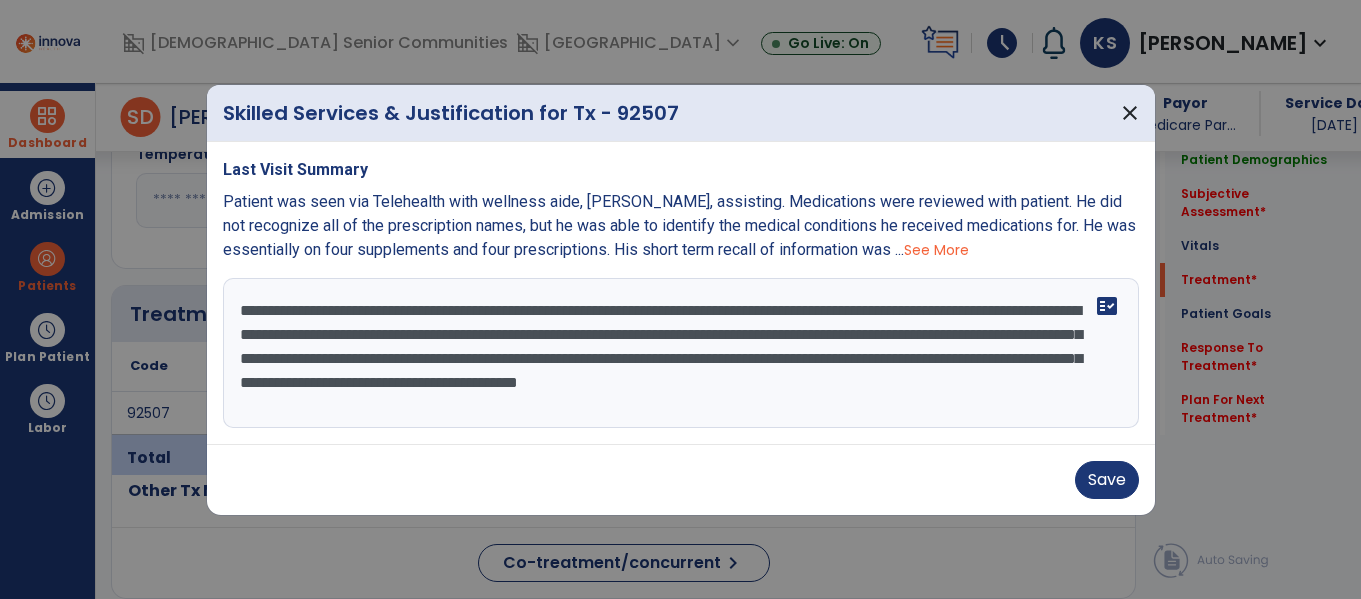 click on "**********" at bounding box center (681, 353) 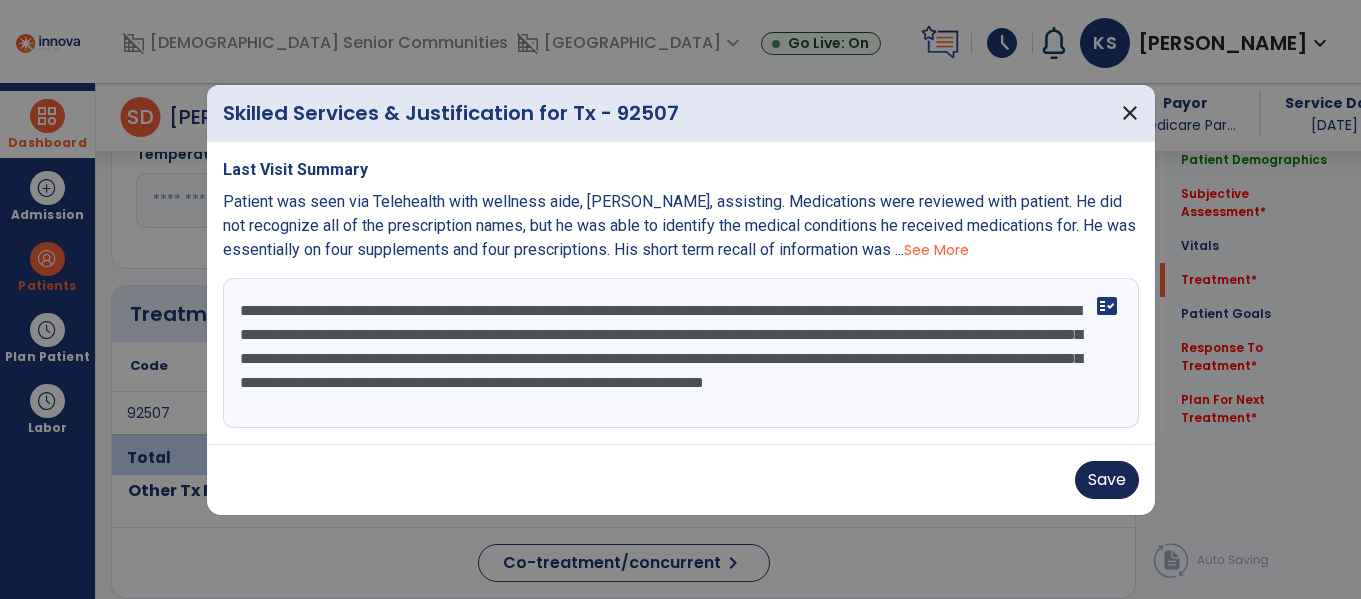 type on "**********" 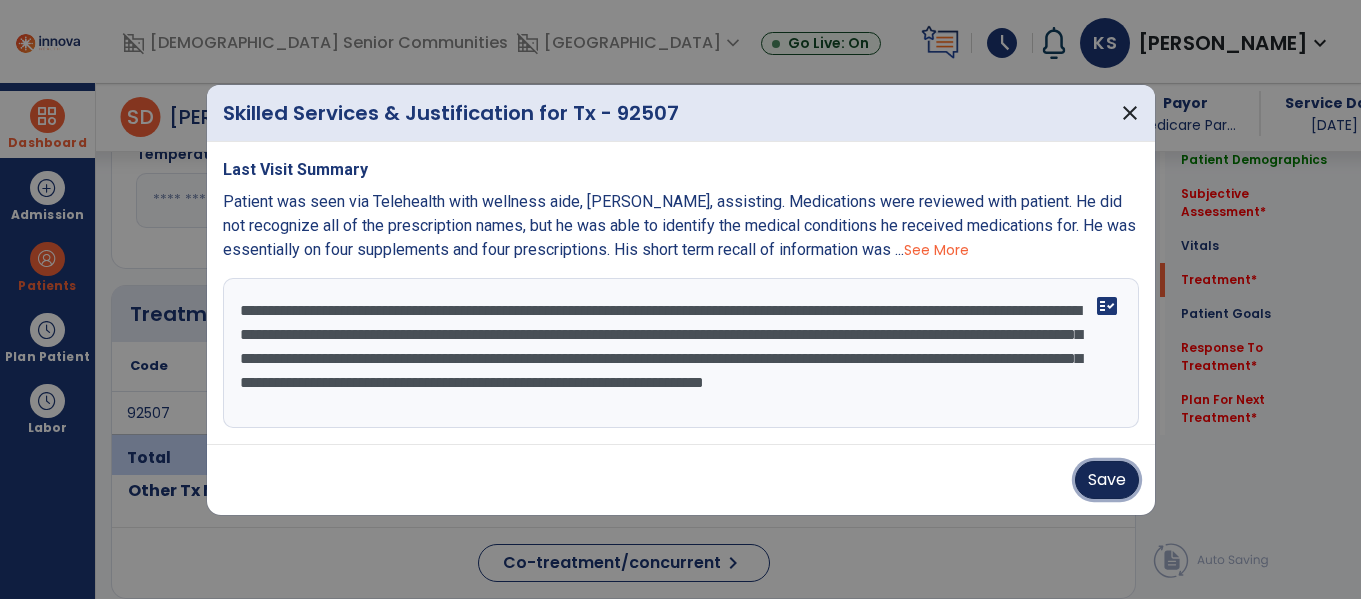 click on "Save" at bounding box center (1107, 480) 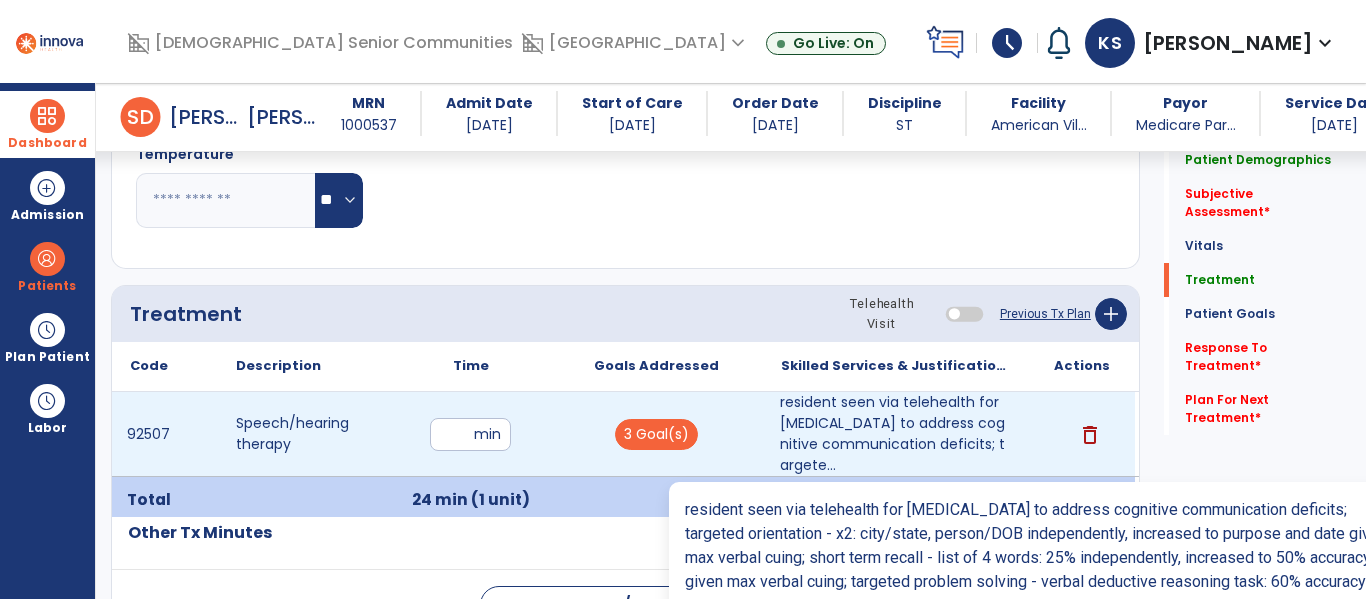 click on "resident seen via telehealth for speech therapy to address cognitive communication deficits; targete..." at bounding box center [896, 434] 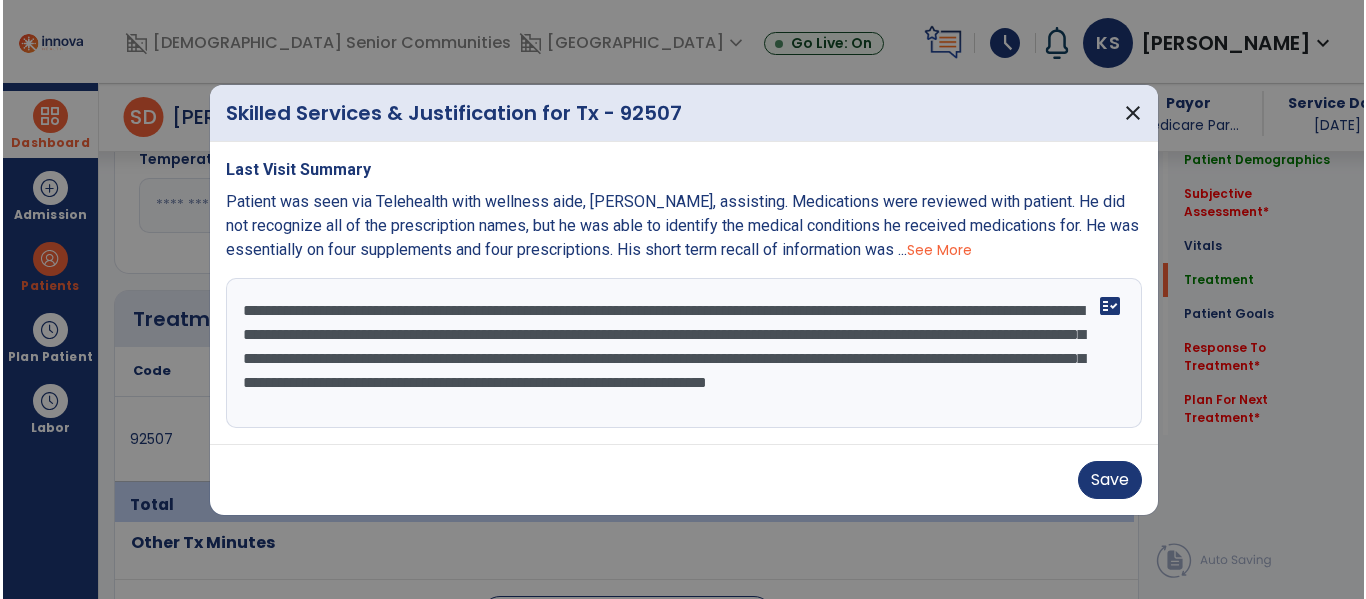 scroll, scrollTop: 1004, scrollLeft: 0, axis: vertical 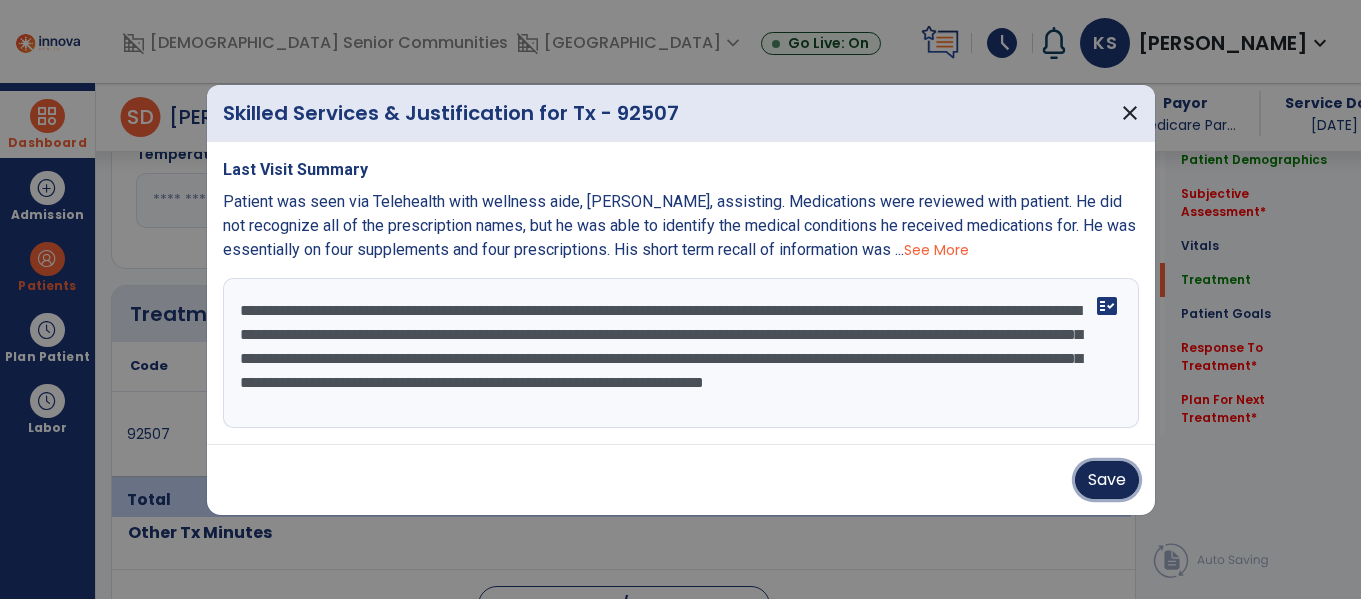 click on "Save" at bounding box center (1107, 480) 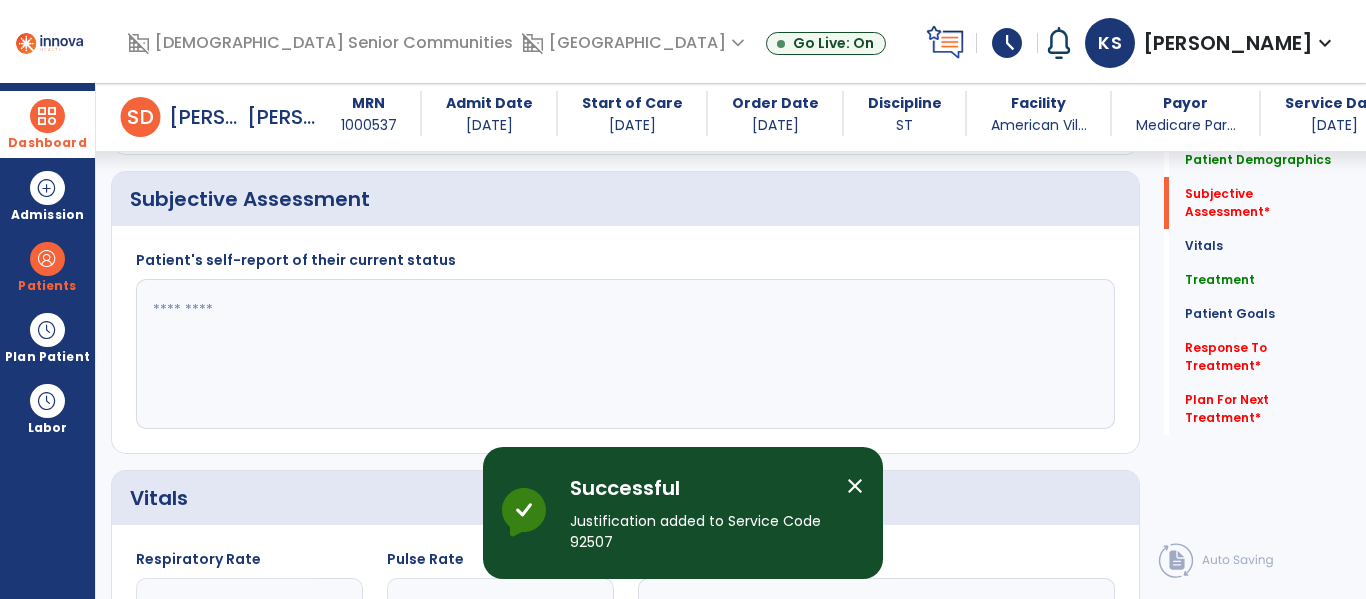 scroll, scrollTop: 403, scrollLeft: 0, axis: vertical 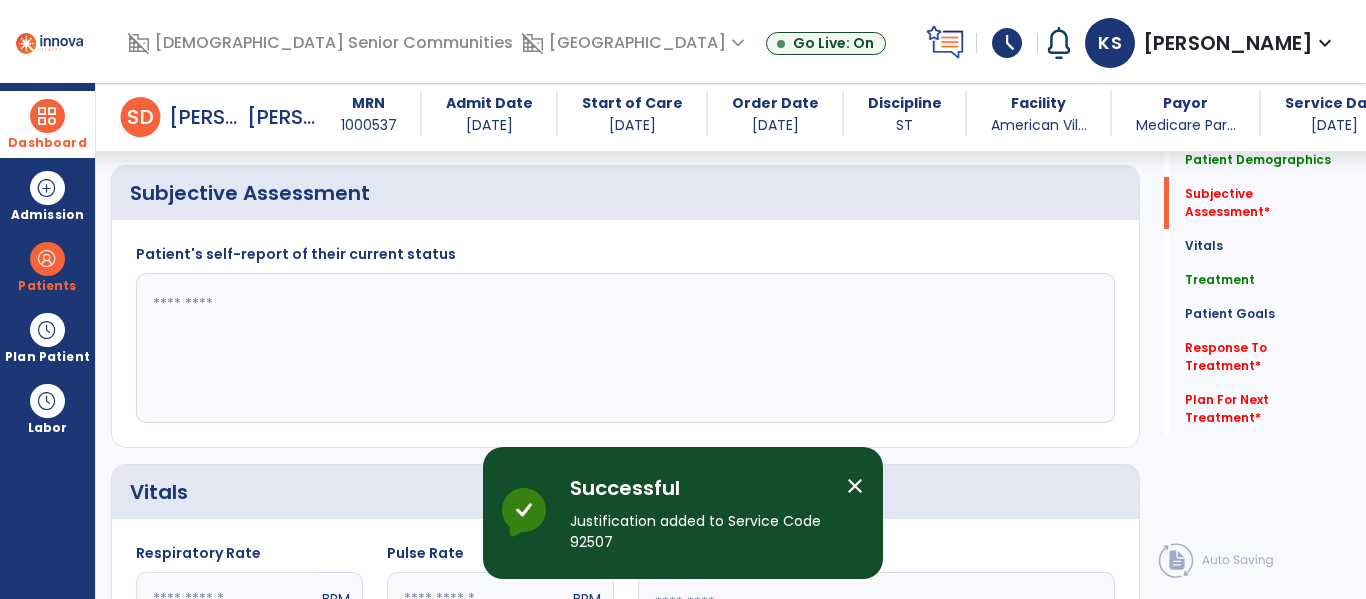 click 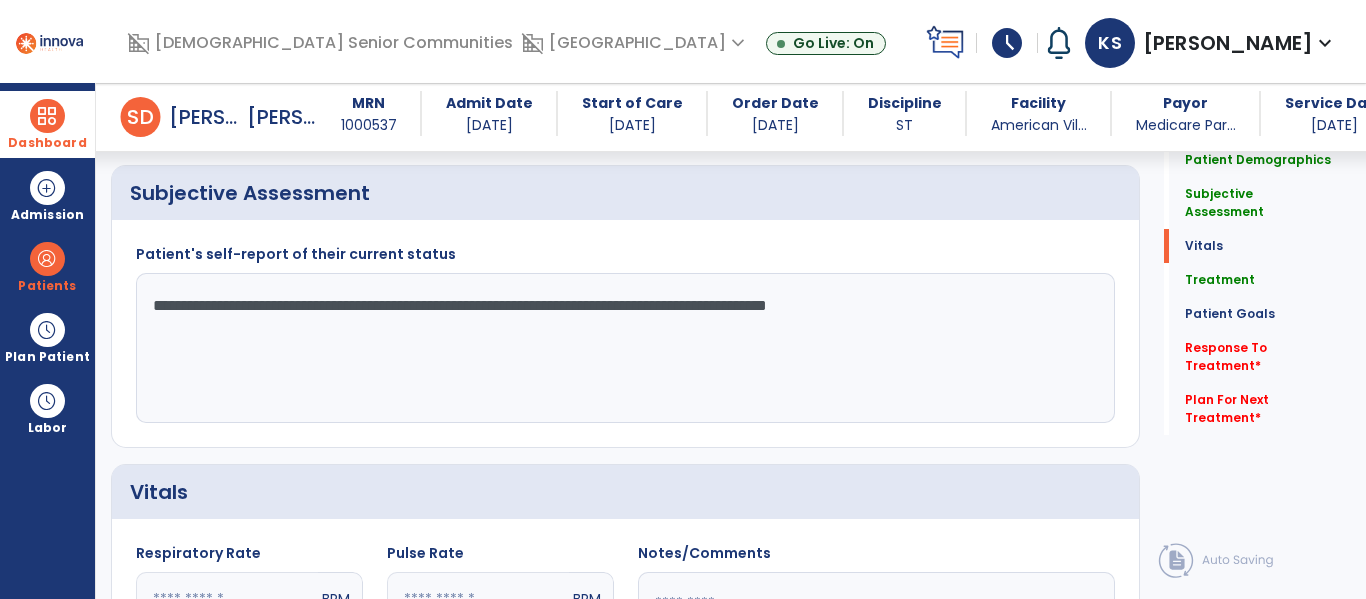 scroll, scrollTop: 3274, scrollLeft: 0, axis: vertical 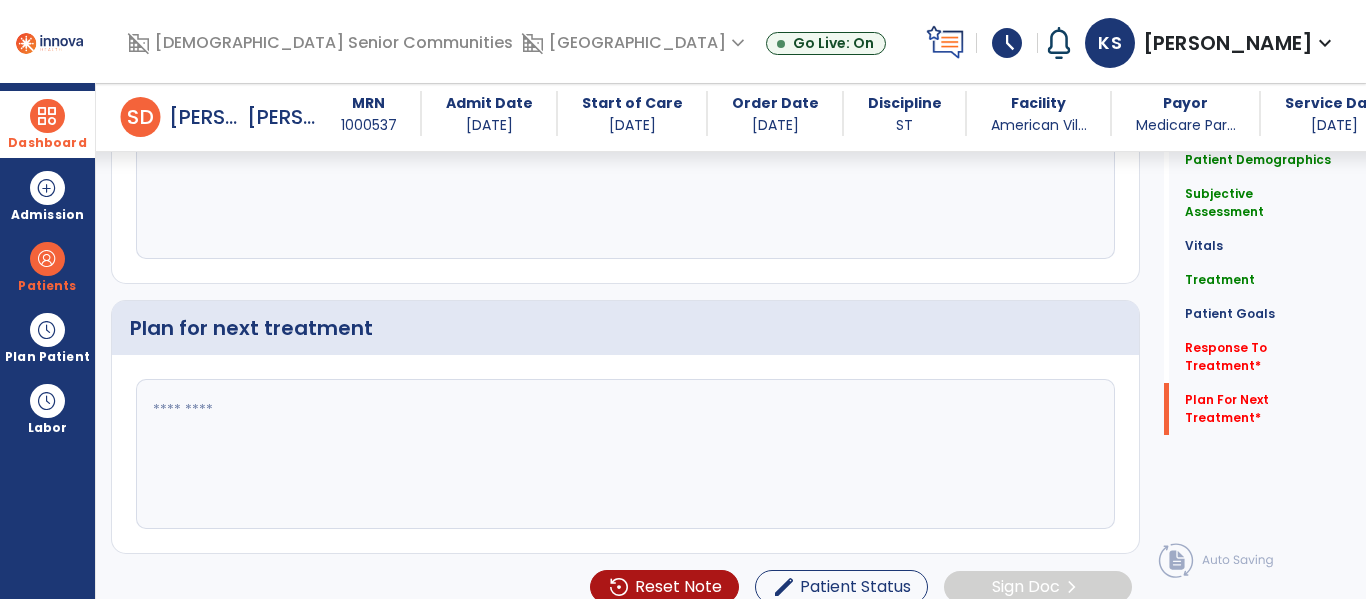 type on "**********" 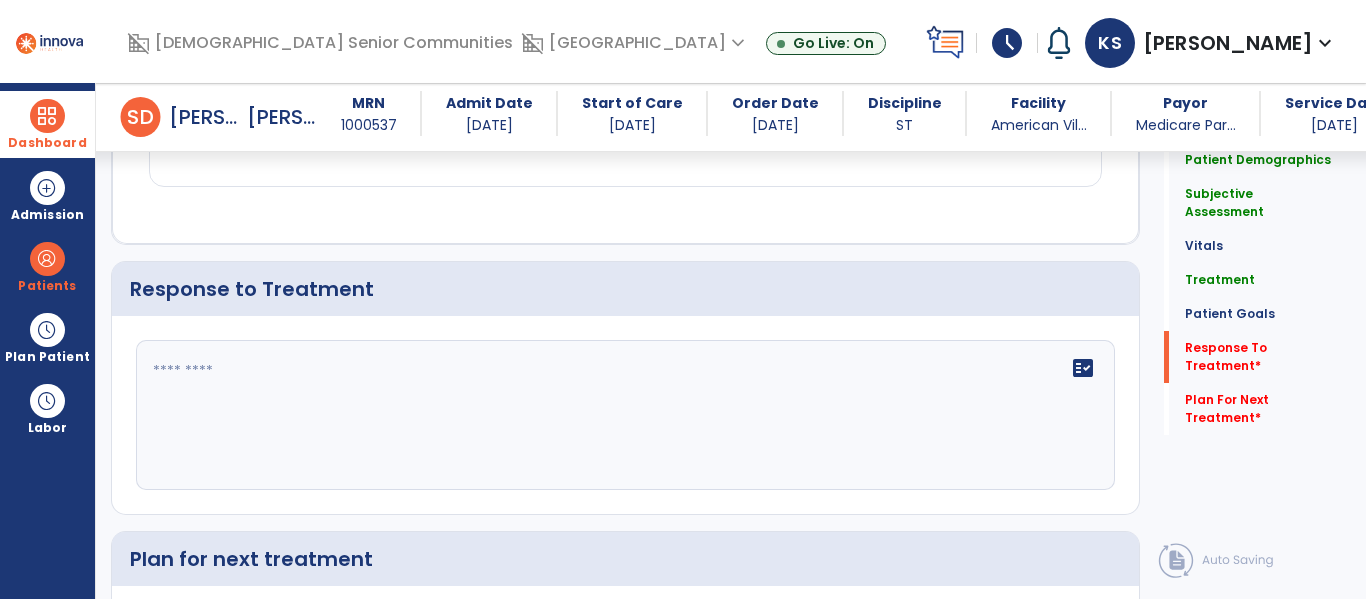 scroll, scrollTop: 3017, scrollLeft: 0, axis: vertical 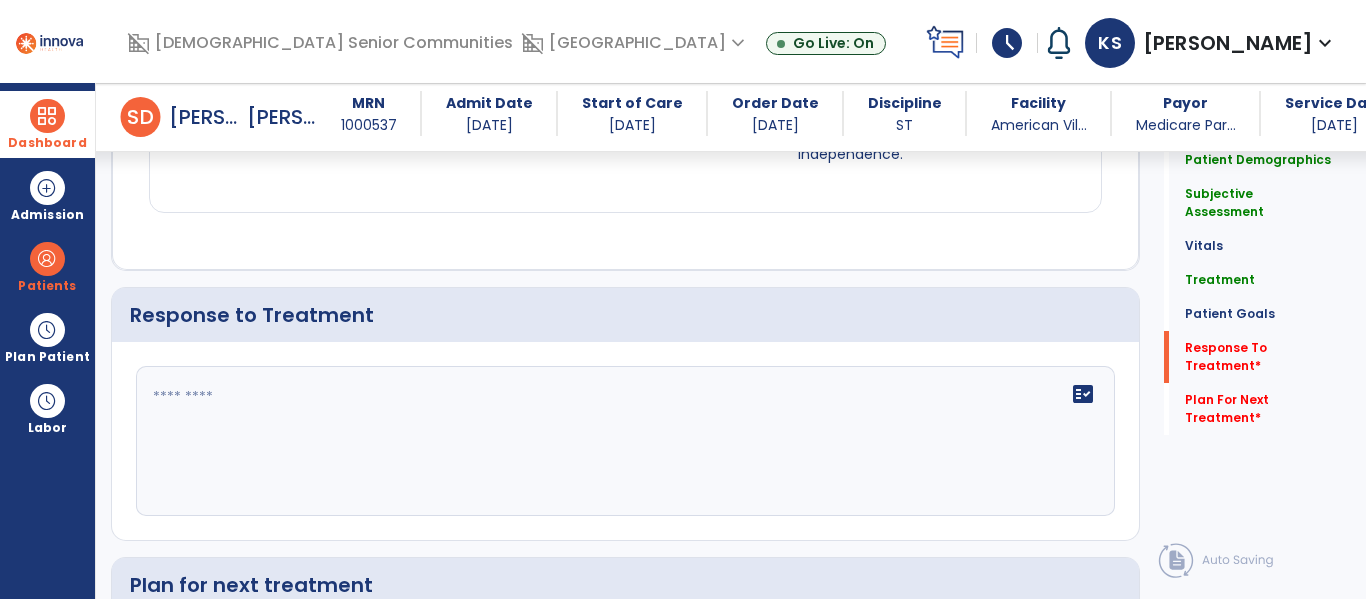 type on "**********" 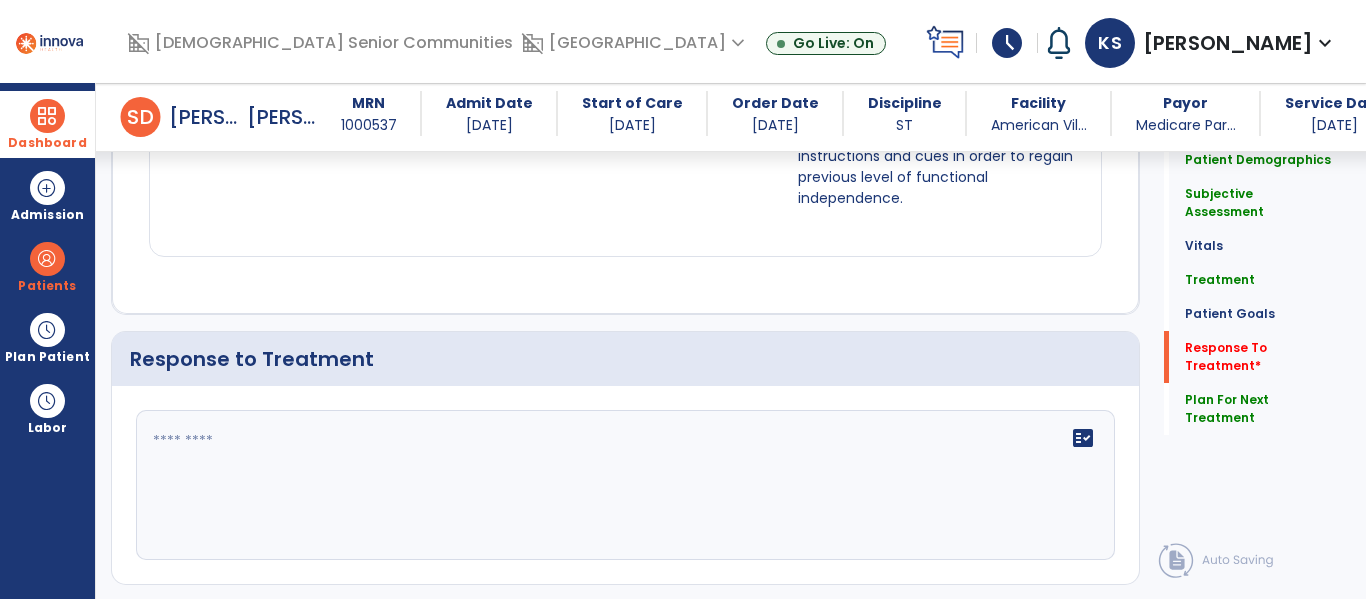 click on "fact_check" 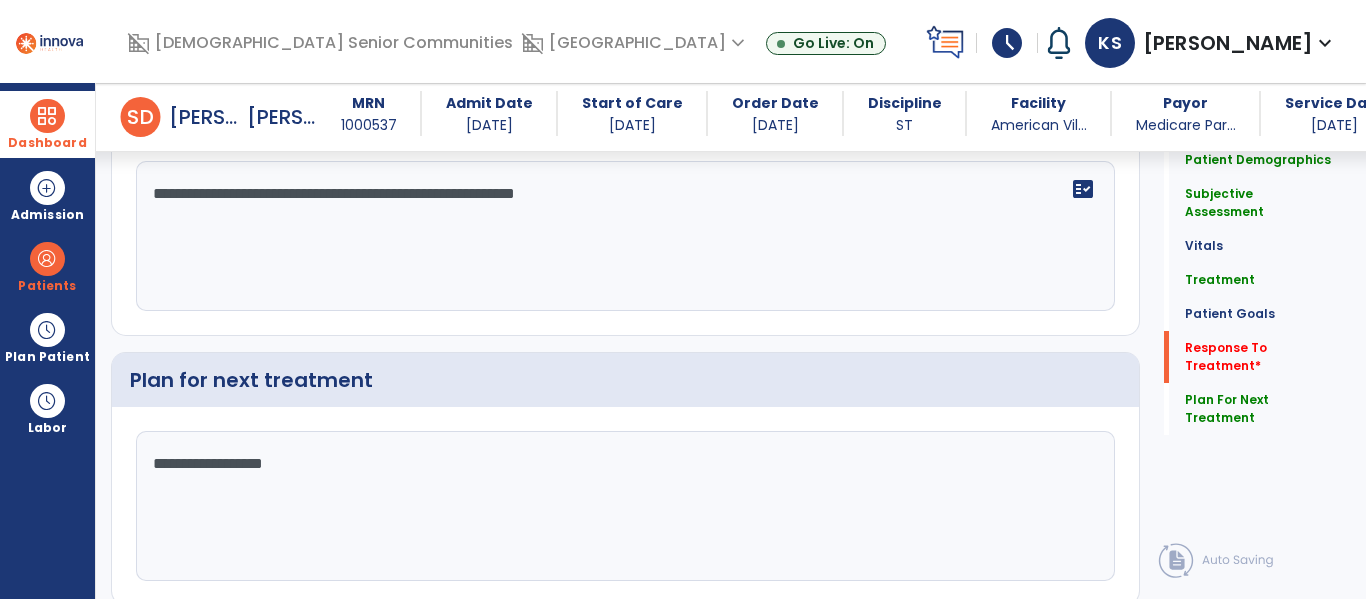 scroll, scrollTop: 3274, scrollLeft: 0, axis: vertical 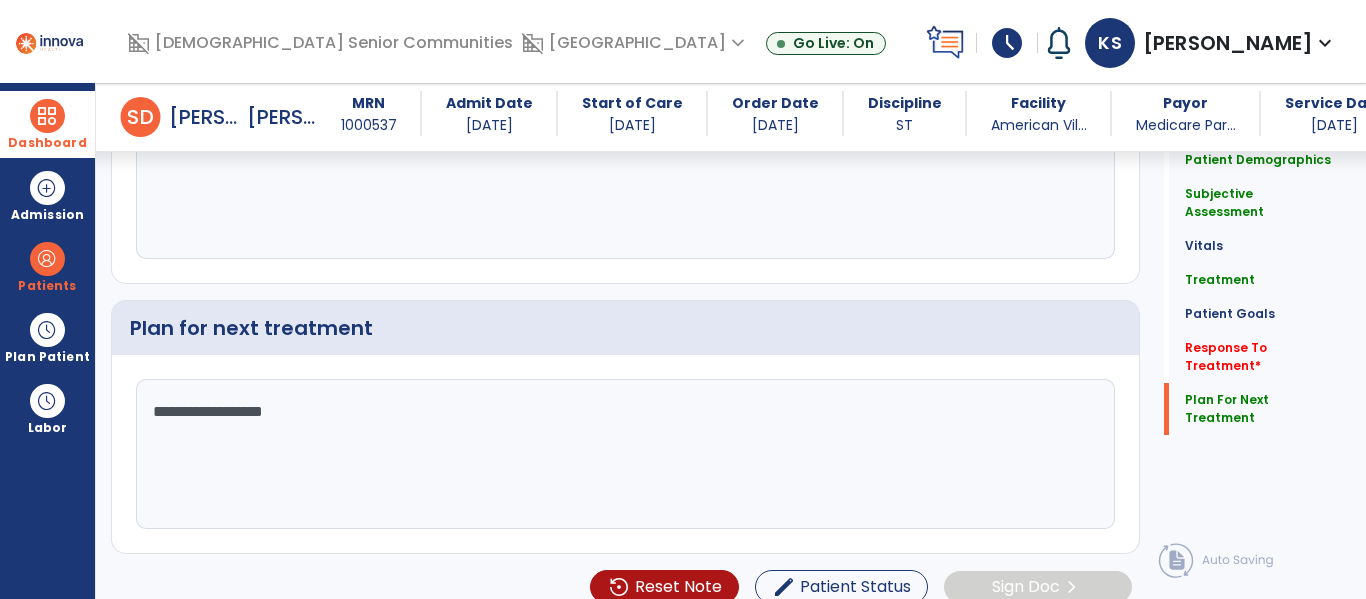 type on "**********" 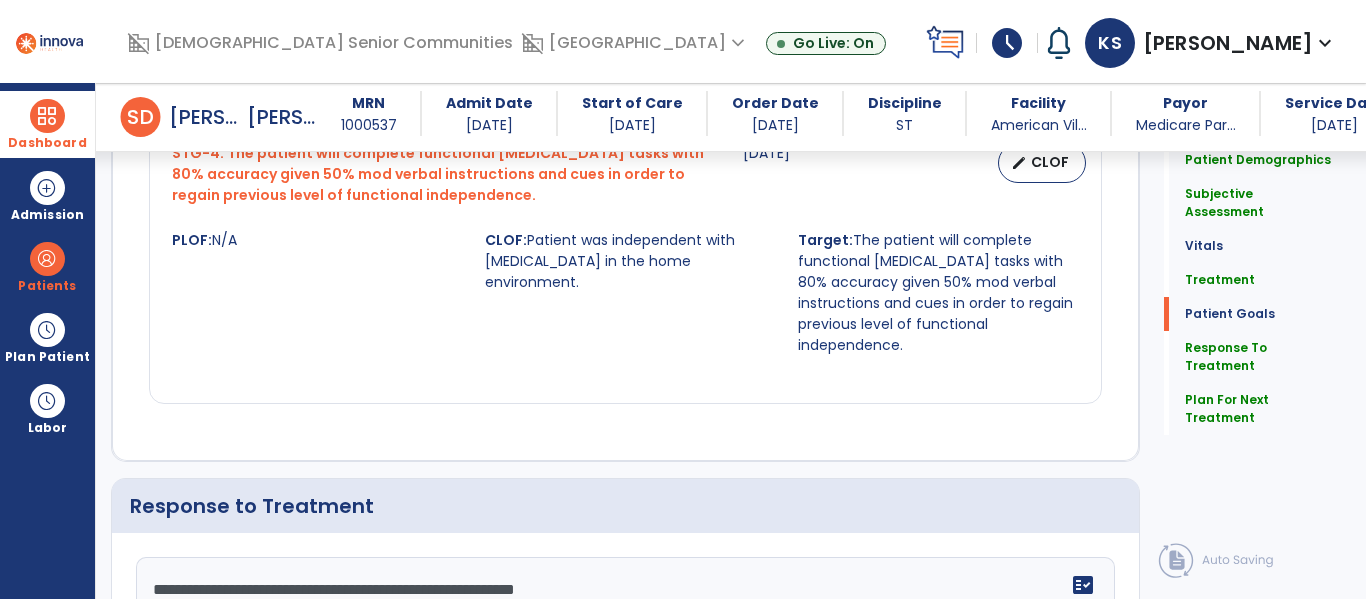 scroll, scrollTop: 2827, scrollLeft: 0, axis: vertical 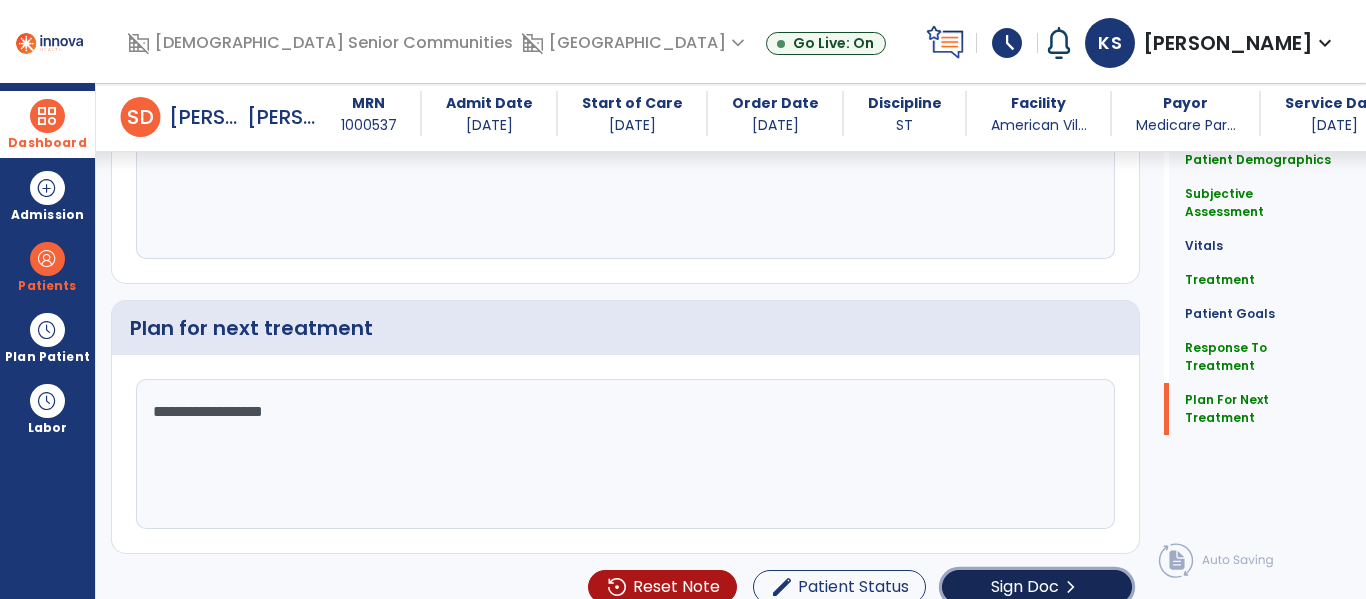 click on "Sign Doc  chevron_right" 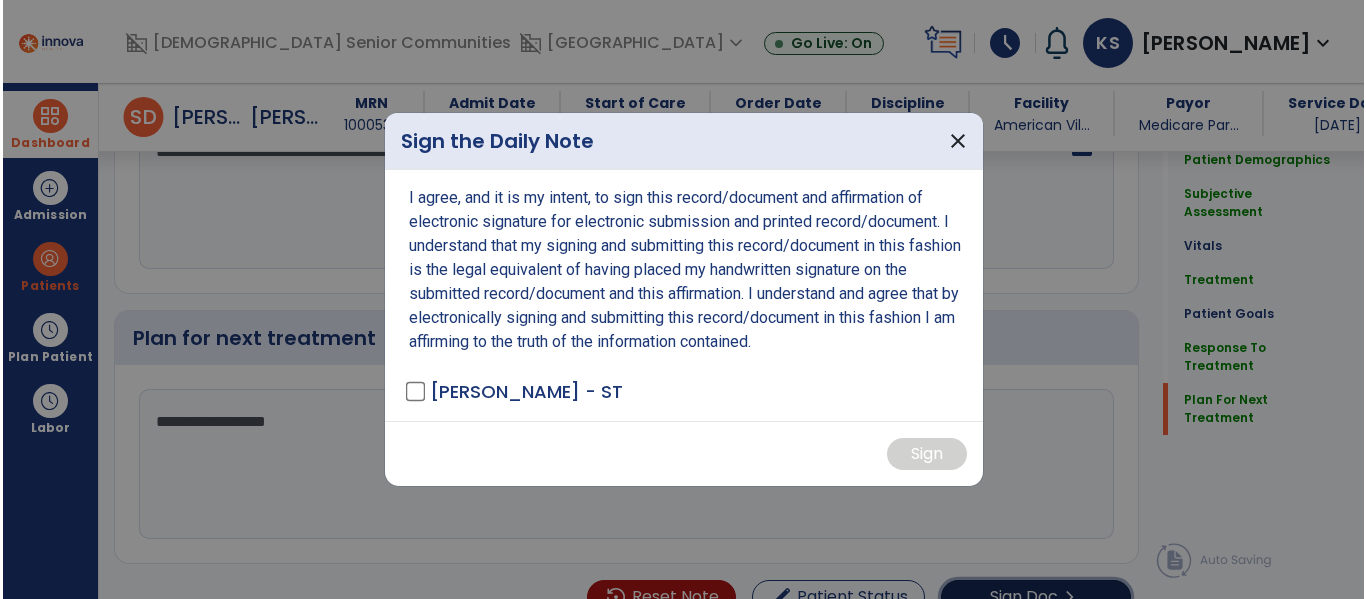scroll, scrollTop: 3274, scrollLeft: 0, axis: vertical 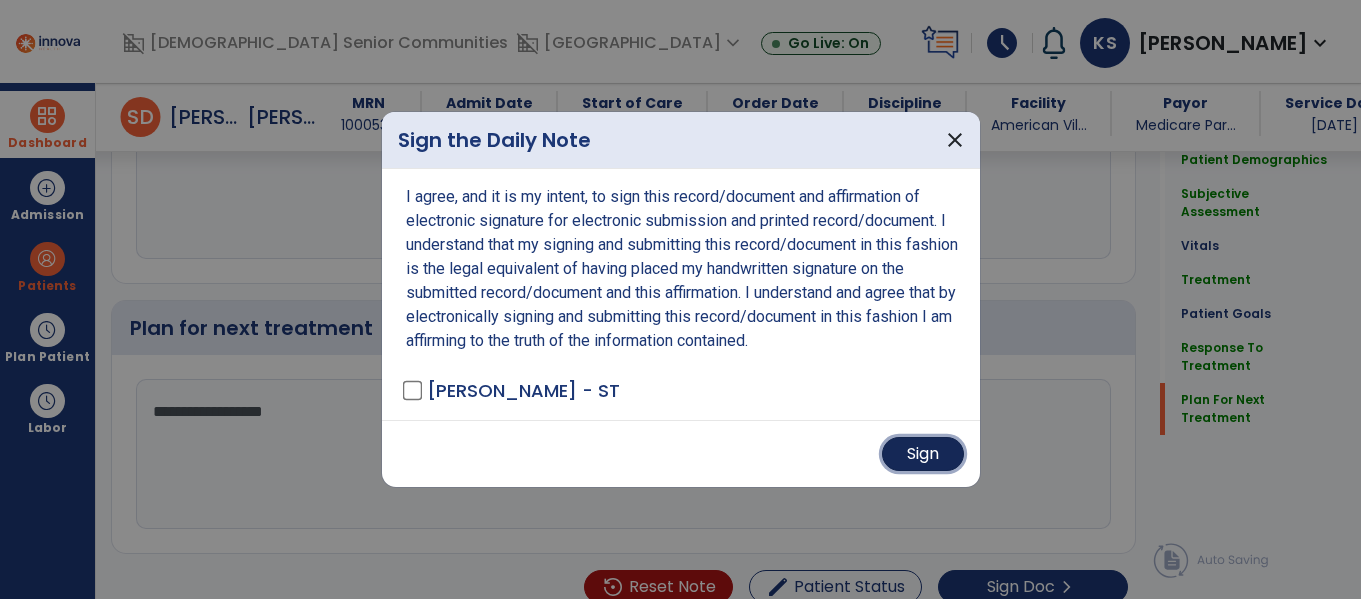 click on "Sign" at bounding box center (923, 454) 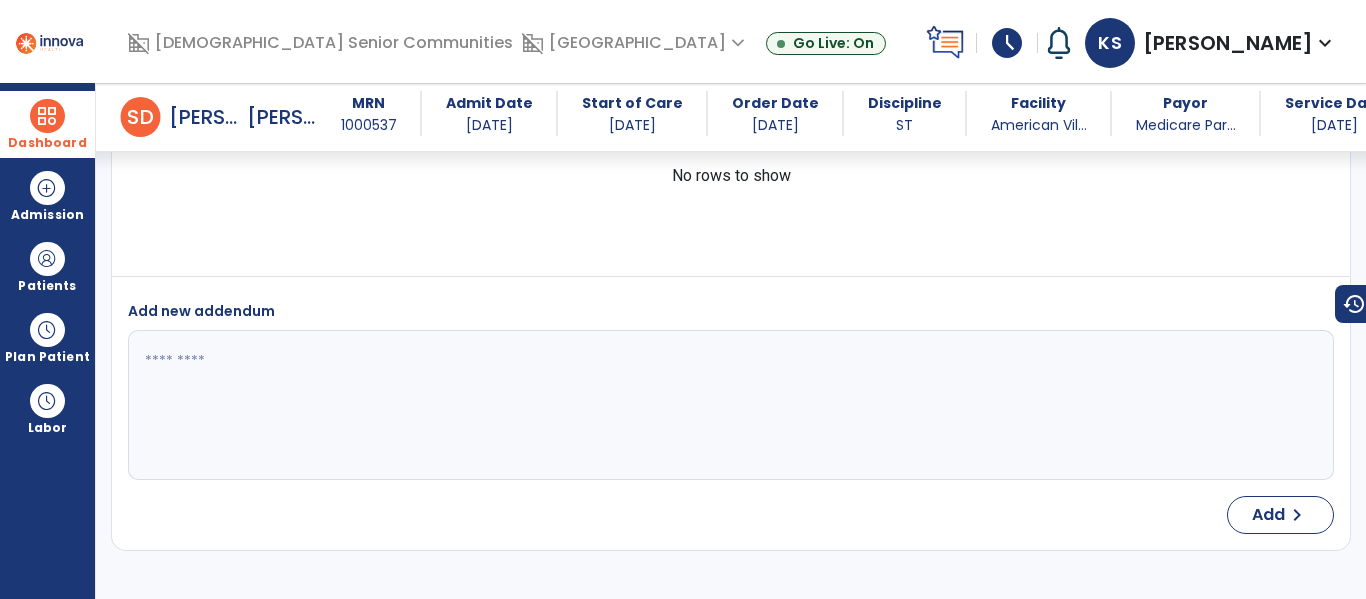 scroll, scrollTop: 5134, scrollLeft: 0, axis: vertical 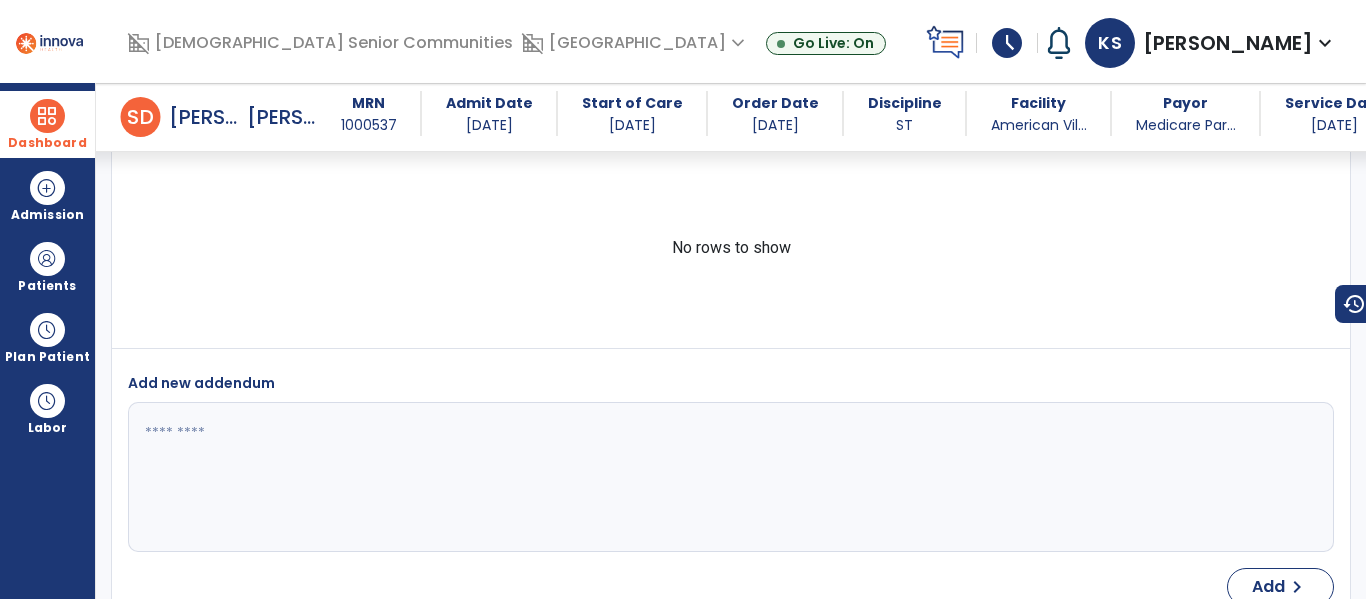 click on "Dashboard" at bounding box center [47, 124] 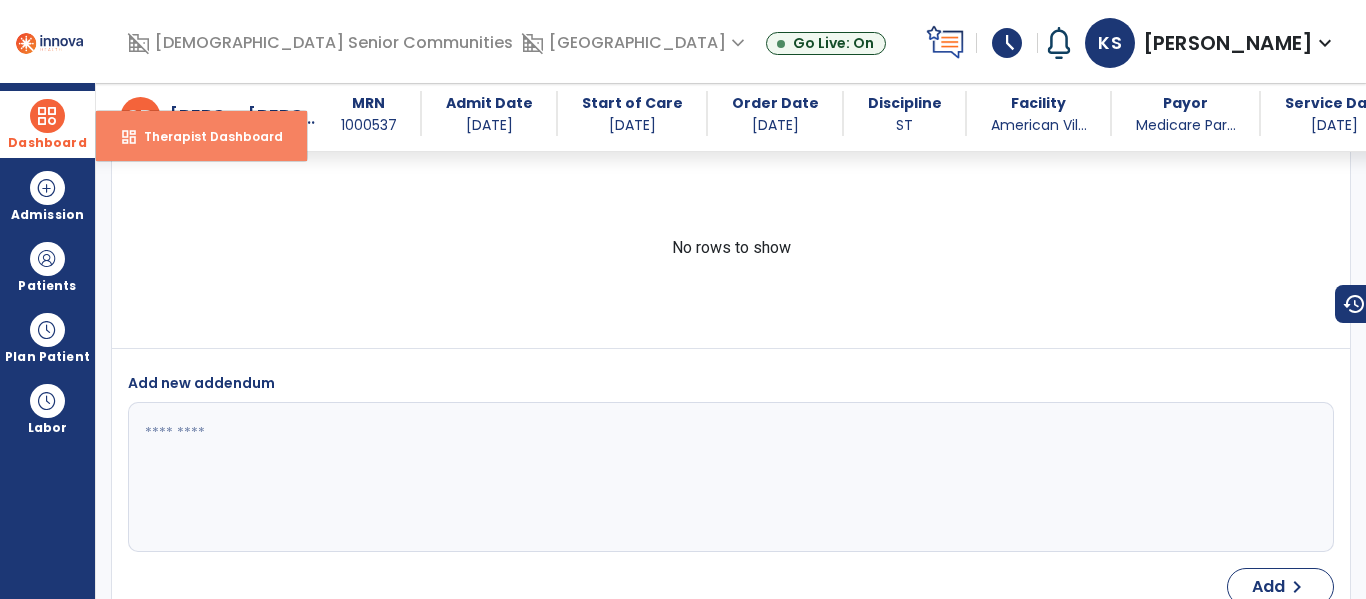 click on "Therapist Dashboard" at bounding box center [205, 136] 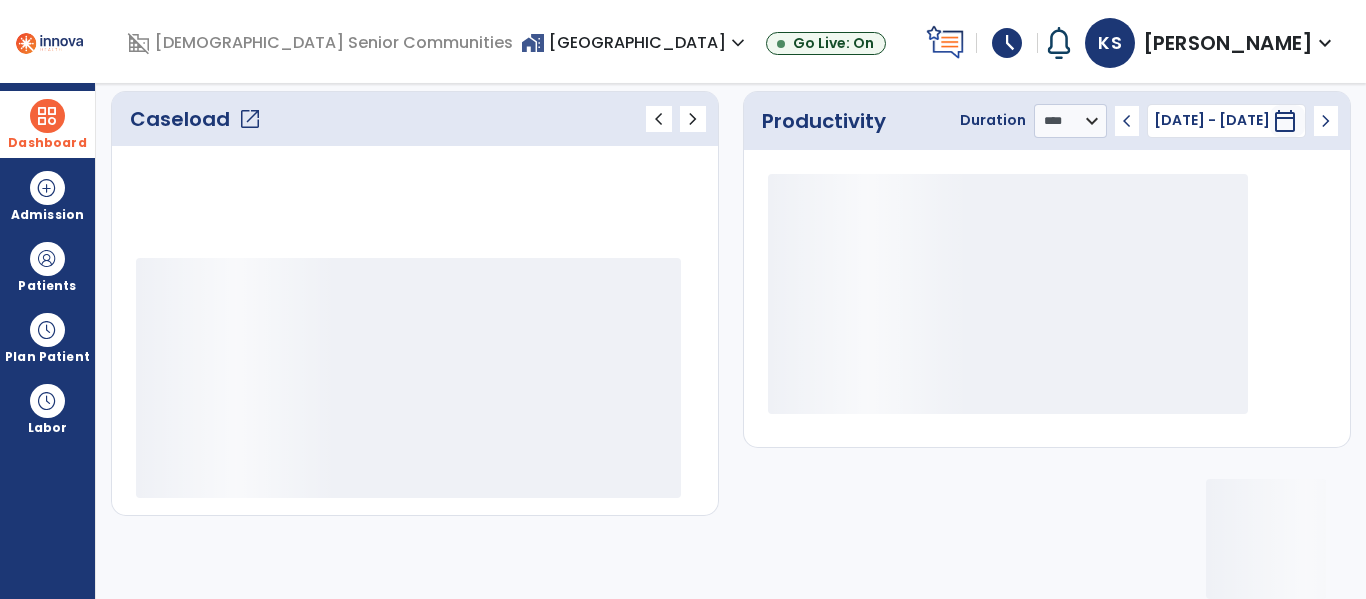 scroll, scrollTop: 278, scrollLeft: 0, axis: vertical 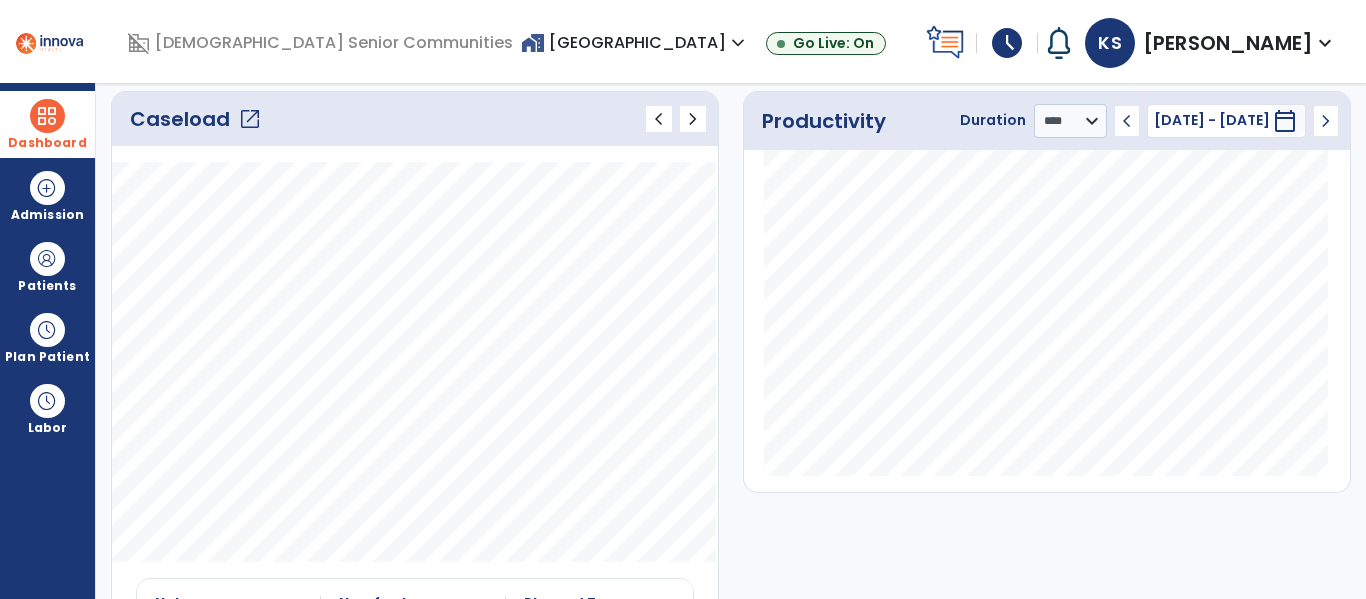 click on "open_in_new" 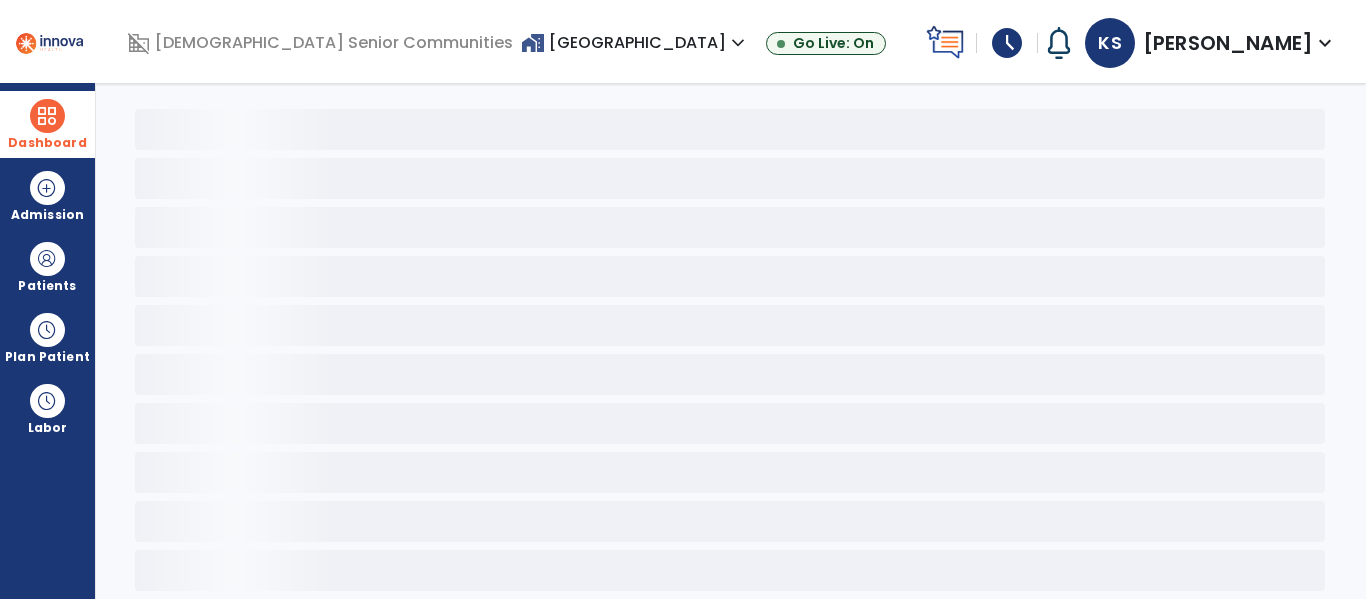 scroll, scrollTop: 41, scrollLeft: 0, axis: vertical 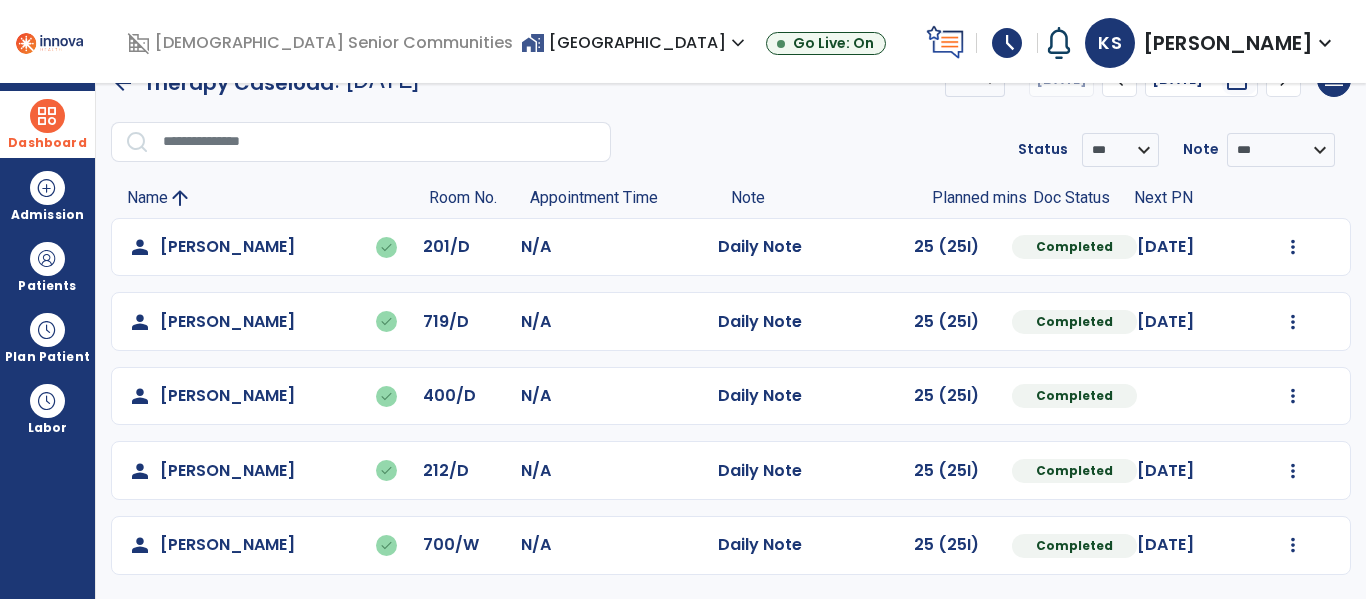 click on "home_work   American Village   expand_more" at bounding box center [635, 42] 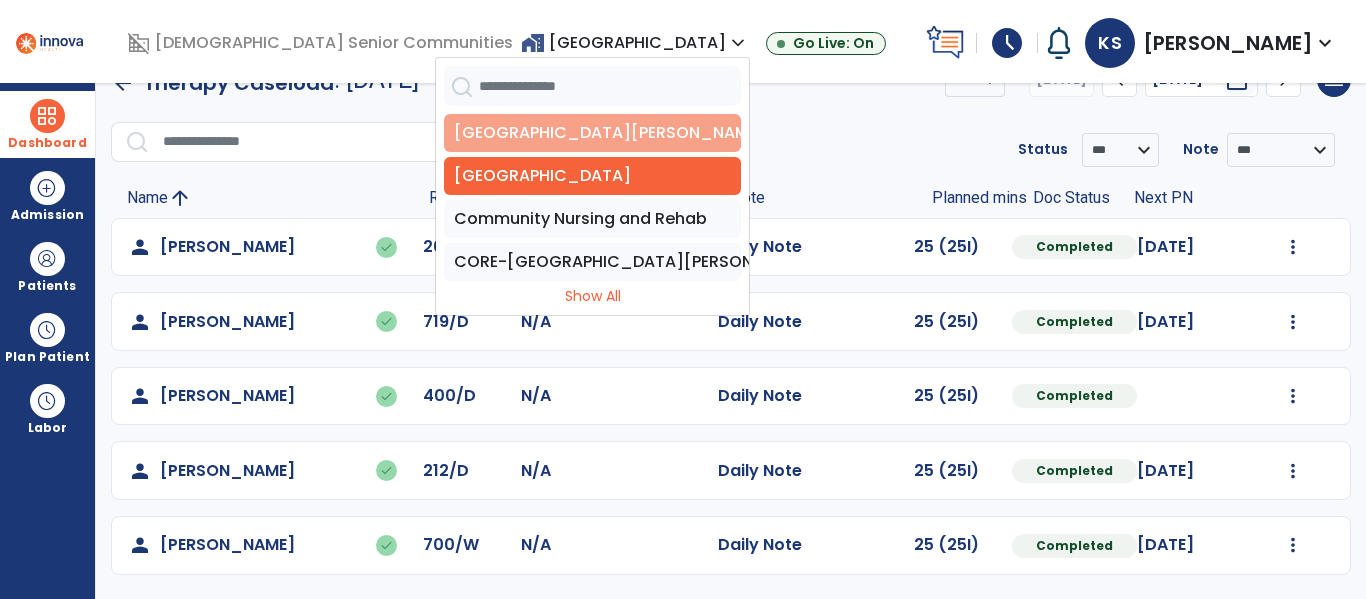 click on "[GEOGRAPHIC_DATA][PERSON_NAME]" at bounding box center [592, 133] 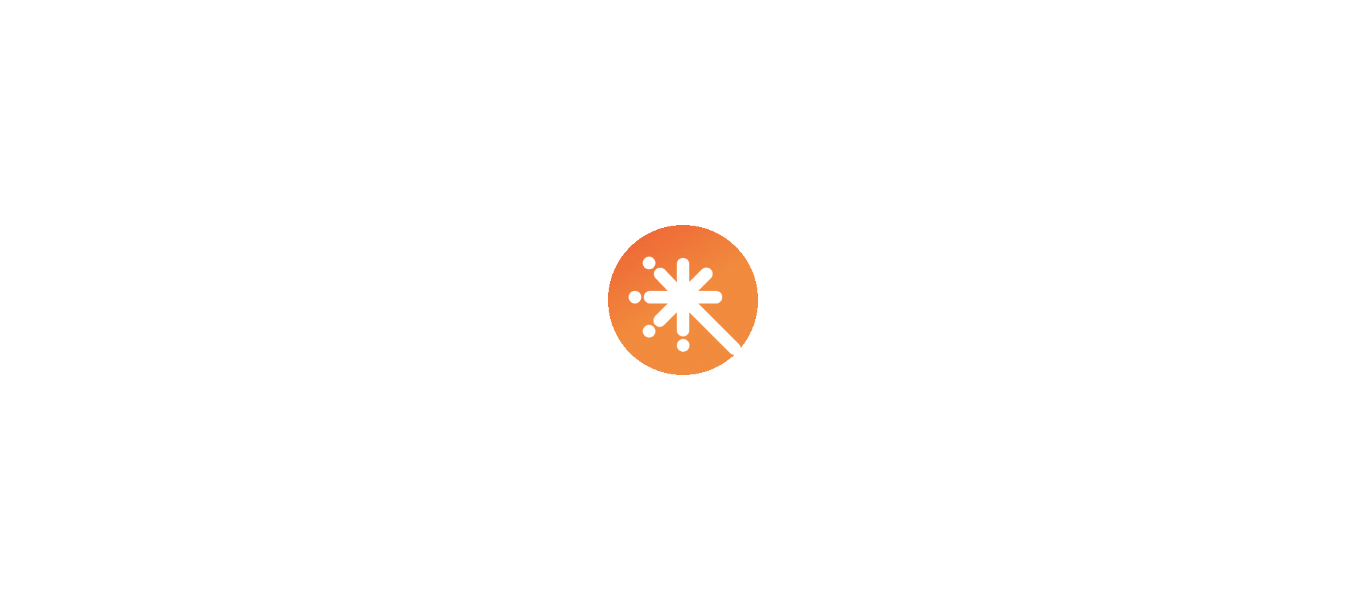 scroll, scrollTop: 0, scrollLeft: 0, axis: both 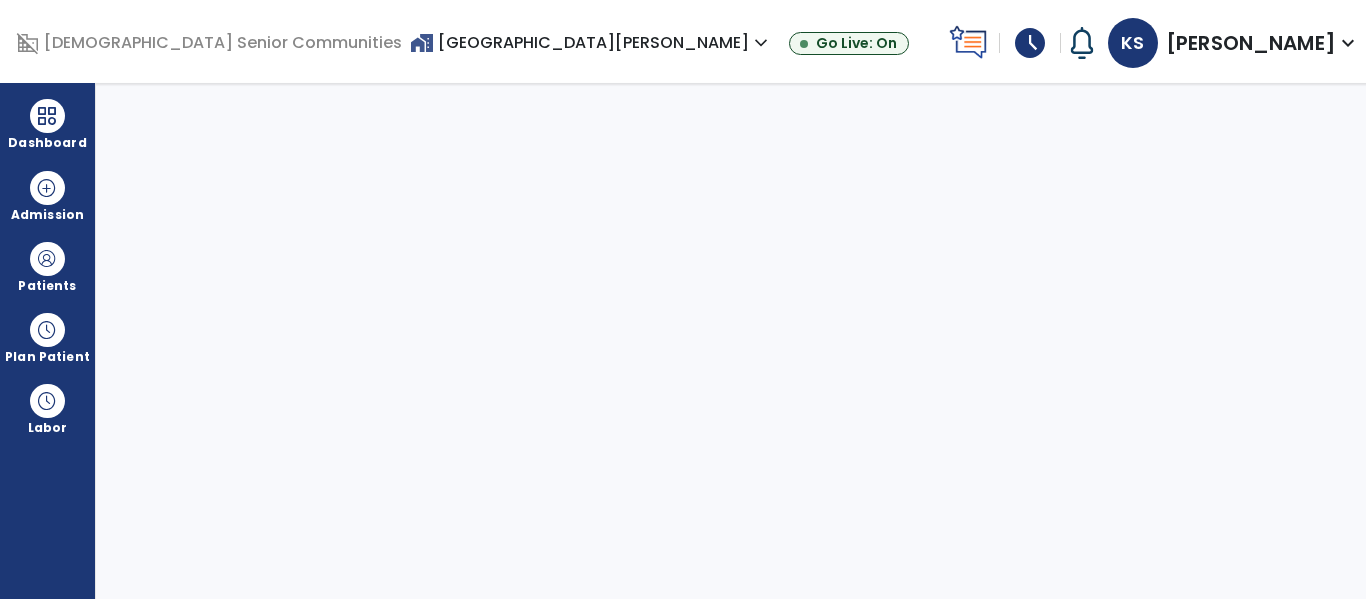 select on "****" 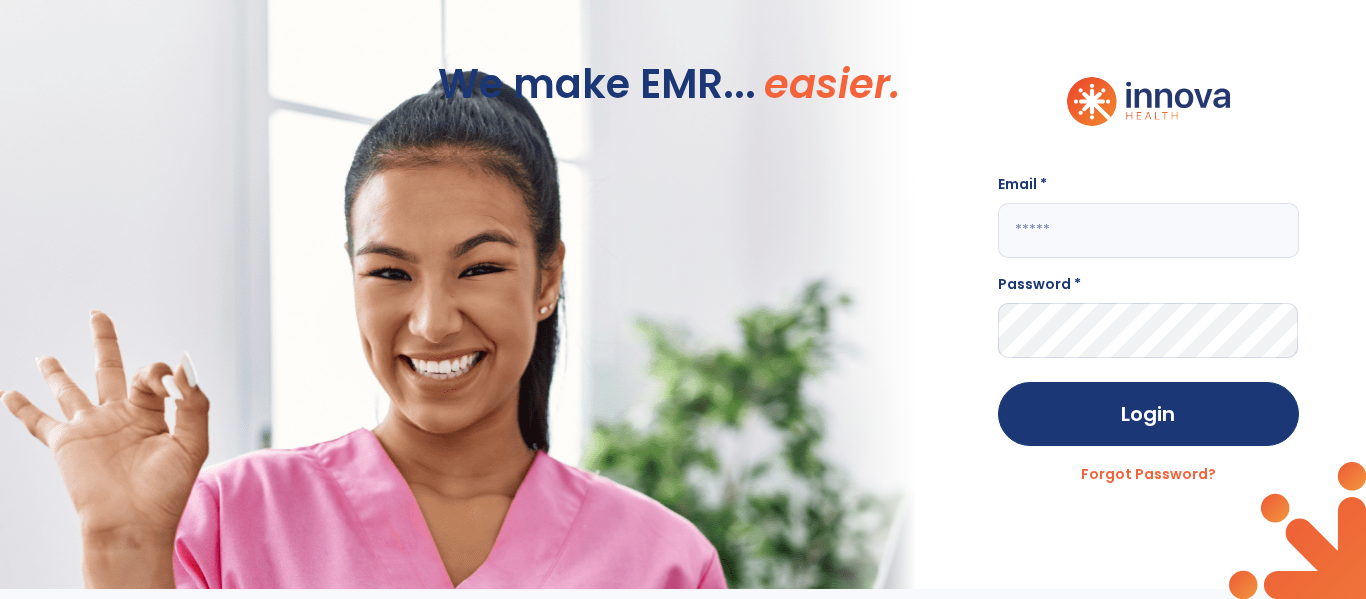 click 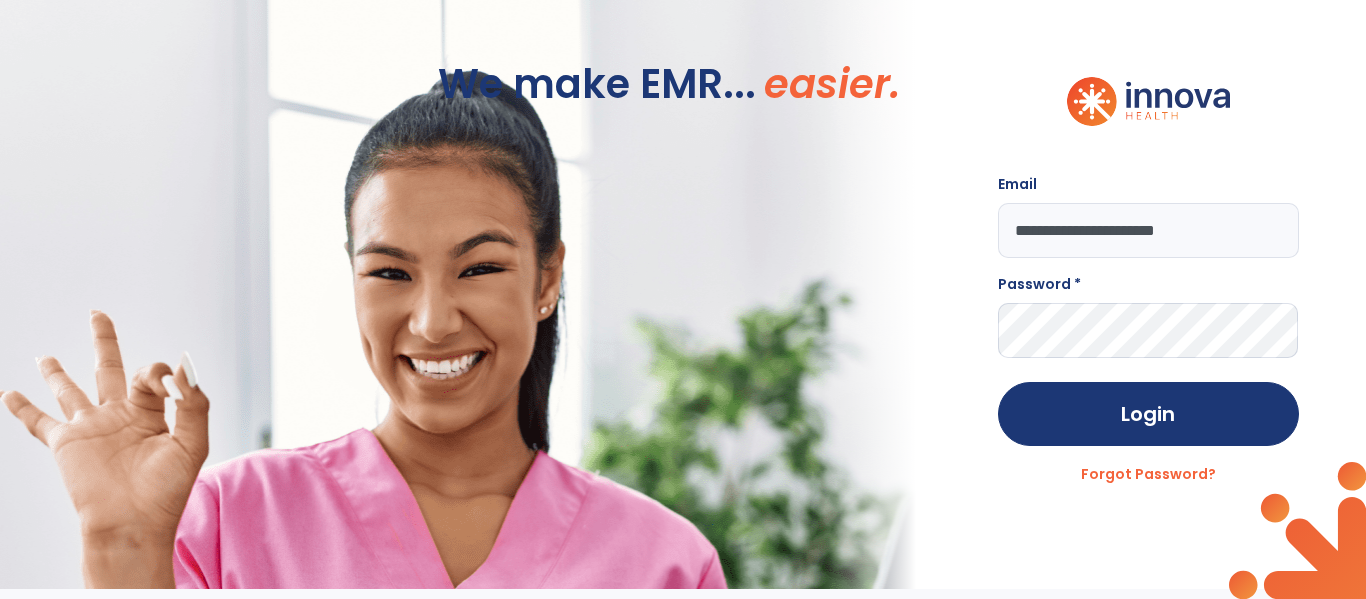 type on "**********" 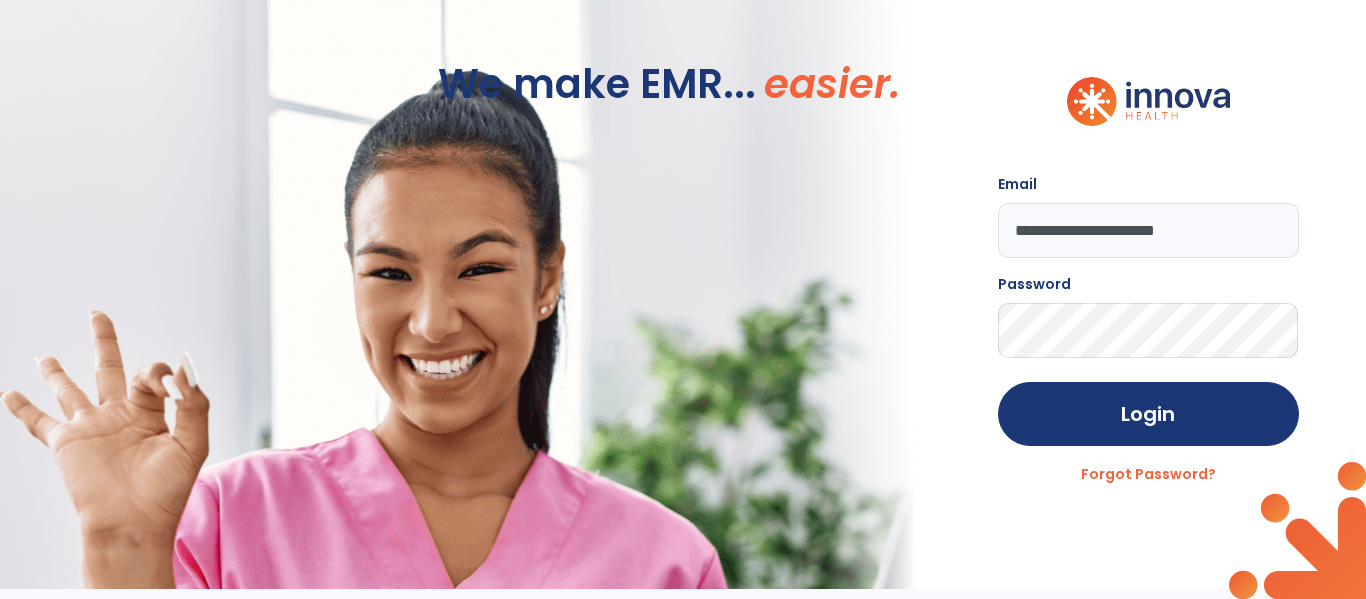 click on "Login" 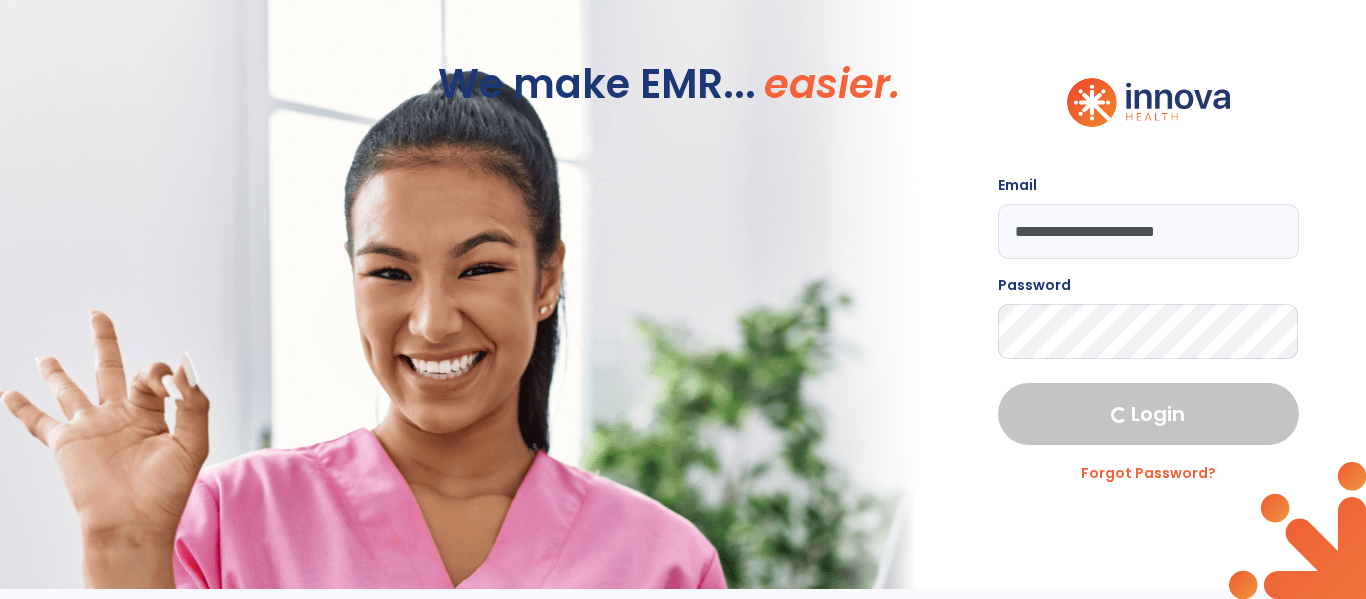 select on "****" 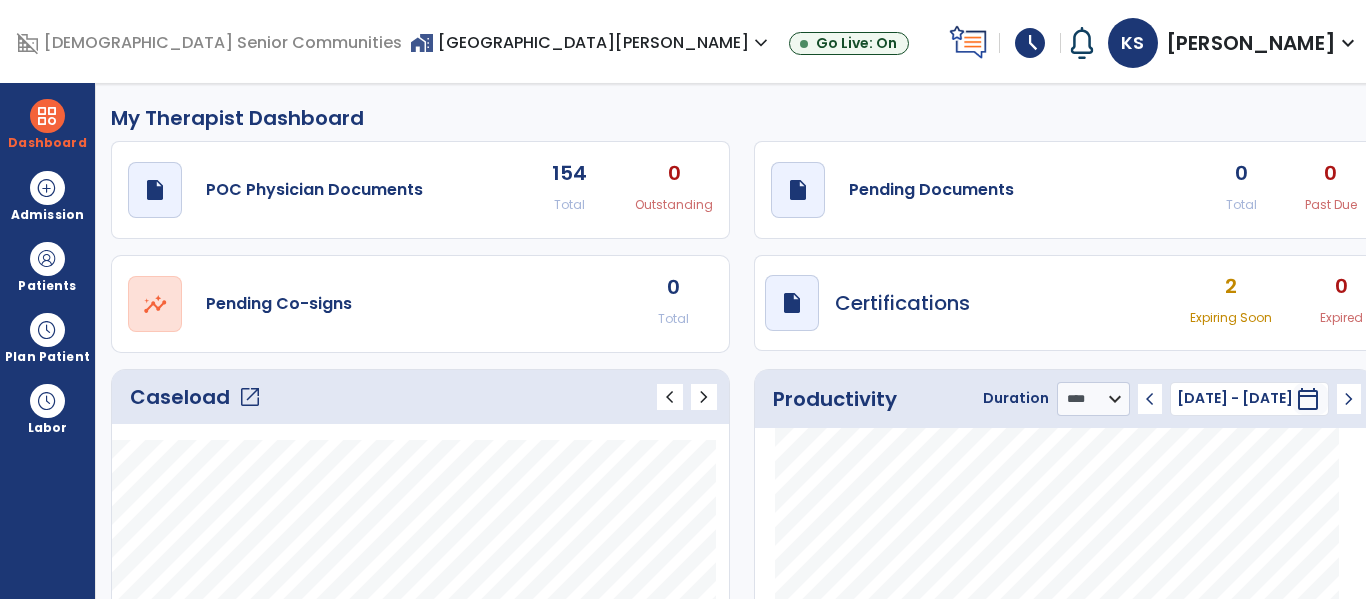 click on "open_in_new" 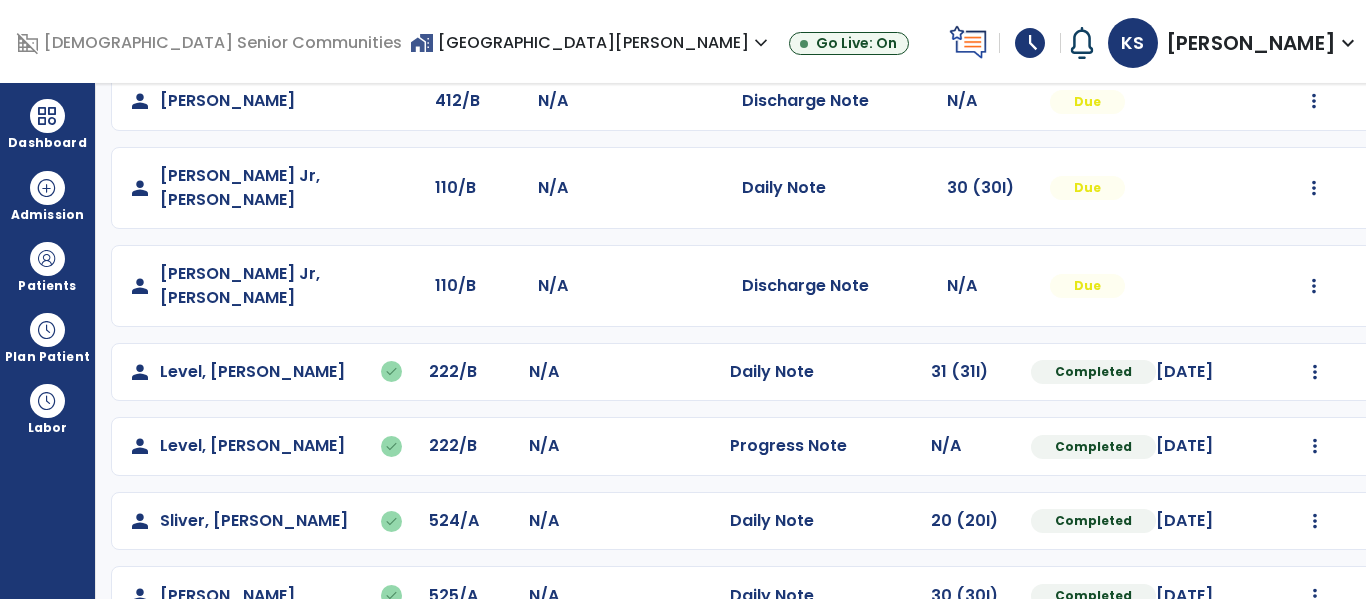 scroll, scrollTop: 574, scrollLeft: 0, axis: vertical 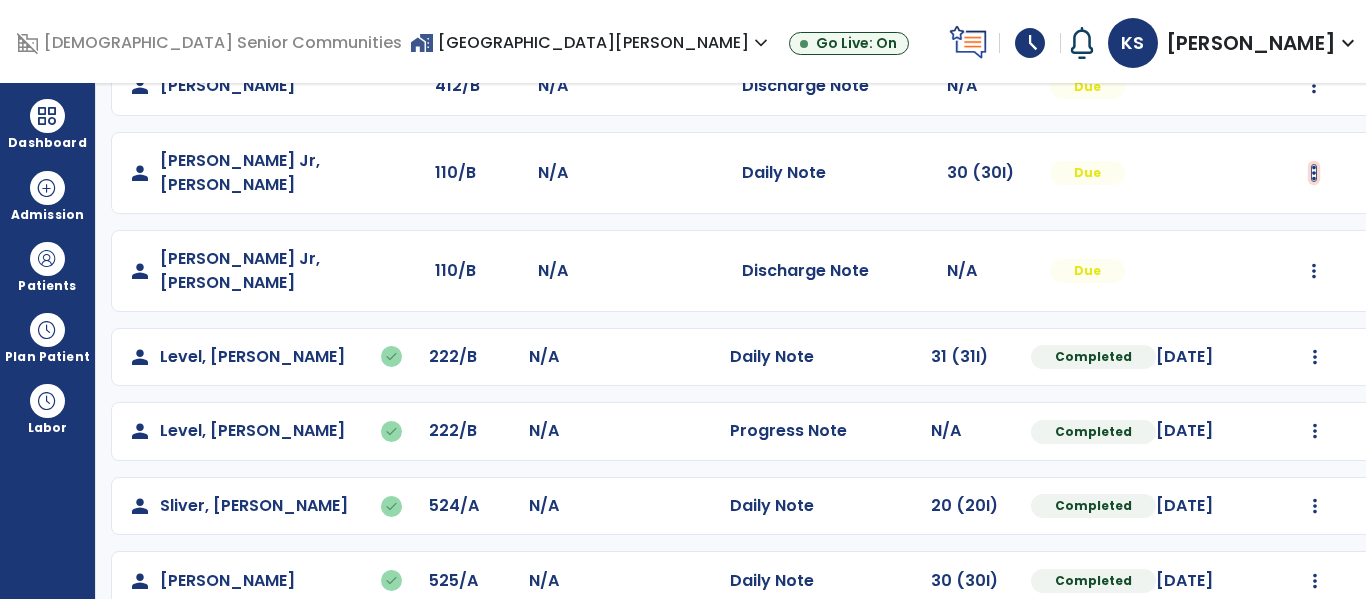 click at bounding box center [1315, -286] 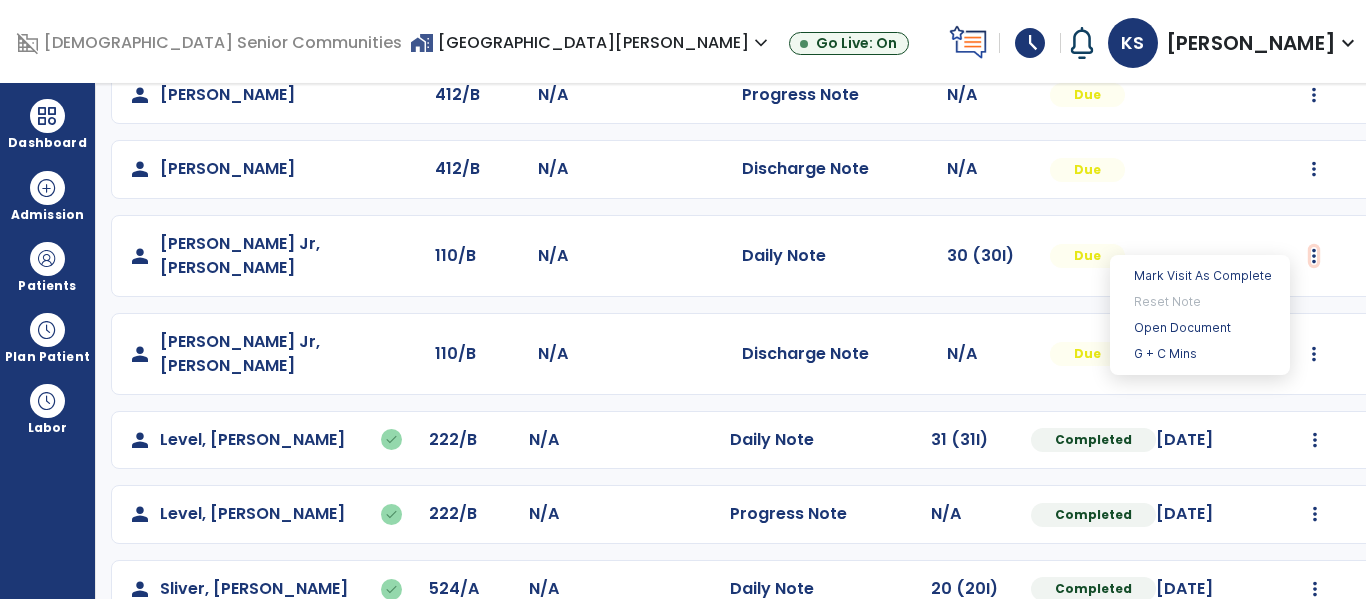 scroll, scrollTop: 490, scrollLeft: 0, axis: vertical 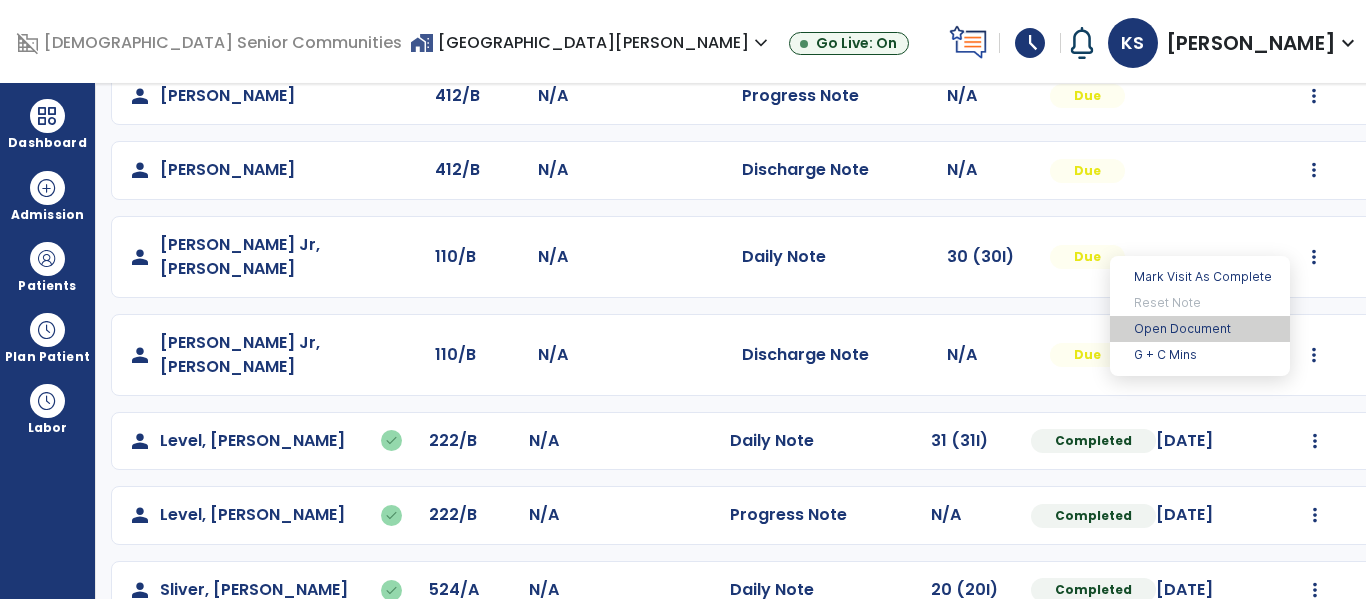 click on "Open Document" at bounding box center (1200, 329) 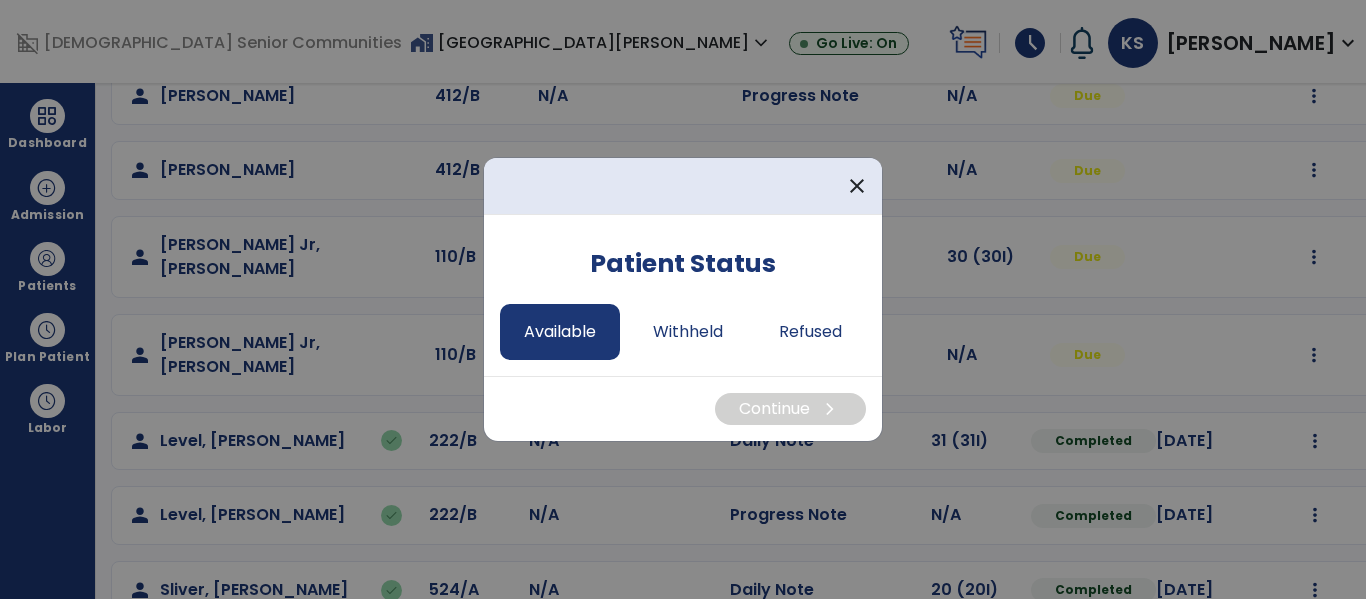 click on "Available" at bounding box center [560, 332] 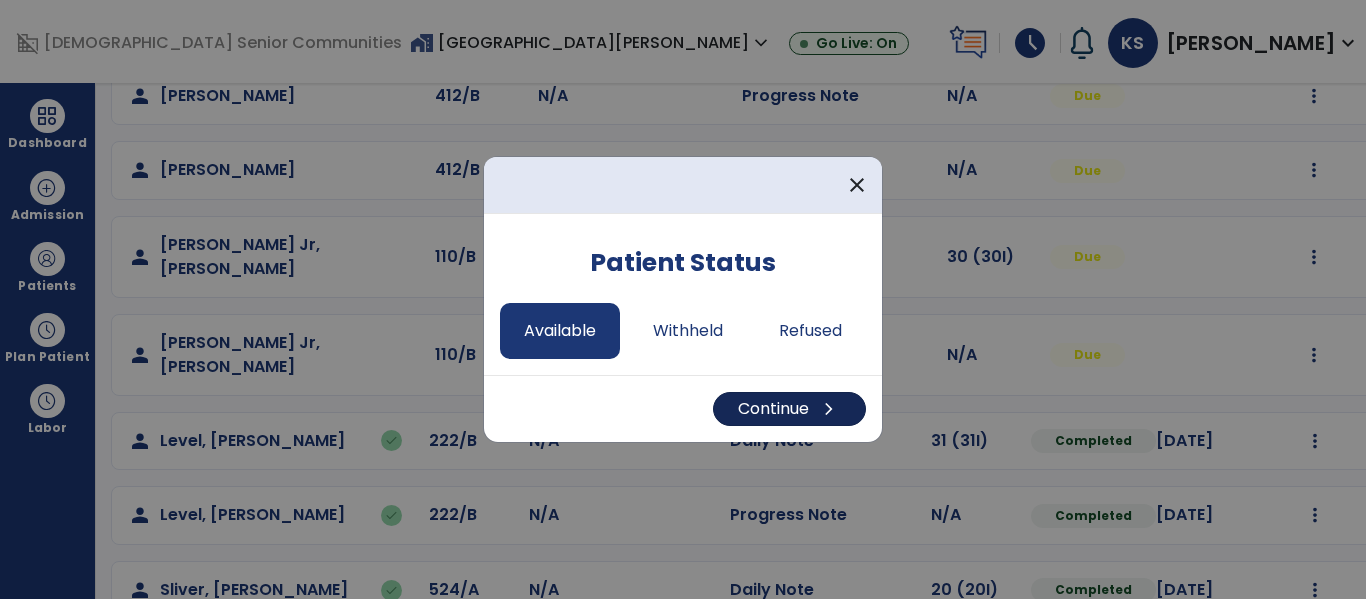 click on "Continue   chevron_right" at bounding box center [789, 409] 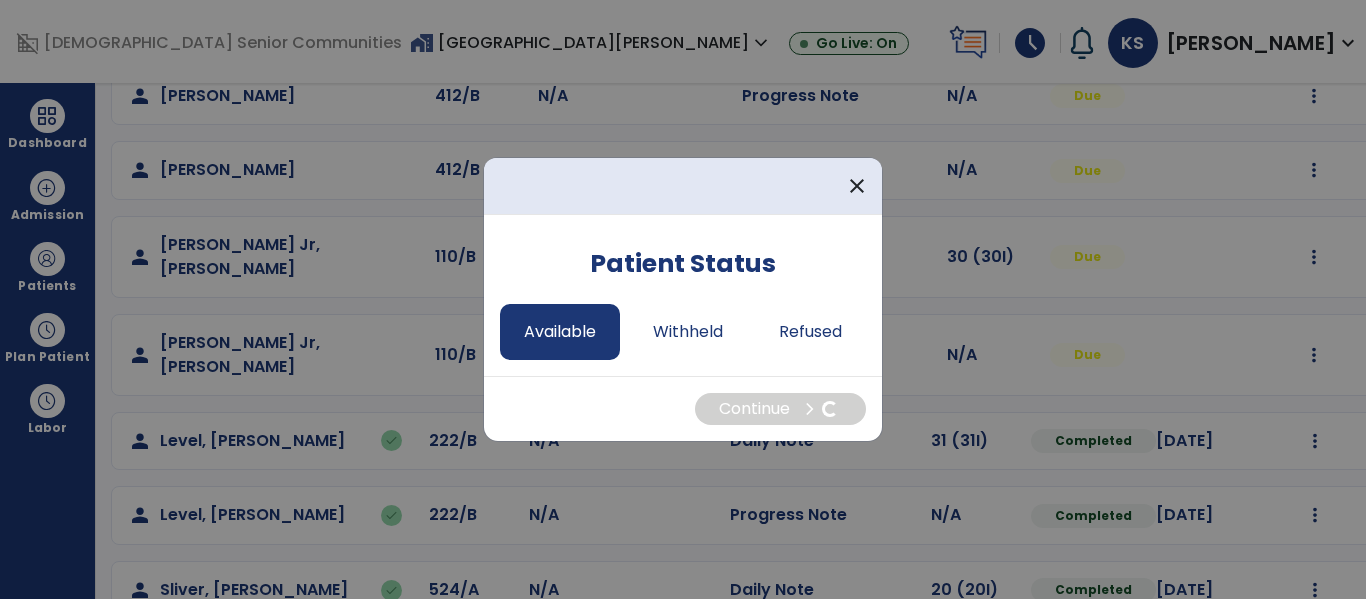 select on "*" 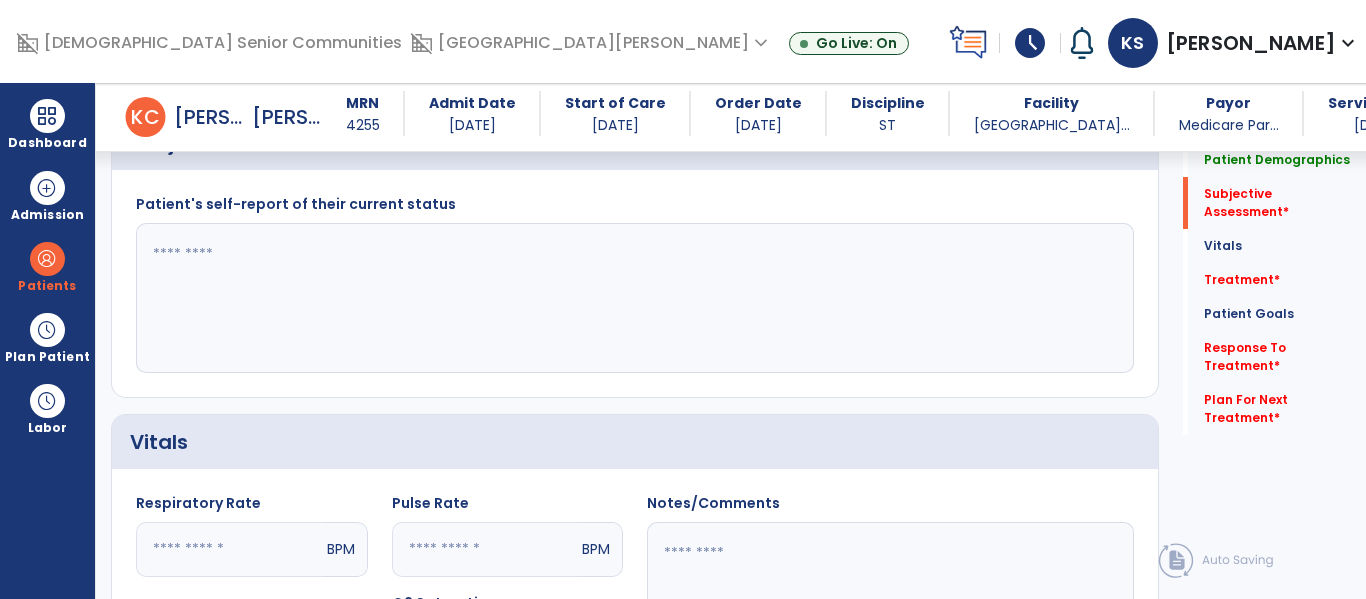 scroll, scrollTop: 500, scrollLeft: 0, axis: vertical 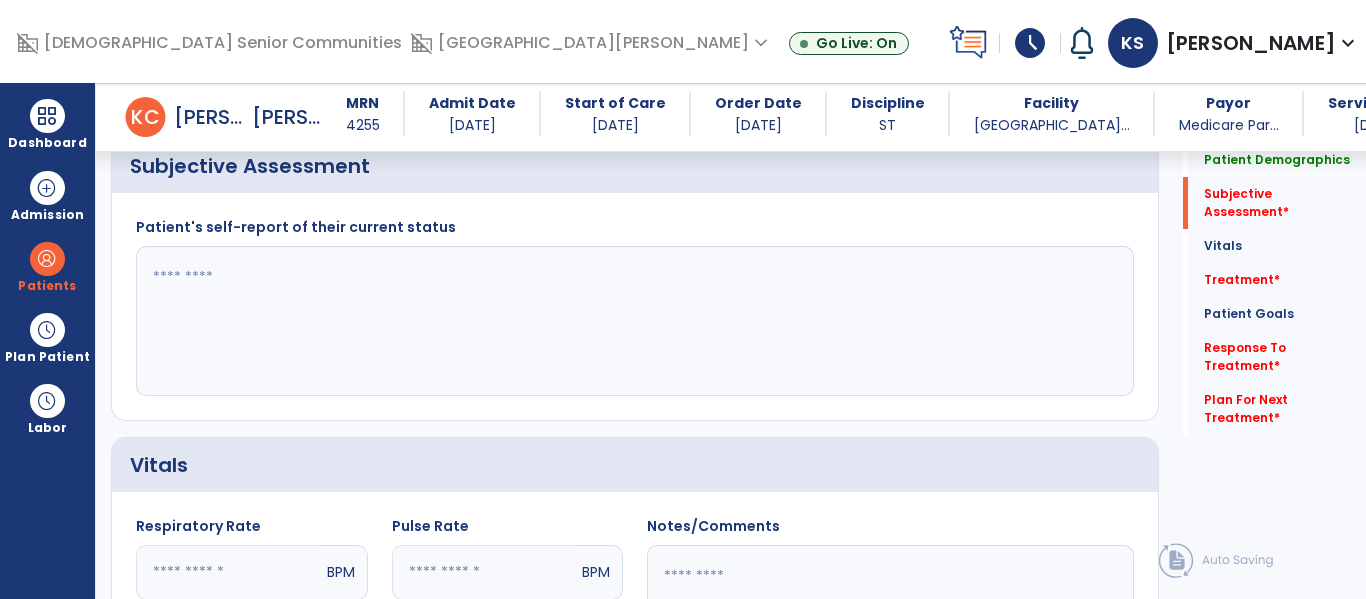 click 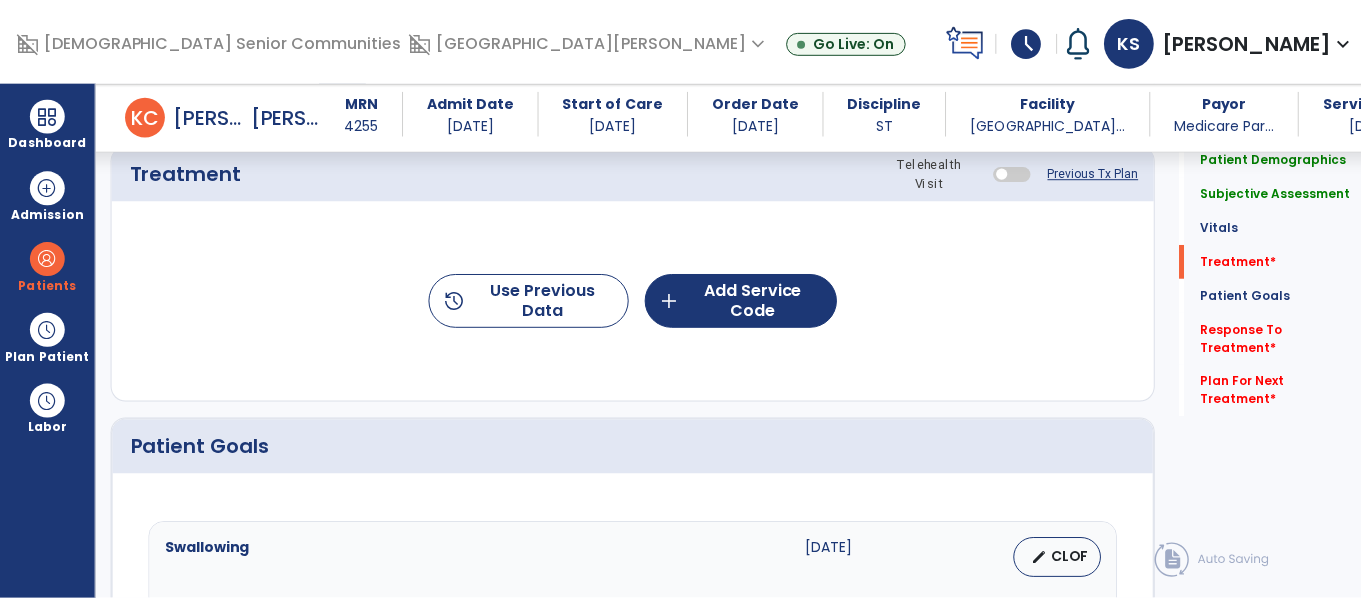 scroll, scrollTop: 1216, scrollLeft: 0, axis: vertical 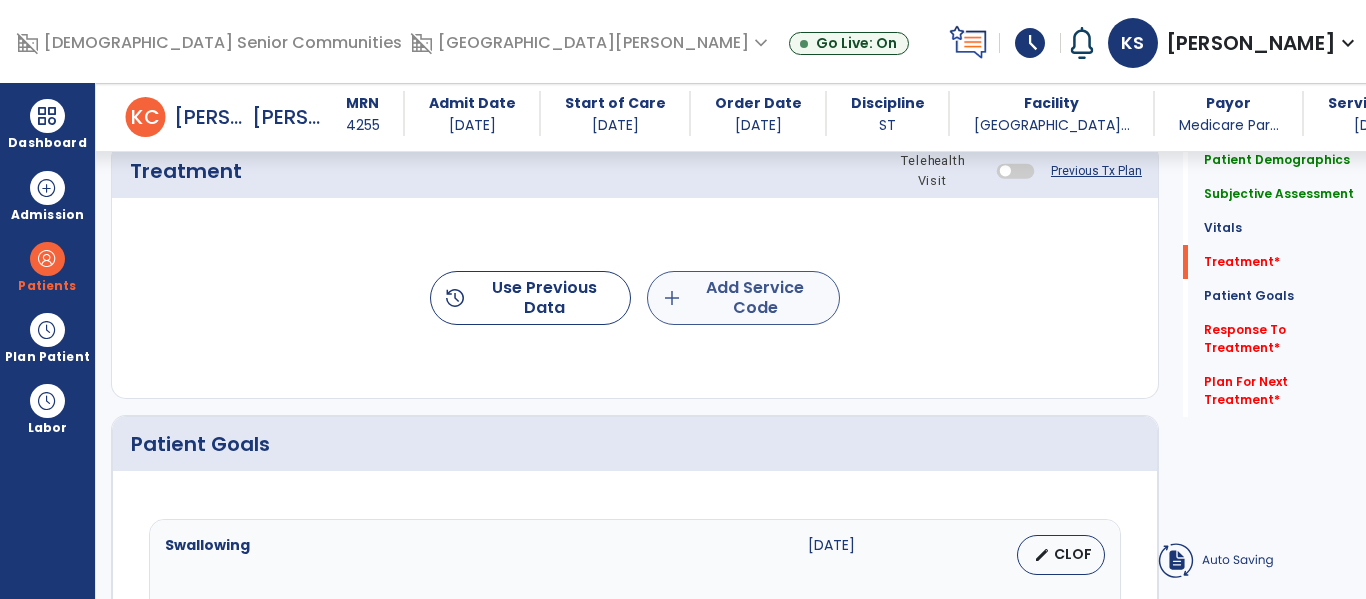 type on "**********" 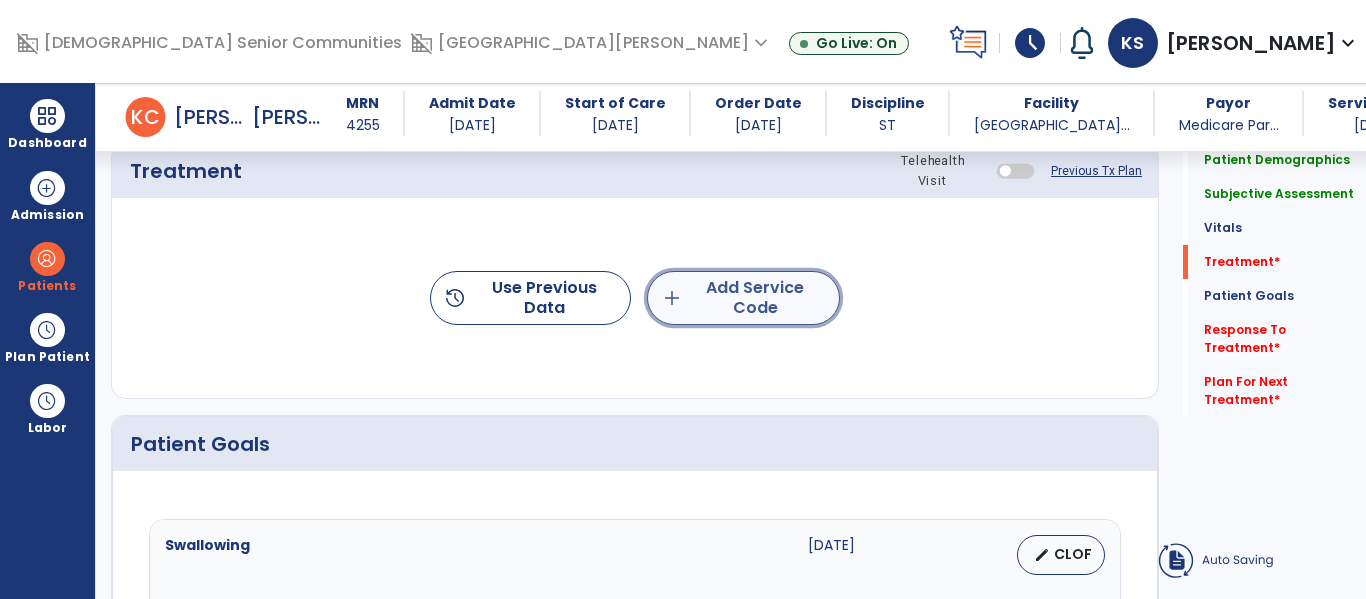 click on "add  Add Service Code" 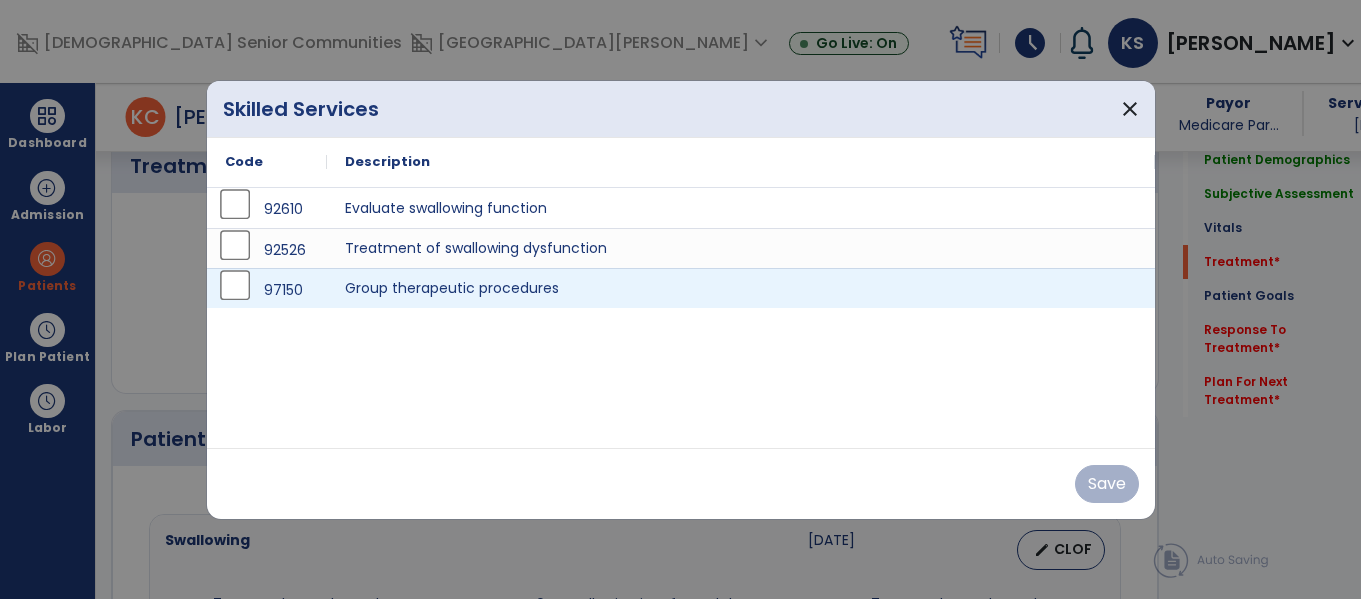 scroll, scrollTop: 1216, scrollLeft: 0, axis: vertical 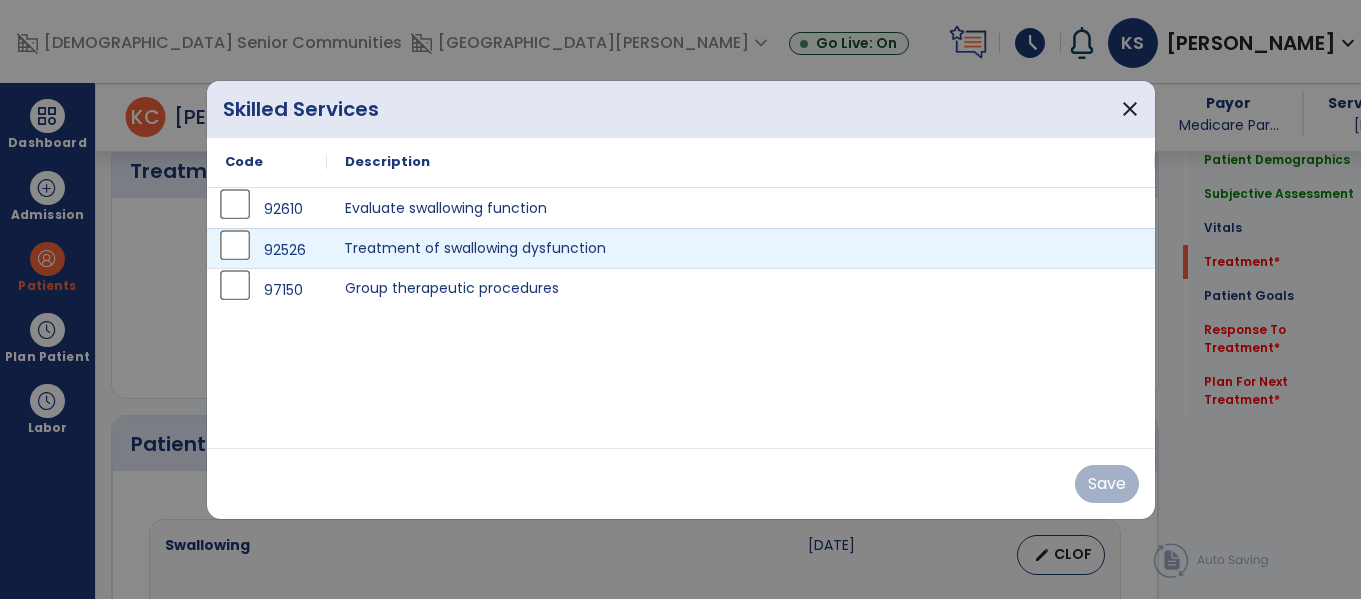 click on "Treatment of swallowing dysfunction" at bounding box center (741, 248) 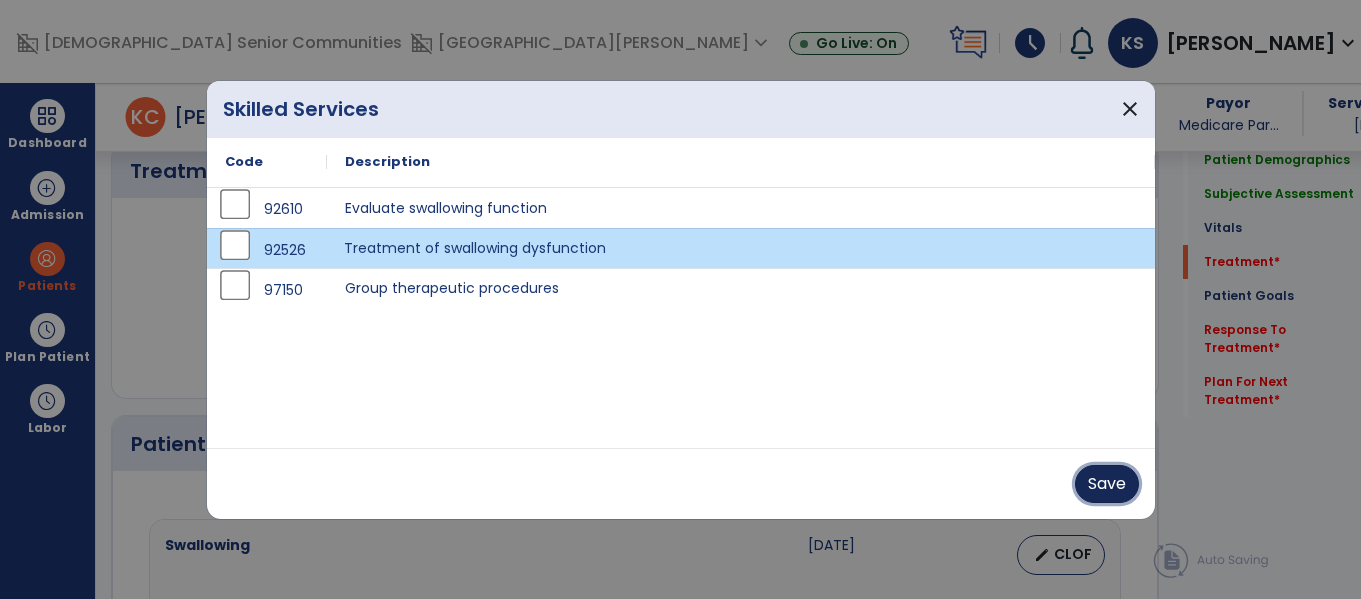 click on "Save" at bounding box center (1107, 484) 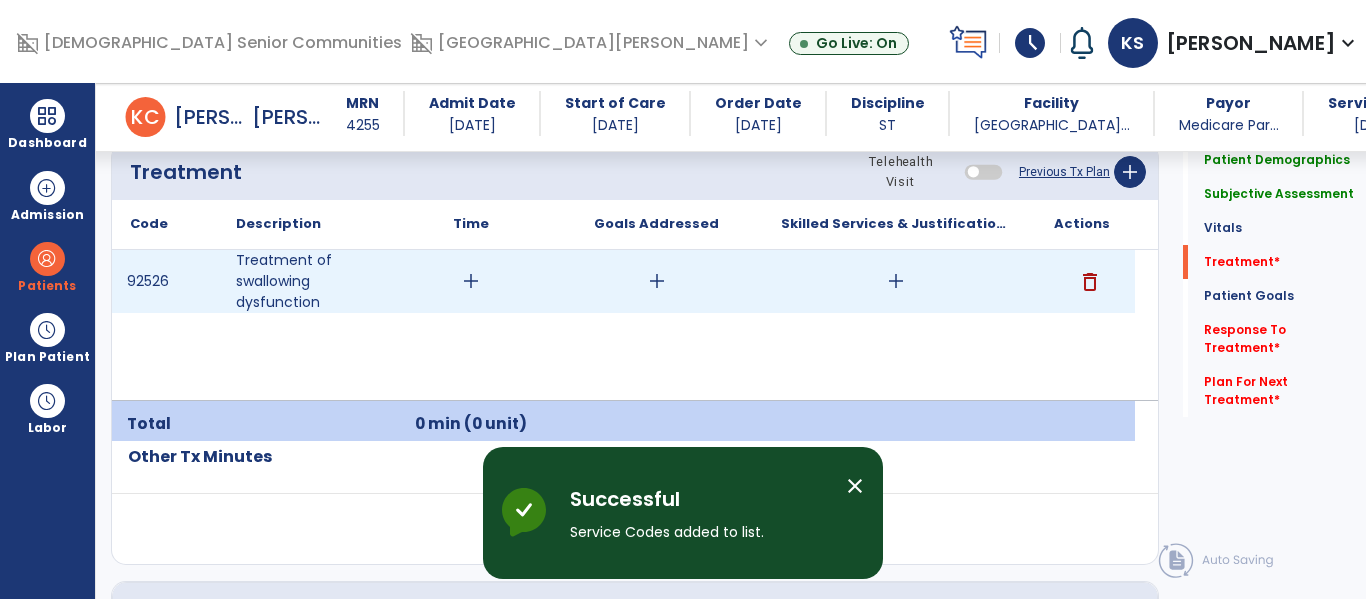 click on "add" at bounding box center [471, 281] 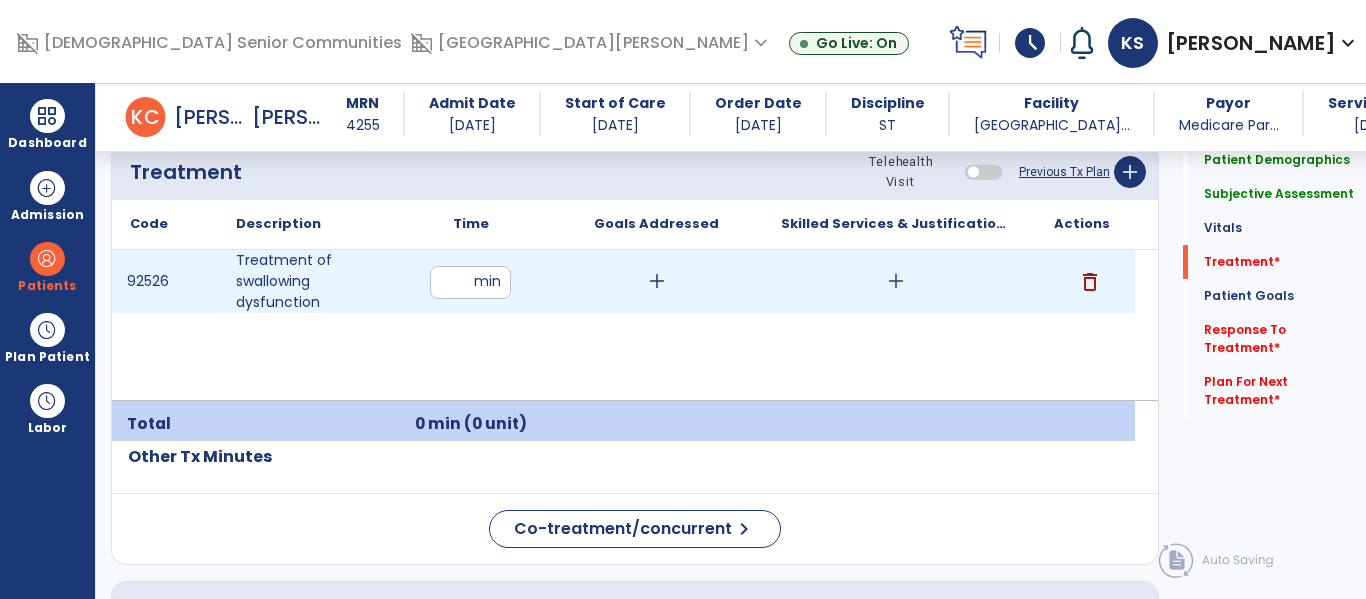 type on "**" 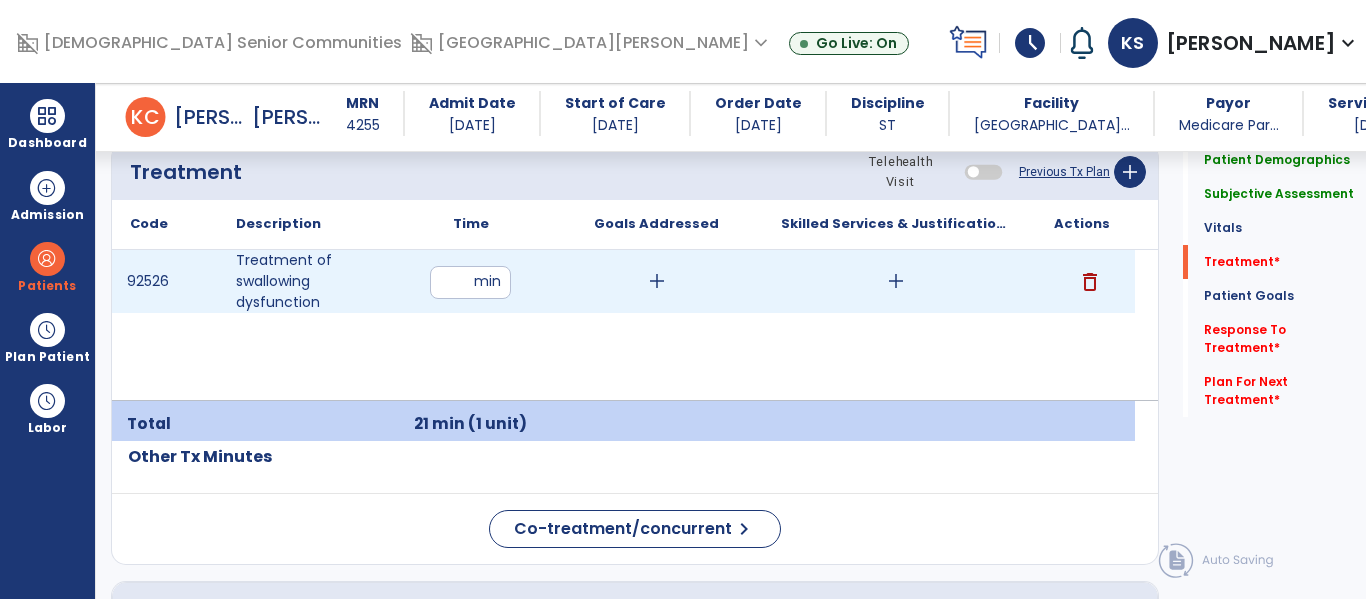 click on "add" at bounding box center [657, 281] 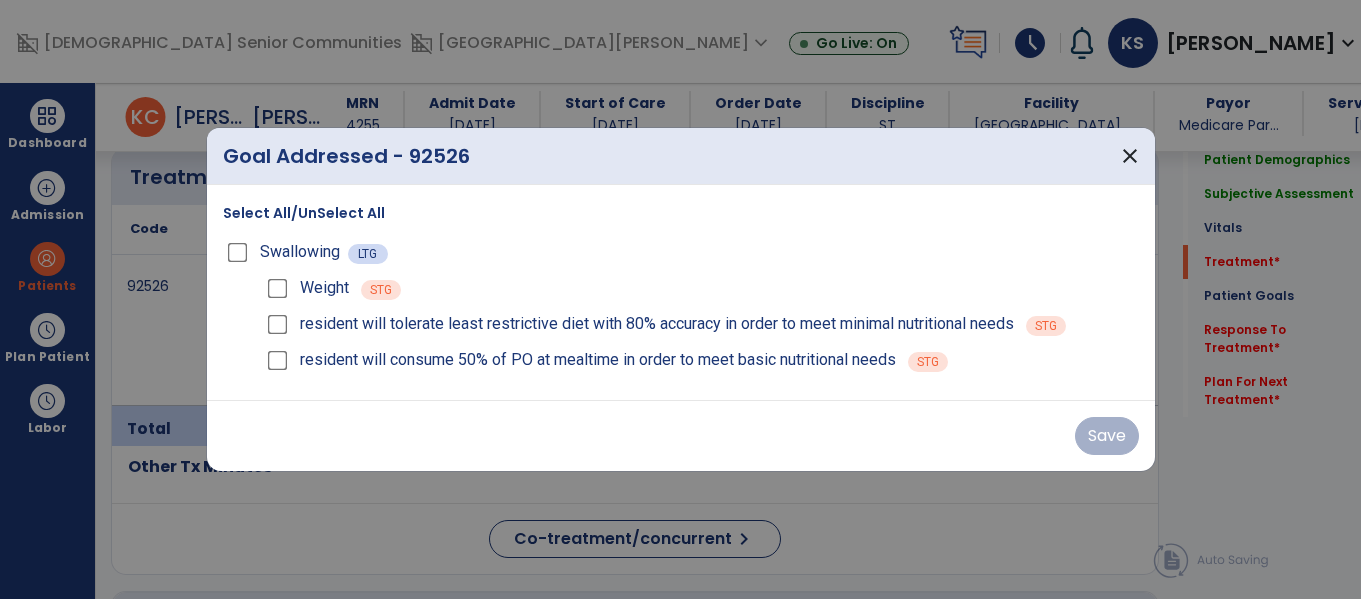 scroll, scrollTop: 1216, scrollLeft: 0, axis: vertical 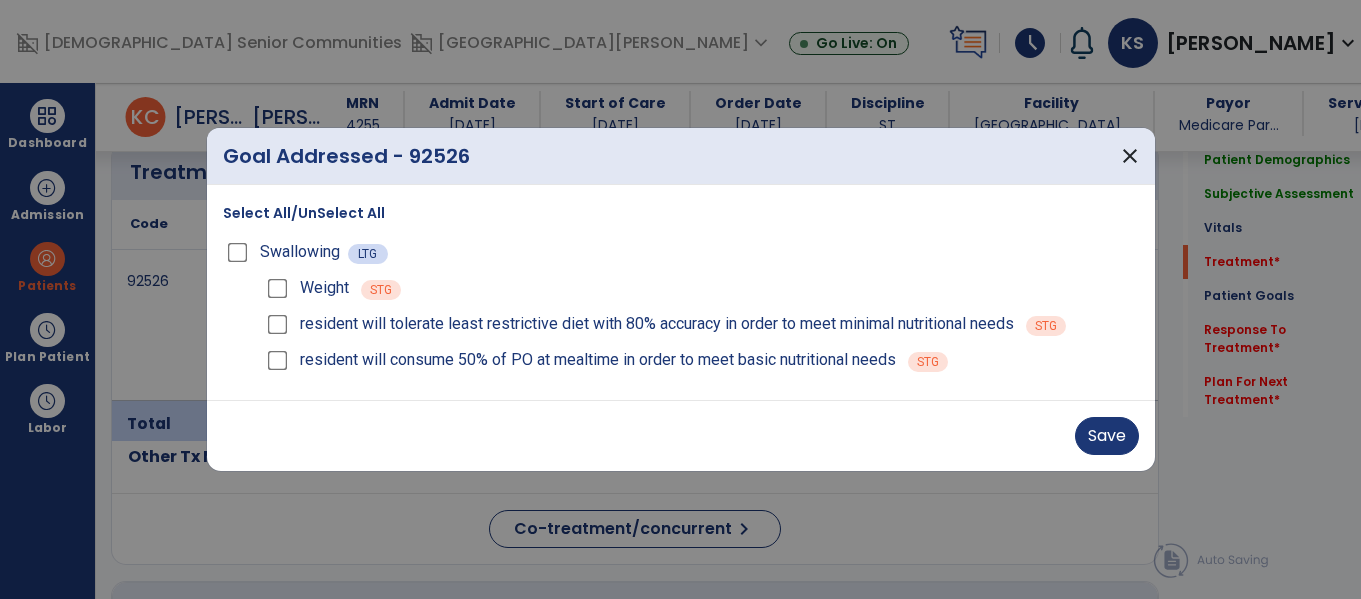click on "resident will consume 50% of PO at mealtime in order to meet basic nutritional needs  STG" at bounding box center (701, 360) 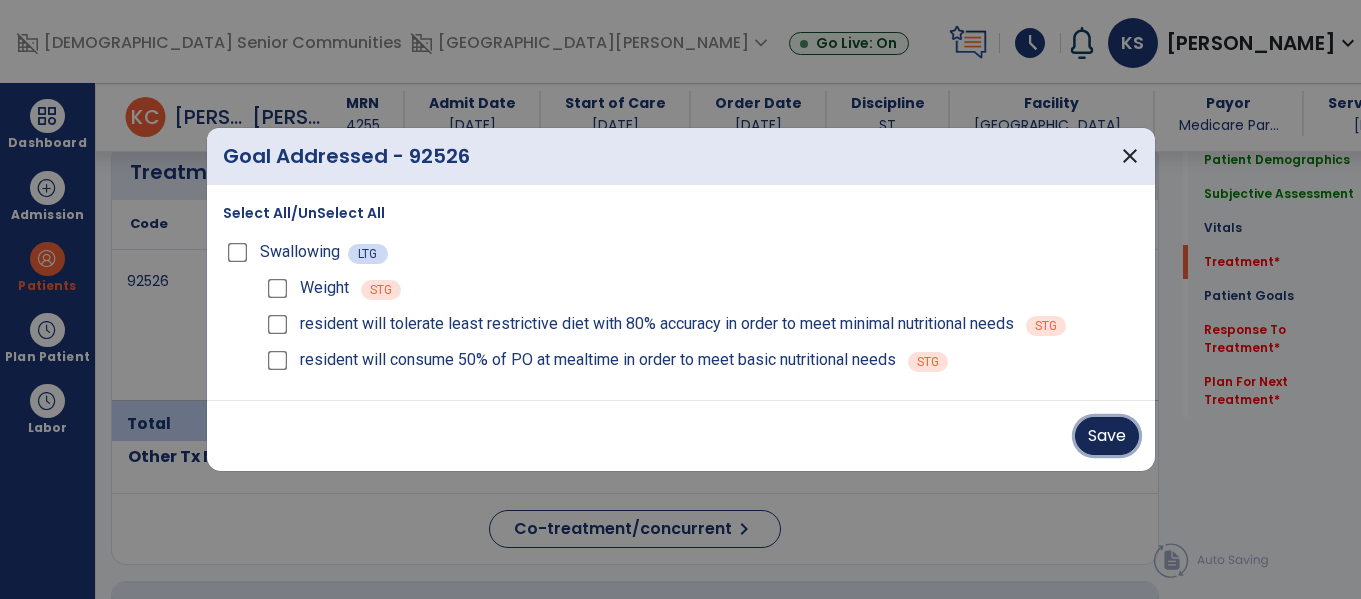 click on "Save" at bounding box center [1107, 436] 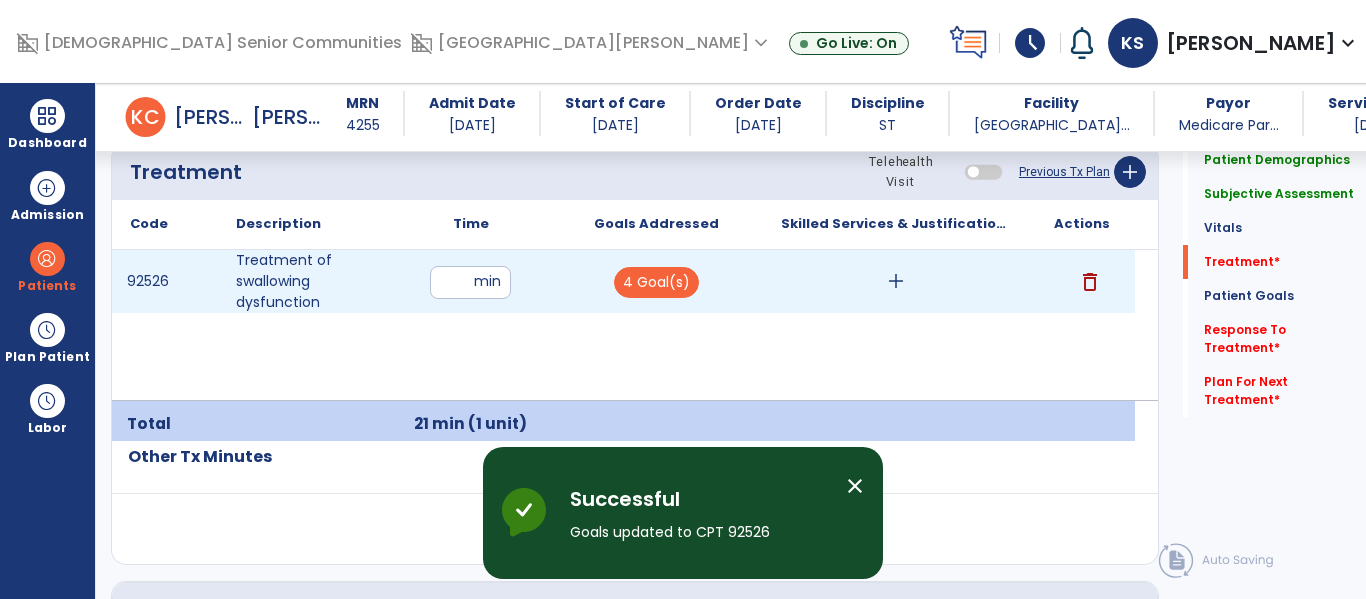 click on "add" at bounding box center [896, 281] 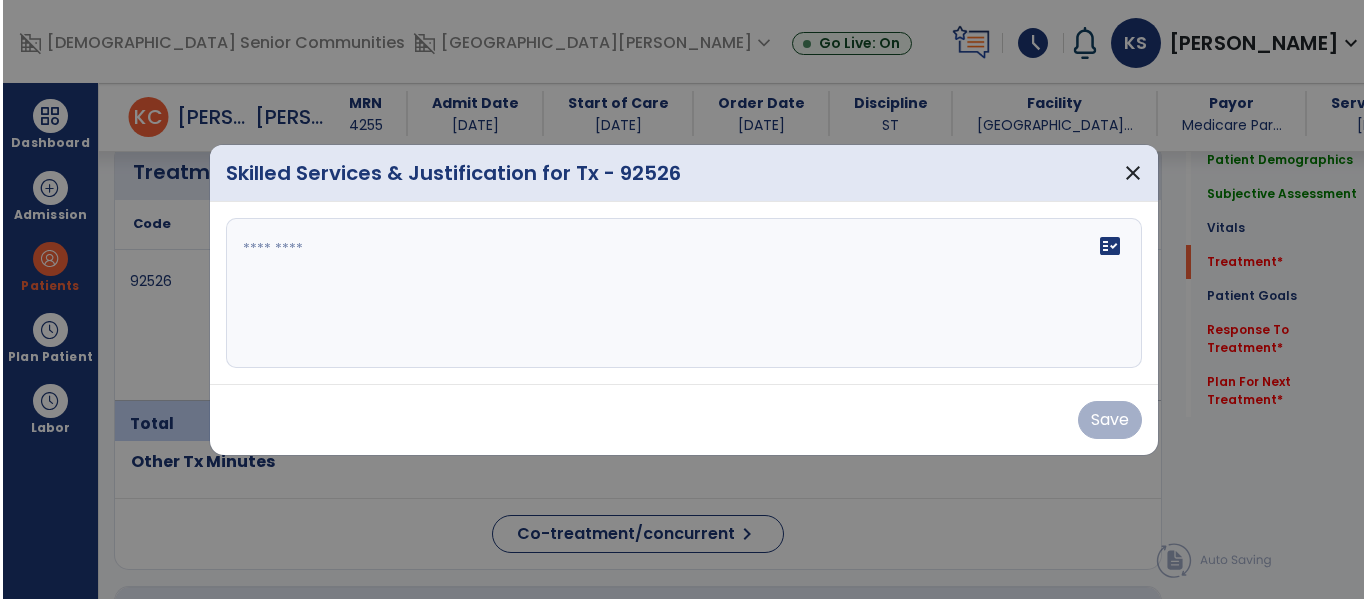scroll, scrollTop: 1216, scrollLeft: 0, axis: vertical 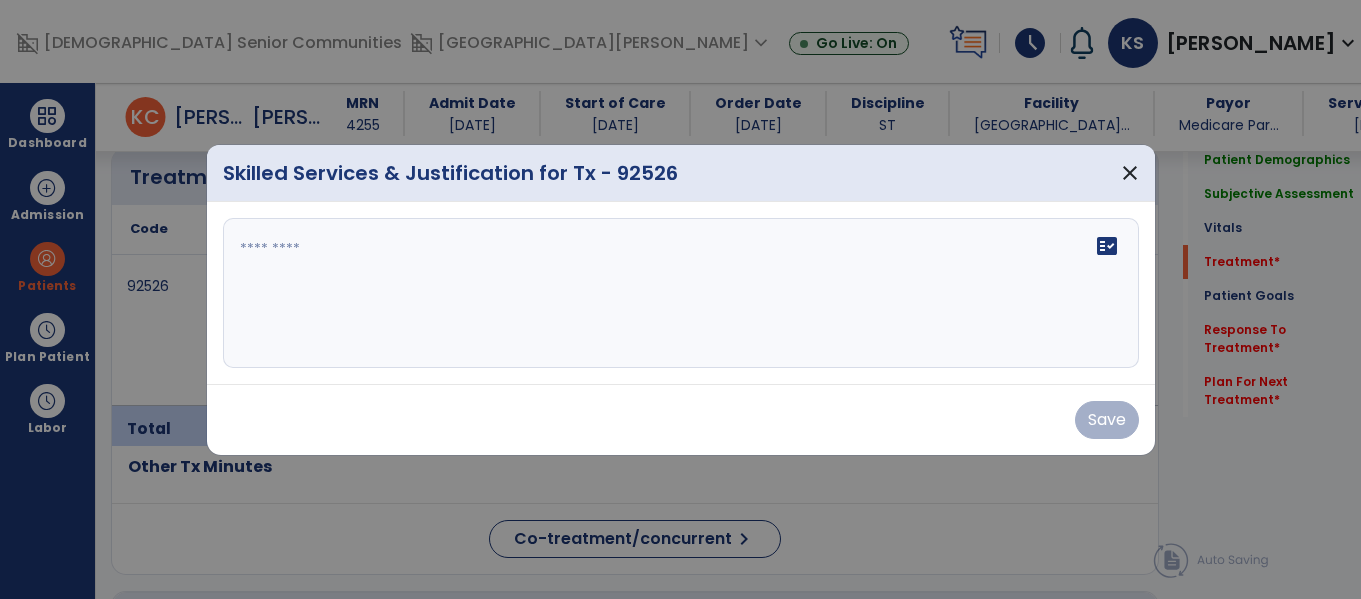 click on "fact_check" at bounding box center [681, 293] 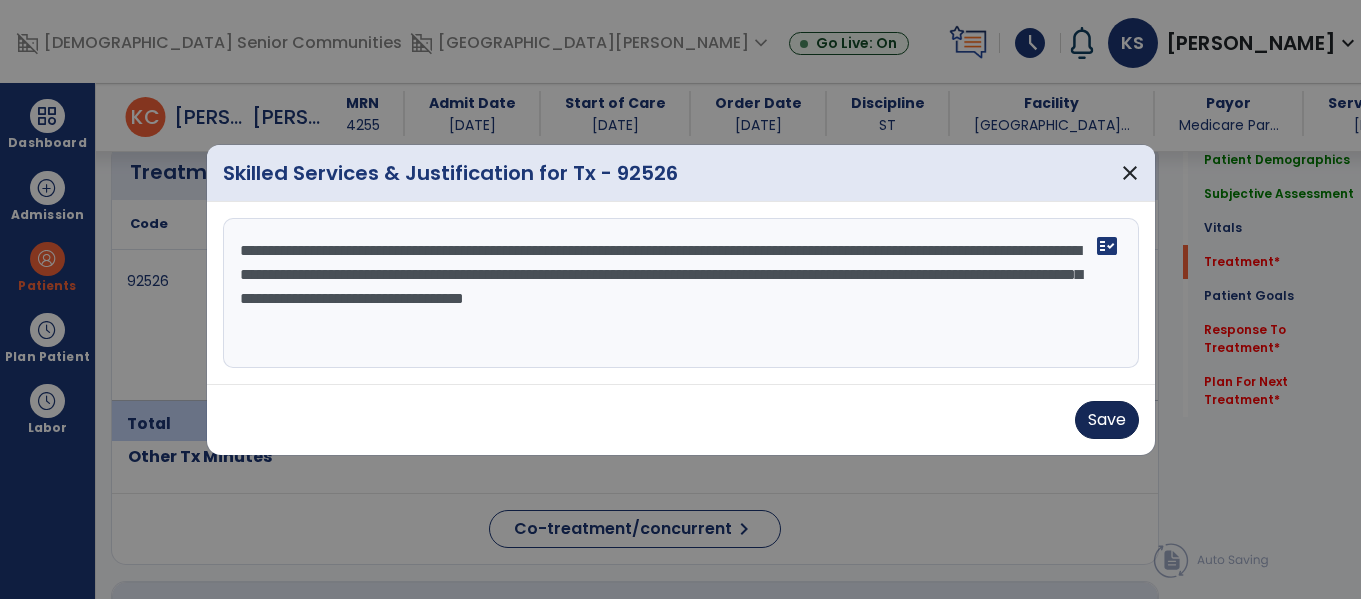 type on "**********" 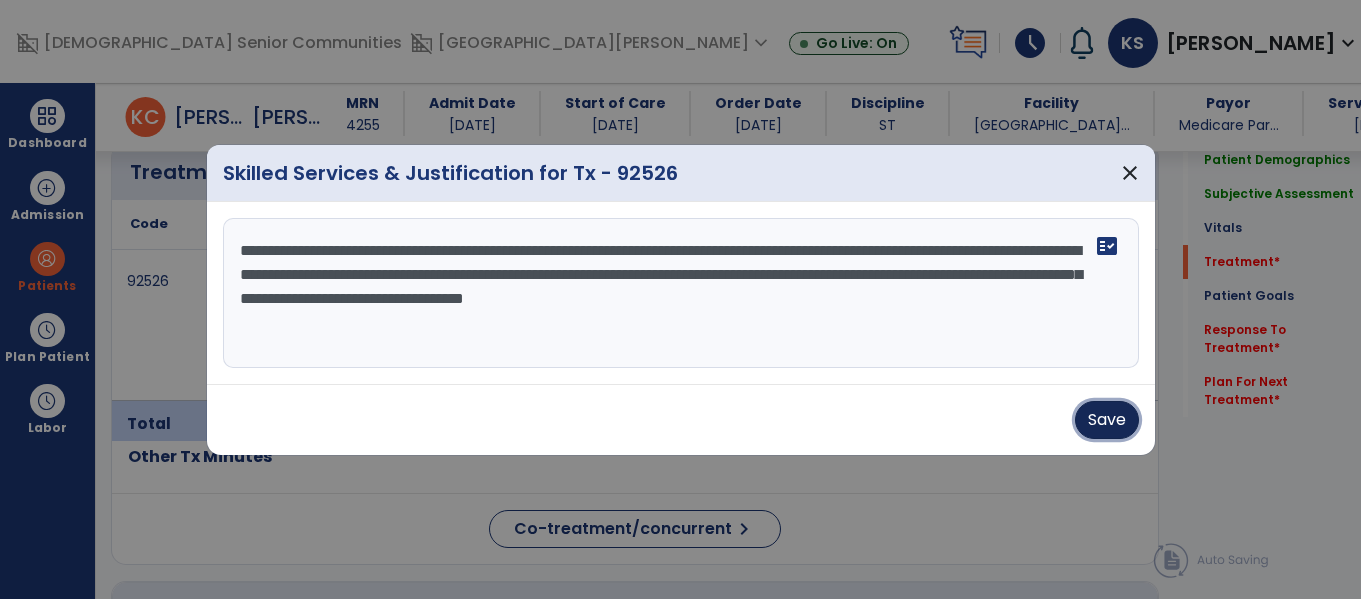 click on "Save" at bounding box center [1107, 420] 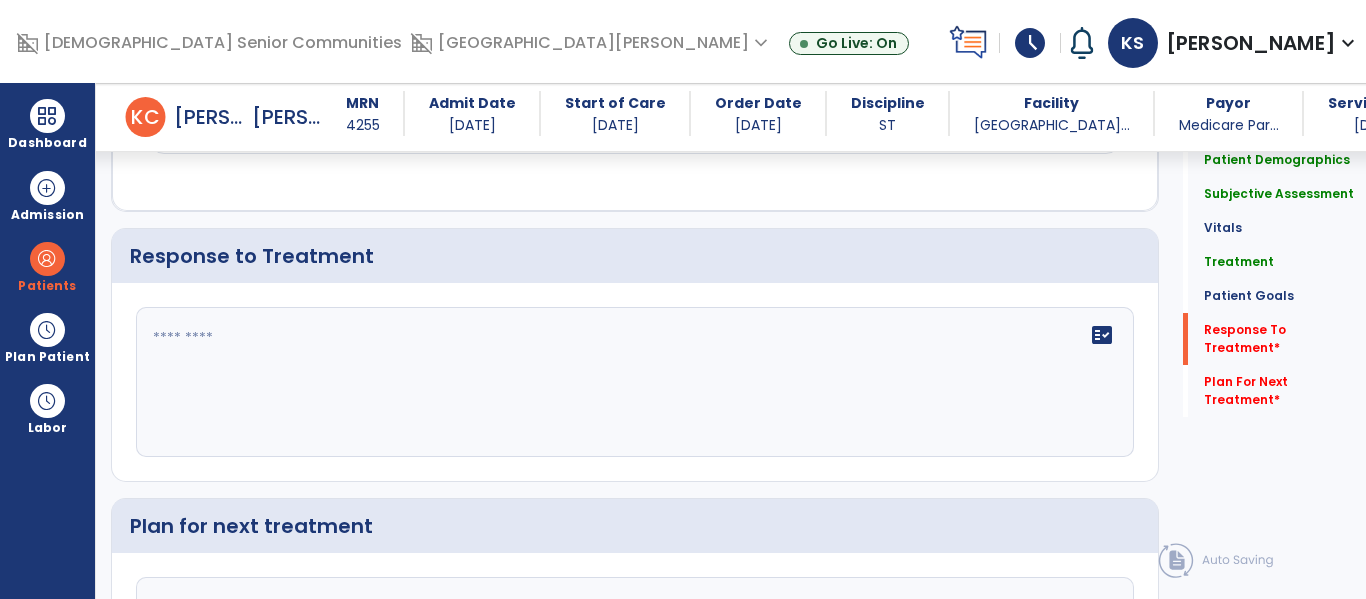 scroll, scrollTop: 2372, scrollLeft: 0, axis: vertical 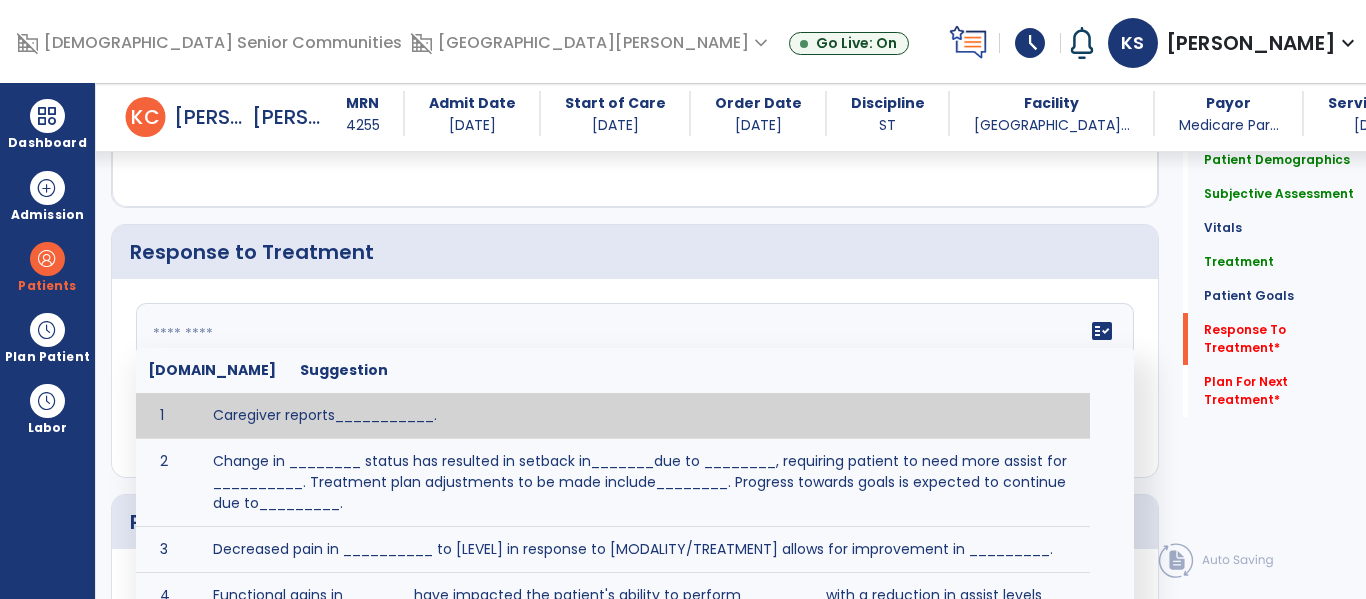 click on "fact_check  [DOMAIN_NAME] Suggestion 1 Caregiver reports___________. 2 Change in ________ status has resulted in setback in_______due to ________, requiring patient to need more assist for __________.   Treatment plan adjustments to be made include________.  Progress towards goals is expected to continue due to_________. 3 Decreased pain in __________ to [LEVEL] in response to [MODALITY/TREATMENT] allows for improvement in _________. 4 Functional gains in _______ have impacted the patient's ability to perform_________ with a reduction in assist levels to_________. 5 Functional progress this week has been significant due to__________. 6 Gains in ________ have improved the patient's ability to perform ______with decreased levels of assist to___________. 7 Improvement in ________allows patient to tolerate higher levels of challenges in_________. 8 Pain in [AREA] has decreased to [LEVEL] in response to [TREATMENT/MODALITY], allowing fore ease in completing__________. 9 10 11 12 13 14 15 16 17 18 19 20 21" 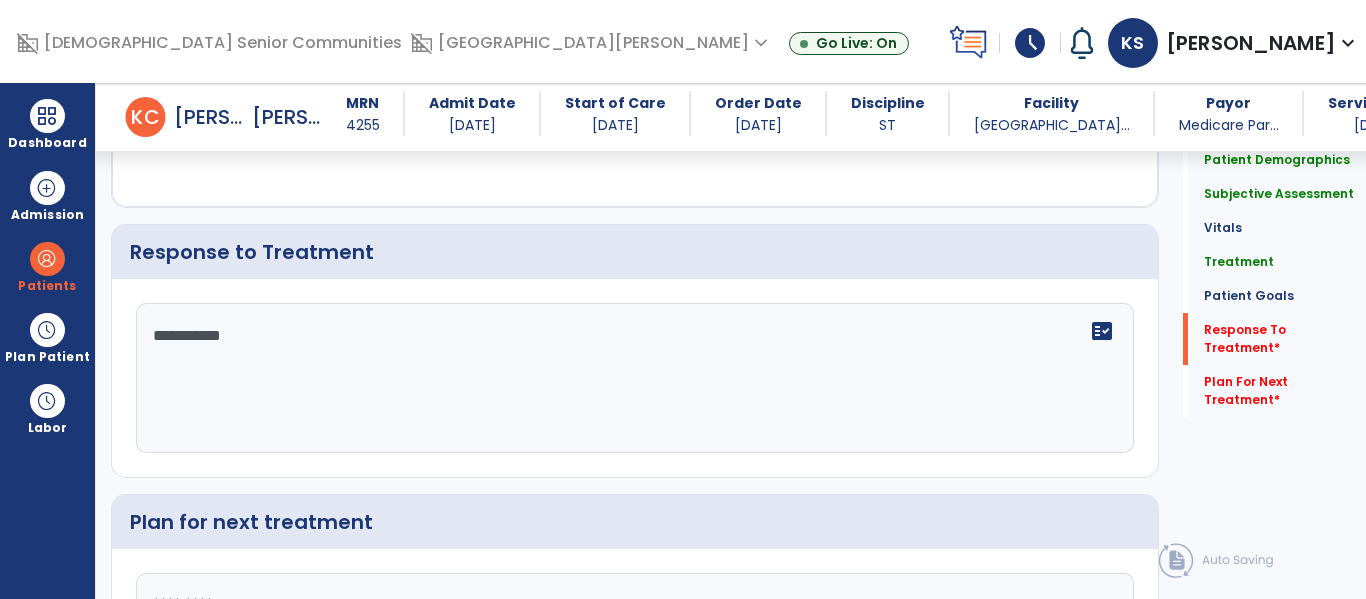 type on "**********" 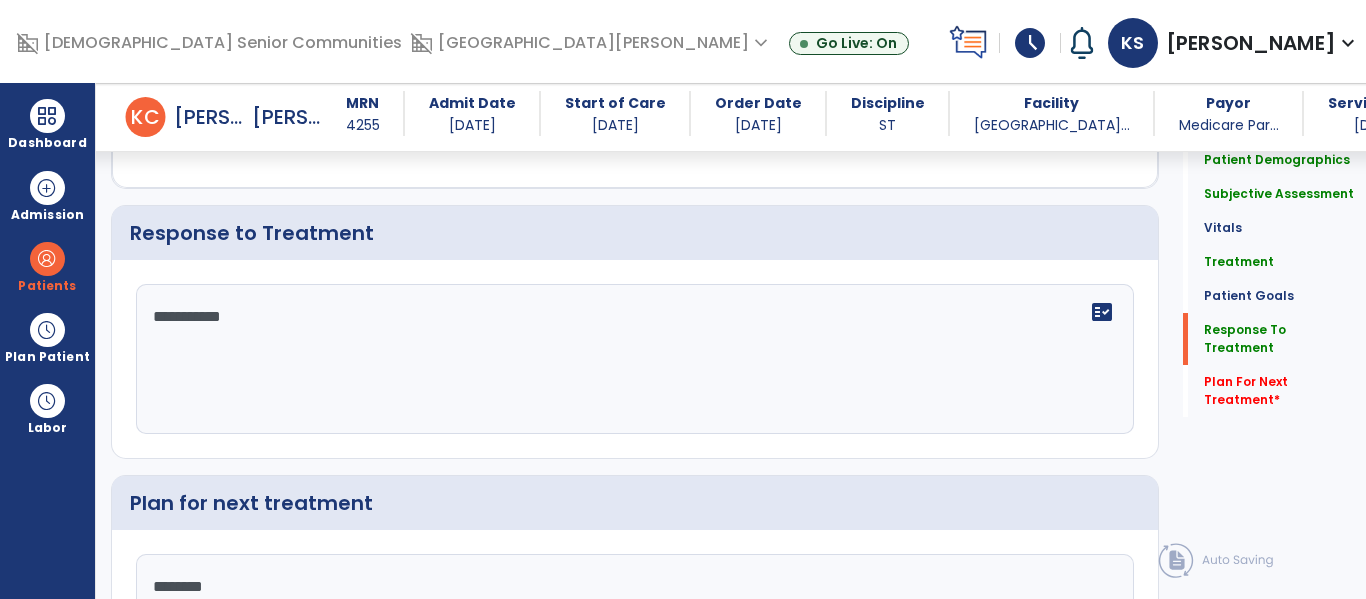 type on "*********" 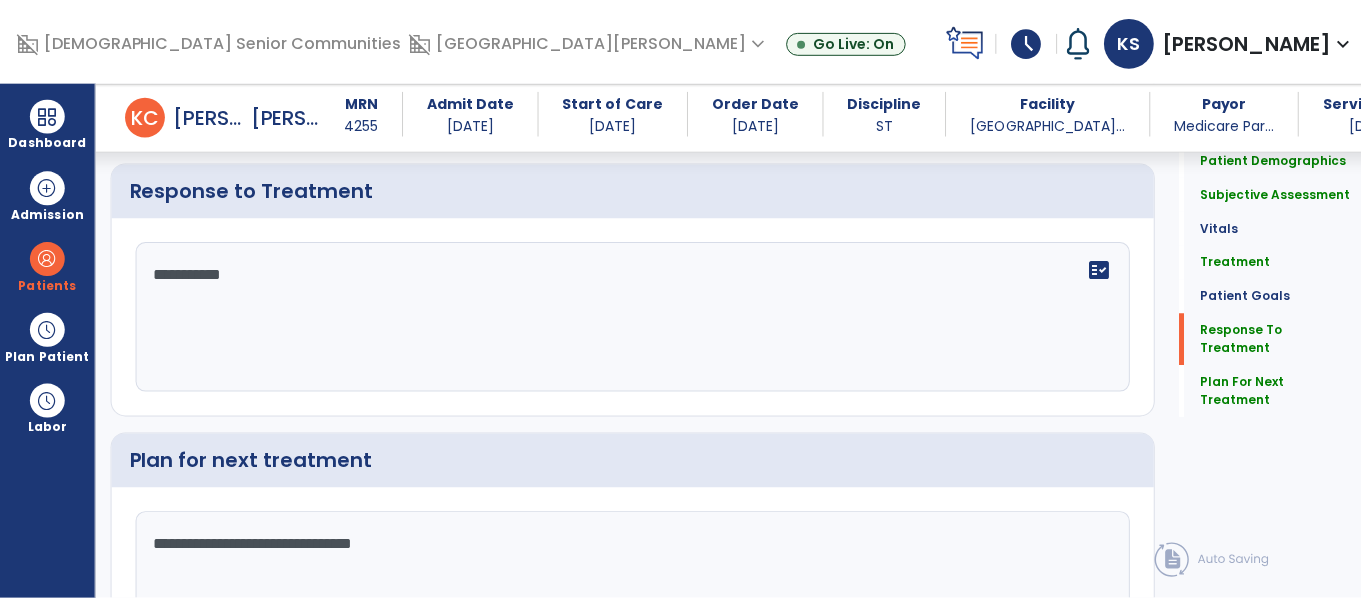 scroll, scrollTop: 2587, scrollLeft: 0, axis: vertical 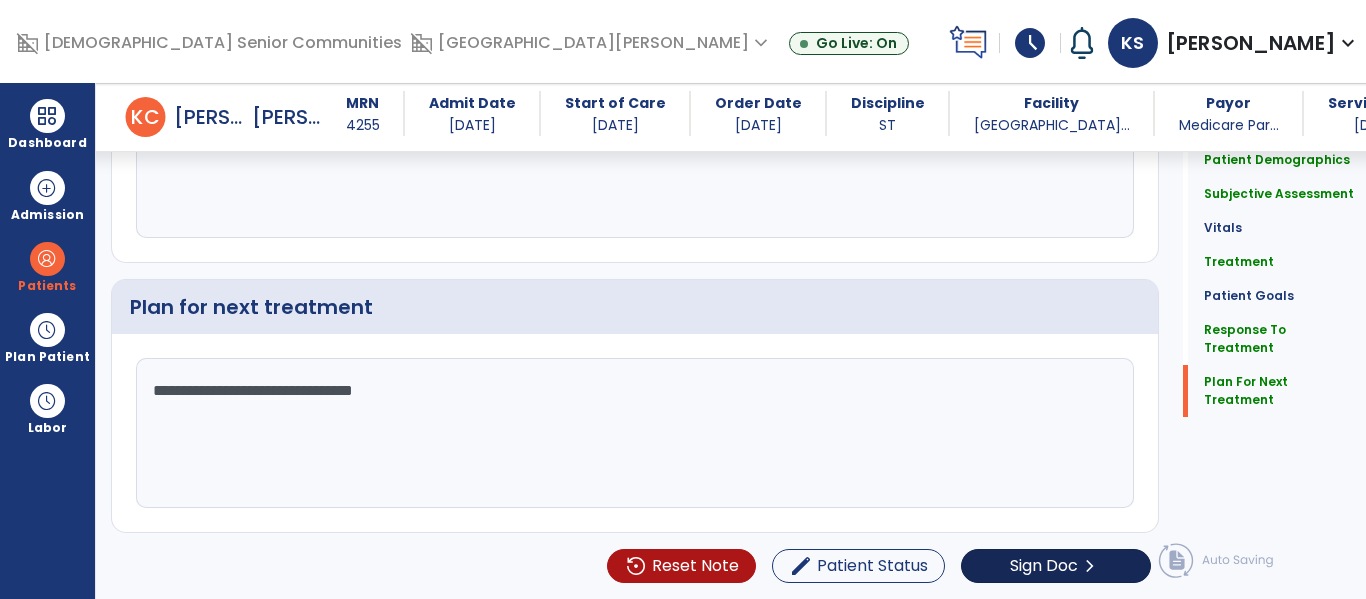 type on "**********" 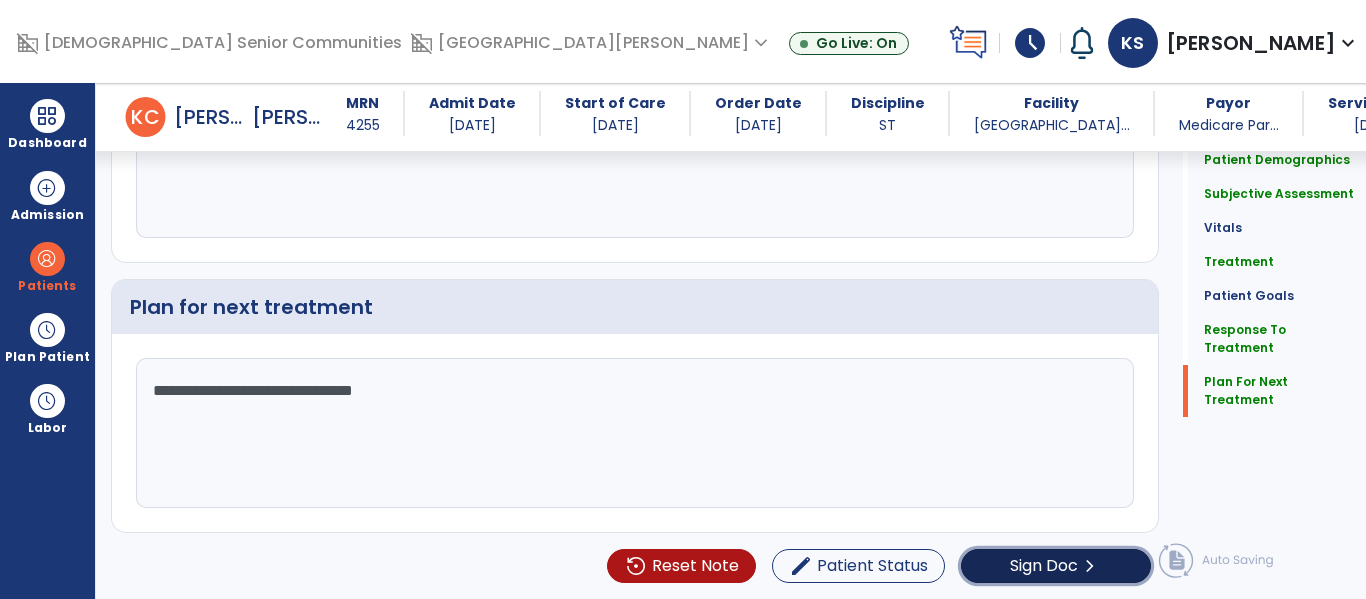 click on "chevron_right" 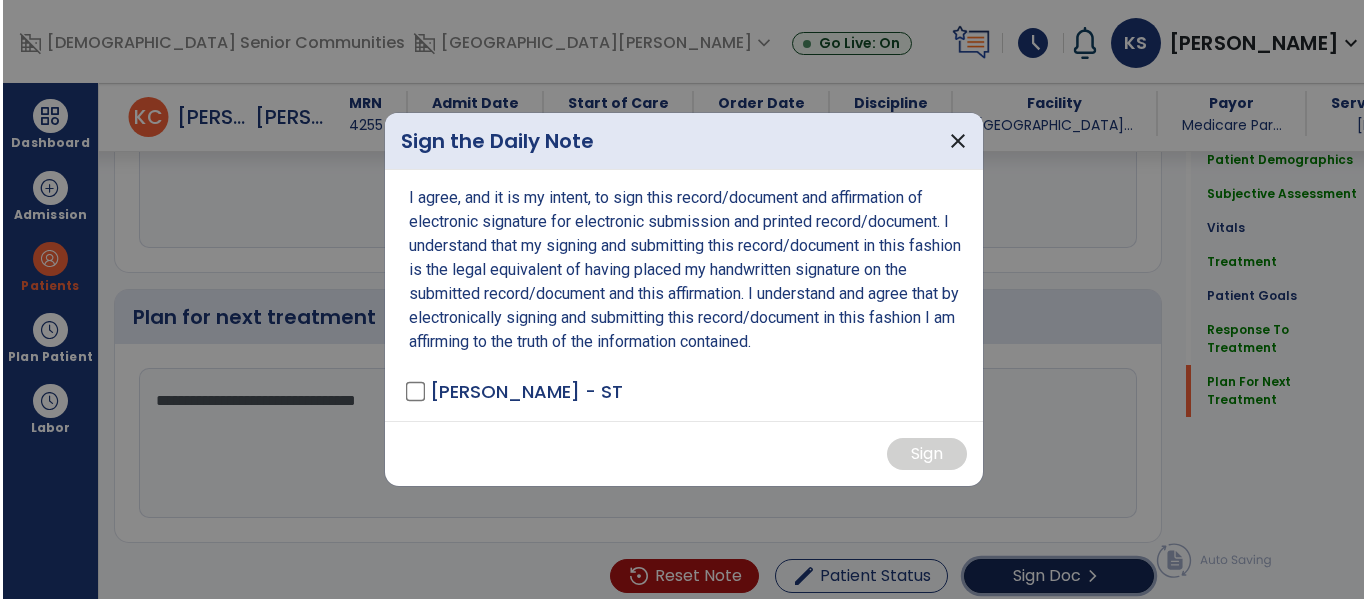 scroll, scrollTop: 2587, scrollLeft: 0, axis: vertical 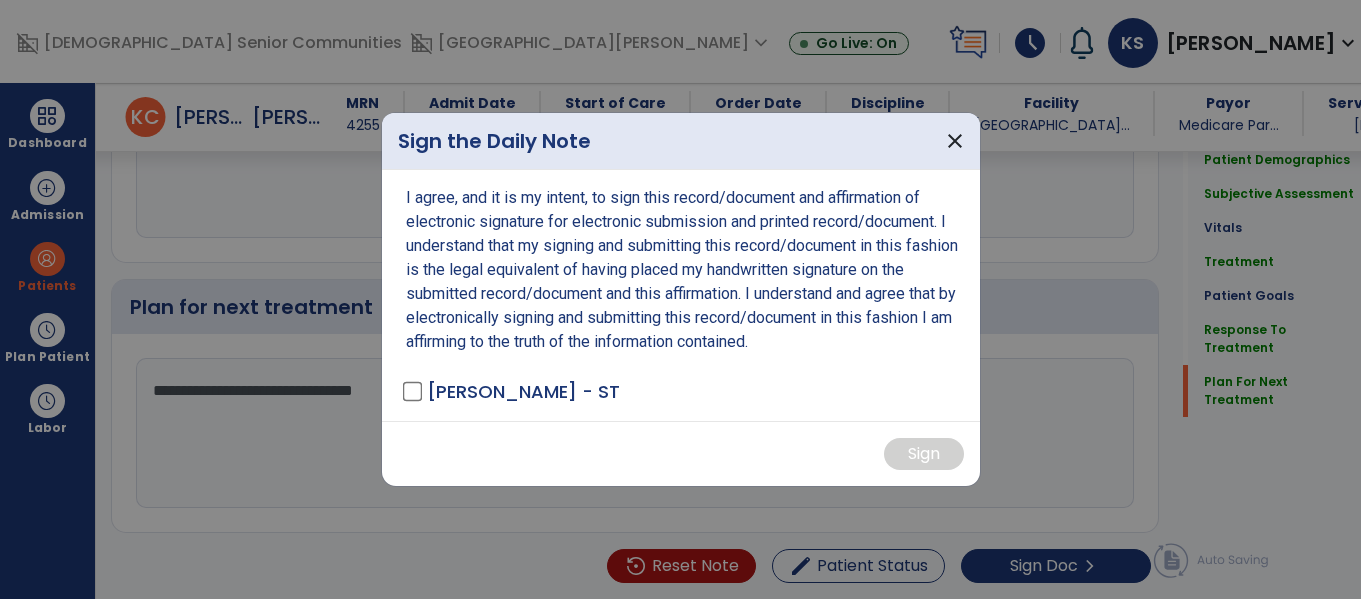 click on "I agree, and it is my intent, to sign this record/document and affirmation of electronic signature for electronic submission and printed record/document. I understand that my signing and submitting this record/document in this fashion is the legal equivalent of having placed my handwritten signature on the submitted record/document and this affirmation. I understand and agree that by electronically signing and submitting this record/document in this fashion I am affirming to the truth of the information contained.  [PERSON_NAME]  - ST" at bounding box center (681, 295) 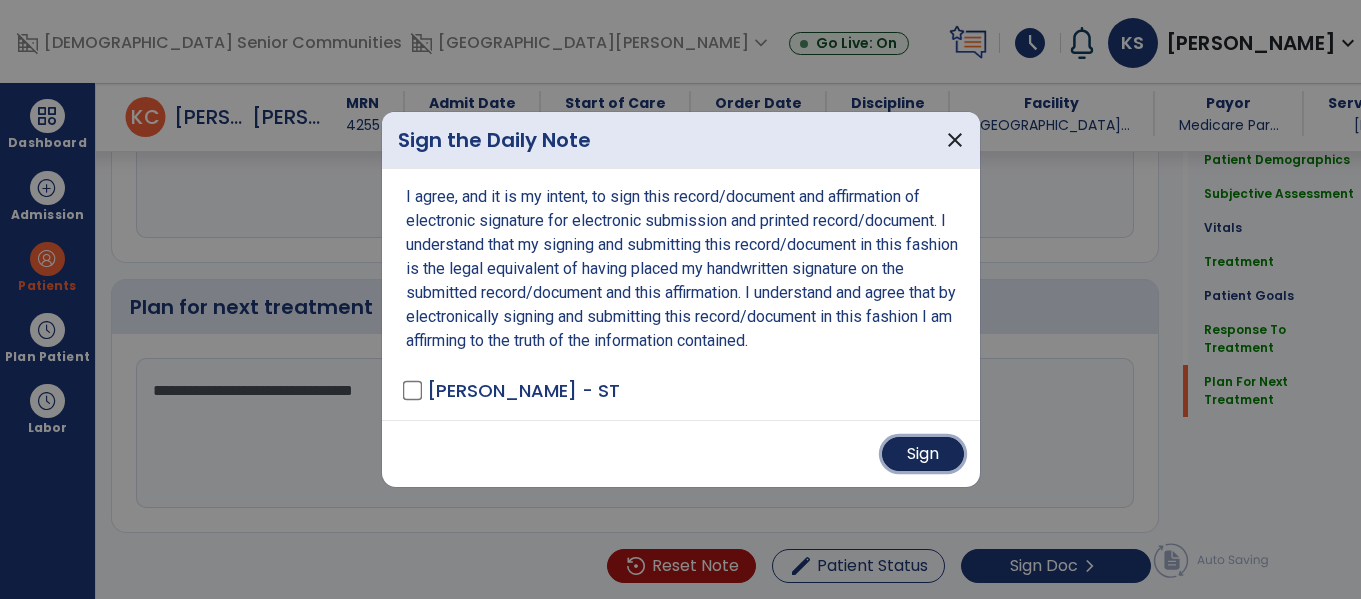 click on "Sign" at bounding box center [923, 454] 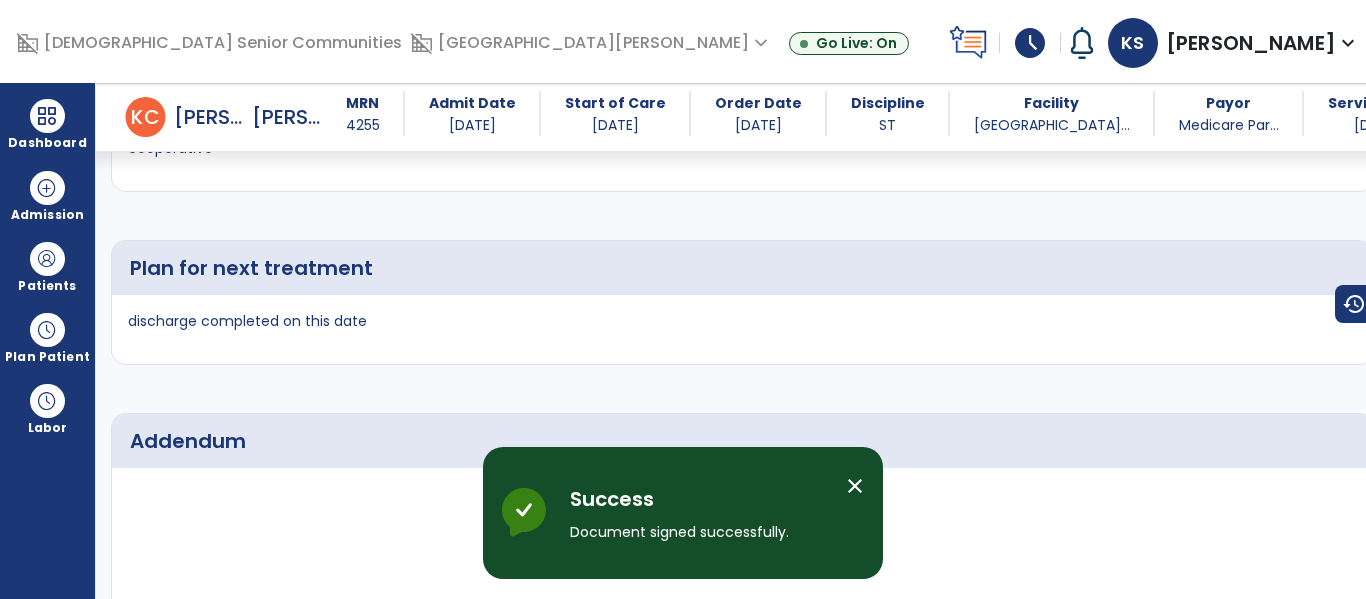 scroll, scrollTop: 3660, scrollLeft: 0, axis: vertical 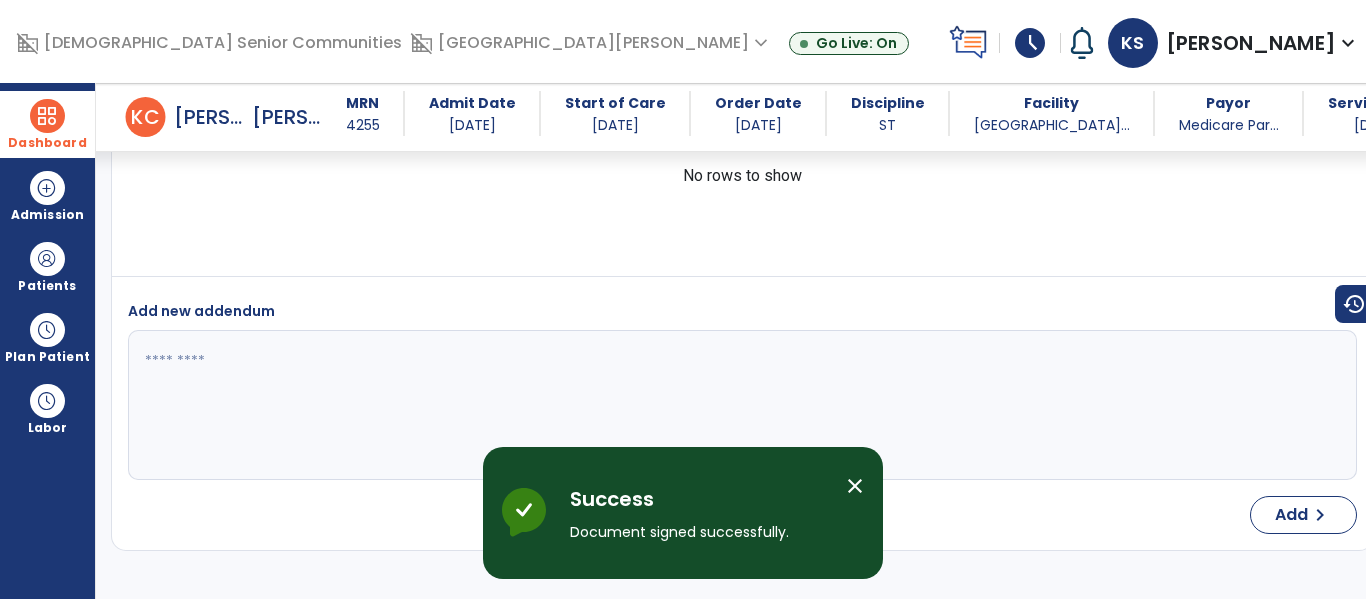 click at bounding box center (47, 116) 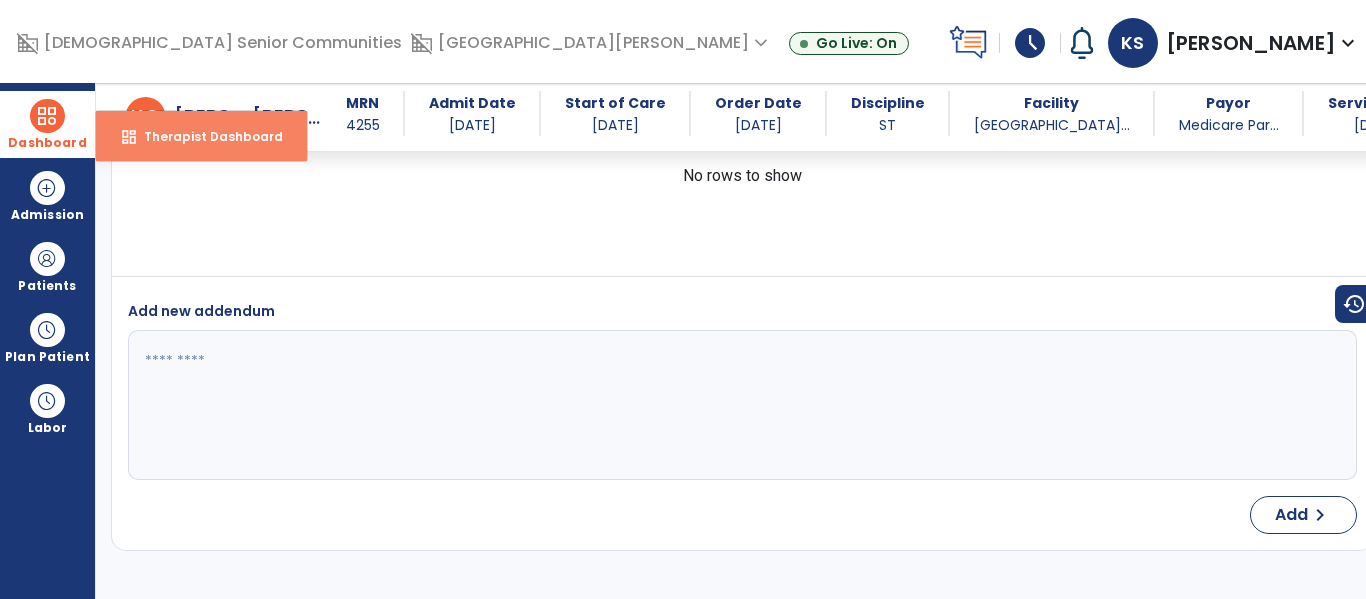 click on "Therapist Dashboard" at bounding box center (205, 136) 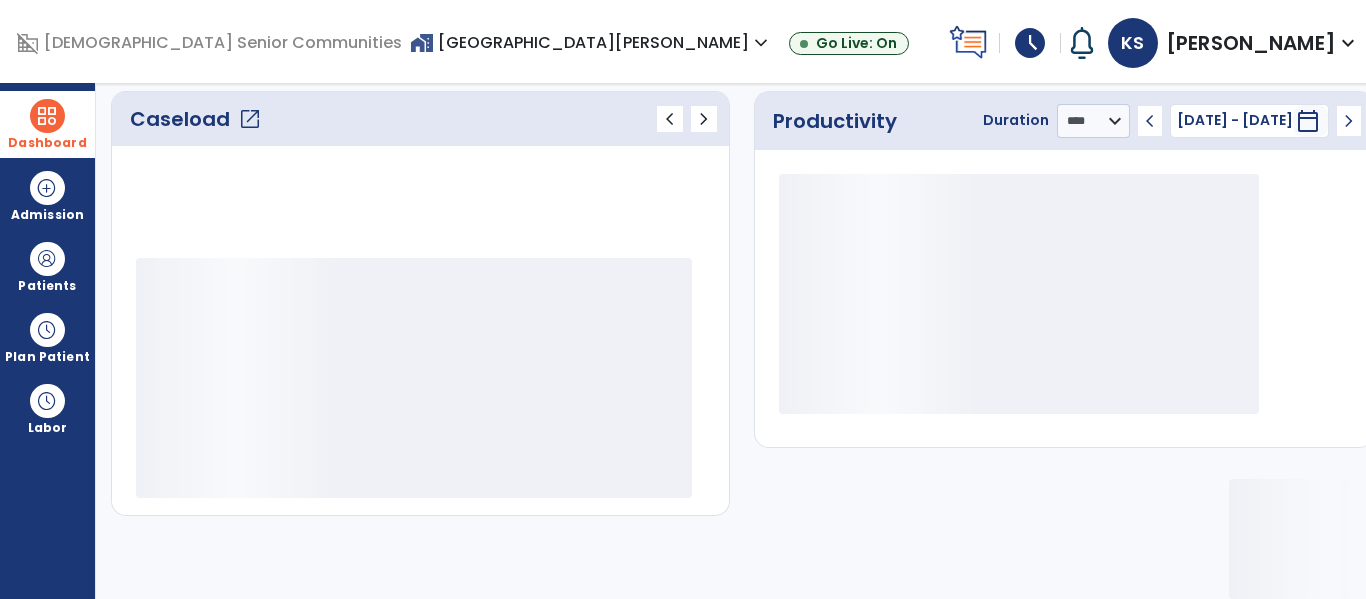 scroll, scrollTop: 278, scrollLeft: 0, axis: vertical 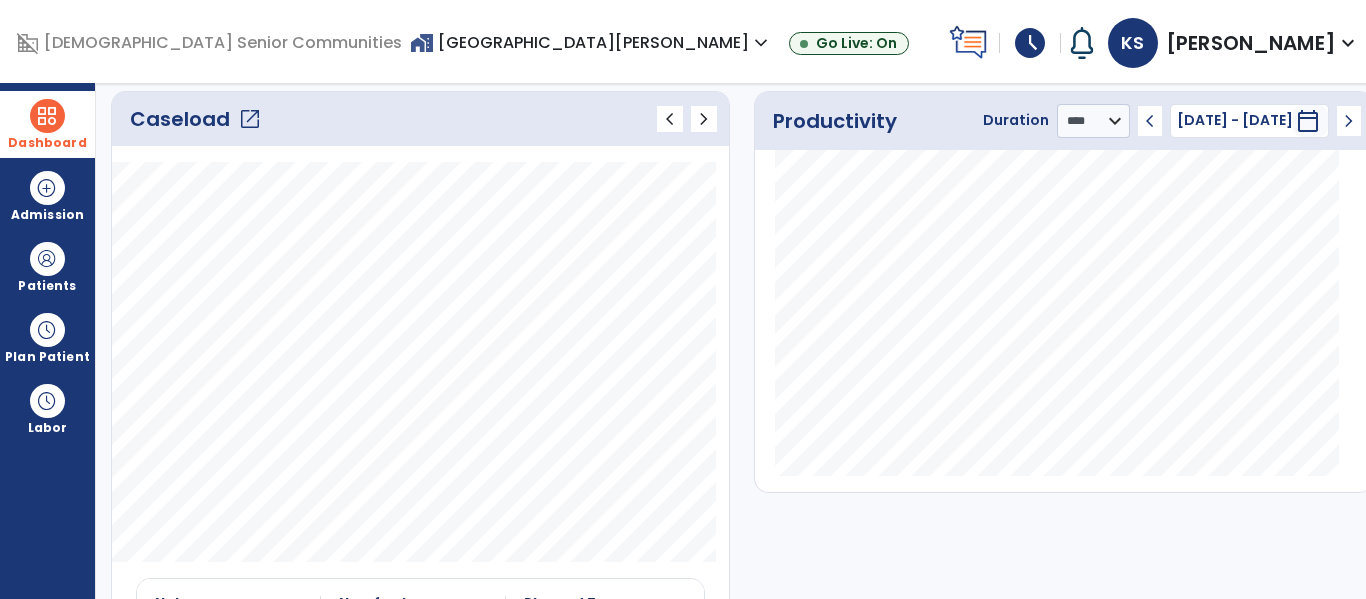 click on "open_in_new" 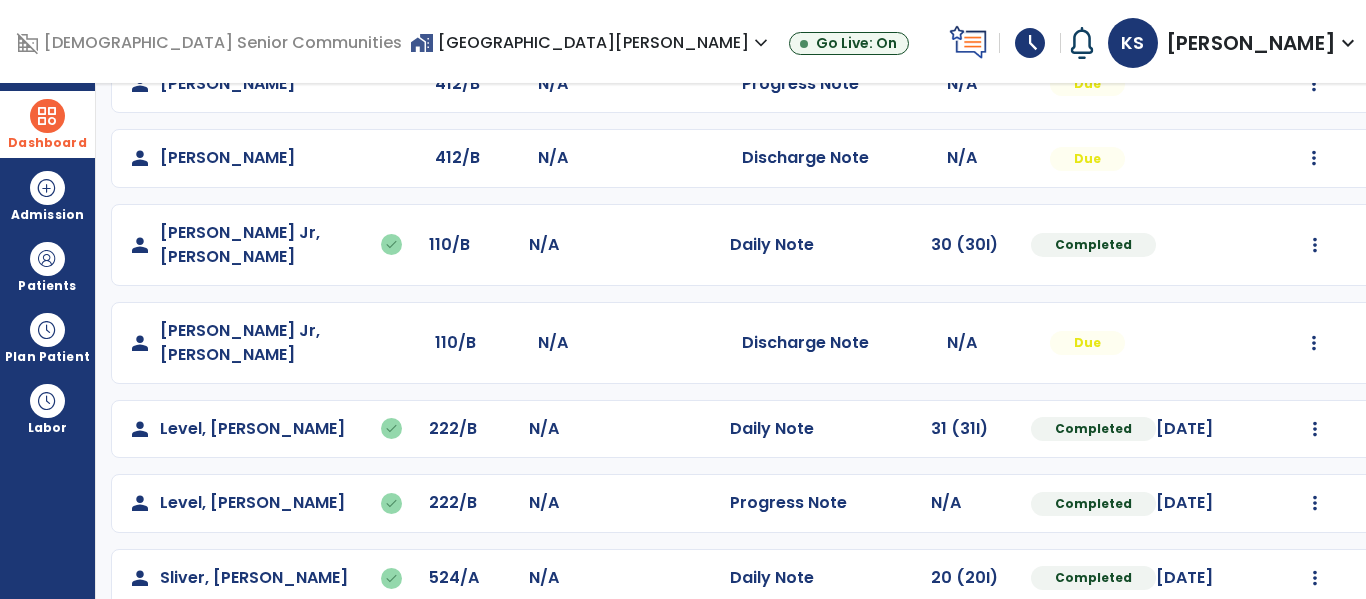 scroll, scrollTop: 503, scrollLeft: 0, axis: vertical 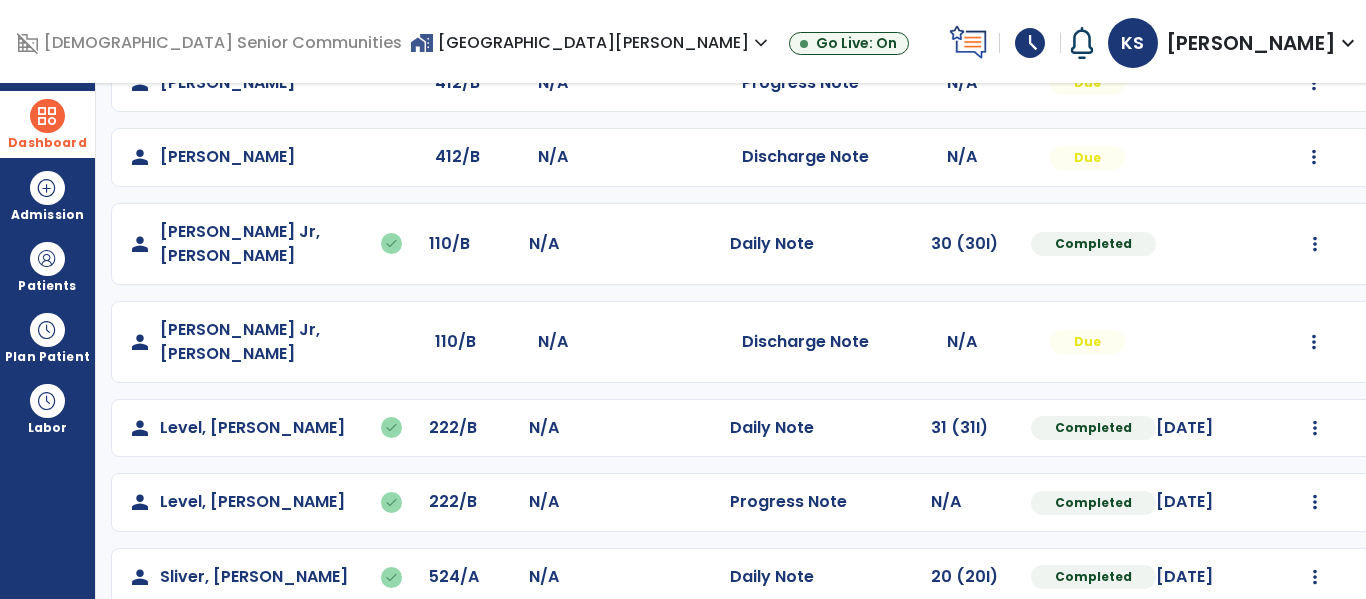 click on "Mark Visit As Complete   Reset Note   Open Document   G + C Mins" 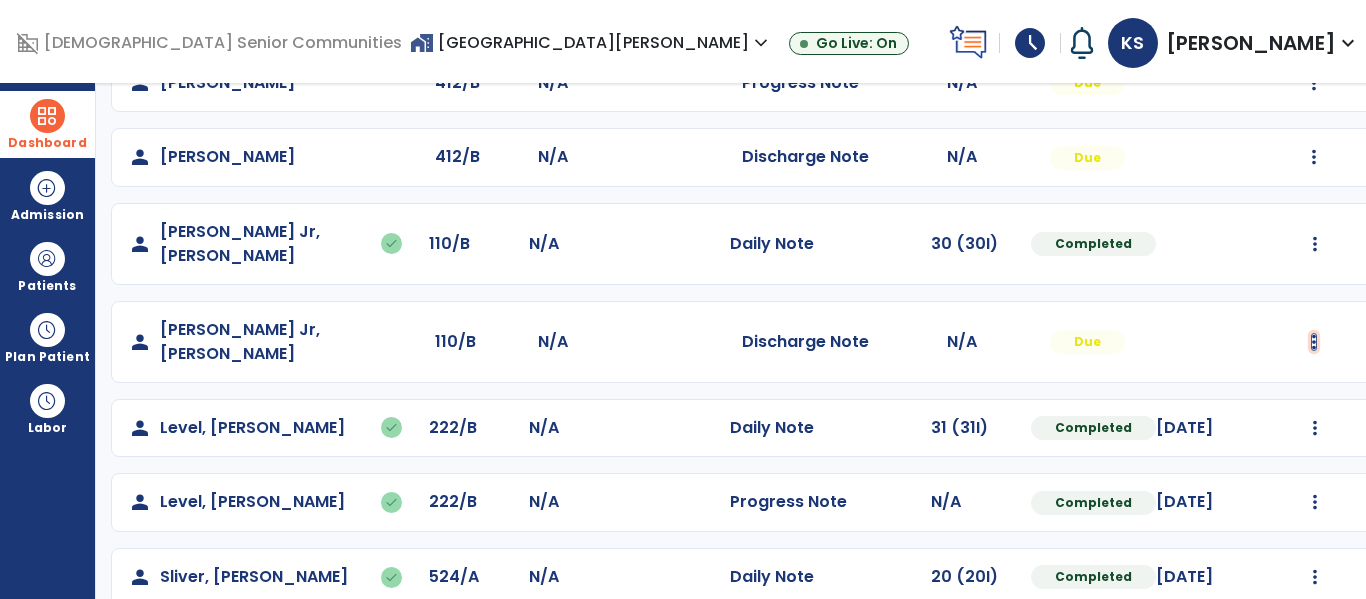 click at bounding box center [1315, -215] 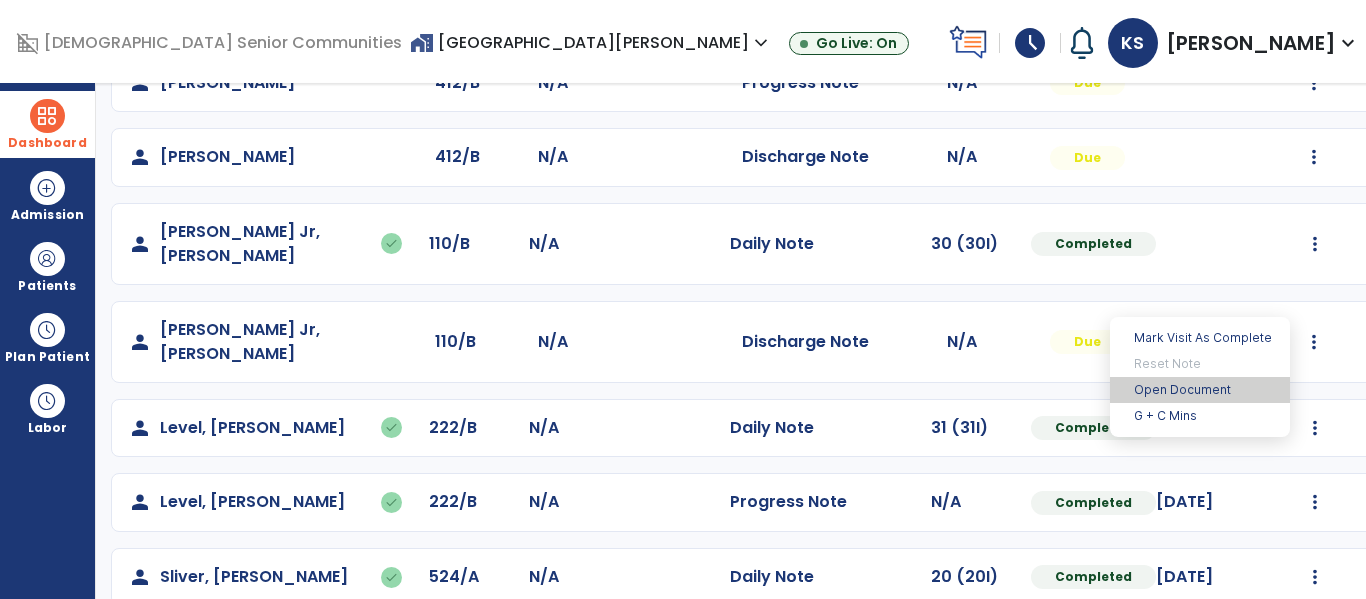click on "Open Document" at bounding box center [1200, 390] 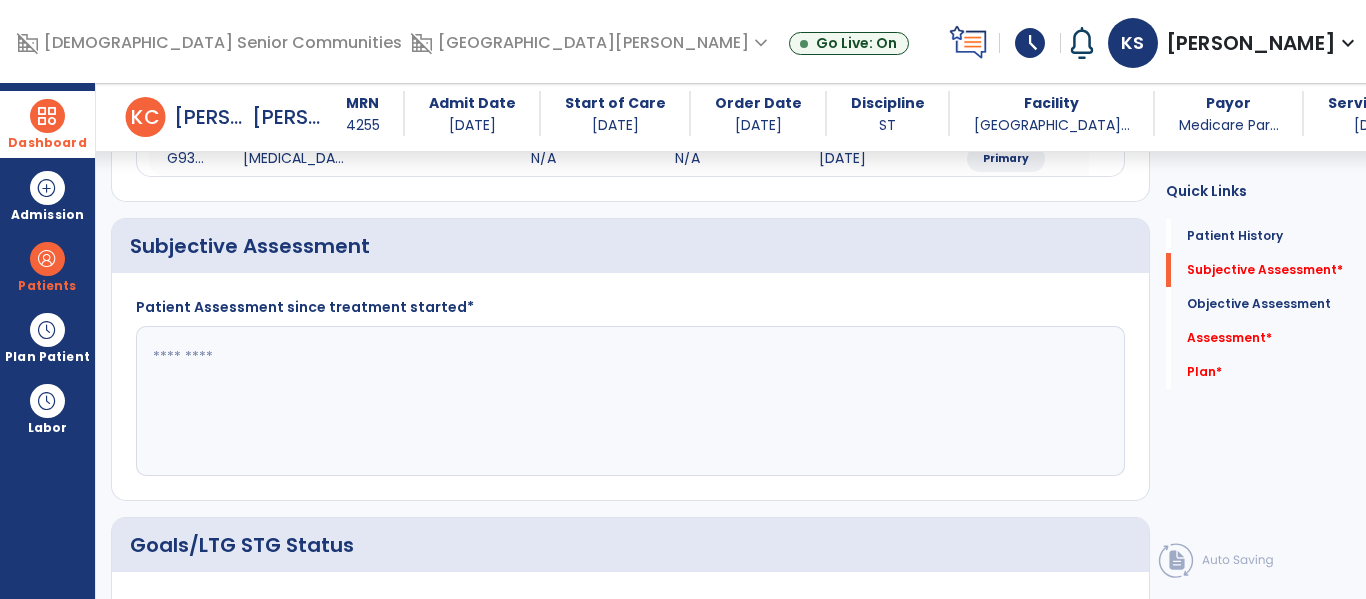 scroll, scrollTop: 321, scrollLeft: 0, axis: vertical 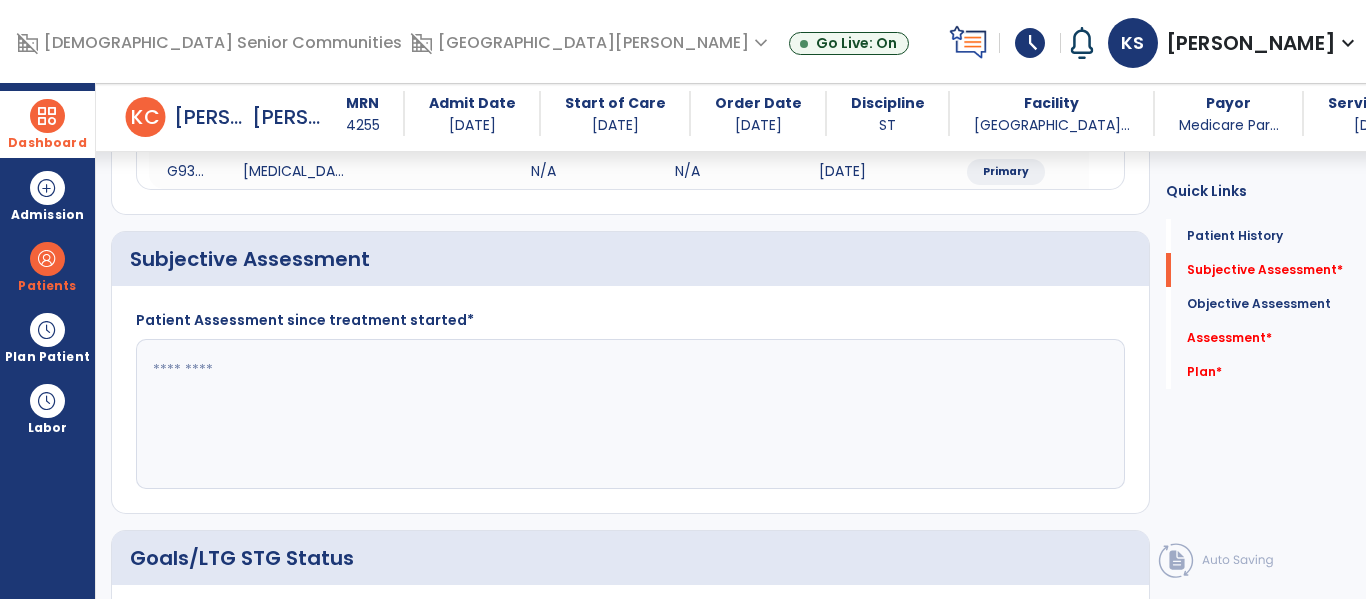click 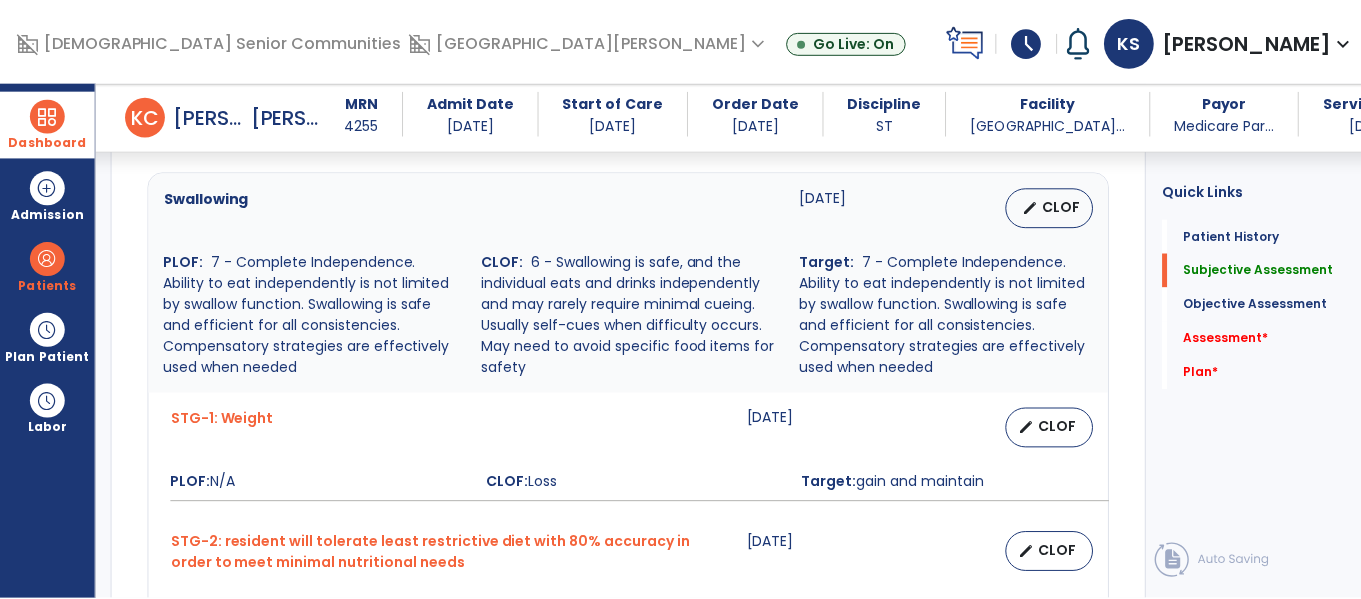 scroll, scrollTop: 780, scrollLeft: 0, axis: vertical 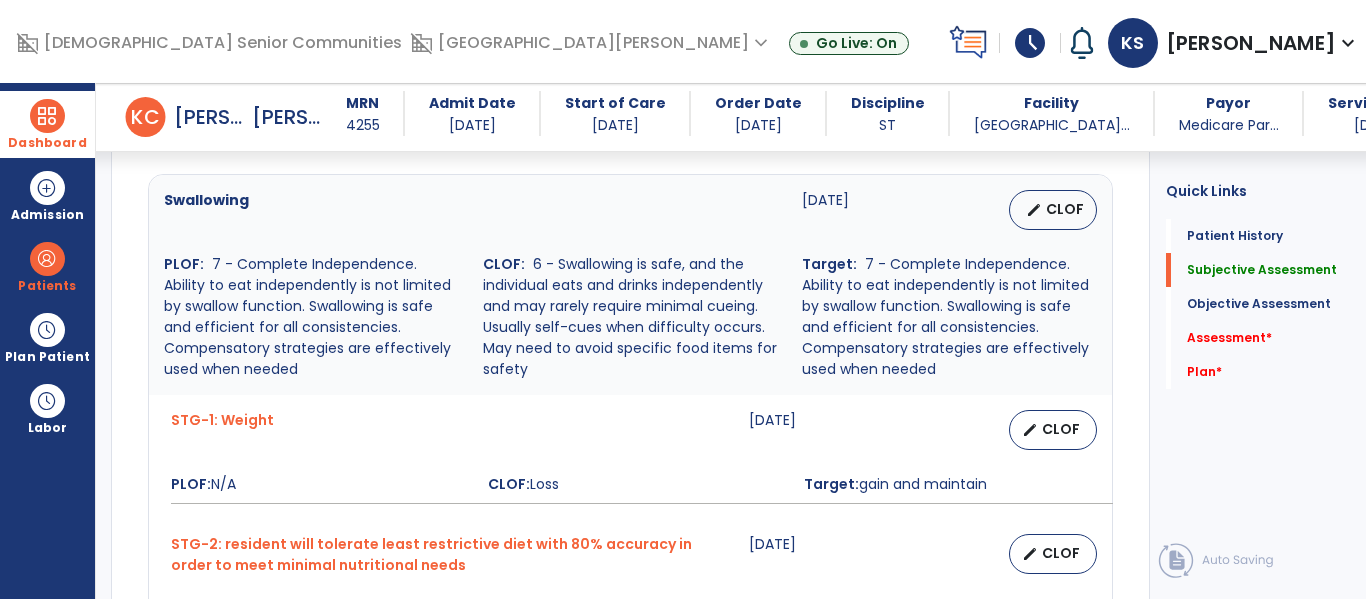type on "**********" 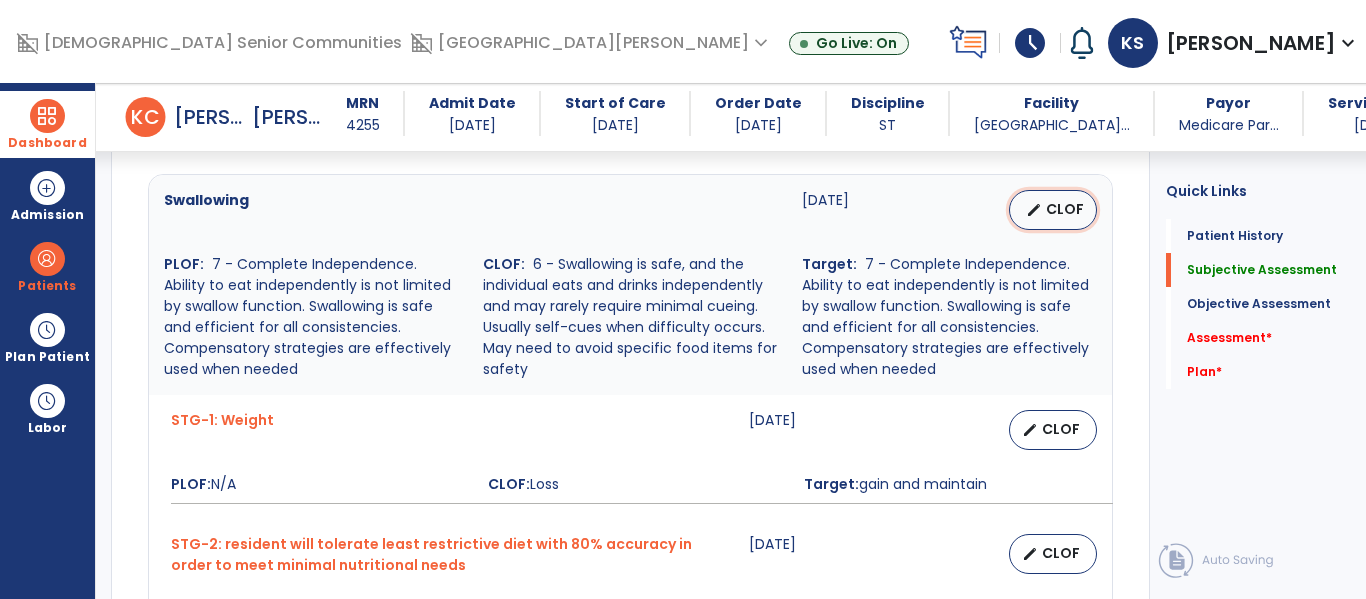 click on "CLOF" at bounding box center [1065, 209] 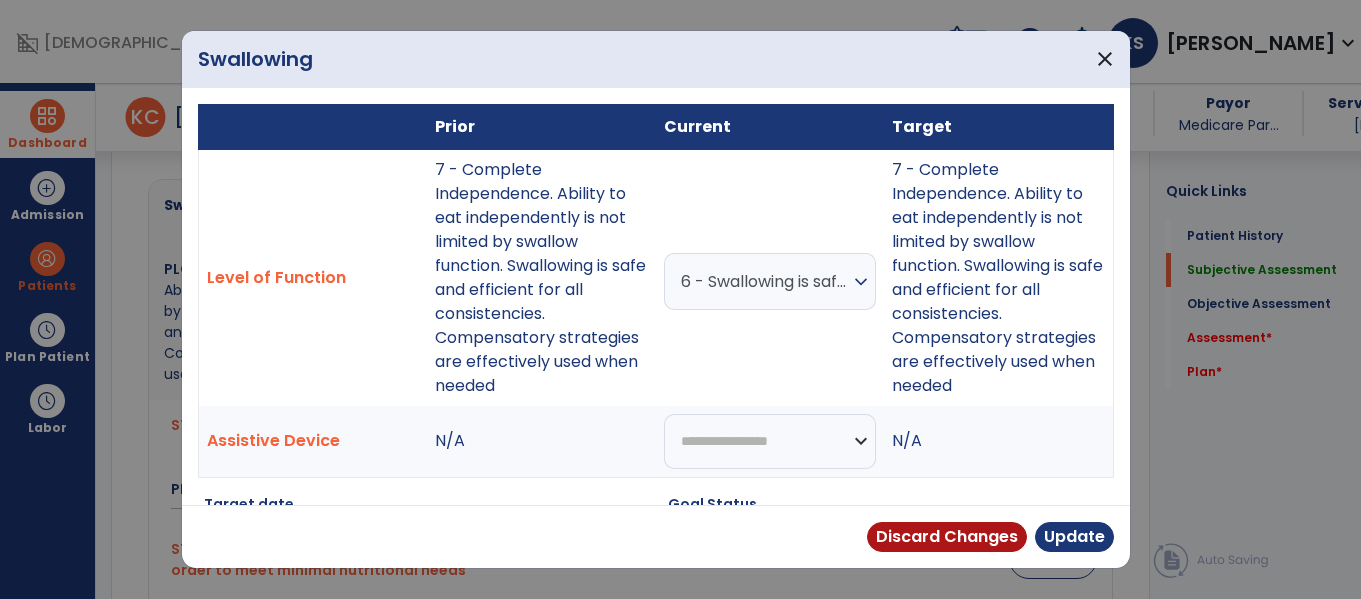 scroll, scrollTop: 780, scrollLeft: 0, axis: vertical 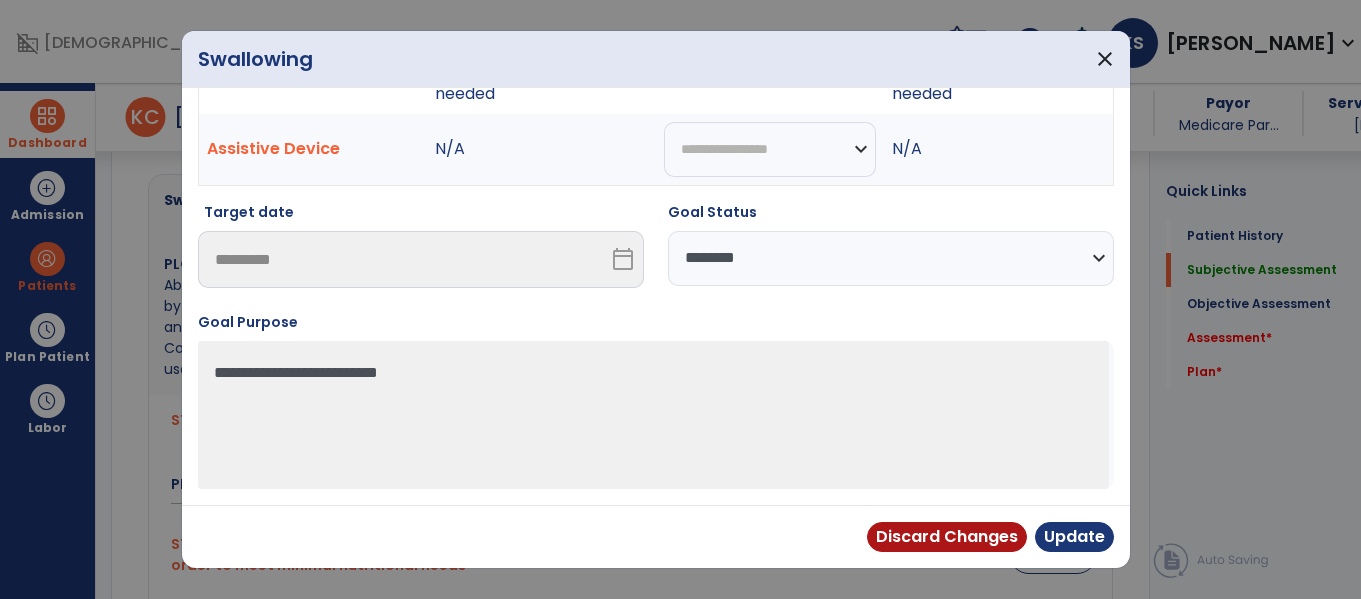 click on "**********" at bounding box center [891, 258] 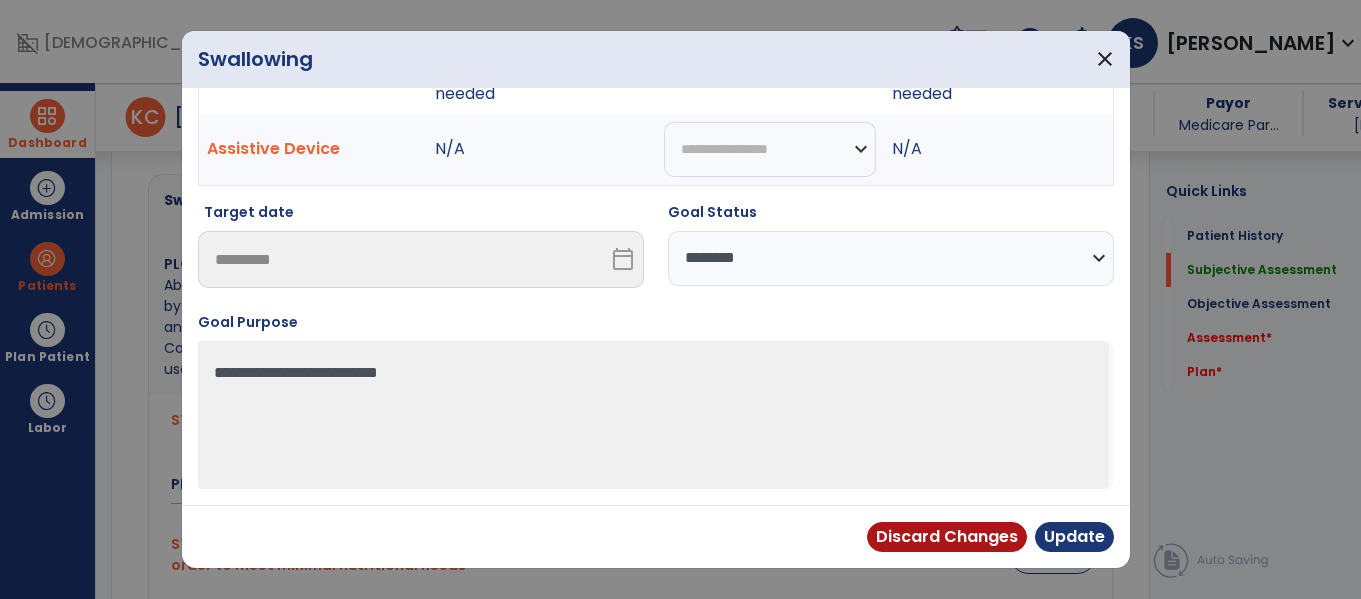 select on "********" 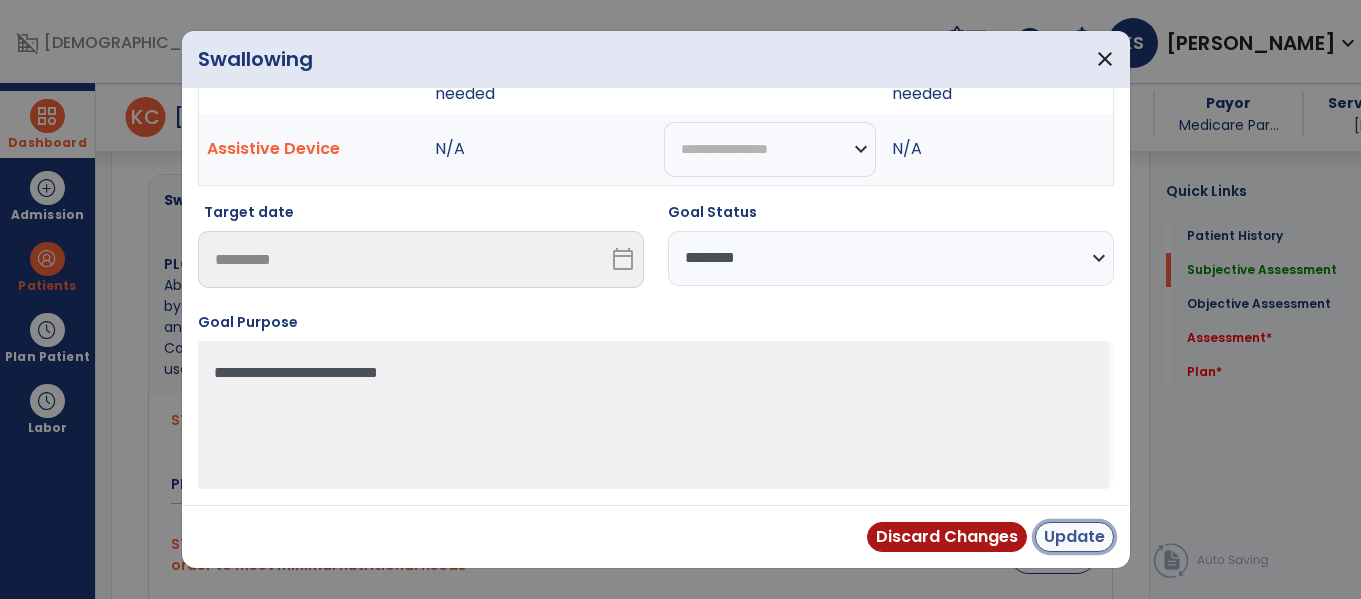 click on "Update" at bounding box center (1074, 537) 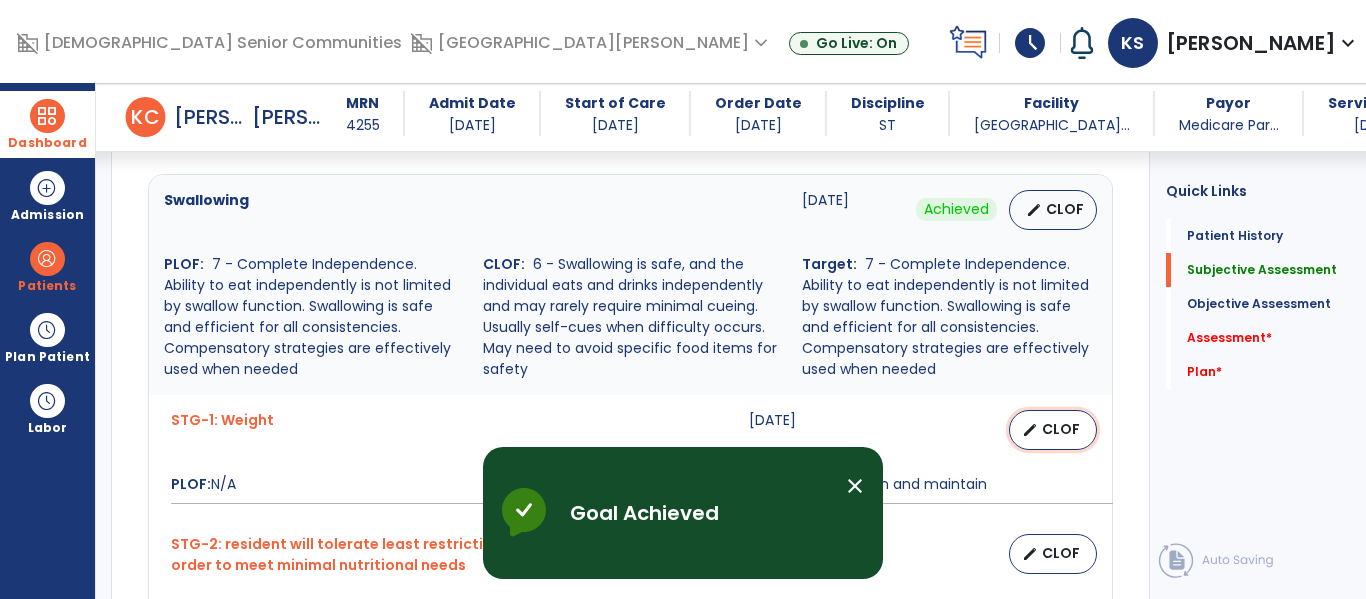 click on "edit   CLOF" at bounding box center (1053, 430) 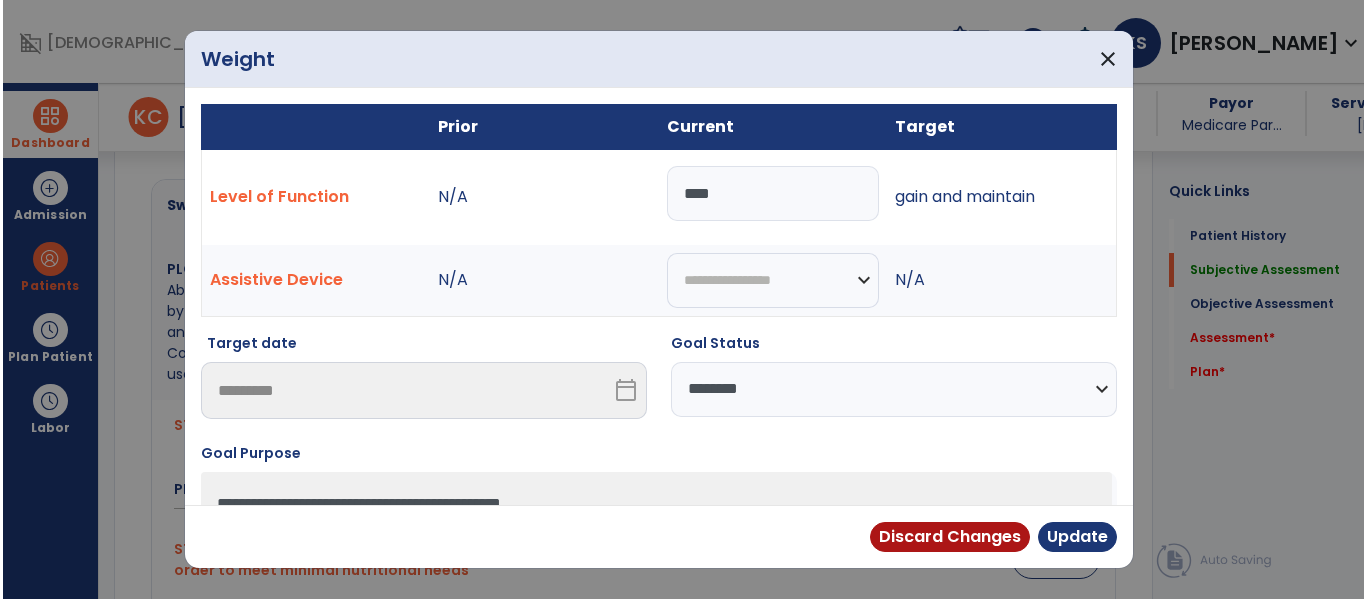 scroll, scrollTop: 780, scrollLeft: 0, axis: vertical 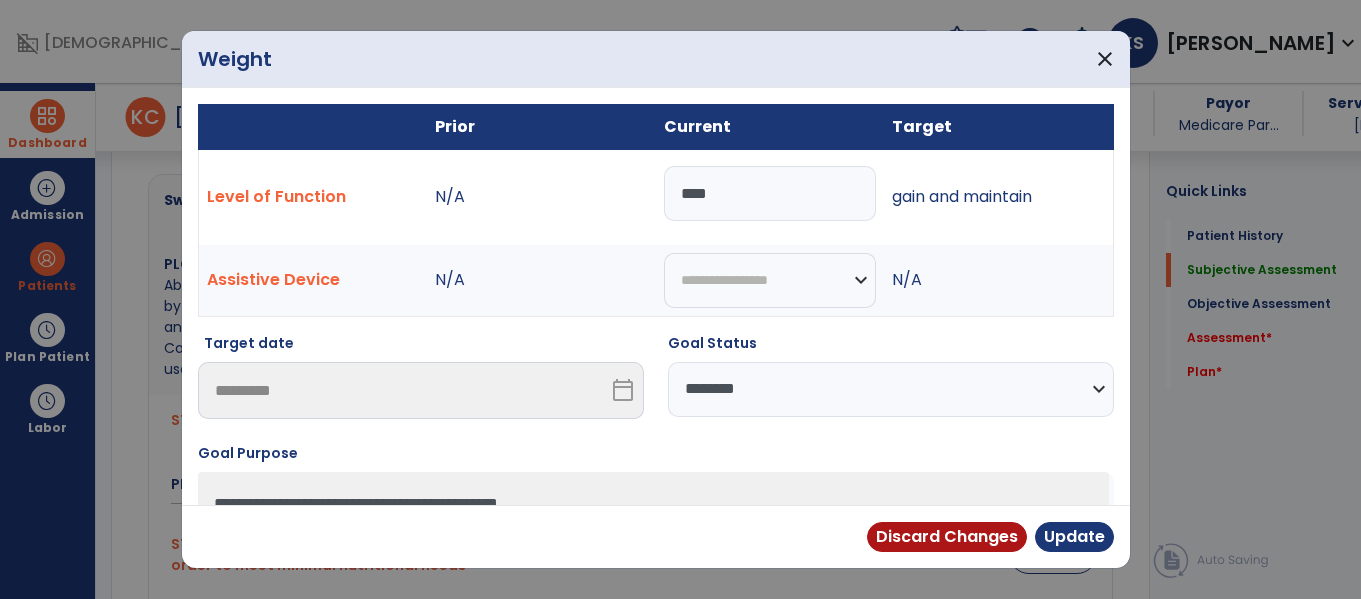 click on "Goal Status" at bounding box center [891, 347] 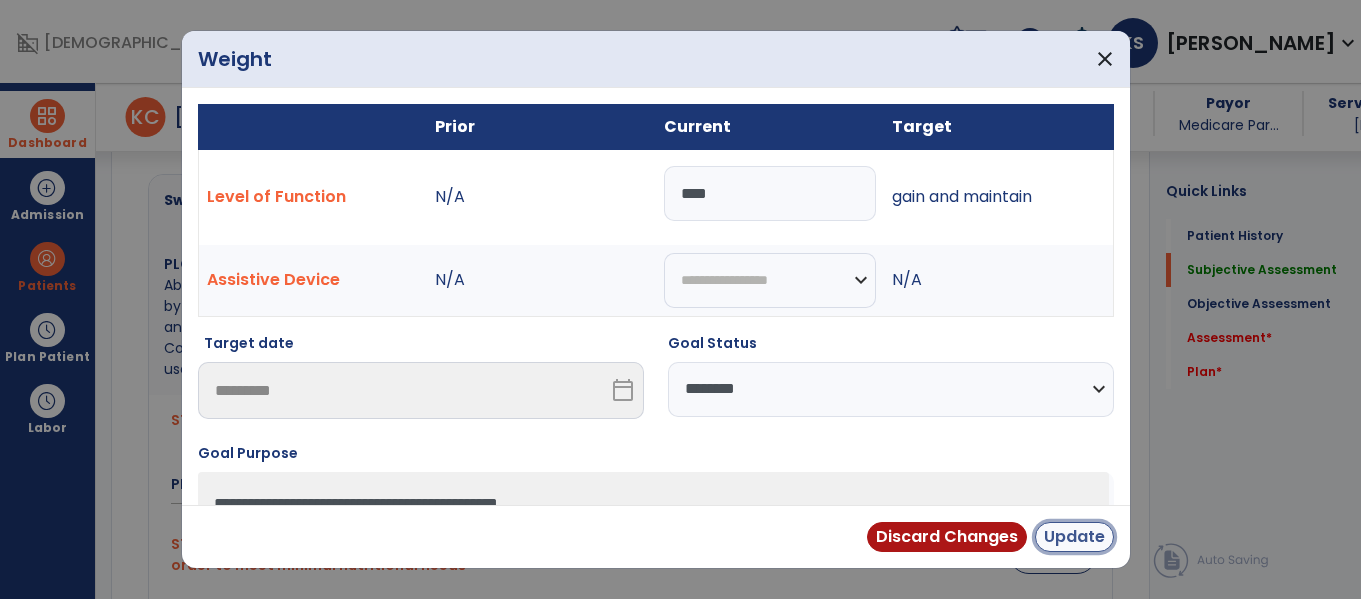 click on "Update" at bounding box center (1074, 537) 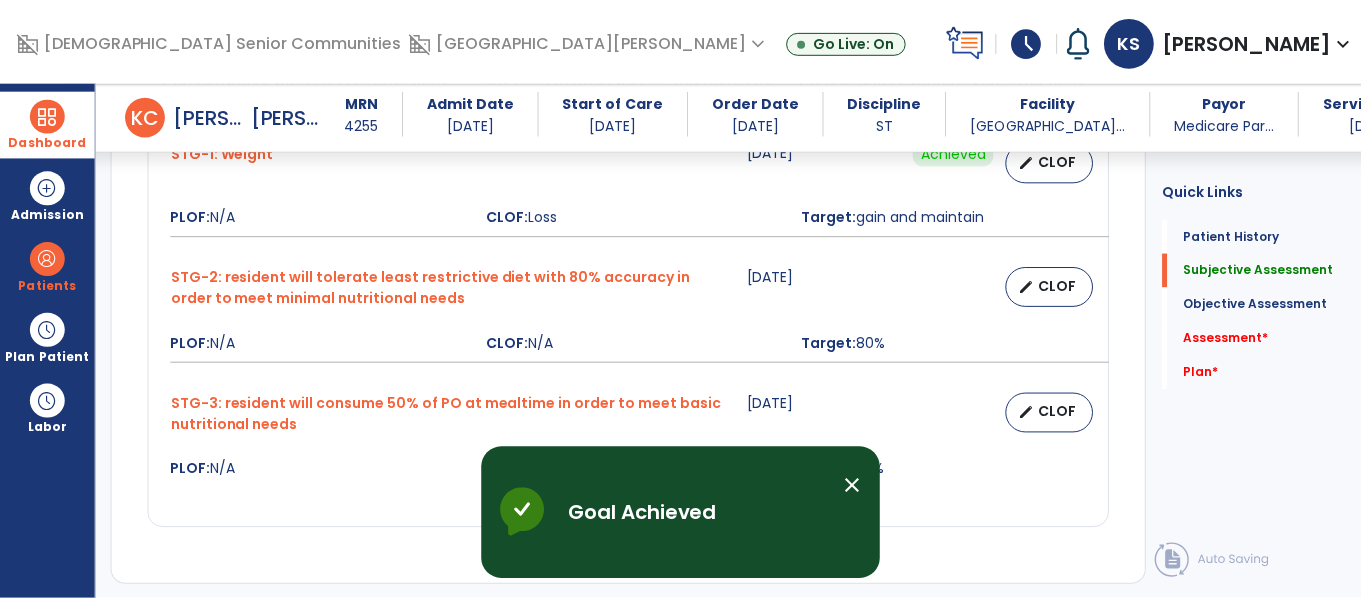 scroll, scrollTop: 1067, scrollLeft: 0, axis: vertical 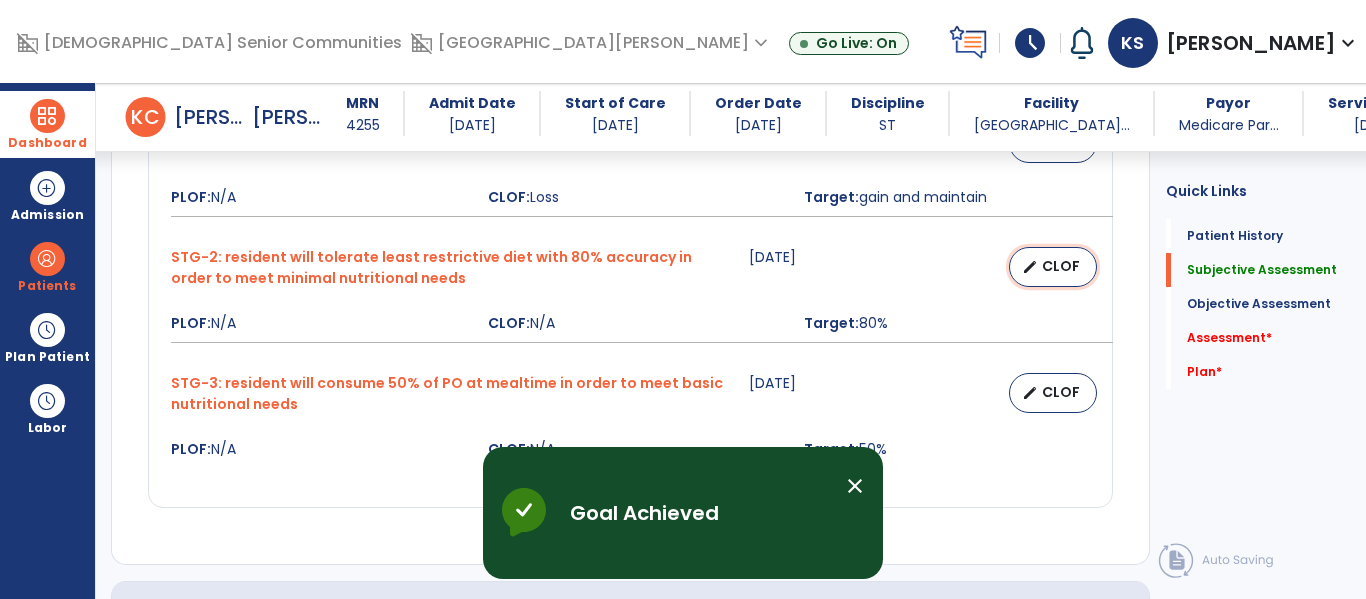 click on "CLOF" at bounding box center (1061, 266) 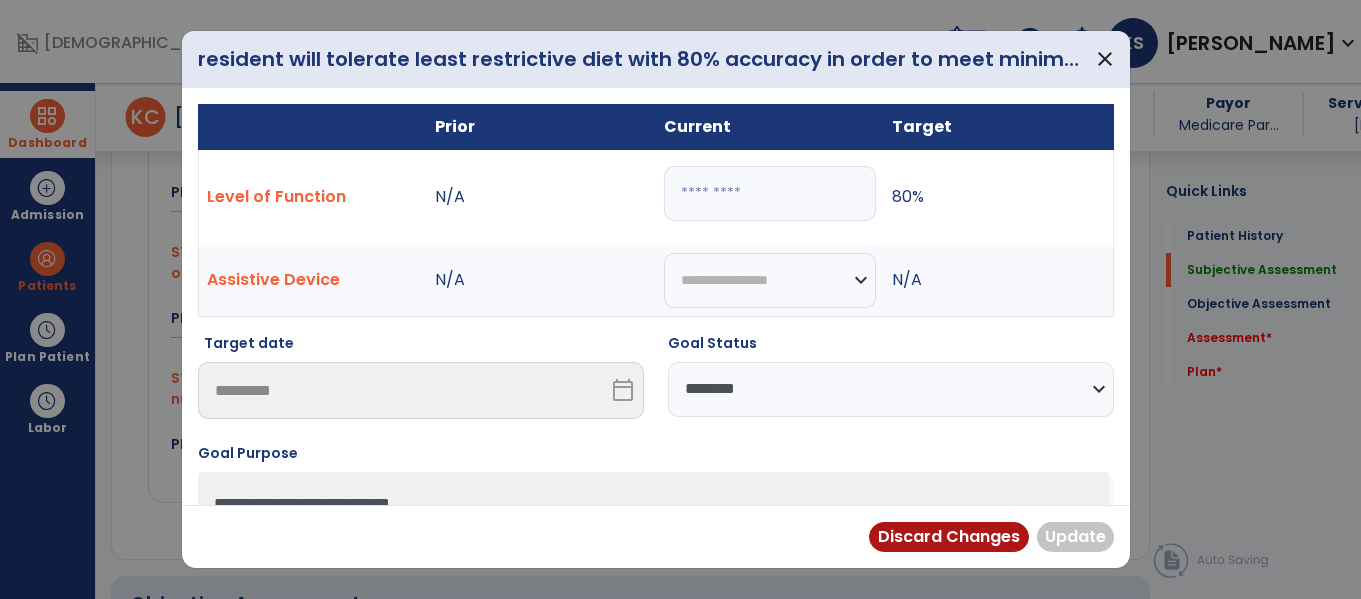 scroll, scrollTop: 1067, scrollLeft: 0, axis: vertical 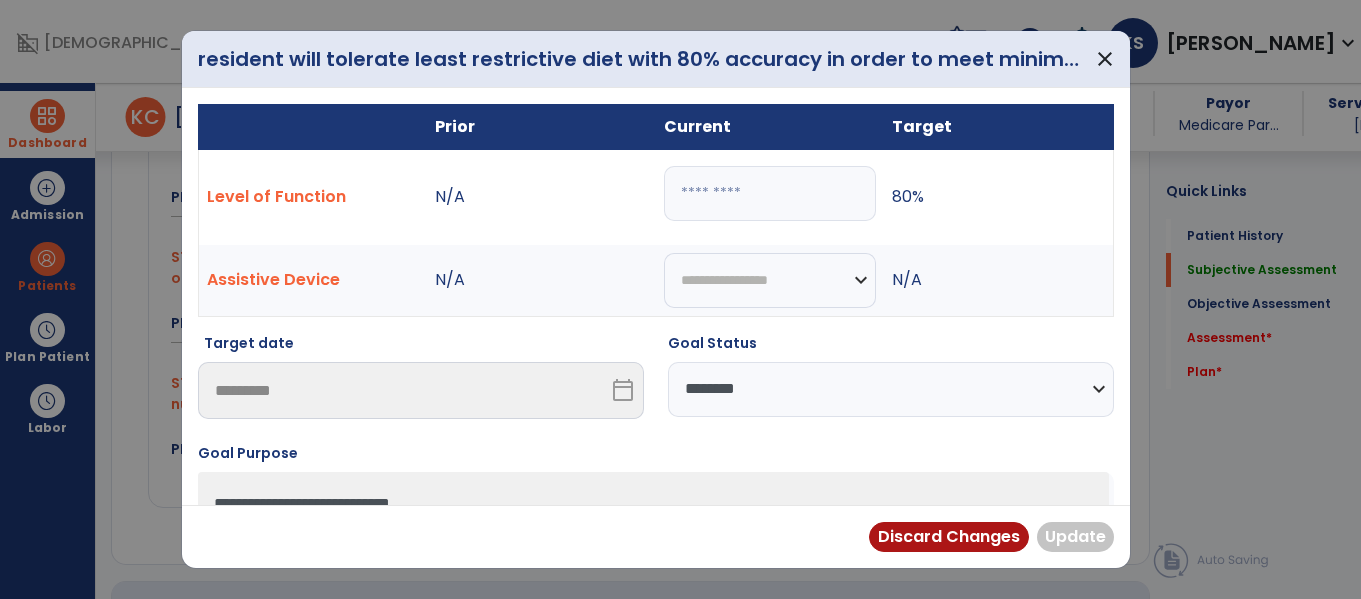 click on "**********" at bounding box center (891, 389) 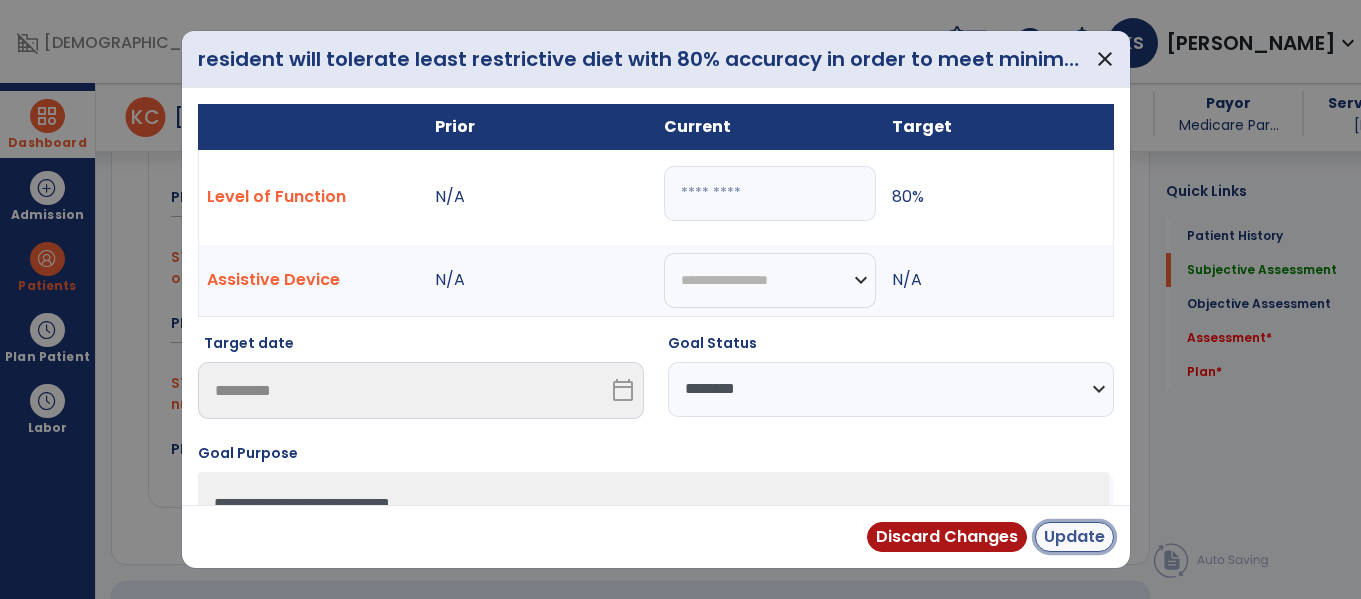 click on "Update" at bounding box center [1074, 537] 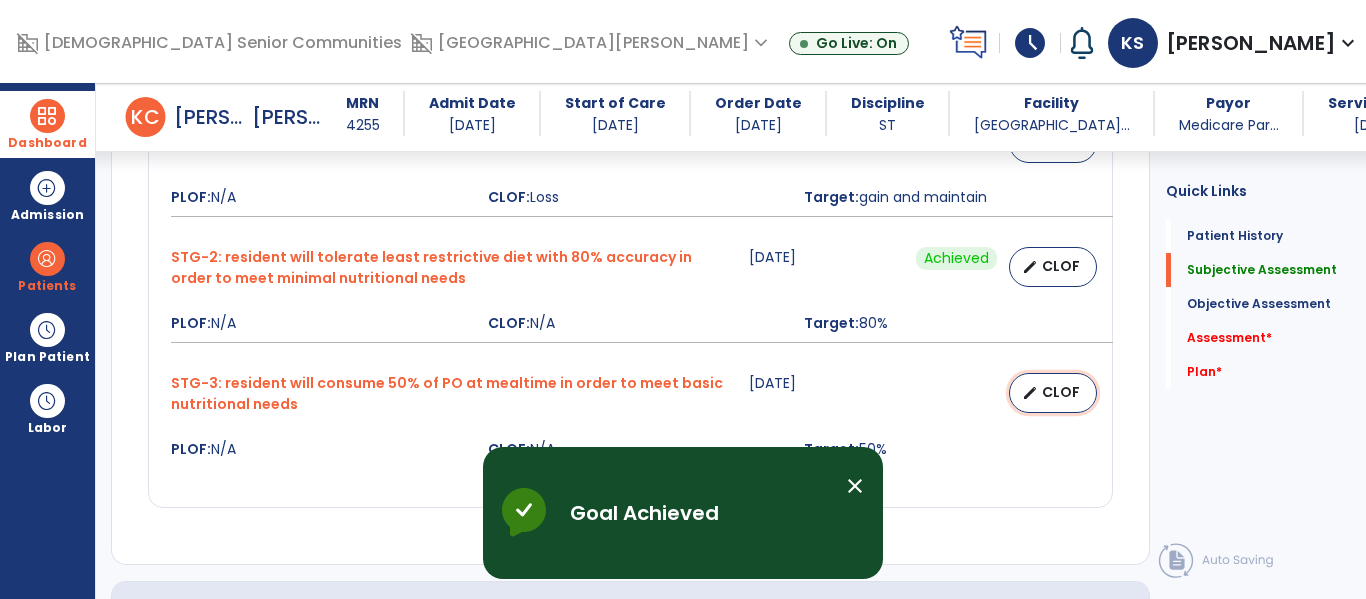 click on "edit   CLOF" at bounding box center (1053, 393) 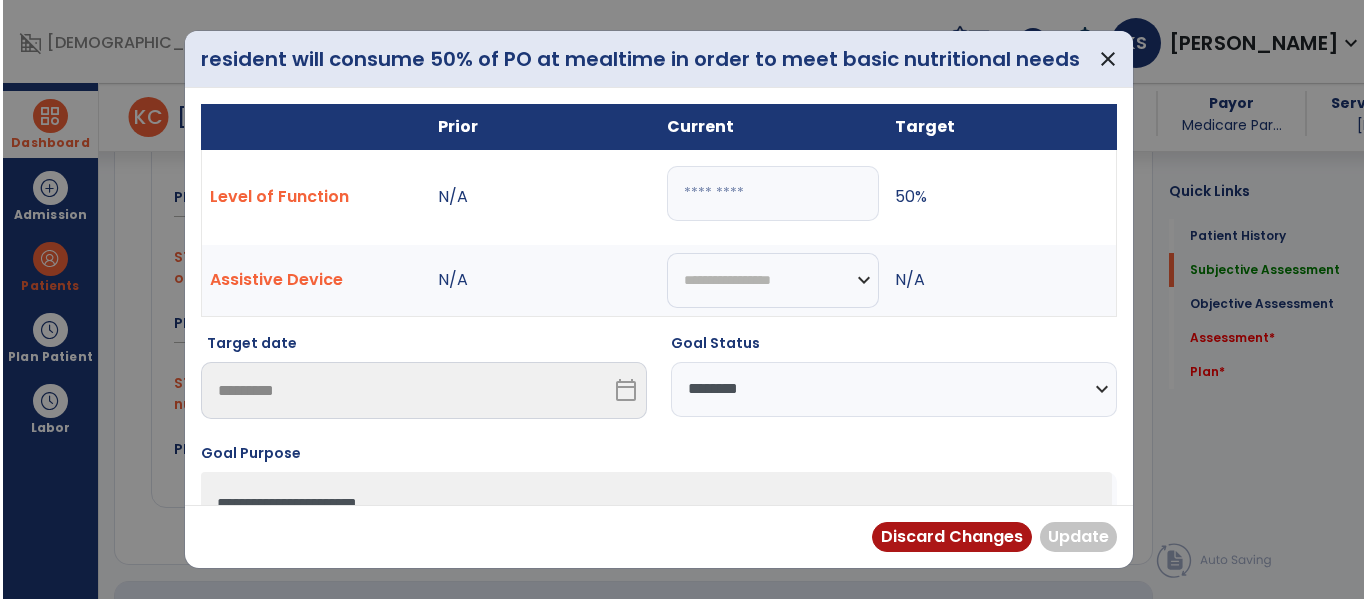 scroll, scrollTop: 1067, scrollLeft: 0, axis: vertical 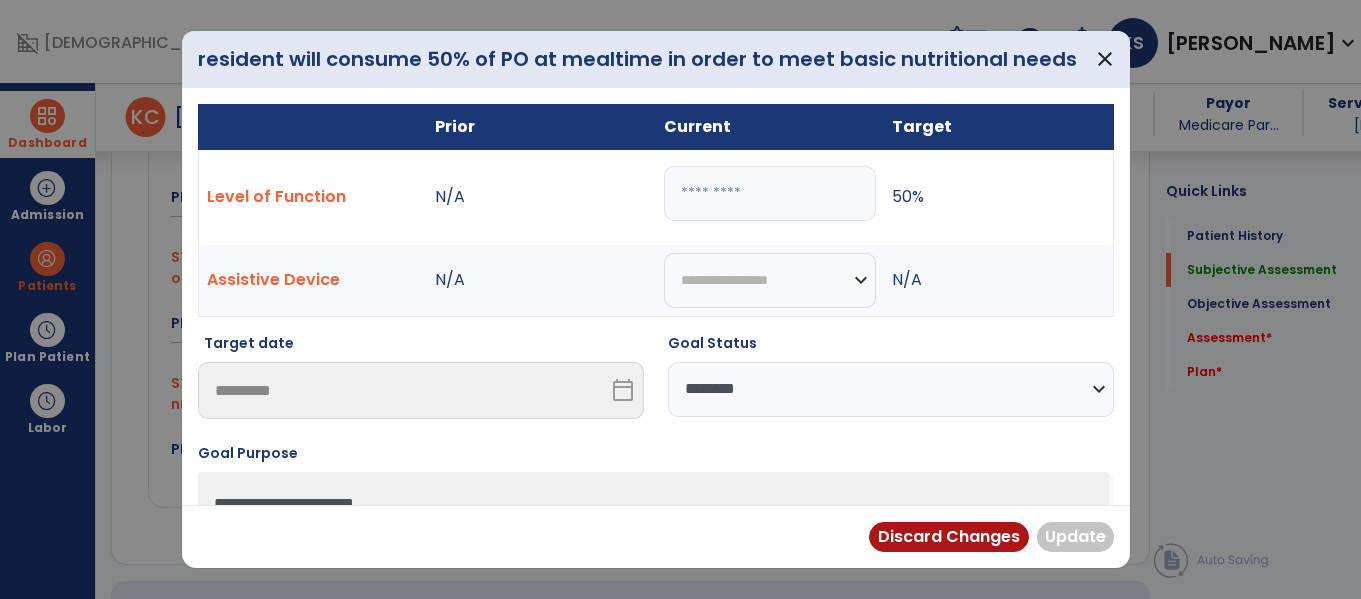 click on "**********" at bounding box center (891, 389) 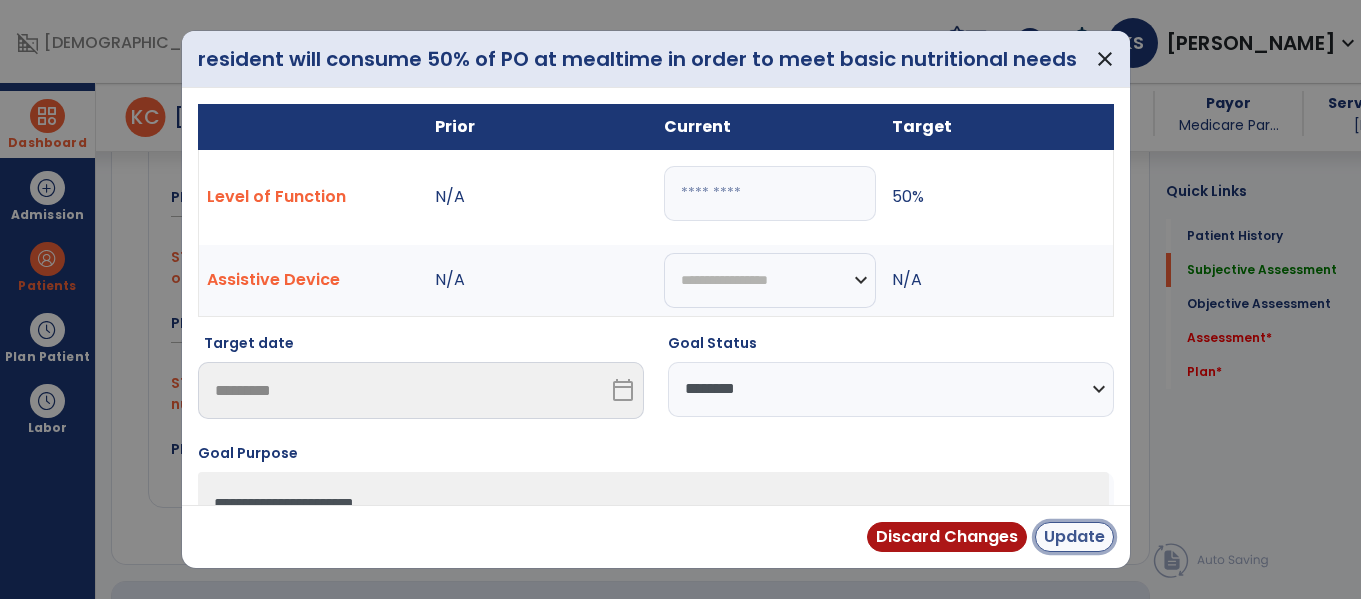 click on "Update" at bounding box center [1074, 537] 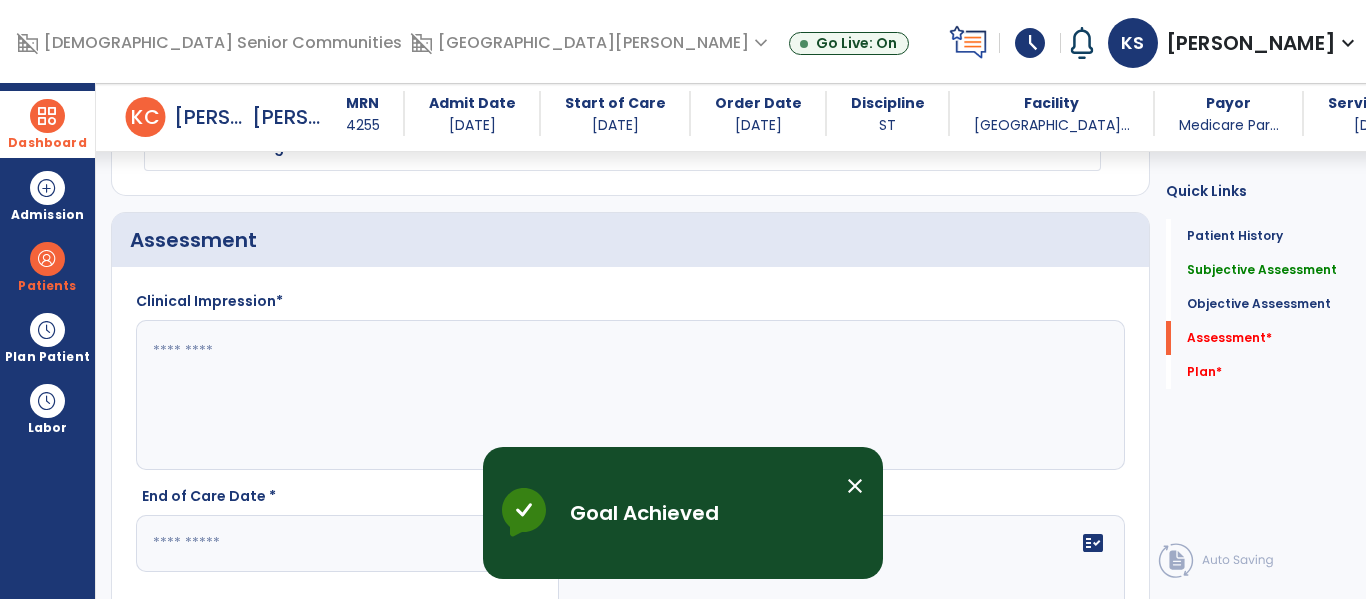 scroll, scrollTop: 1700, scrollLeft: 0, axis: vertical 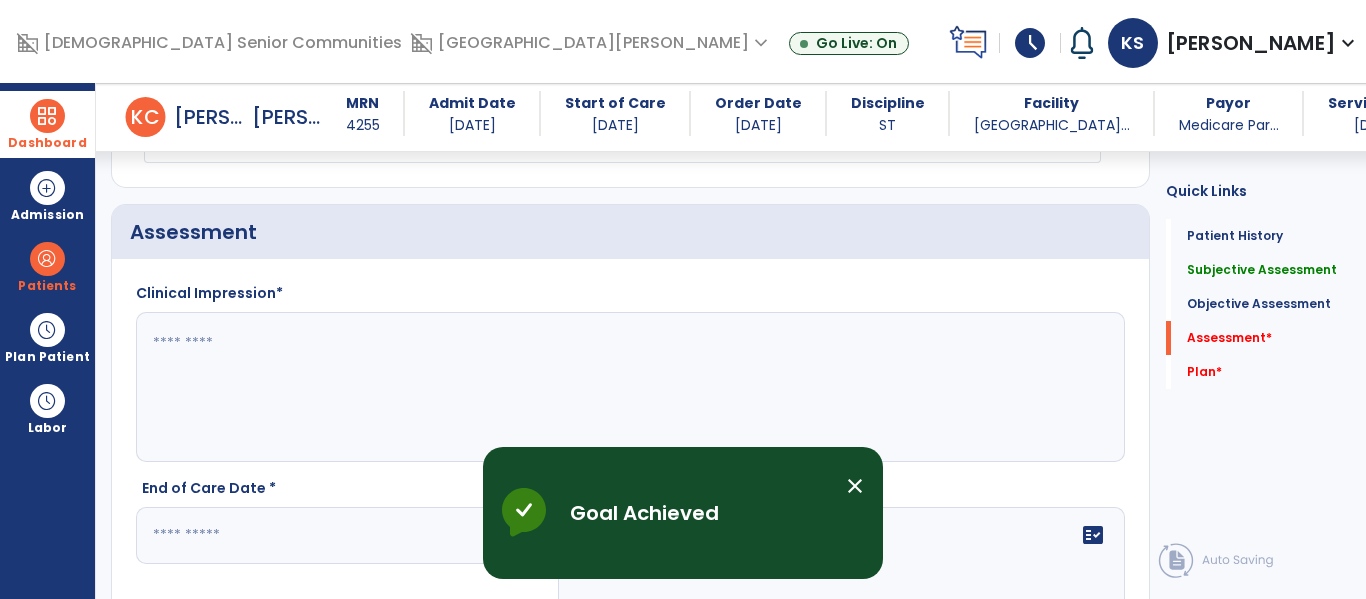 click 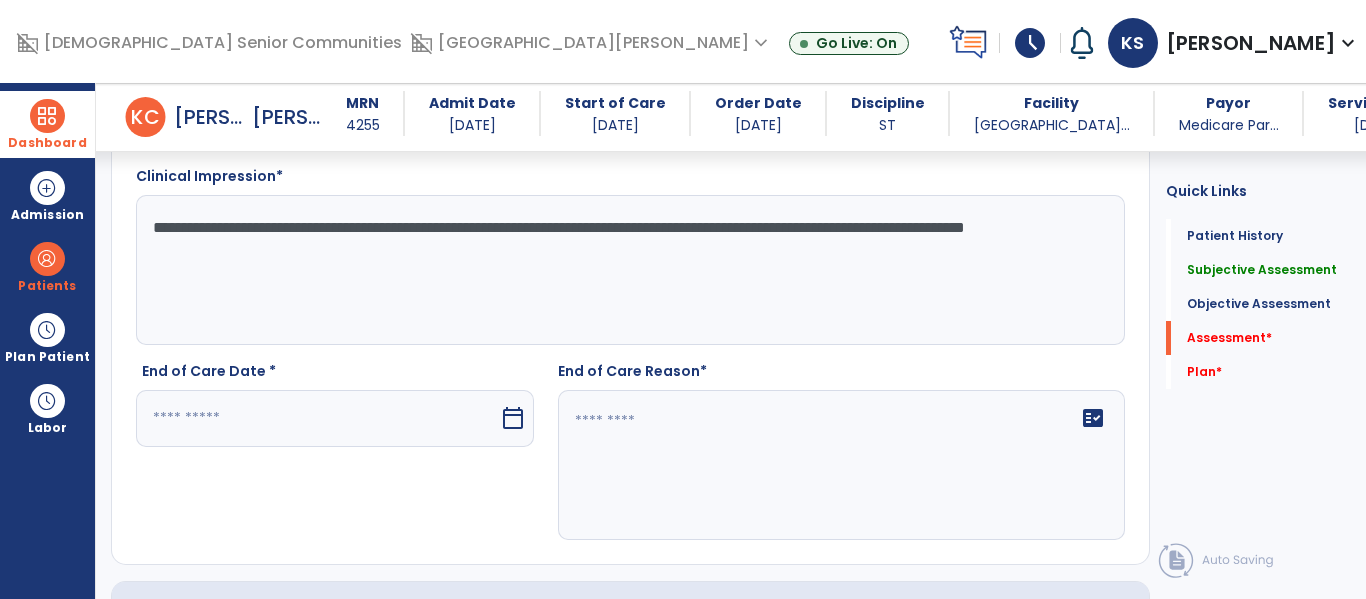 type on "**********" 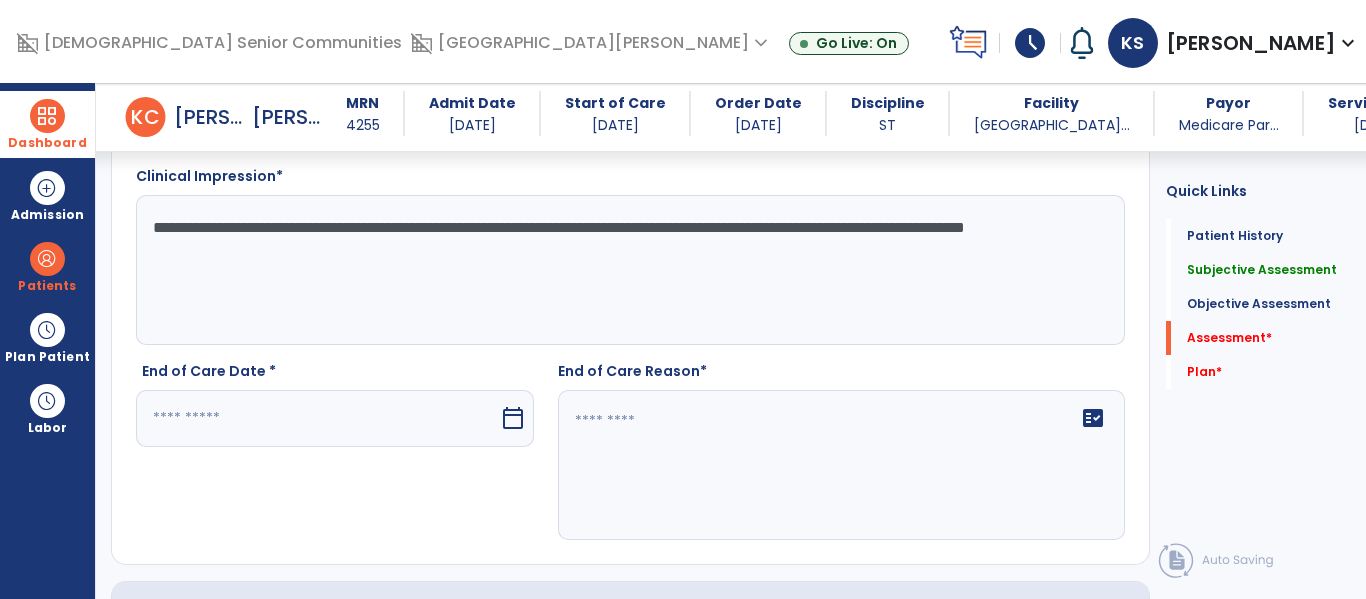 click at bounding box center (317, 418) 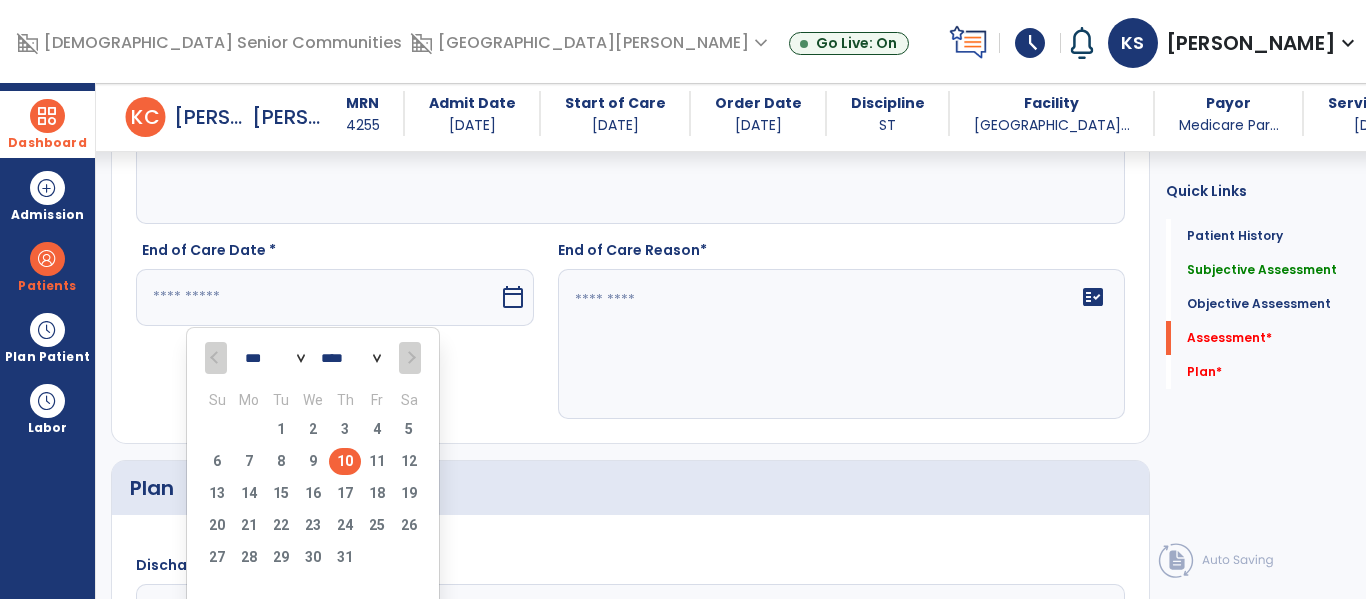 scroll, scrollTop: 1981, scrollLeft: 0, axis: vertical 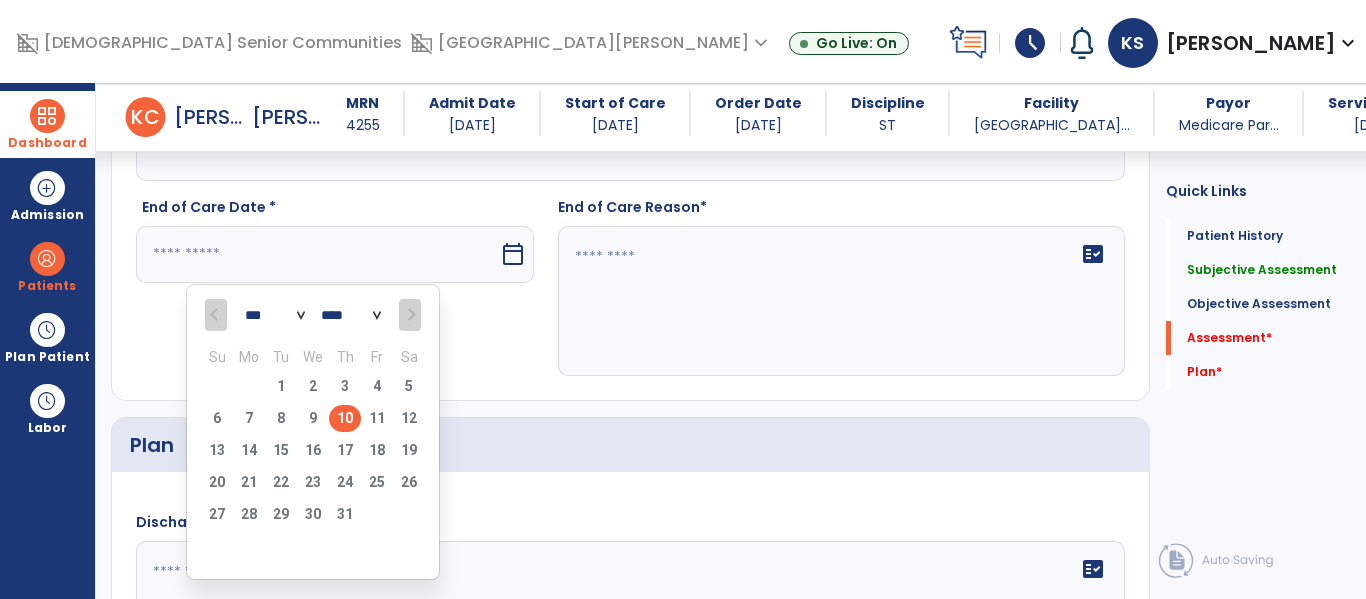 click on "10" at bounding box center [345, 418] 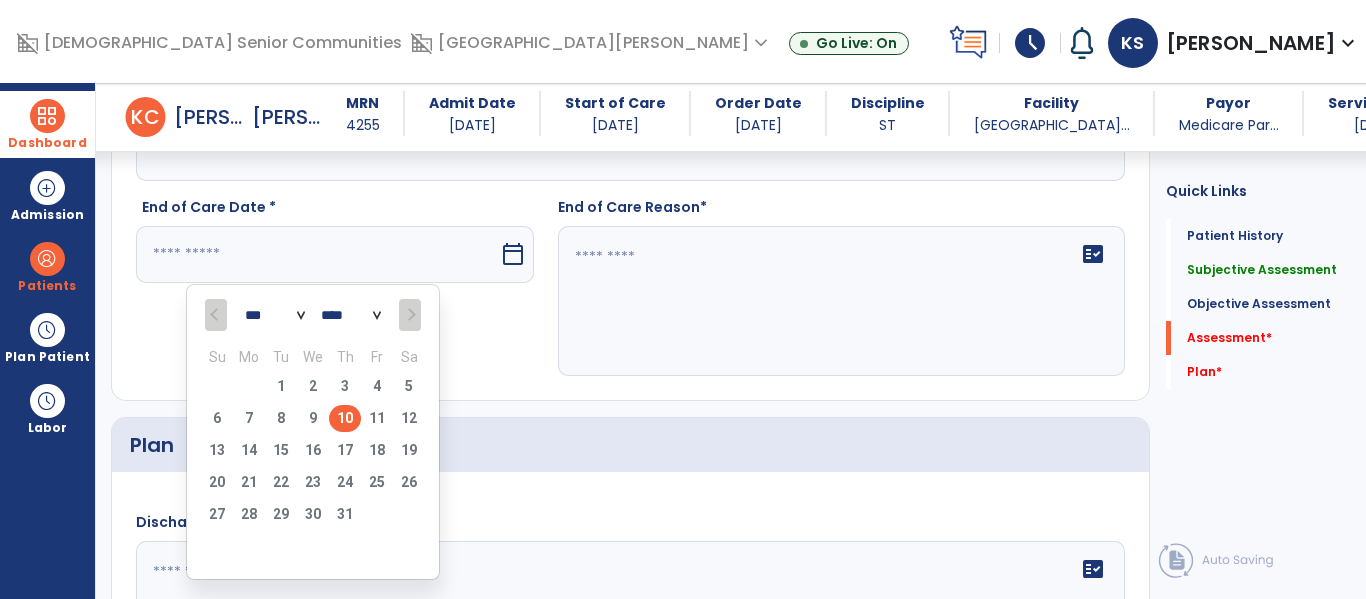 type on "*********" 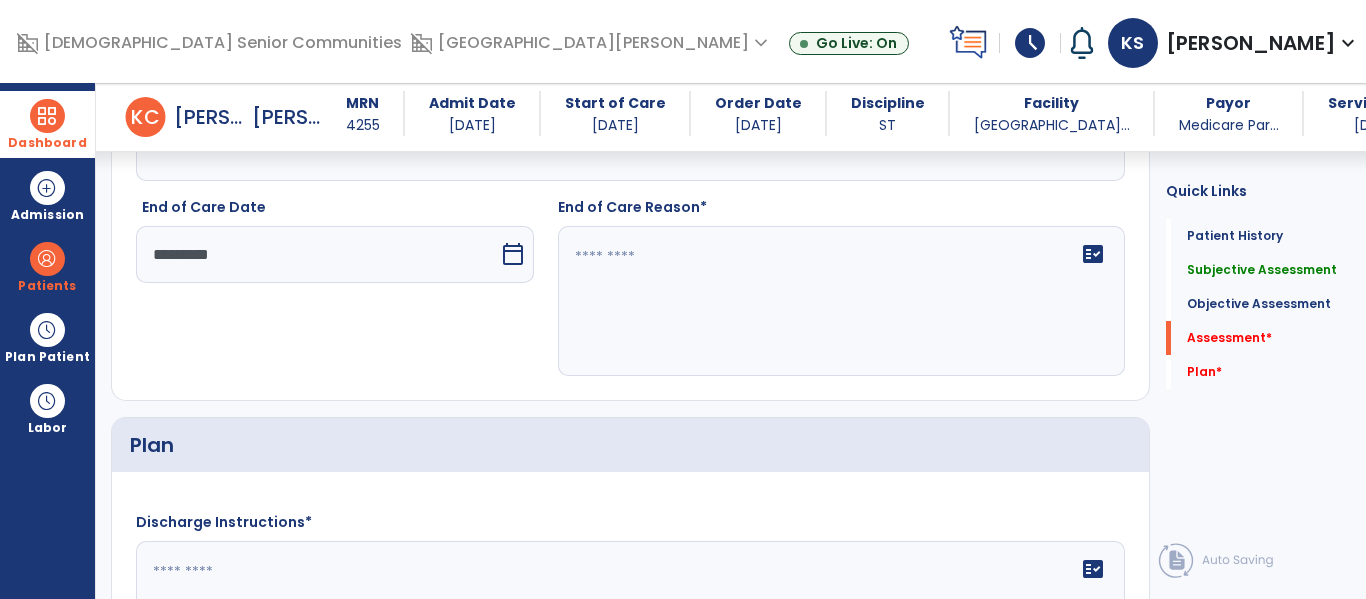 click on "fact_check" 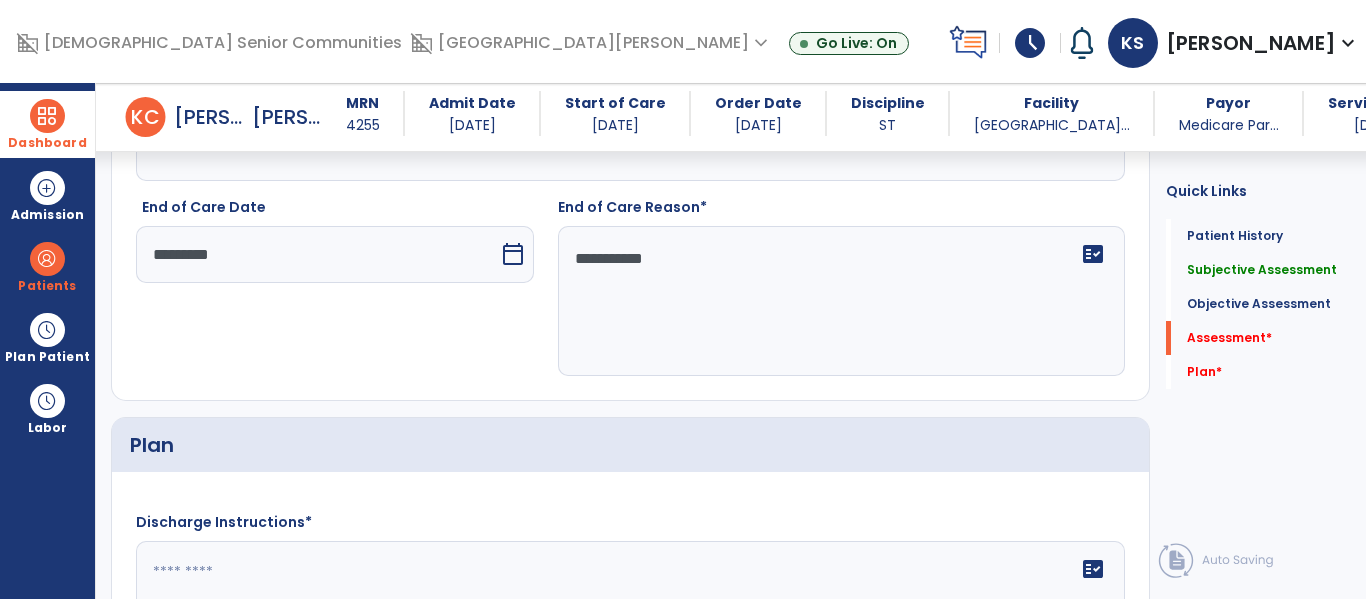 type on "**********" 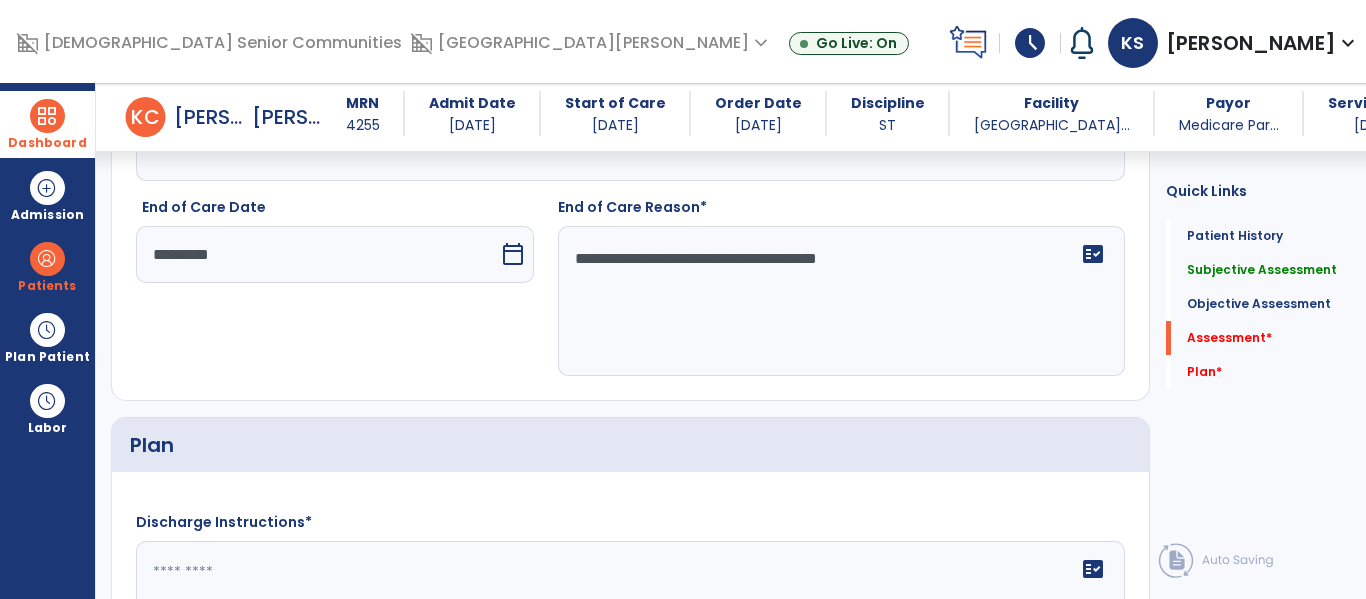 type on "**********" 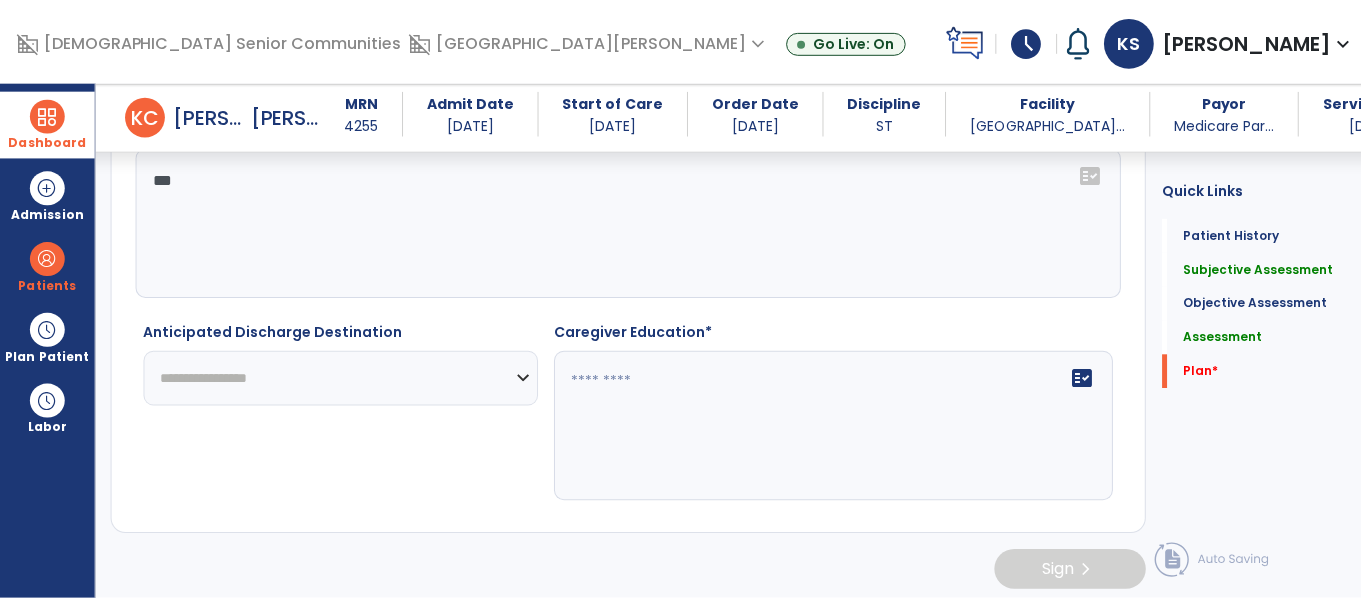 scroll, scrollTop: 2376, scrollLeft: 0, axis: vertical 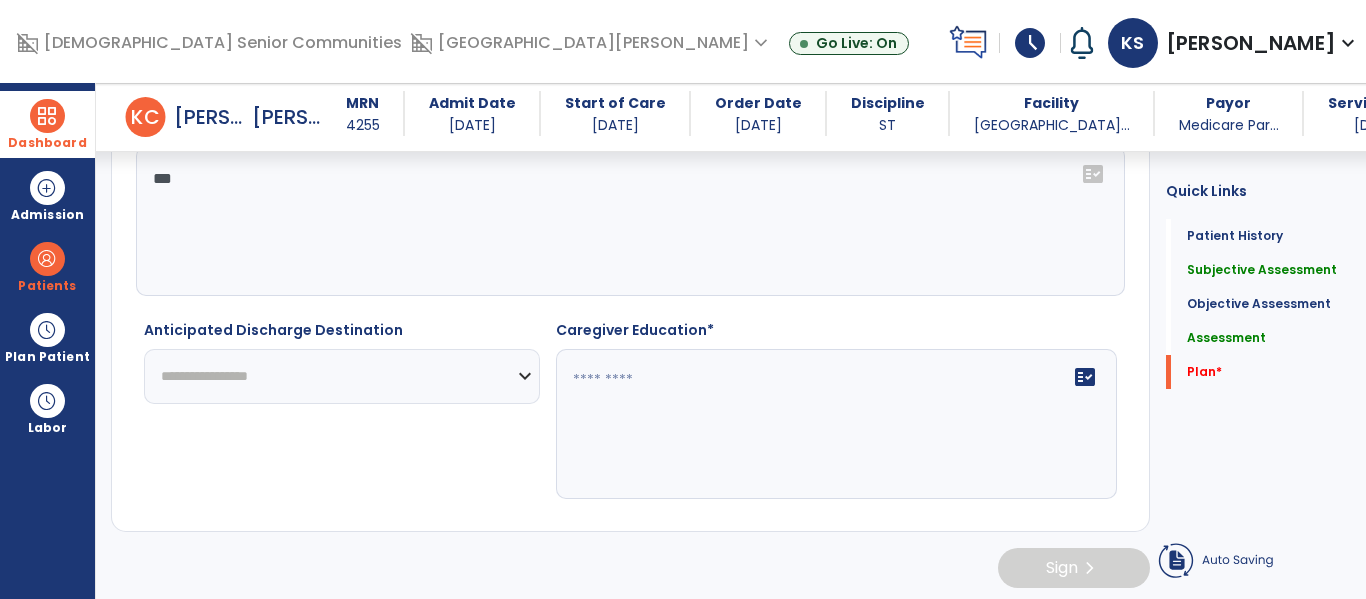 type on "***" 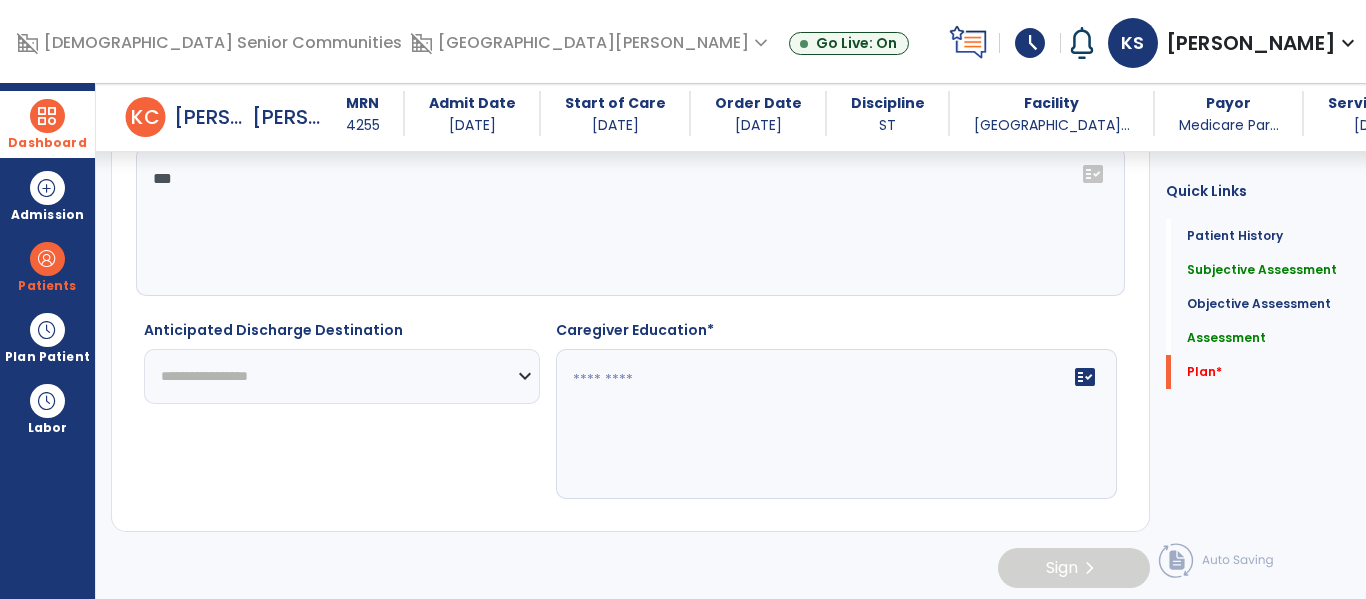 select on "**********" 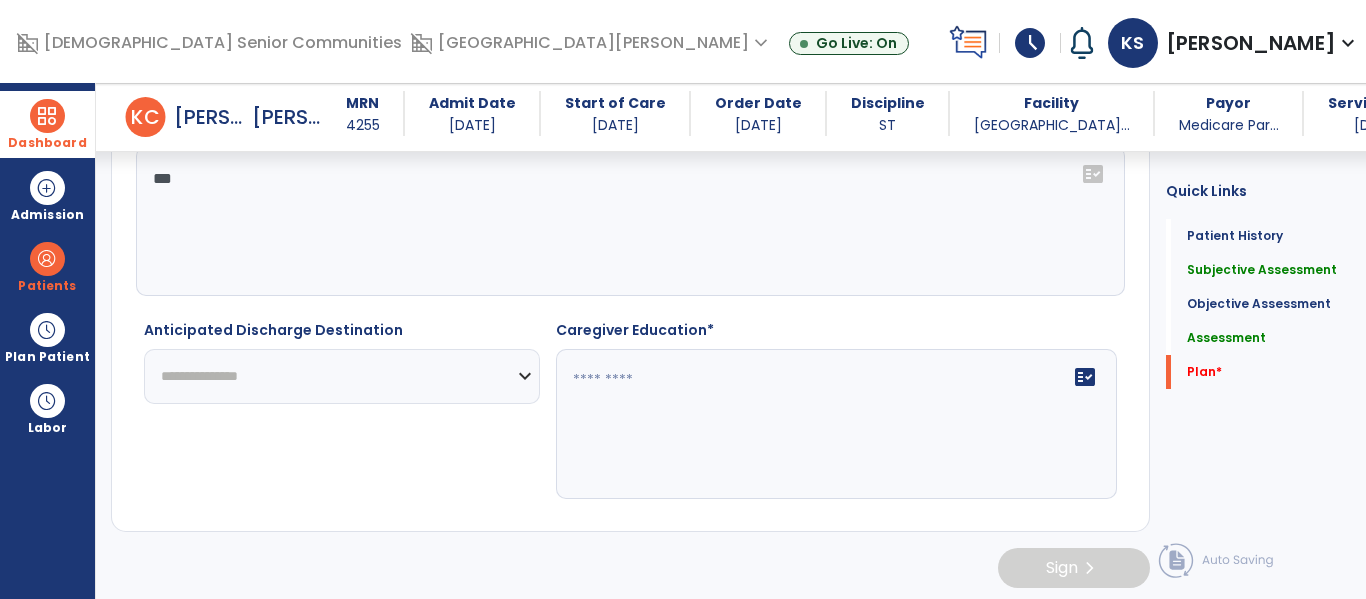click on "**********" 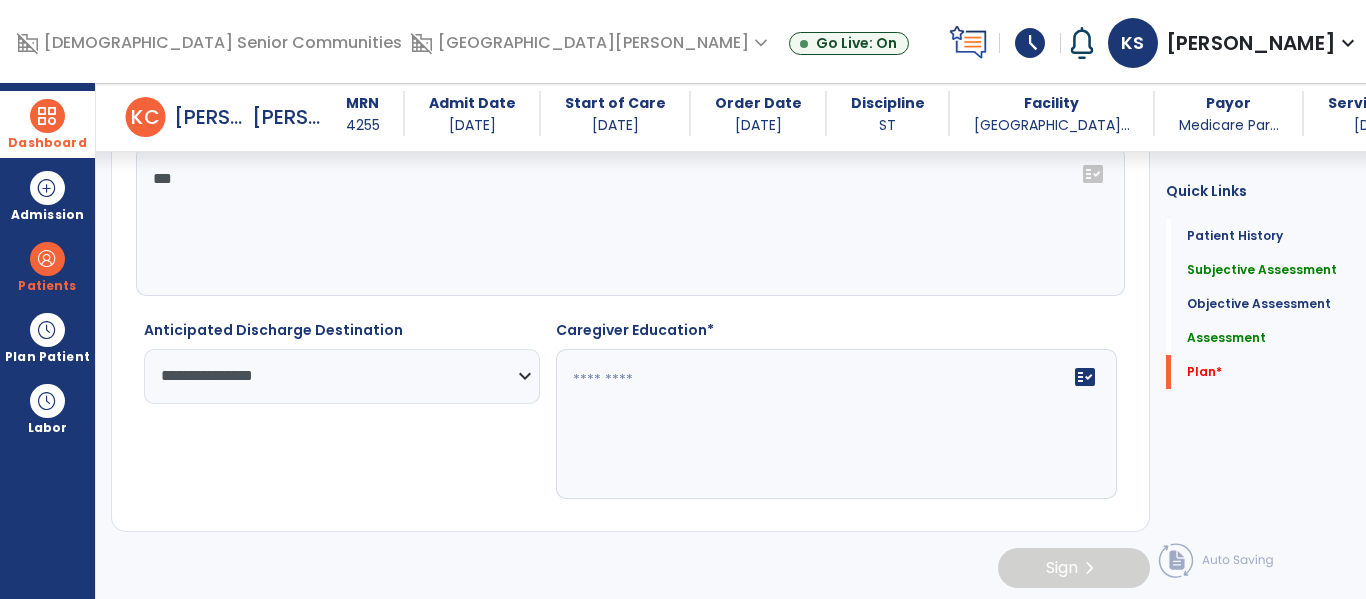 click on "fact_check" 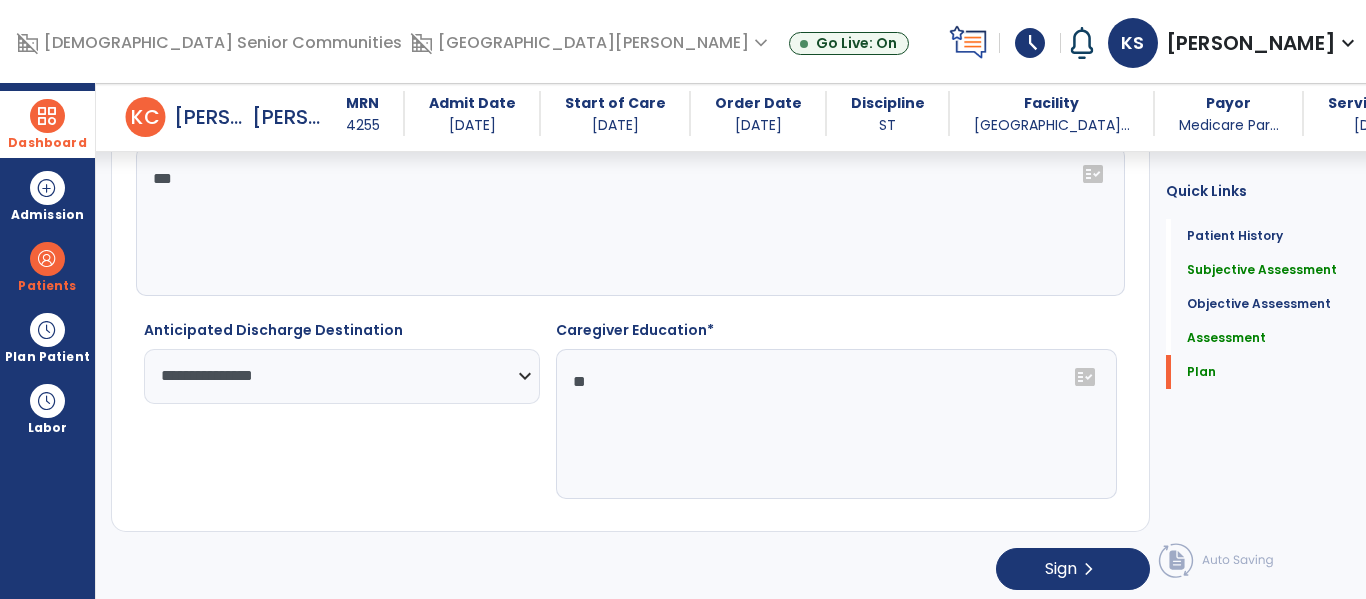 type on "*" 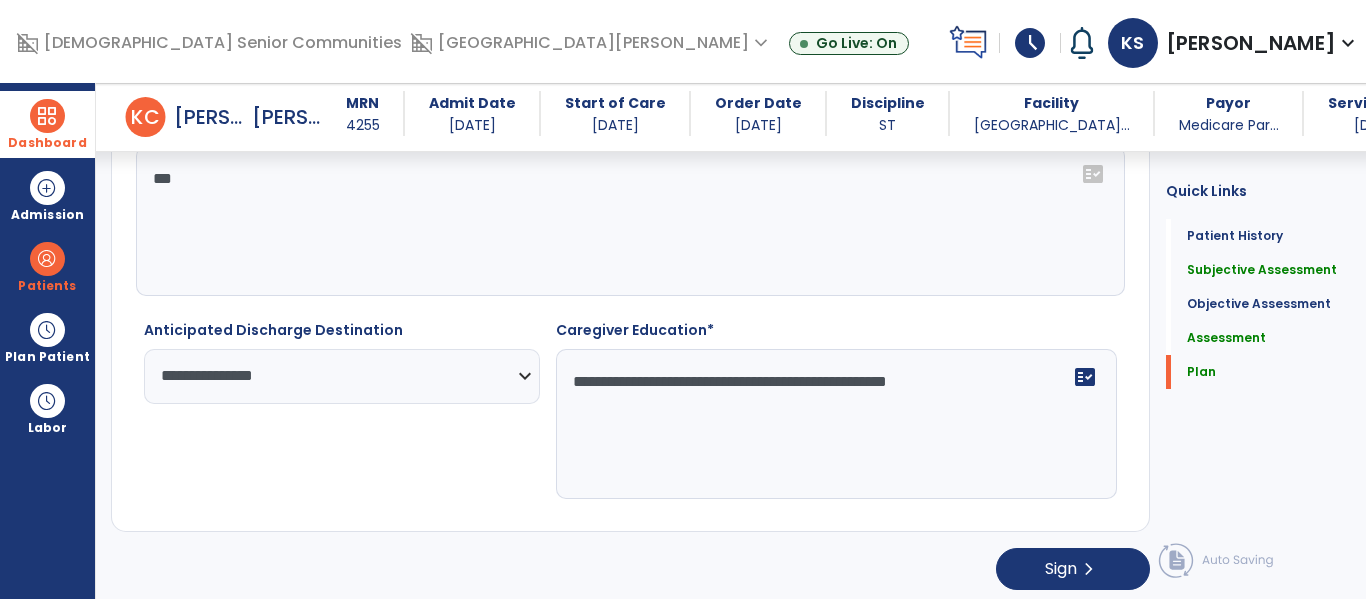 type on "**********" 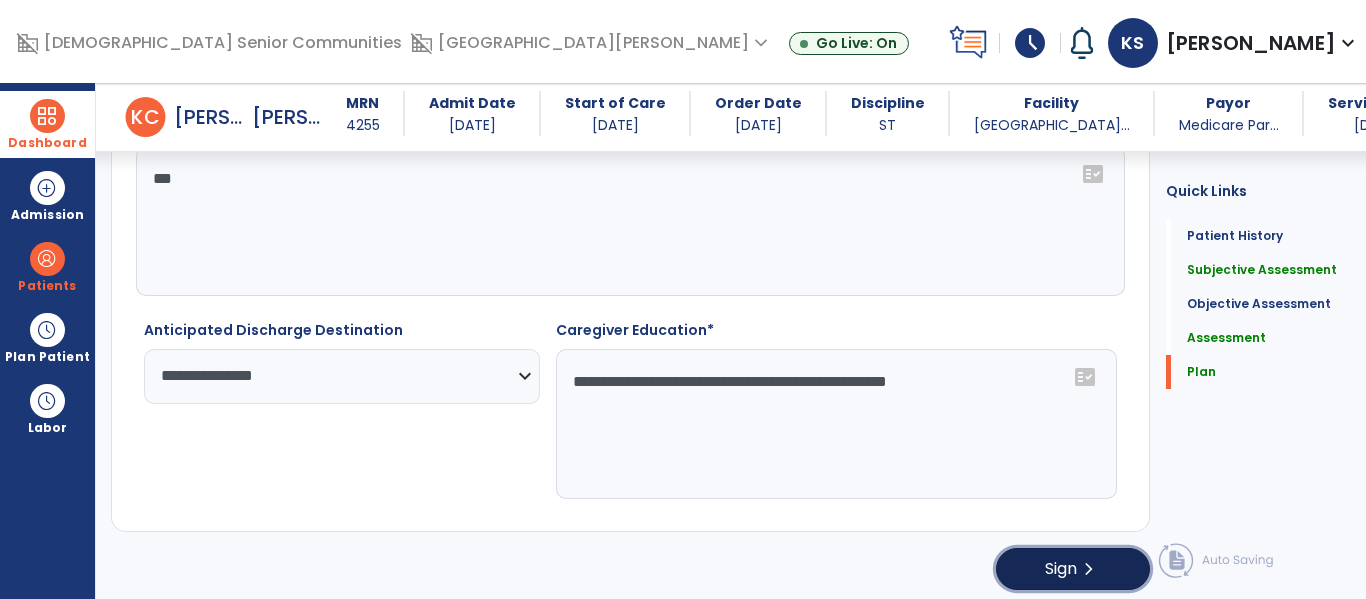 click on "Sign  chevron_right" 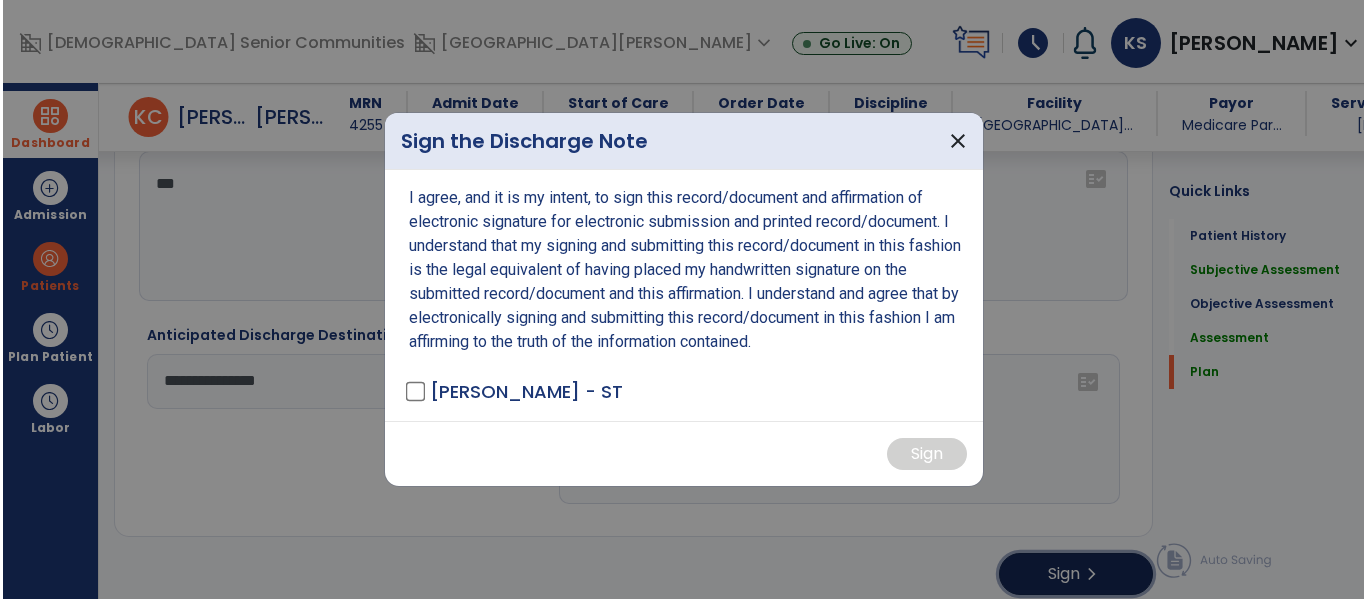 scroll, scrollTop: 2376, scrollLeft: 0, axis: vertical 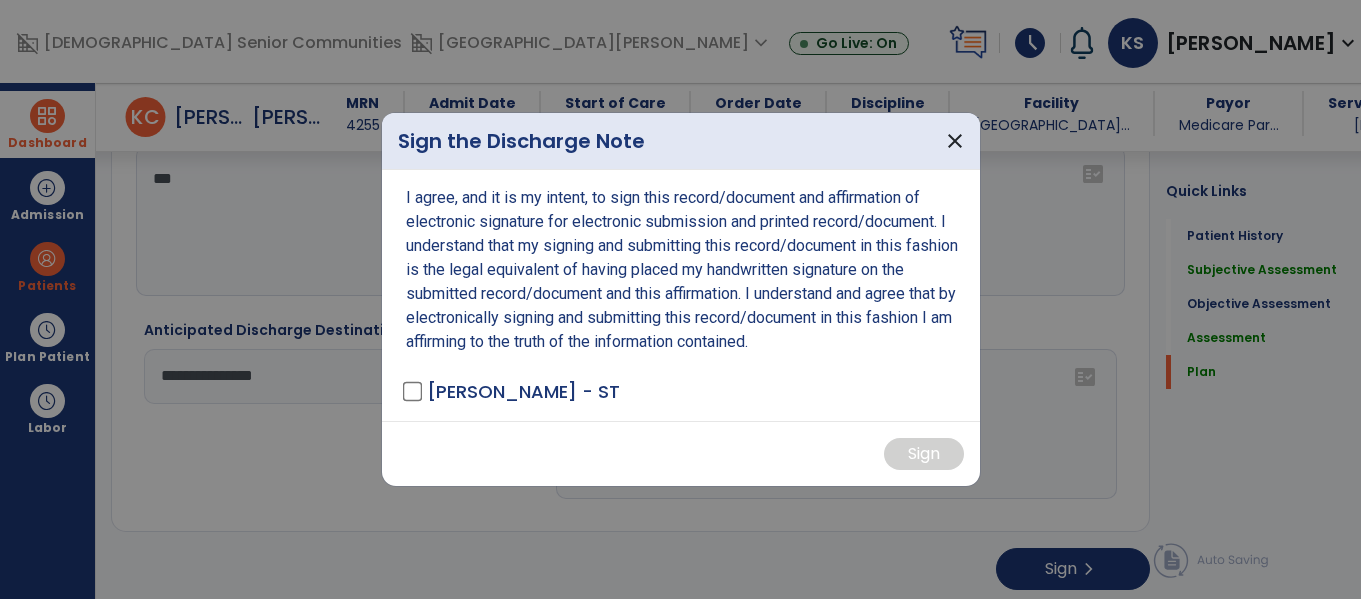 click on "[PERSON_NAME]  - ST" at bounding box center [513, 391] 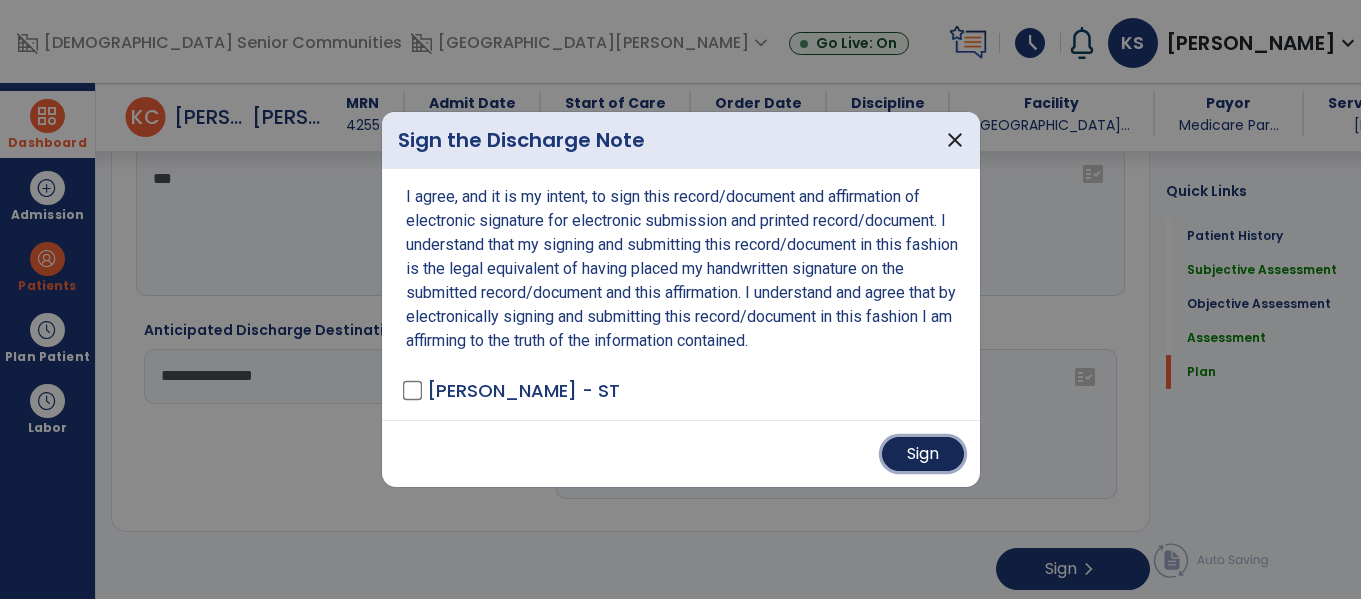 click on "Sign" at bounding box center [923, 454] 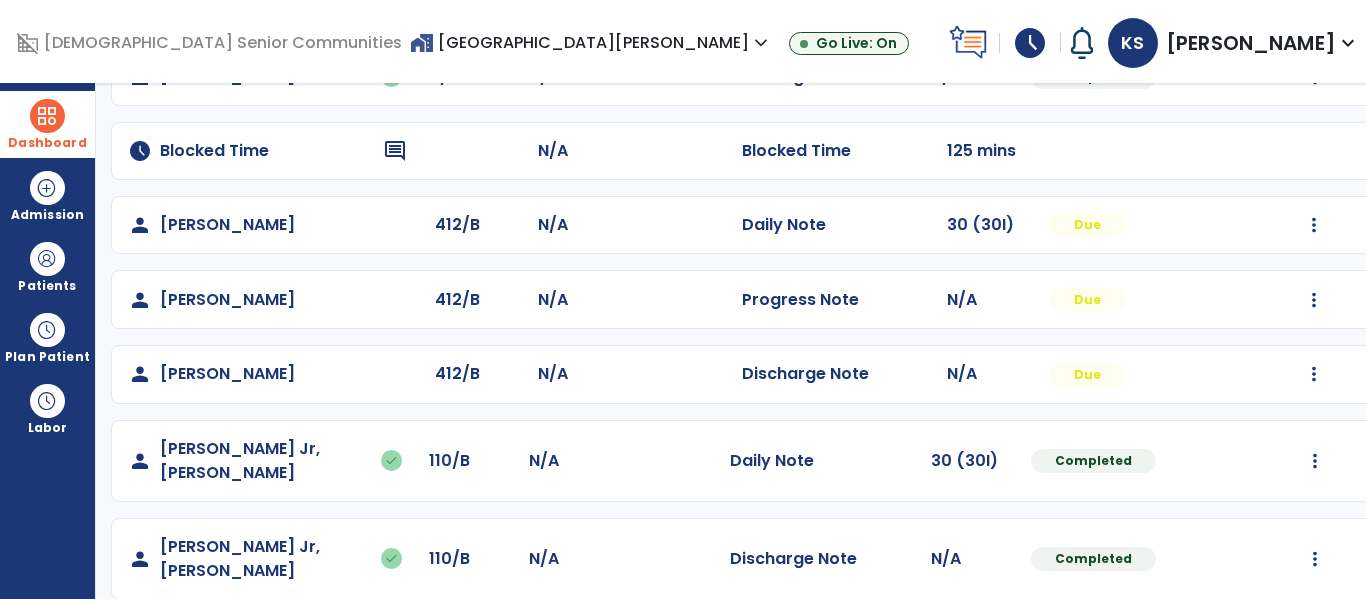 scroll, scrollTop: 288, scrollLeft: 0, axis: vertical 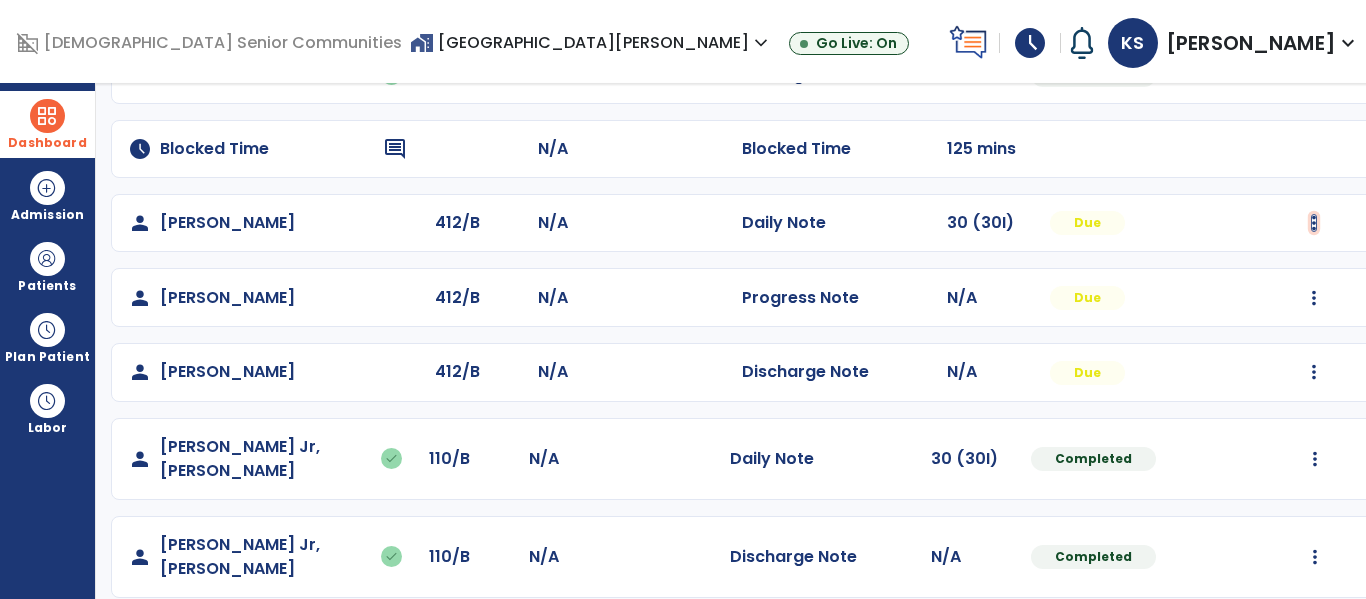 click at bounding box center [1315, 0] 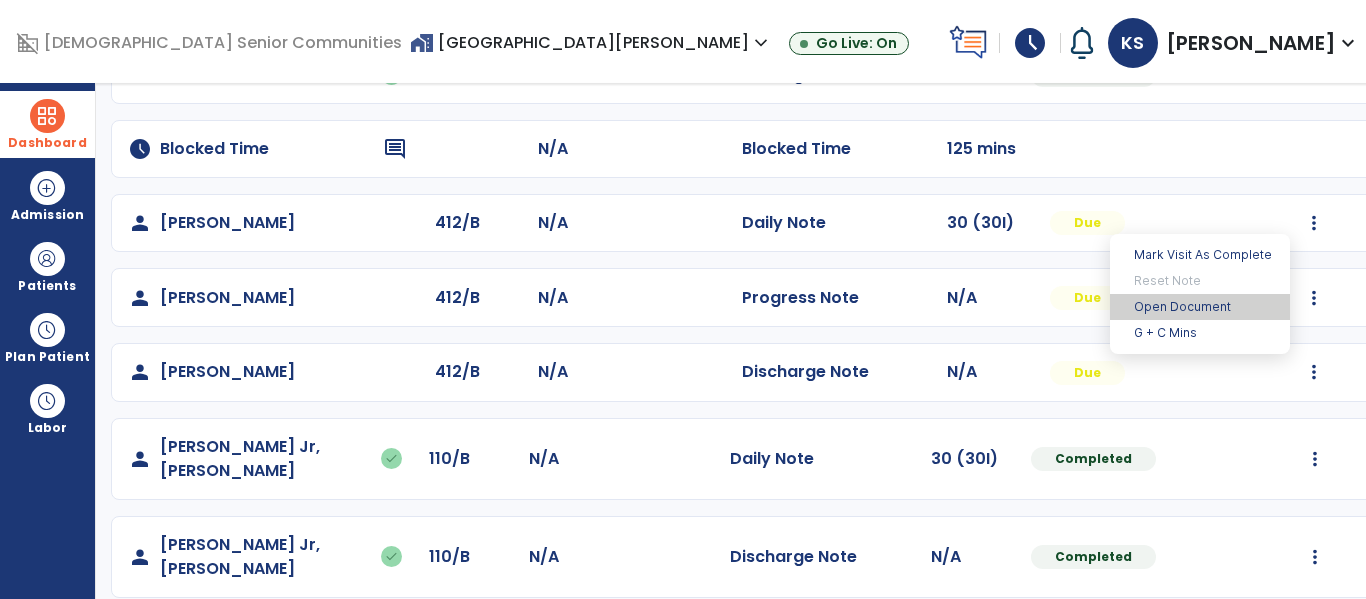 click on "Open Document" at bounding box center (1200, 307) 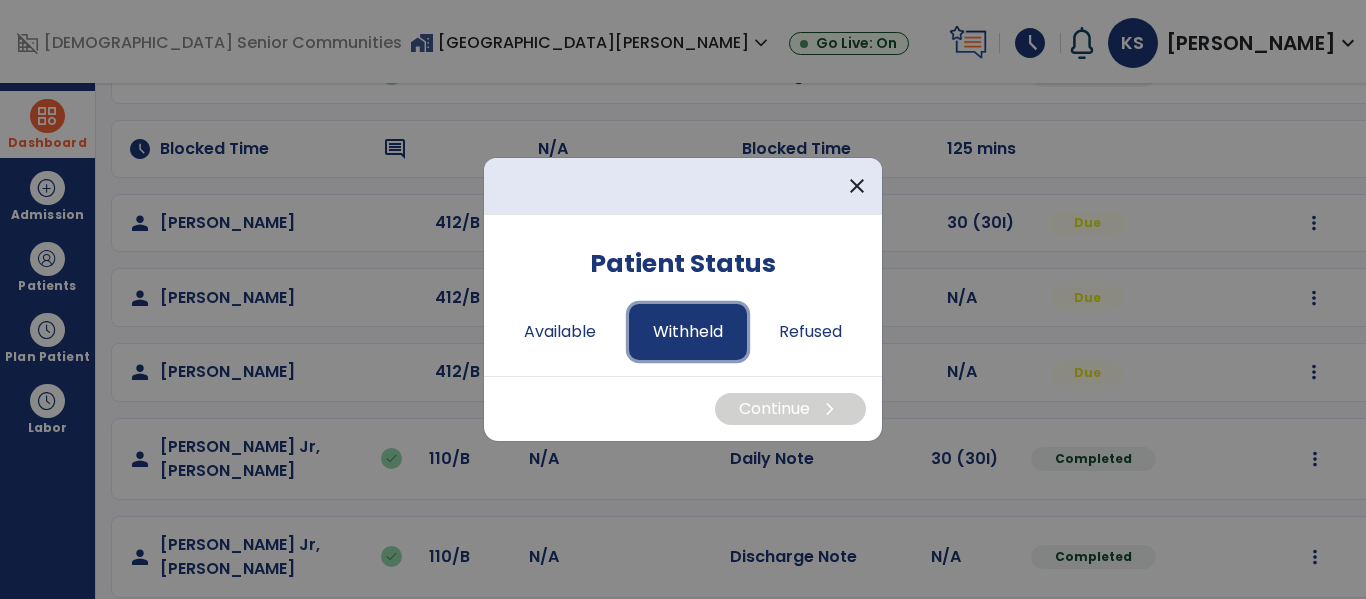 click on "Withheld" at bounding box center [688, 332] 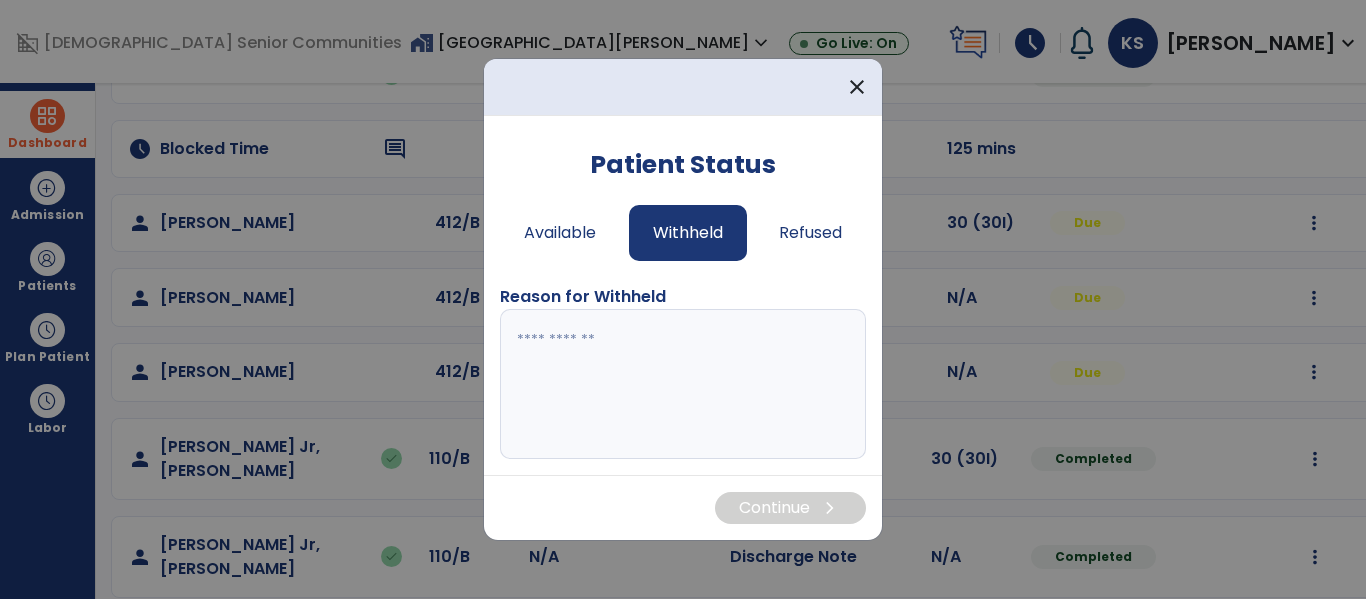 click at bounding box center [683, 384] 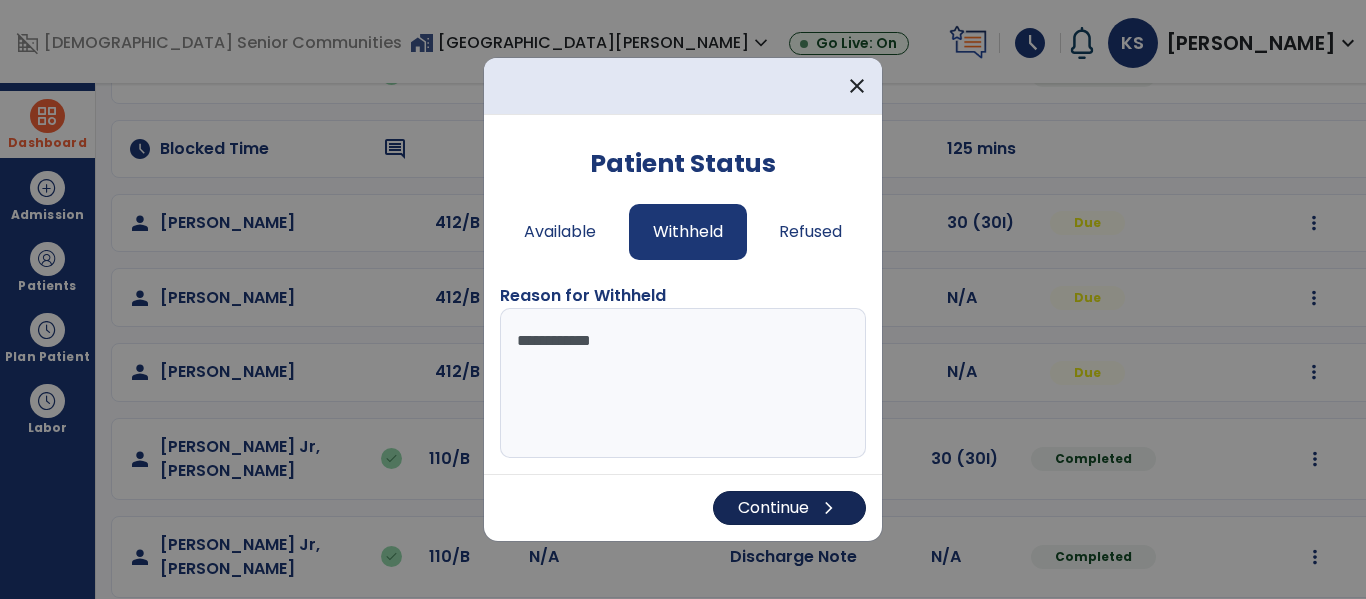 type on "**********" 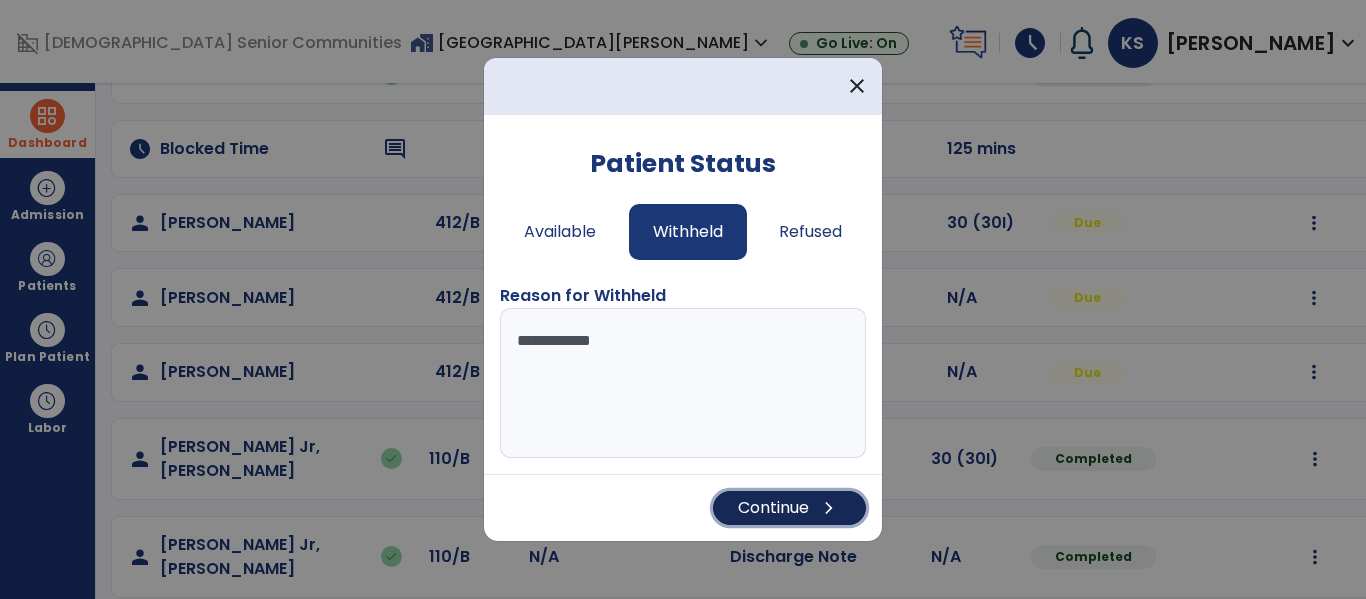 click on "chevron_right" at bounding box center [829, 508] 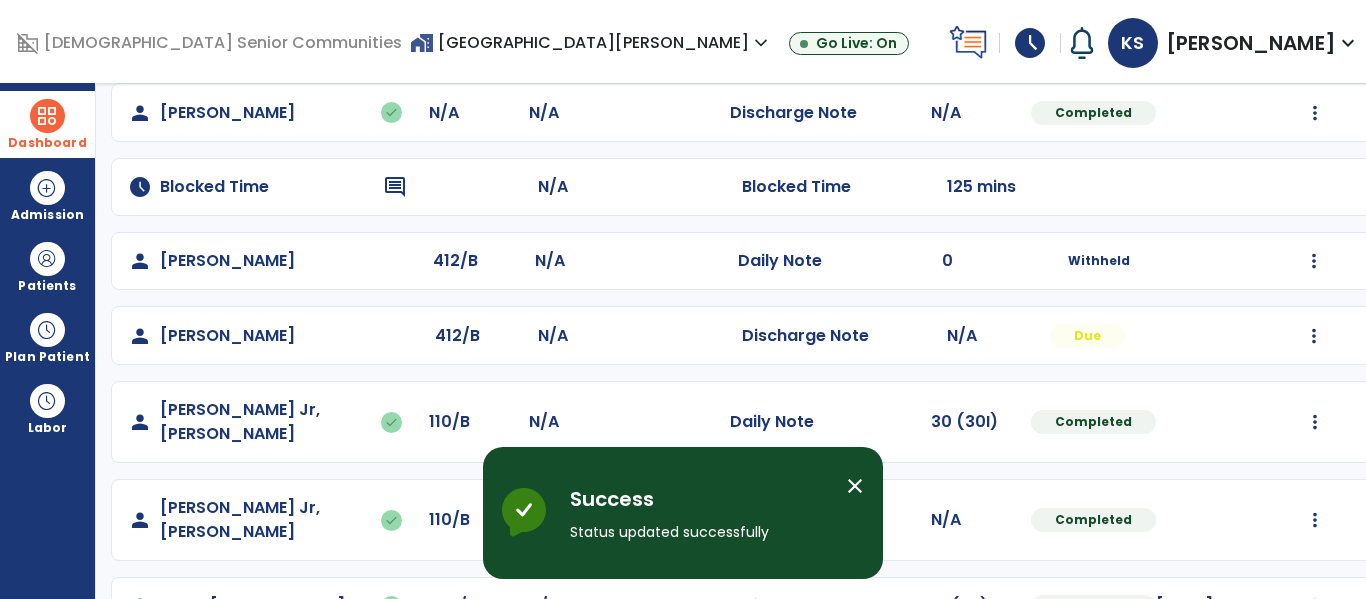 scroll, scrollTop: 251, scrollLeft: 0, axis: vertical 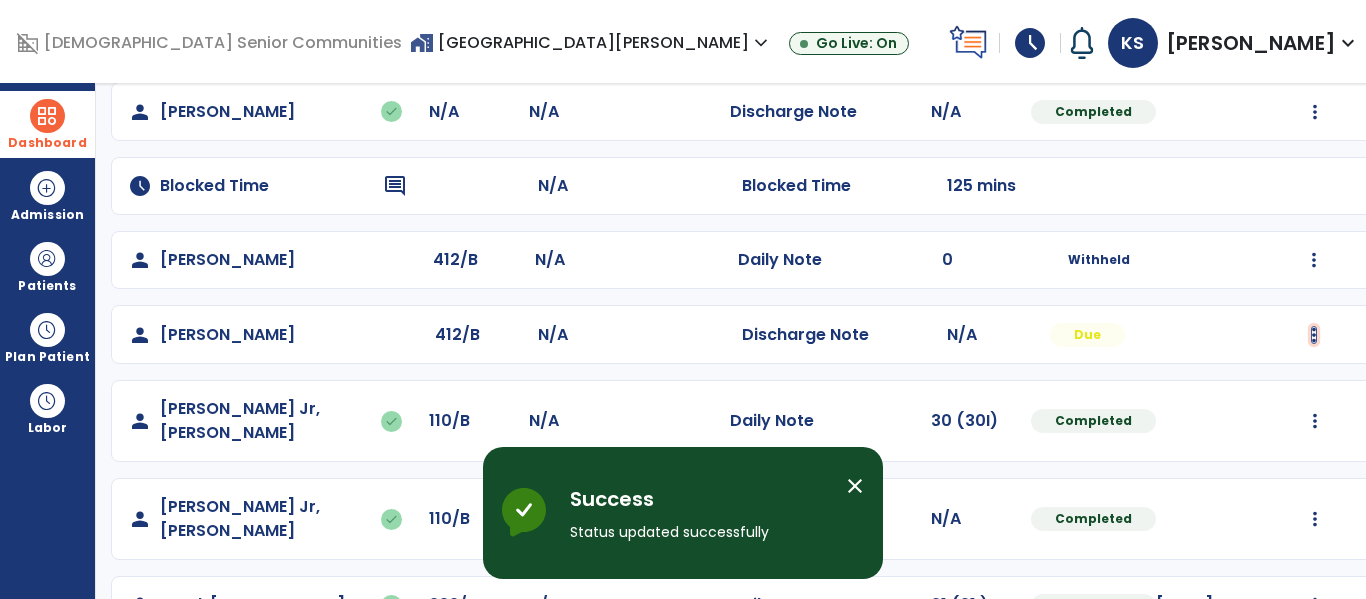 click at bounding box center [1315, 37] 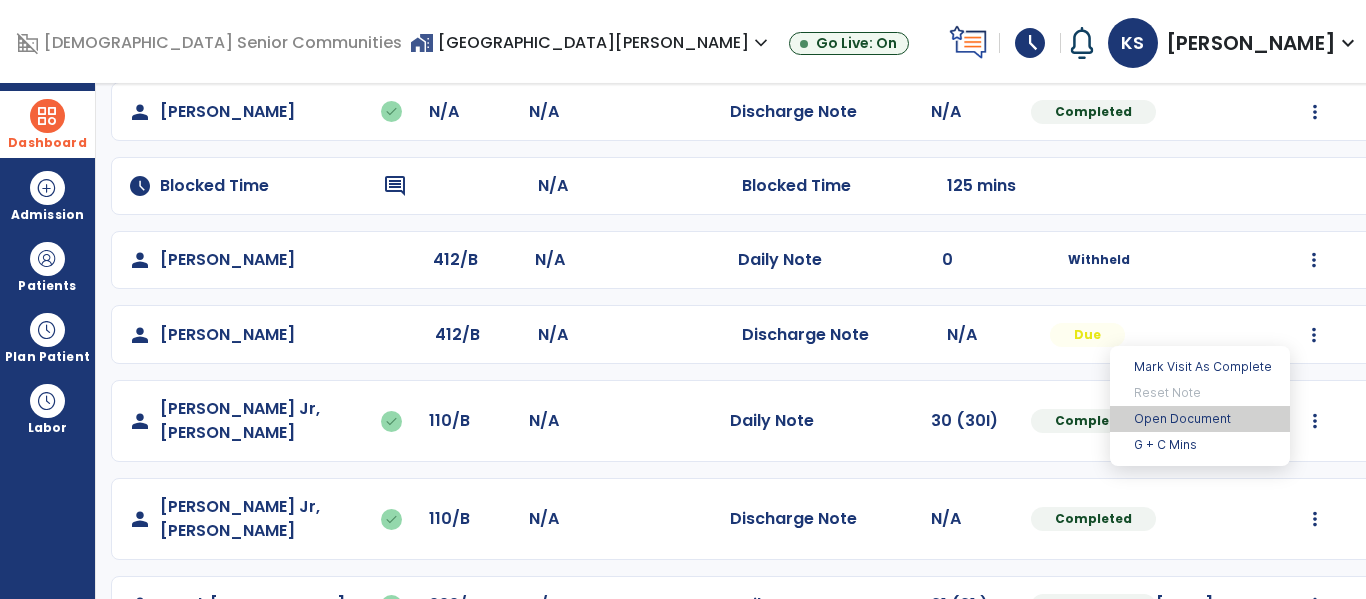 click on "Open Document" at bounding box center [1200, 419] 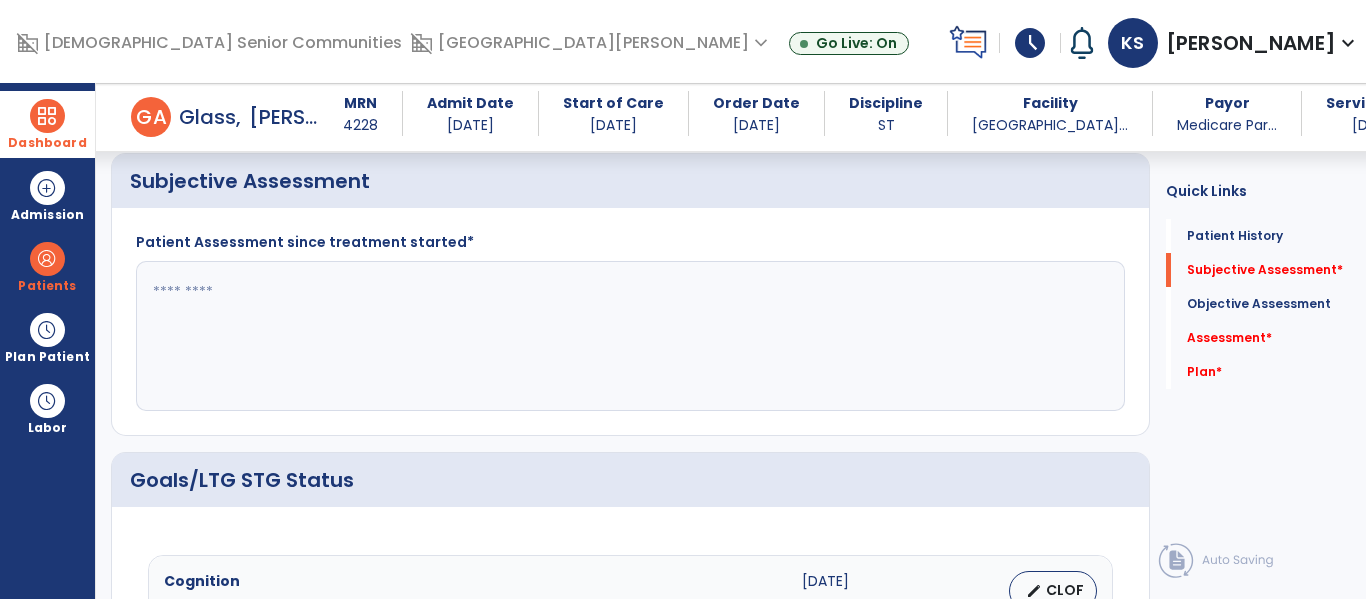 scroll, scrollTop: 457, scrollLeft: 0, axis: vertical 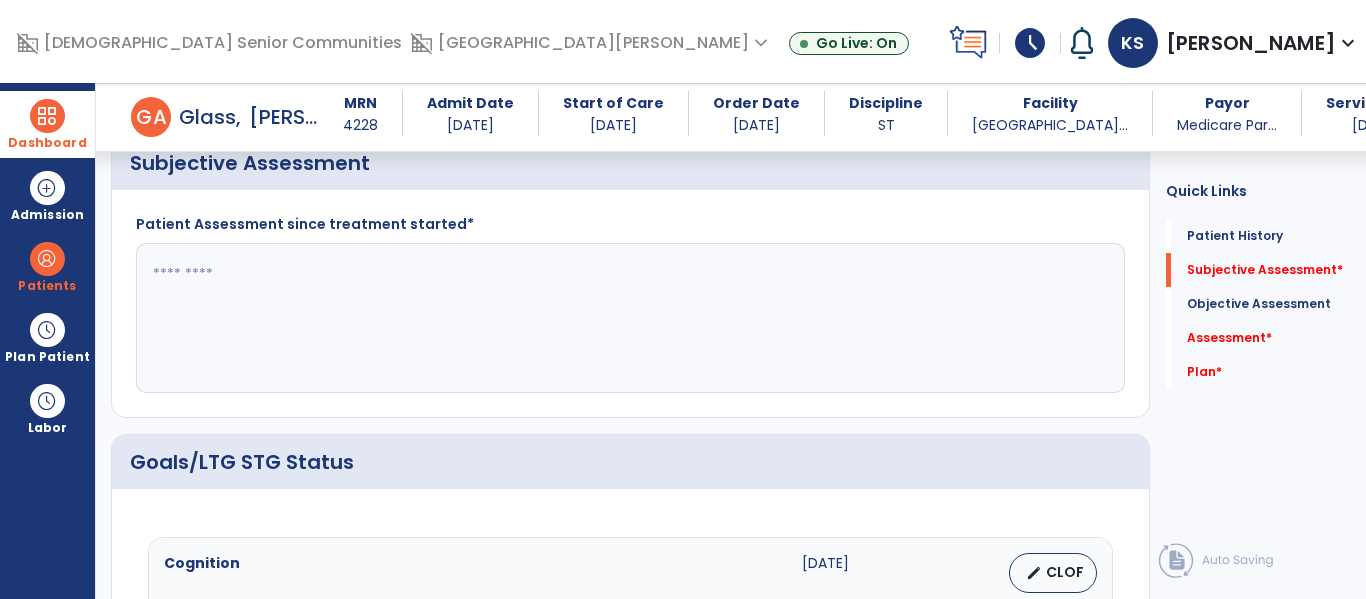 click 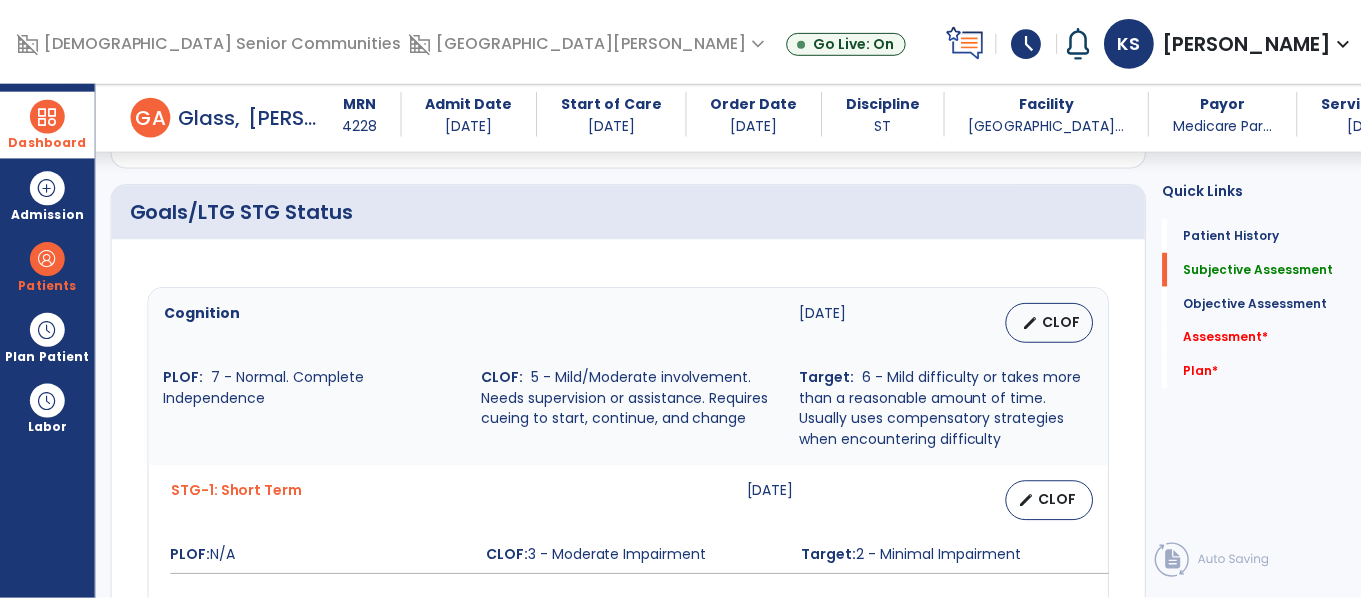 scroll, scrollTop: 706, scrollLeft: 0, axis: vertical 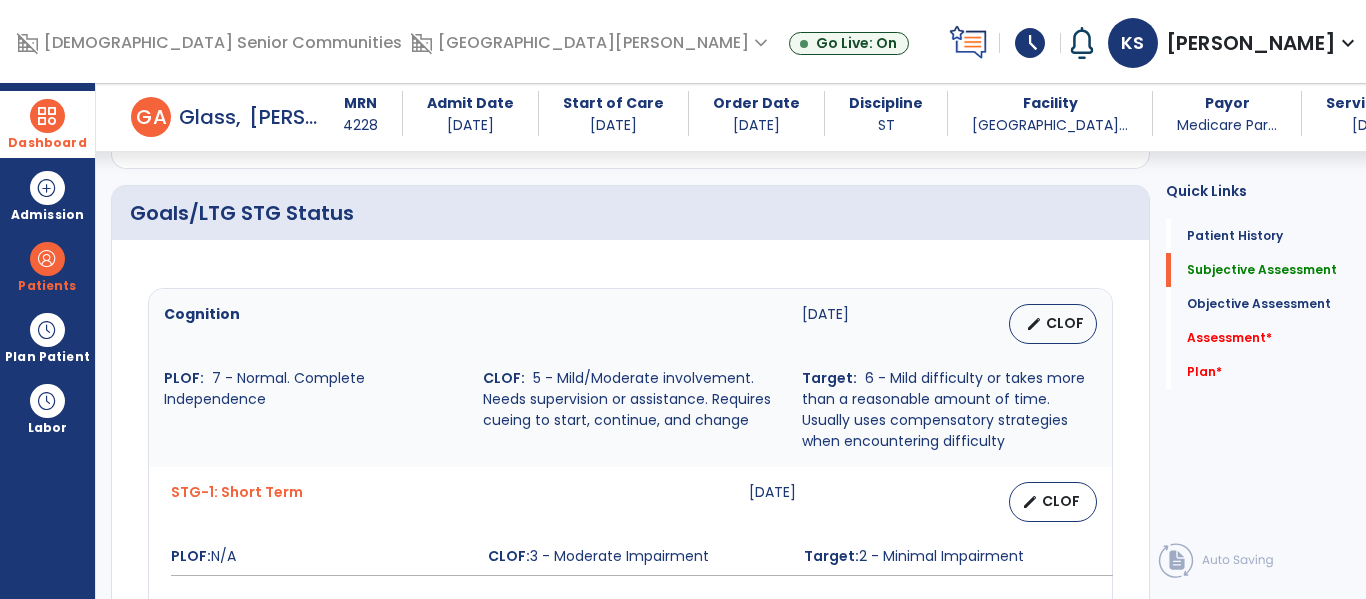 type on "***" 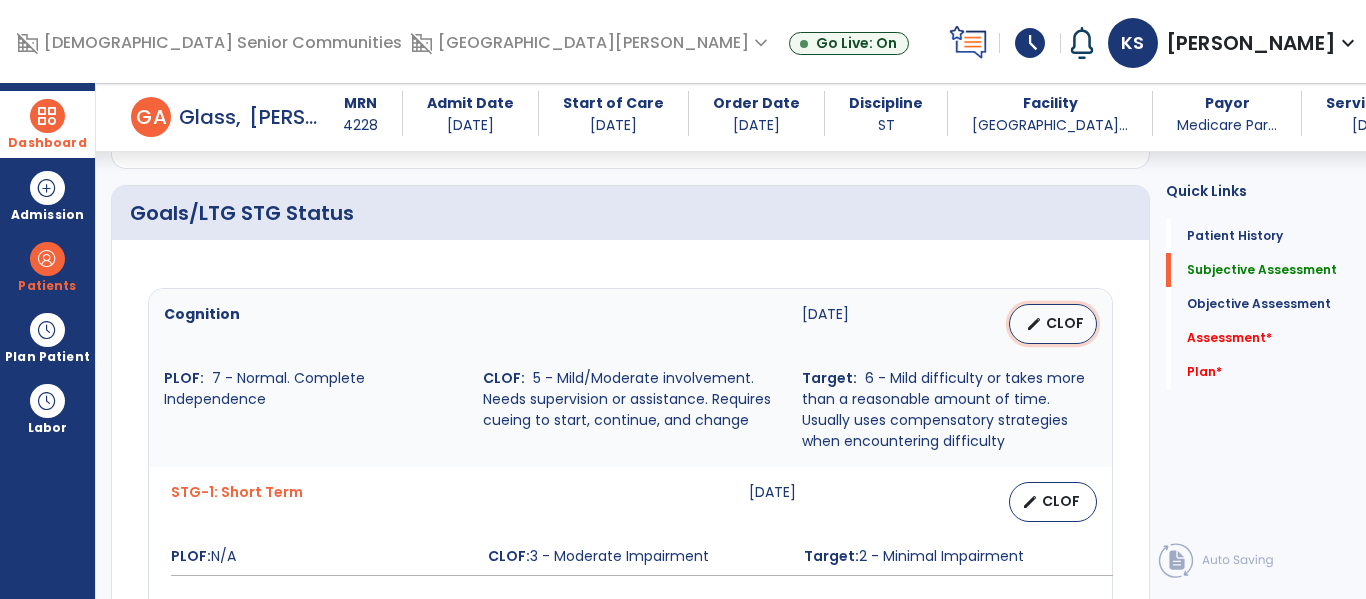 click on "CLOF" at bounding box center (1065, 323) 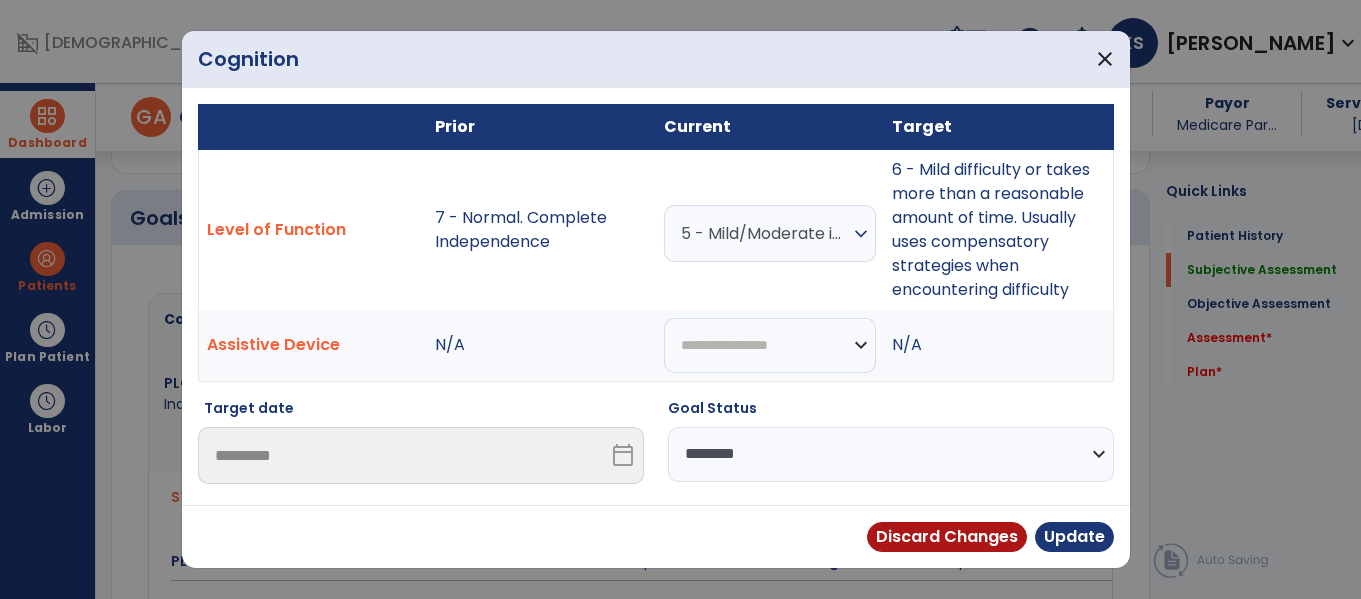 scroll, scrollTop: 706, scrollLeft: 0, axis: vertical 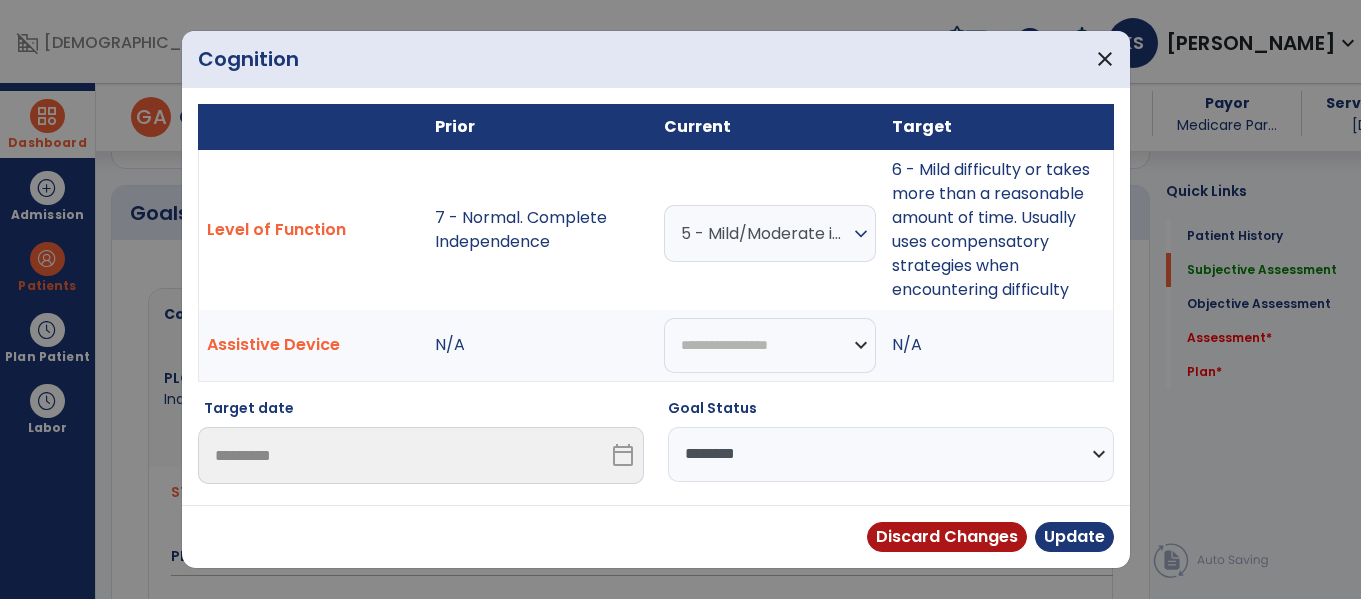 click on "**********" at bounding box center (891, 454) 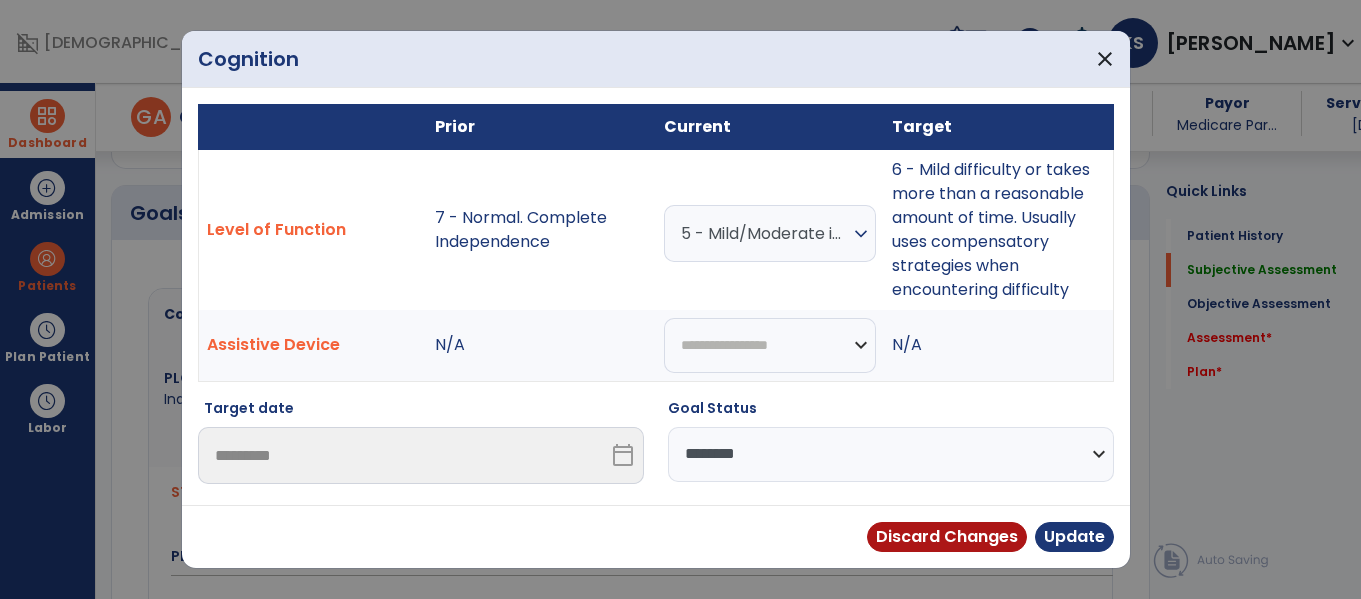 select on "********" 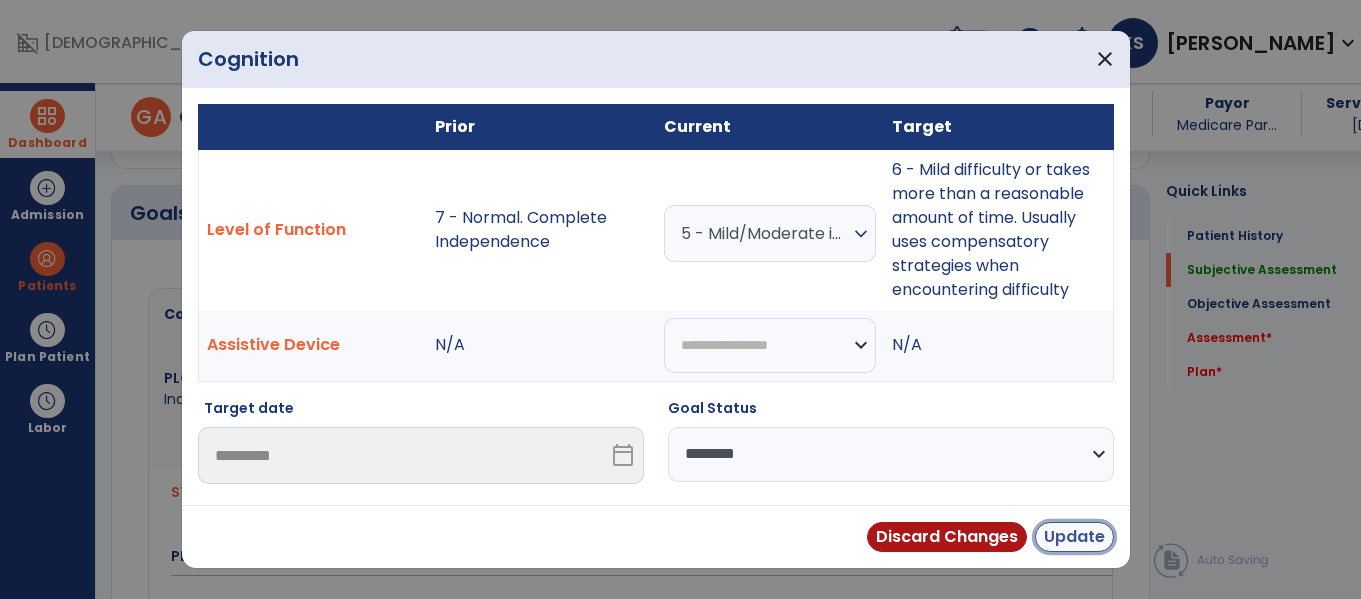 click on "Update" at bounding box center [1074, 537] 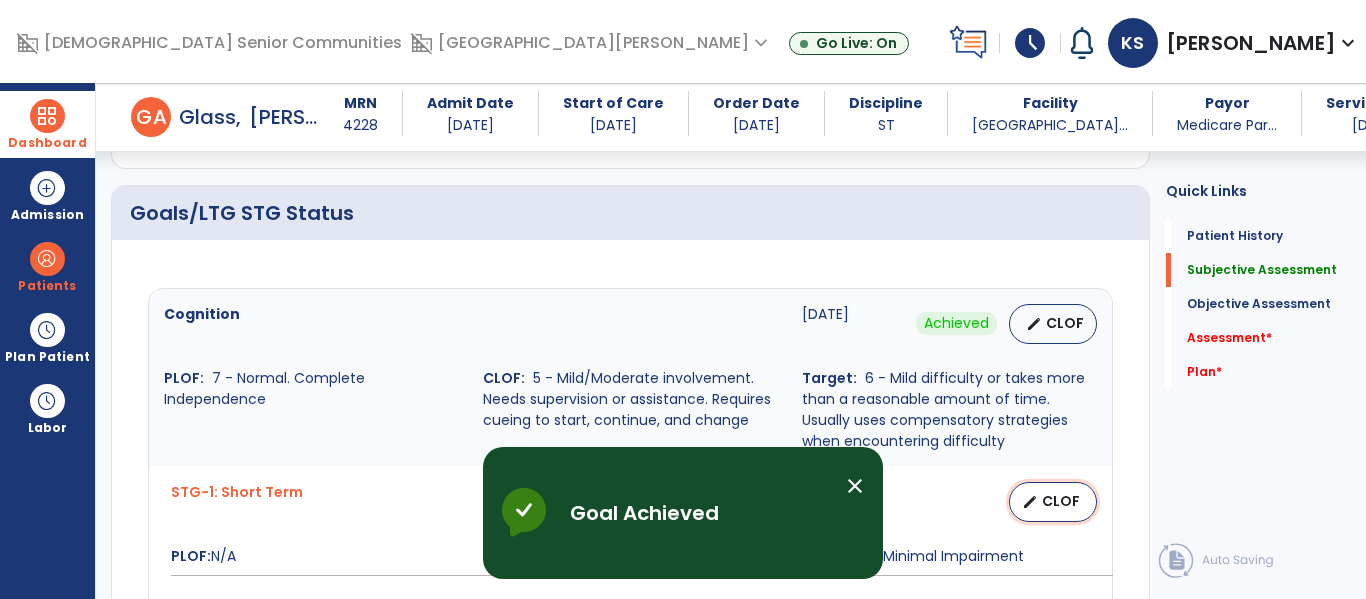 click on "CLOF" at bounding box center [1061, 501] 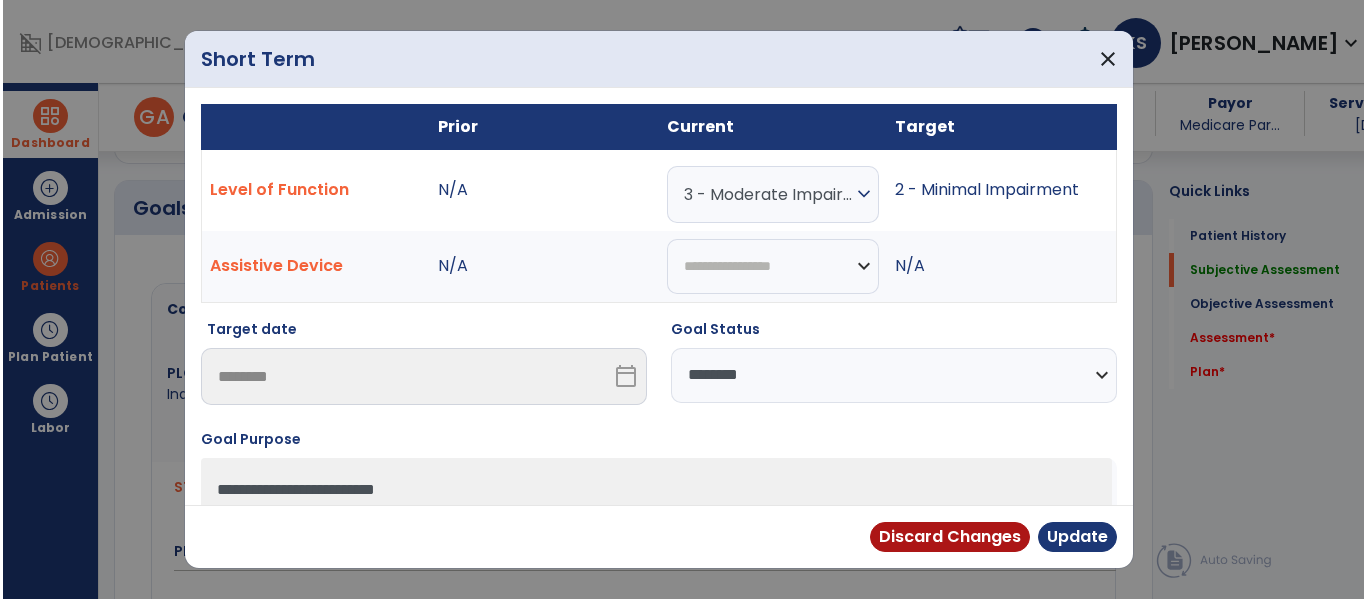 scroll, scrollTop: 706, scrollLeft: 0, axis: vertical 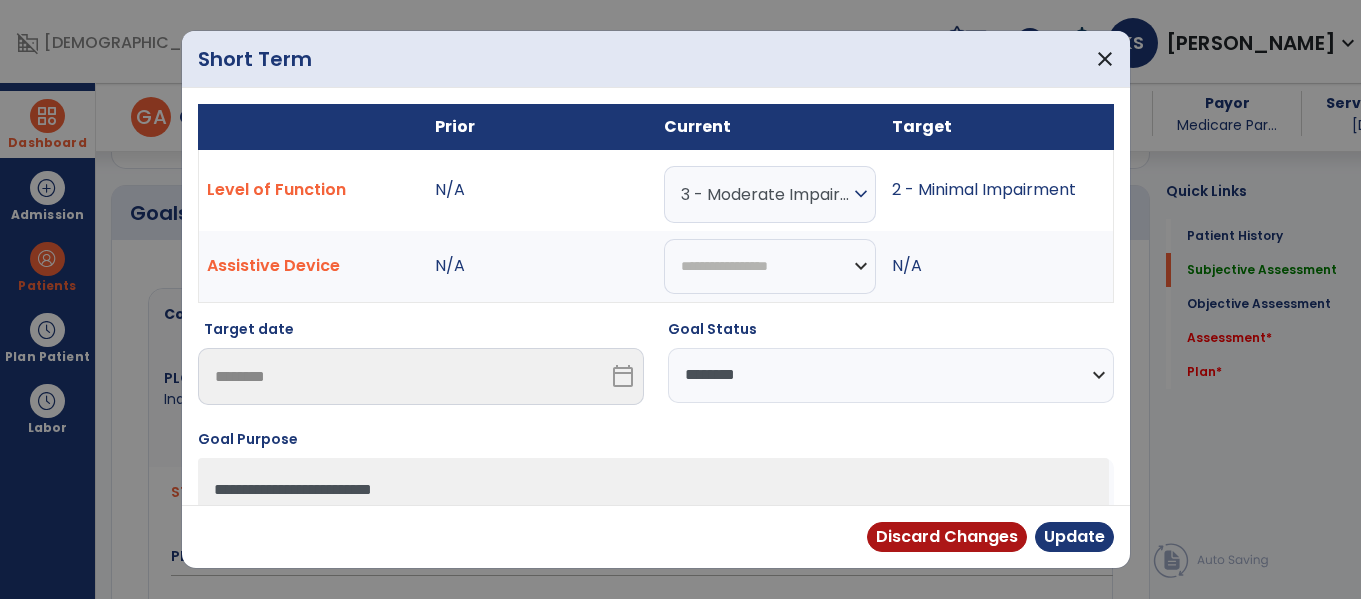 click on "**********" at bounding box center (891, 375) 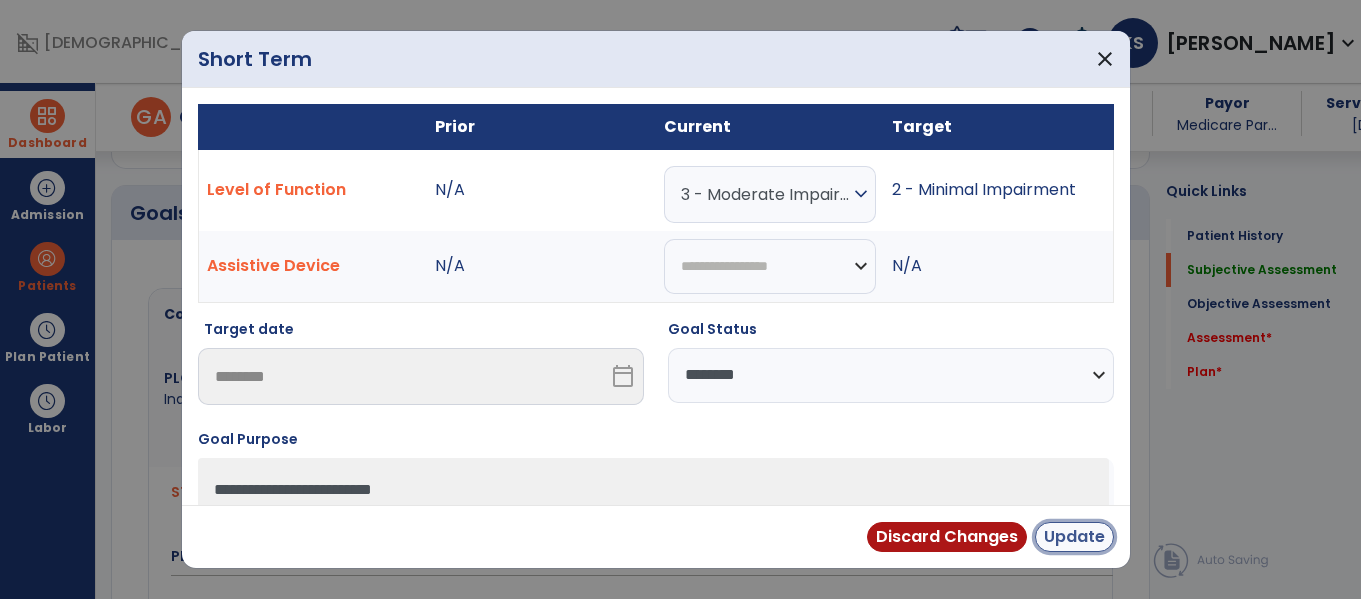 click on "Update" at bounding box center [1074, 537] 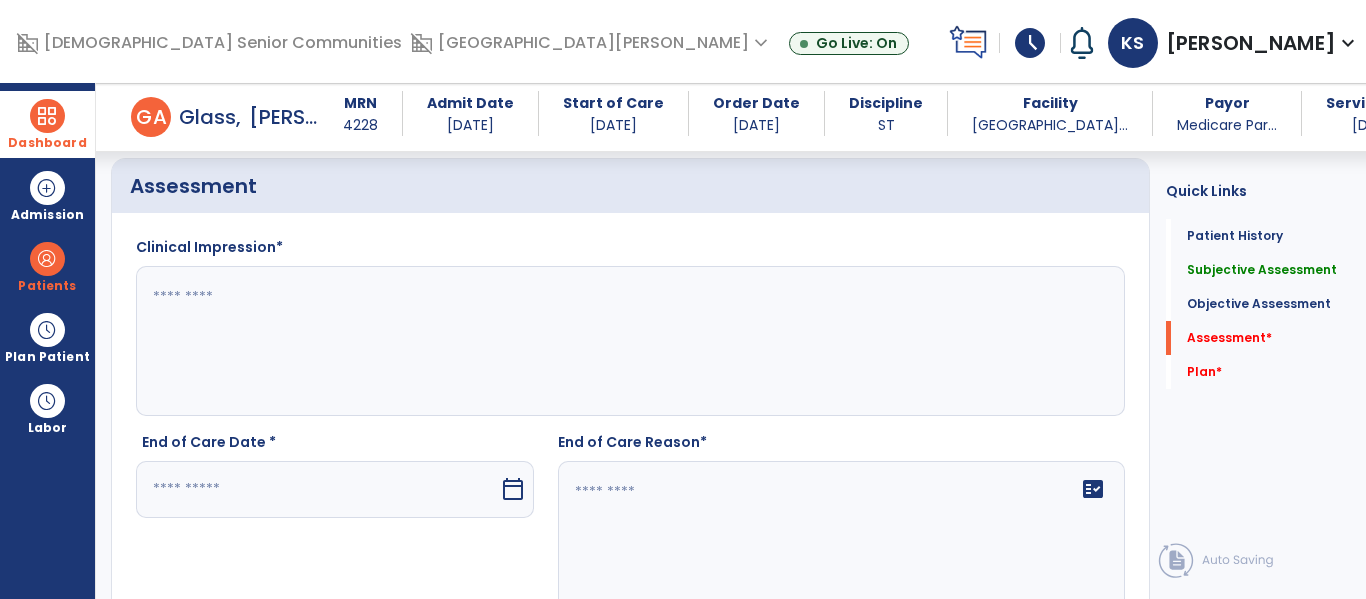scroll, scrollTop: 1770, scrollLeft: 0, axis: vertical 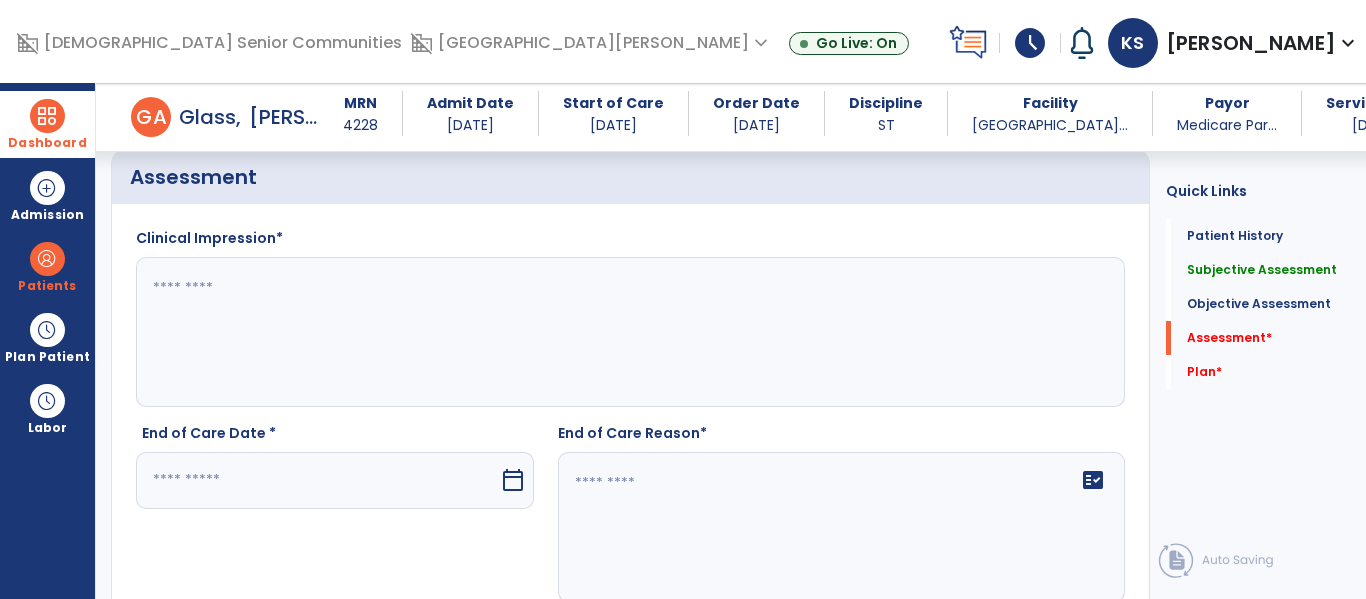 click 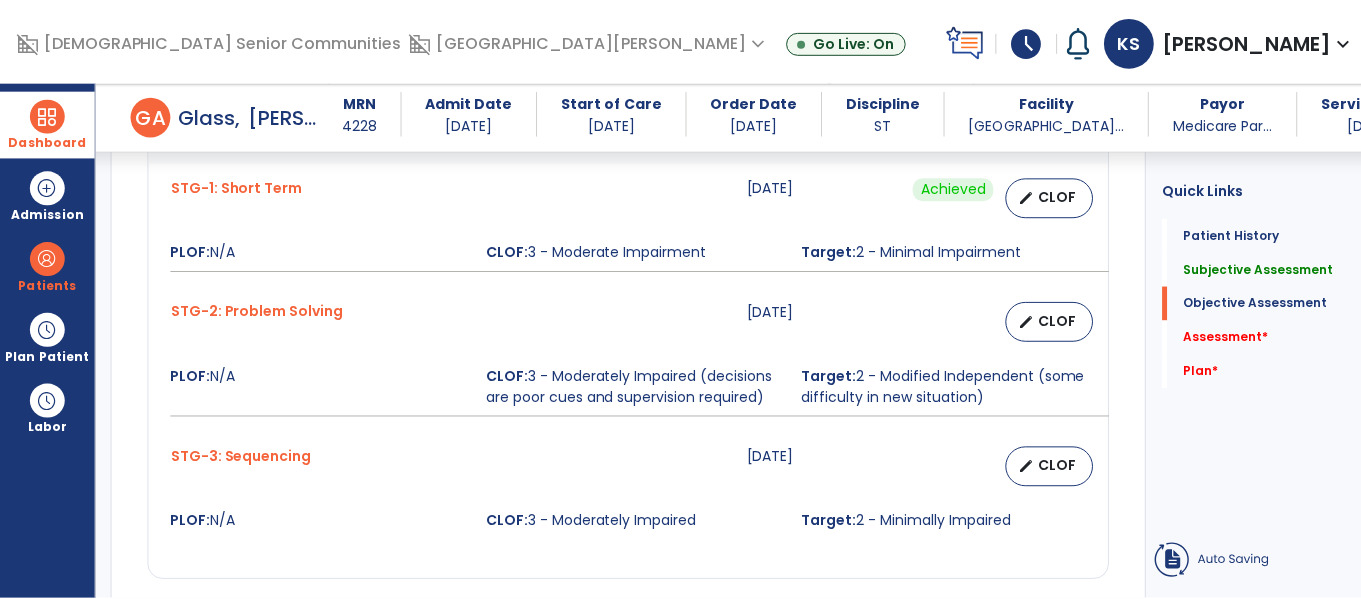 scroll, scrollTop: 1026, scrollLeft: 0, axis: vertical 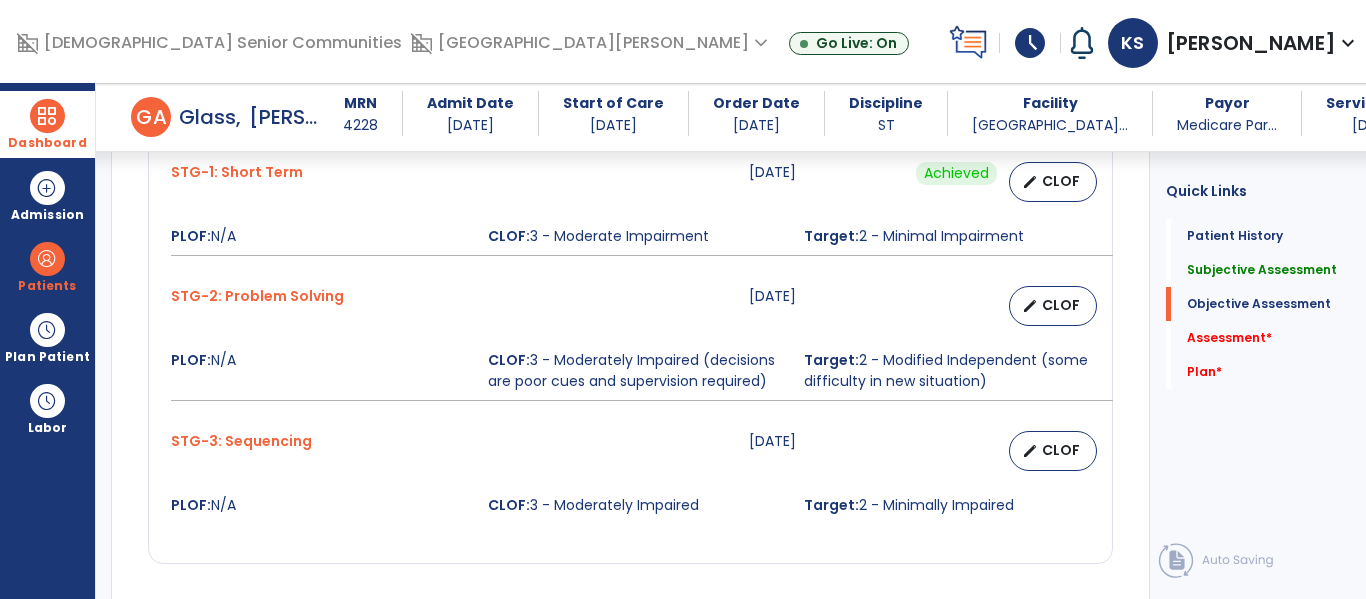 type on "********" 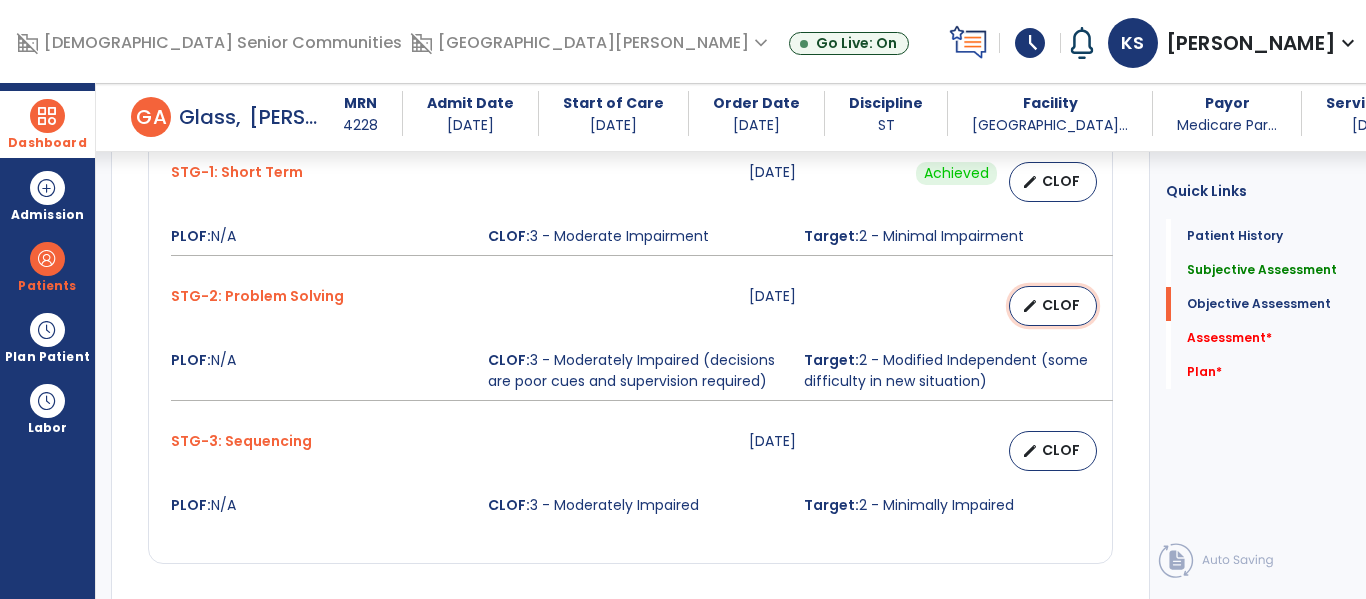 click on "CLOF" at bounding box center (1061, 305) 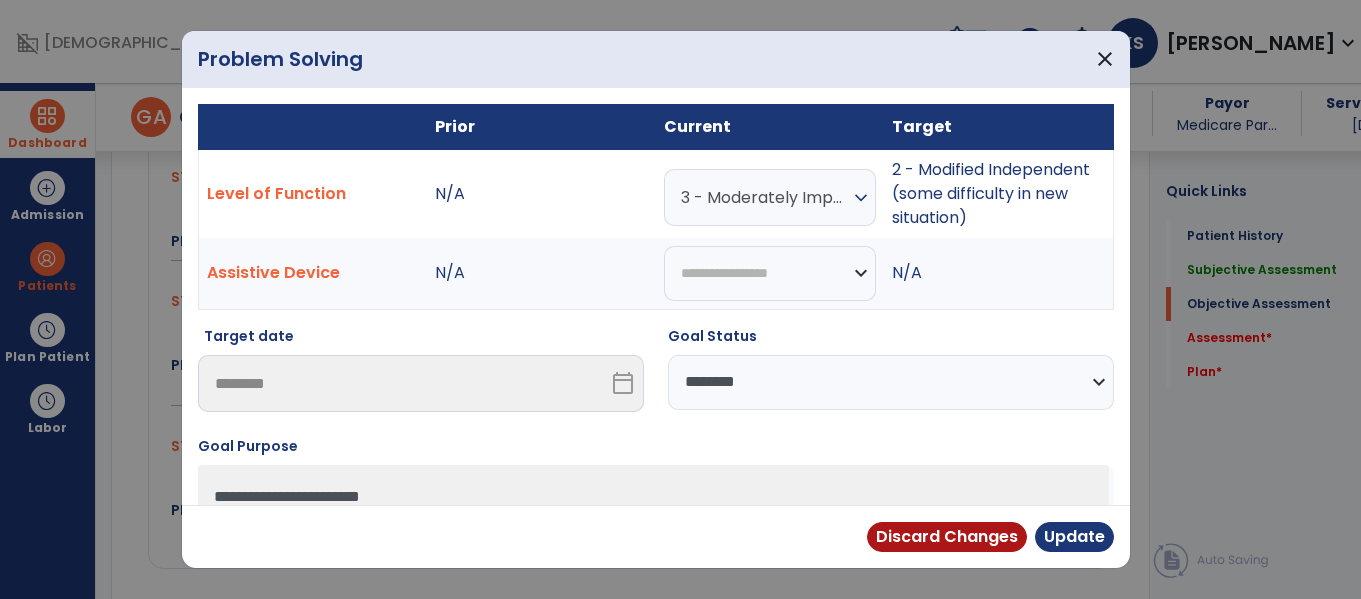 scroll, scrollTop: 1026, scrollLeft: 0, axis: vertical 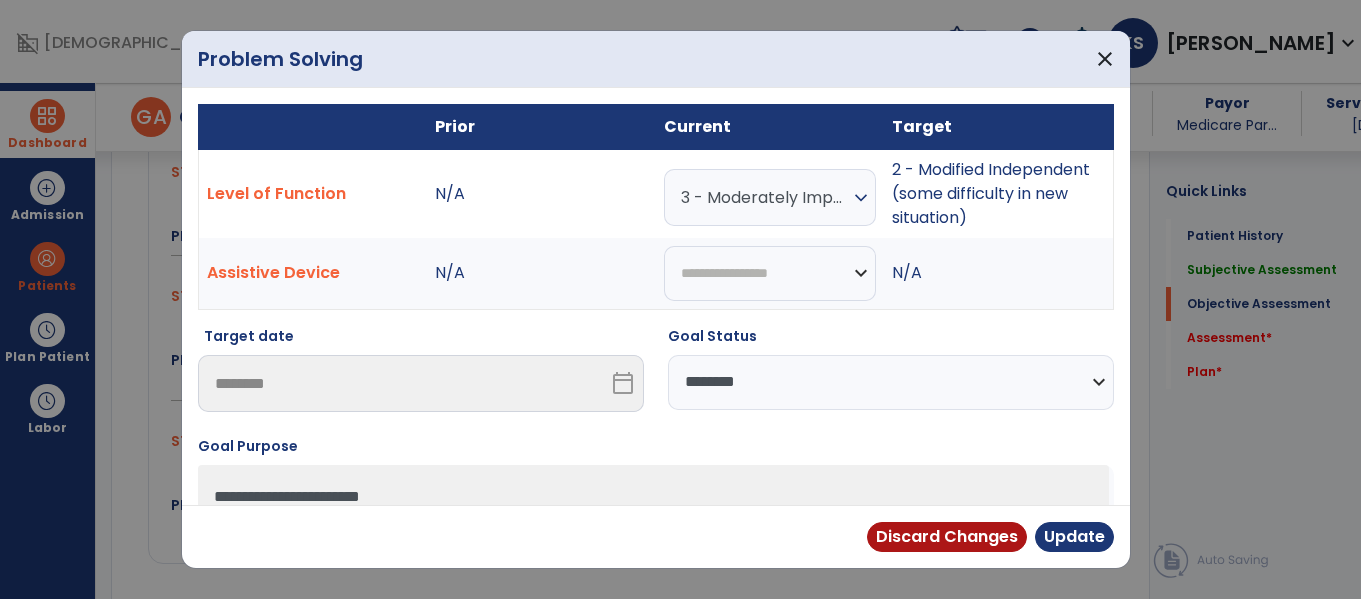 click on "**********" at bounding box center [891, 382] 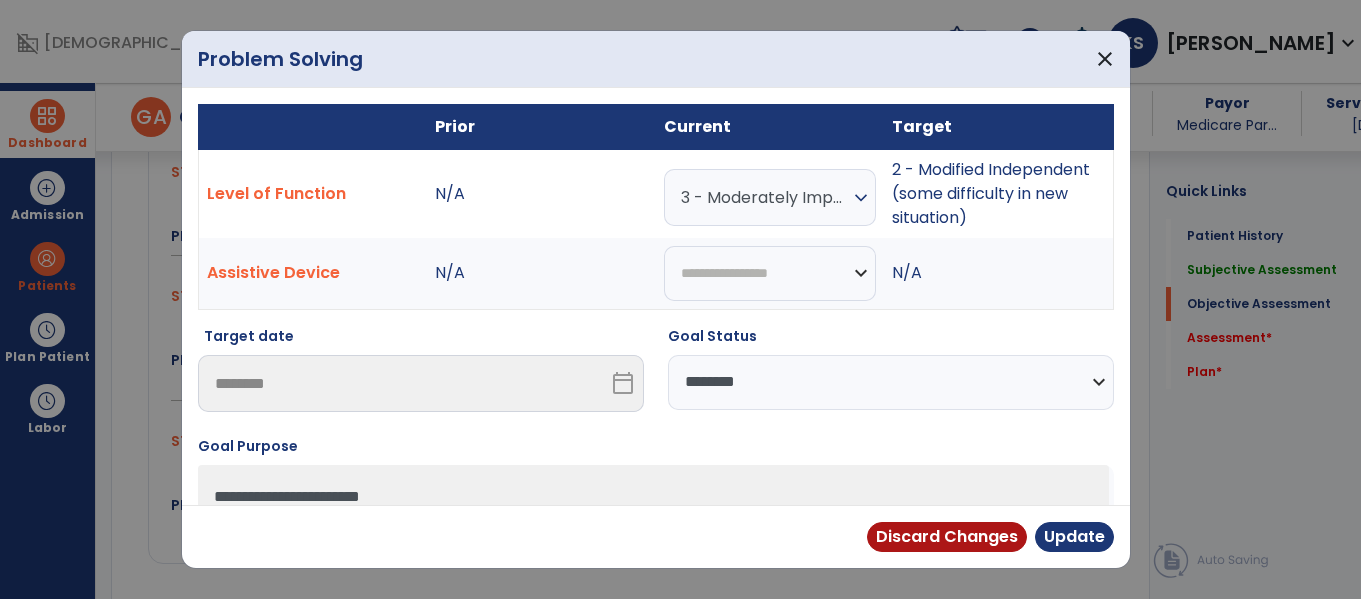 click on "Discard Changes  Update" at bounding box center (656, 536) 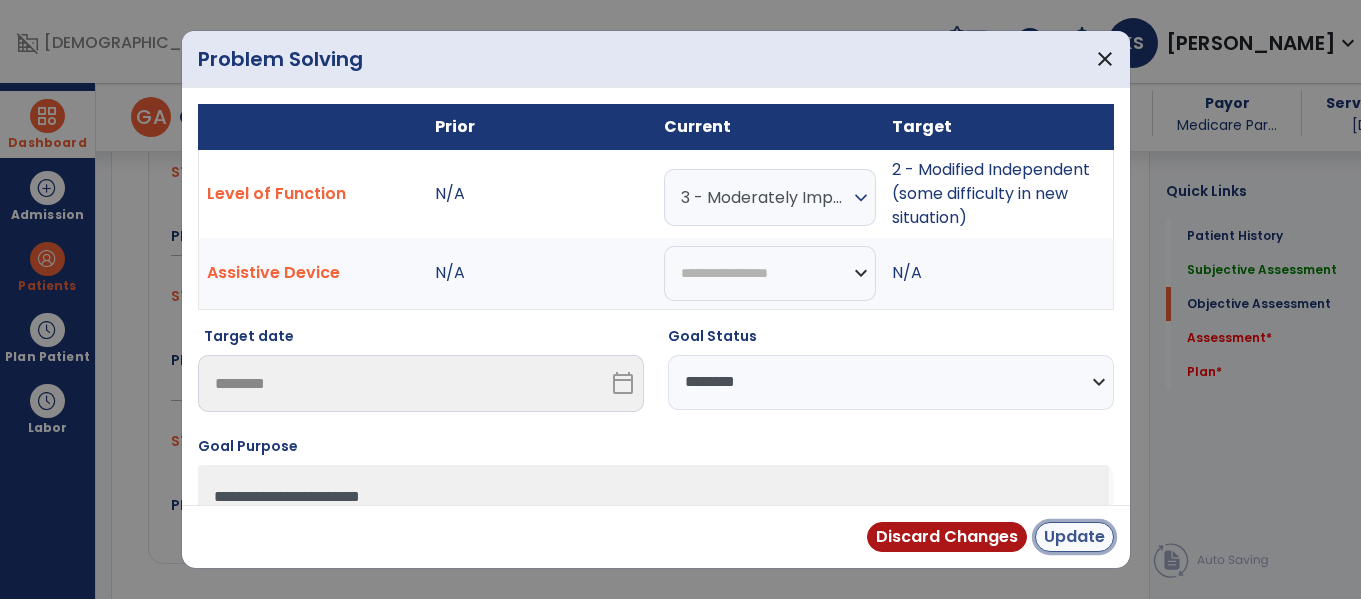 click on "Update" at bounding box center [1074, 537] 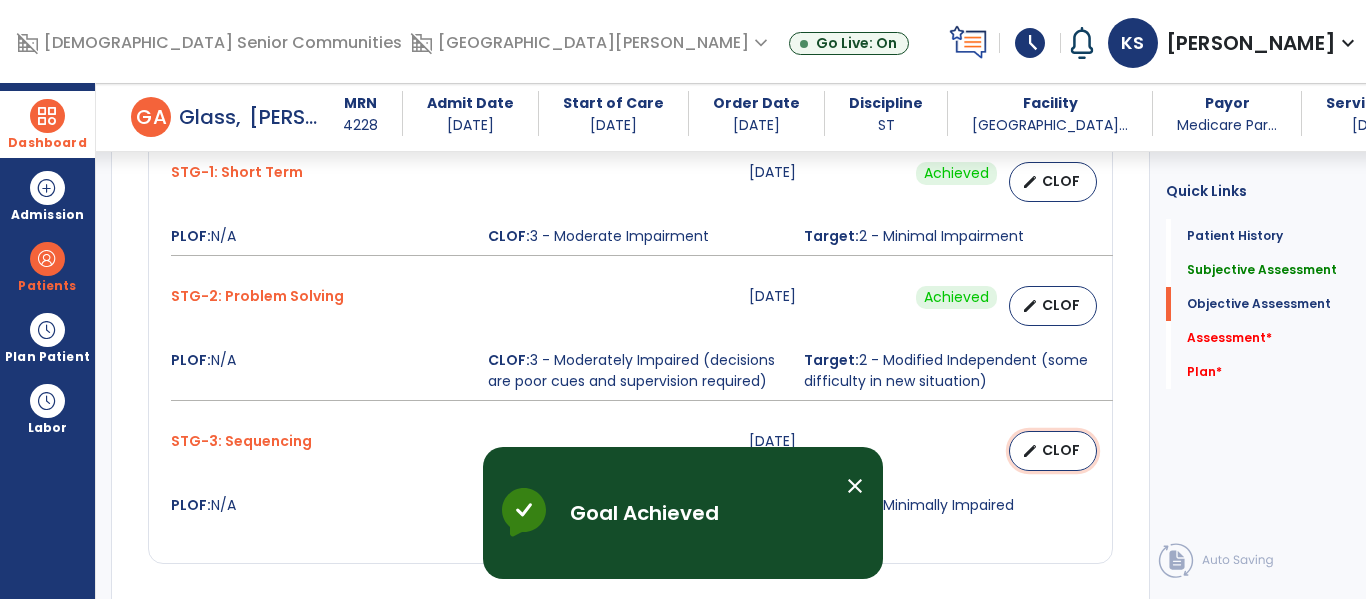 click on "edit   CLOF" at bounding box center (1053, 451) 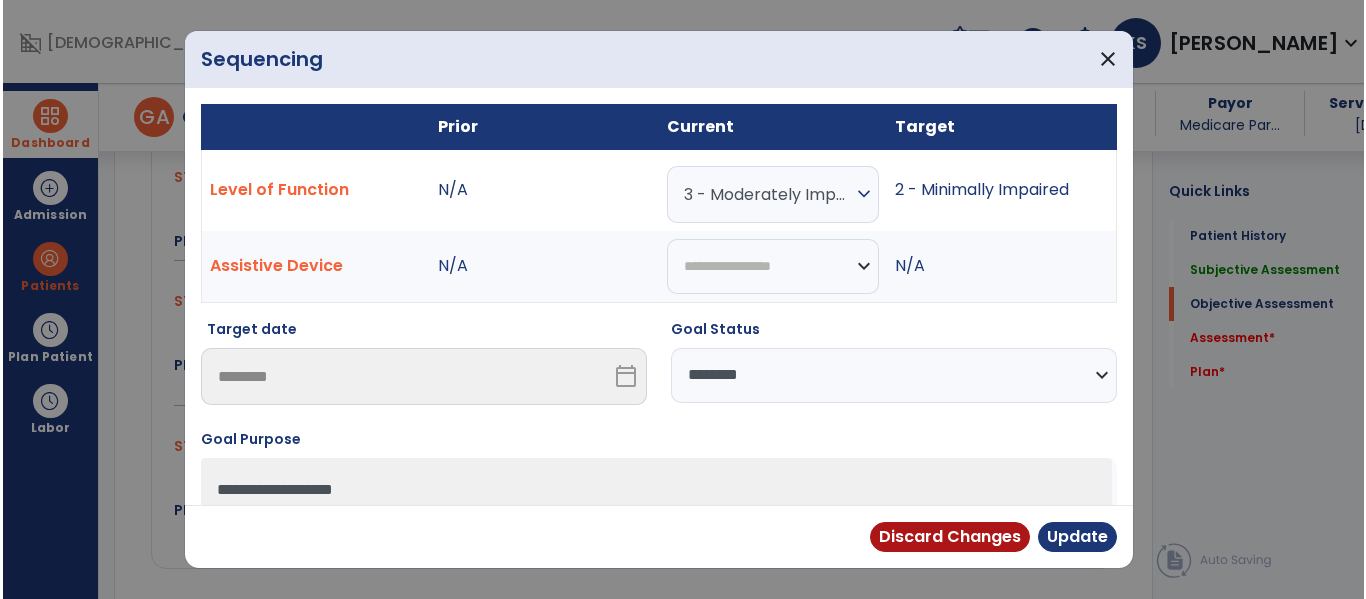 scroll, scrollTop: 1026, scrollLeft: 0, axis: vertical 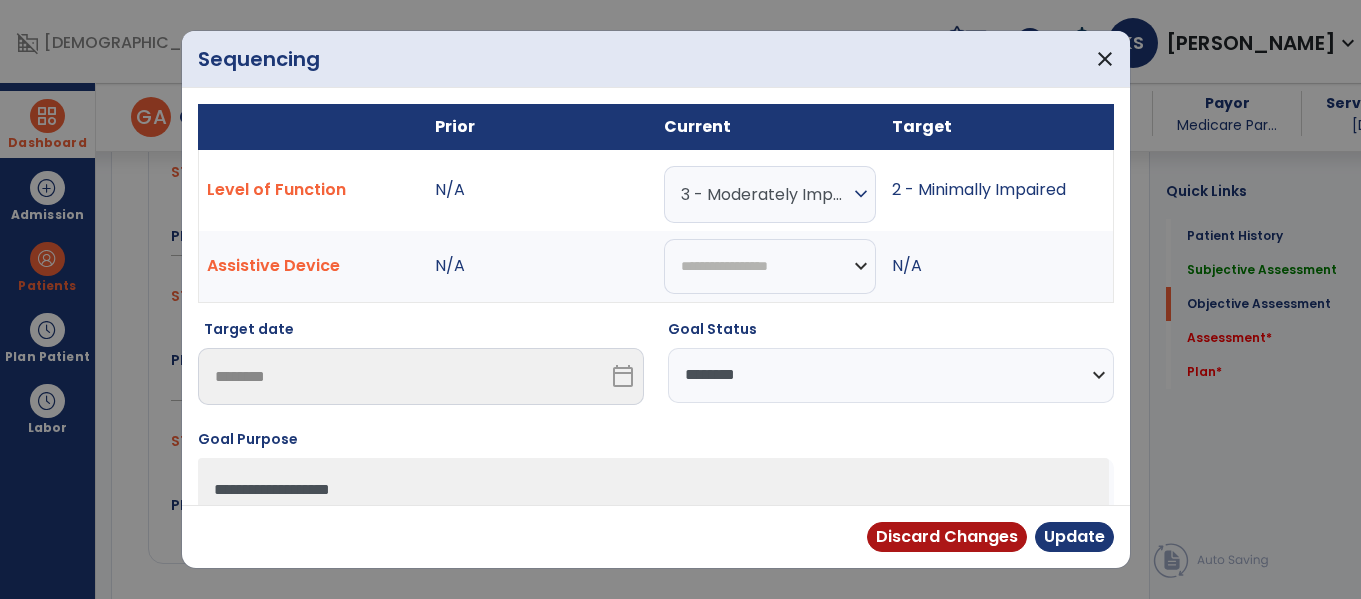 click on "**********" at bounding box center [891, 375] 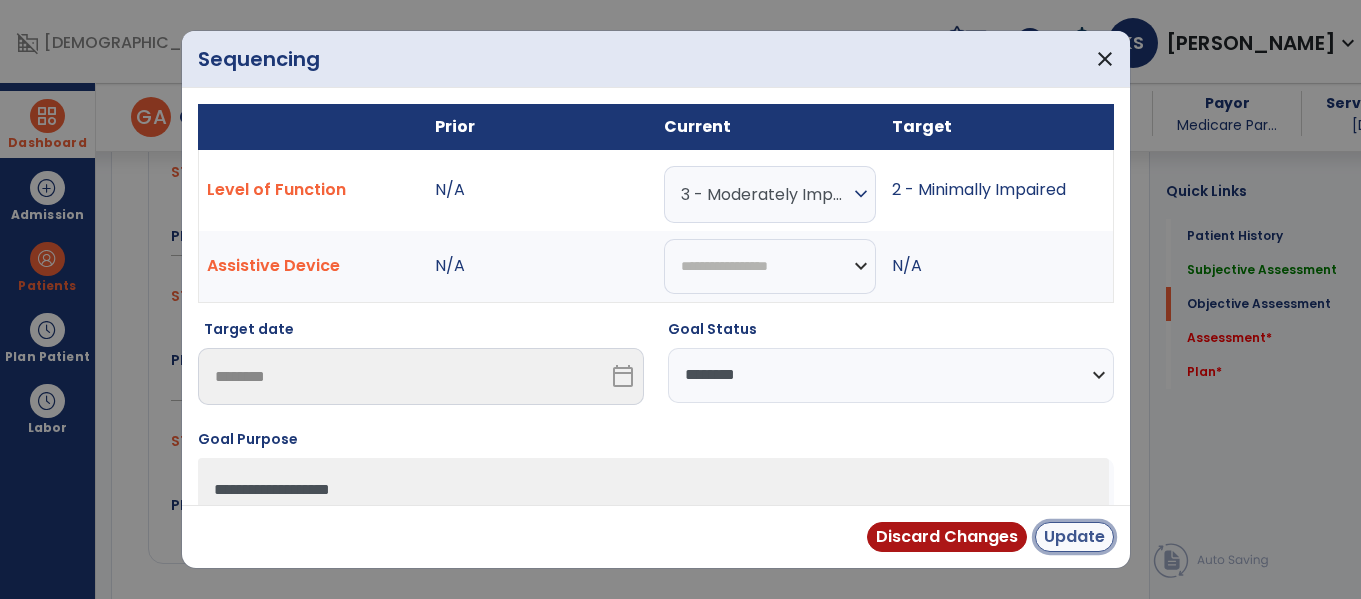 click on "Update" at bounding box center [1074, 537] 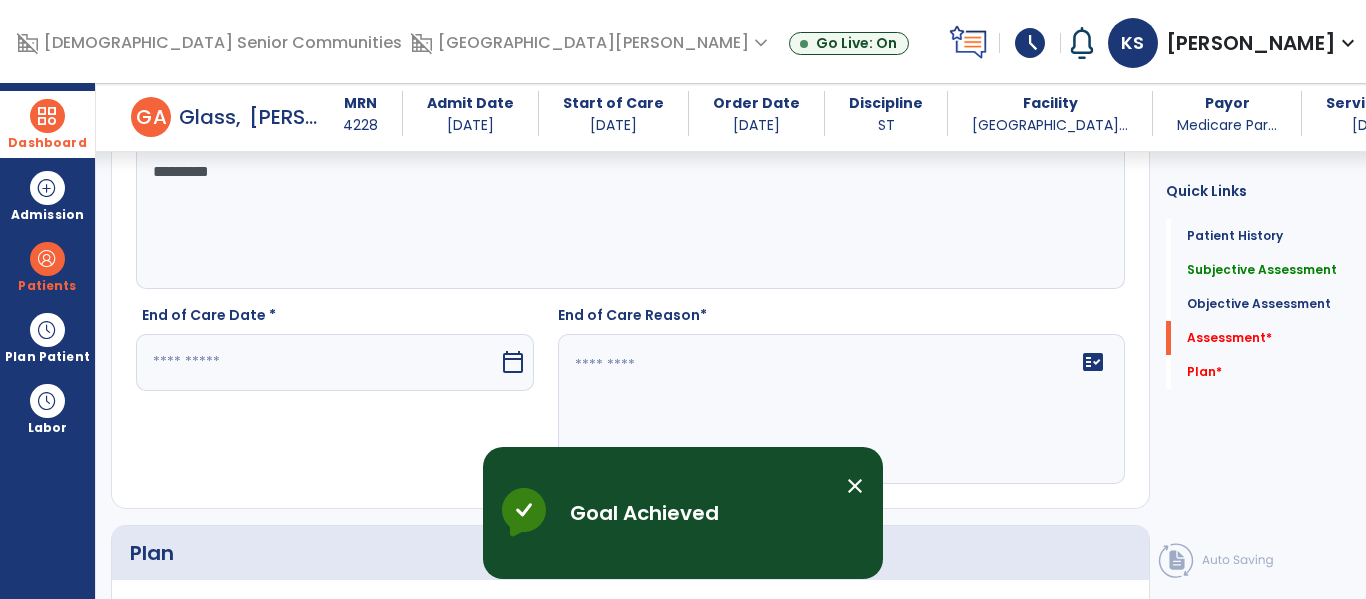 scroll, scrollTop: 1894, scrollLeft: 0, axis: vertical 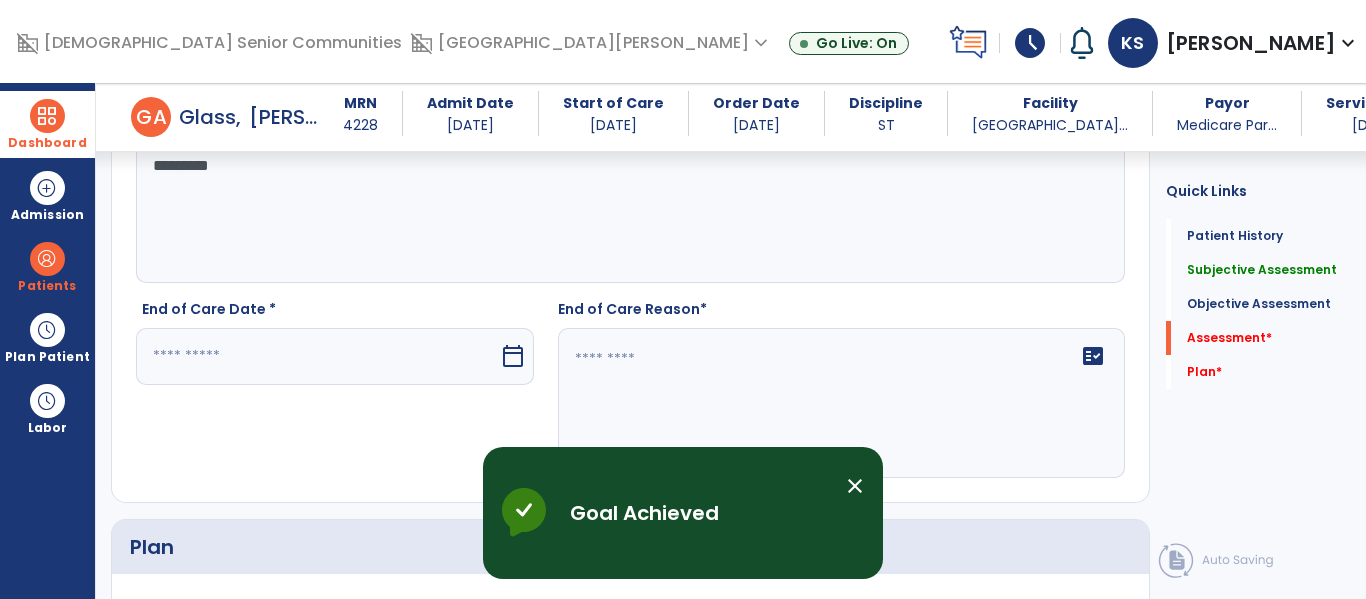 click on "********" 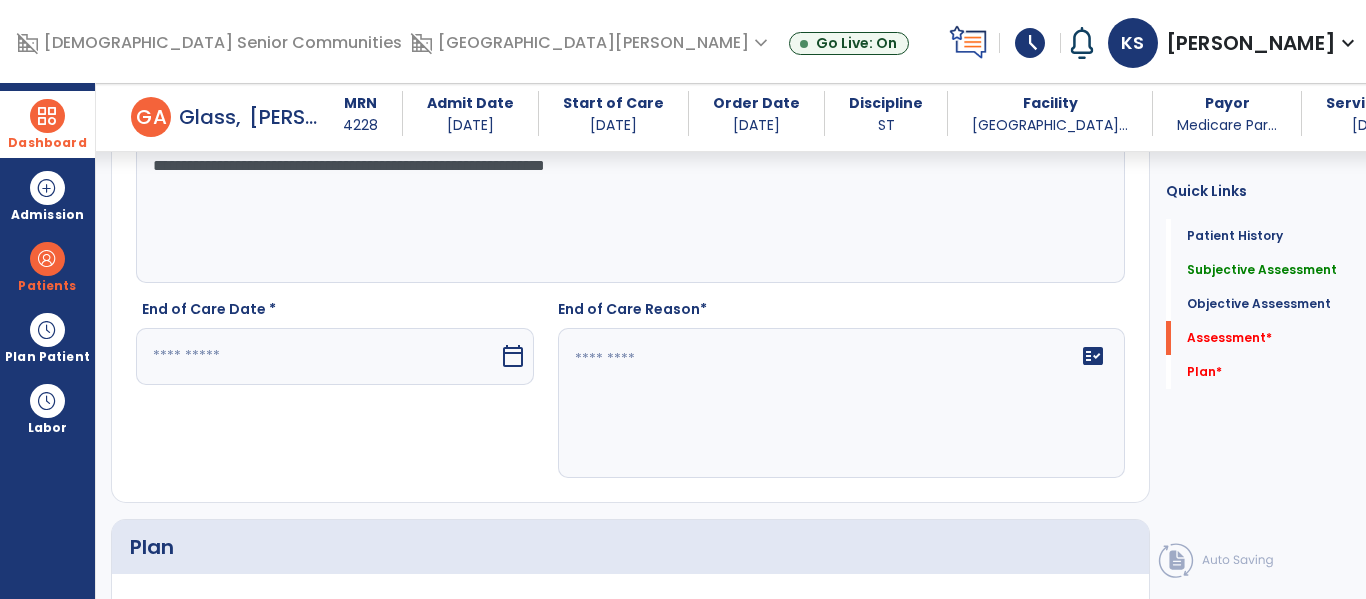 click on "**********" 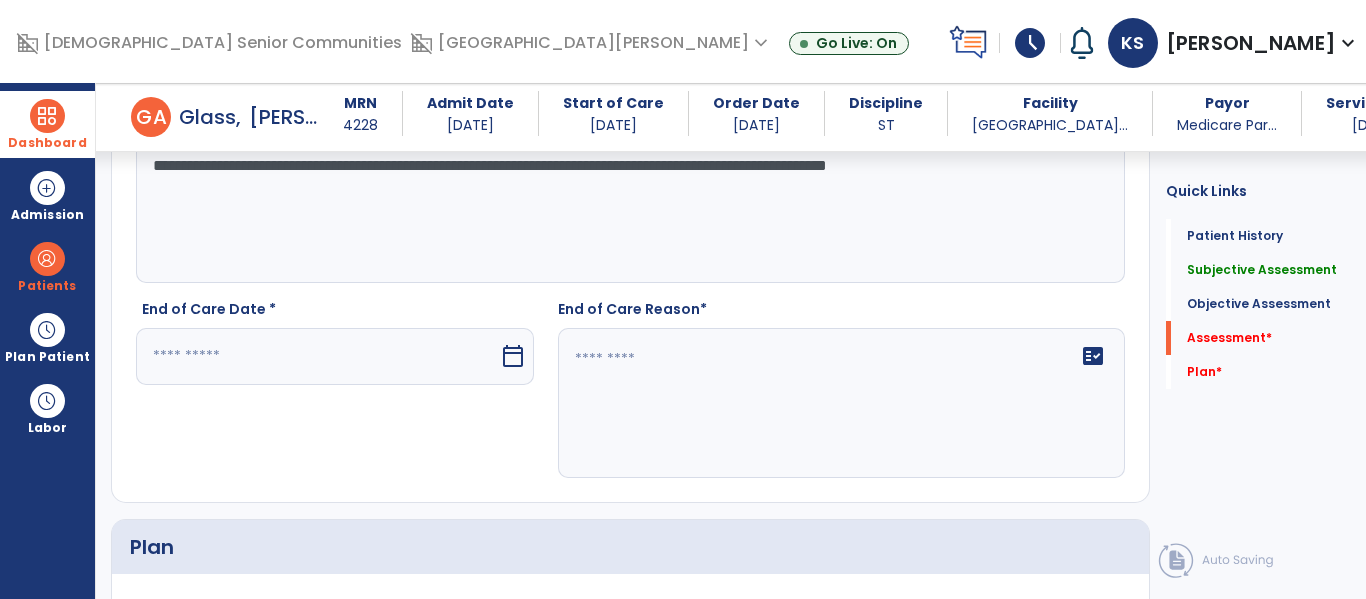 type on "**********" 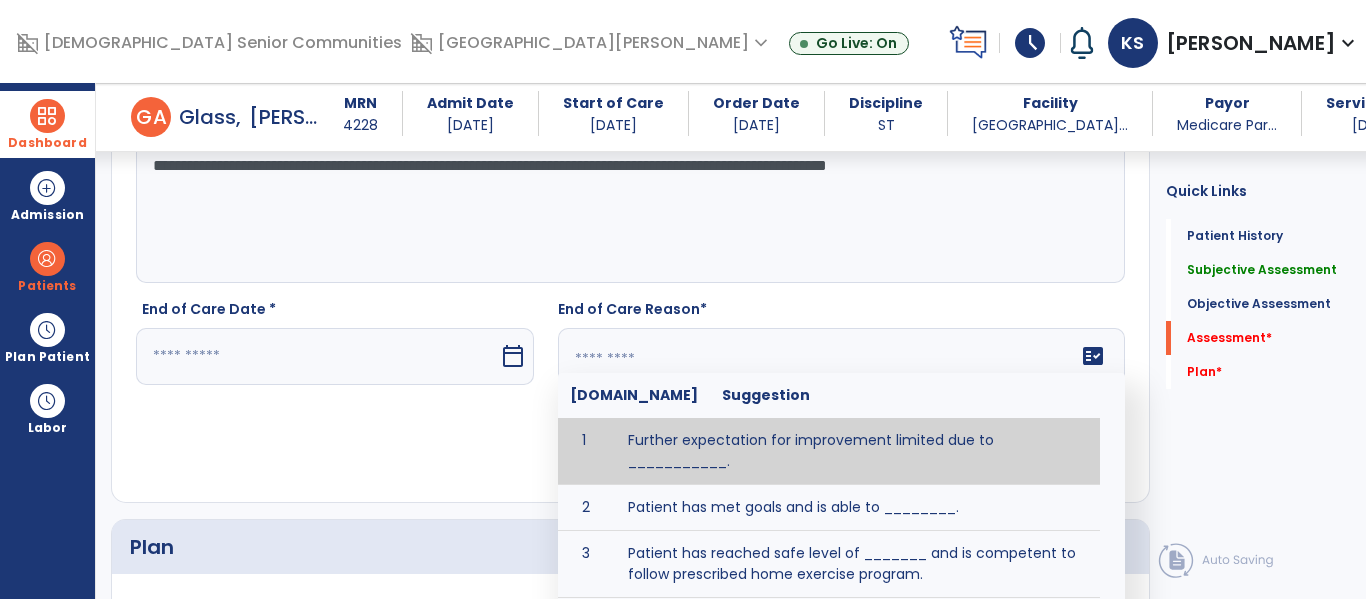 click on "fact_check  [DOMAIN_NAME] Suggestion 1 Further expectation for improvement limited due to ___________. 2 Patient has met goals and is able to ________. 3 Patient has reached safe level of _______ and is competent to follow prescribed home exercise program. 4 Patient responded to therapy ____________. 5 Unexpected facility discharge - patient continues to warrant further therapy and will be re-screened upon readmission. 6 Unstable medical condition makes continued services inappropriate at this time." 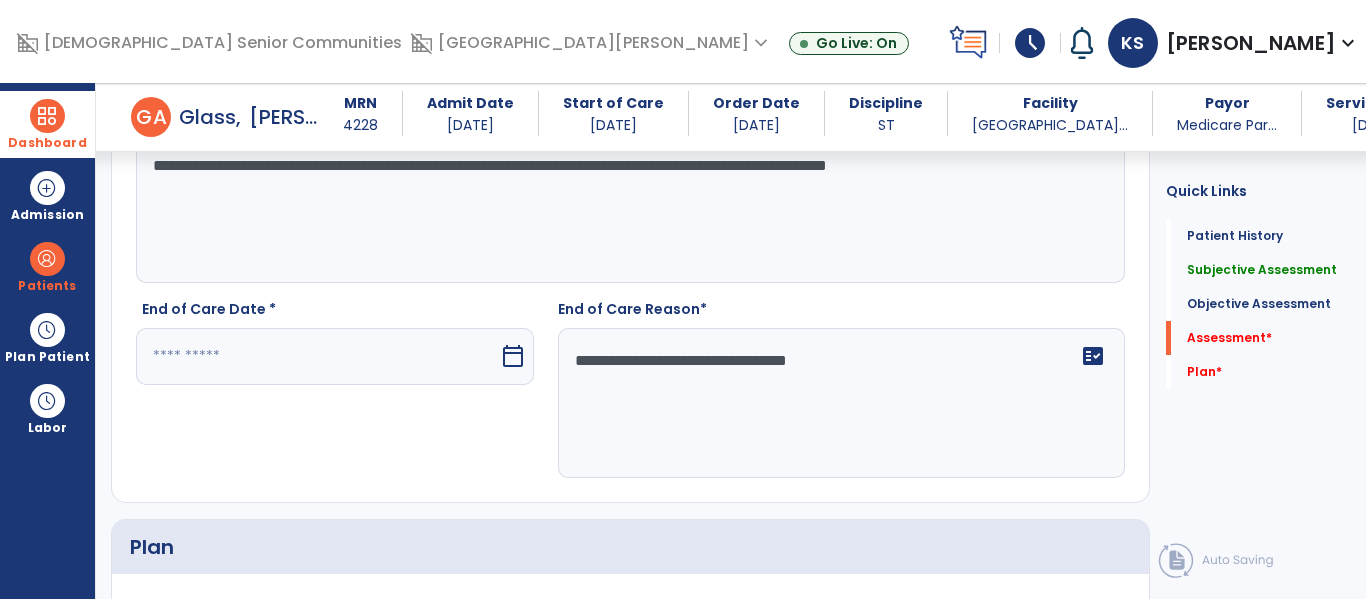 type on "**********" 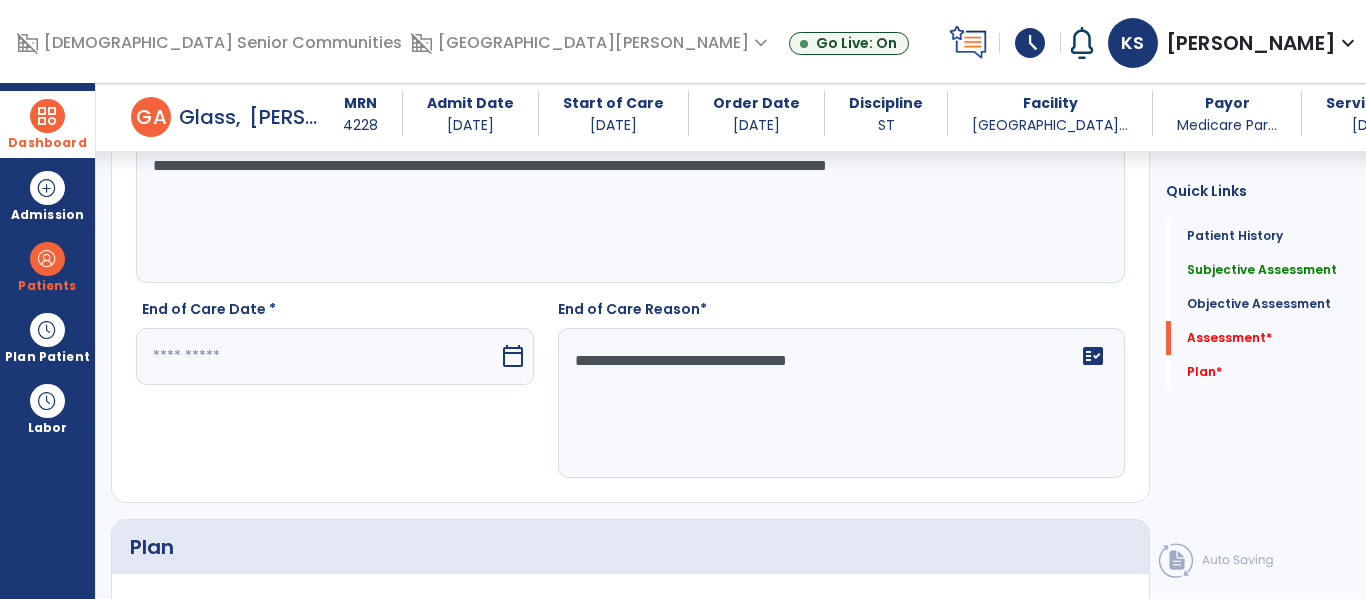 click at bounding box center [317, 356] 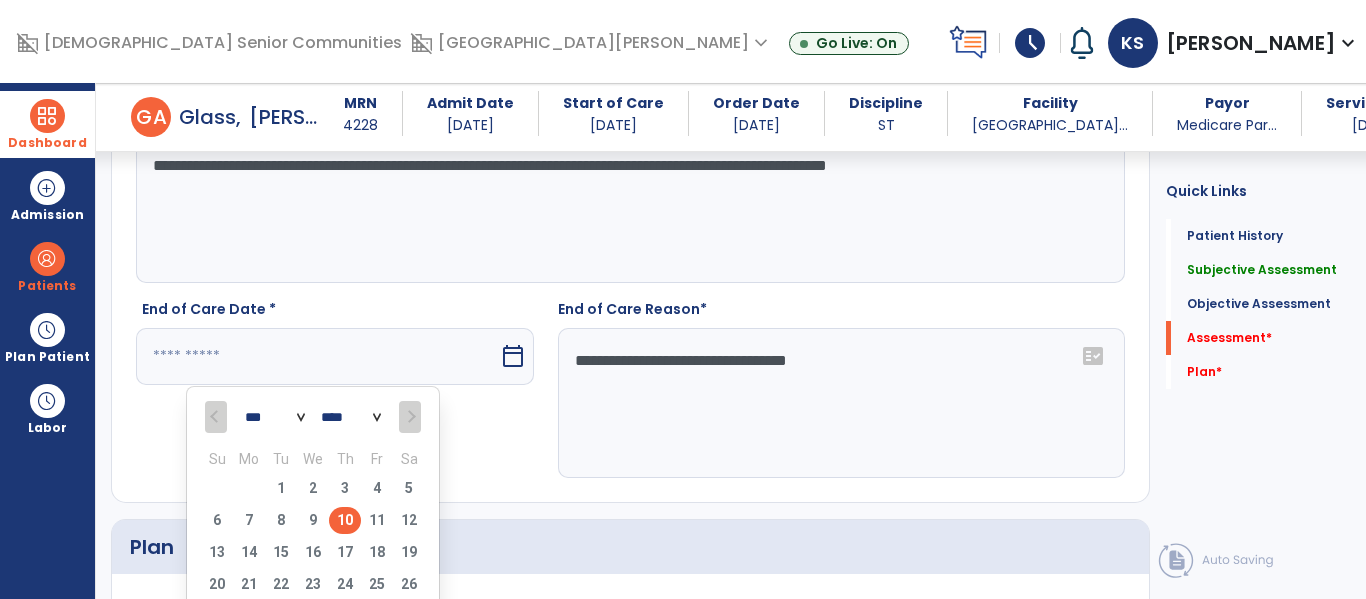 click on "10" at bounding box center [345, 520] 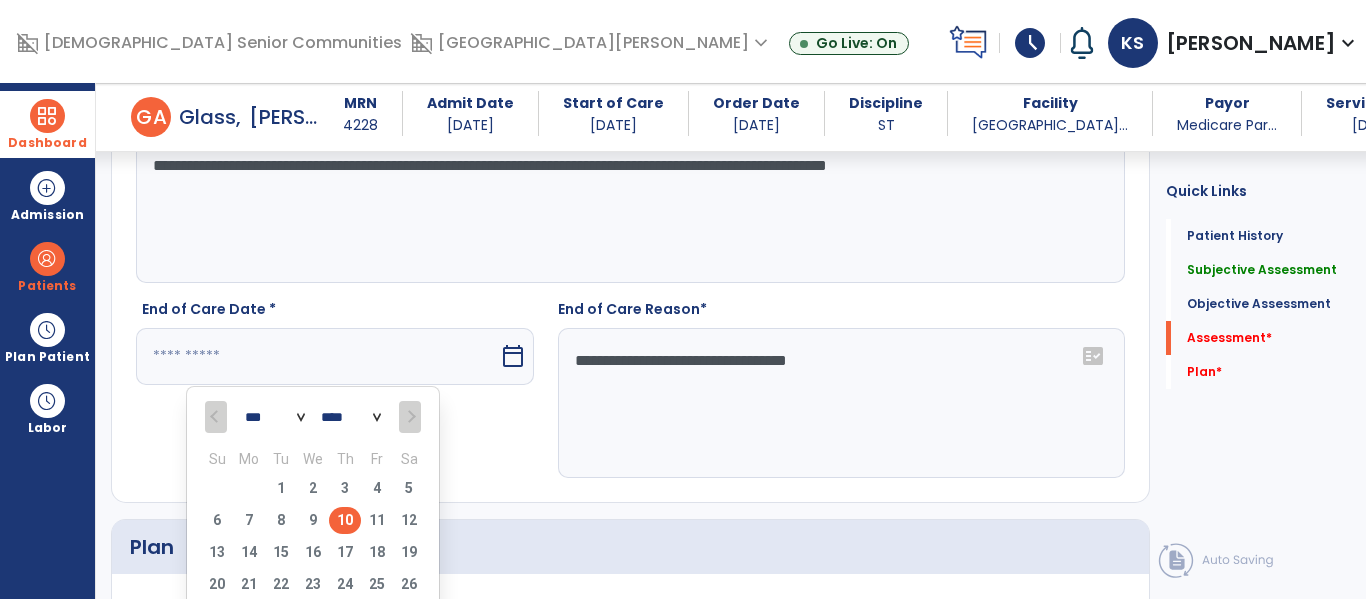 type on "*********" 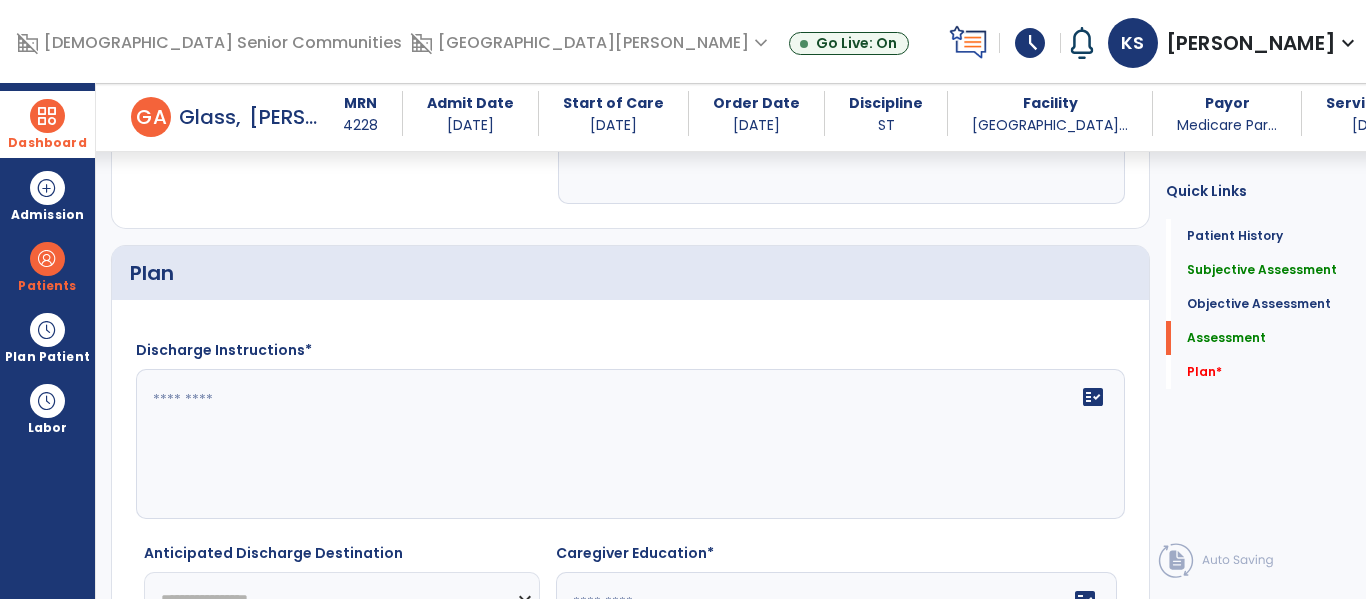scroll, scrollTop: 2173, scrollLeft: 0, axis: vertical 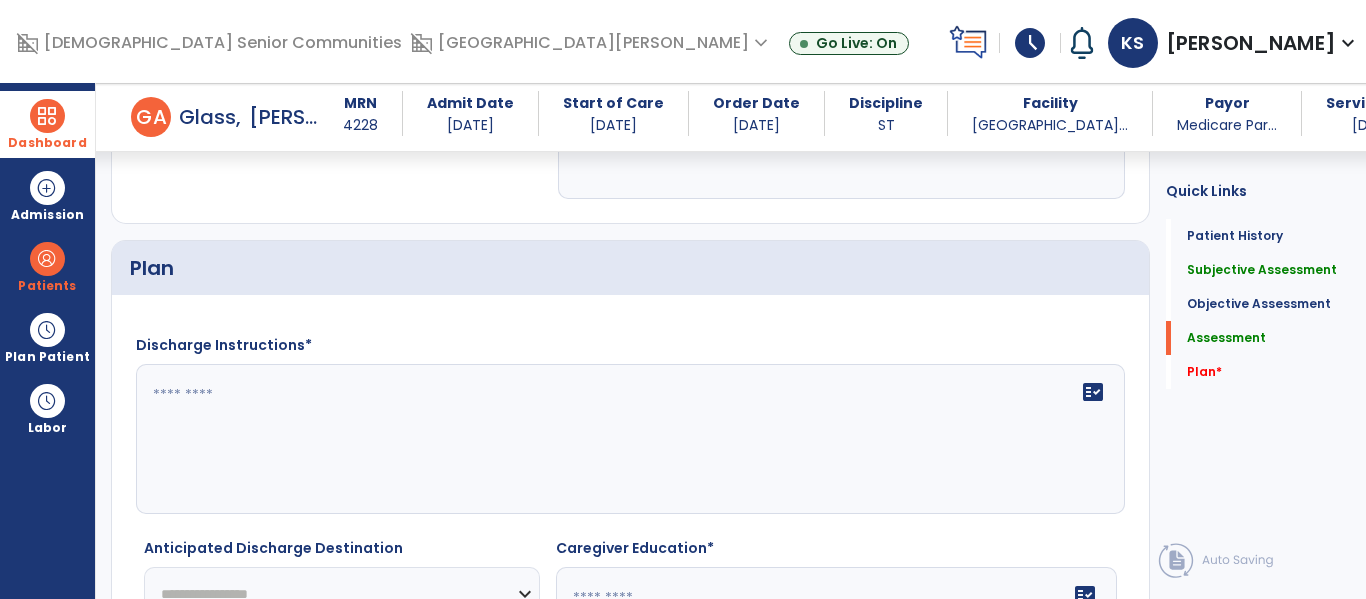 click on "fact_check" 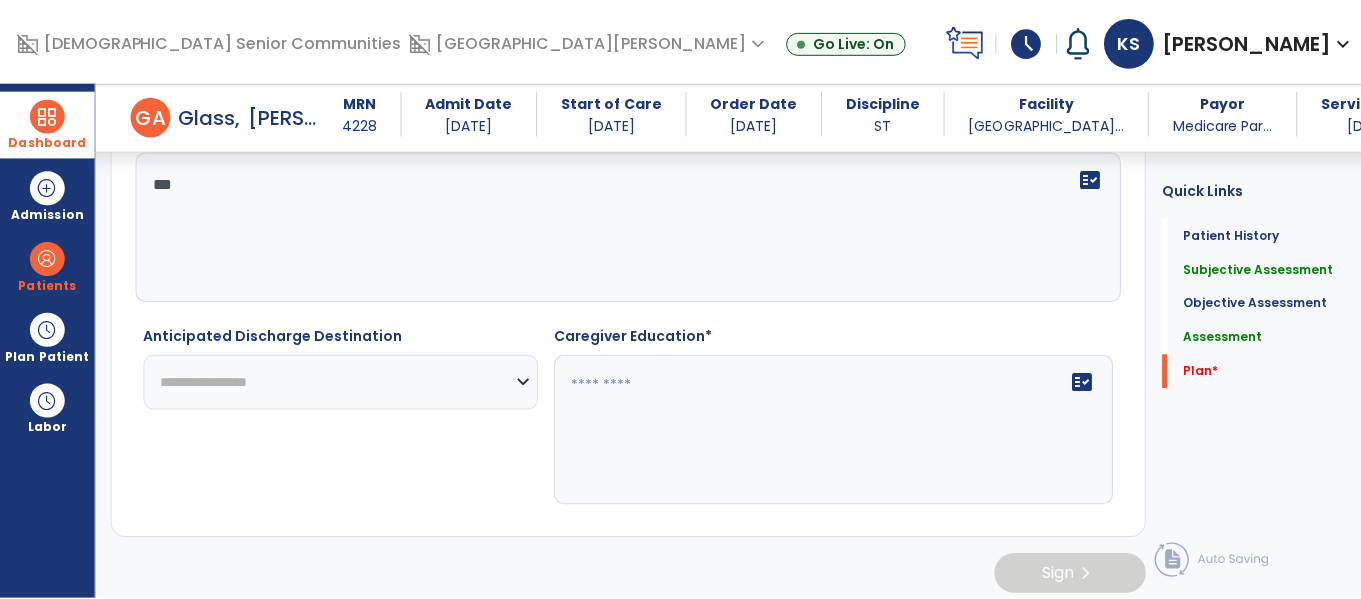 scroll, scrollTop: 2417, scrollLeft: 0, axis: vertical 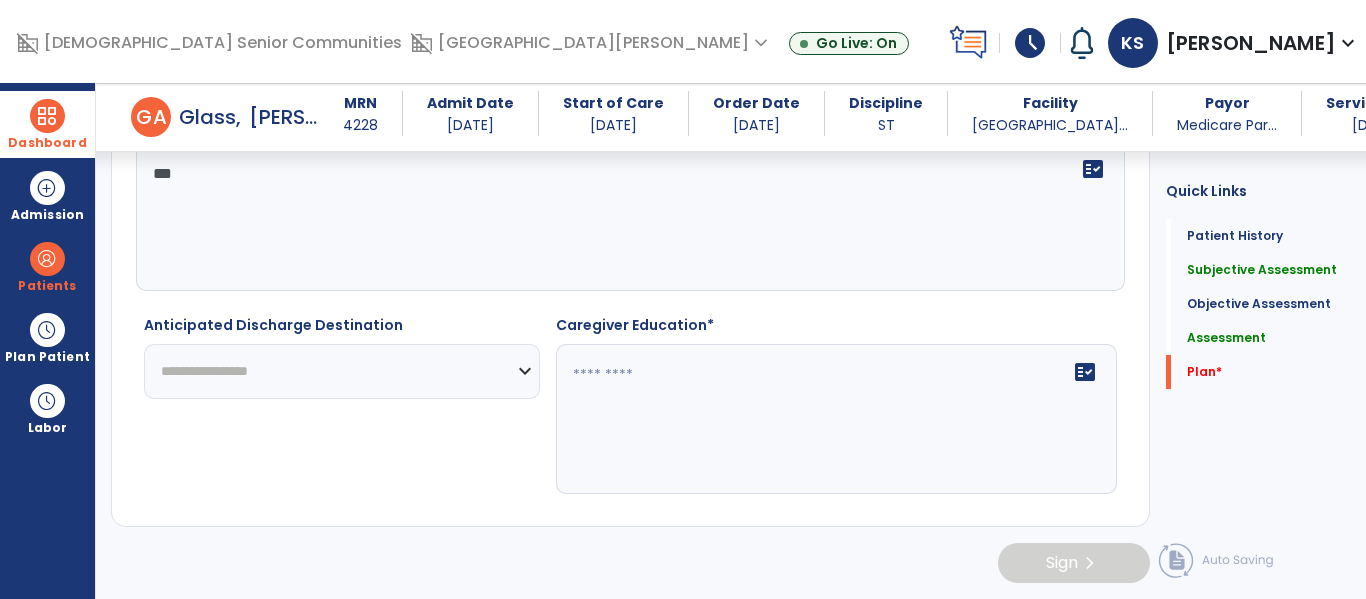 type on "***" 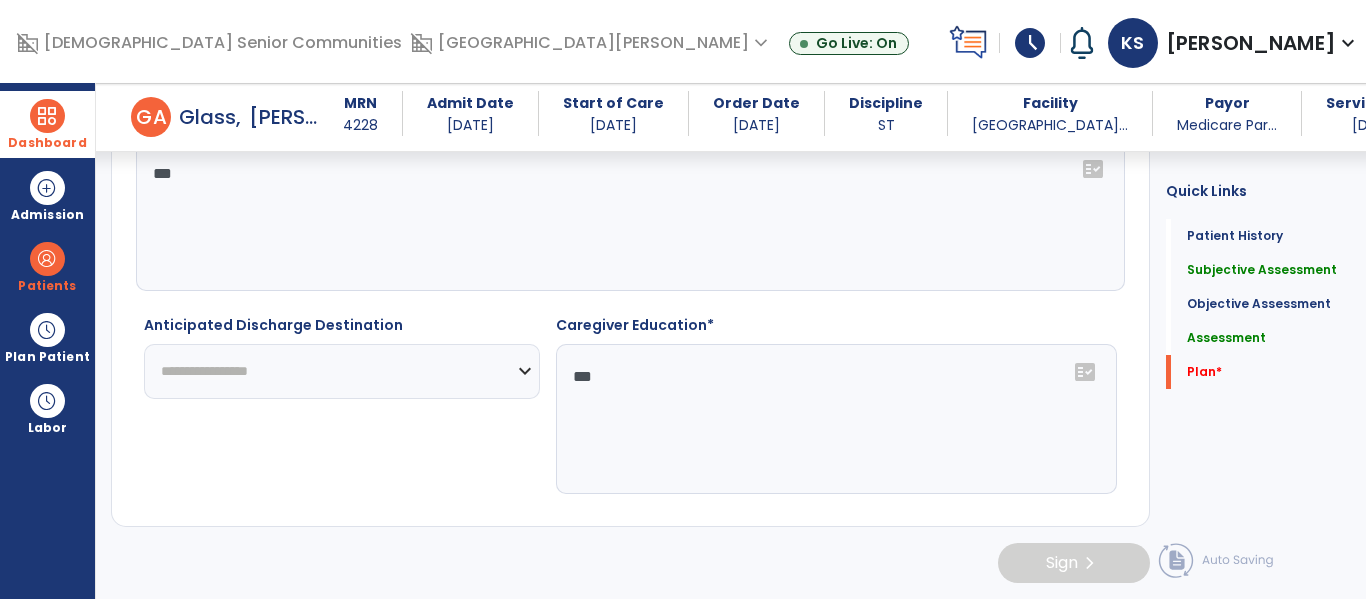 type on "***" 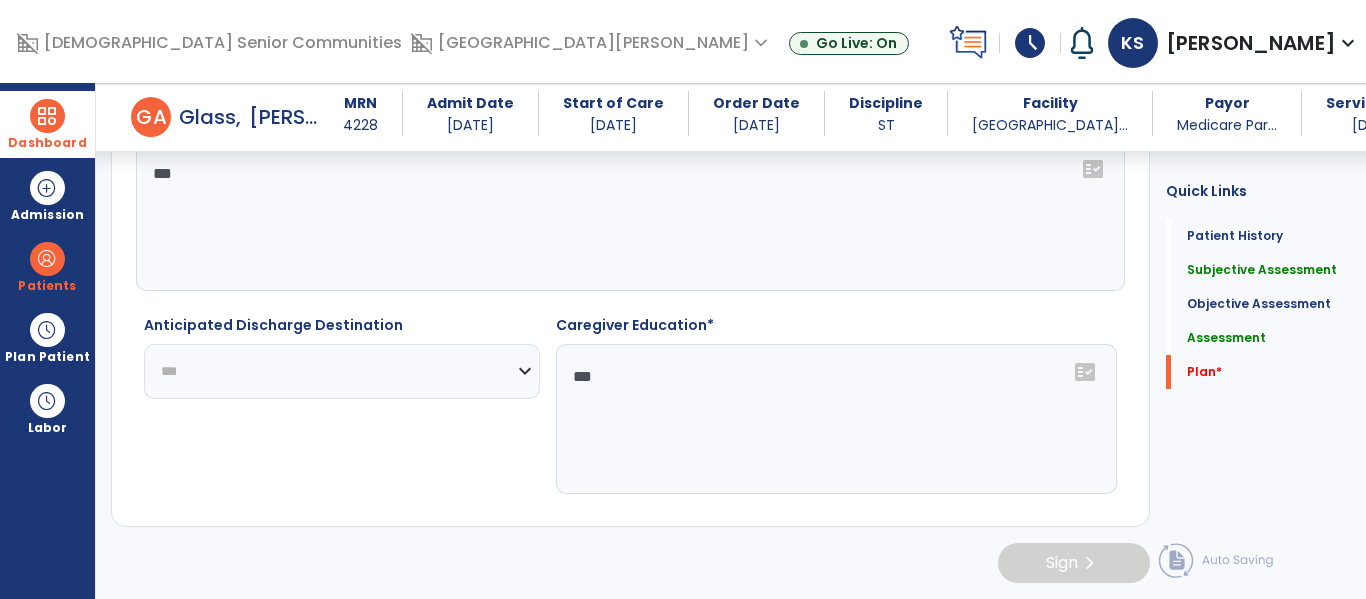 click on "**********" 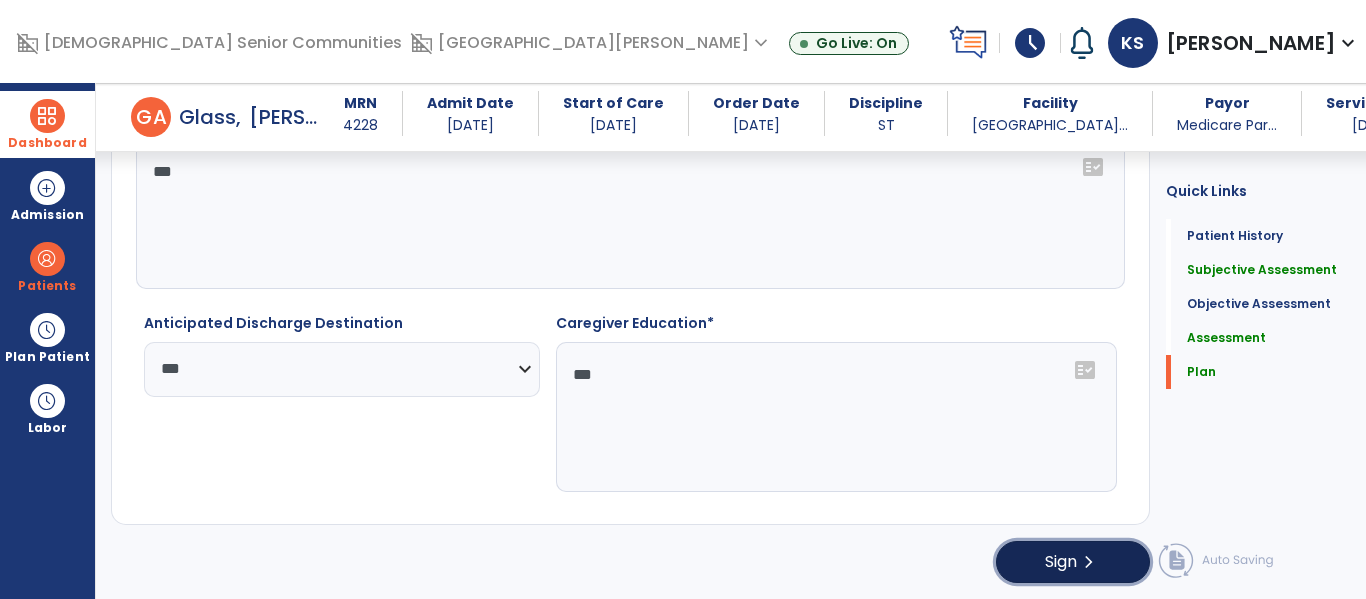click on "chevron_right" 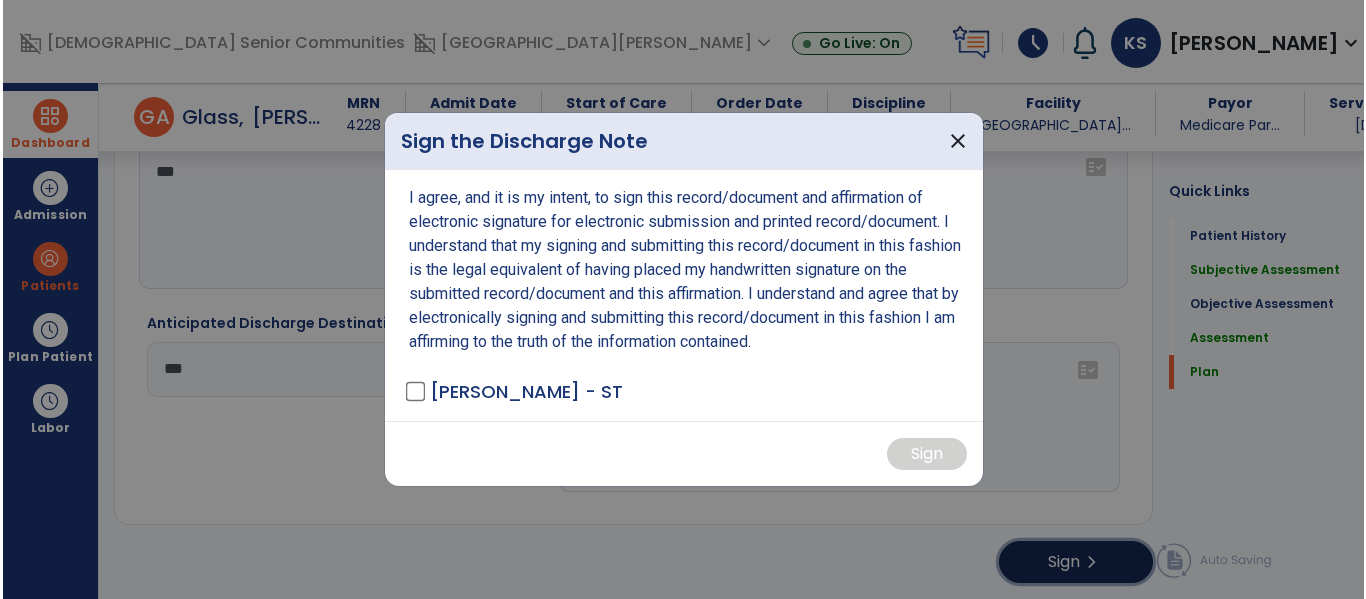 scroll, scrollTop: 2417, scrollLeft: 0, axis: vertical 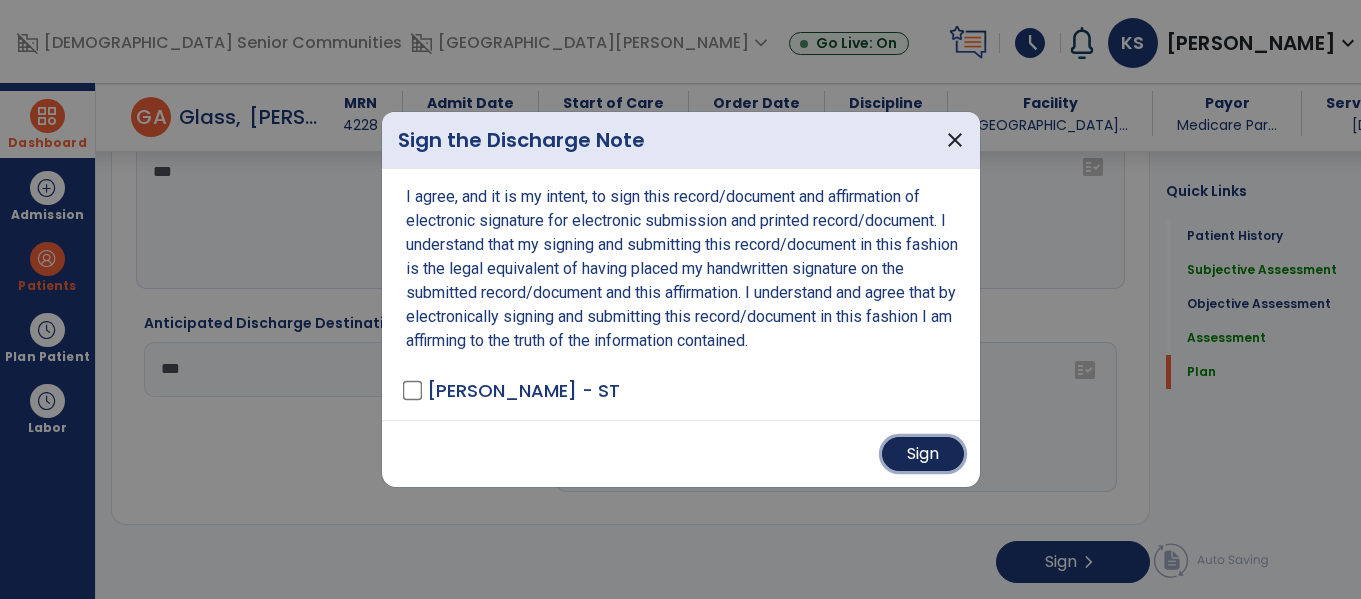 click on "Sign" at bounding box center (923, 454) 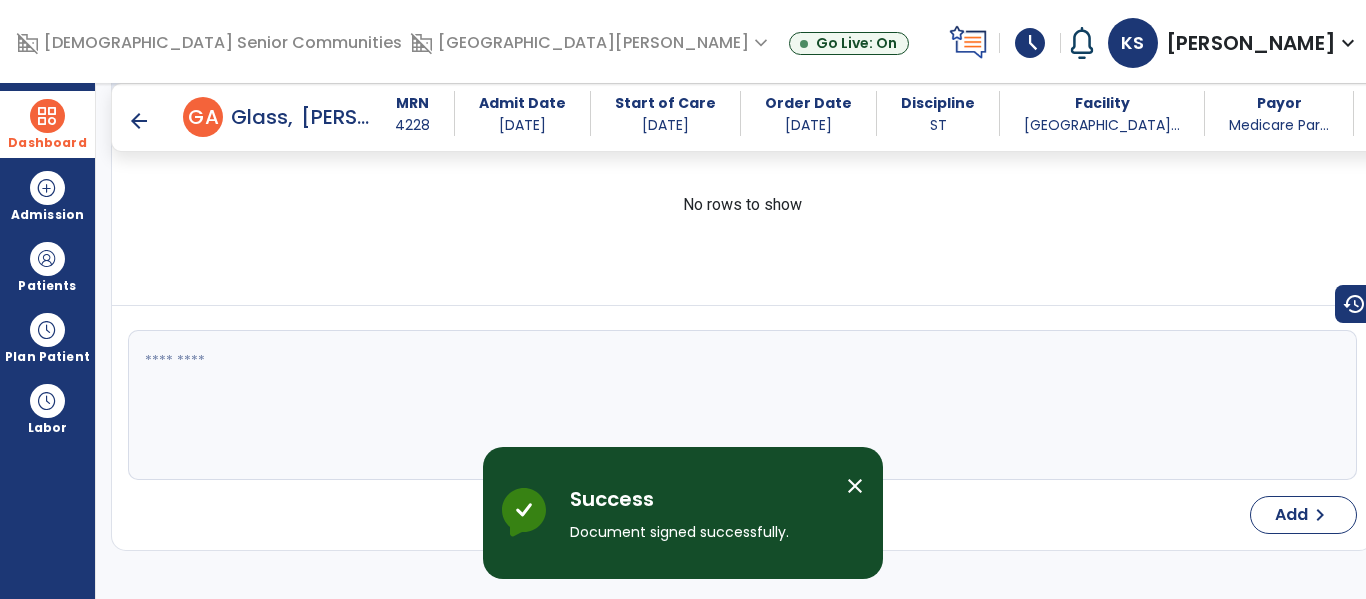 scroll, scrollTop: 78, scrollLeft: 0, axis: vertical 